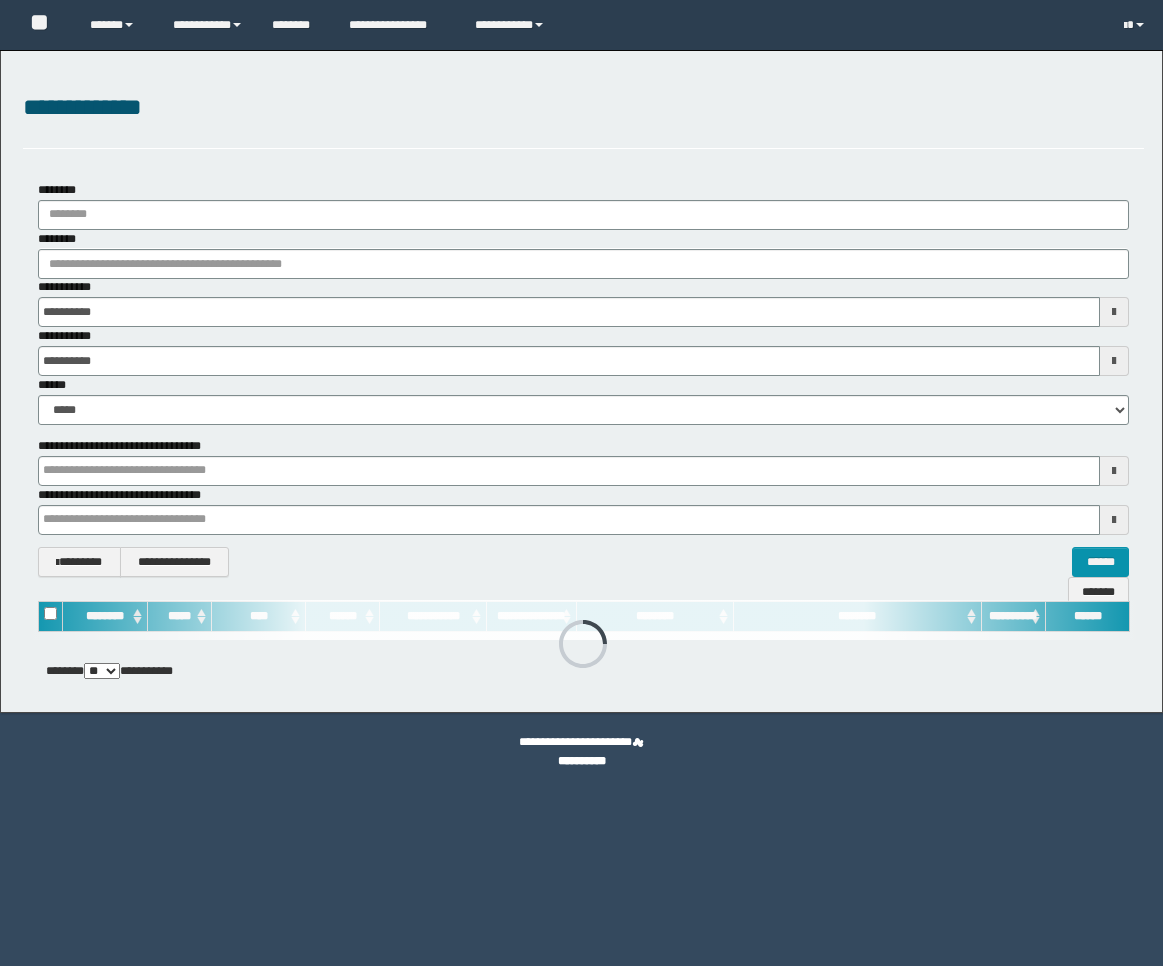 scroll, scrollTop: 0, scrollLeft: 0, axis: both 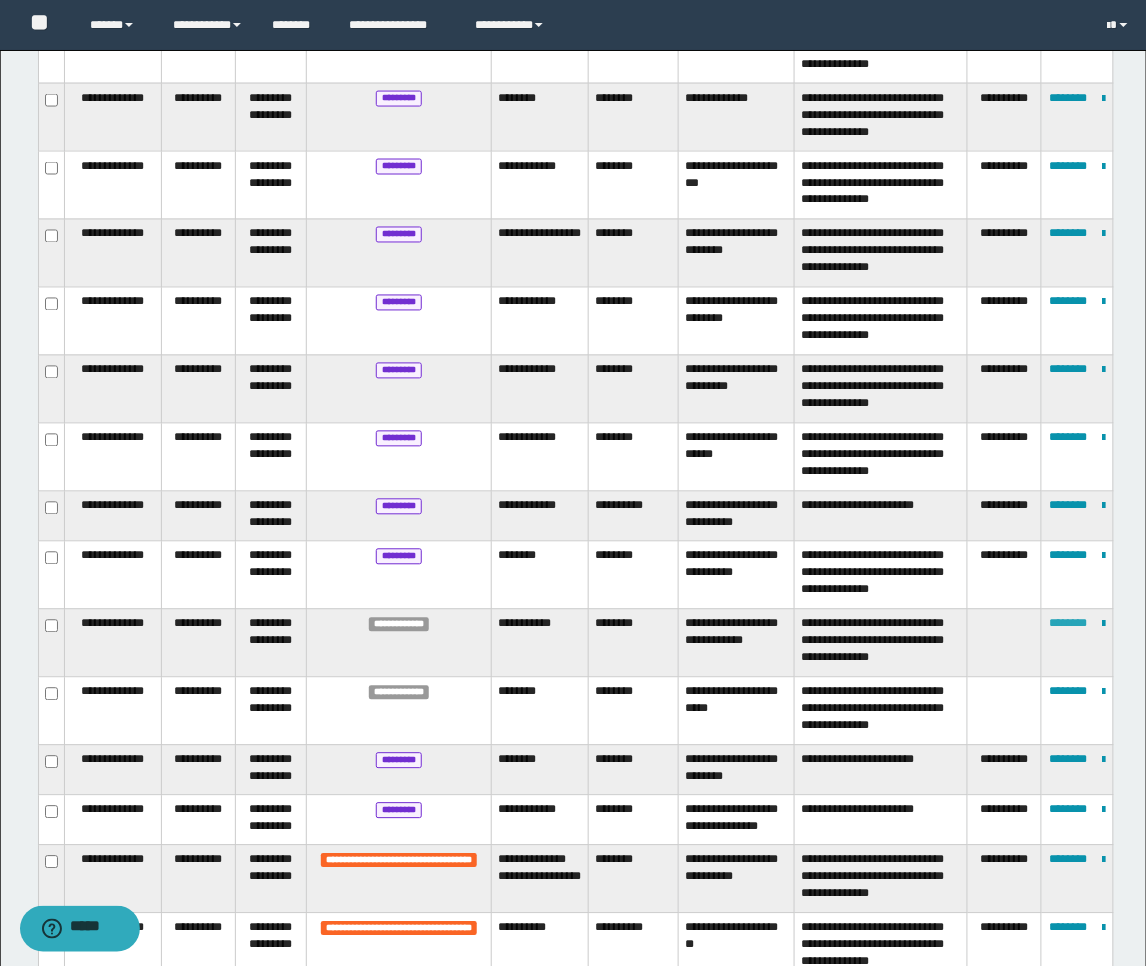 click on "********" at bounding box center [1068, 624] 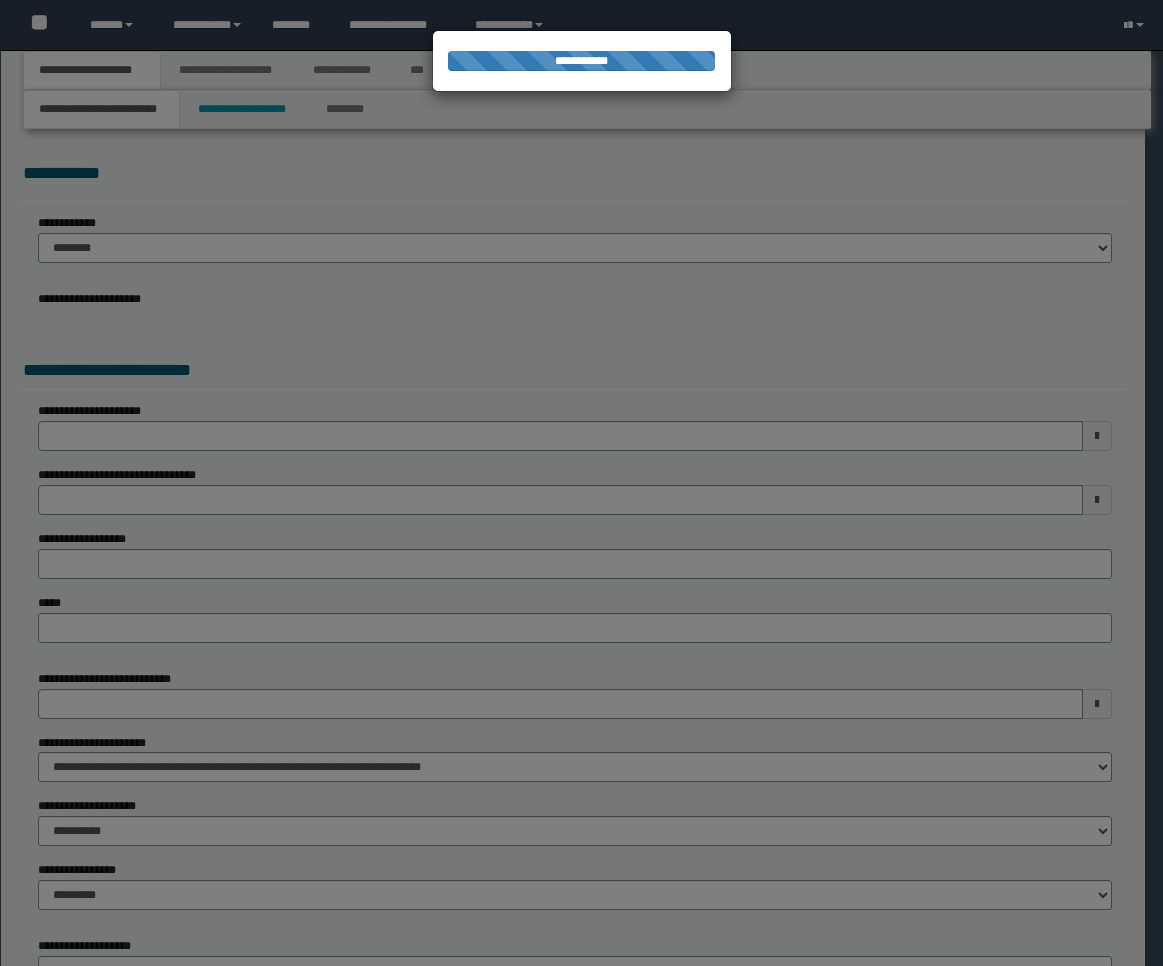 scroll, scrollTop: 0, scrollLeft: 0, axis: both 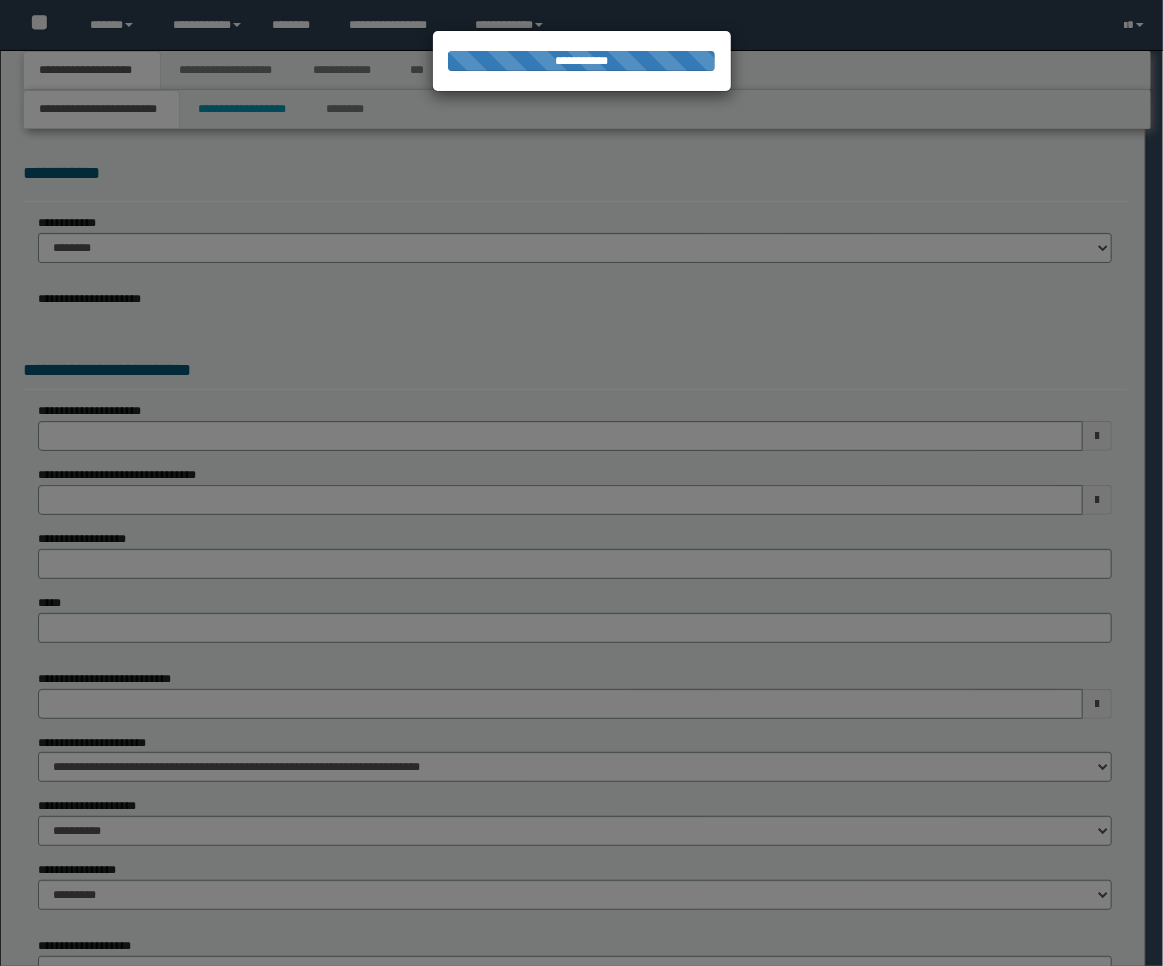 select on "**" 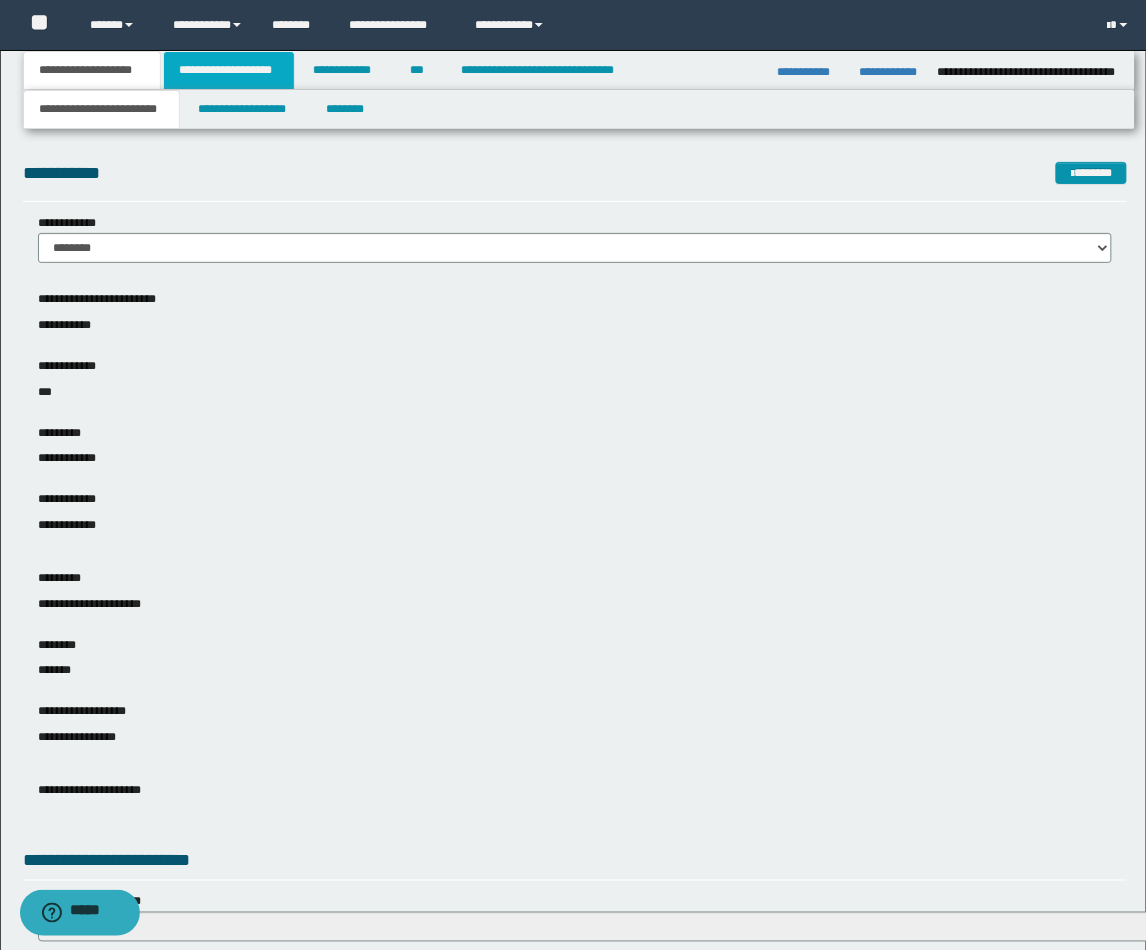 click on "**********" at bounding box center (229, 70) 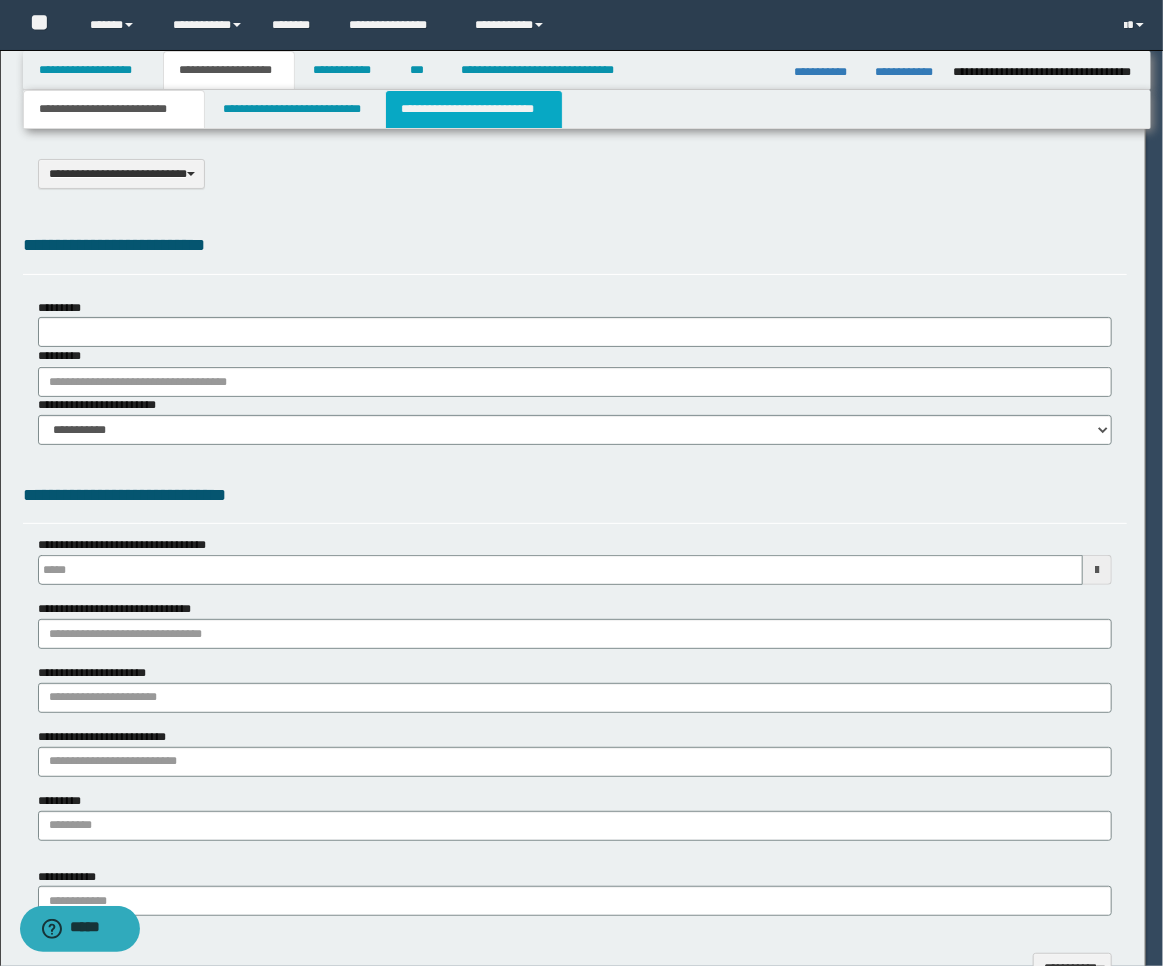 scroll, scrollTop: 0, scrollLeft: 0, axis: both 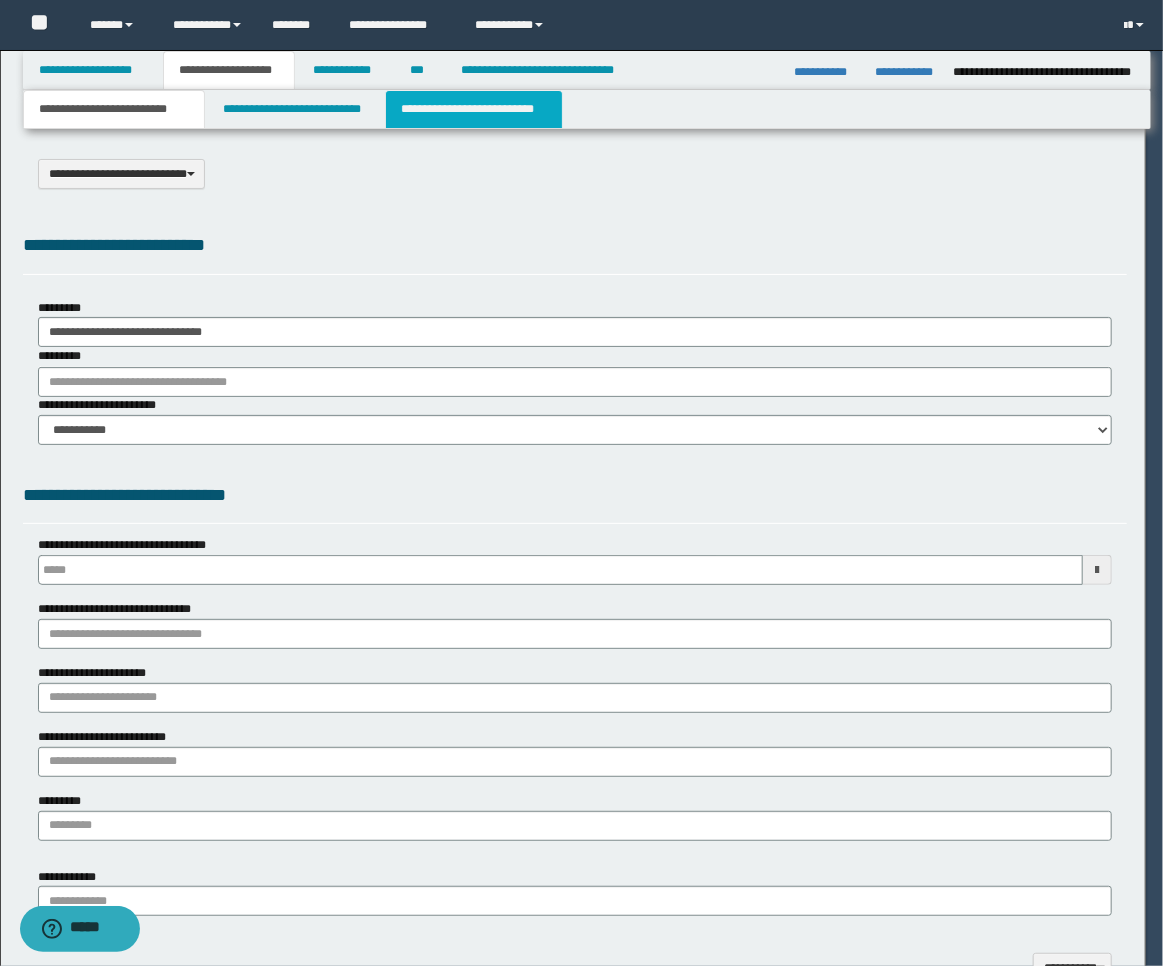 click on "**********" at bounding box center (474, 109) 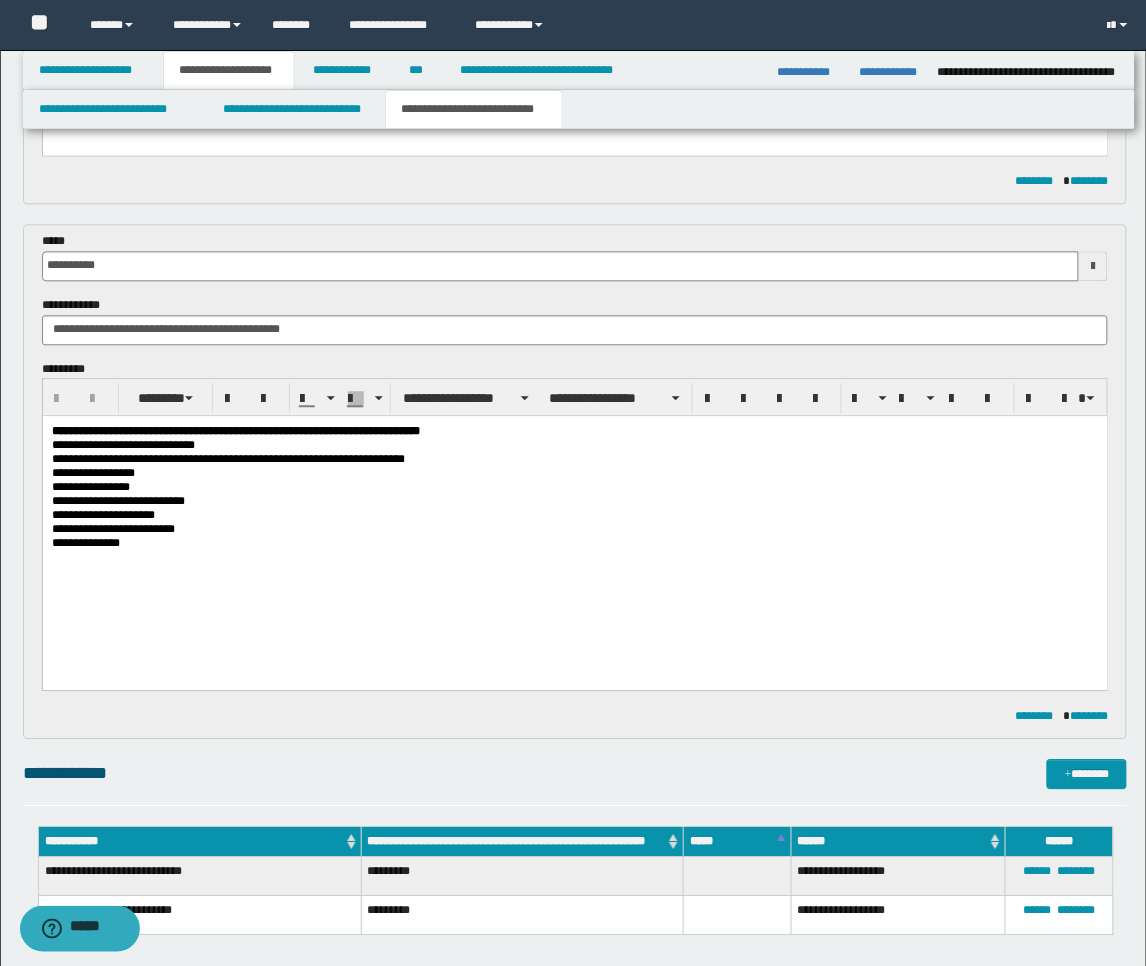 scroll, scrollTop: 888, scrollLeft: 0, axis: vertical 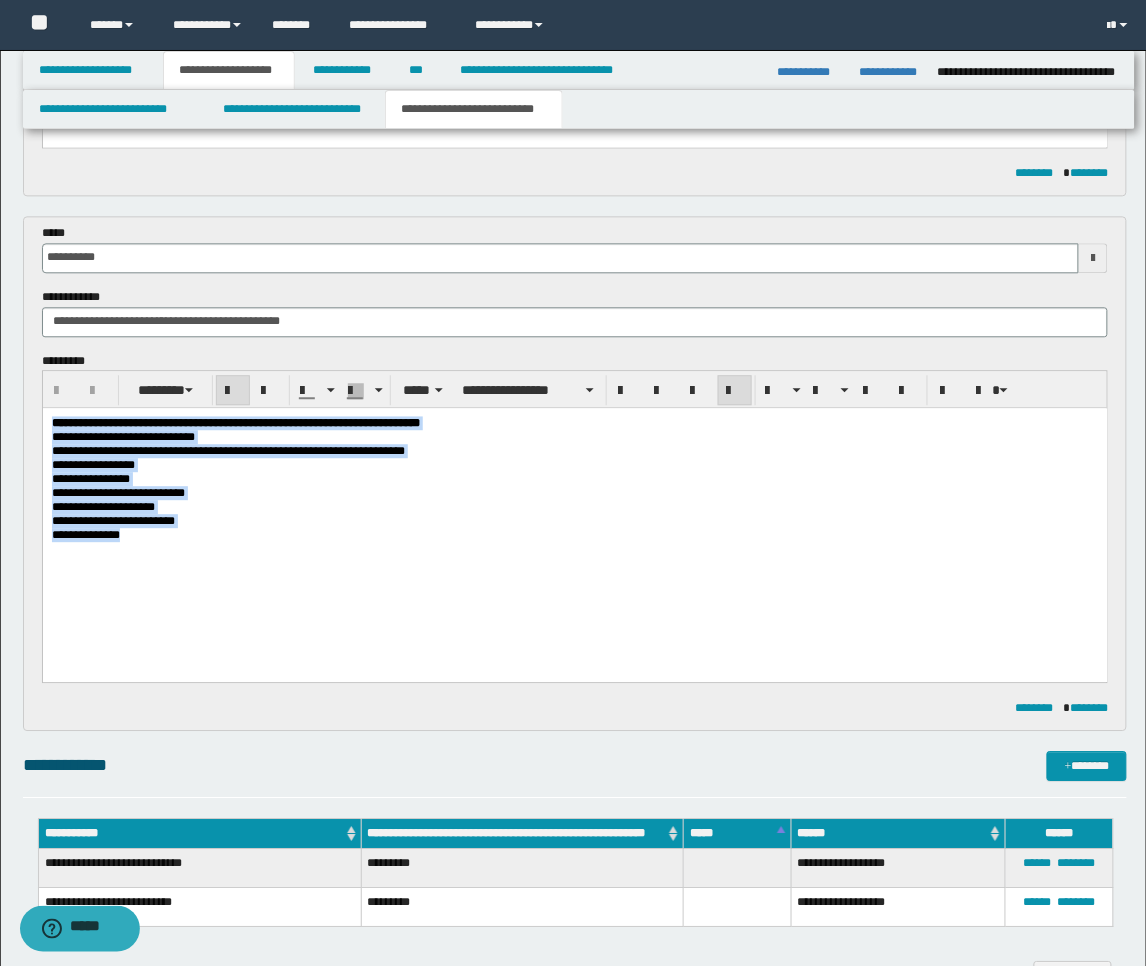 drag, startPoint x: 146, startPoint y: 557, endPoint x: 25, endPoint y: 417, distance: 185.04324 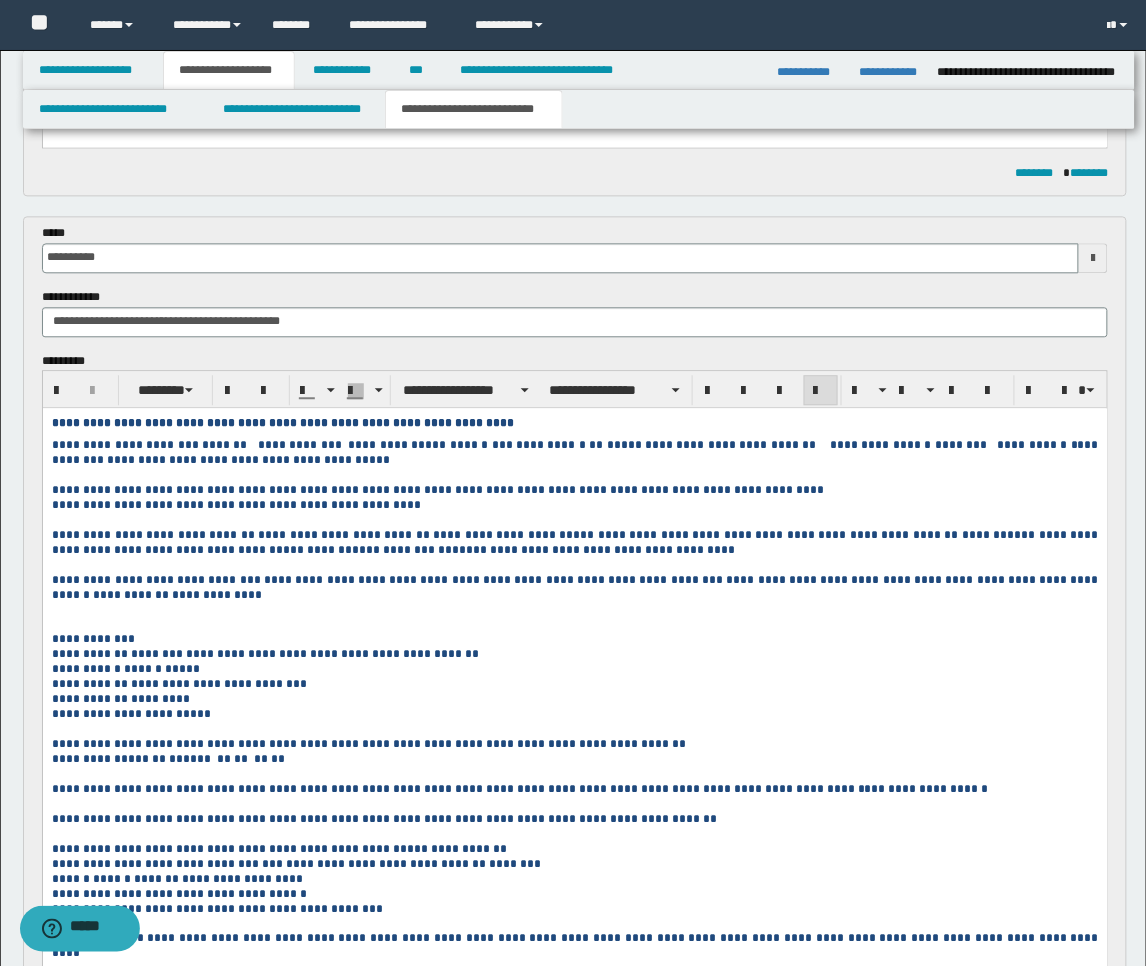 scroll, scrollTop: 333, scrollLeft: 0, axis: vertical 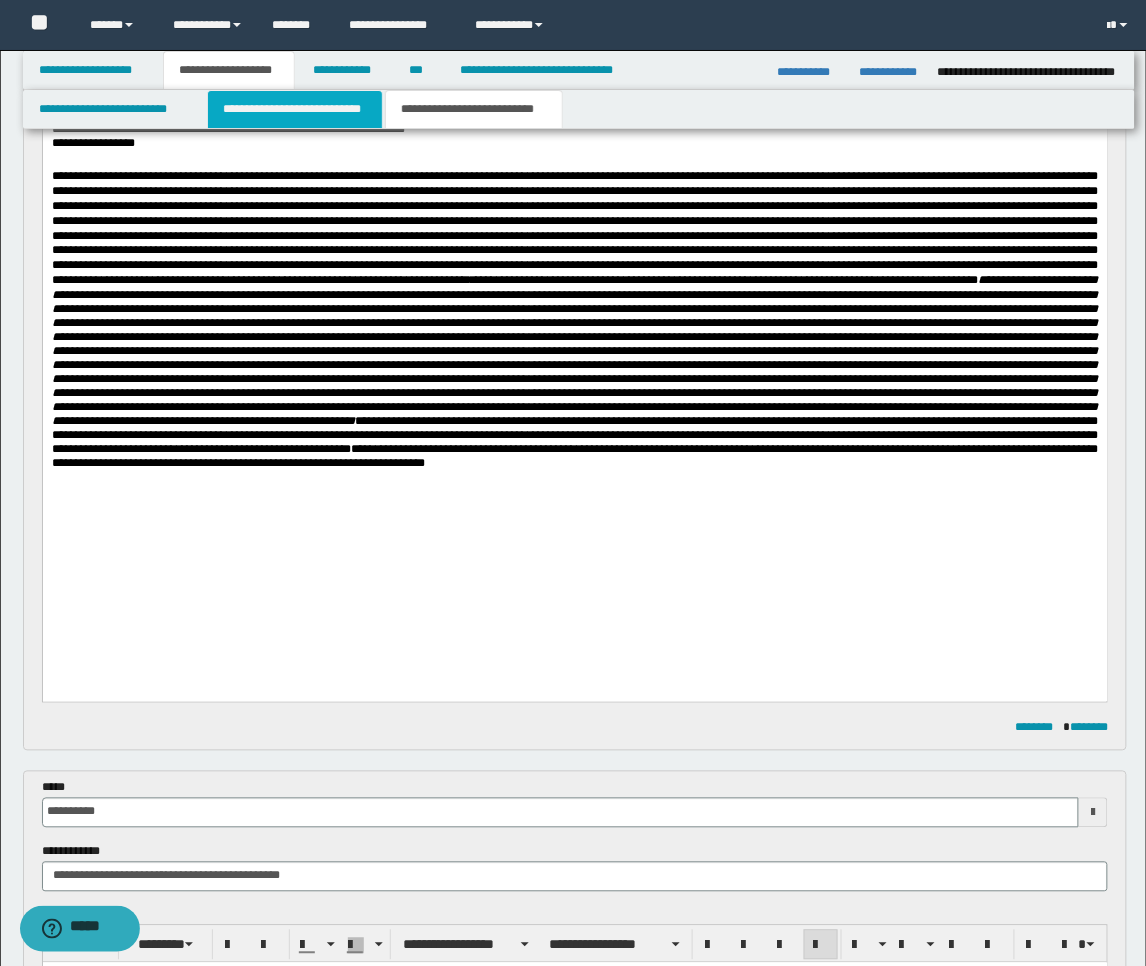 click on "**********" at bounding box center (295, 109) 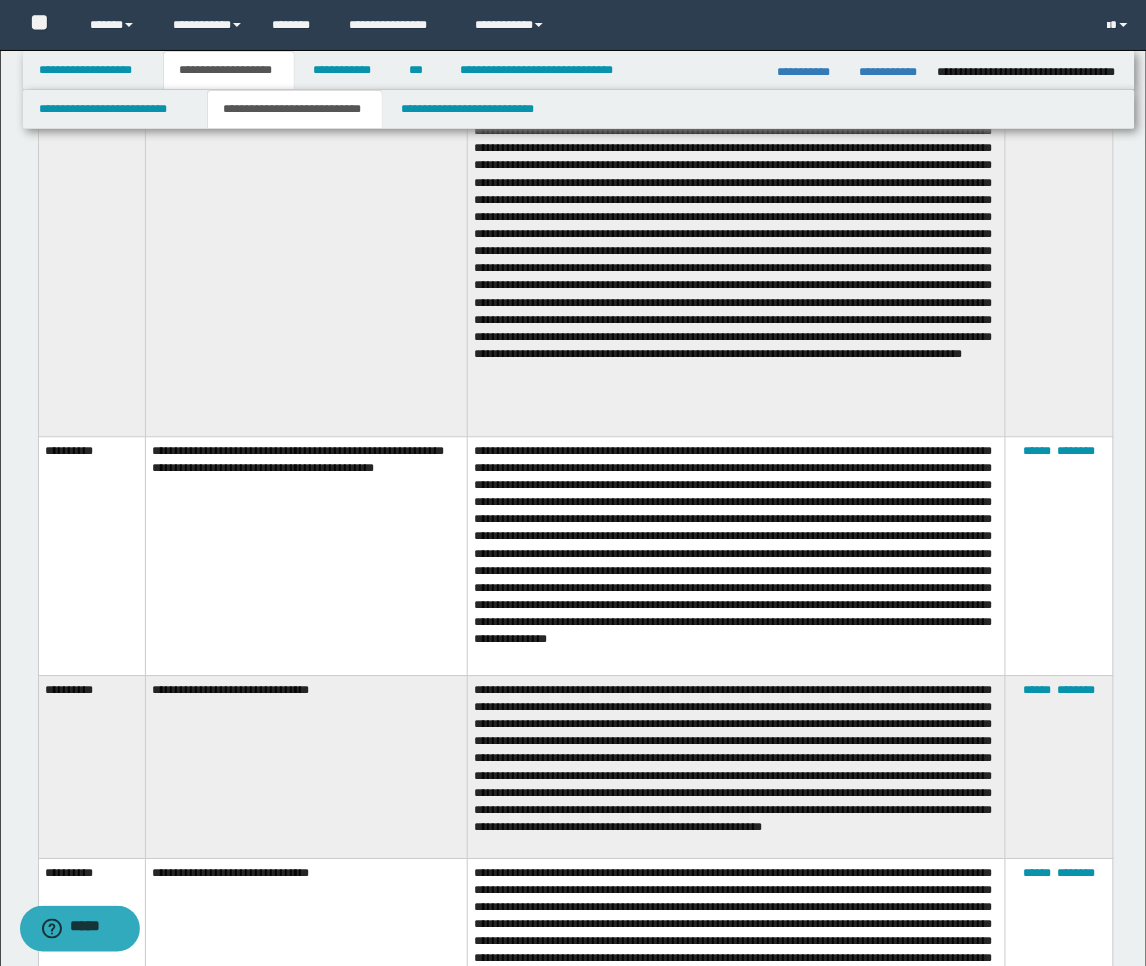 scroll, scrollTop: 4333, scrollLeft: 0, axis: vertical 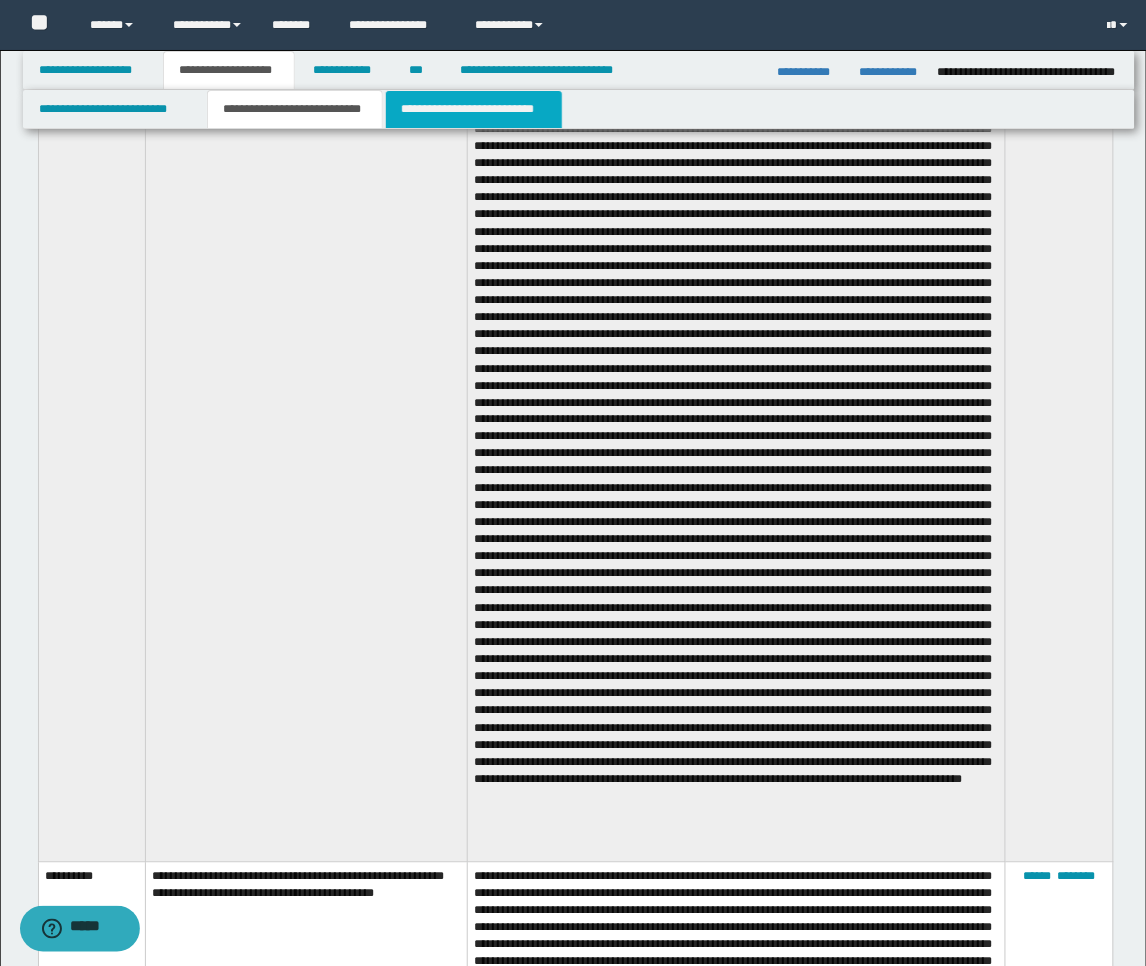 click on "**********" at bounding box center (474, 109) 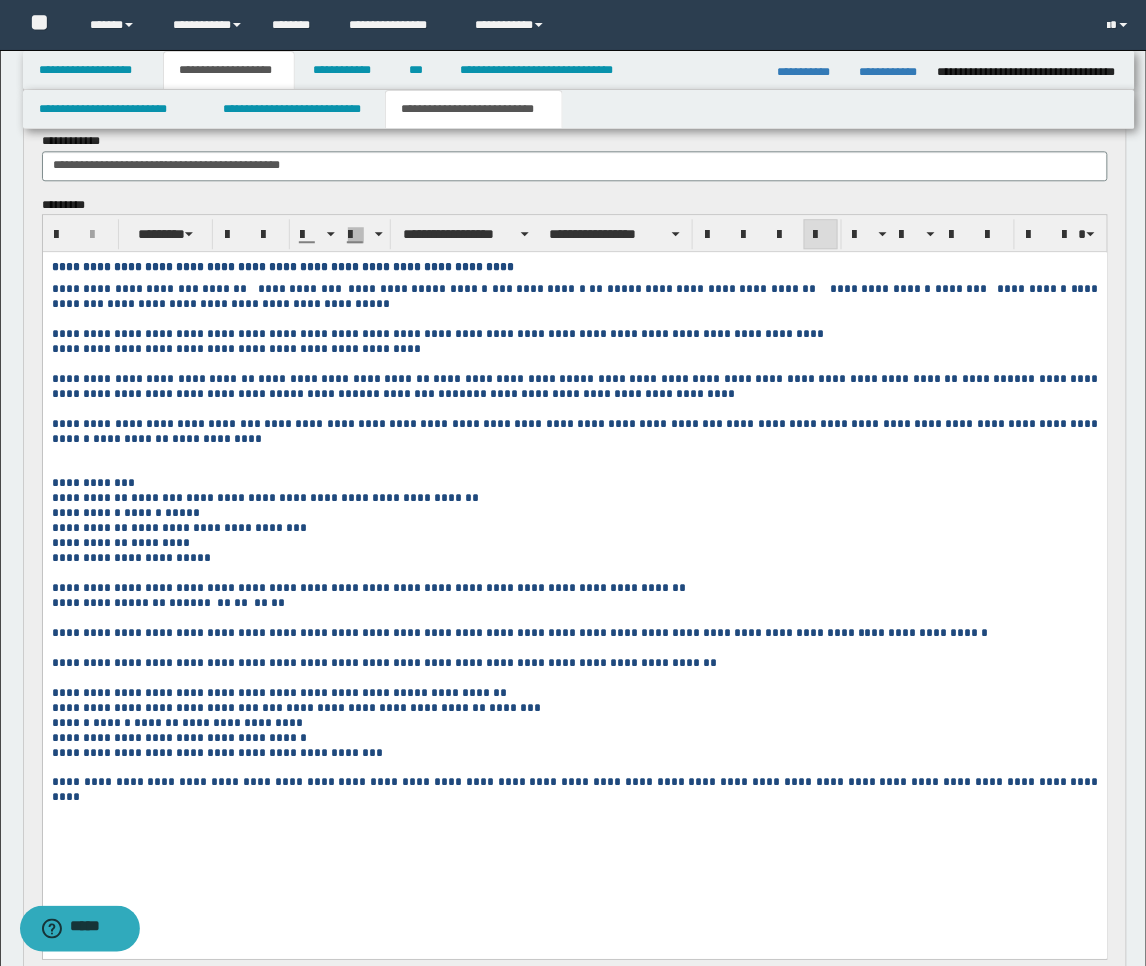 scroll, scrollTop: 1043, scrollLeft: 0, axis: vertical 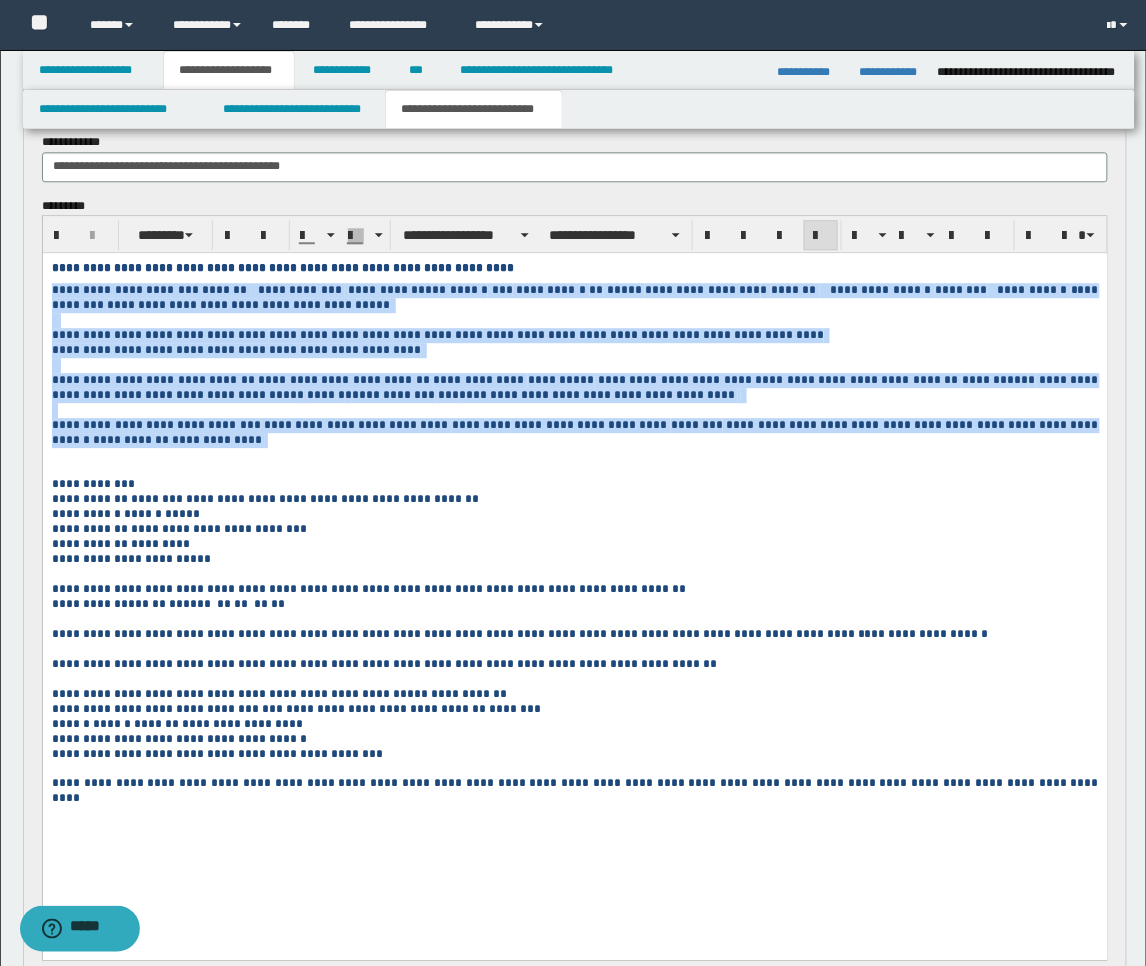 drag, startPoint x: 135, startPoint y: 457, endPoint x: 60, endPoint y: 541, distance: 112.60995 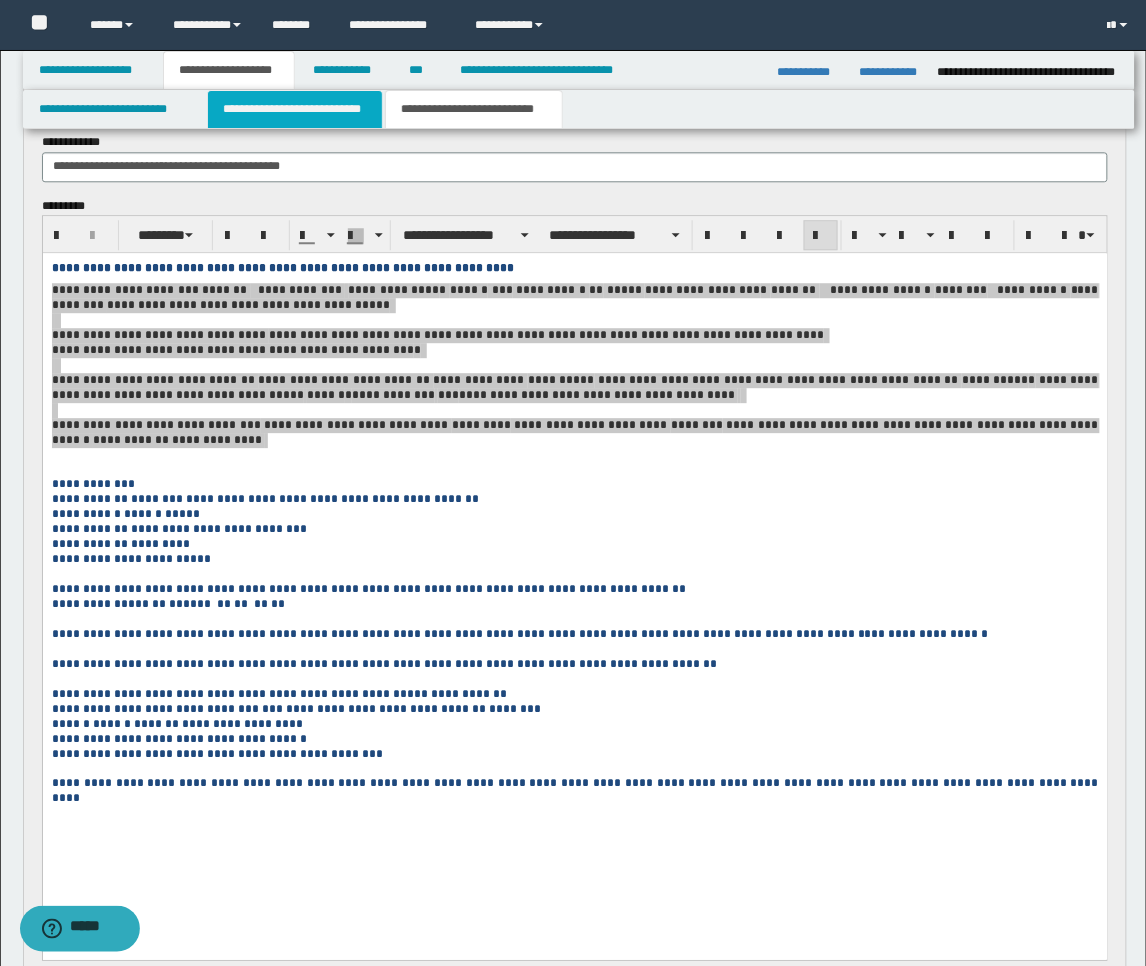 click on "**********" at bounding box center (295, 109) 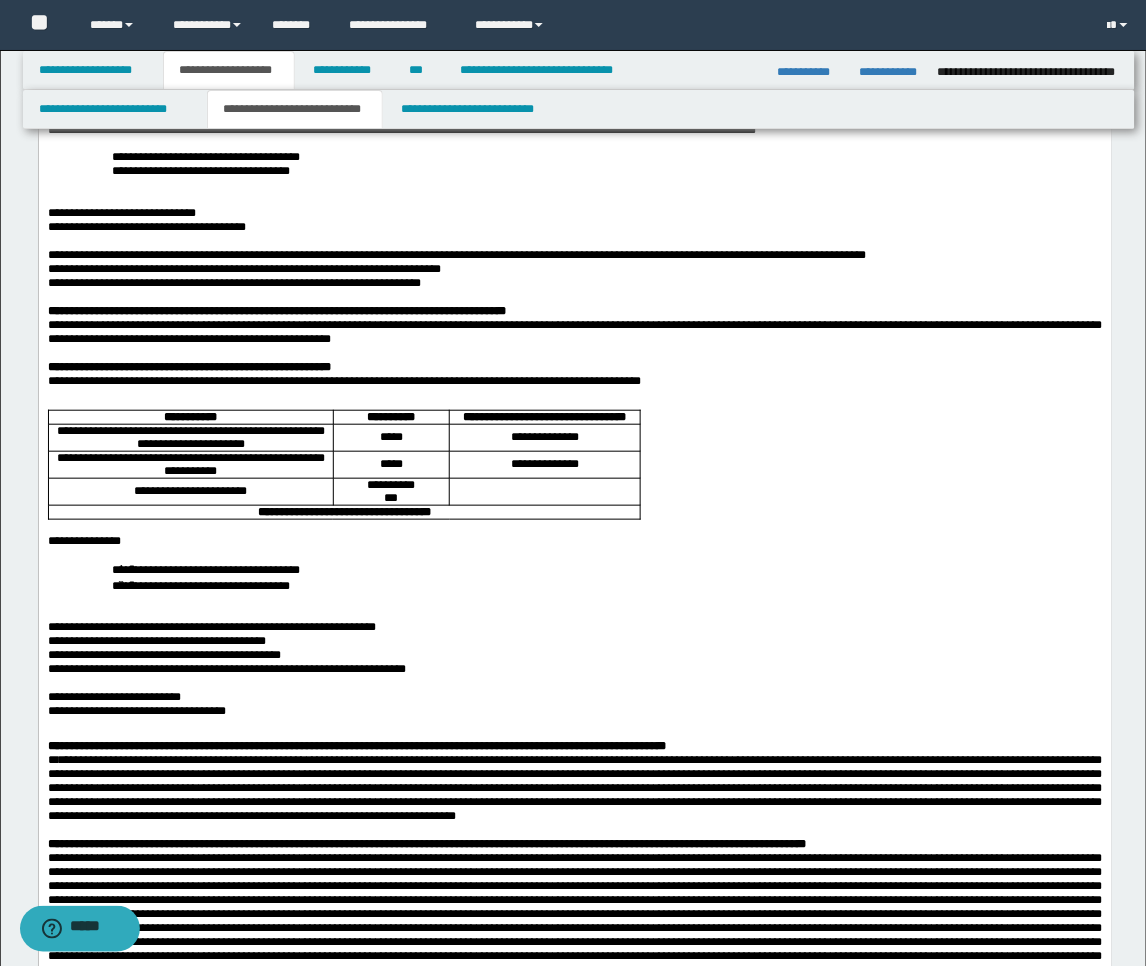 scroll, scrollTop: 154, scrollLeft: 0, axis: vertical 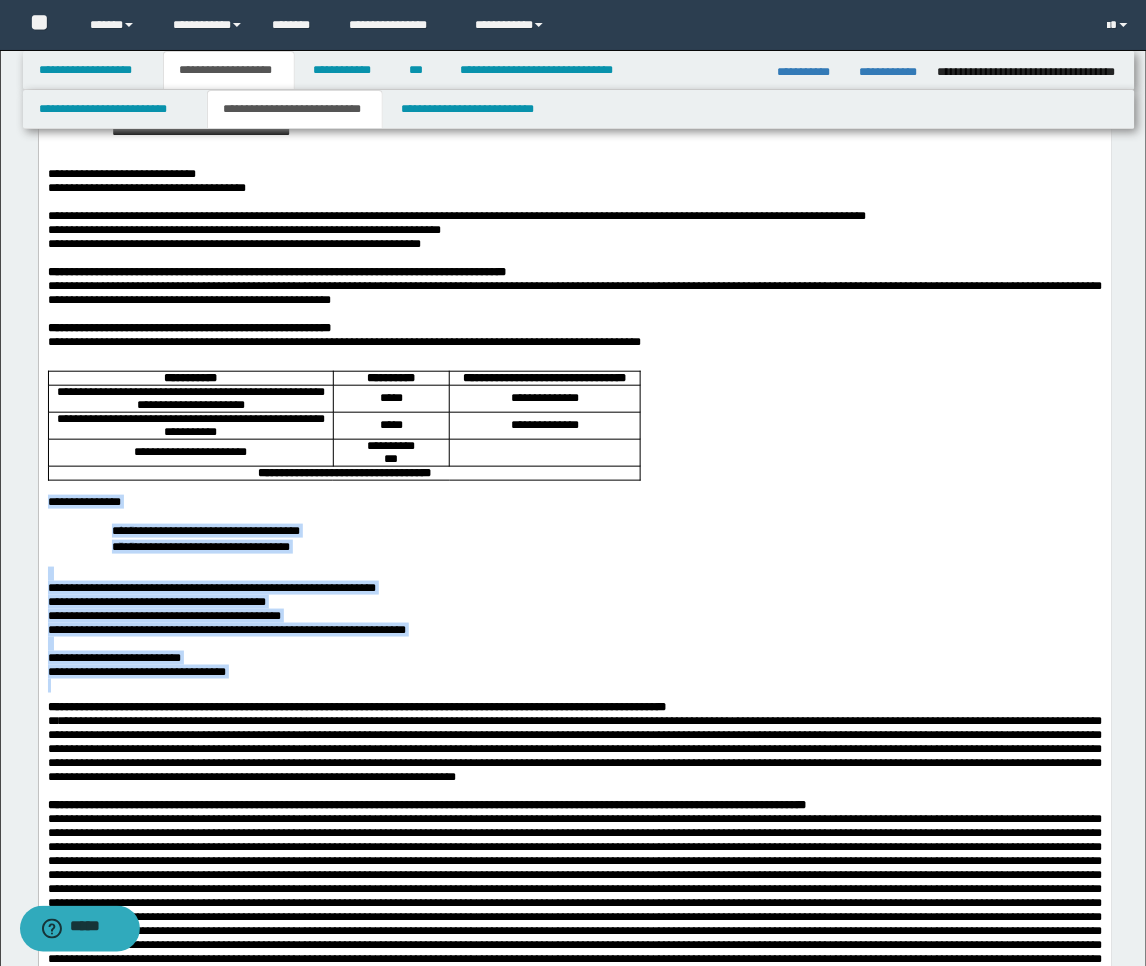 drag, startPoint x: 253, startPoint y: 779, endPoint x: 42, endPoint y: 567, distance: 299.107 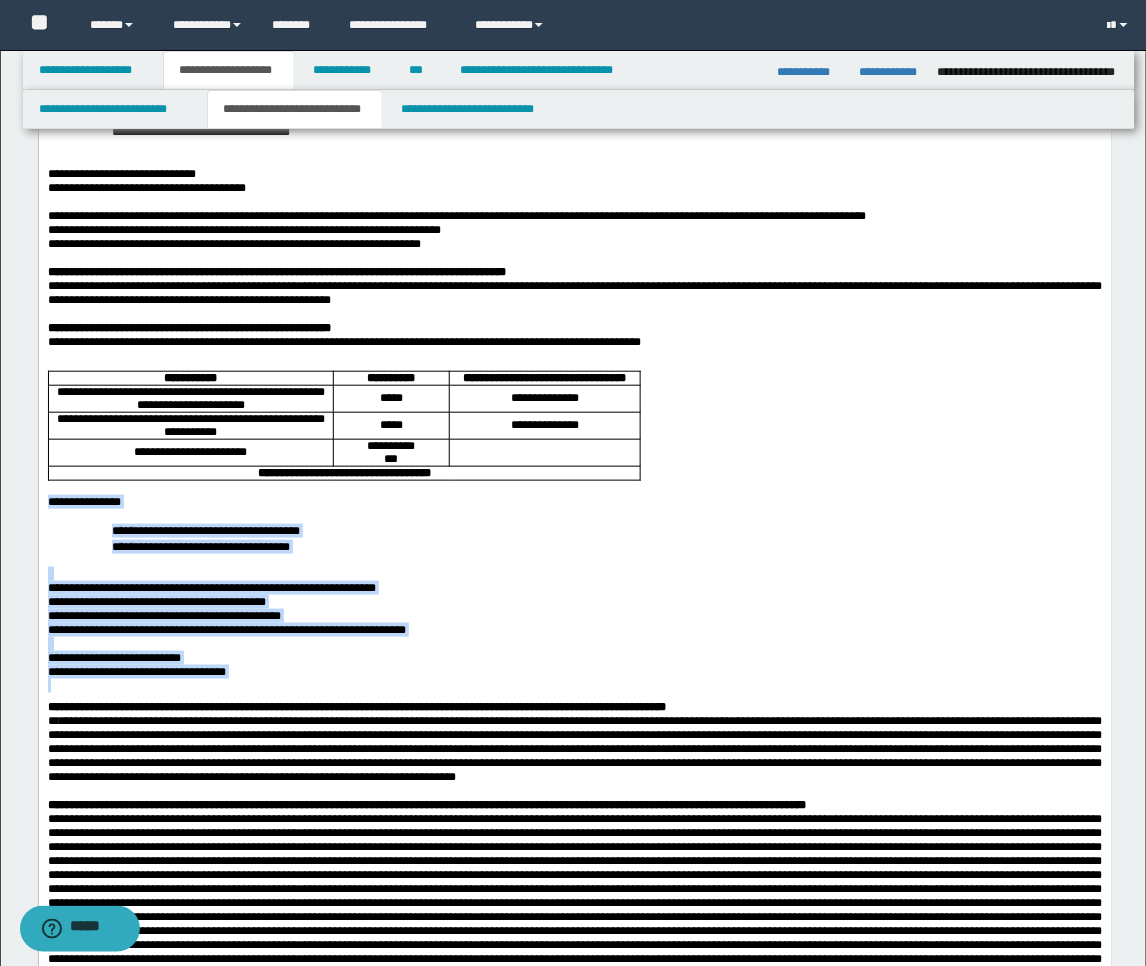 click on "**********" at bounding box center (574, 803) 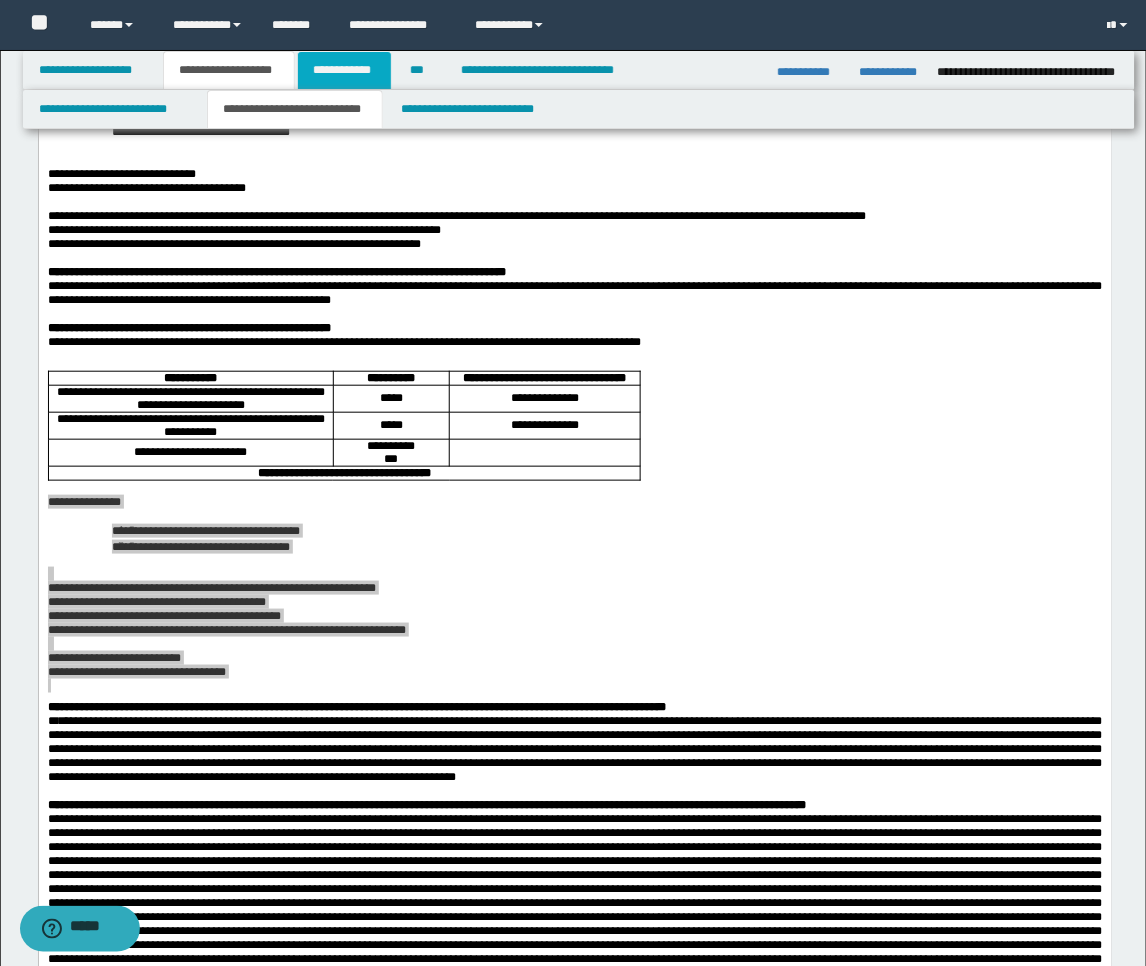 click on "**********" at bounding box center [344, 70] 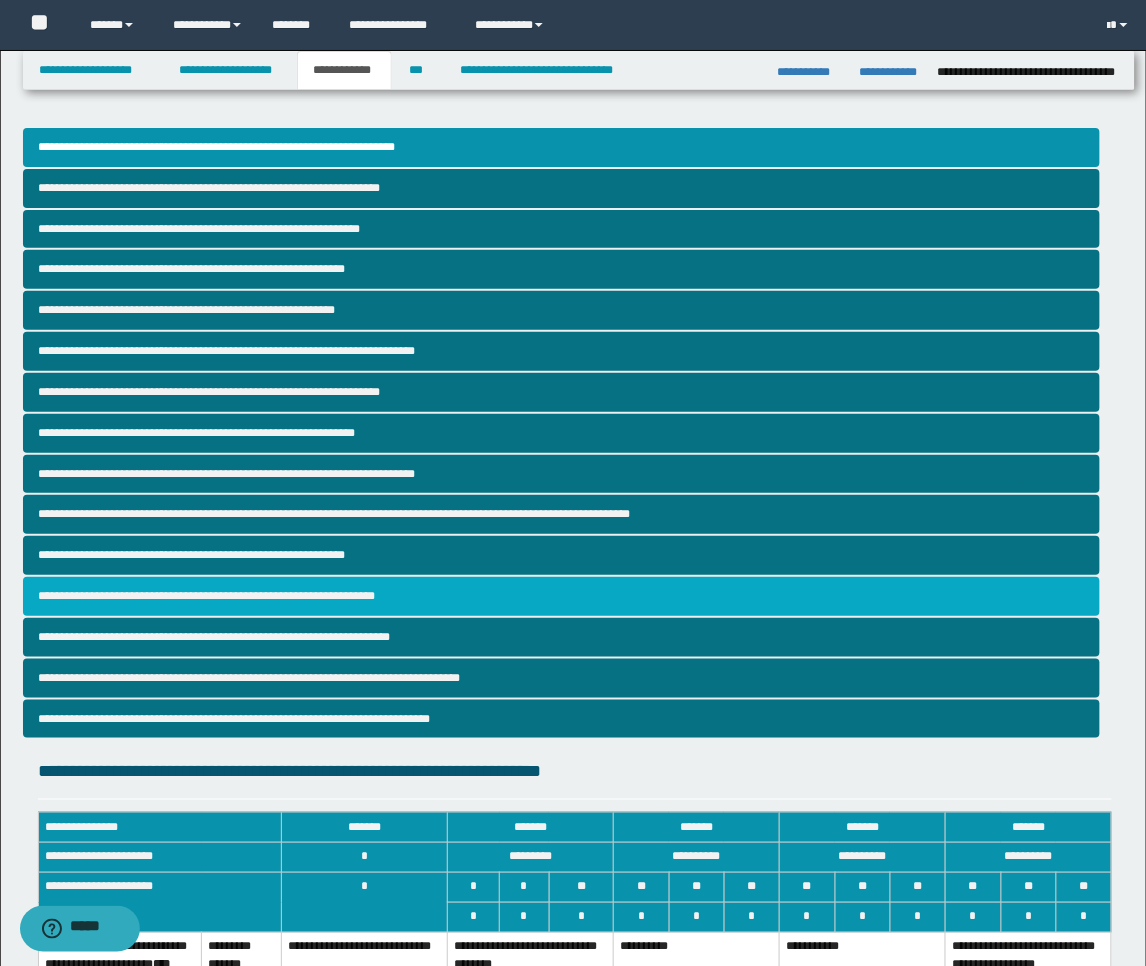 click on "**********" at bounding box center [562, 596] 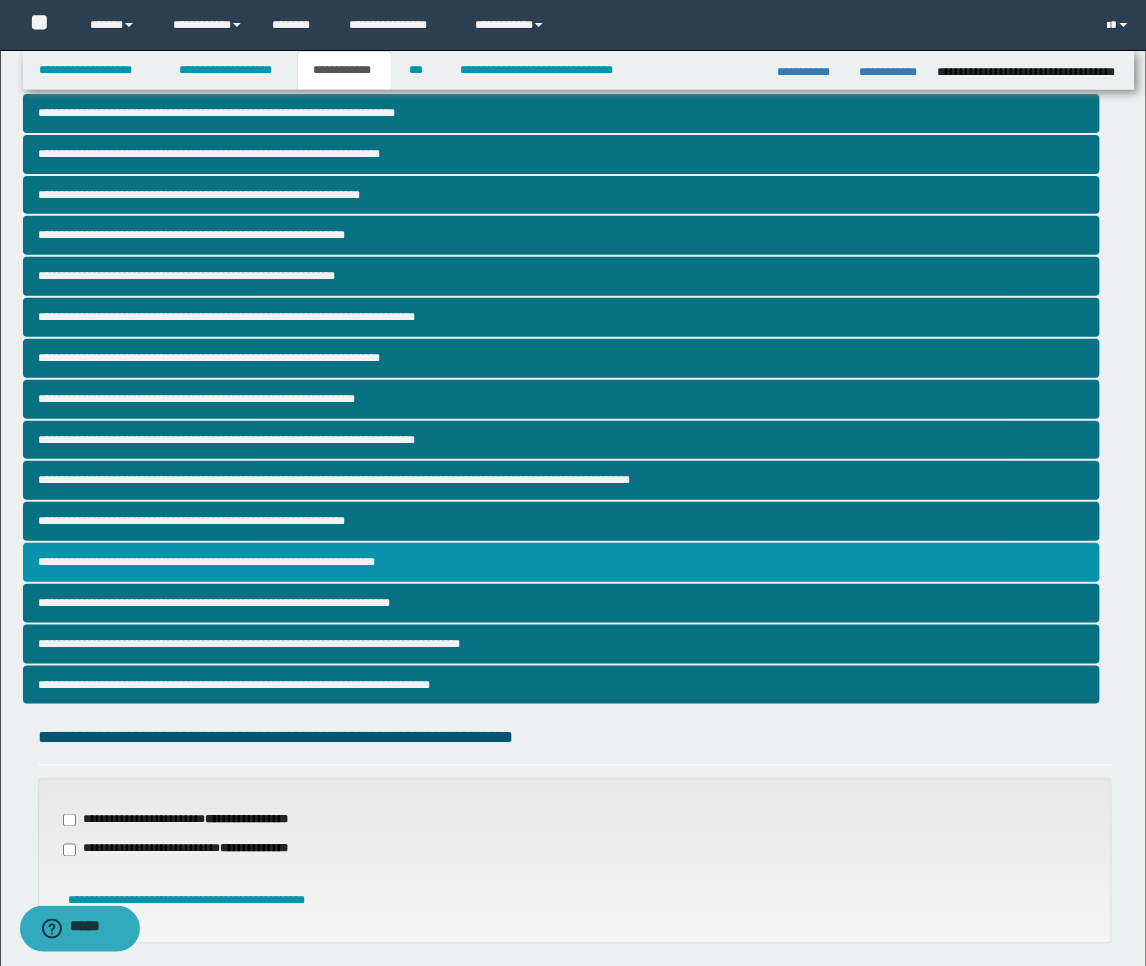 scroll, scrollTop: 392, scrollLeft: 0, axis: vertical 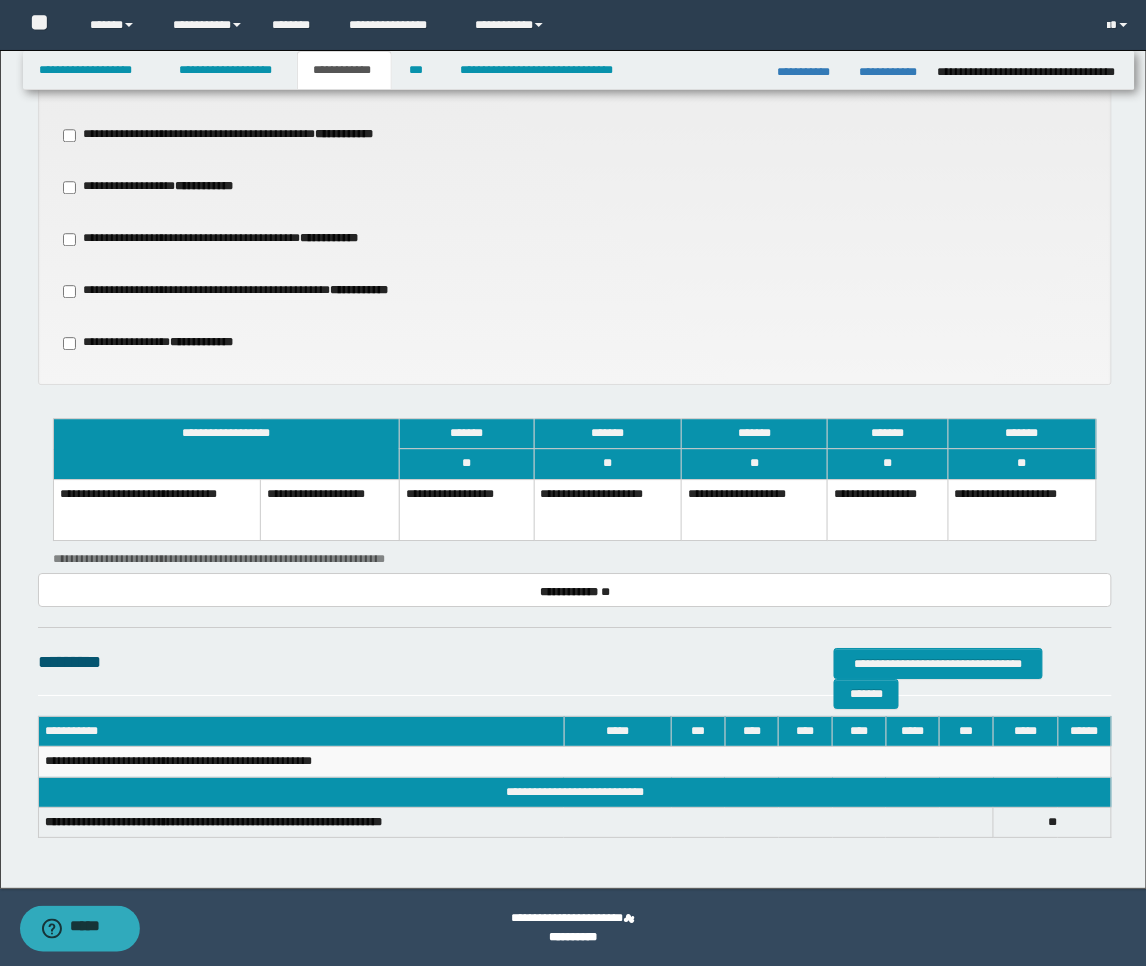 click on "**********" at bounding box center [755, 510] 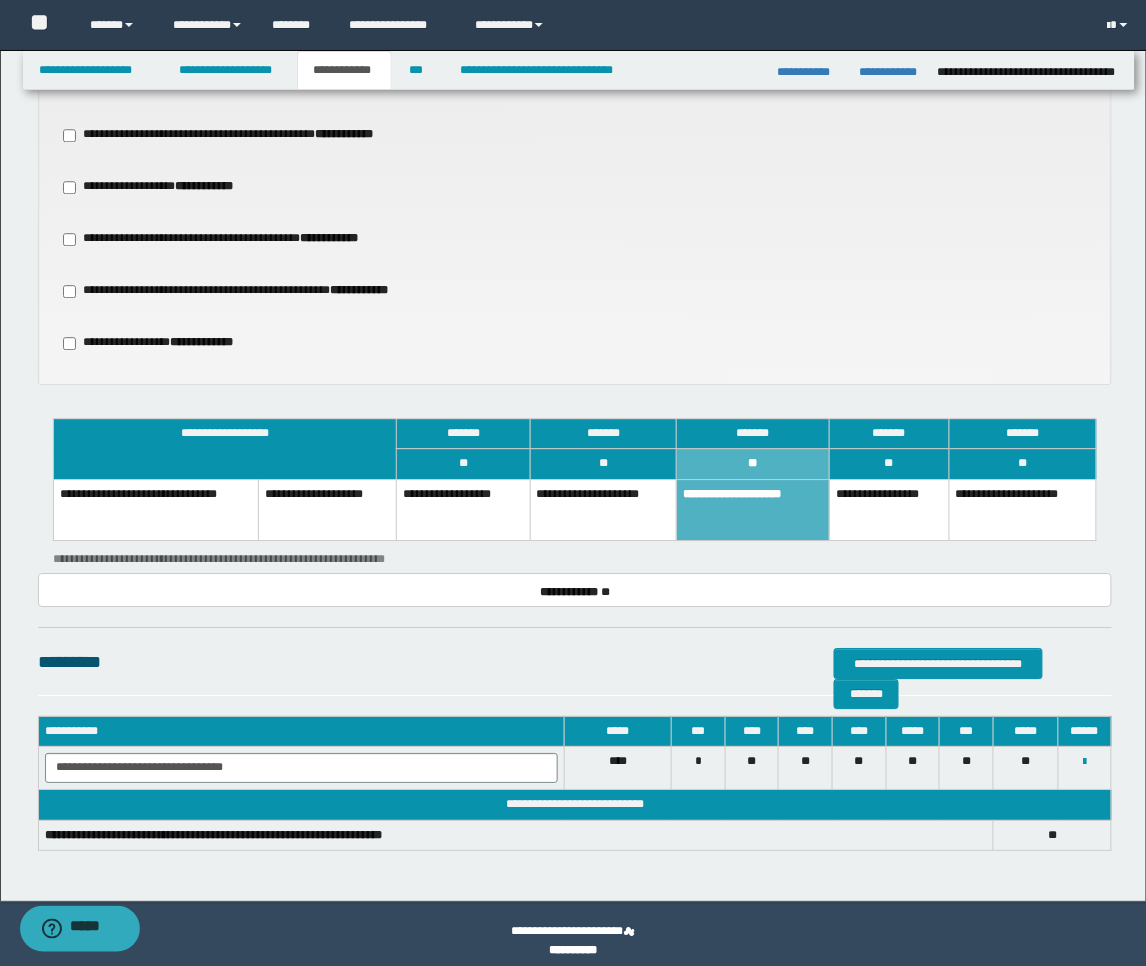 scroll, scrollTop: 1125, scrollLeft: 0, axis: vertical 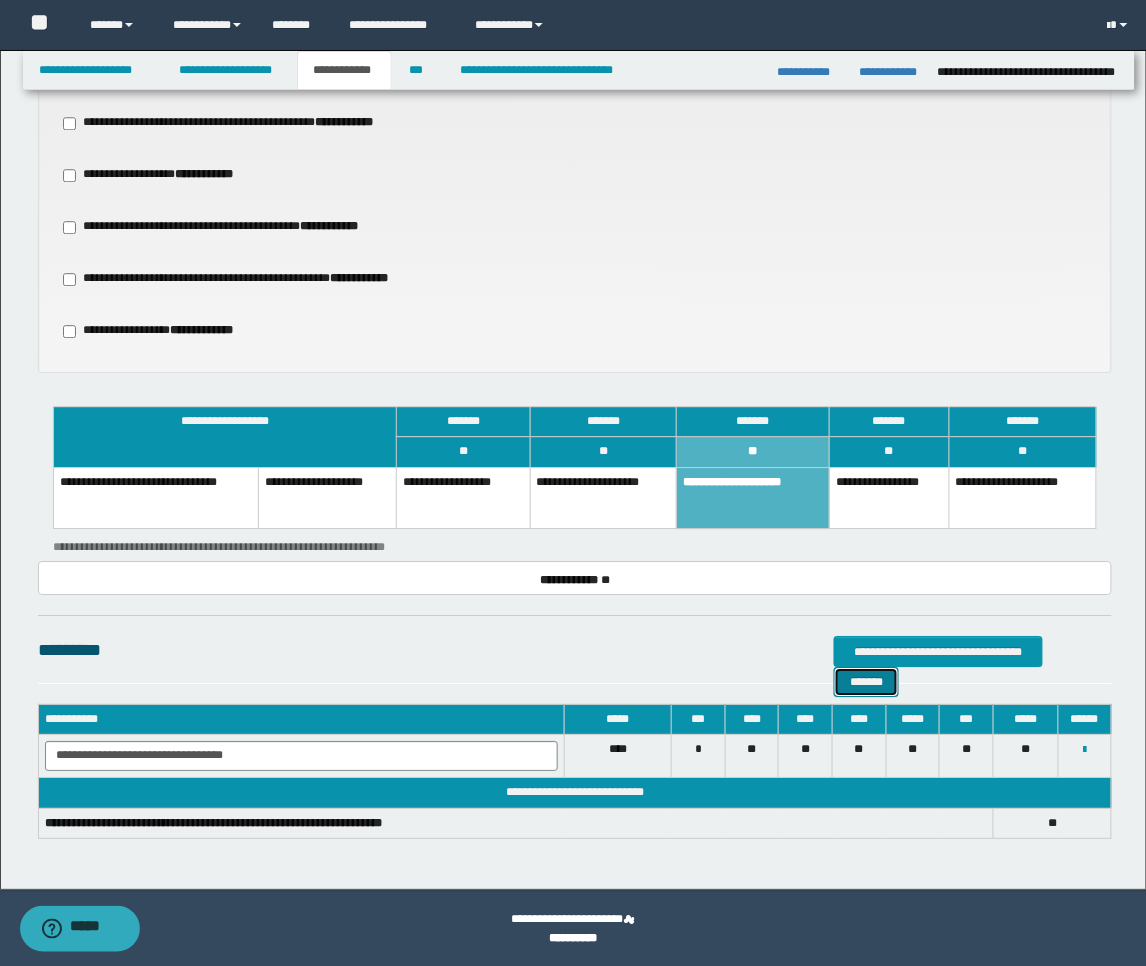 click on "*******" at bounding box center [866, 682] 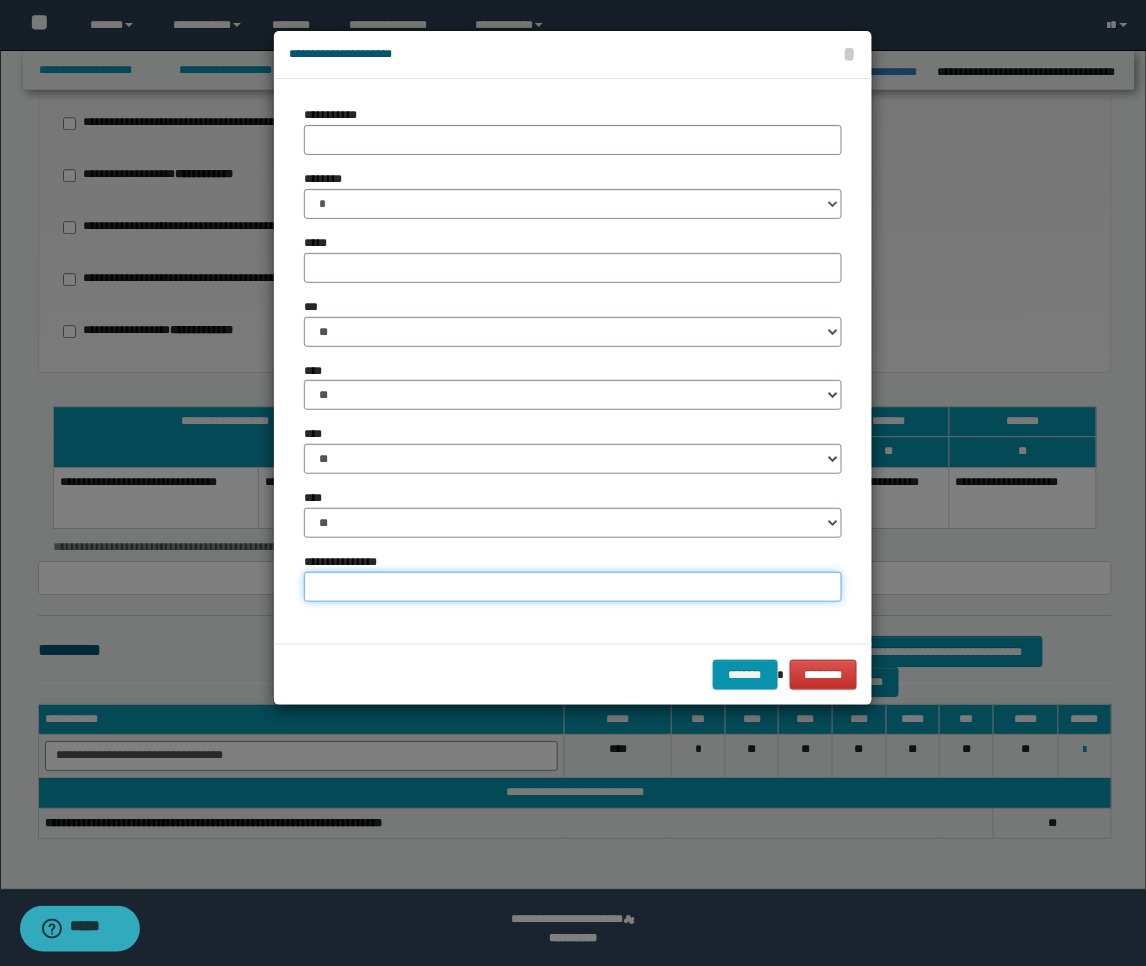 click on "**********" at bounding box center [573, 587] 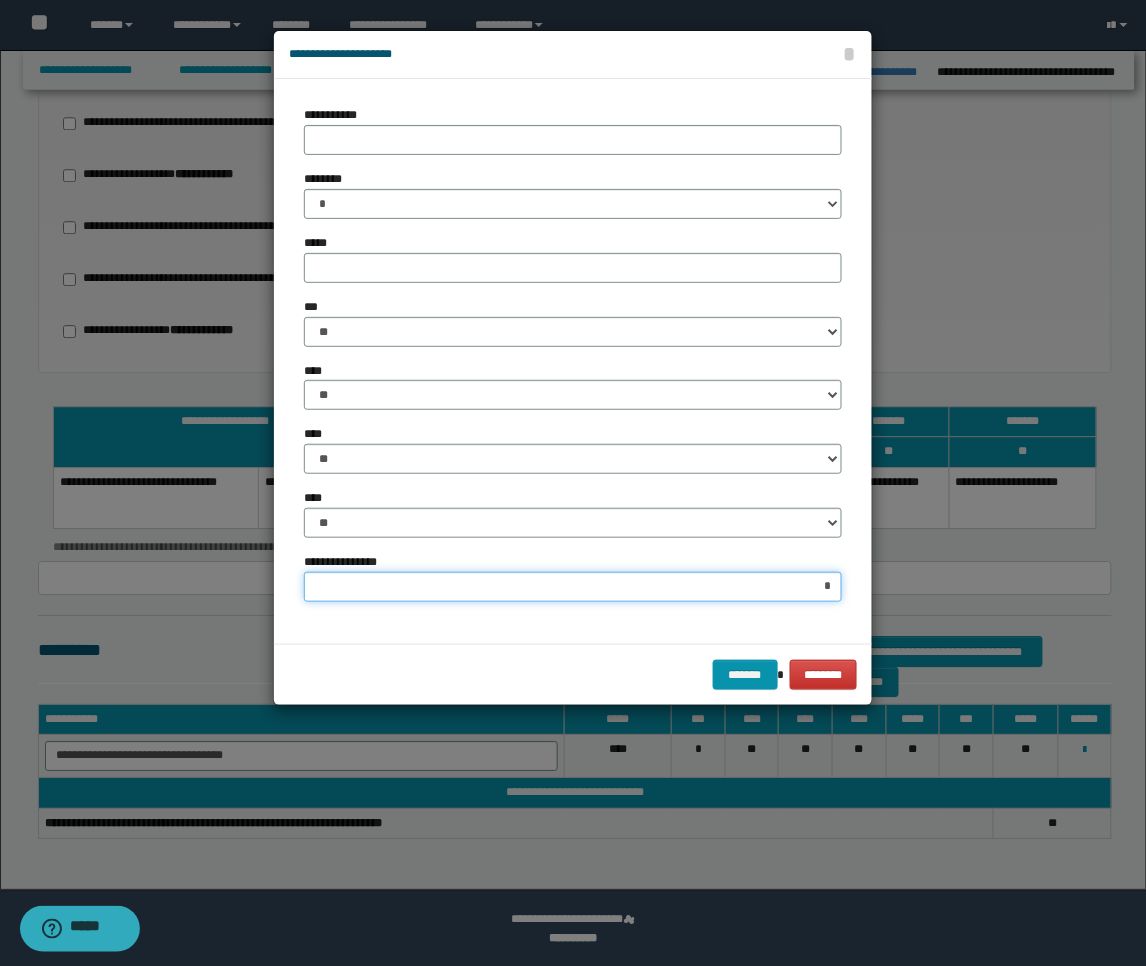 type on "**" 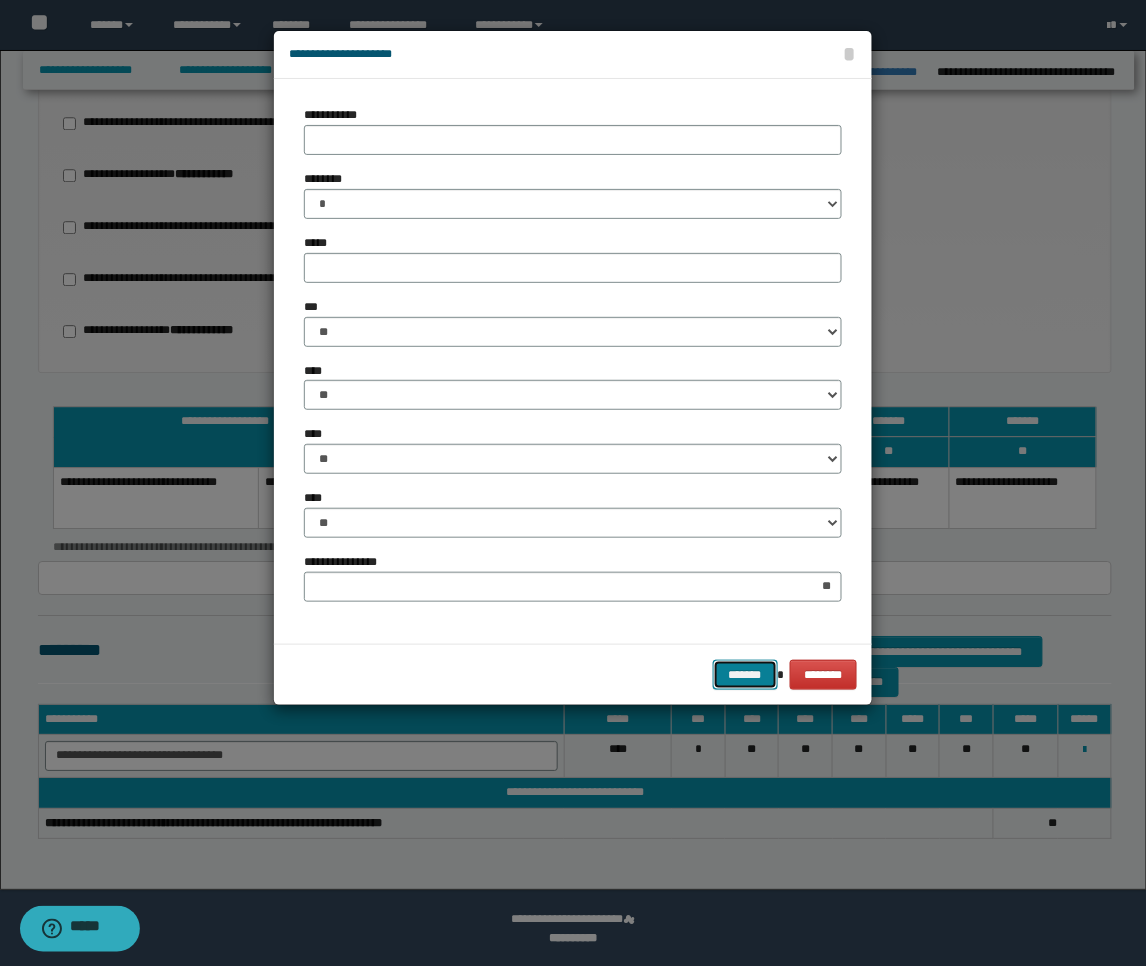 click on "*******" at bounding box center [745, 675] 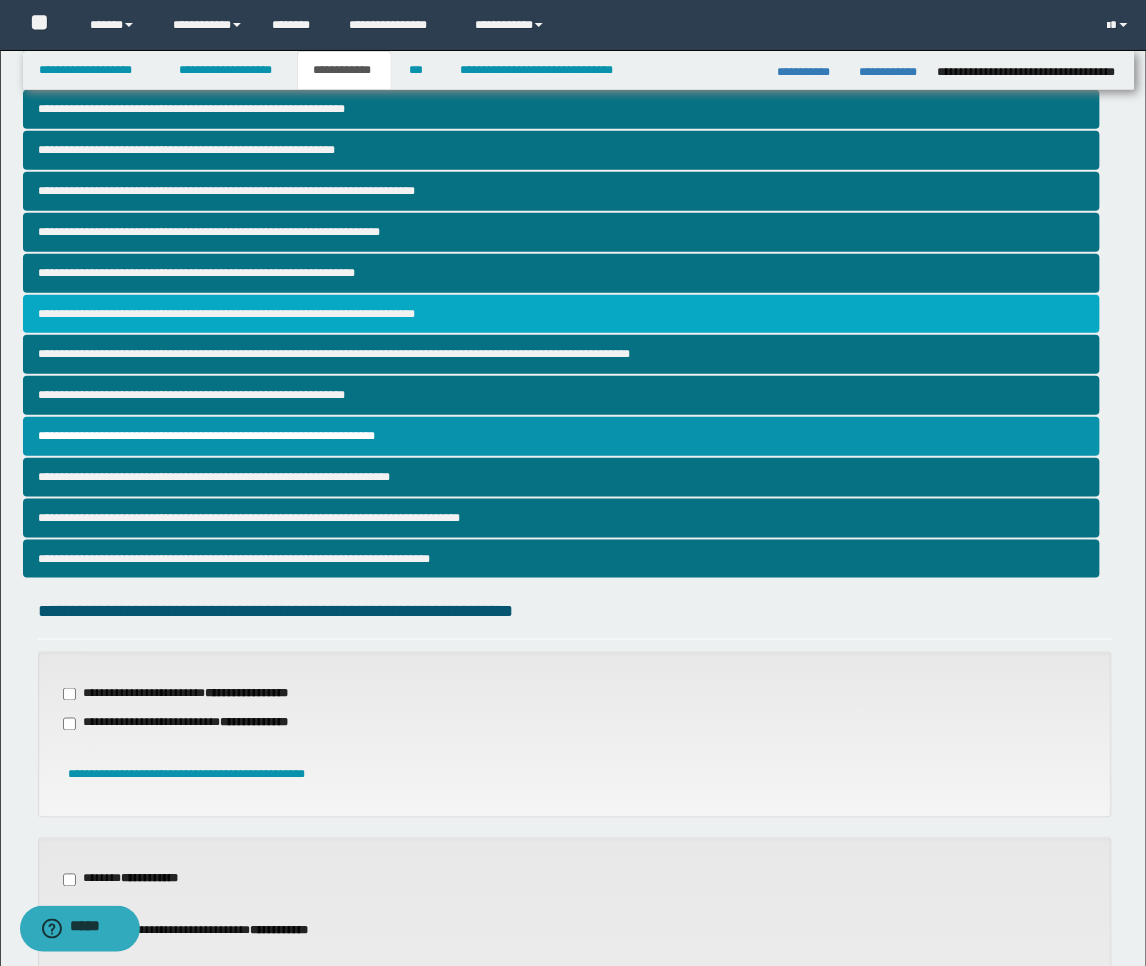 scroll, scrollTop: 125, scrollLeft: 0, axis: vertical 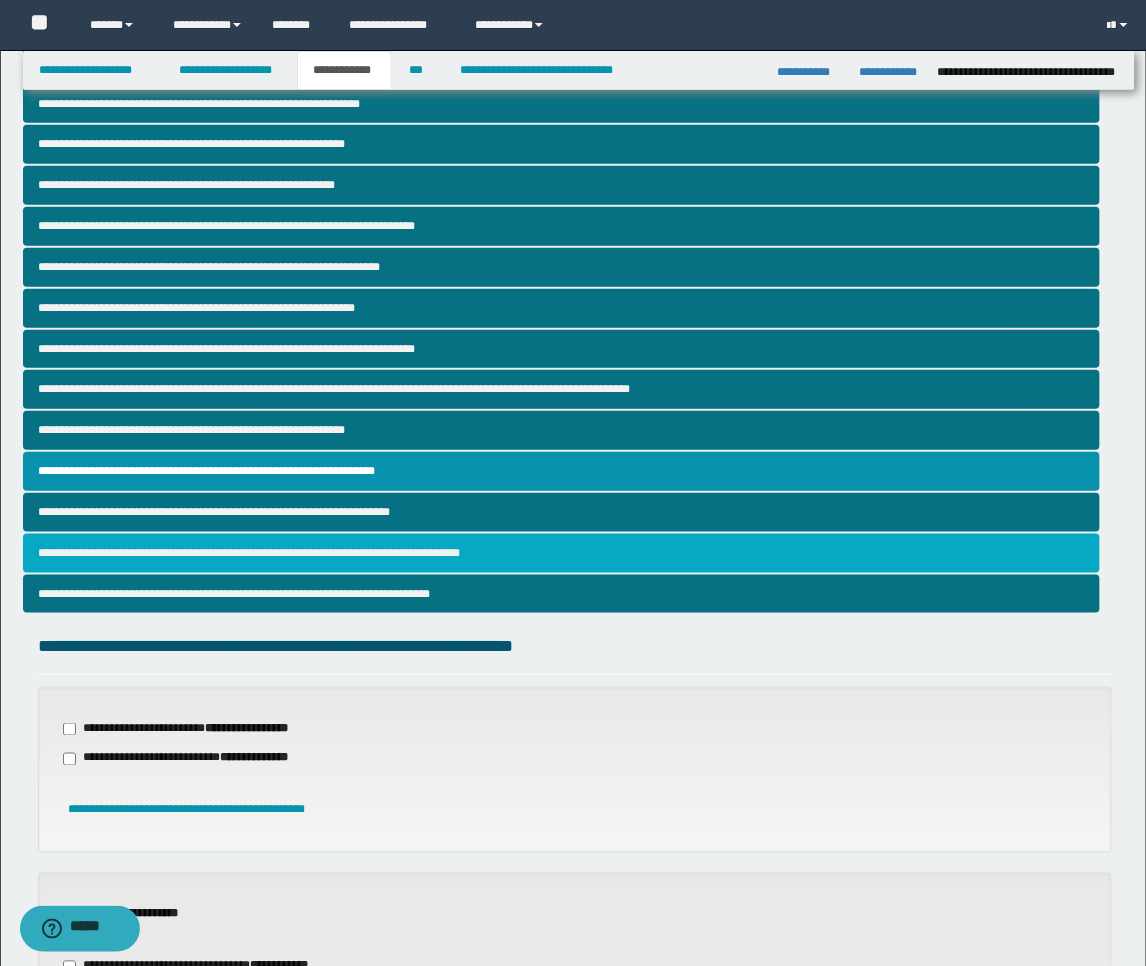 click on "**********" at bounding box center (562, 553) 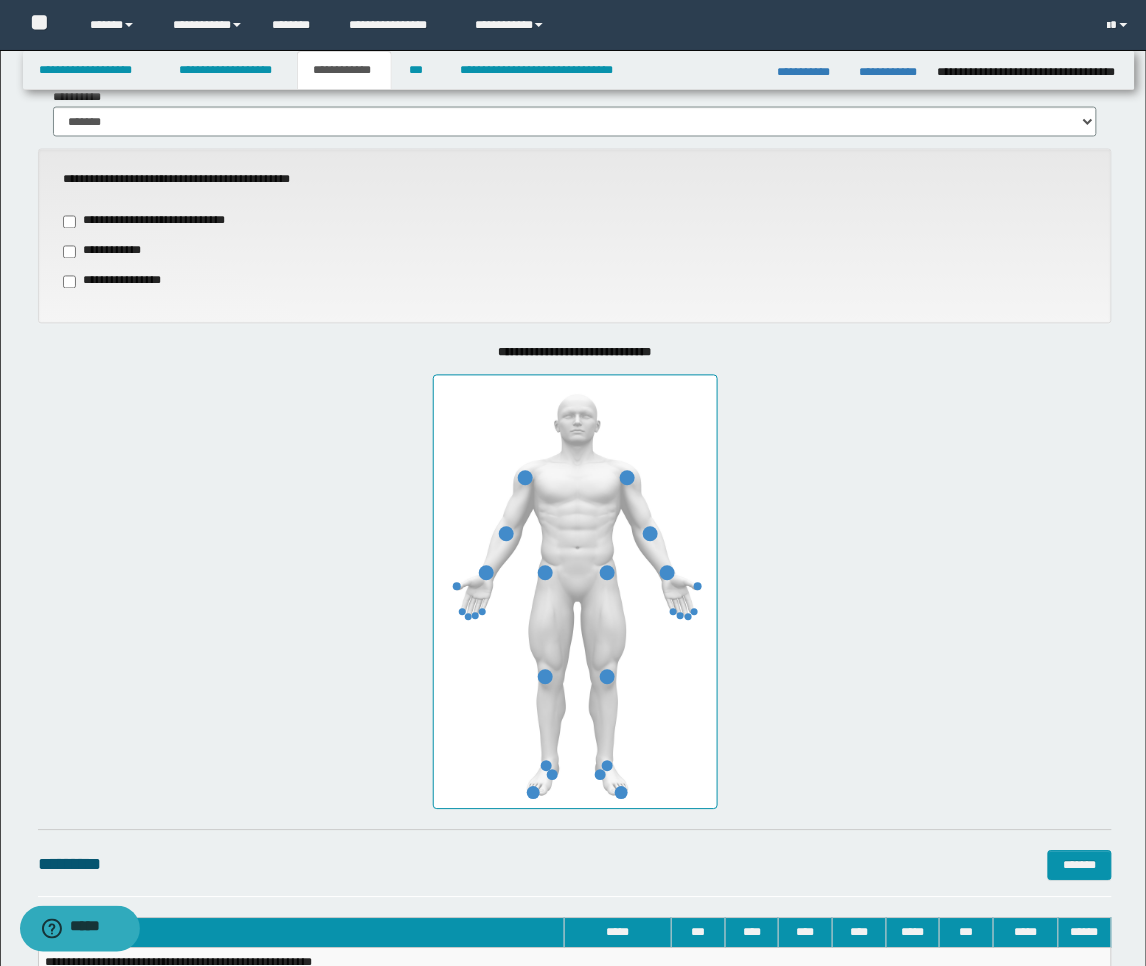 scroll, scrollTop: 777, scrollLeft: 0, axis: vertical 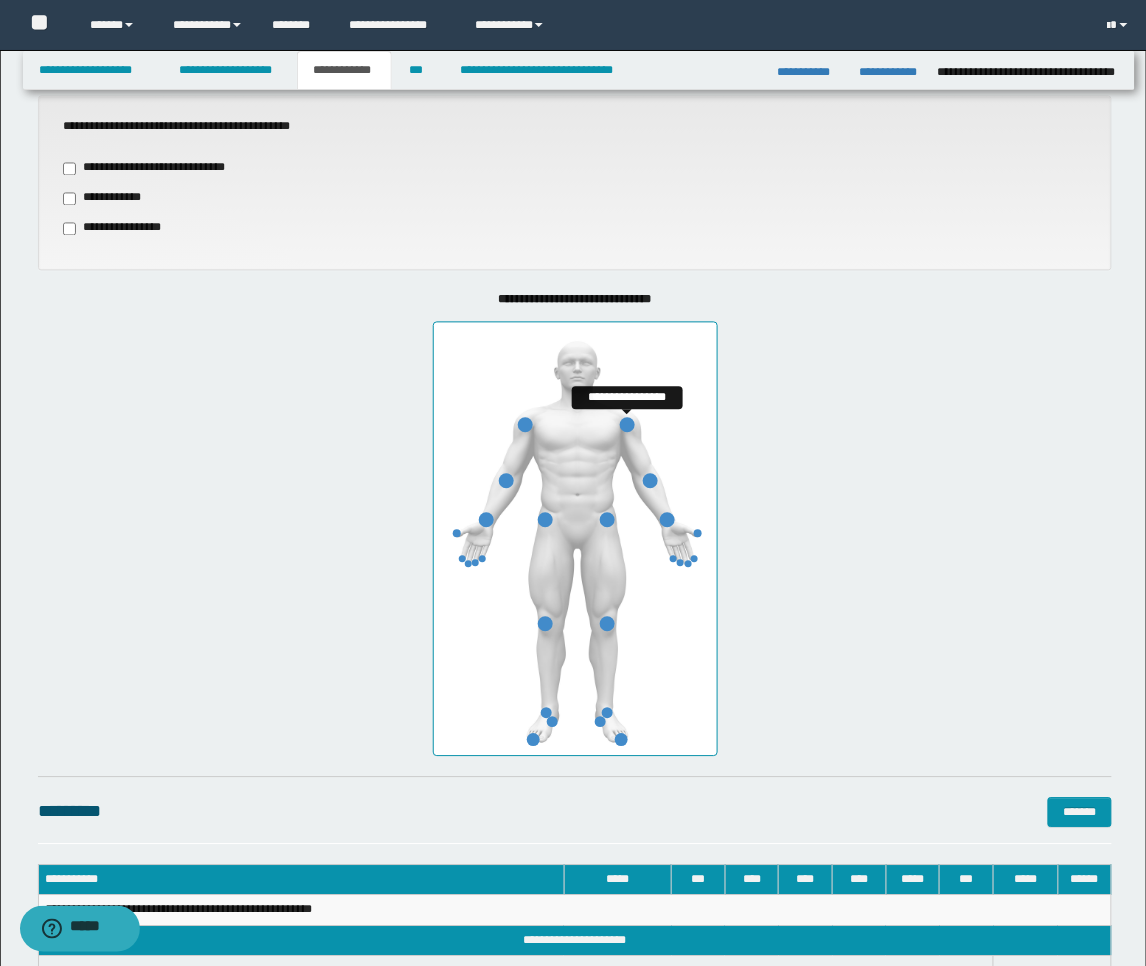 click at bounding box center (627, 425) 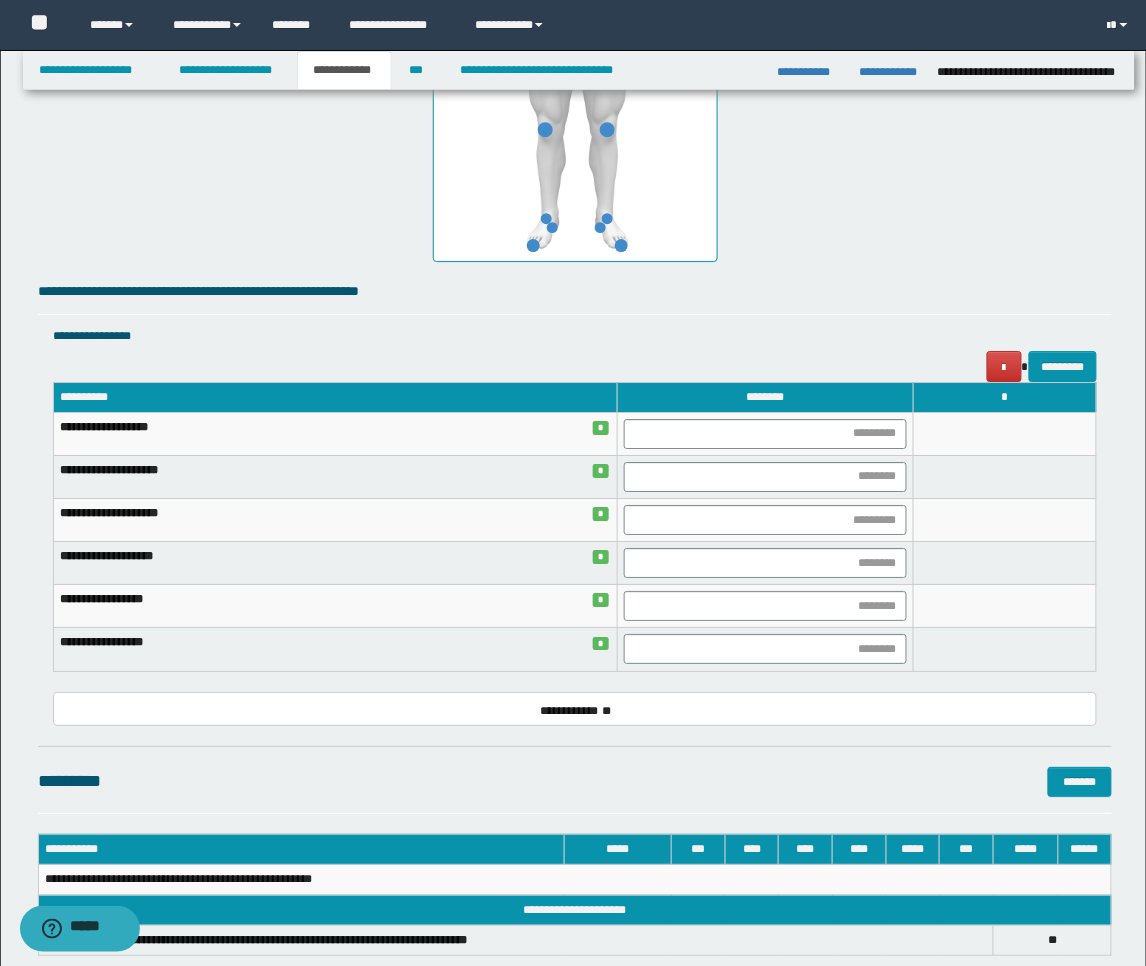 scroll, scrollTop: 1333, scrollLeft: 0, axis: vertical 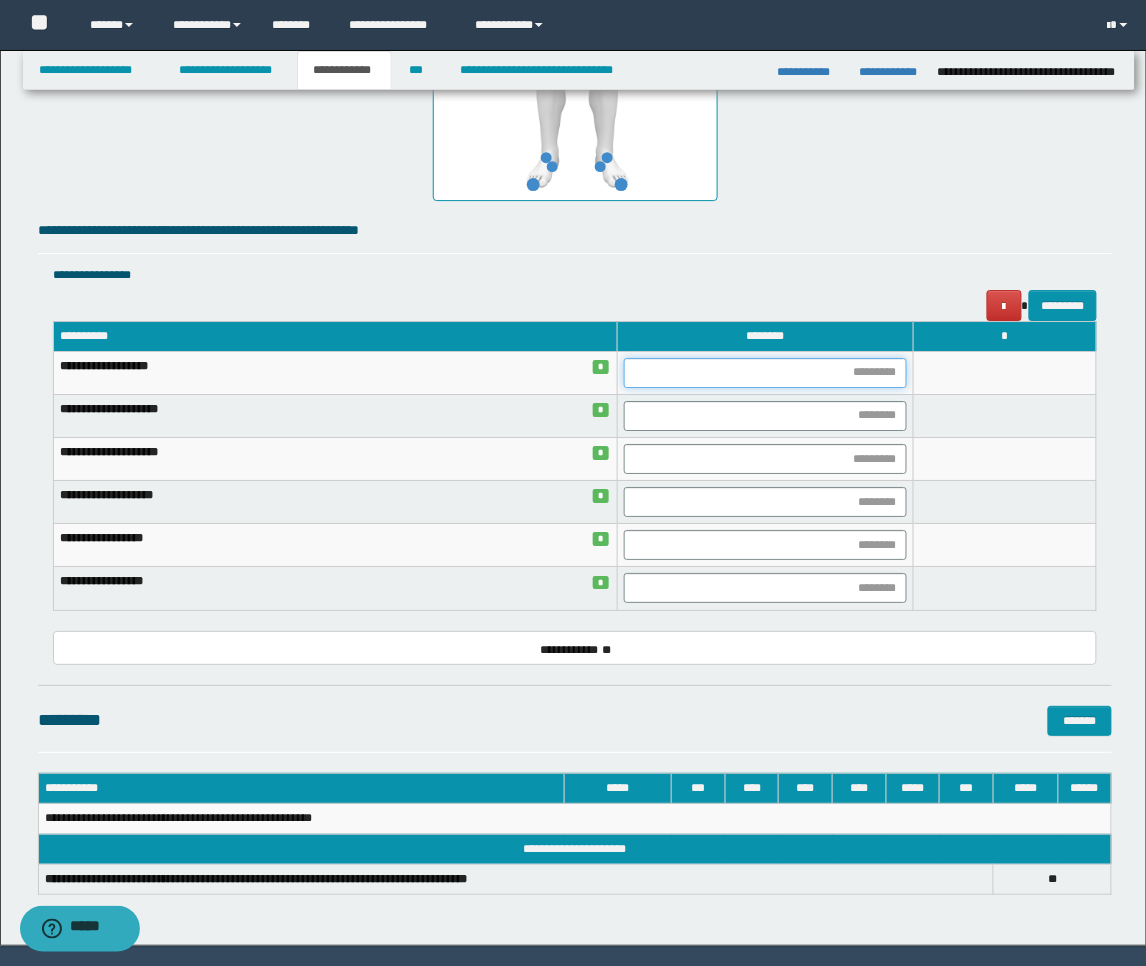 click at bounding box center (765, 373) 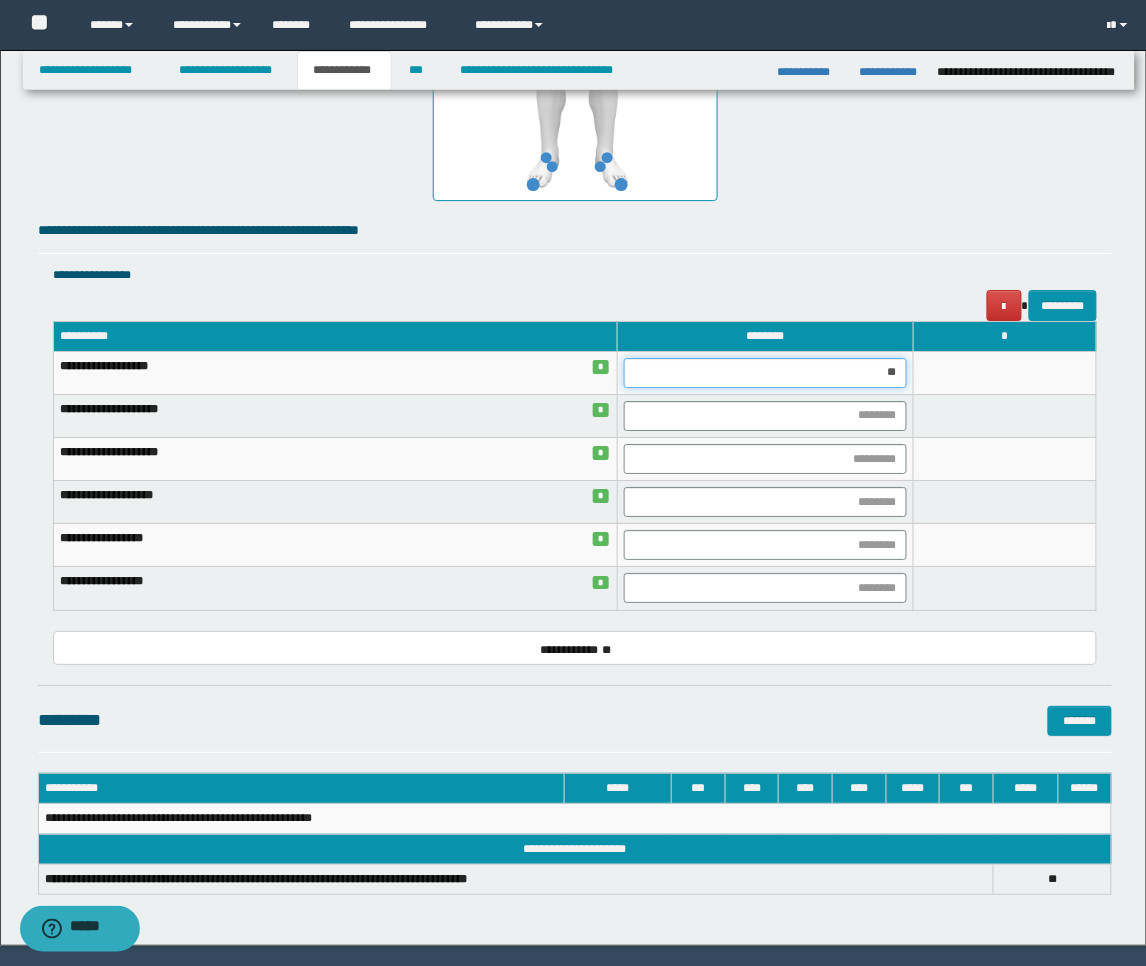type on "***" 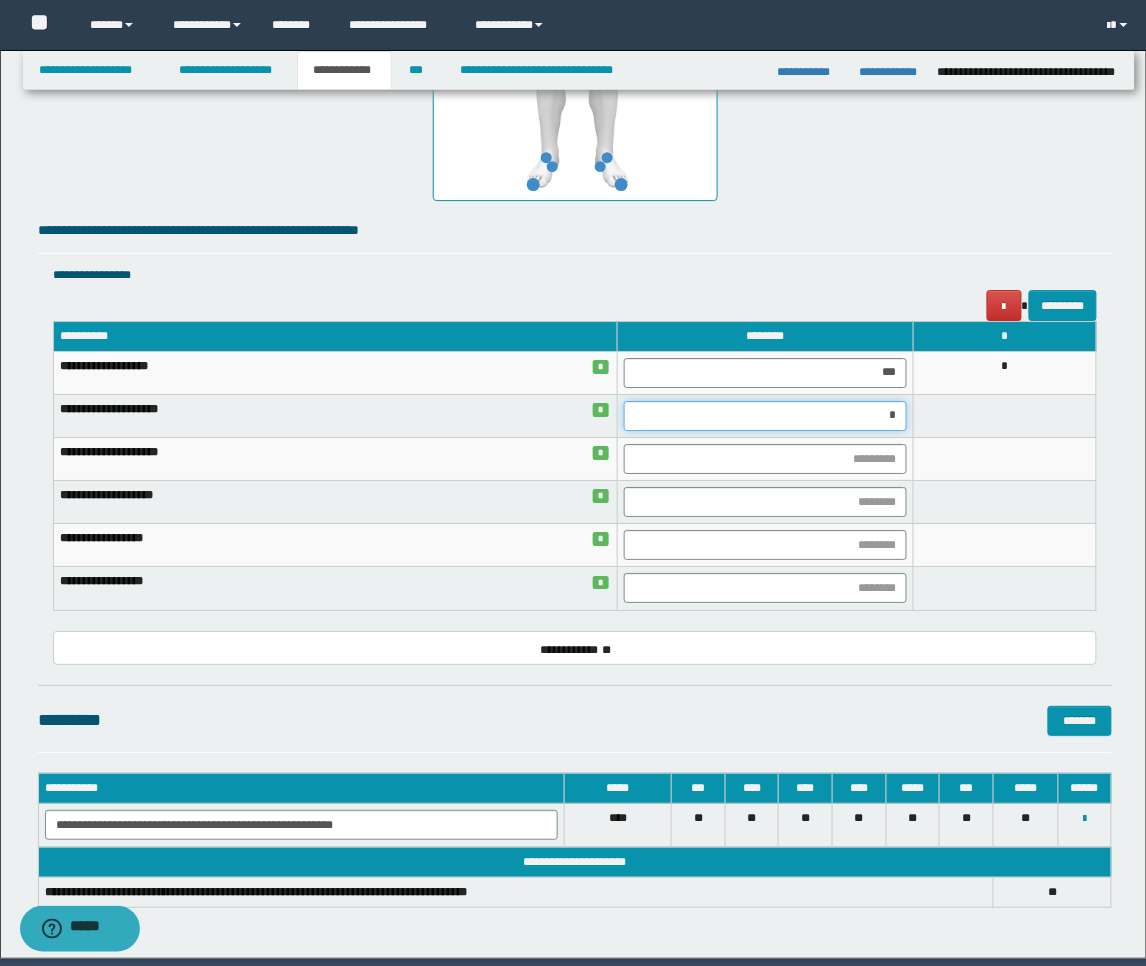 type on "**" 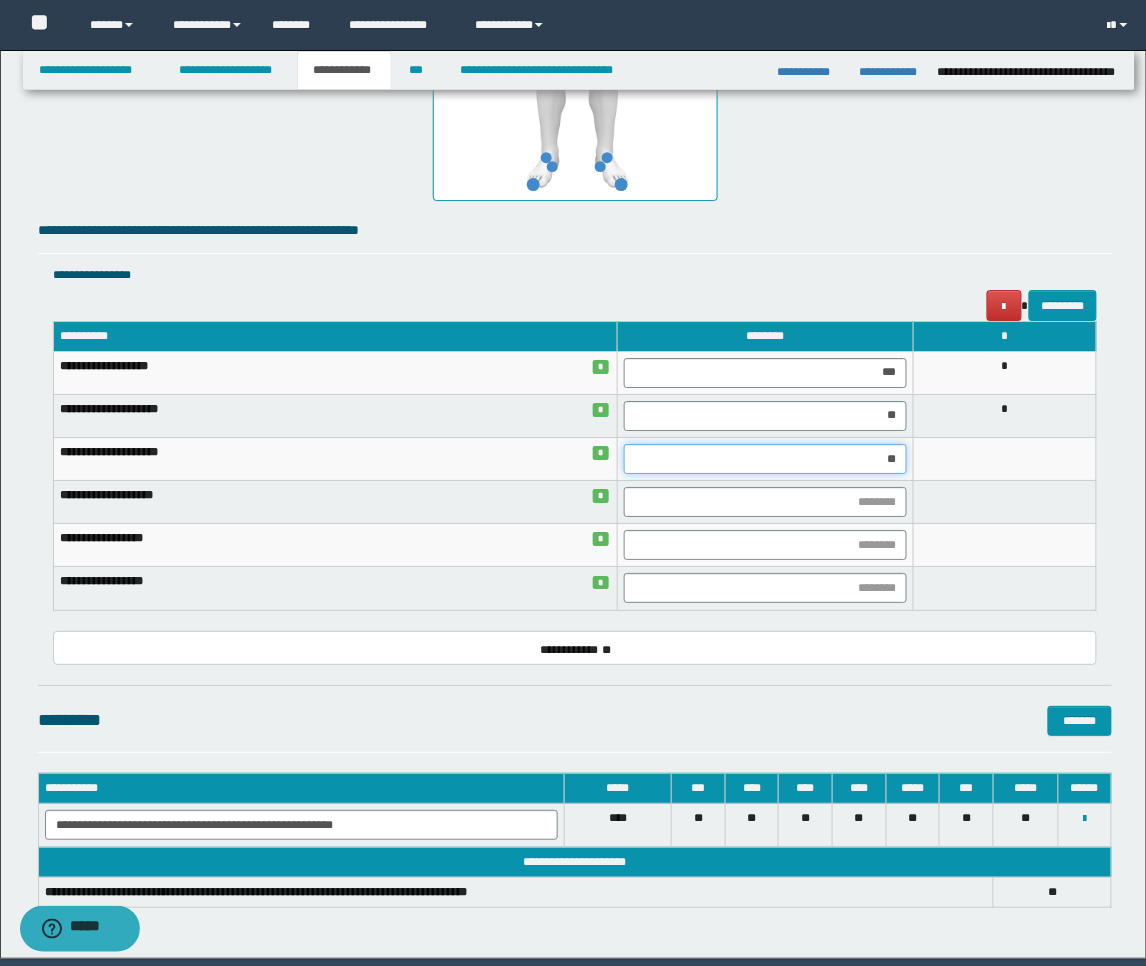 type on "***" 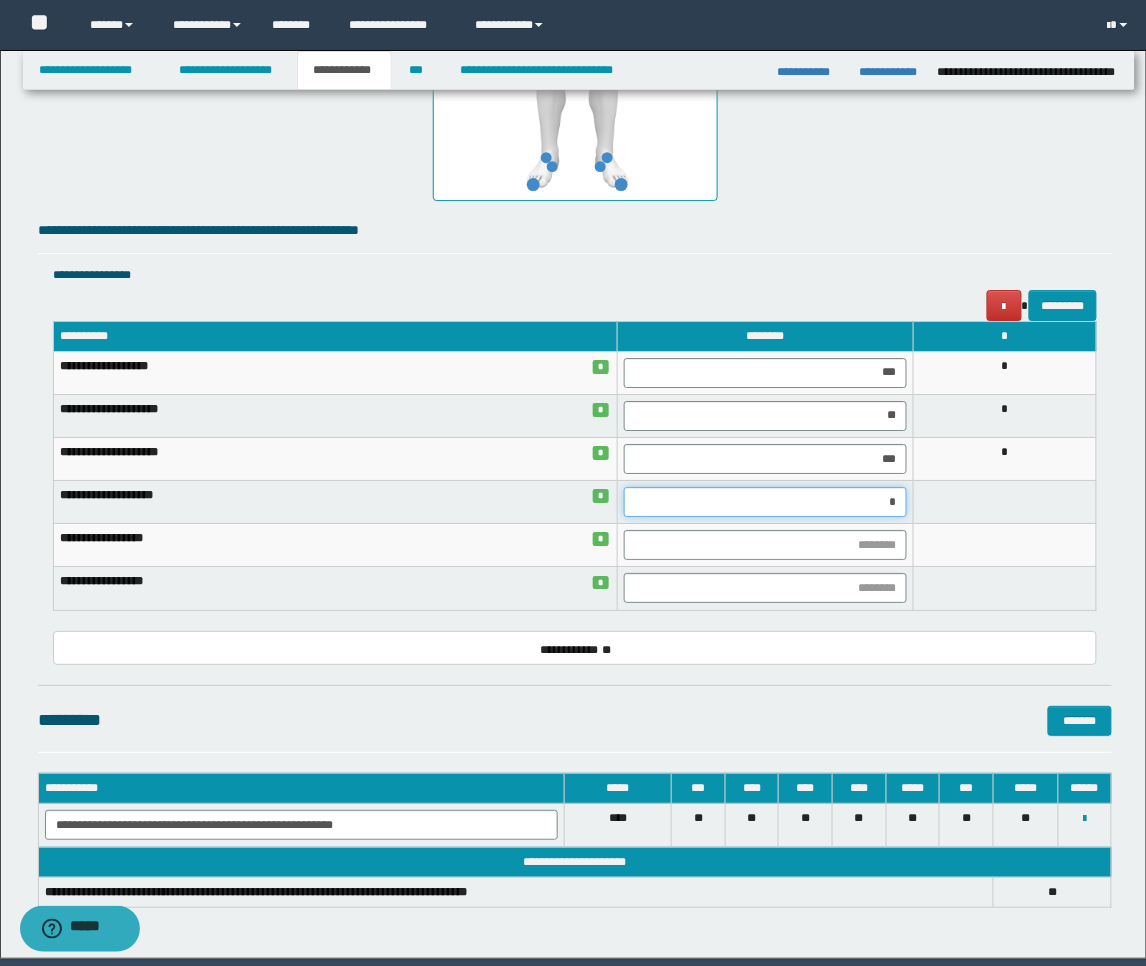 type on "**" 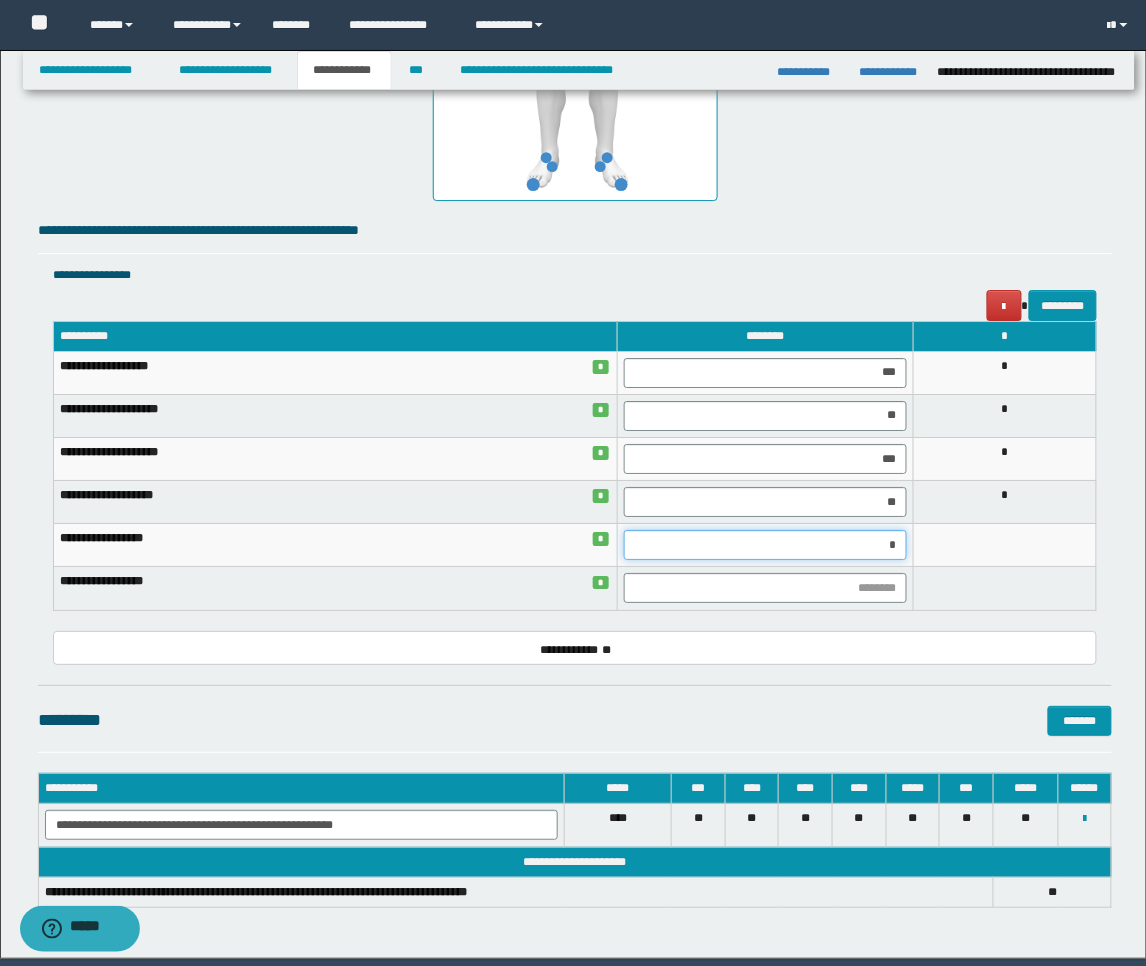type on "**" 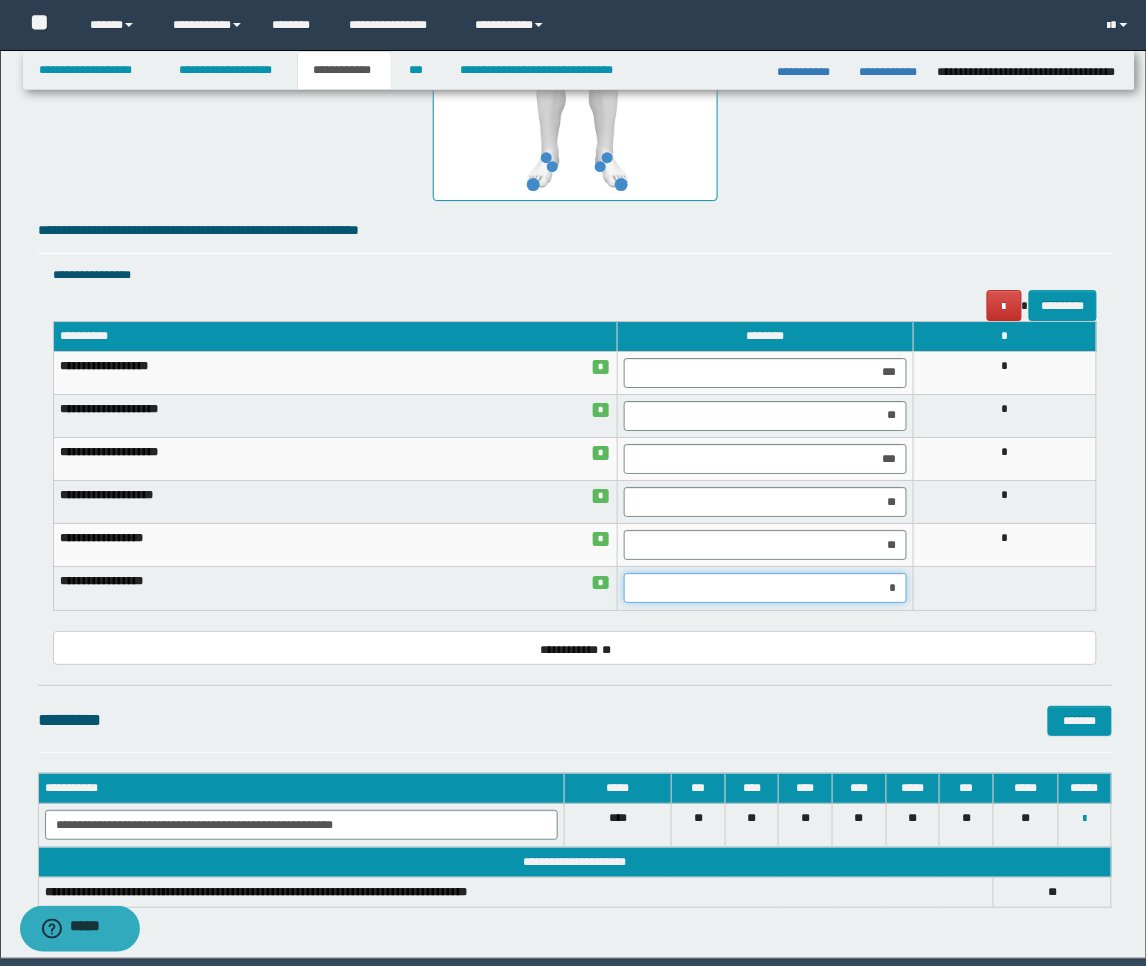 type on "**" 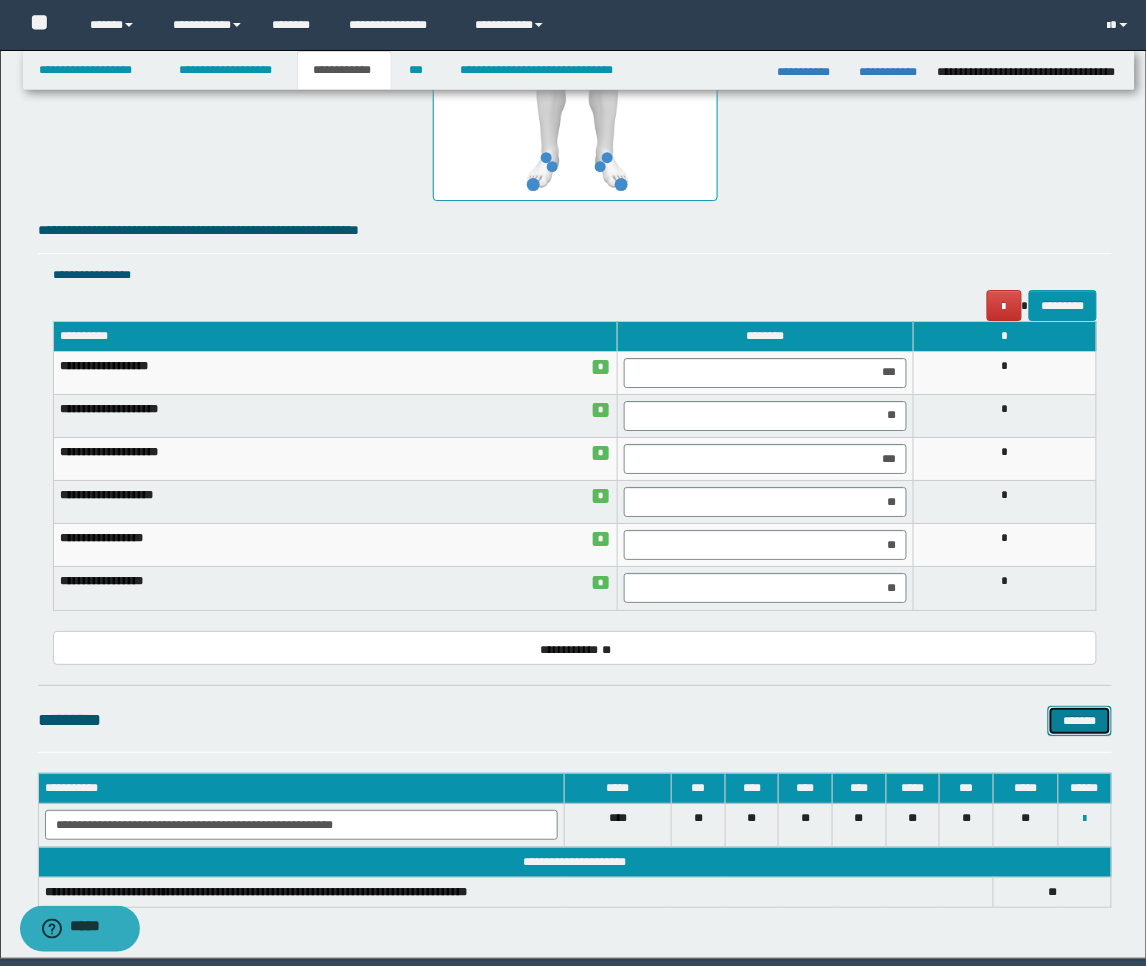 type 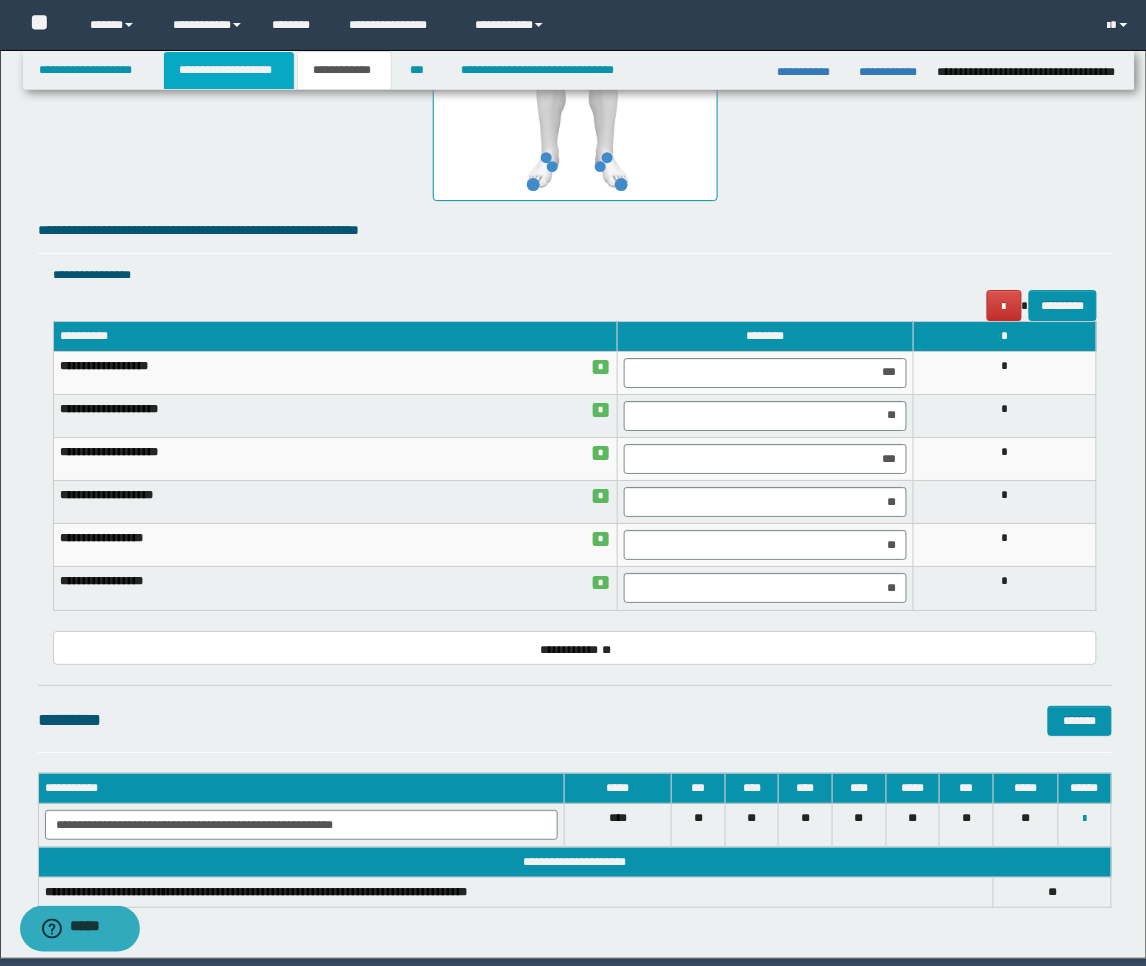 click on "**********" at bounding box center (229, 70) 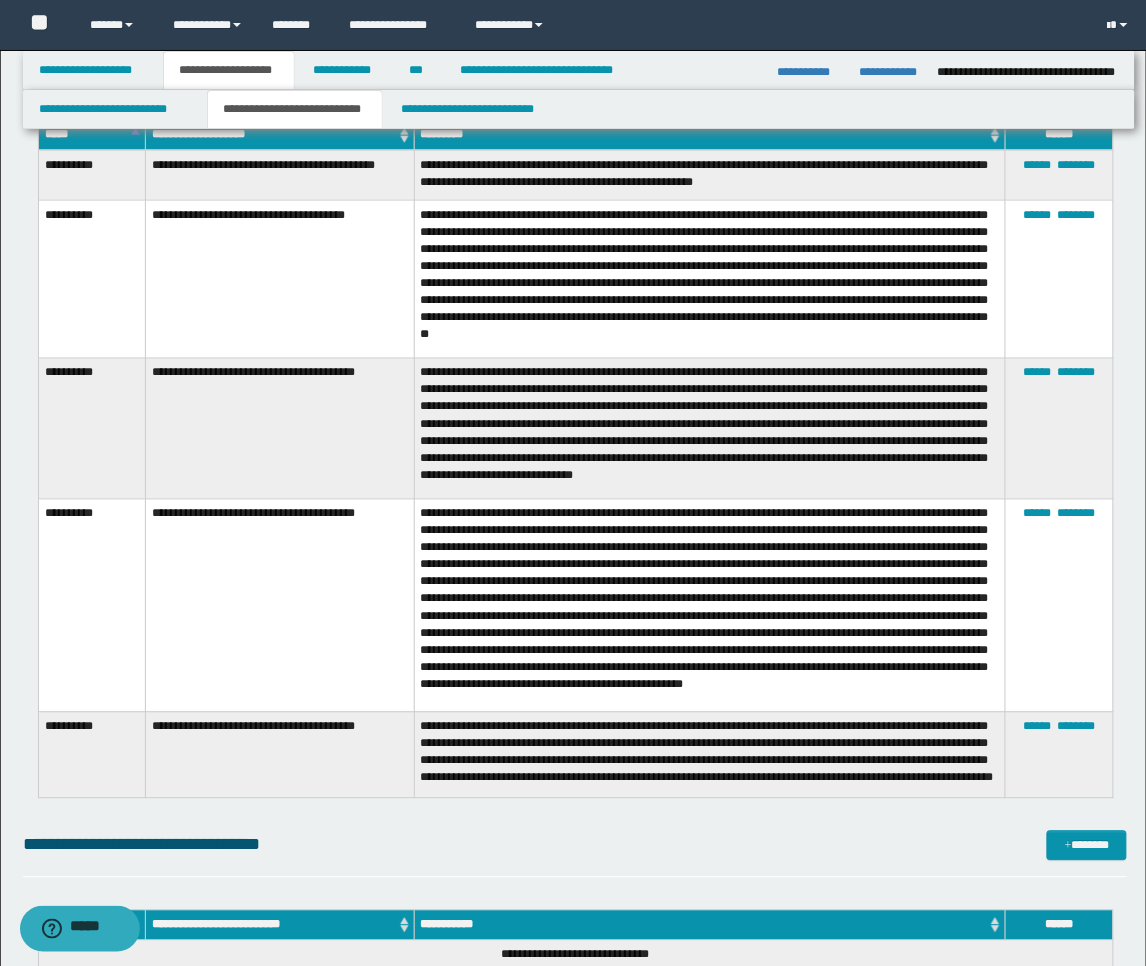 scroll, scrollTop: 5808, scrollLeft: 0, axis: vertical 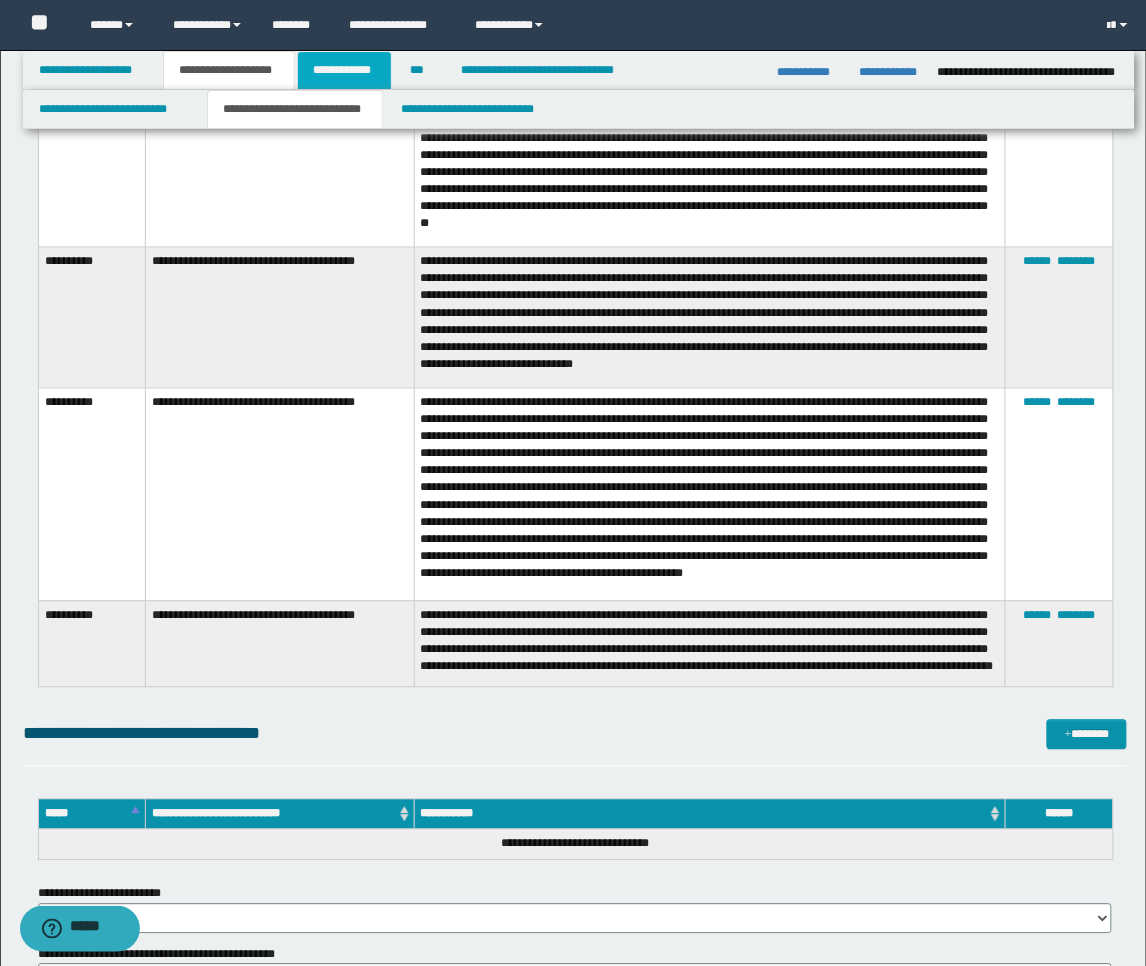 click on "**********" at bounding box center [344, 70] 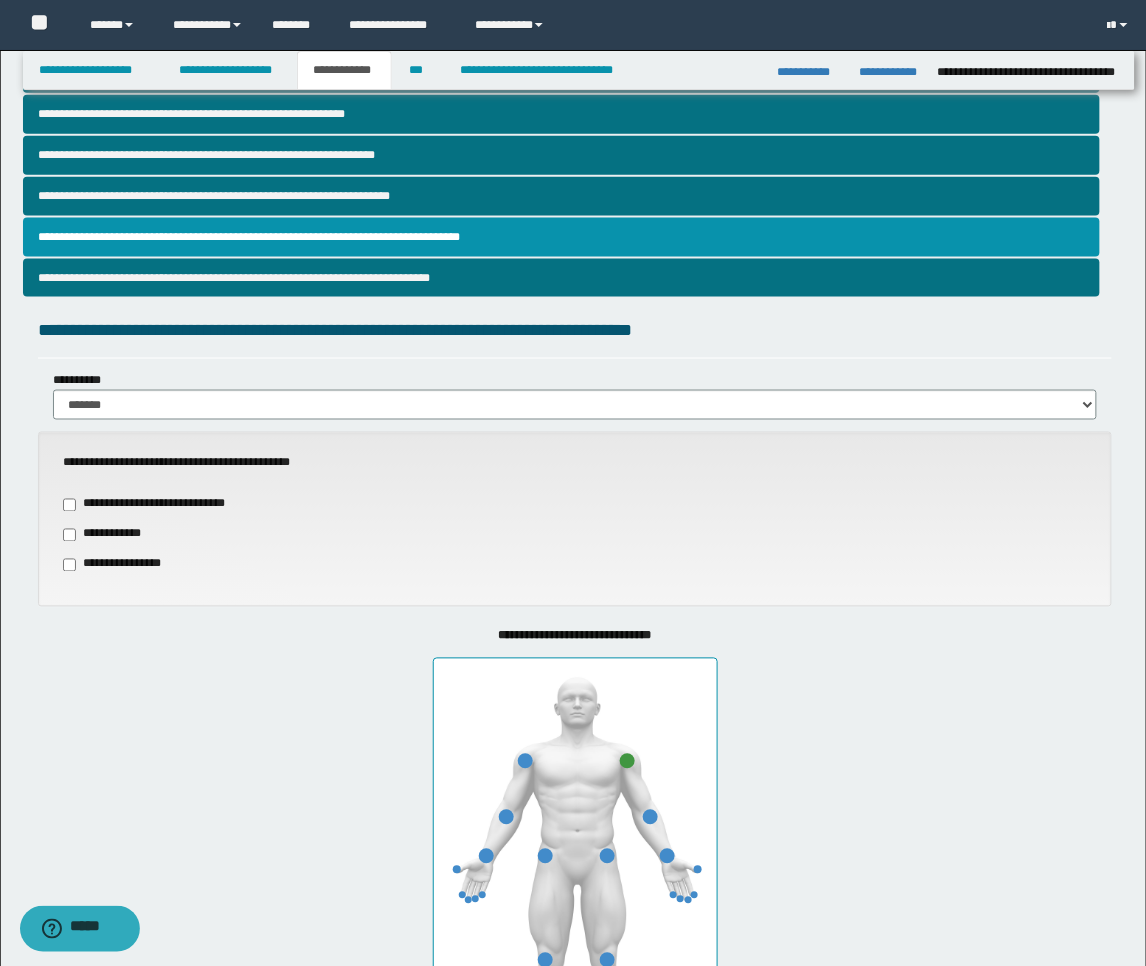 scroll, scrollTop: 403, scrollLeft: 0, axis: vertical 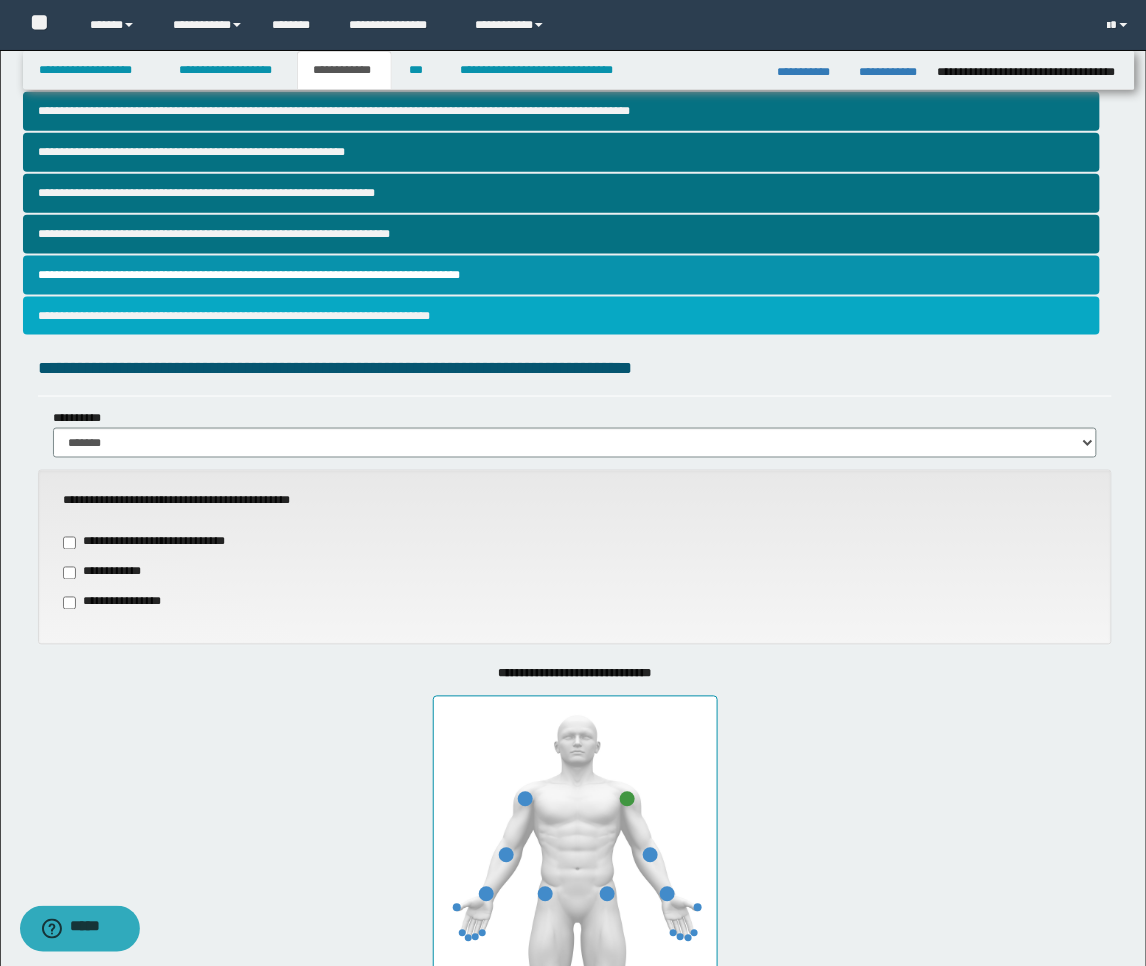 click on "**********" at bounding box center (562, 316) 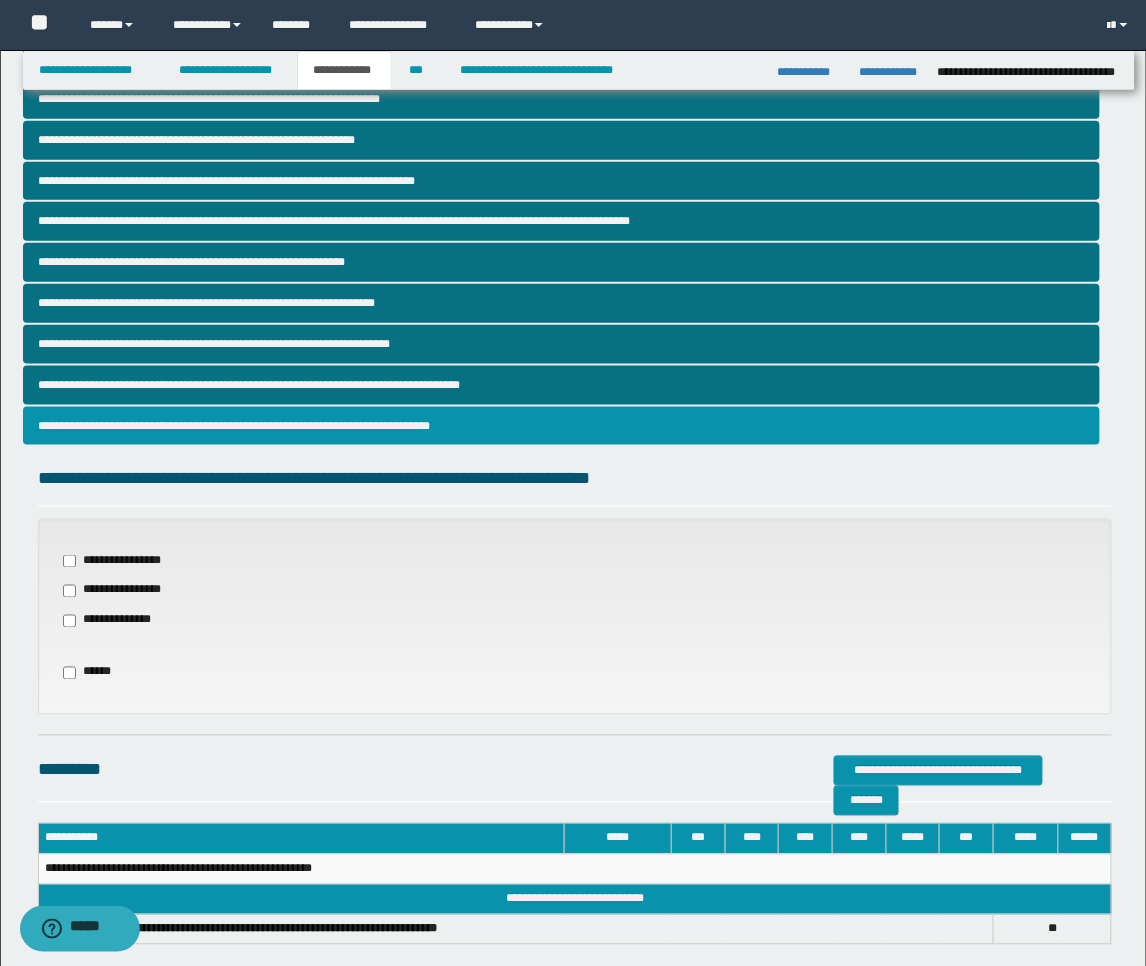 scroll, scrollTop: 401, scrollLeft: 0, axis: vertical 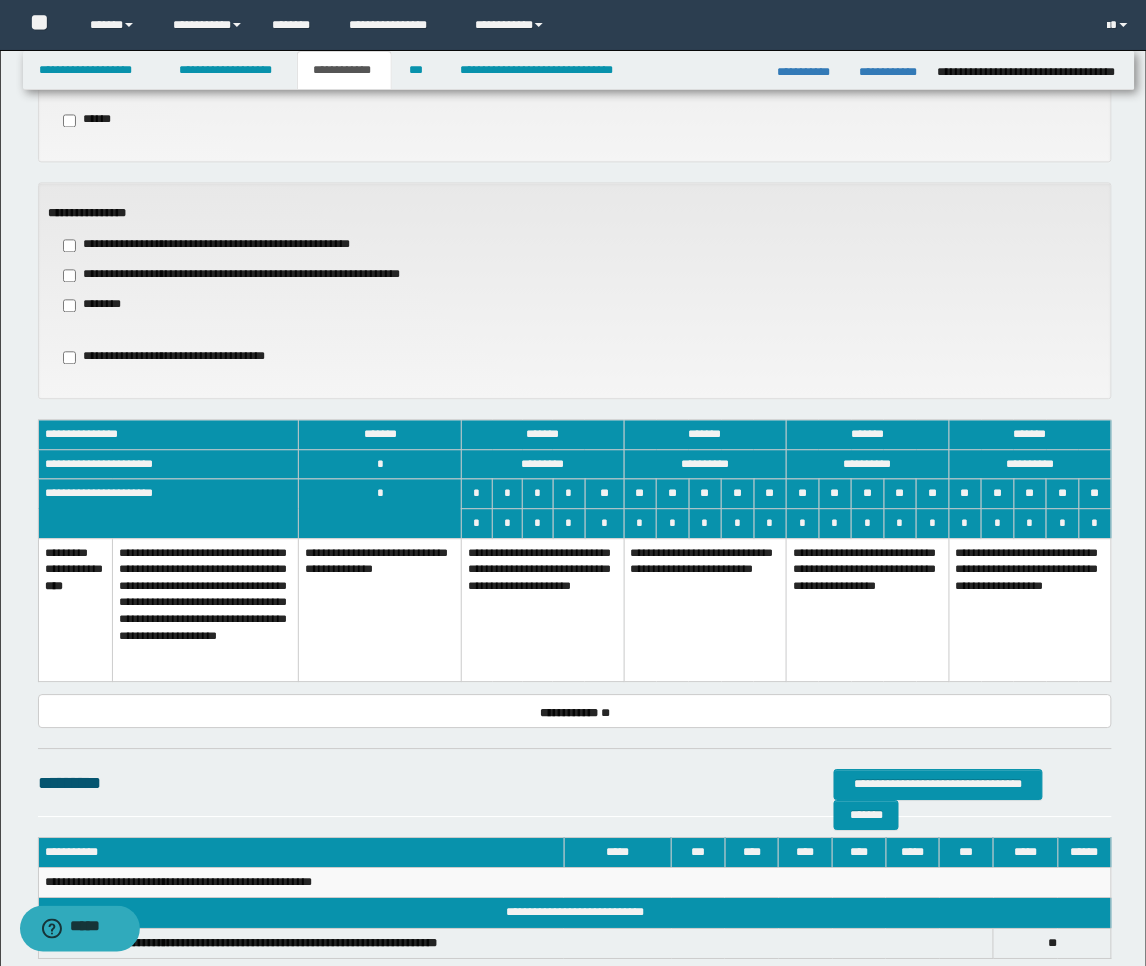 click on "**********" at bounding box center [705, 611] 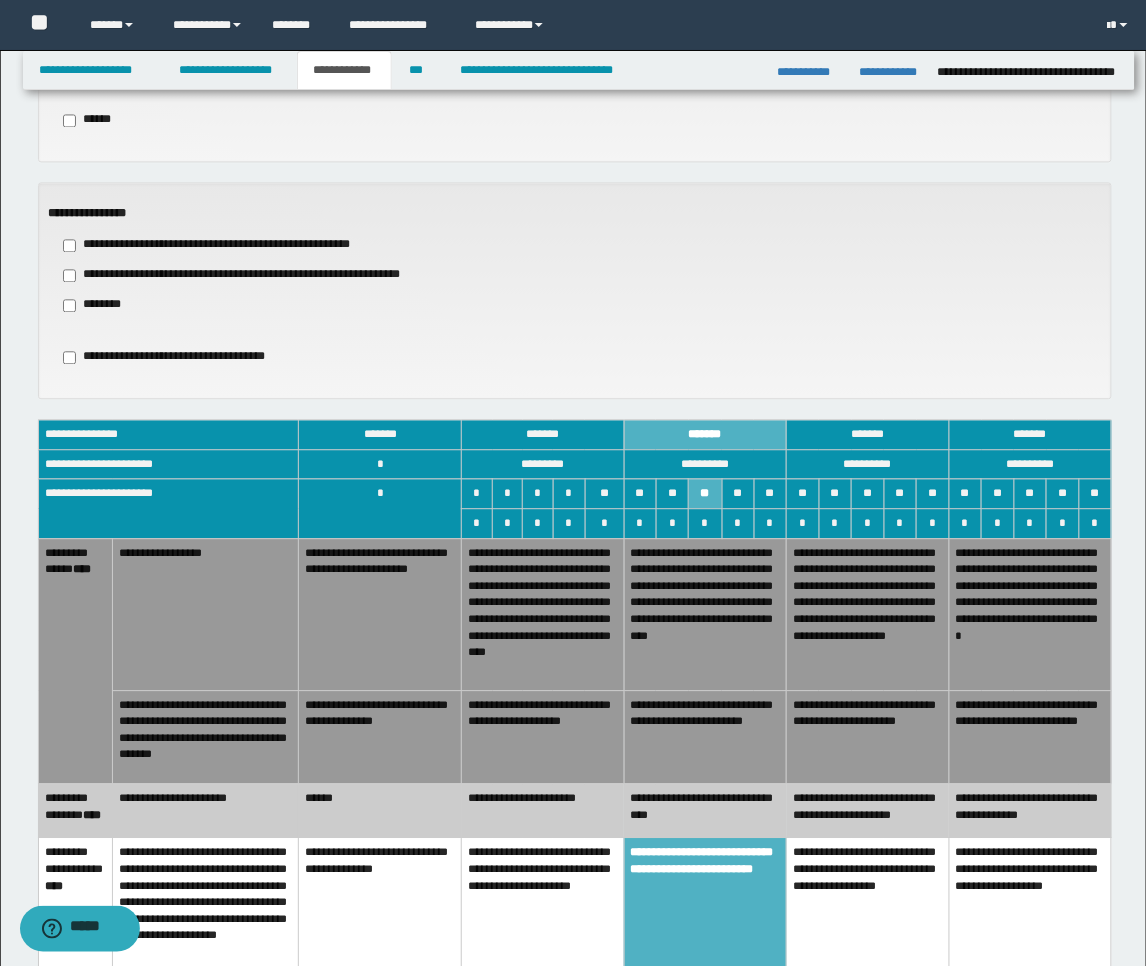 click on "**********" at bounding box center (543, 737) 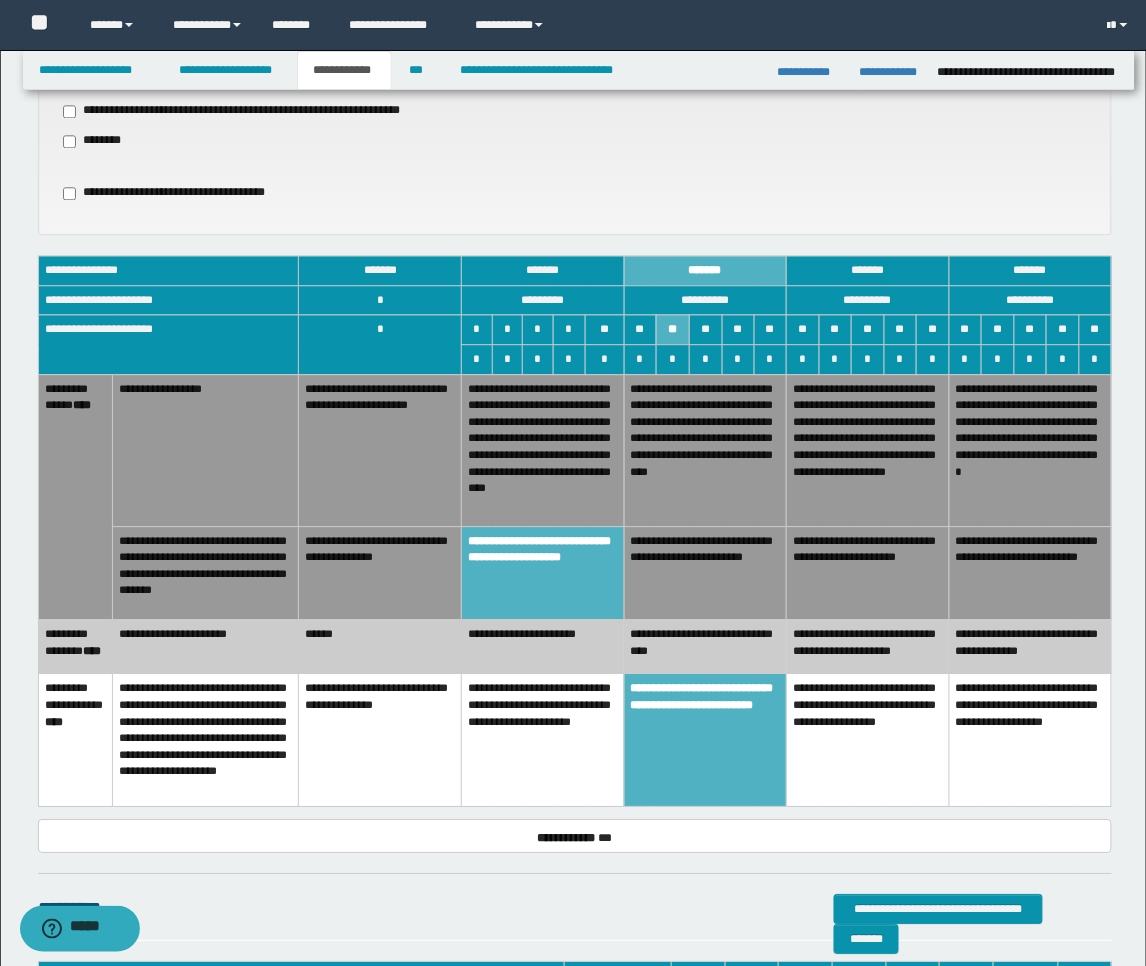 scroll, scrollTop: 1067, scrollLeft: 0, axis: vertical 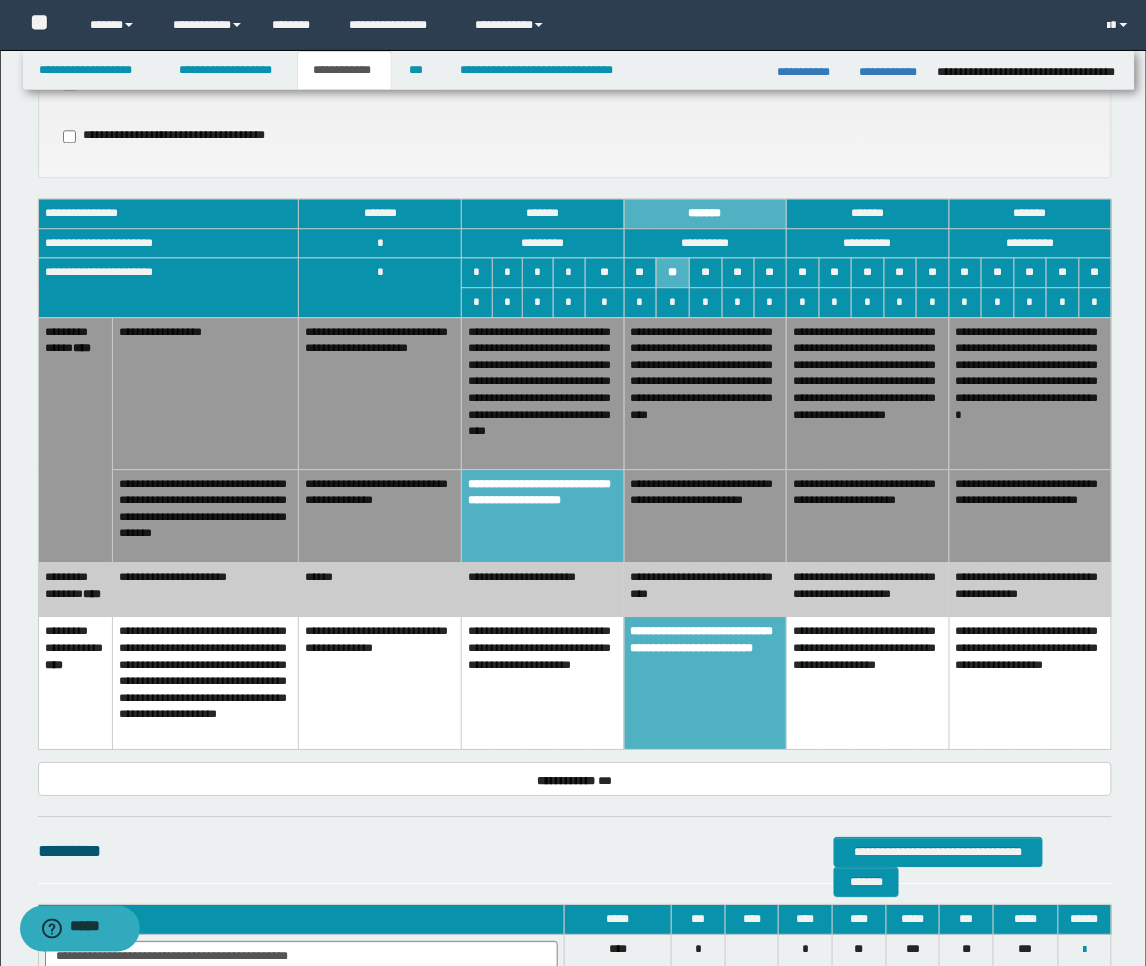 click on "**********" at bounding box center (380, 393) 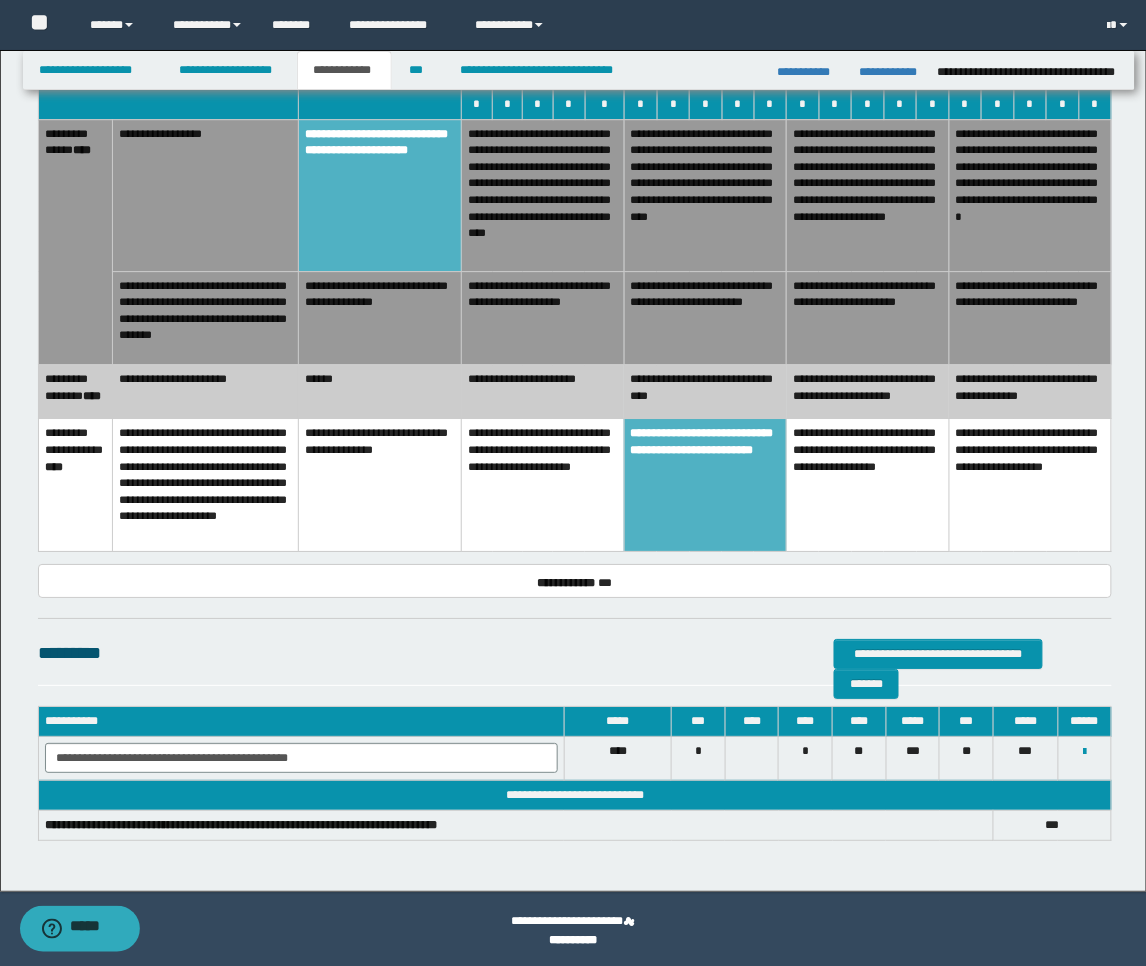 scroll, scrollTop: 1268, scrollLeft: 0, axis: vertical 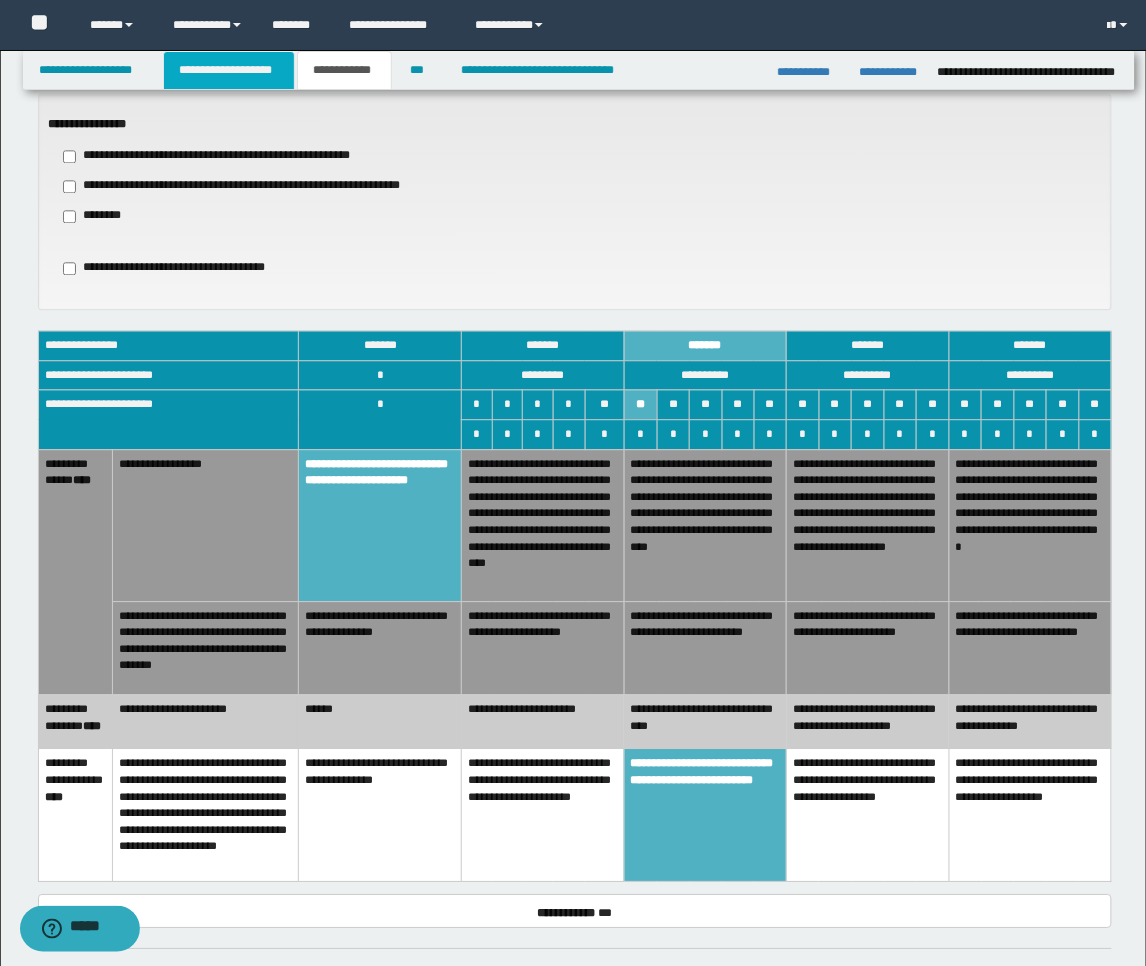 click on "**********" at bounding box center (229, 70) 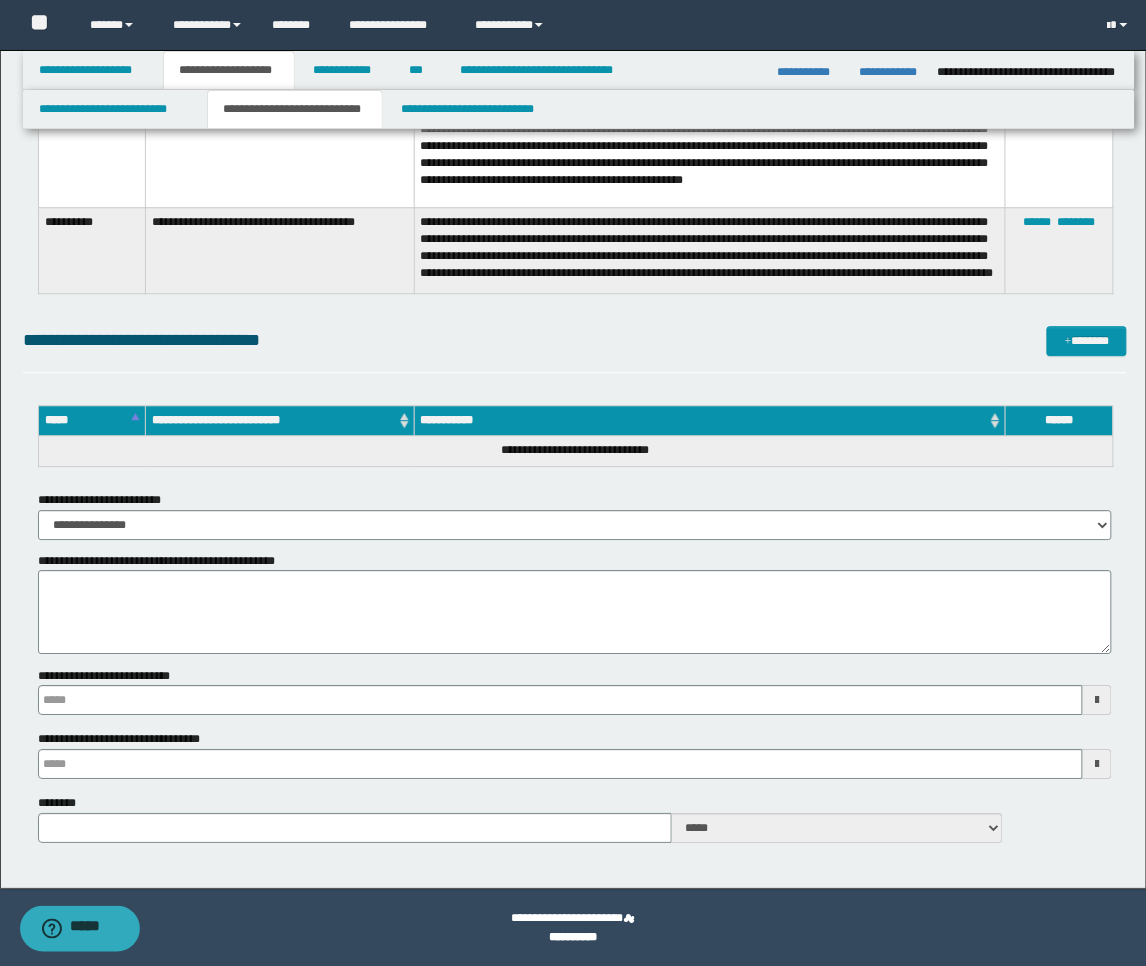 type 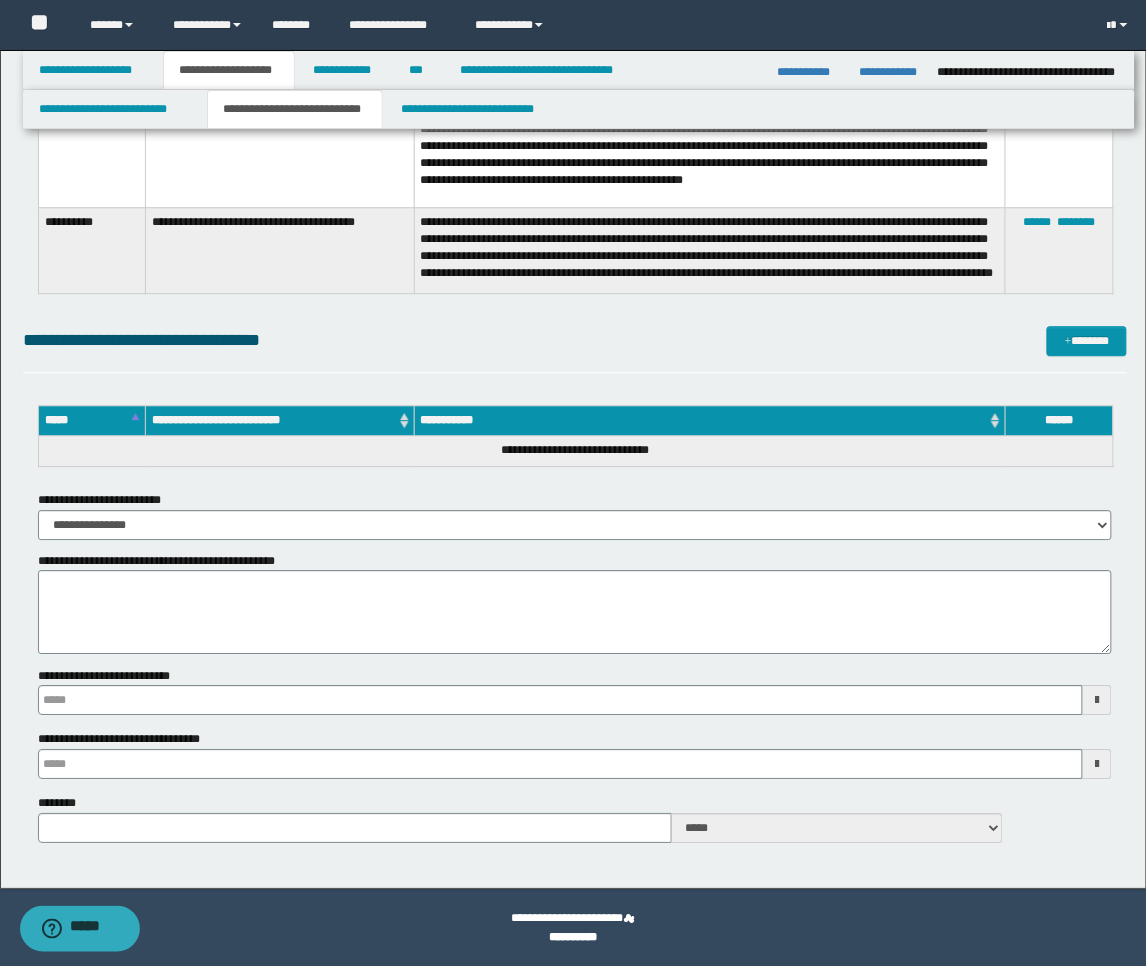 scroll, scrollTop: 5757, scrollLeft: 0, axis: vertical 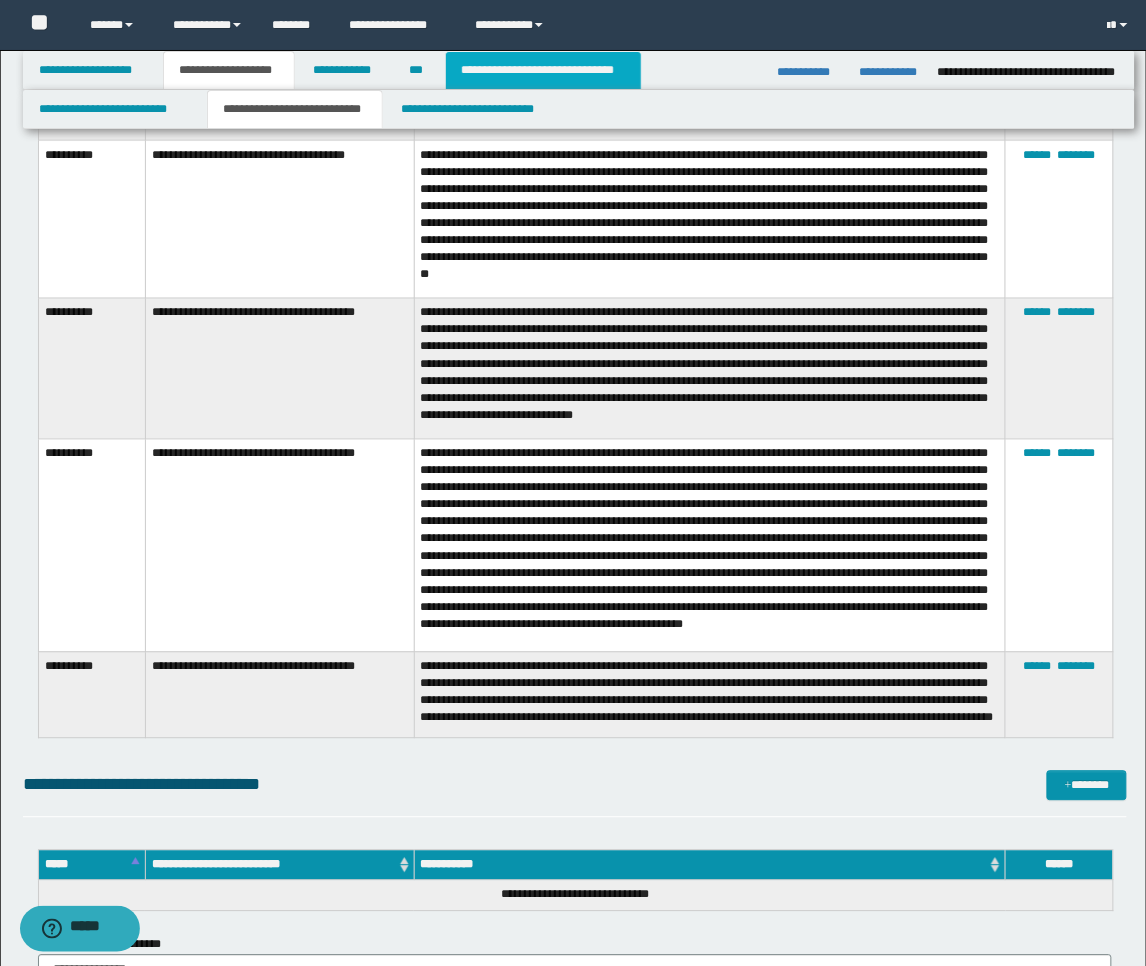 click on "**********" at bounding box center [543, 70] 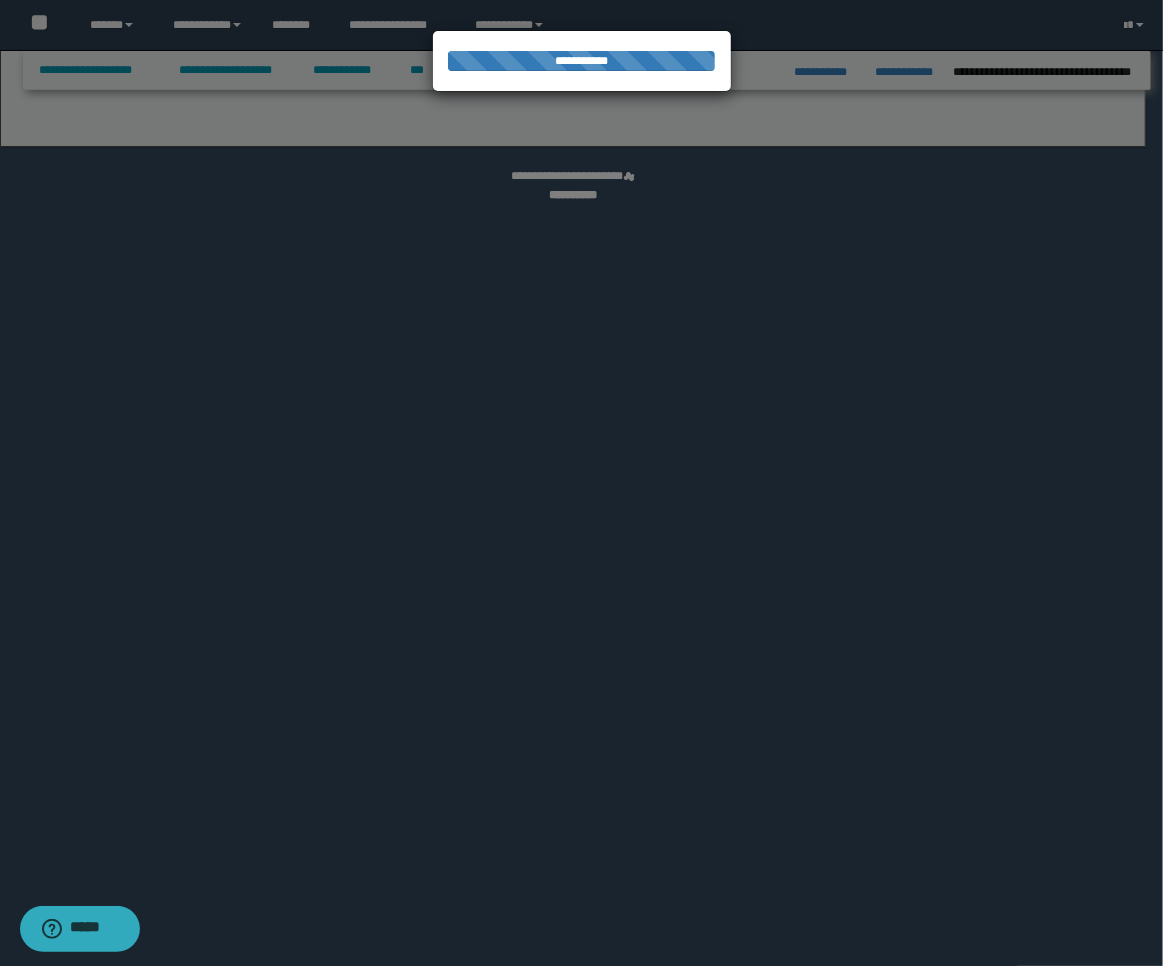 select on "*" 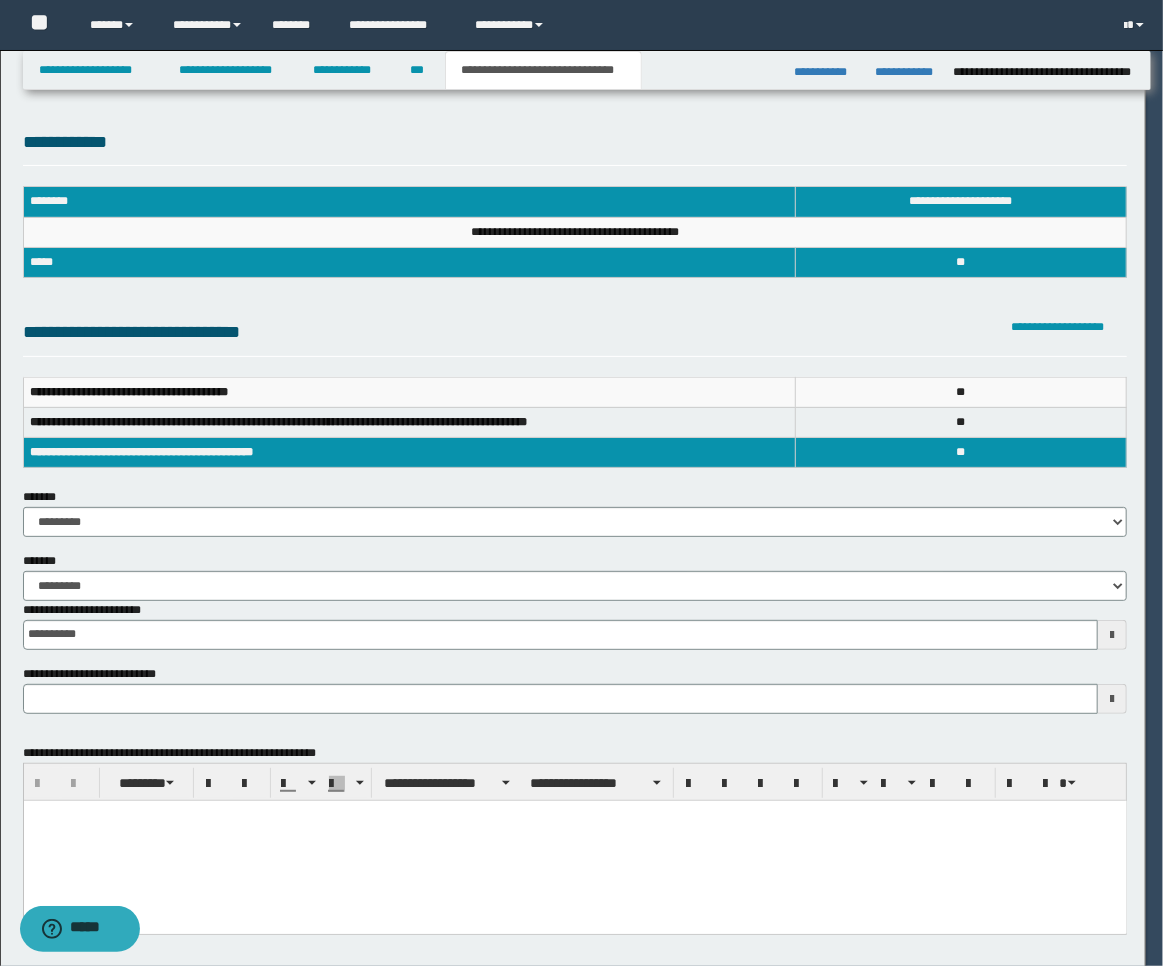 scroll, scrollTop: 0, scrollLeft: 0, axis: both 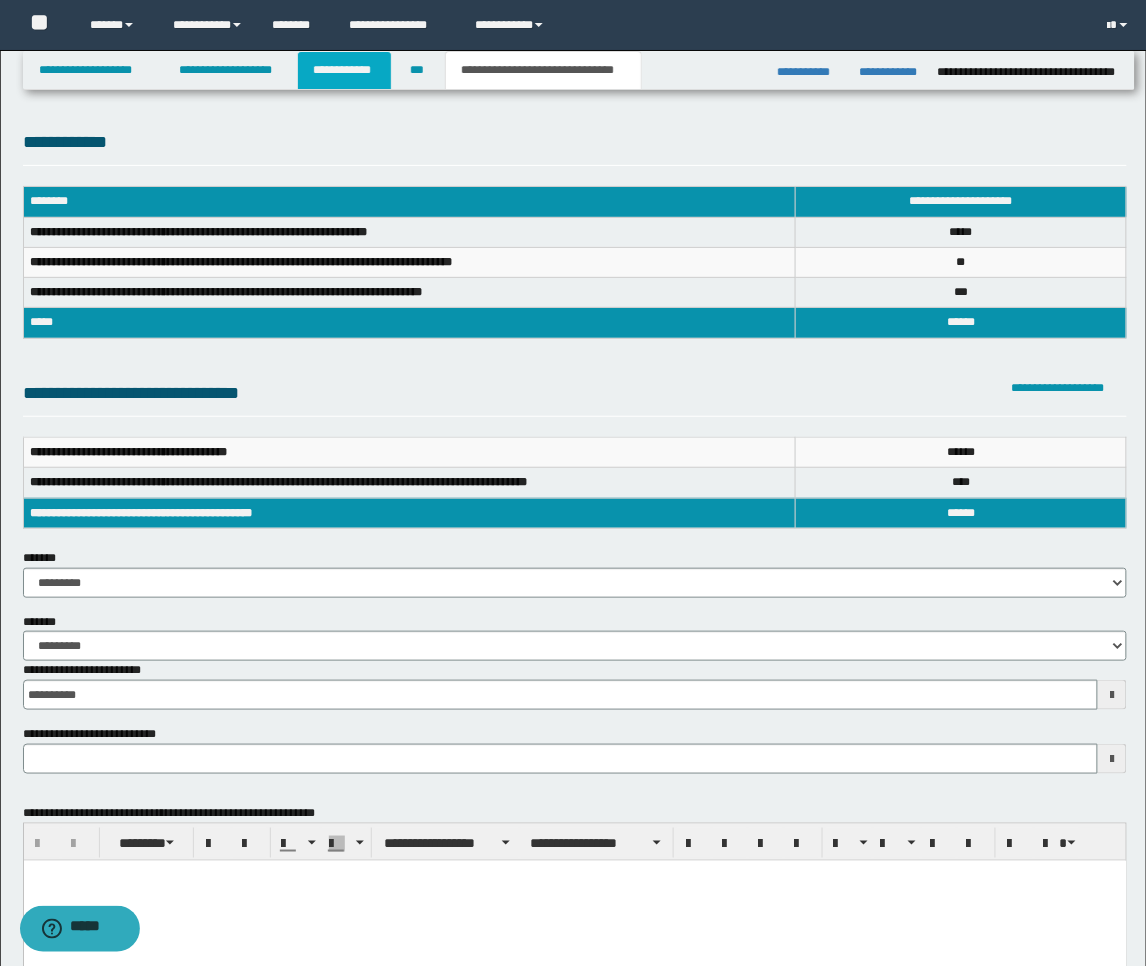 click on "**********" at bounding box center [344, 70] 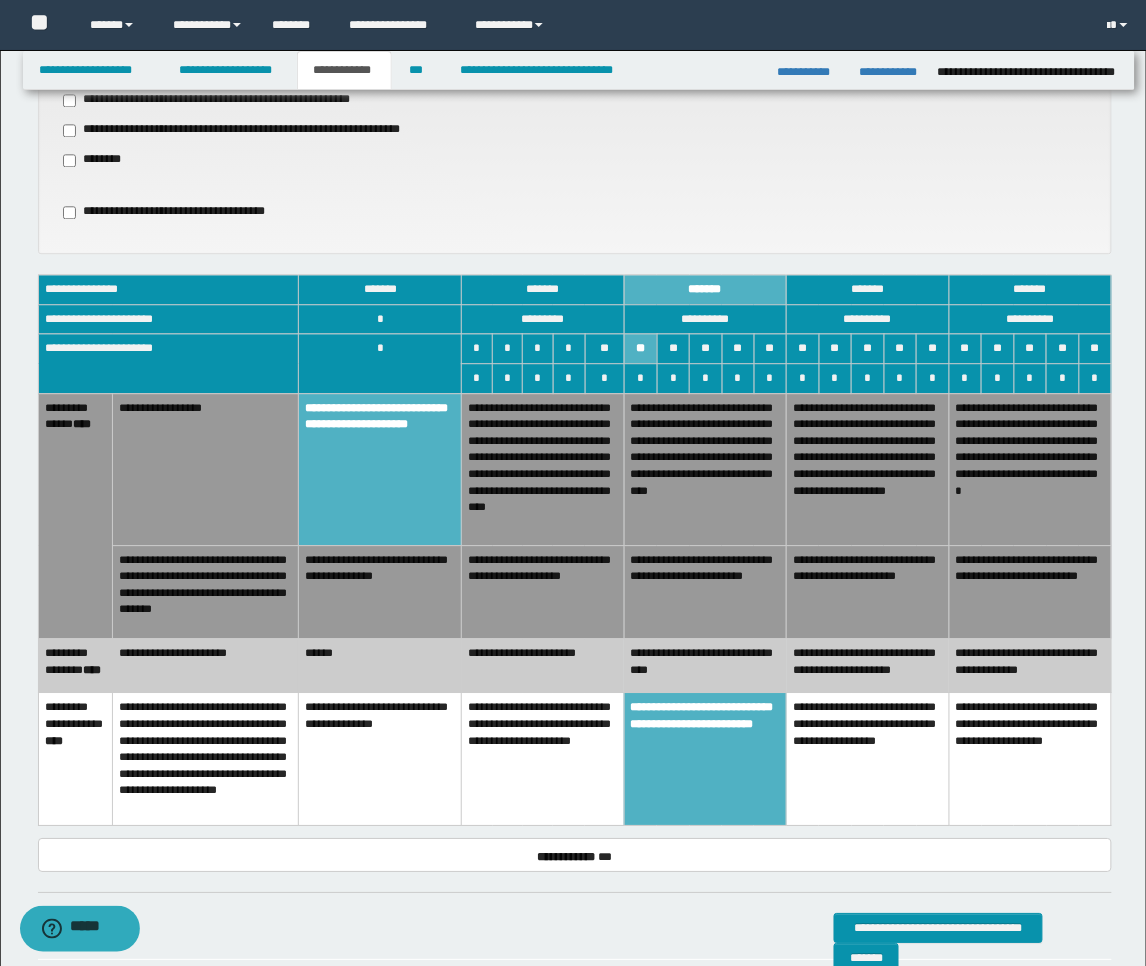 scroll, scrollTop: 1268, scrollLeft: 0, axis: vertical 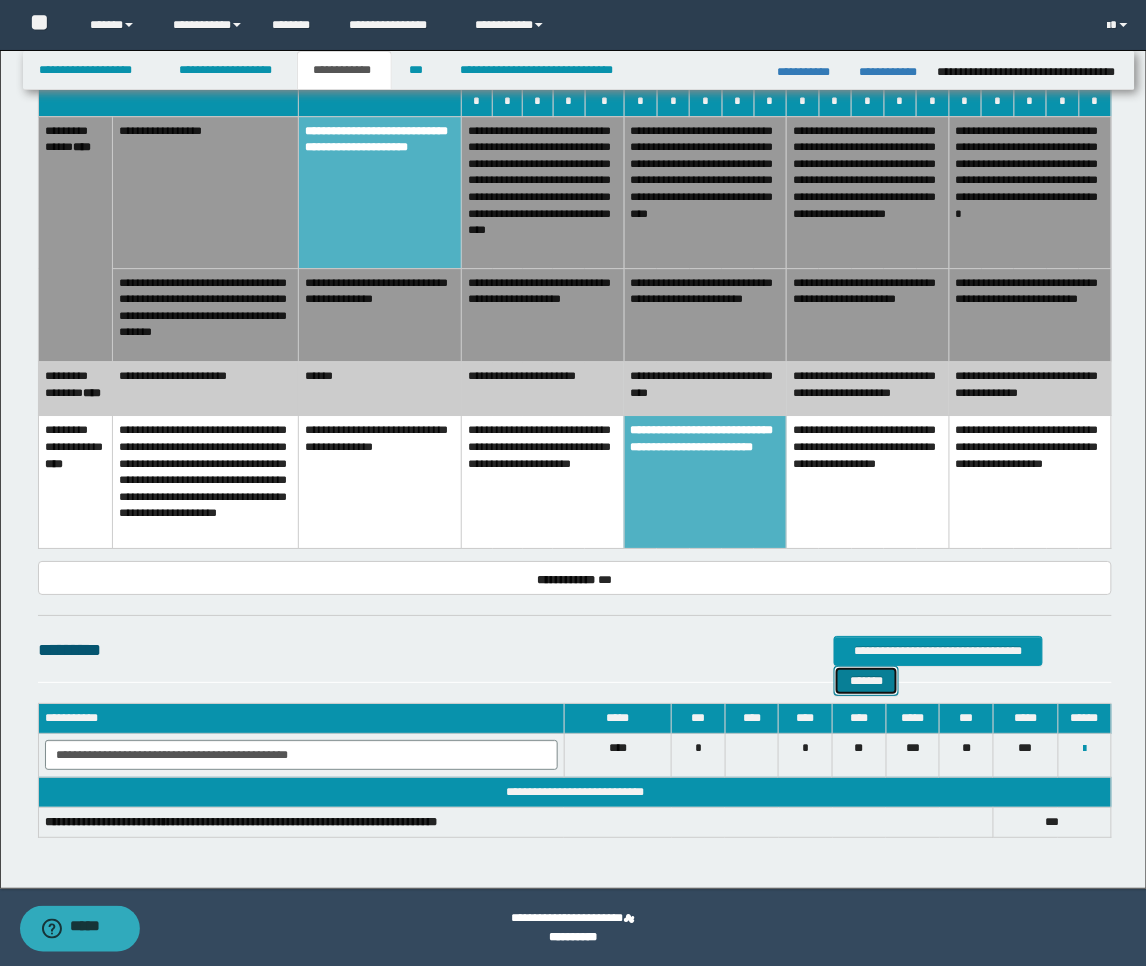click on "*******" at bounding box center [866, 681] 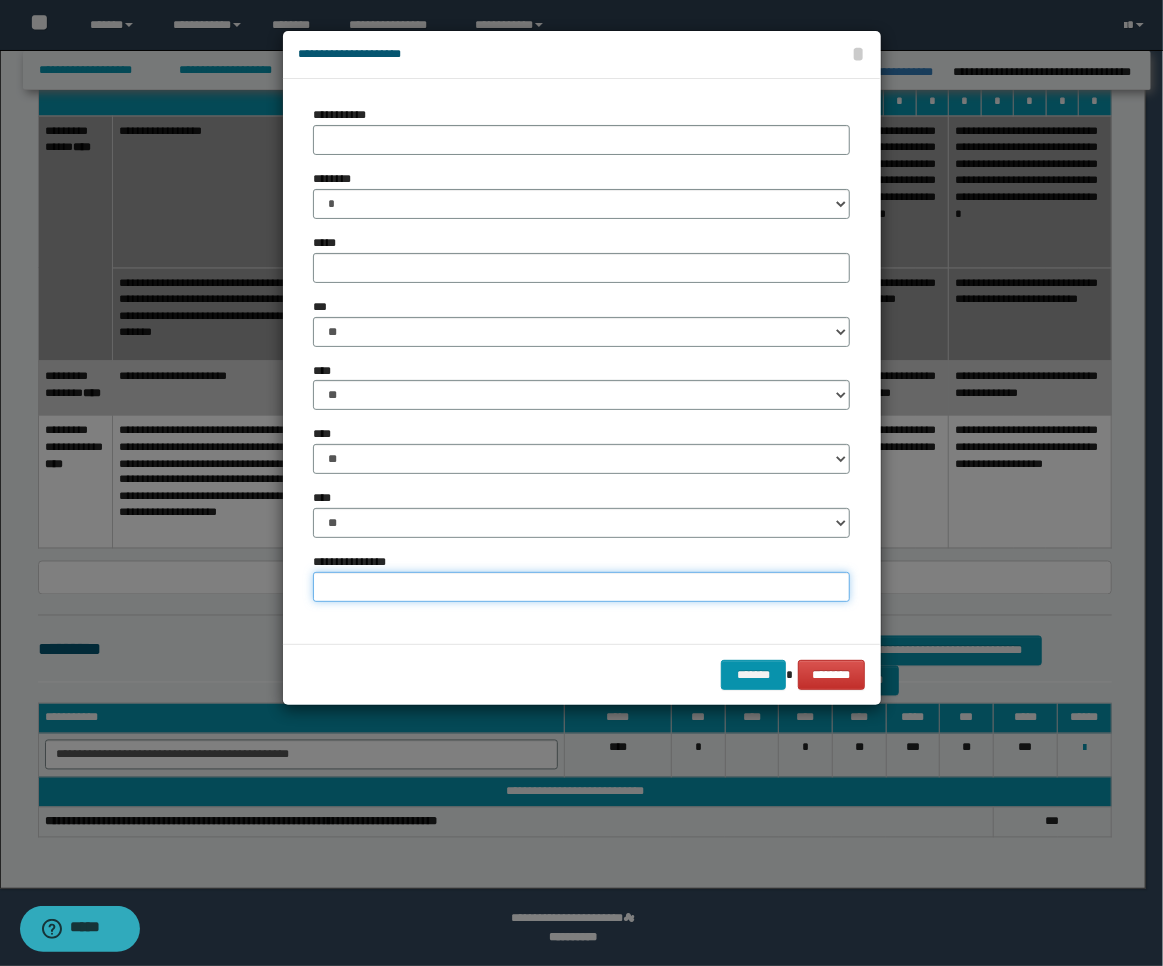 click on "**********" at bounding box center [582, 587] 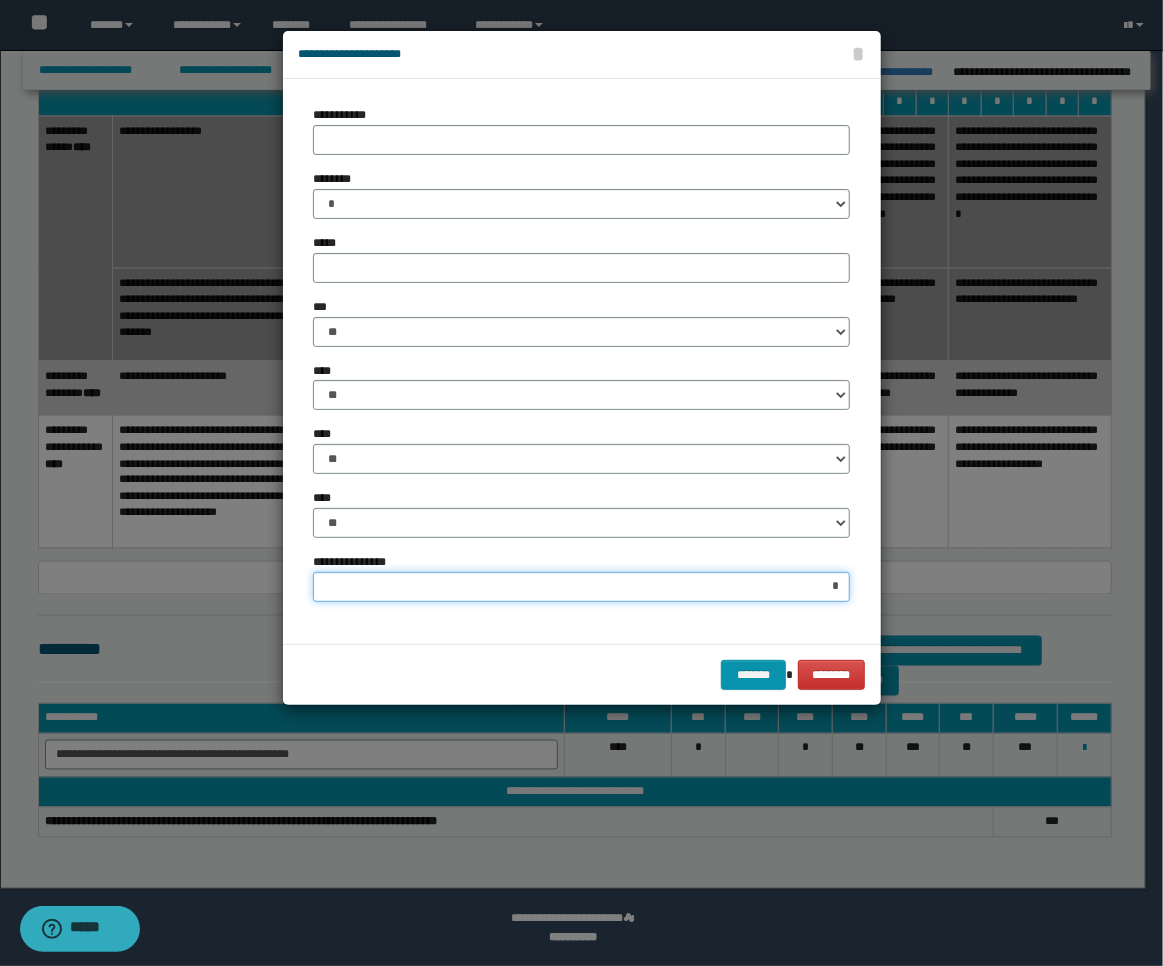 type on "**" 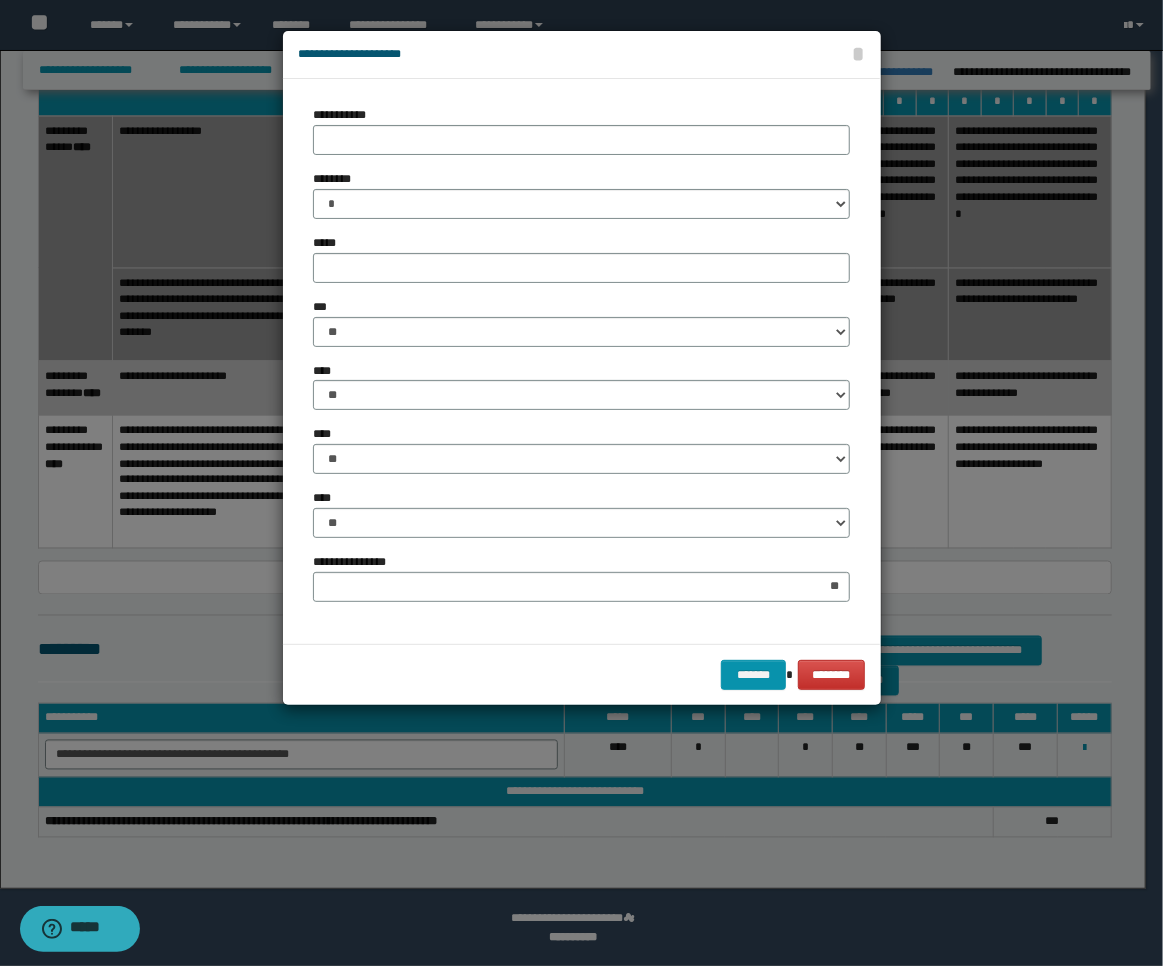 click on "**********" at bounding box center (582, 361) 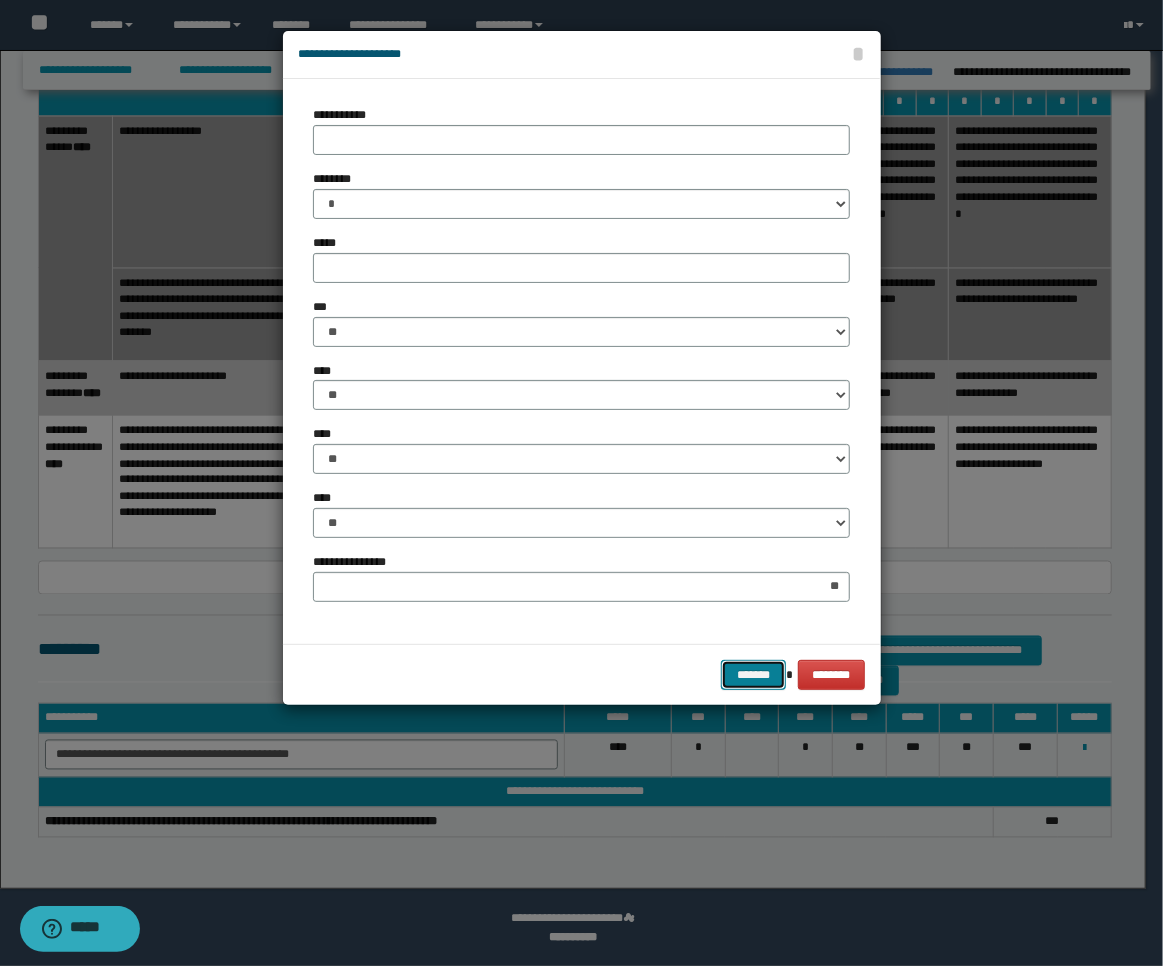 click on "*******" at bounding box center [753, 675] 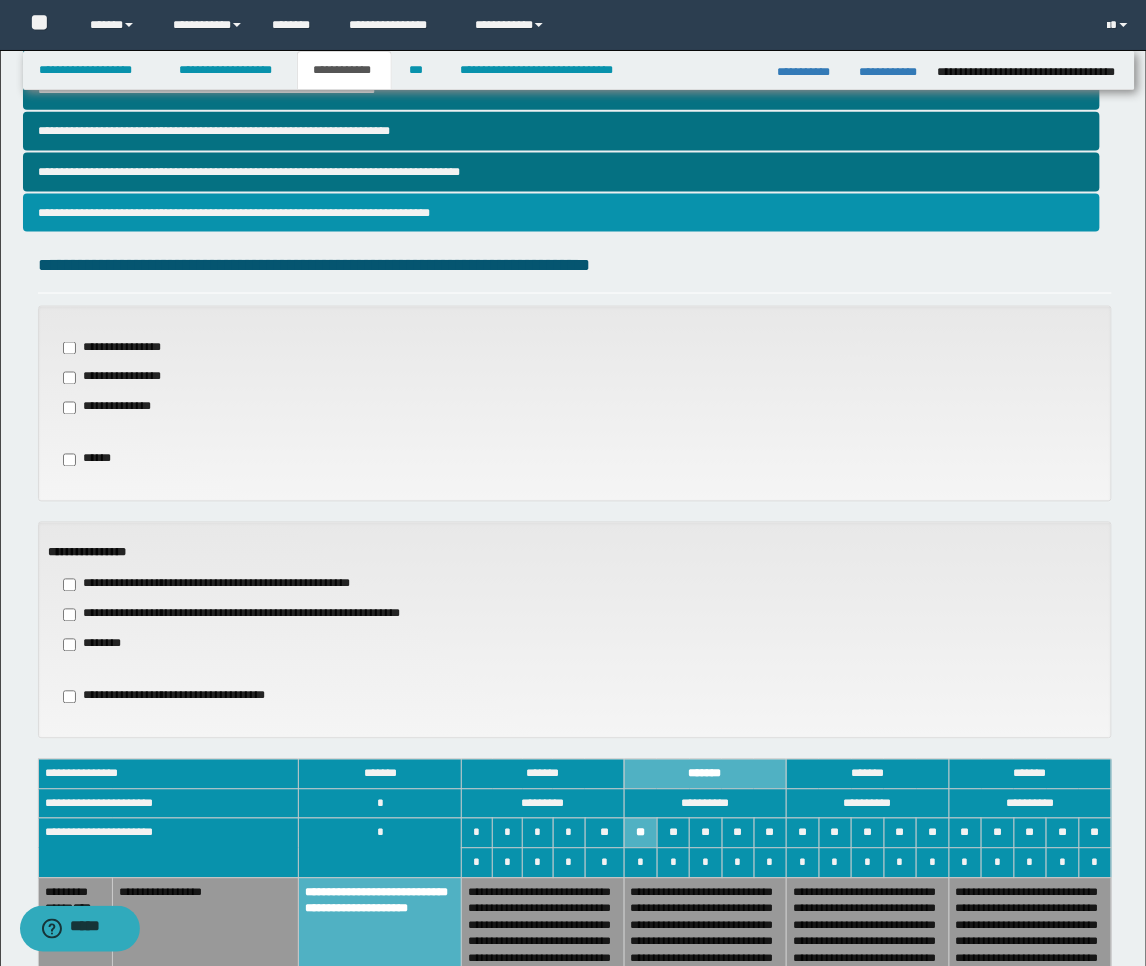 scroll, scrollTop: 380, scrollLeft: 0, axis: vertical 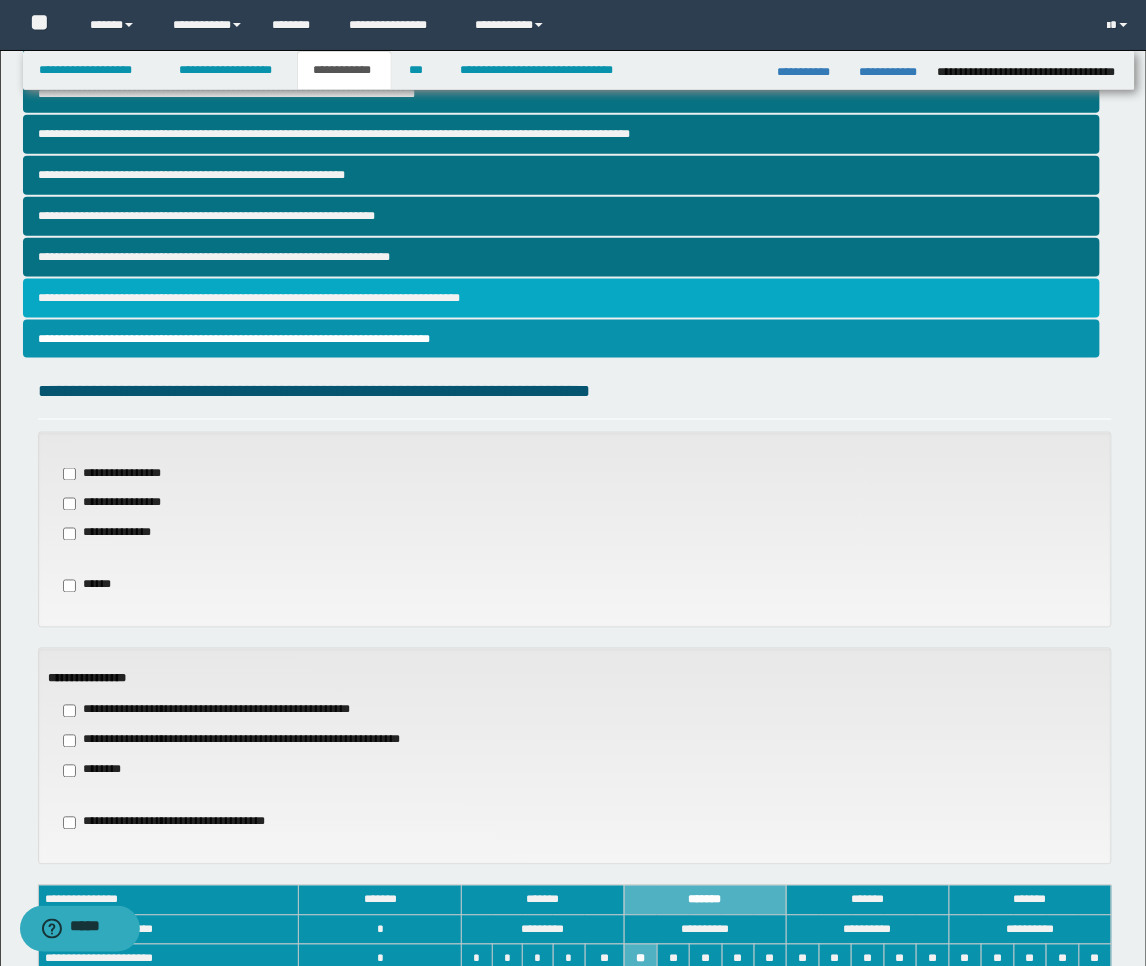 click on "**********" at bounding box center [562, 298] 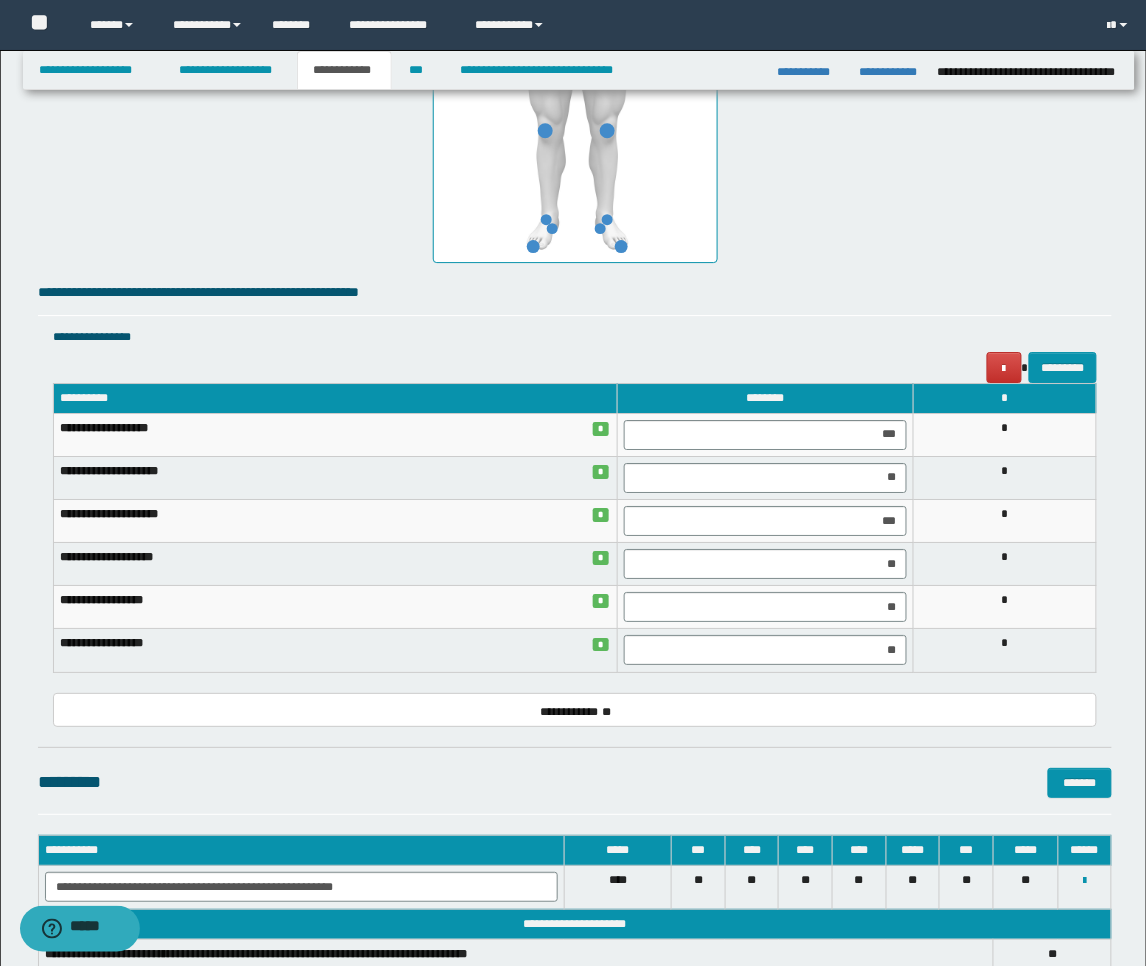 scroll, scrollTop: 1403, scrollLeft: 0, axis: vertical 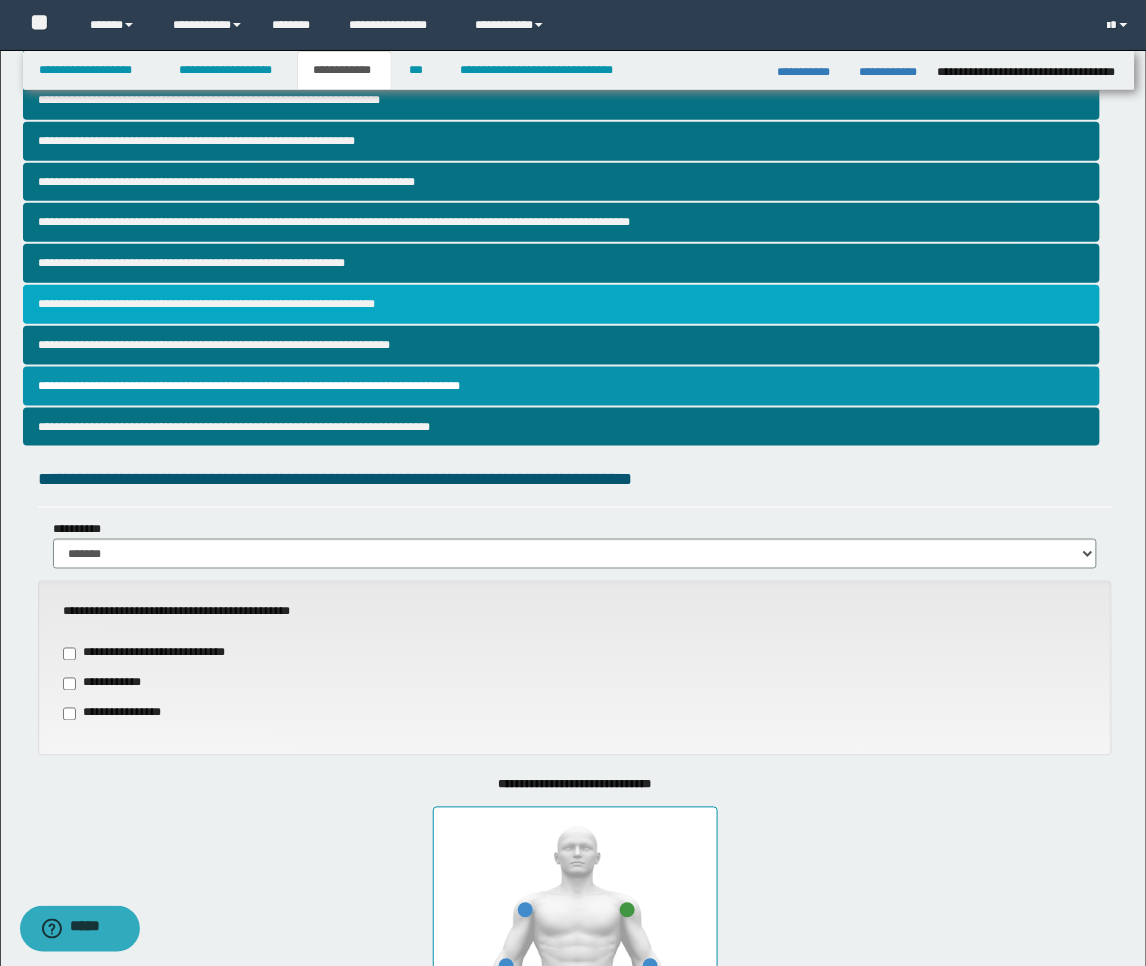 click on "**********" at bounding box center (562, 304) 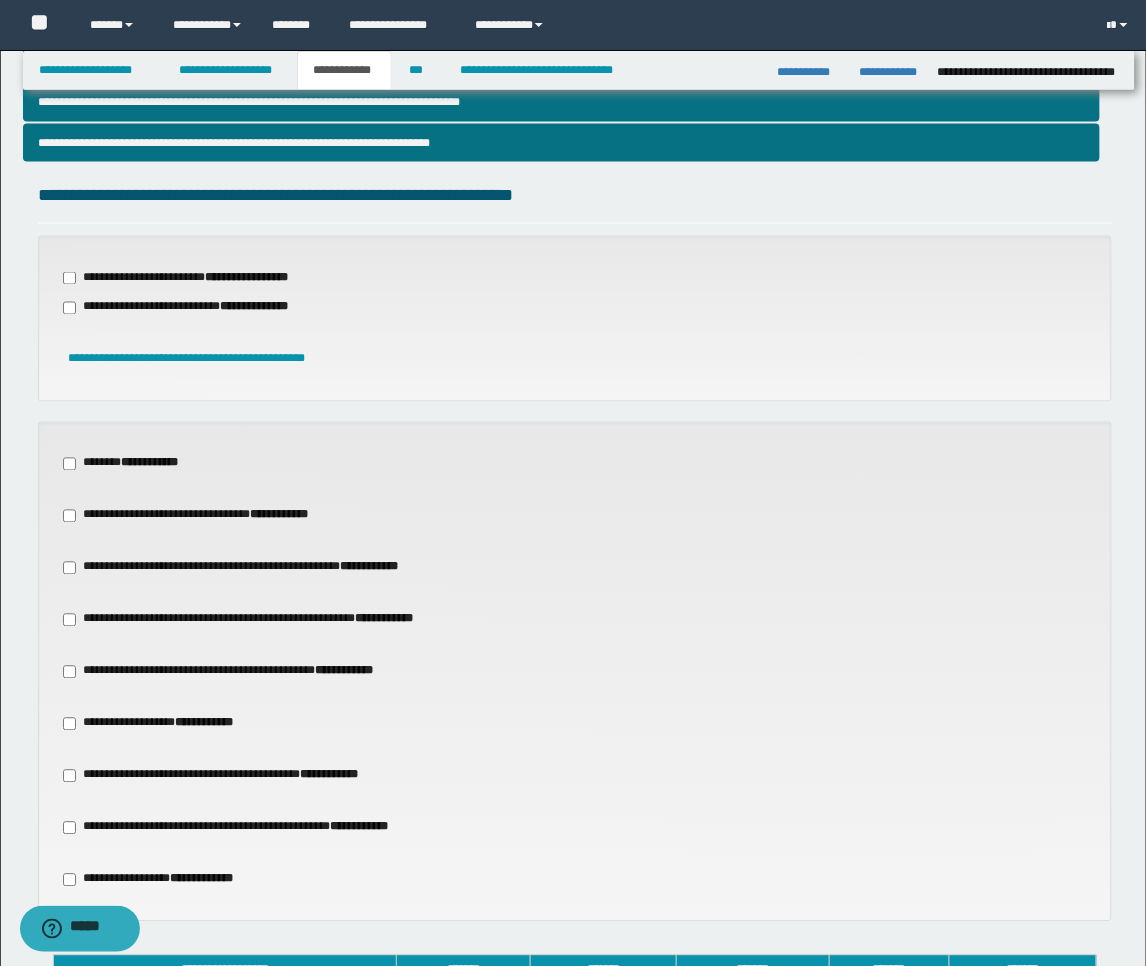 scroll, scrollTop: 555, scrollLeft: 0, axis: vertical 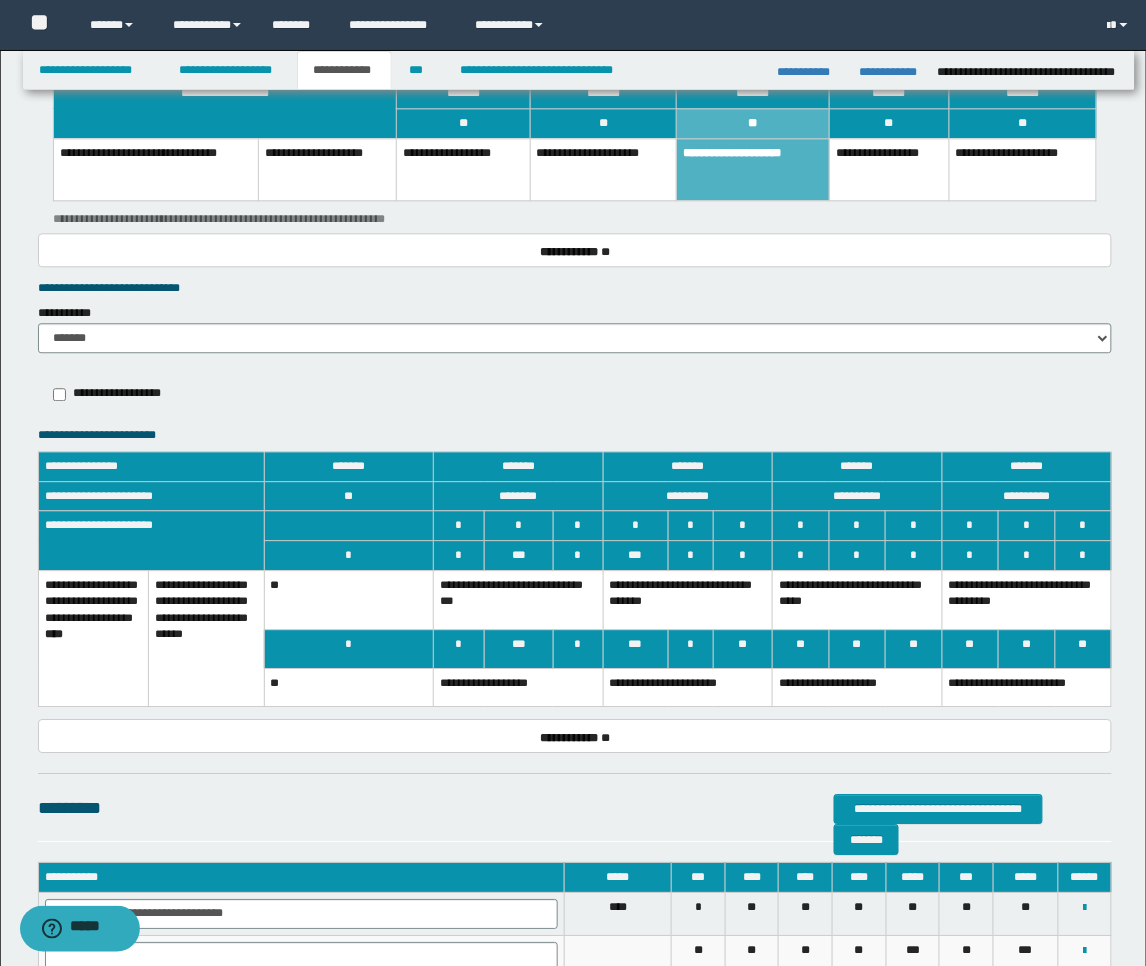 click on "**********" at bounding box center (688, 600) 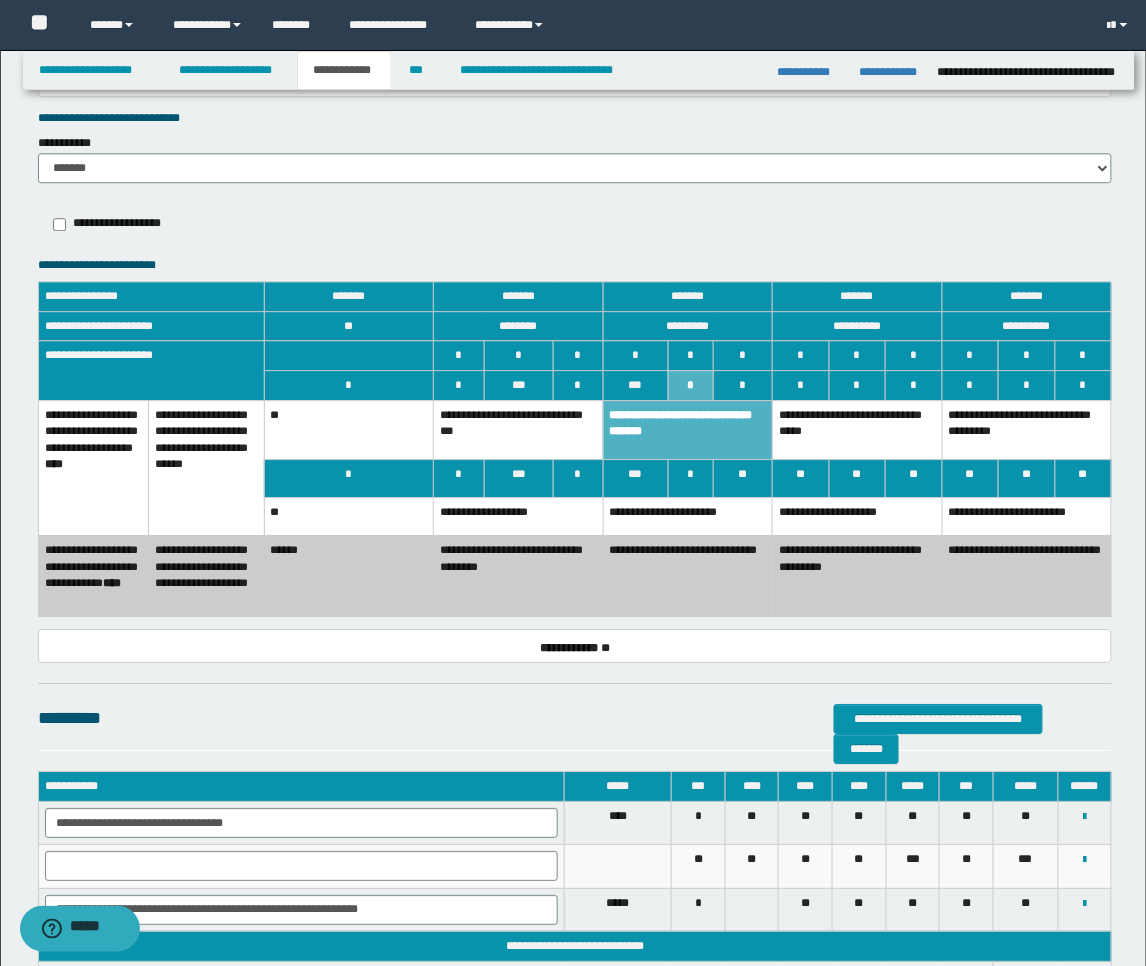scroll, scrollTop: 2888, scrollLeft: 0, axis: vertical 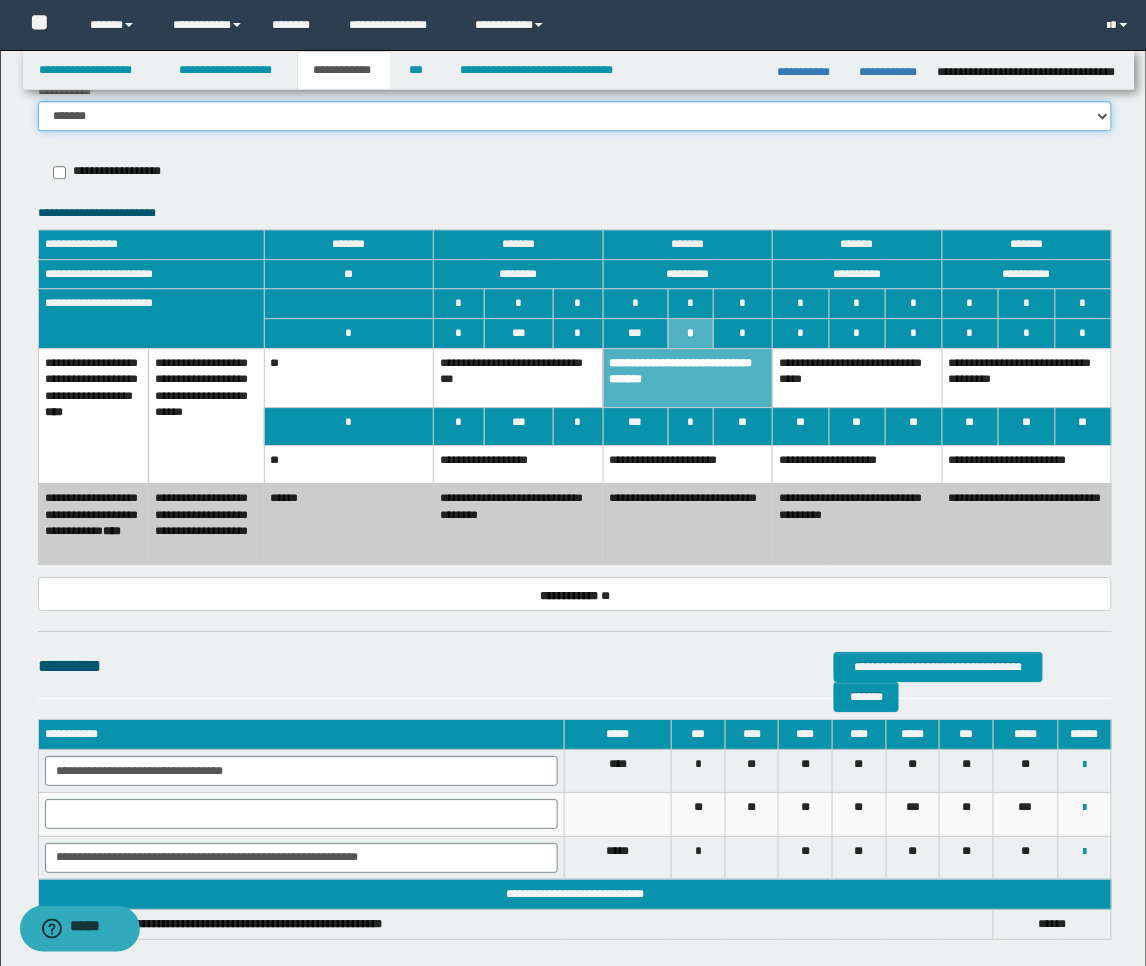 click on "*******
*********" at bounding box center [575, 116] 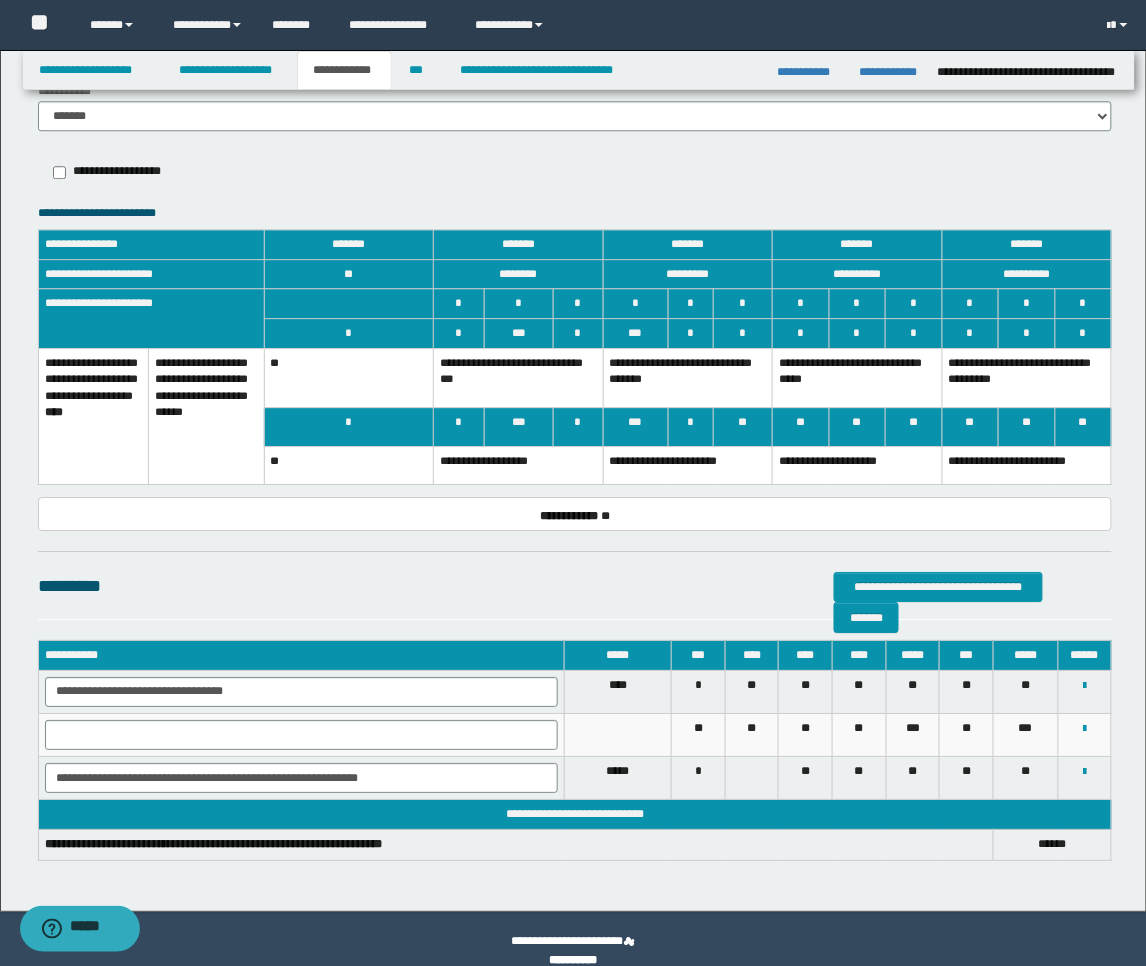 click on "*" at bounding box center [691, 427] 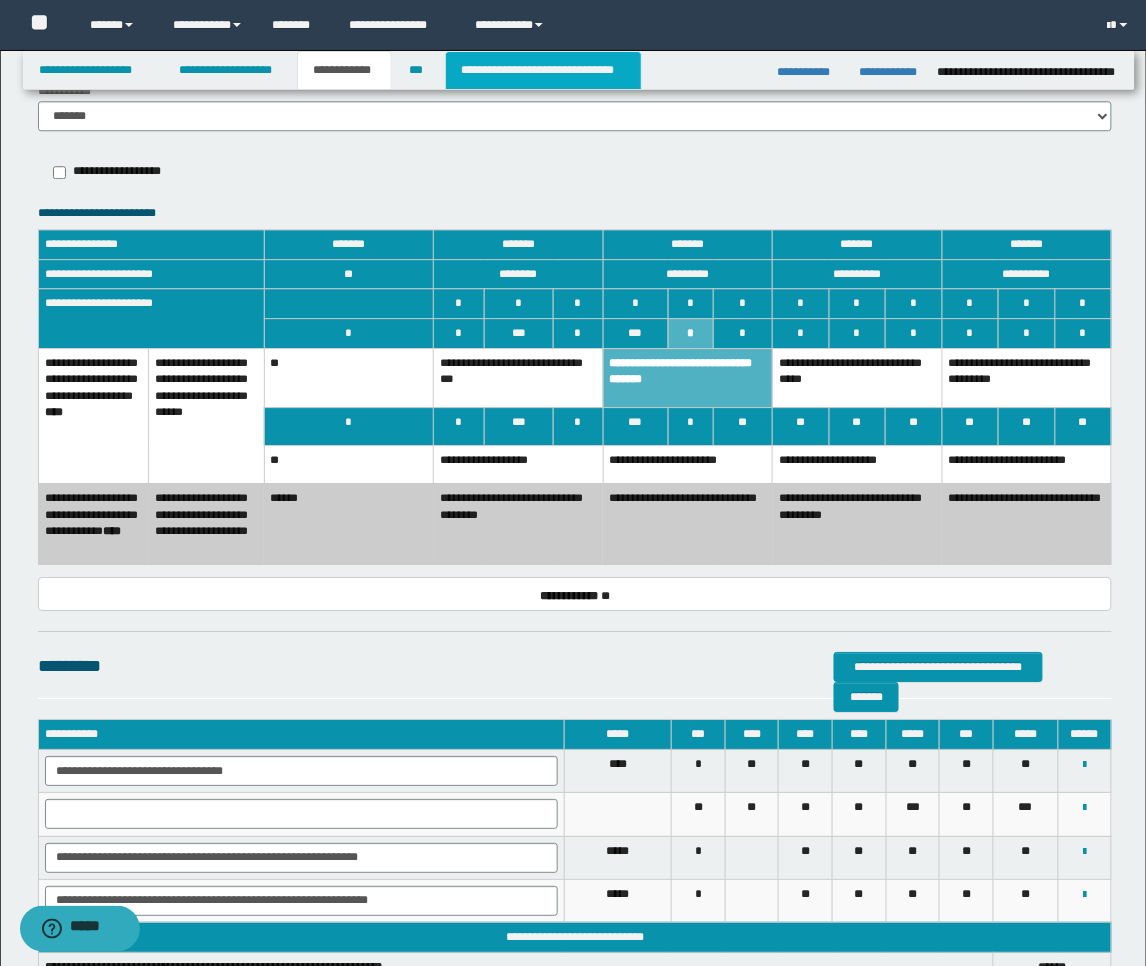 click on "**********" at bounding box center (543, 70) 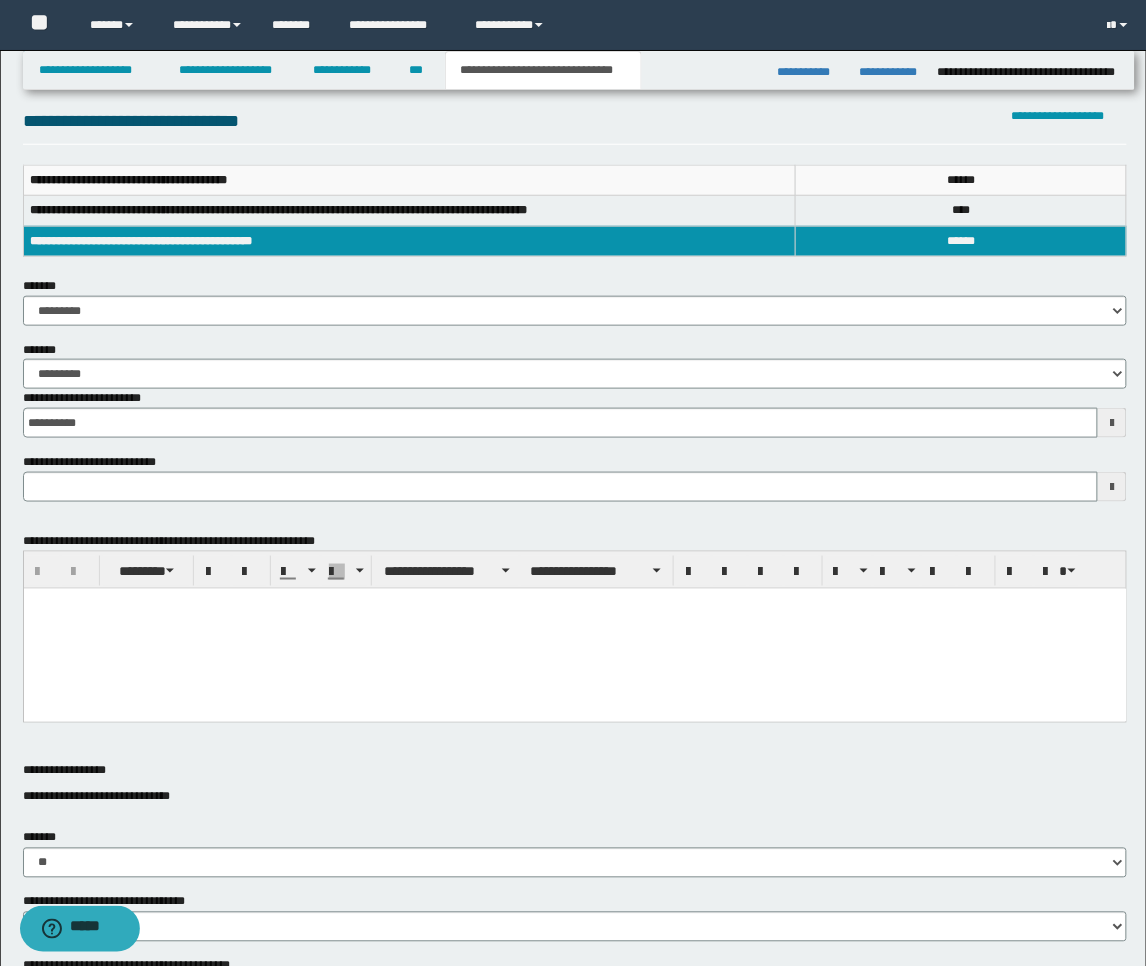 scroll, scrollTop: 0, scrollLeft: 0, axis: both 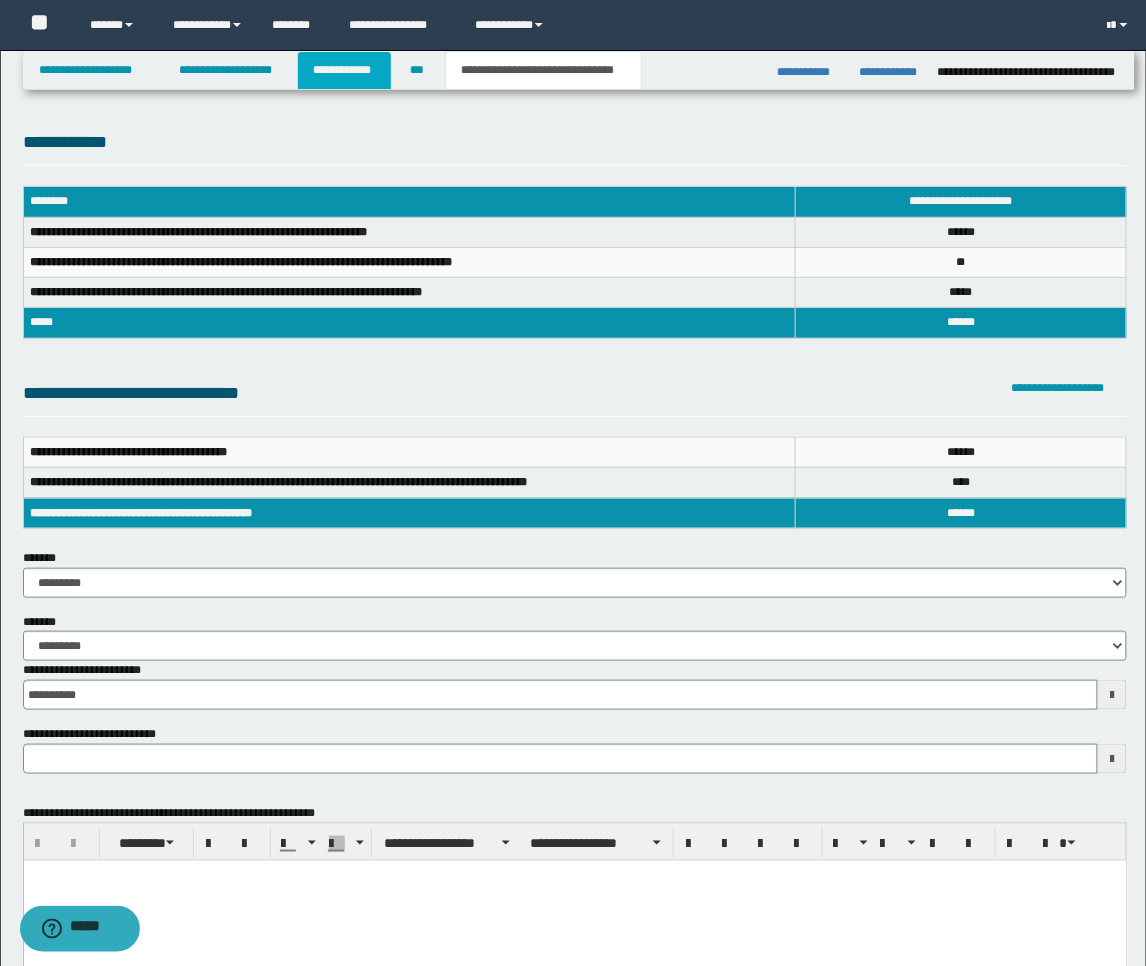 click on "**********" at bounding box center (344, 70) 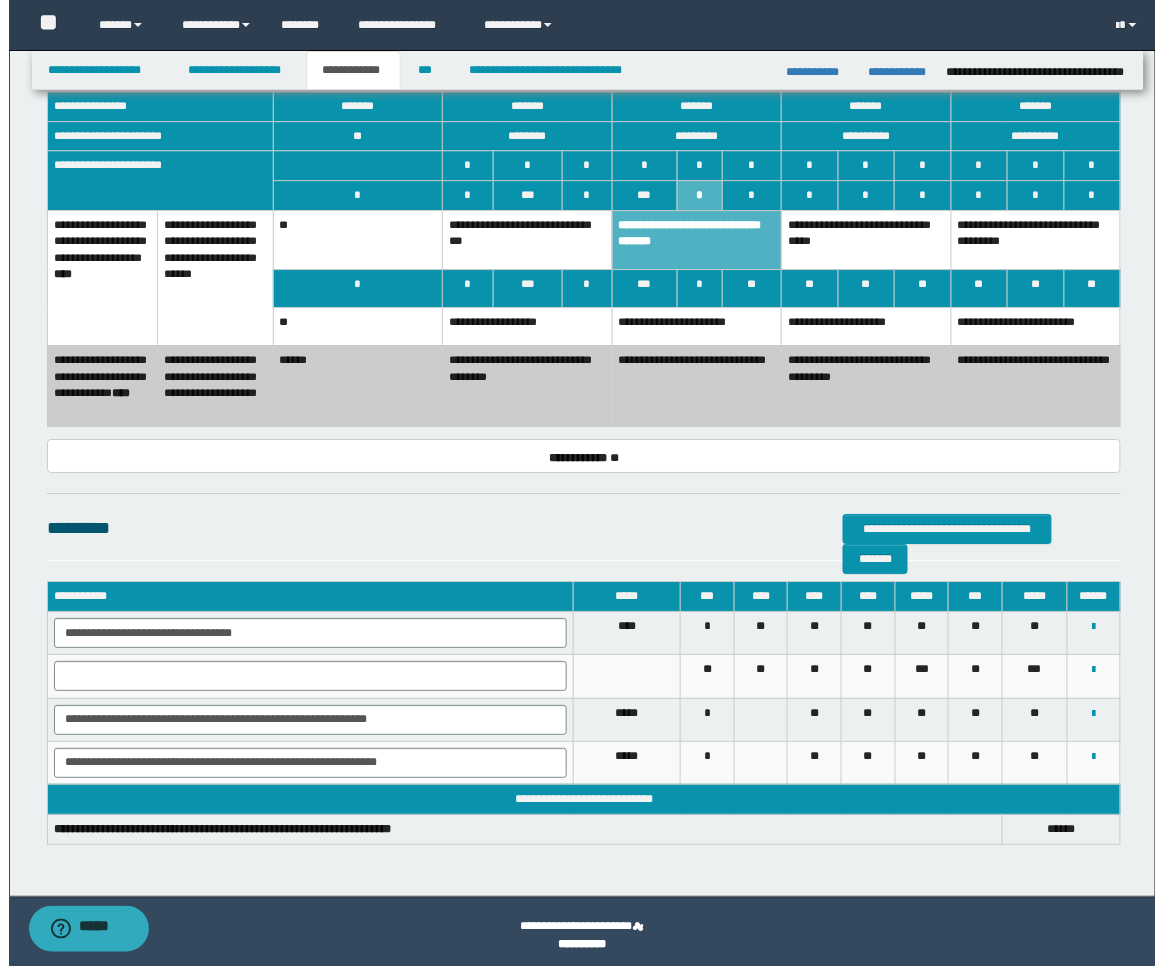 scroll, scrollTop: 3033, scrollLeft: 0, axis: vertical 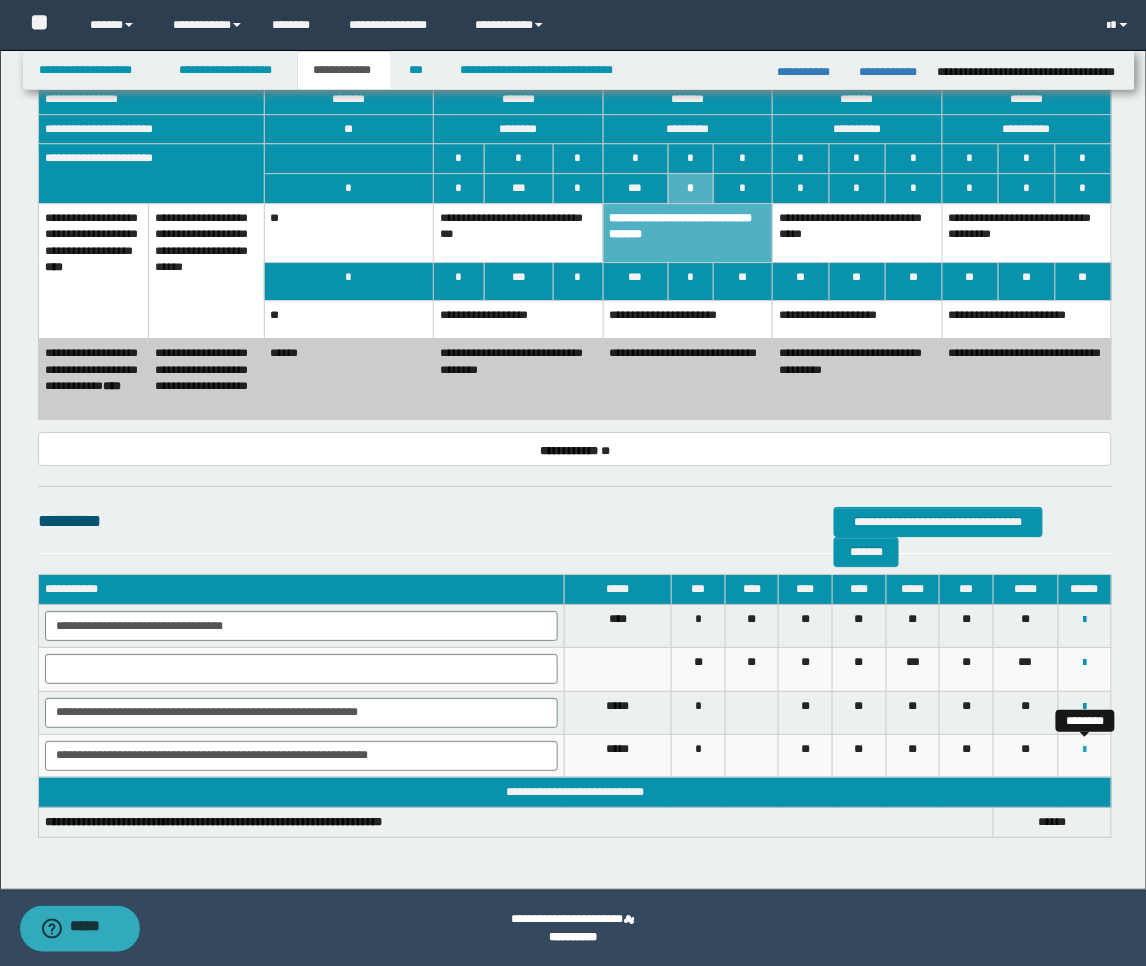 click at bounding box center [1085, 750] 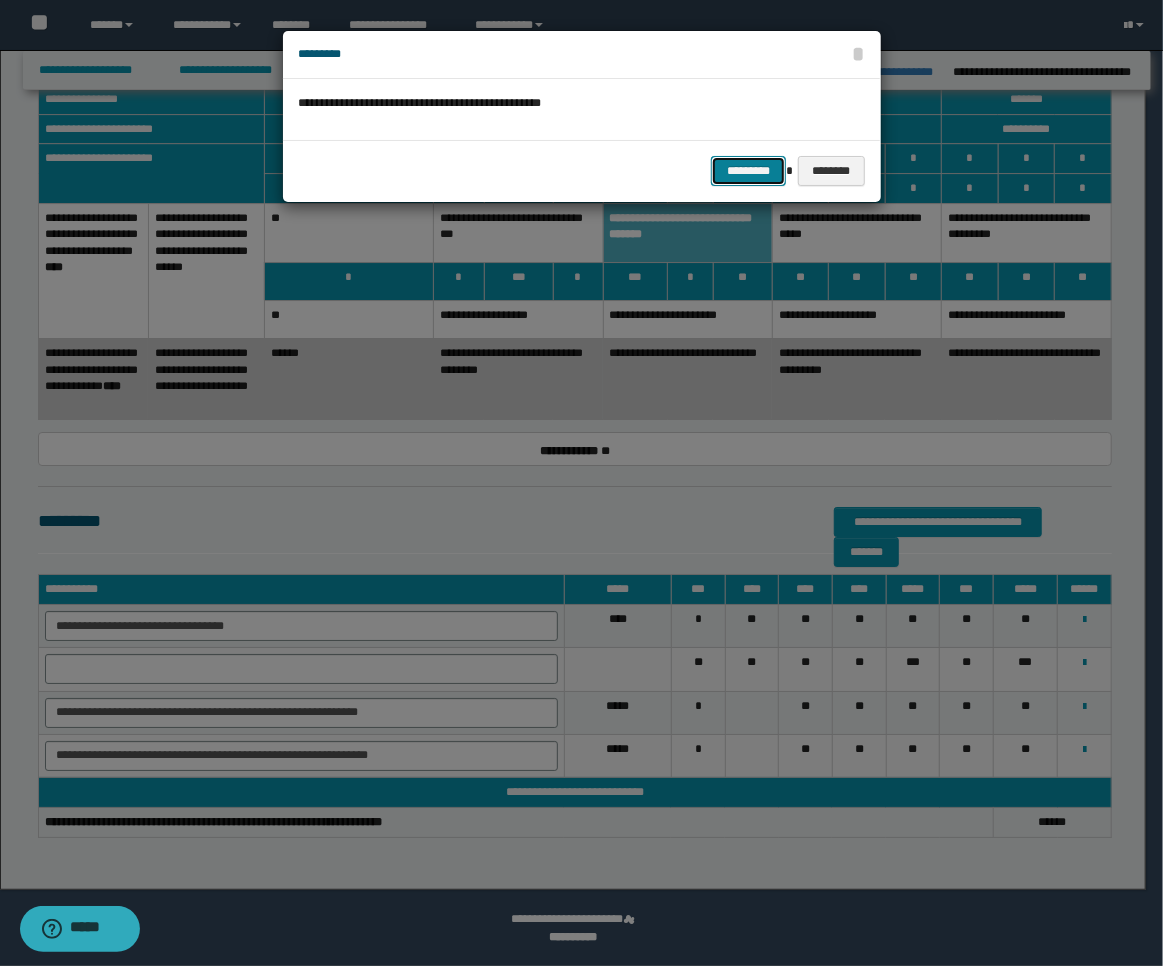 click on "*********" at bounding box center (748, 171) 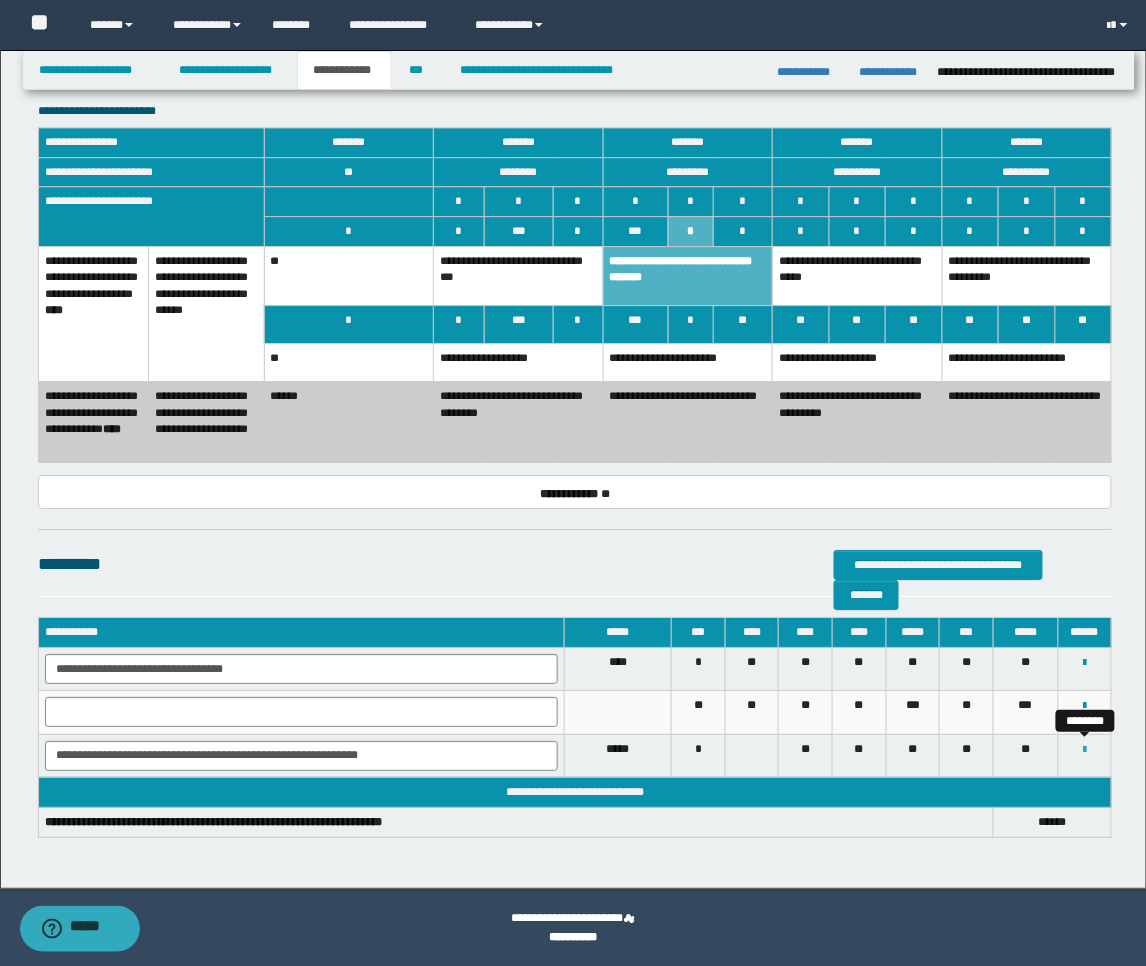click at bounding box center [1085, 750] 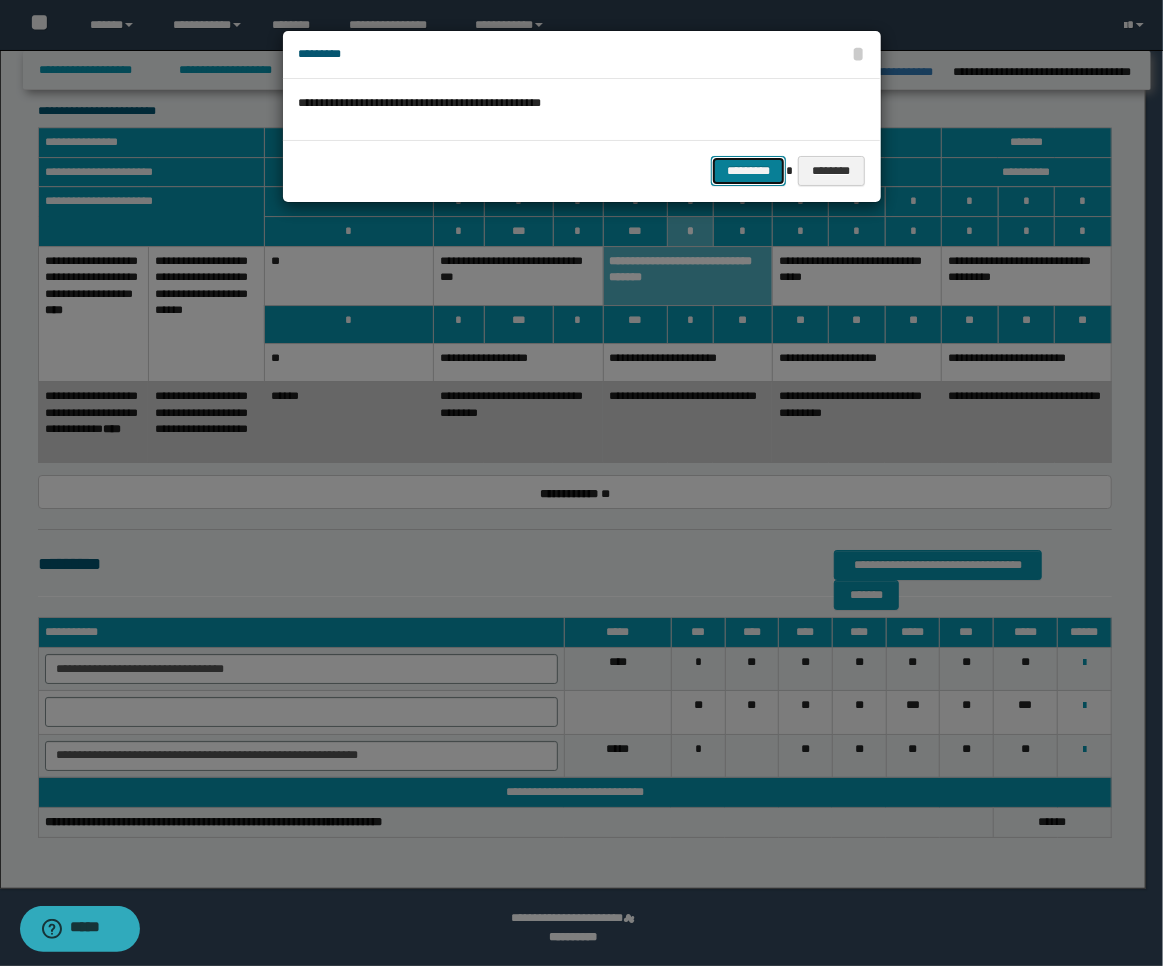 click on "*********" at bounding box center (748, 171) 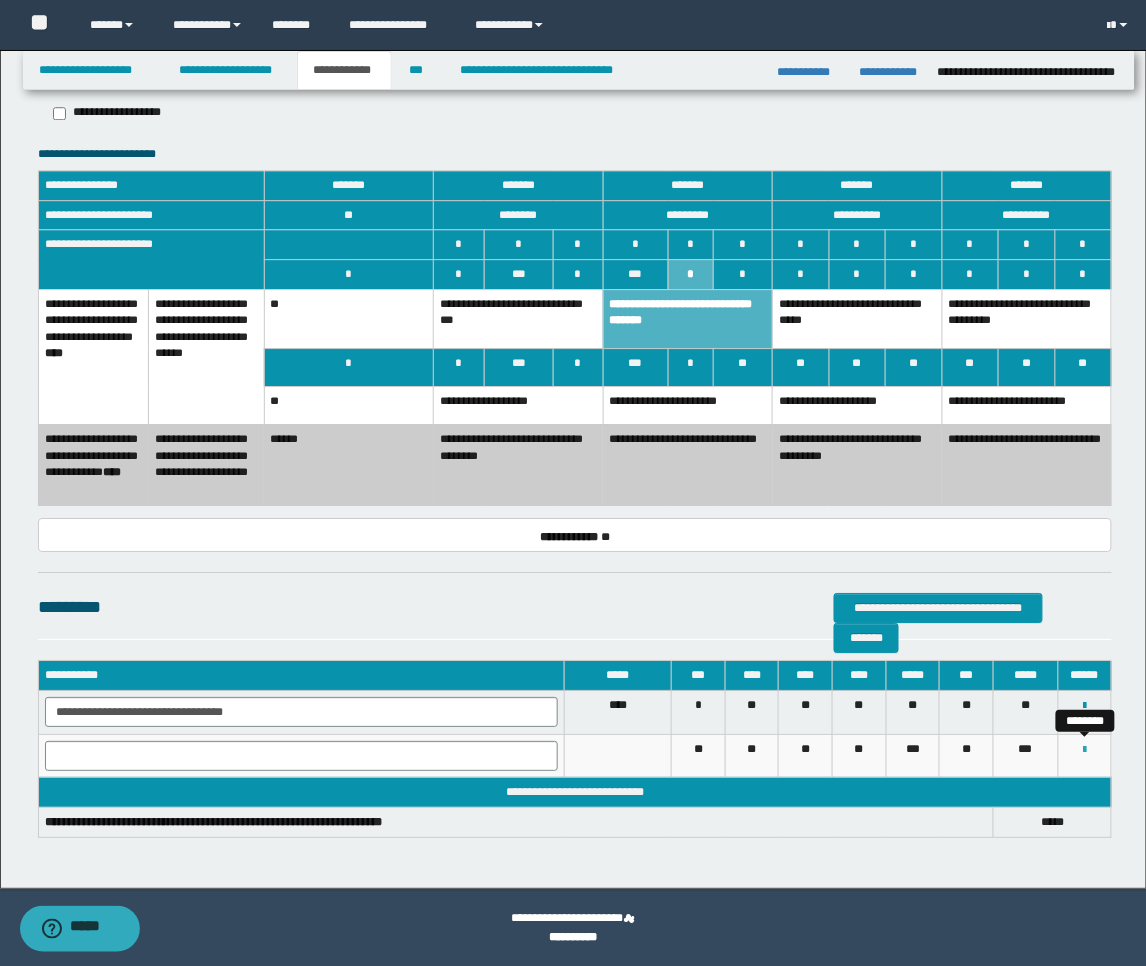 click at bounding box center (1085, 750) 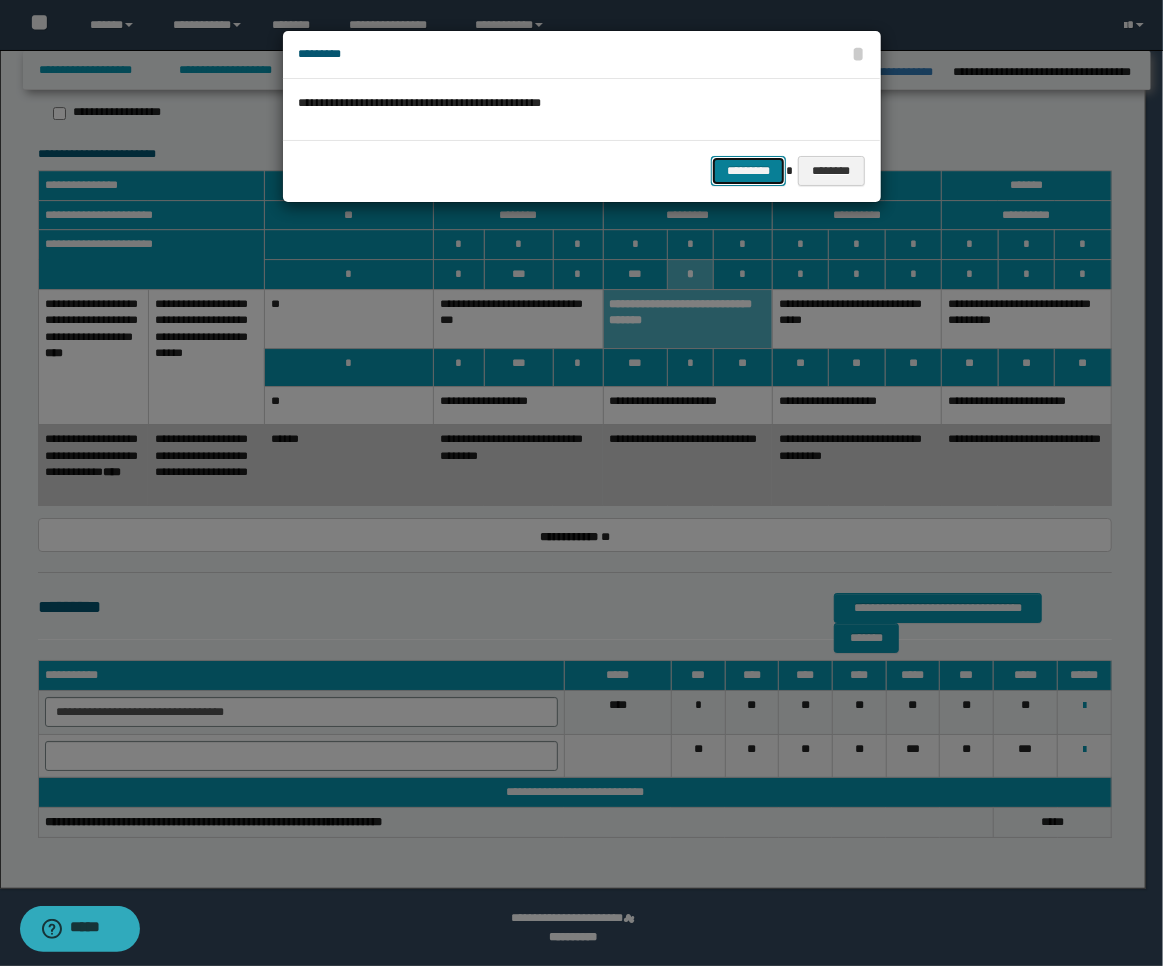 click on "*********" at bounding box center (748, 171) 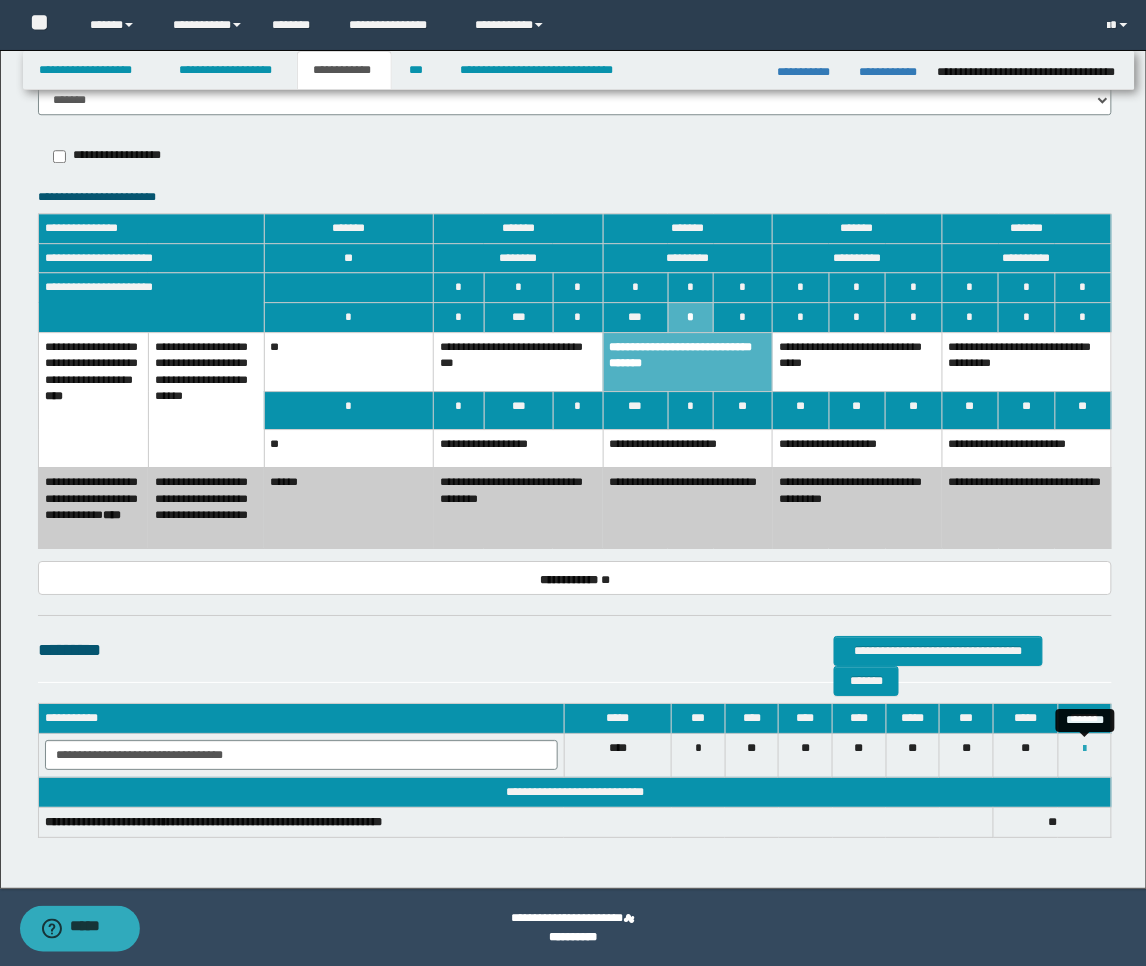 click at bounding box center [1085, 749] 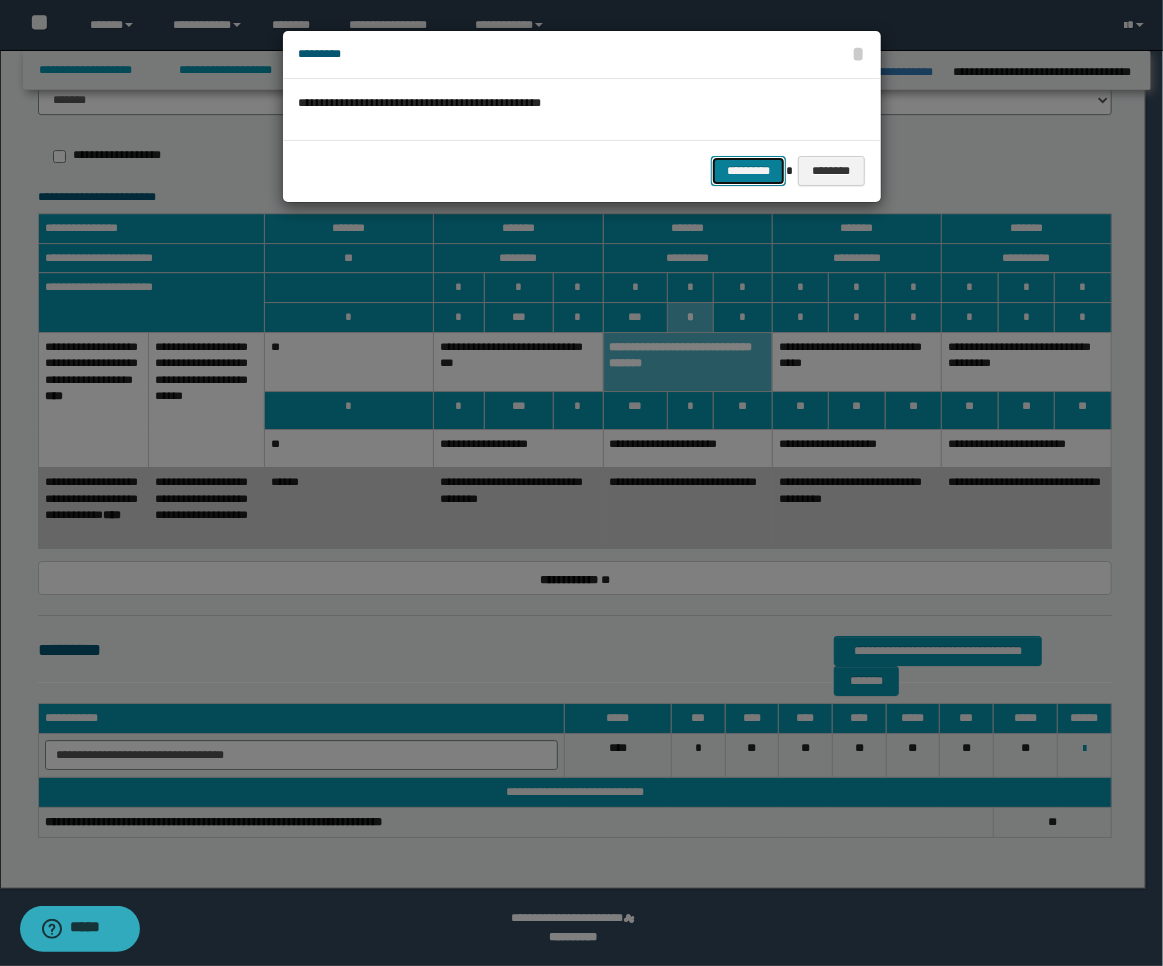 click on "*********" at bounding box center (748, 171) 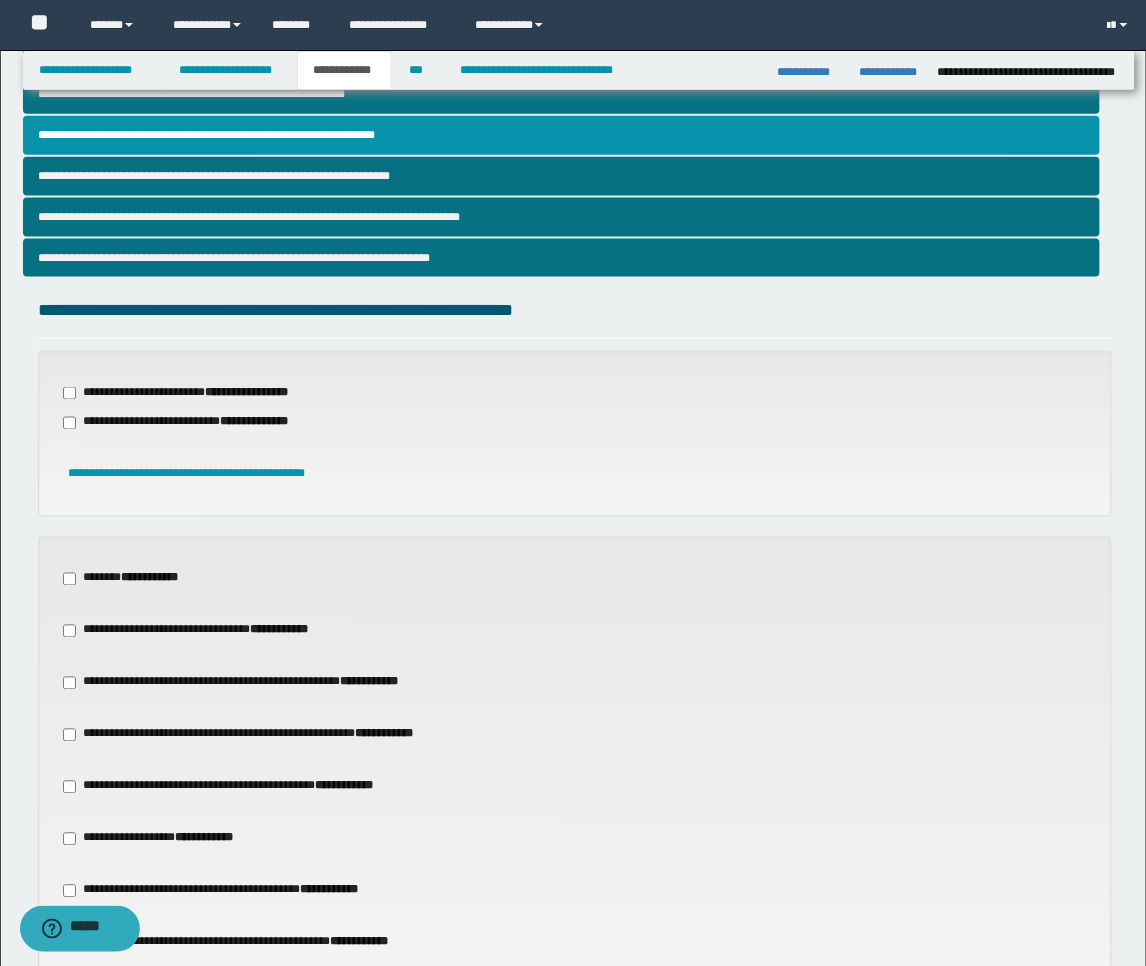 scroll, scrollTop: 780, scrollLeft: 0, axis: vertical 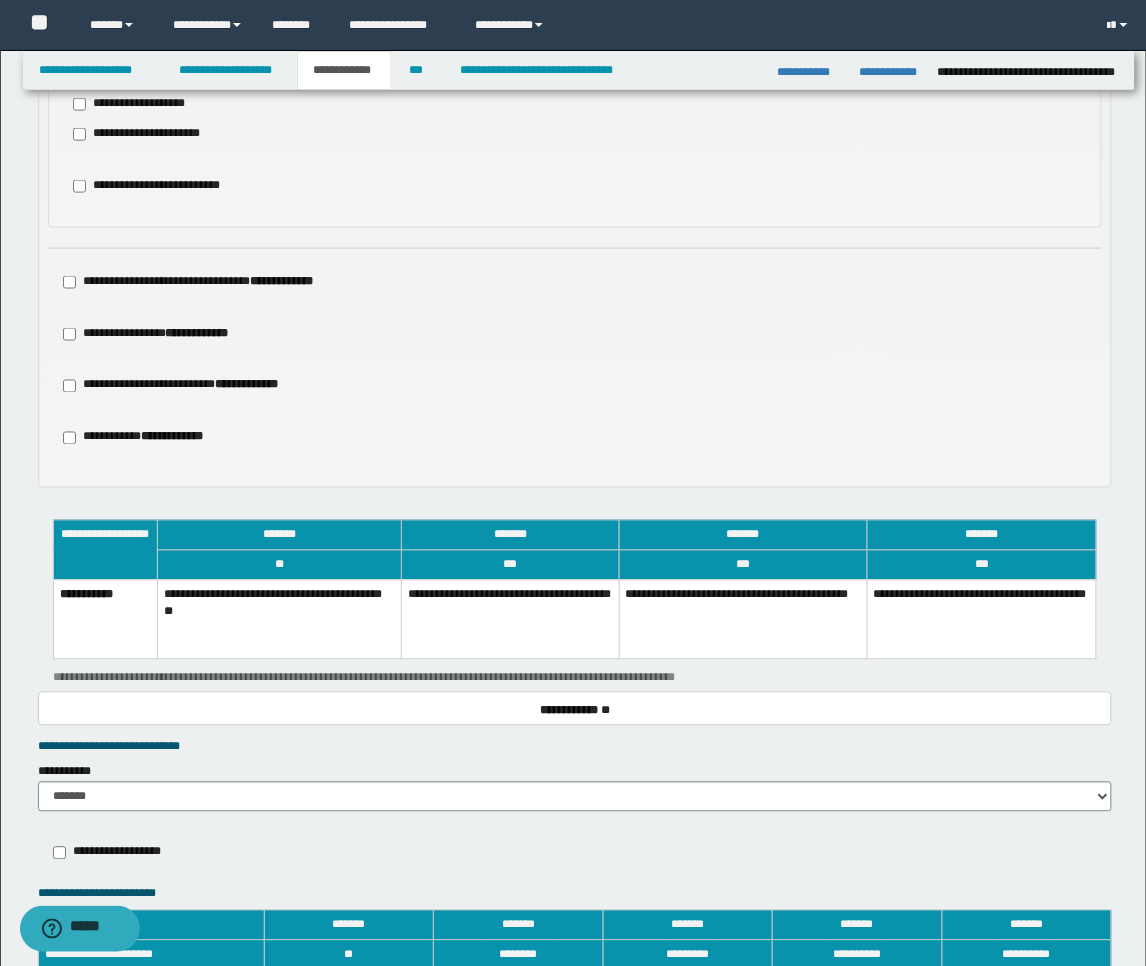 click on "**********" at bounding box center (510, 619) 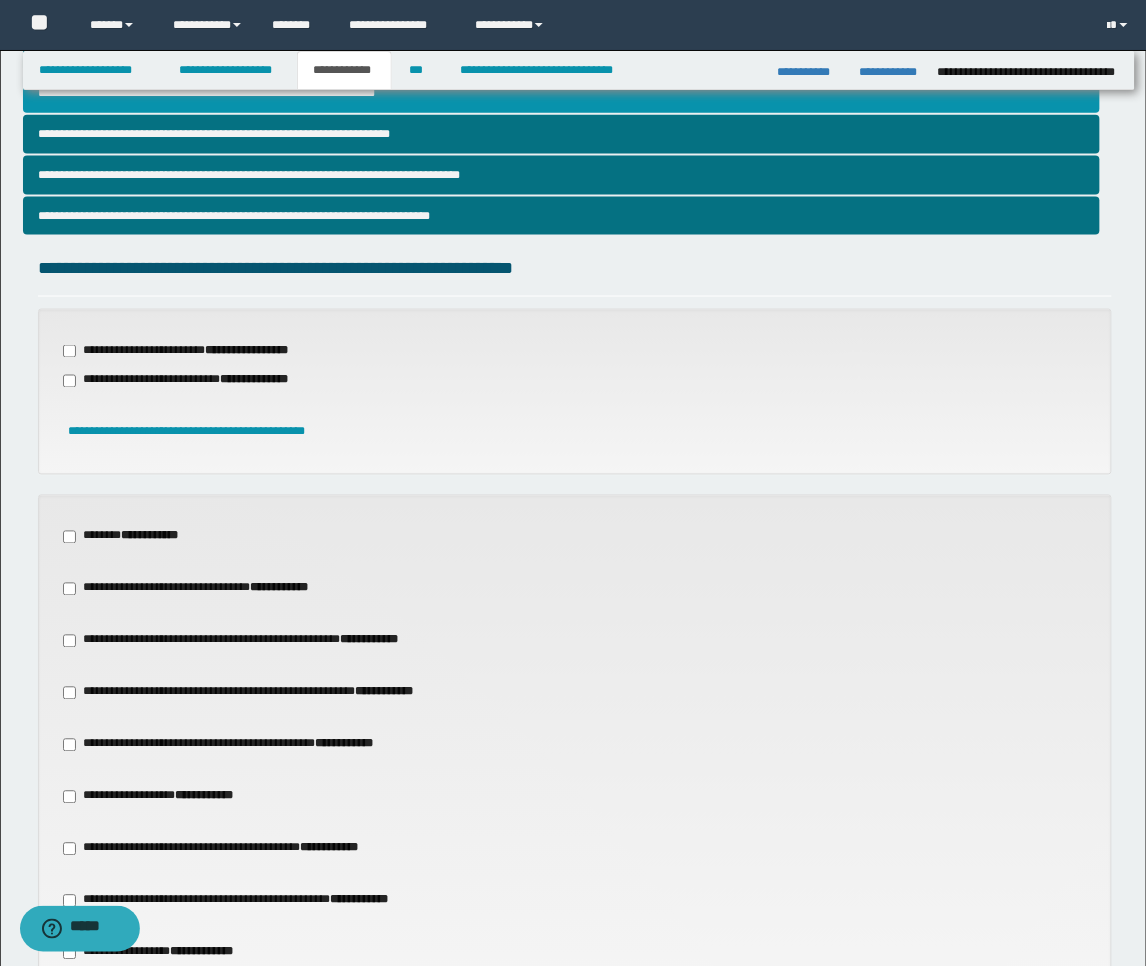 scroll, scrollTop: 224, scrollLeft: 0, axis: vertical 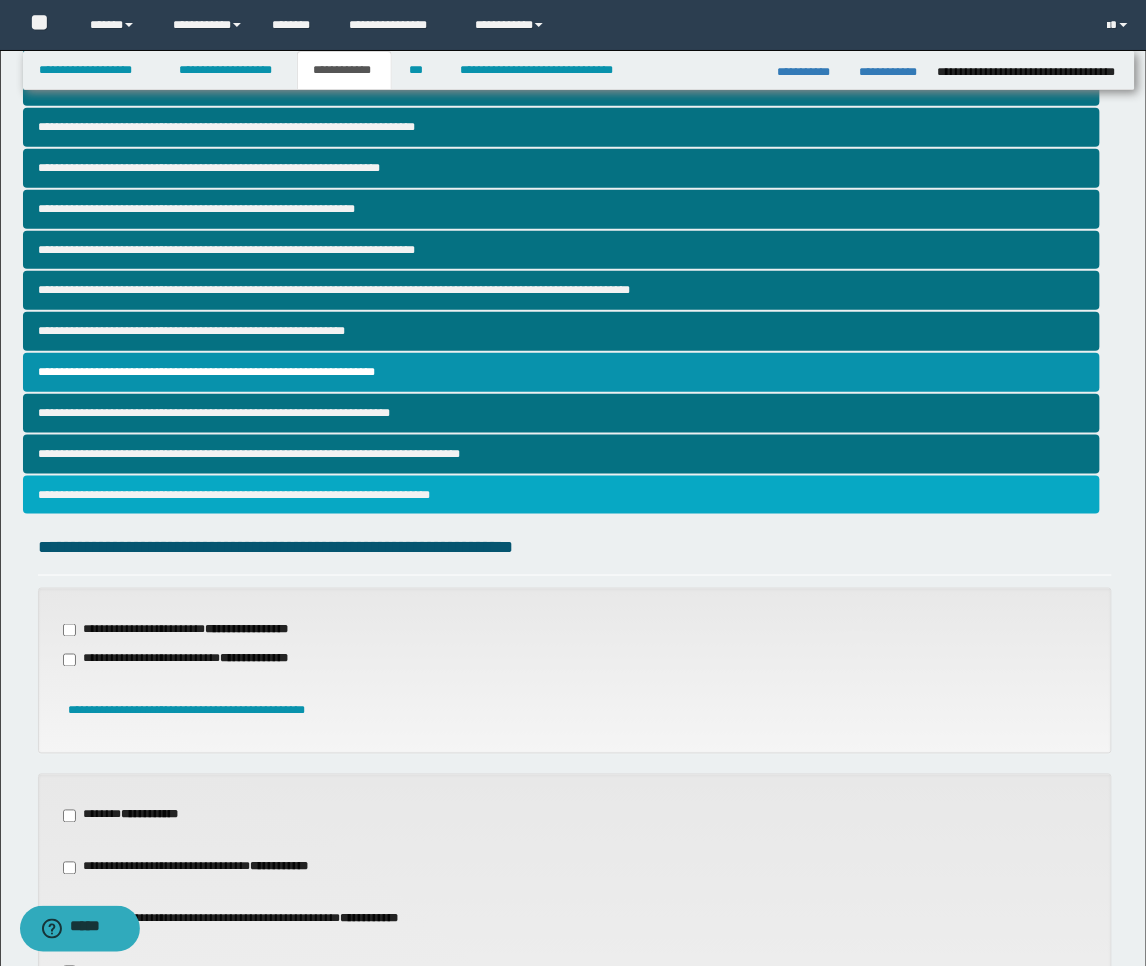 click on "**********" at bounding box center (562, 495) 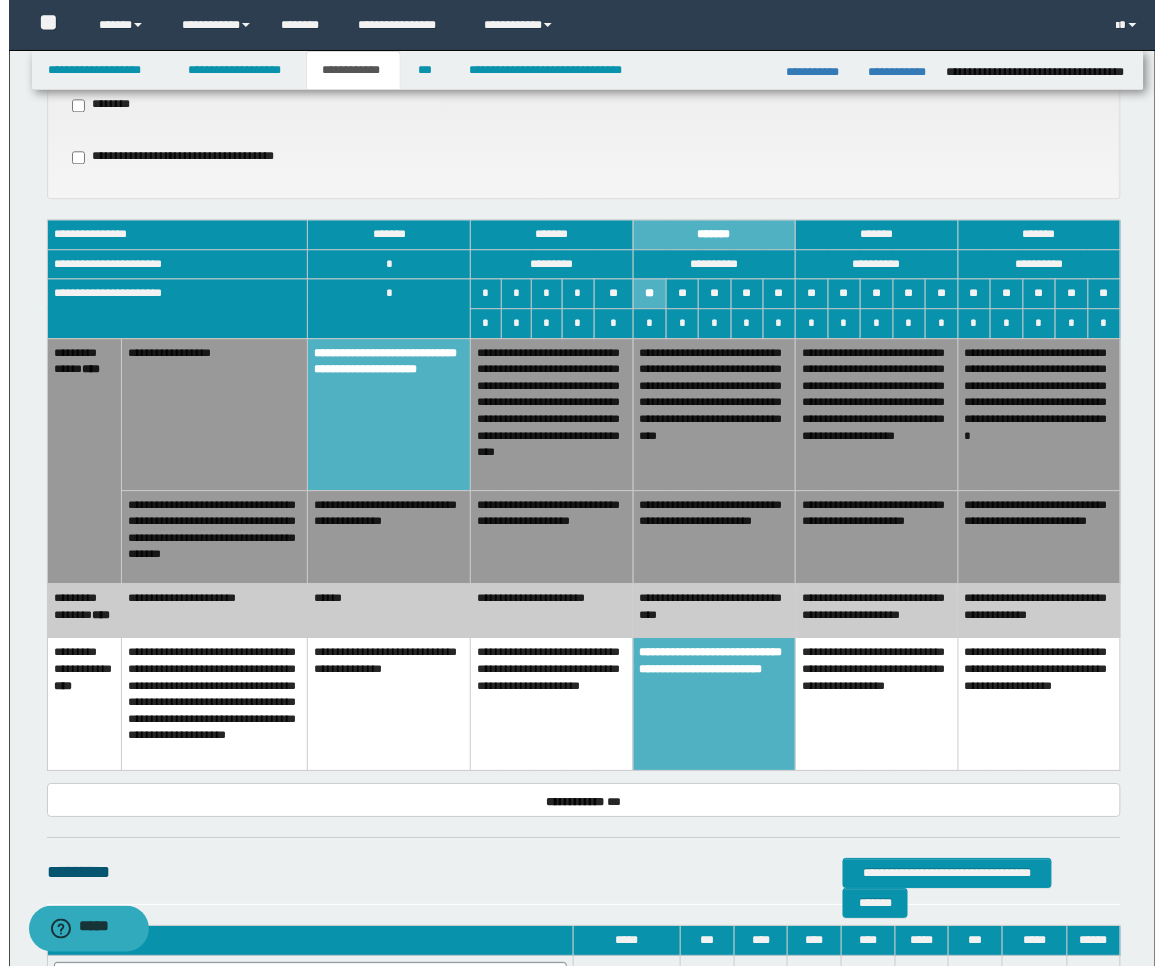 scroll, scrollTop: 1311, scrollLeft: 0, axis: vertical 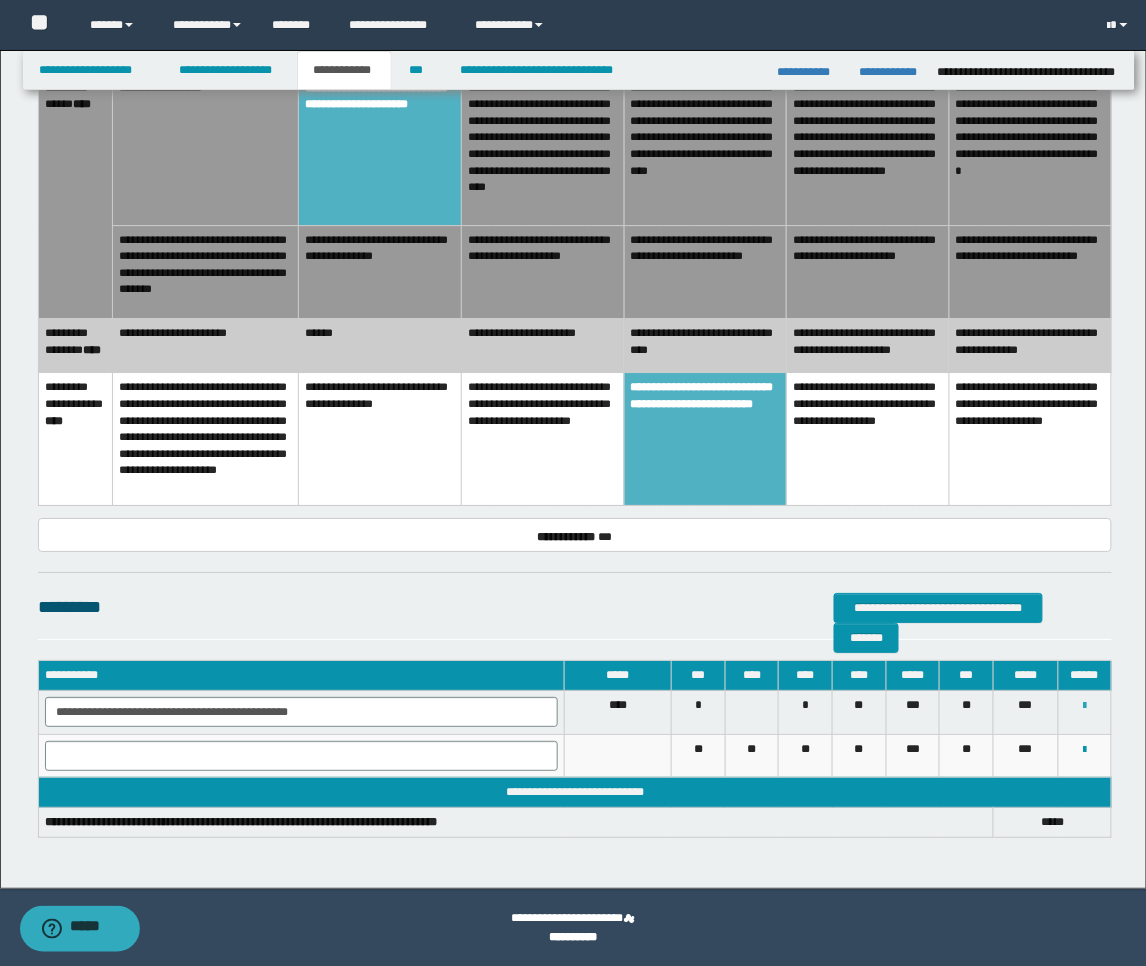 click at bounding box center (1085, 706) 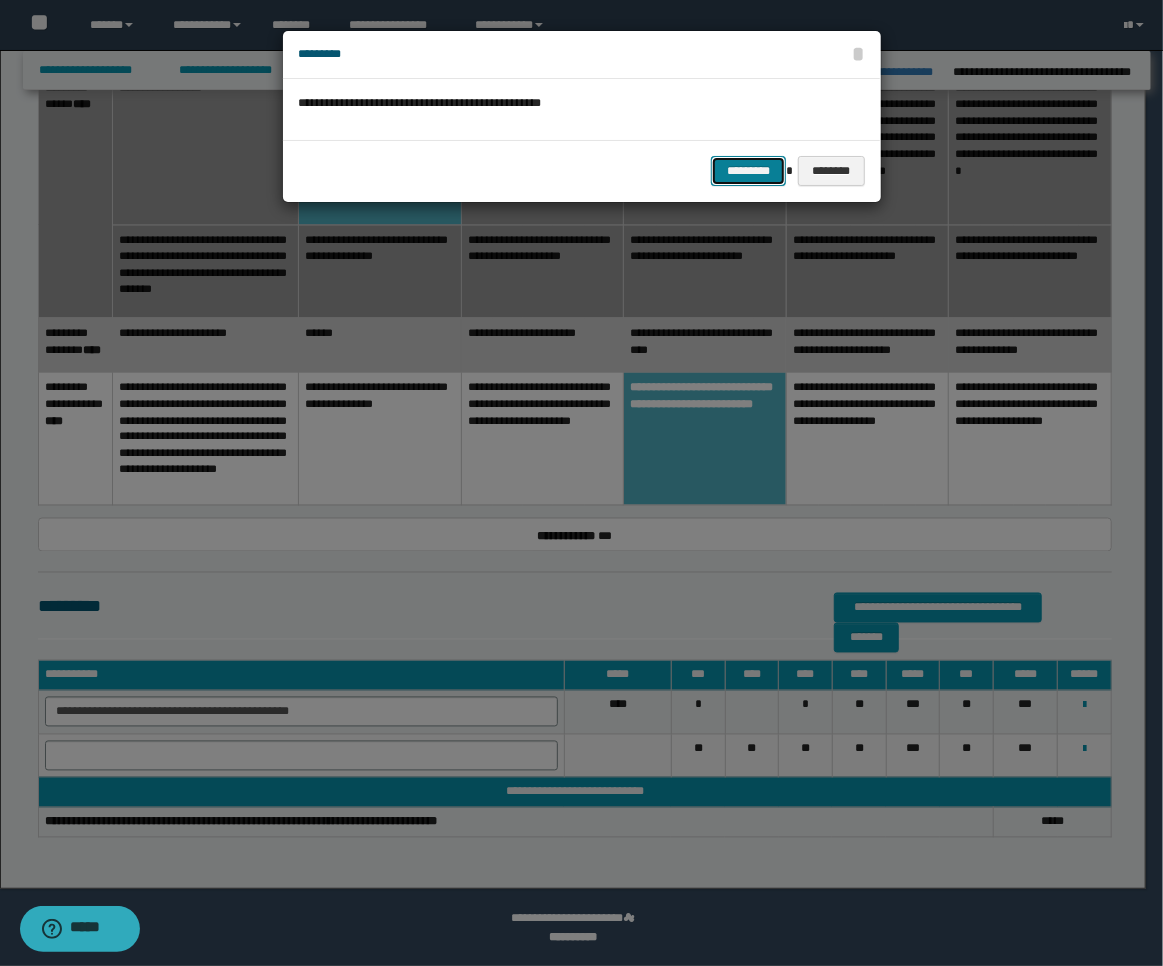 click on "*********" at bounding box center [748, 171] 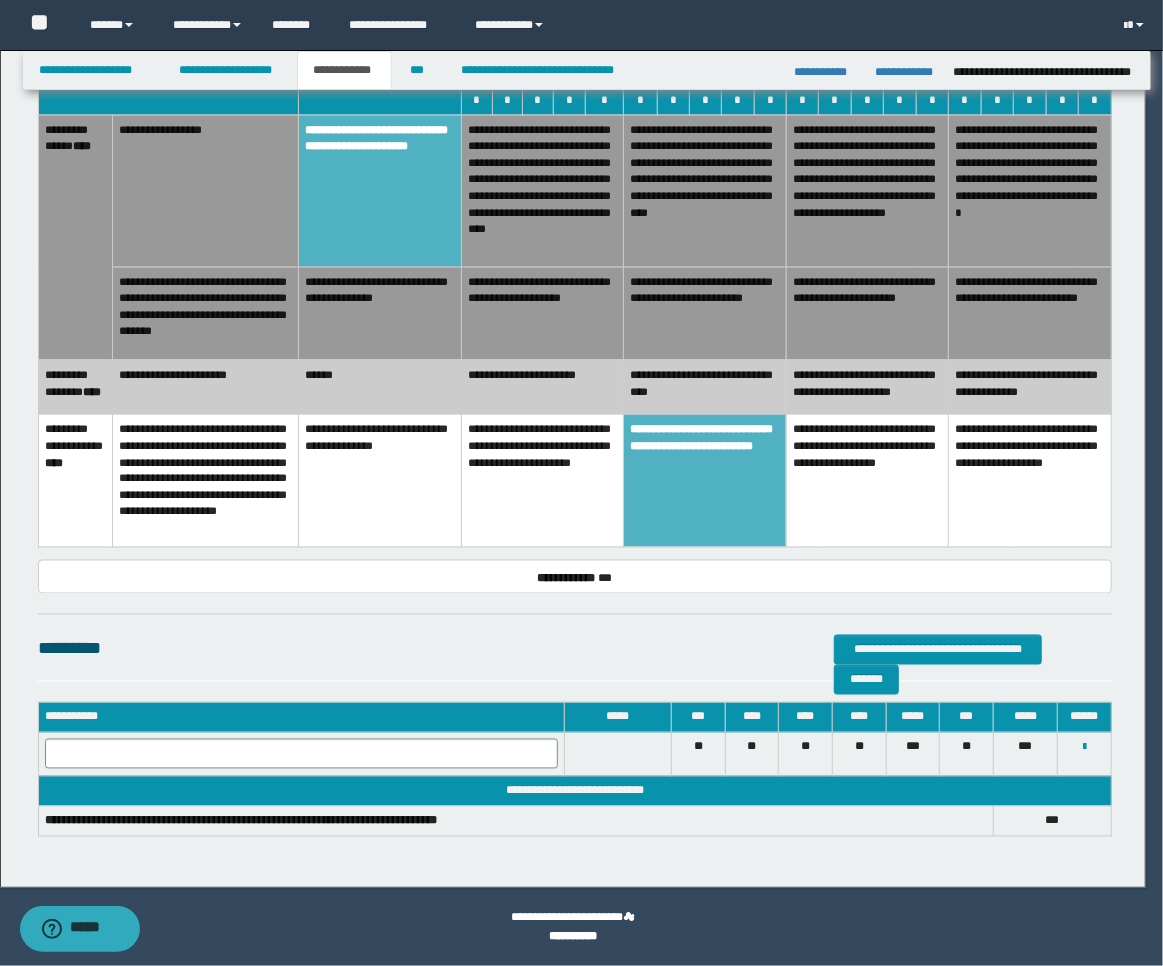 scroll, scrollTop: 1268, scrollLeft: 0, axis: vertical 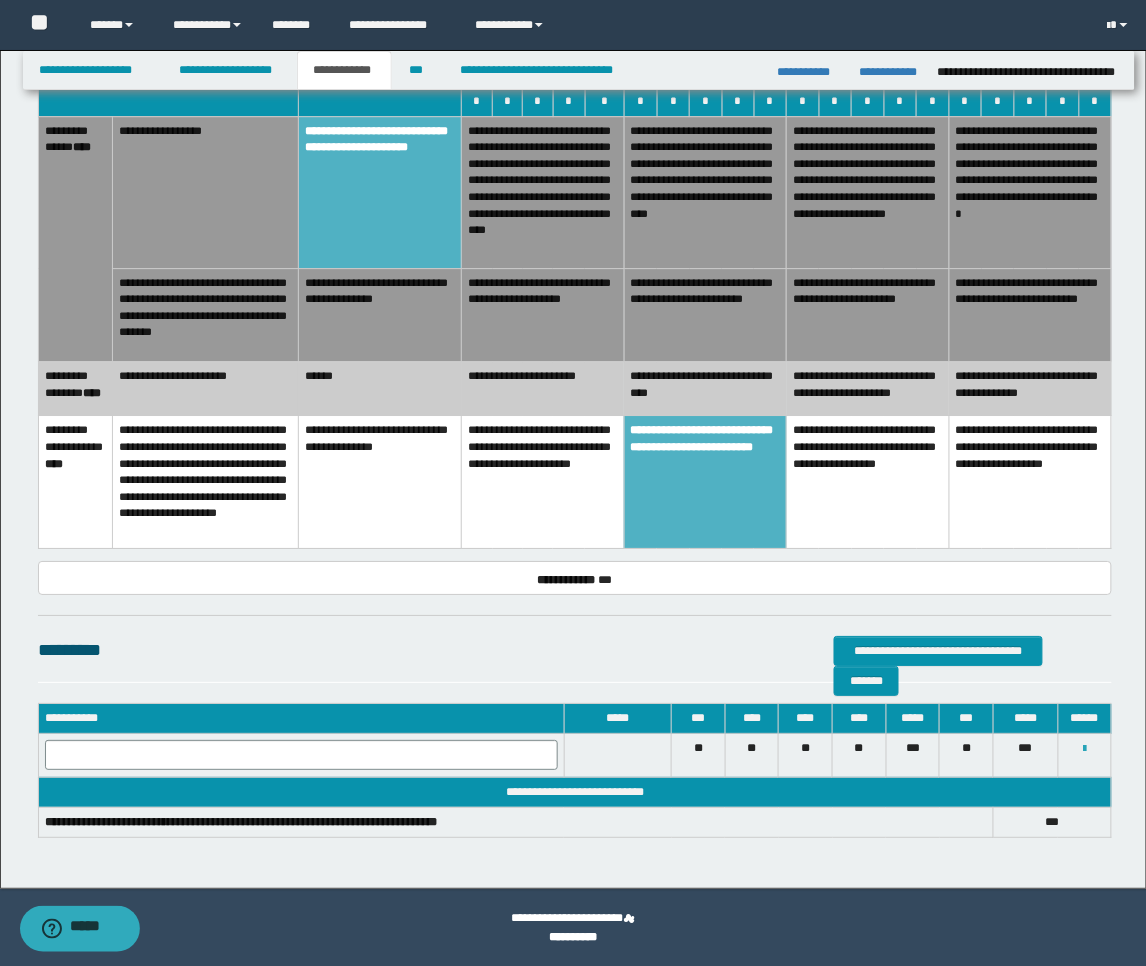 click at bounding box center [1085, 749] 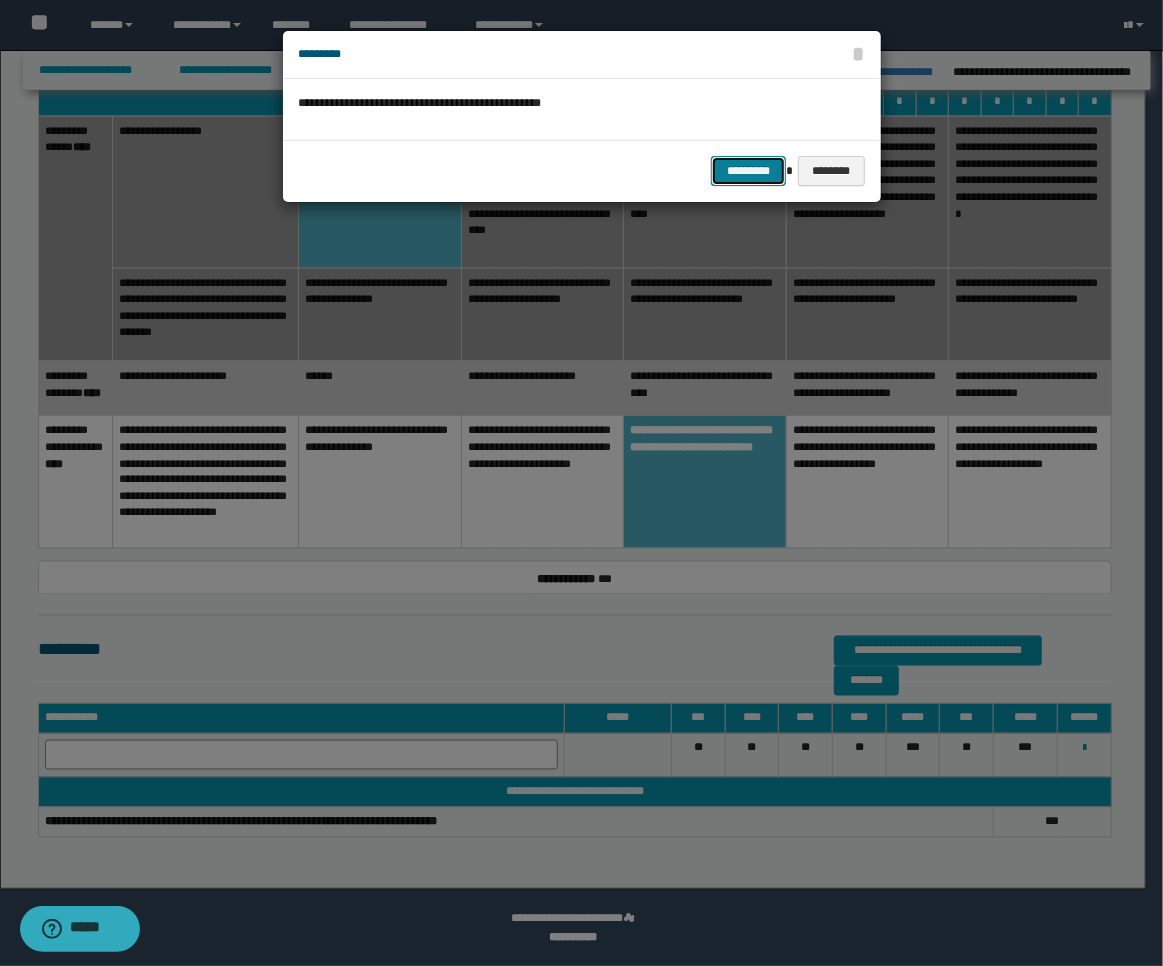 click on "*********" at bounding box center (748, 171) 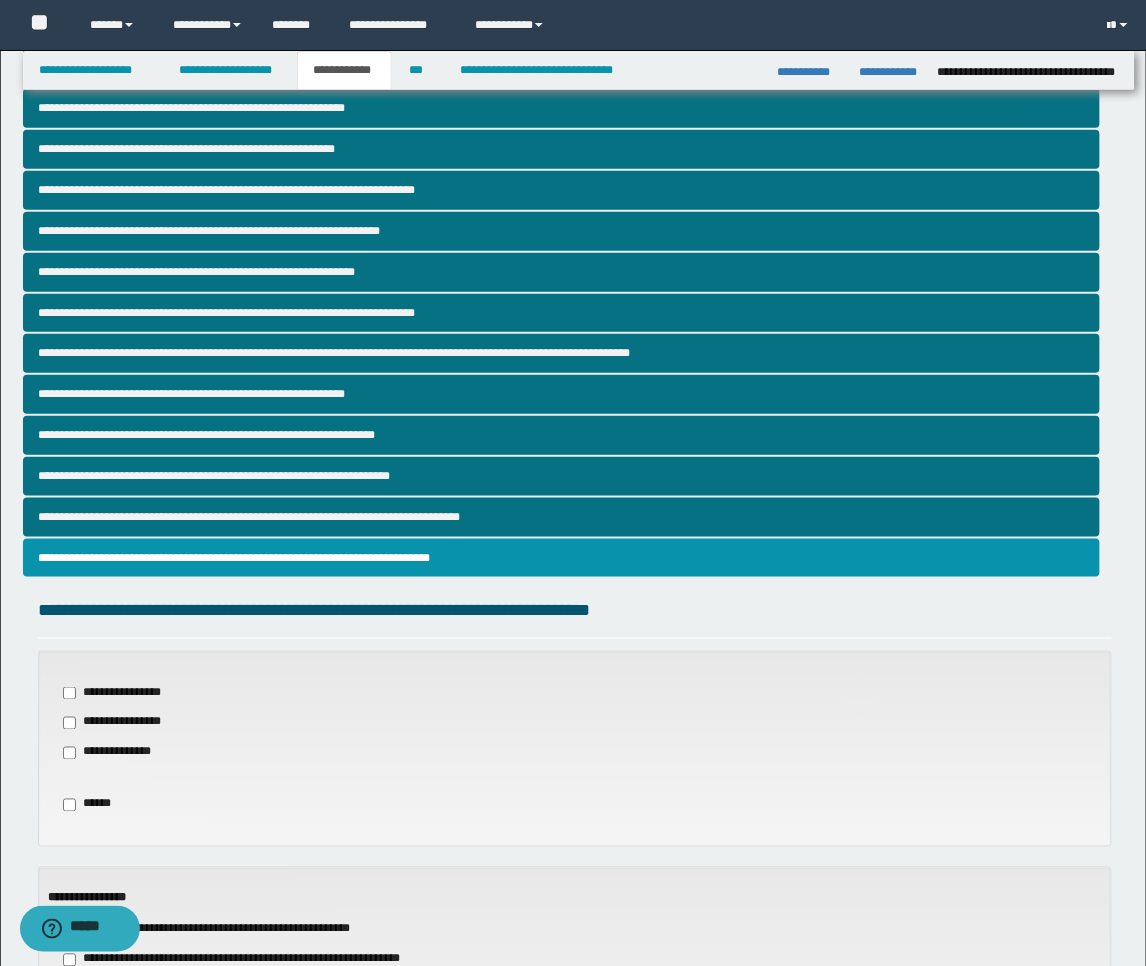 scroll, scrollTop: 144, scrollLeft: 0, axis: vertical 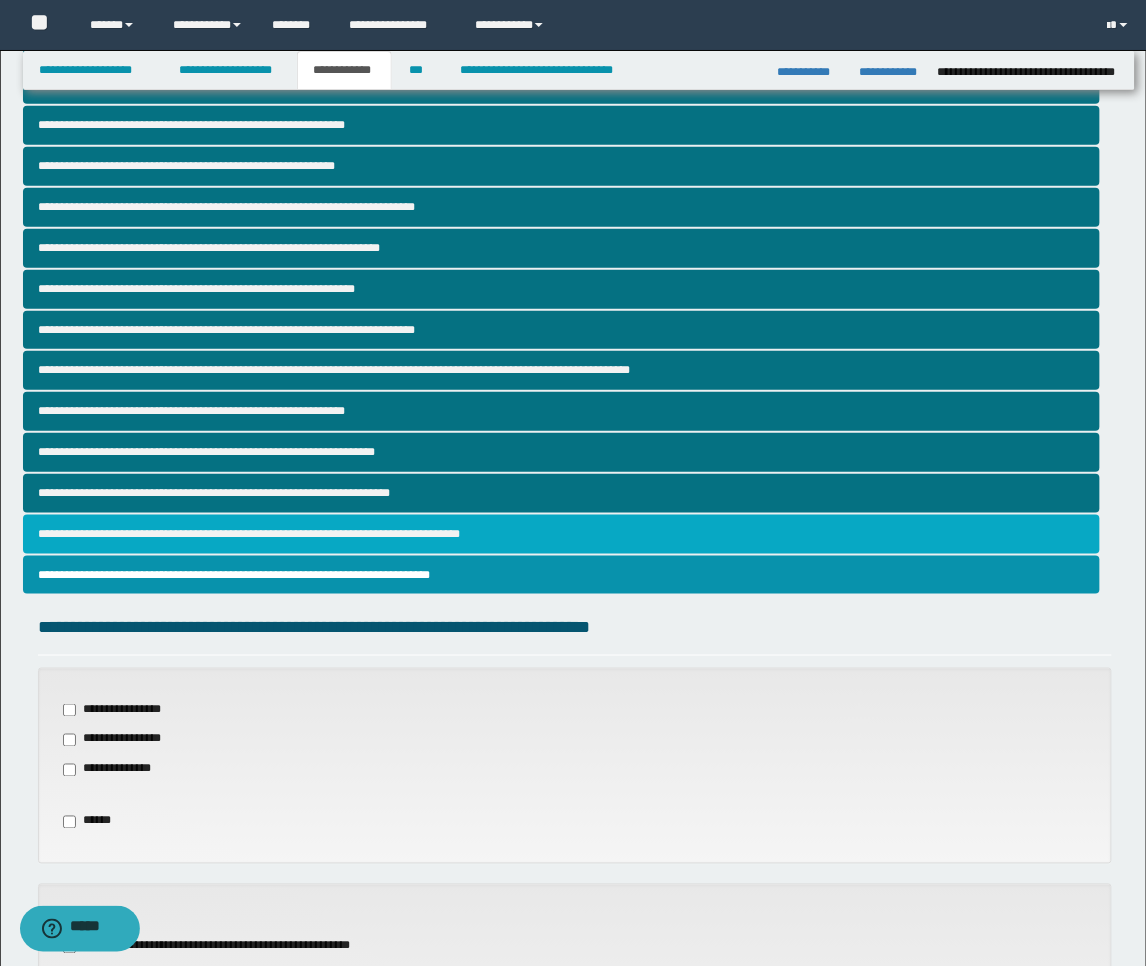 click on "**********" at bounding box center [562, 534] 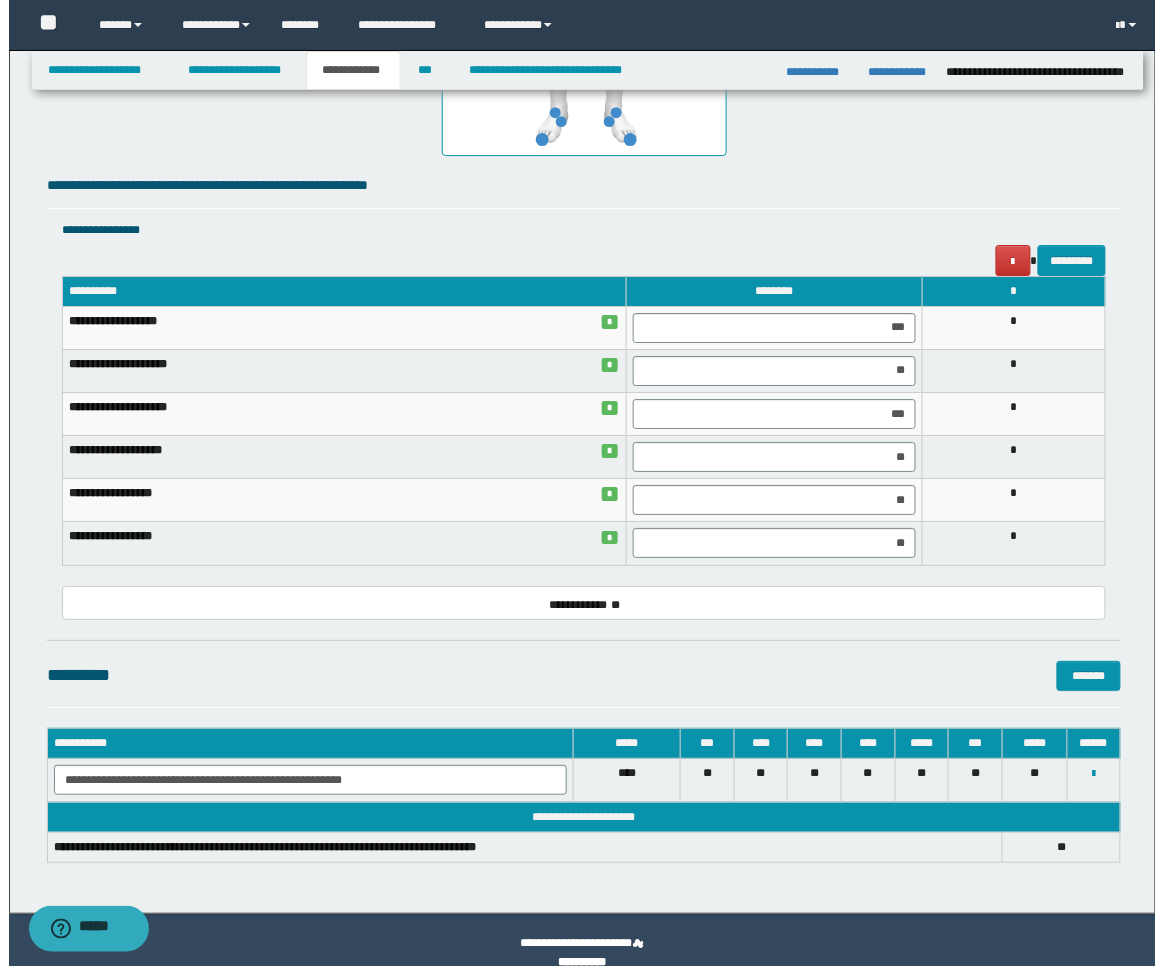 scroll, scrollTop: 1403, scrollLeft: 0, axis: vertical 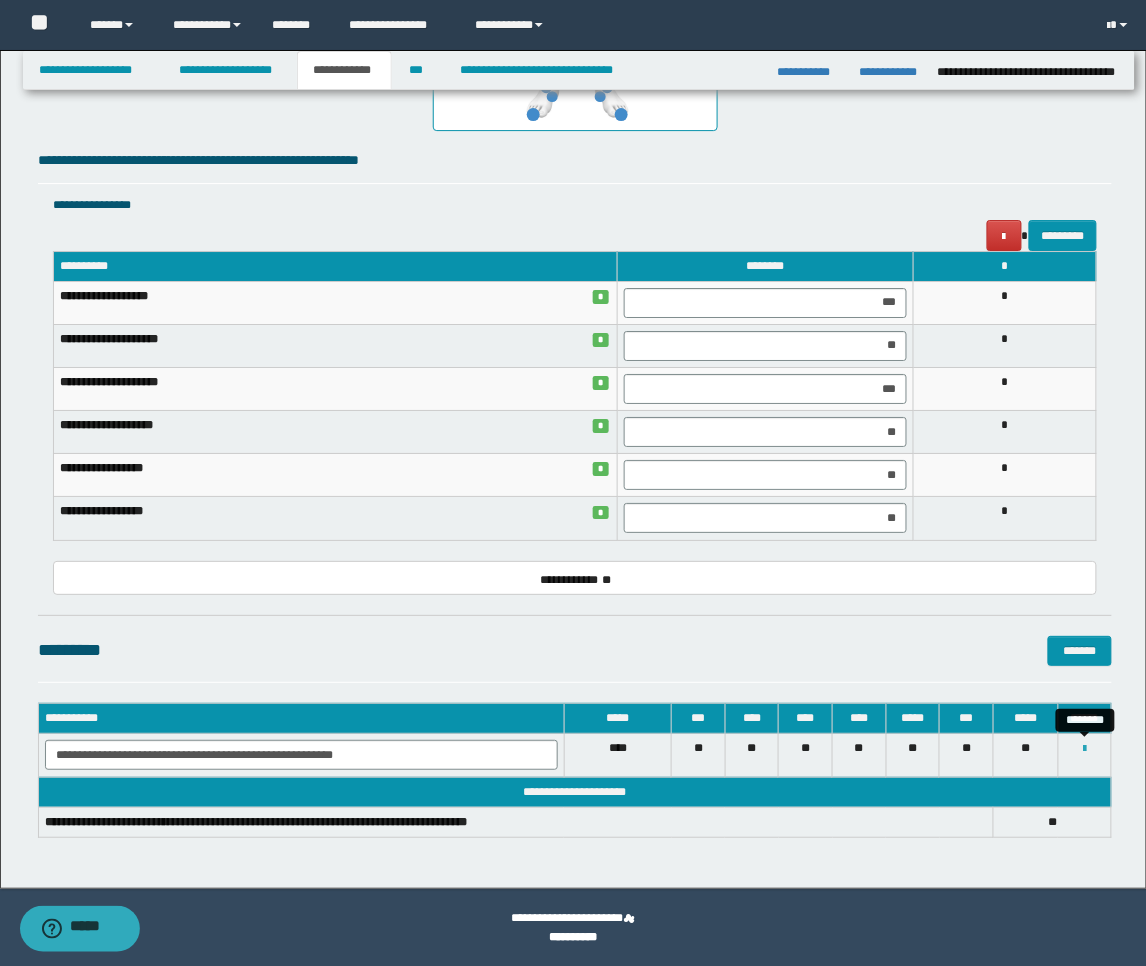 click at bounding box center (1085, 749) 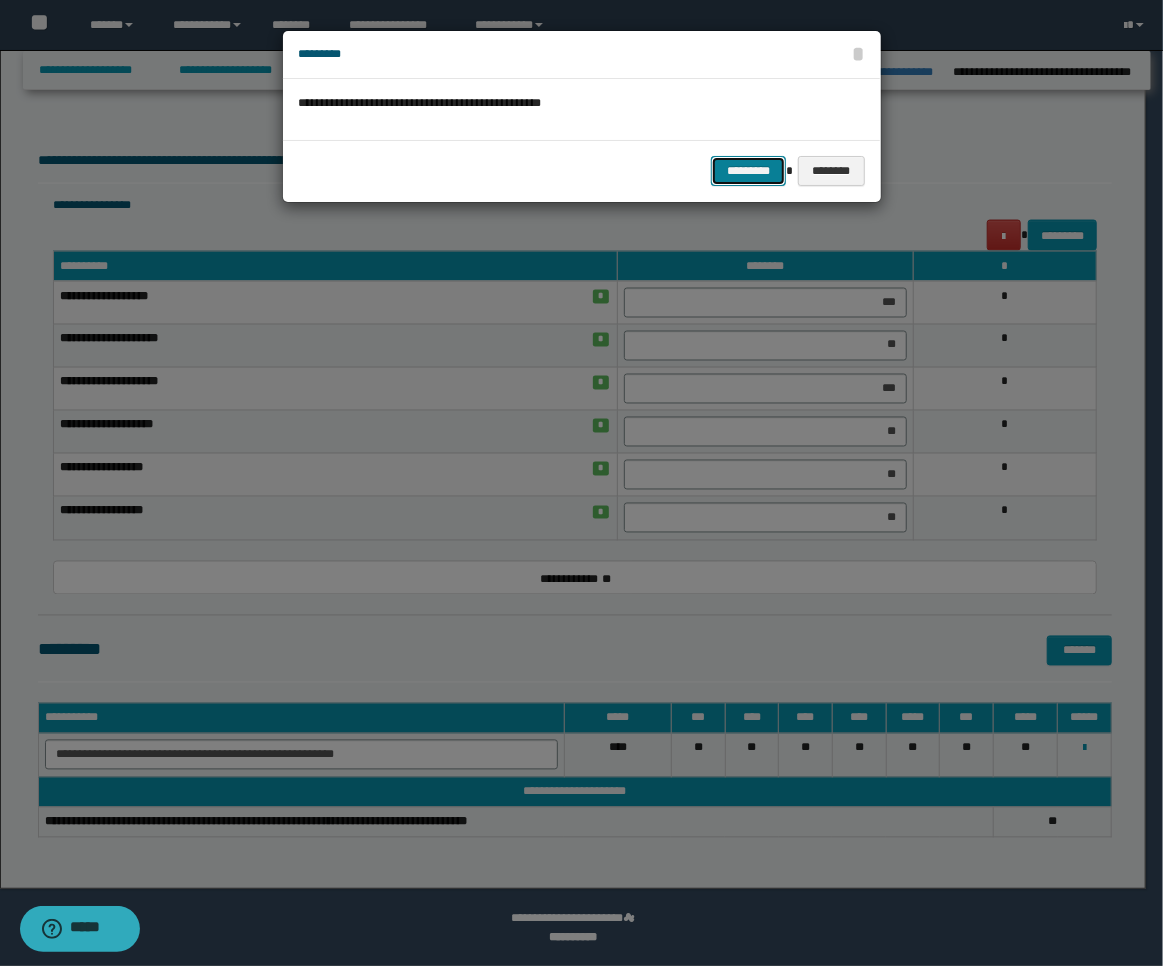 click on "*********" at bounding box center [748, 171] 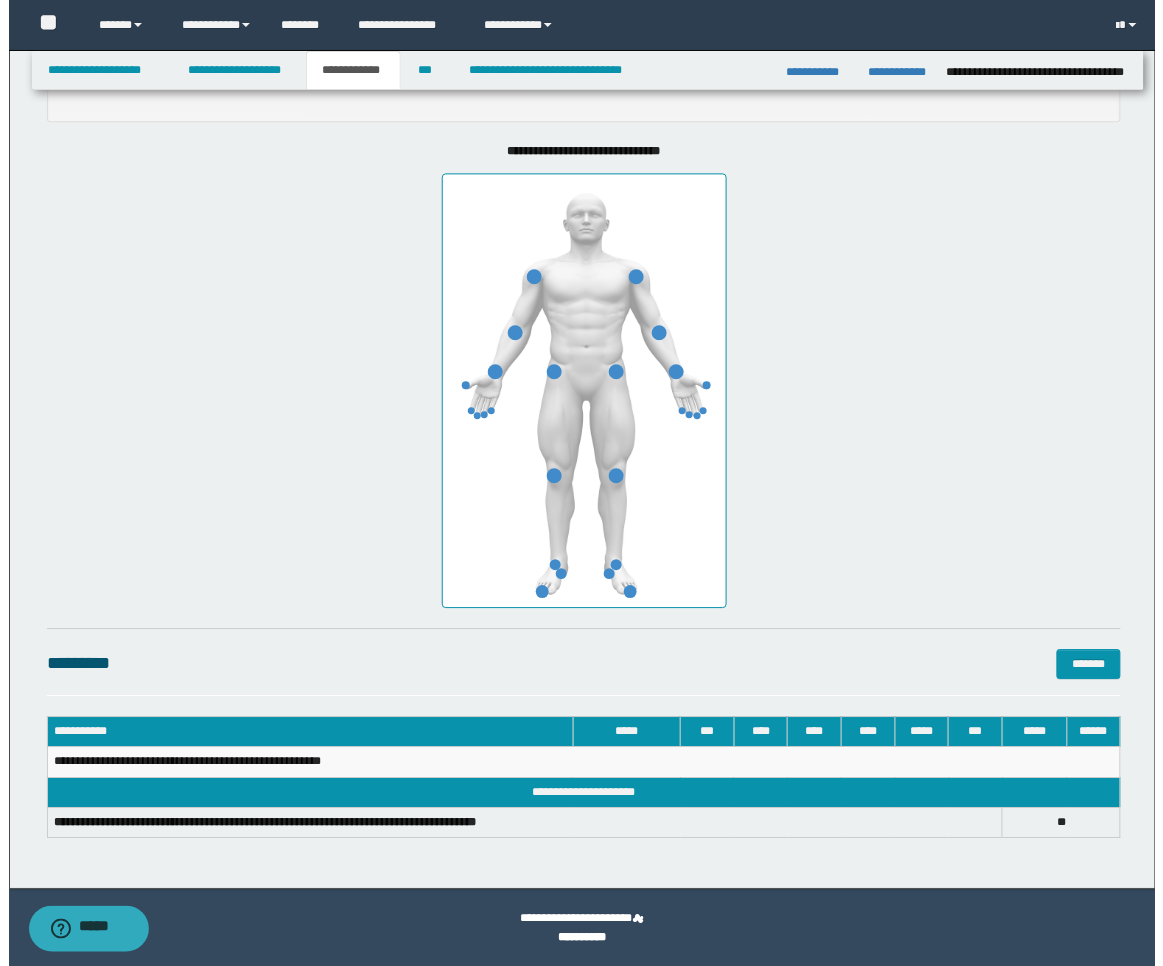 scroll, scrollTop: 704, scrollLeft: 0, axis: vertical 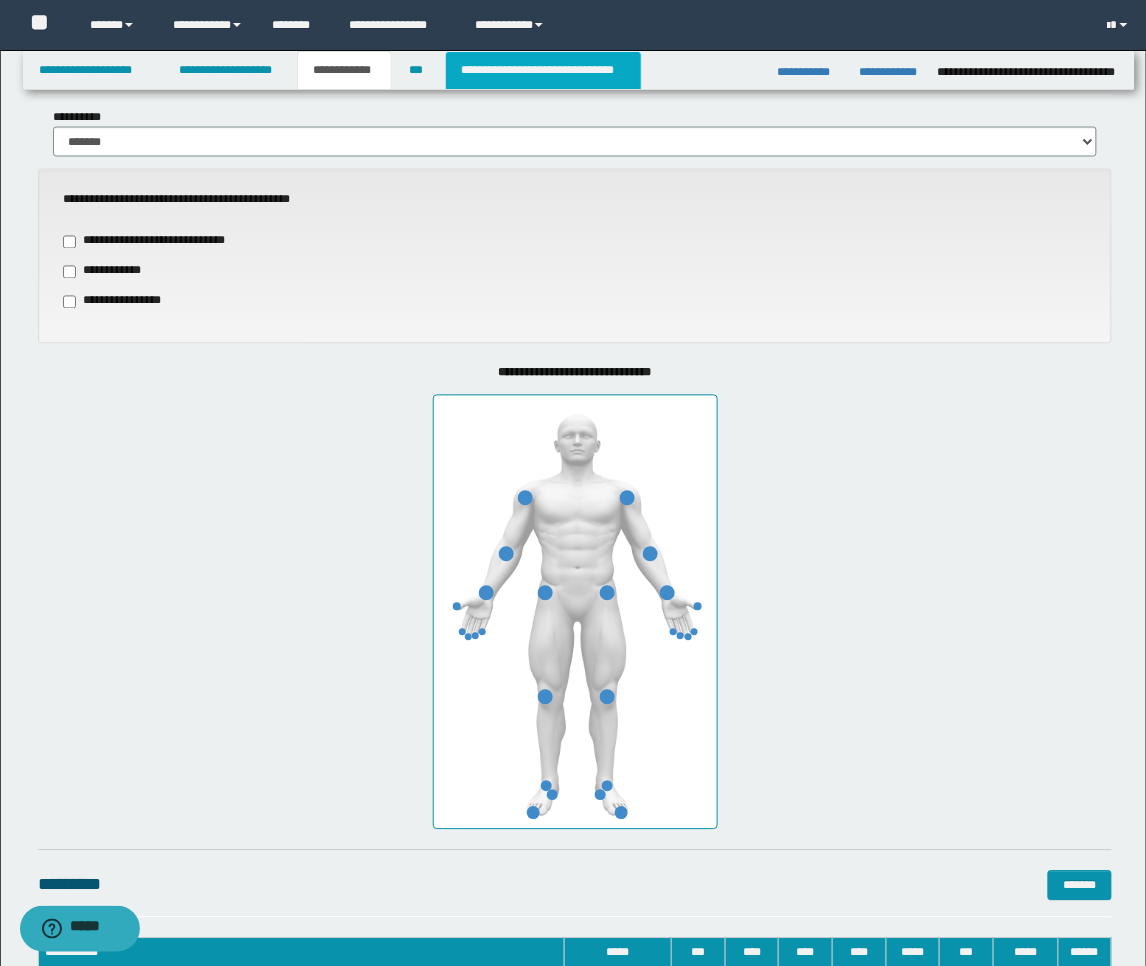 click on "**********" at bounding box center (543, 70) 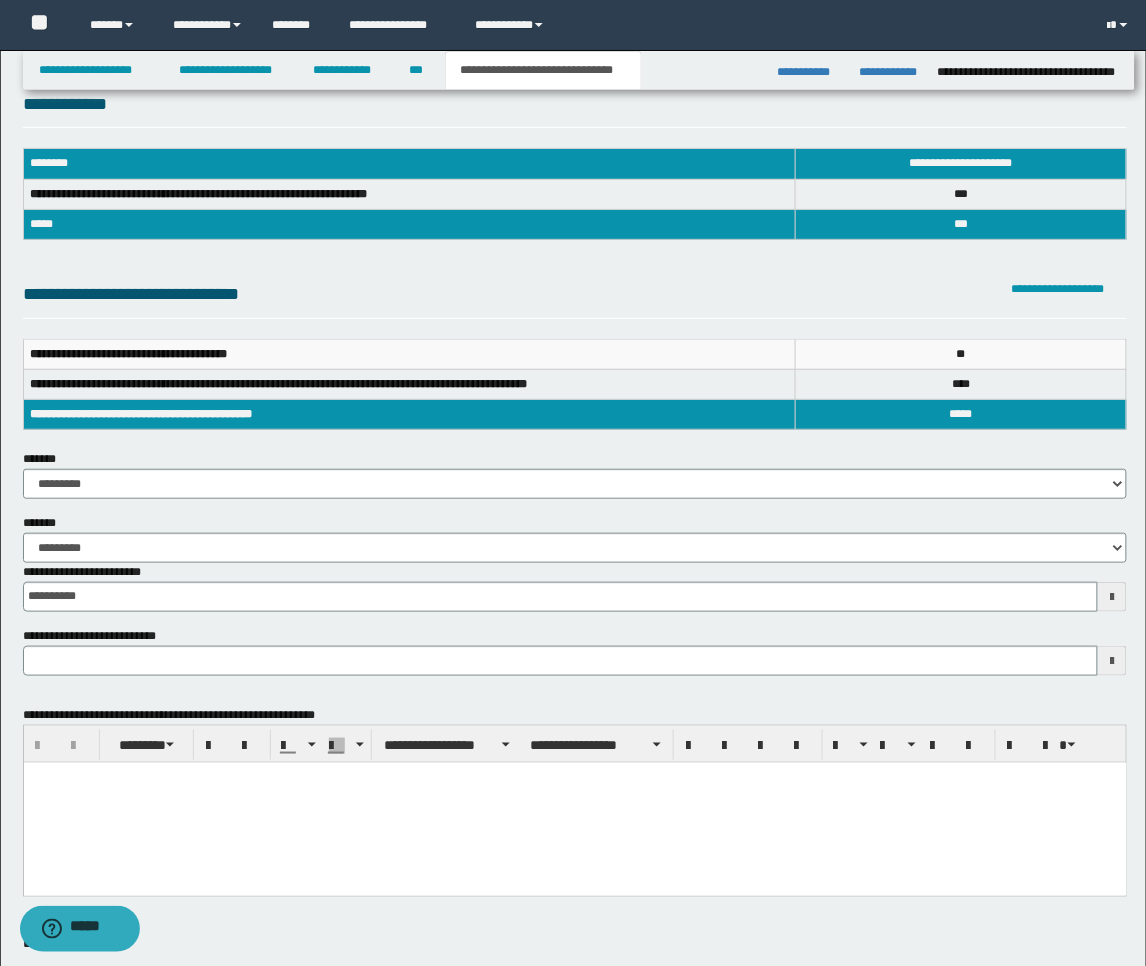 scroll, scrollTop: 37, scrollLeft: 0, axis: vertical 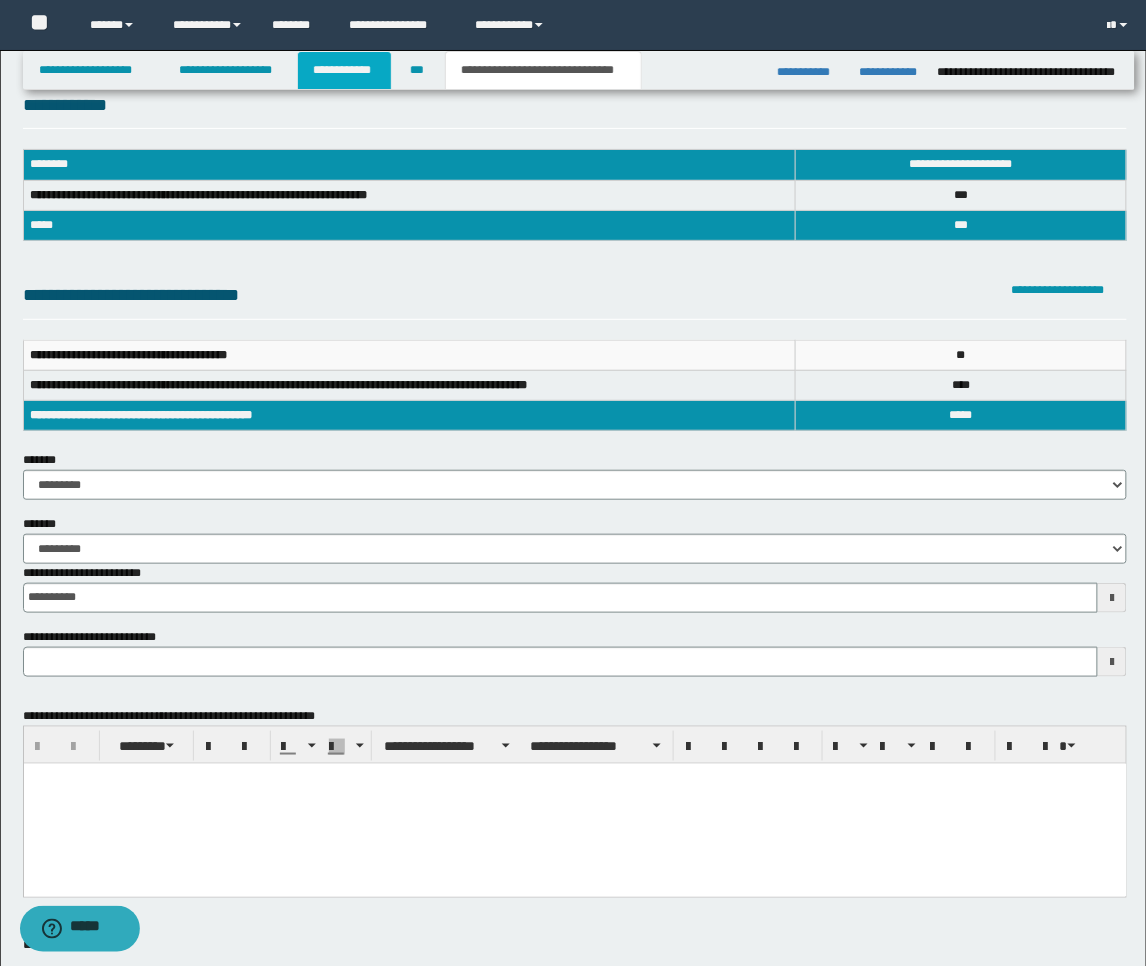 click on "**********" at bounding box center [344, 70] 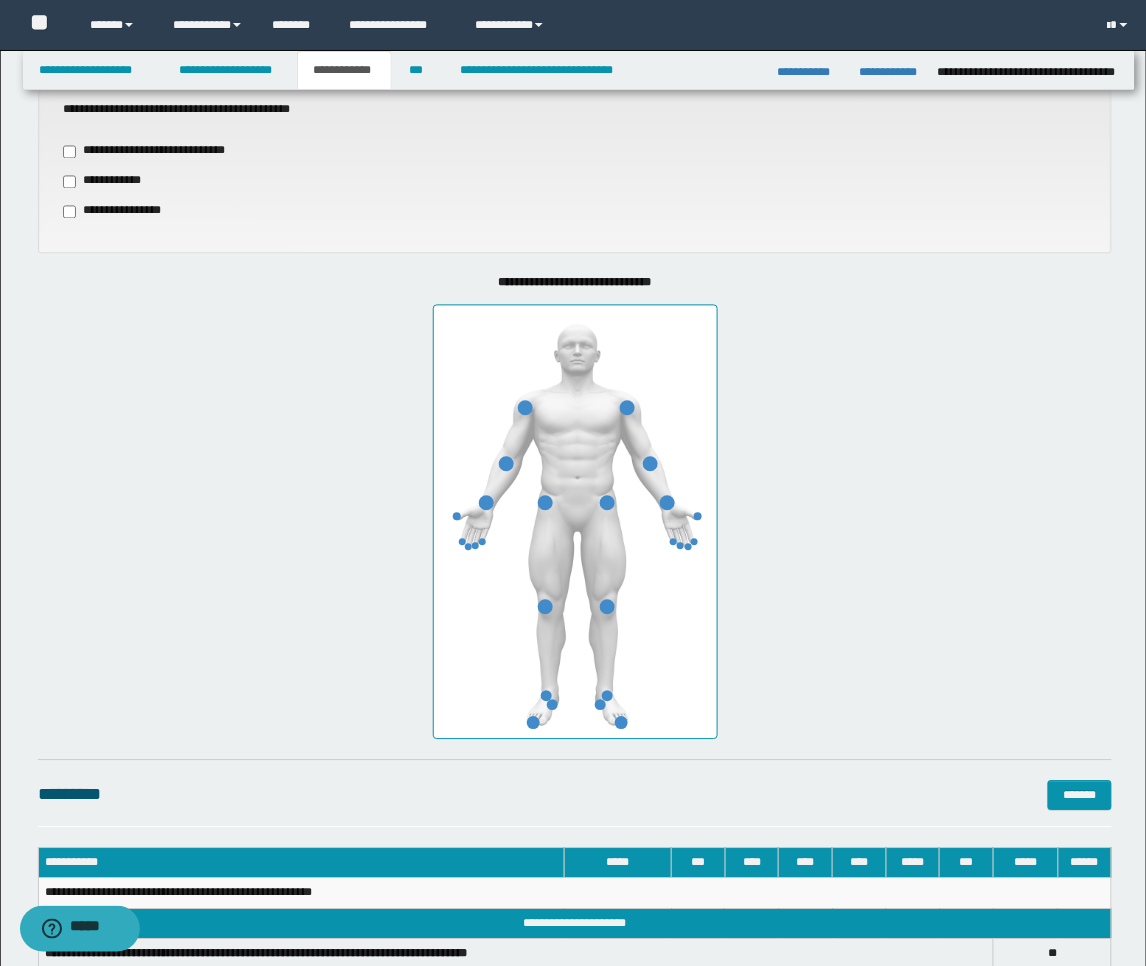 scroll, scrollTop: 482, scrollLeft: 0, axis: vertical 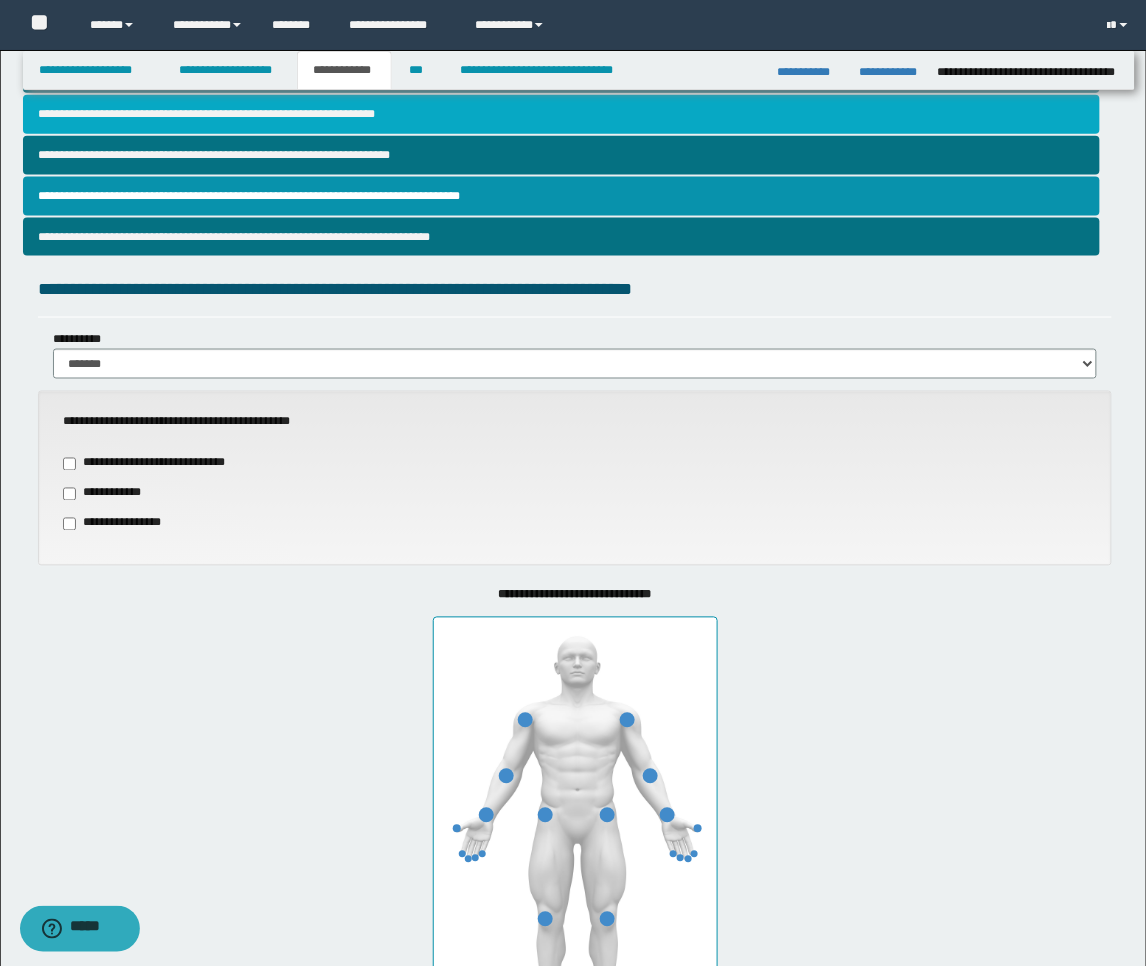 click on "**********" at bounding box center (562, 114) 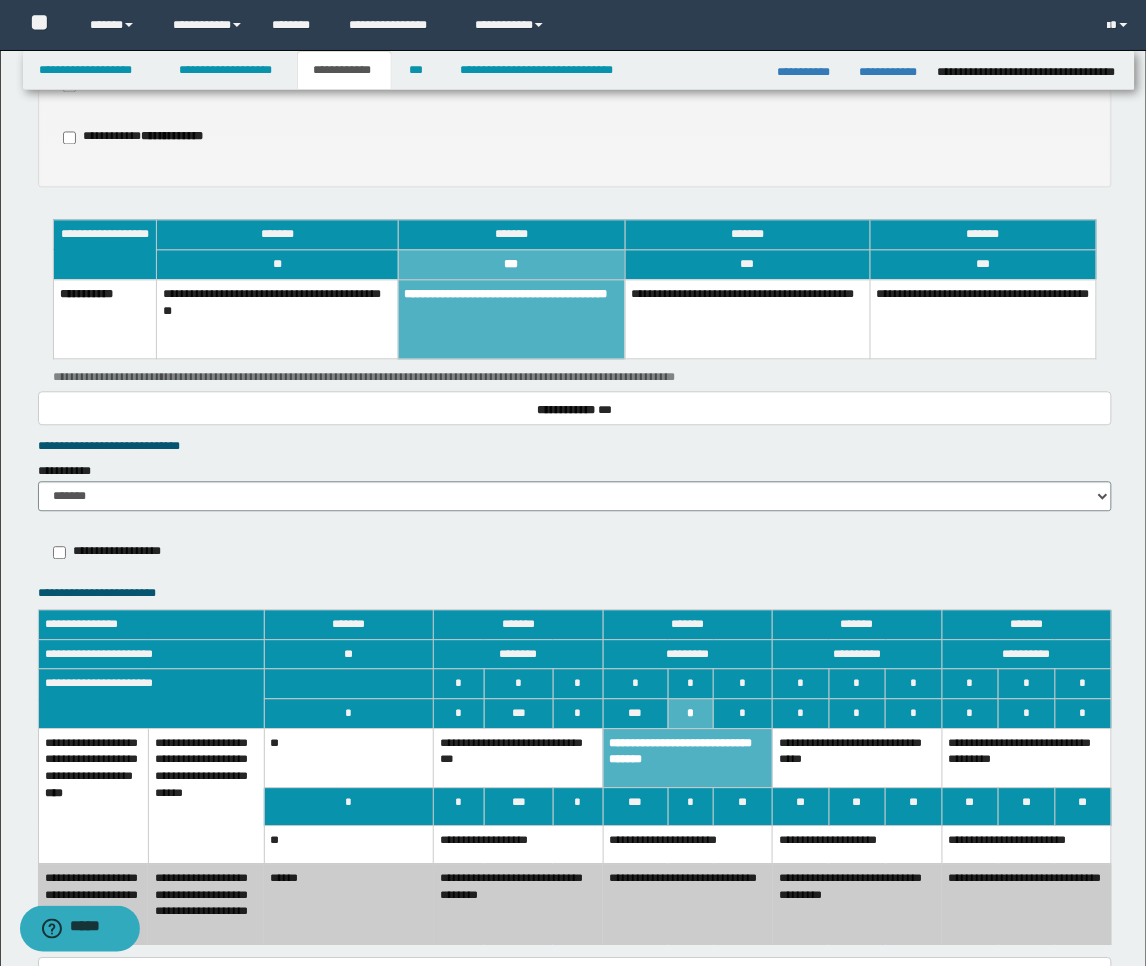 scroll, scrollTop: 2476, scrollLeft: 0, axis: vertical 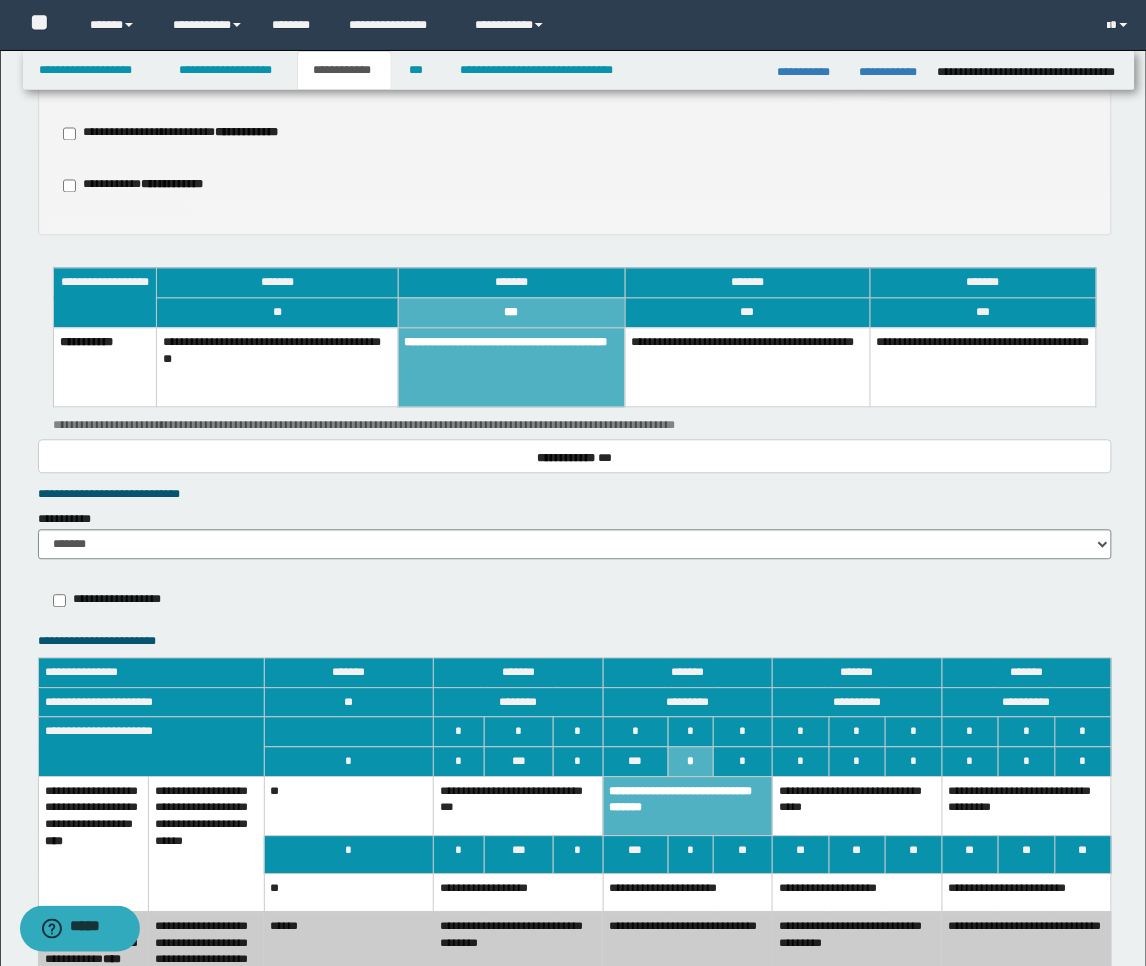 click on "**********" at bounding box center (511, 367) 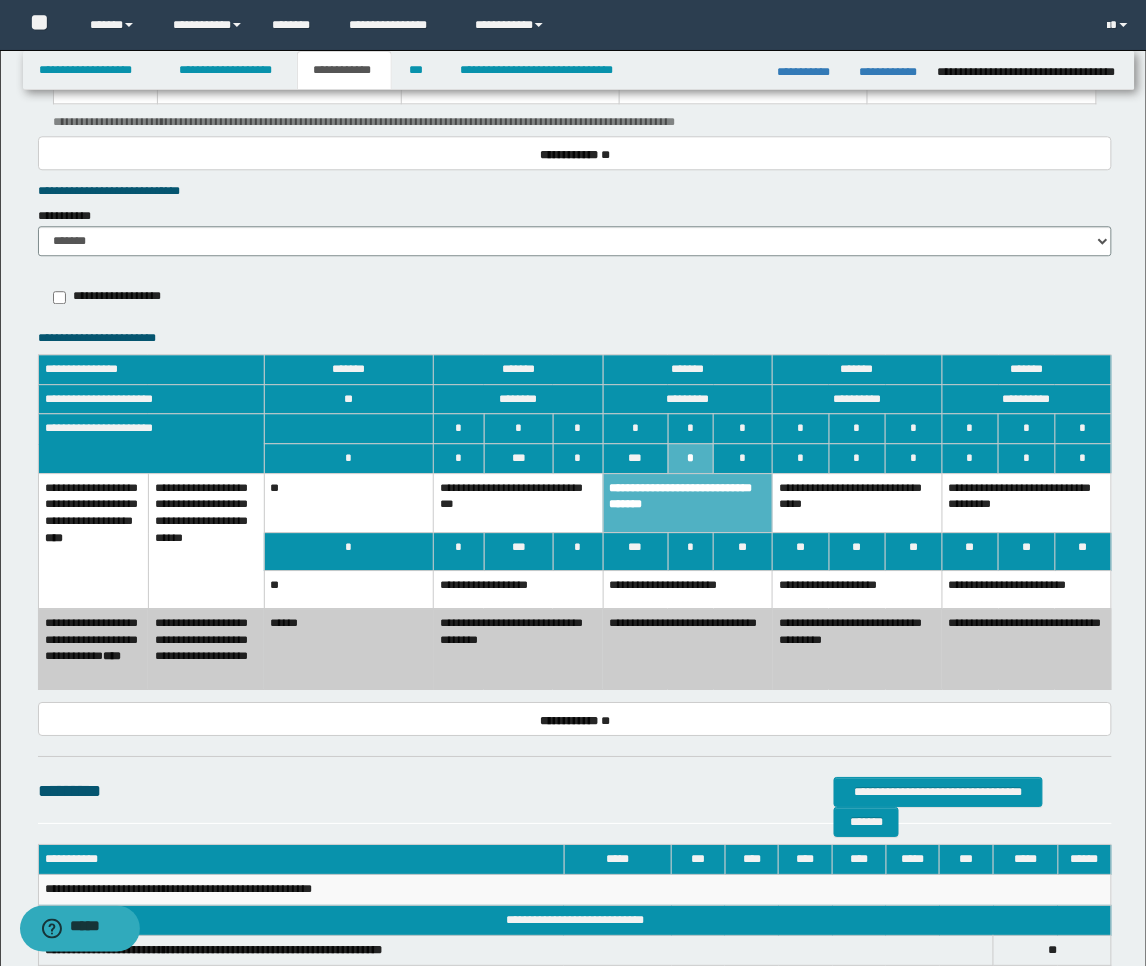 scroll, scrollTop: 2810, scrollLeft: 0, axis: vertical 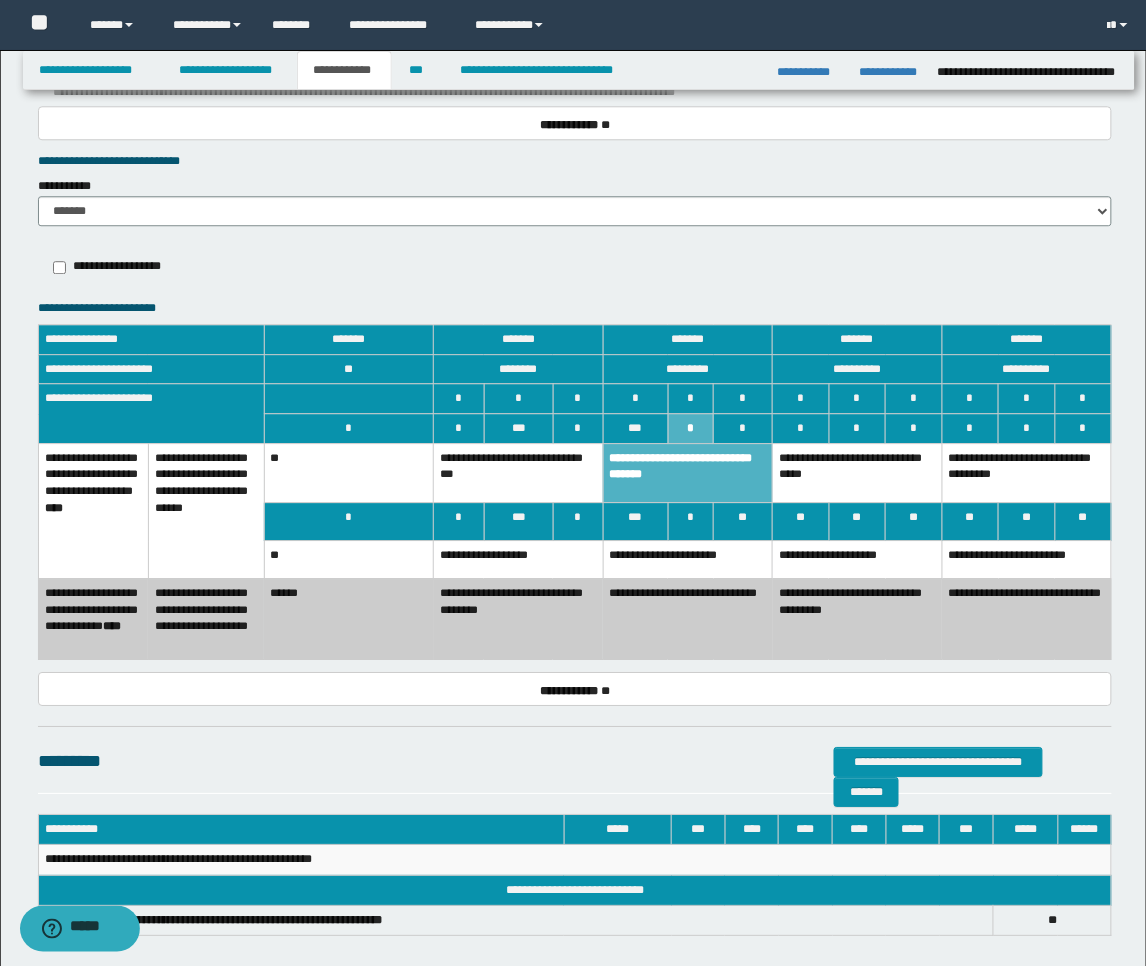 click on "**********" at bounding box center (858, 472) 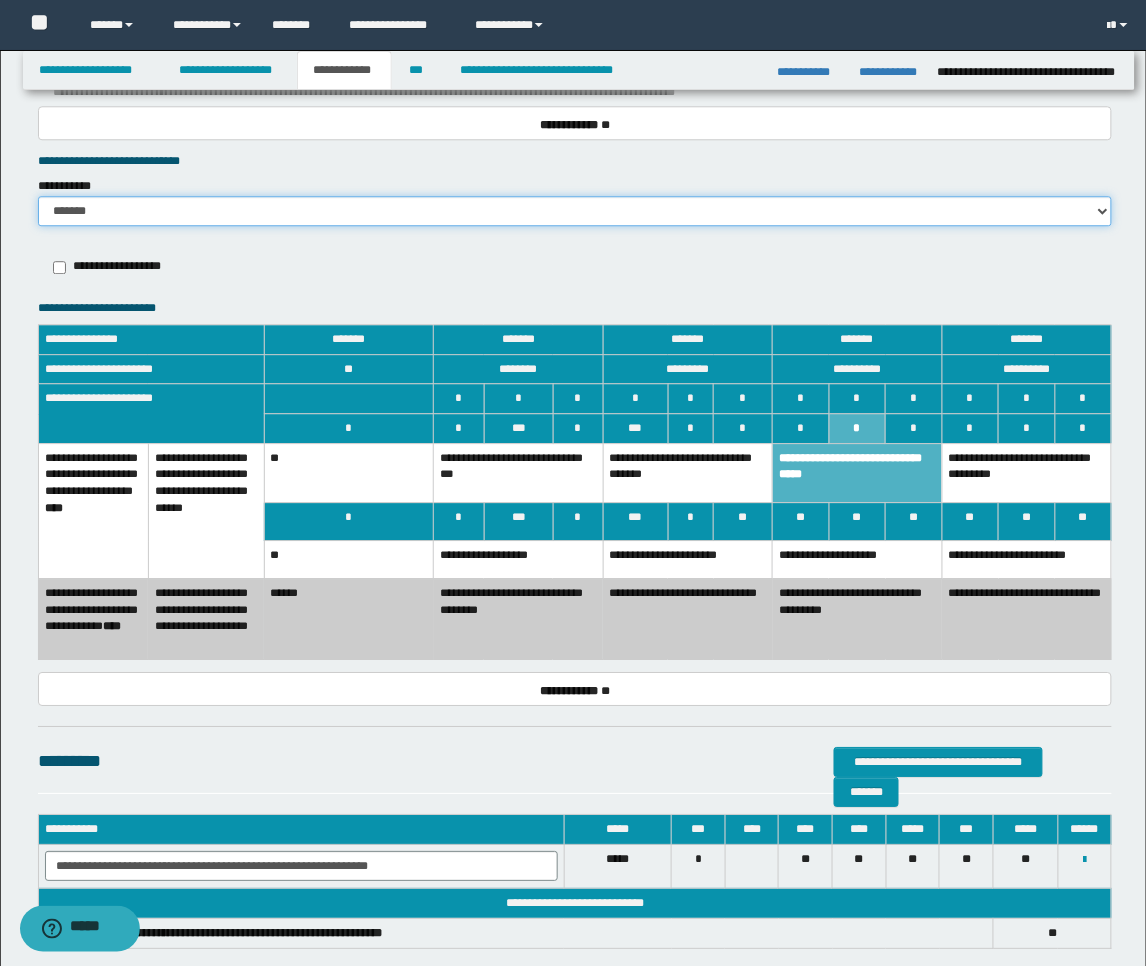 click on "*******
*********" at bounding box center (575, 211) 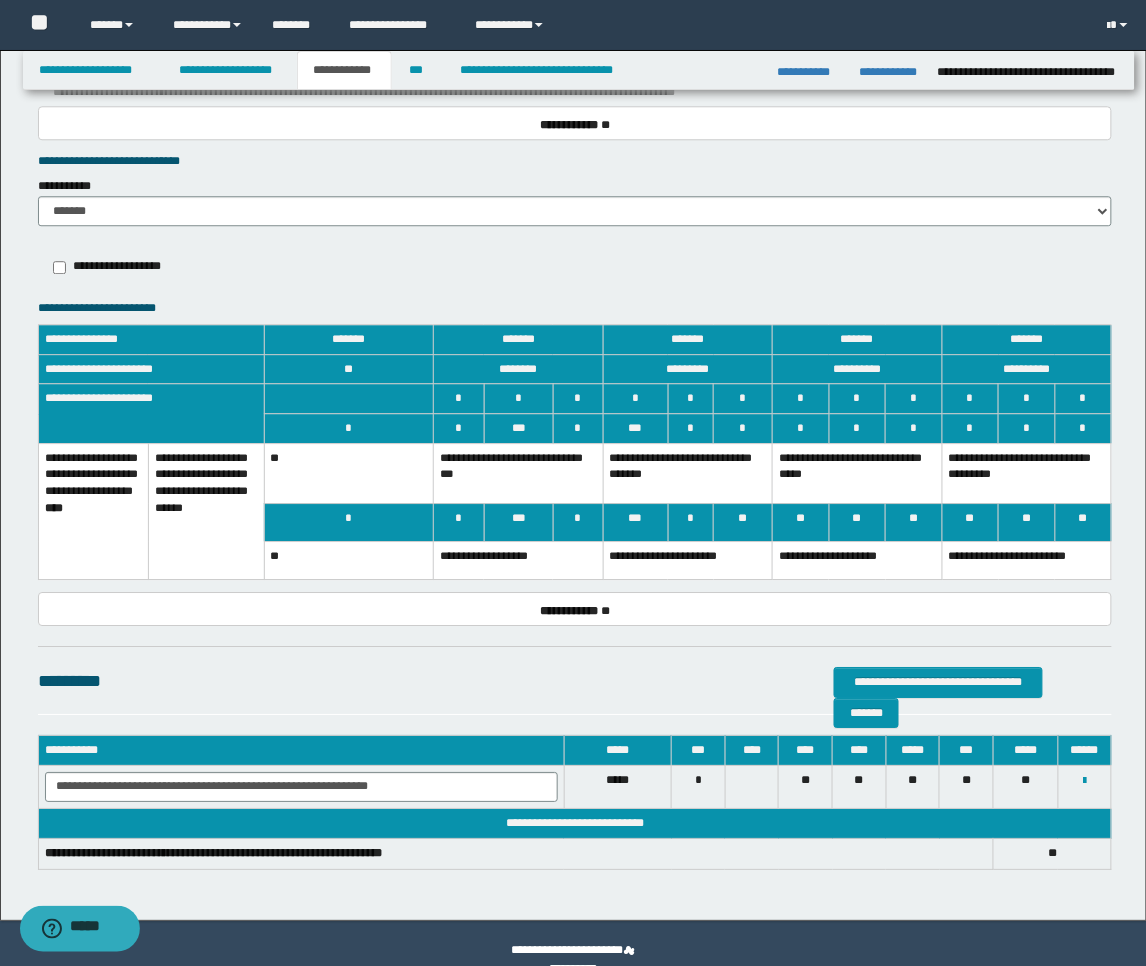 click on "**********" at bounding box center (858, 473) 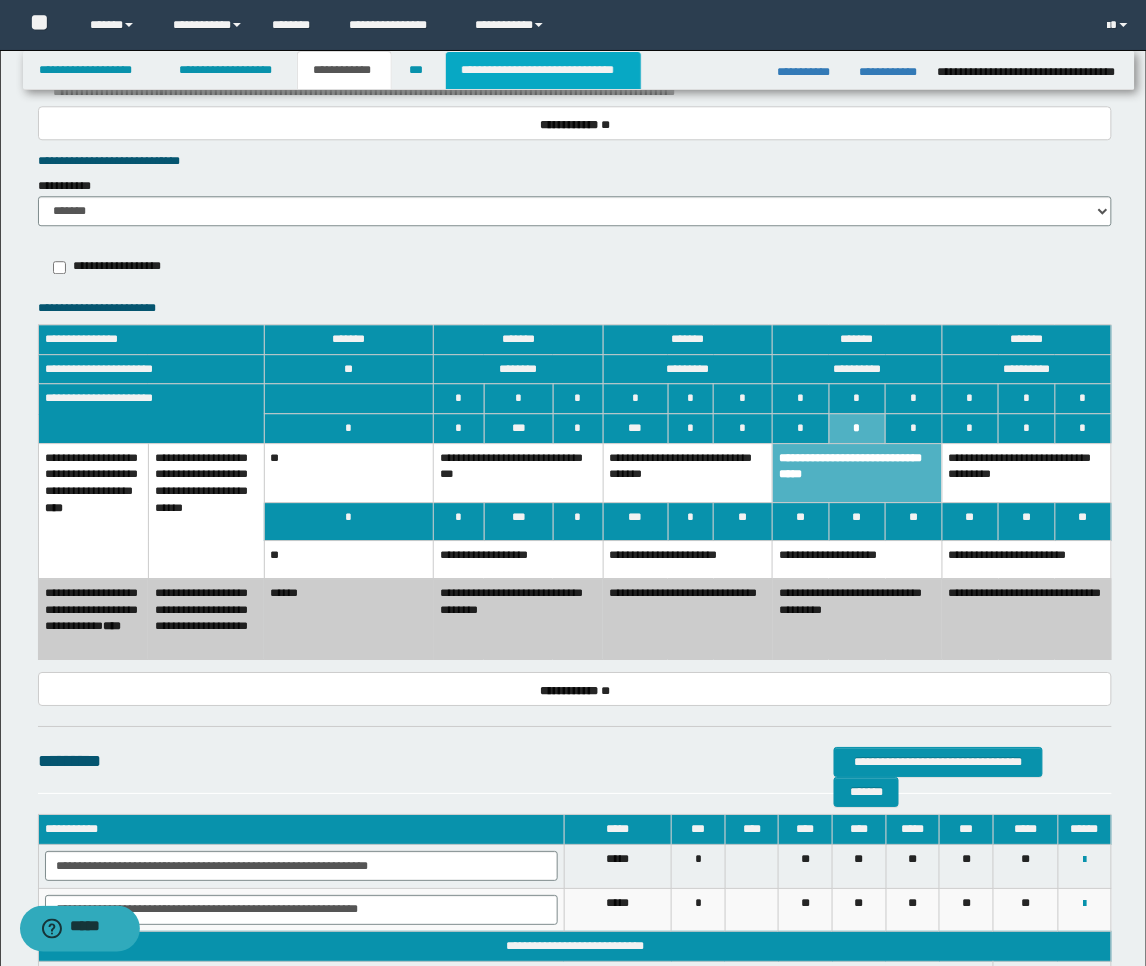click on "**********" at bounding box center (543, 70) 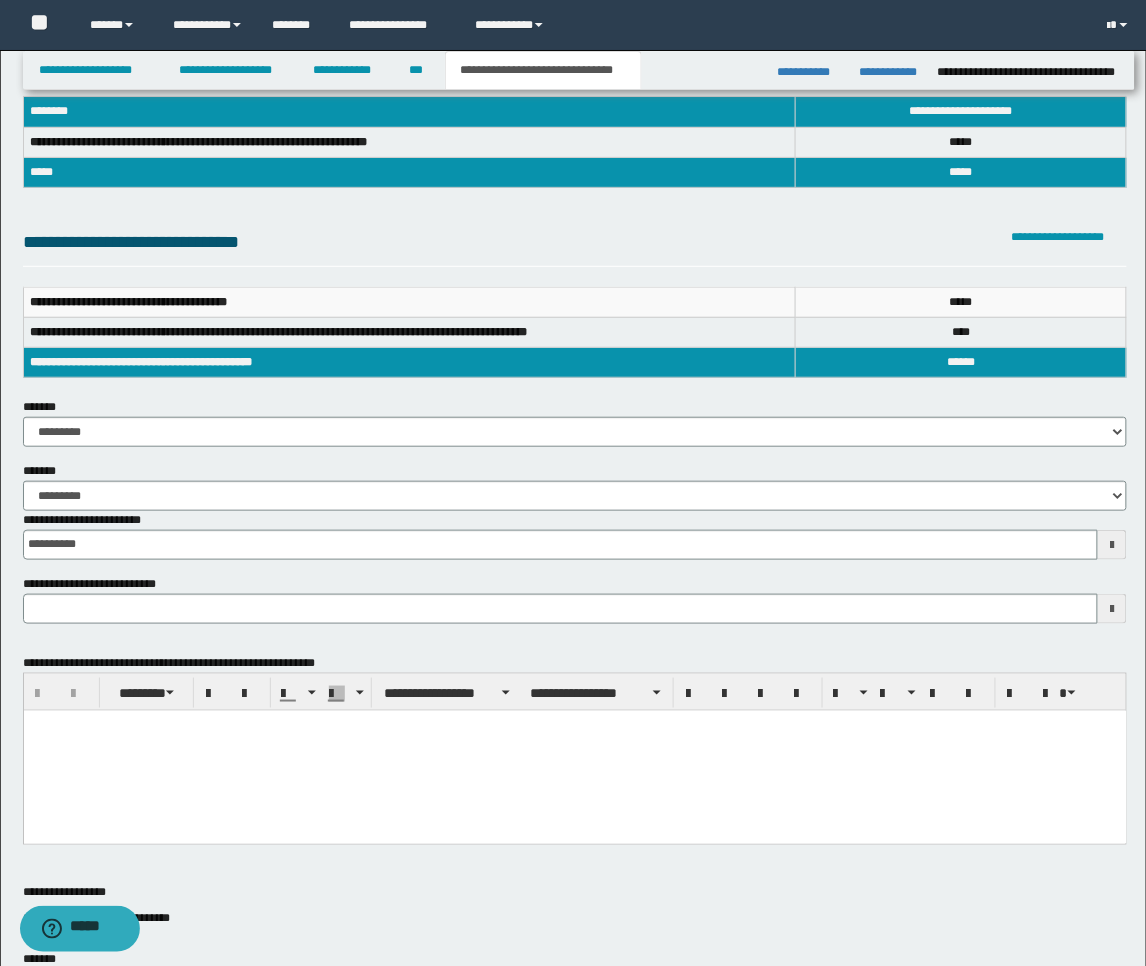 scroll, scrollTop: 56, scrollLeft: 0, axis: vertical 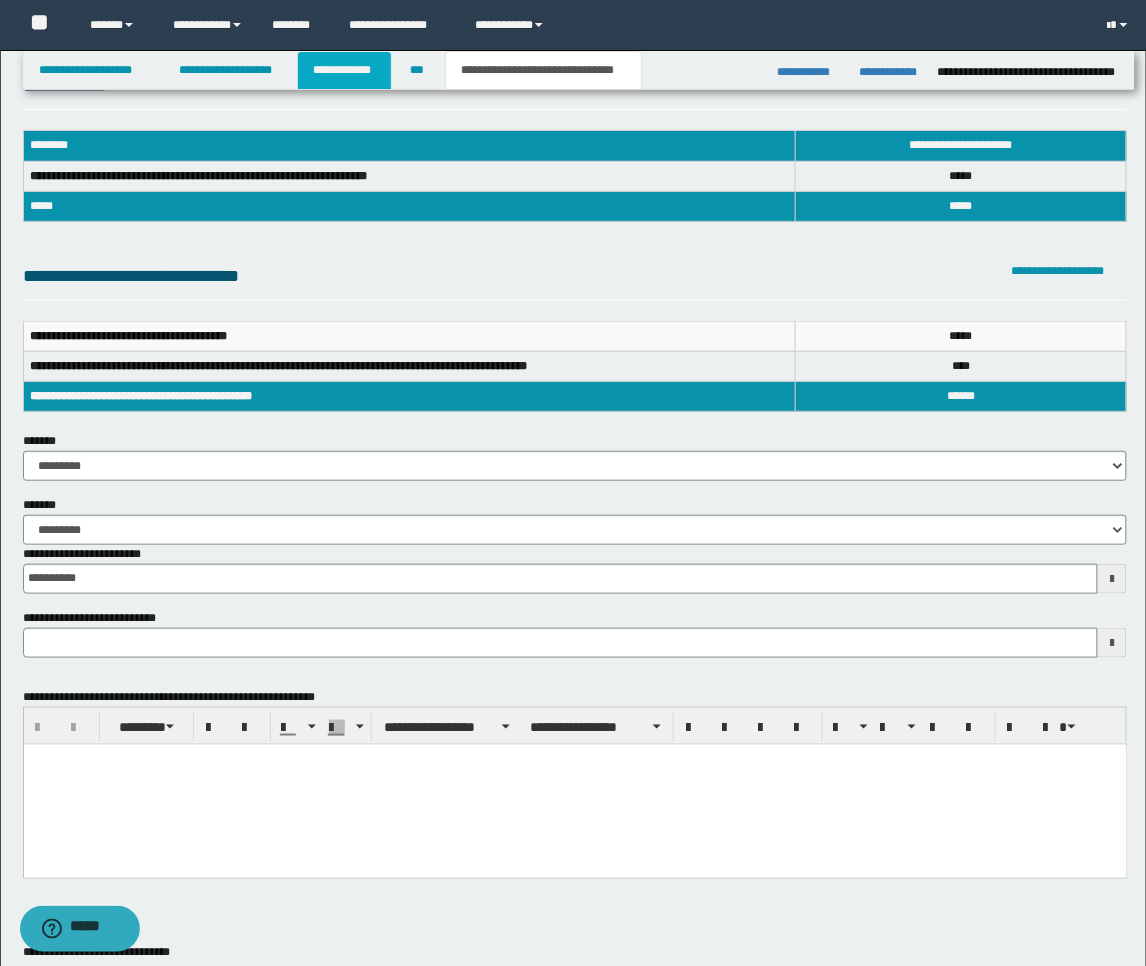 click on "**********" at bounding box center [344, 70] 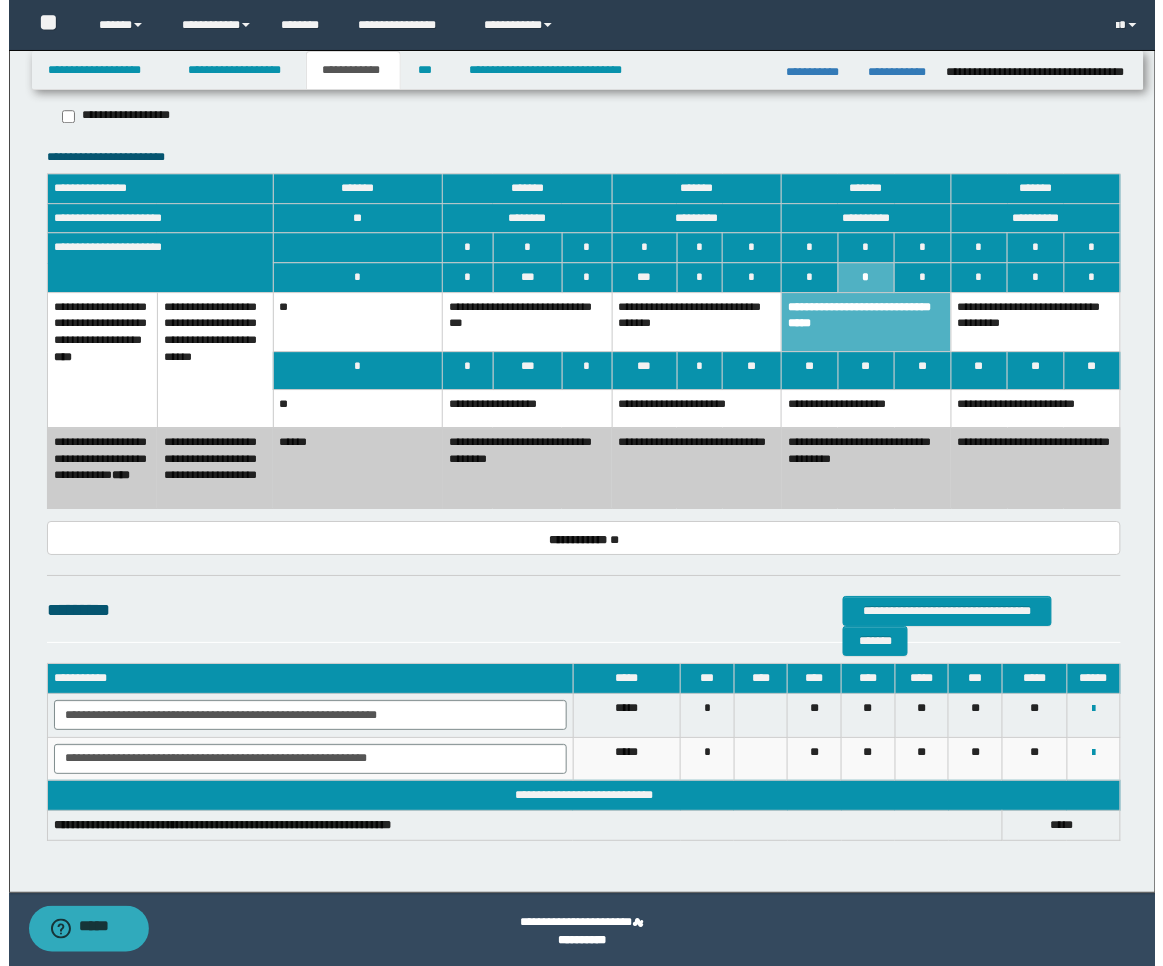 scroll, scrollTop: 2964, scrollLeft: 0, axis: vertical 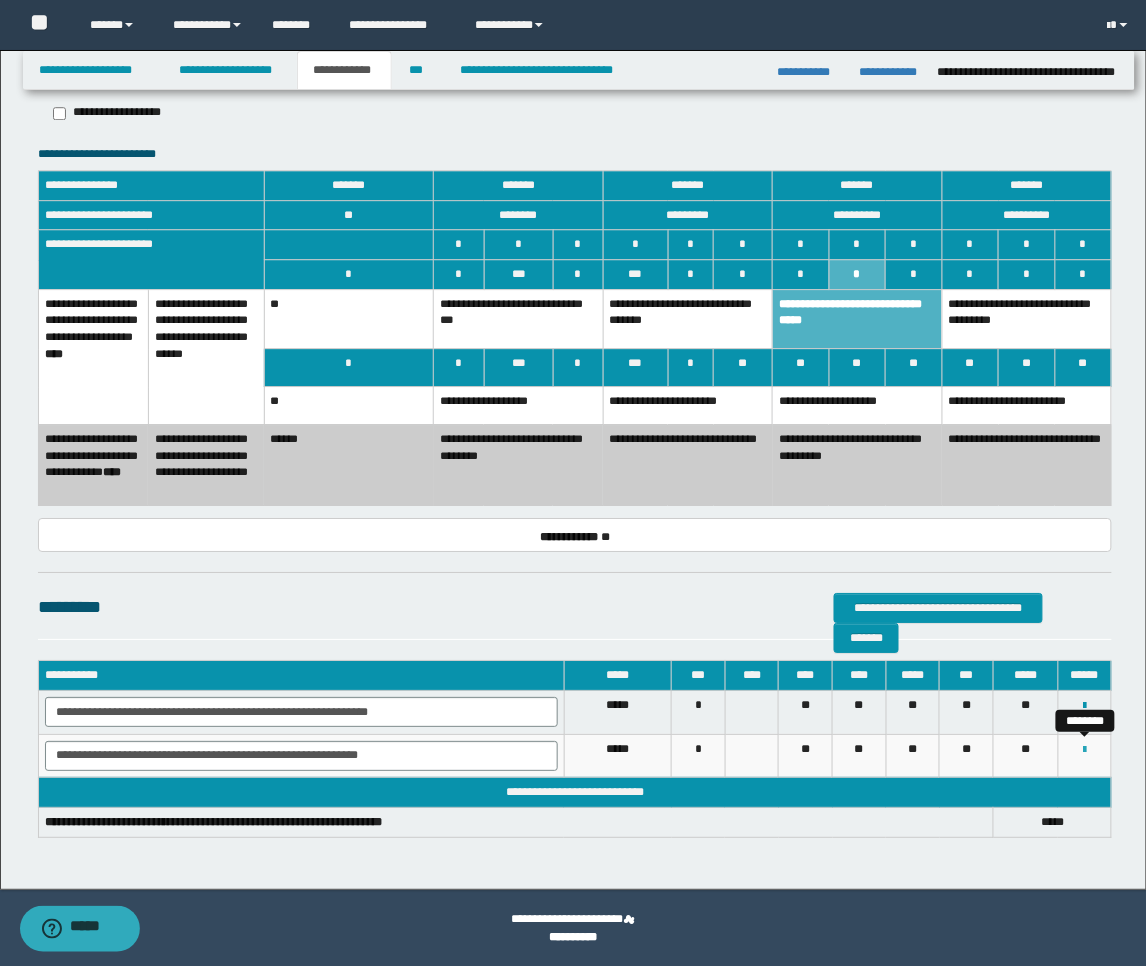 click at bounding box center [1085, 750] 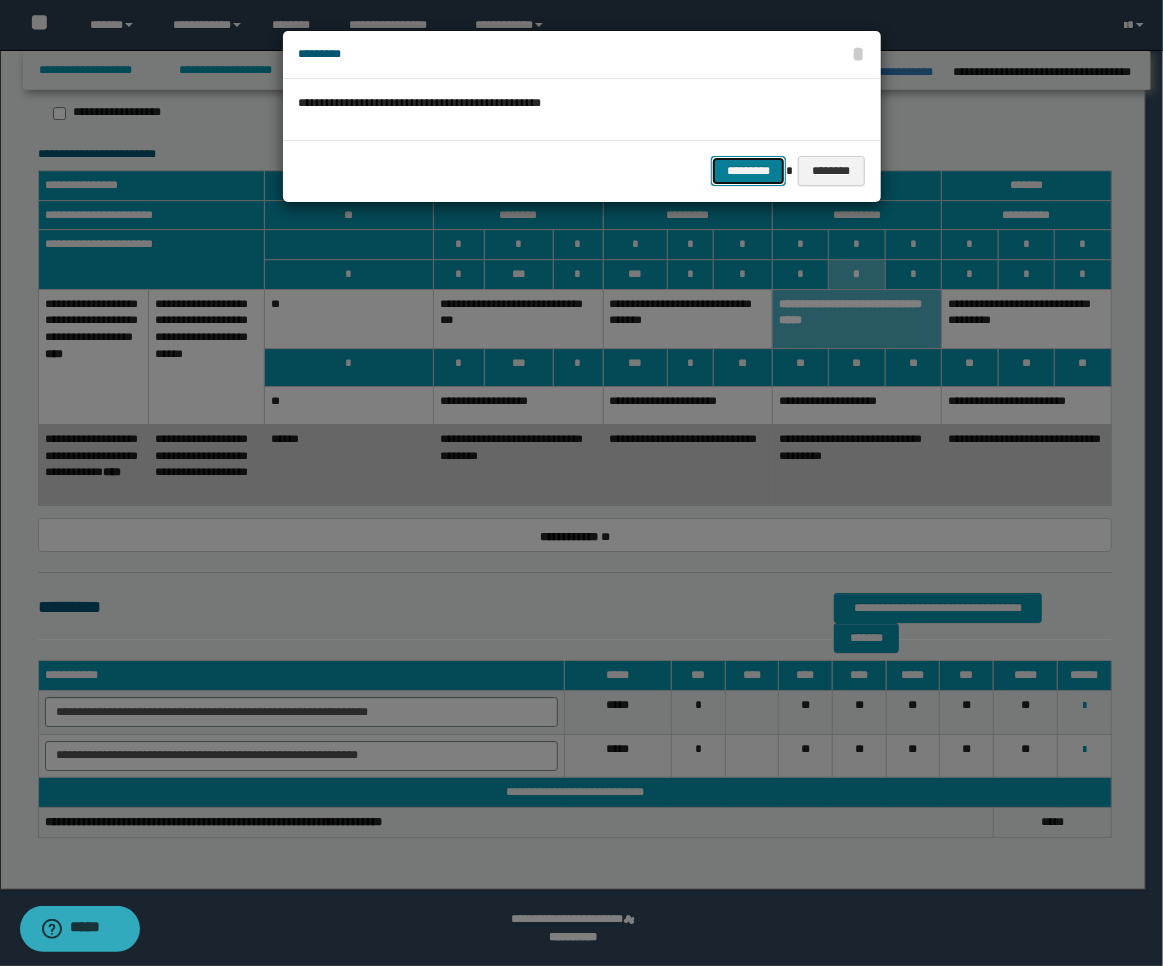 click on "*********" at bounding box center (748, 171) 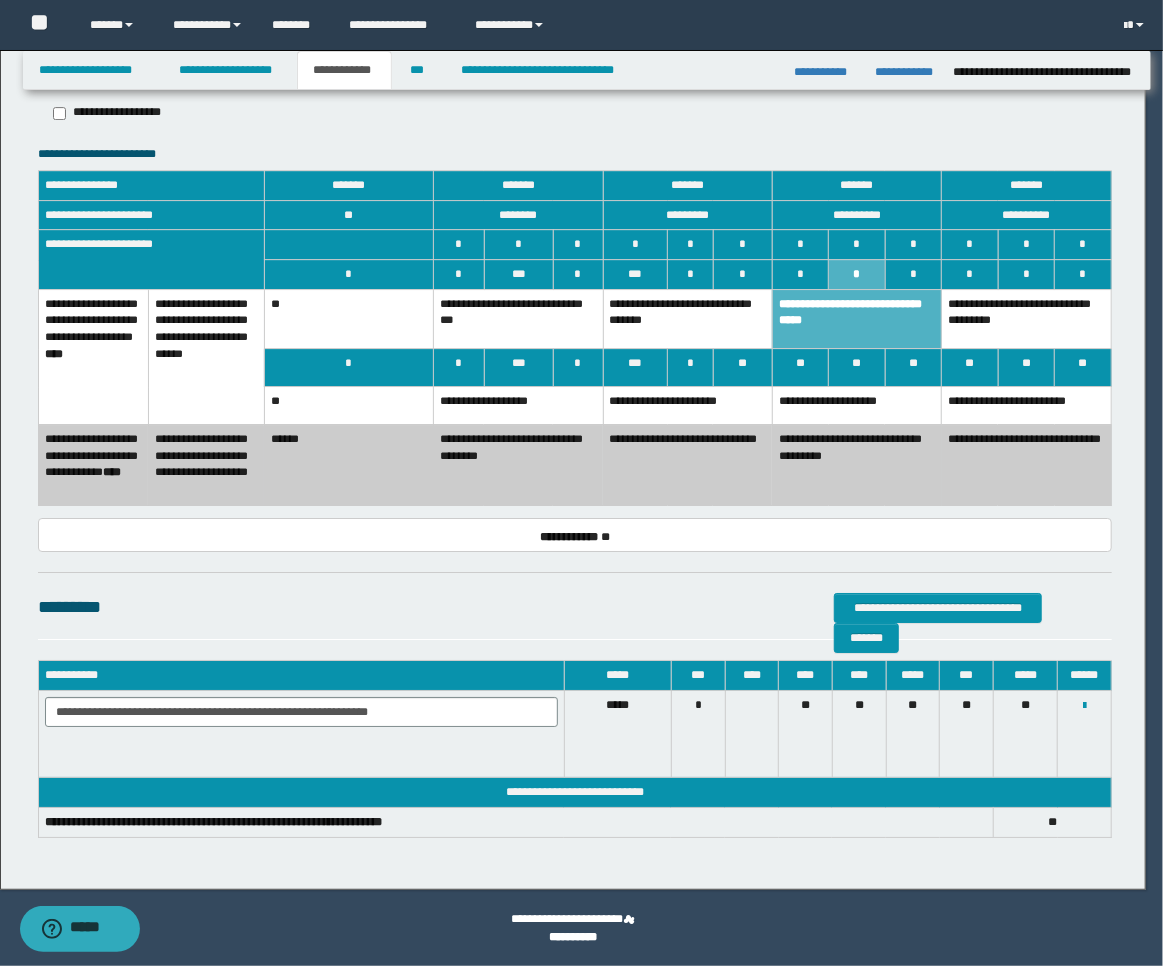 scroll, scrollTop: 2921, scrollLeft: 0, axis: vertical 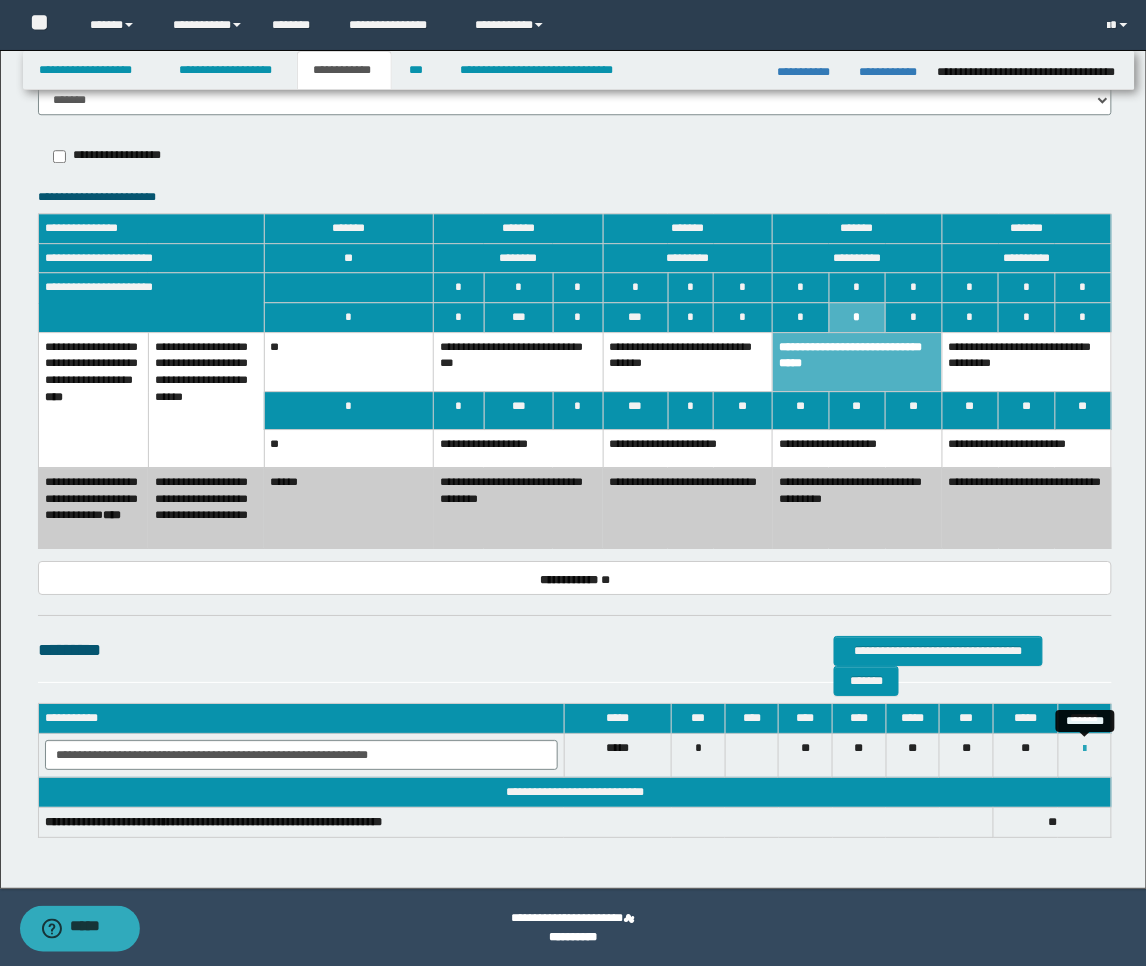 click at bounding box center [1085, 749] 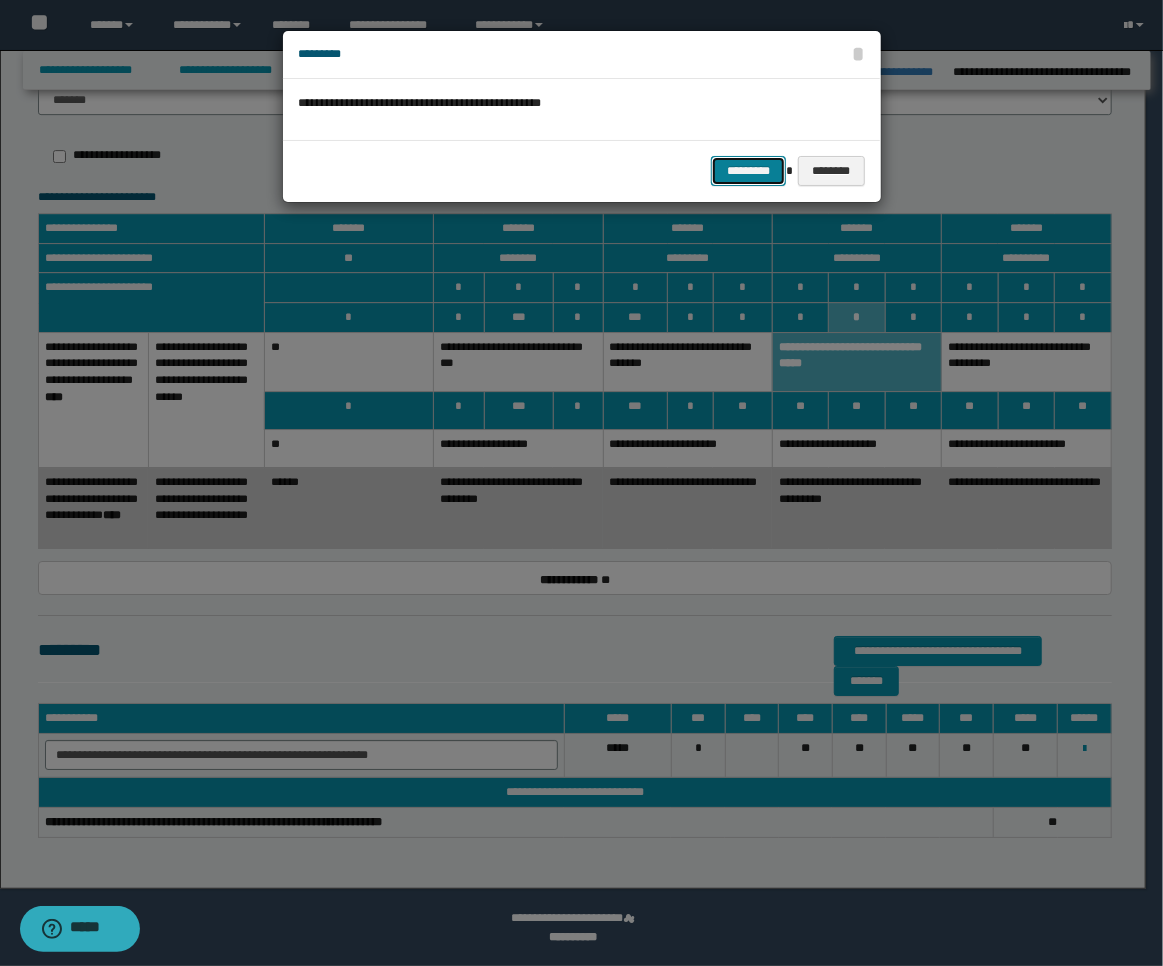 click on "*********" at bounding box center [748, 171] 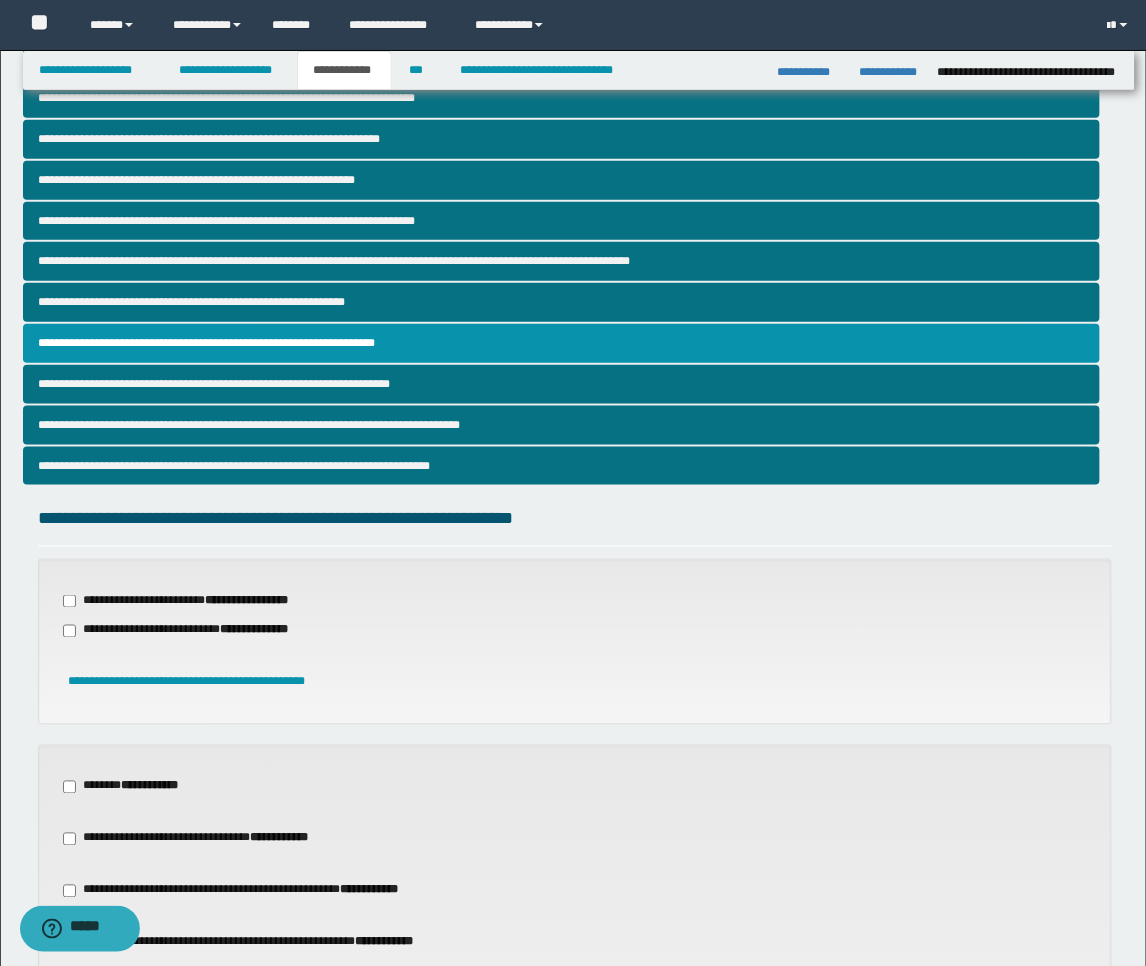 scroll, scrollTop: 242, scrollLeft: 0, axis: vertical 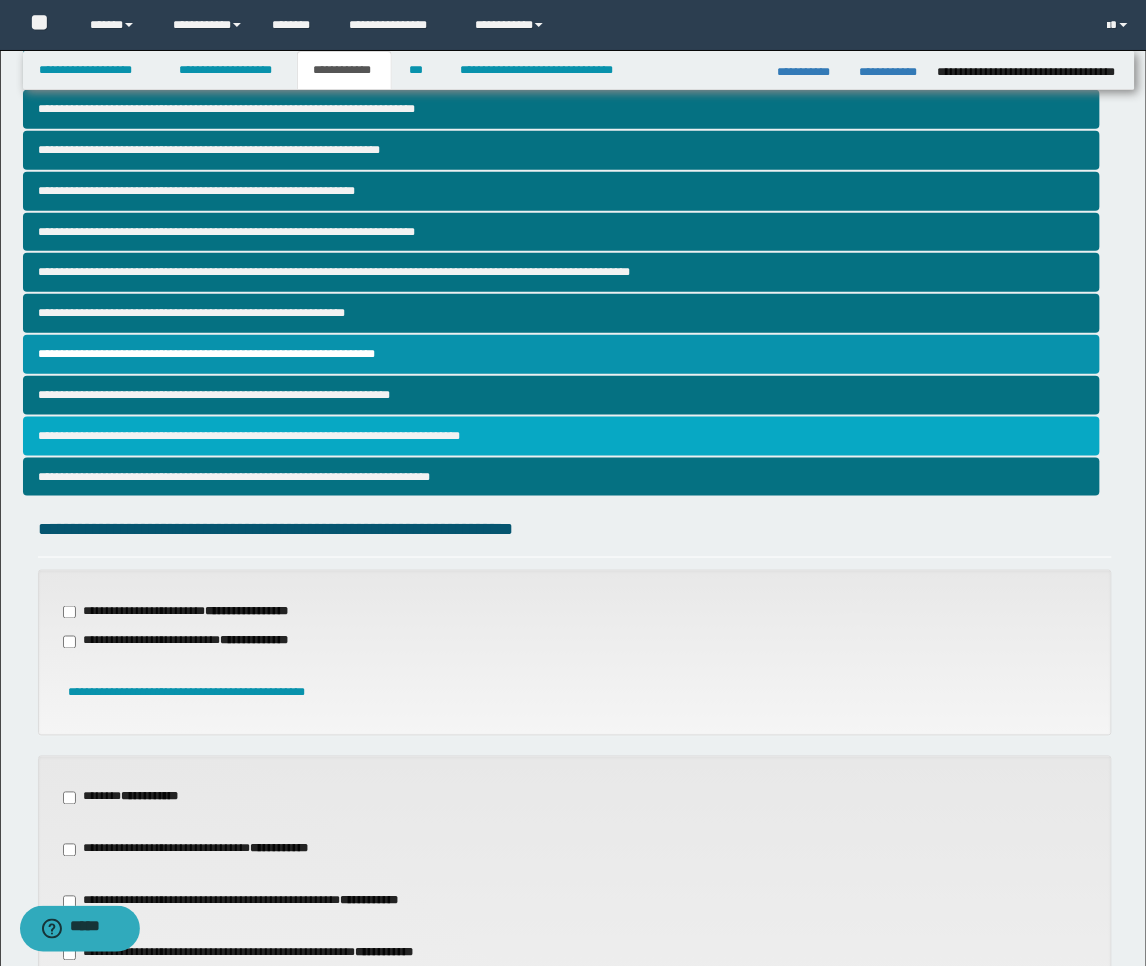 click on "**********" at bounding box center (562, 436) 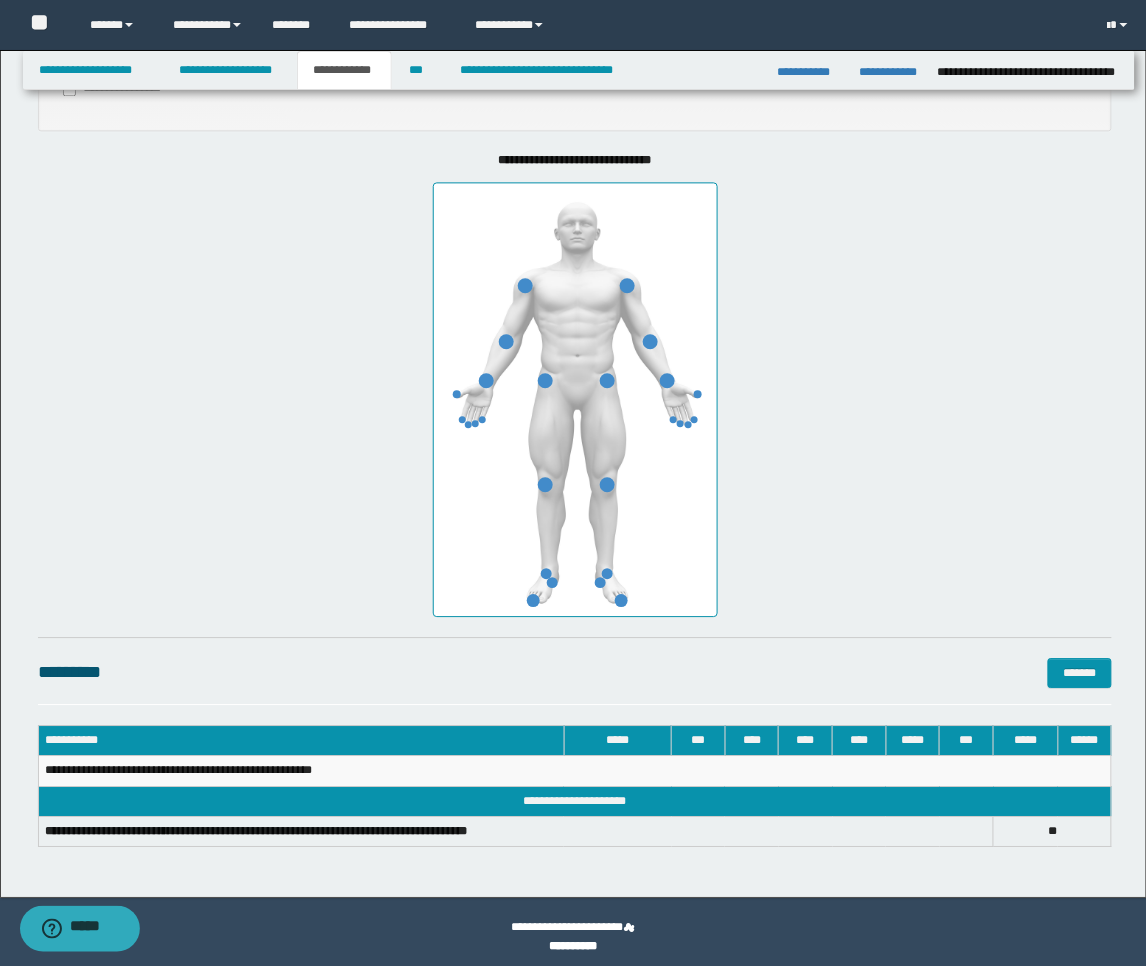 scroll, scrollTop: 926, scrollLeft: 0, axis: vertical 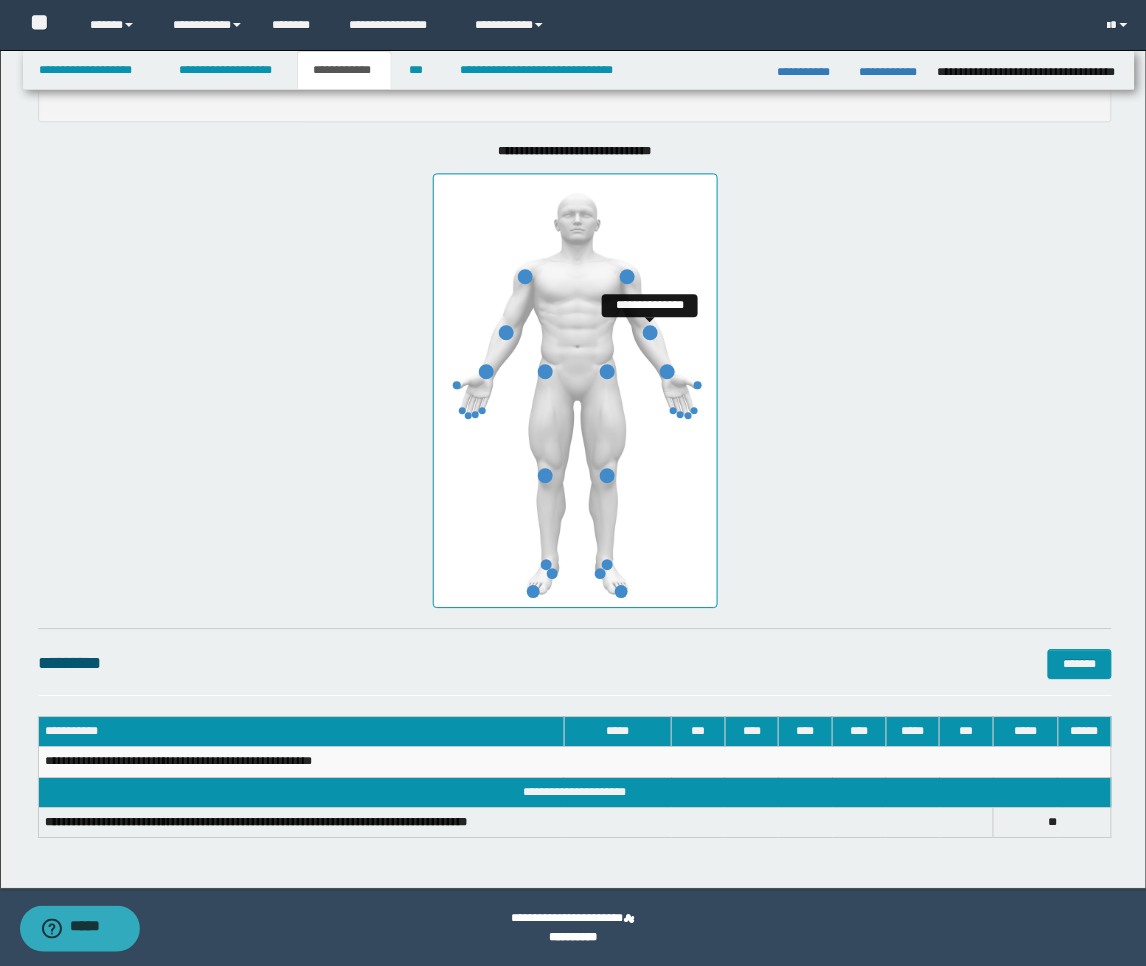 click at bounding box center [650, 332] 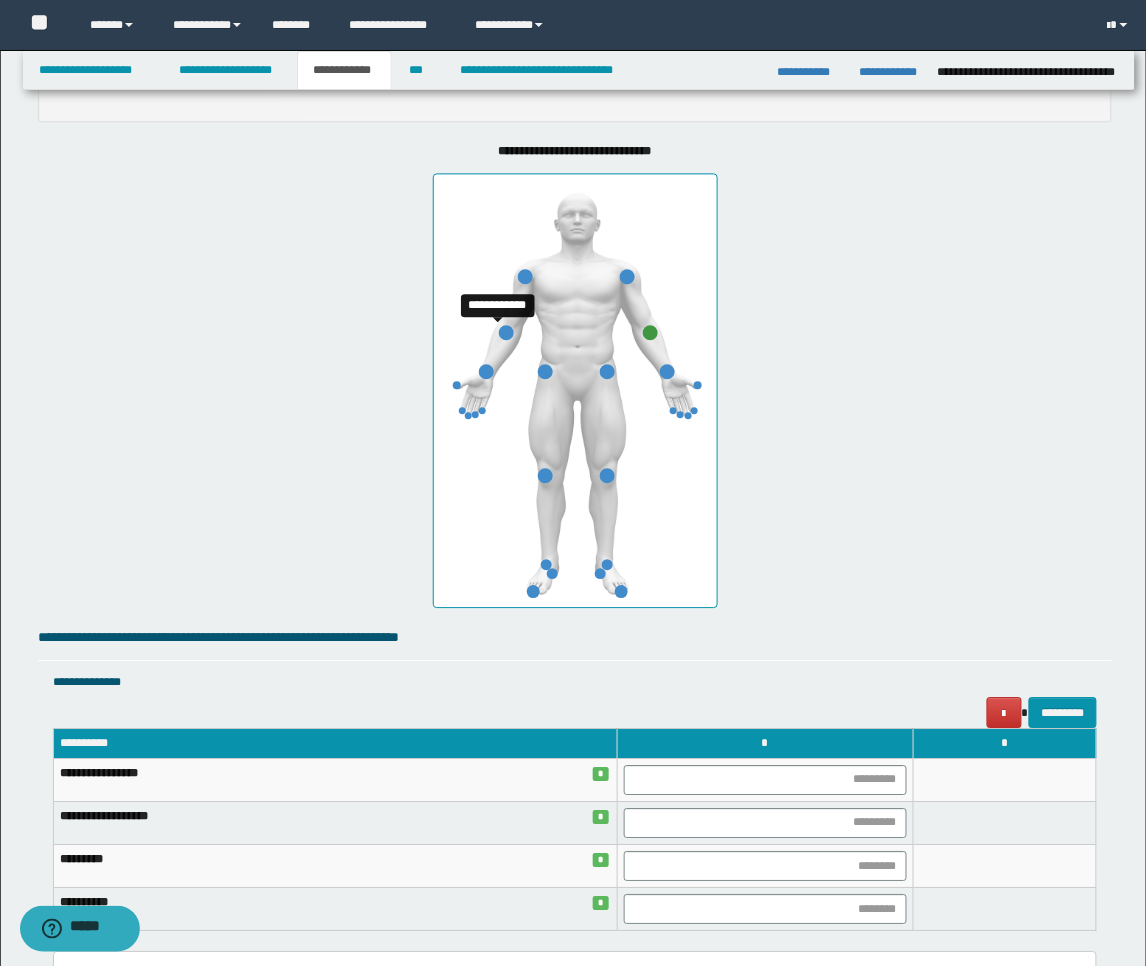click at bounding box center [506, 332] 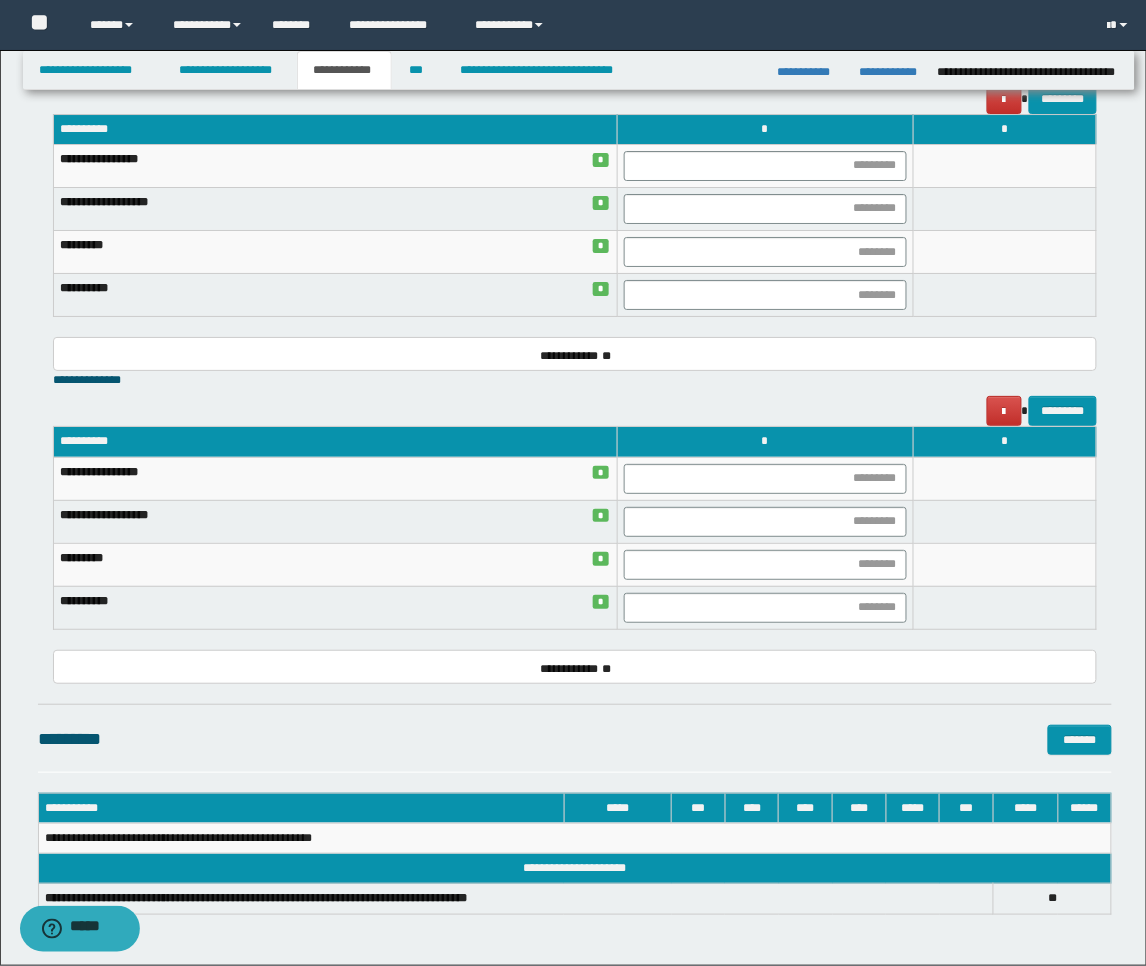 scroll, scrollTop: 1505, scrollLeft: 0, axis: vertical 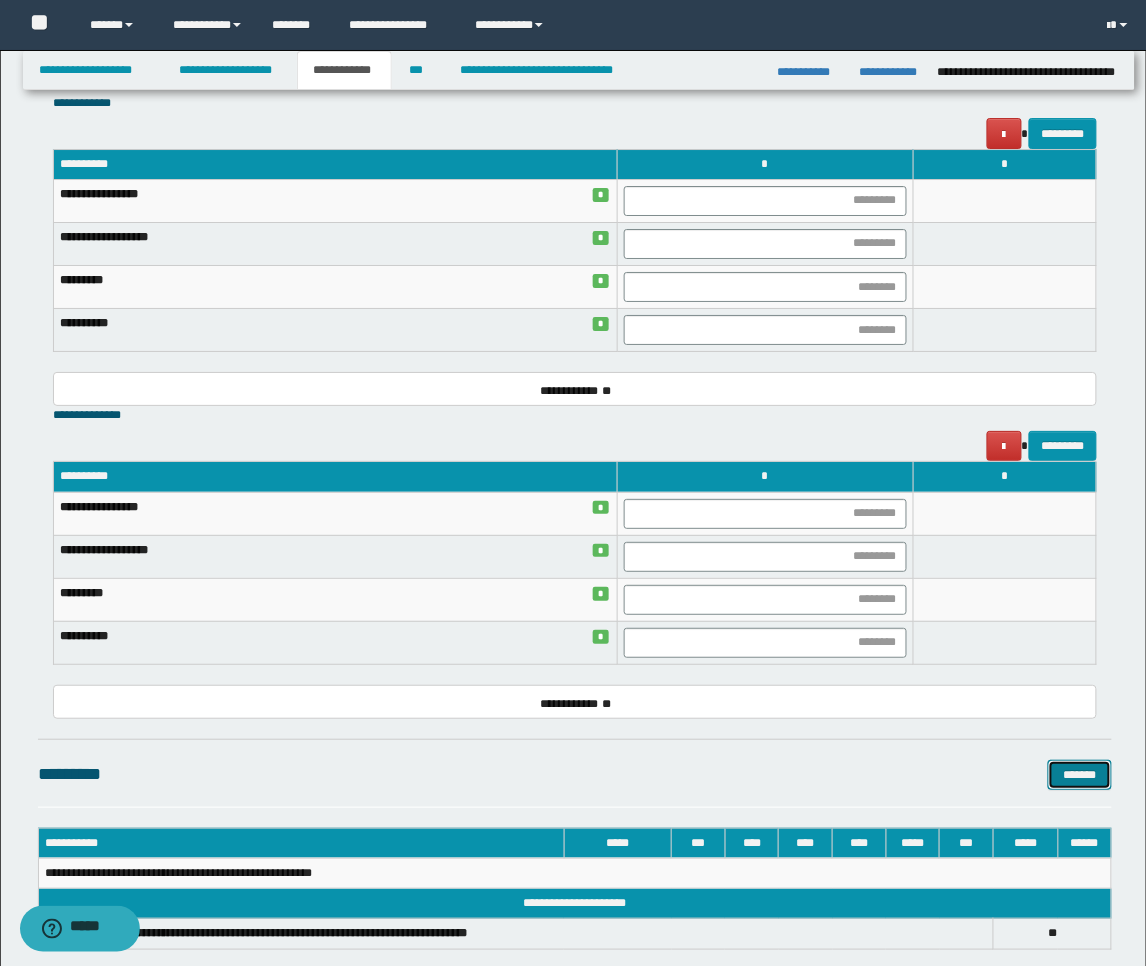 click on "*******" at bounding box center (1080, 775) 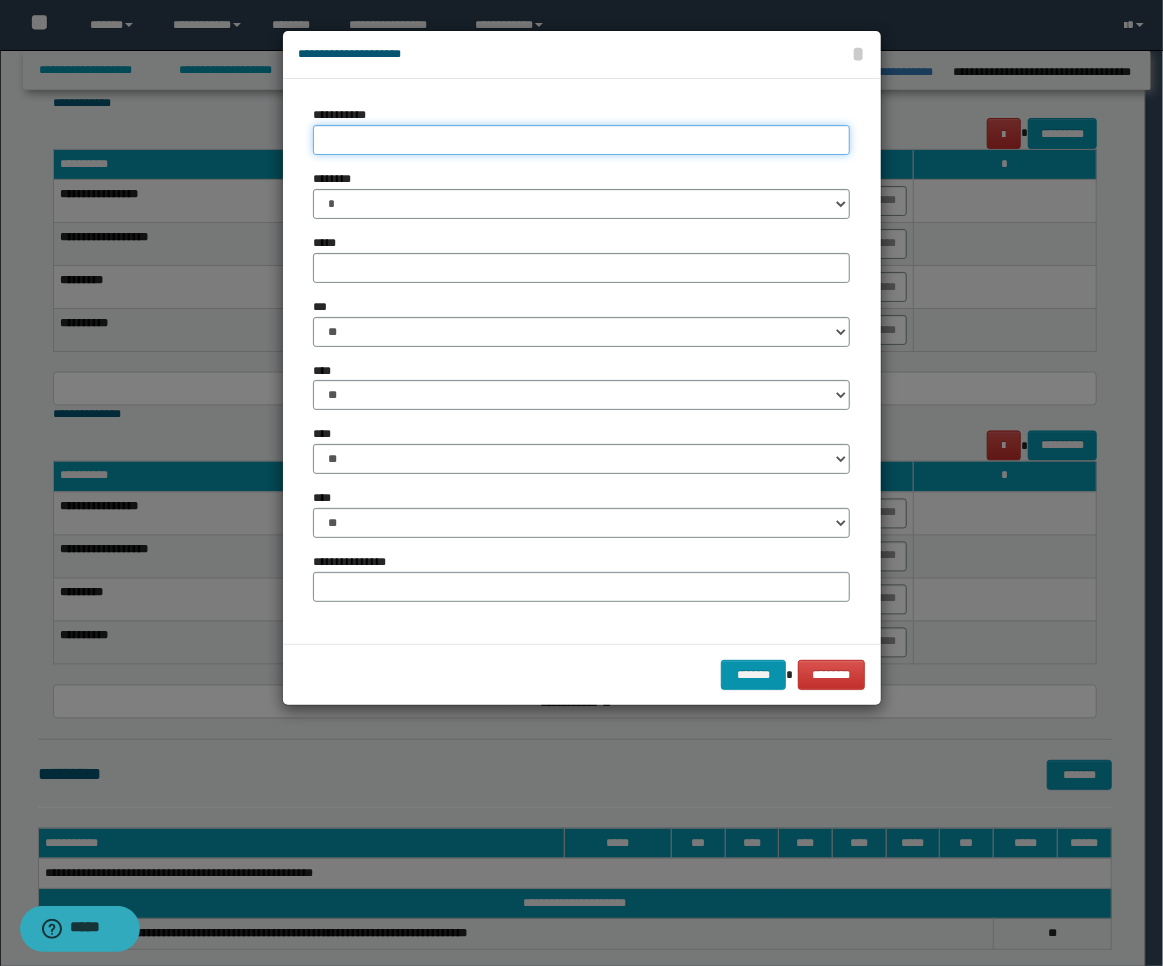 click on "**********" at bounding box center (582, 140) 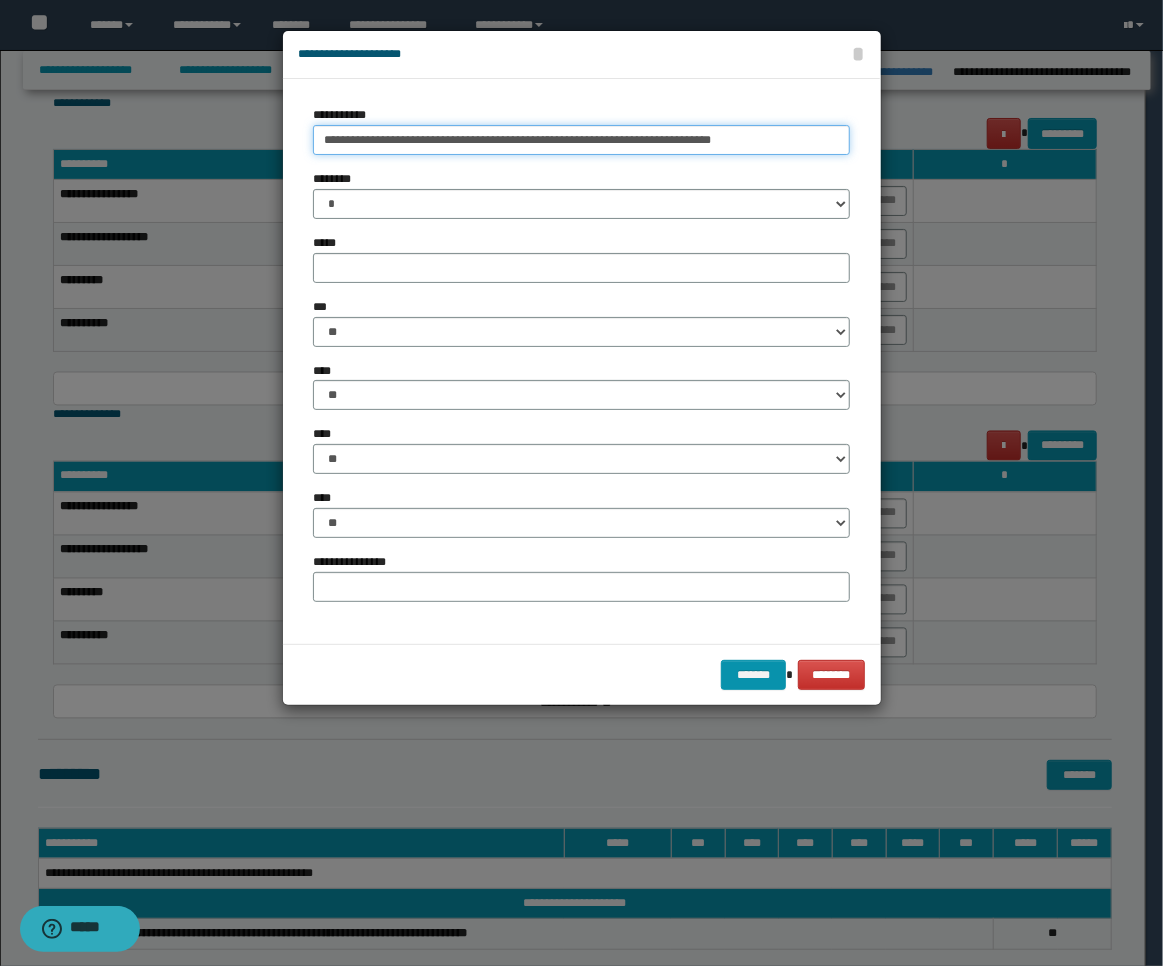 type on "**********" 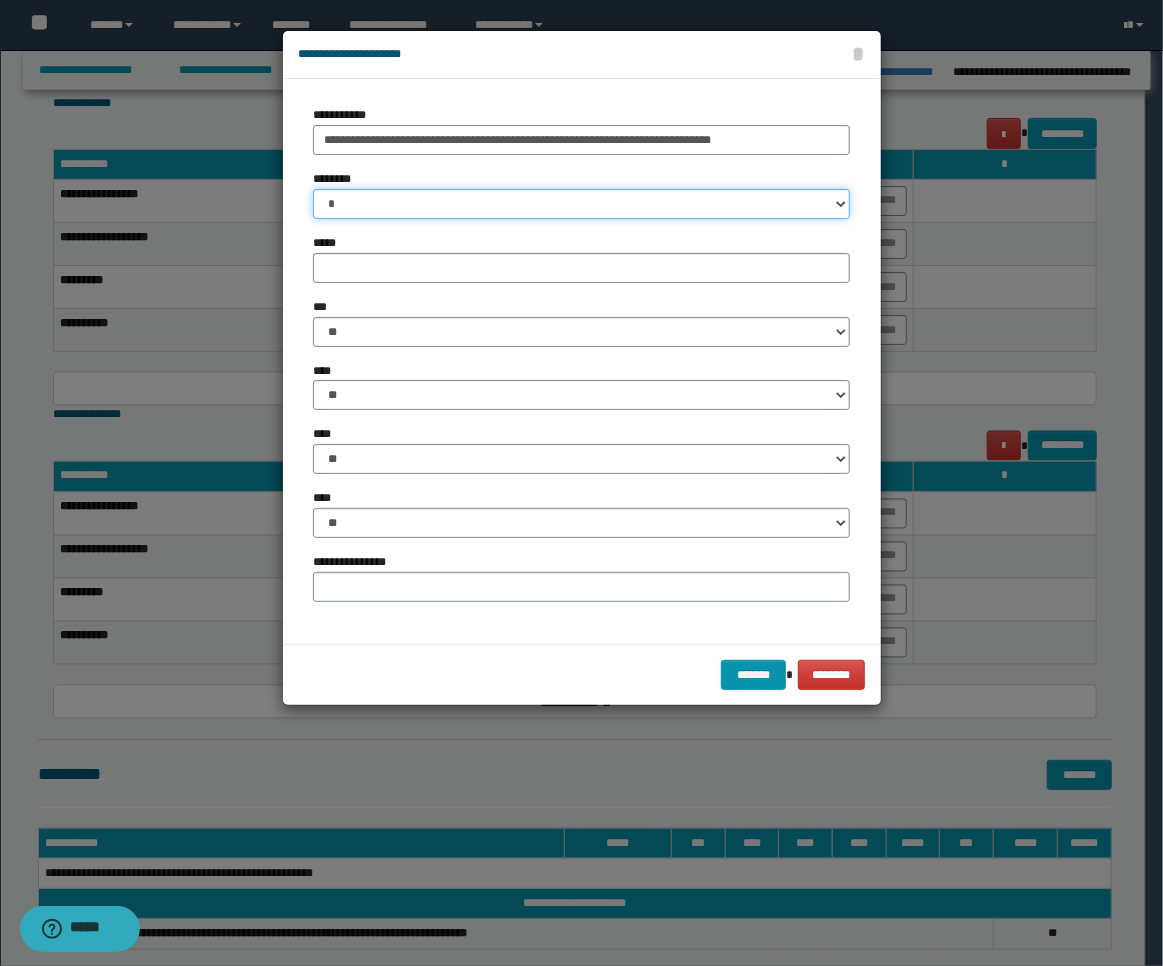 click on "*
*
*
*
*
*
*
*
*
**
**
**
**
**
**" at bounding box center (582, 204) 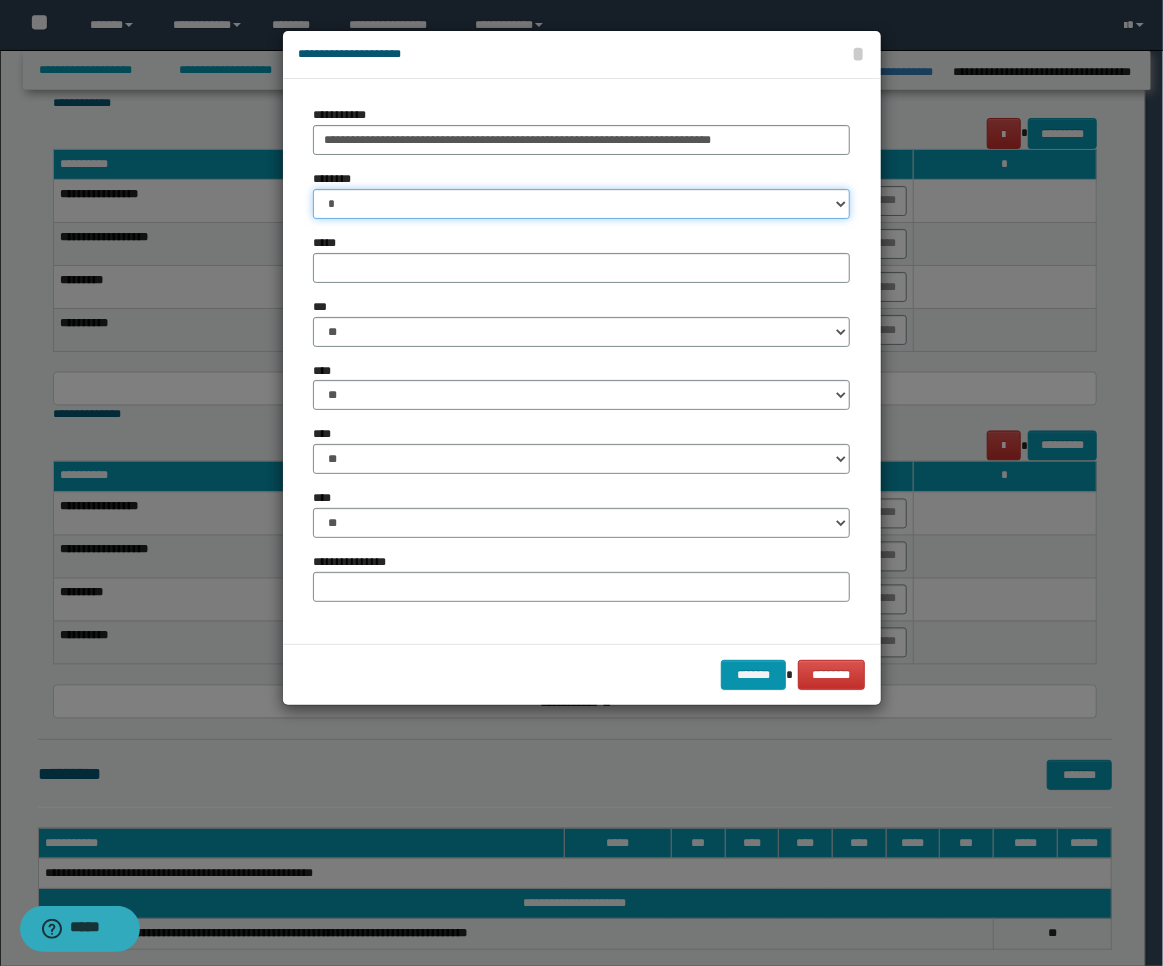 select on "**" 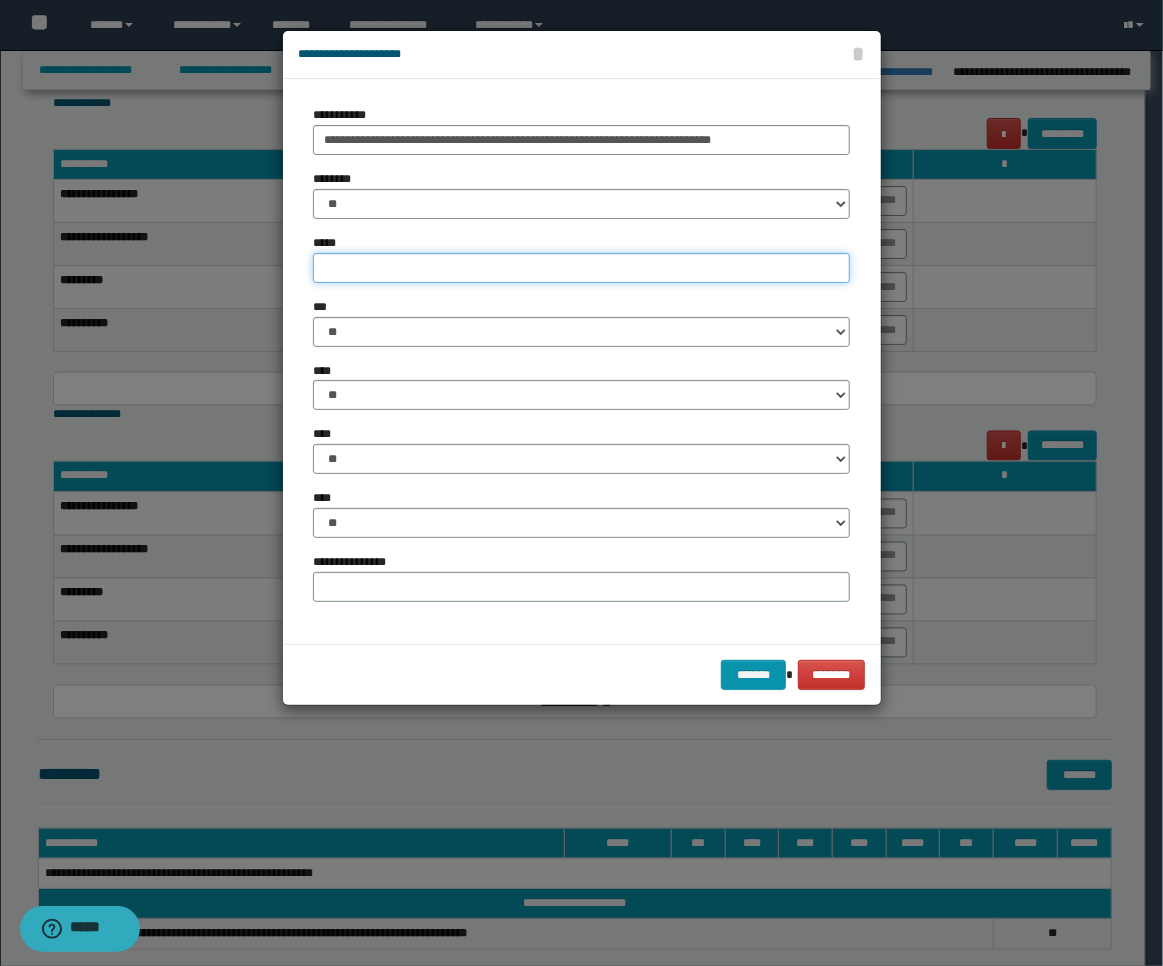 click on "*****" at bounding box center (582, 268) 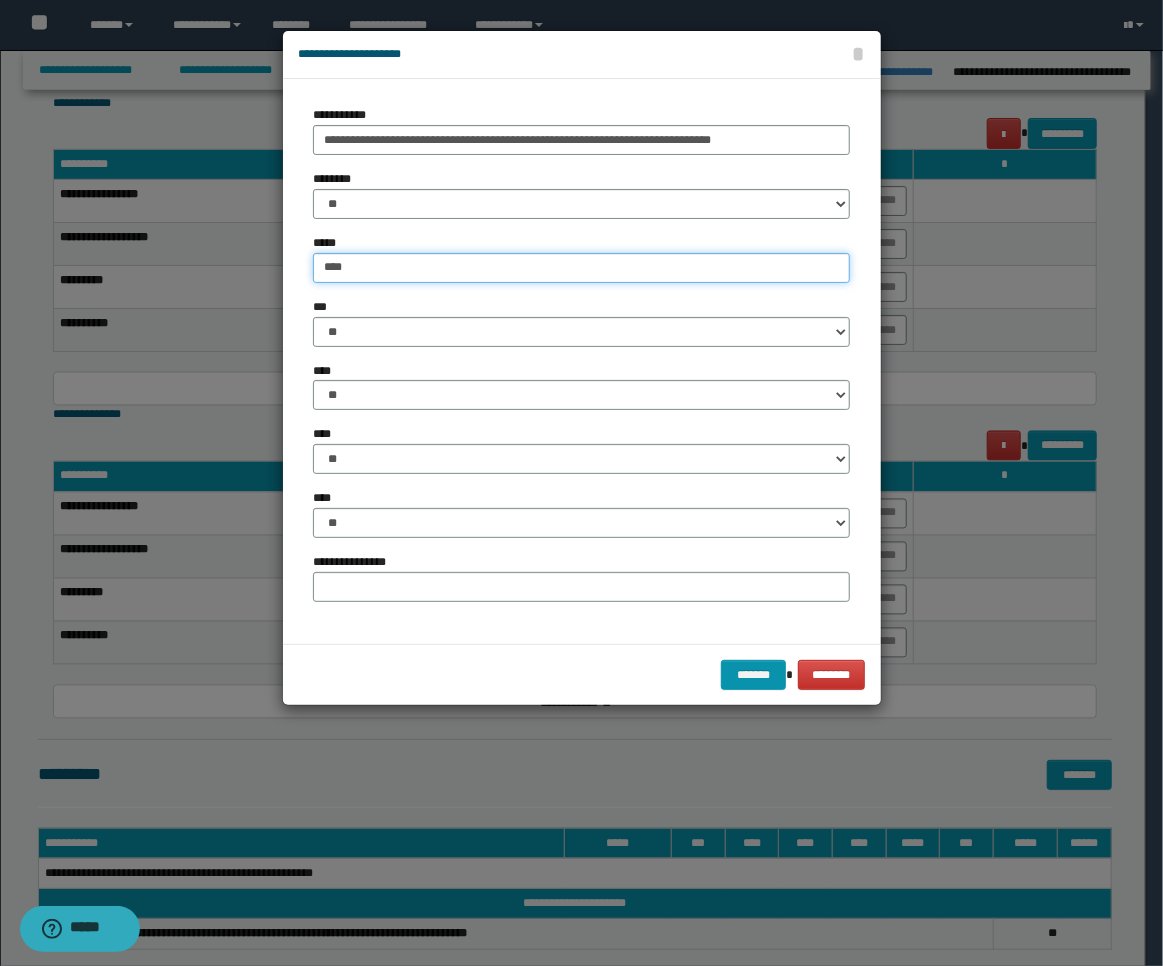 type on "****" 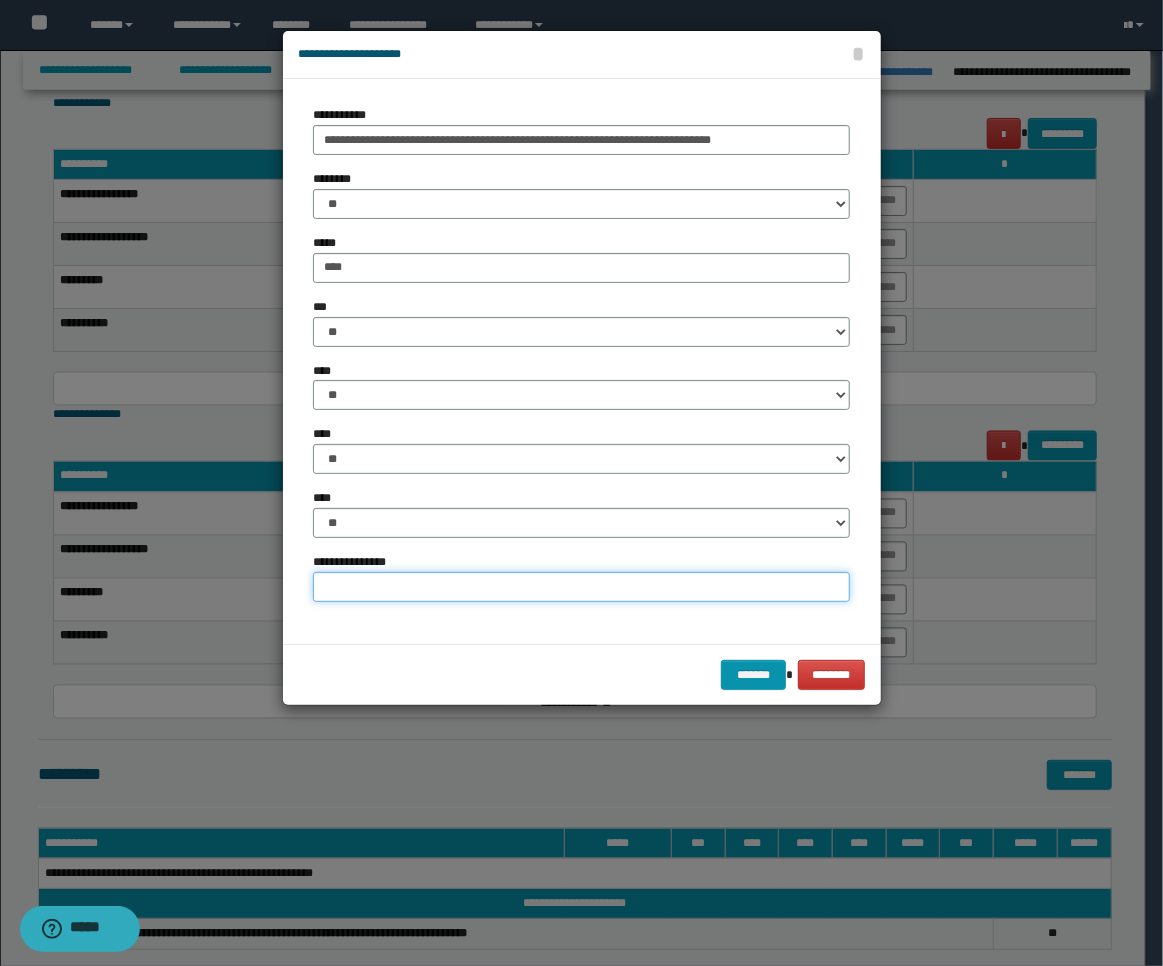 click on "**********" at bounding box center [582, 587] 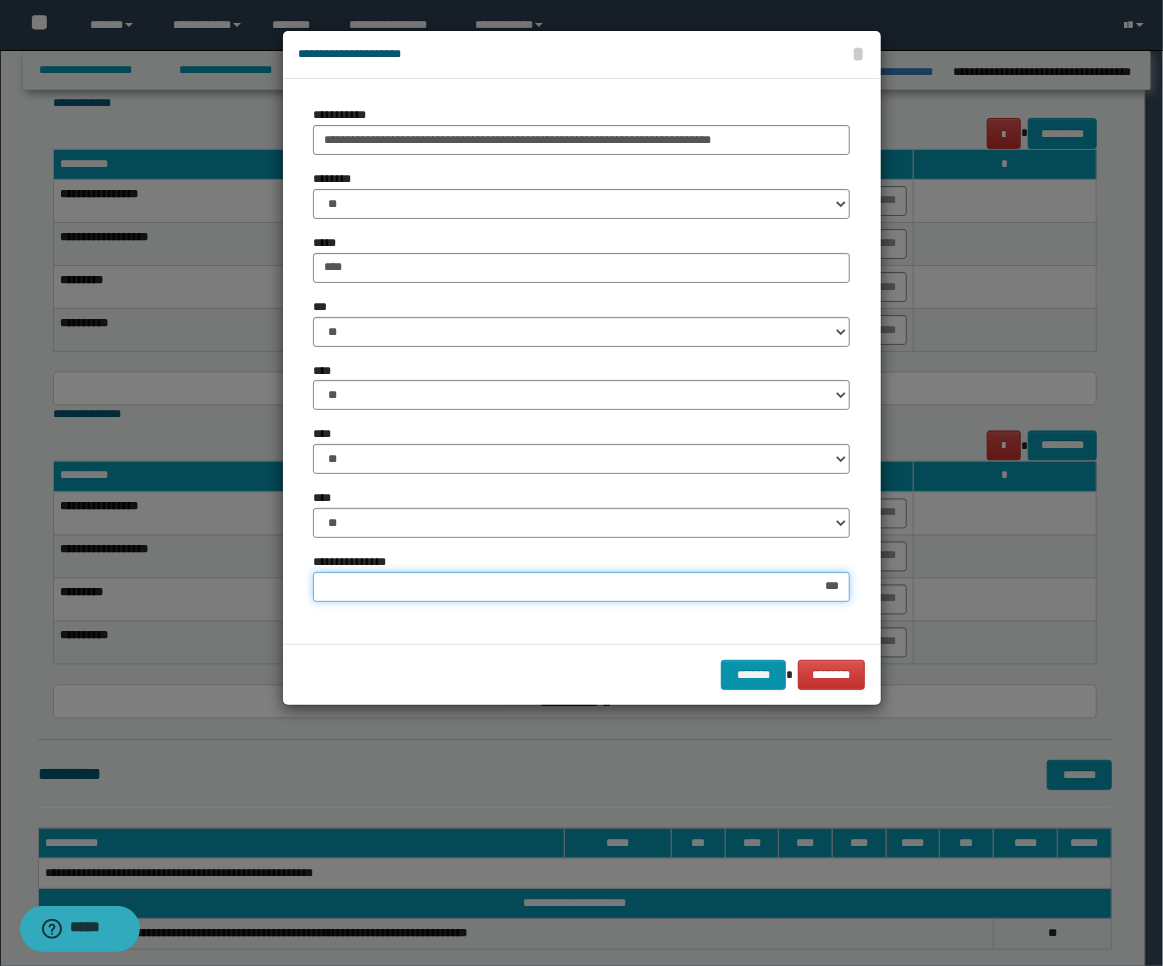 type on "****" 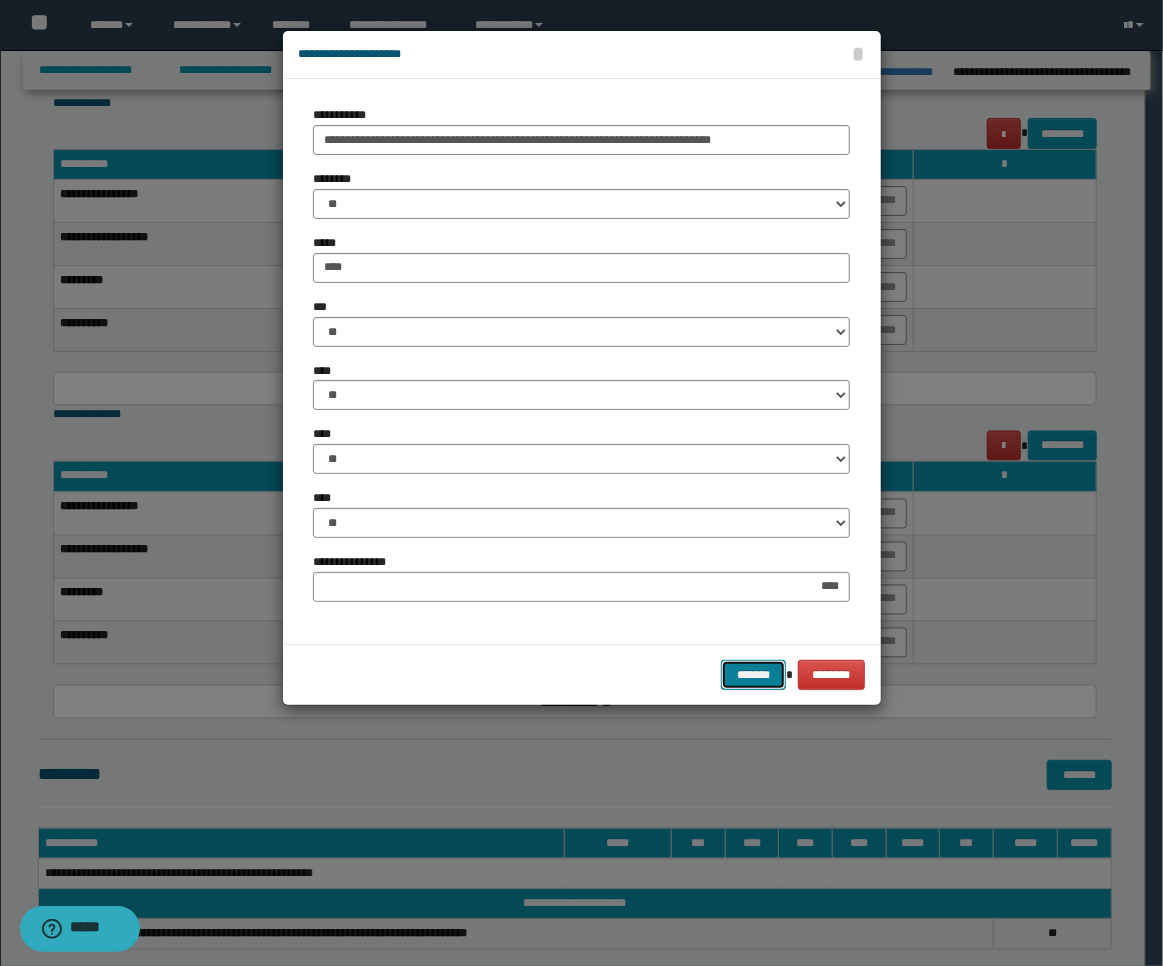 click on "*******" at bounding box center [753, 675] 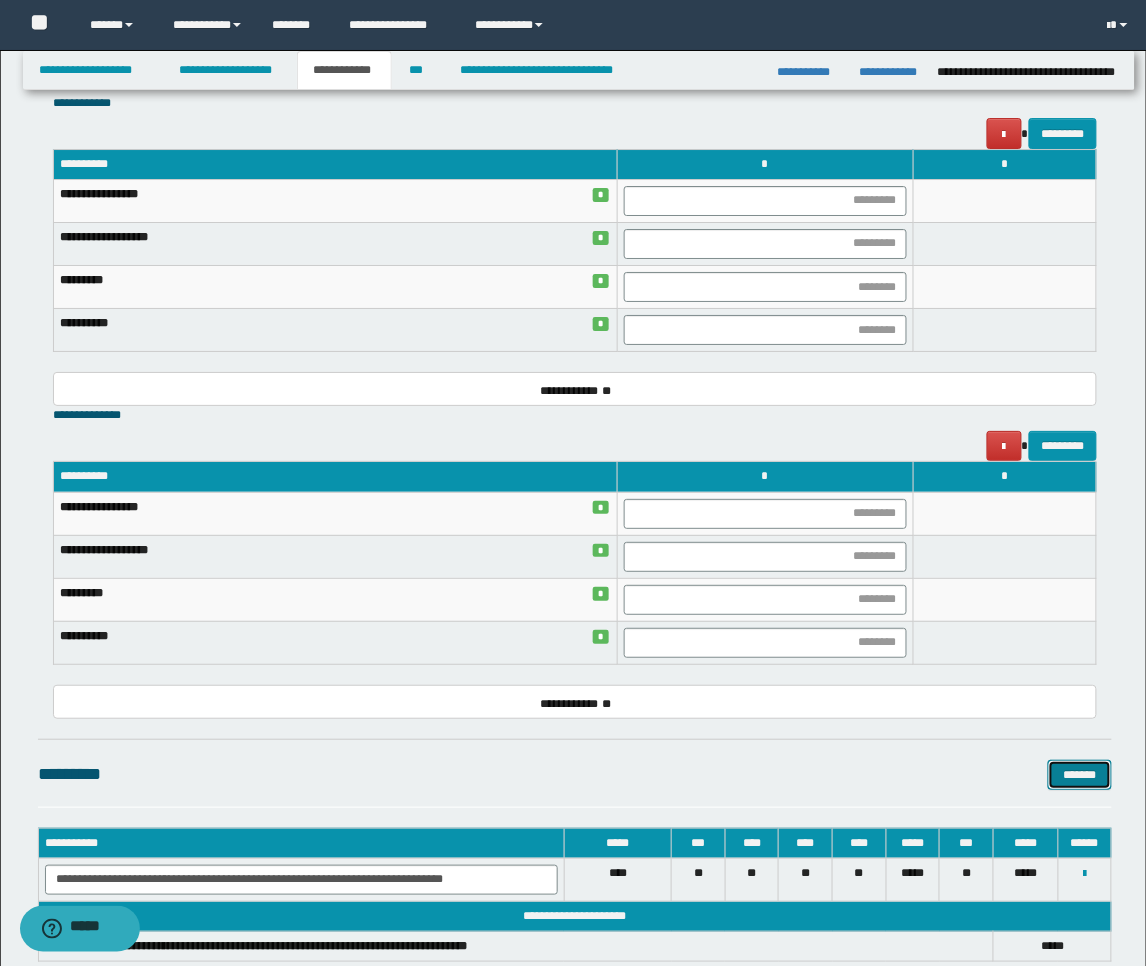 click on "*******" at bounding box center [1080, 775] 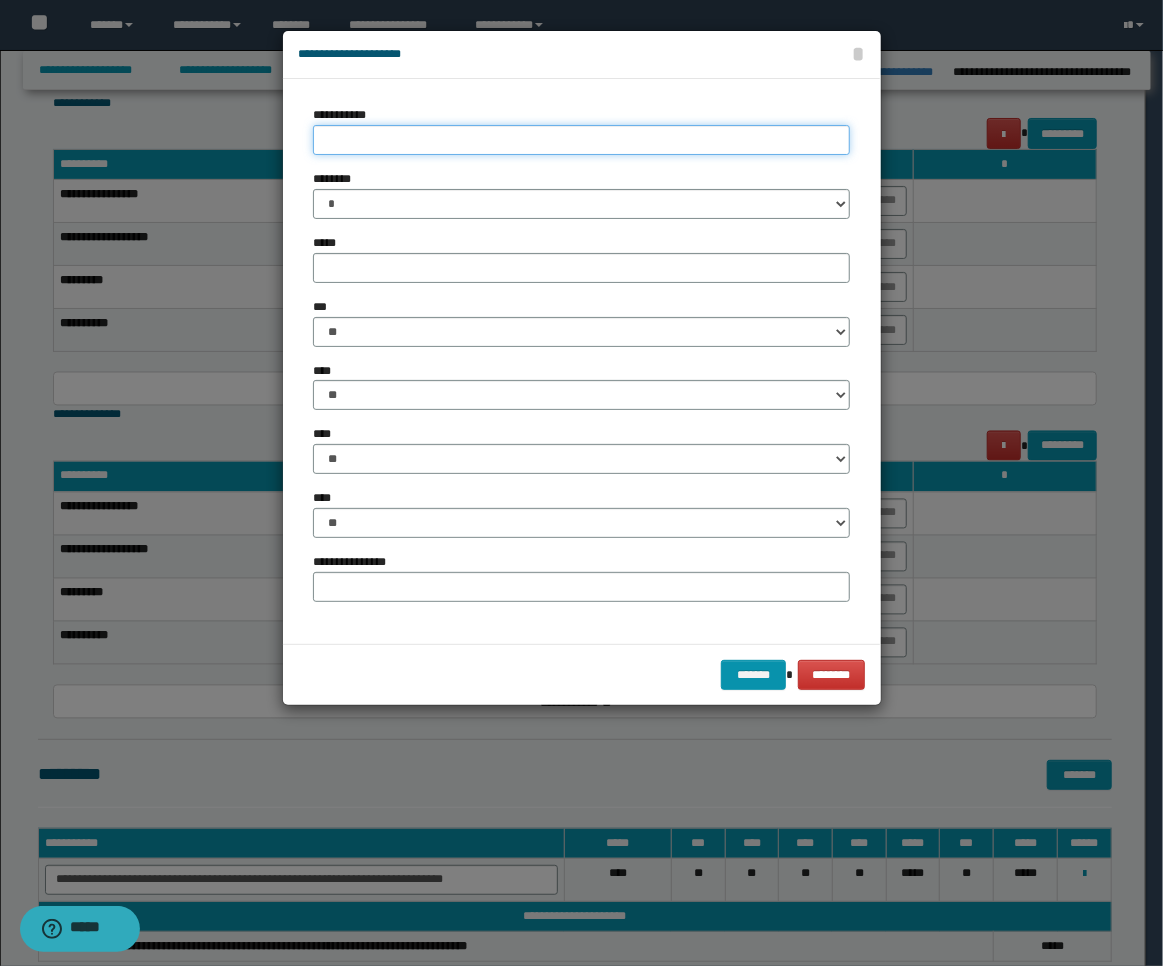 click on "**********" at bounding box center [582, 140] 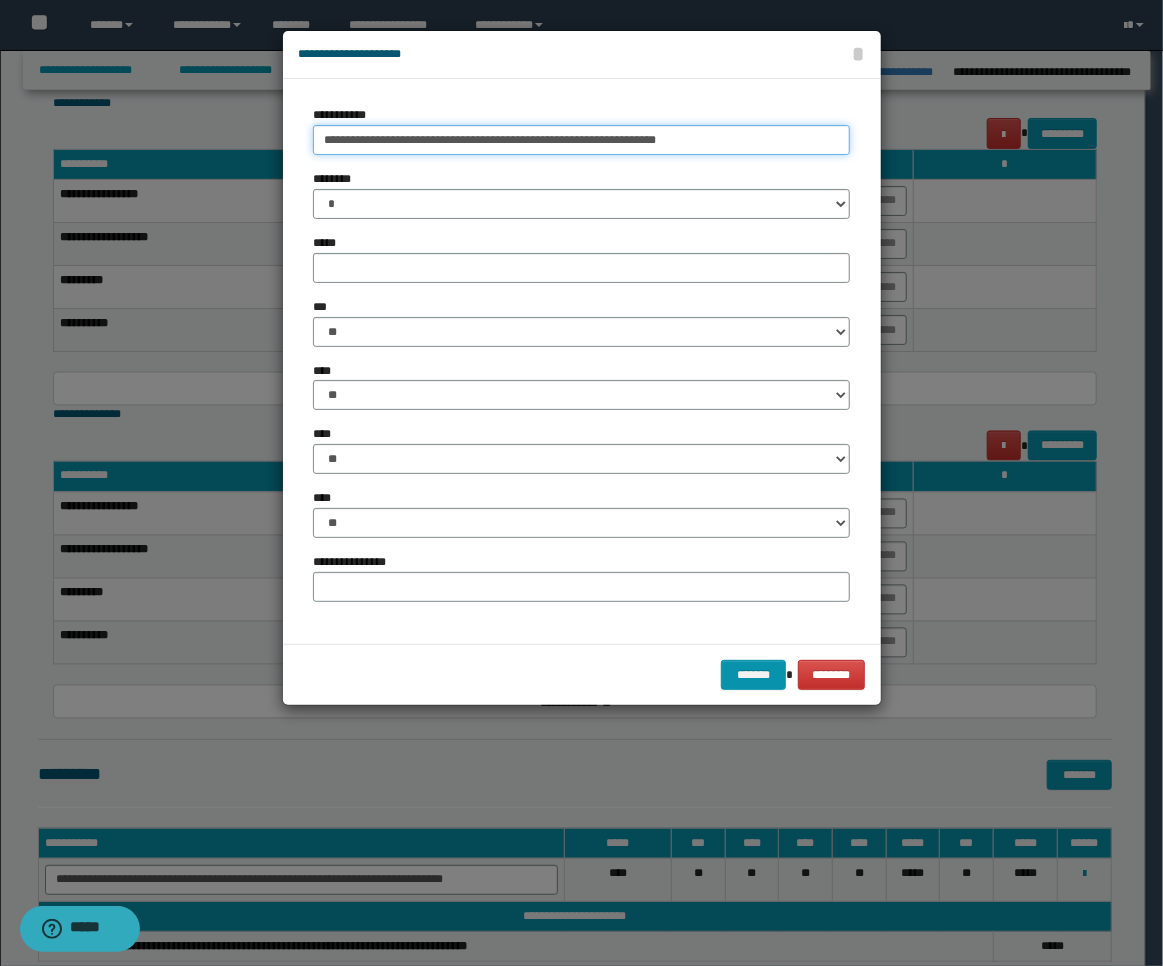 type on "**********" 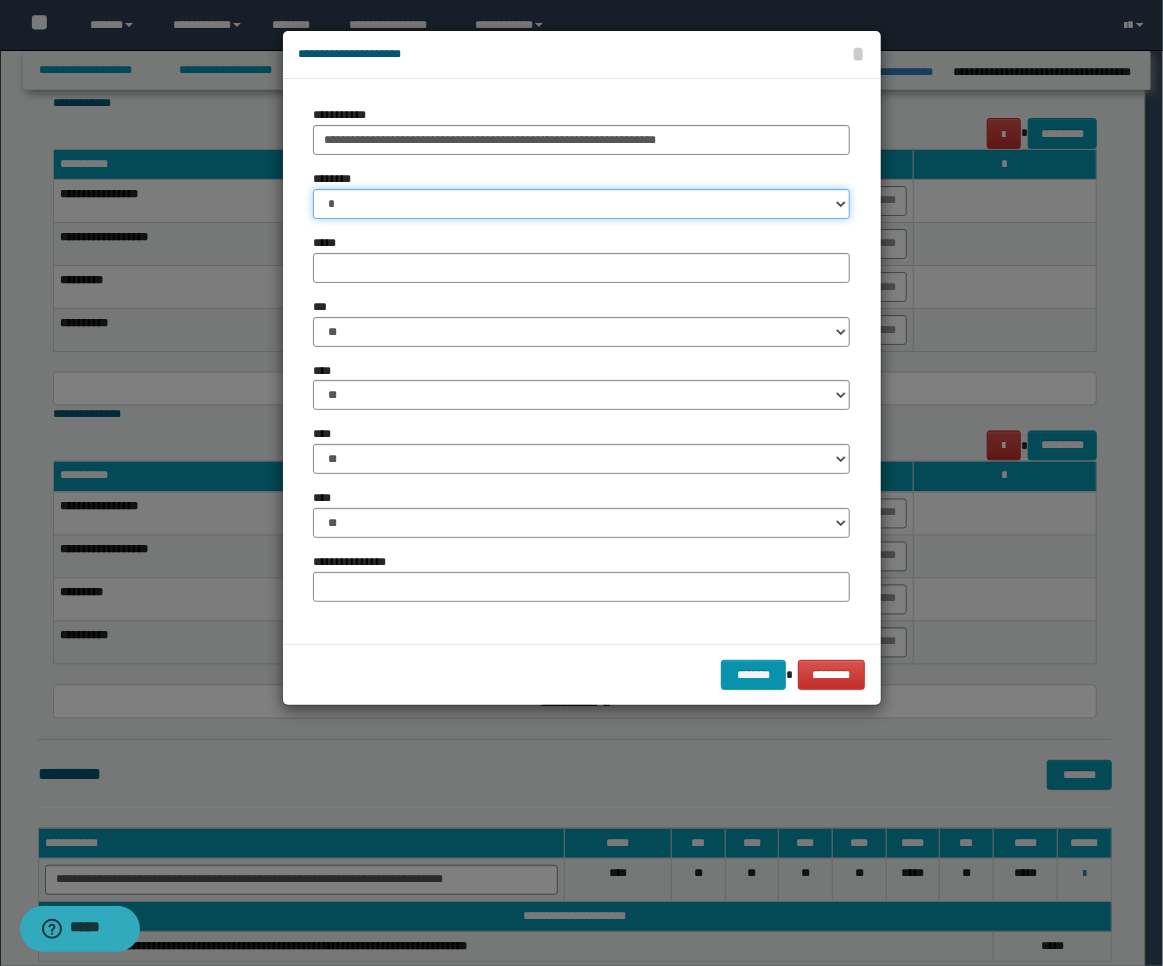 click on "*
*
*
*
*
*
*
*
*
**
**
**
**
**
**" at bounding box center (582, 204) 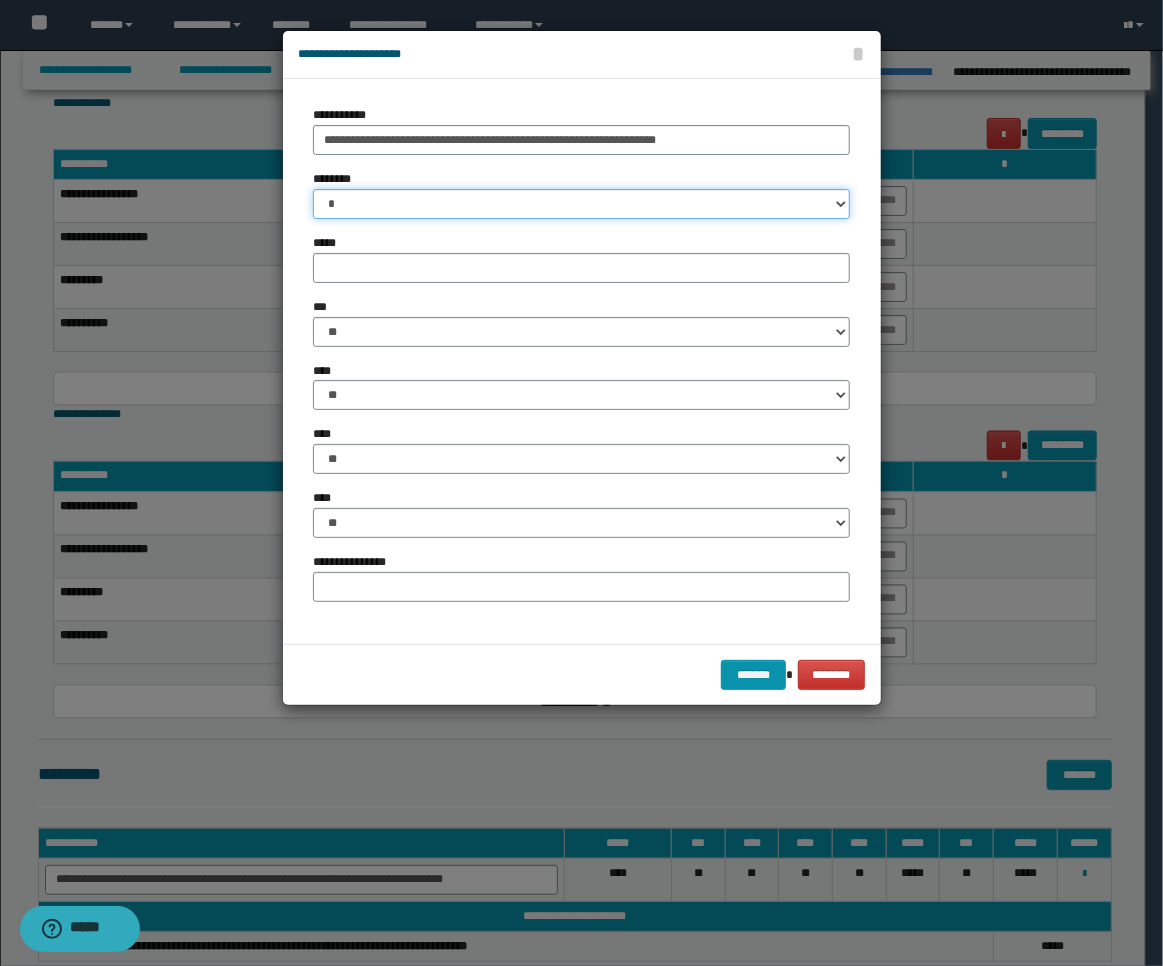 select on "**" 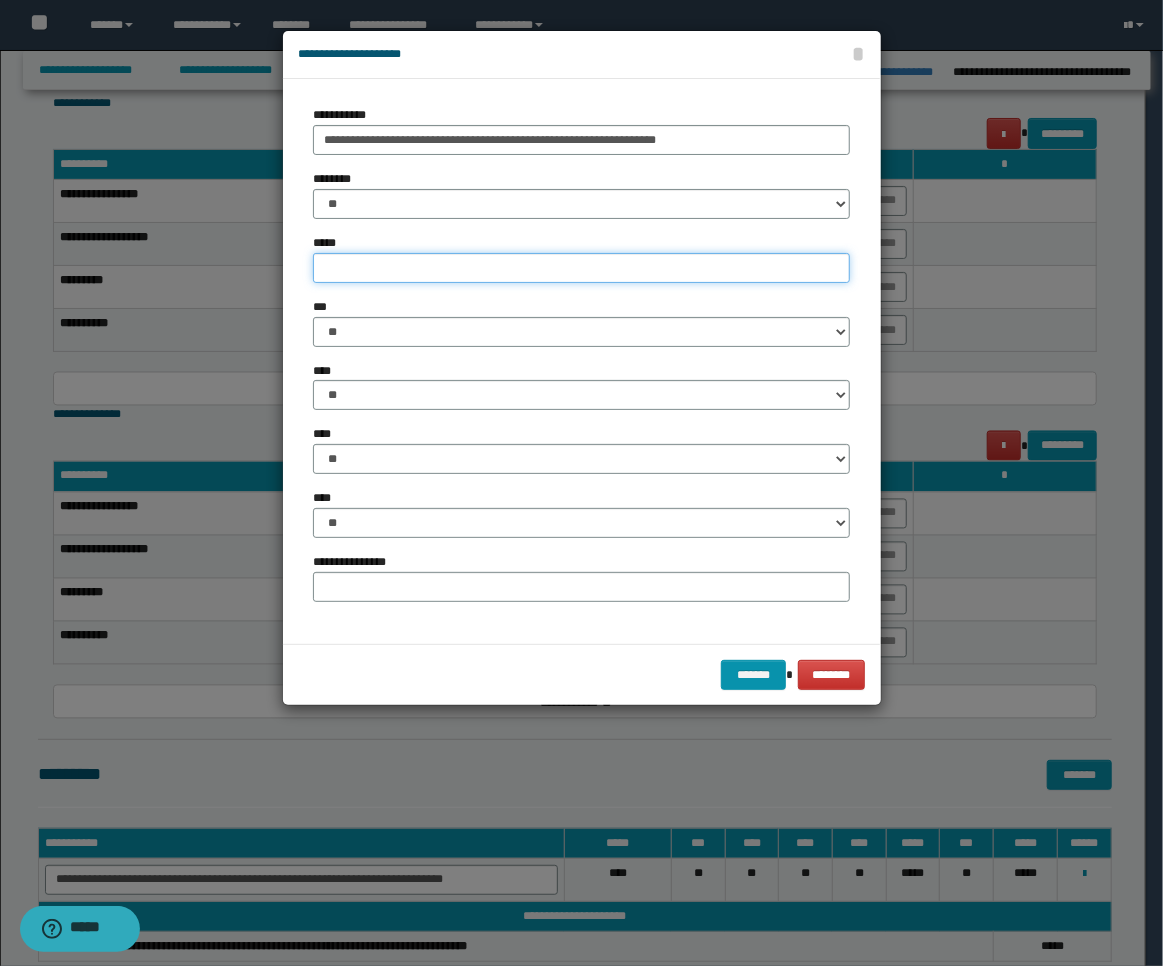 click on "*****" at bounding box center (582, 268) 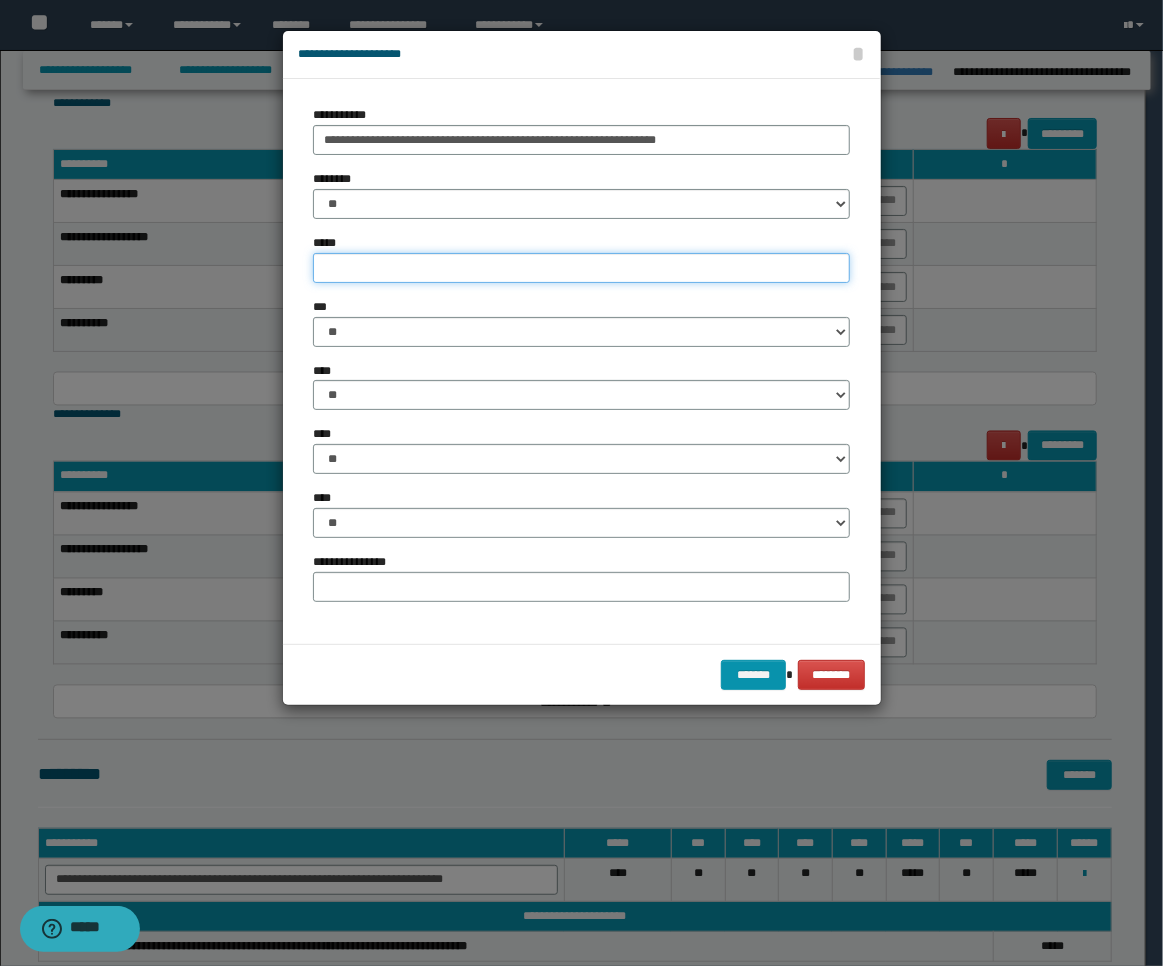 click on "*****" at bounding box center [582, 268] 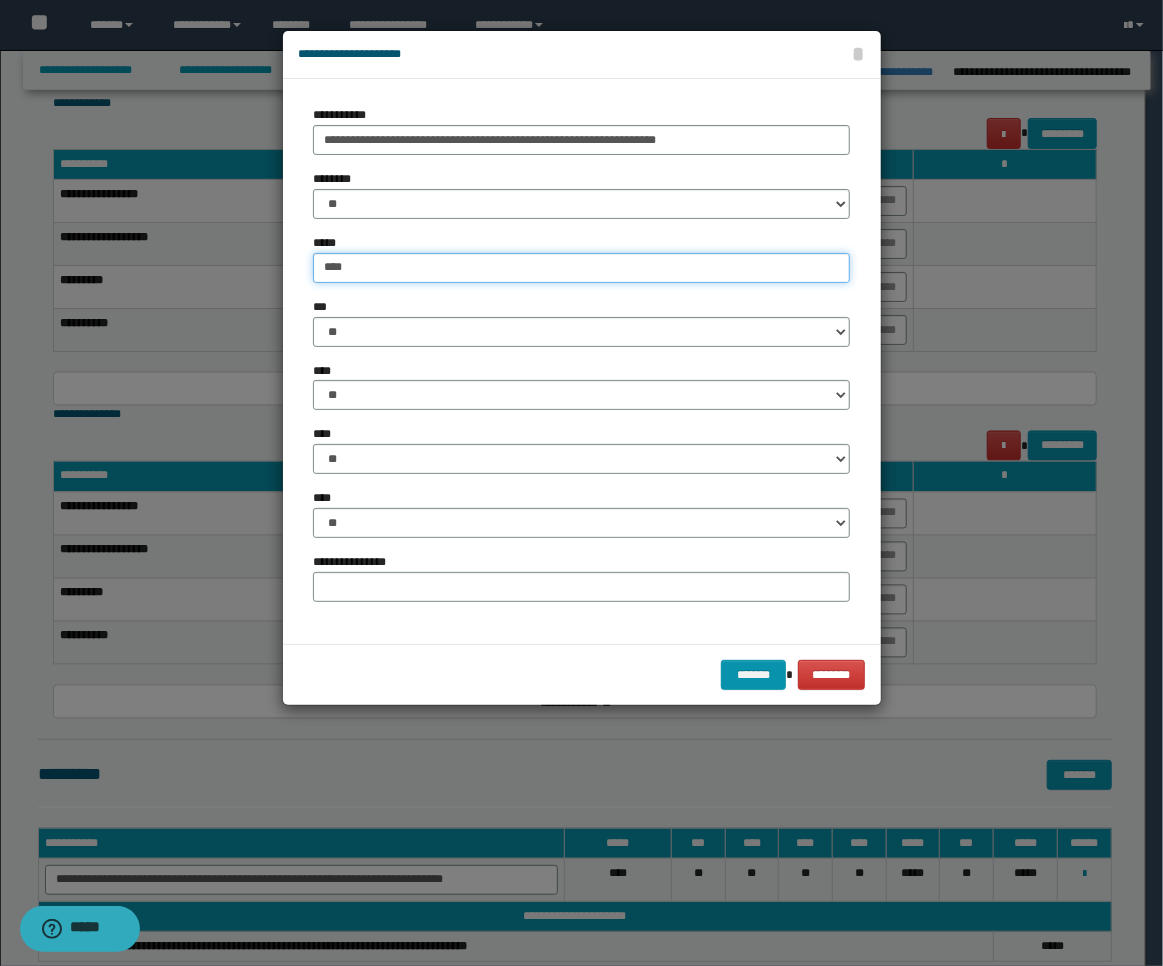 type on "****" 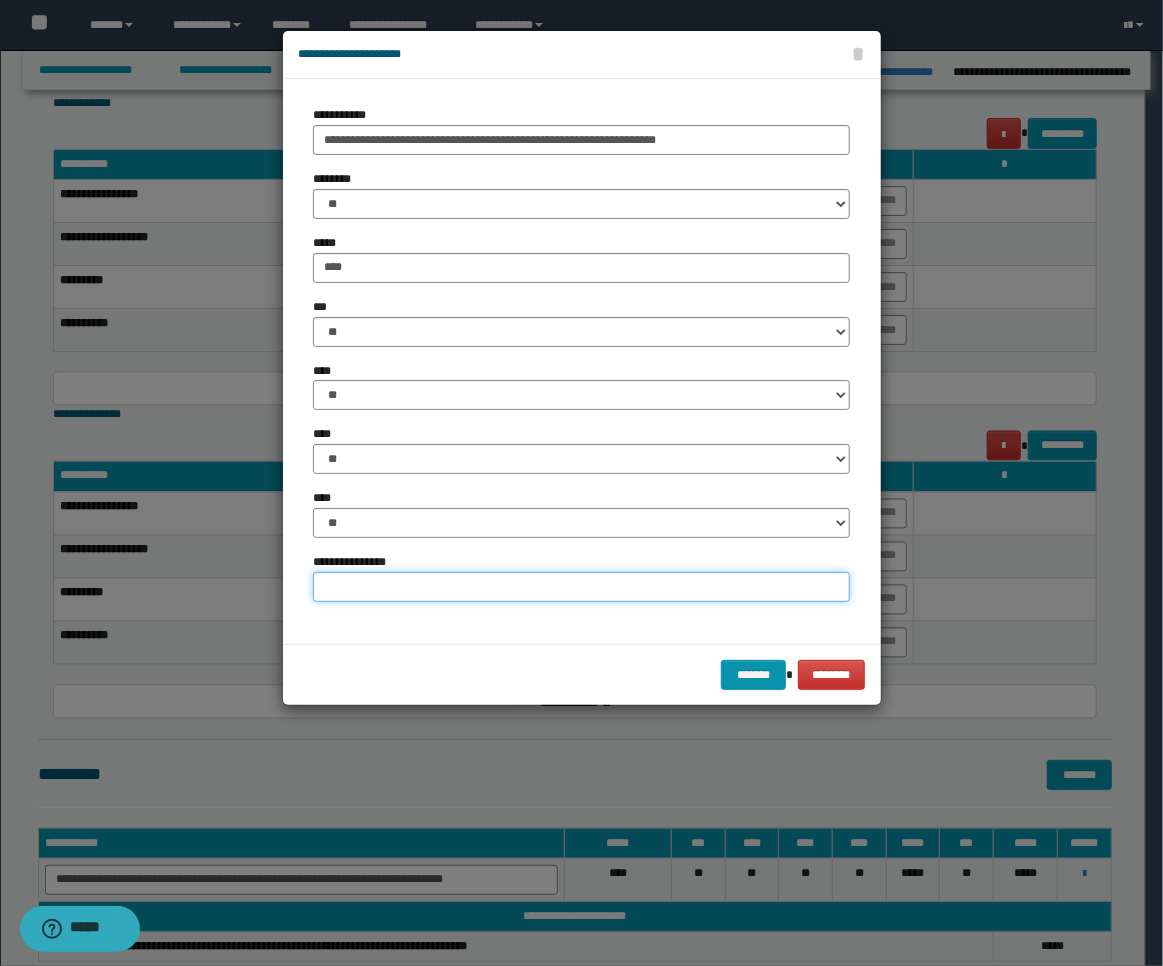 click on "**********" at bounding box center [582, 587] 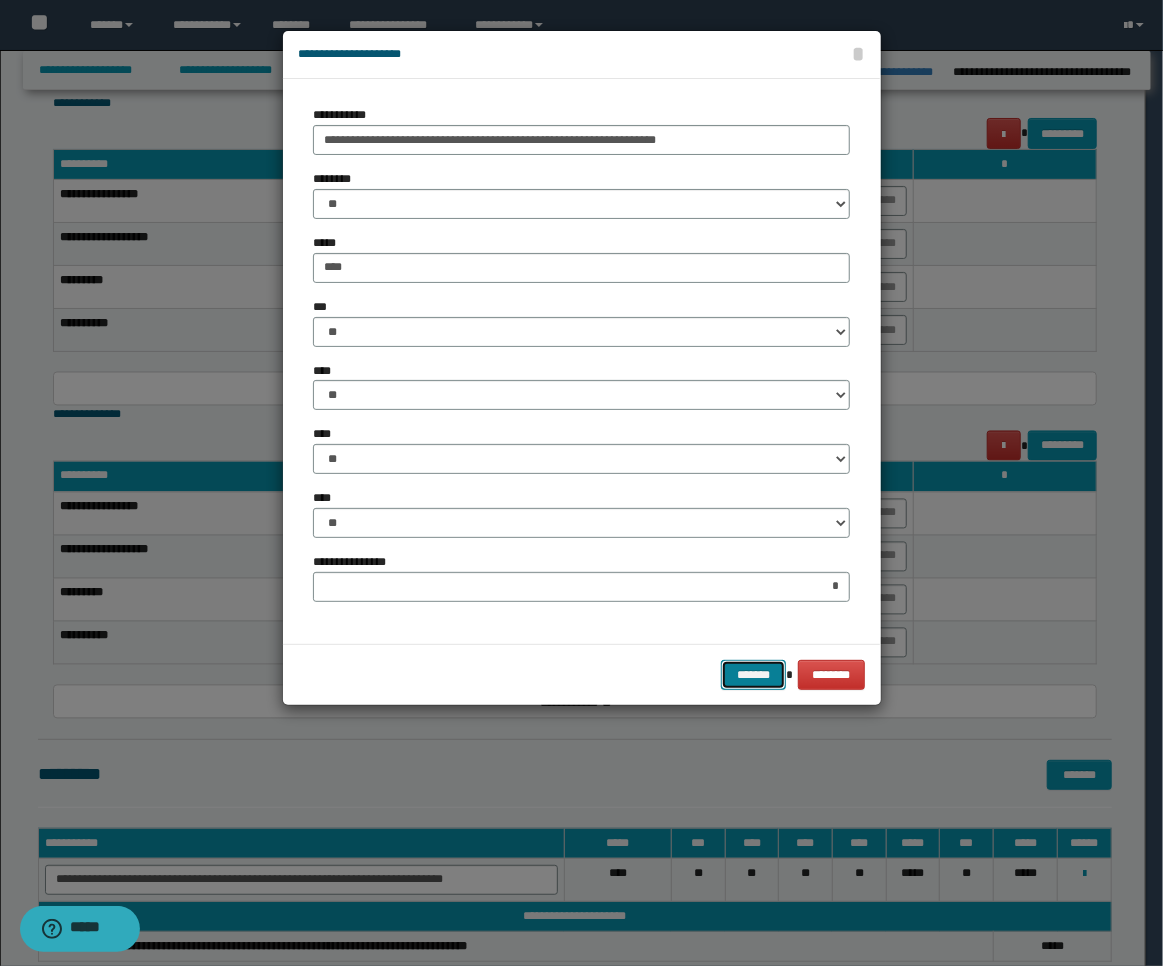 click on "*******" at bounding box center [753, 675] 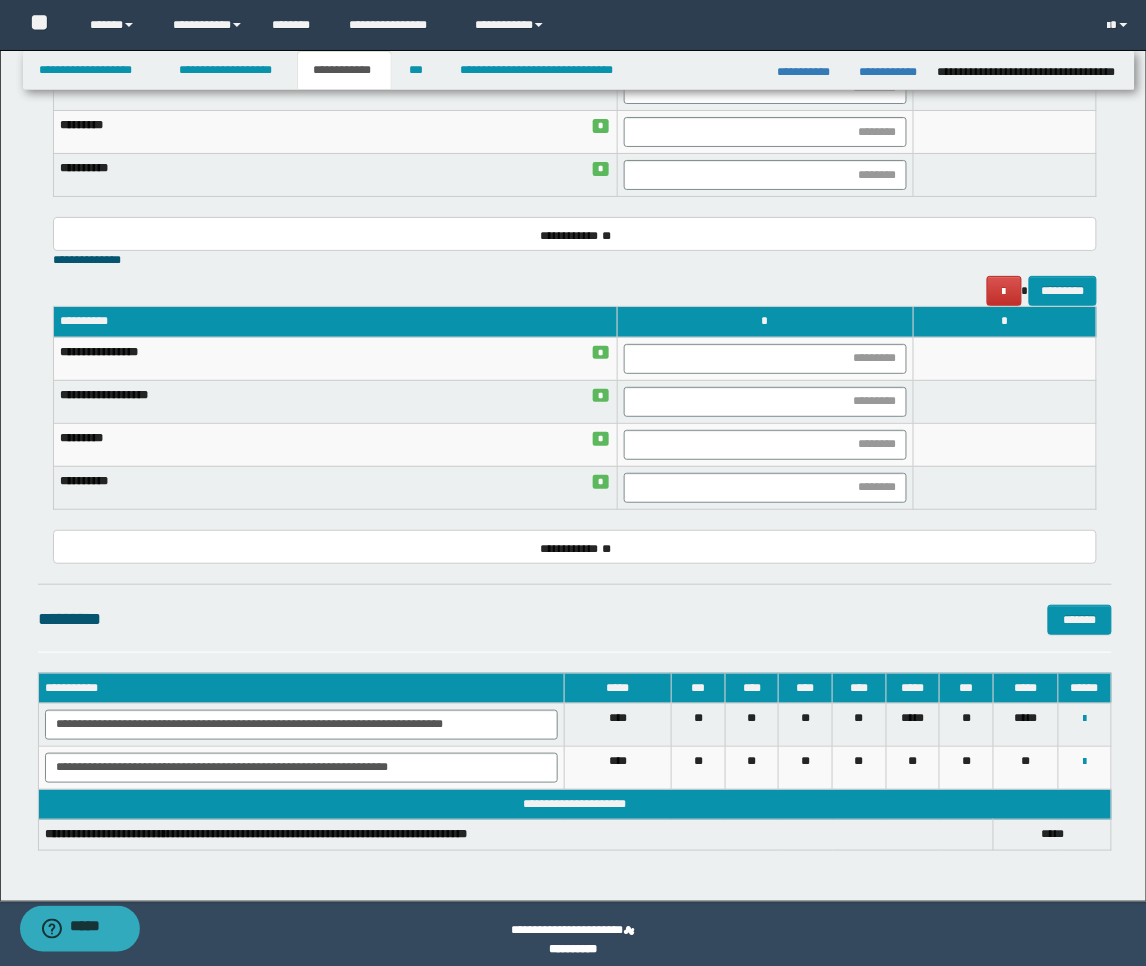 scroll, scrollTop: 1673, scrollLeft: 0, axis: vertical 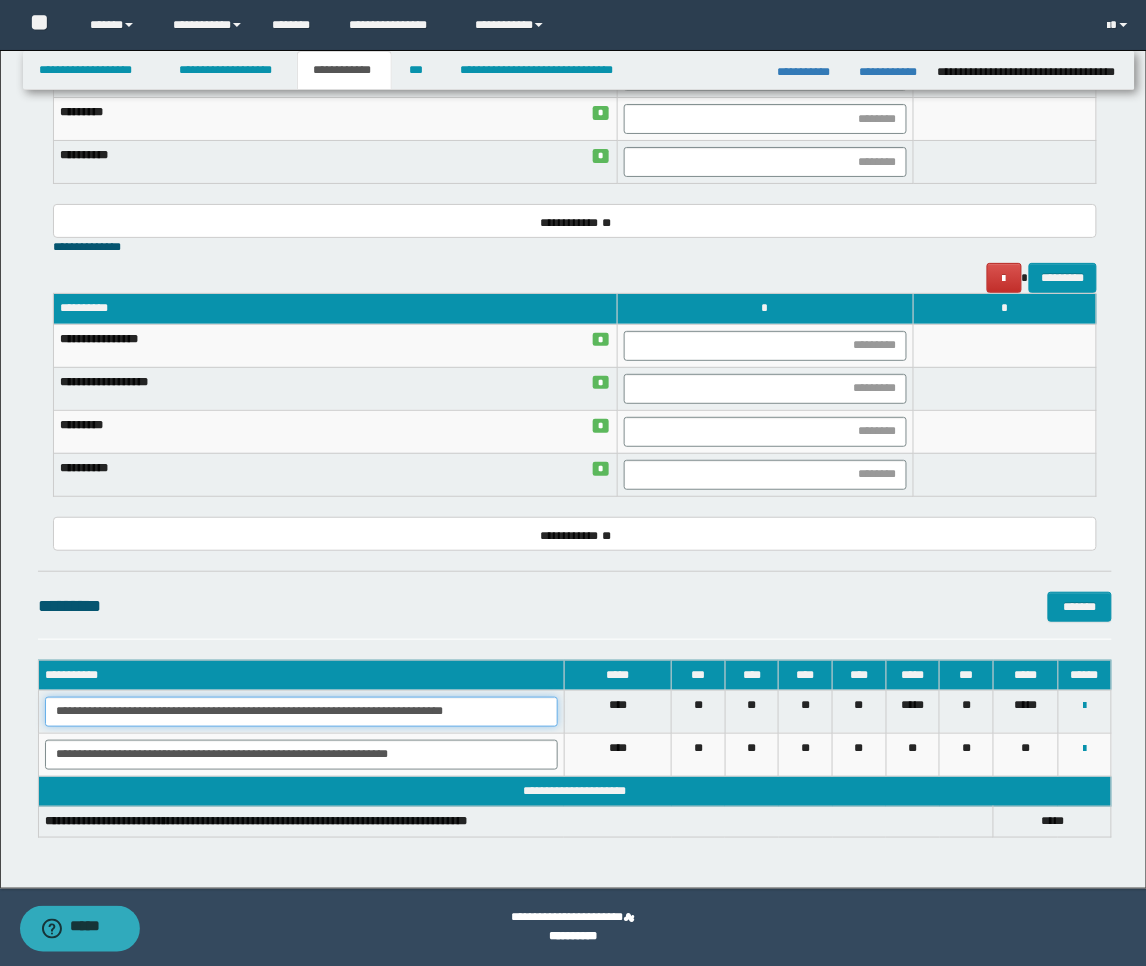 drag, startPoint x: 504, startPoint y: 712, endPoint x: -8, endPoint y: 654, distance: 515.27466 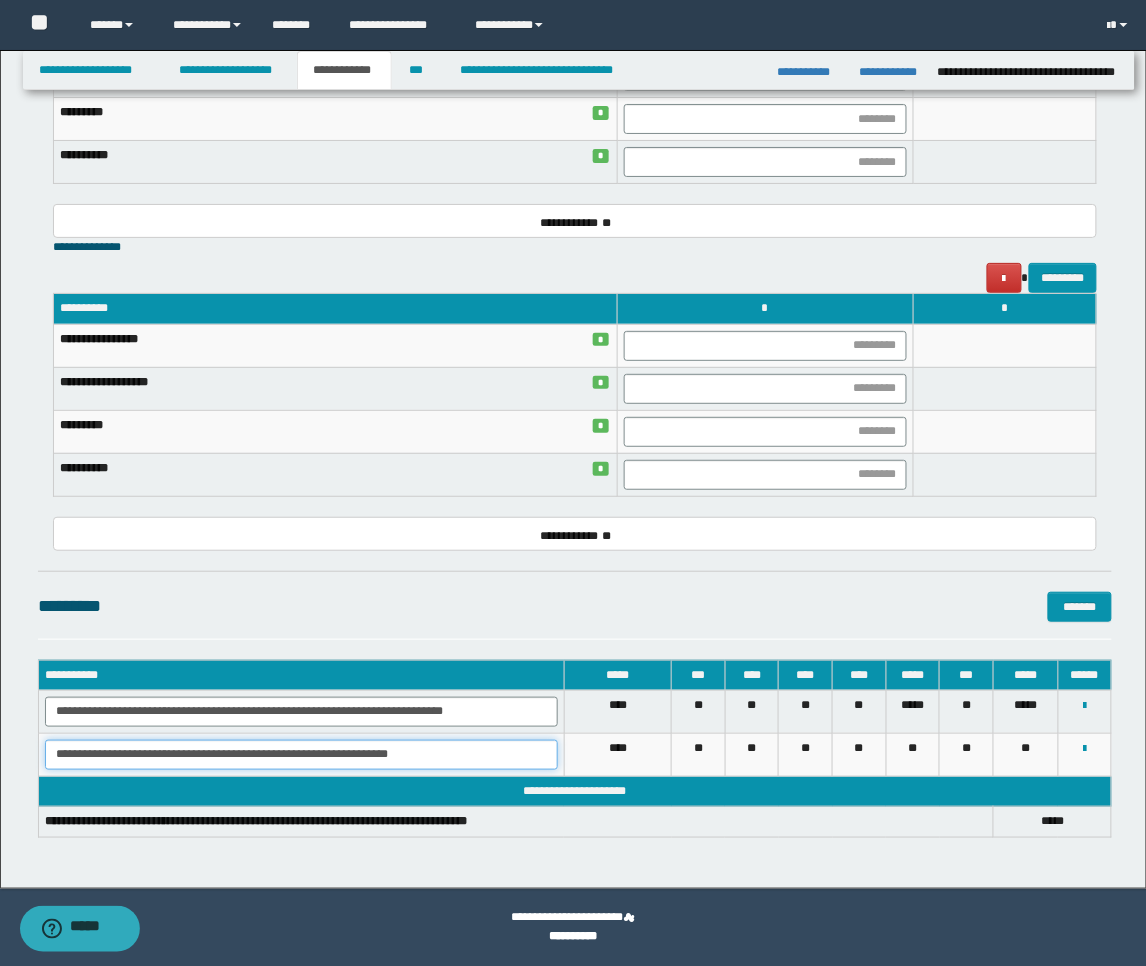 click on "**********" at bounding box center (301, 755) 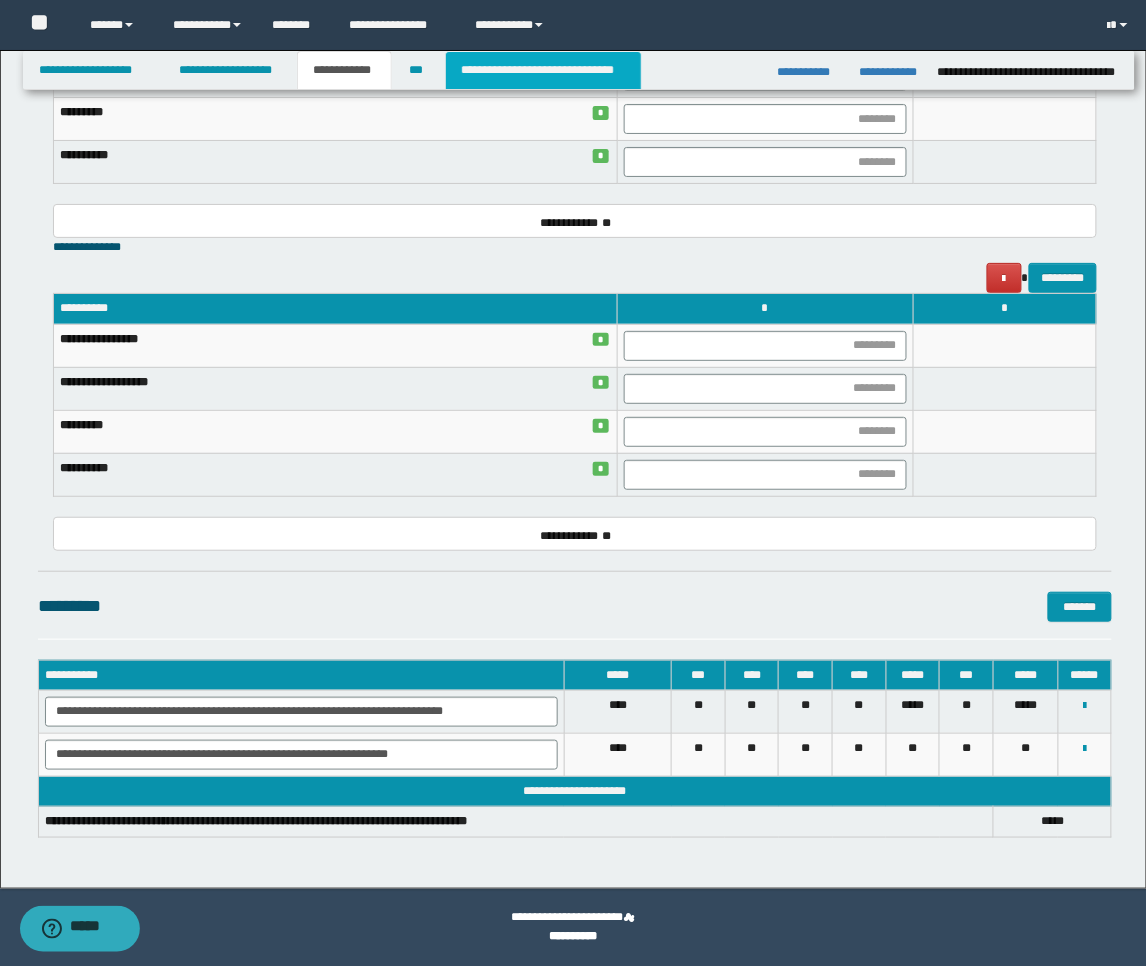 click on "**********" at bounding box center (543, 70) 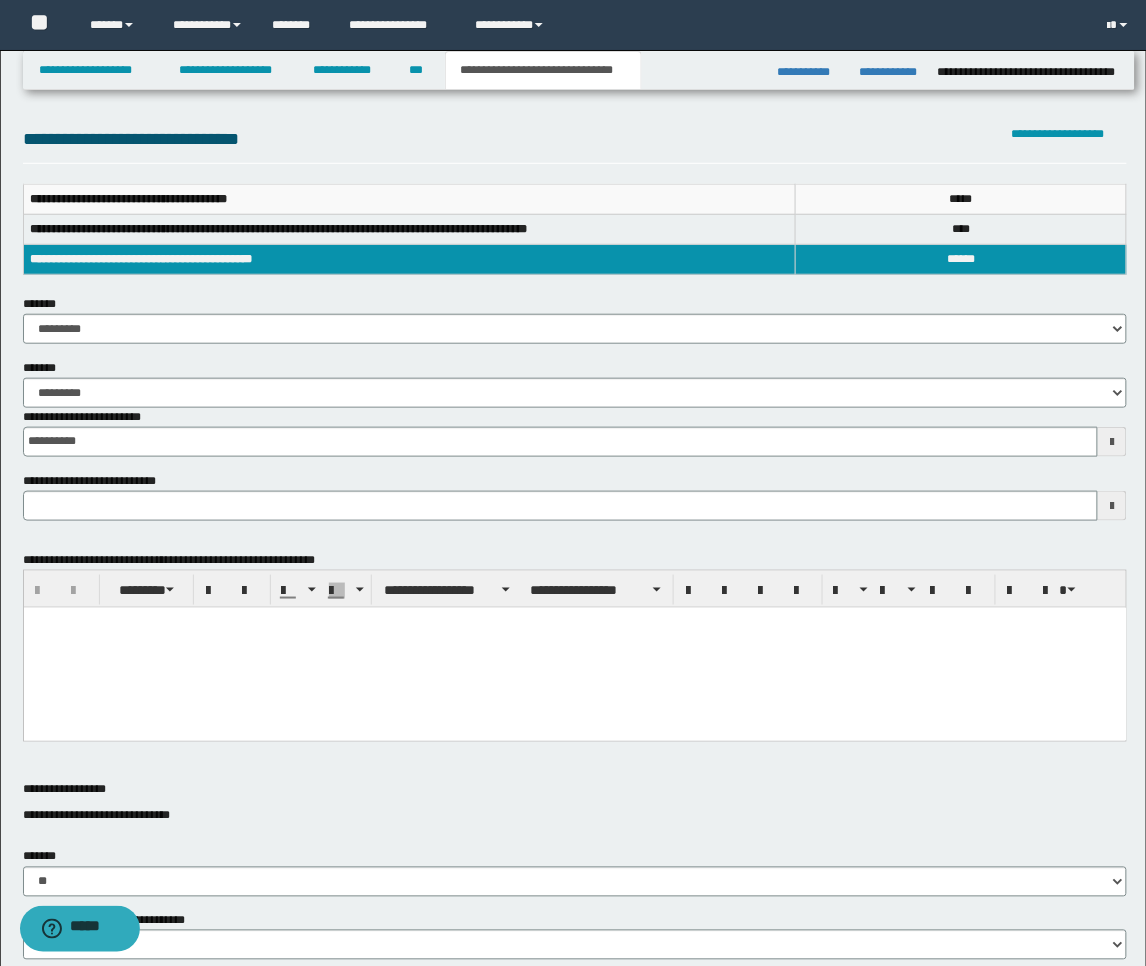 scroll, scrollTop: 0, scrollLeft: 0, axis: both 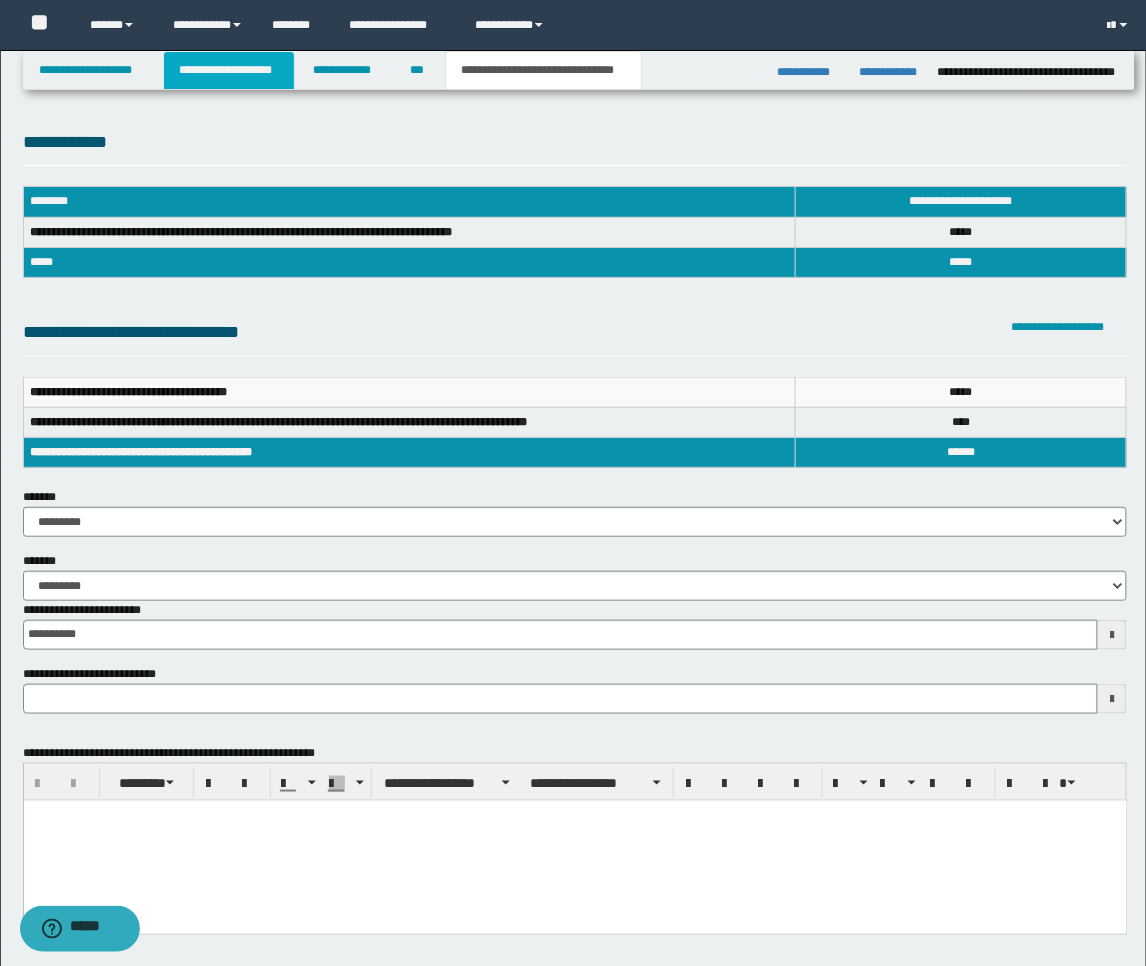 click on "**********" at bounding box center (229, 70) 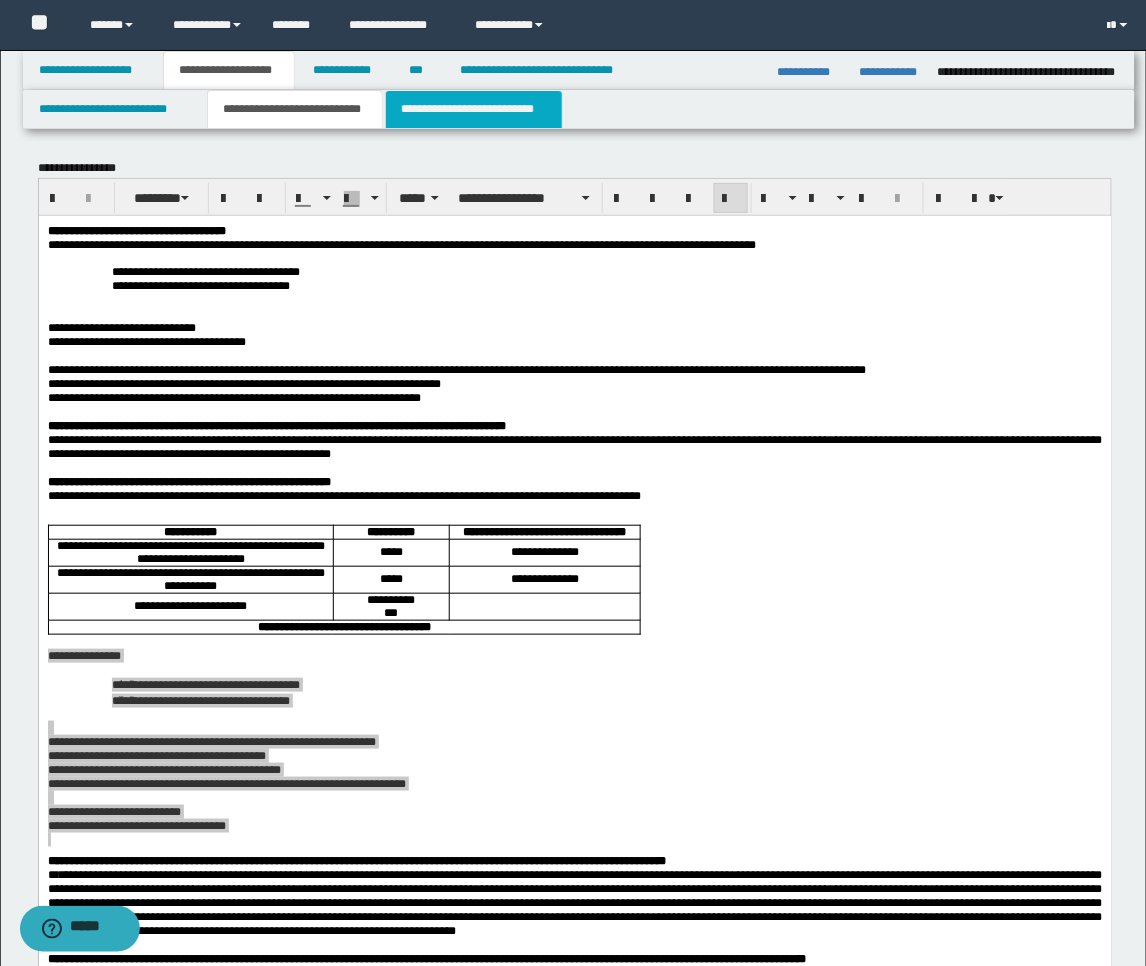 click on "**********" at bounding box center [474, 109] 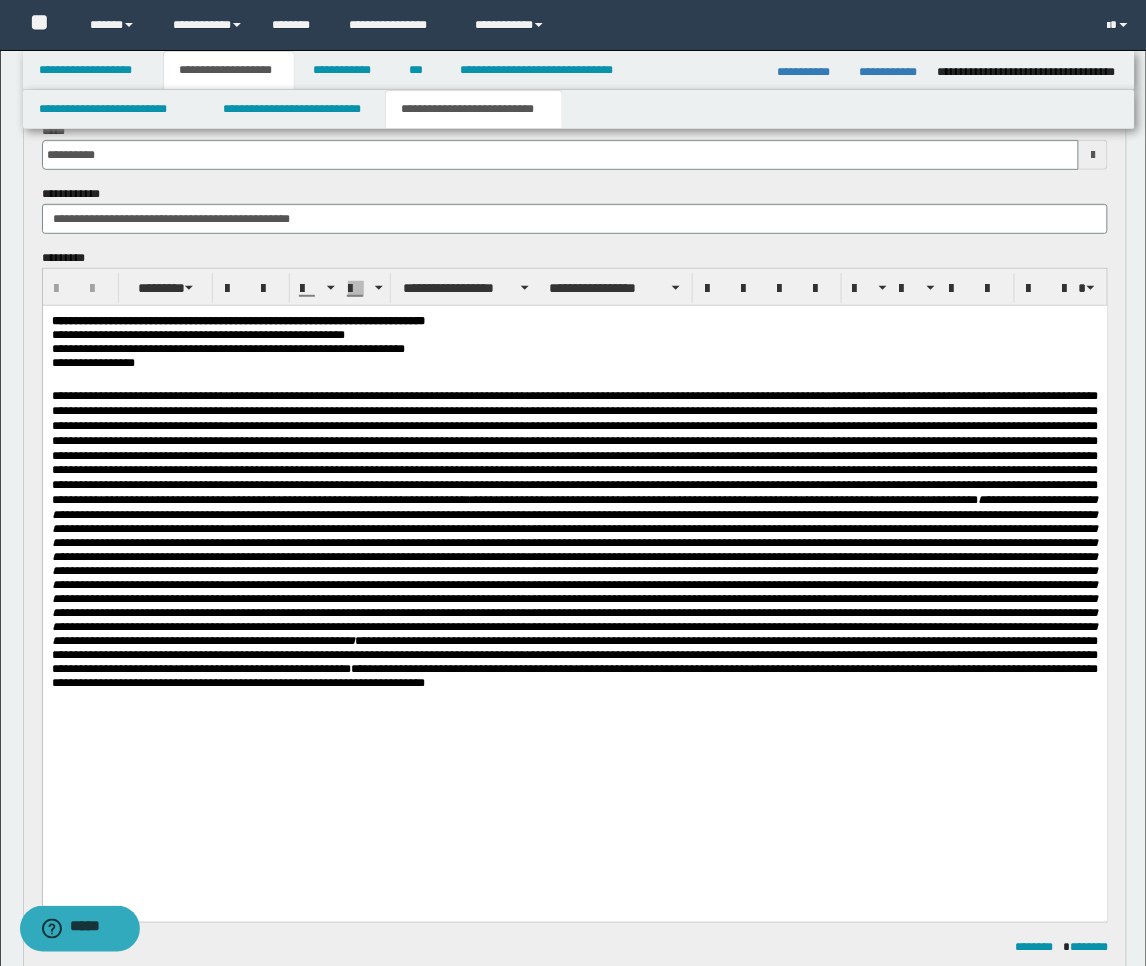 scroll, scrollTop: 333, scrollLeft: 0, axis: vertical 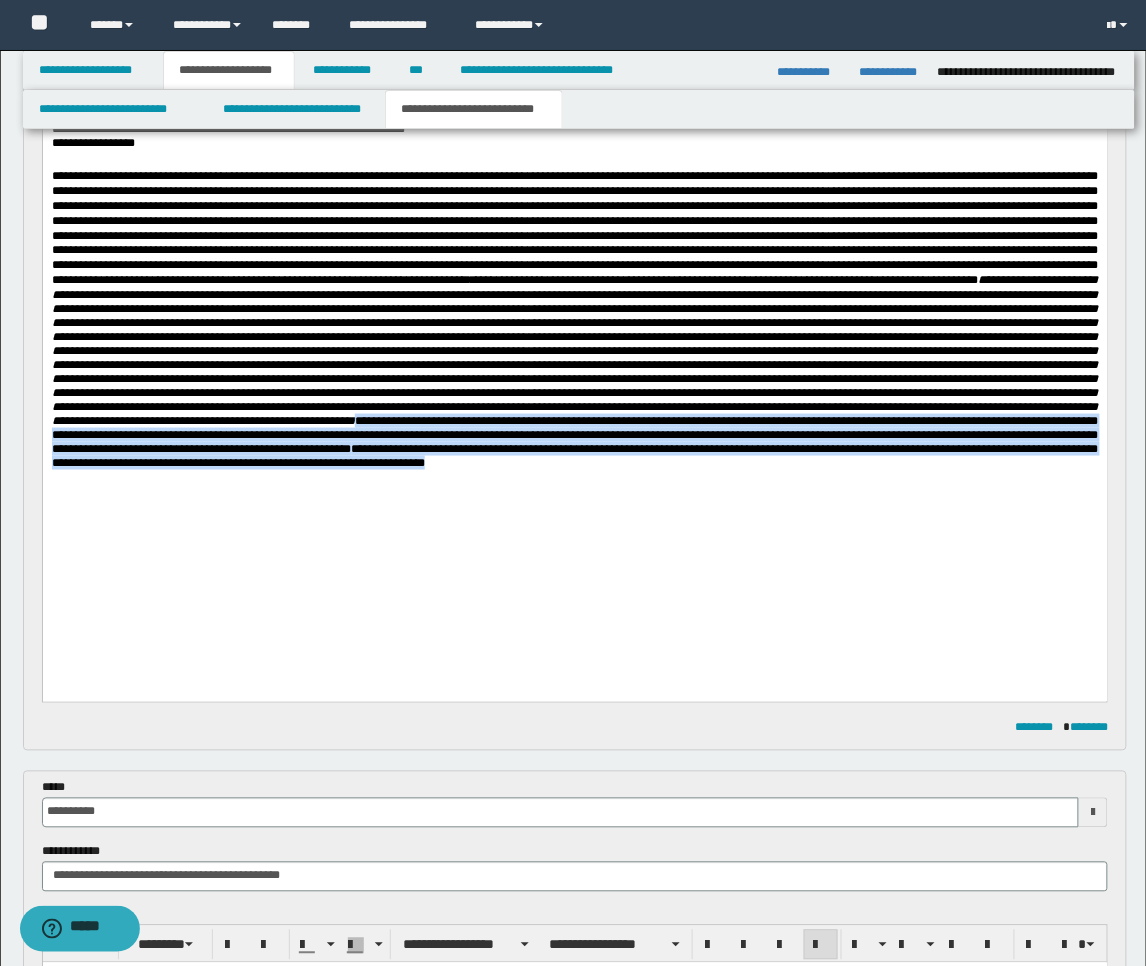 drag, startPoint x: 447, startPoint y: 552, endPoint x: 124, endPoint y: 505, distance: 326.40158 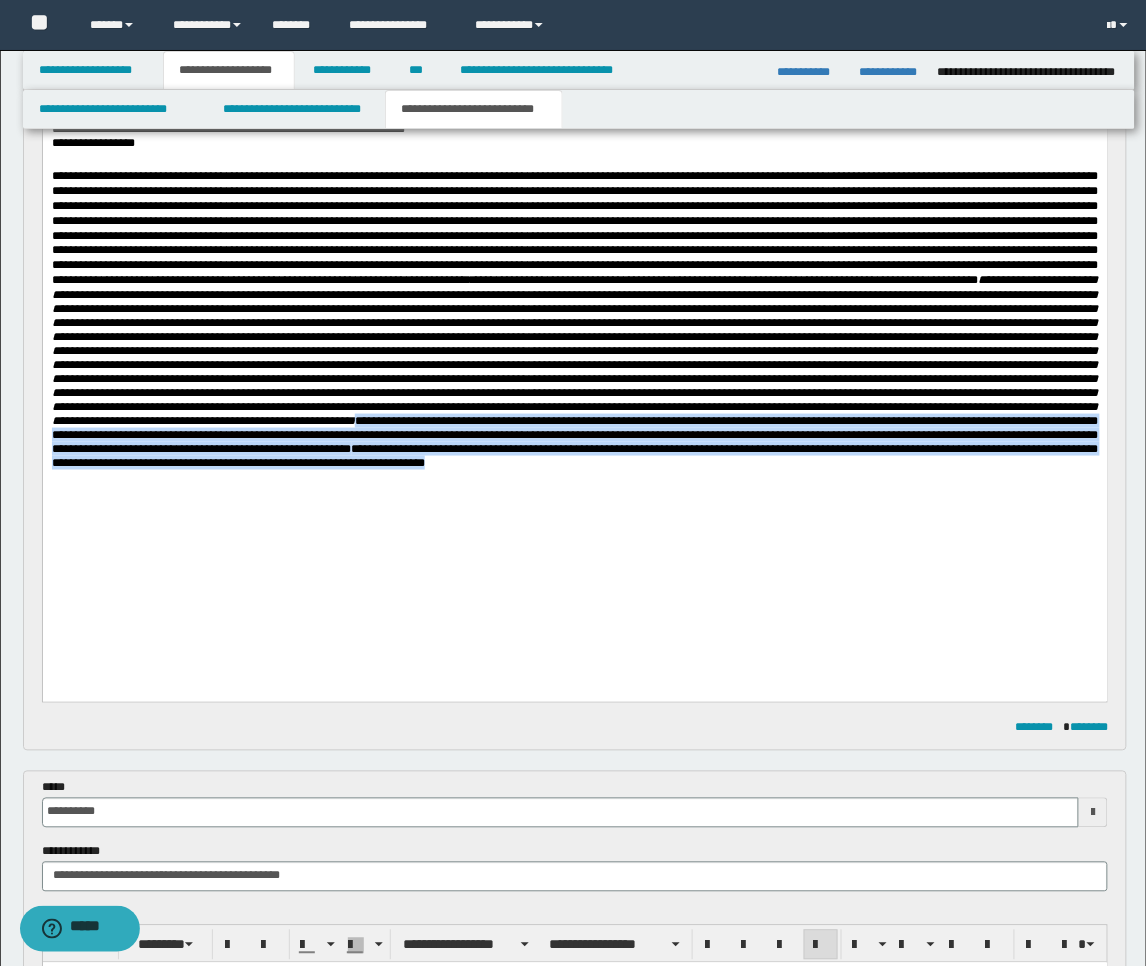 click on "**********" at bounding box center [574, 319] 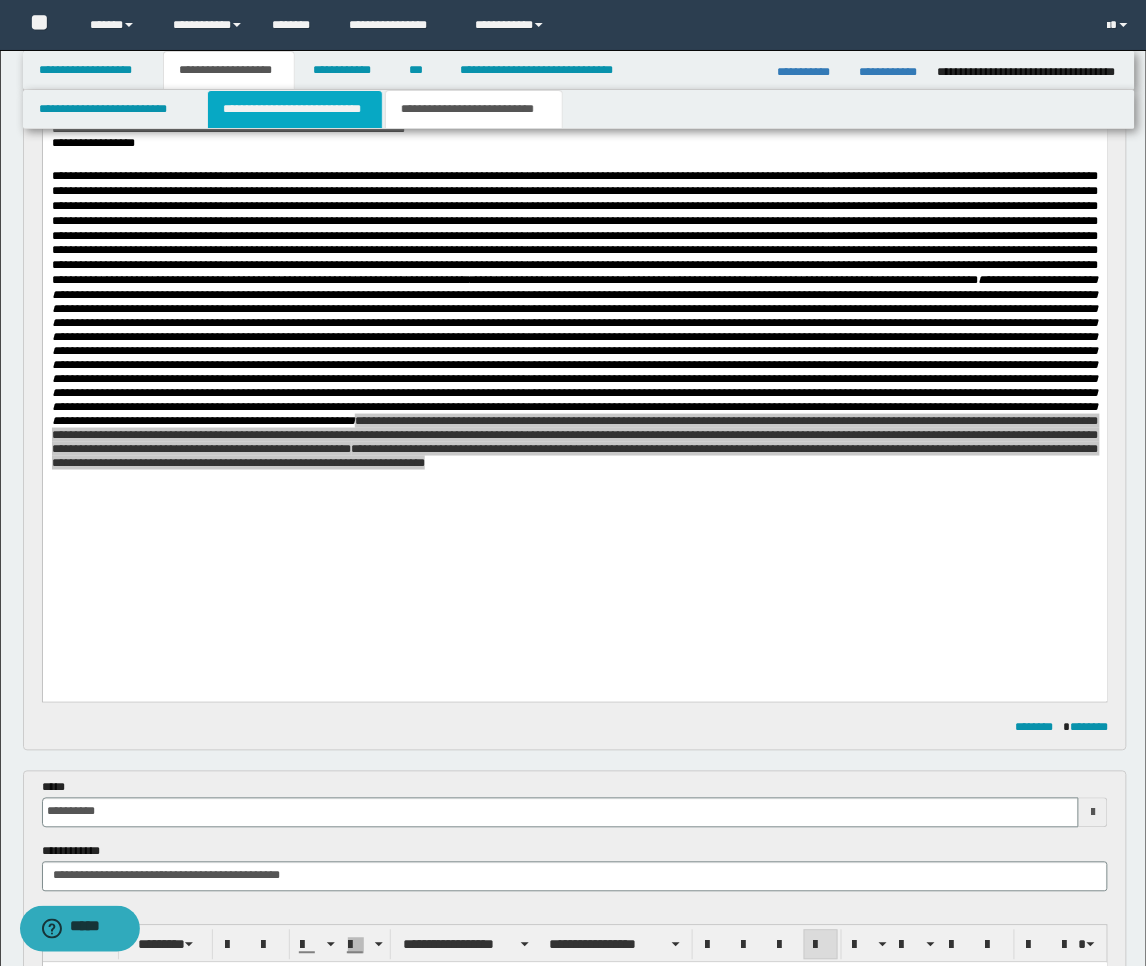 click on "**********" at bounding box center (295, 109) 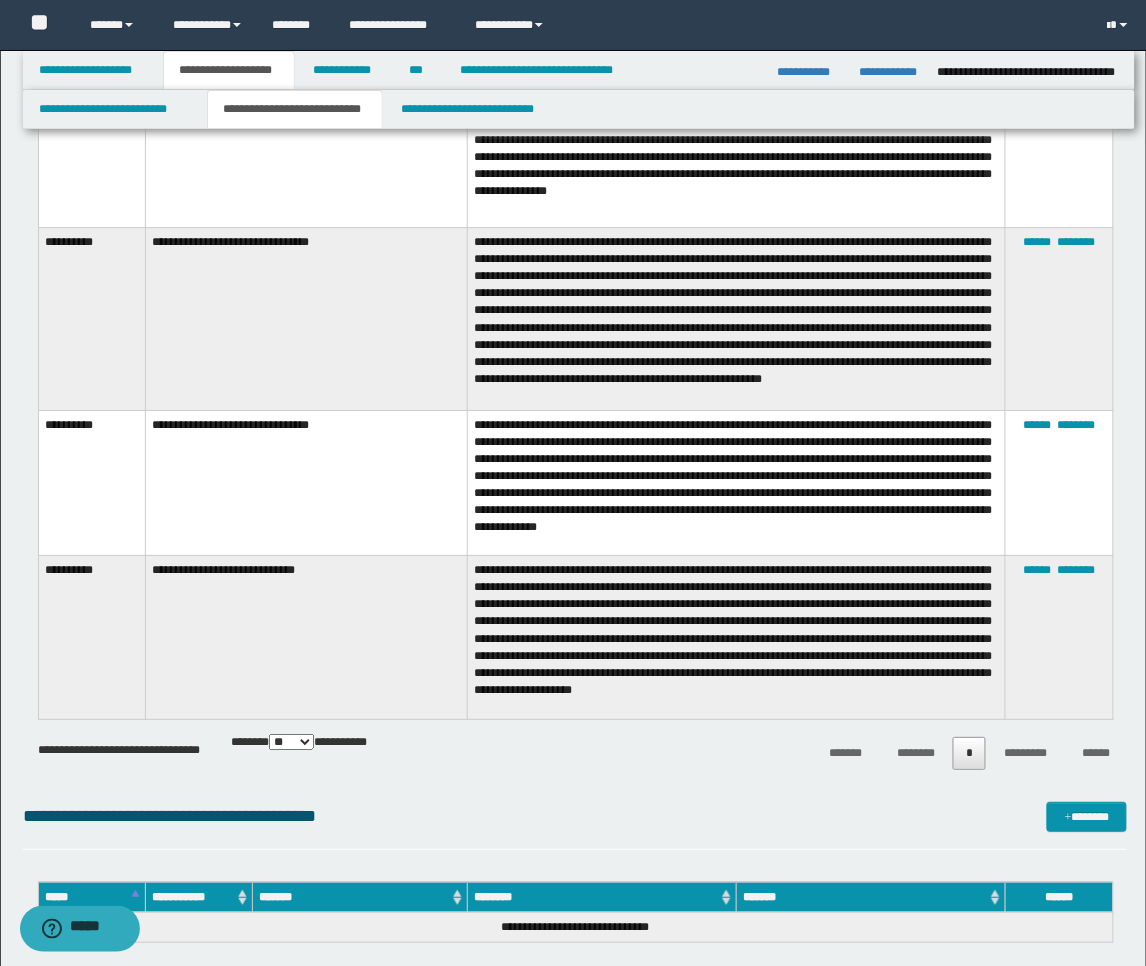 scroll, scrollTop: 4777, scrollLeft: 0, axis: vertical 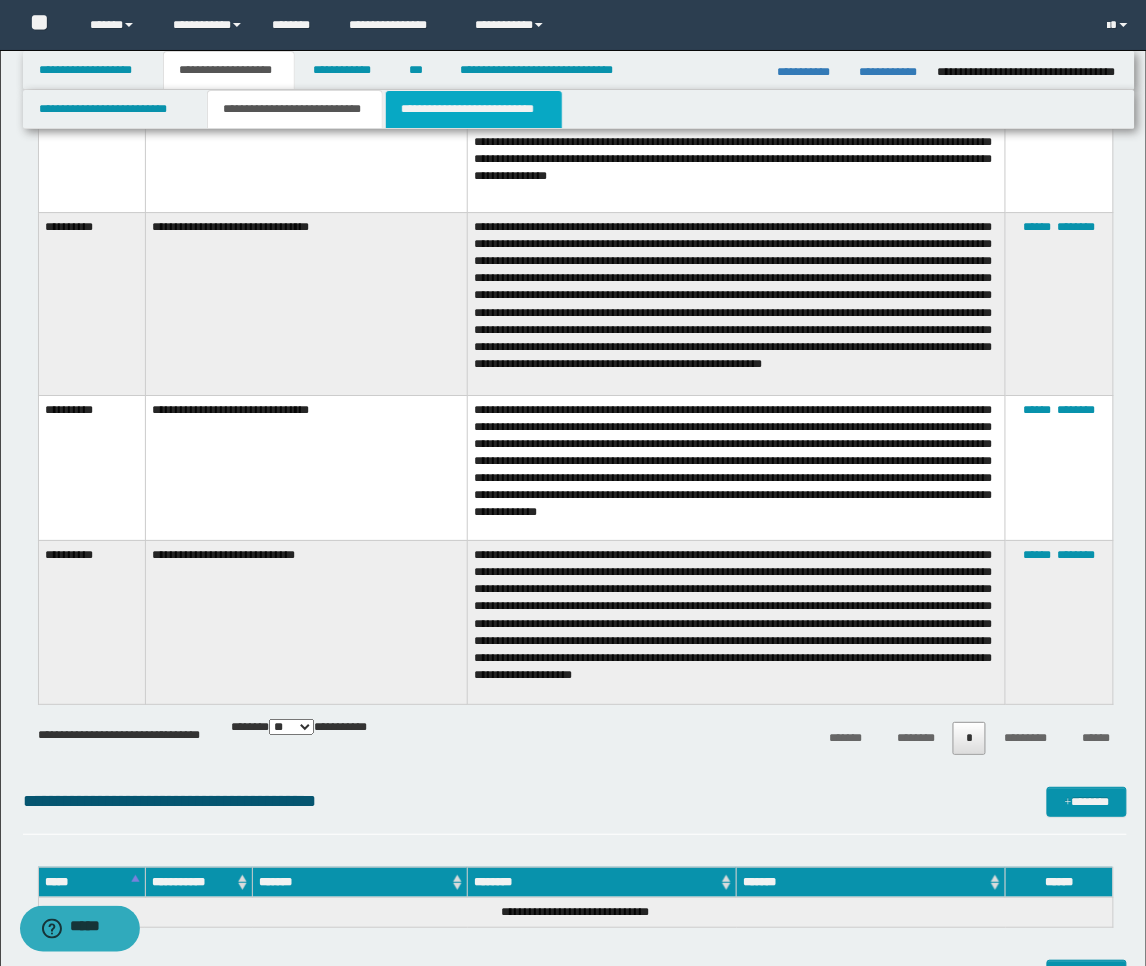 click on "**********" at bounding box center (474, 109) 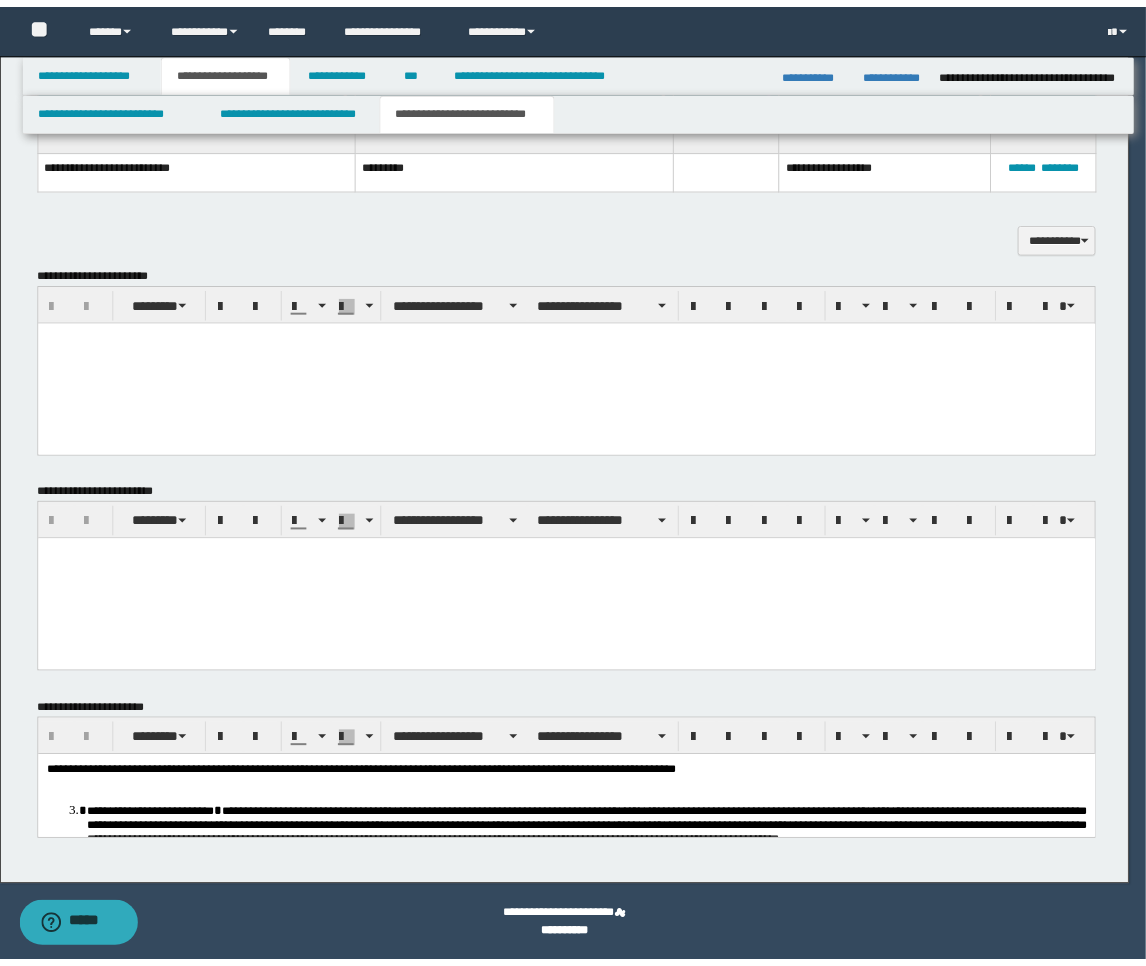 scroll, scrollTop: 2043, scrollLeft: 0, axis: vertical 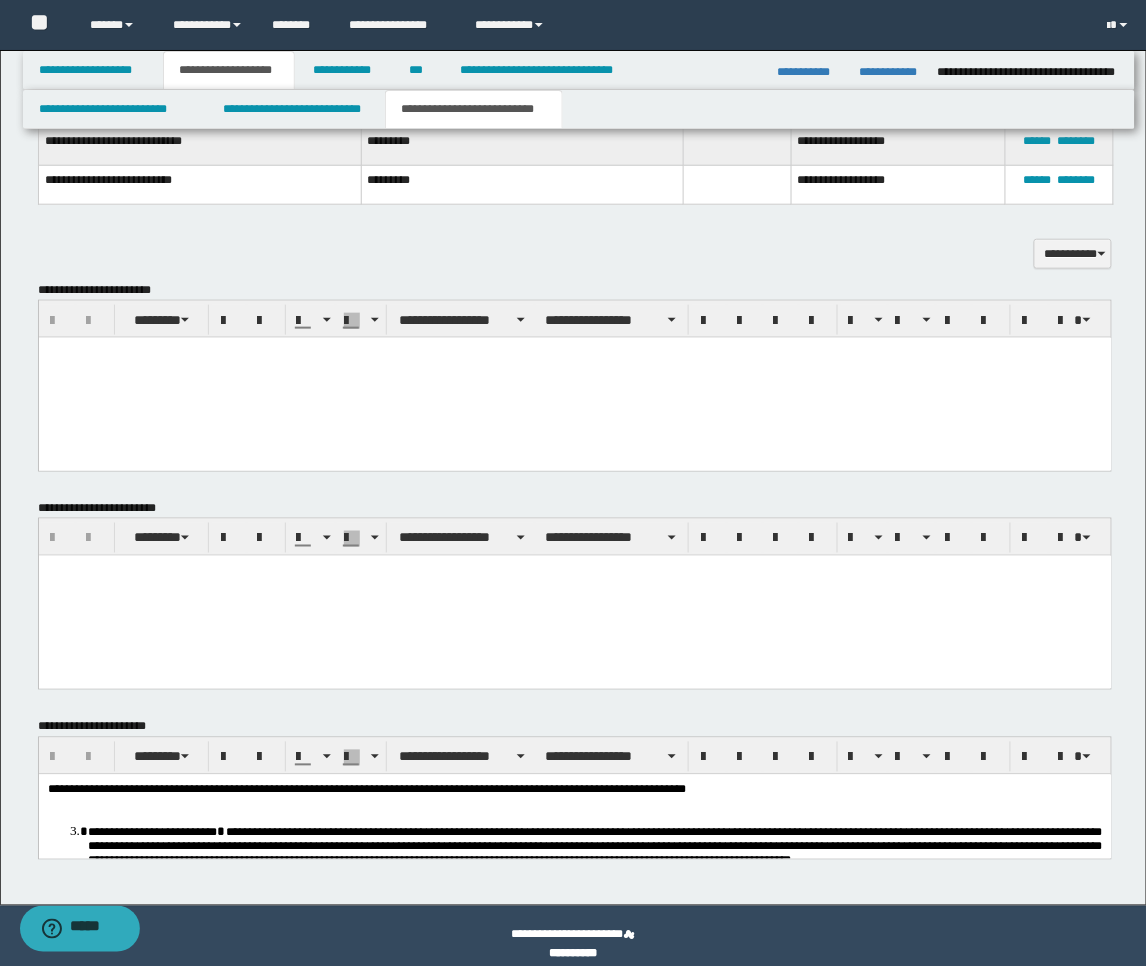 click at bounding box center [574, 352] 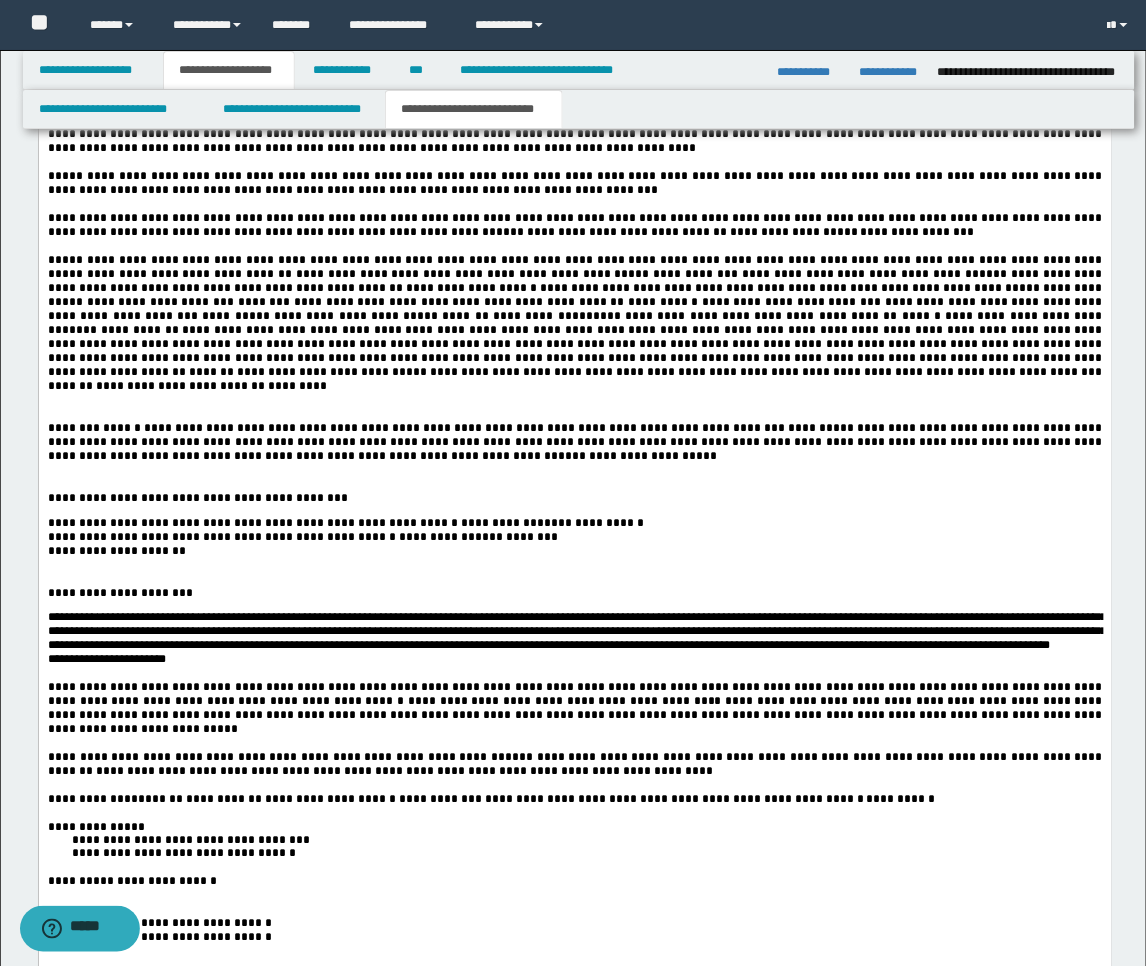scroll, scrollTop: 3265, scrollLeft: 0, axis: vertical 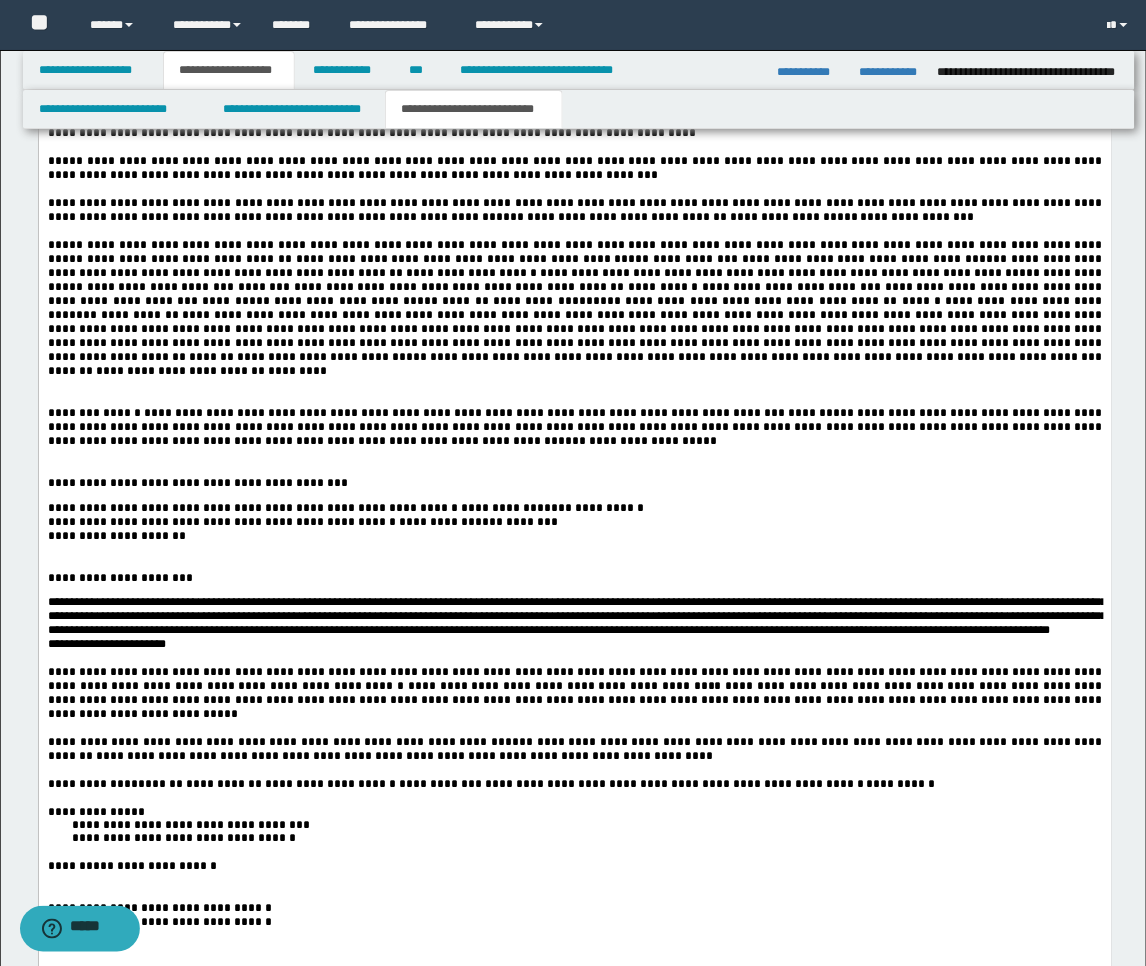 click at bounding box center [574, 386] 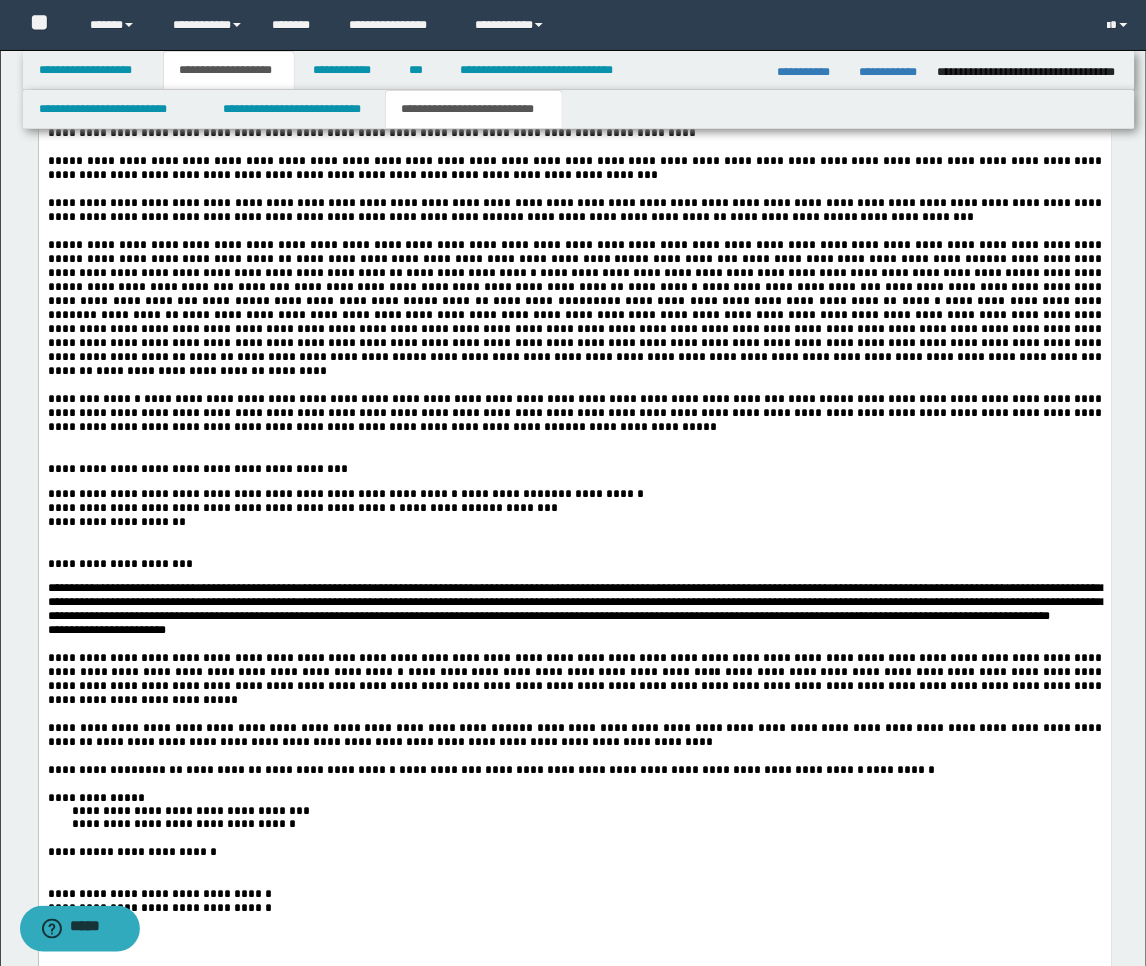 click at bounding box center (574, 456) 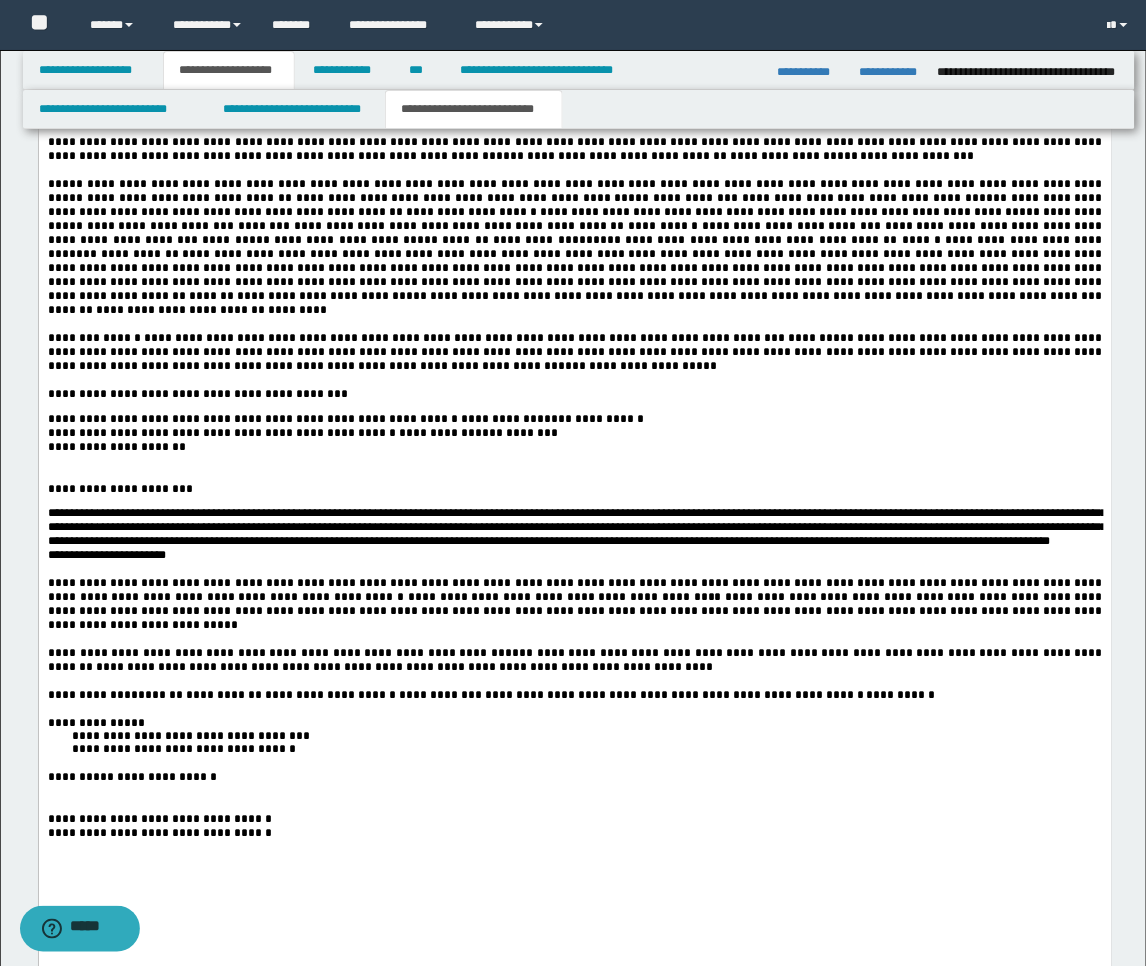 scroll, scrollTop: 3376, scrollLeft: 0, axis: vertical 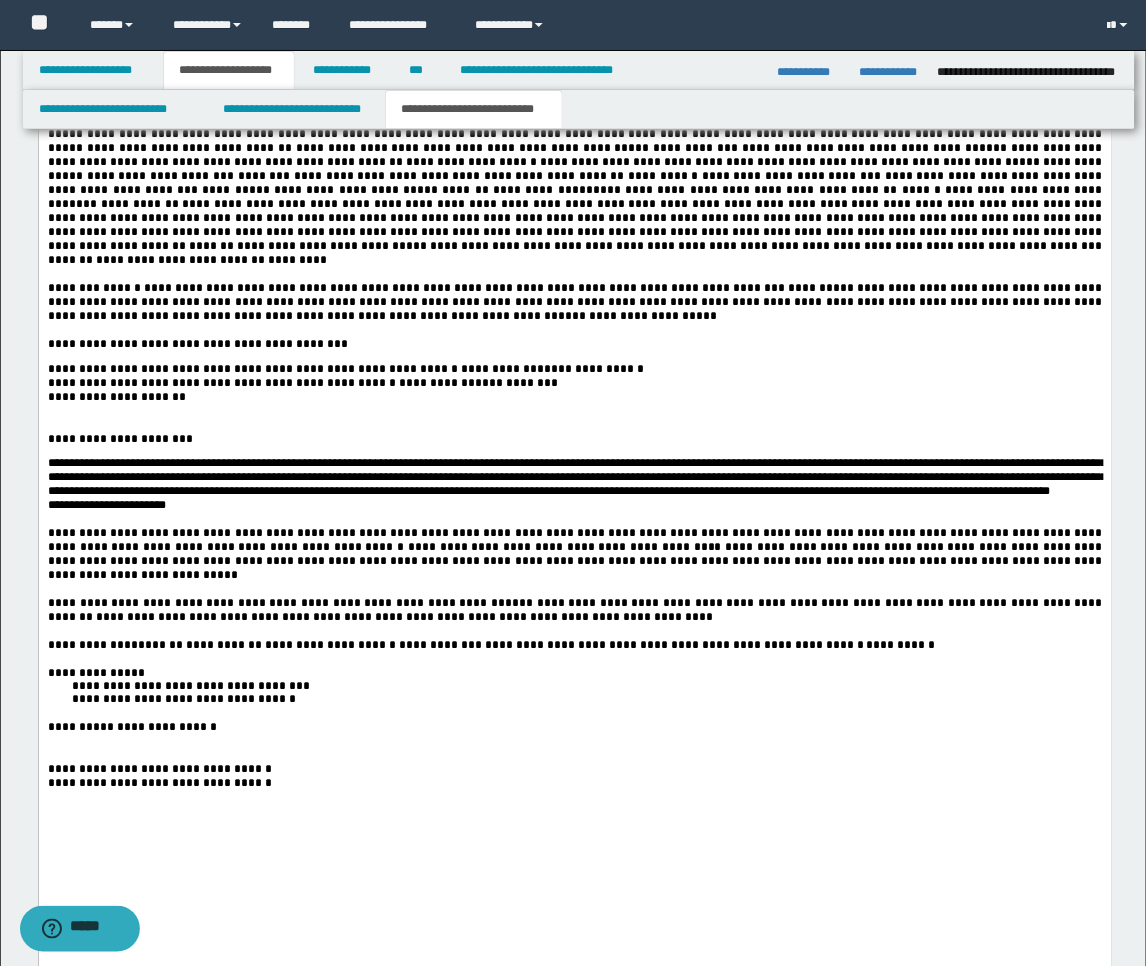 click at bounding box center [574, 426] 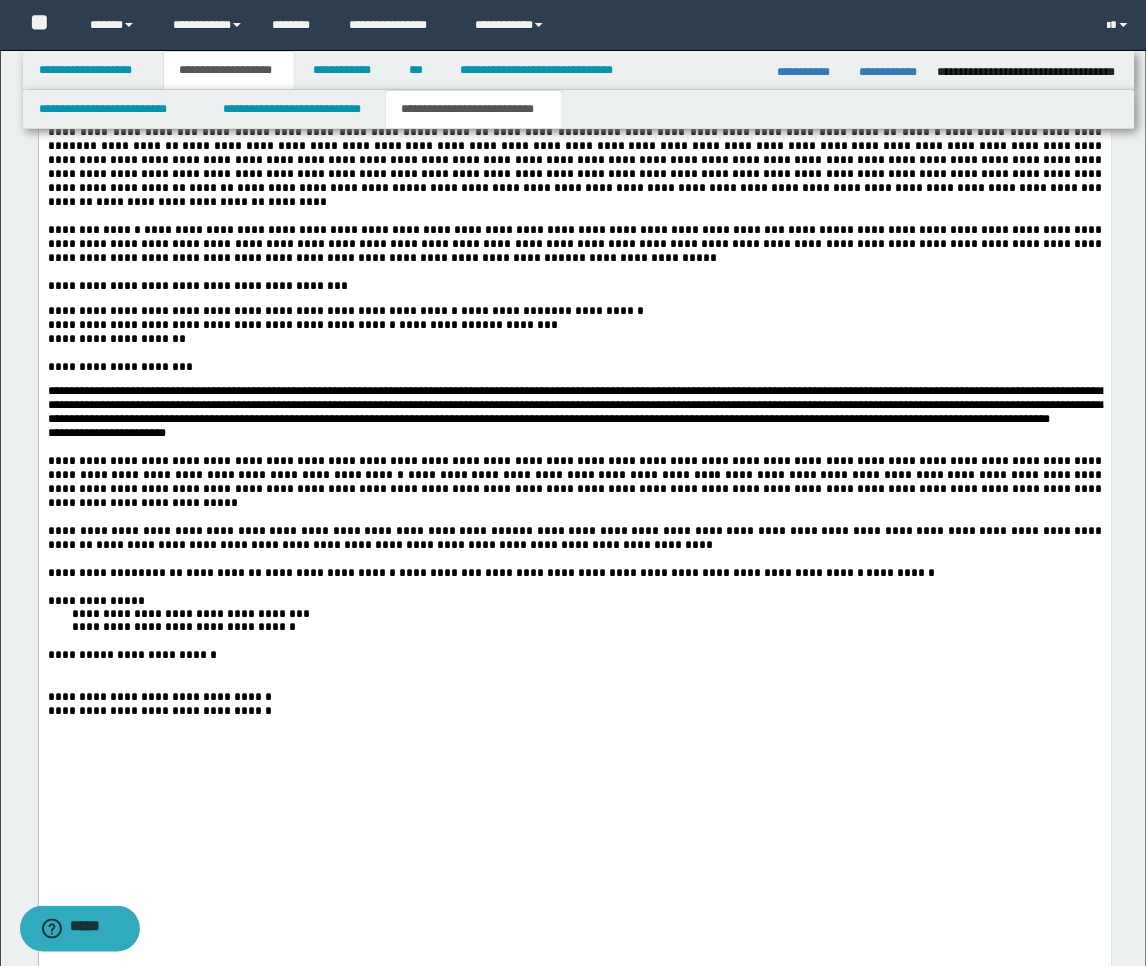scroll, scrollTop: 3487, scrollLeft: 0, axis: vertical 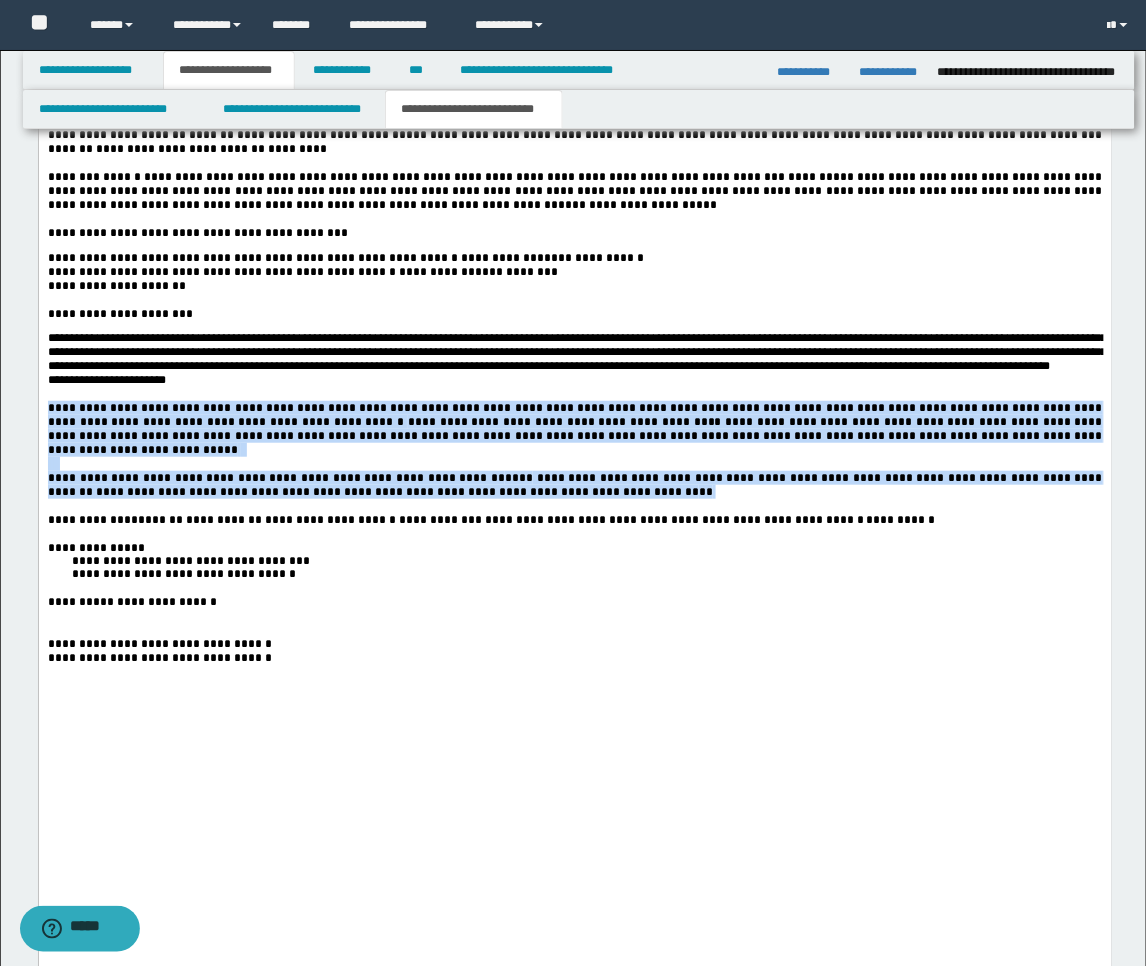 drag, startPoint x: 505, startPoint y: 669, endPoint x: 4, endPoint y: 594, distance: 506.58267 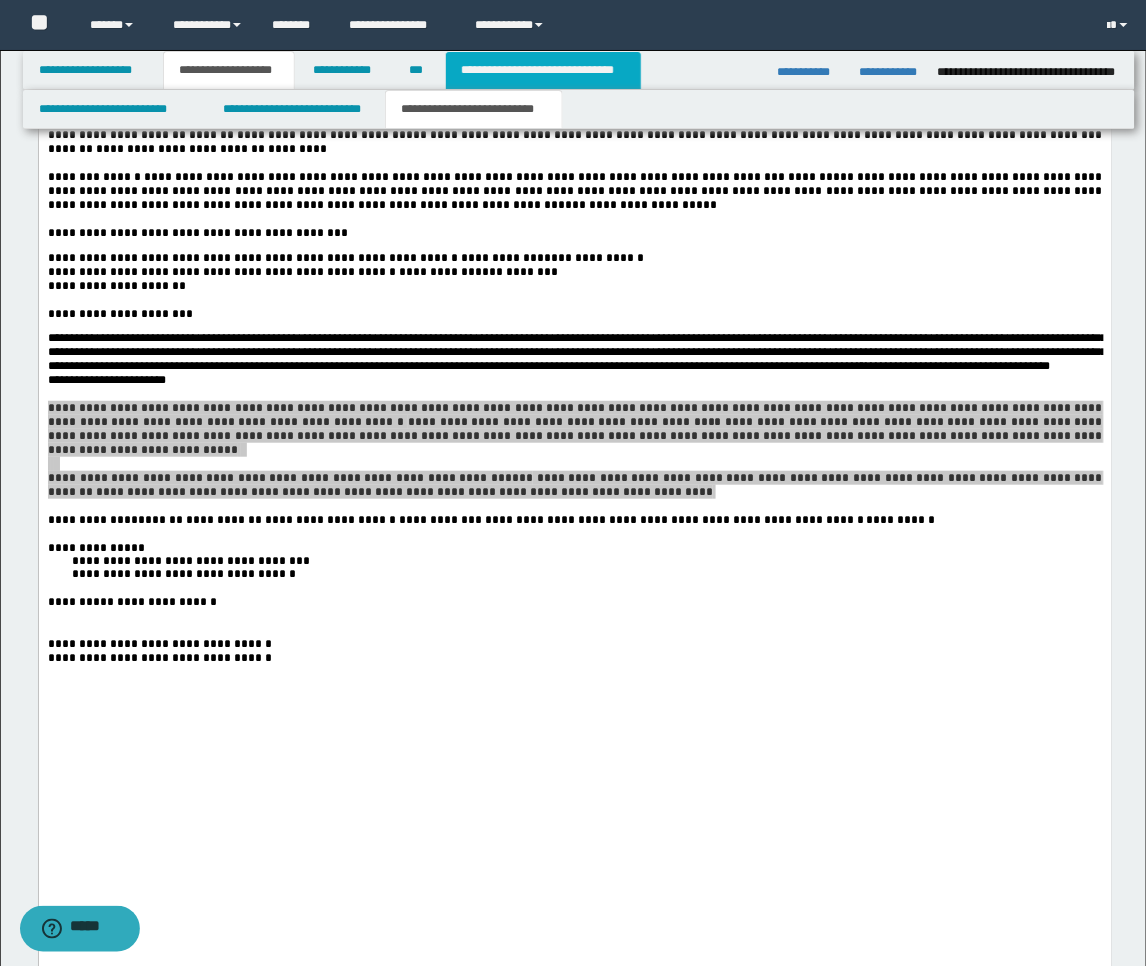 click on "**********" at bounding box center [543, 70] 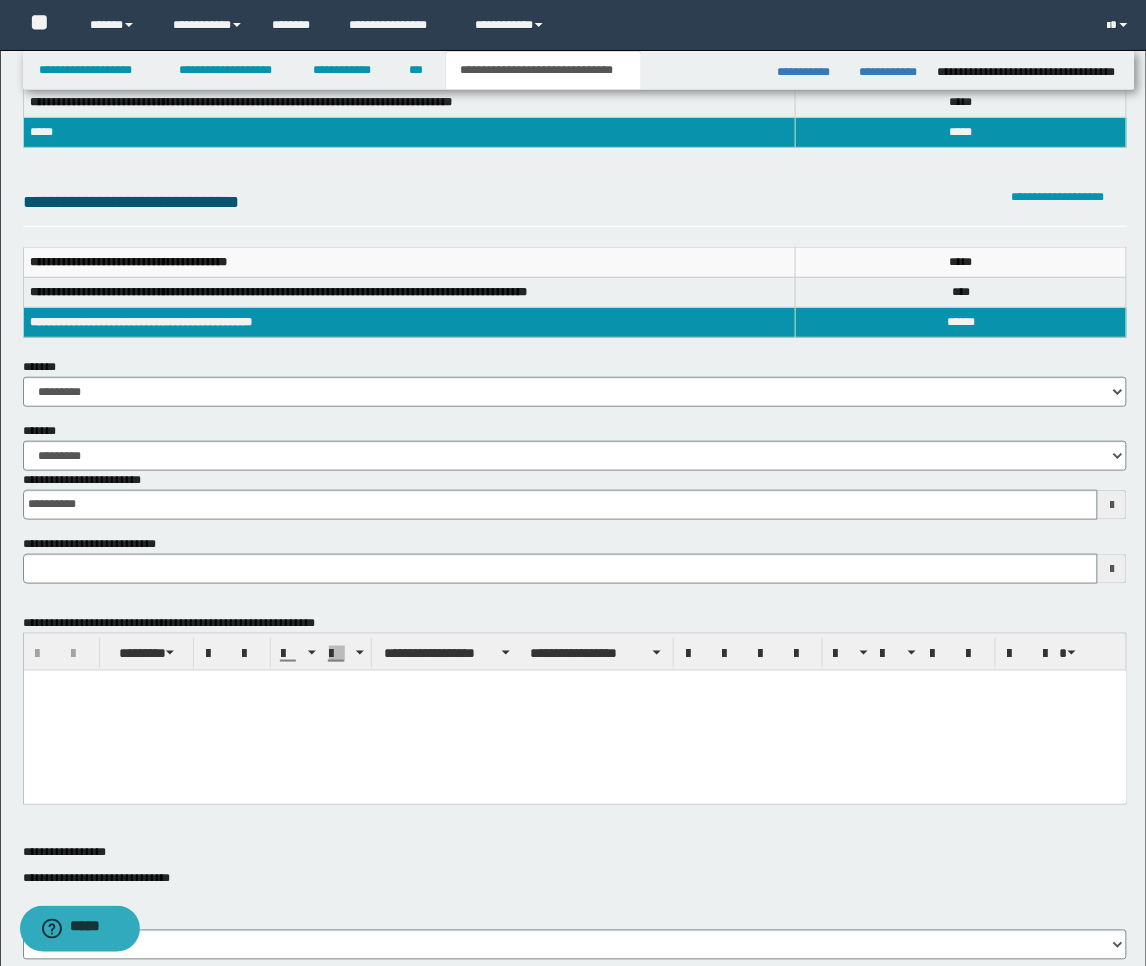 scroll, scrollTop: 0, scrollLeft: 0, axis: both 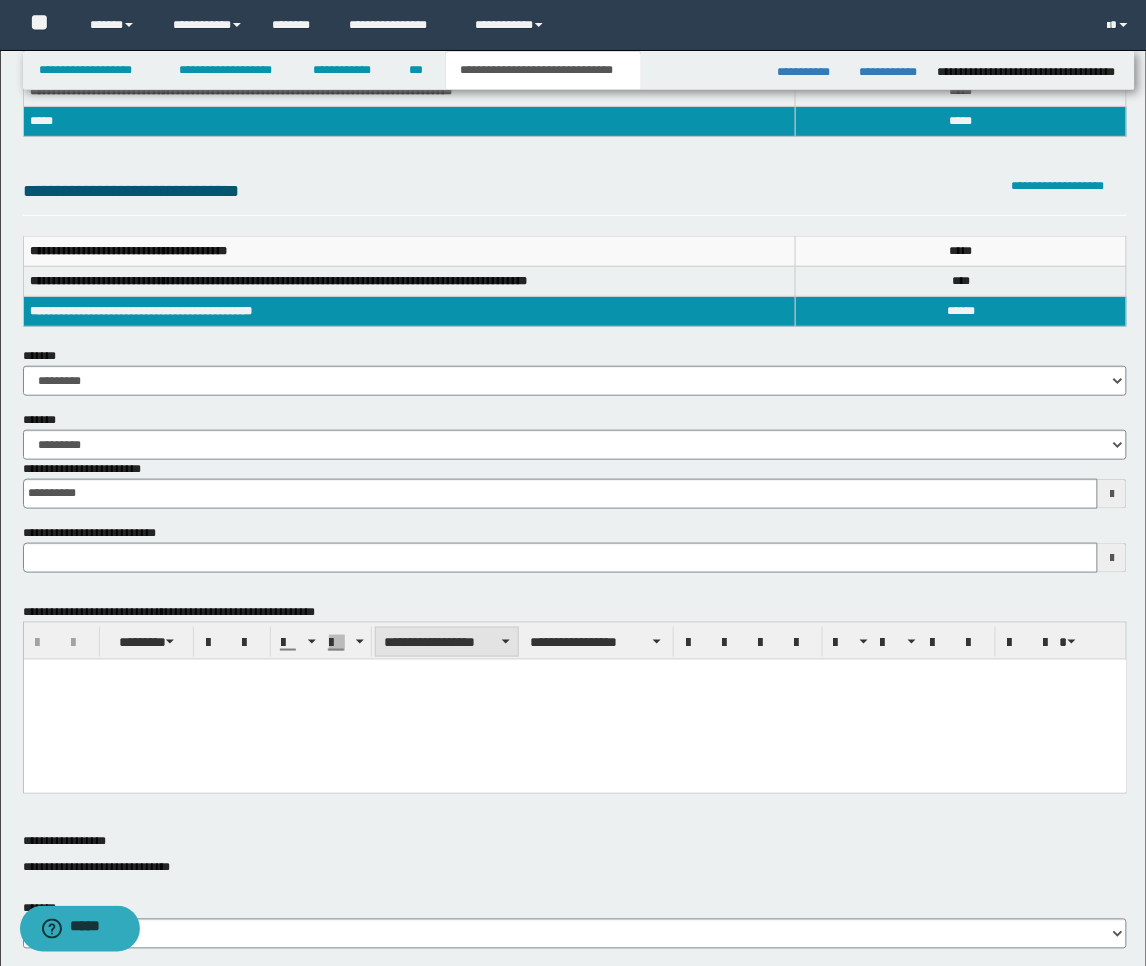 type 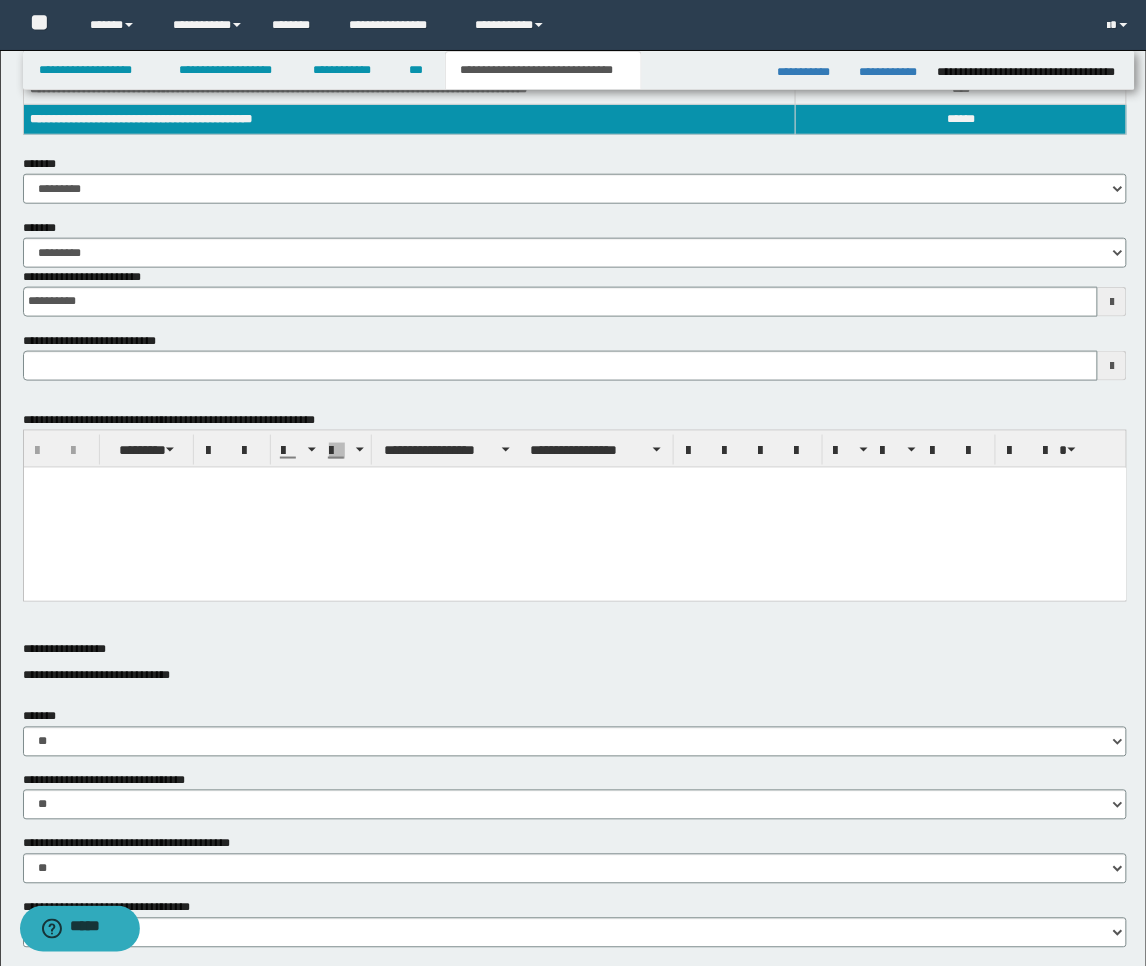 click at bounding box center [574, 507] 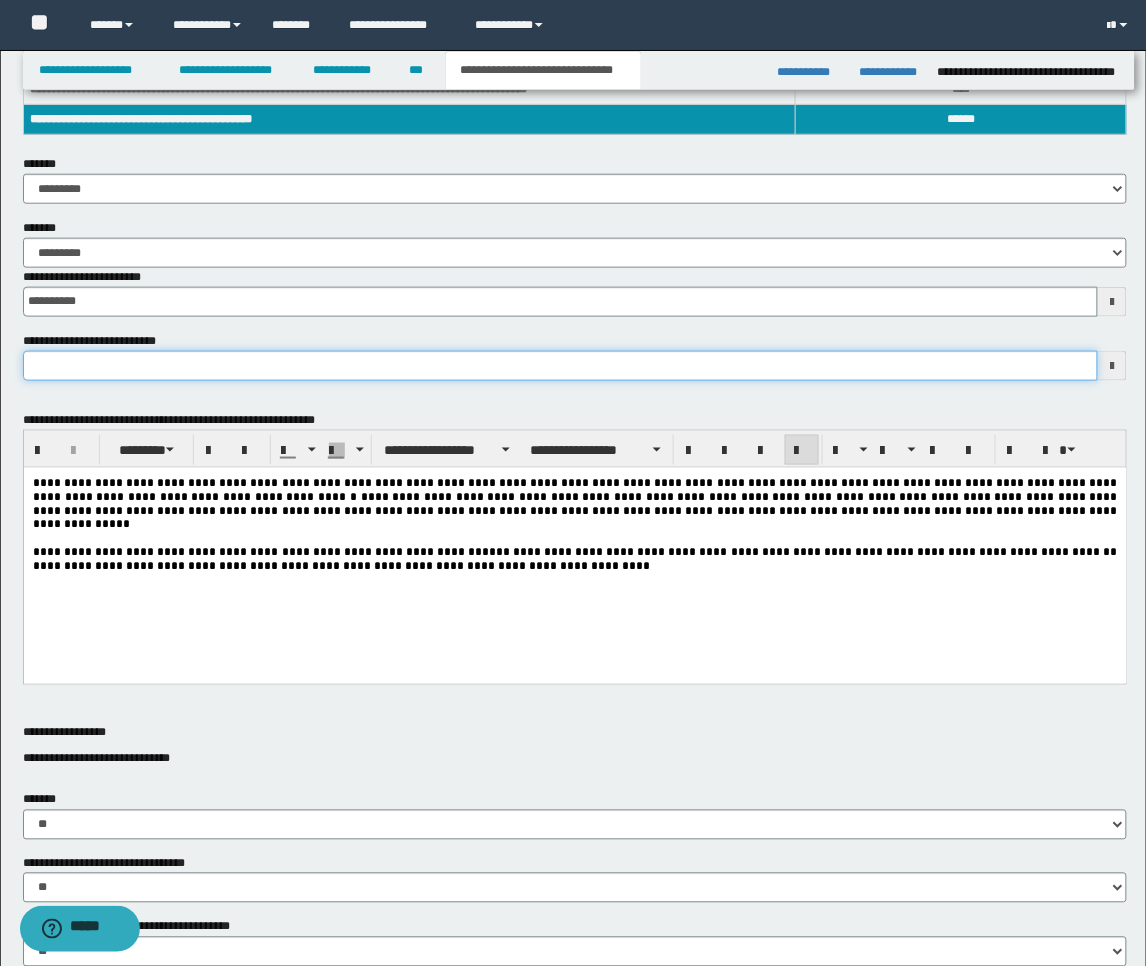 click on "**********" at bounding box center (561, 366) 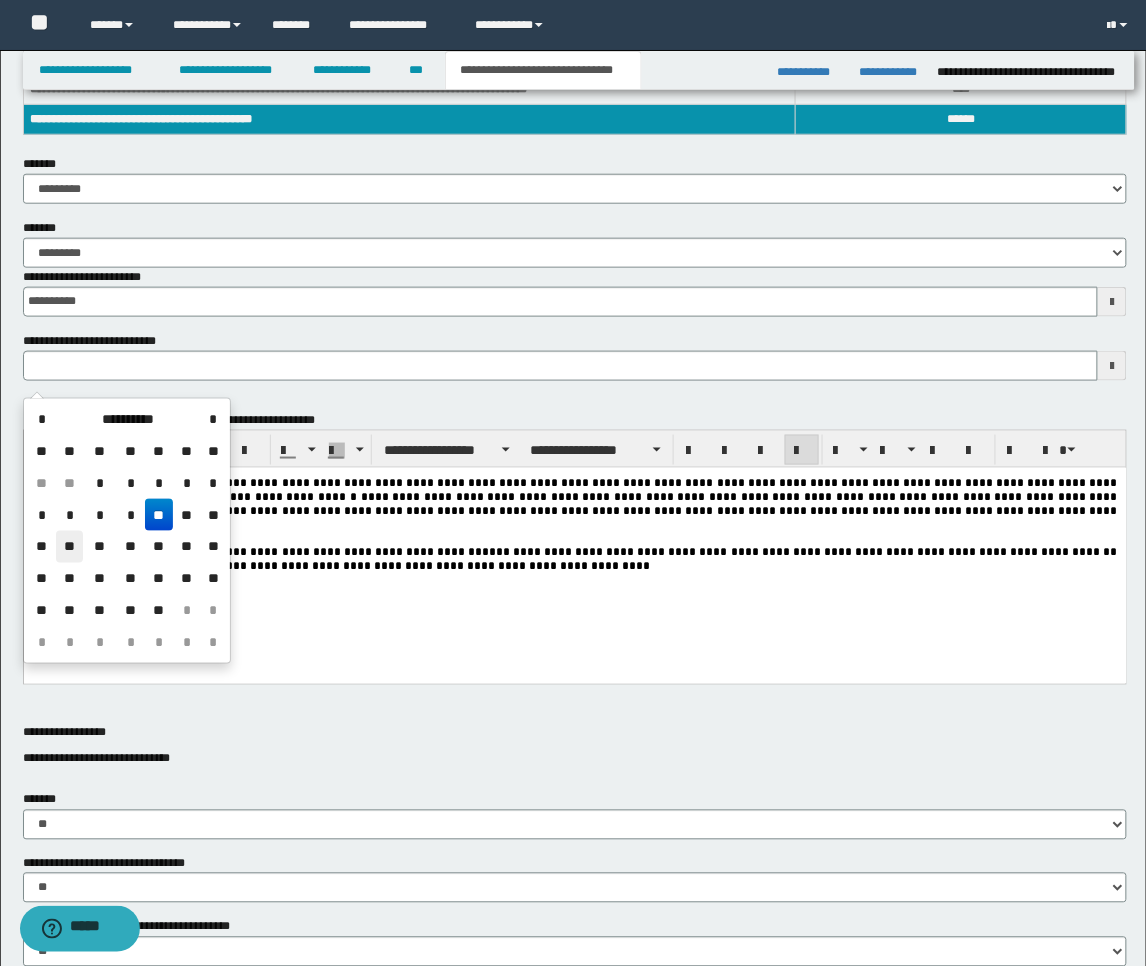 click on "**" at bounding box center [70, 547] 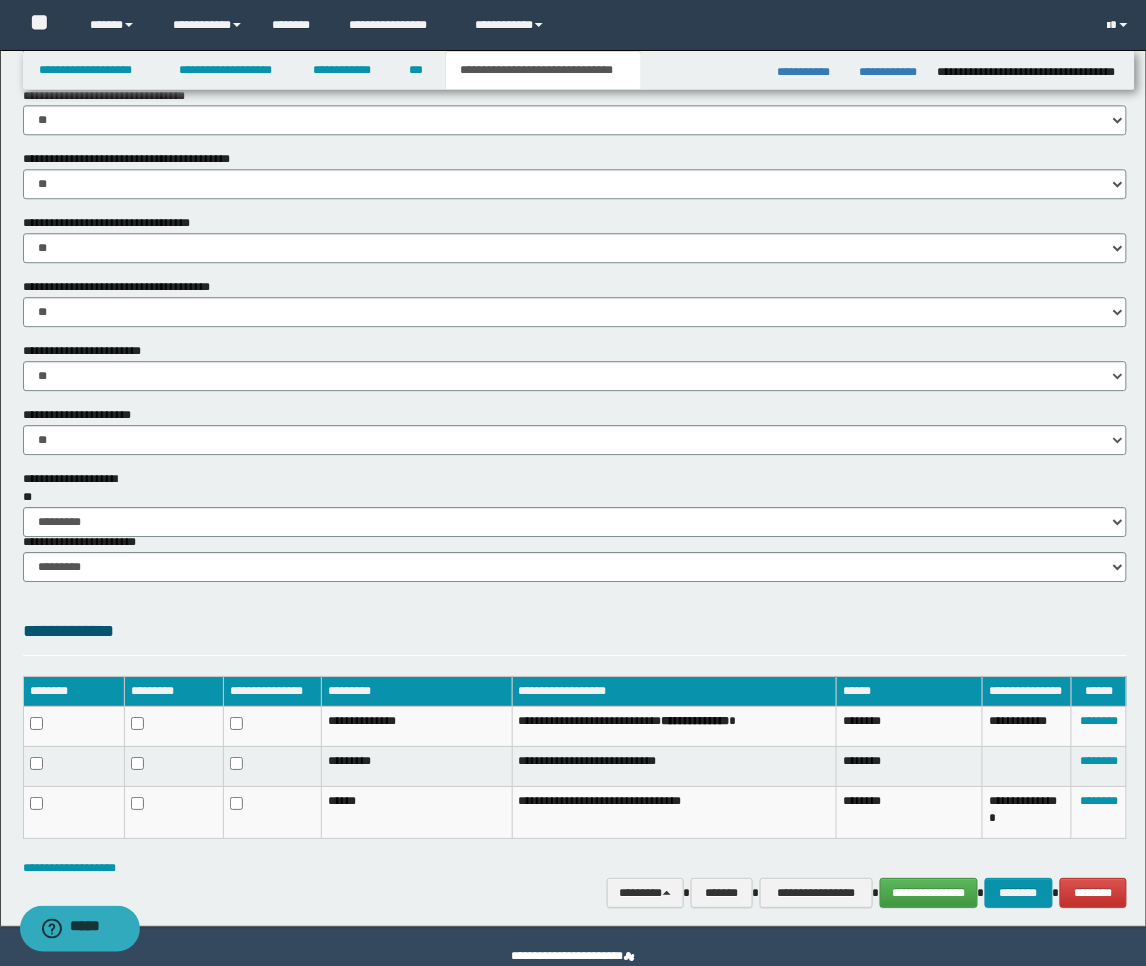 scroll, scrollTop: 1111, scrollLeft: 0, axis: vertical 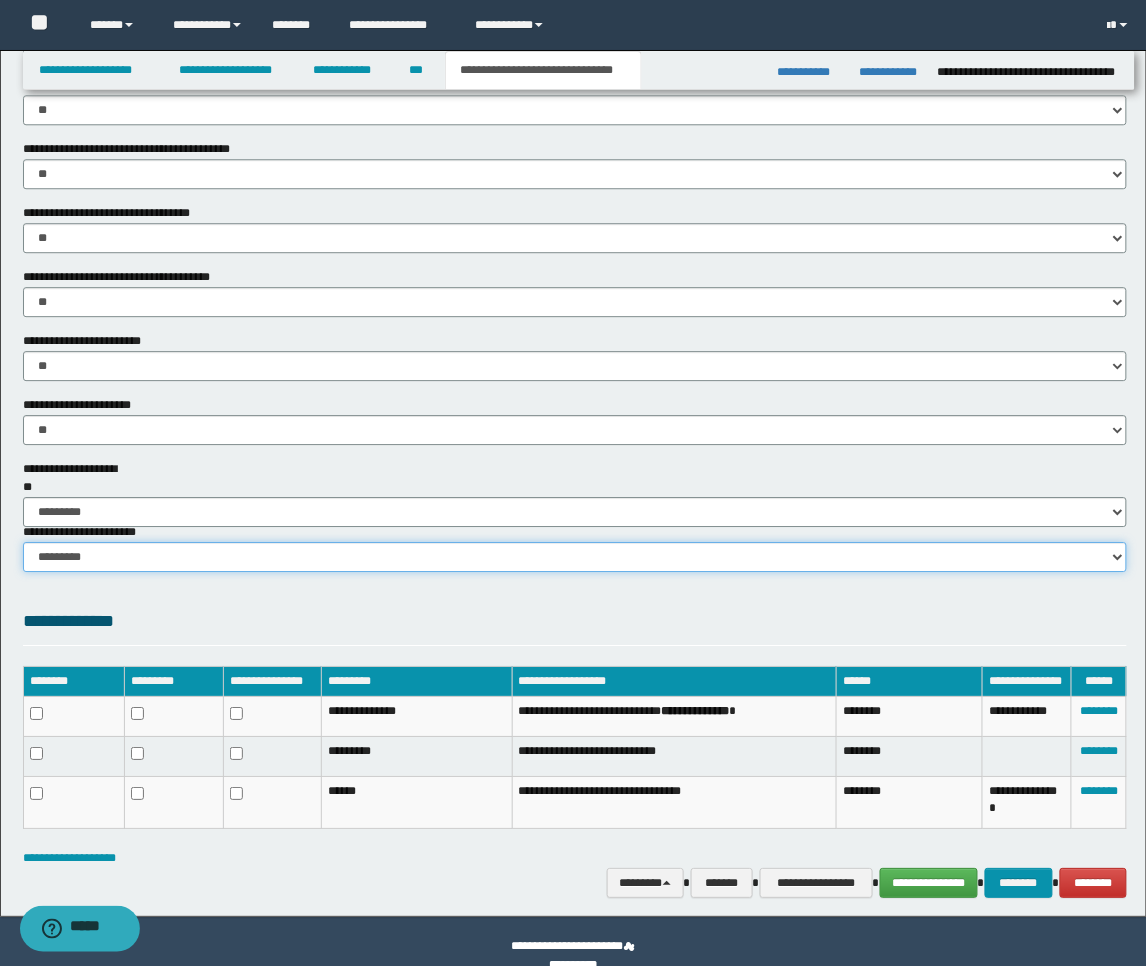 click on "*********
*********
*********" at bounding box center [575, 557] 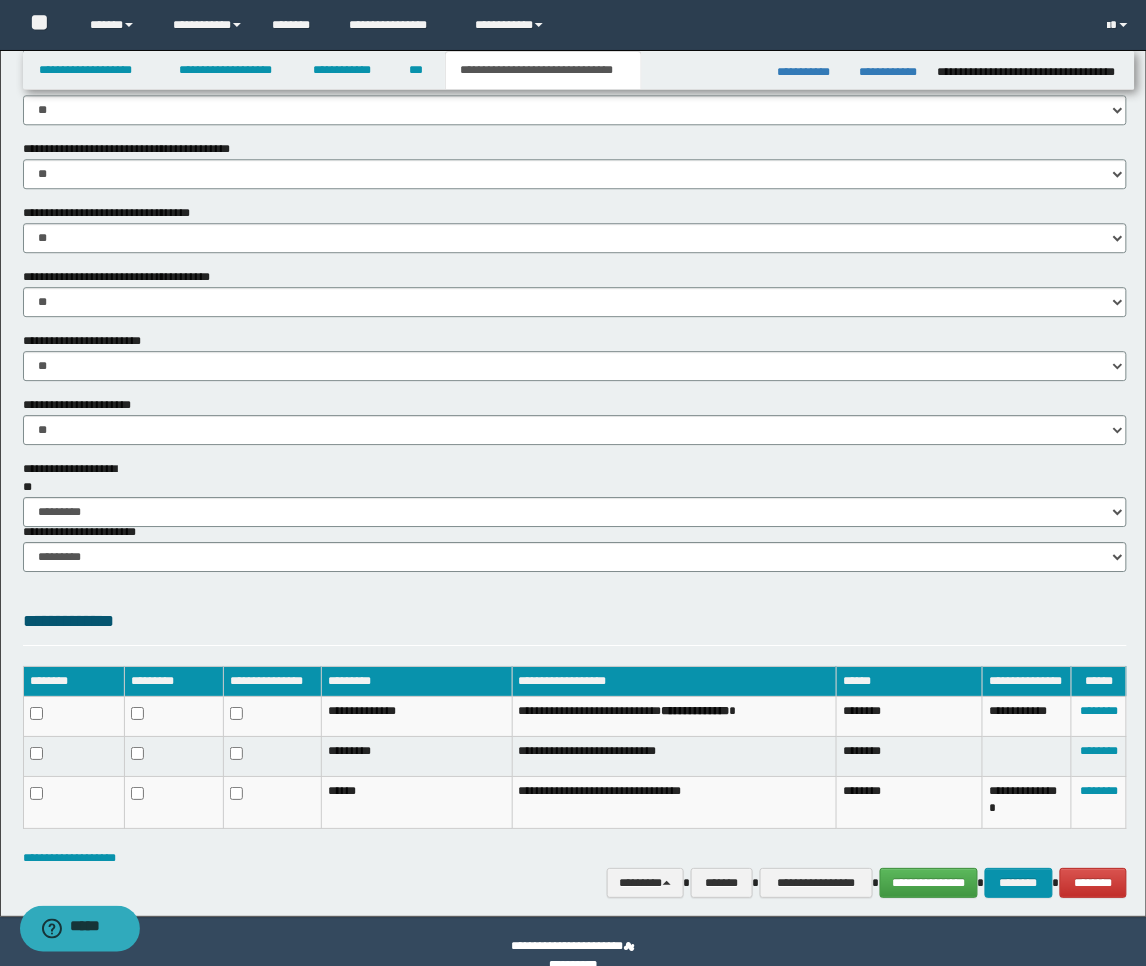 click on "**********" at bounding box center (575, 626) 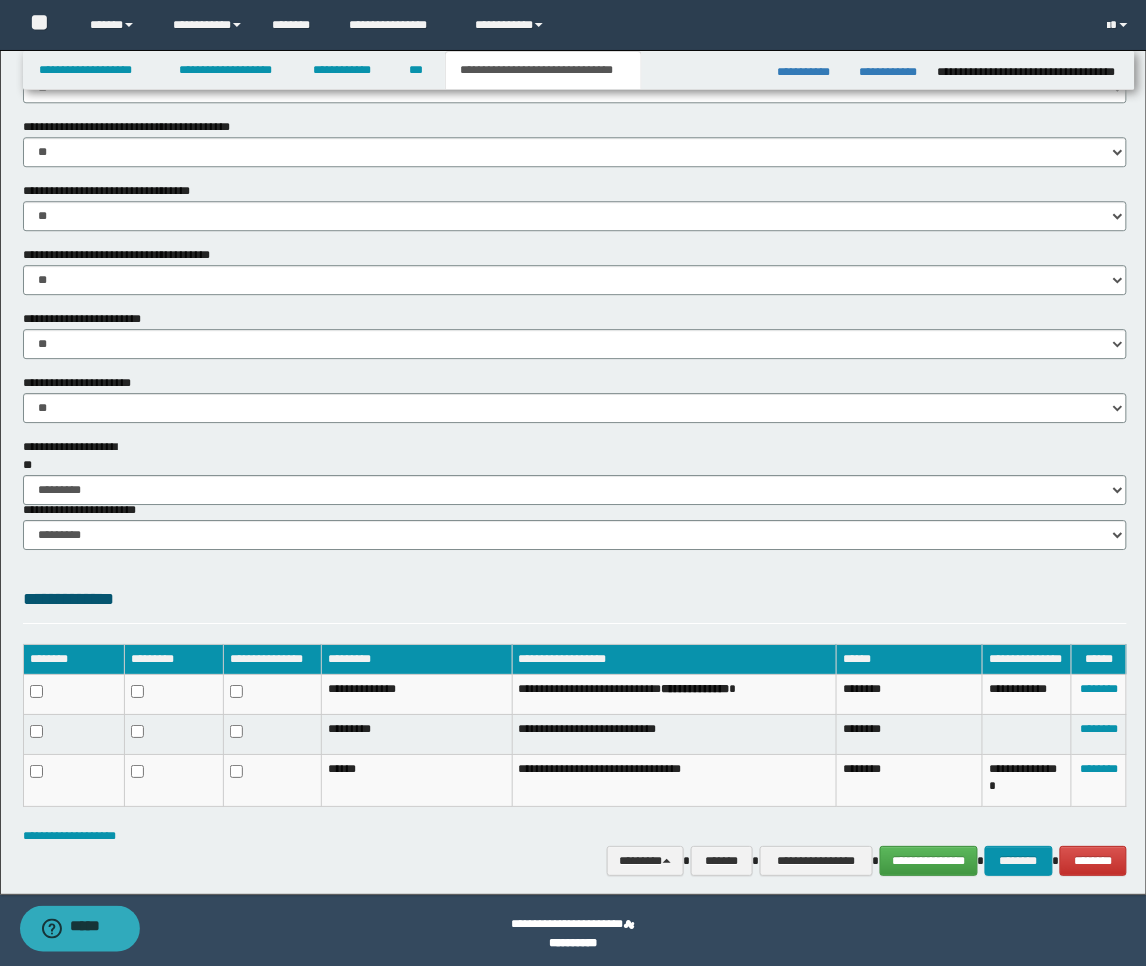 scroll, scrollTop: 1140, scrollLeft: 0, axis: vertical 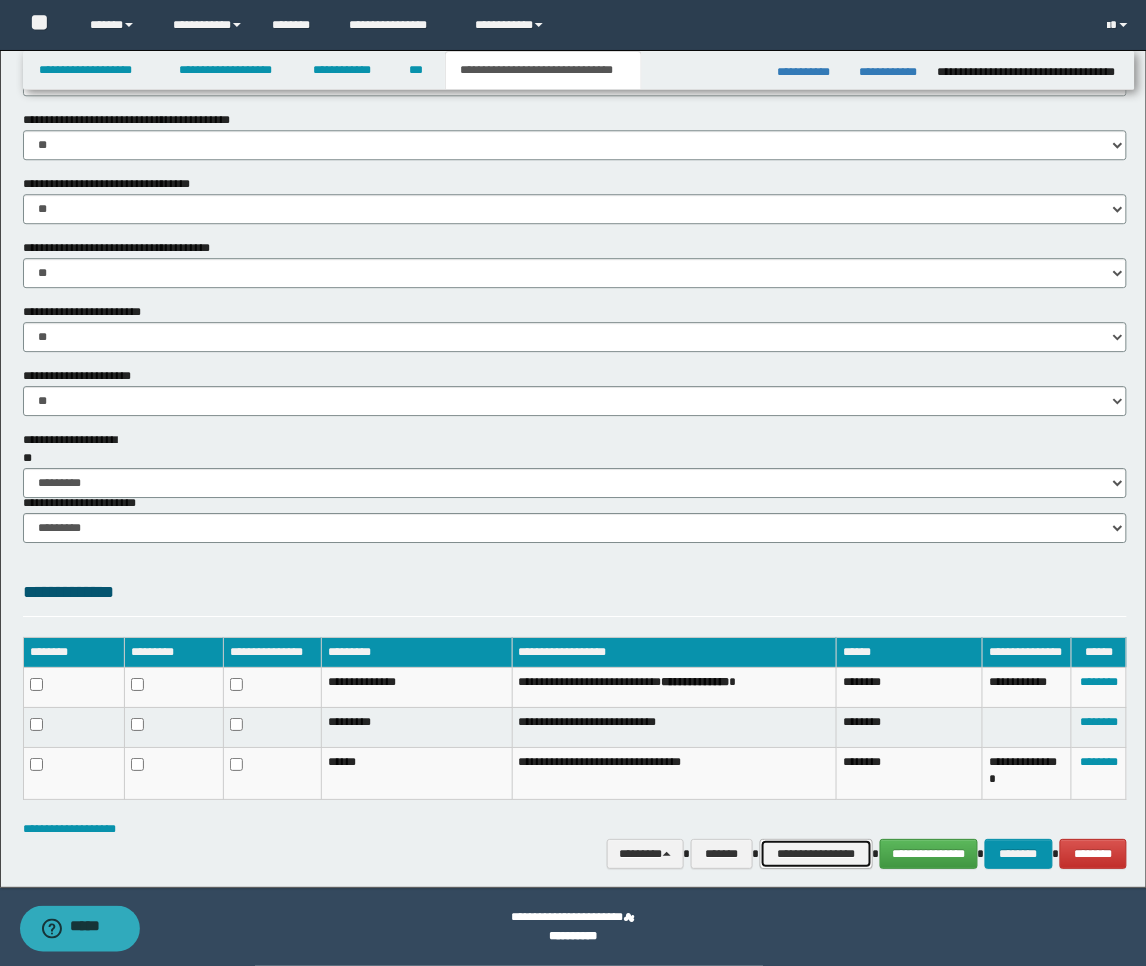 click on "**********" at bounding box center [816, 854] 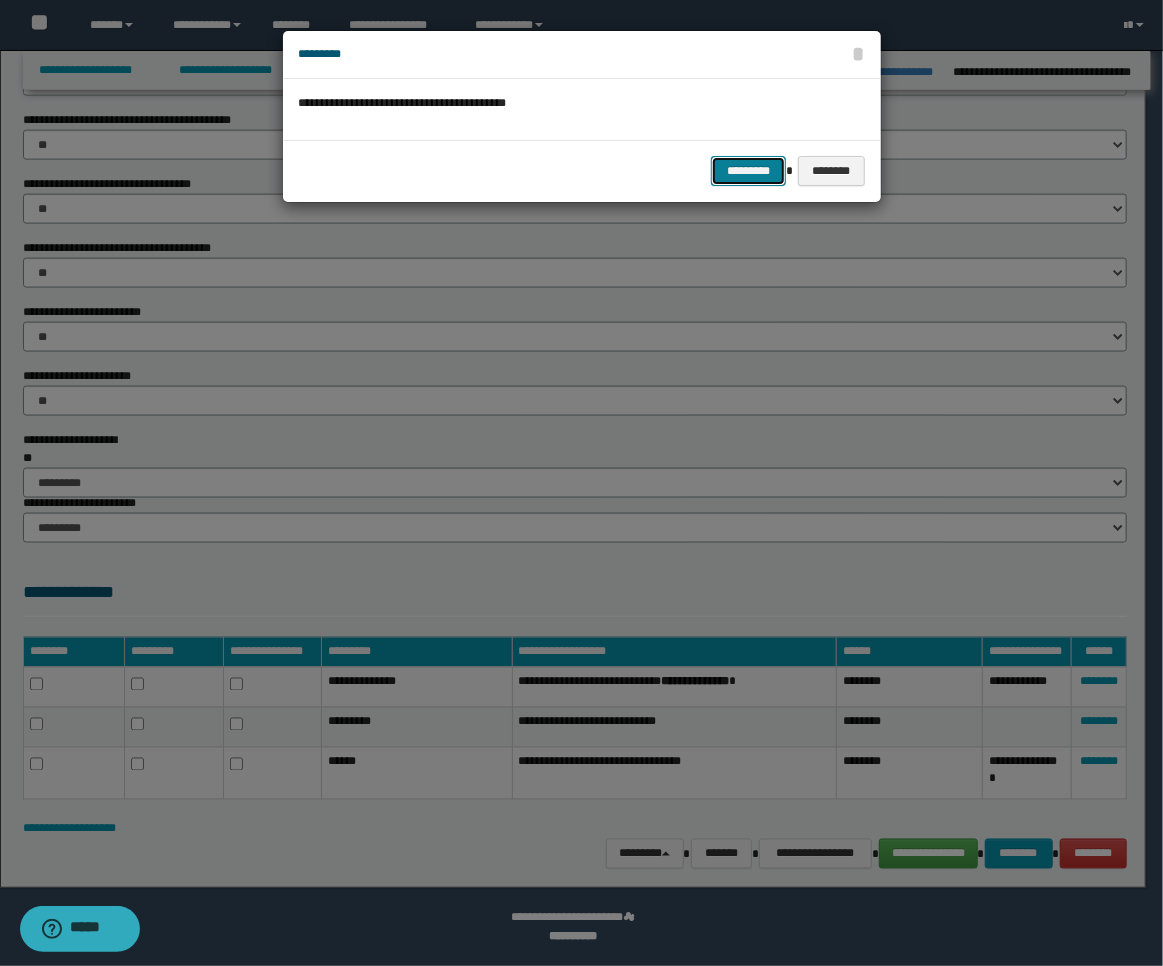 click on "*********" at bounding box center (748, 171) 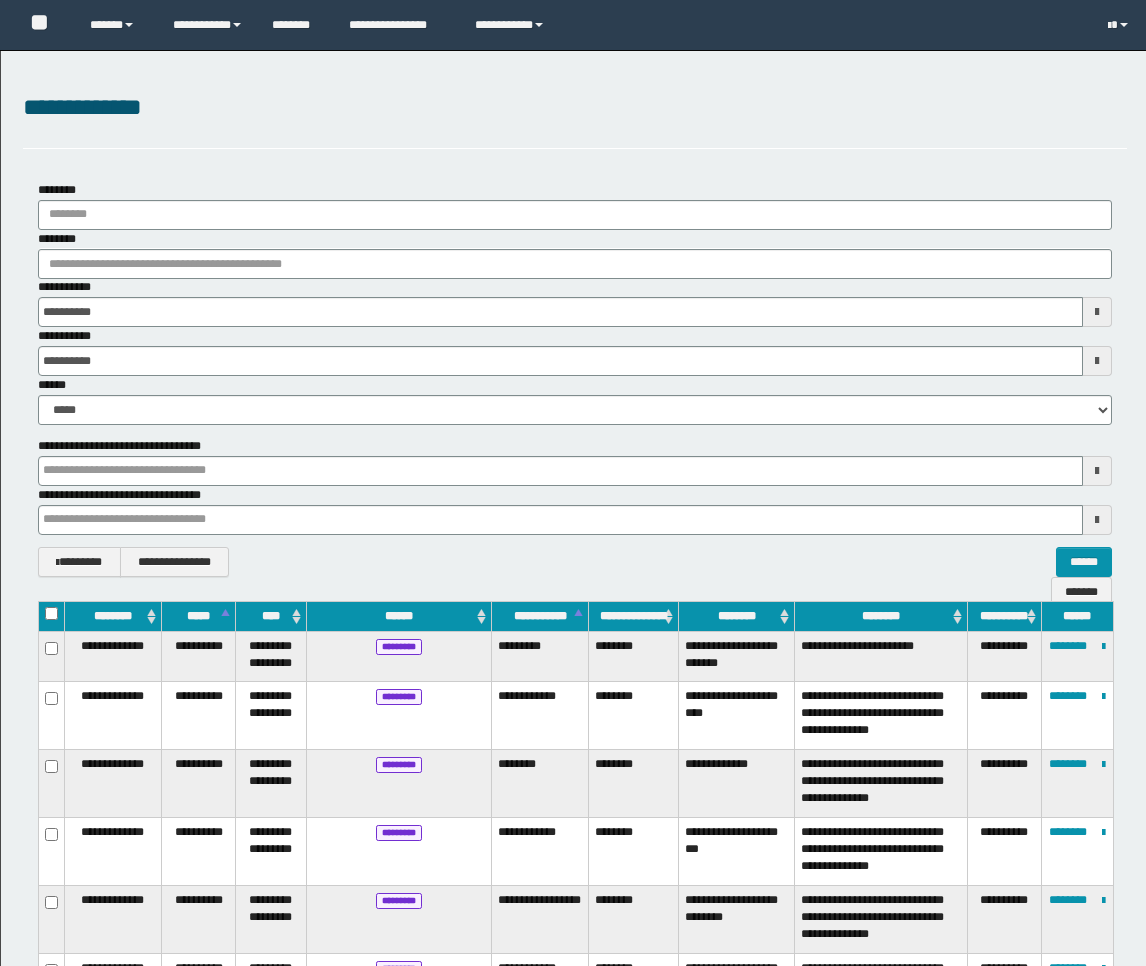 scroll, scrollTop: 666, scrollLeft: 0, axis: vertical 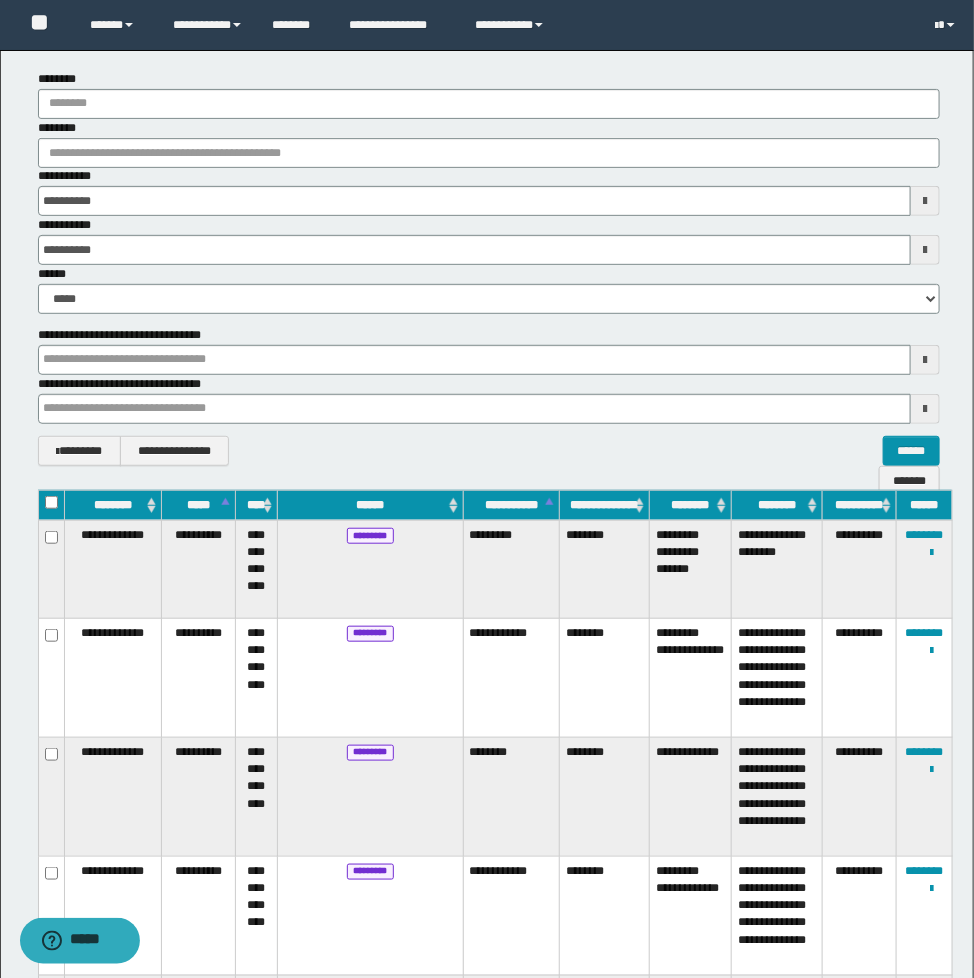 click at bounding box center (925, 360) 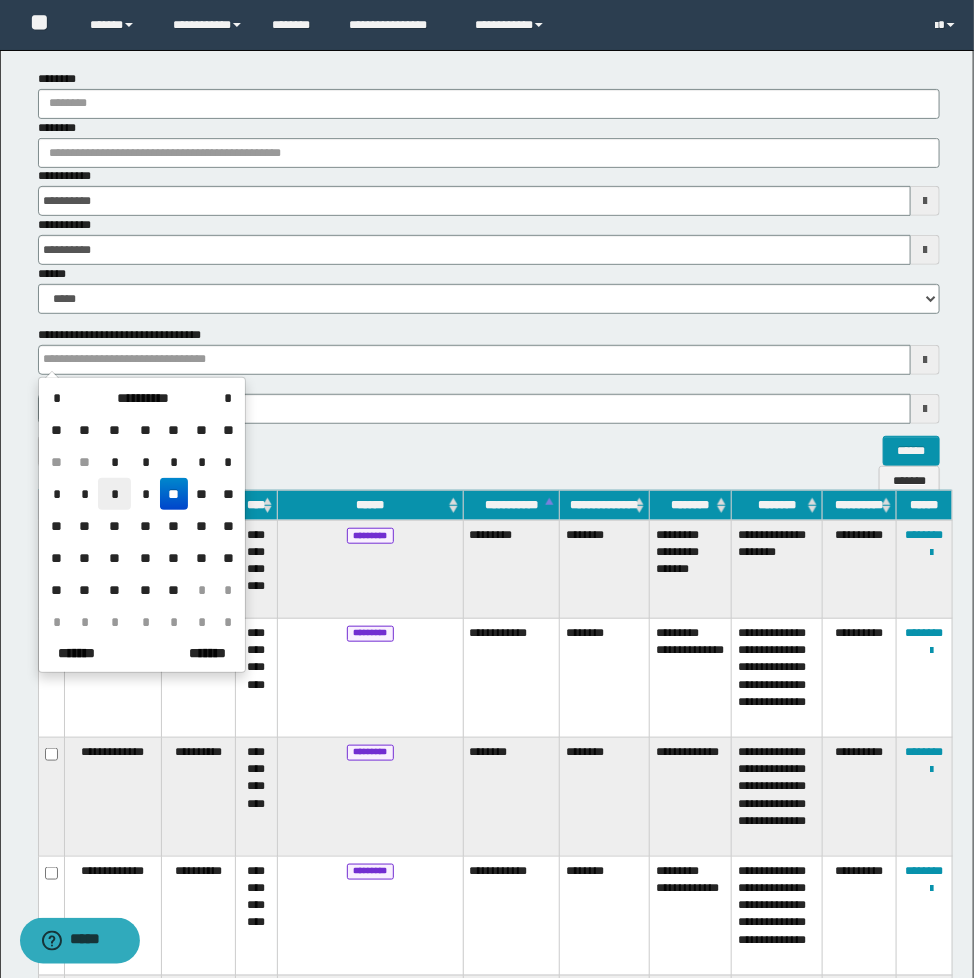 click on "*" at bounding box center (114, 494) 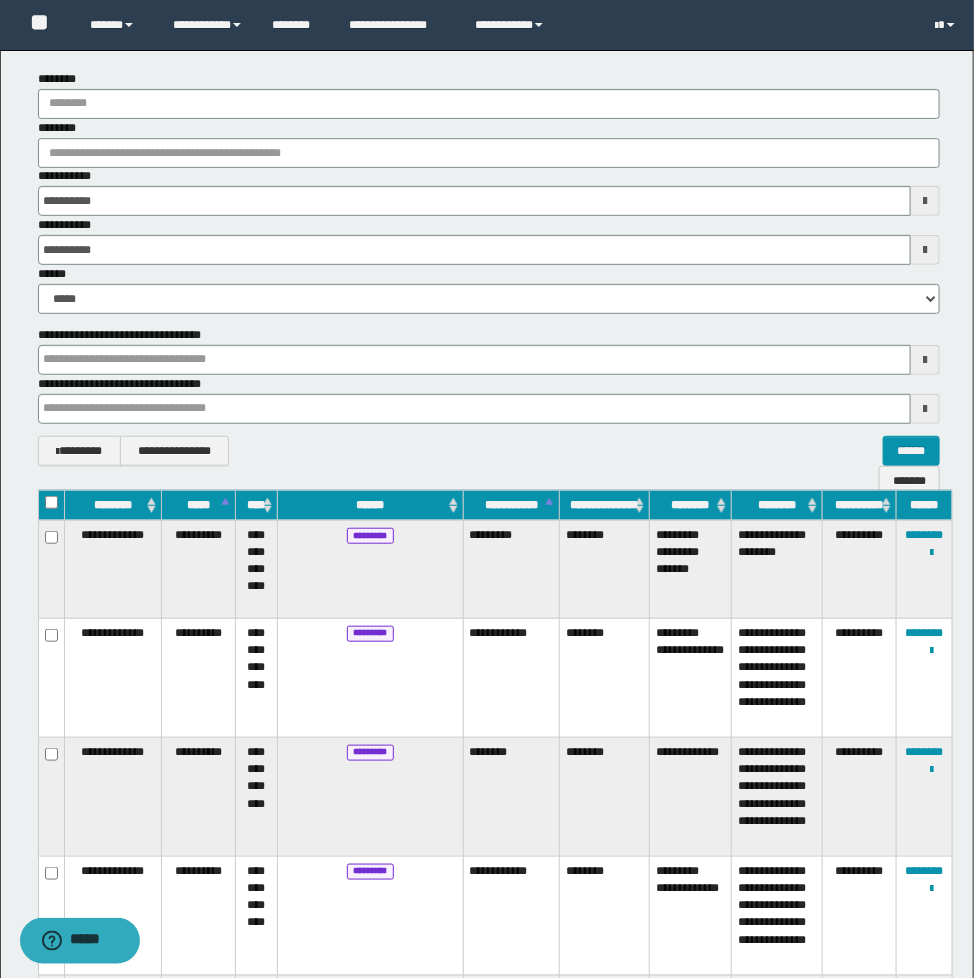 click at bounding box center [925, 409] 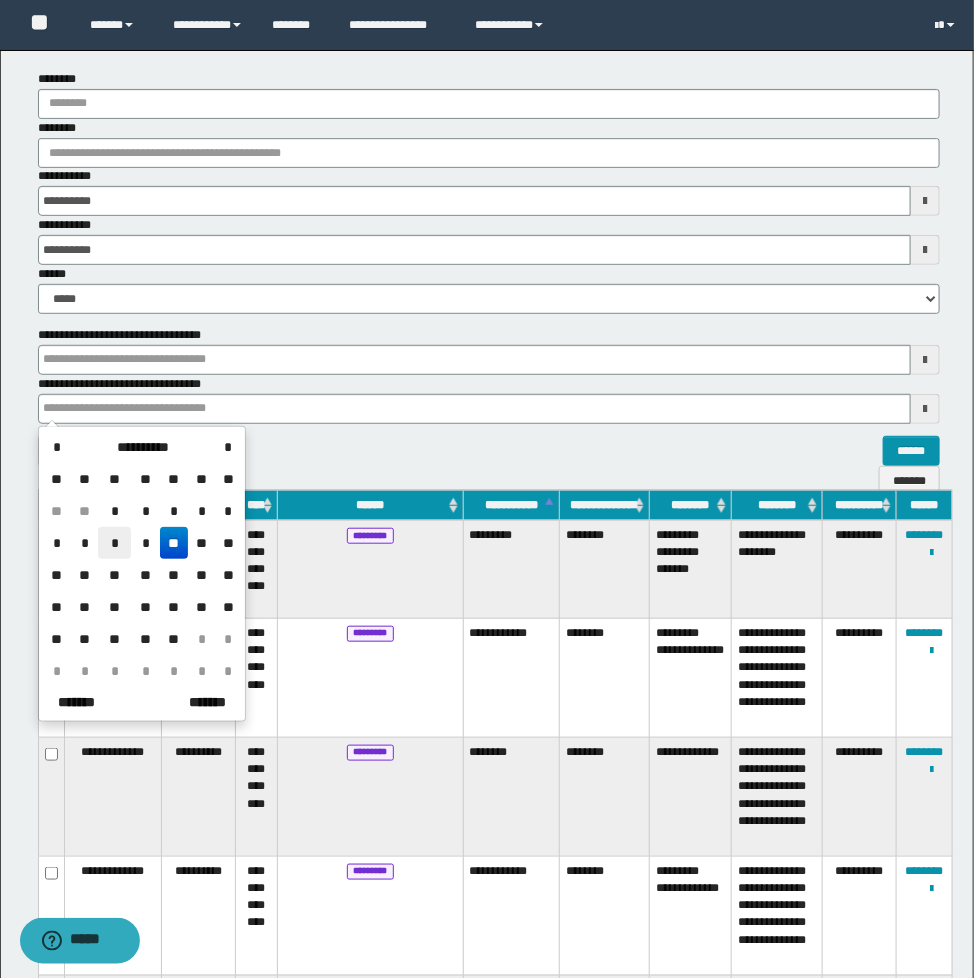 click on "*" at bounding box center (114, 543) 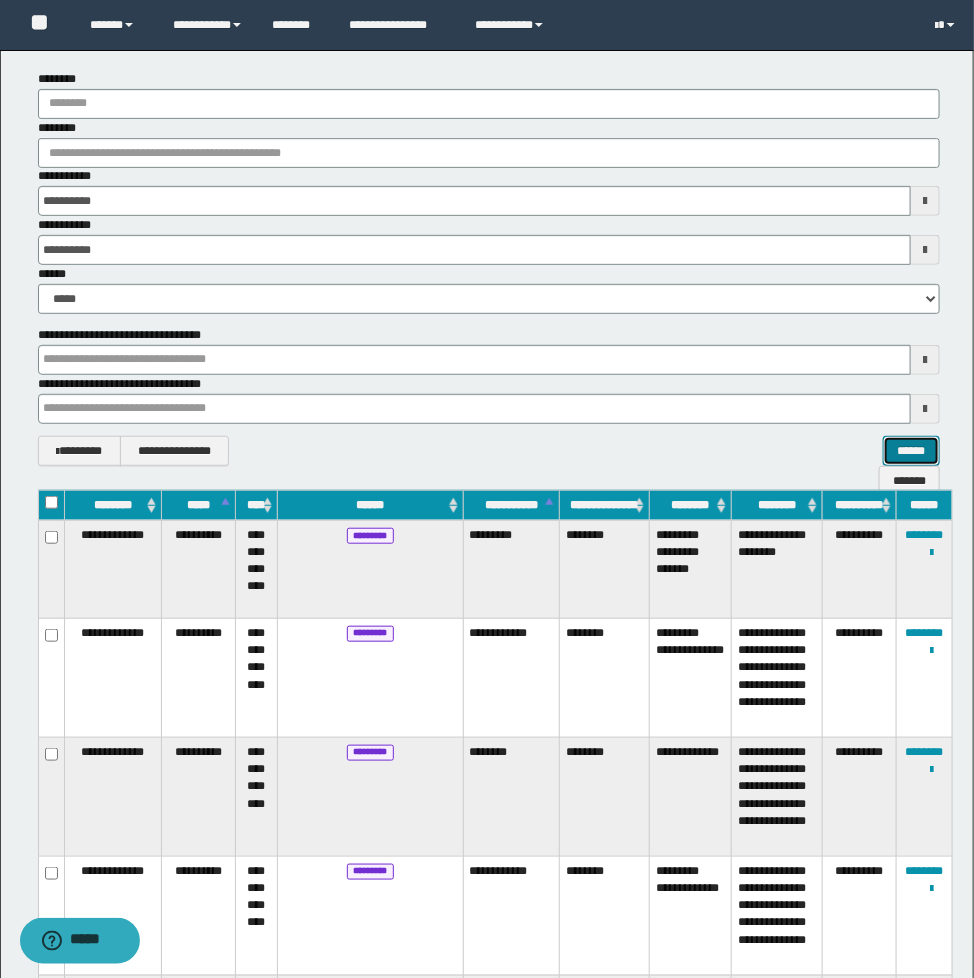 click on "******" at bounding box center [911, 451] 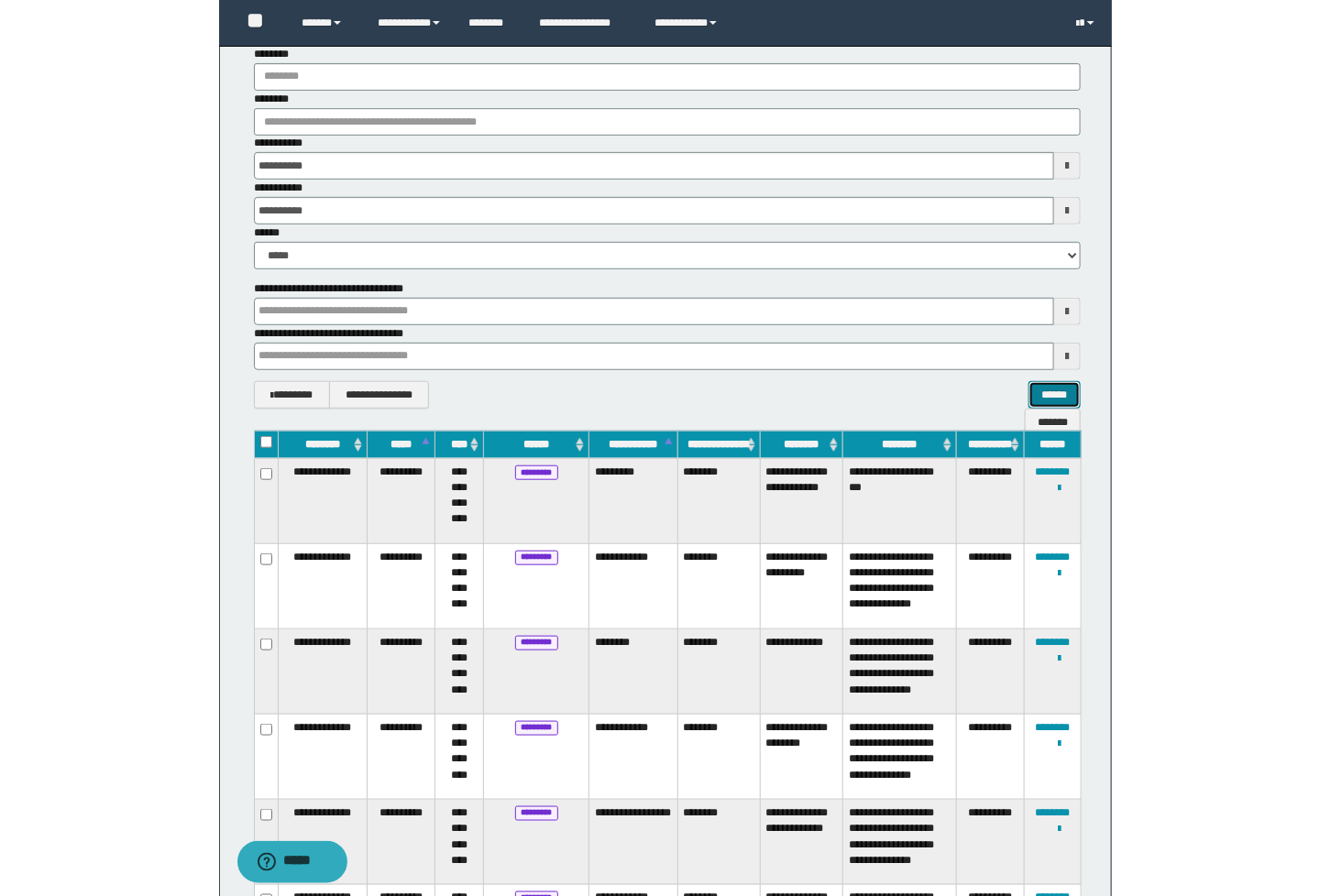 scroll, scrollTop: 0, scrollLeft: 0, axis: both 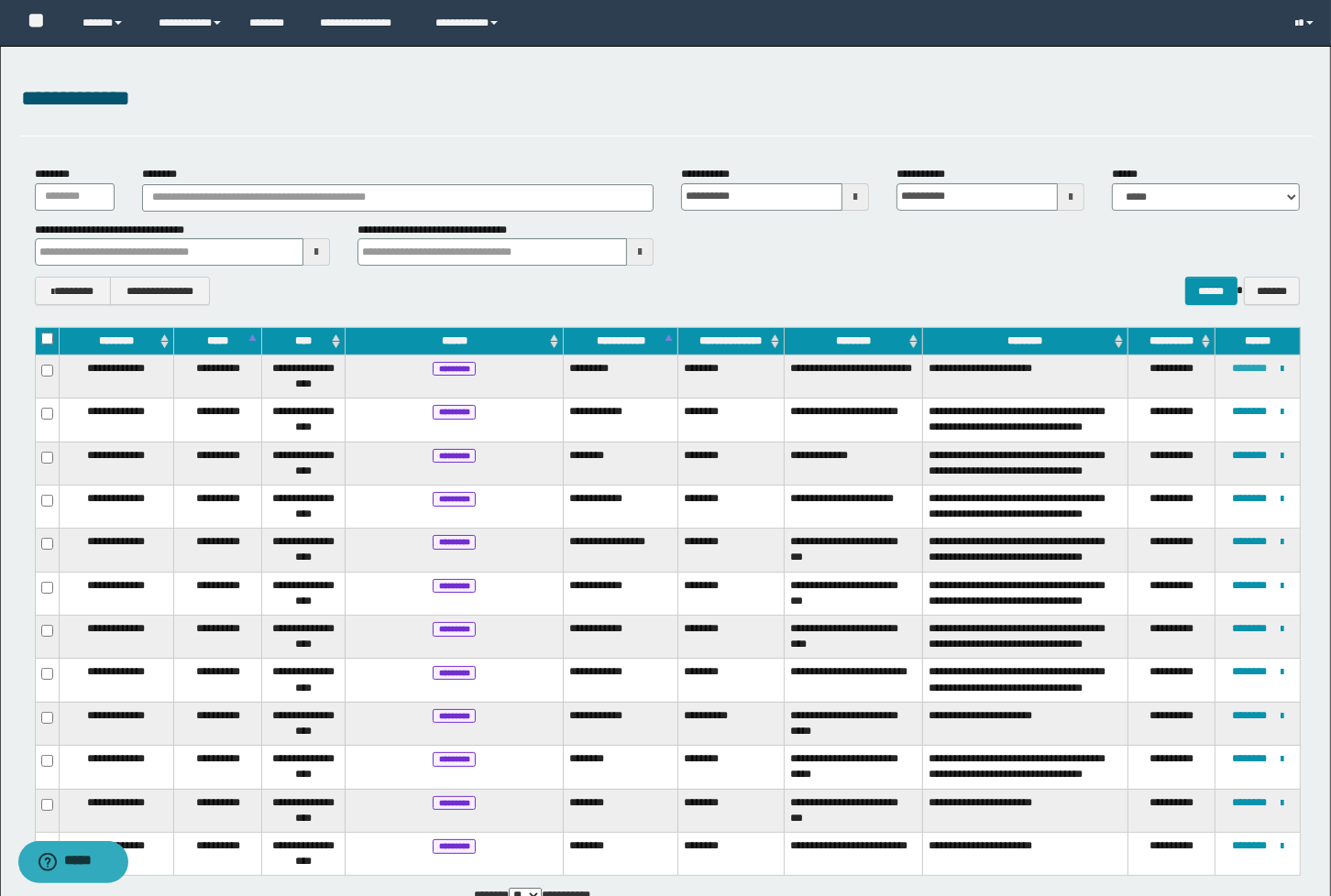 click on "********" at bounding box center (1249, 368) 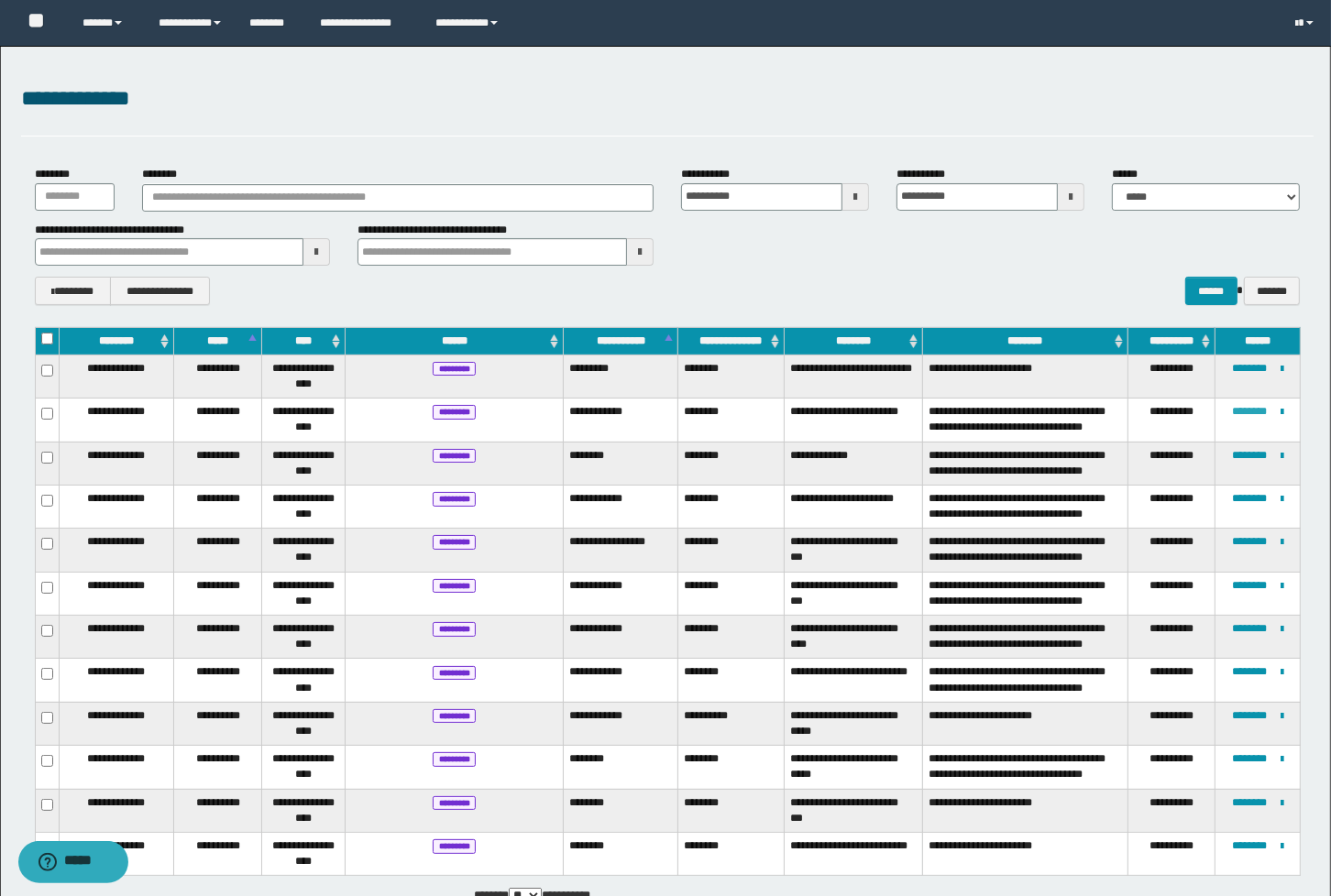 click on "********" at bounding box center (1249, 411) 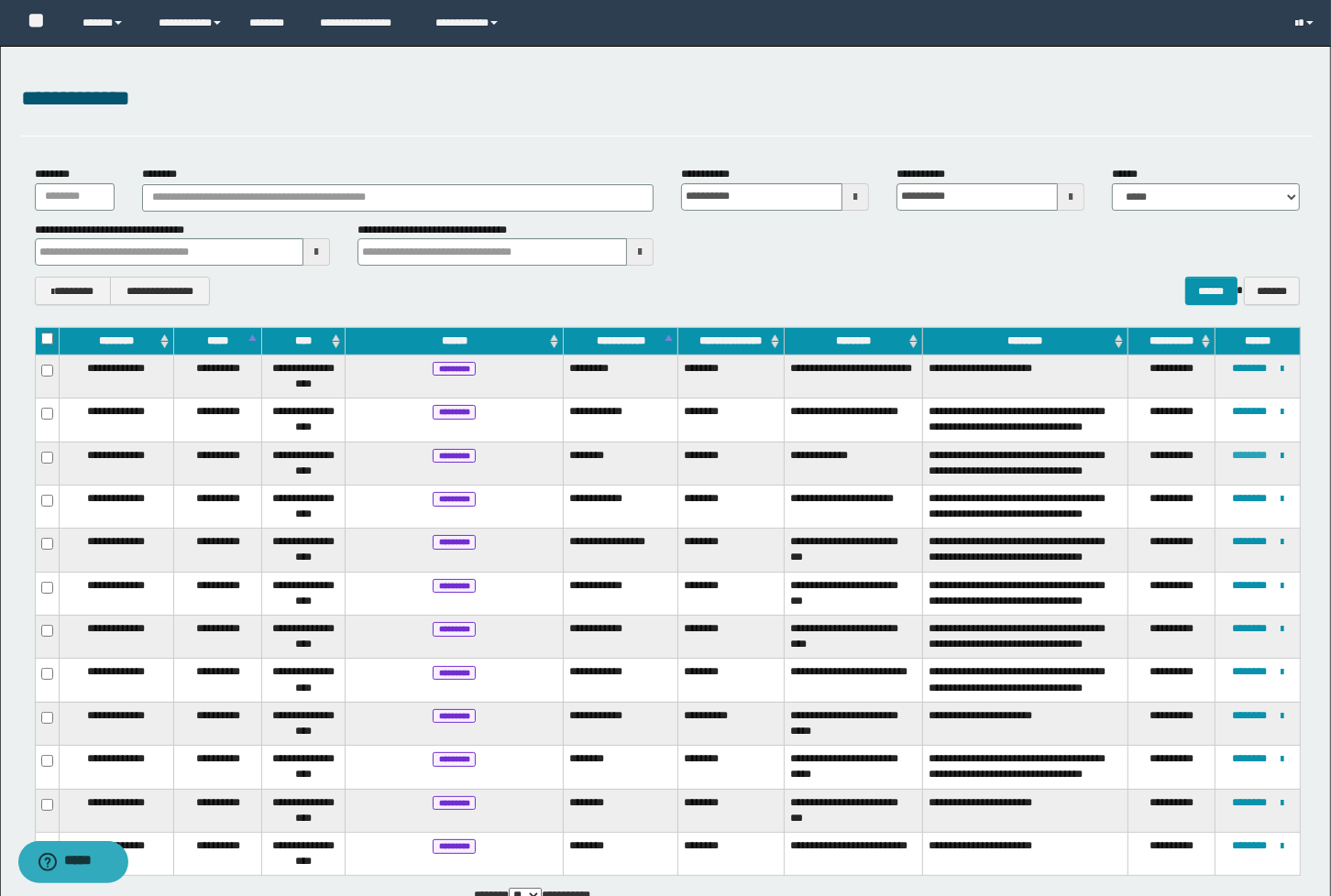 click on "********" at bounding box center (1249, 455) 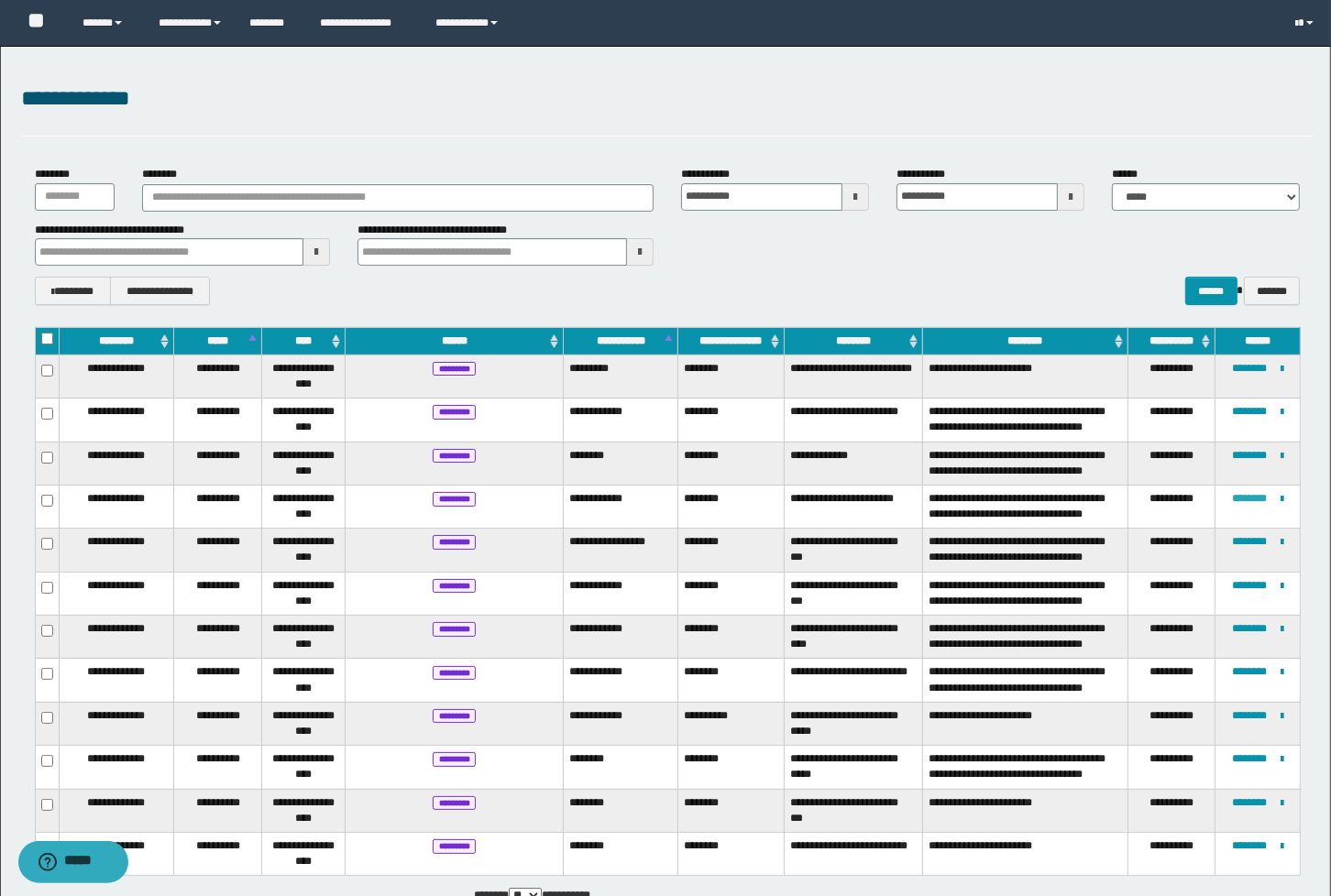 click on "********" at bounding box center [1249, 498] 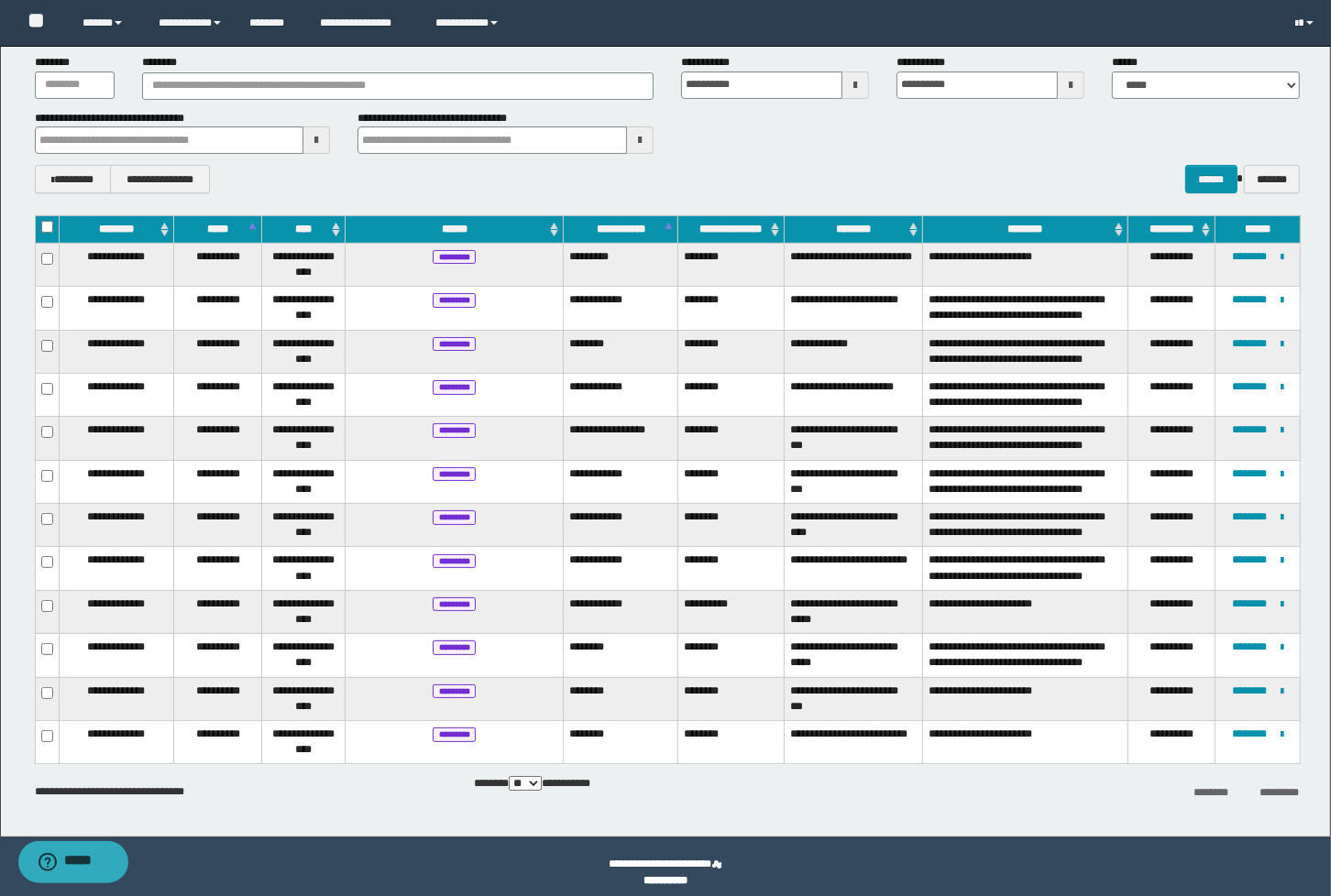 scroll, scrollTop: 123, scrollLeft: 0, axis: vertical 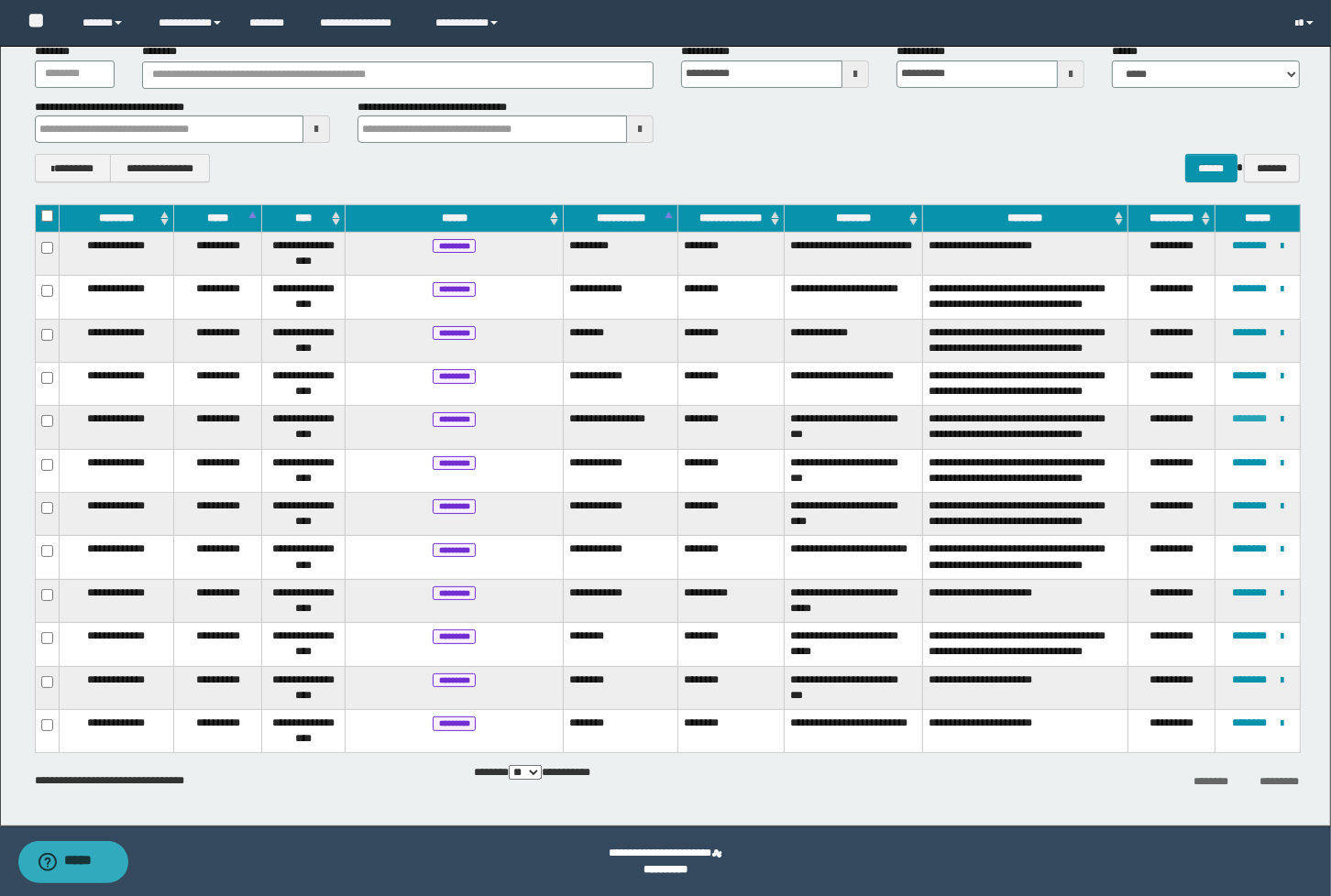 click on "********" at bounding box center [1249, 419] 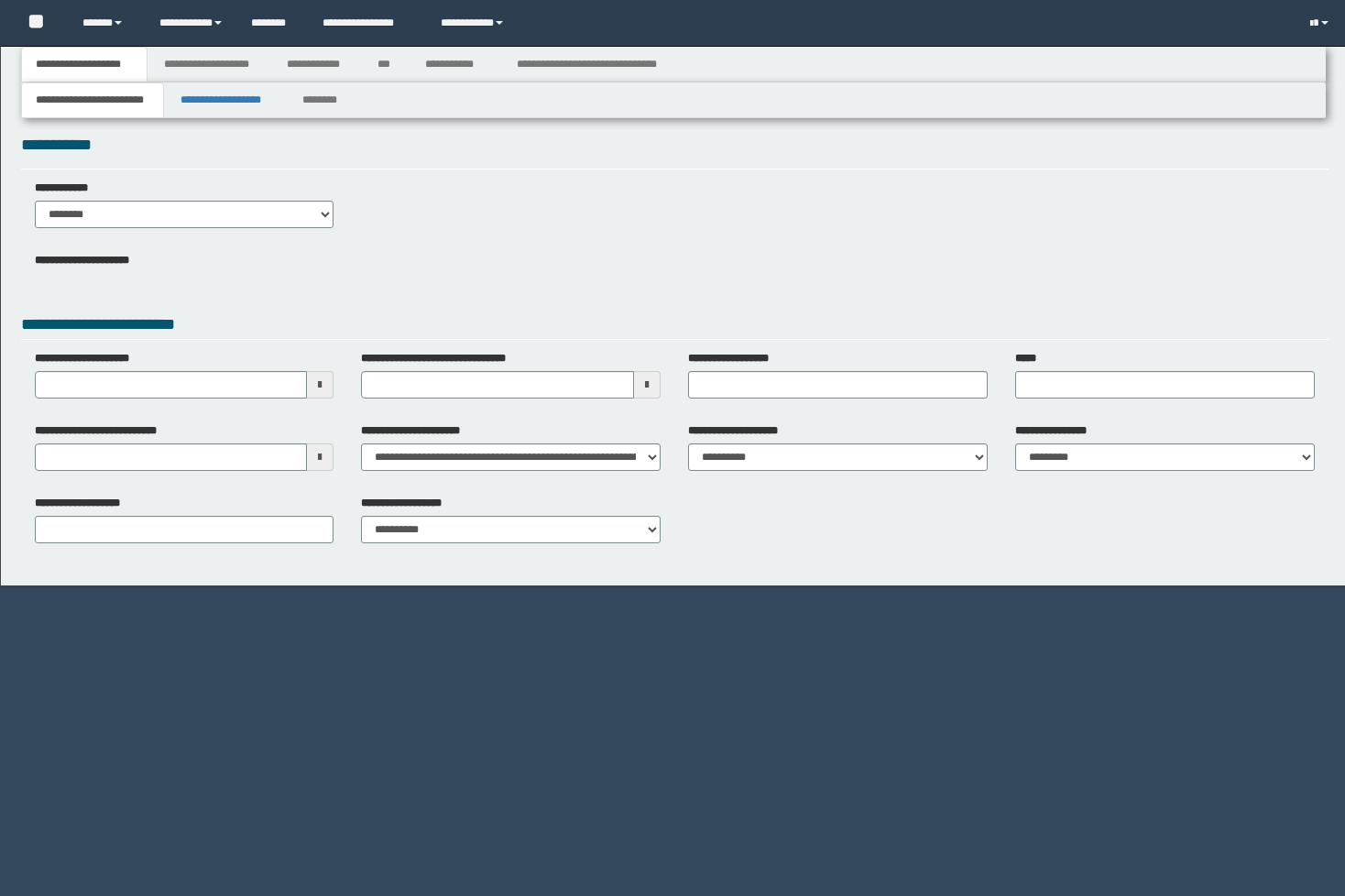 scroll, scrollTop: 0, scrollLeft: 0, axis: both 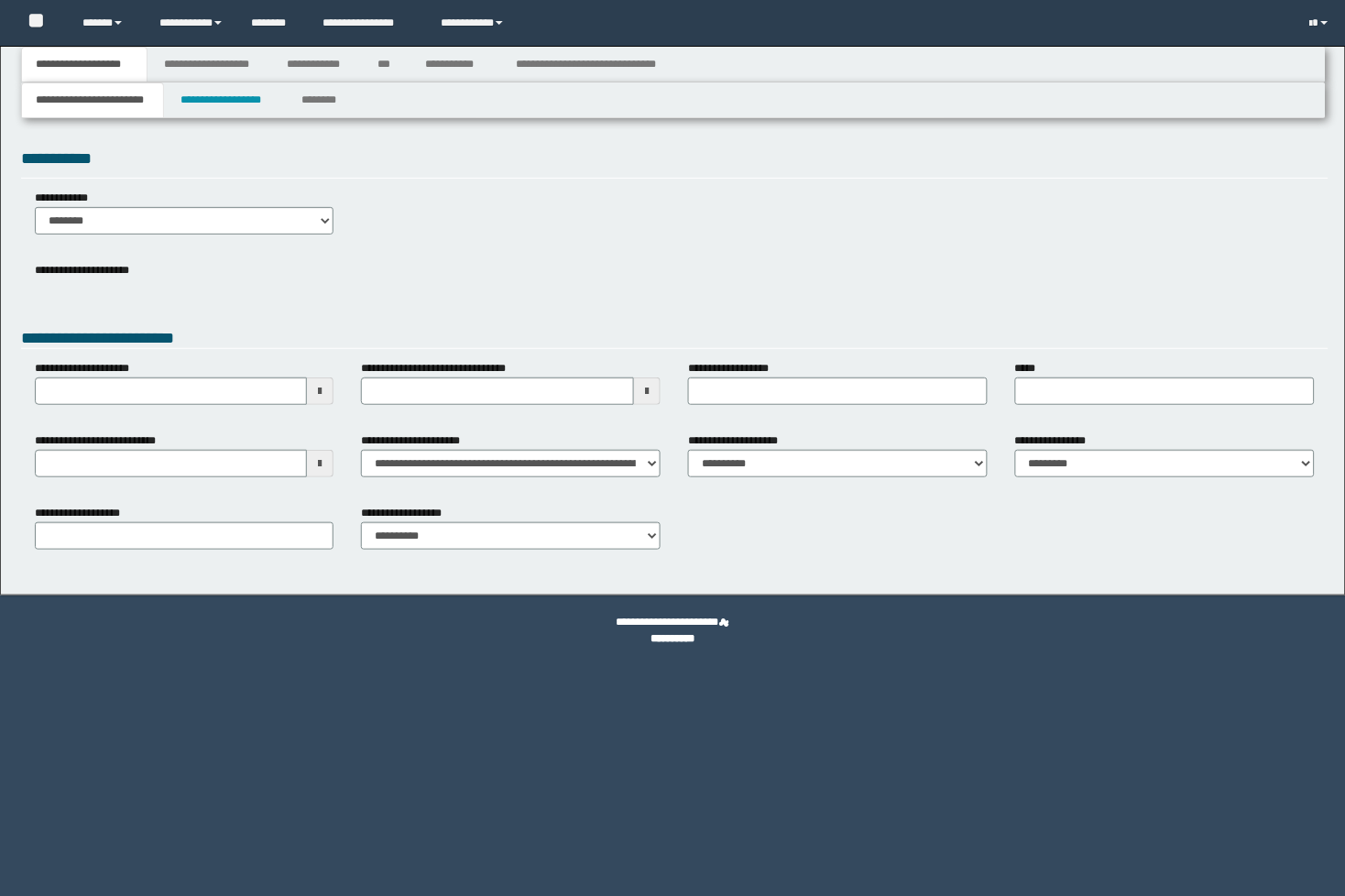 type 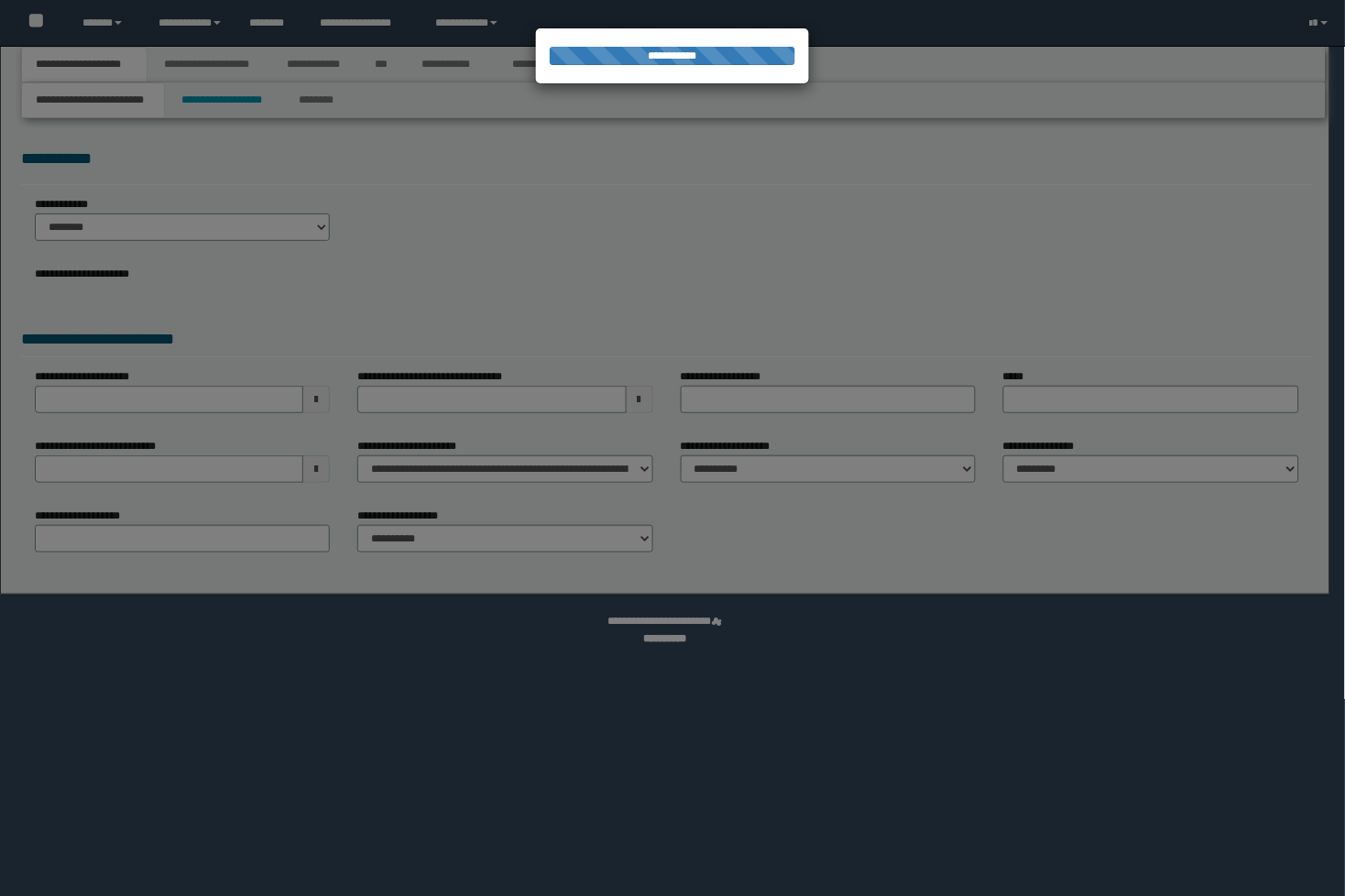 scroll, scrollTop: 0, scrollLeft: 0, axis: both 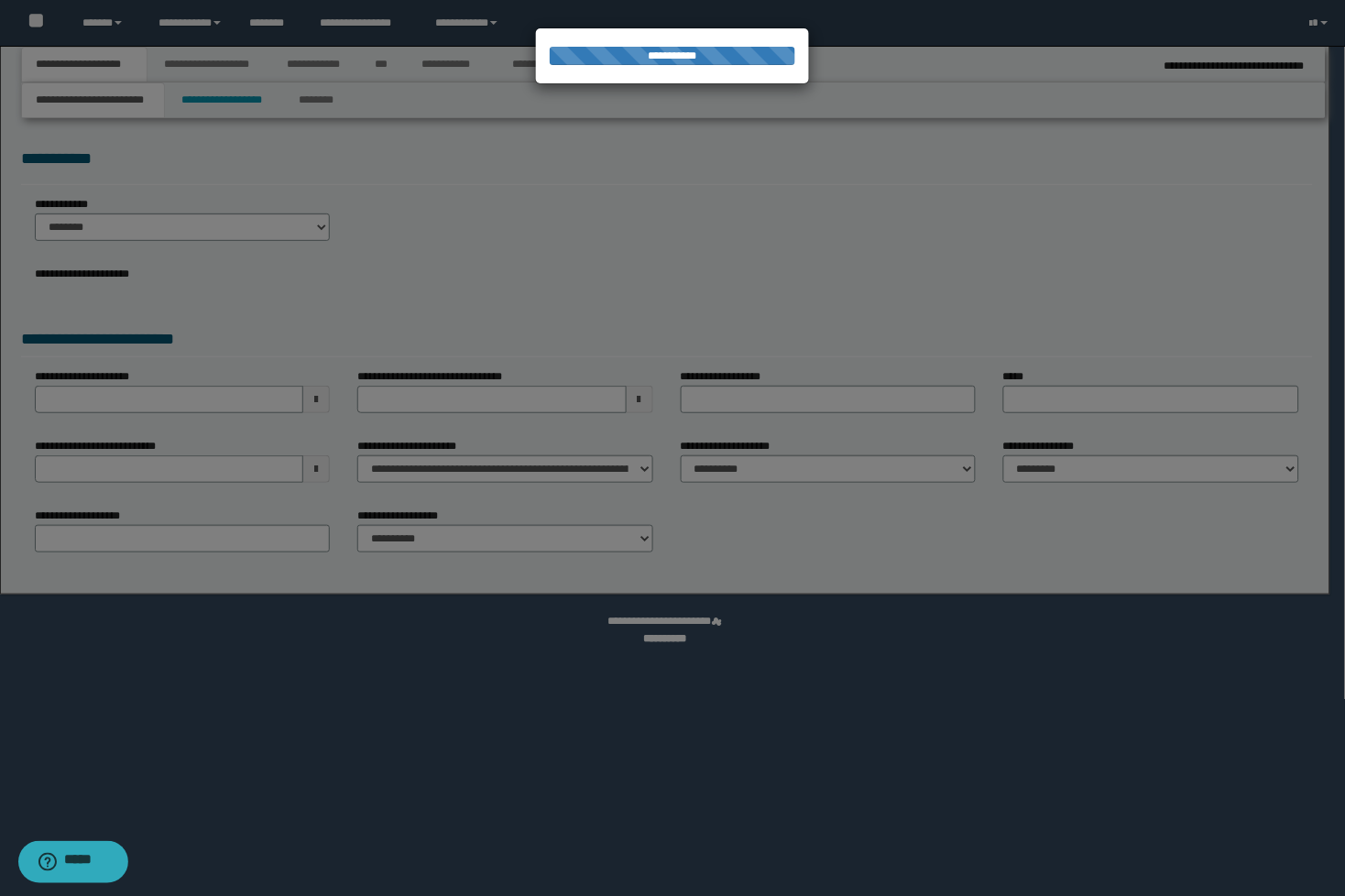 type on "**********" 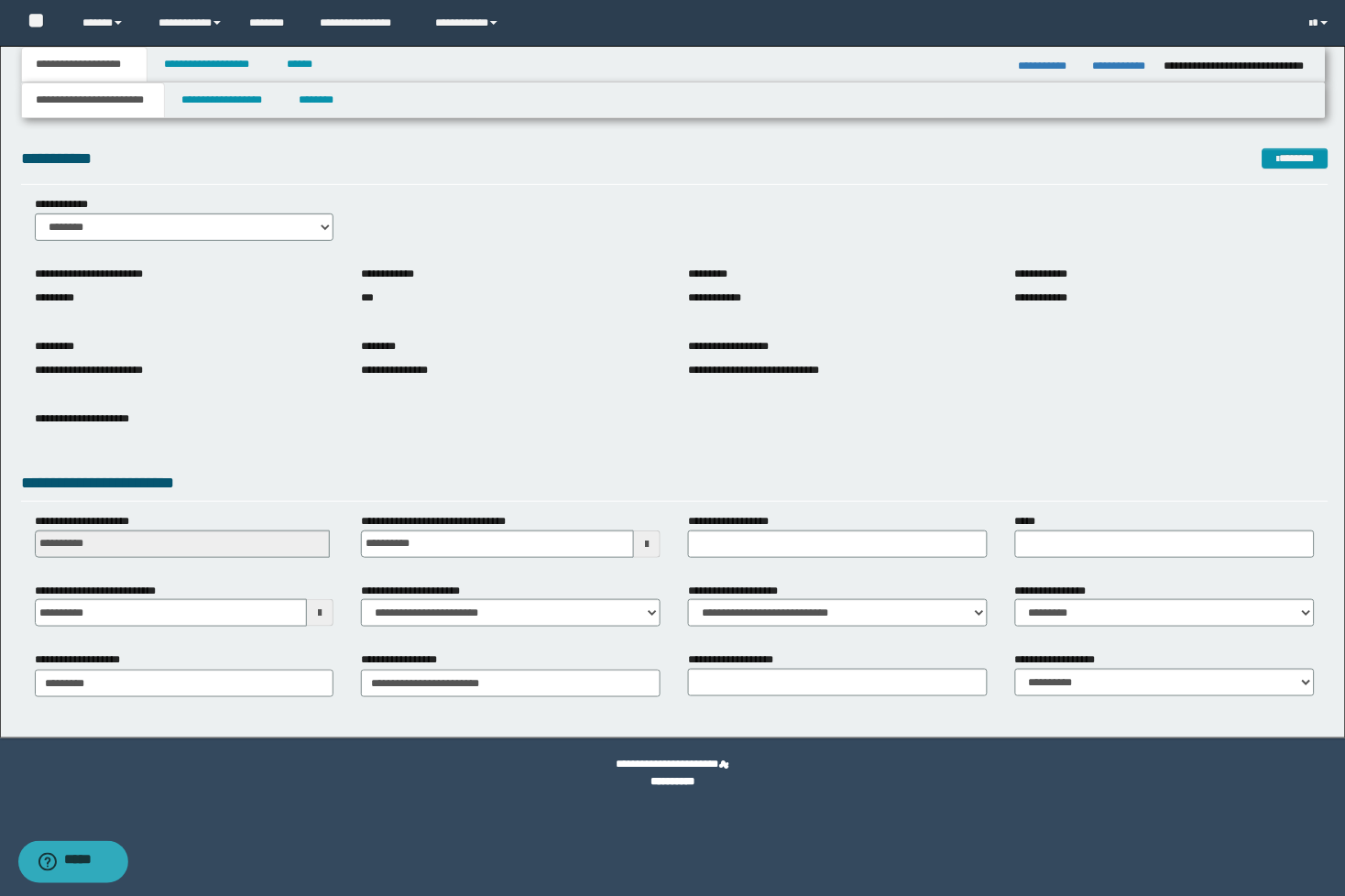 click on "**********" at bounding box center [674, 225] 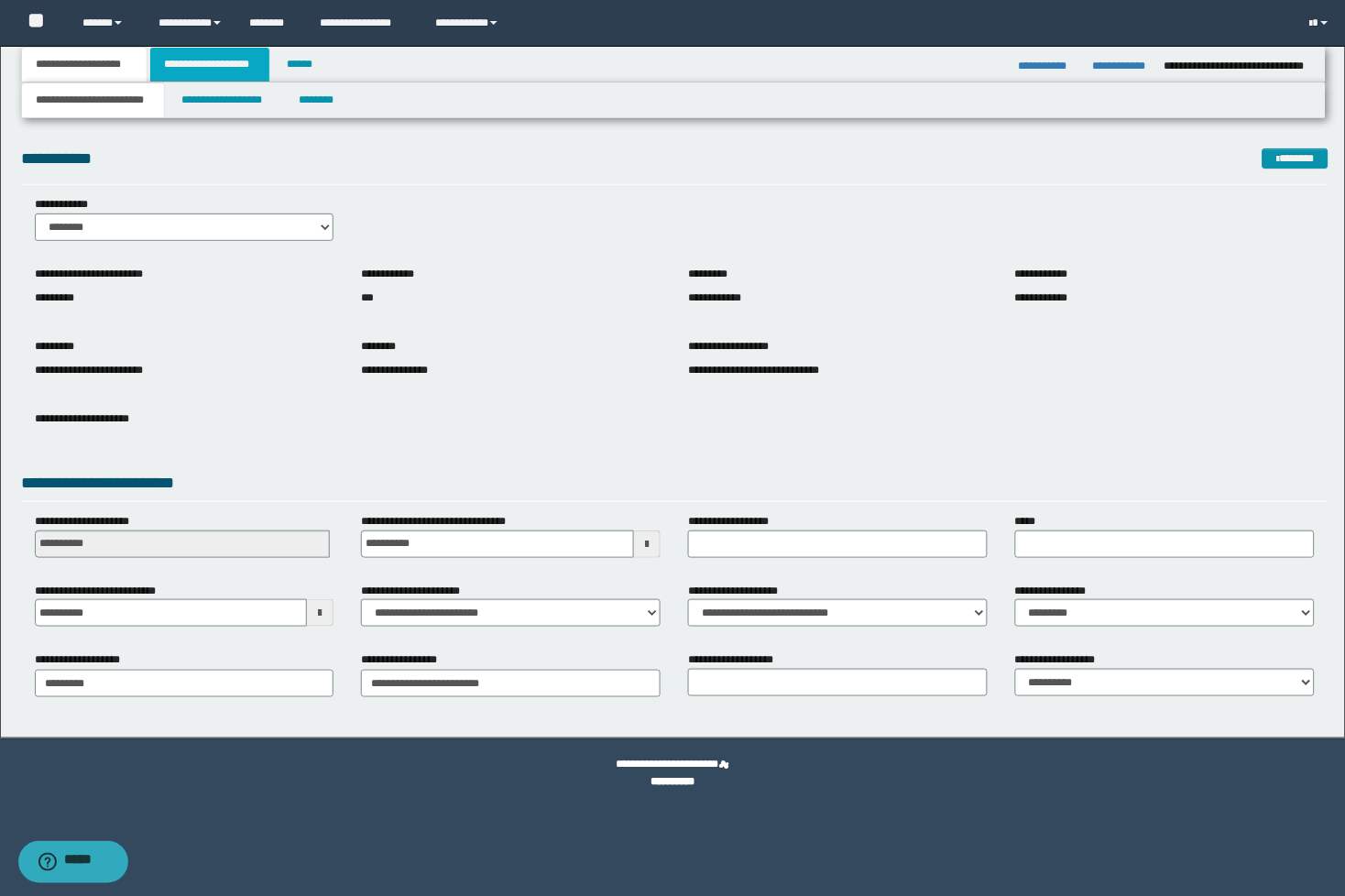 click on "**********" at bounding box center (210, 64) 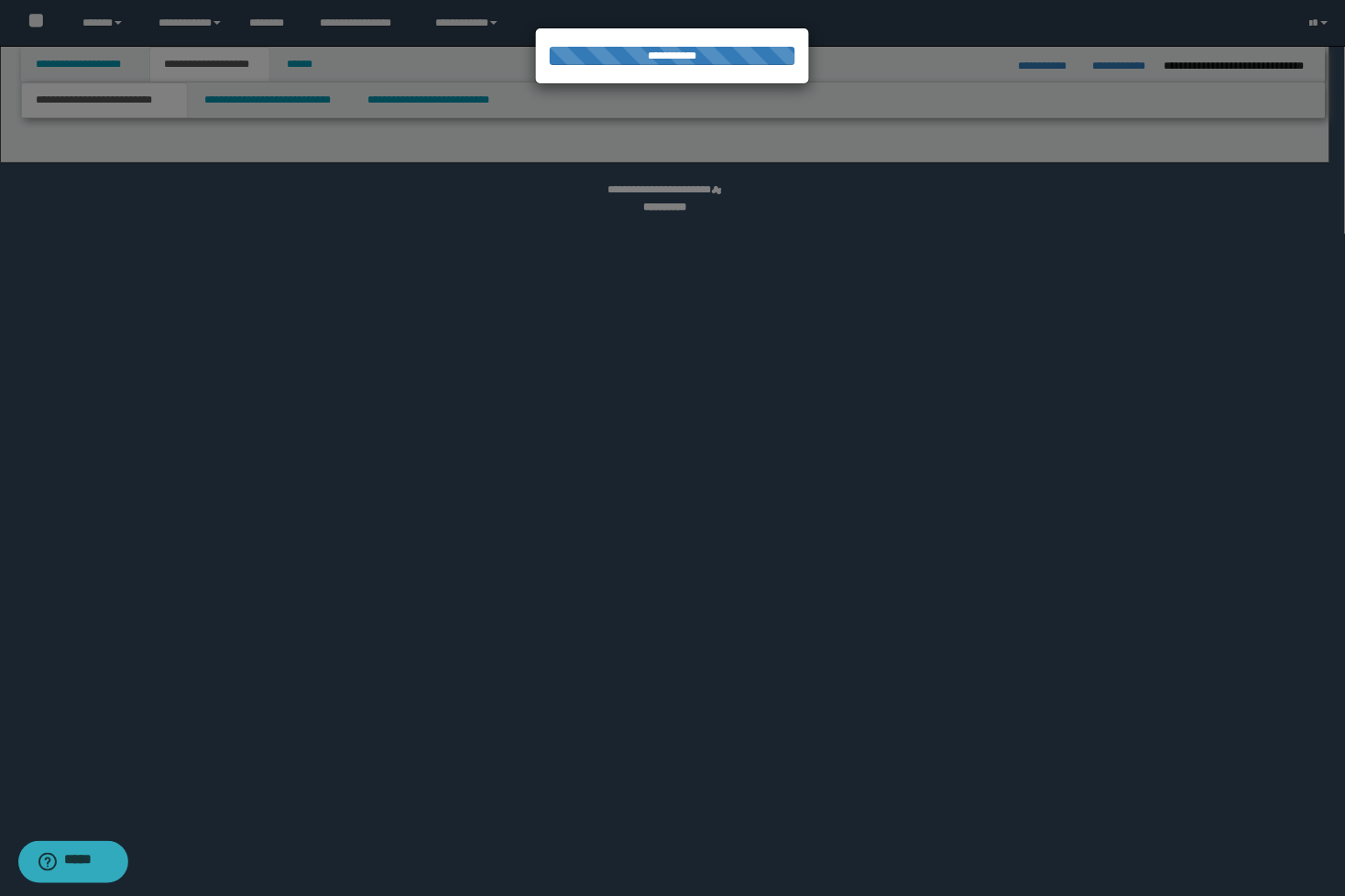 click at bounding box center (672, 448) 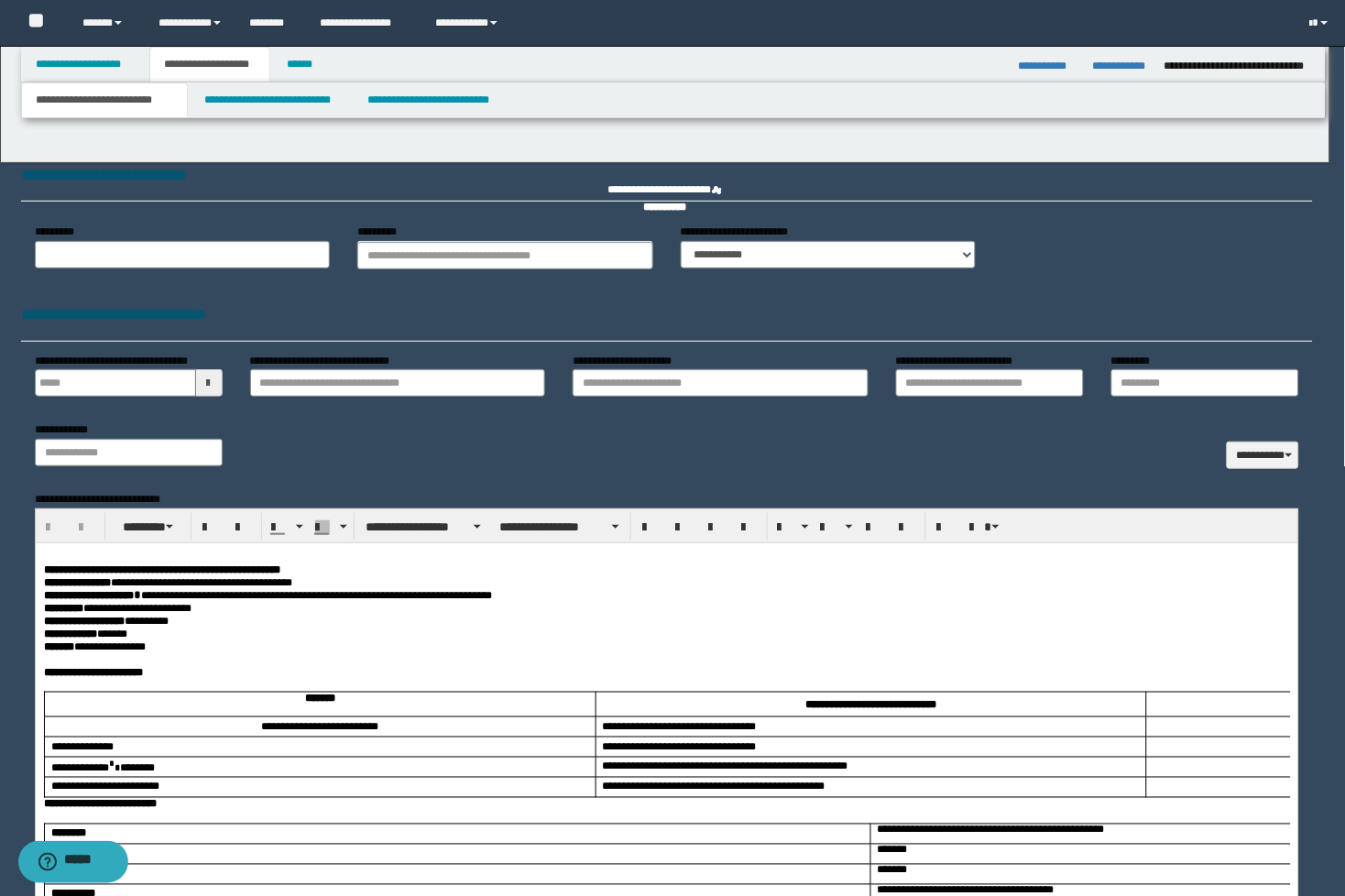 type 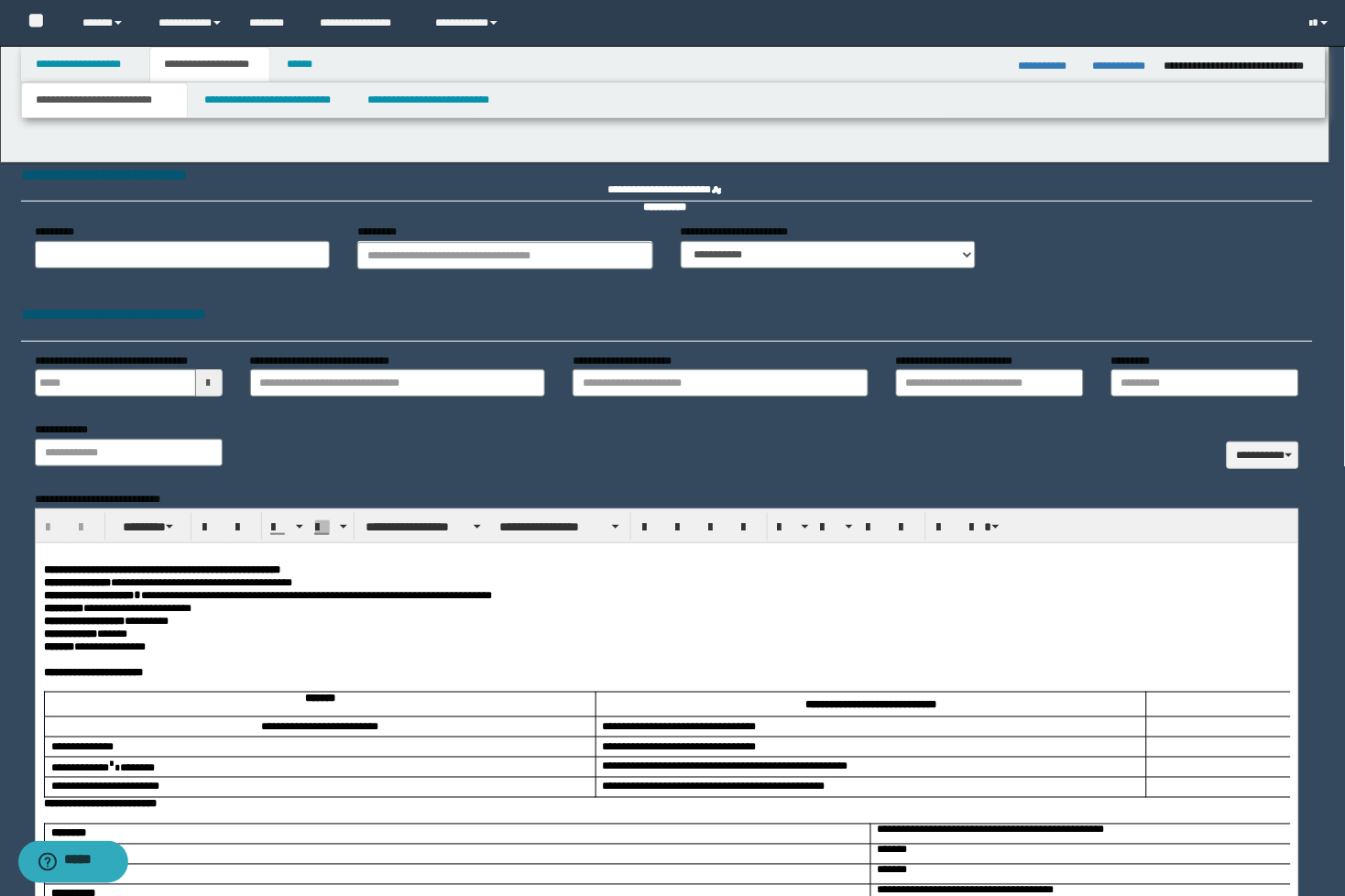 scroll, scrollTop: 0, scrollLeft: 0, axis: both 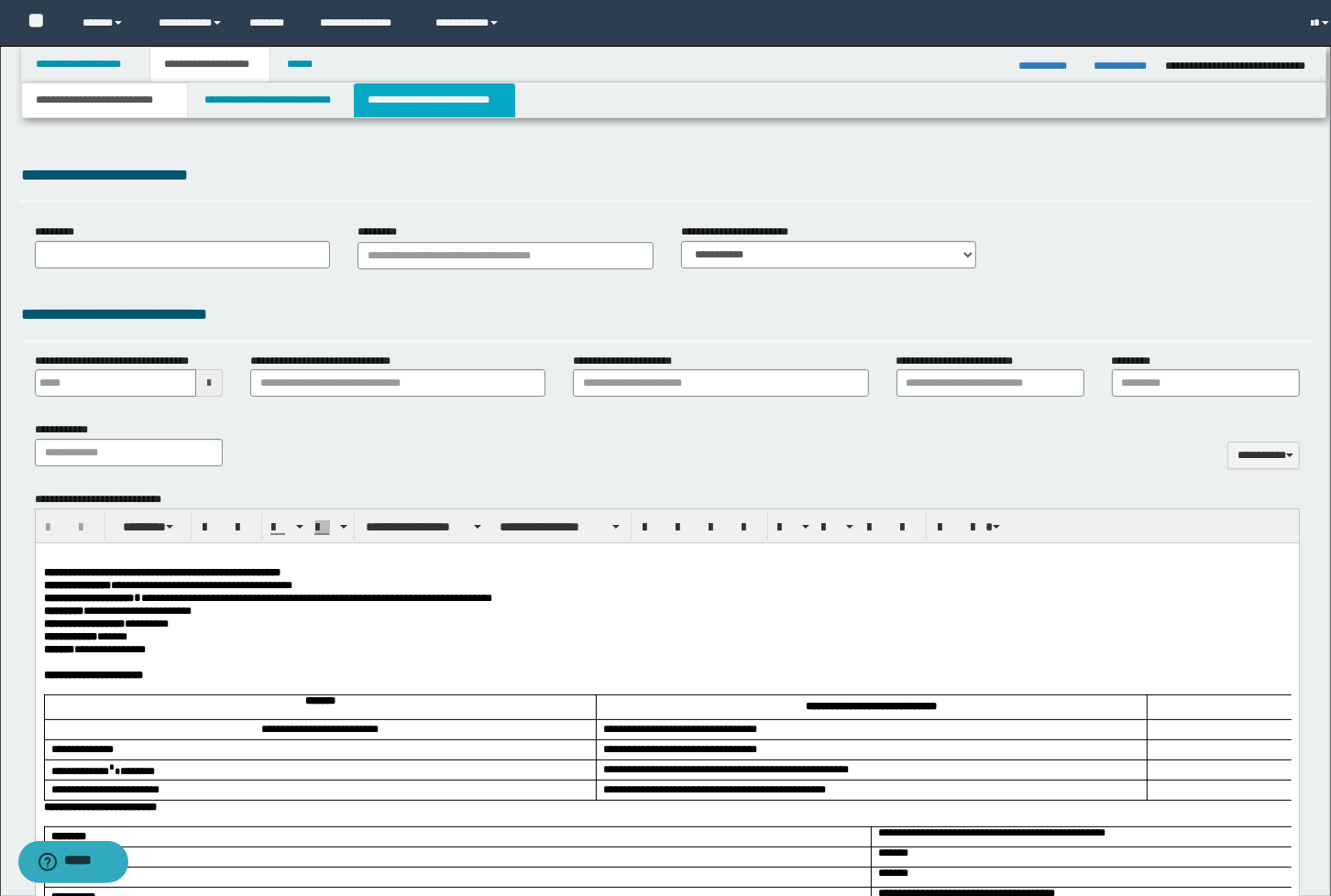 click on "**********" at bounding box center (434, 100) 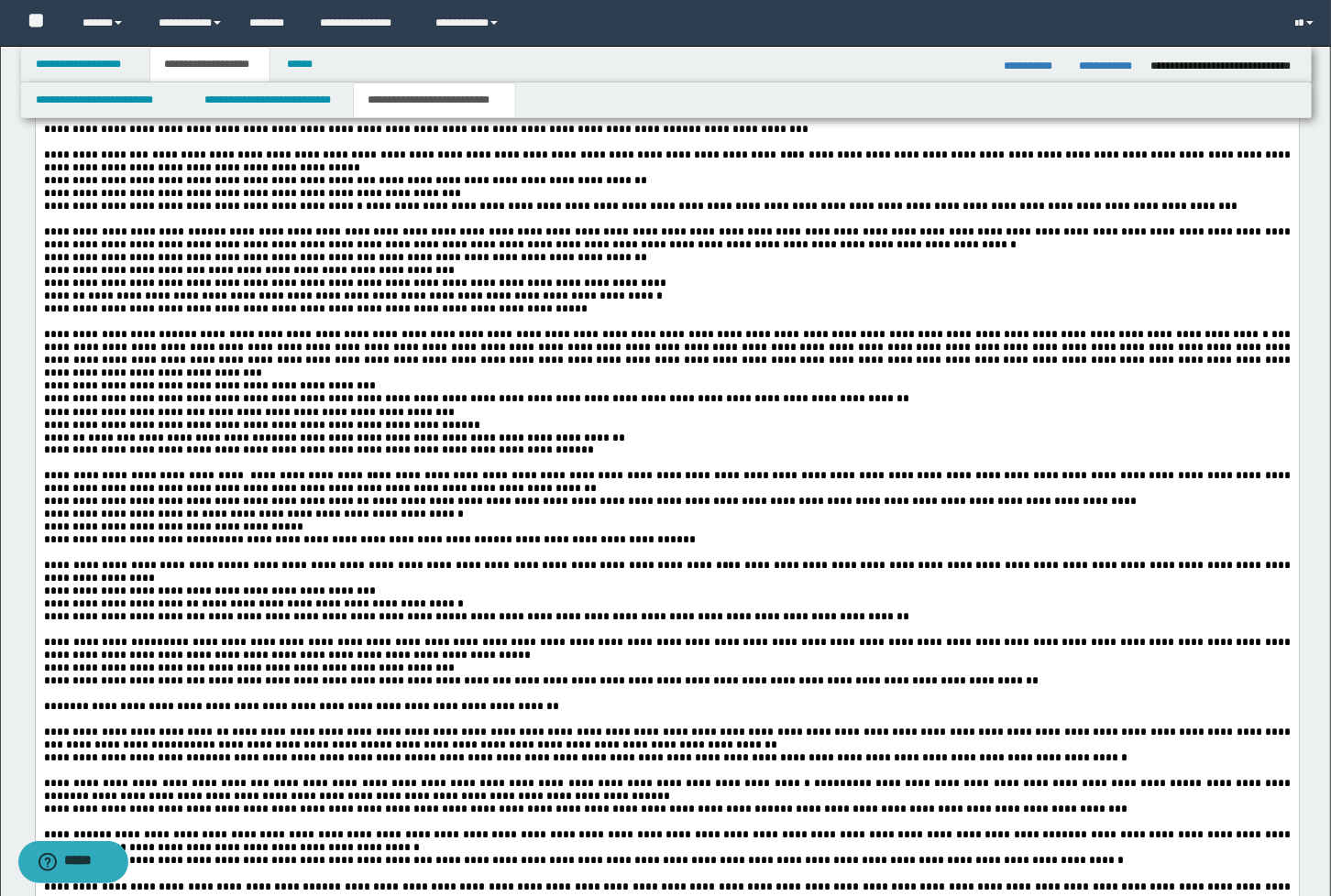 scroll, scrollTop: 2544, scrollLeft: 0, axis: vertical 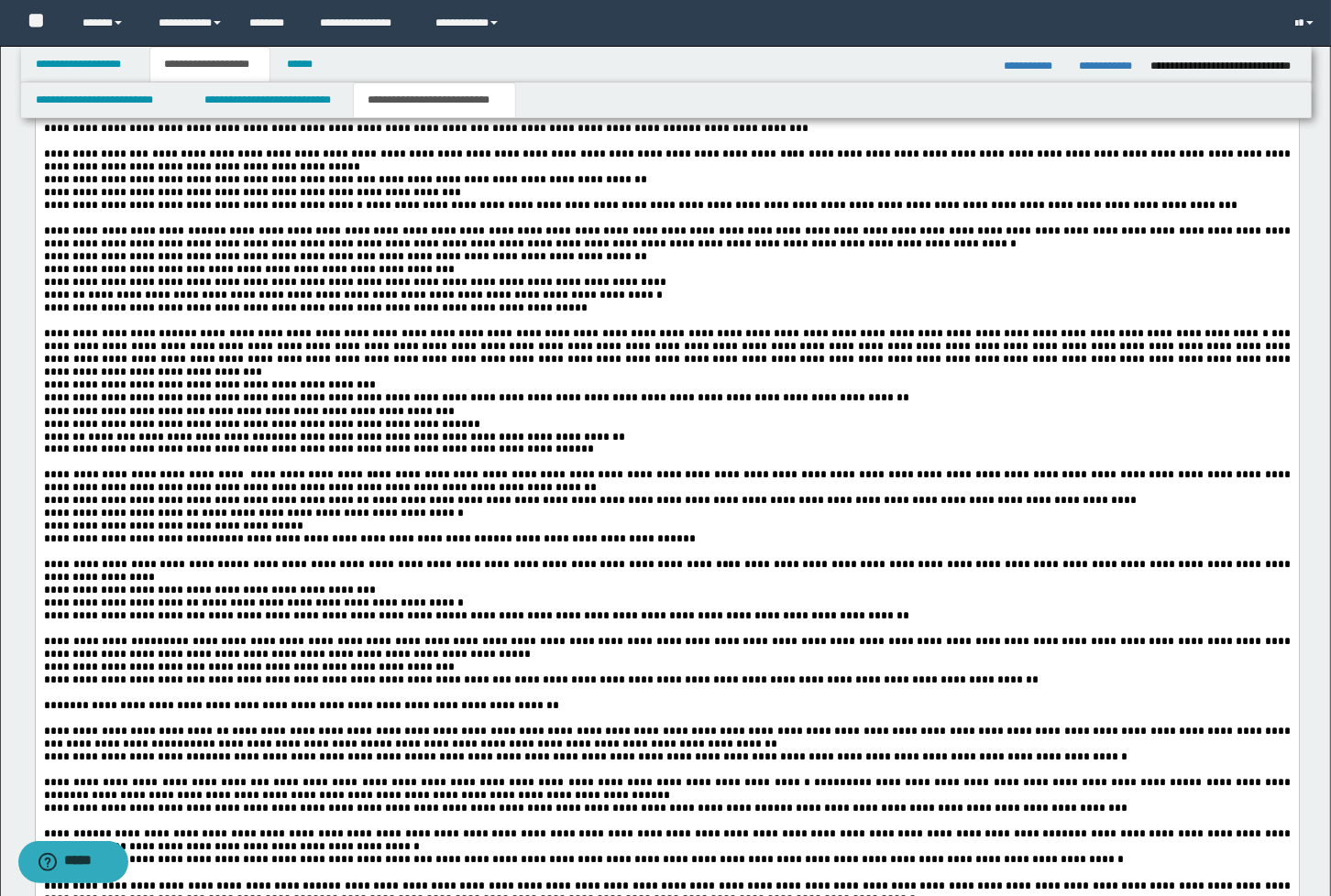 click on "**********" at bounding box center [203, 206] 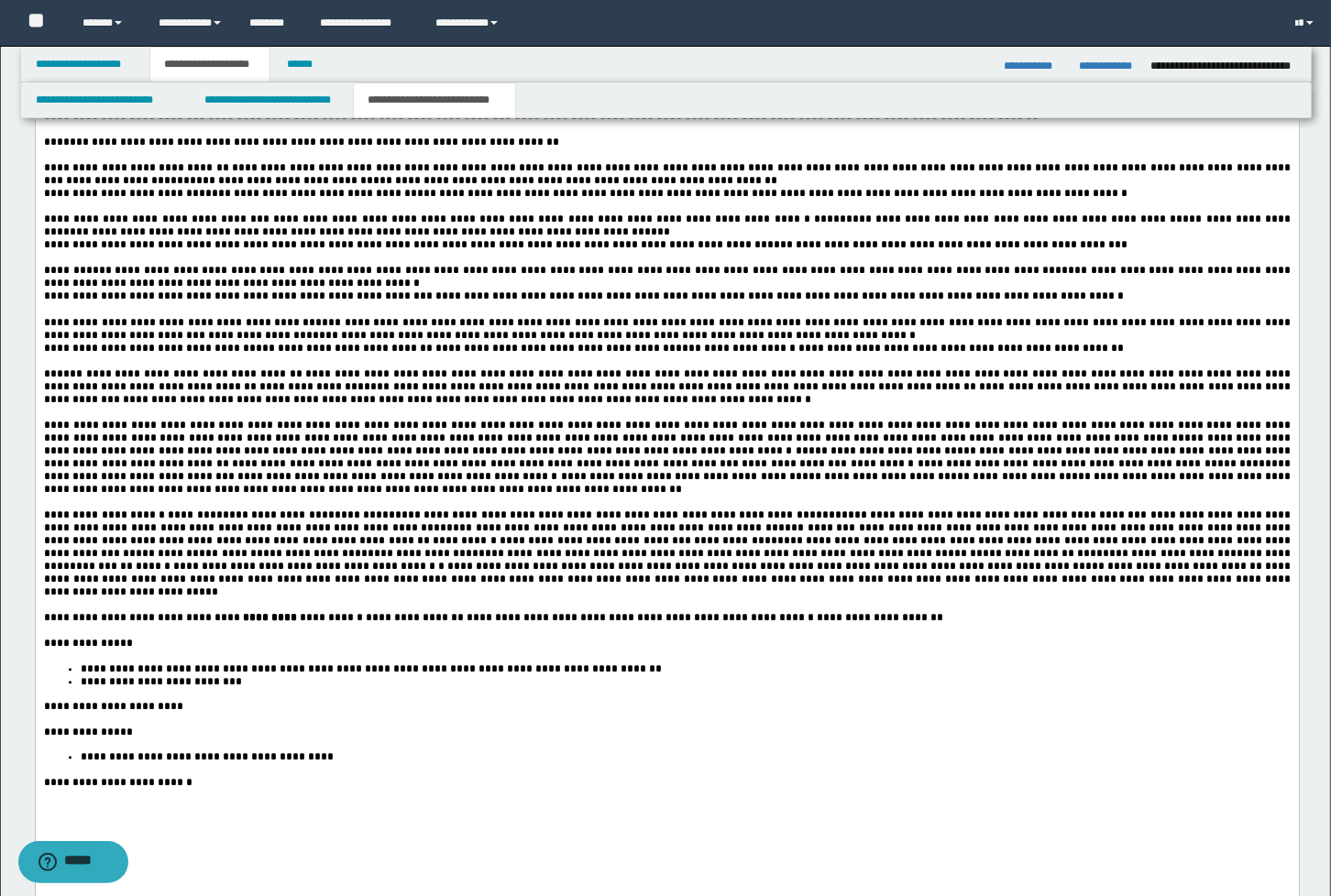 scroll, scrollTop: 3054, scrollLeft: 0, axis: vertical 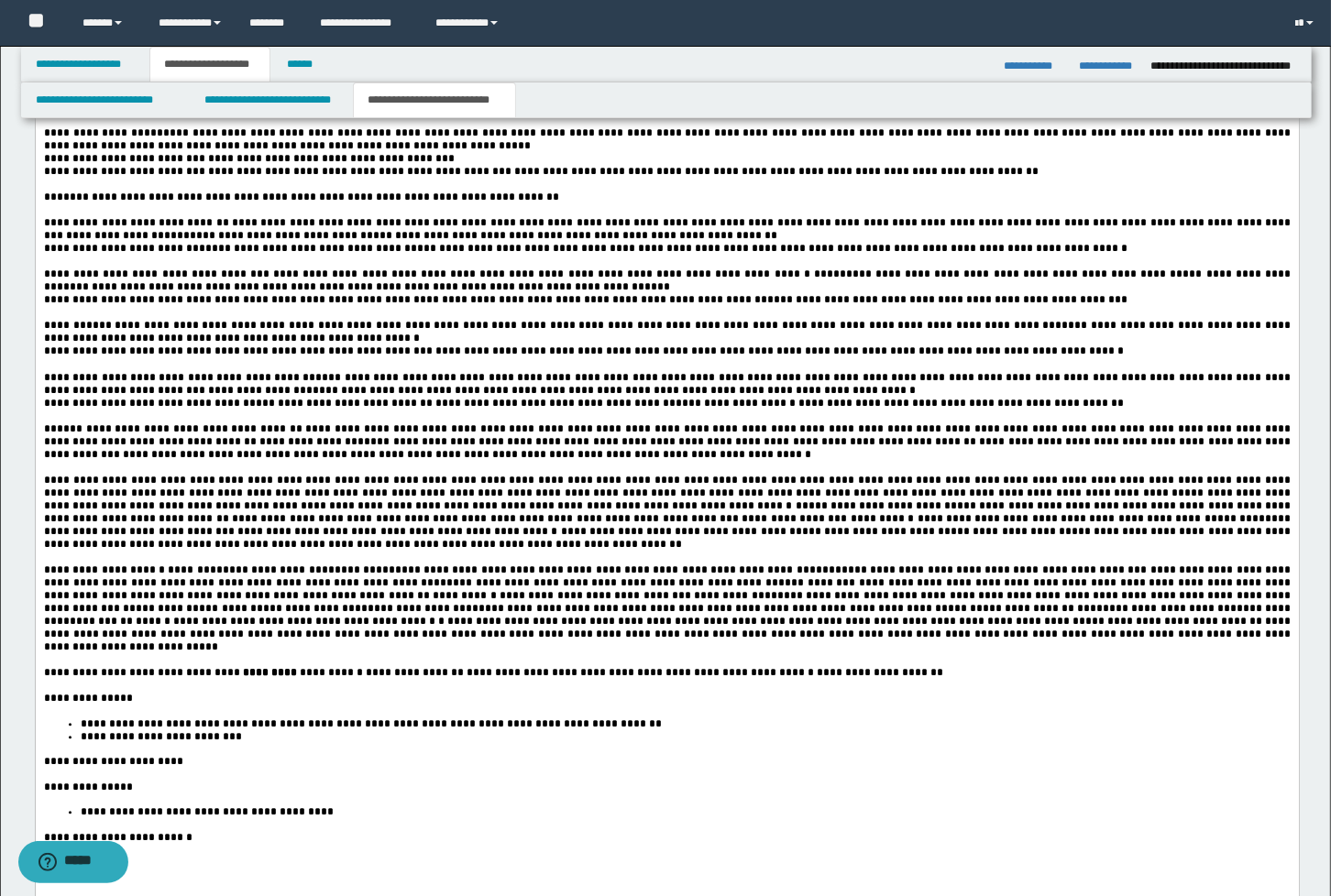 click on "**********" at bounding box center (667, 230) 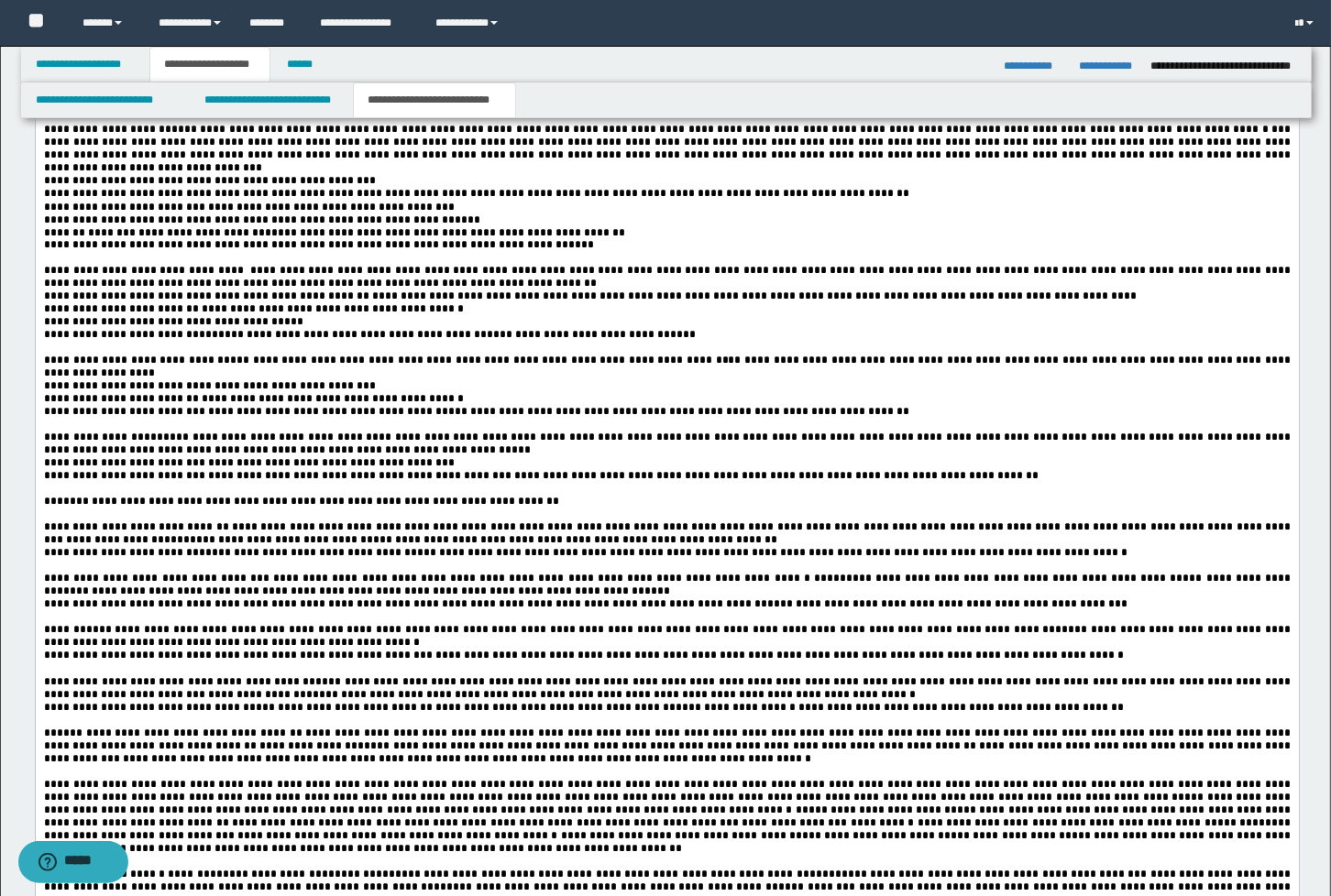 scroll, scrollTop: 2646, scrollLeft: 0, axis: vertical 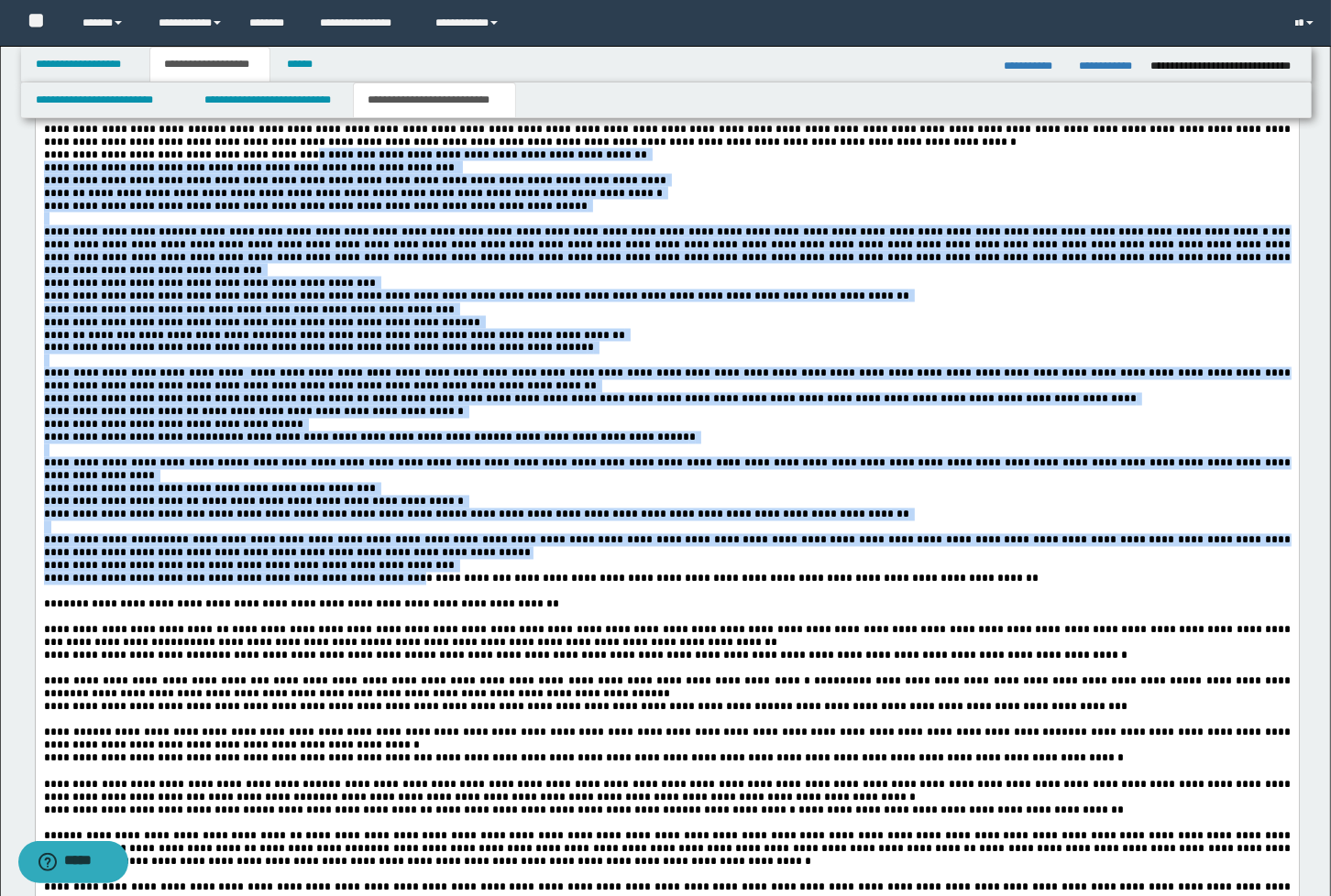 drag, startPoint x: 378, startPoint y: 719, endPoint x: 279, endPoint y: 242, distance: 487.1653 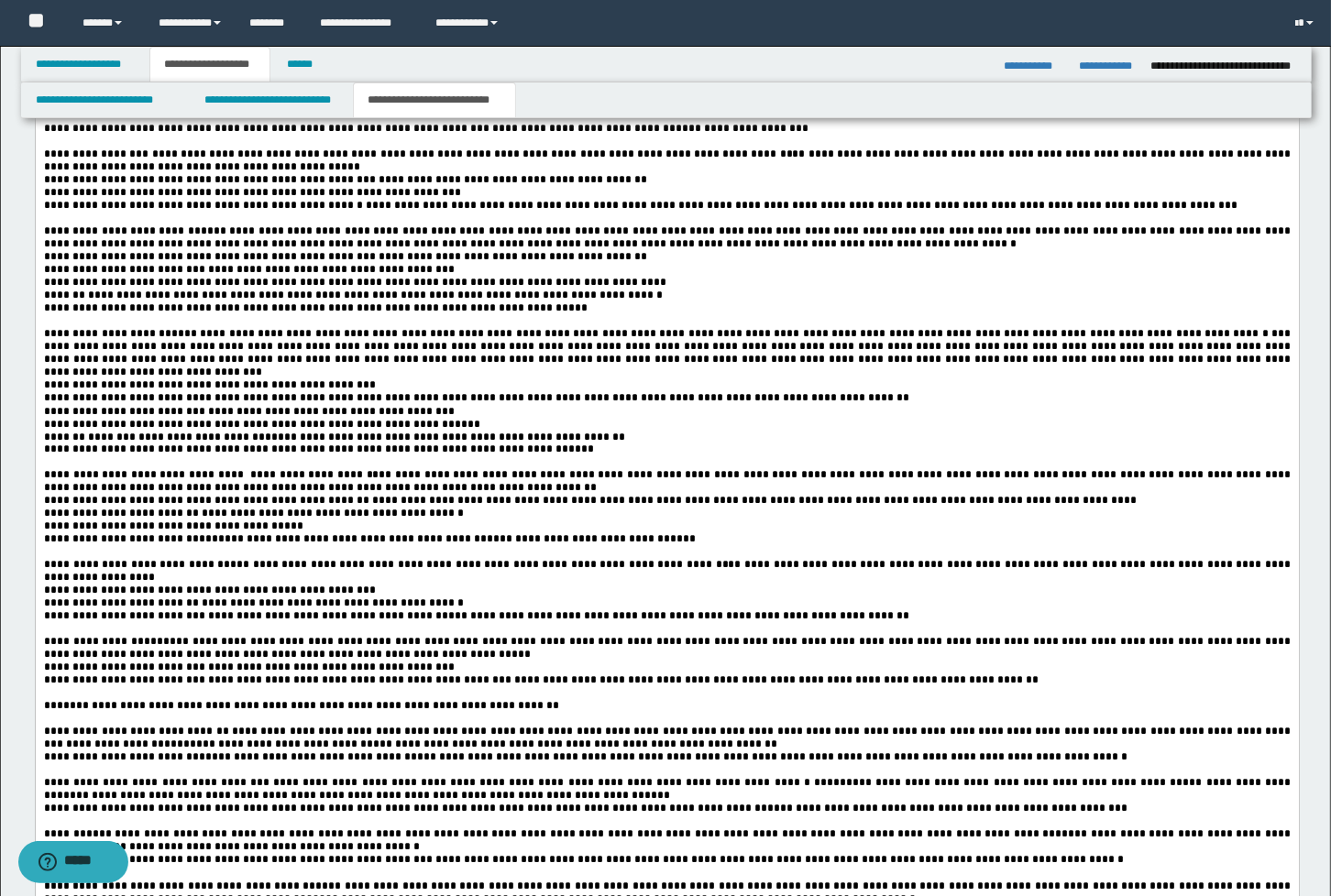 click at bounding box center (666, 219) 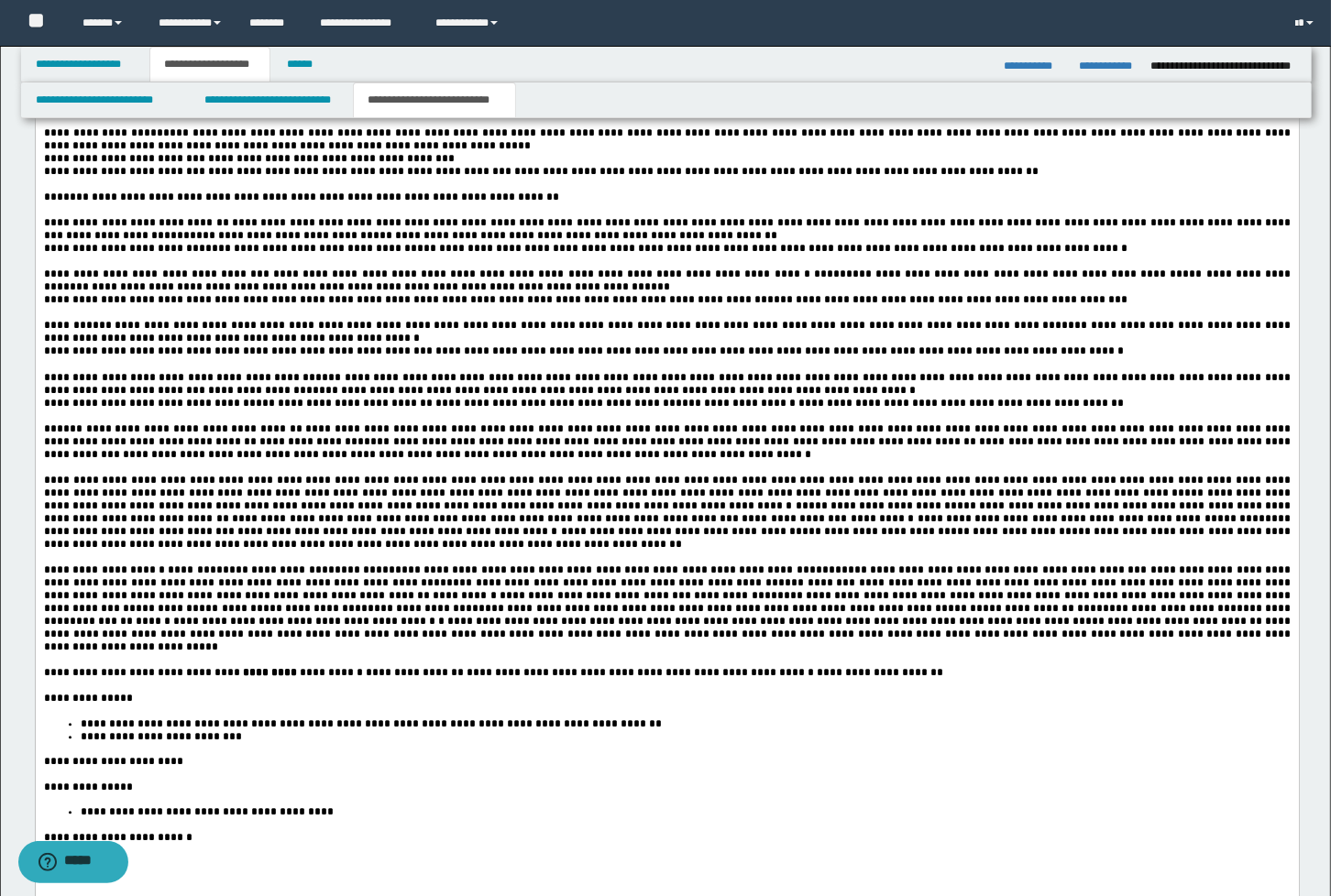 scroll, scrollTop: 3155, scrollLeft: 0, axis: vertical 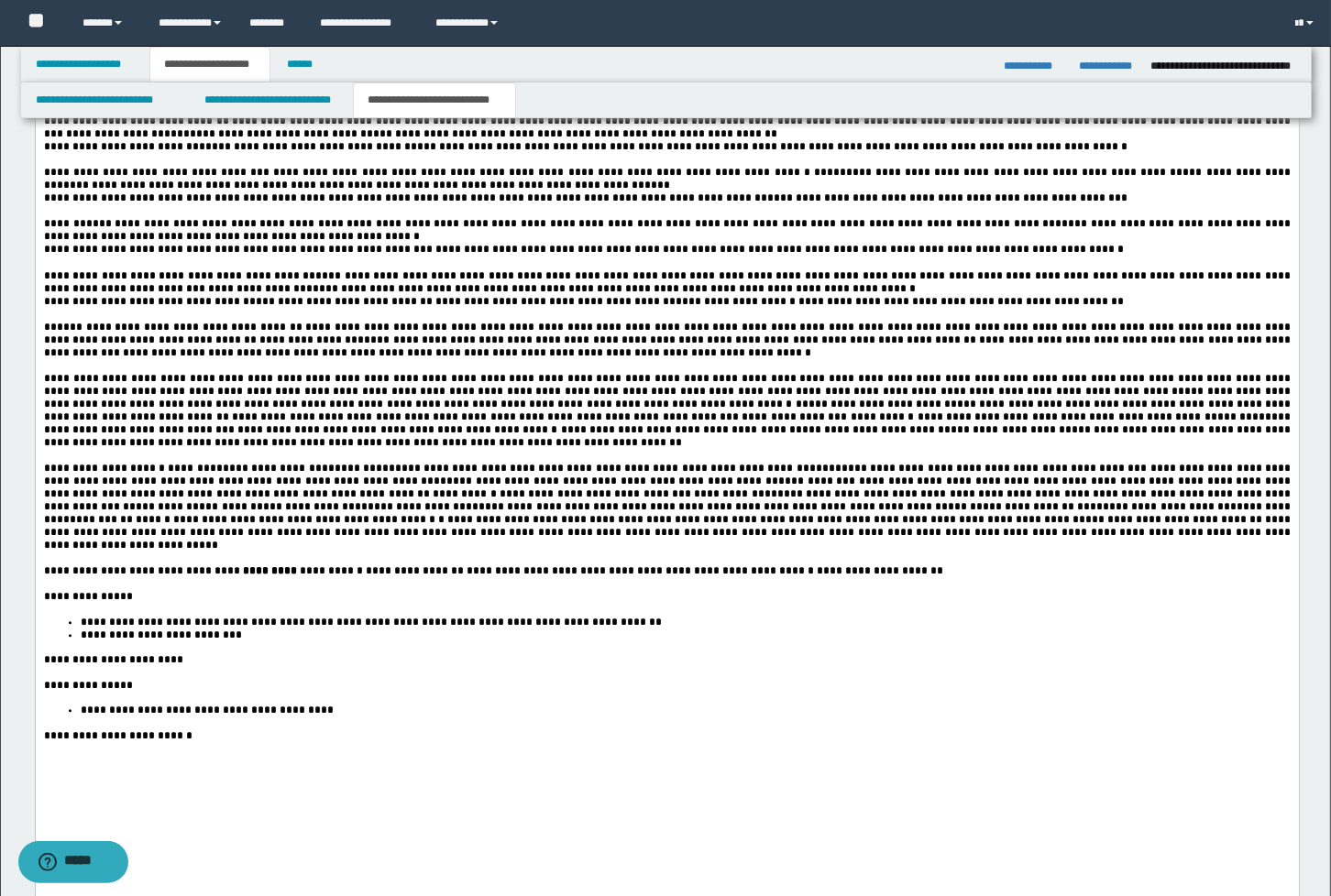 click on "**********" at bounding box center (585, 135) 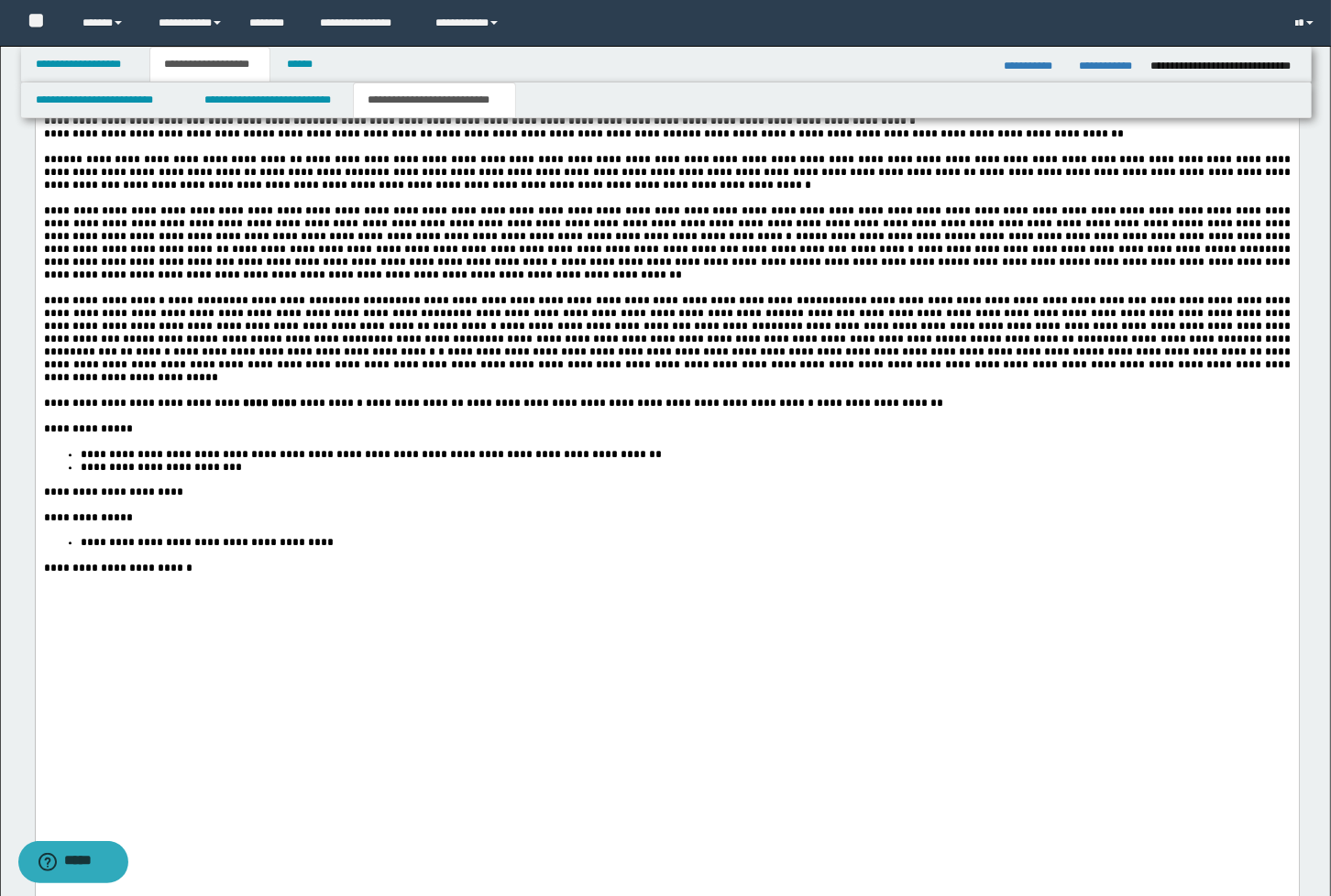 scroll, scrollTop: 3359, scrollLeft: 0, axis: vertical 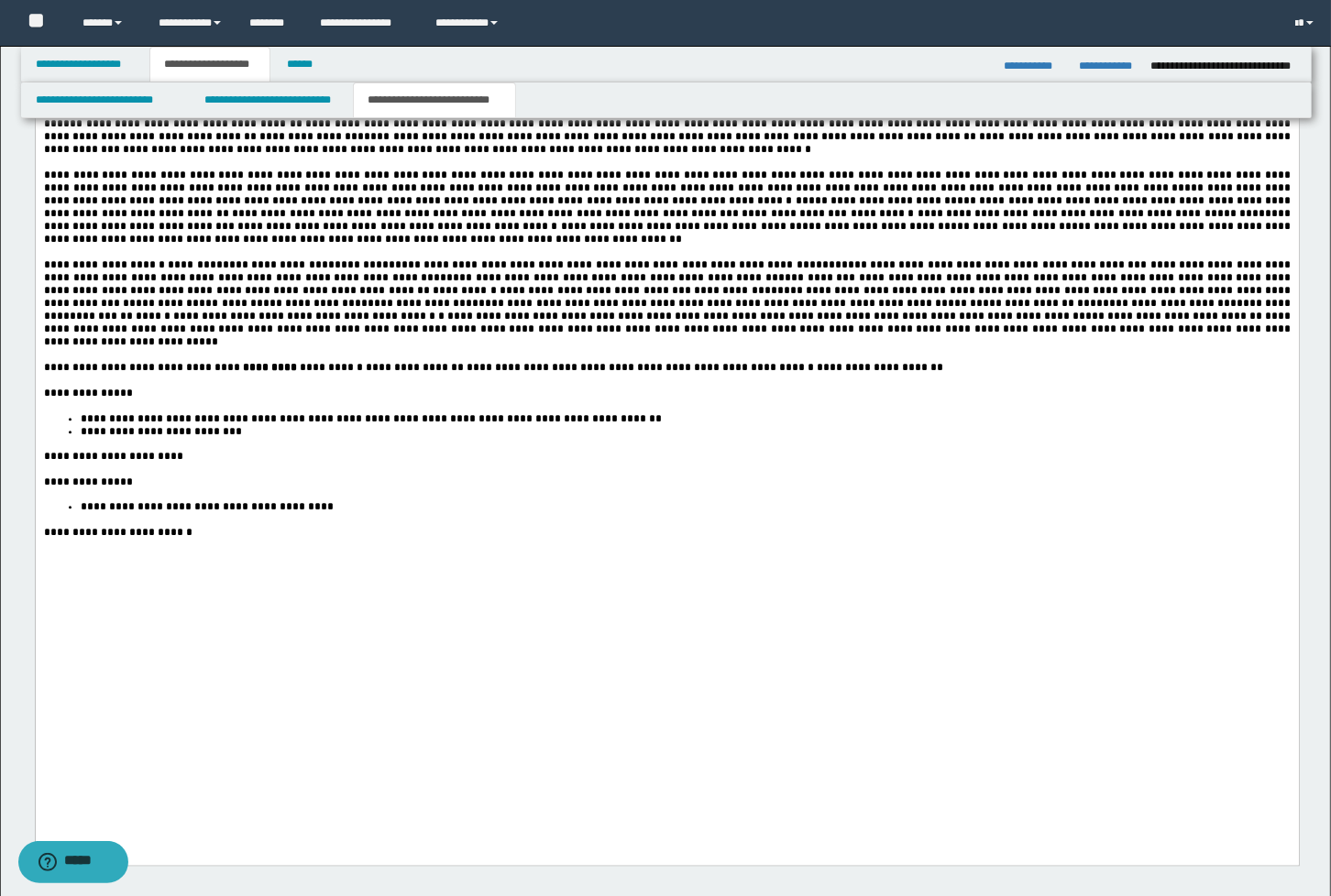 click on "**********" at bounding box center (685, 508) 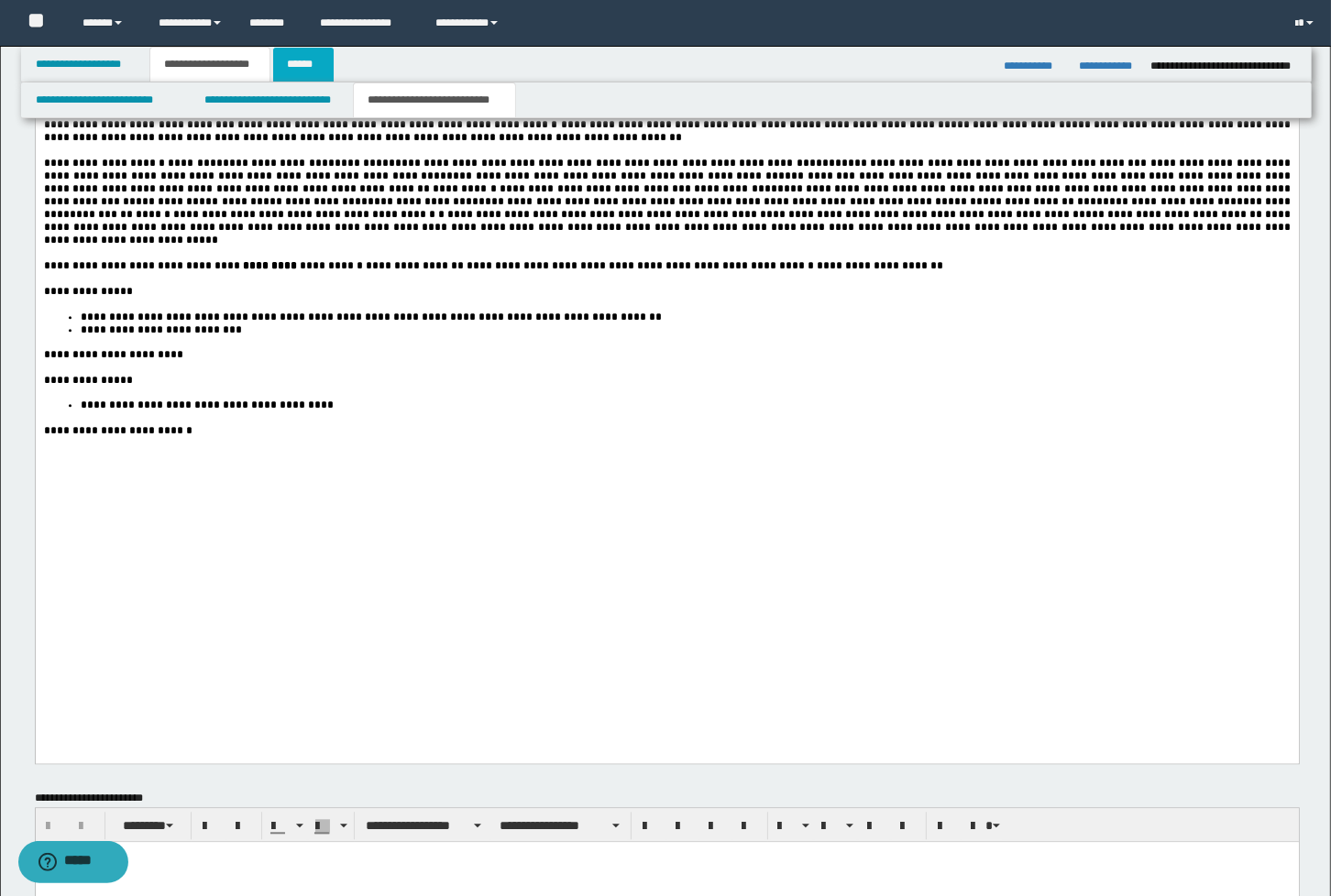 click on "******" at bounding box center [303, 64] 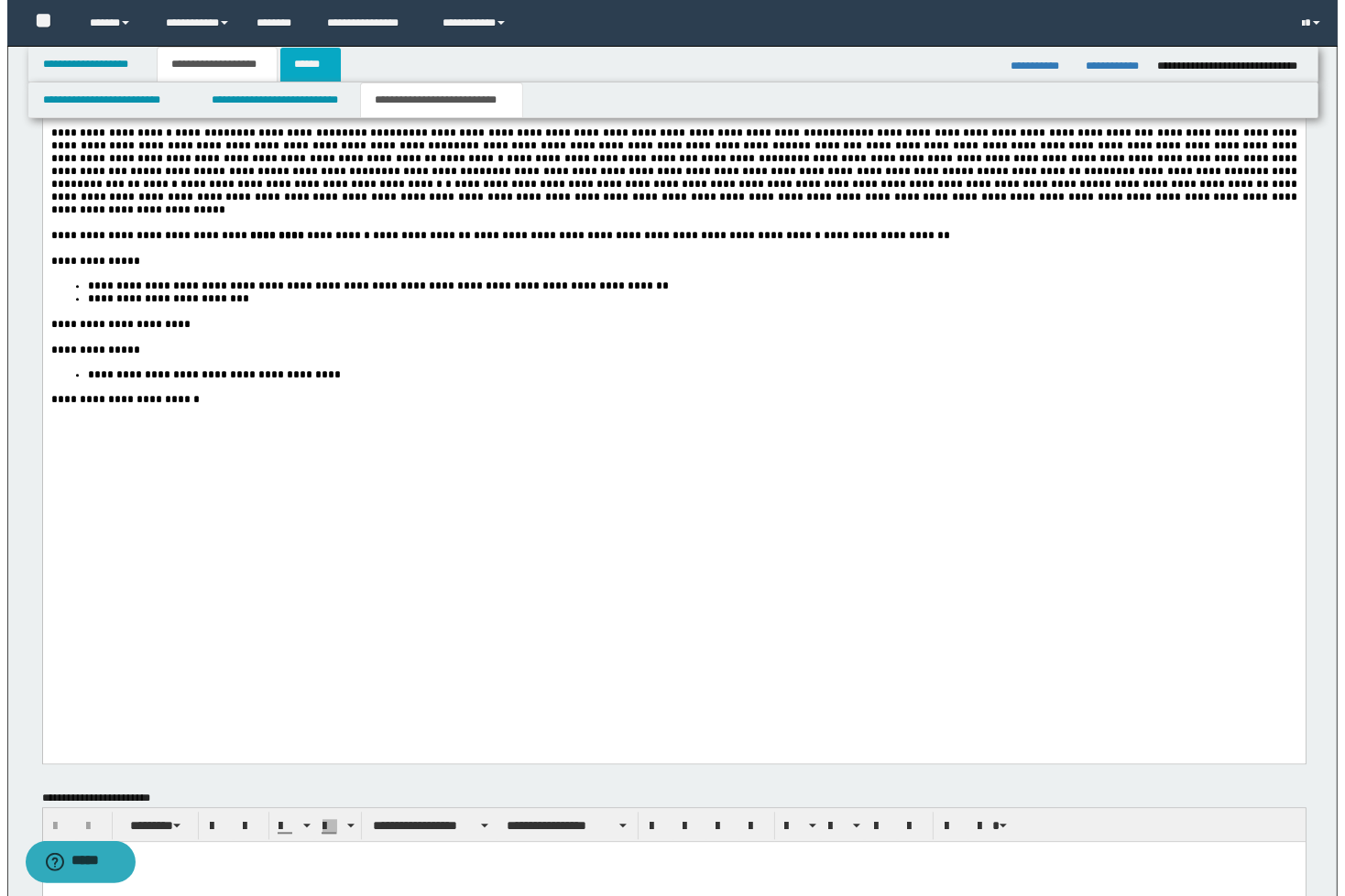scroll, scrollTop: 0, scrollLeft: 0, axis: both 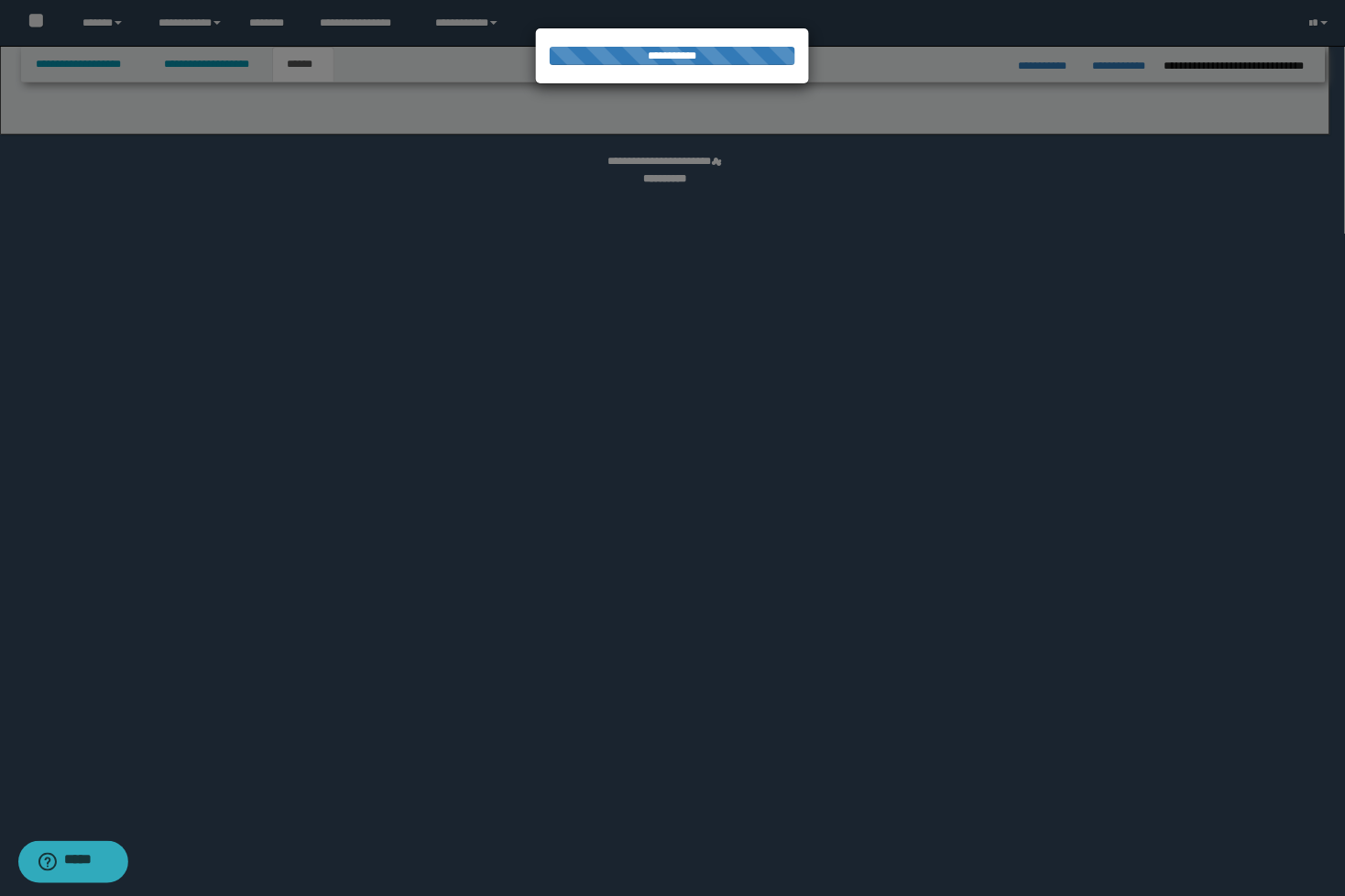 select on "*" 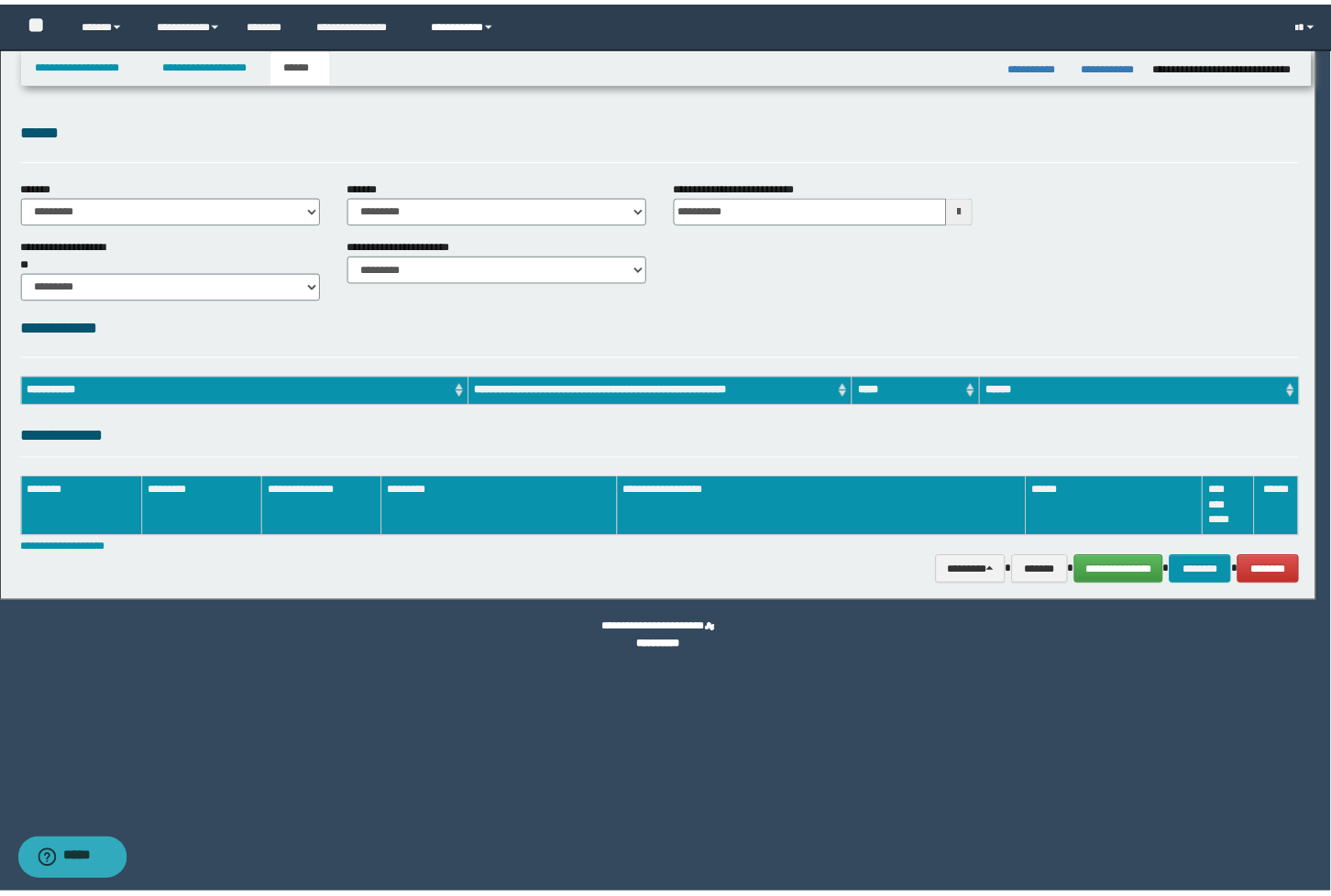 scroll, scrollTop: 0, scrollLeft: 0, axis: both 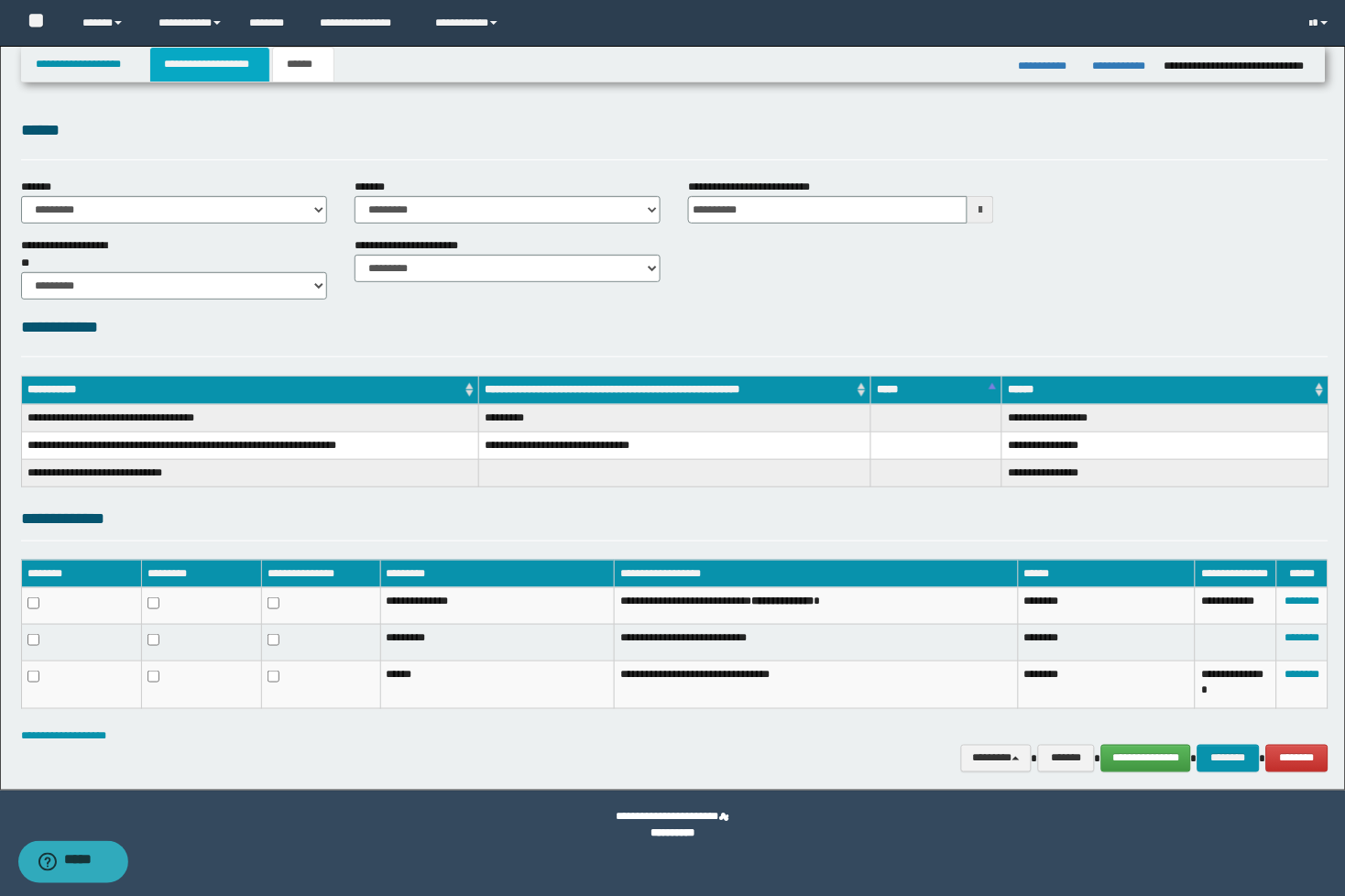 click on "**********" at bounding box center [210, 64] 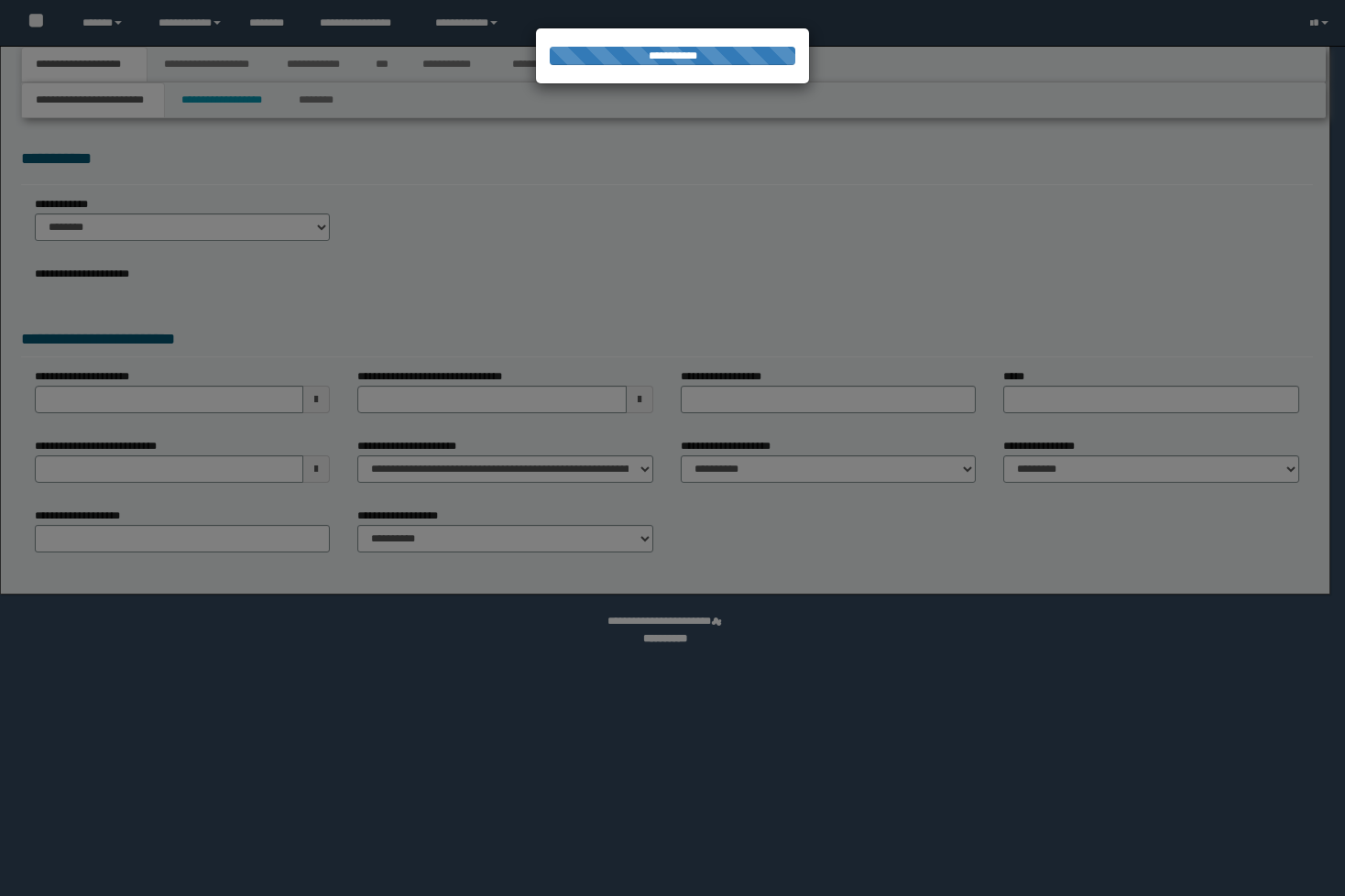 scroll, scrollTop: 0, scrollLeft: 0, axis: both 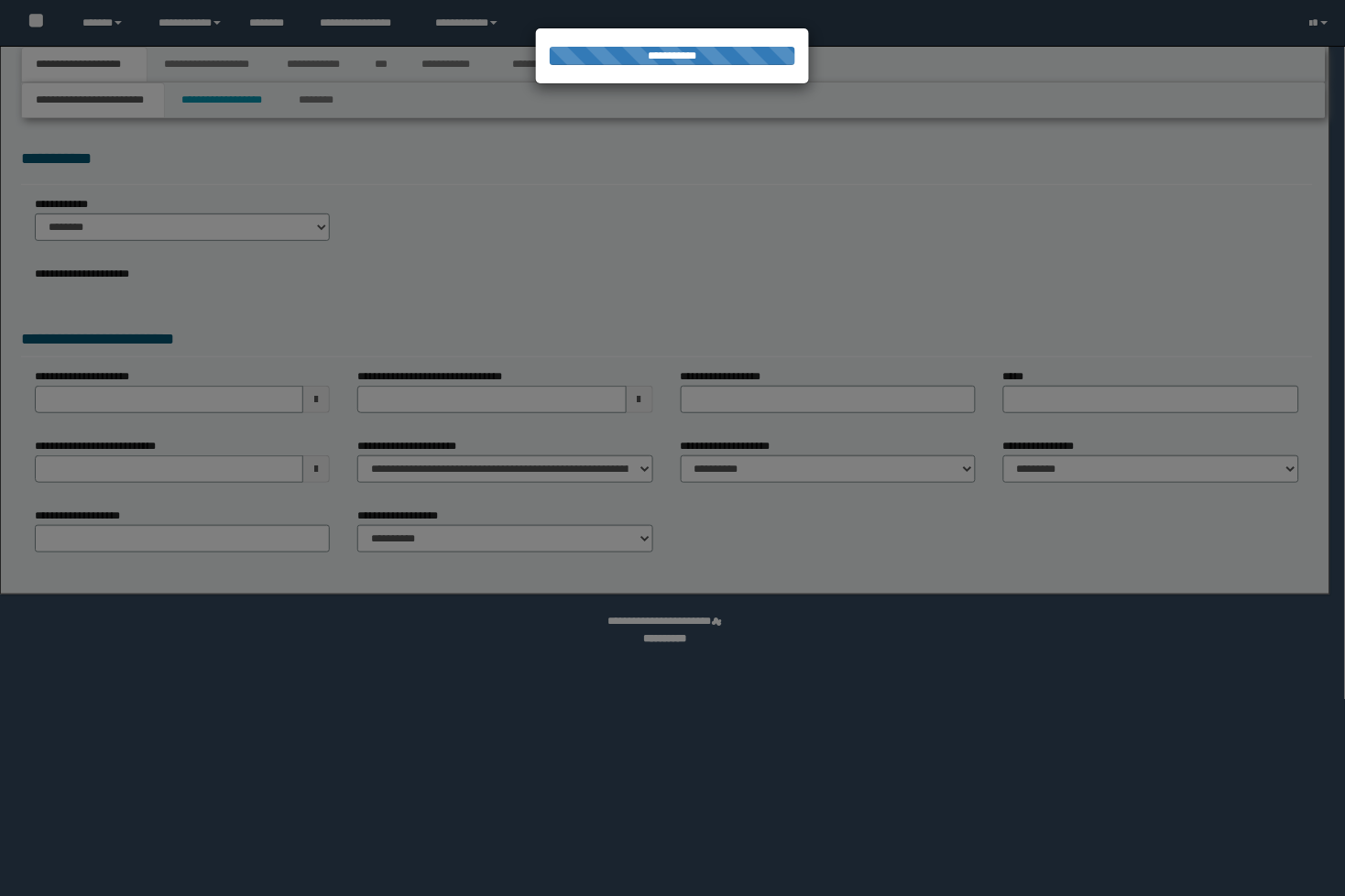 select on "**" 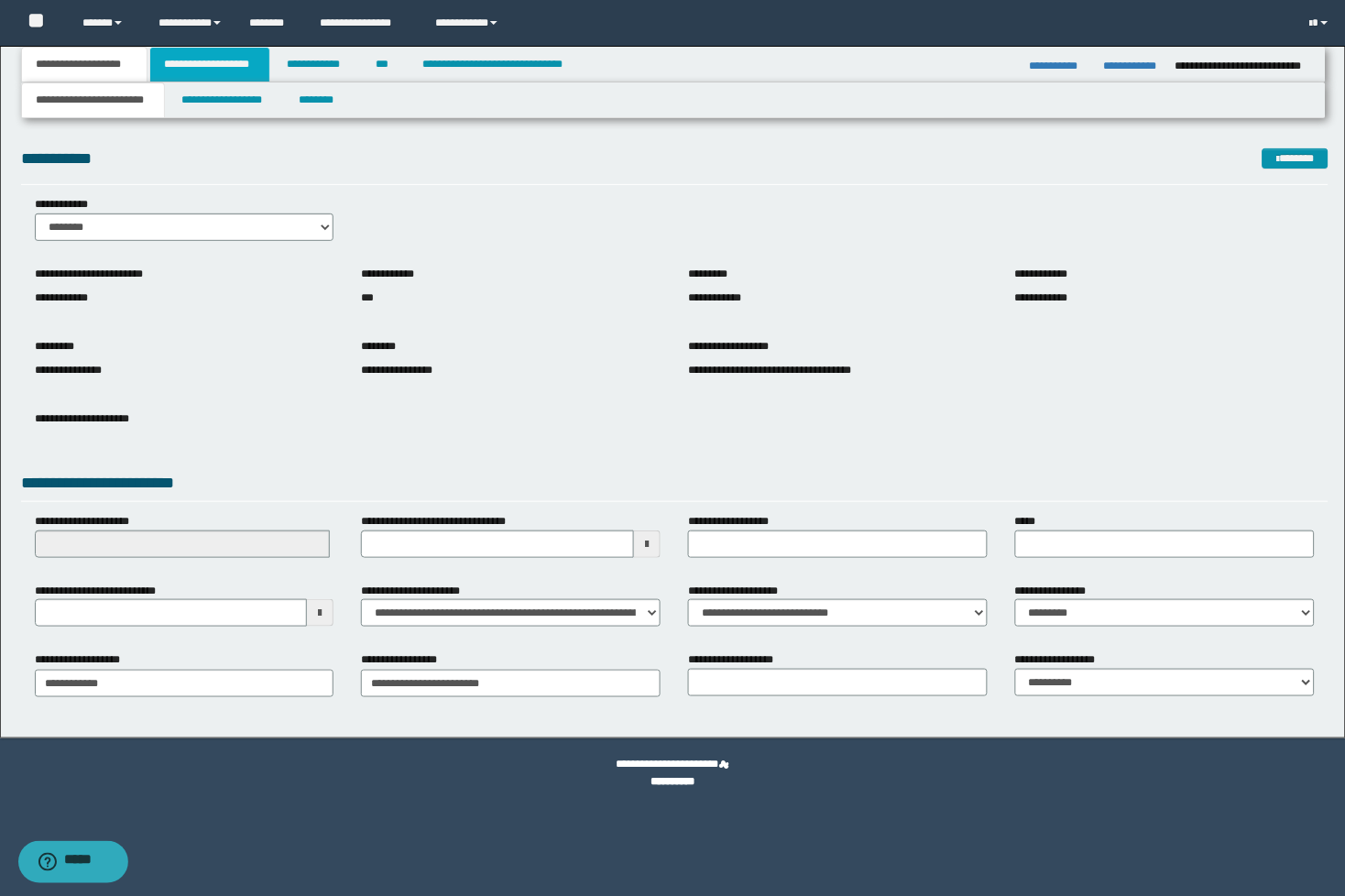 click on "**********" at bounding box center [210, 64] 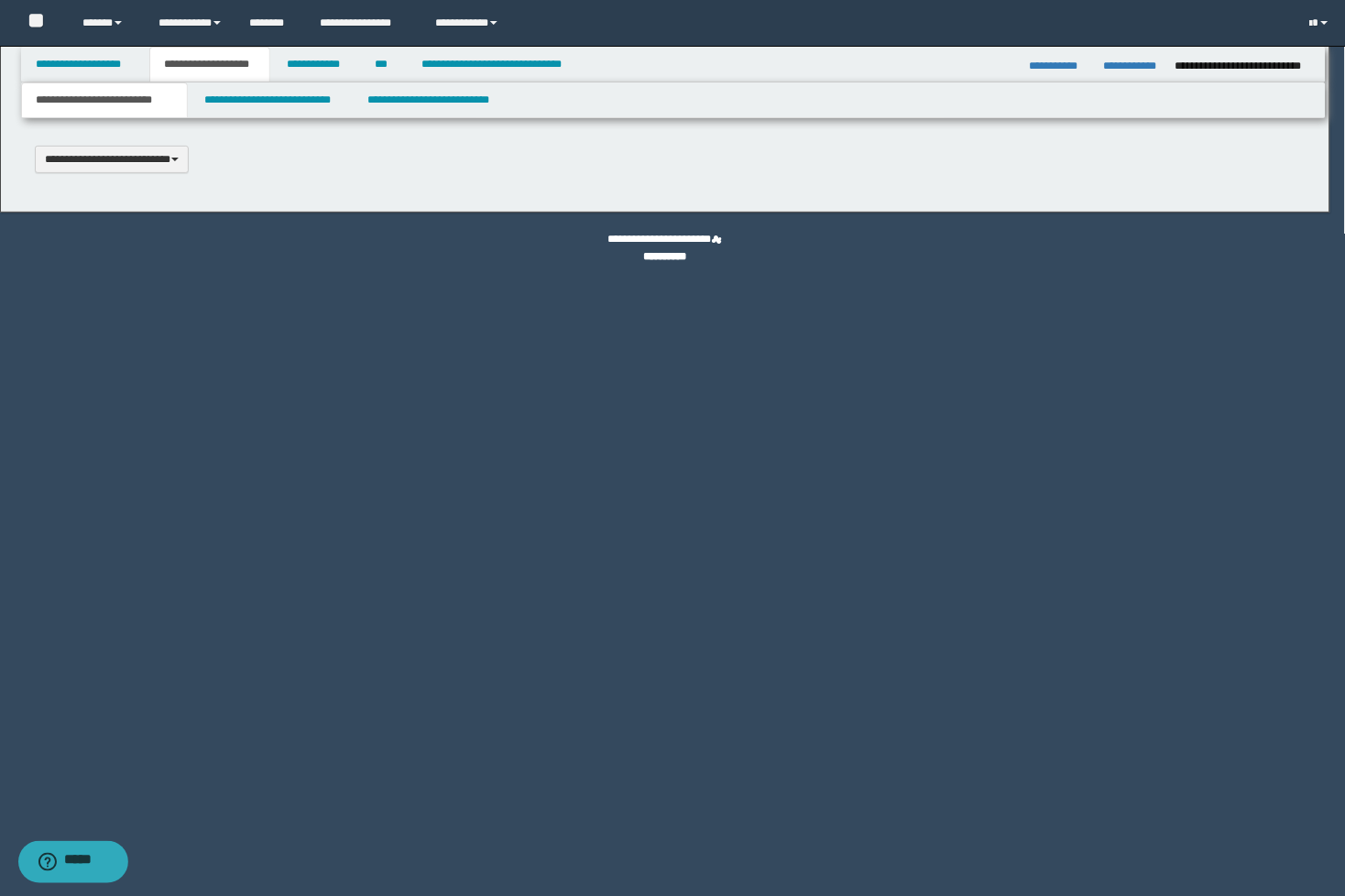 type 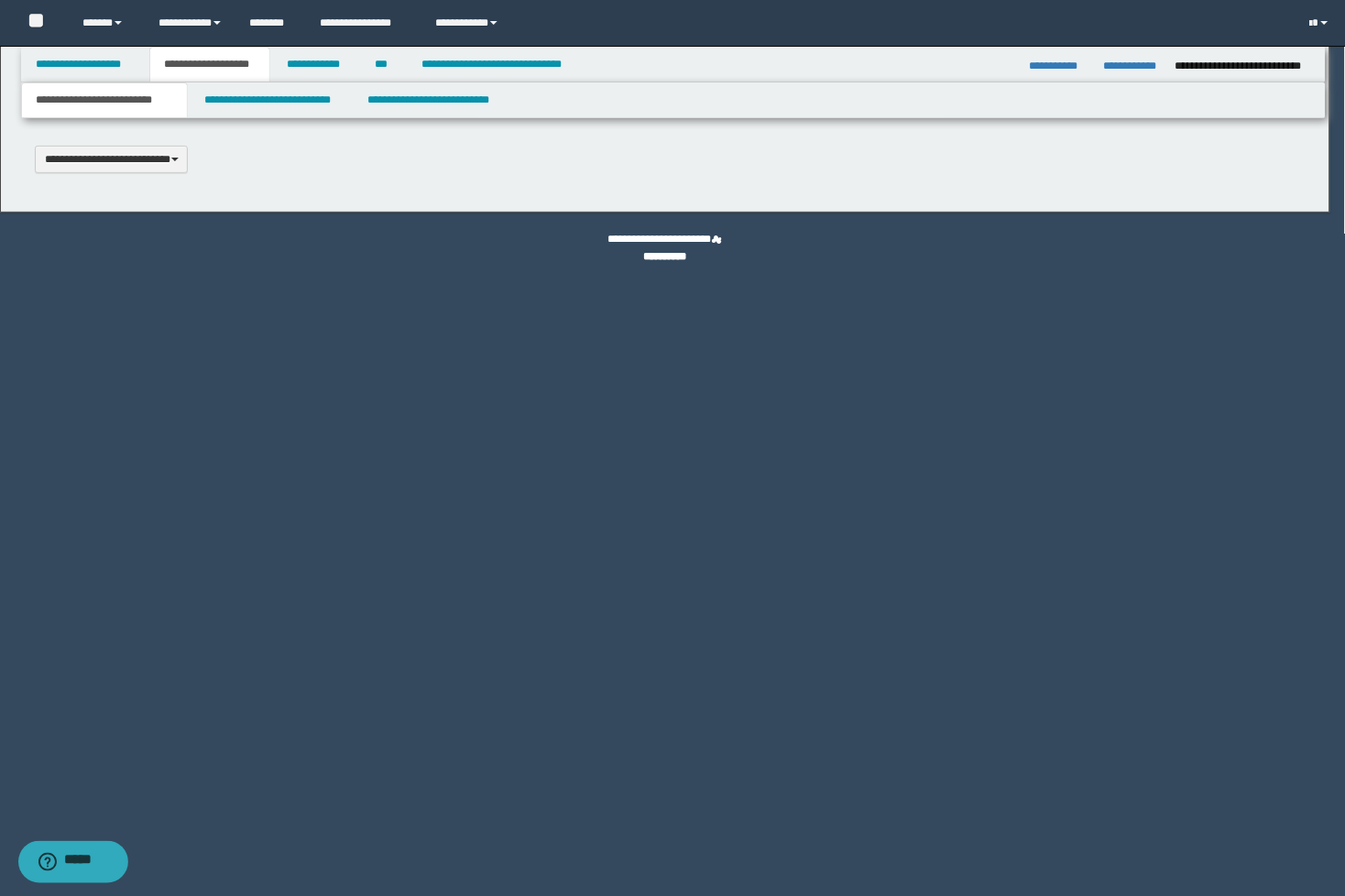 scroll, scrollTop: 0, scrollLeft: 0, axis: both 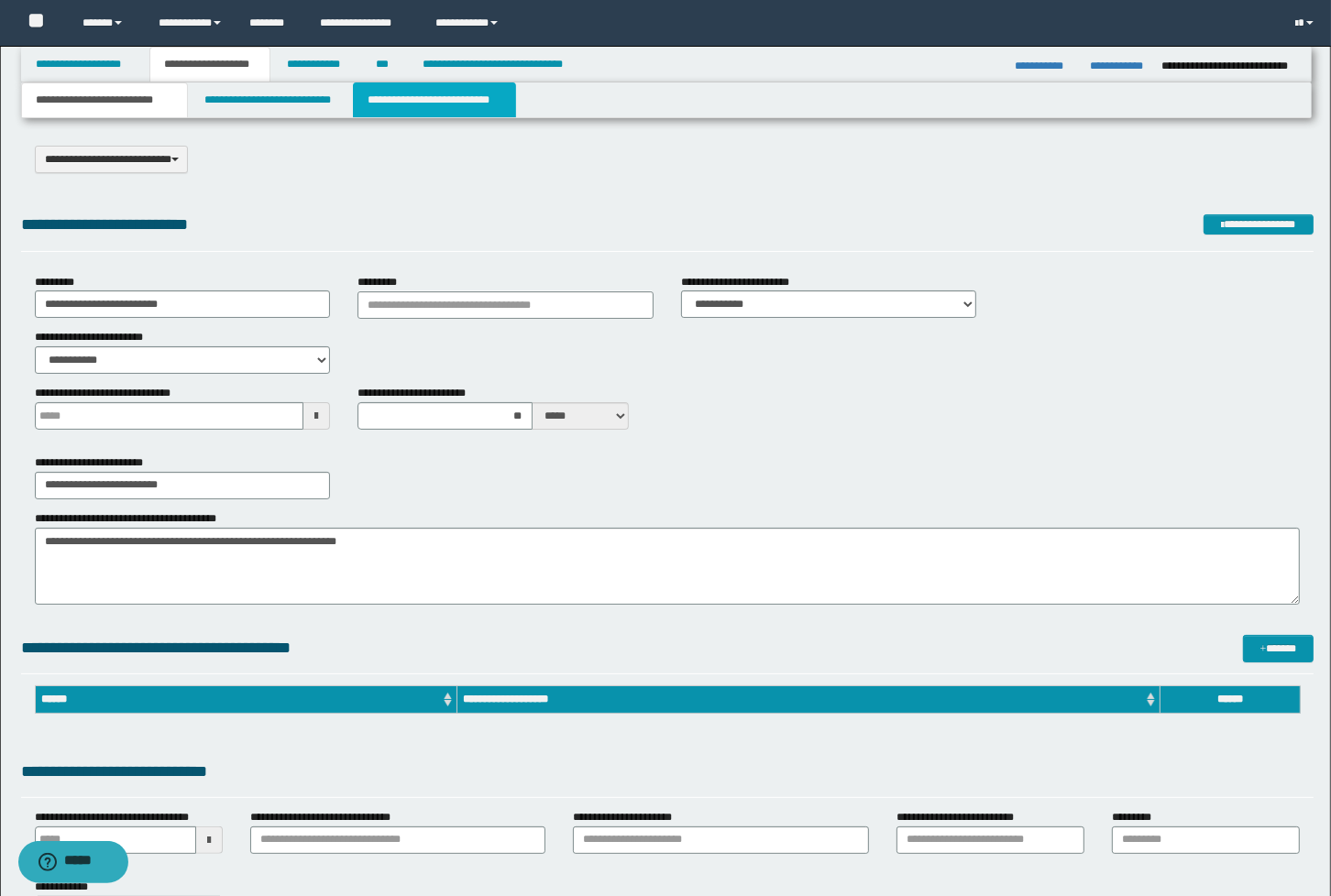 click on "**********" at bounding box center (434, 100) 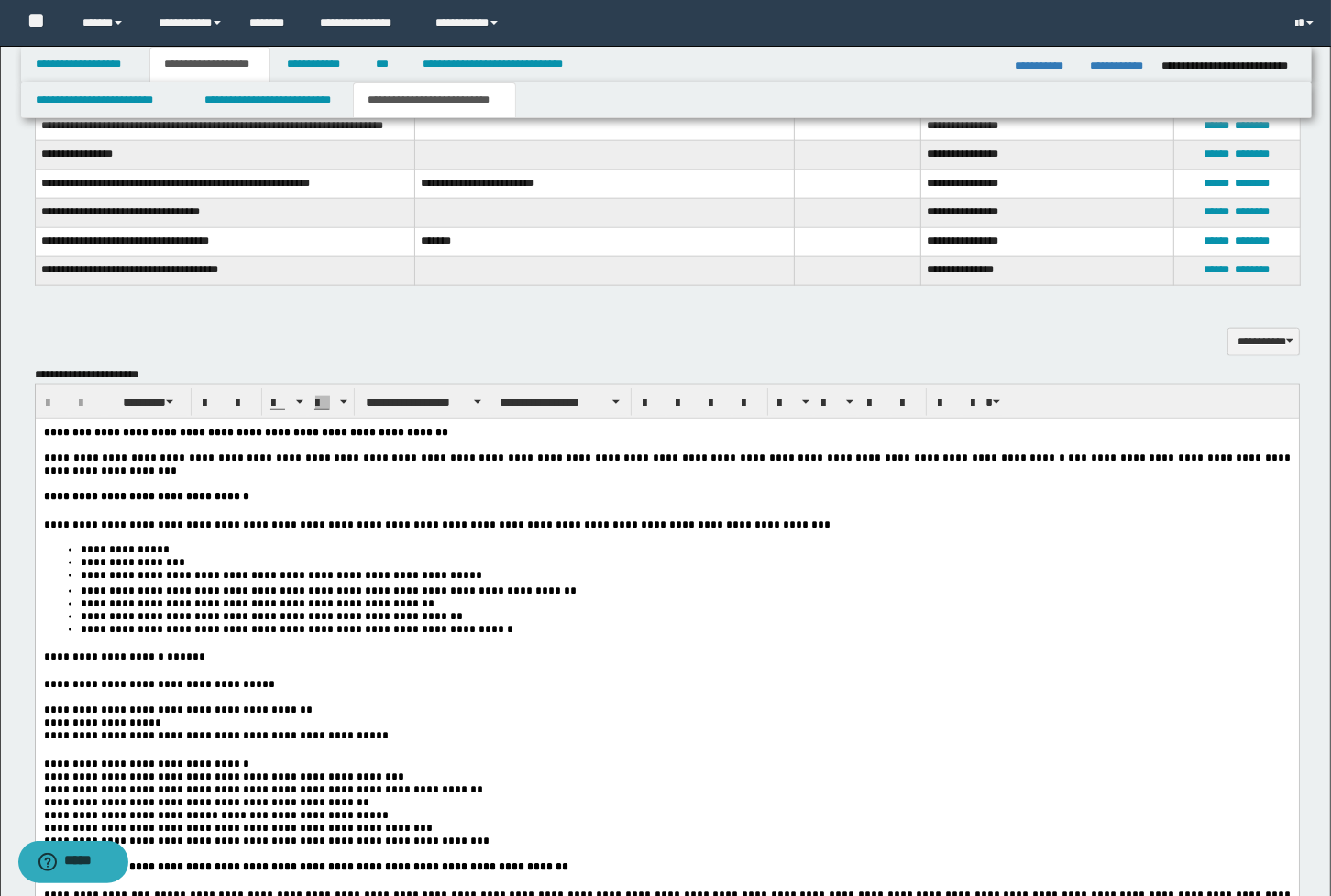 scroll, scrollTop: 2036, scrollLeft: 0, axis: vertical 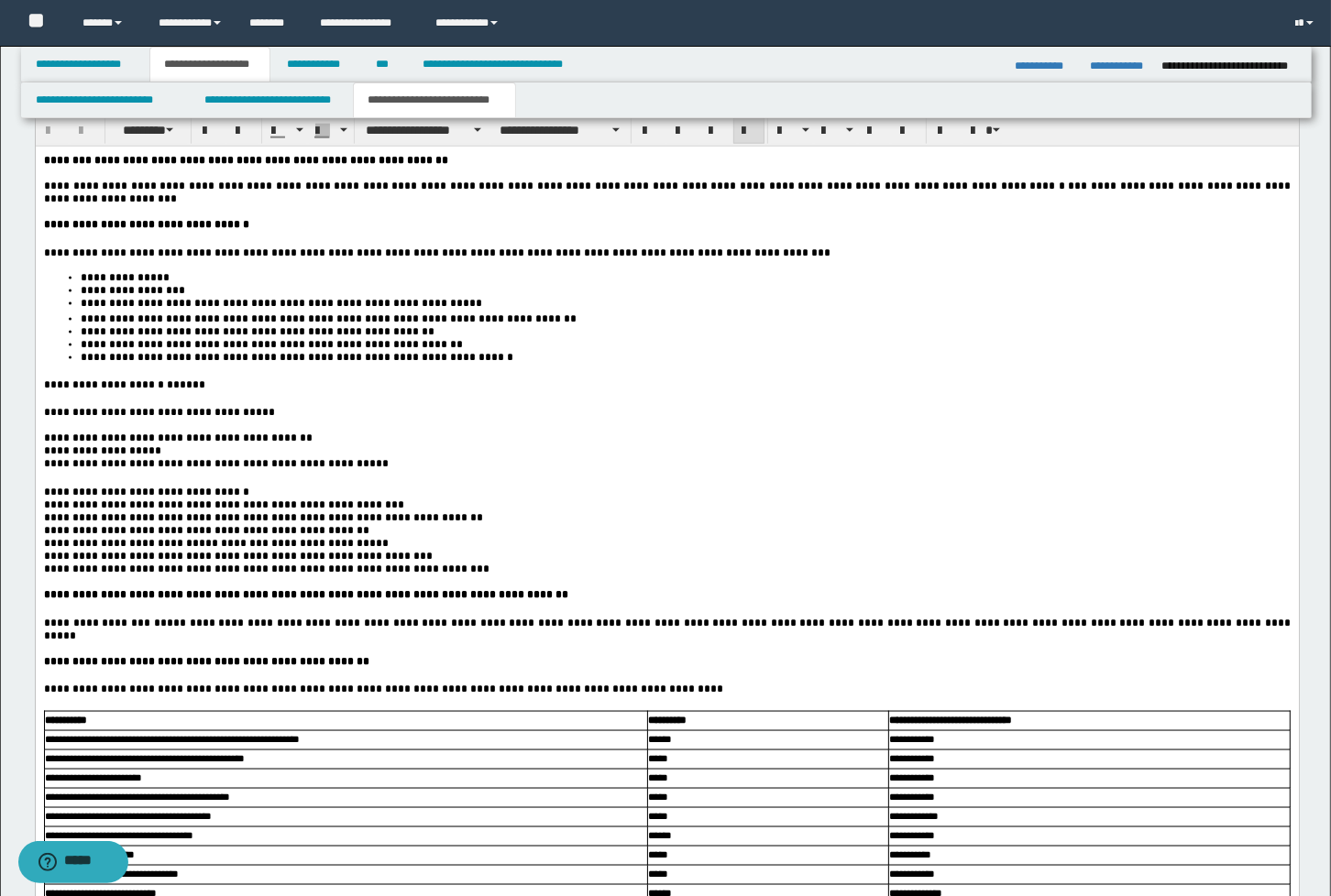 click on "**********" at bounding box center [436, 252] 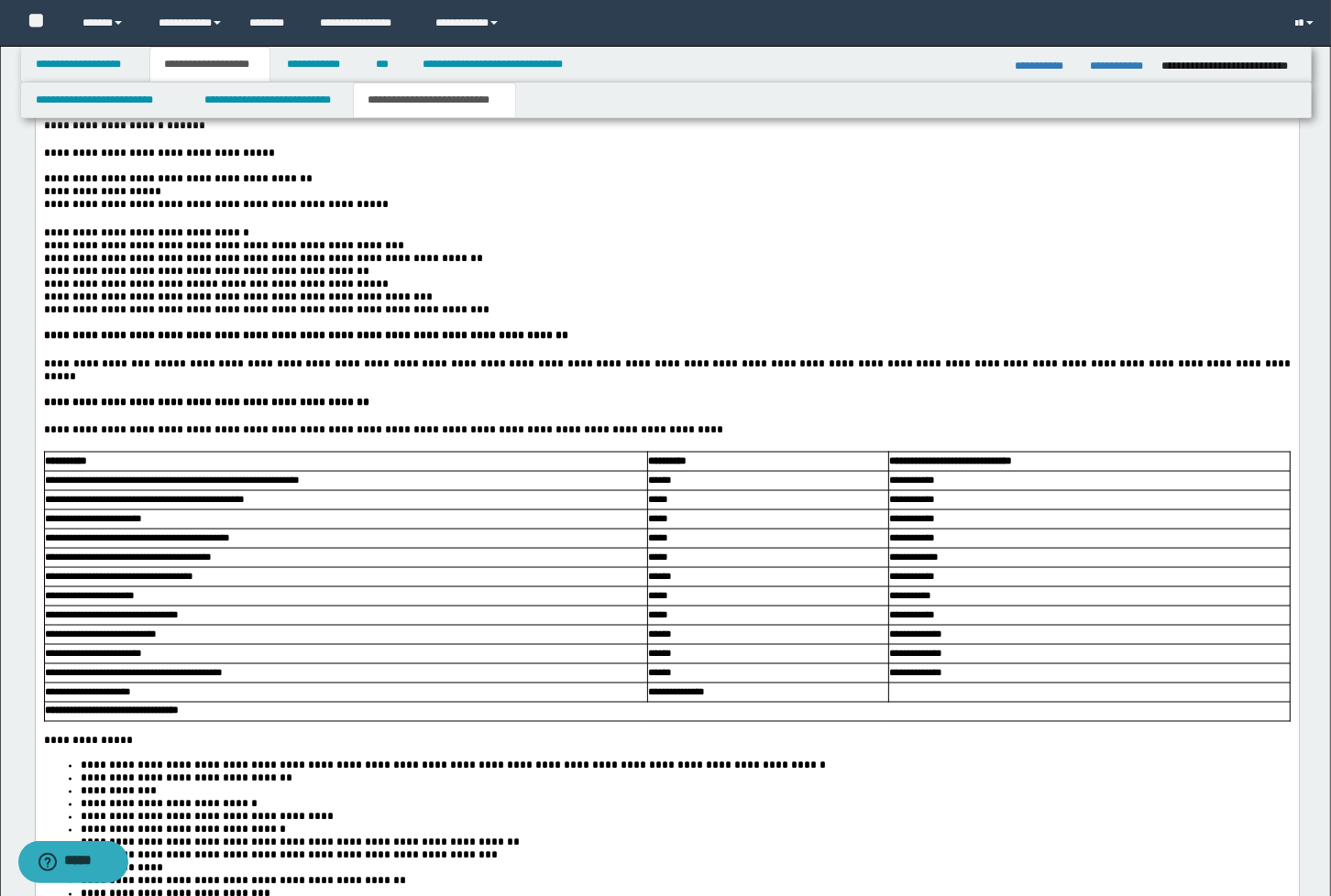 scroll, scrollTop: 2341, scrollLeft: 0, axis: vertical 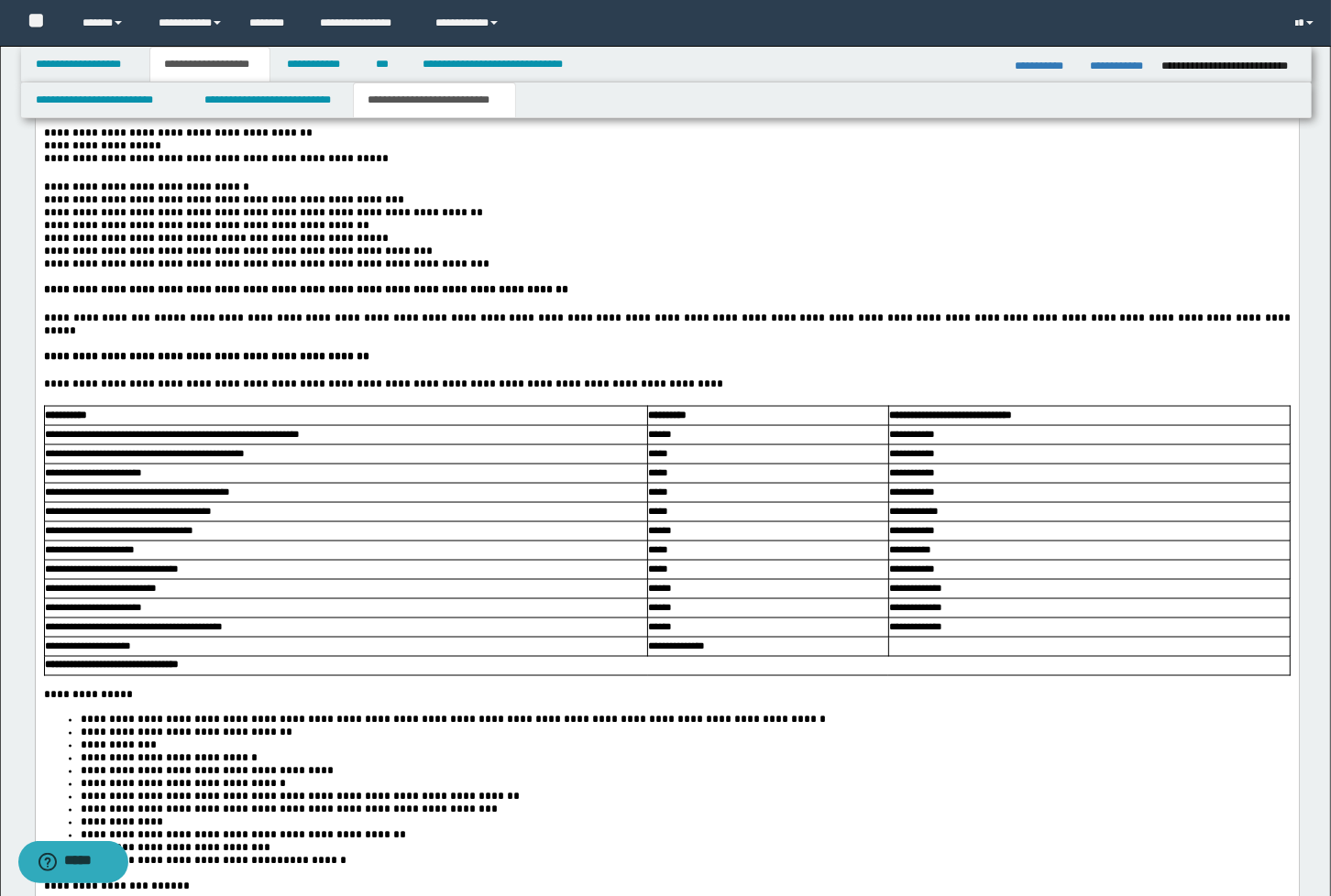 click on "**********" at bounding box center (667, 324) 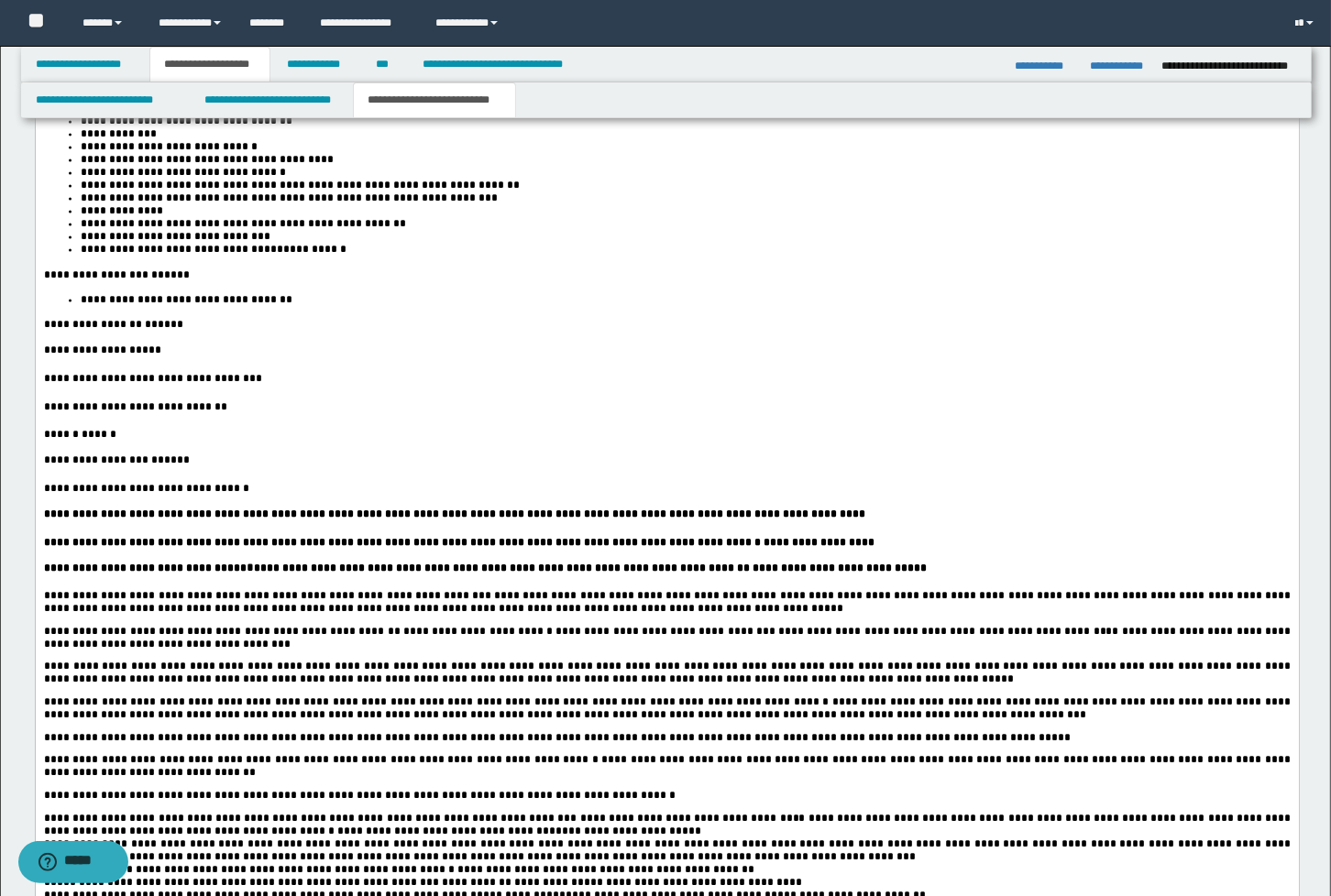 scroll, scrollTop: 3054, scrollLeft: 0, axis: vertical 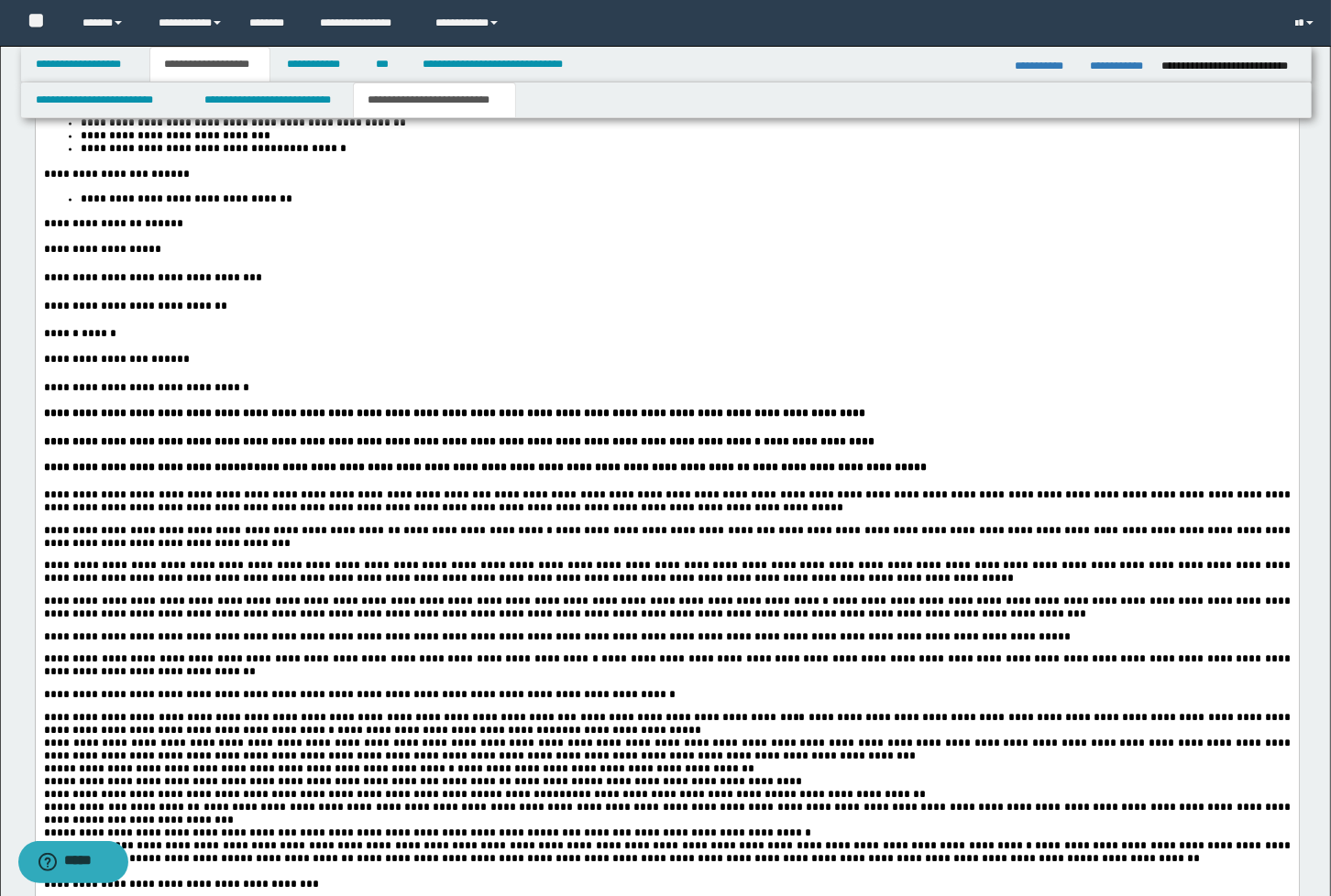 click on "**********" at bounding box center [666, 442] 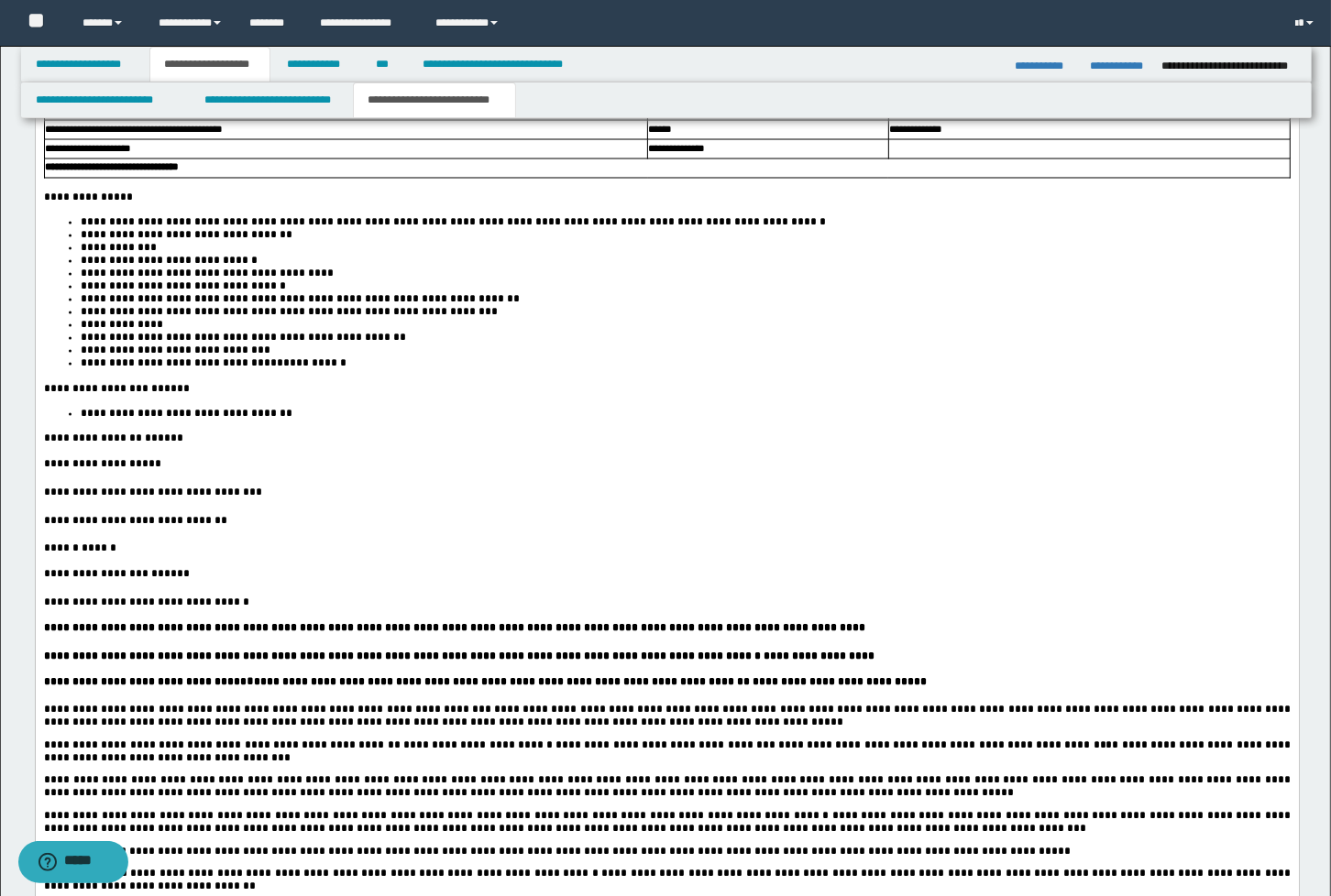 scroll, scrollTop: 2544, scrollLeft: 0, axis: vertical 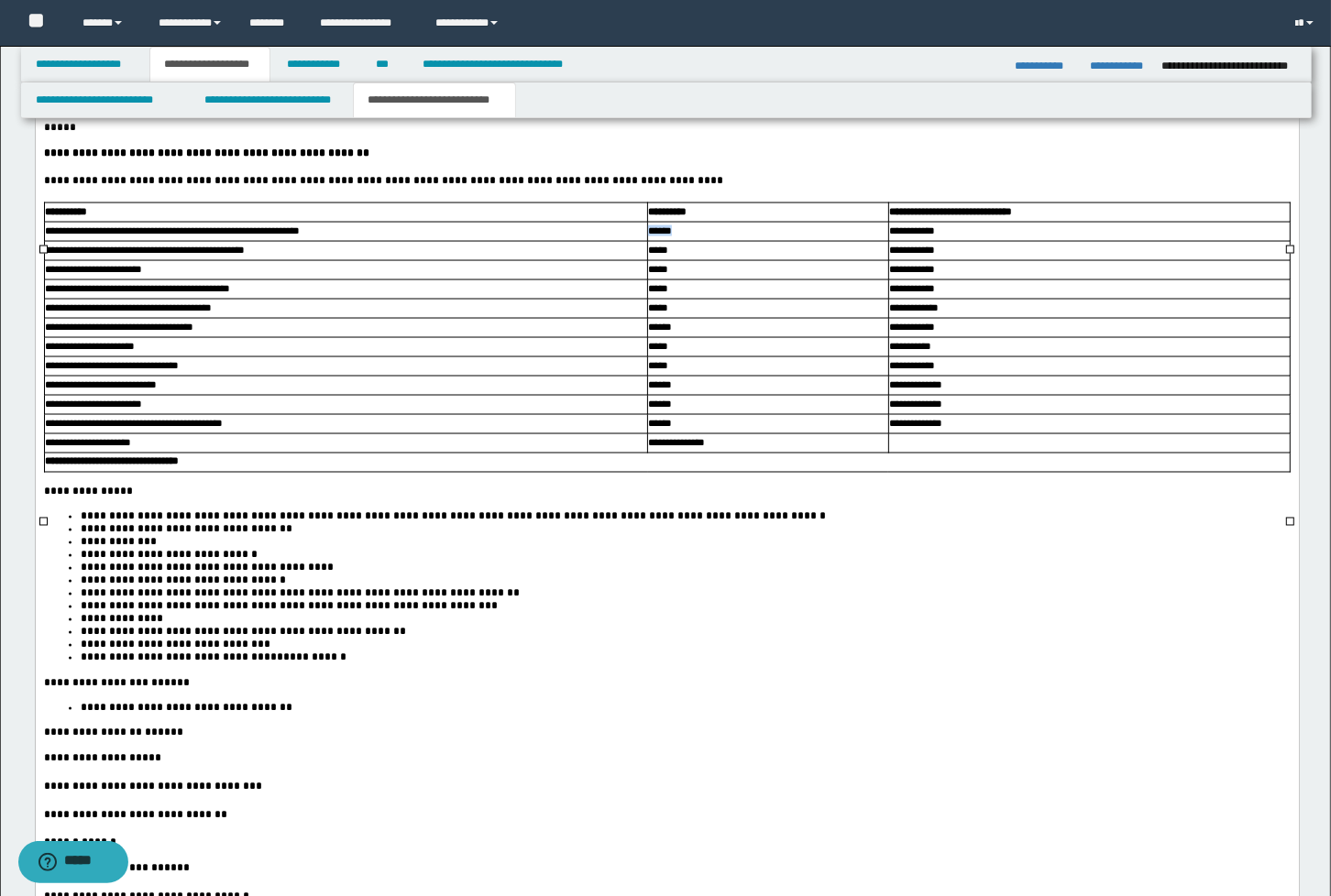 drag, startPoint x: 710, startPoint y: 284, endPoint x: 591, endPoint y: 277, distance: 119.2057 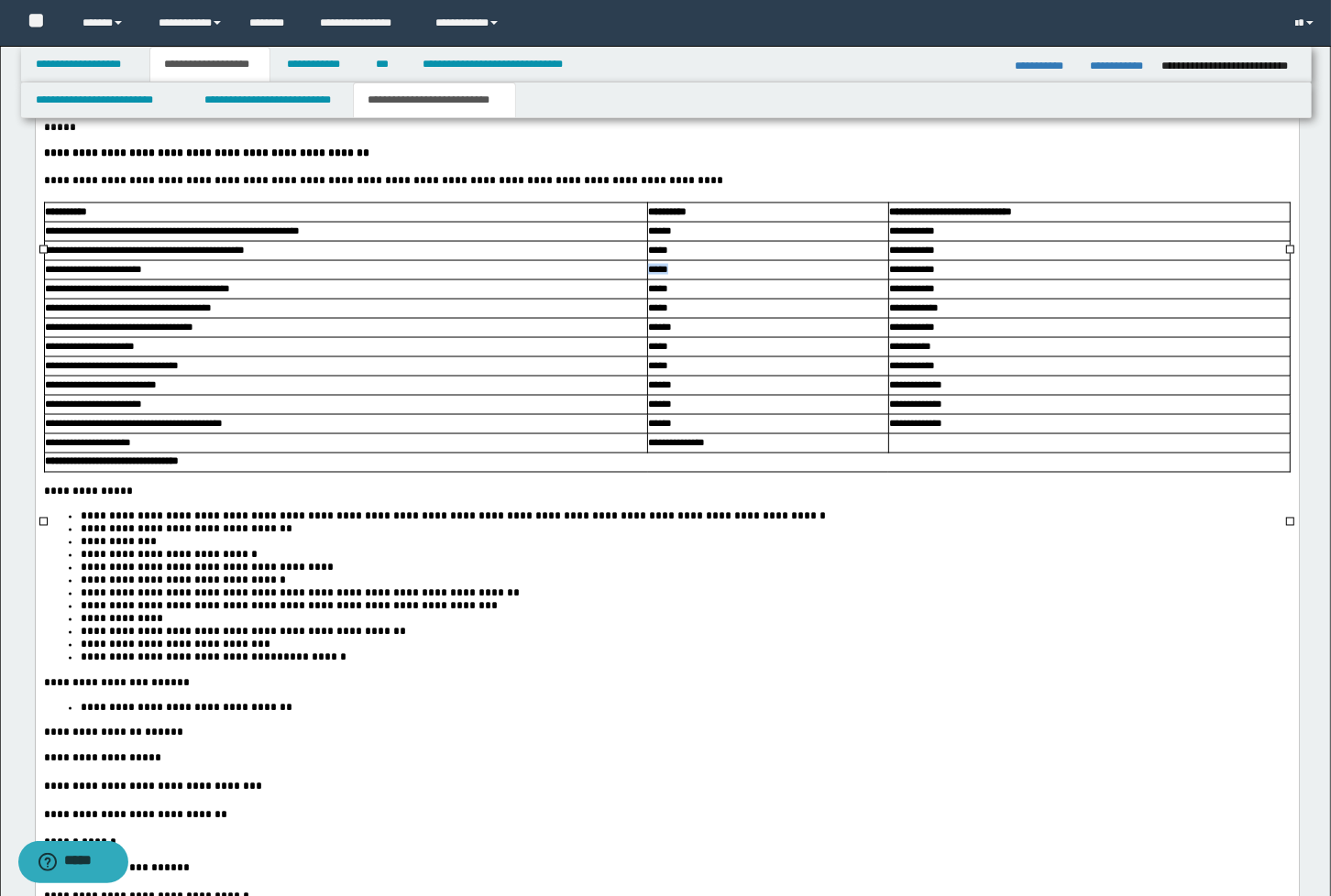 drag, startPoint x: 684, startPoint y: 321, endPoint x: 625, endPoint y: 320, distance: 59.00847 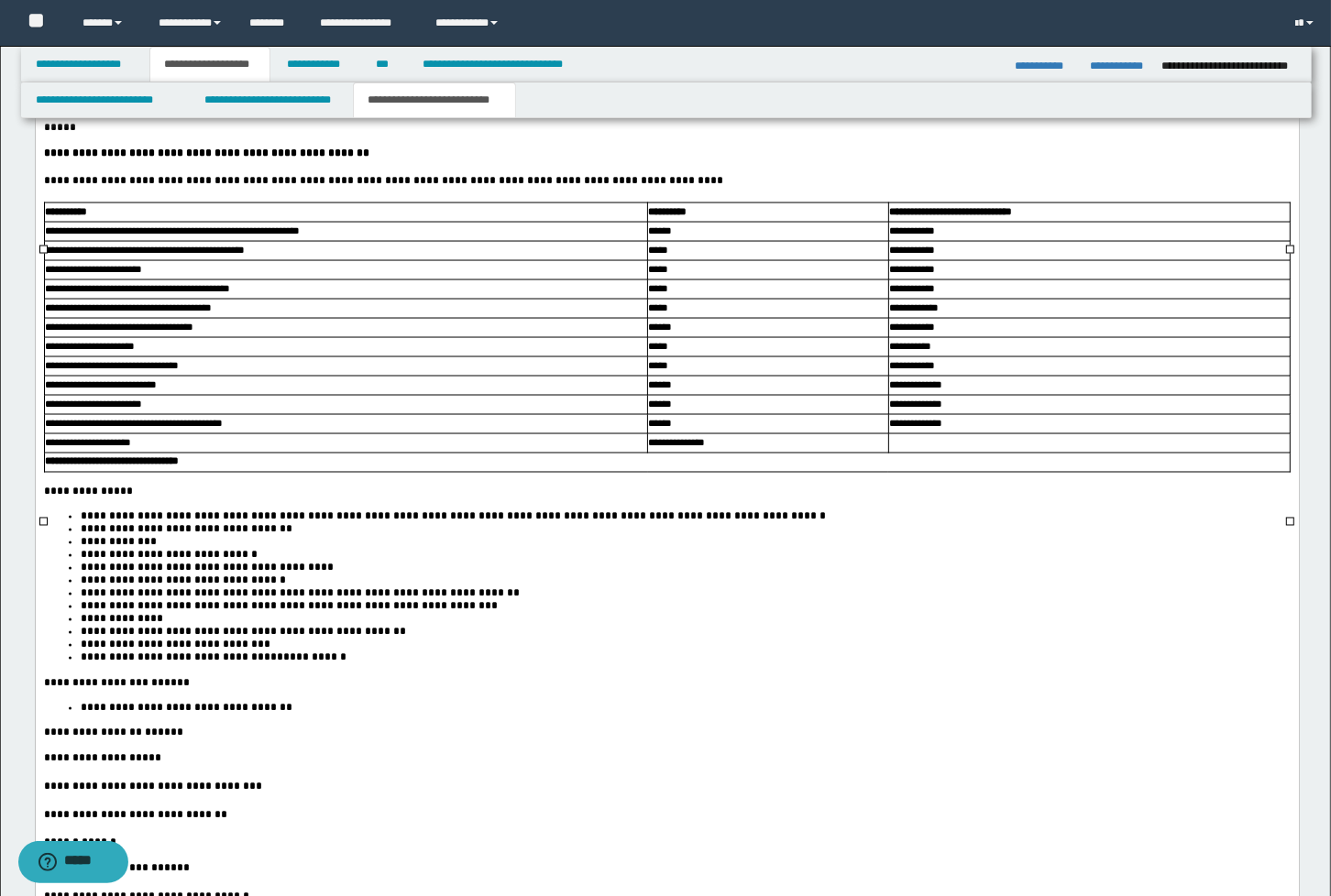 click on "******" at bounding box center [766, 404] 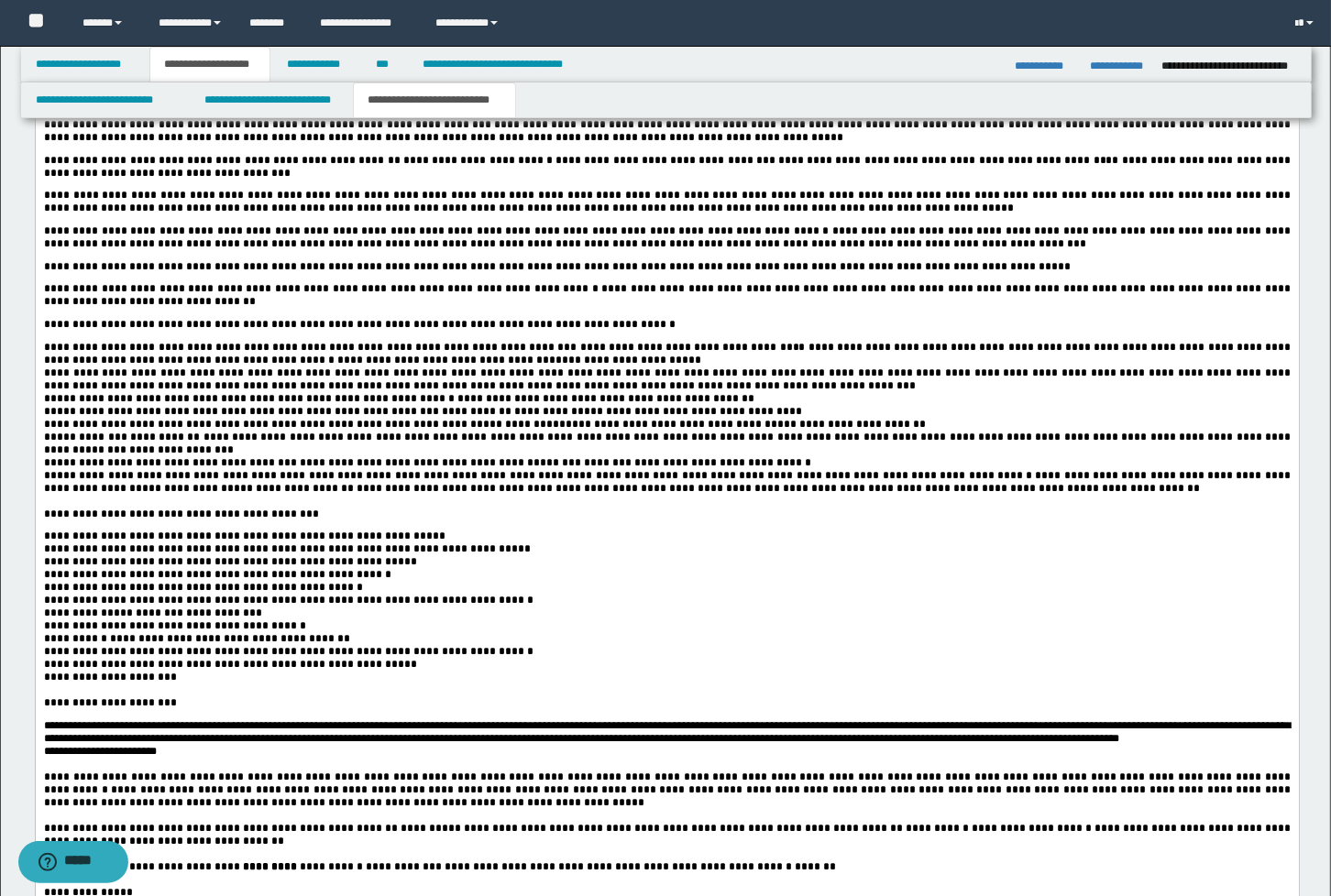scroll, scrollTop: 3460, scrollLeft: 0, axis: vertical 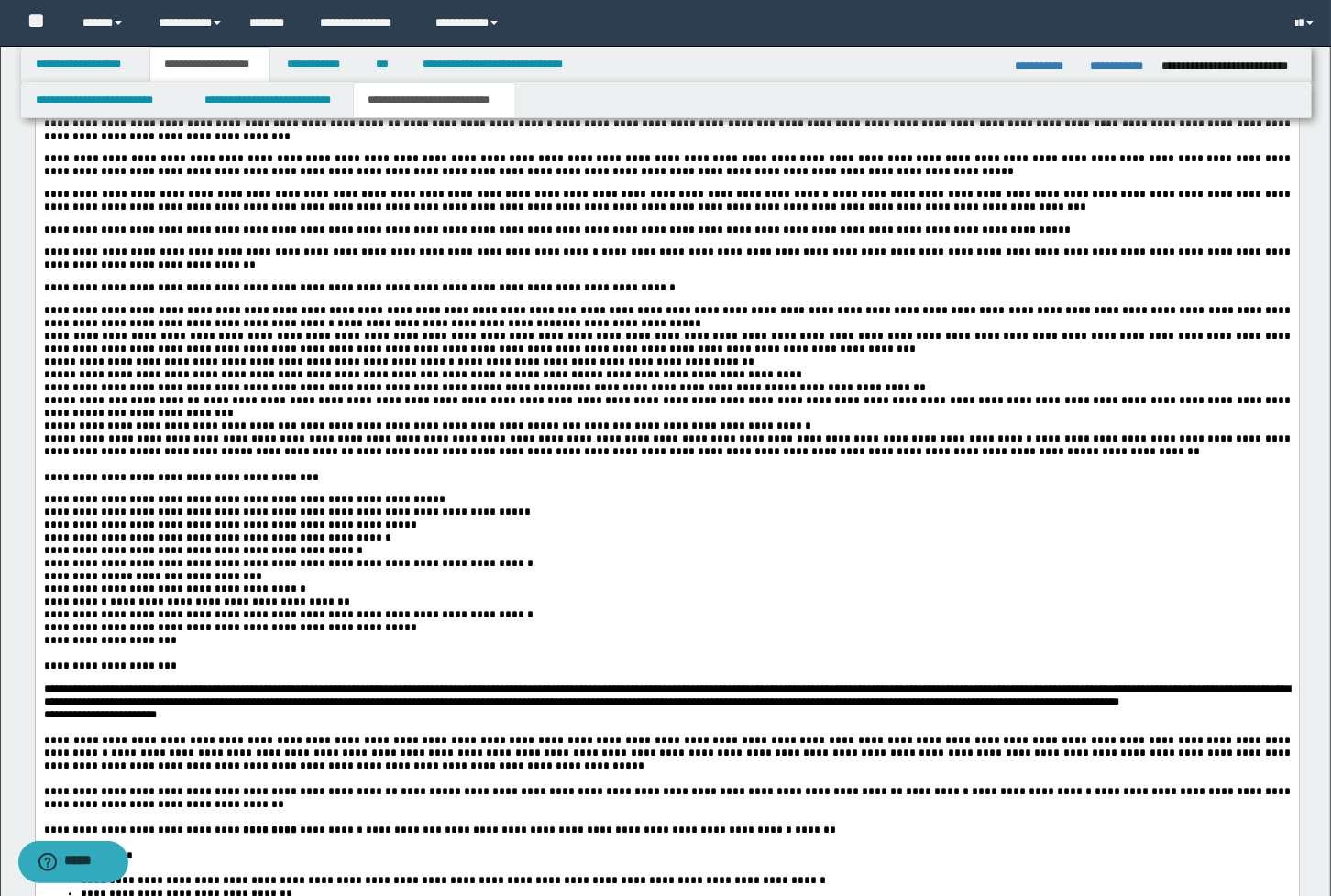 click on "**********" at bounding box center [862, 388] 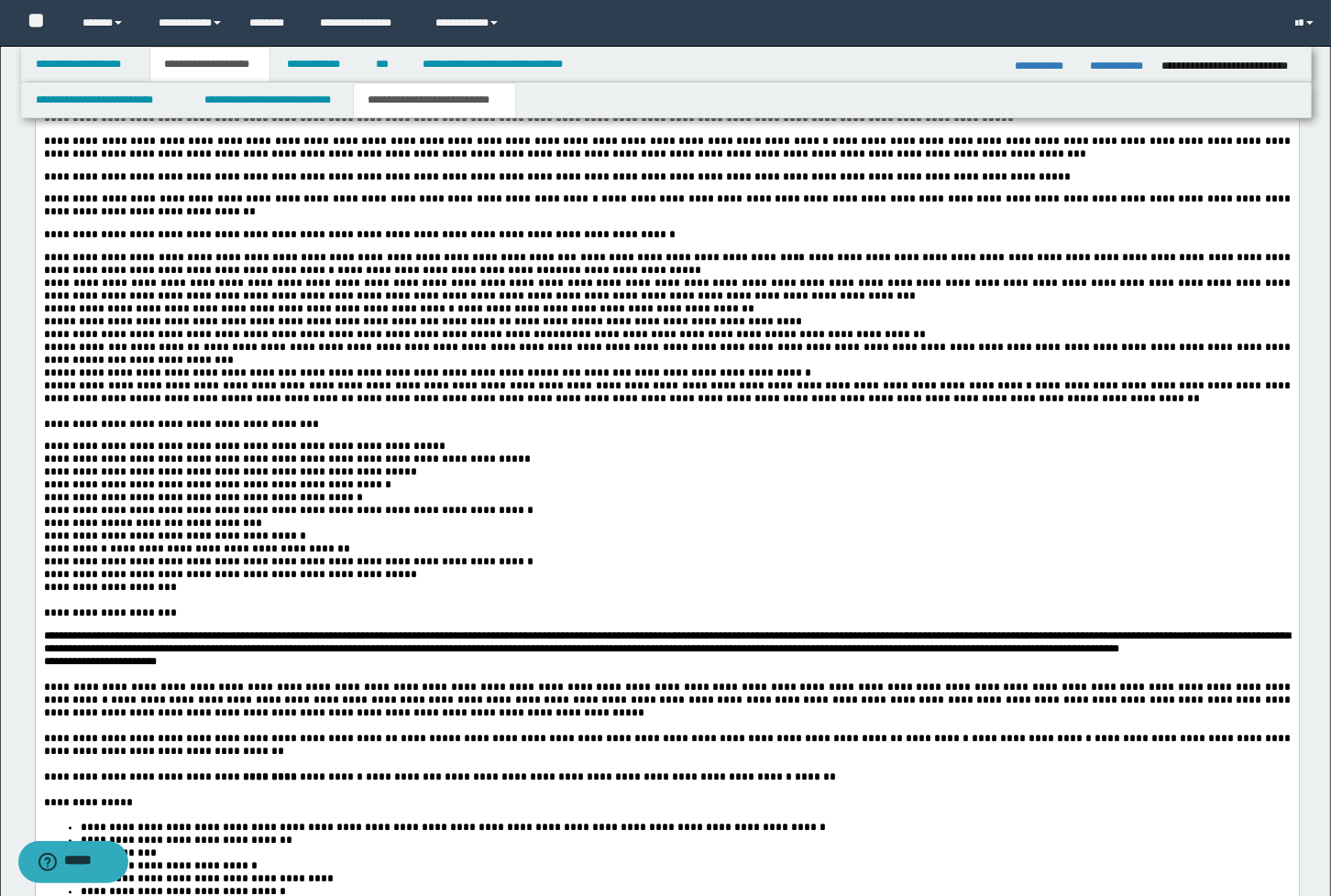 scroll, scrollTop: 3562, scrollLeft: 0, axis: vertical 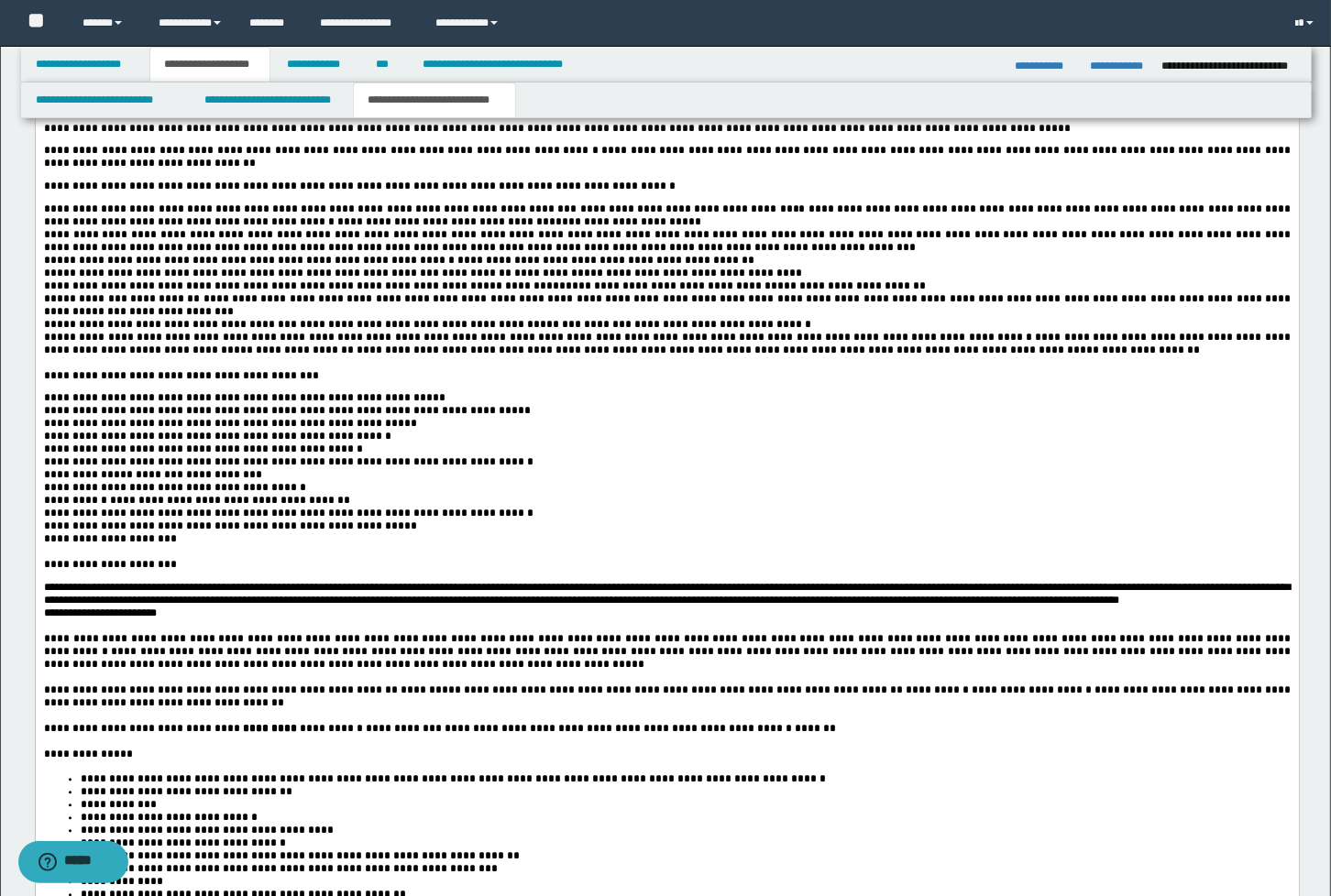 click on "**********" at bounding box center (667, 305) 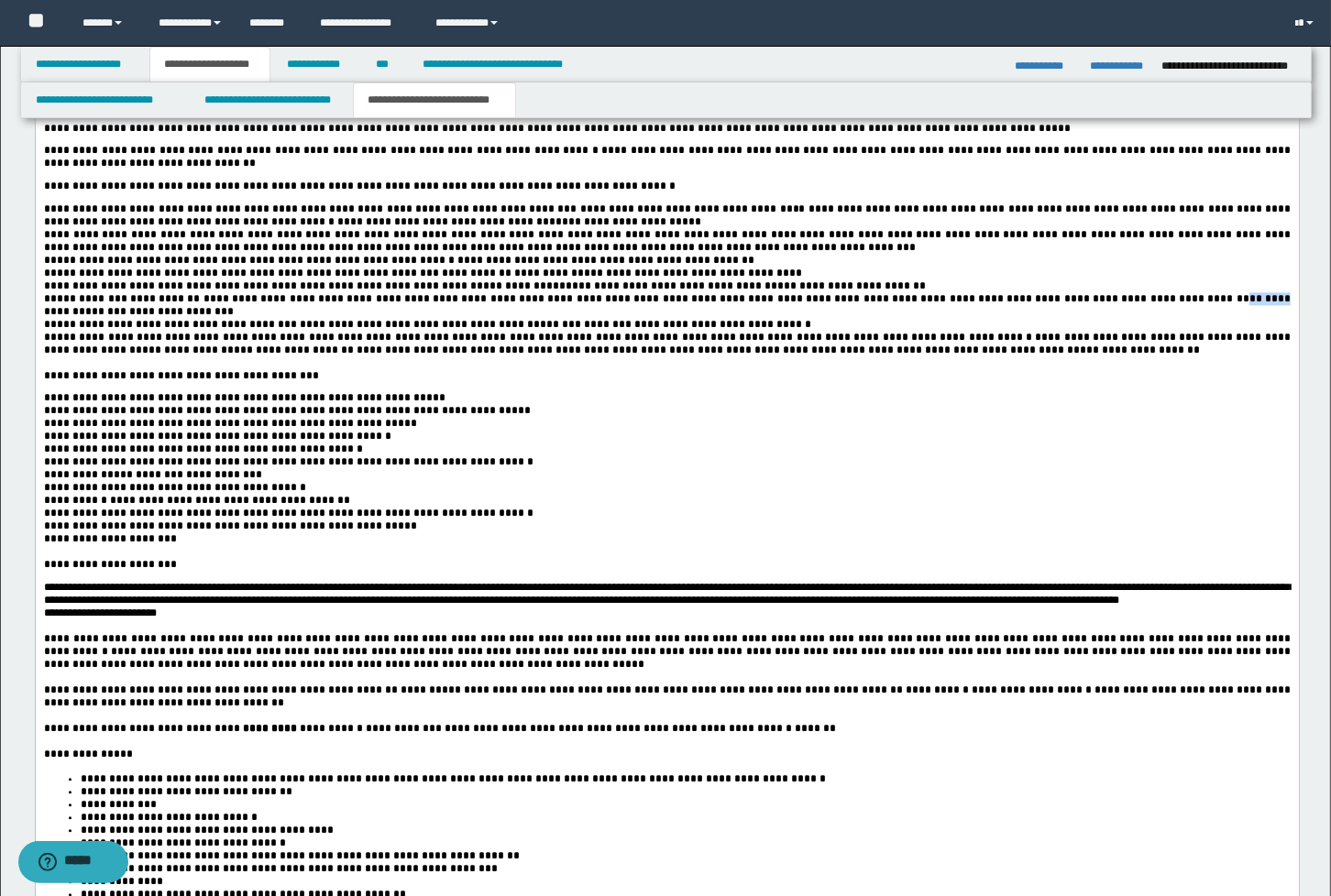 click on "**********" at bounding box center [667, 305] 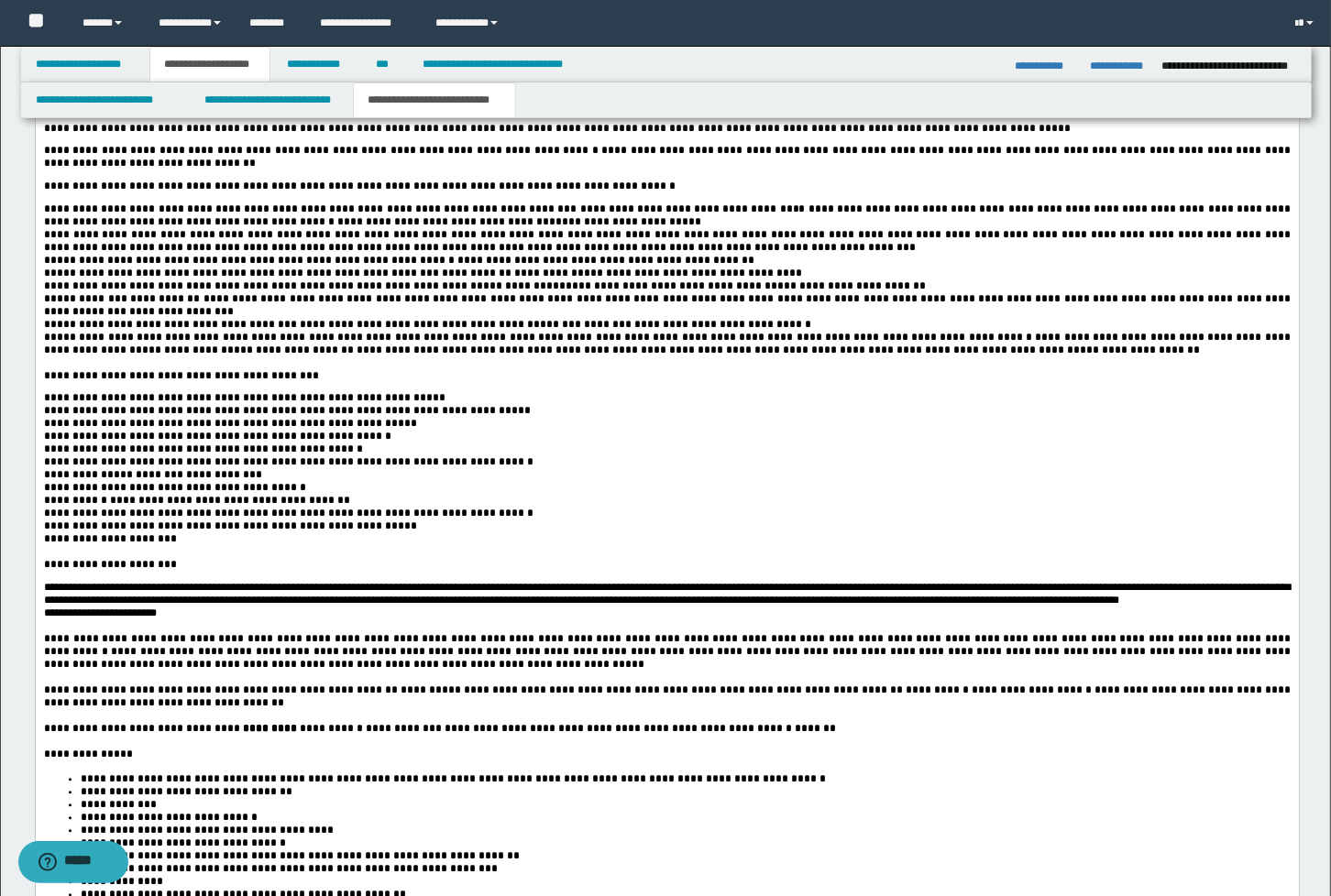 click on "**********" at bounding box center [666, 305] 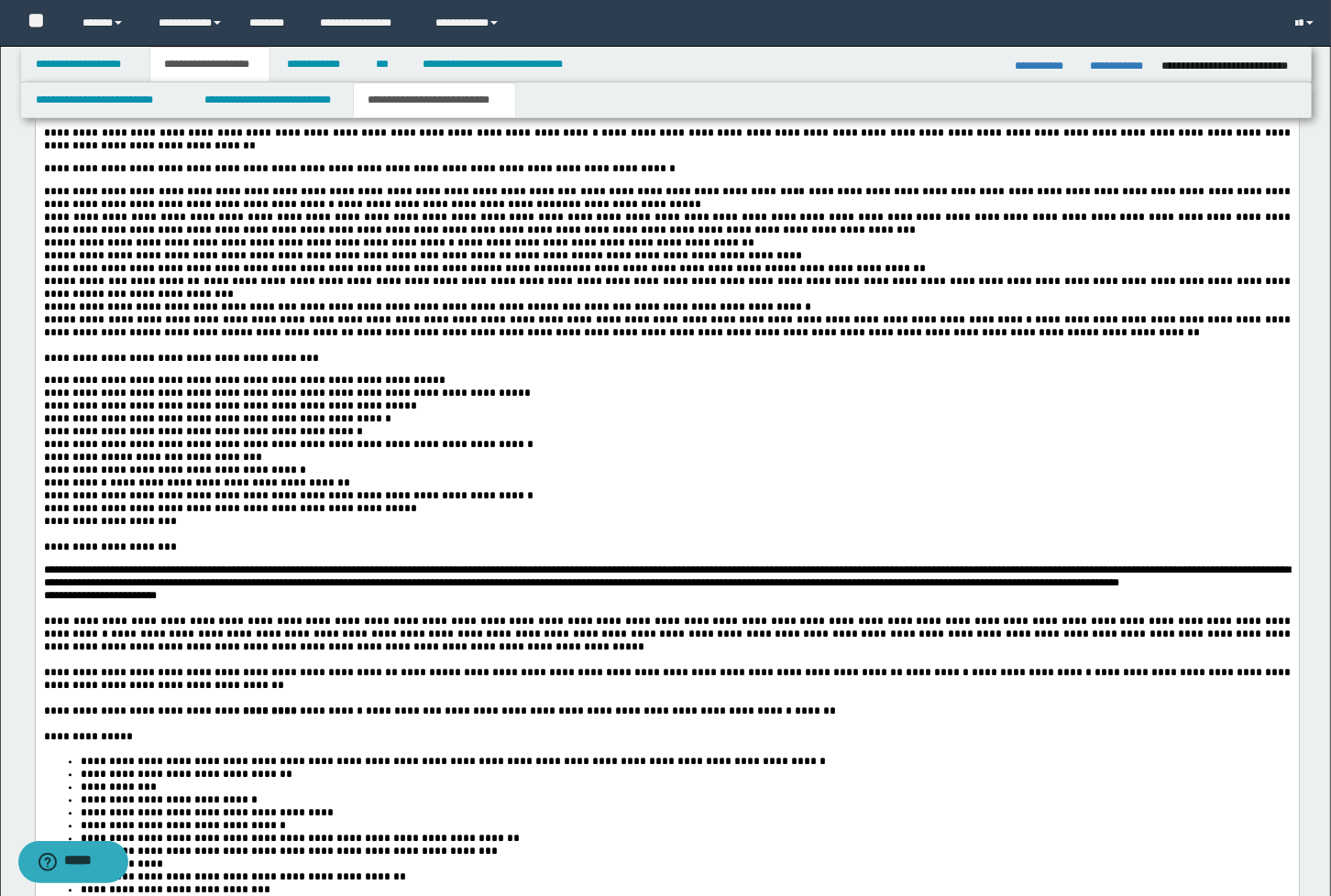 scroll, scrollTop: 3562, scrollLeft: 0, axis: vertical 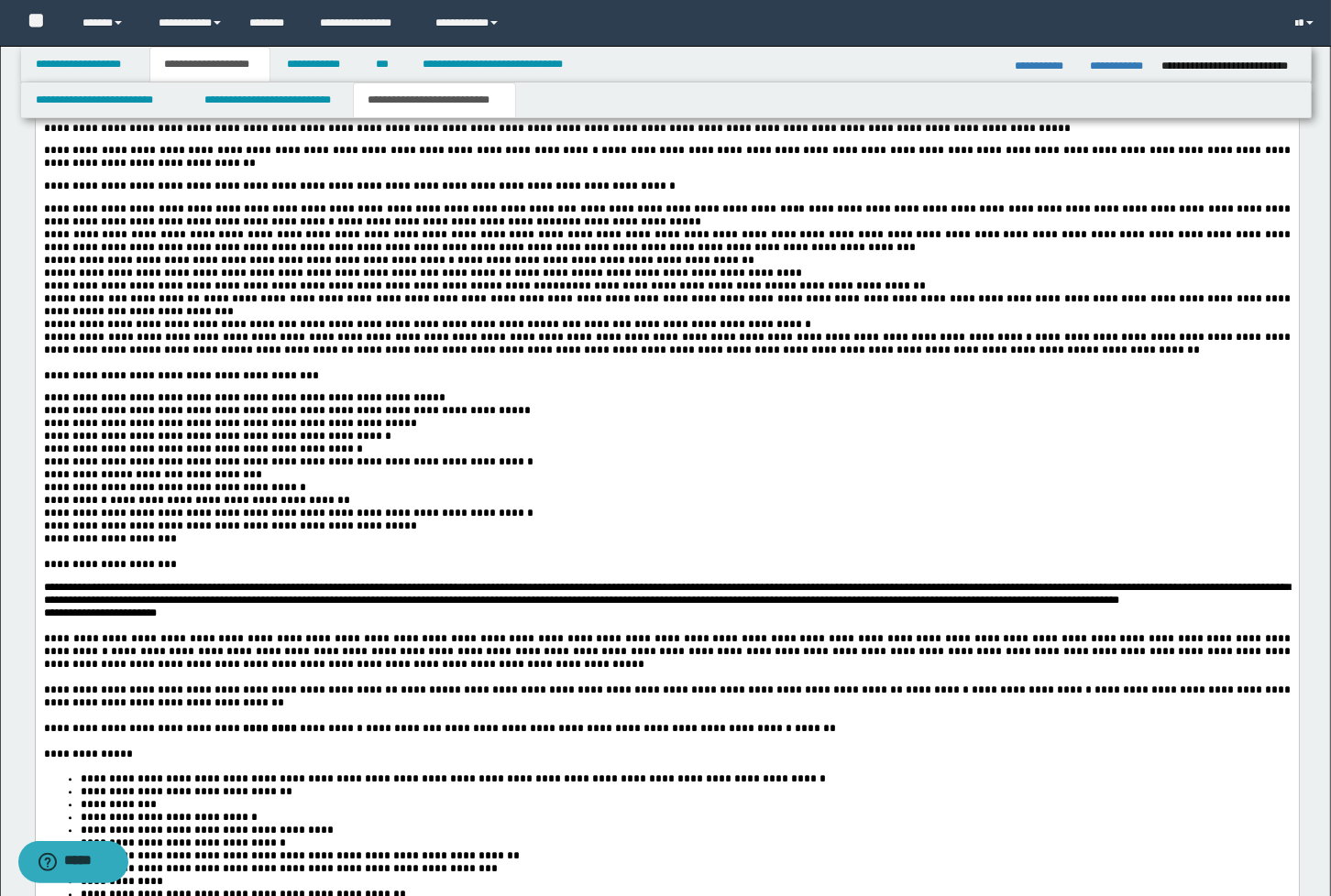 click on "**********" at bounding box center (749, 324) 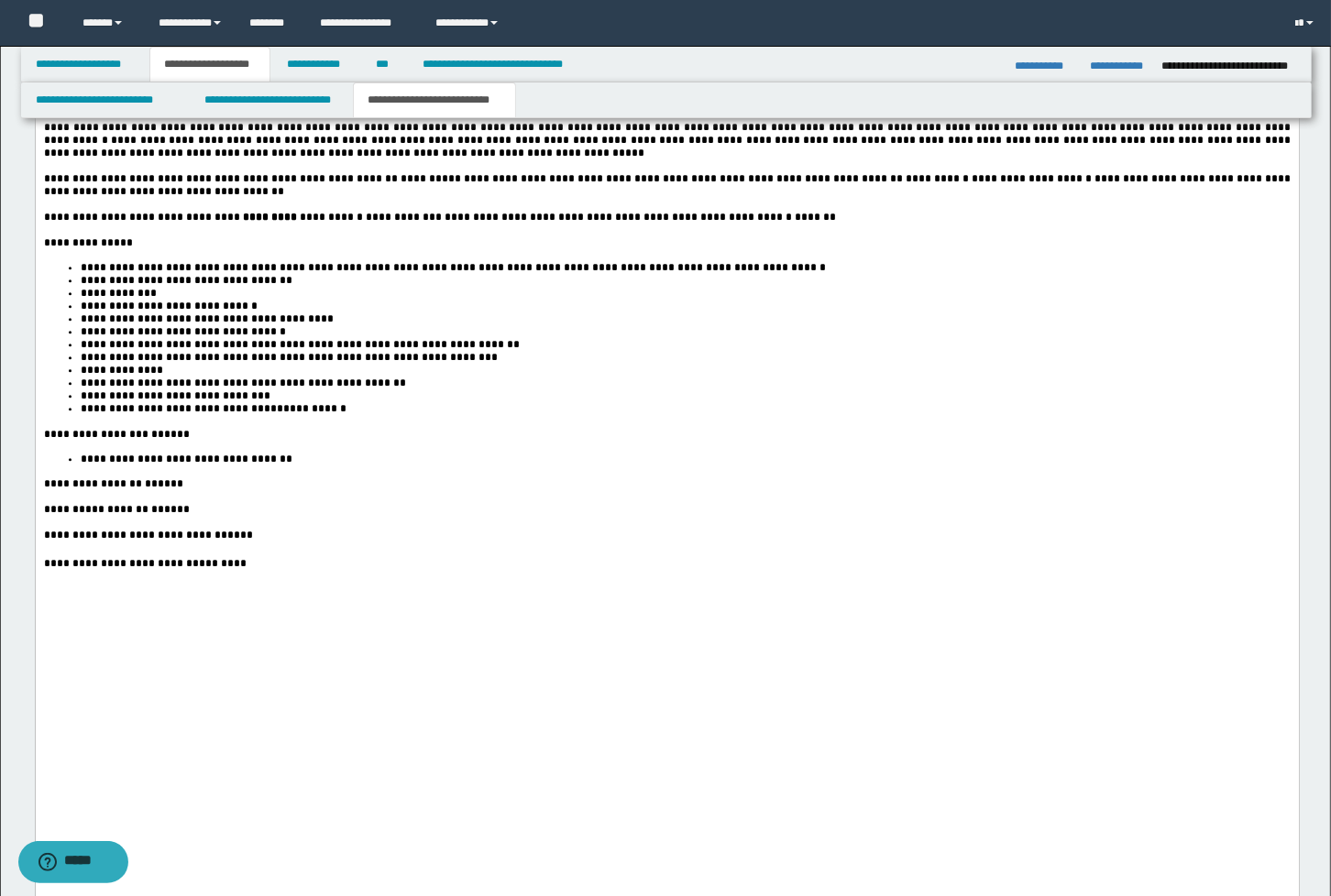 scroll, scrollTop: 4173, scrollLeft: 0, axis: vertical 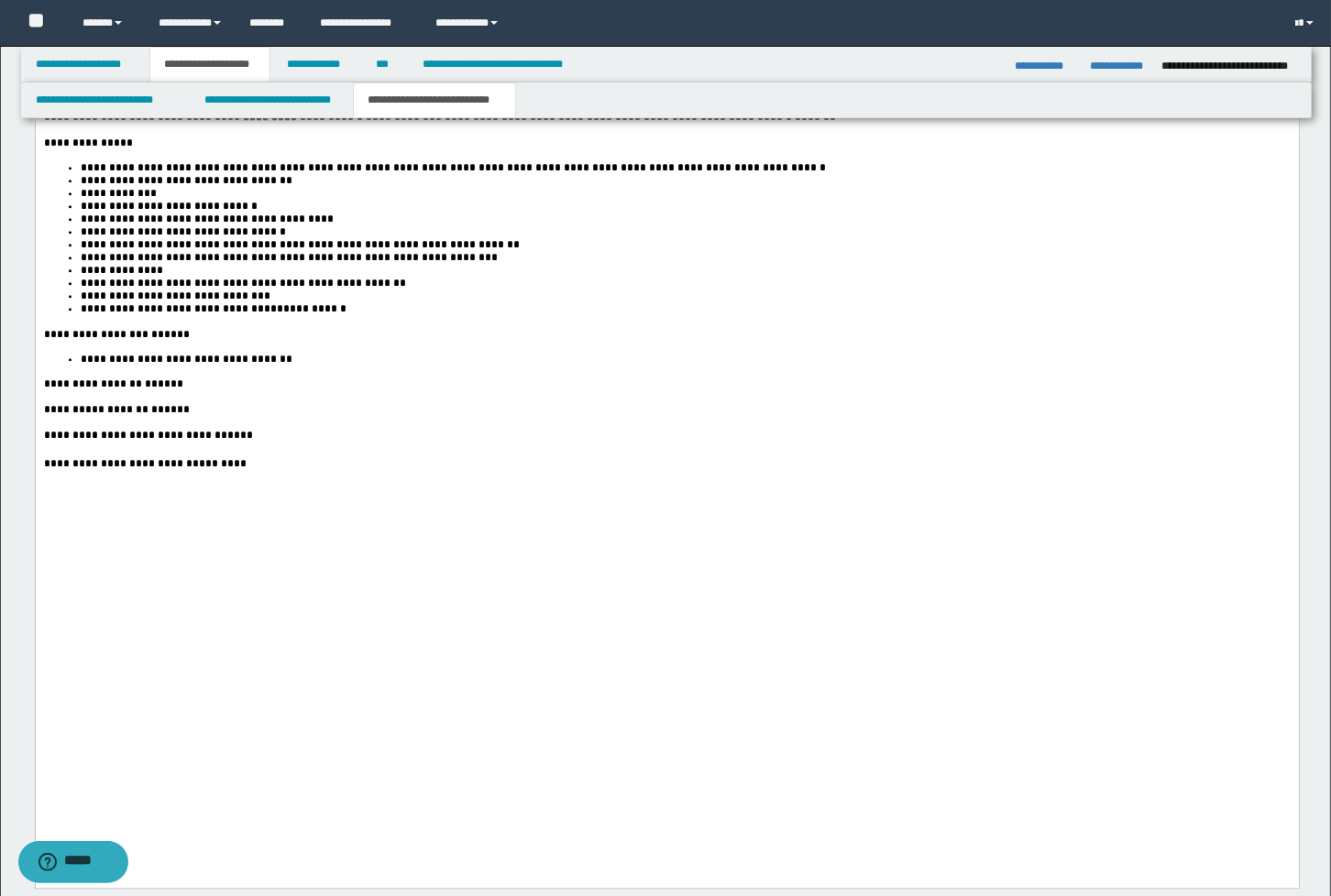 click on "**********" at bounding box center (685, 257) 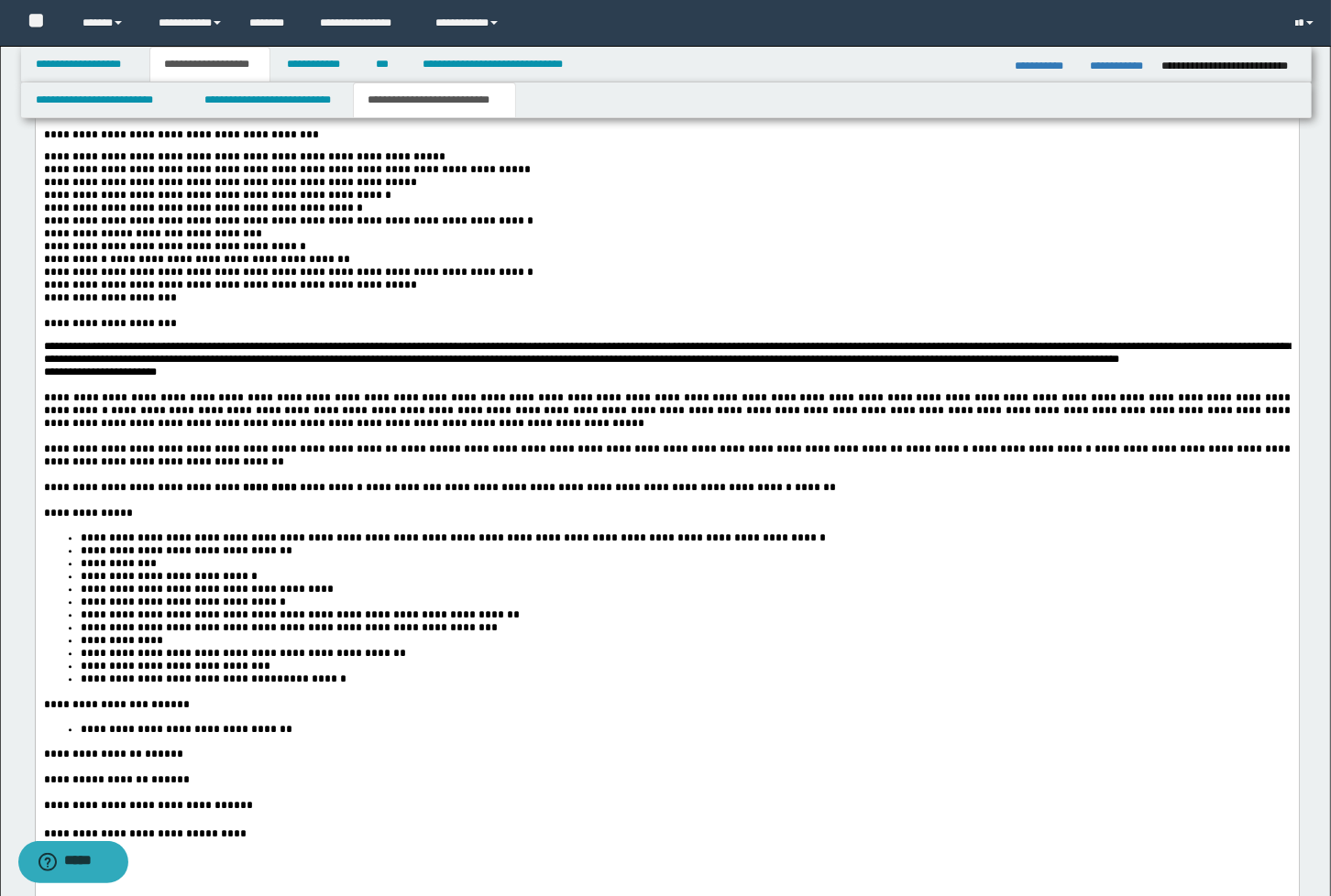 scroll, scrollTop: 3766, scrollLeft: 0, axis: vertical 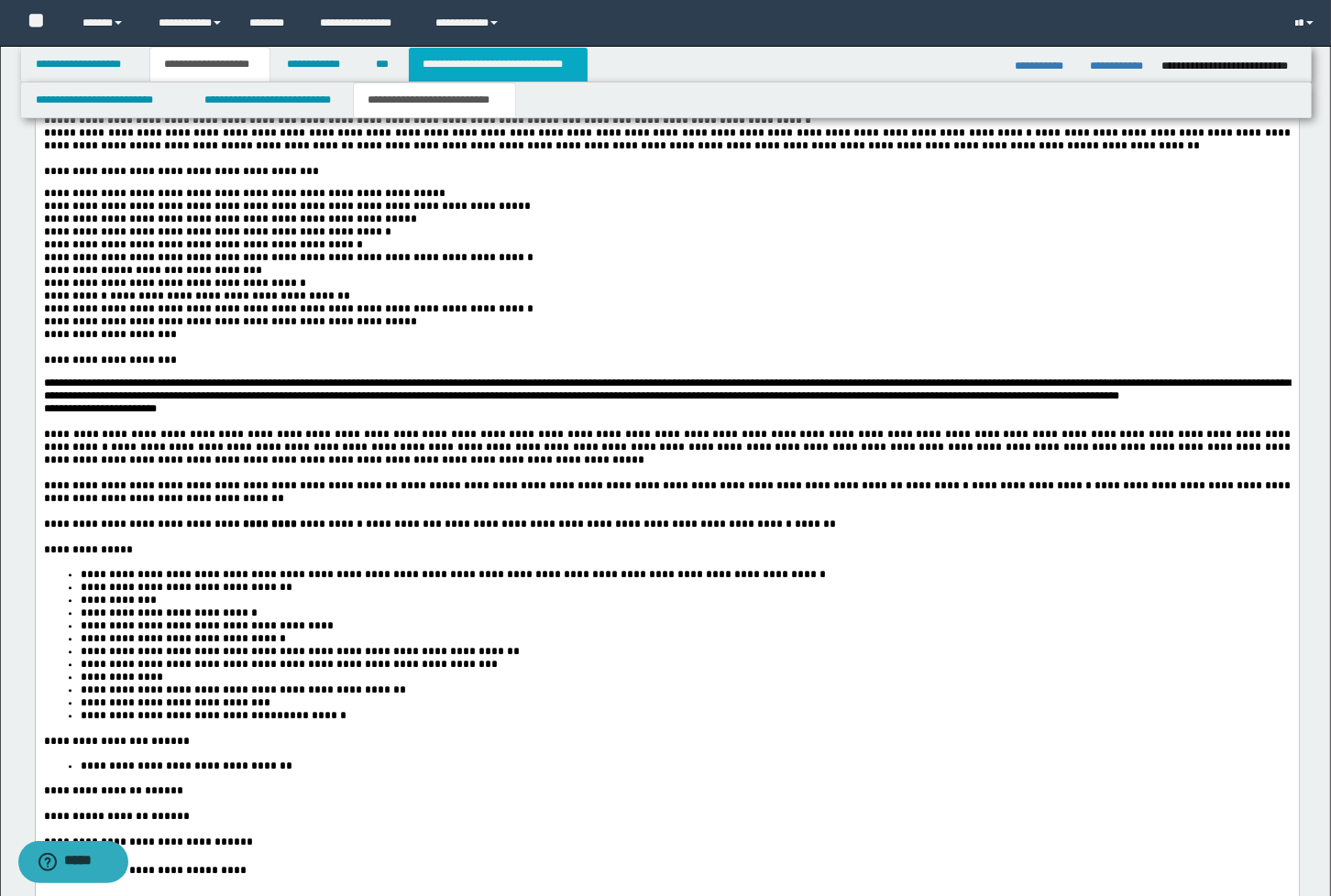click on "**********" at bounding box center [498, 64] 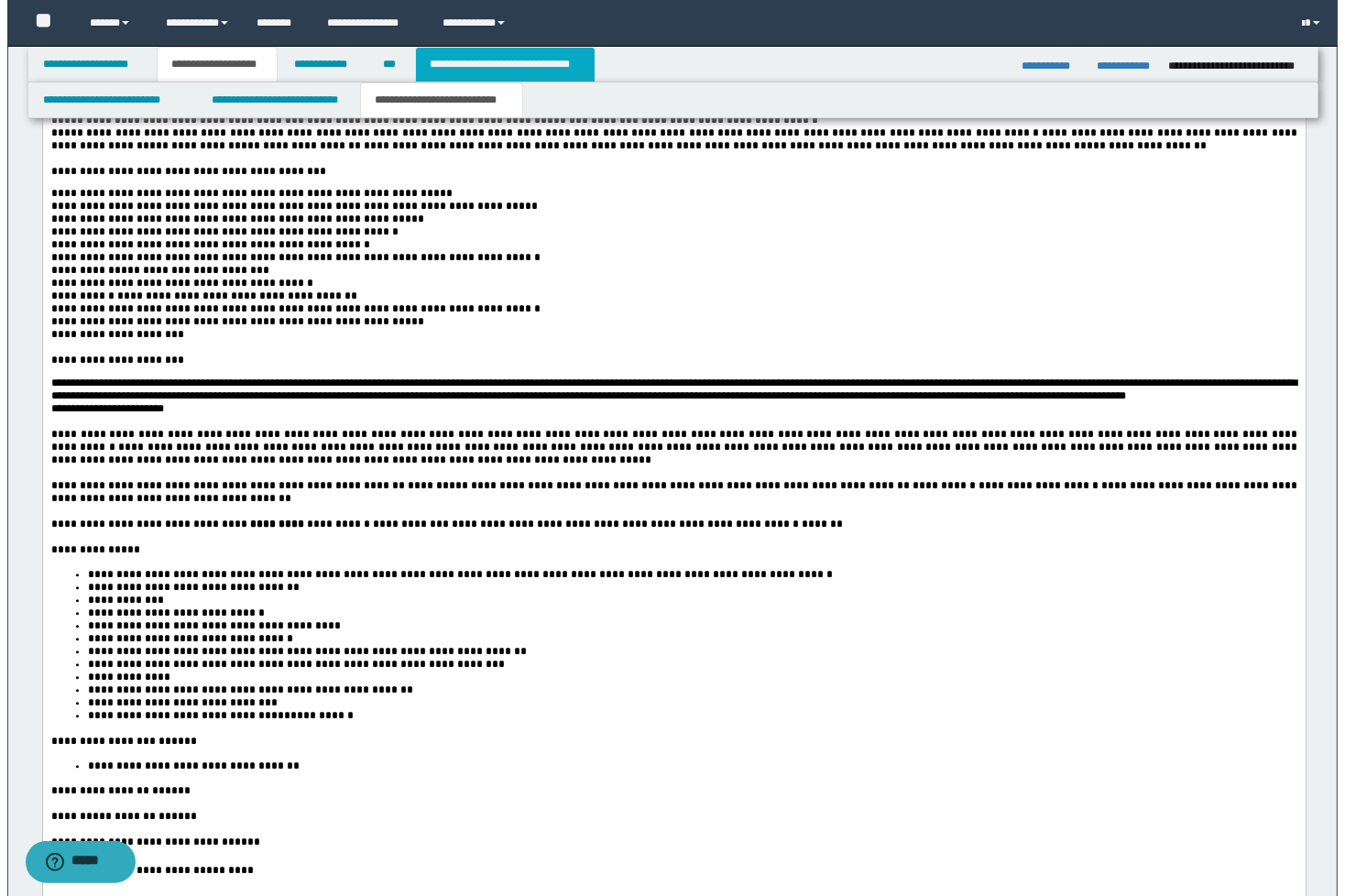 scroll, scrollTop: 0, scrollLeft: 0, axis: both 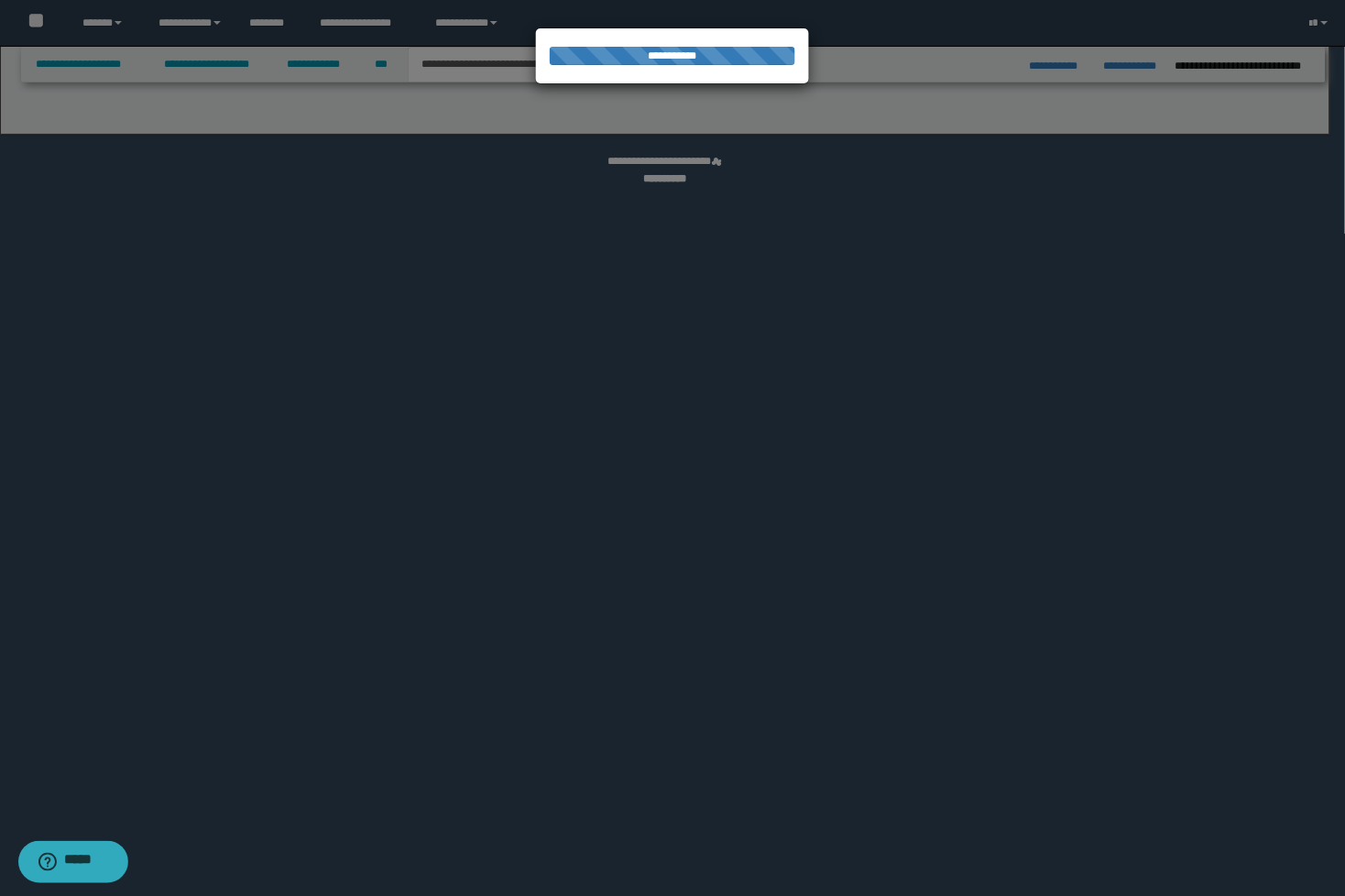 select on "*" 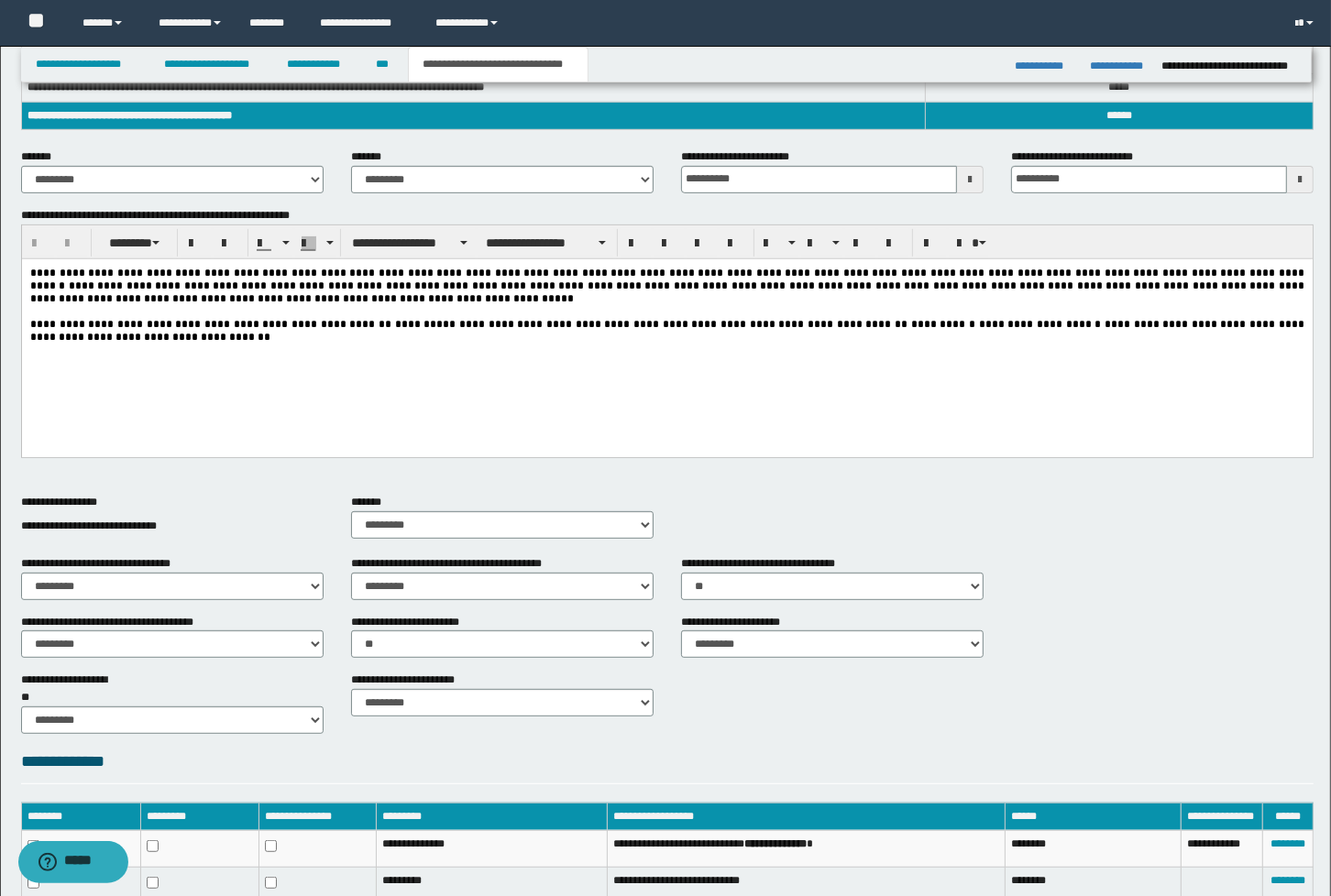 scroll, scrollTop: 191, scrollLeft: 0, axis: vertical 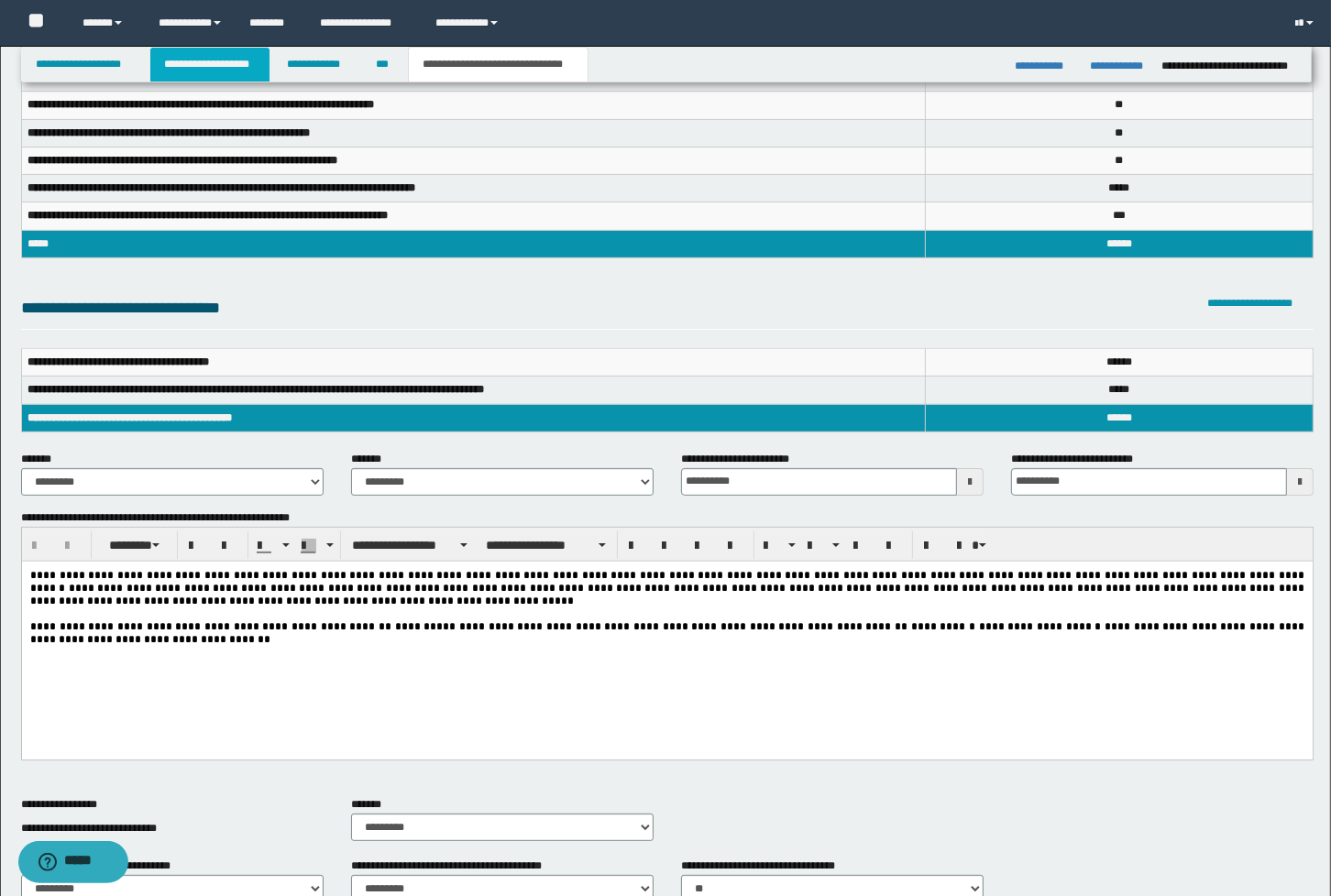click on "**********" at bounding box center [210, 64] 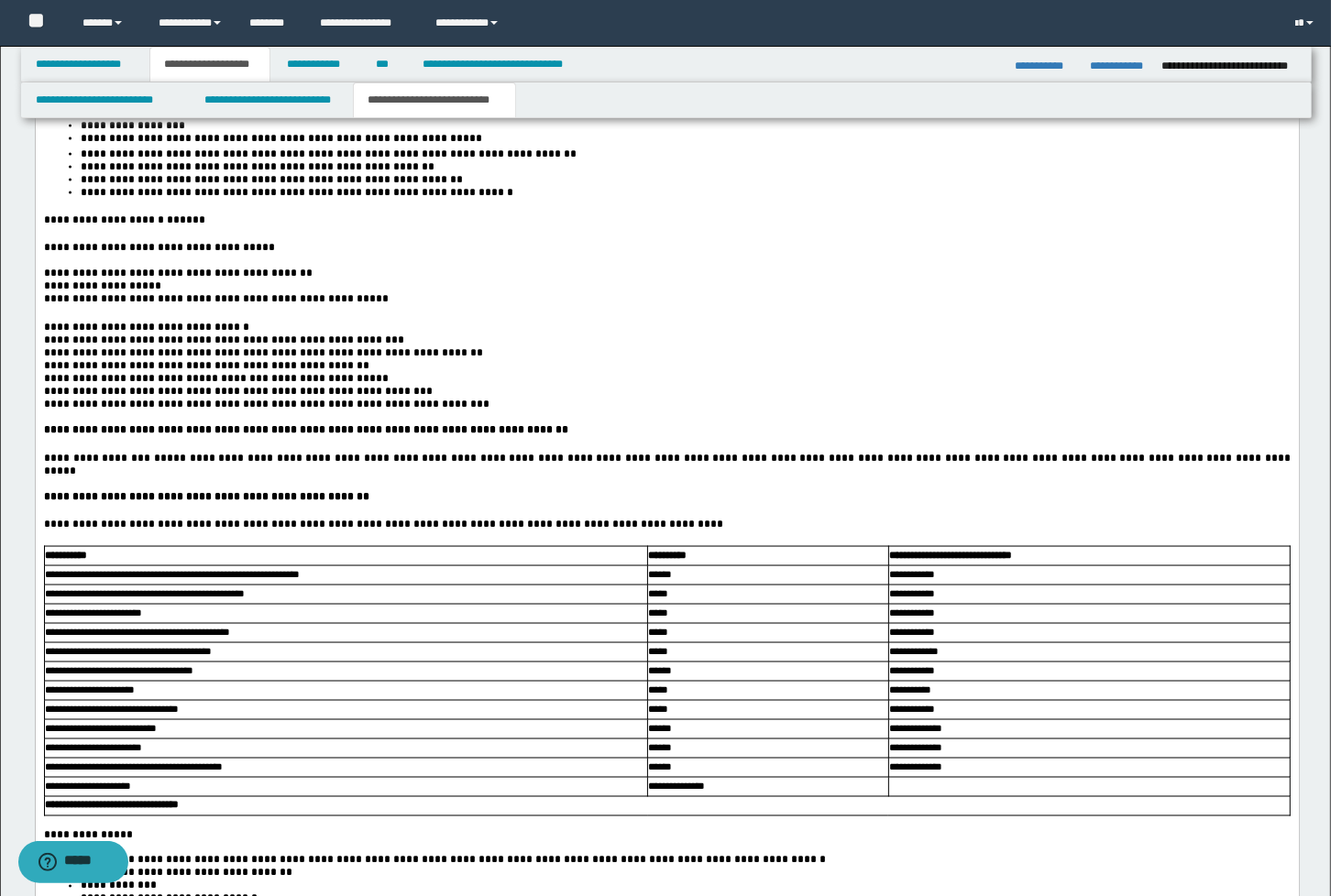 scroll, scrollTop: 2052, scrollLeft: 0, axis: vertical 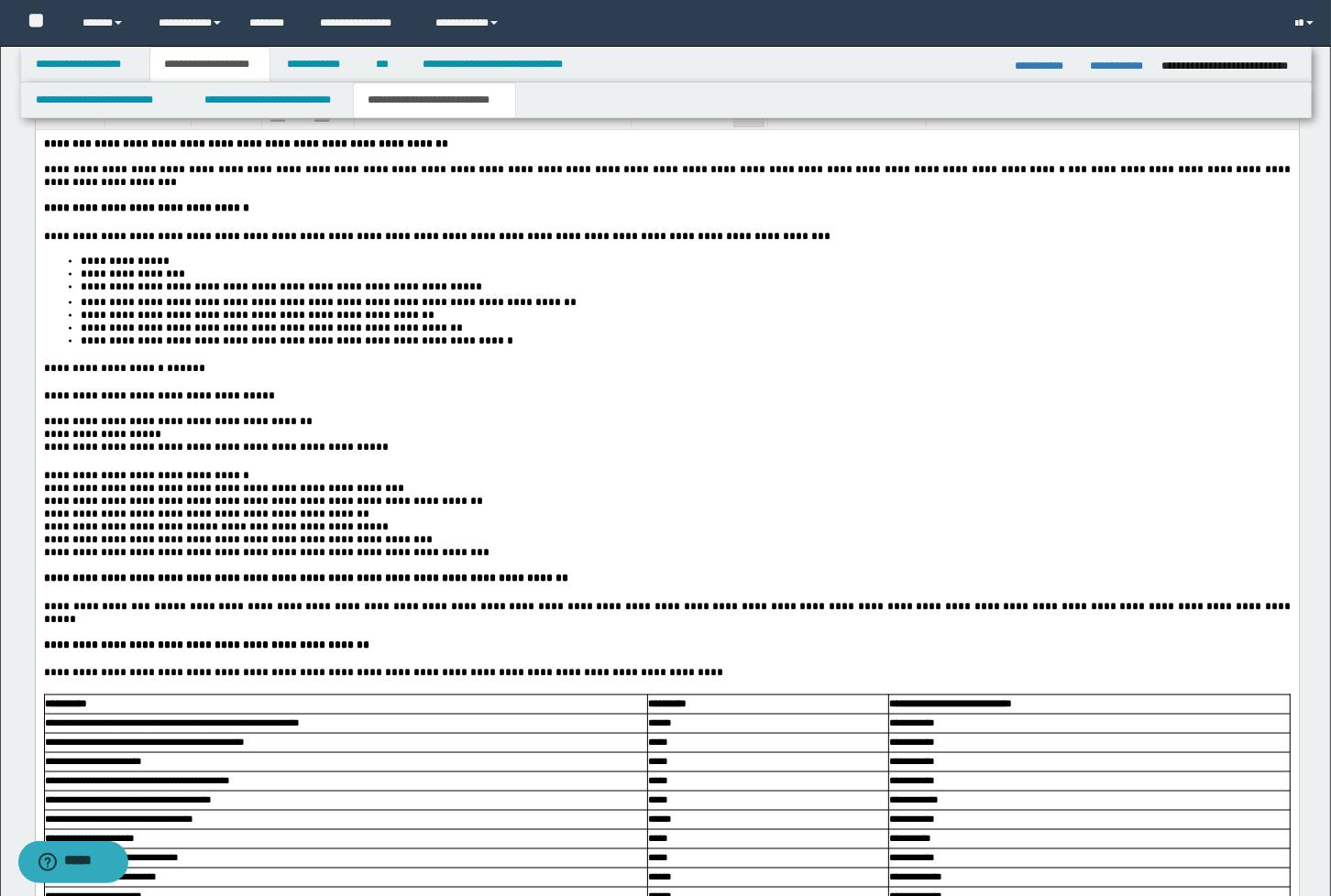 click on "**********" at bounding box center (436, 235) 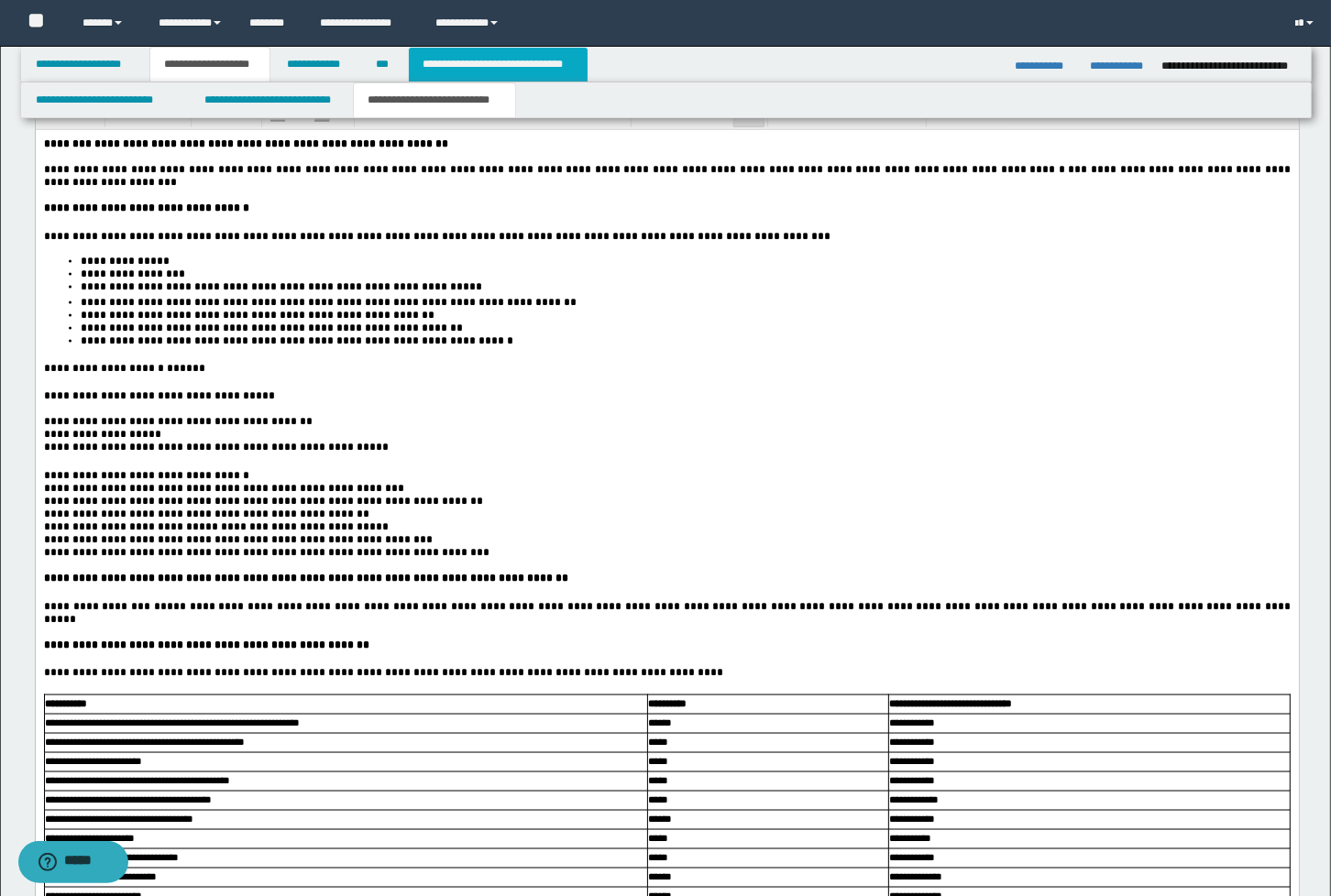 click on "**********" at bounding box center [498, 64] 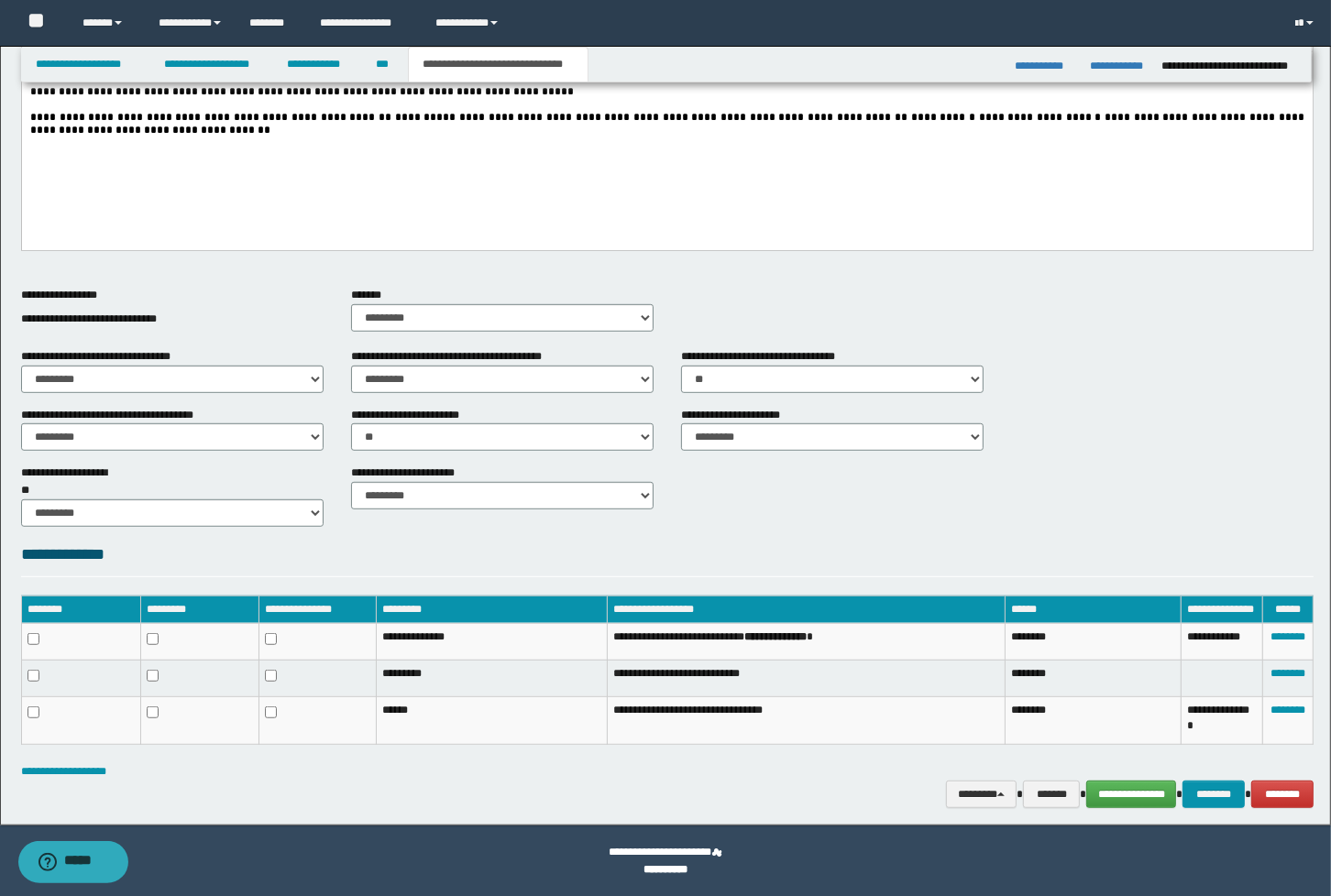 scroll, scrollTop: 191, scrollLeft: 0, axis: vertical 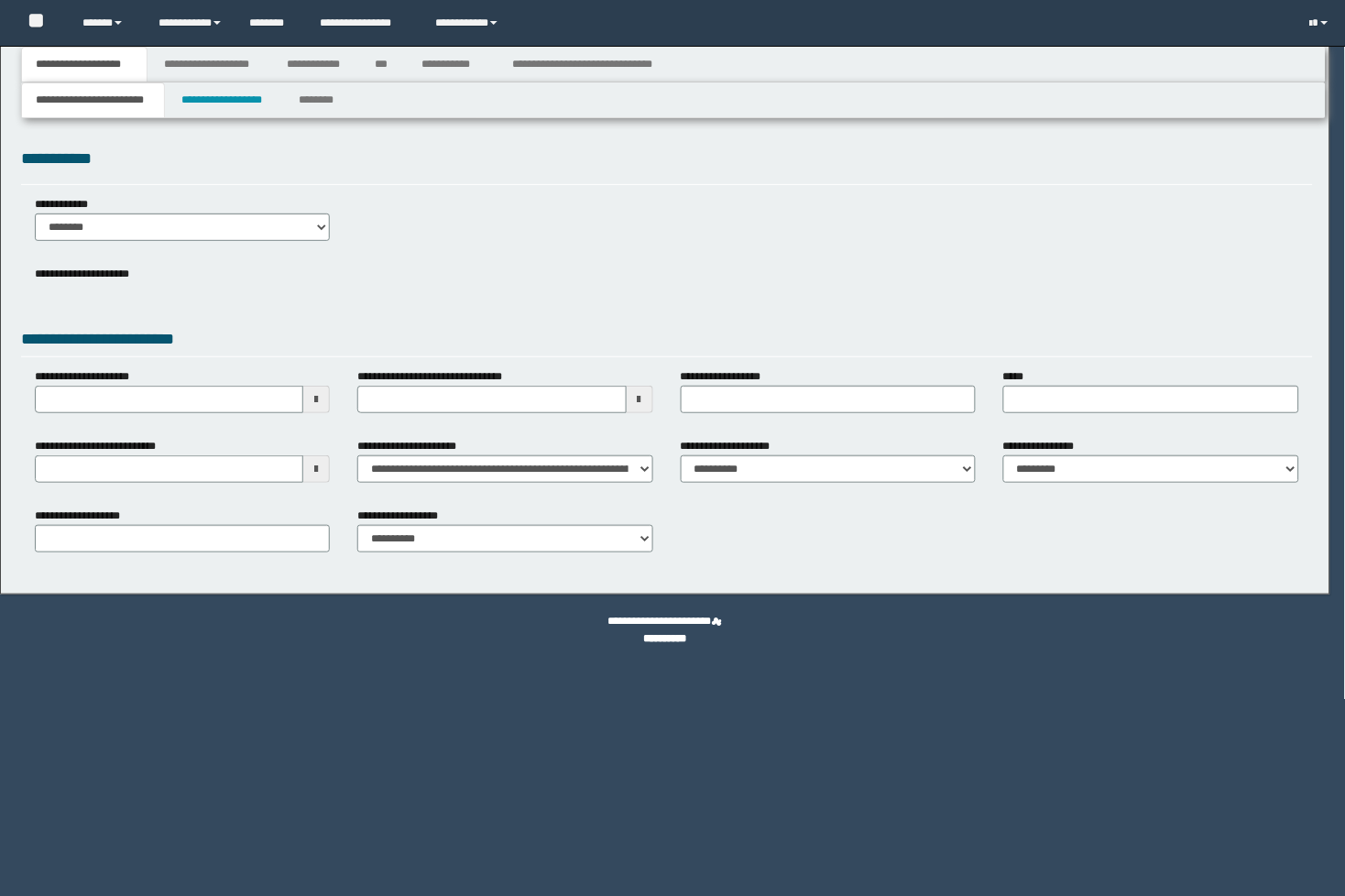 select on "**" 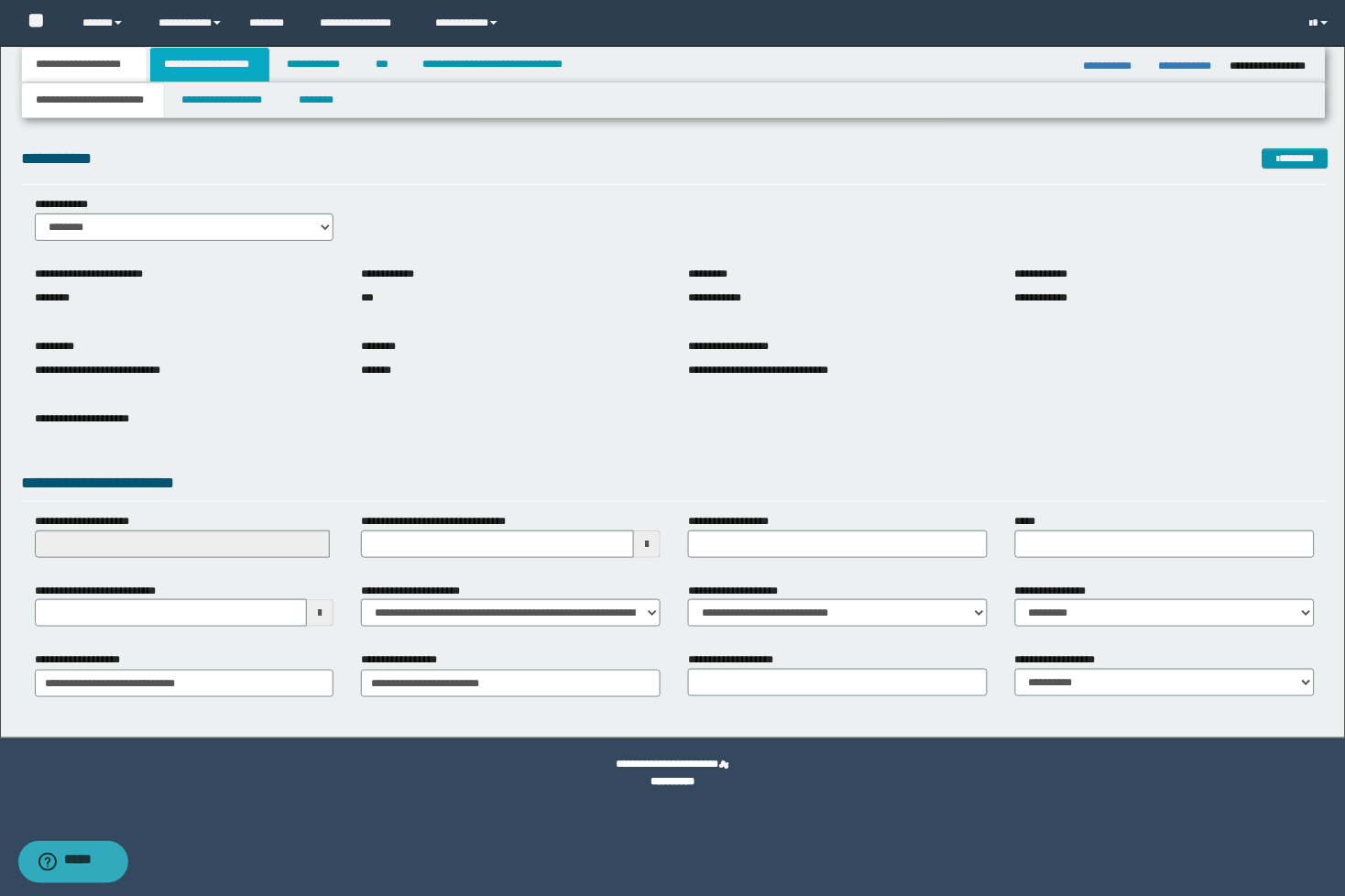 click on "**********" at bounding box center (210, 64) 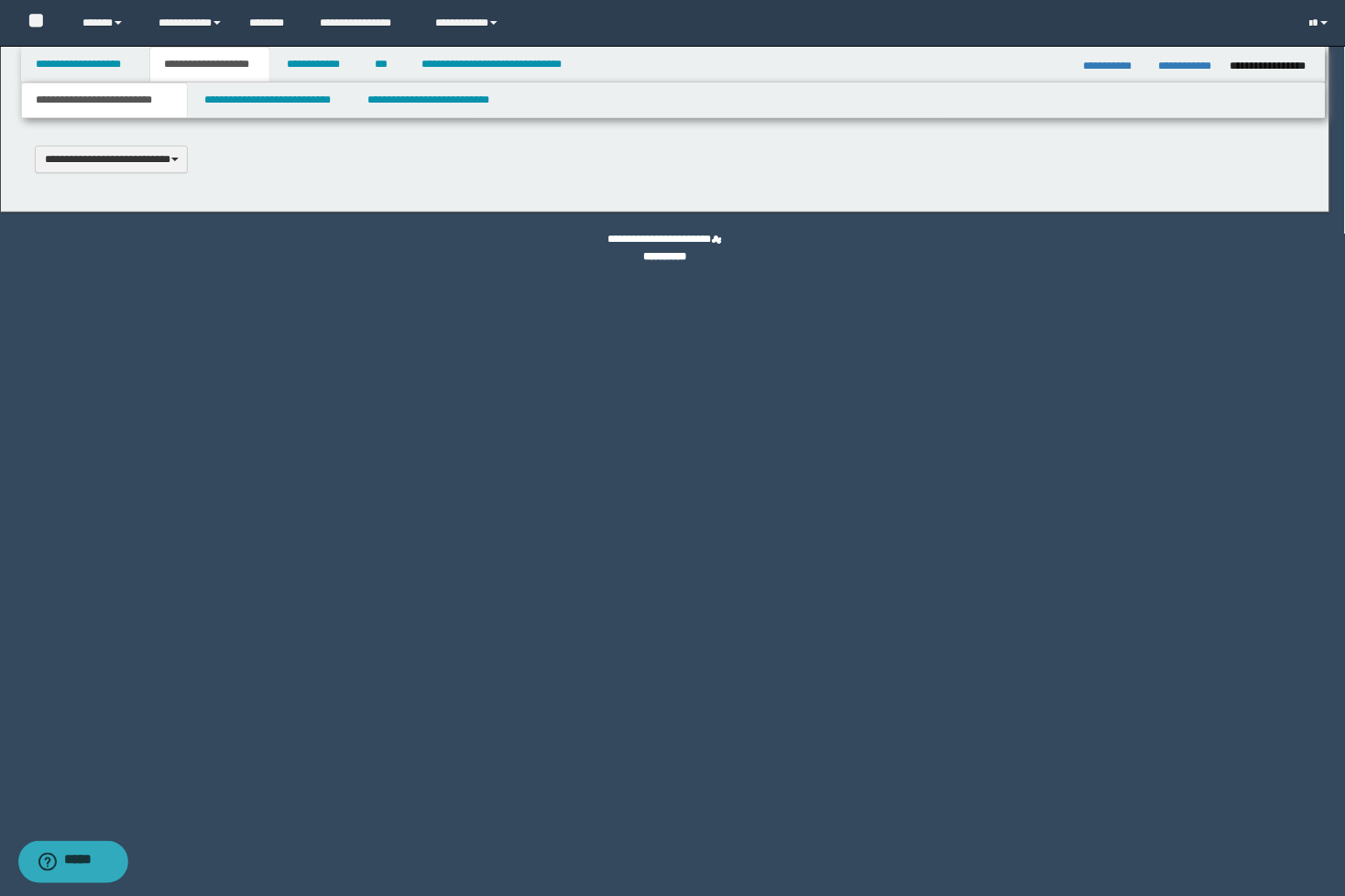 scroll, scrollTop: 0, scrollLeft: 0, axis: both 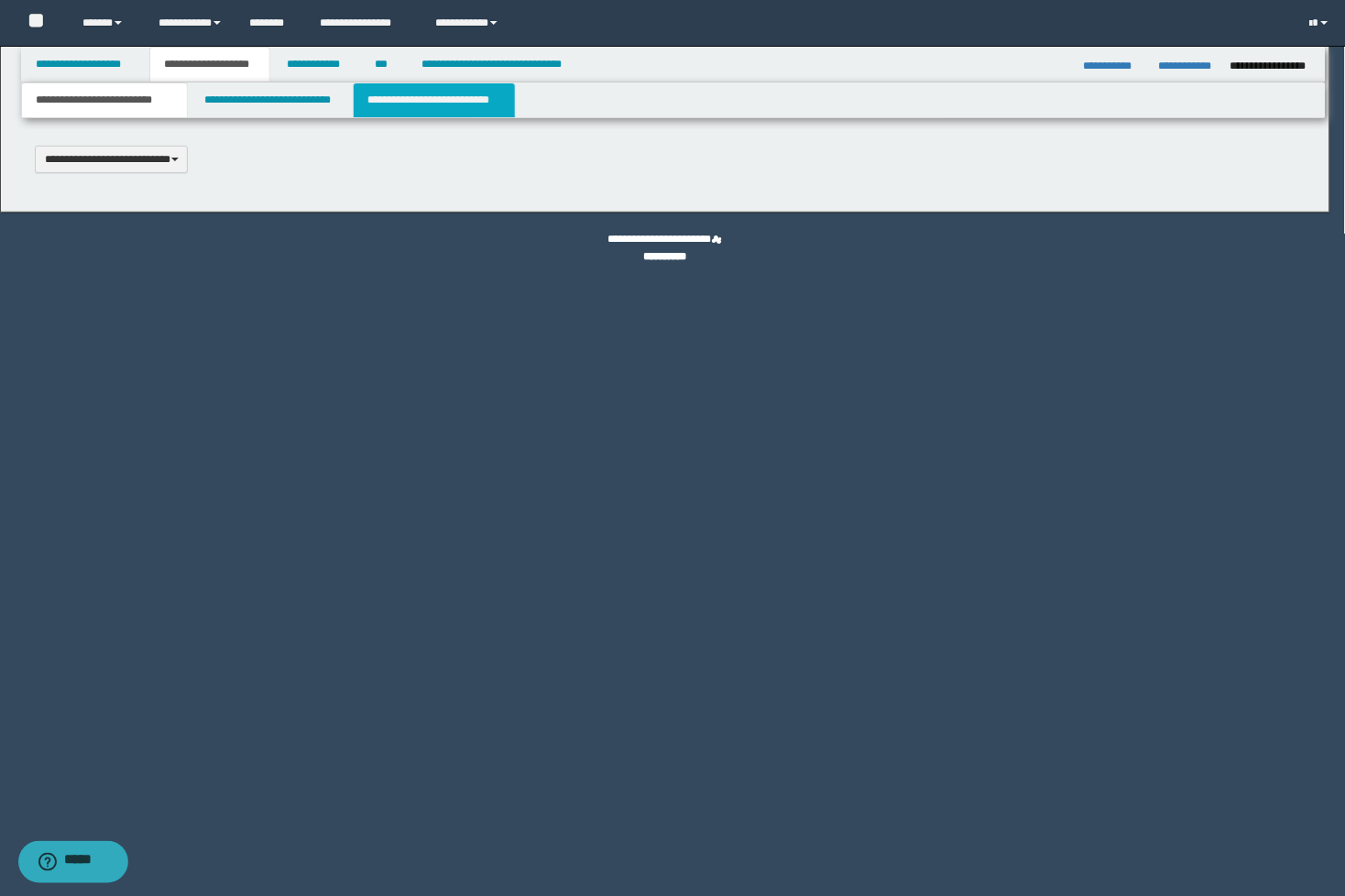 type on "**********" 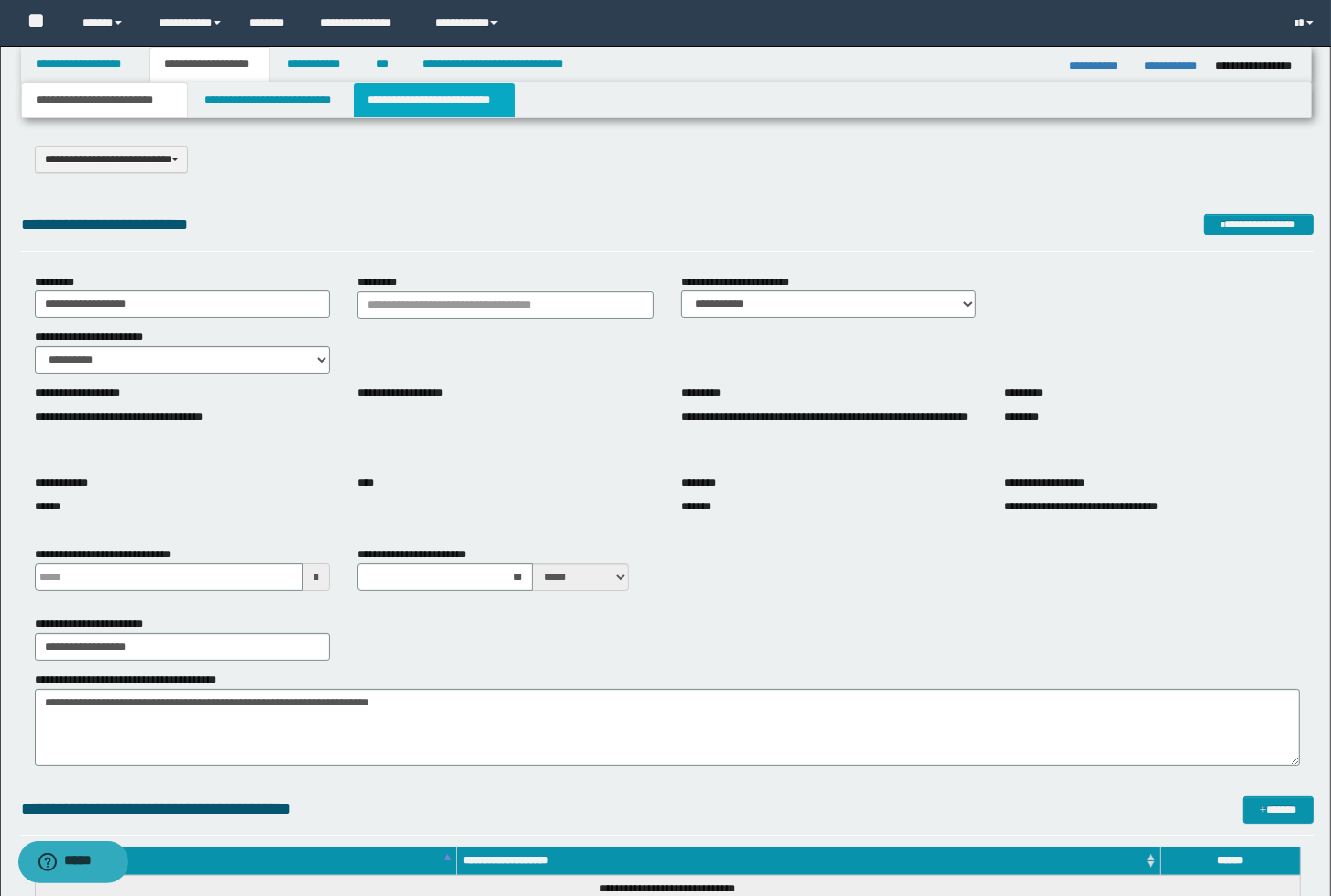 click on "**********" at bounding box center (434, 100) 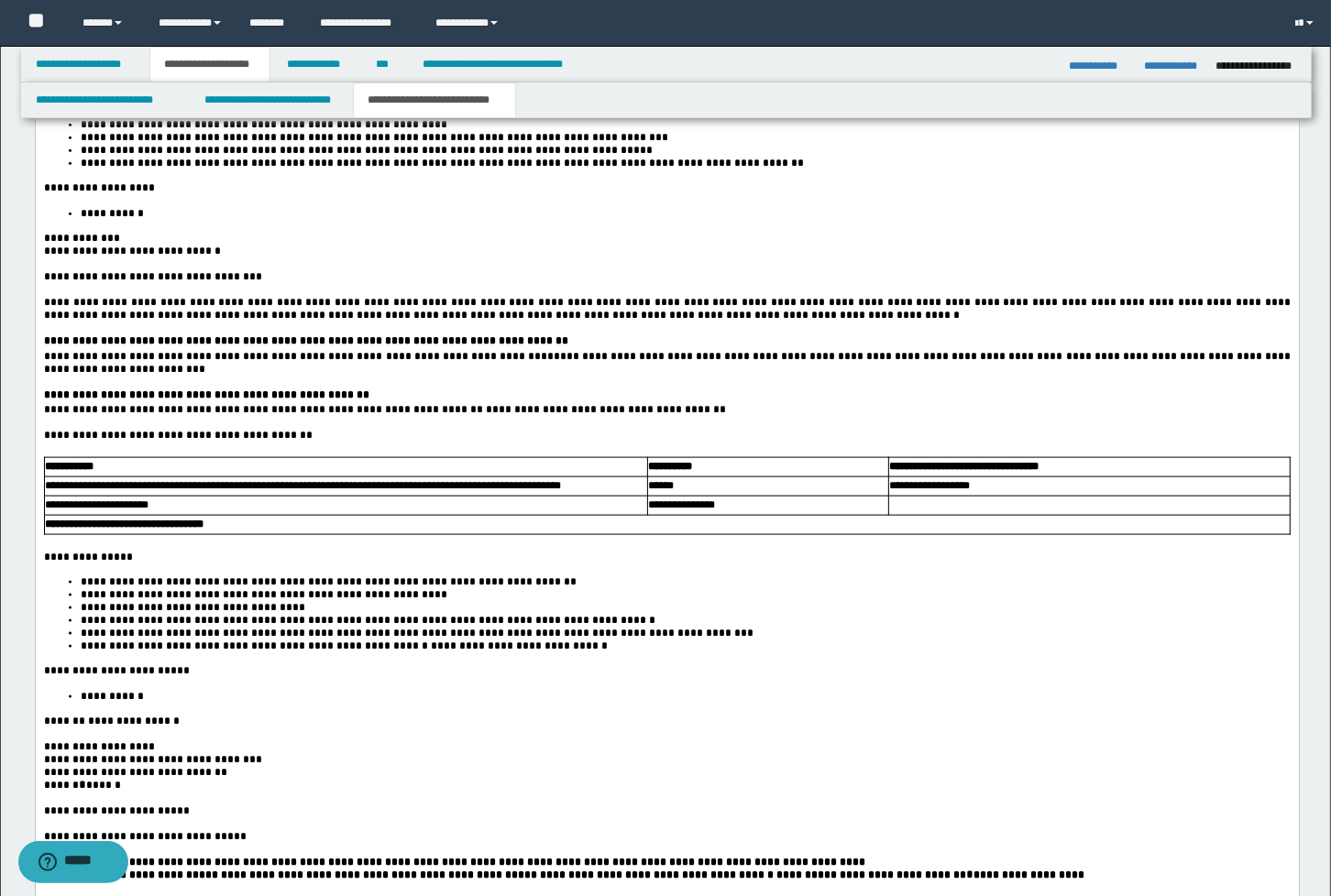 scroll, scrollTop: 2036, scrollLeft: 0, axis: vertical 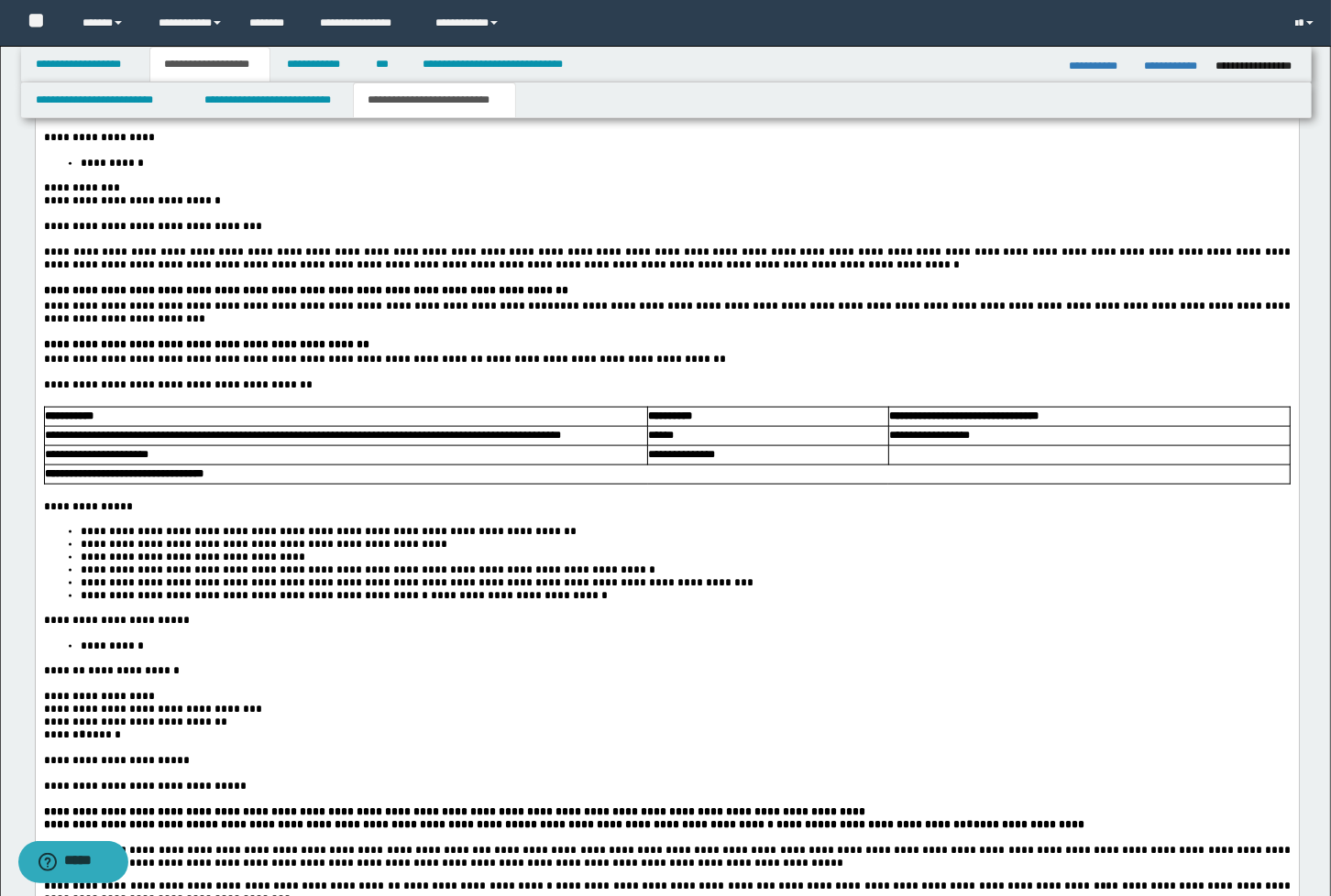 click on "**********" at bounding box center (305, 291) 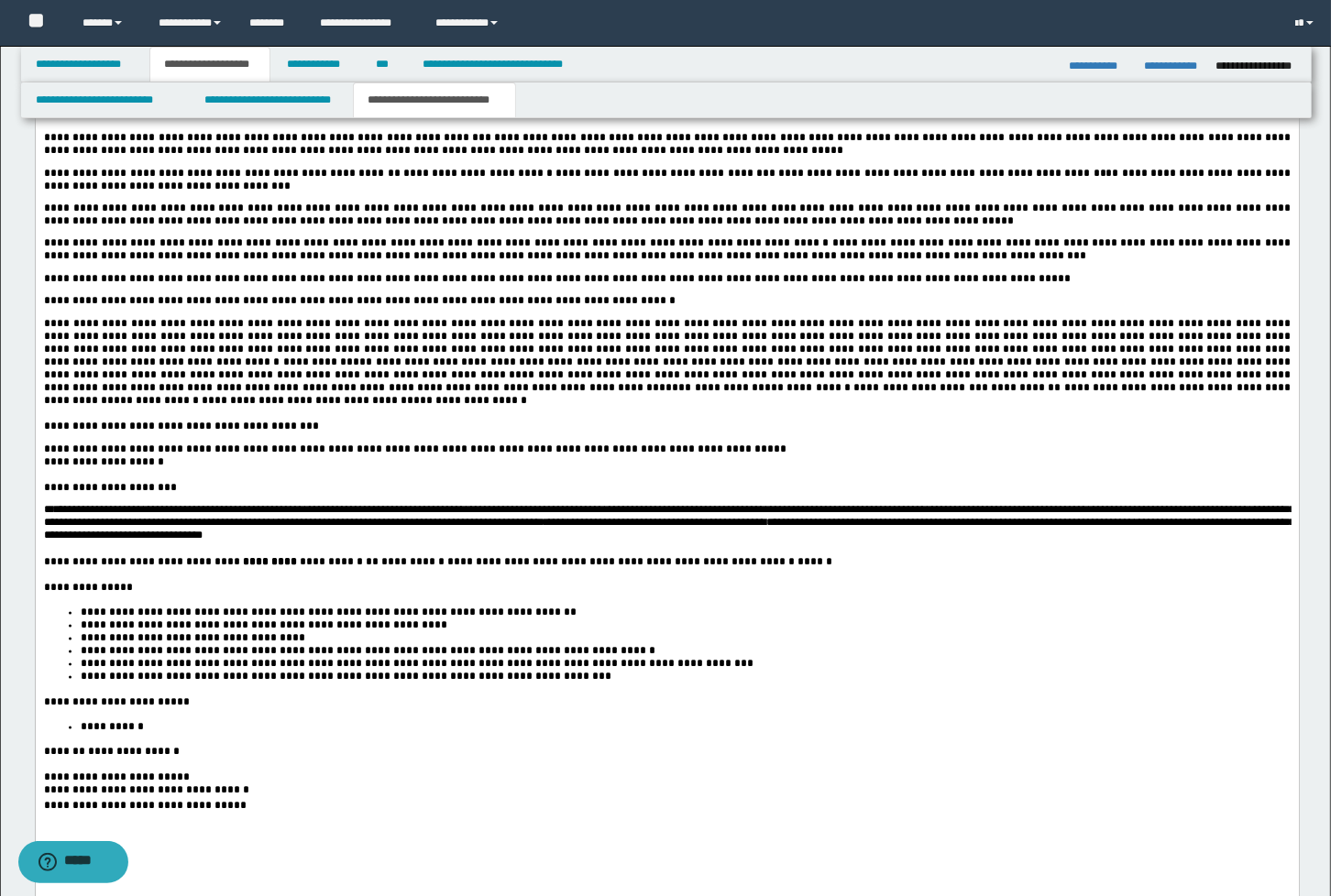 scroll, scrollTop: 2850, scrollLeft: 0, axis: vertical 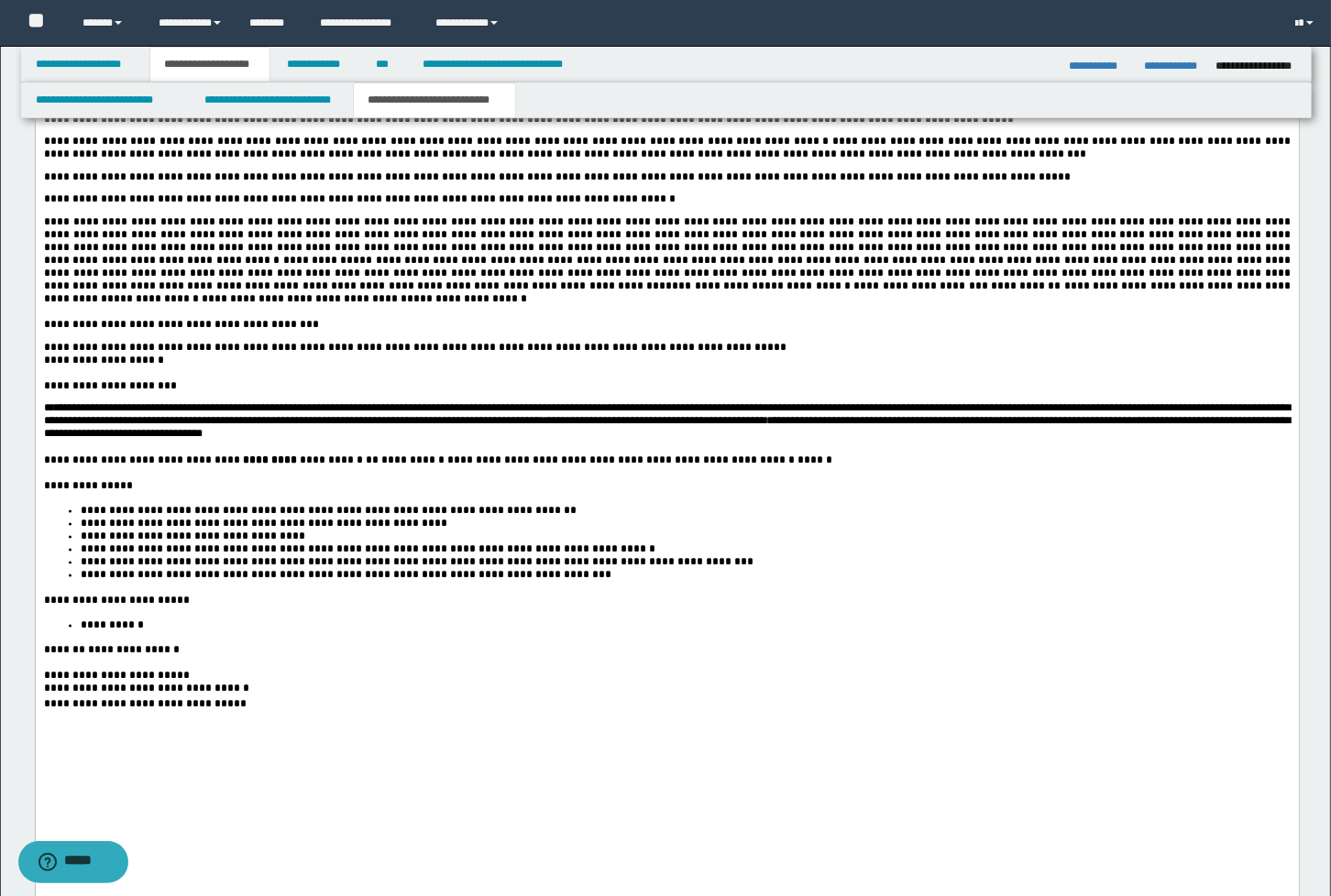 click on "**********" at bounding box center (668, 422) 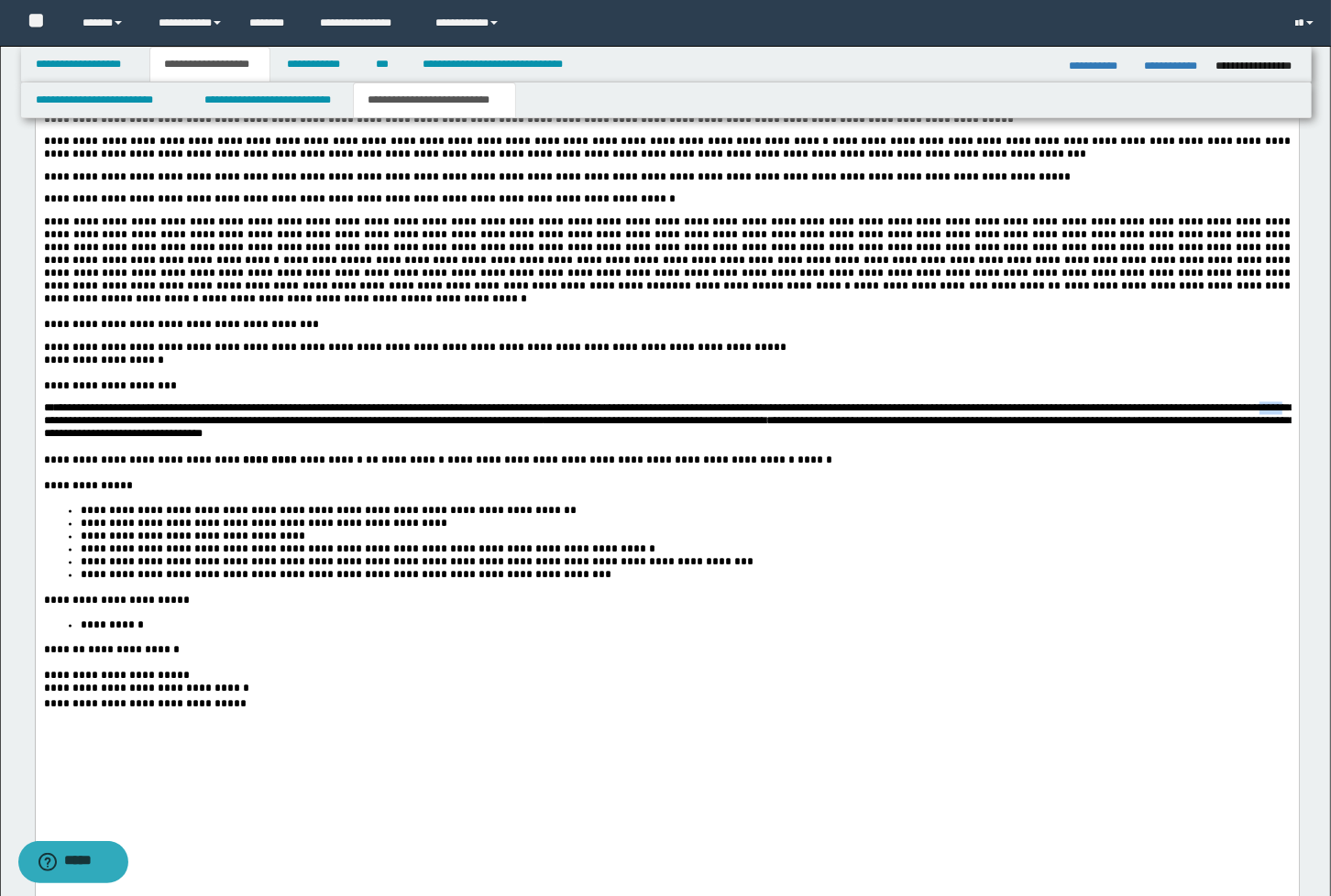 type 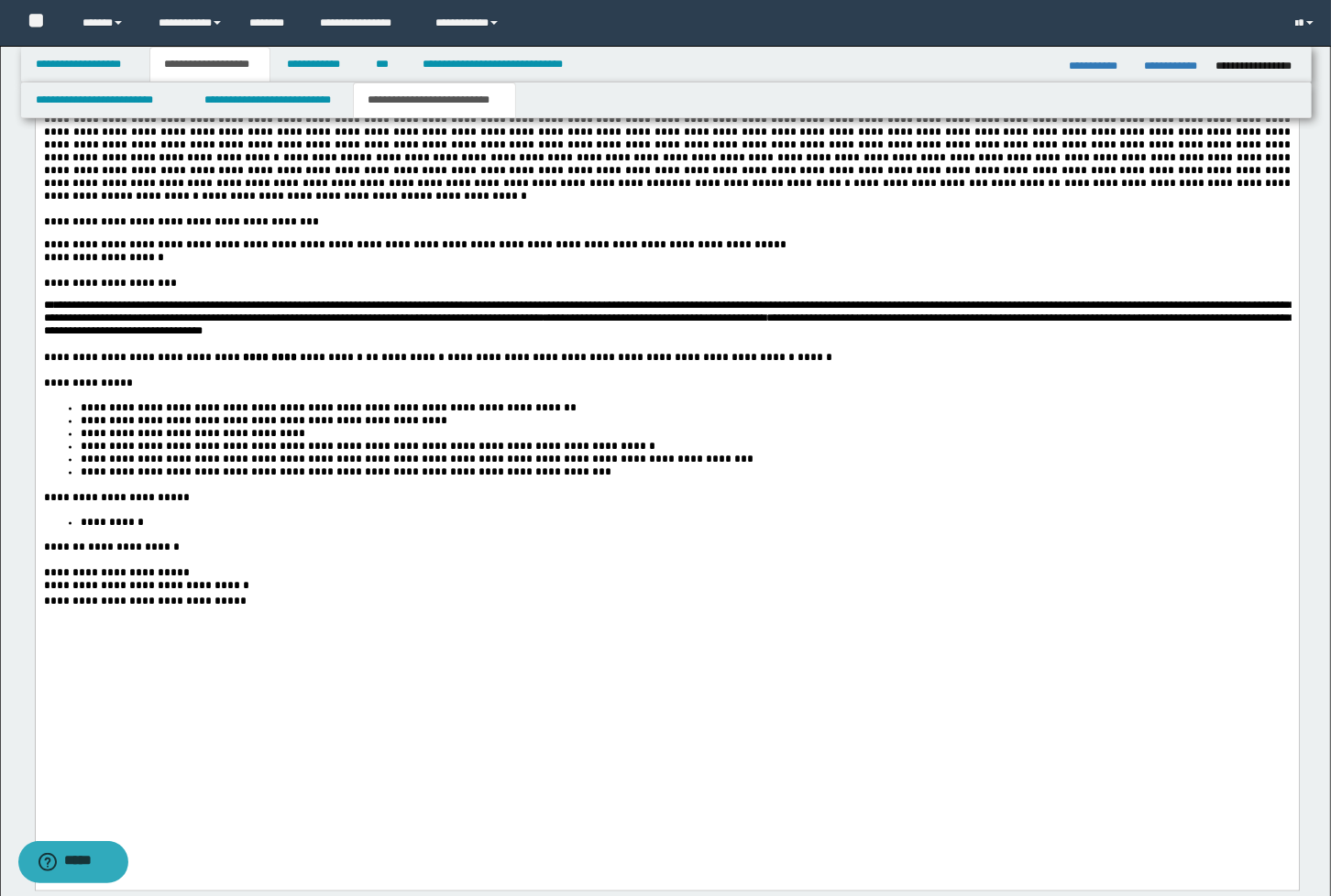 scroll, scrollTop: 2952, scrollLeft: 0, axis: vertical 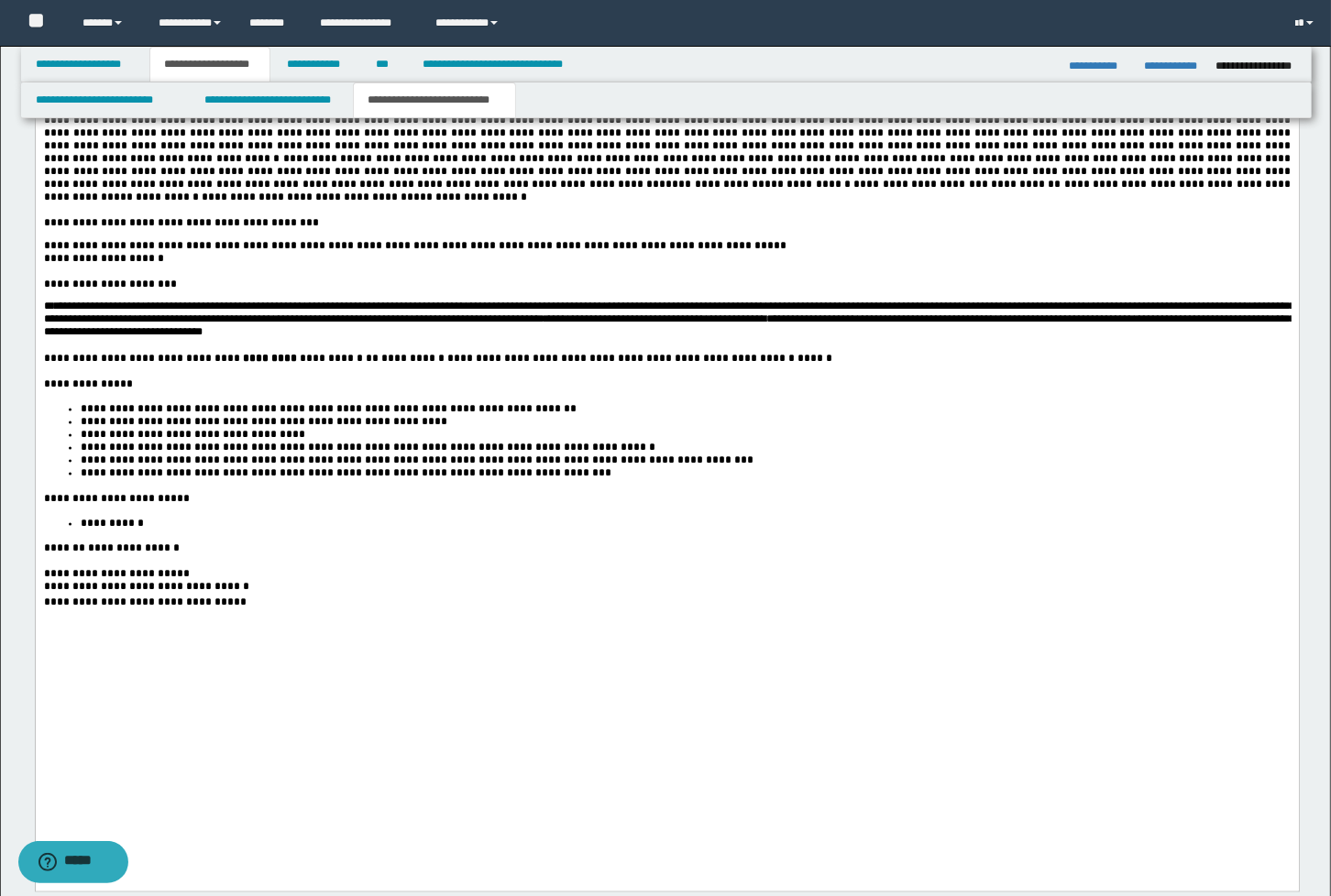 click on "**********" at bounding box center (655, 321) 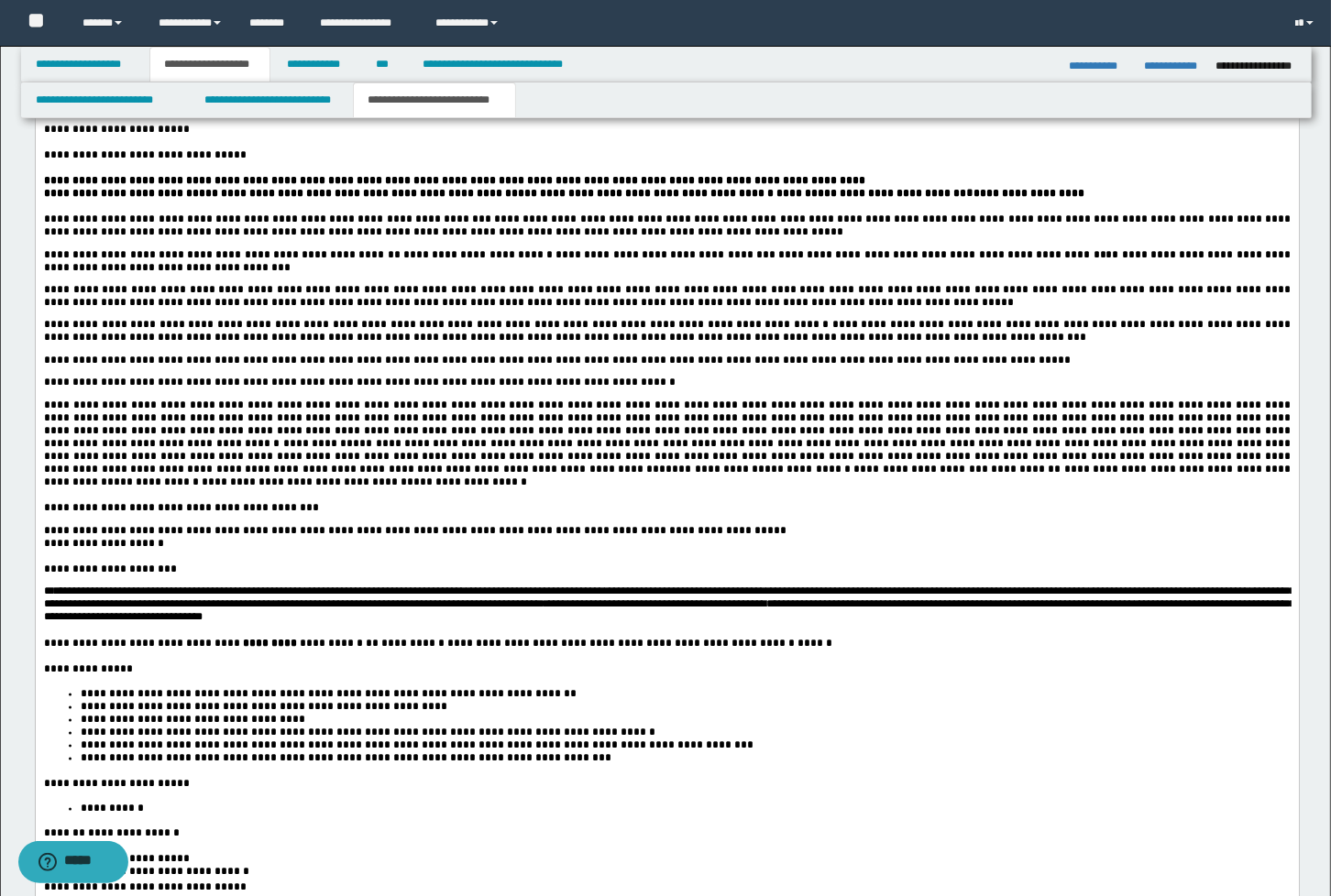 scroll, scrollTop: 2646, scrollLeft: 0, axis: vertical 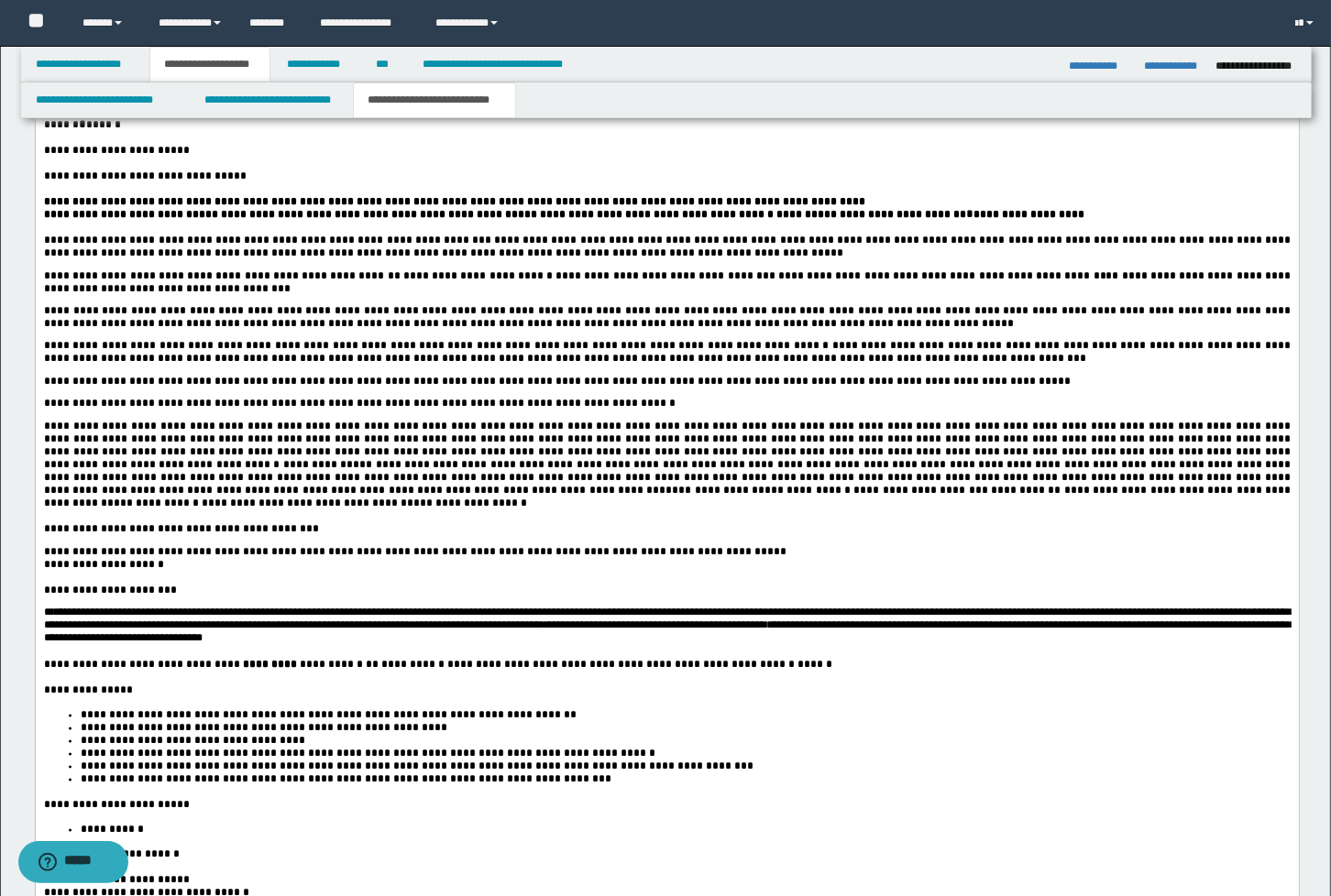 click on "**********" at bounding box center (667, 479) 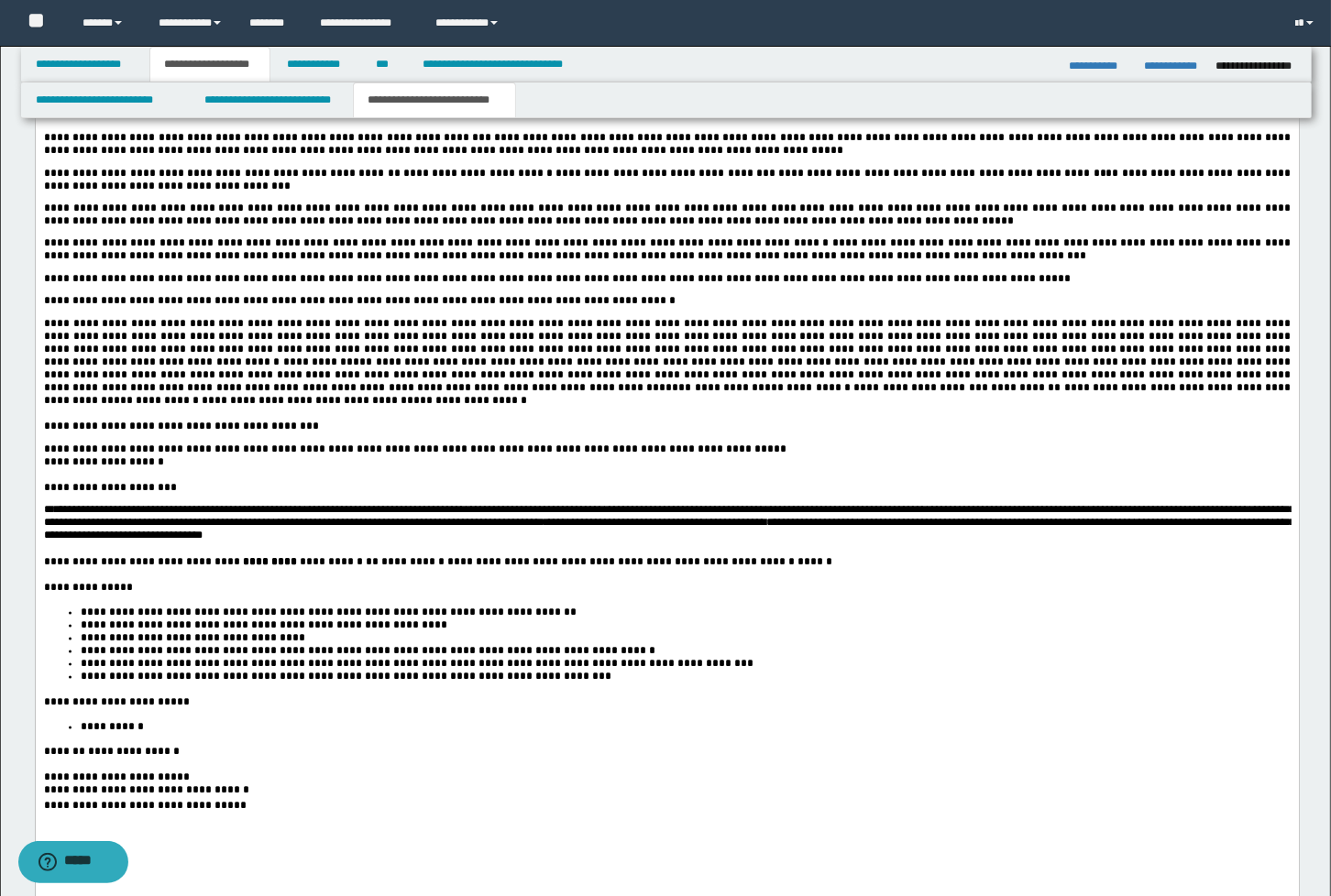 click on "**********" at bounding box center [166, 402] 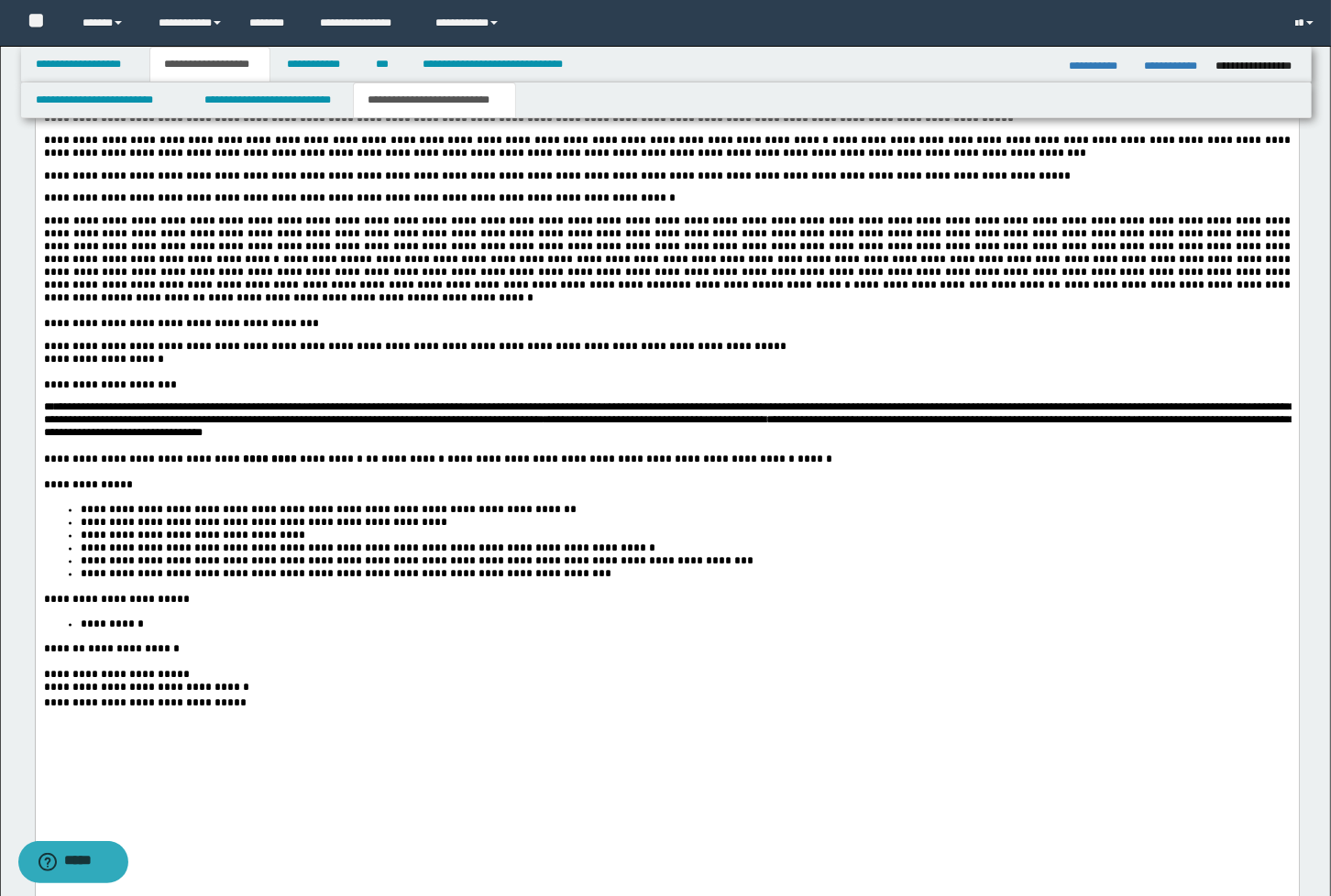 scroll, scrollTop: 3054, scrollLeft: 0, axis: vertical 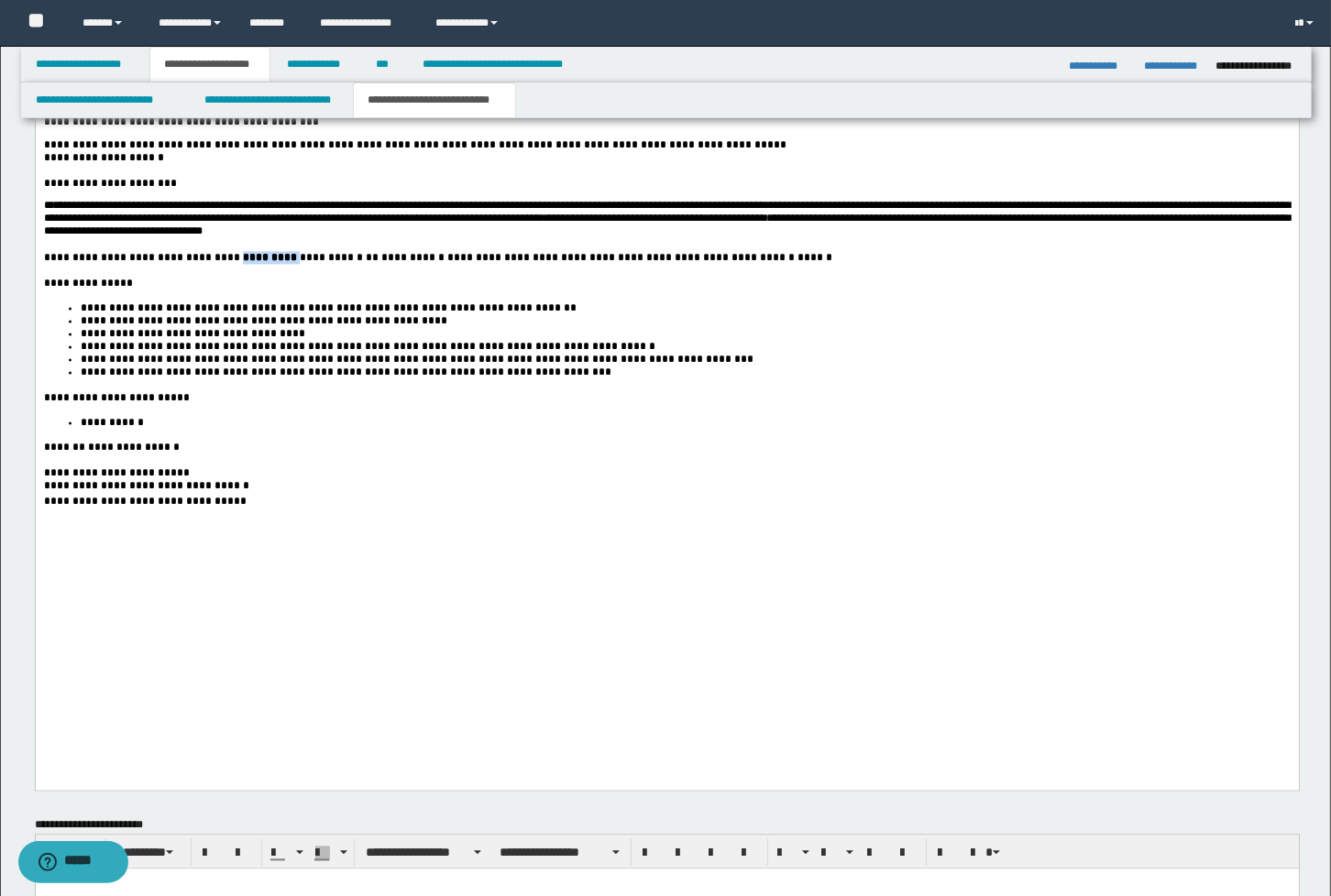 drag, startPoint x: 207, startPoint y: 408, endPoint x: 275, endPoint y: 409, distance: 68.00735 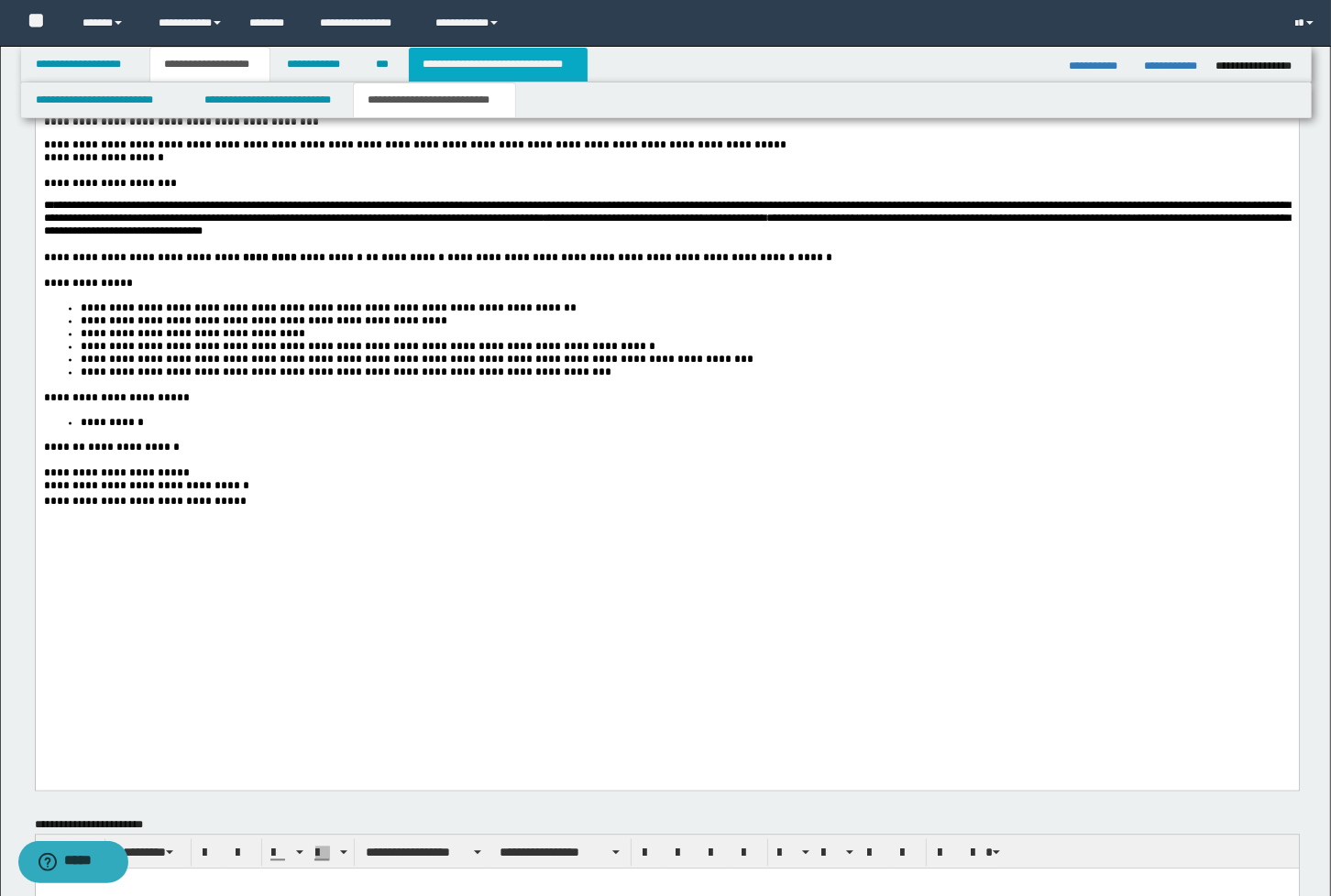 click on "**********" at bounding box center [498, 64] 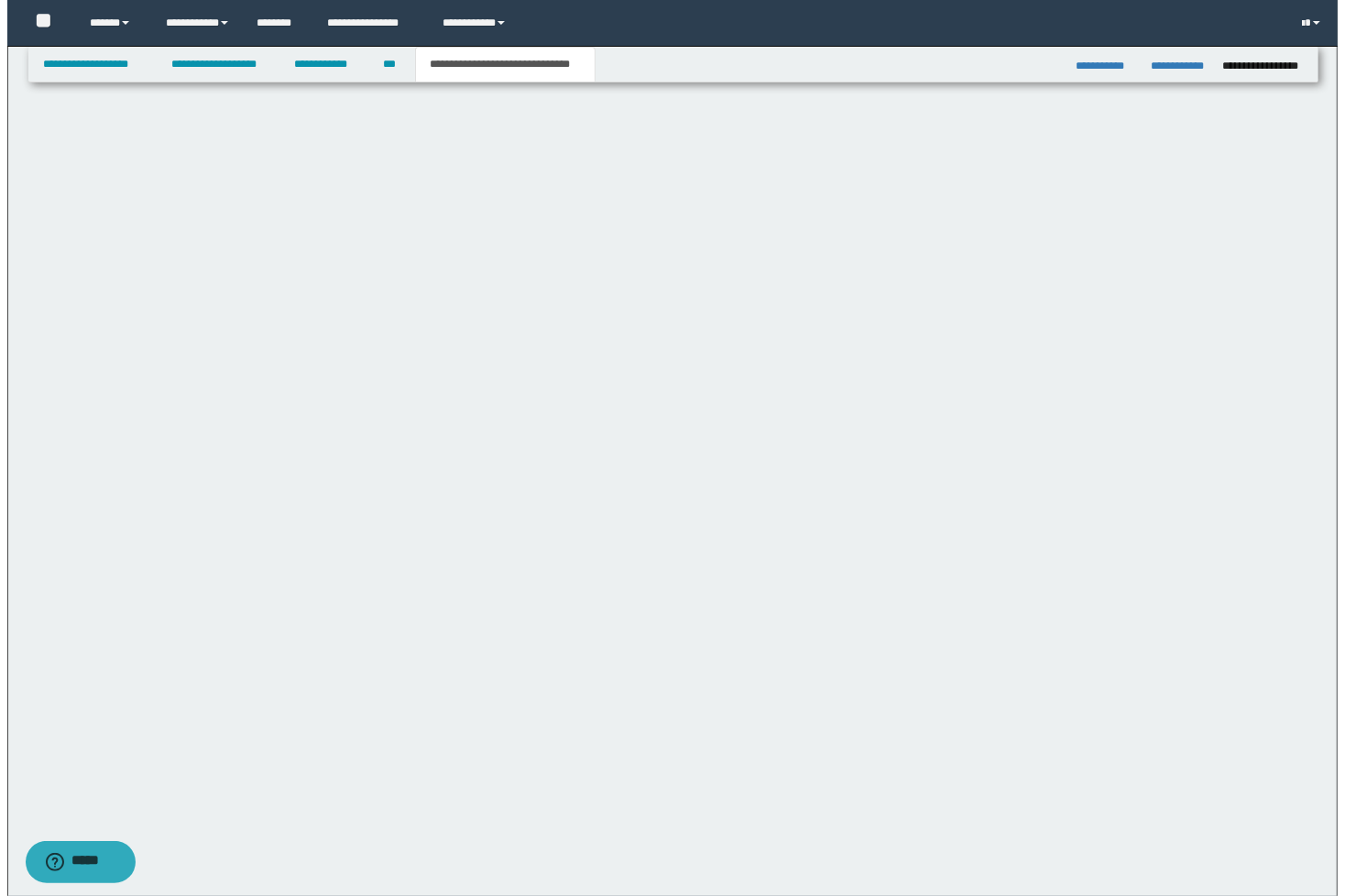 scroll, scrollTop: 0, scrollLeft: 0, axis: both 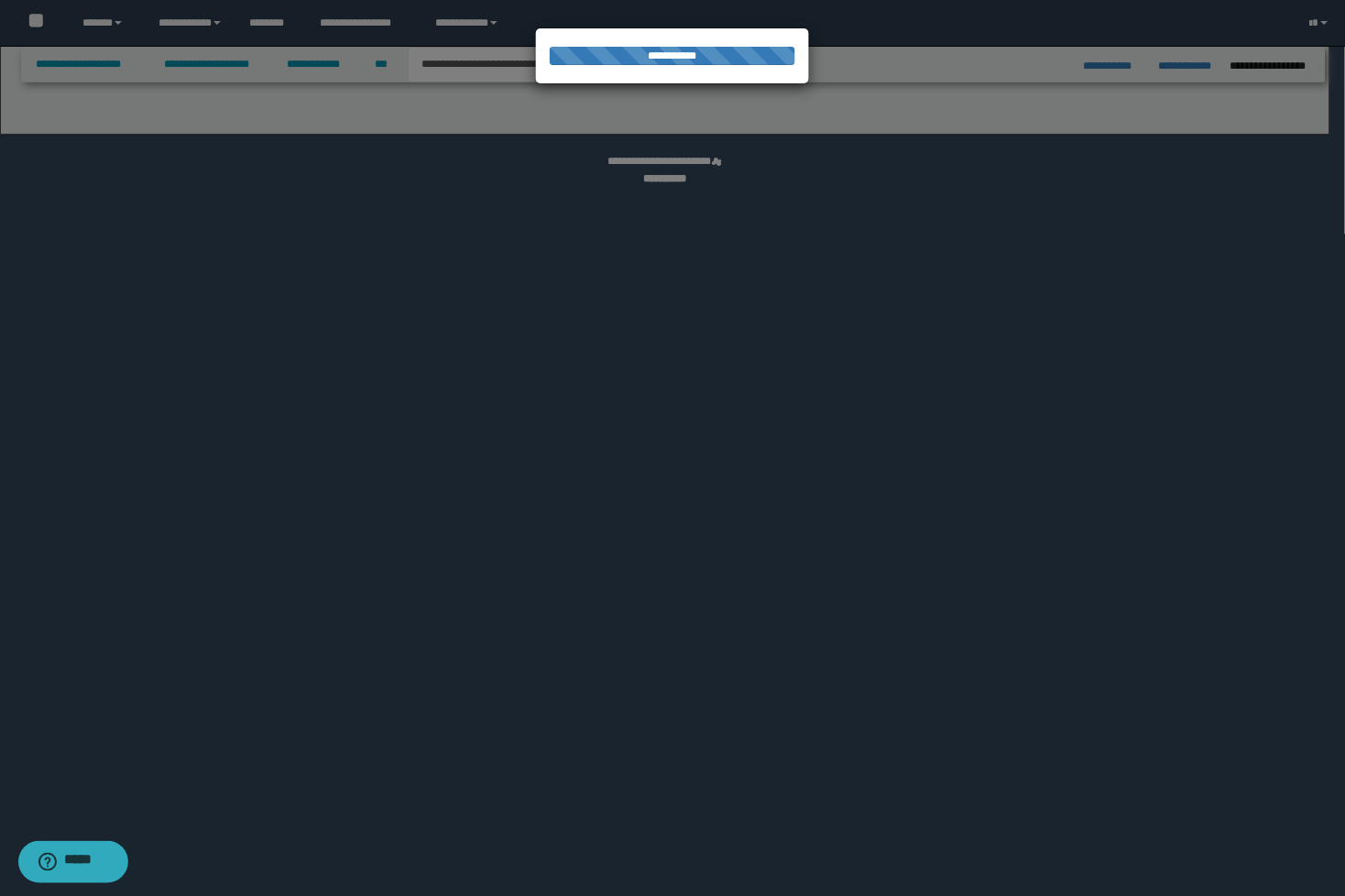 select on "*" 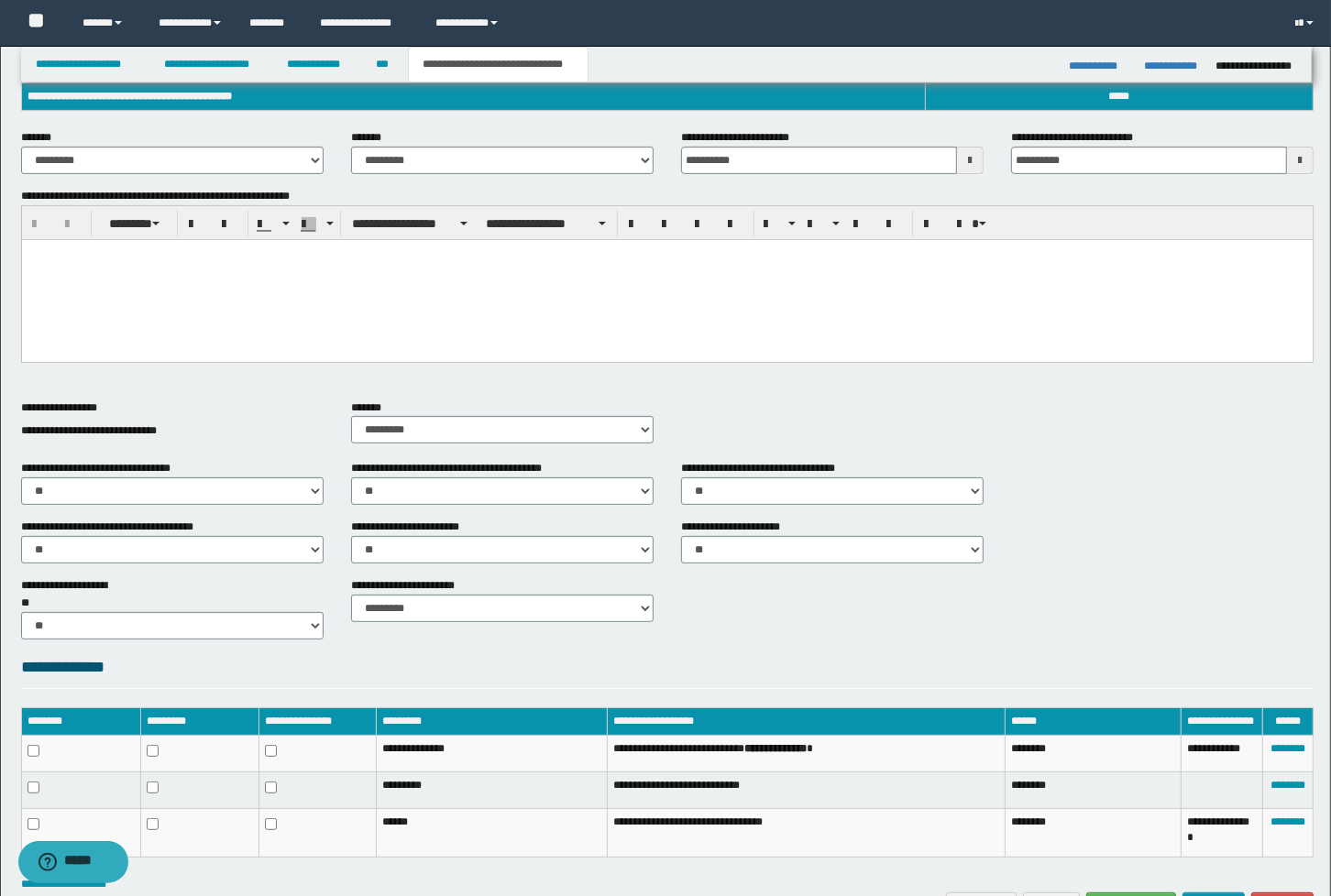 scroll, scrollTop: 431, scrollLeft: 0, axis: vertical 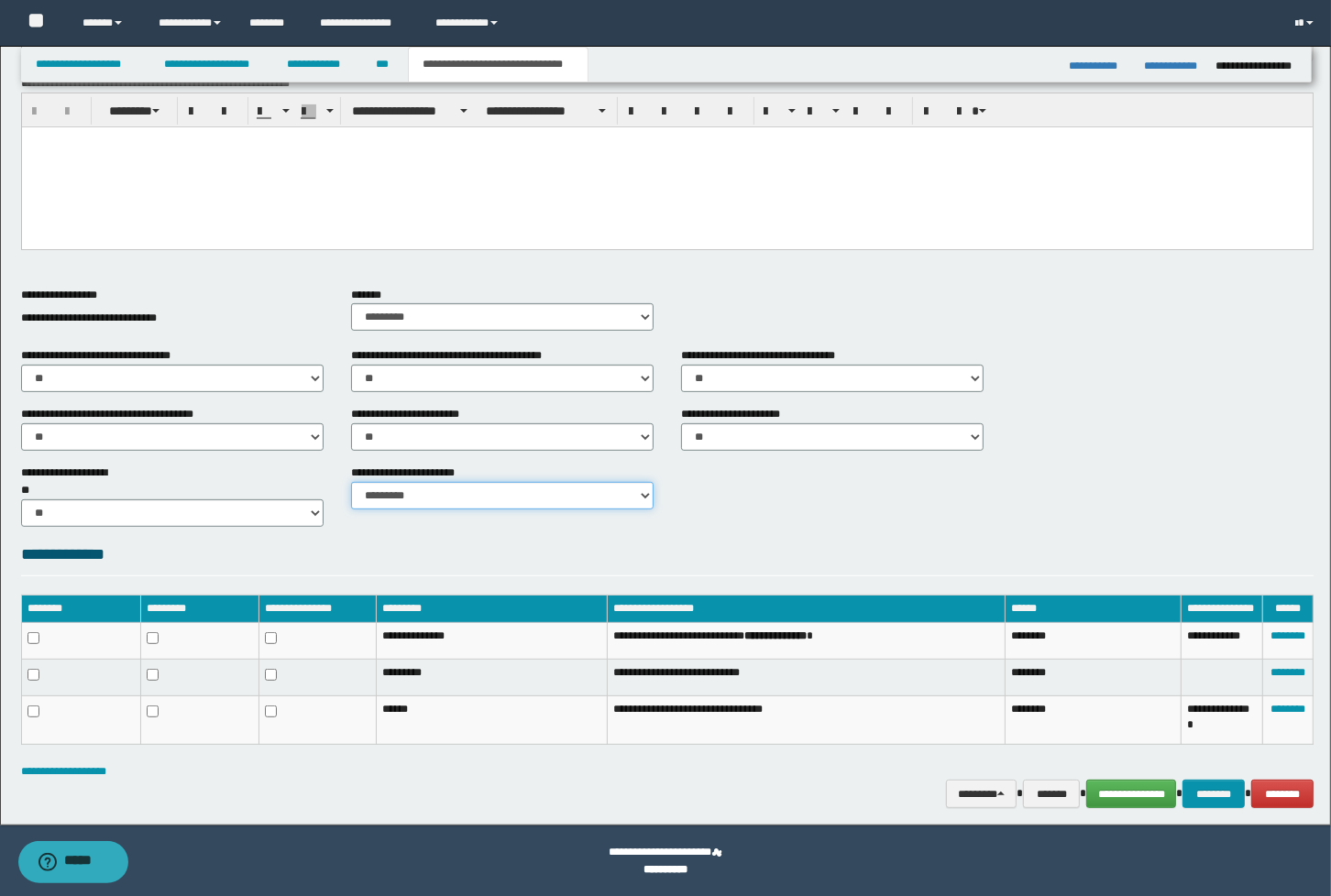 click on "*********
*********
*********" at bounding box center (502, 496) 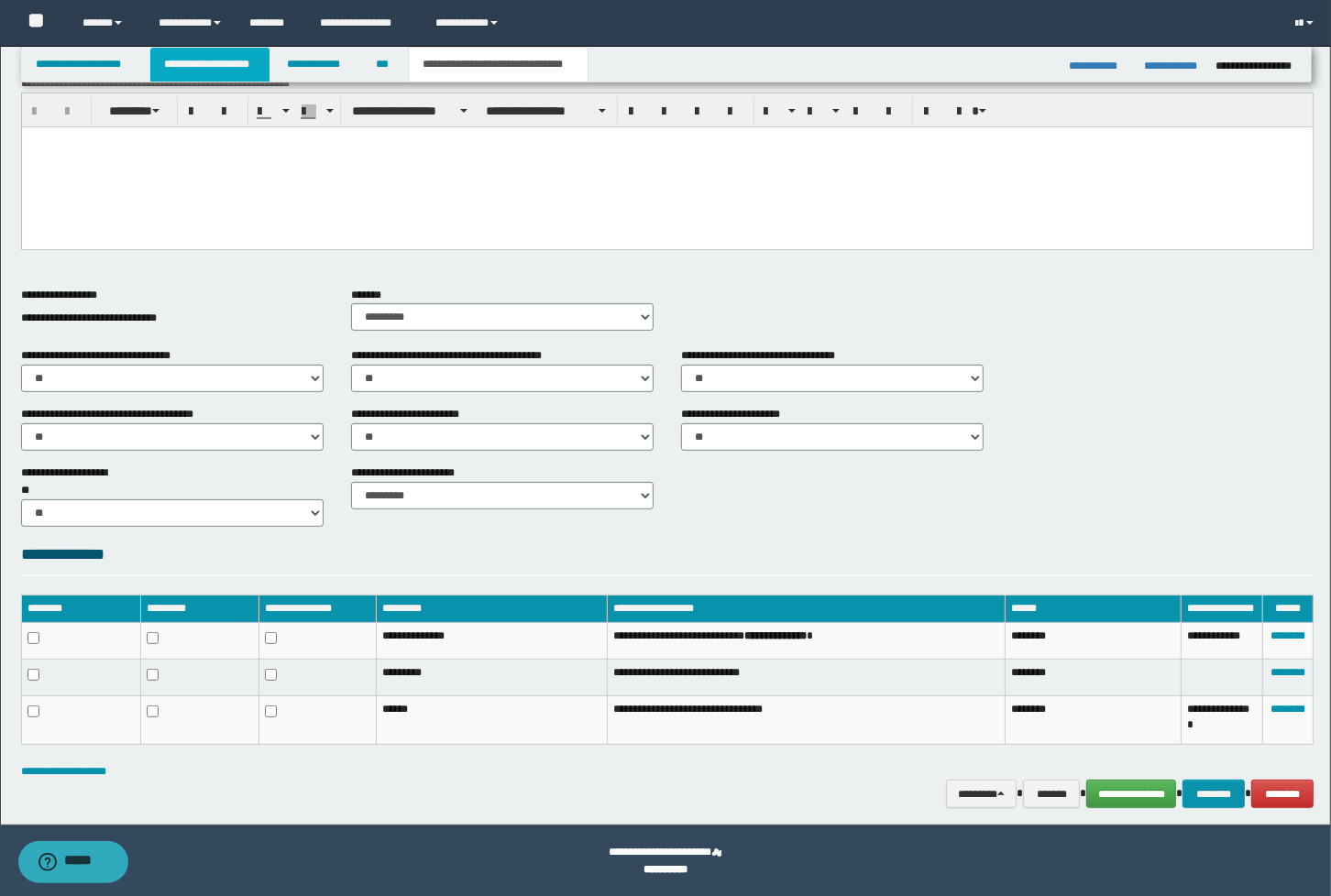 click on "**********" at bounding box center [210, 64] 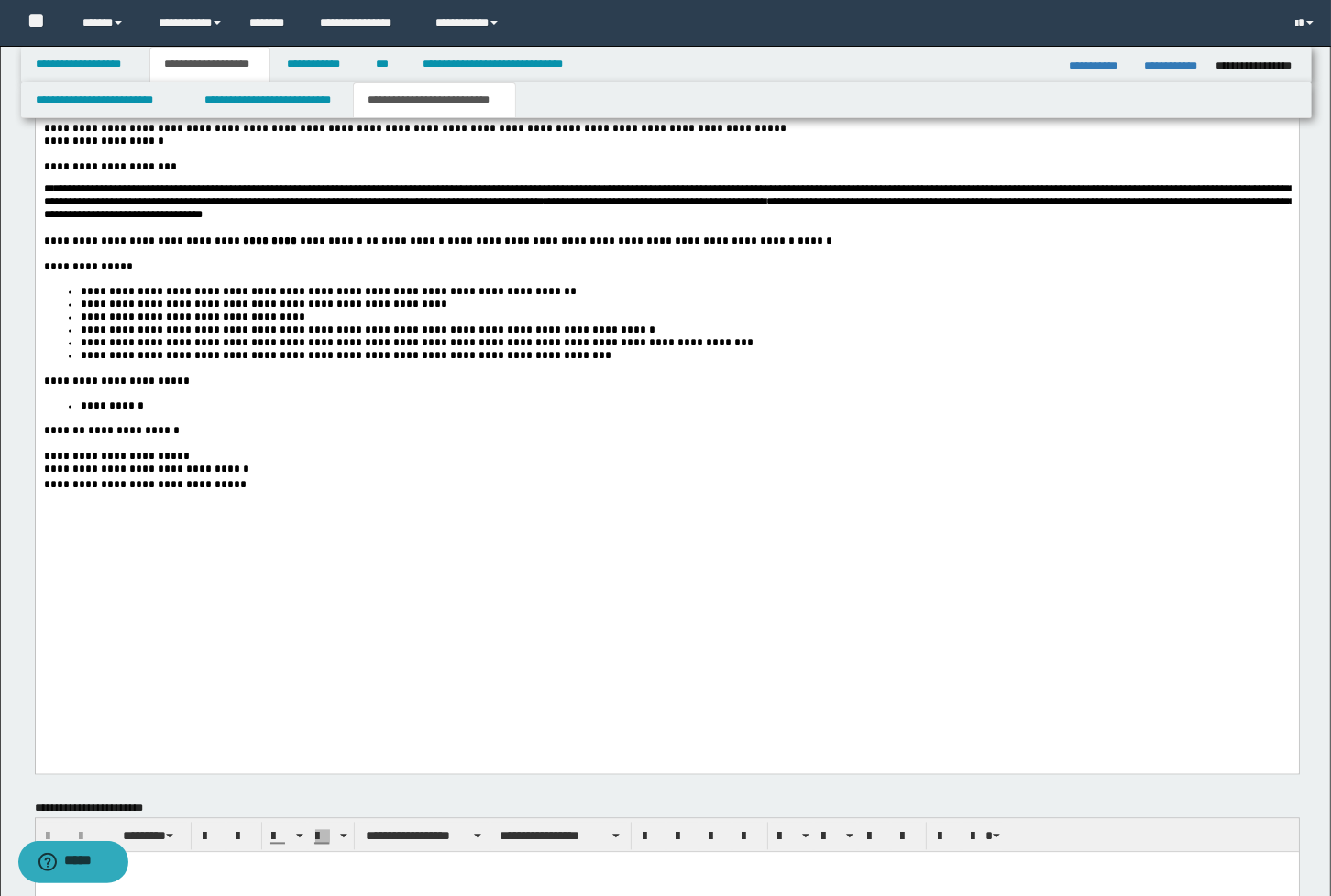 scroll, scrollTop: 3106, scrollLeft: 0, axis: vertical 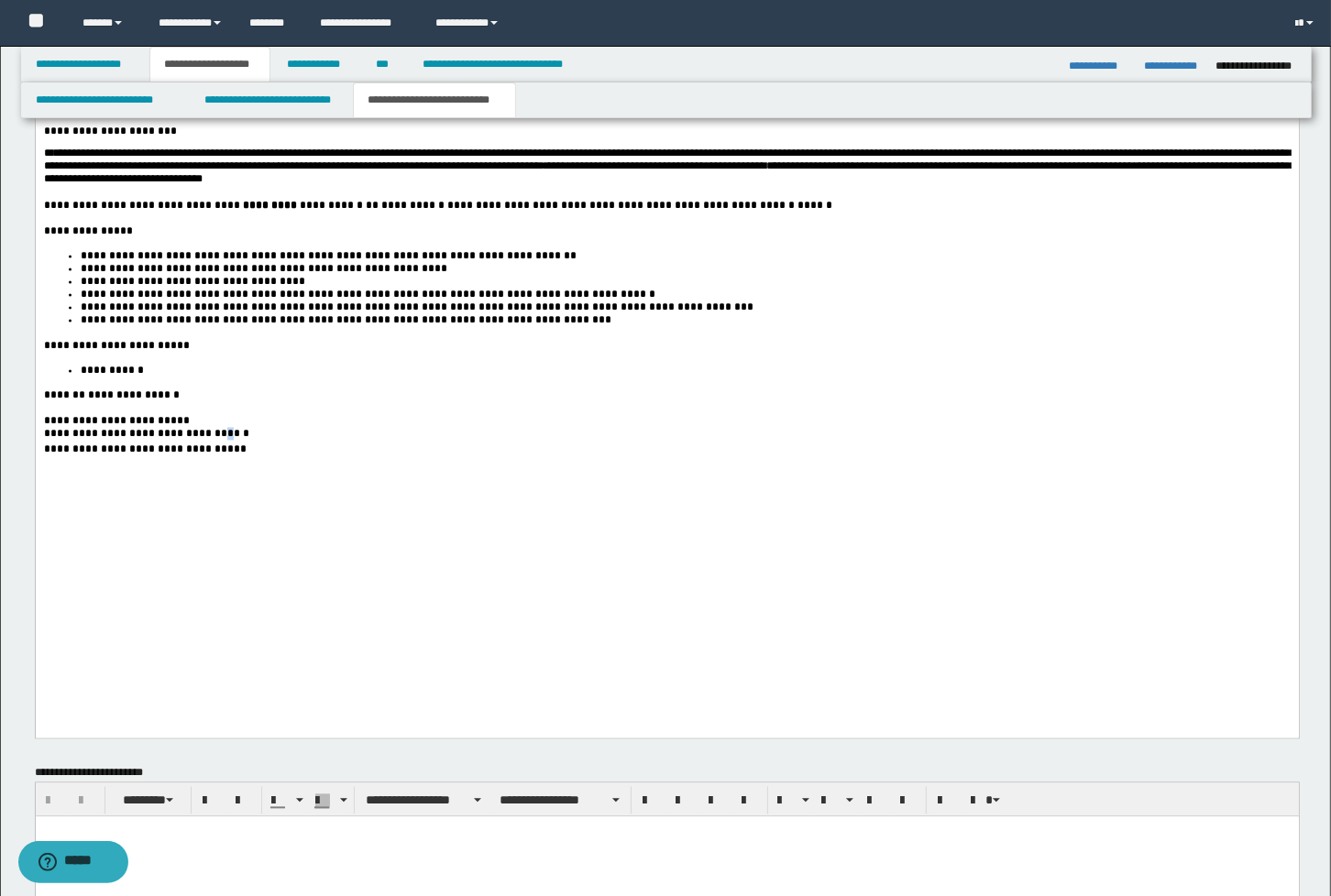click on "******" at bounding box center [231, 434] 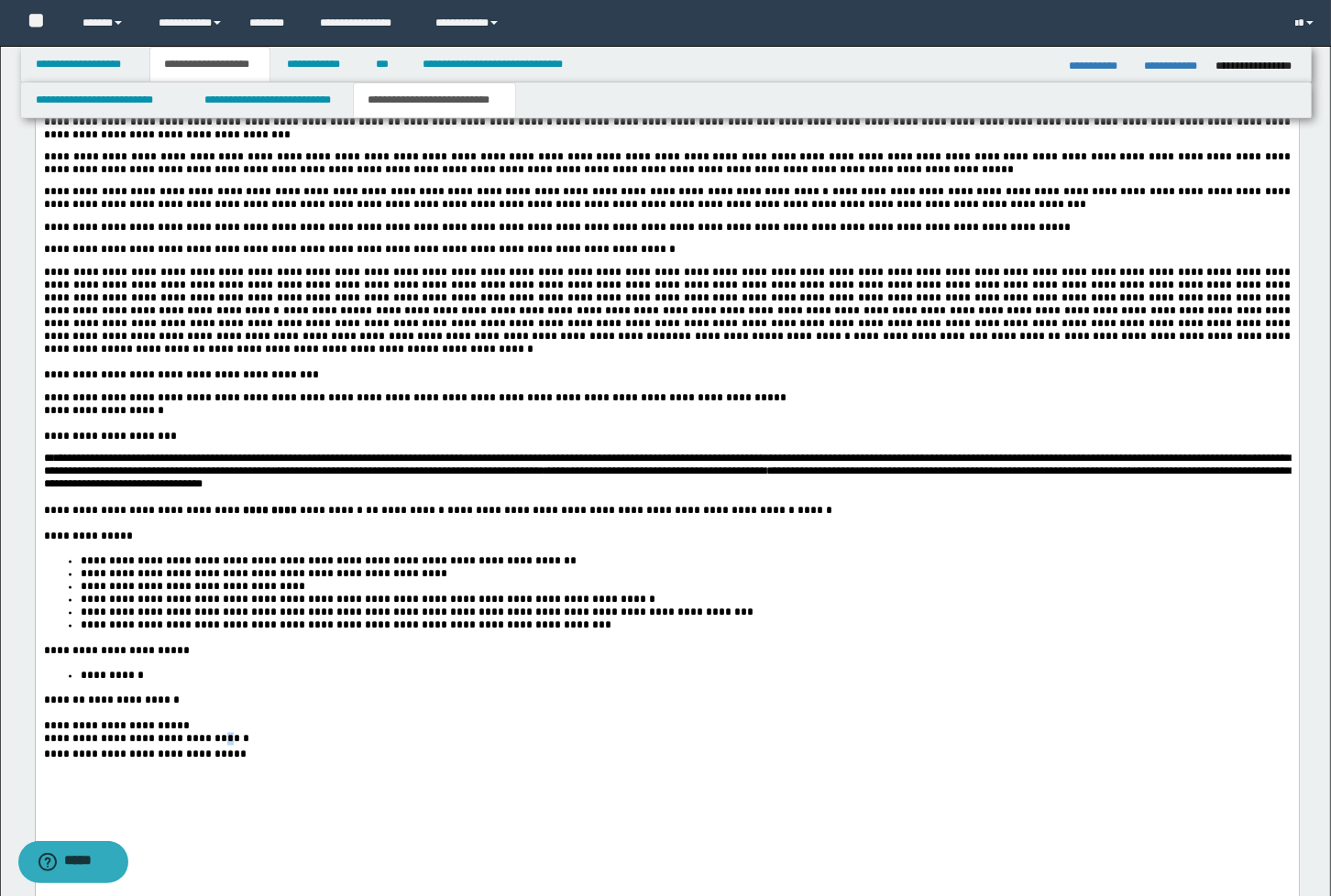 scroll, scrollTop: 2596, scrollLeft: 0, axis: vertical 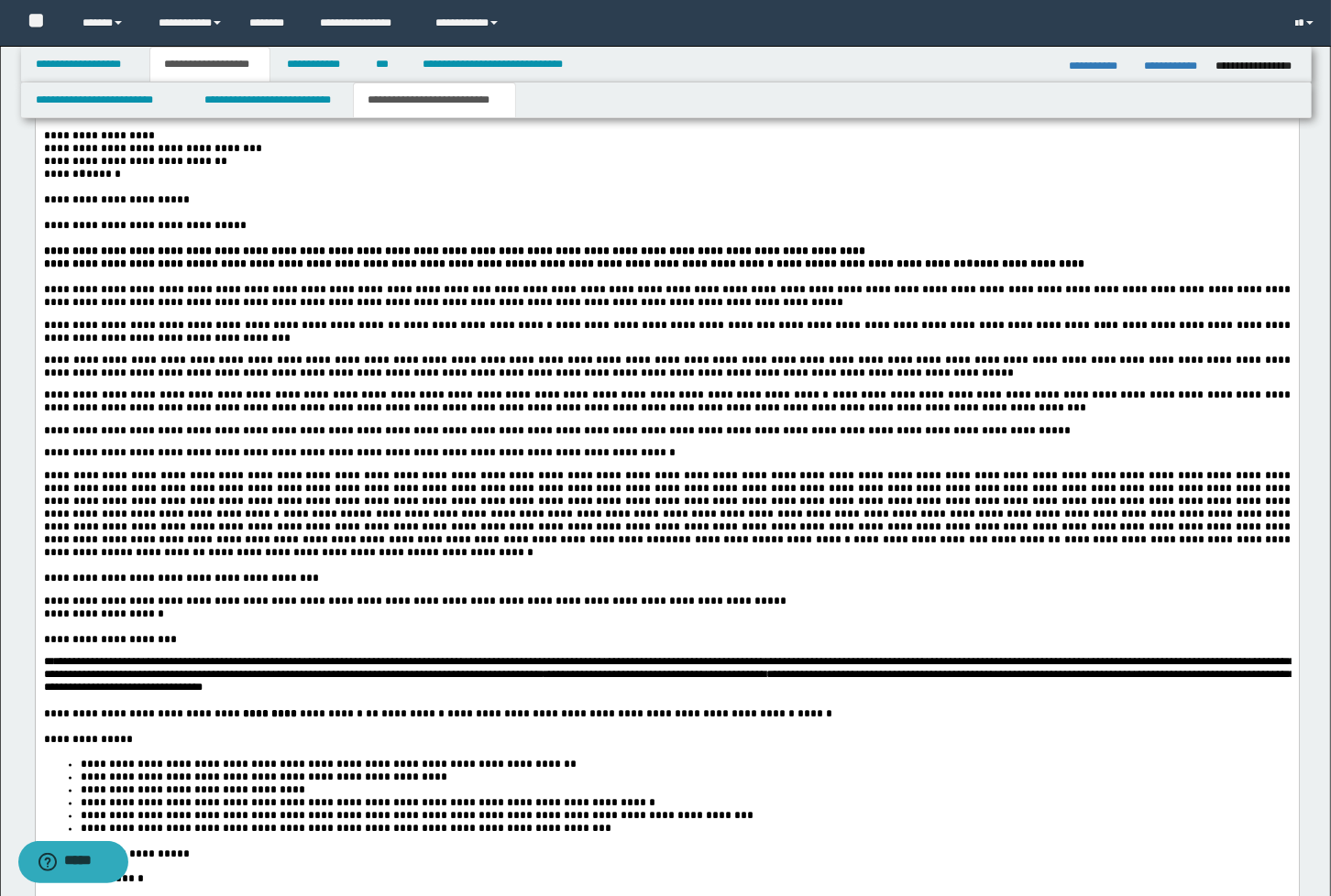 click on "******" at bounding box center [103, 175] 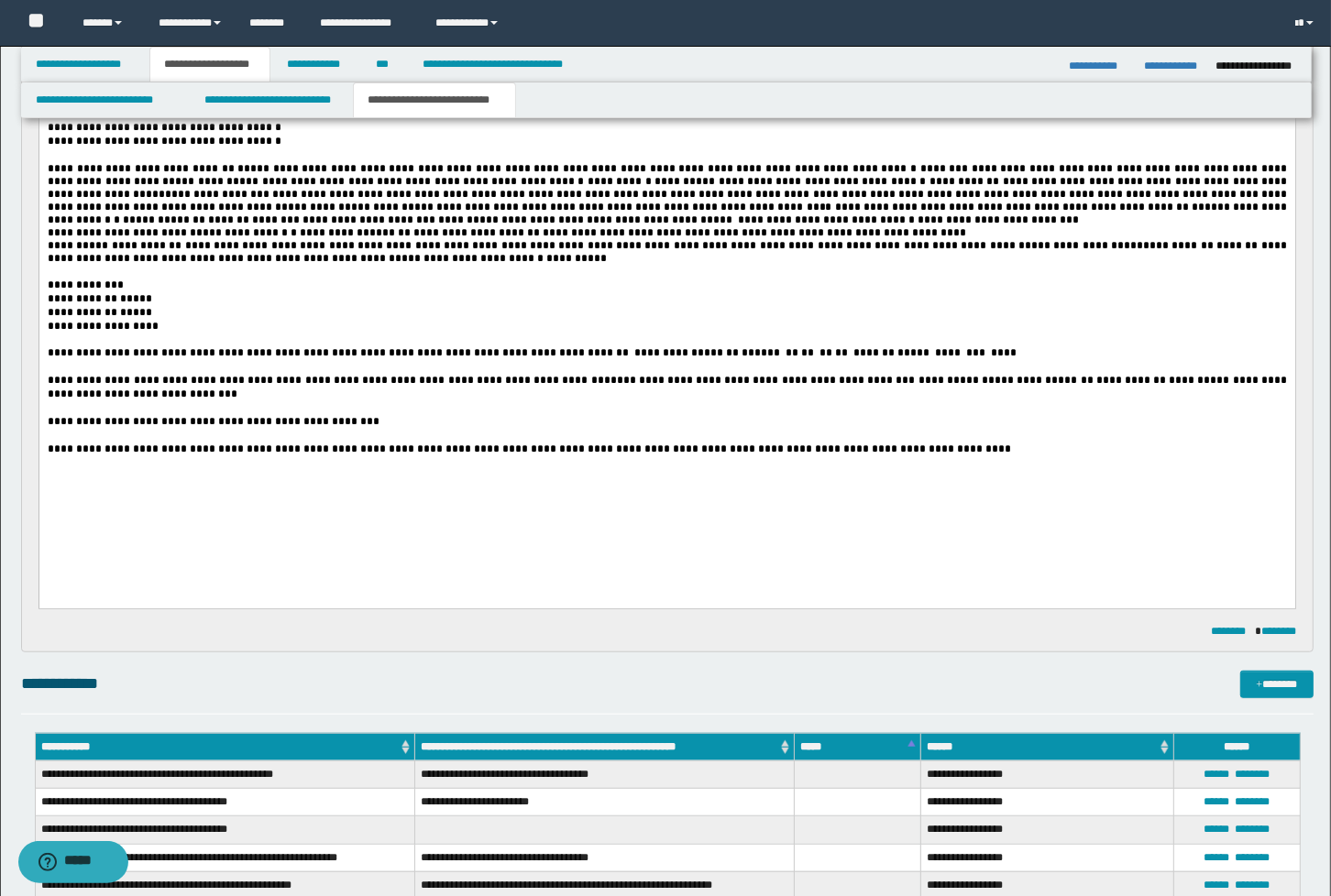 scroll, scrollTop: 764, scrollLeft: 0, axis: vertical 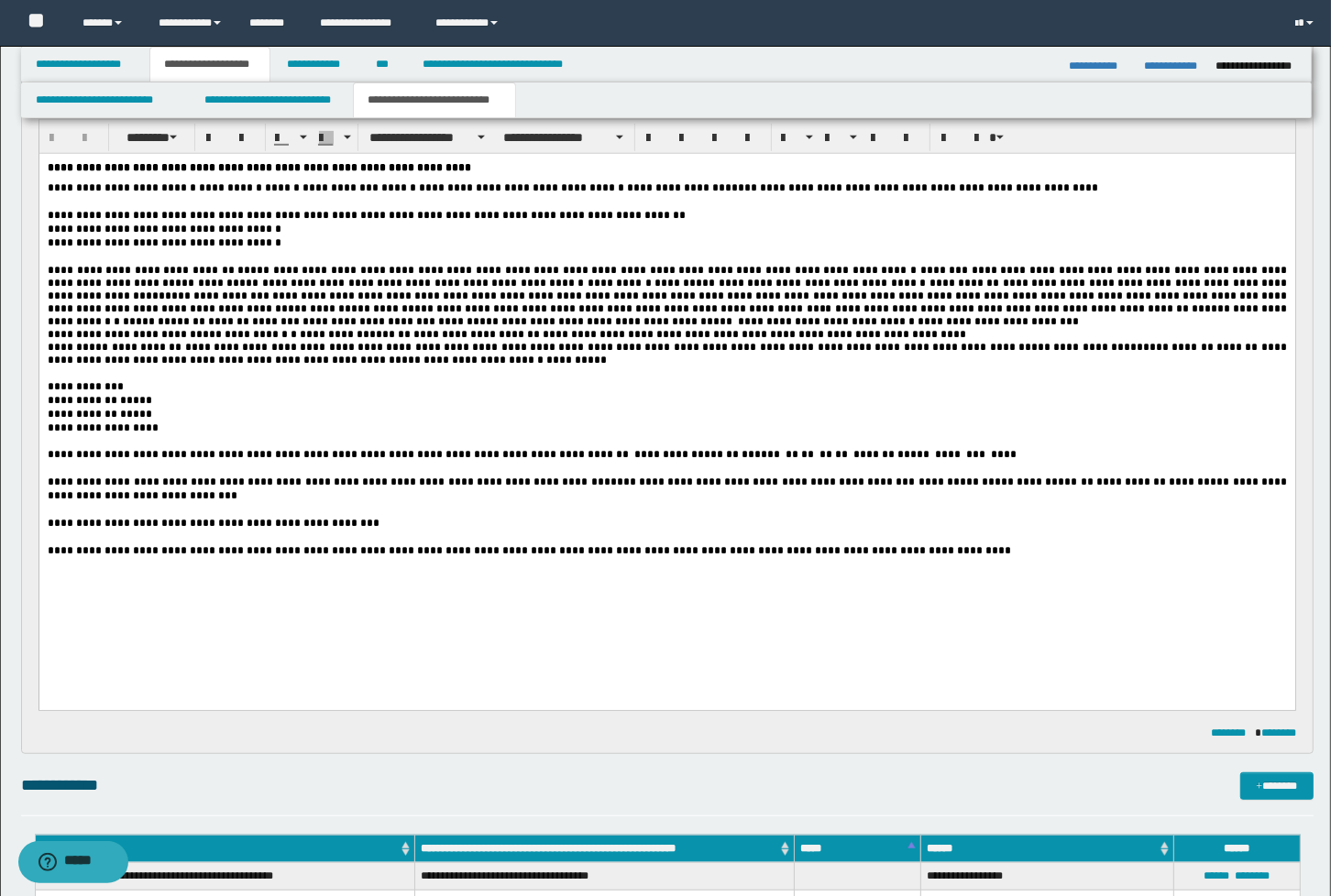 click on "**********" at bounding box center (575, 186) 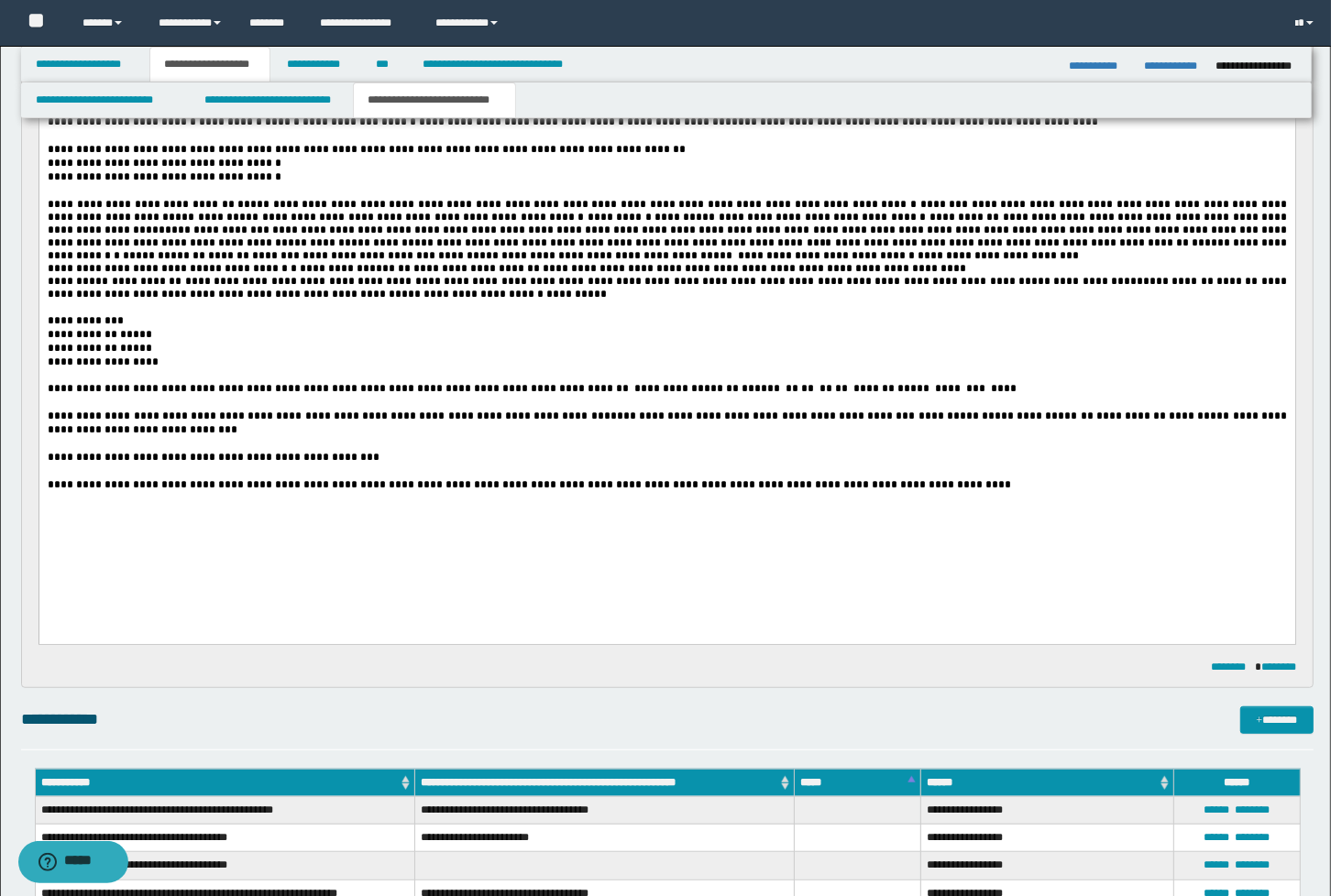 scroll, scrollTop: 866, scrollLeft: 0, axis: vertical 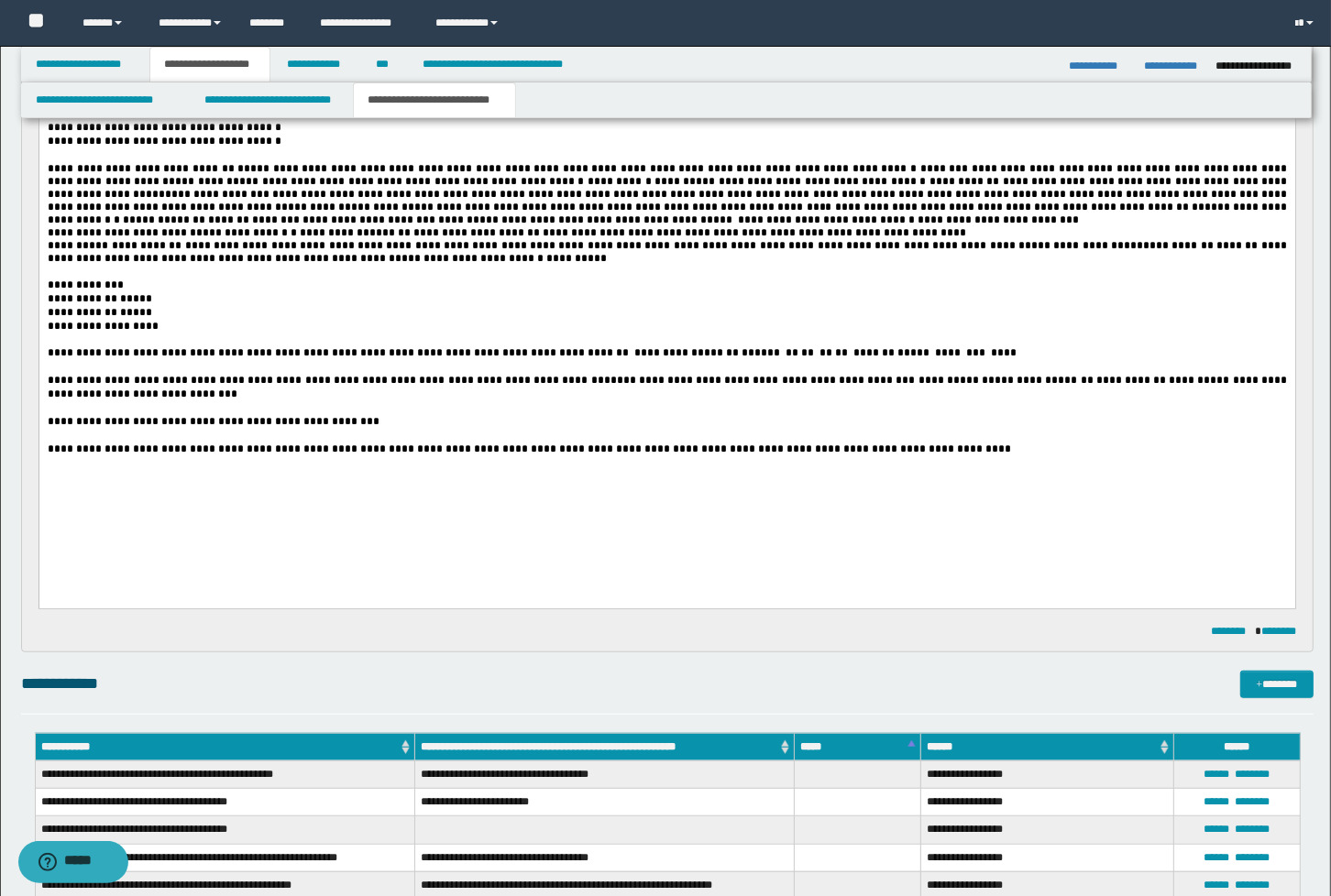 click on "**********" at bounding box center (576, 257) 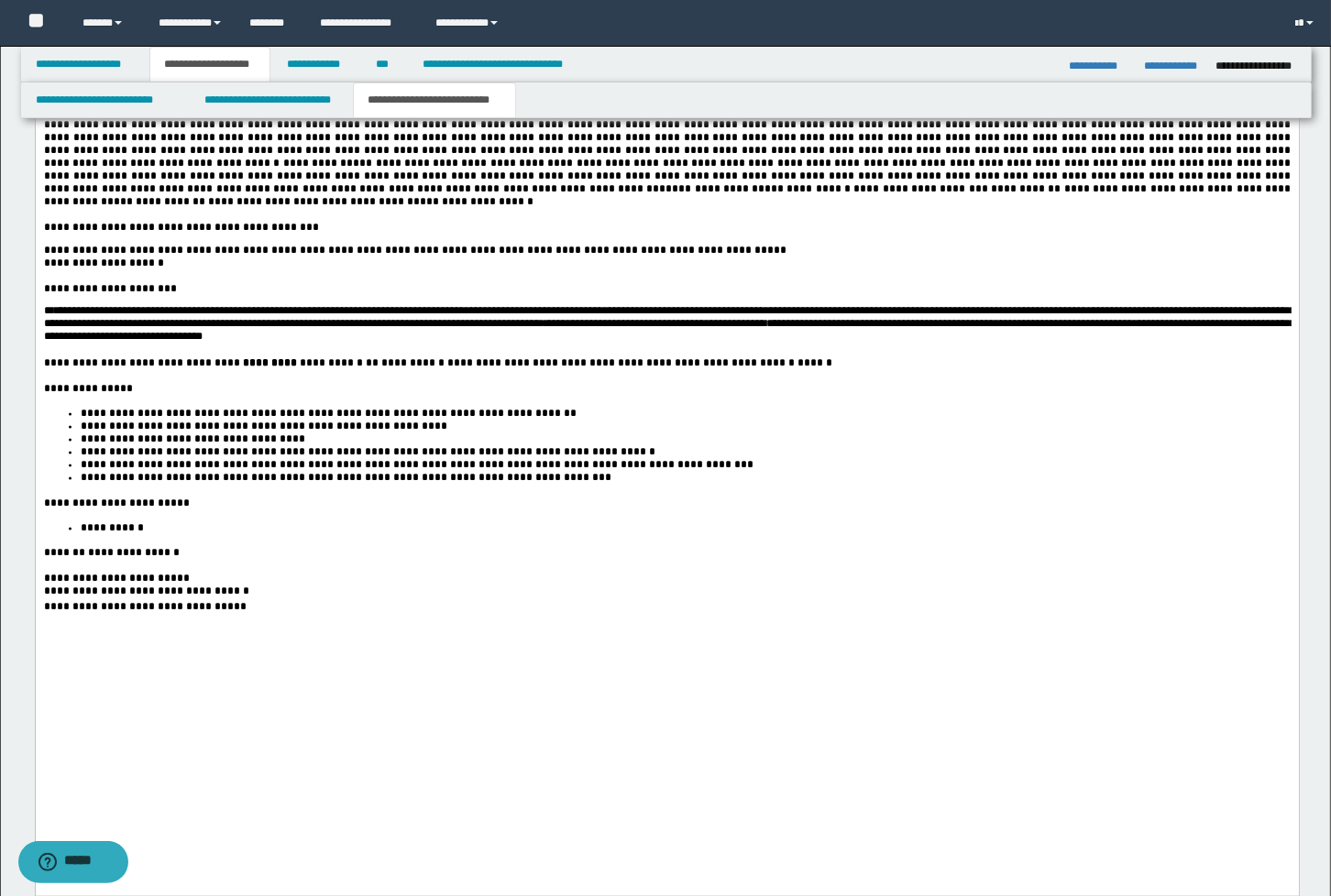 scroll, scrollTop: 2901, scrollLeft: 0, axis: vertical 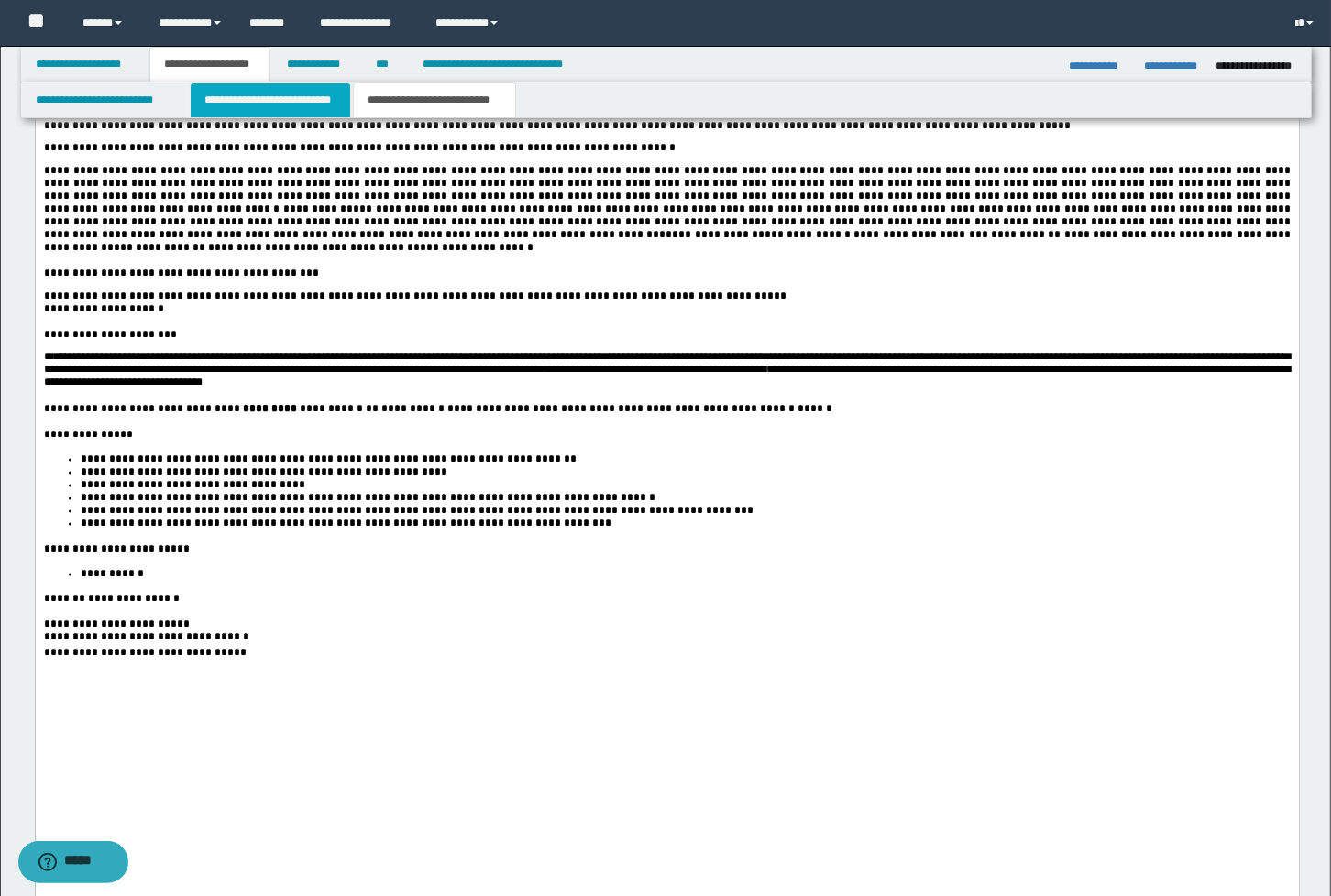 click on "**********" at bounding box center (270, 100) 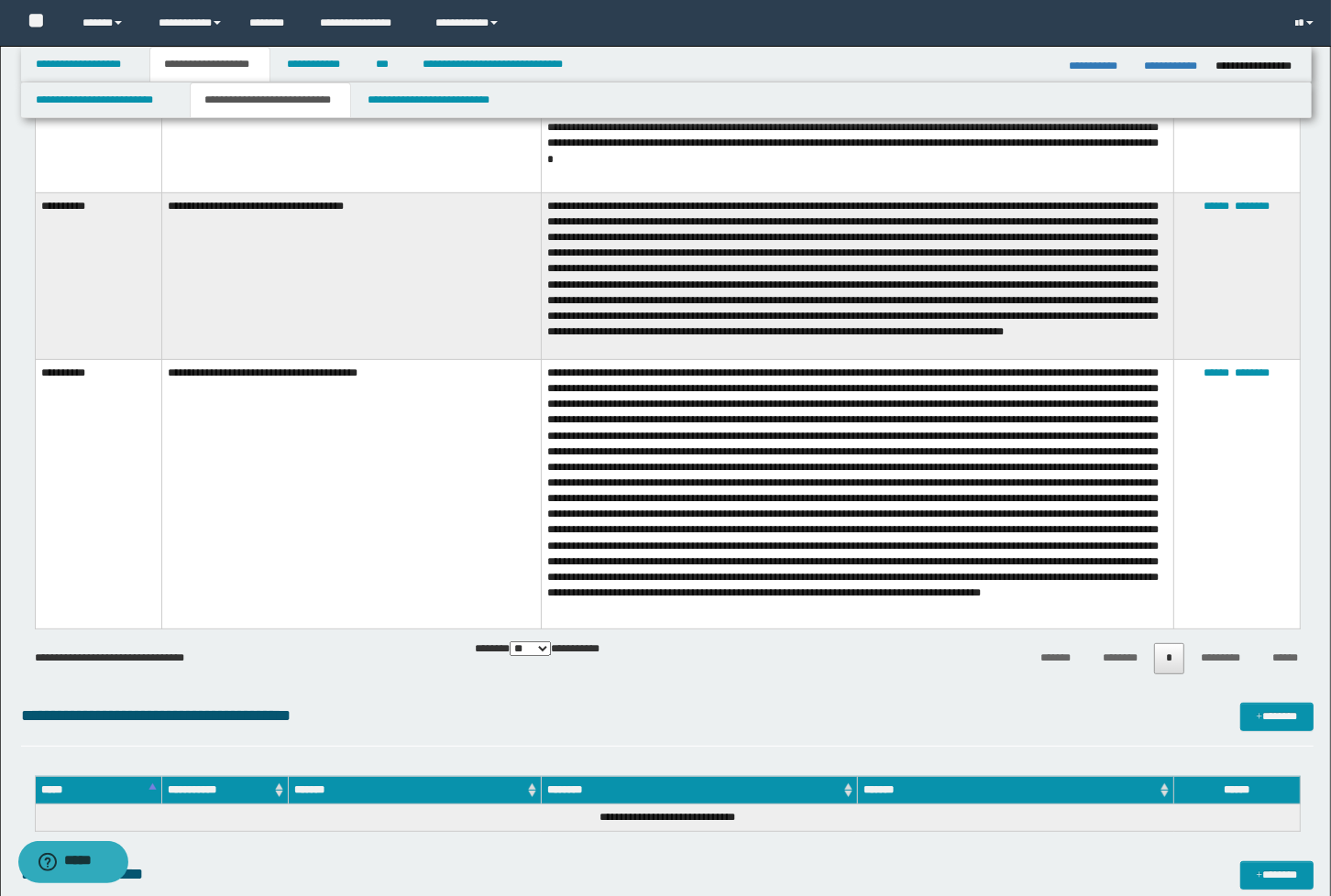 scroll, scrollTop: 6413, scrollLeft: 0, axis: vertical 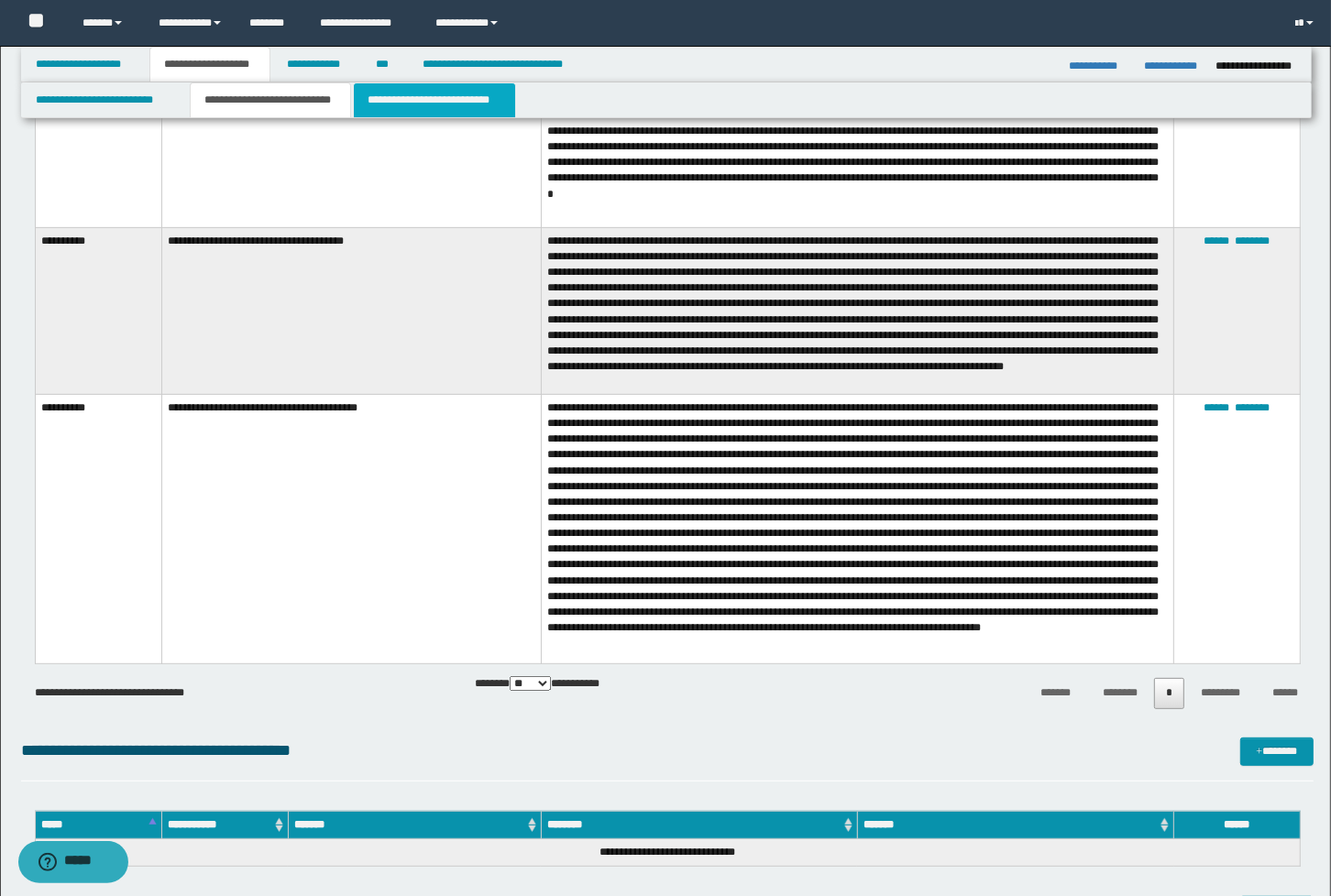 click on "**********" at bounding box center [434, 100] 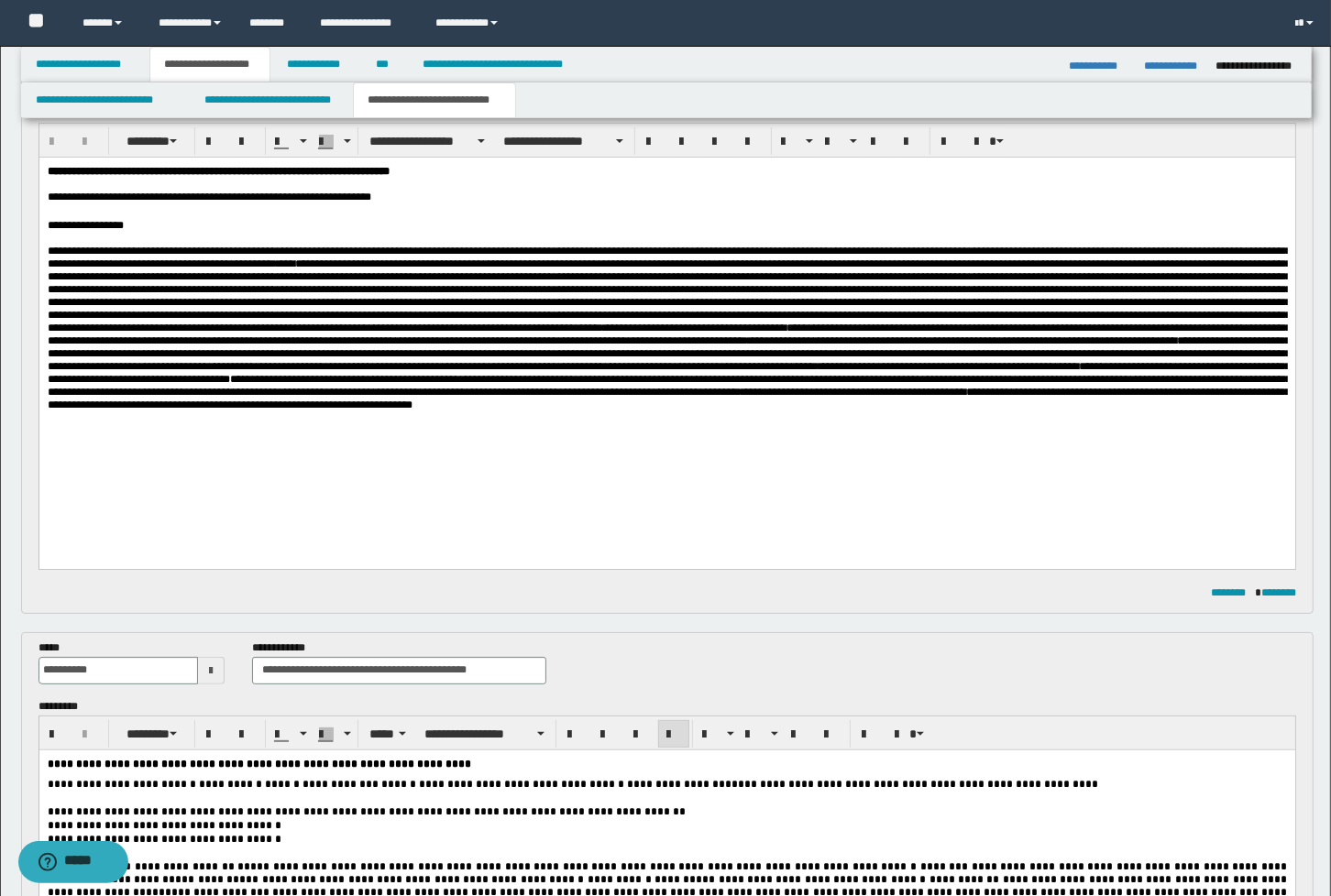 scroll, scrollTop: 203, scrollLeft: 0, axis: vertical 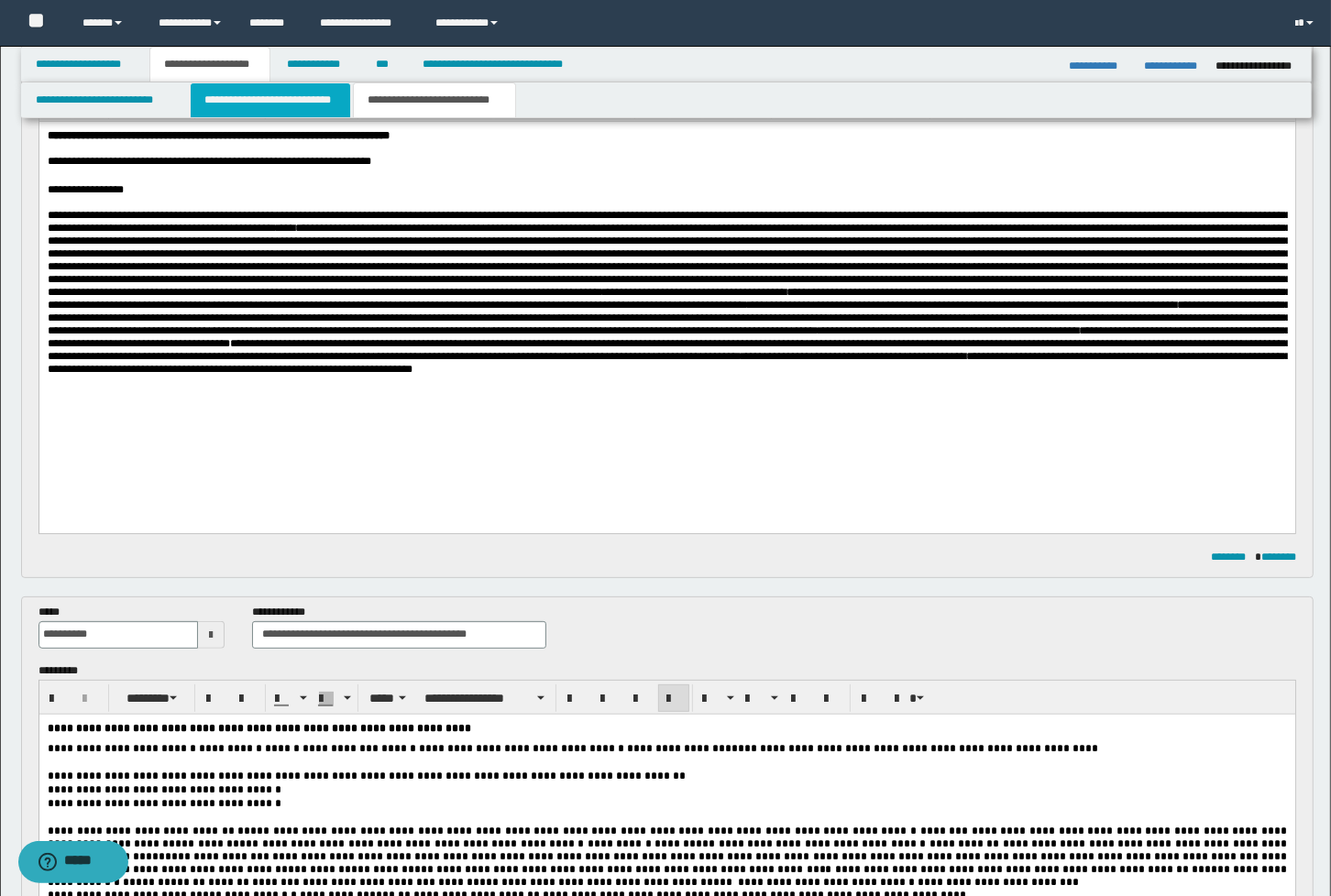 click on "**********" at bounding box center [270, 100] 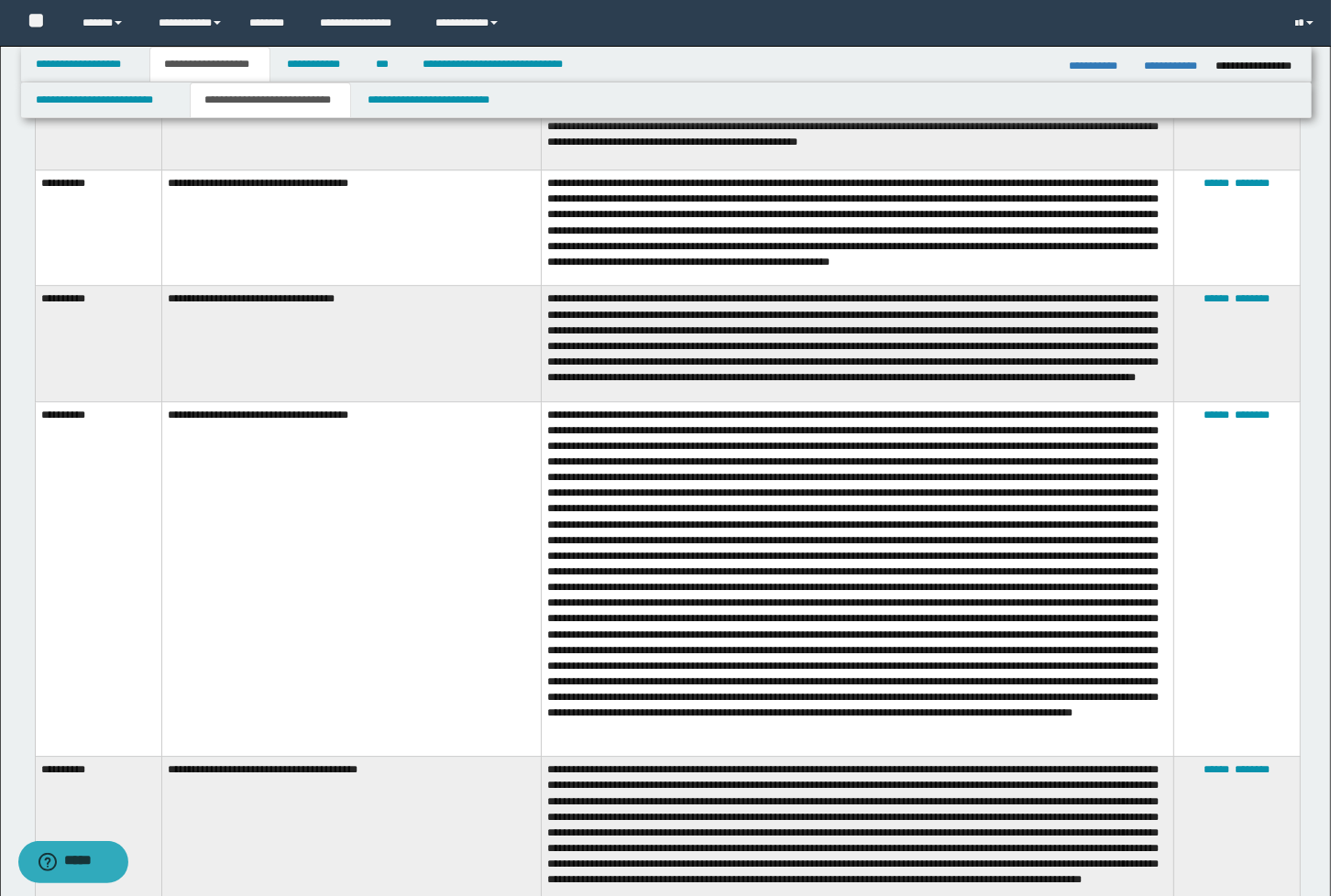 scroll, scrollTop: 4376, scrollLeft: 0, axis: vertical 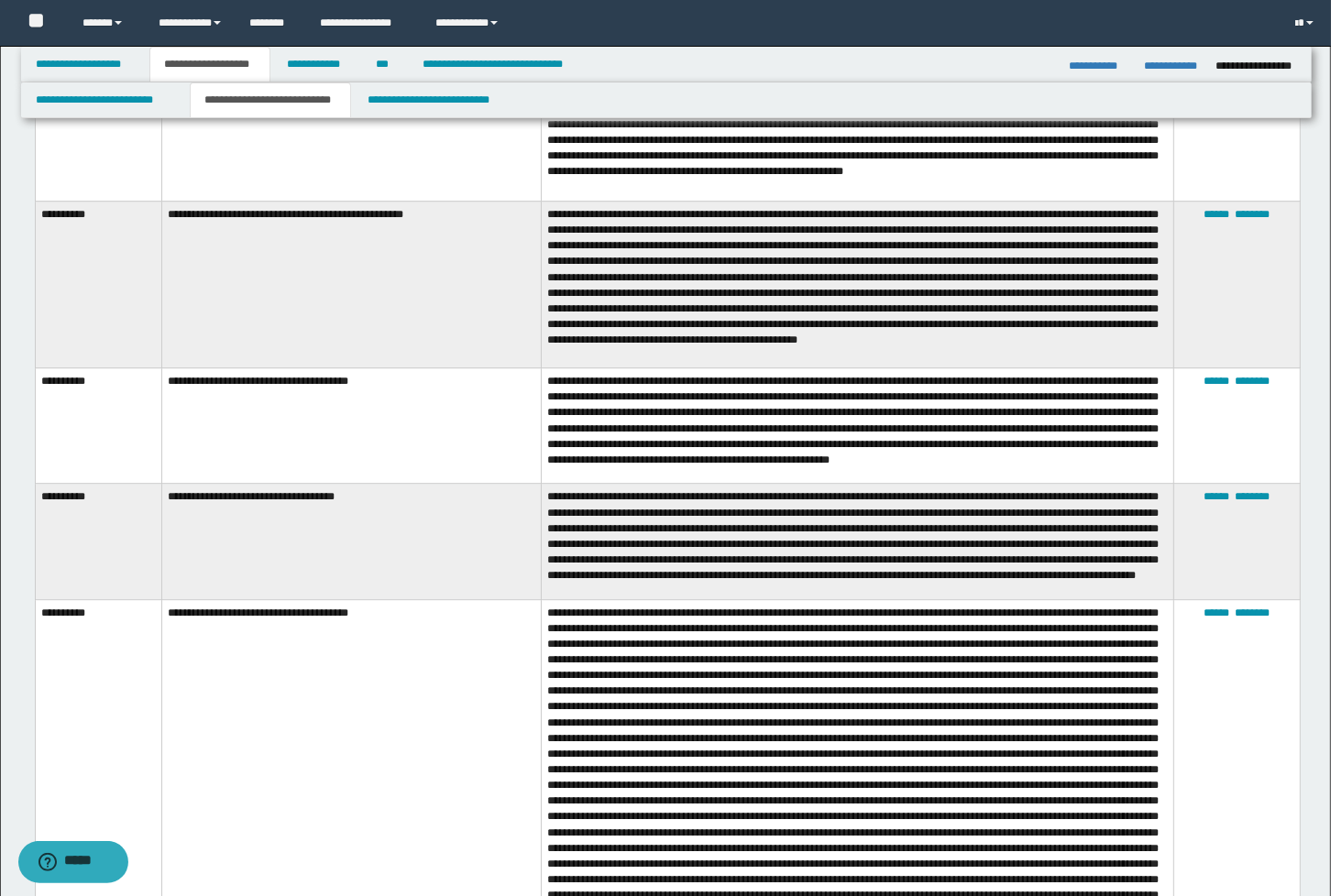 click on "**********" at bounding box center [857, 426] 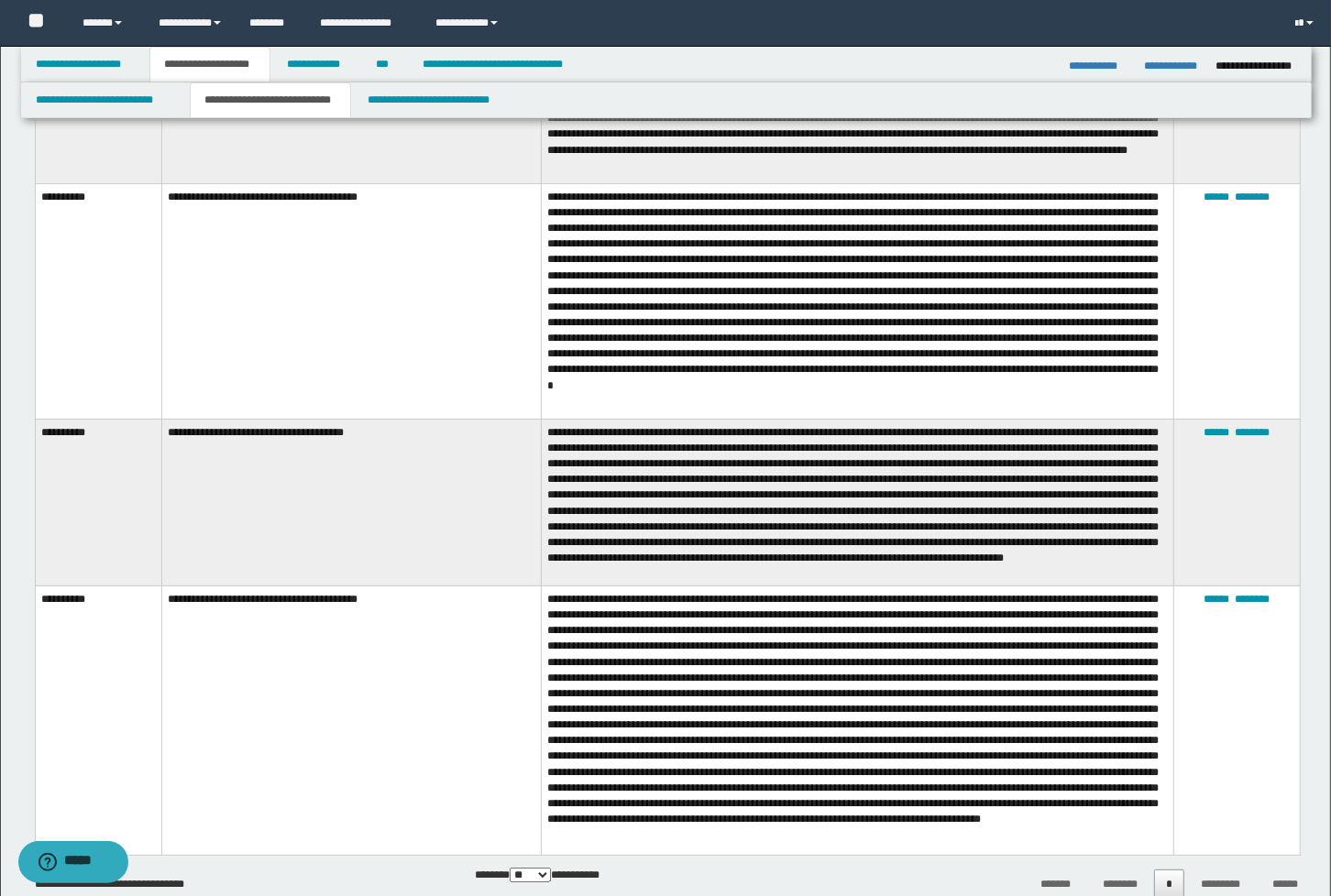 scroll, scrollTop: 6310, scrollLeft: 0, axis: vertical 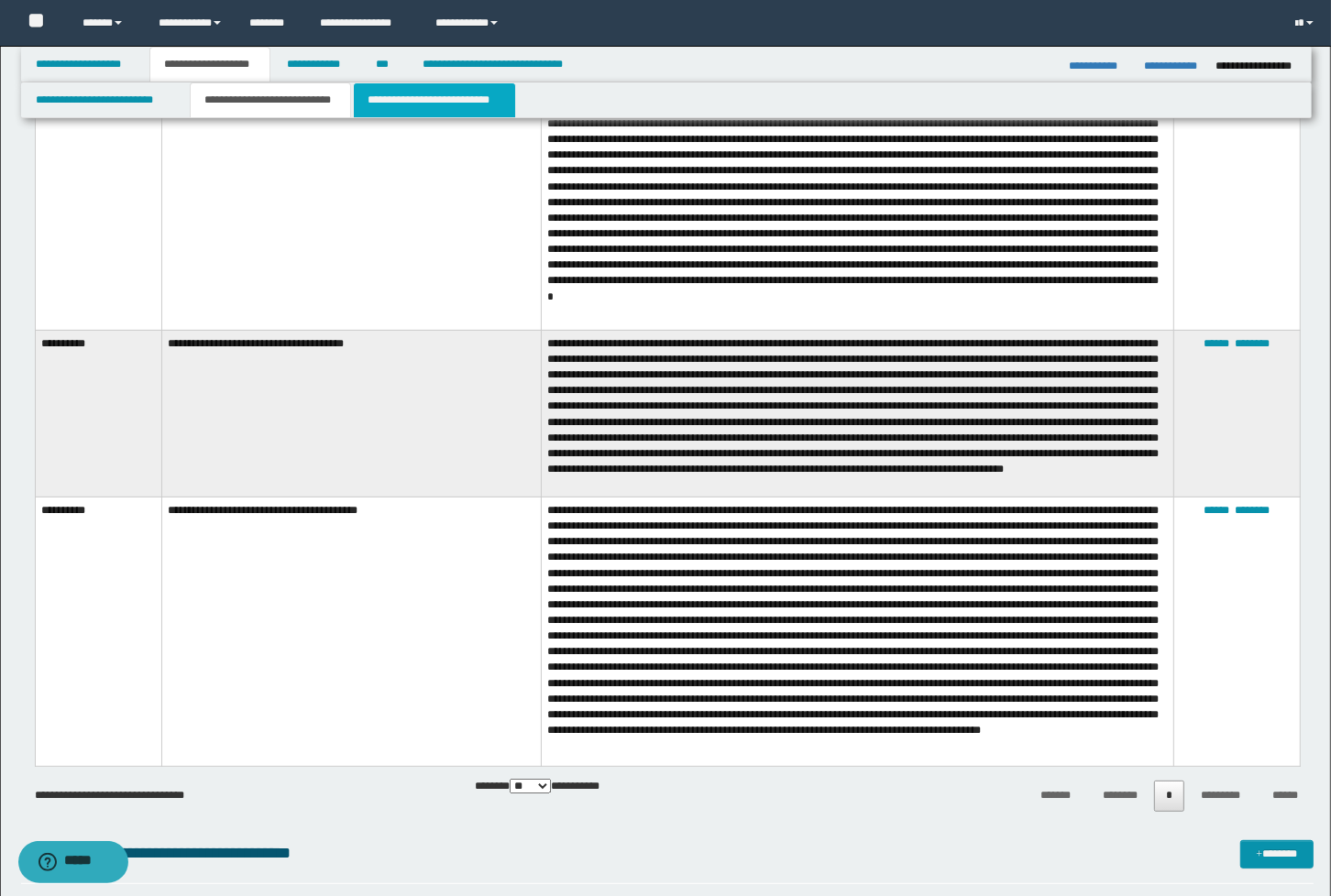 click on "**********" at bounding box center [434, 100] 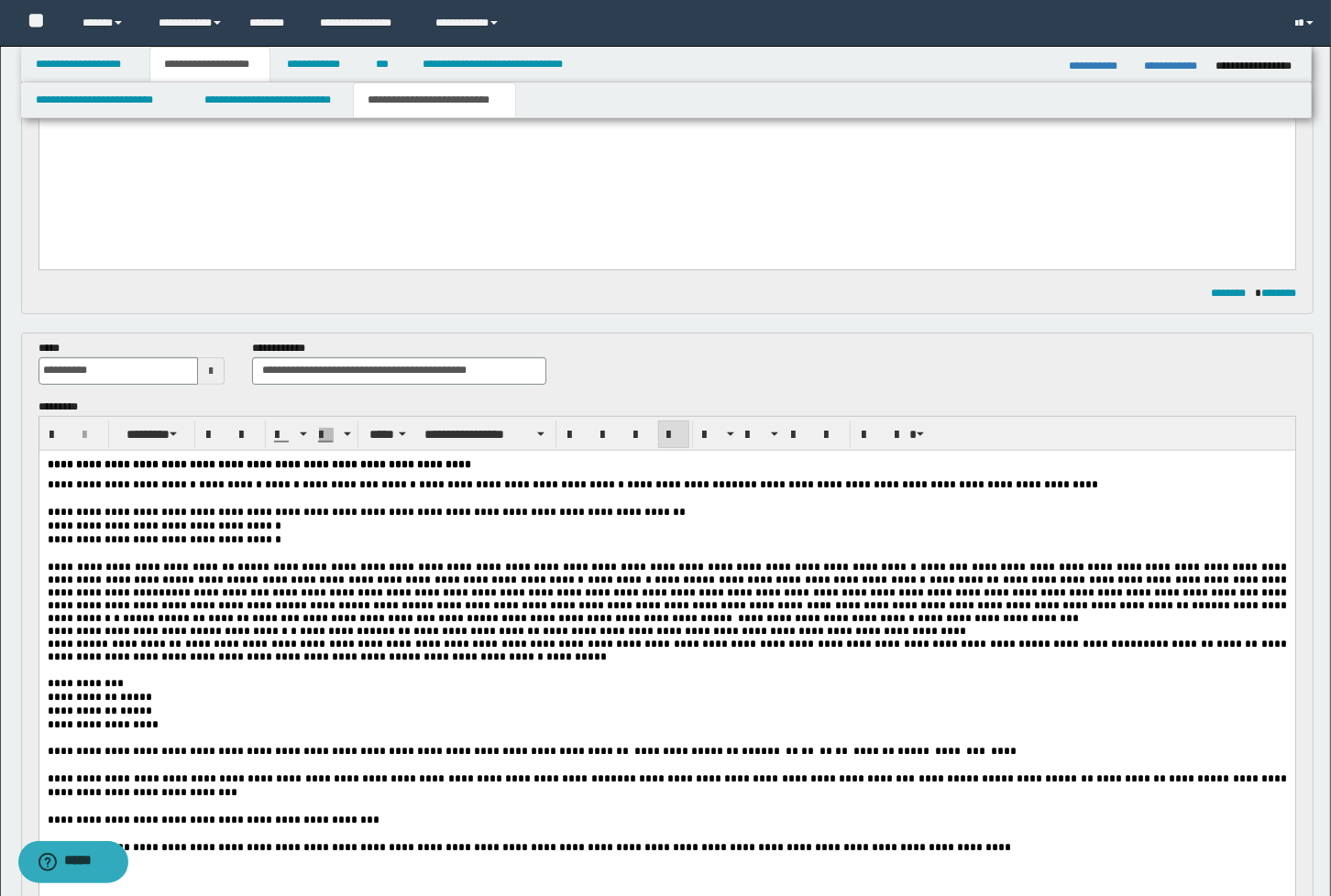 scroll, scrollTop: 565, scrollLeft: 0, axis: vertical 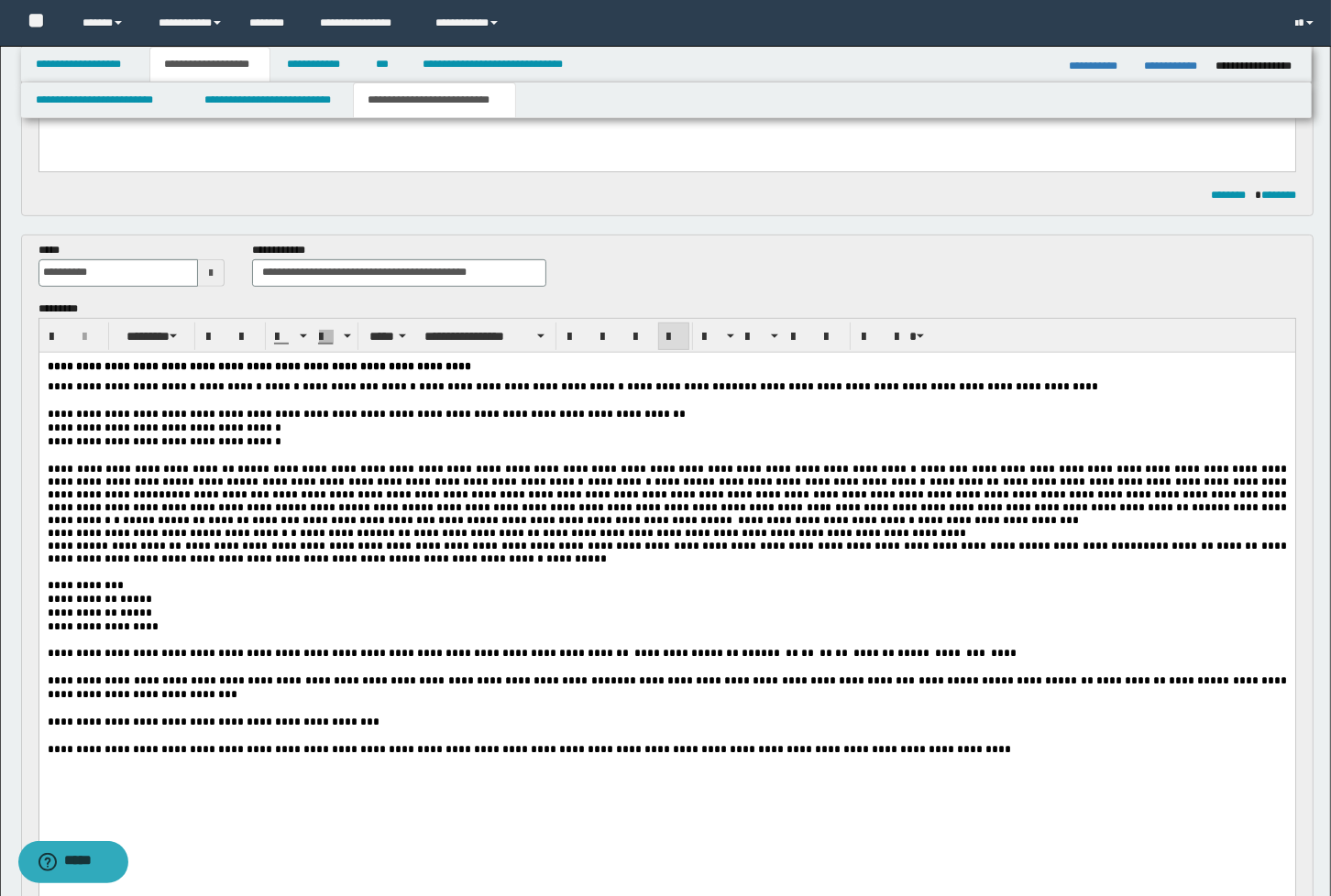 click on "**********" at bounding box center (330, 532) 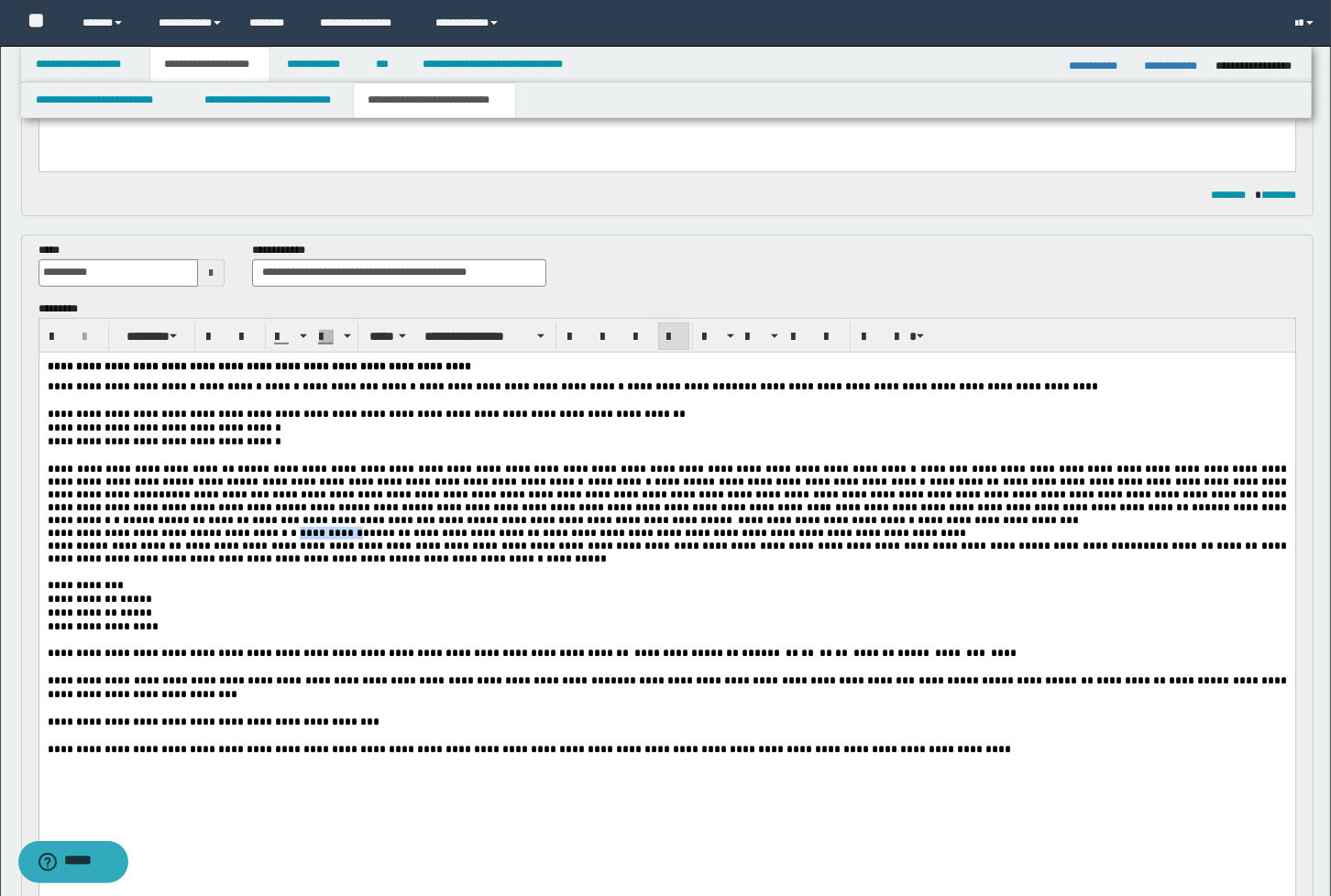 type 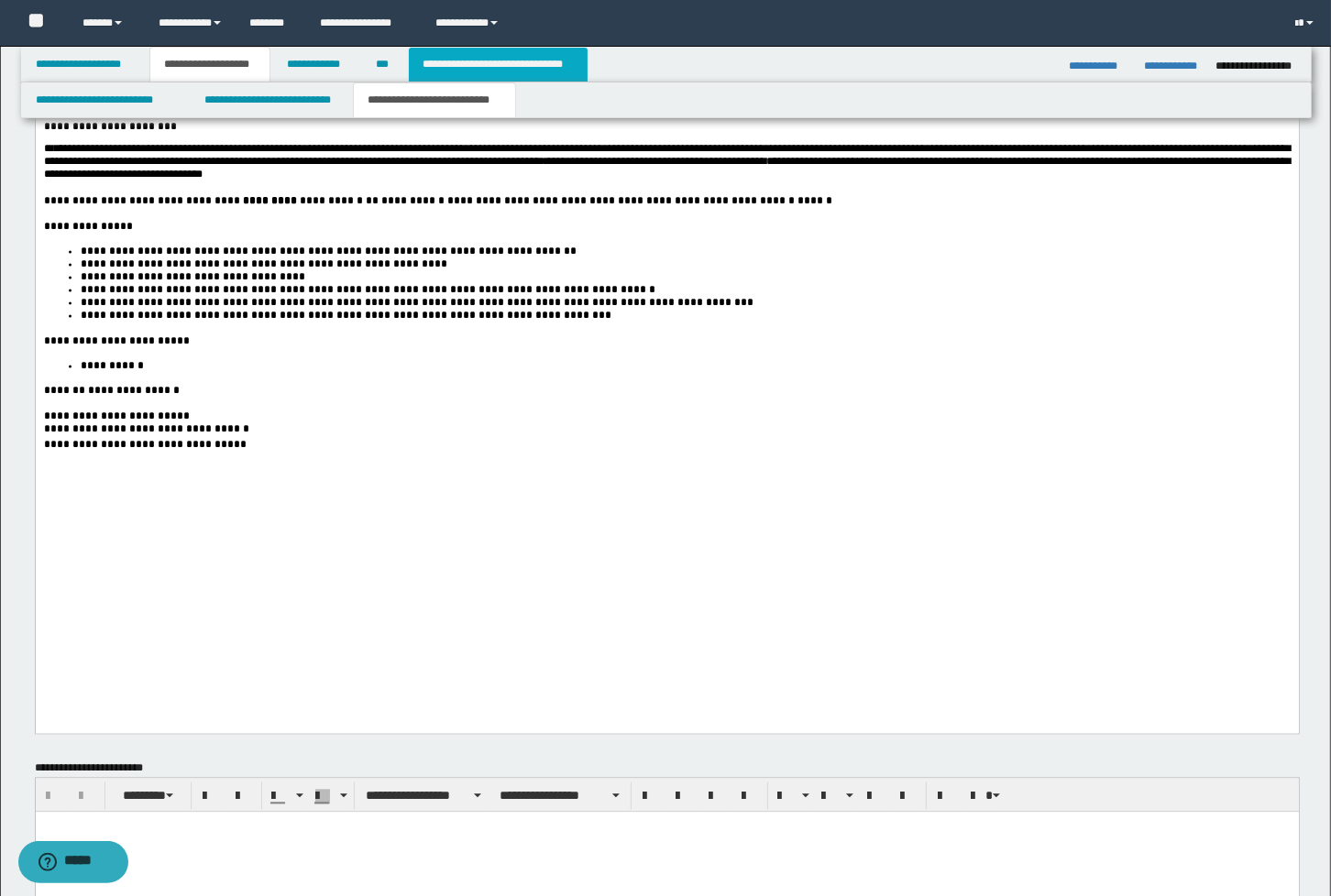 click on "**********" at bounding box center (498, 64) 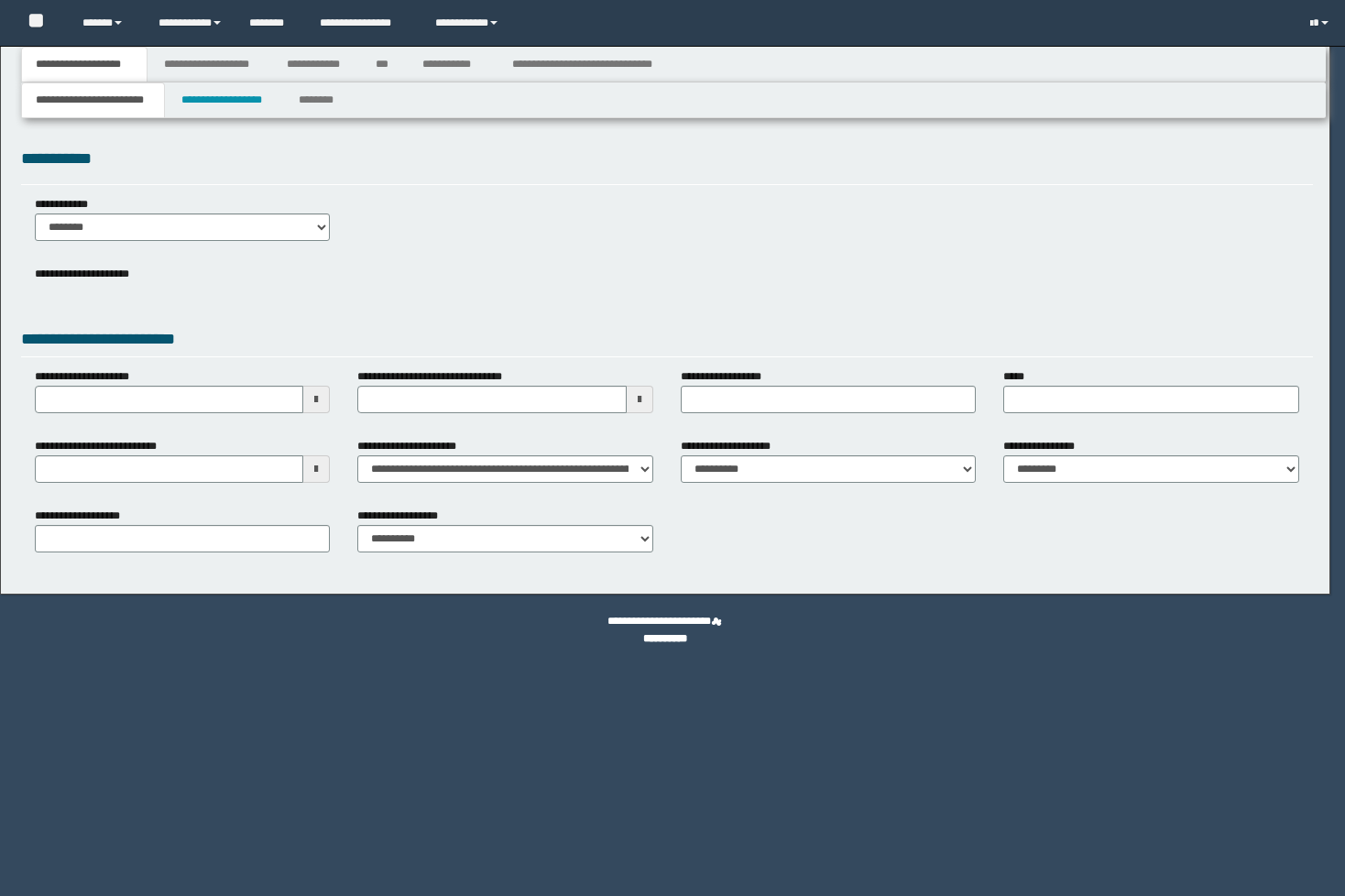 scroll, scrollTop: 0, scrollLeft: 0, axis: both 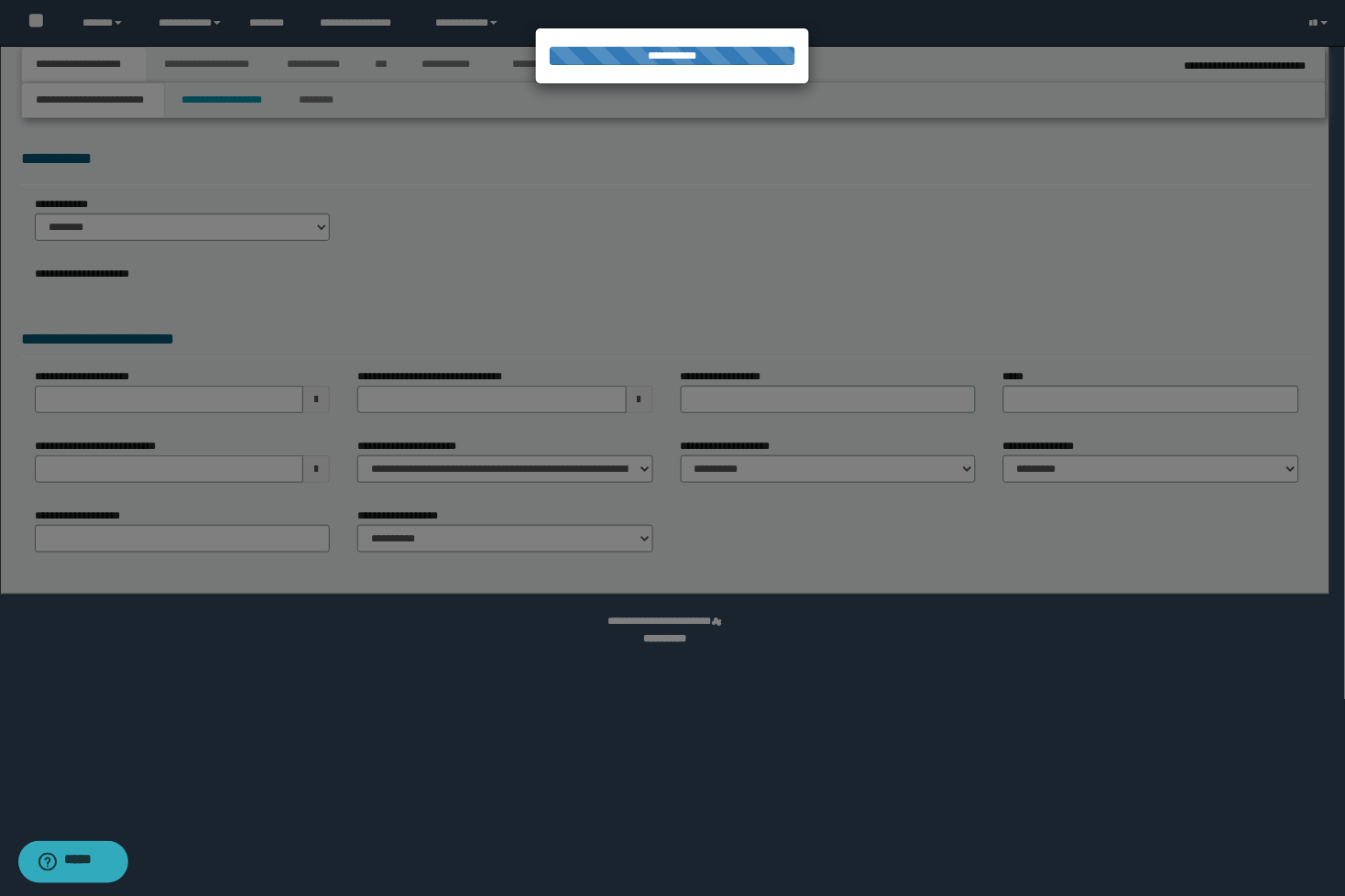select on "**" 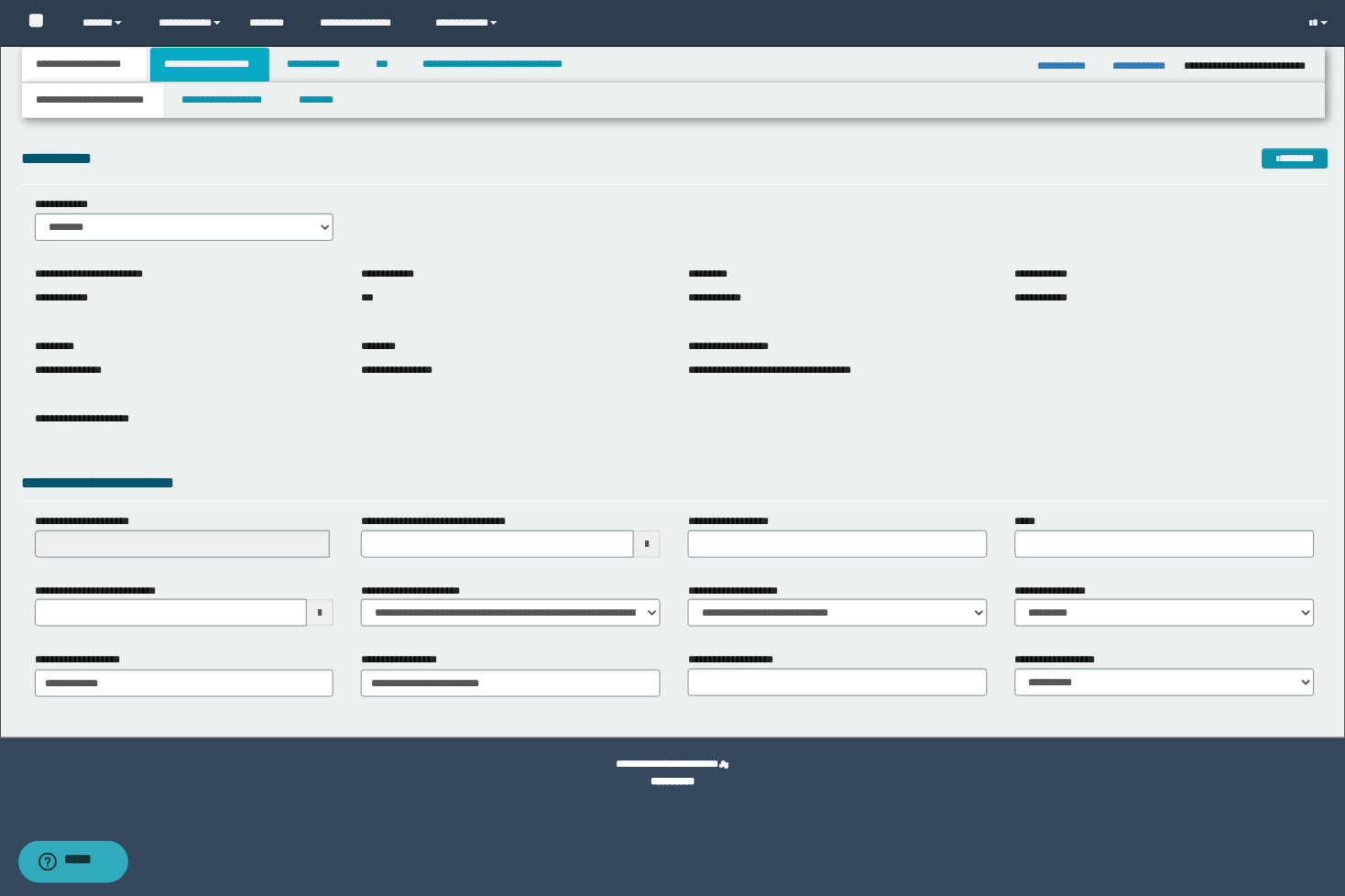 click on "**********" at bounding box center [210, 64] 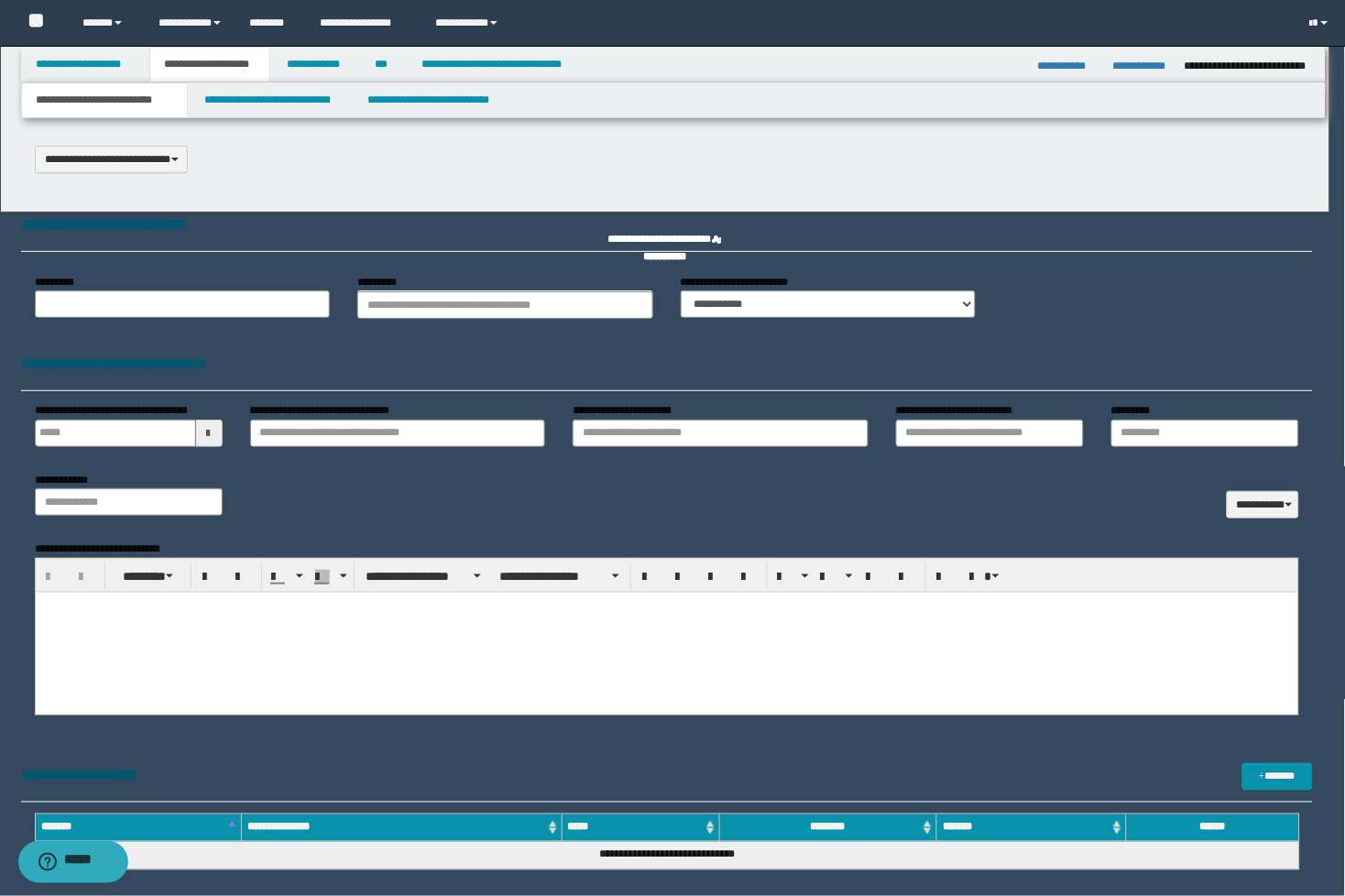 scroll, scrollTop: 0, scrollLeft: 0, axis: both 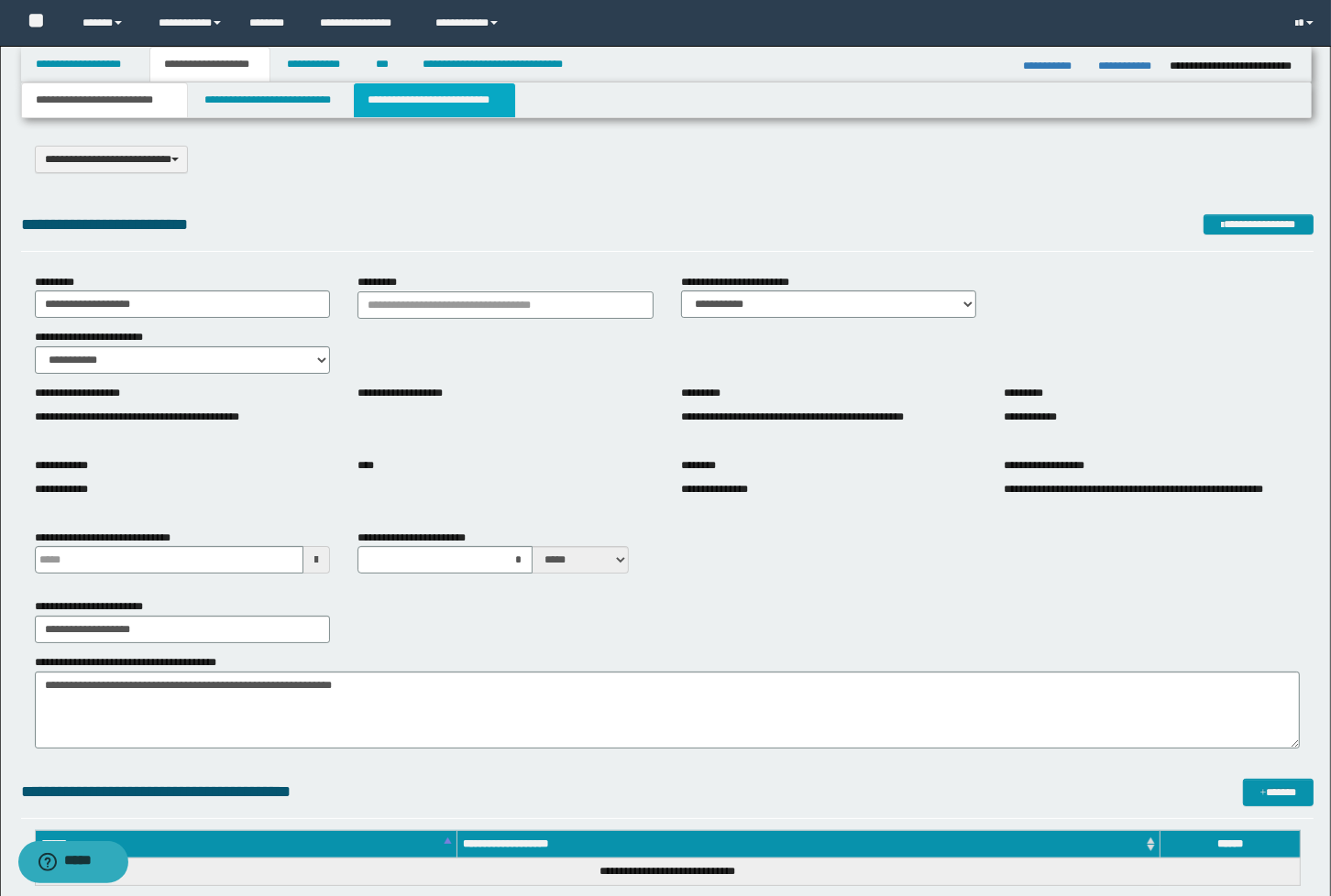 click on "**********" at bounding box center [434, 100] 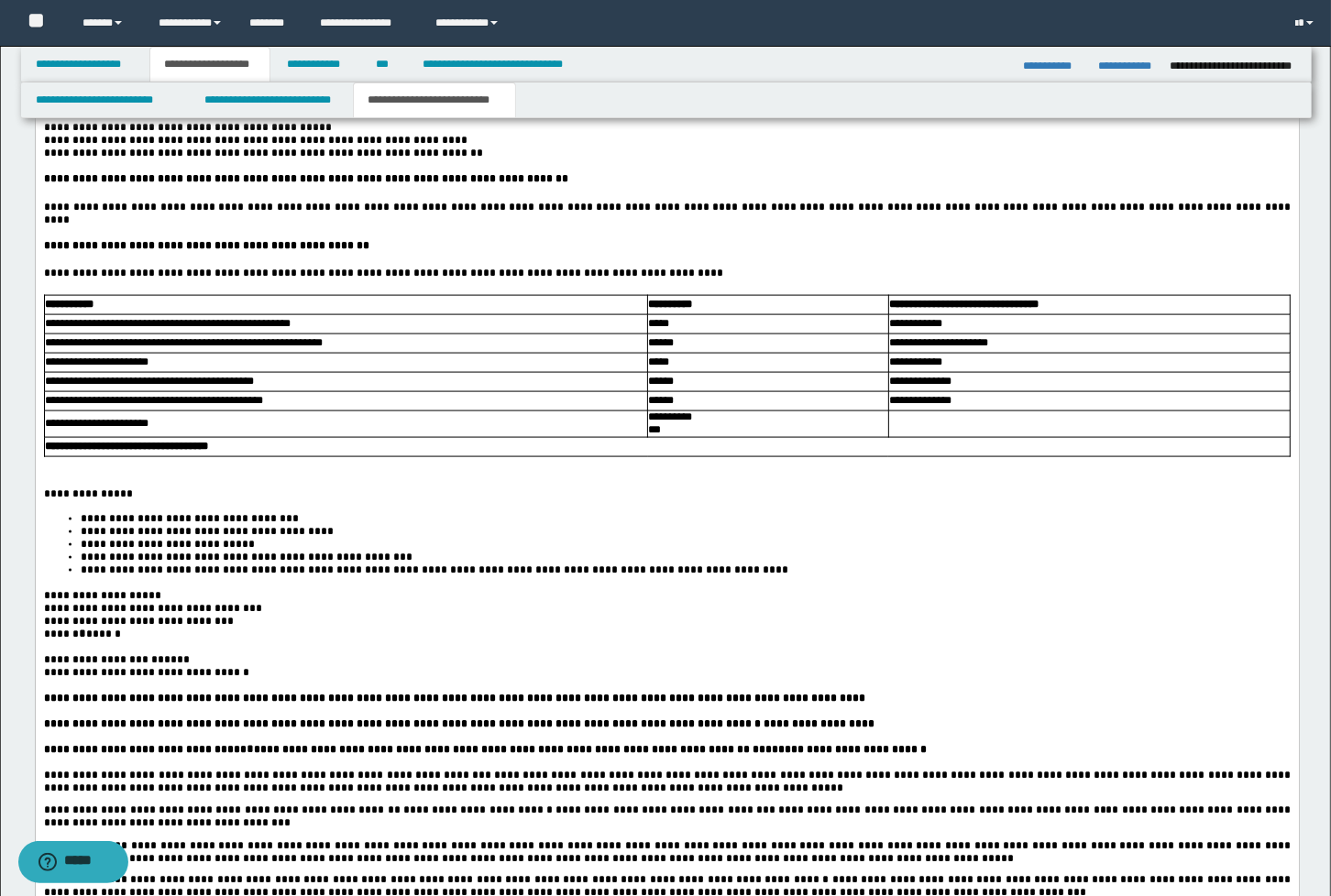 scroll, scrollTop: 2137, scrollLeft: 0, axis: vertical 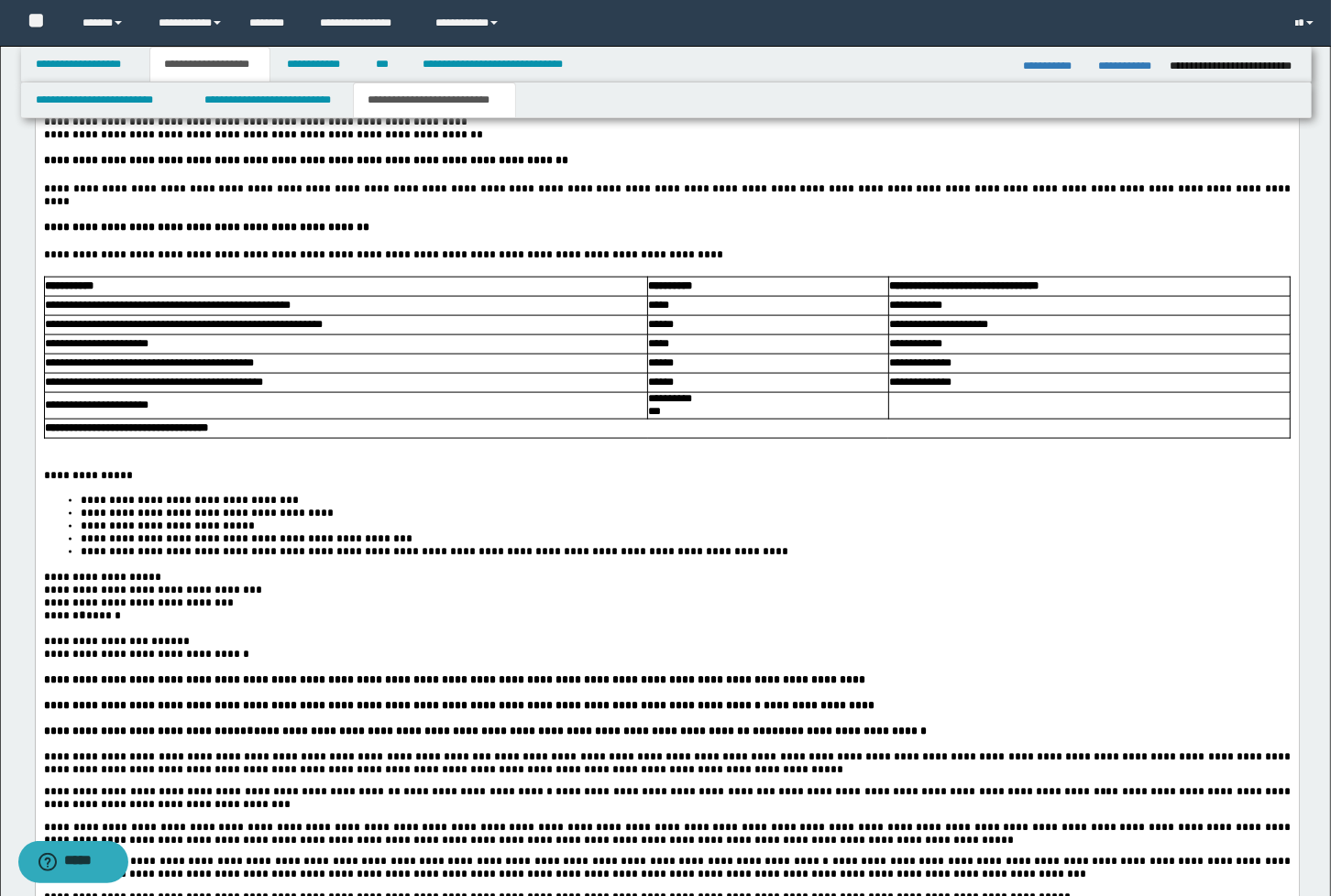 click on "**********" at bounding box center [345, 306] 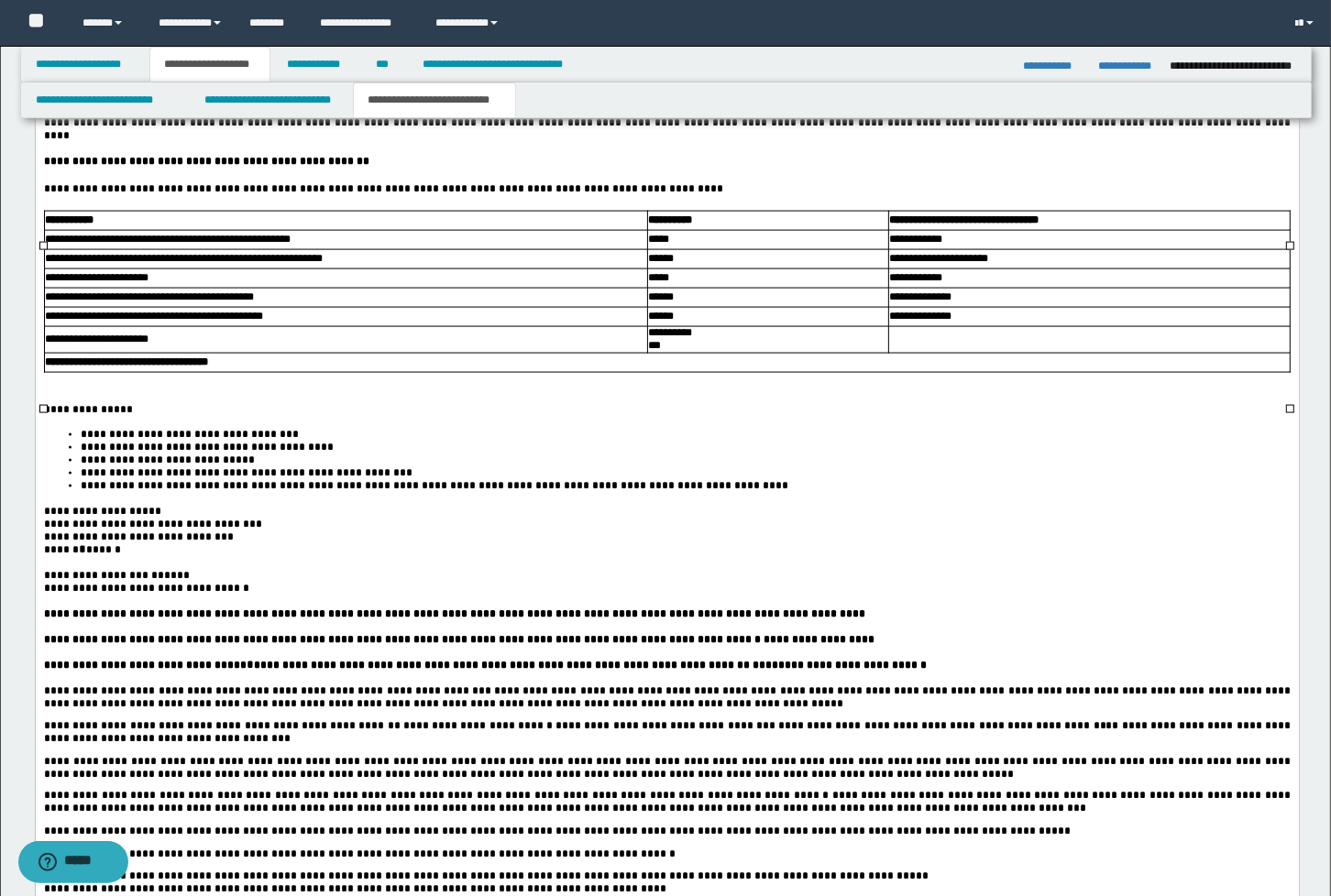 scroll, scrollTop: 2239, scrollLeft: 0, axis: vertical 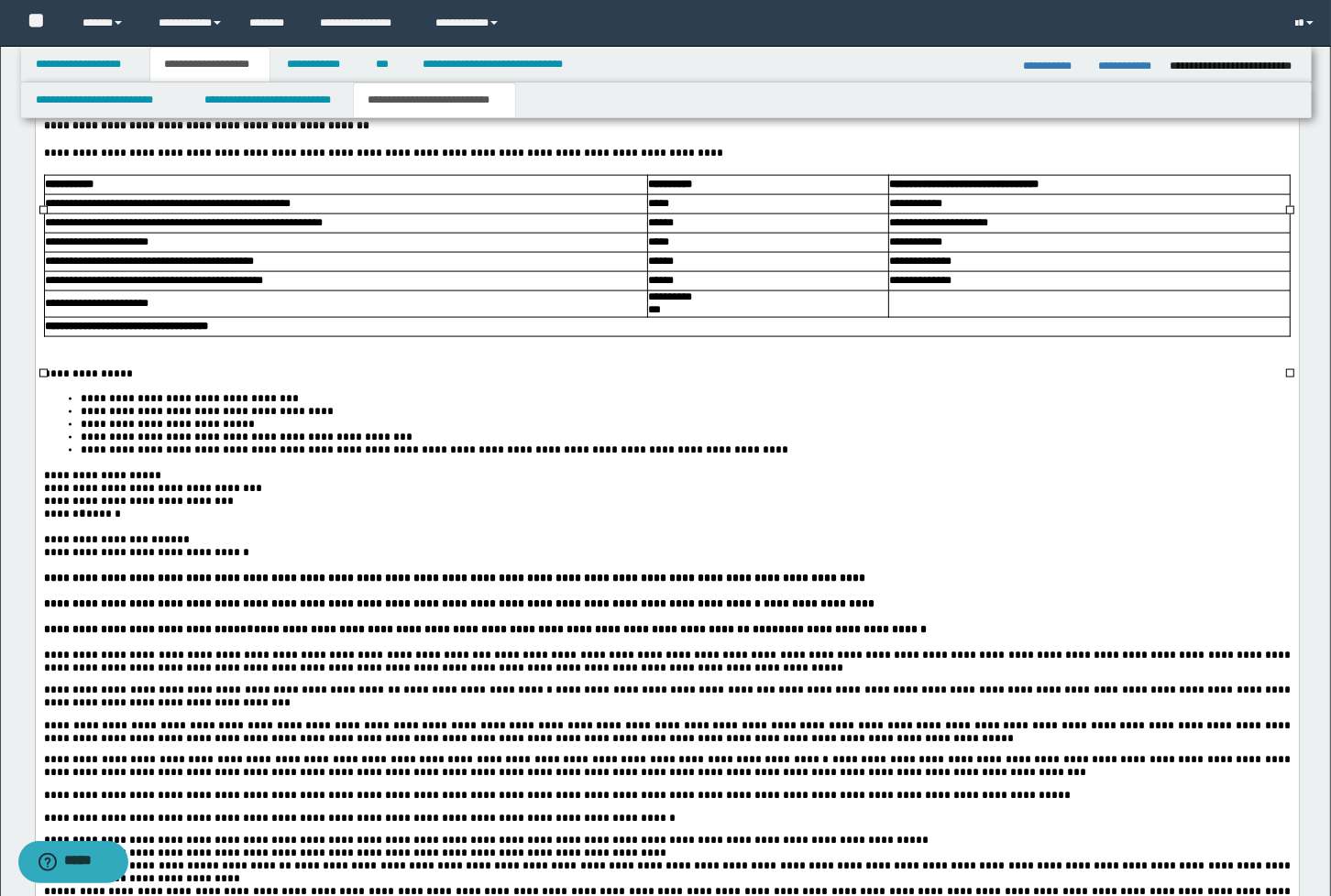 click on "******   ******" at bounding box center [666, 514] 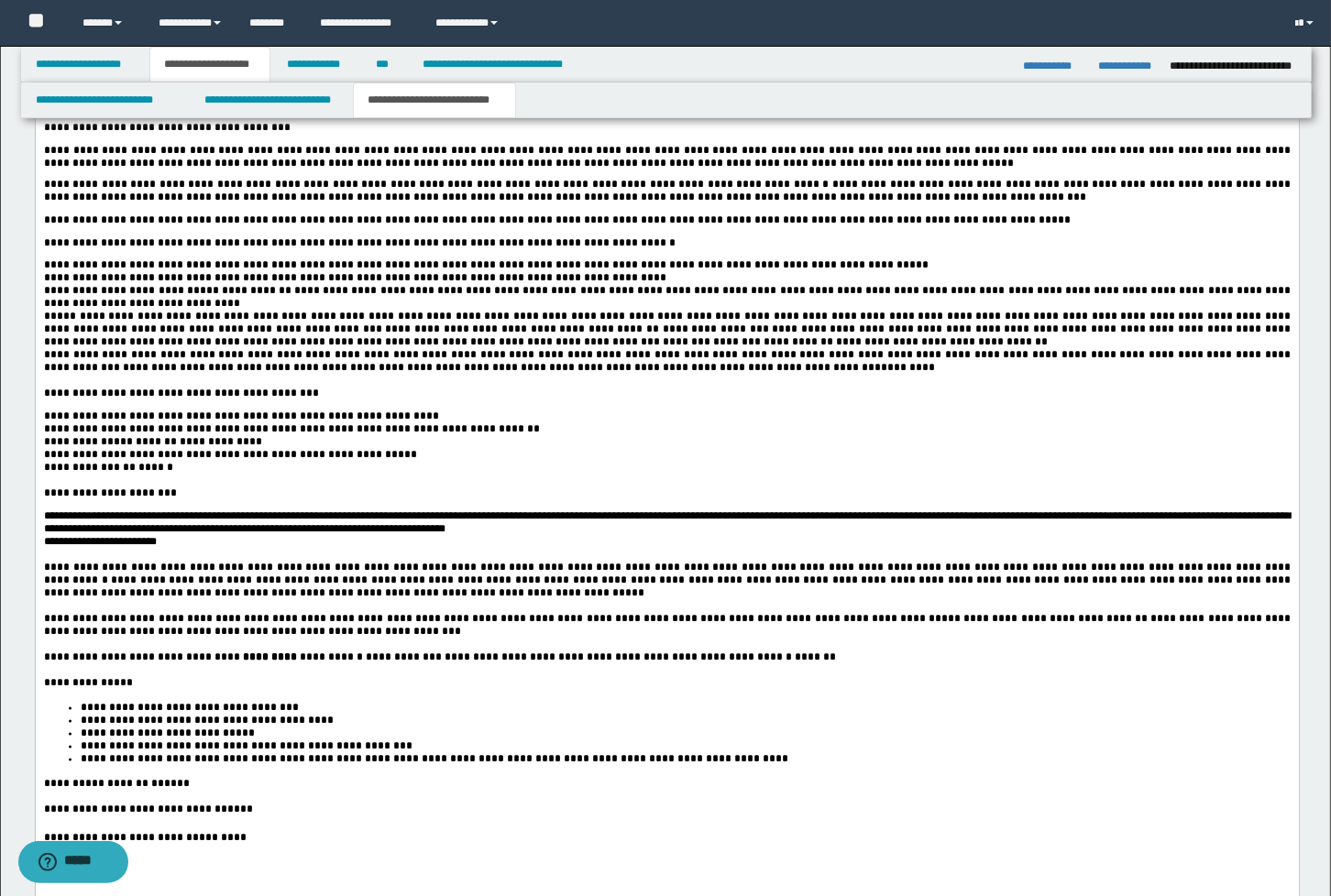 scroll, scrollTop: 2850, scrollLeft: 0, axis: vertical 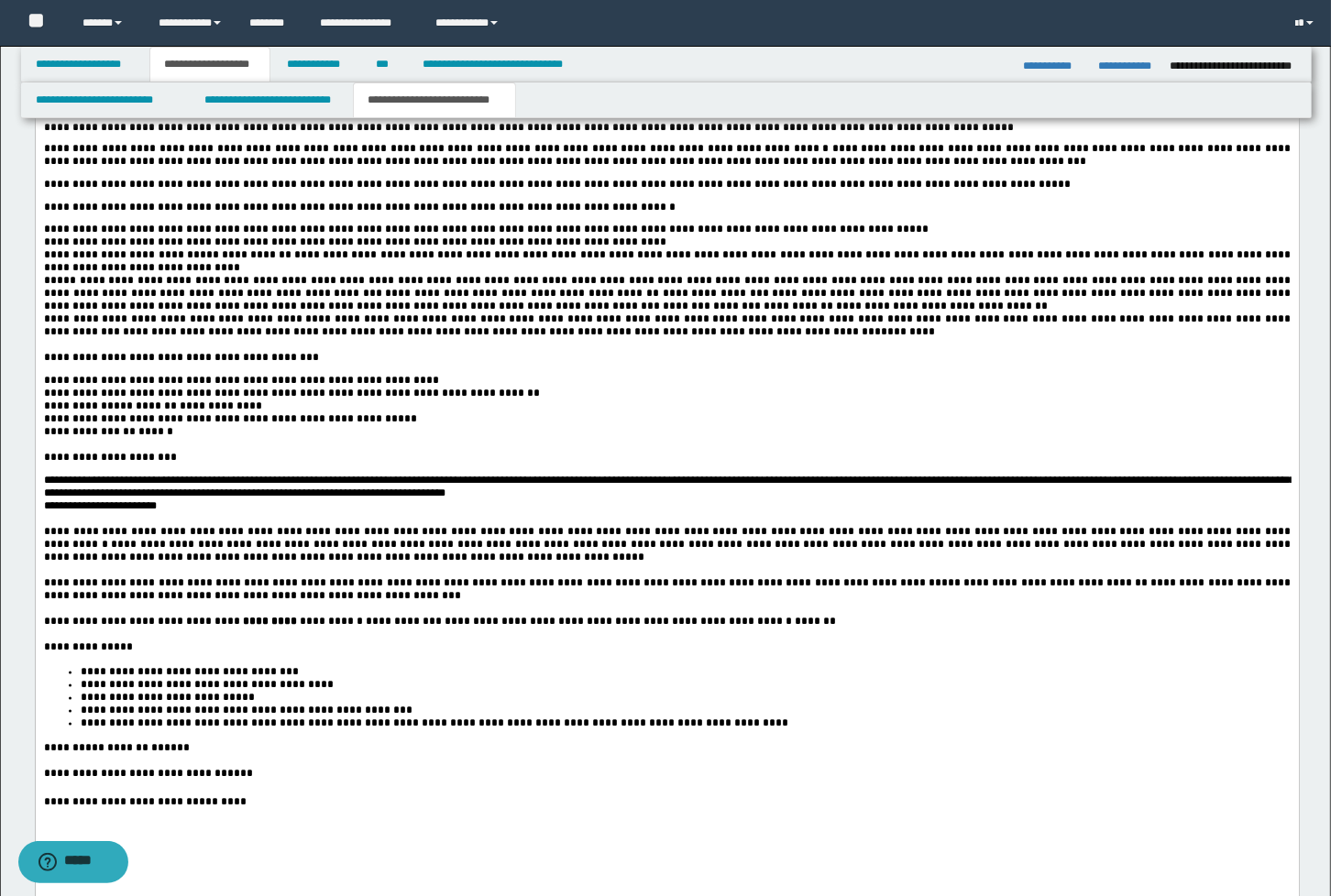 click on "**********" at bounding box center [667, 262] 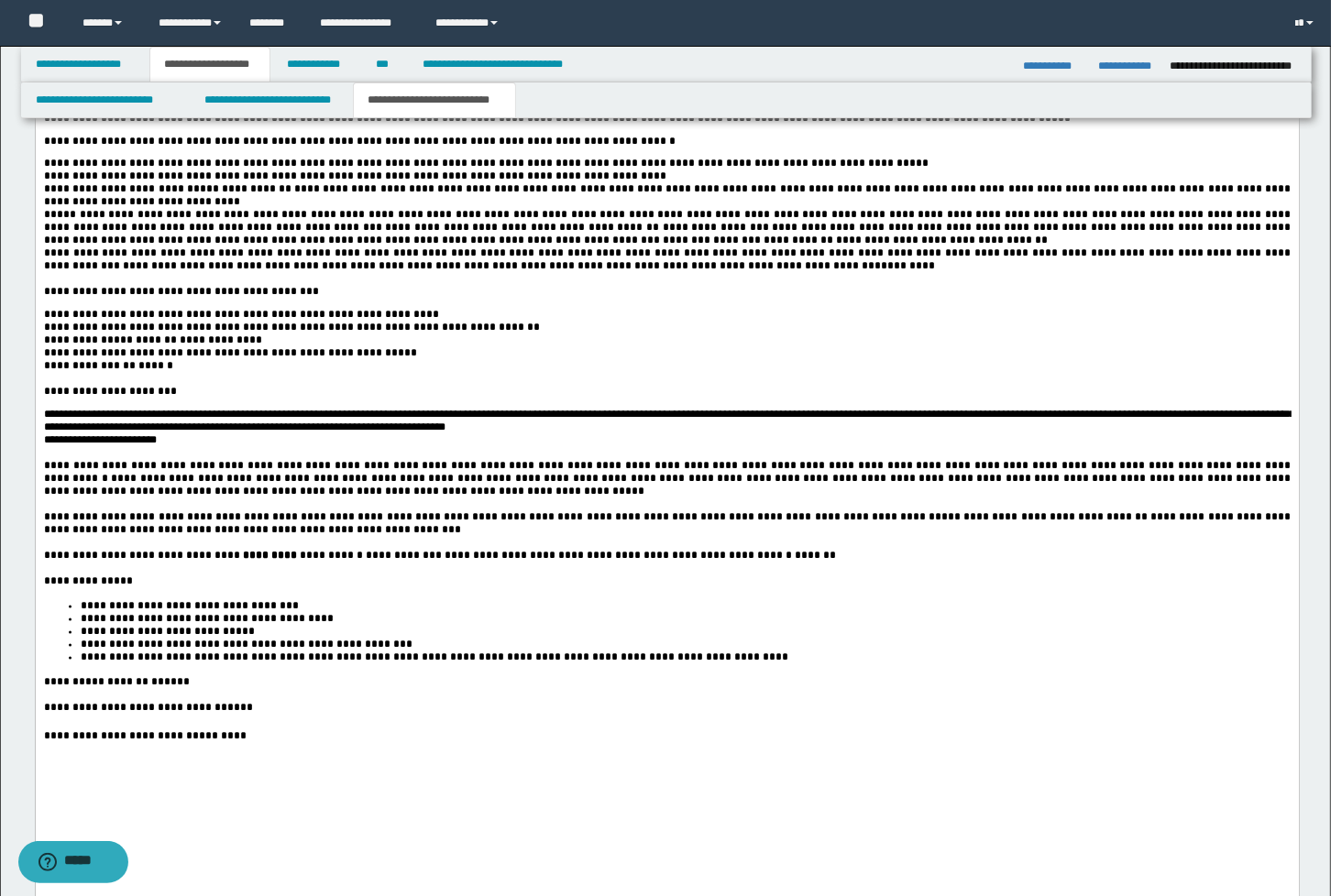 scroll, scrollTop: 2952, scrollLeft: 0, axis: vertical 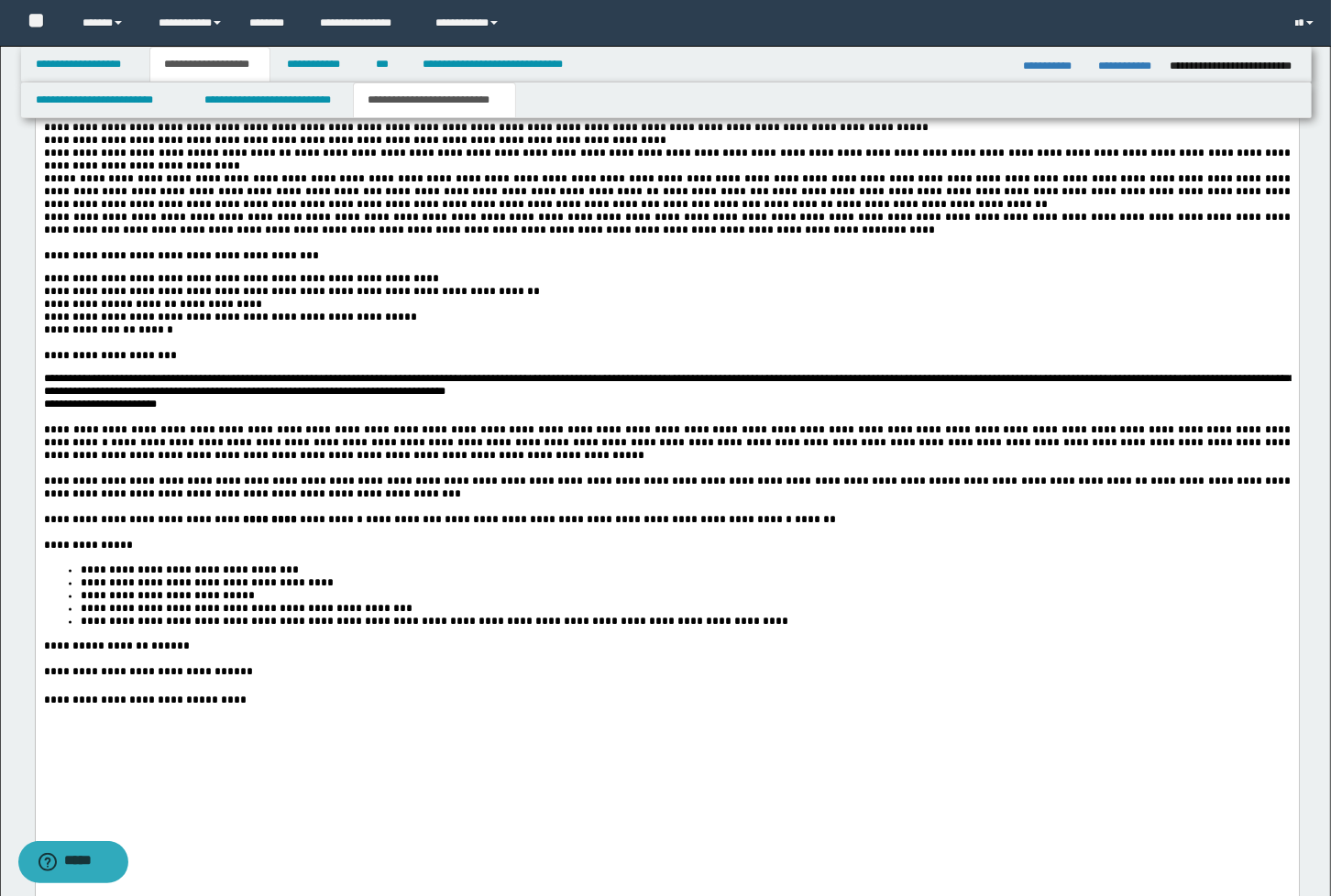 click on "*******" at bounding box center [155, 305] 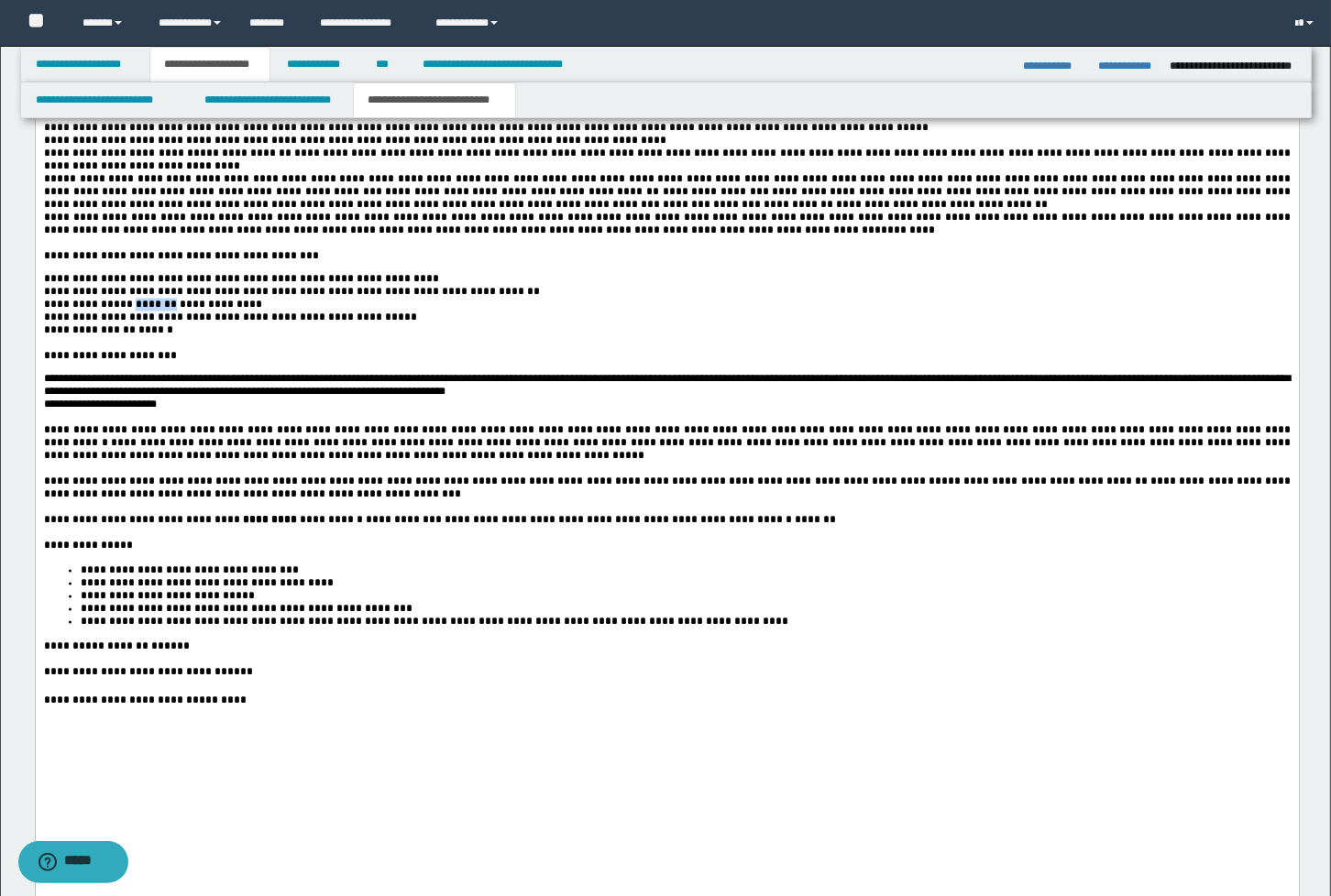 type 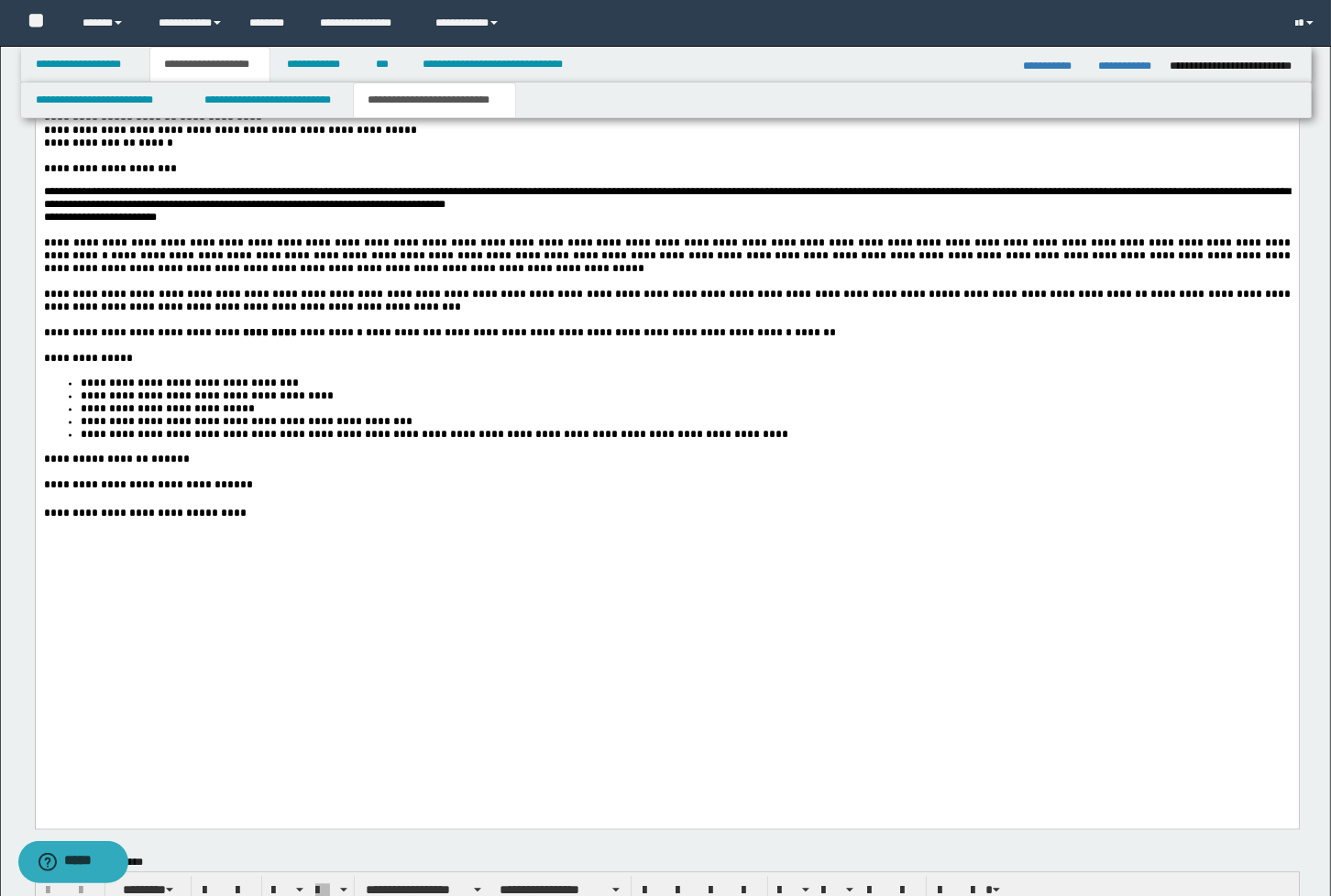 scroll, scrollTop: 3155, scrollLeft: 0, axis: vertical 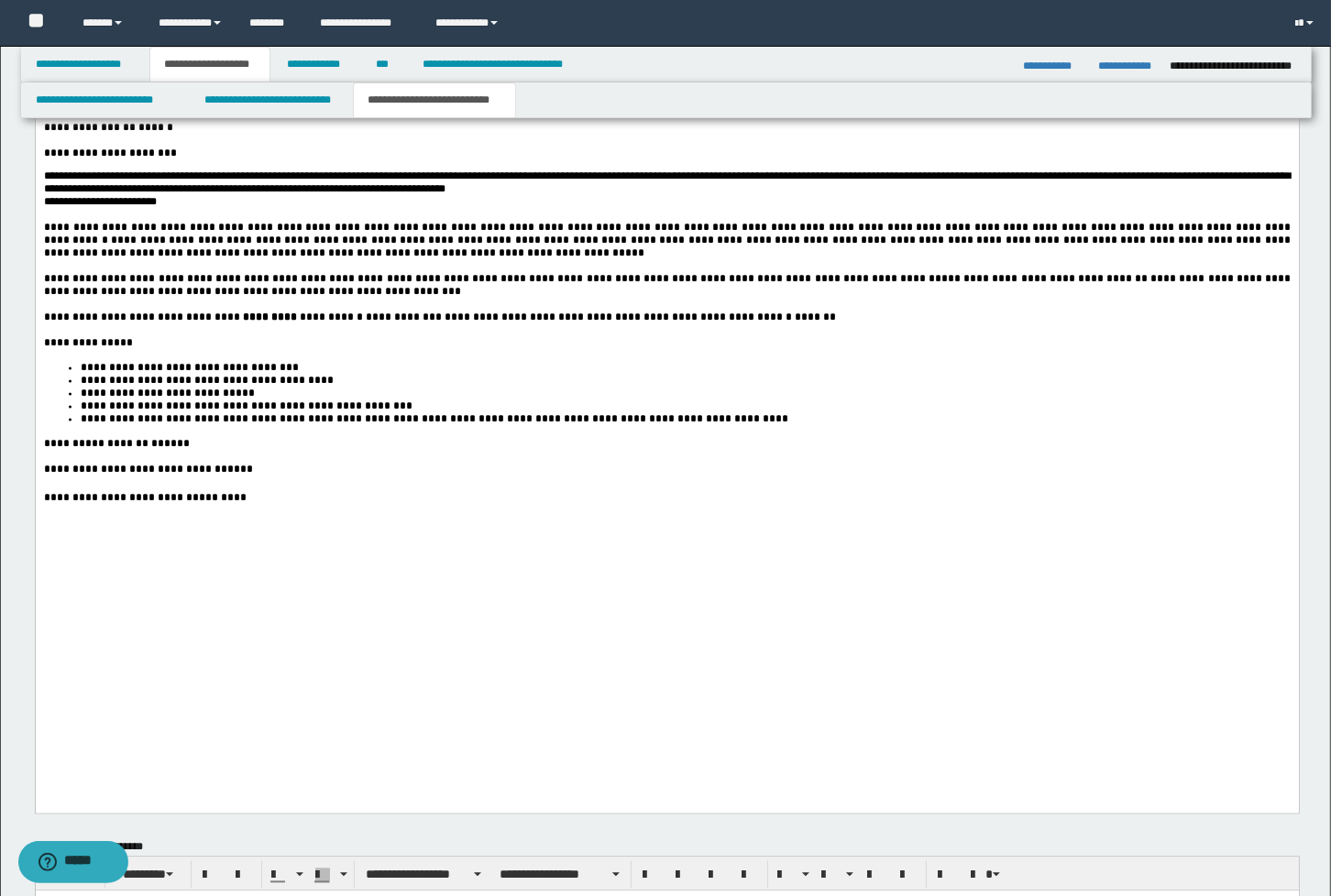click on "**********" at bounding box center (668, 182) 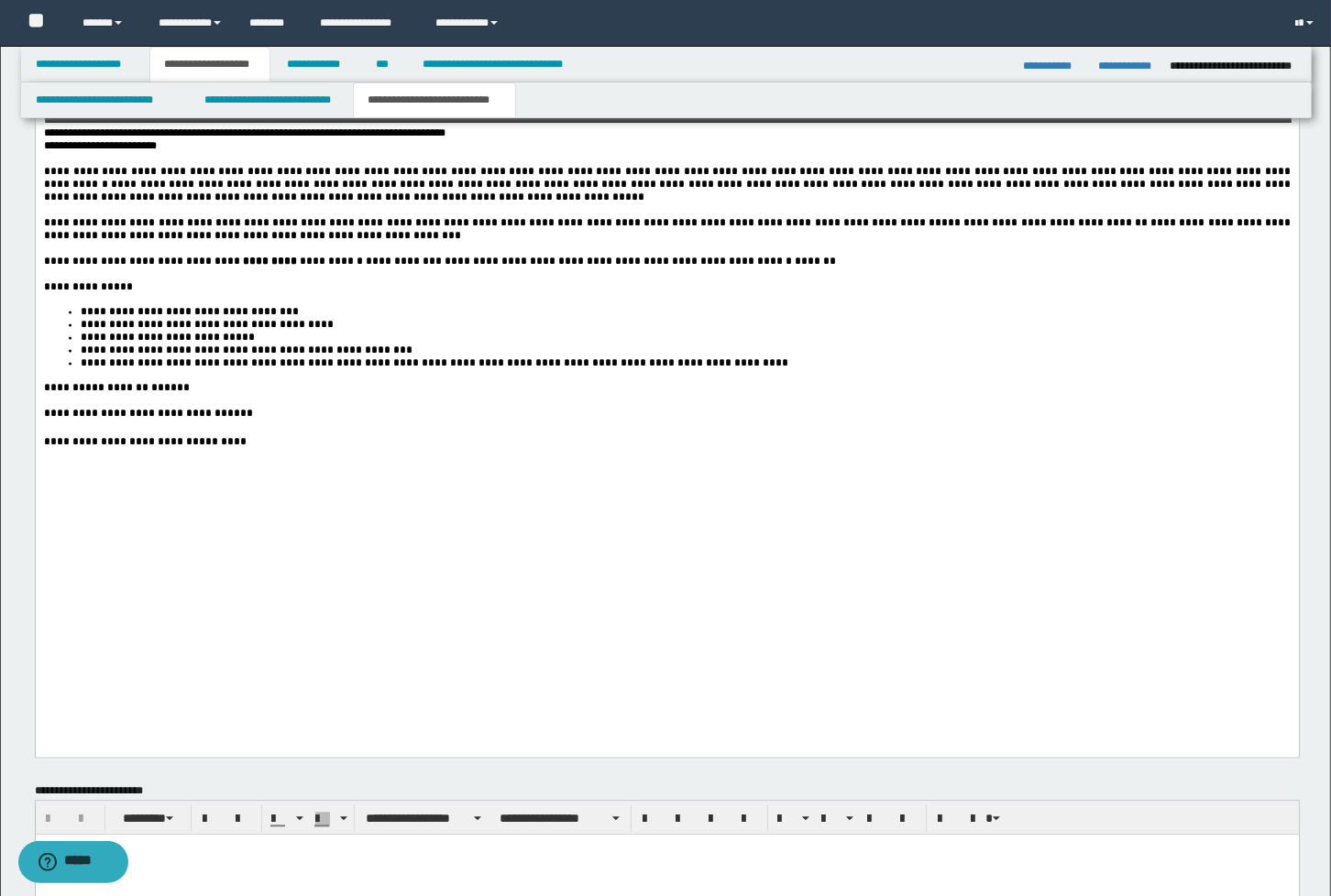 scroll, scrollTop: 3257, scrollLeft: 0, axis: vertical 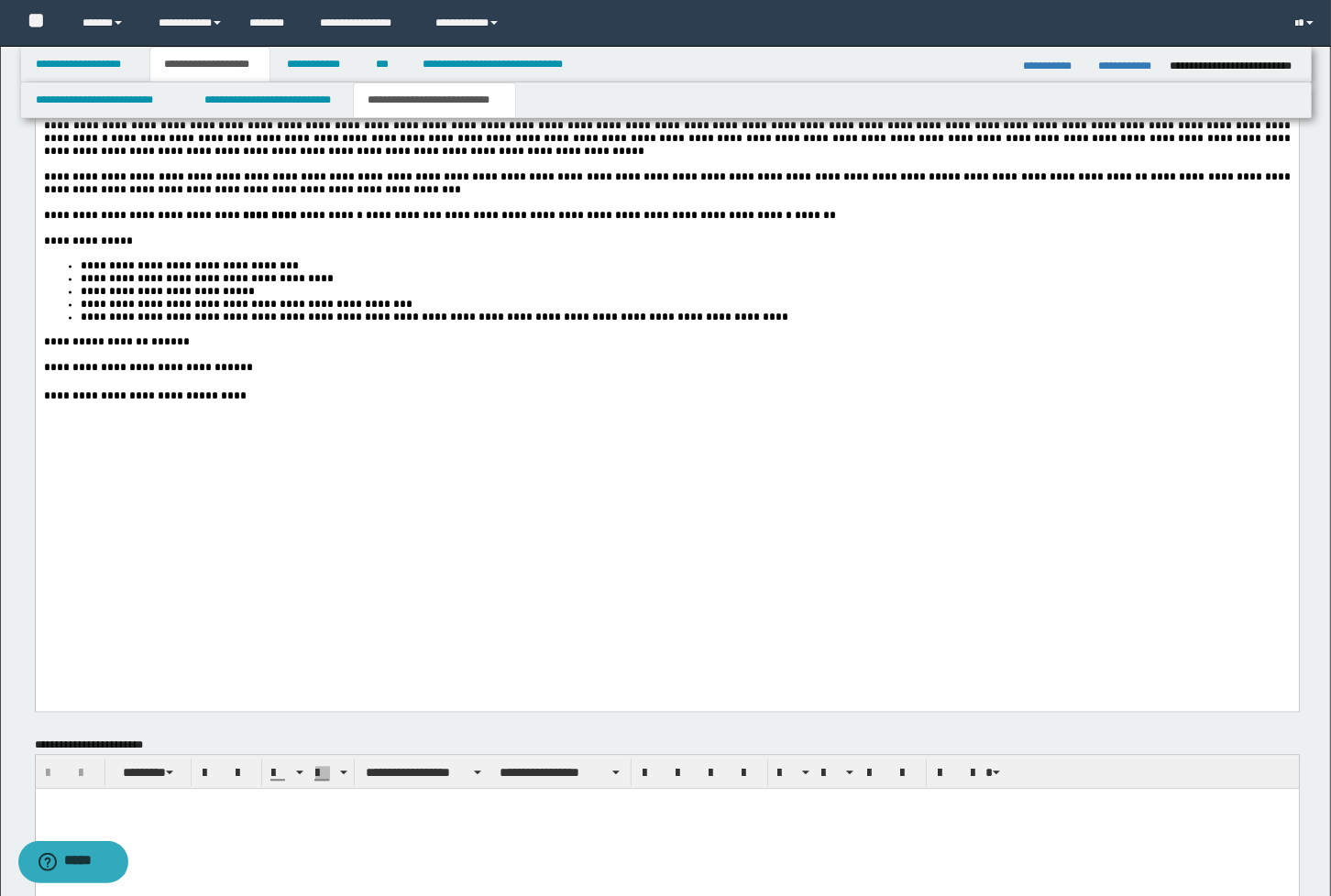 click on "*****" at bounding box center (229, 367) 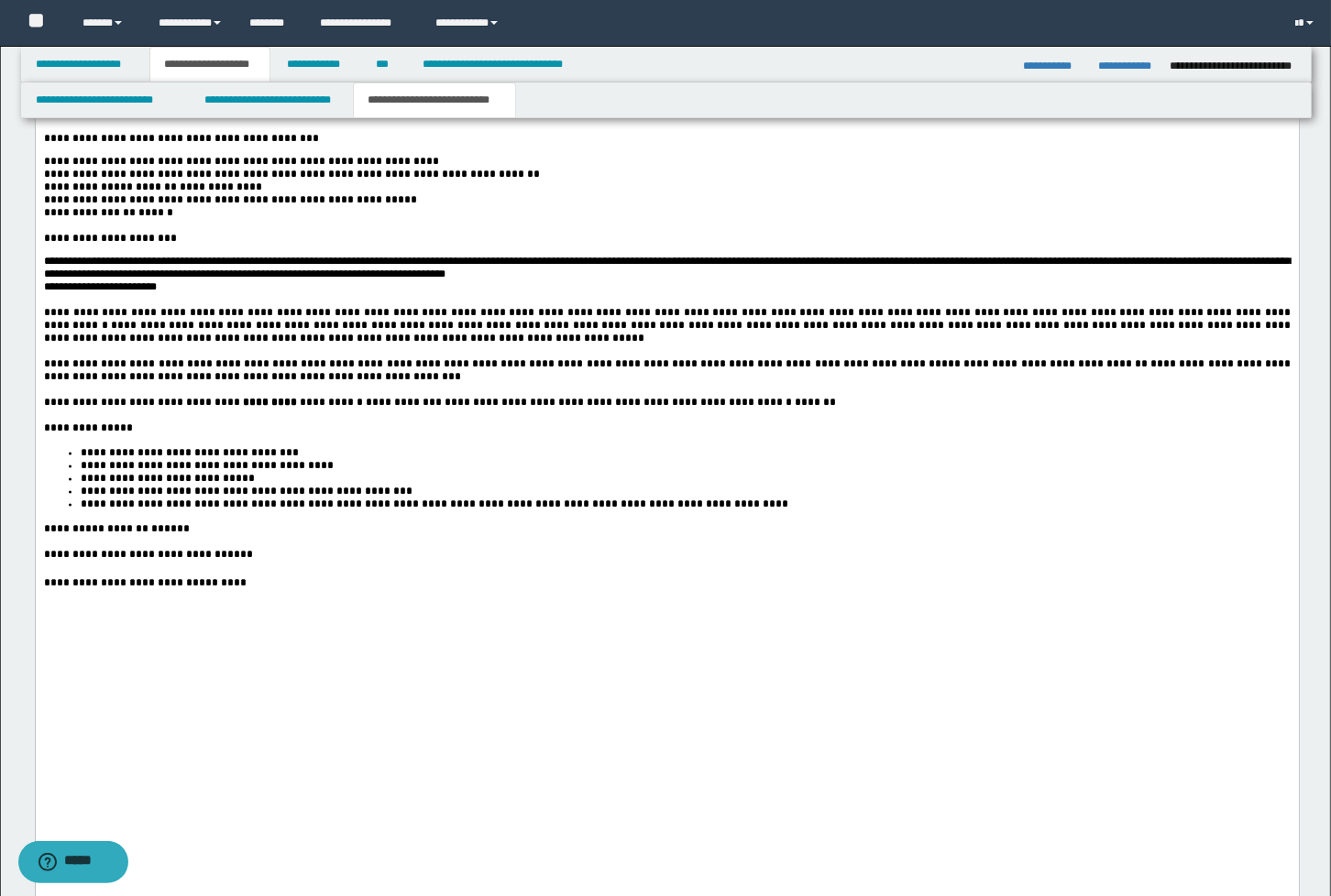 scroll, scrollTop: 3054, scrollLeft: 0, axis: vertical 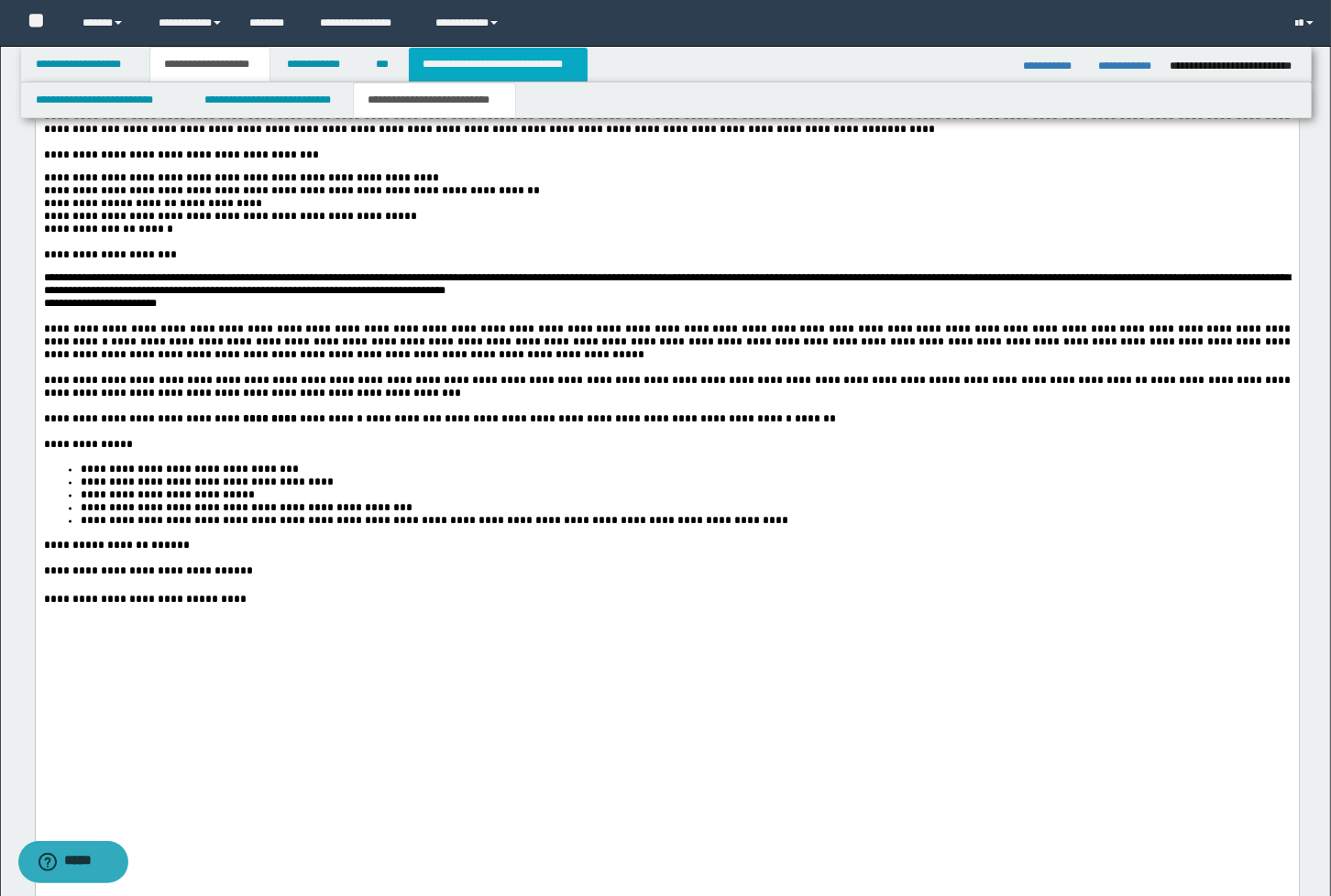 click on "**********" at bounding box center [498, 64] 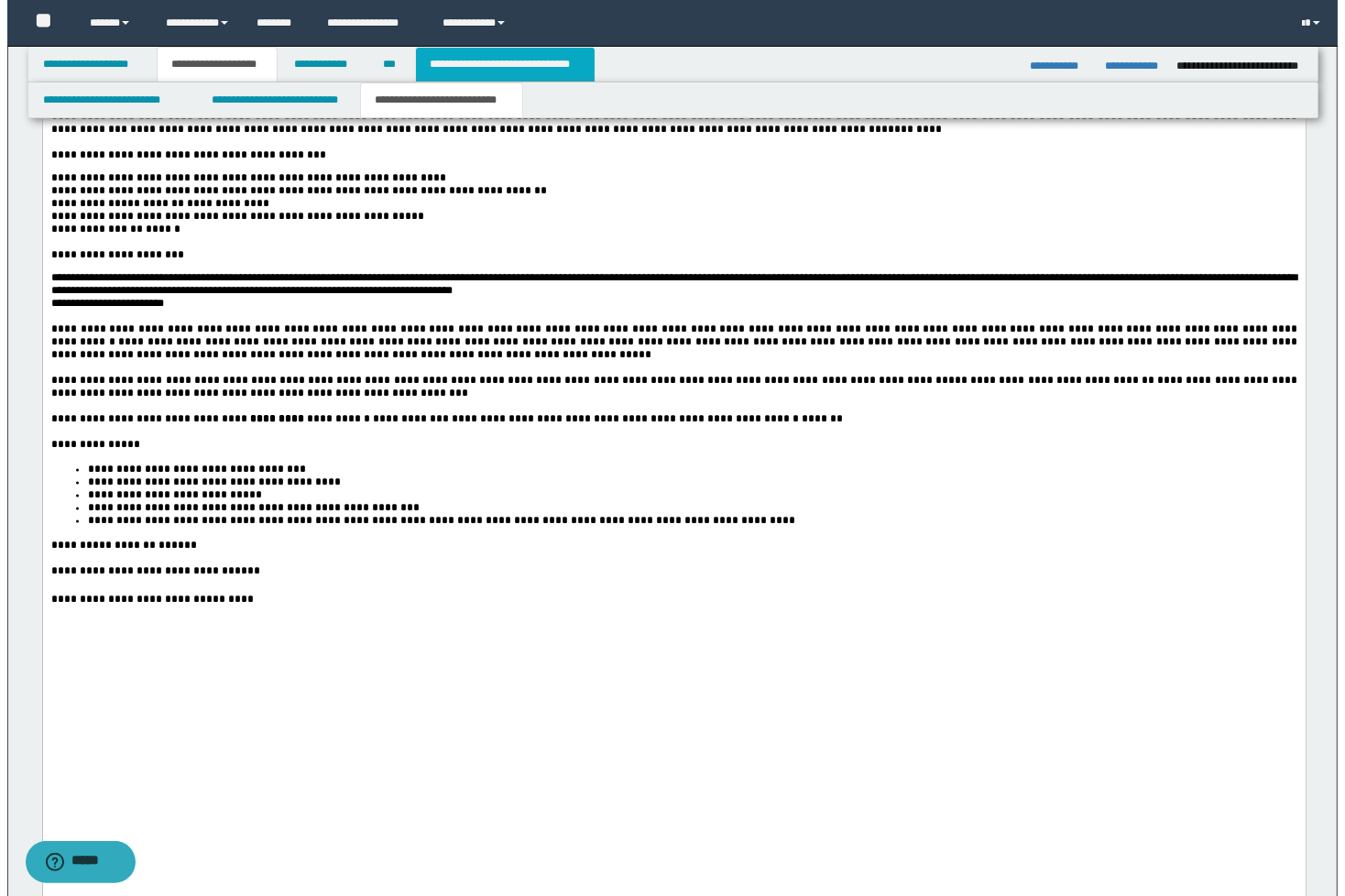 scroll, scrollTop: 0, scrollLeft: 0, axis: both 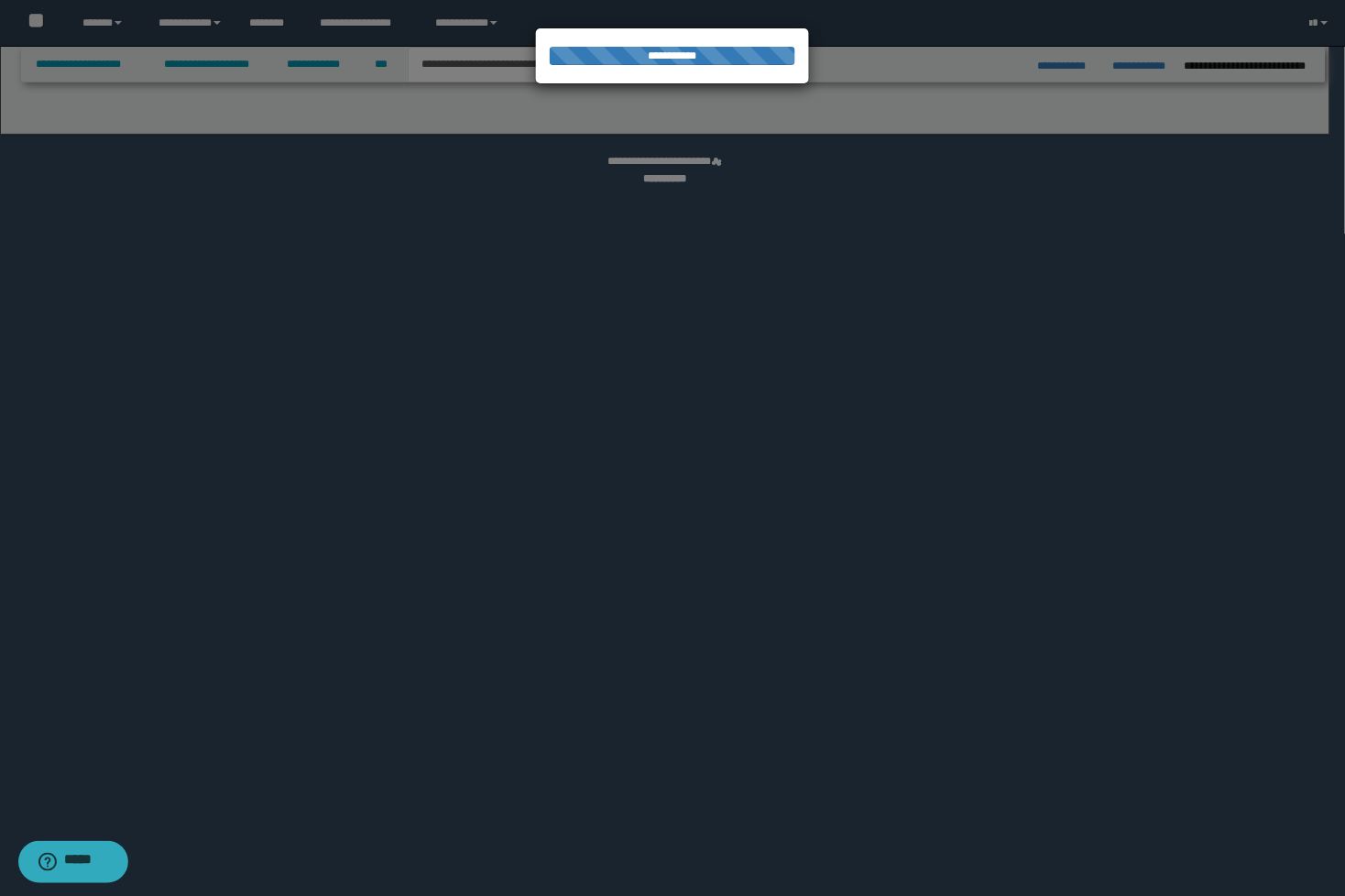 select on "*" 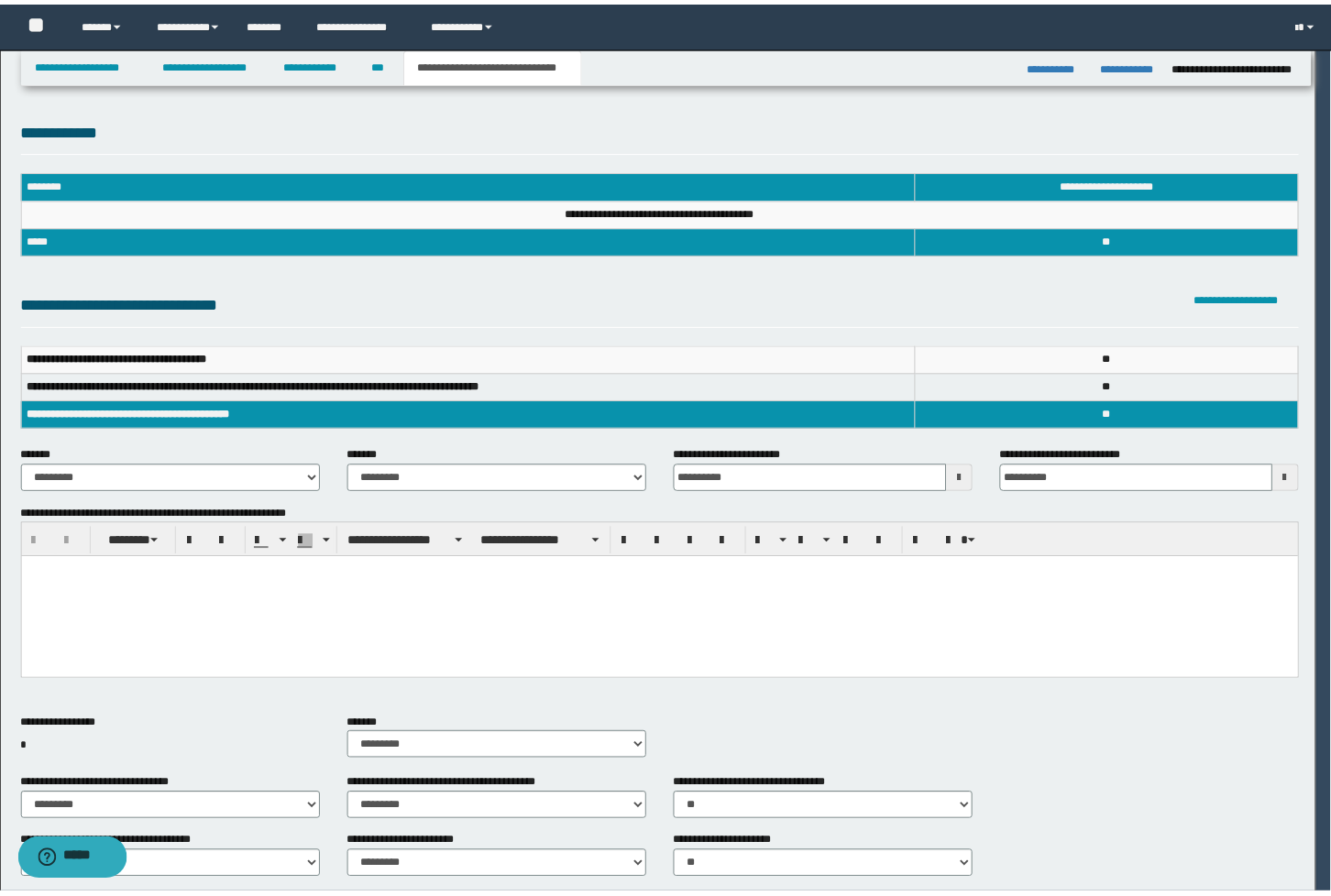 scroll, scrollTop: 0, scrollLeft: 0, axis: both 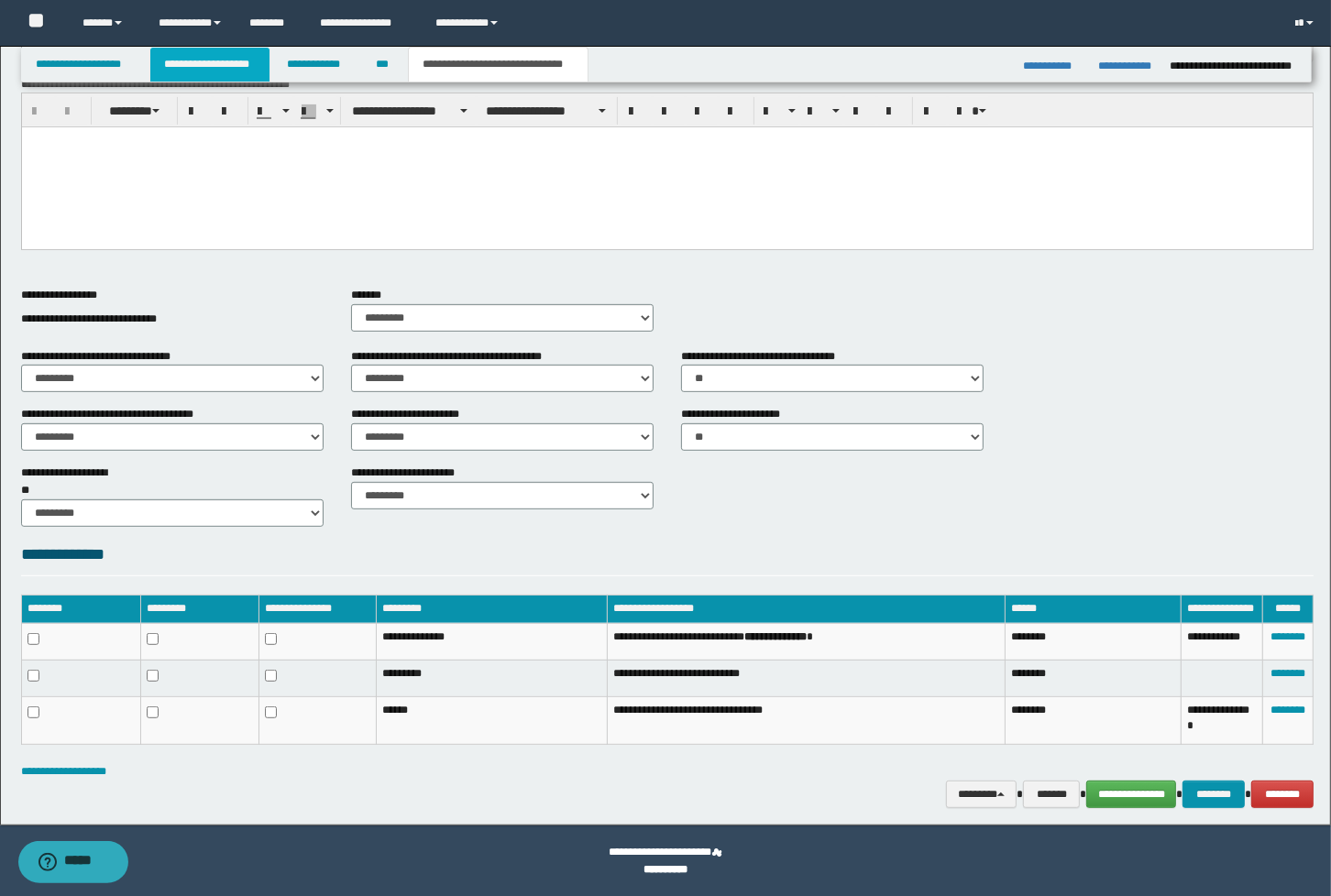 click on "**********" at bounding box center [210, 64] 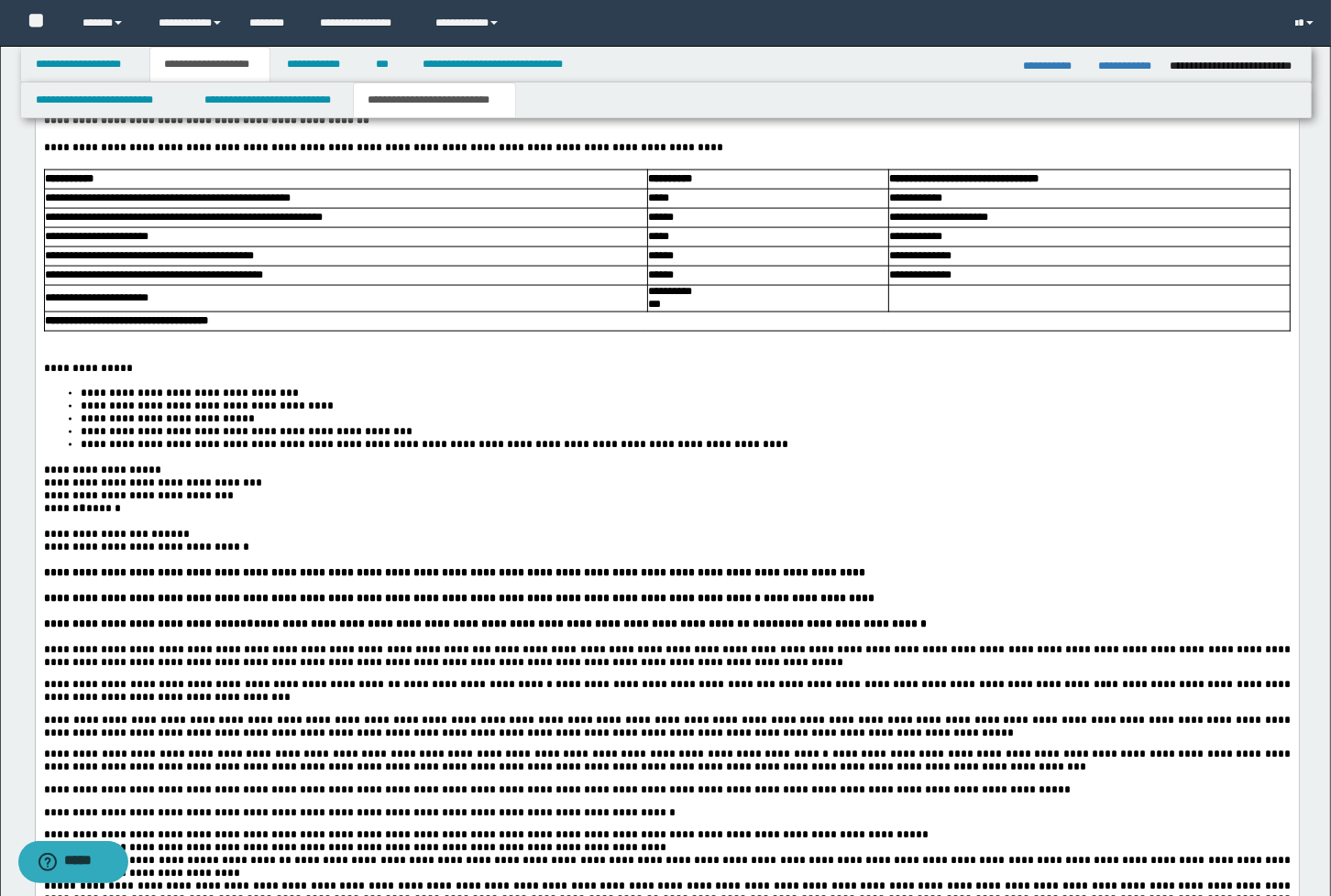 scroll, scrollTop: 2142, scrollLeft: 0, axis: vertical 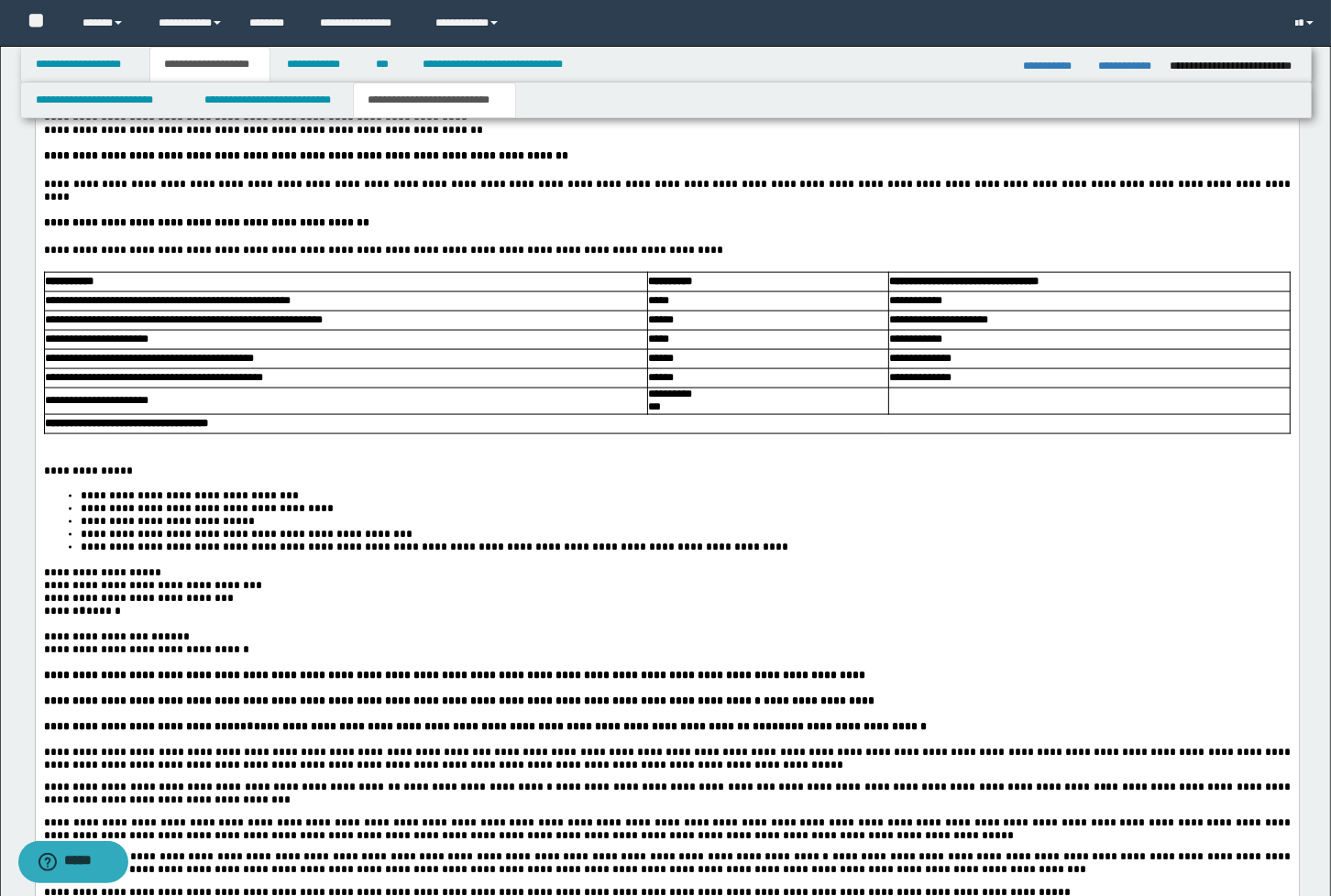 click on "******" at bounding box center [767, 321] 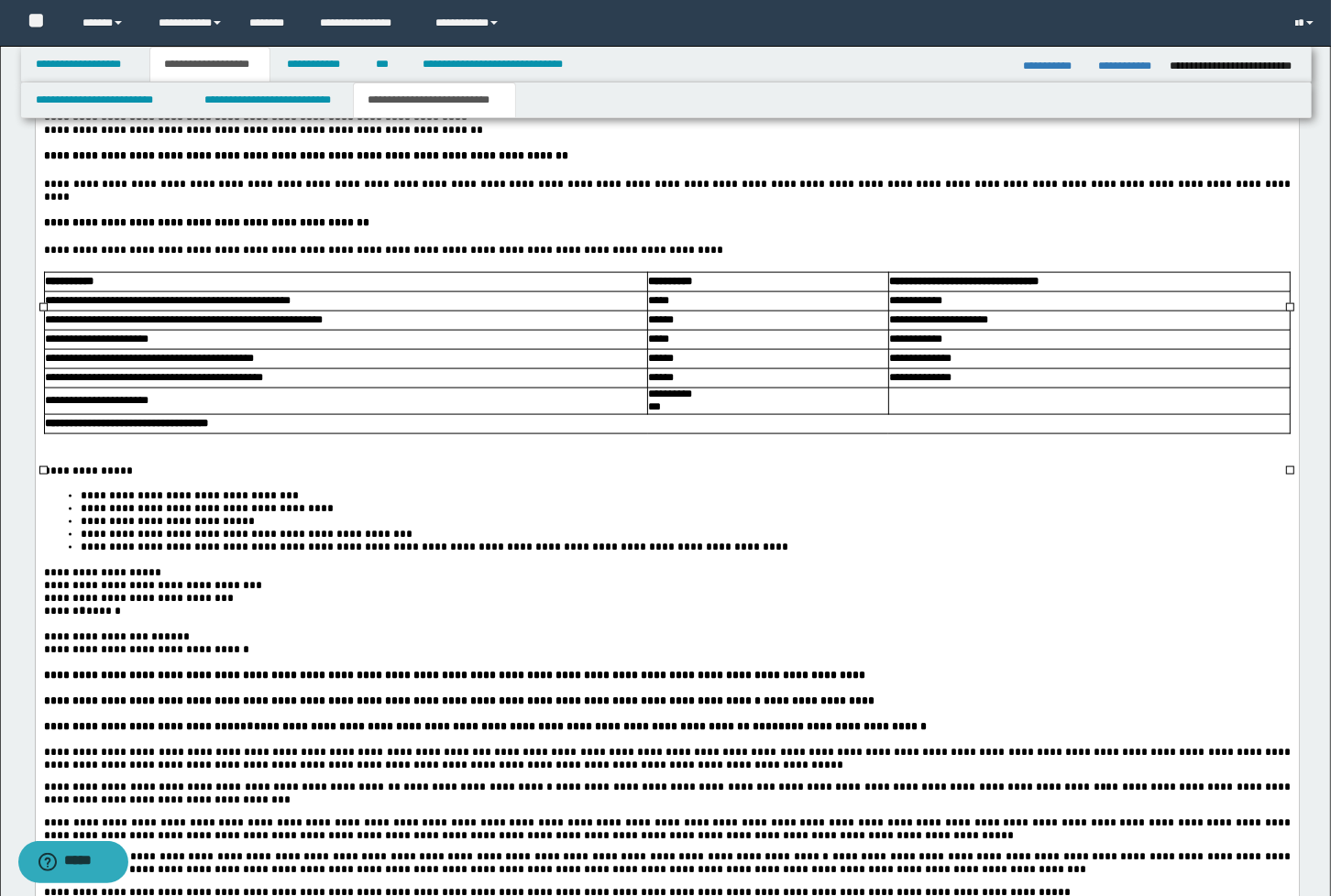 click on "******" at bounding box center (660, 320) 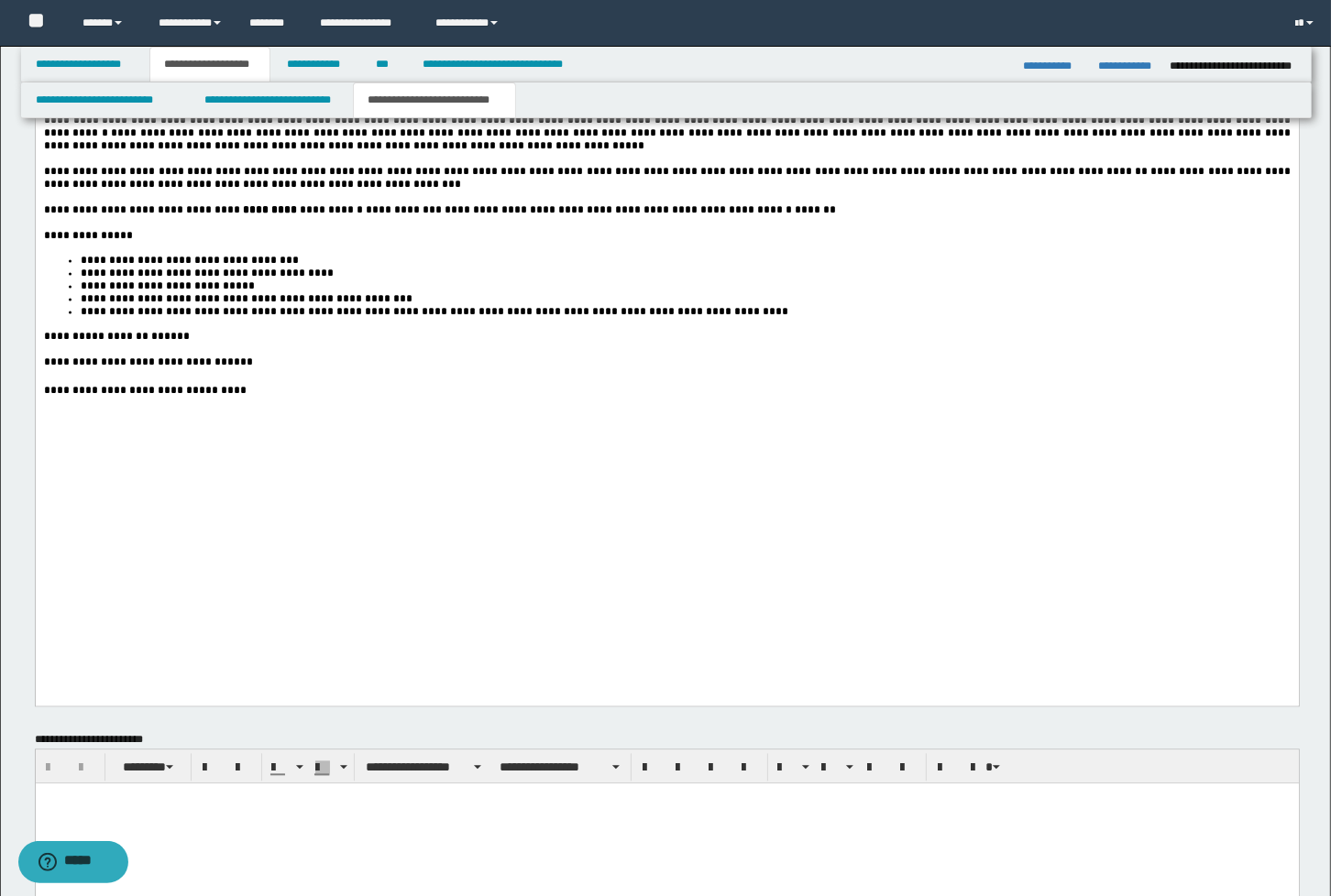 scroll, scrollTop: 2956, scrollLeft: 0, axis: vertical 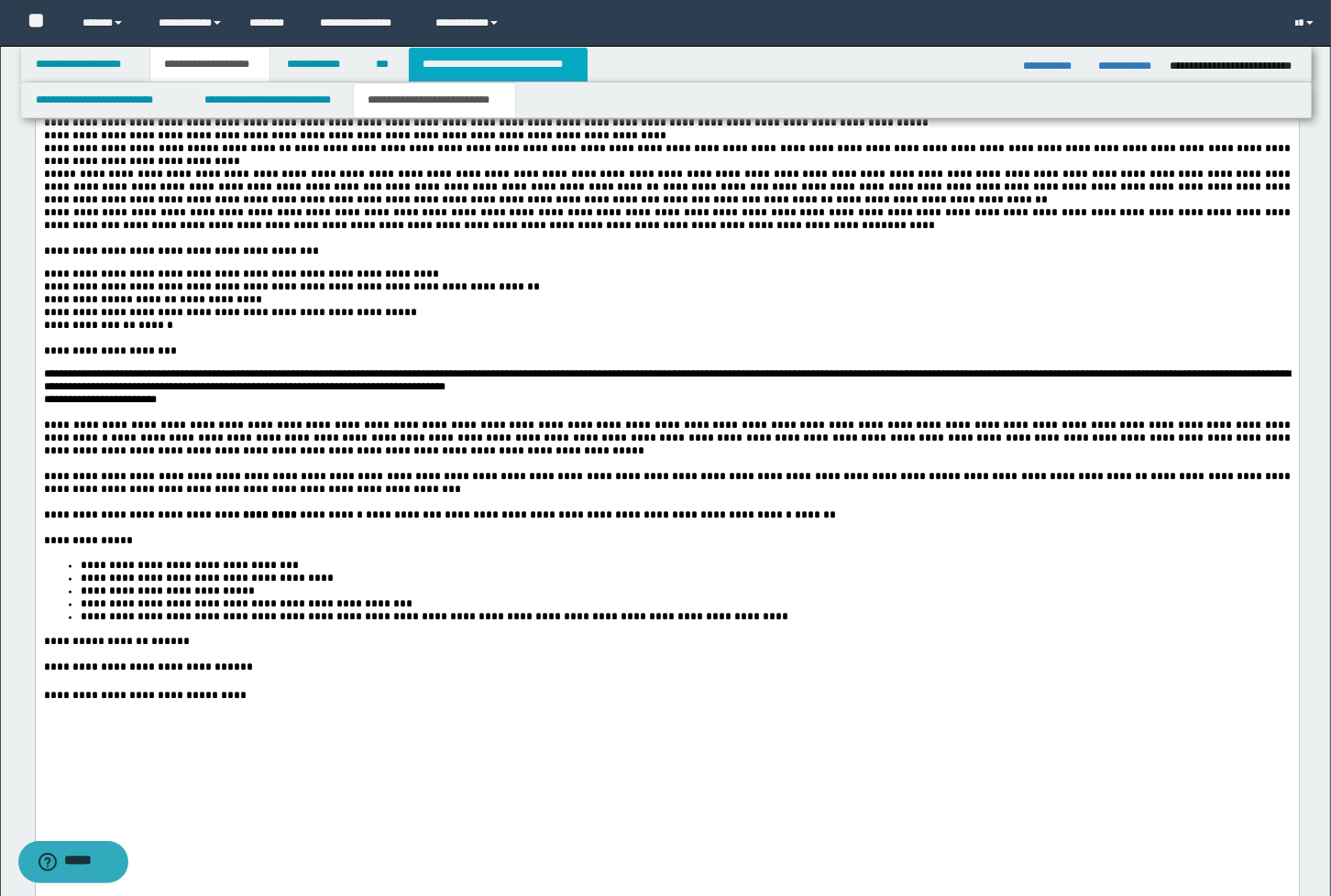 click on "**********" at bounding box center (498, 64) 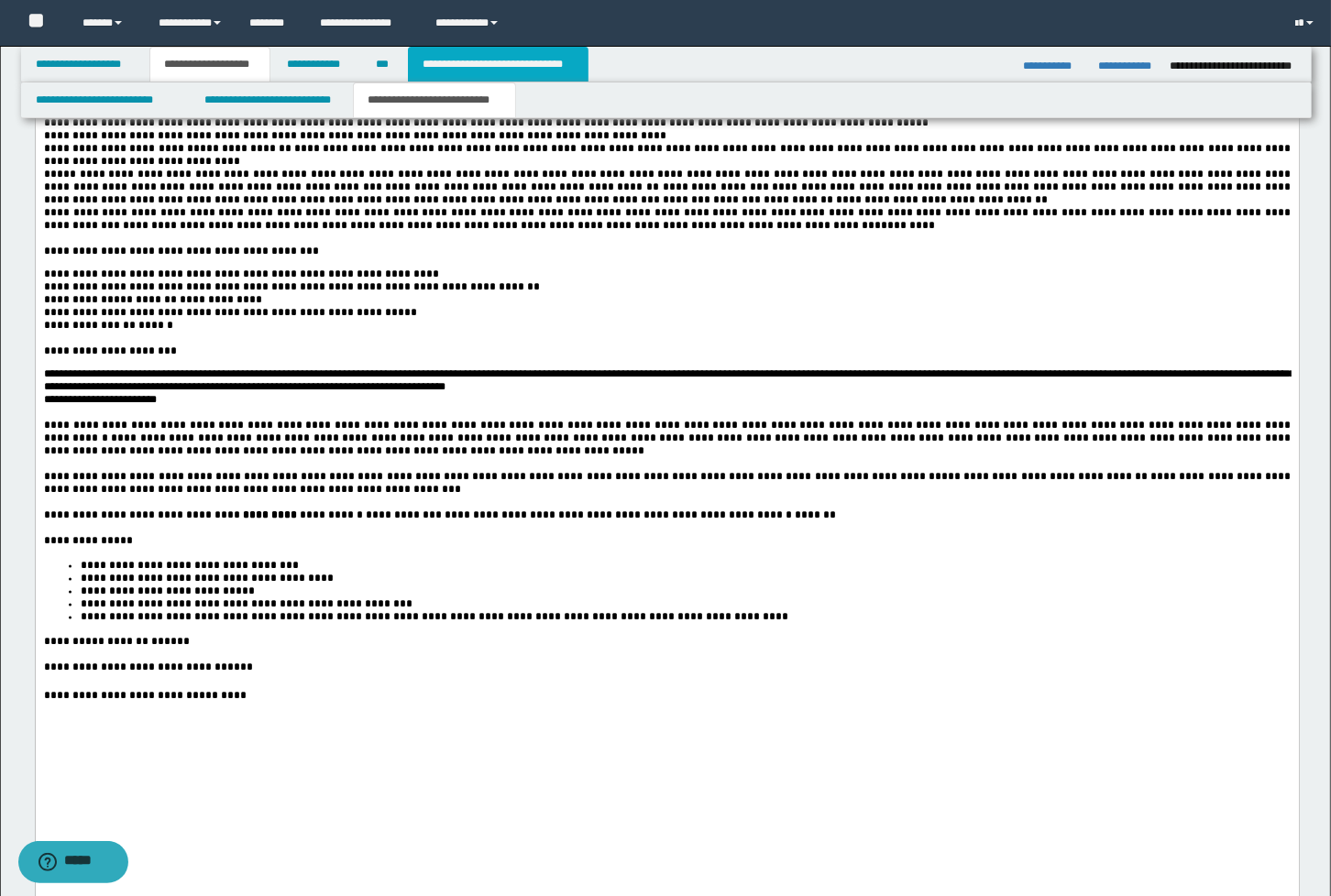 scroll, scrollTop: 424, scrollLeft: 0, axis: vertical 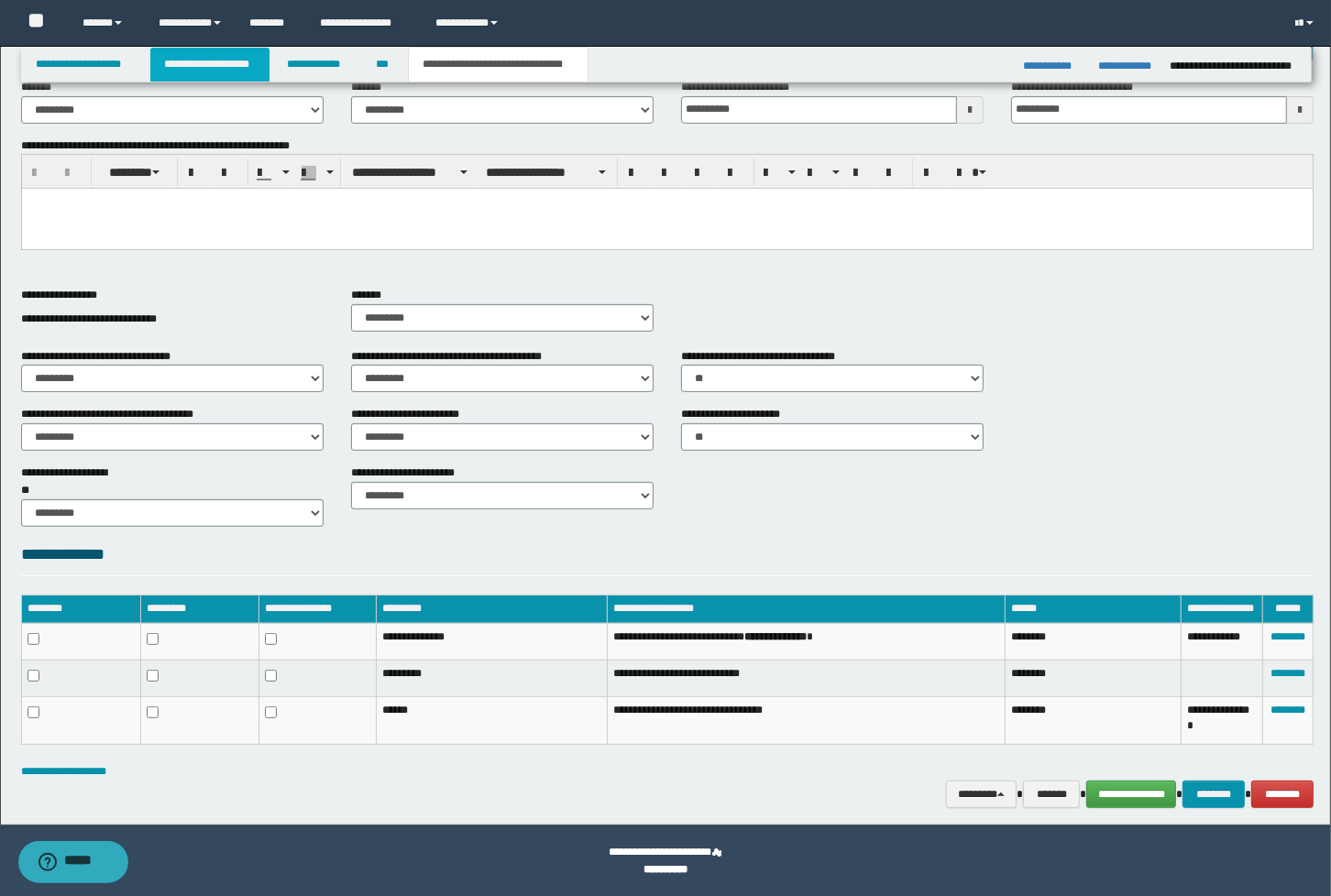 click on "**********" at bounding box center [210, 64] 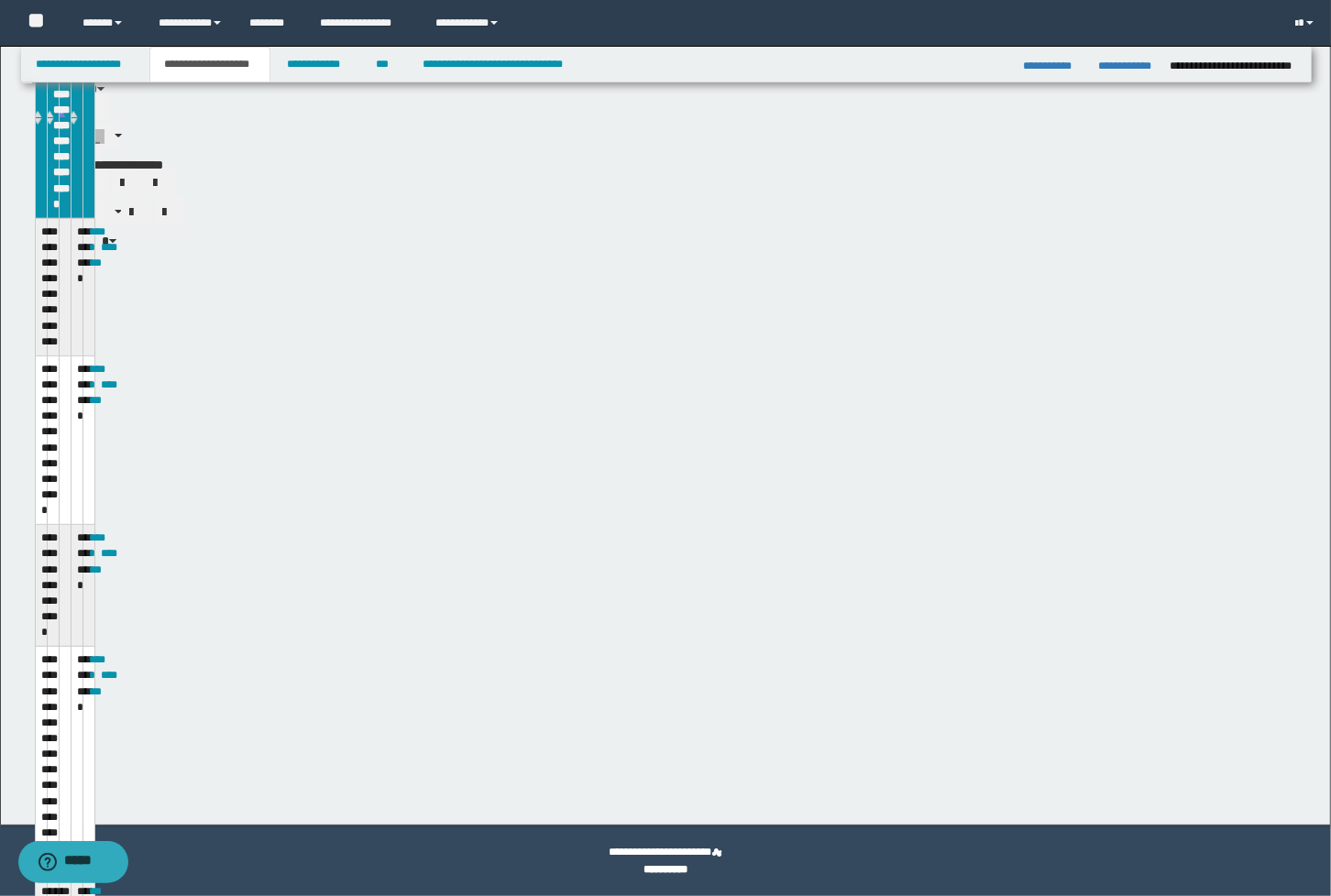 scroll, scrollTop: 453, scrollLeft: 0, axis: vertical 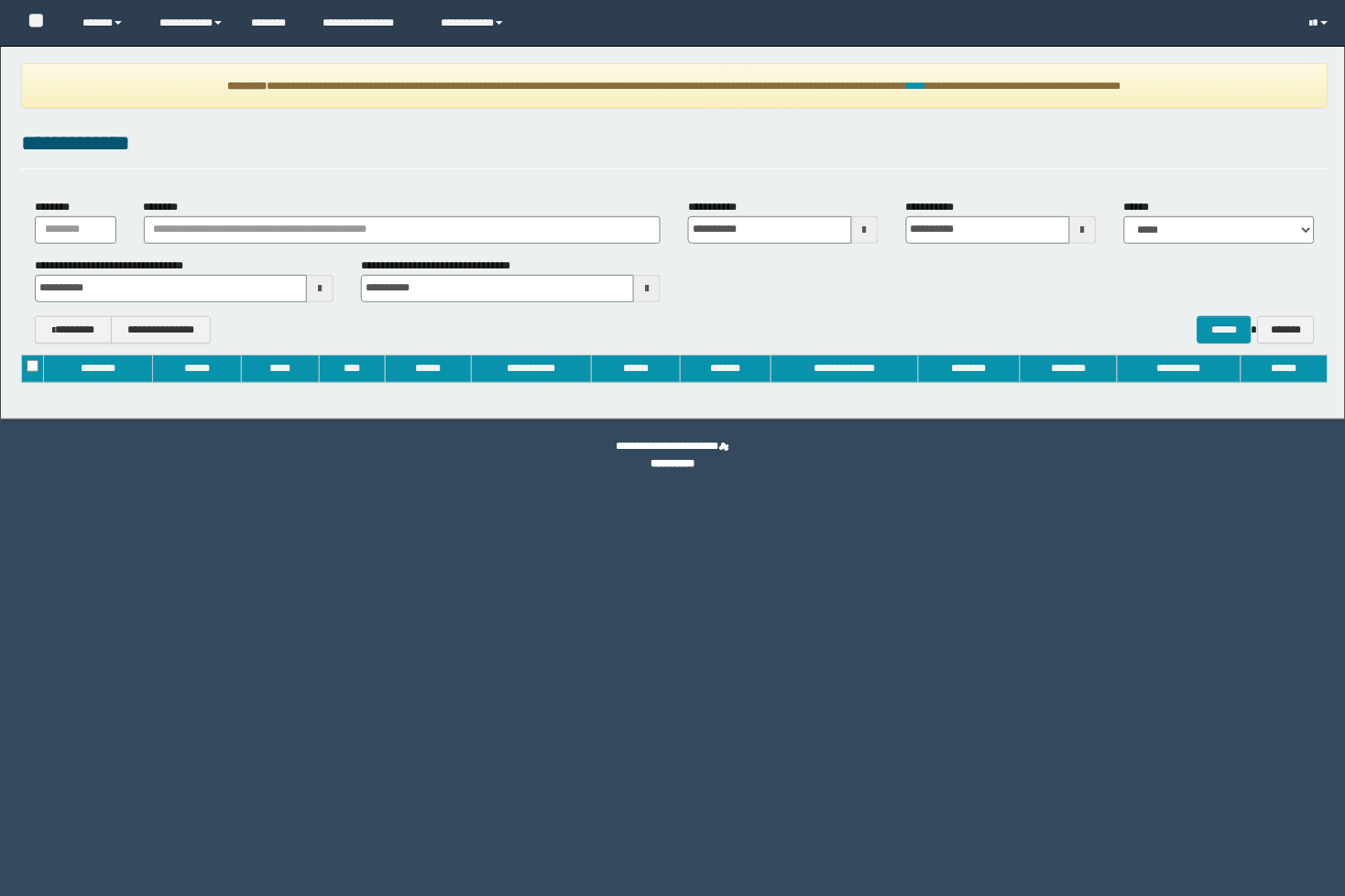 type on "**********" 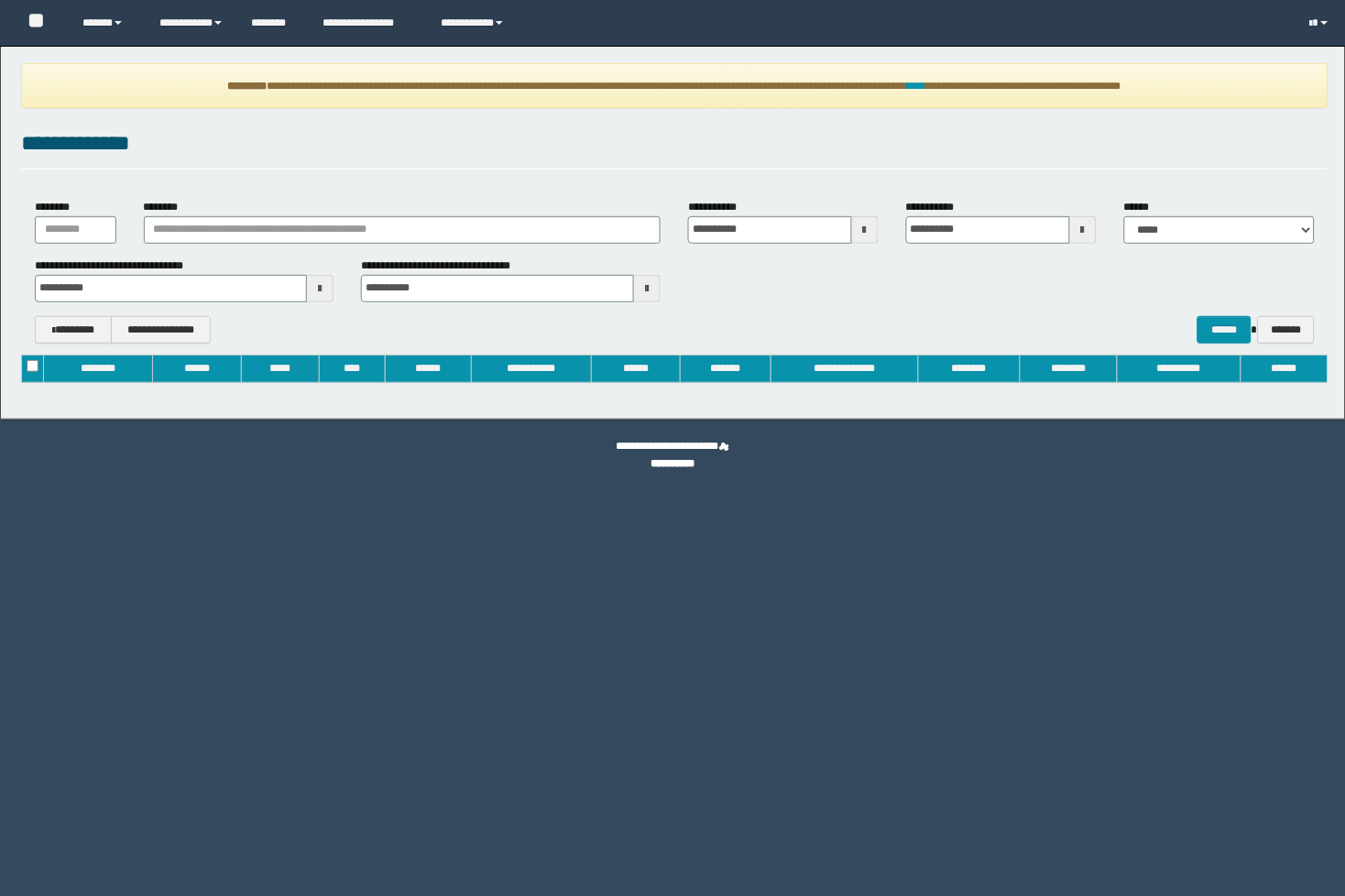 type on "**********" 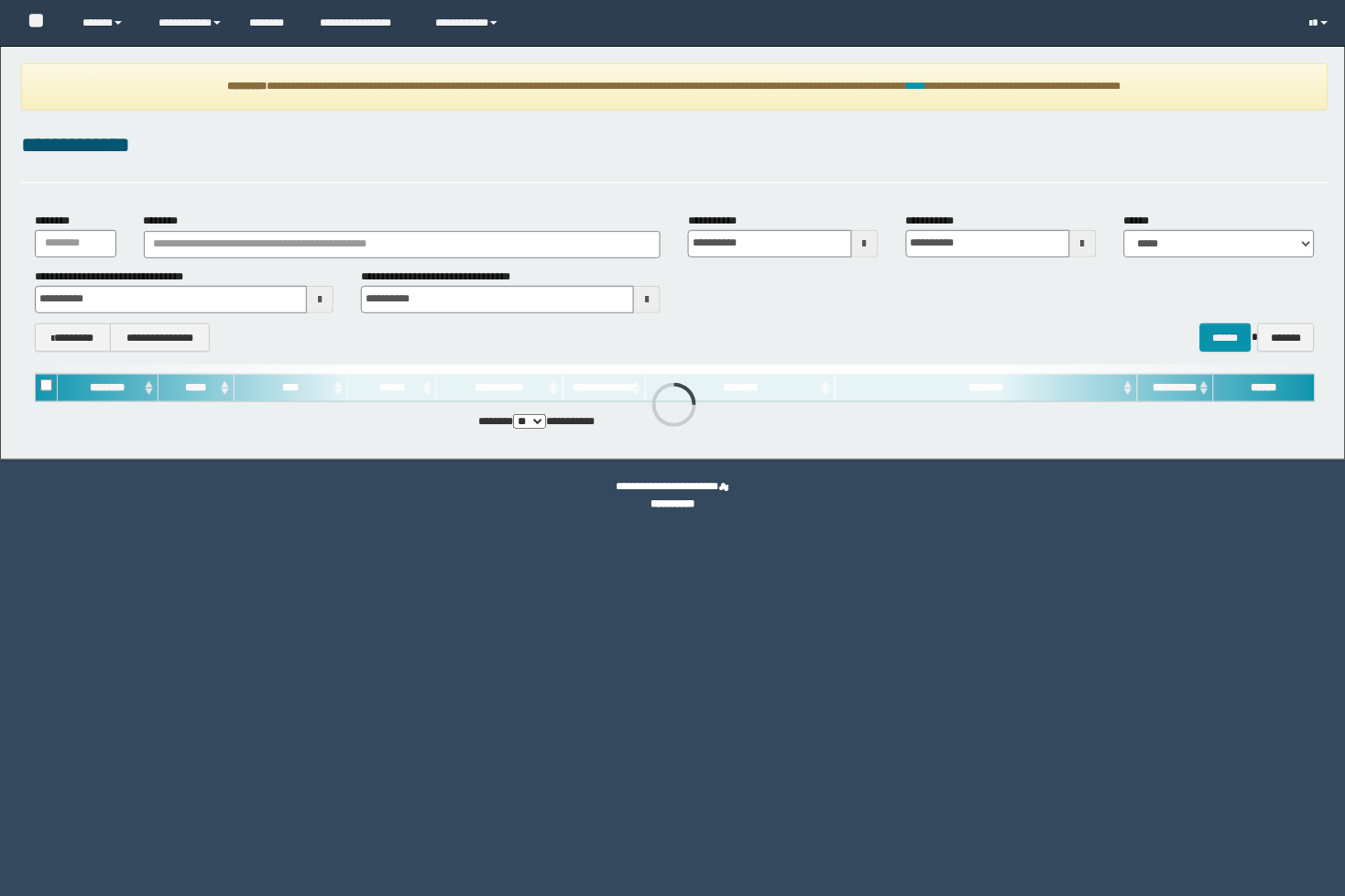 scroll, scrollTop: 0, scrollLeft: 0, axis: both 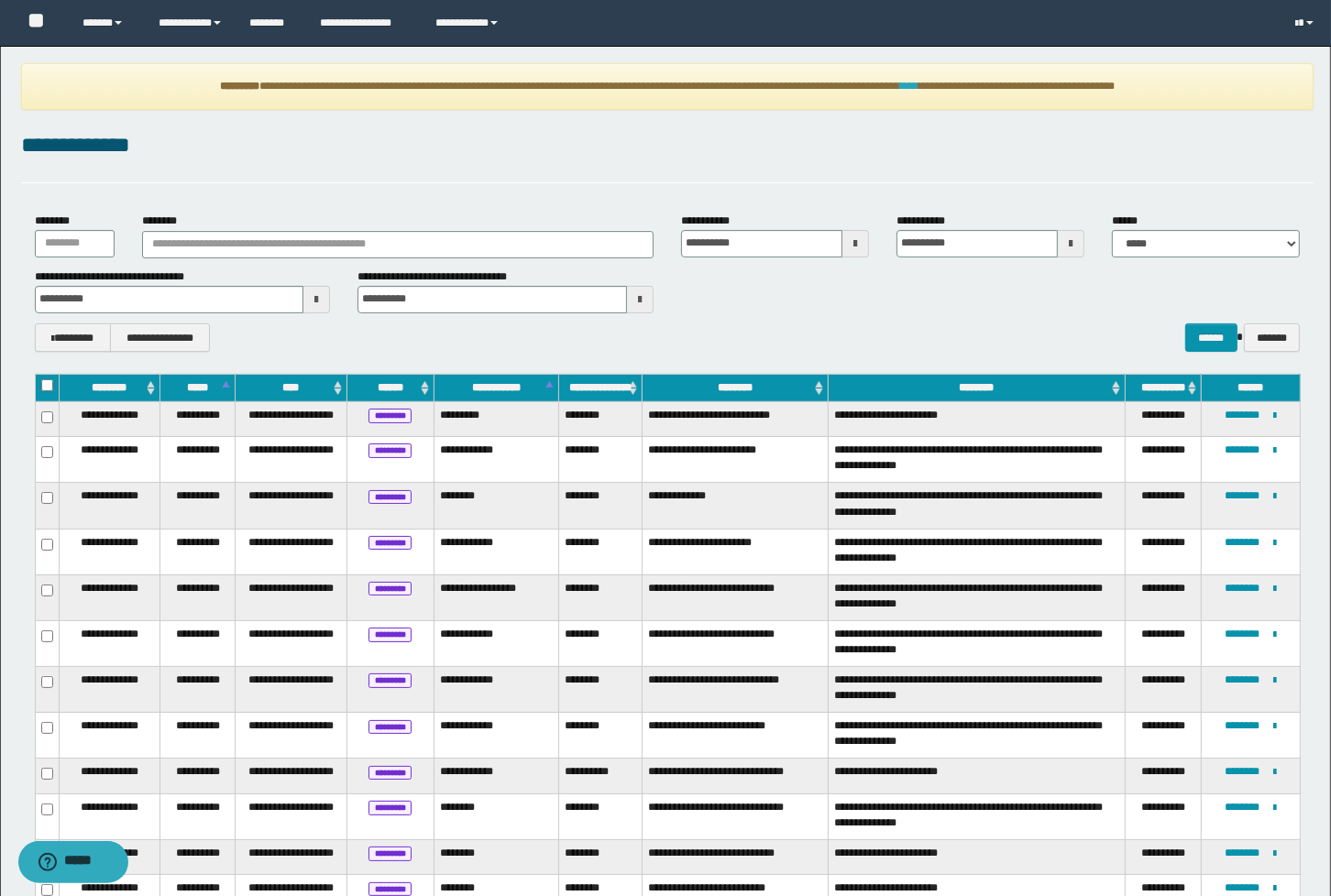 click on "****" at bounding box center [909, 86] 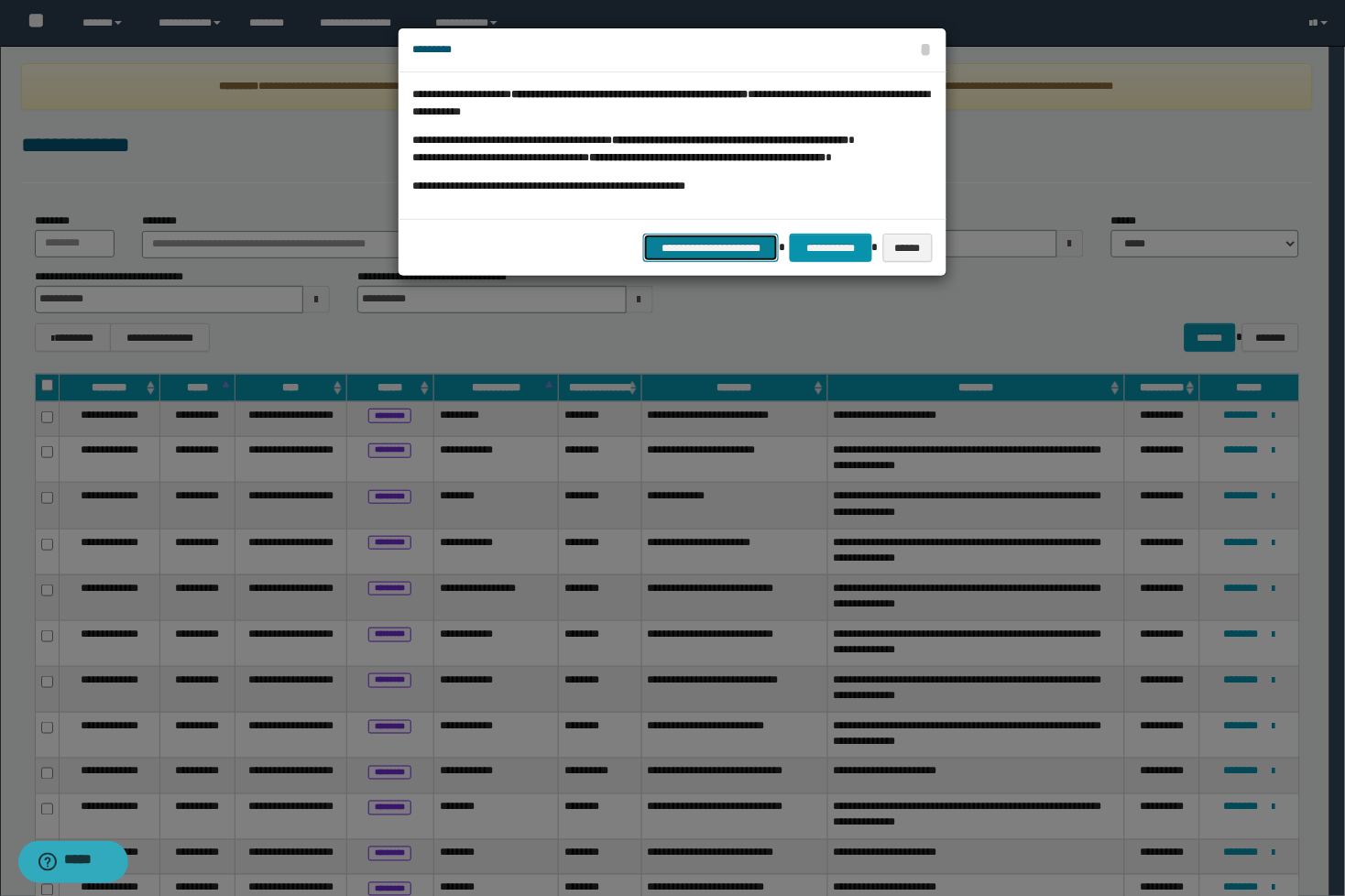 click on "**********" at bounding box center (711, 247) 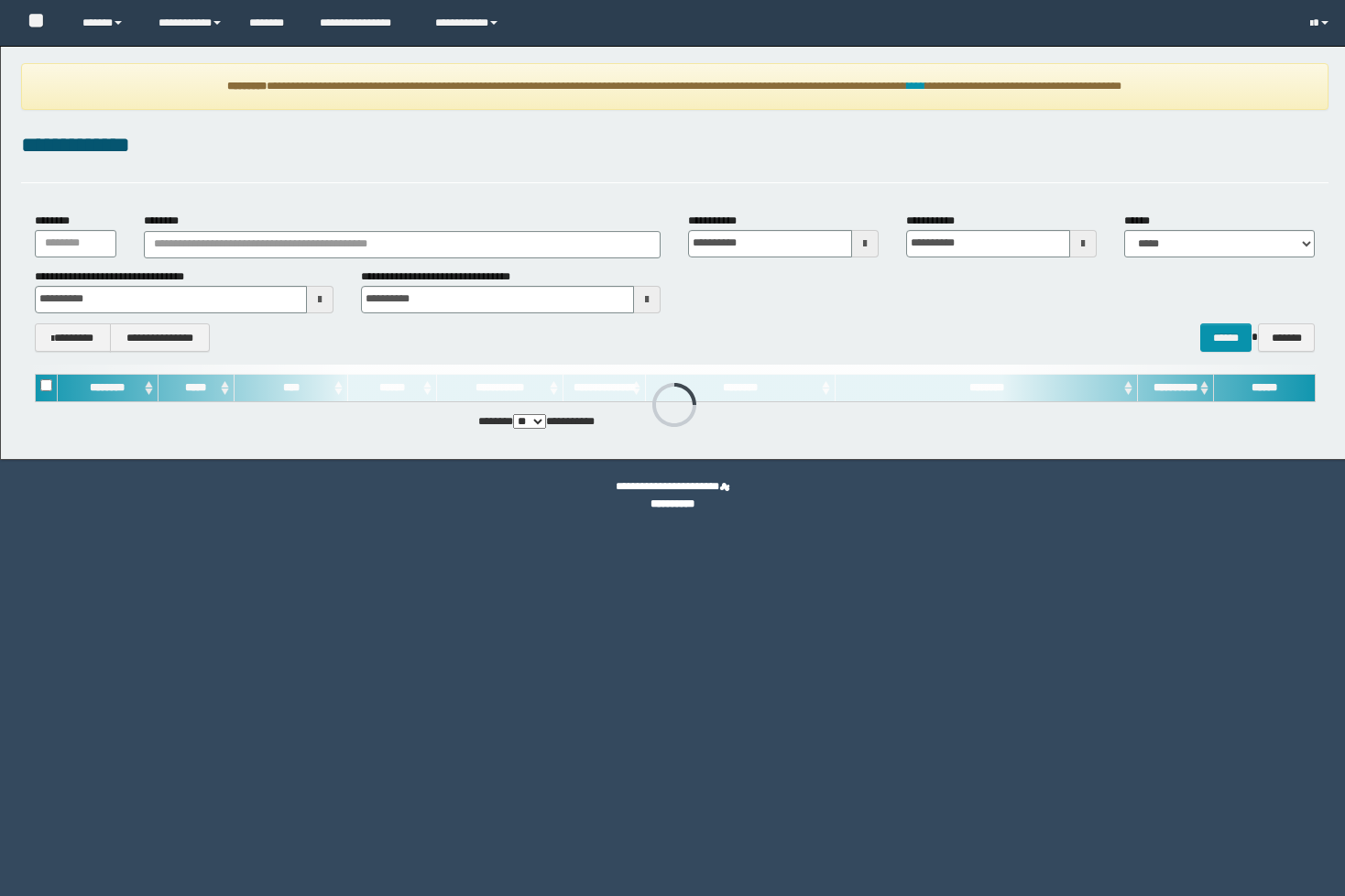 scroll, scrollTop: 0, scrollLeft: 0, axis: both 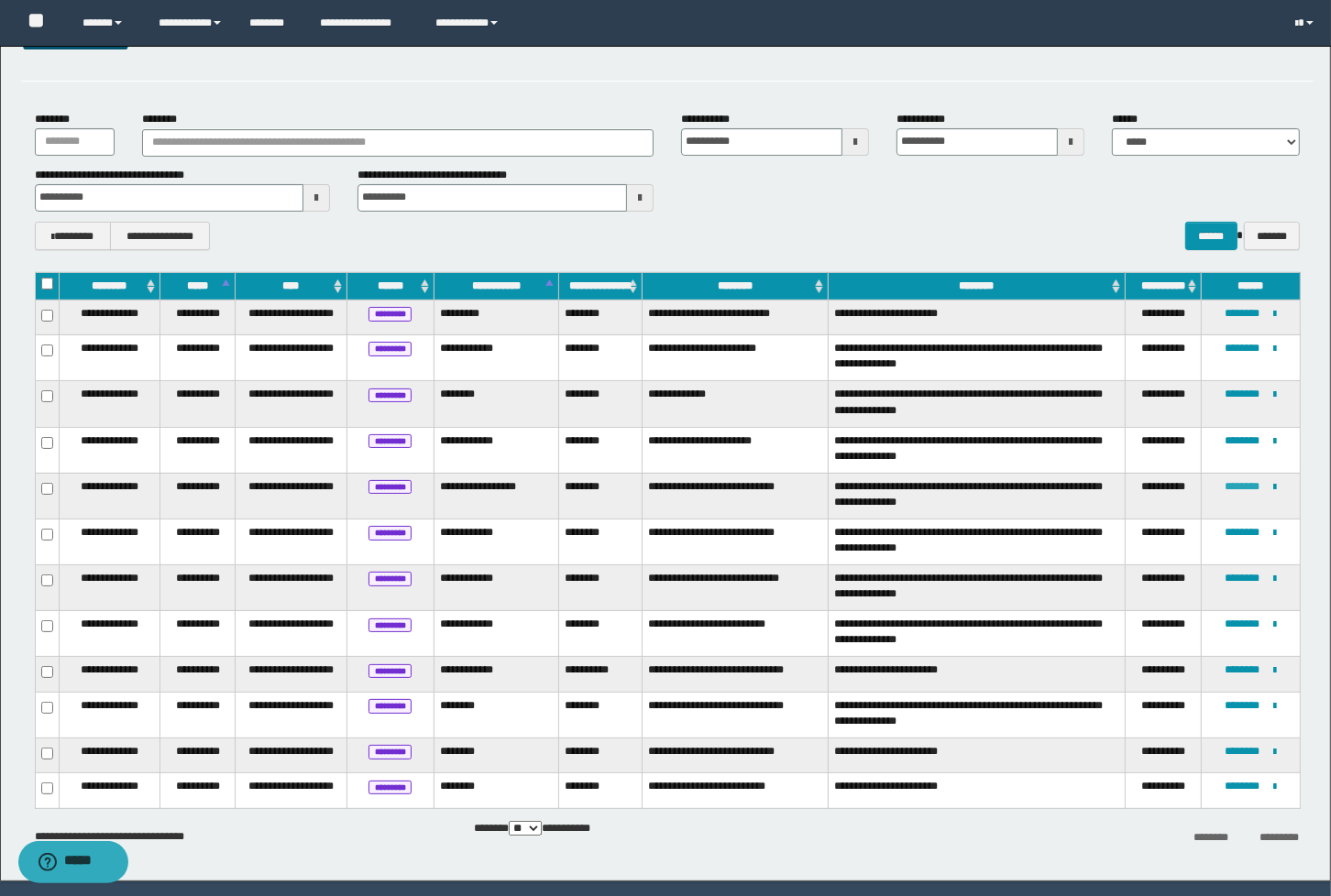 click on "********" at bounding box center (1242, 486) 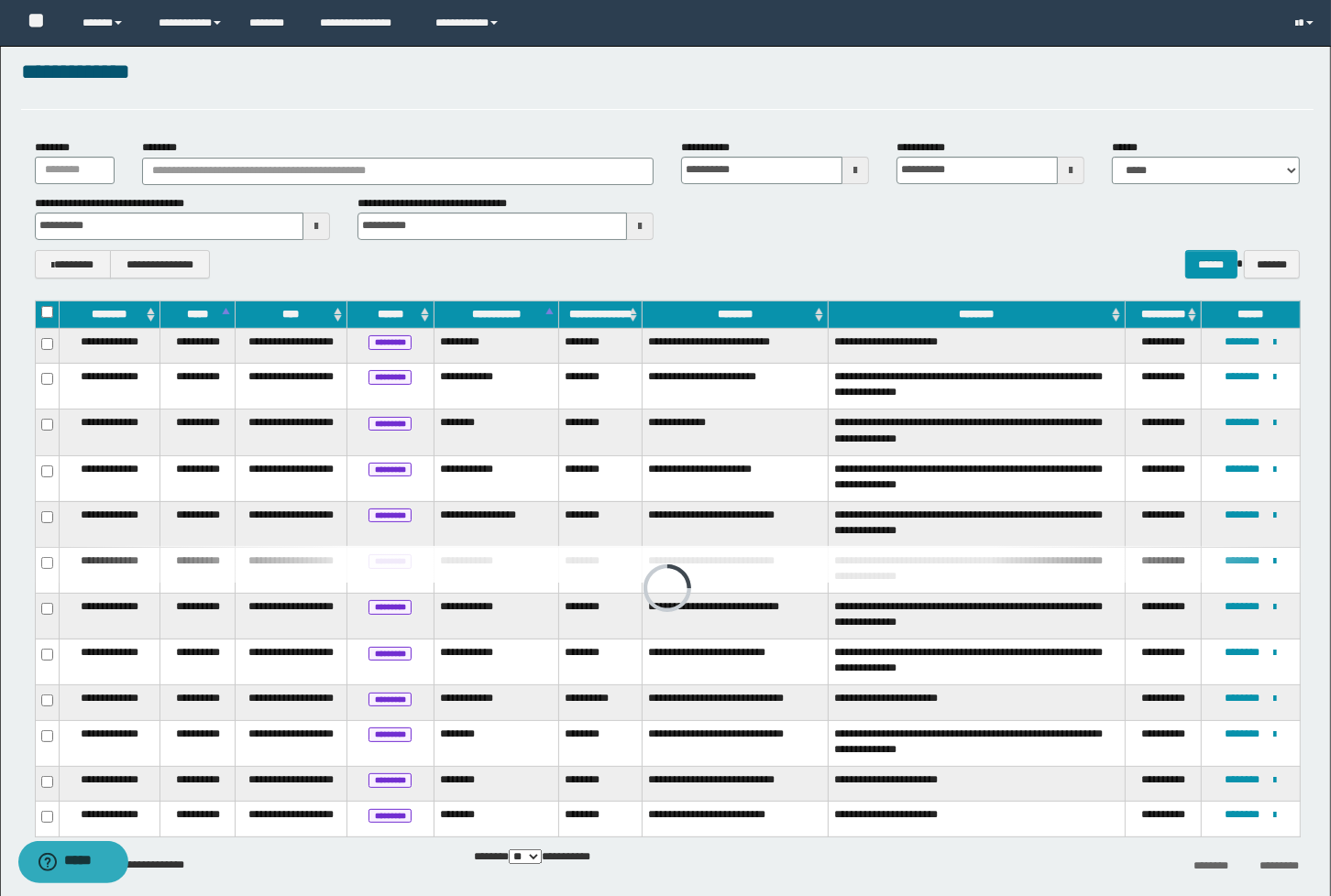 scroll, scrollTop: 158, scrollLeft: 0, axis: vertical 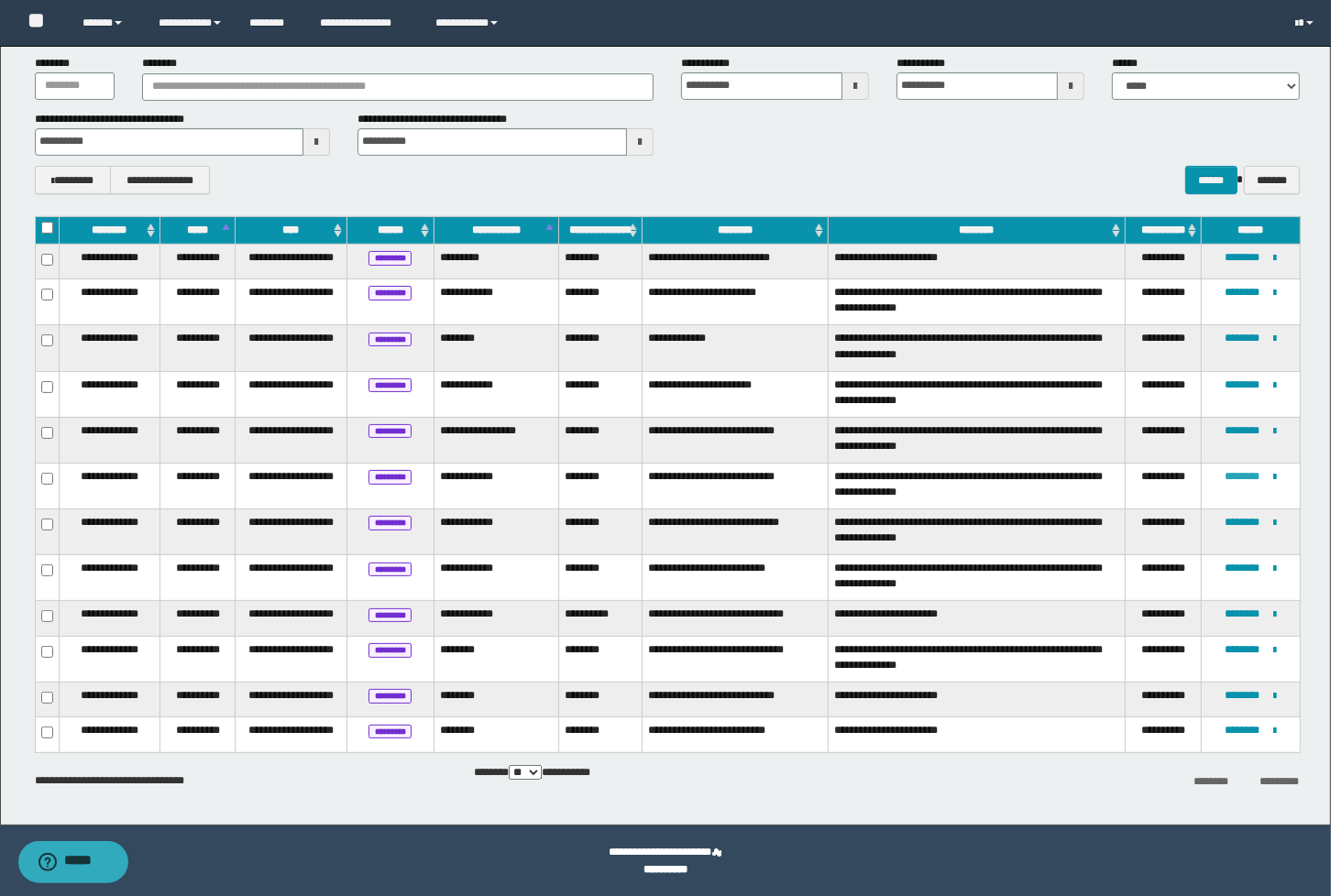 click on "********" at bounding box center [1242, 476] 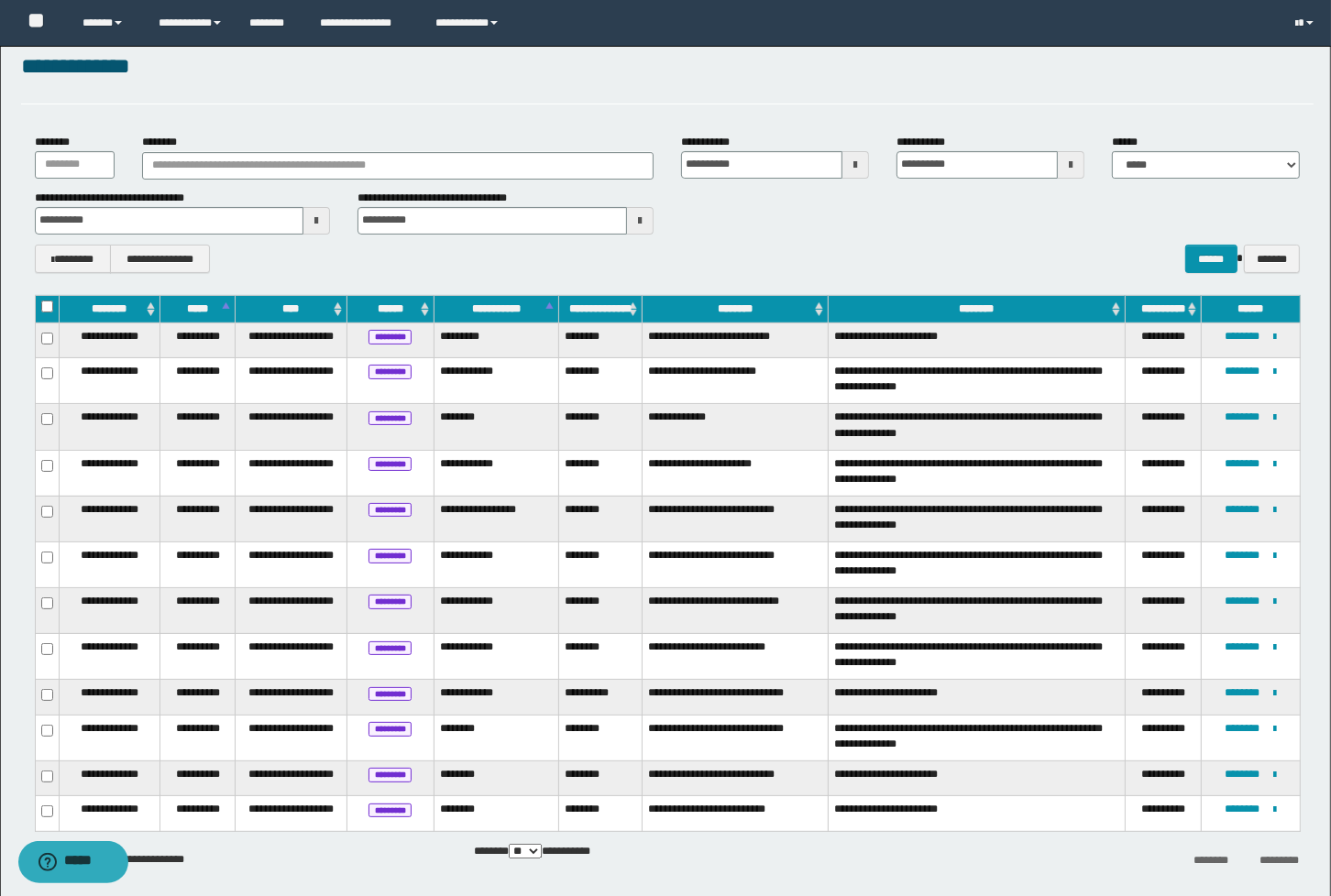 scroll, scrollTop: 158, scrollLeft: 0, axis: vertical 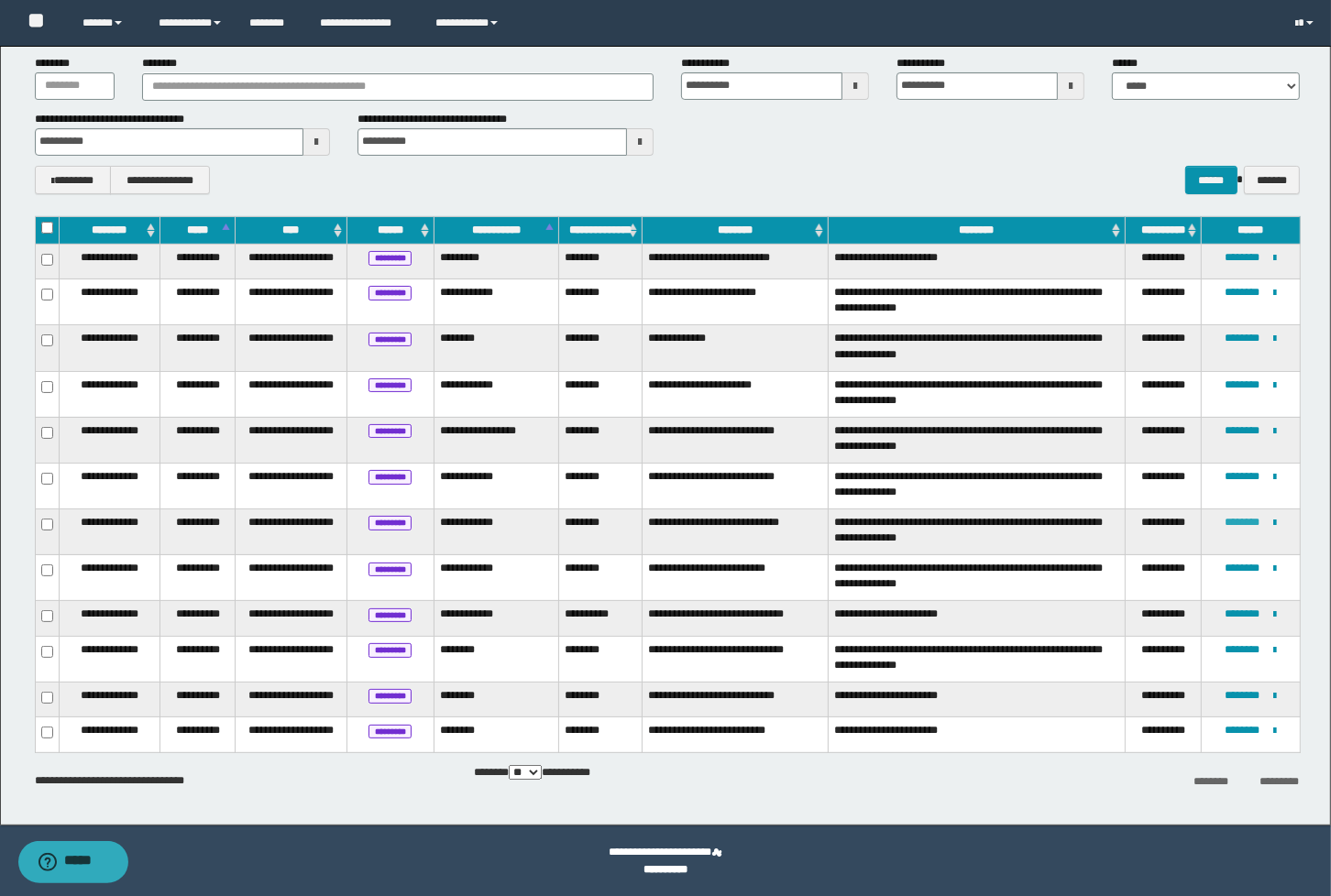 click on "********" at bounding box center [1242, 522] 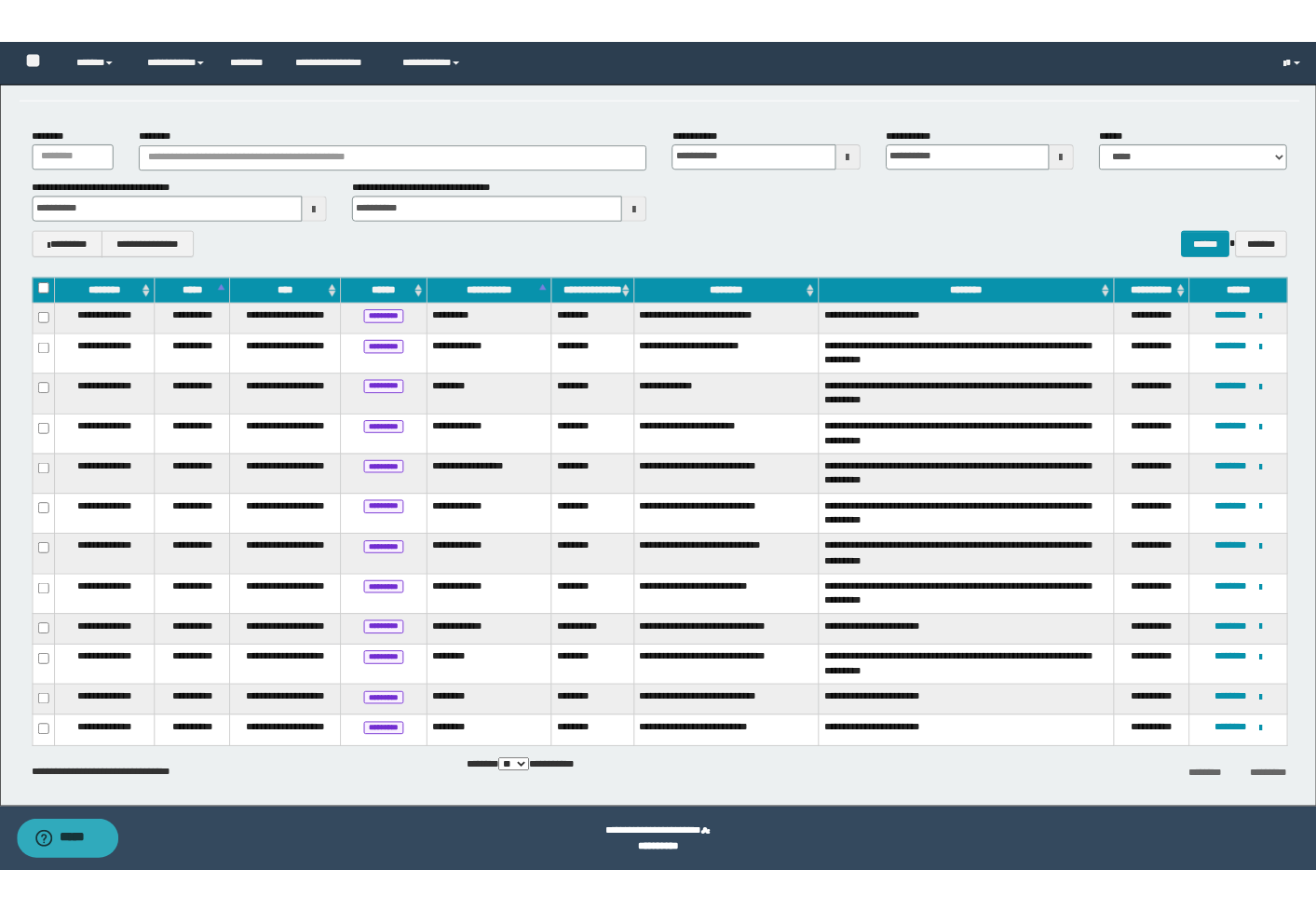 scroll, scrollTop: 122, scrollLeft: 0, axis: vertical 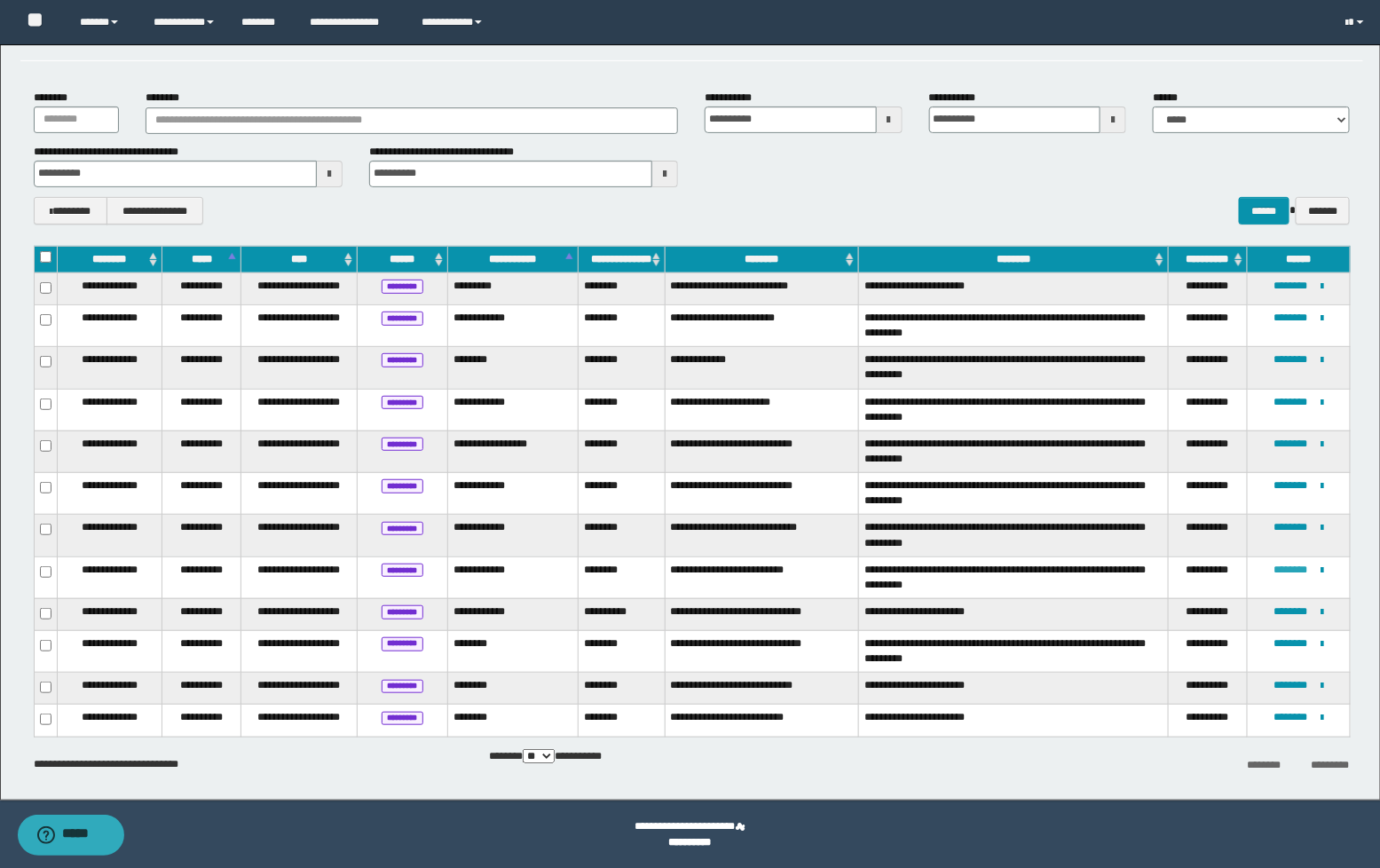 click on "********" at bounding box center (1291, 570) 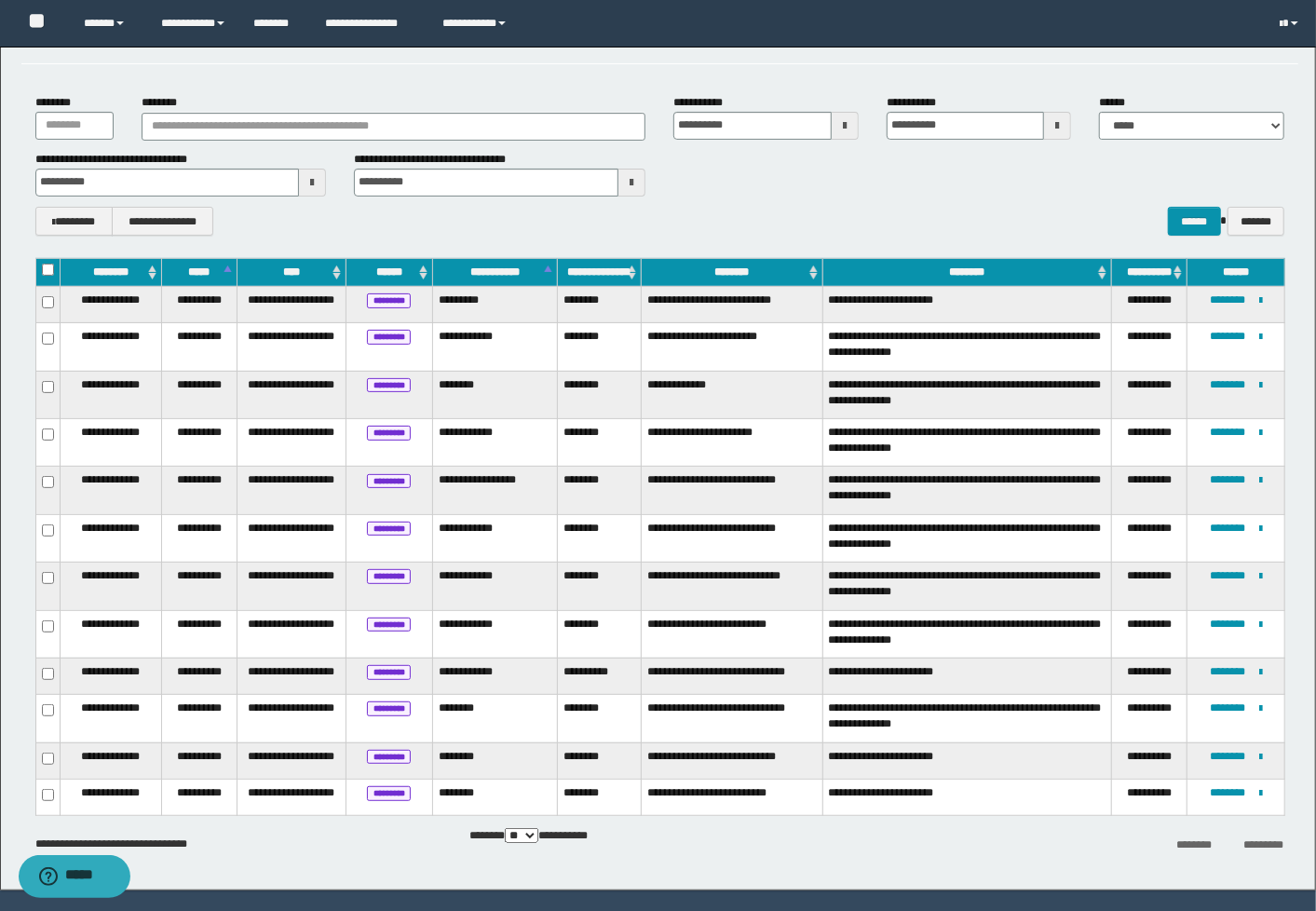 scroll, scrollTop: 0, scrollLeft: 0, axis: both 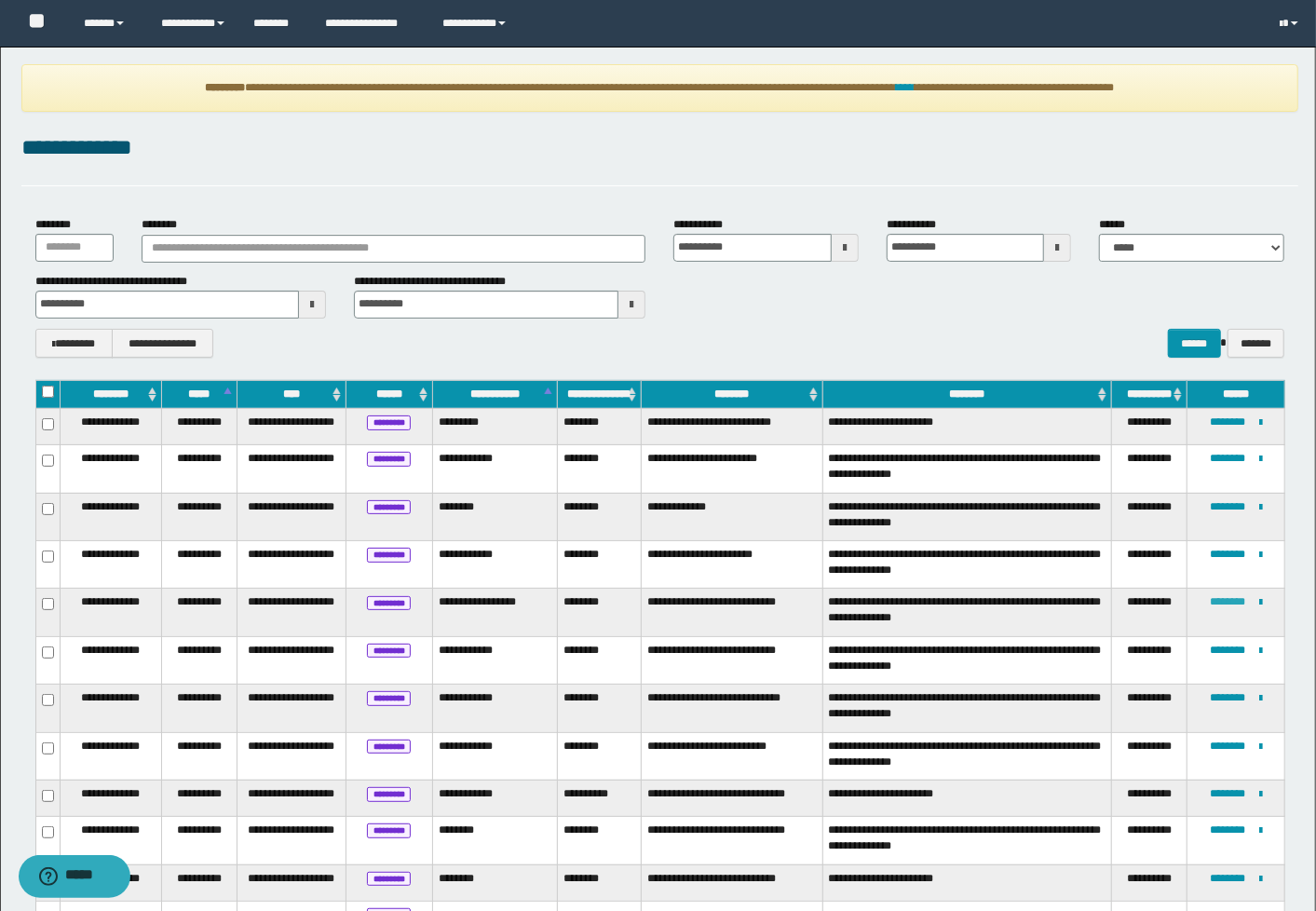 click on "********" at bounding box center [1228, 602] 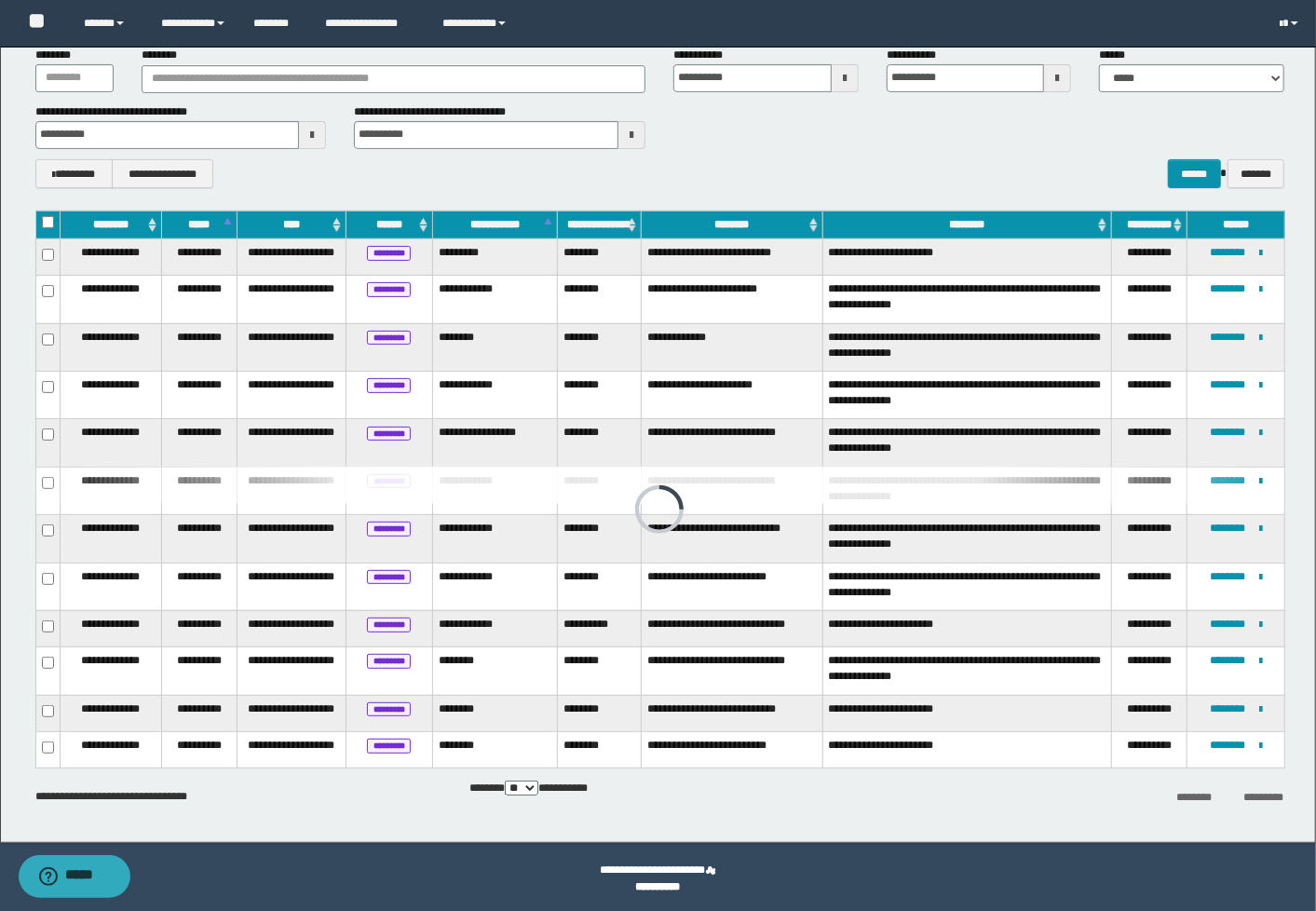 scroll, scrollTop: 172, scrollLeft: 0, axis: vertical 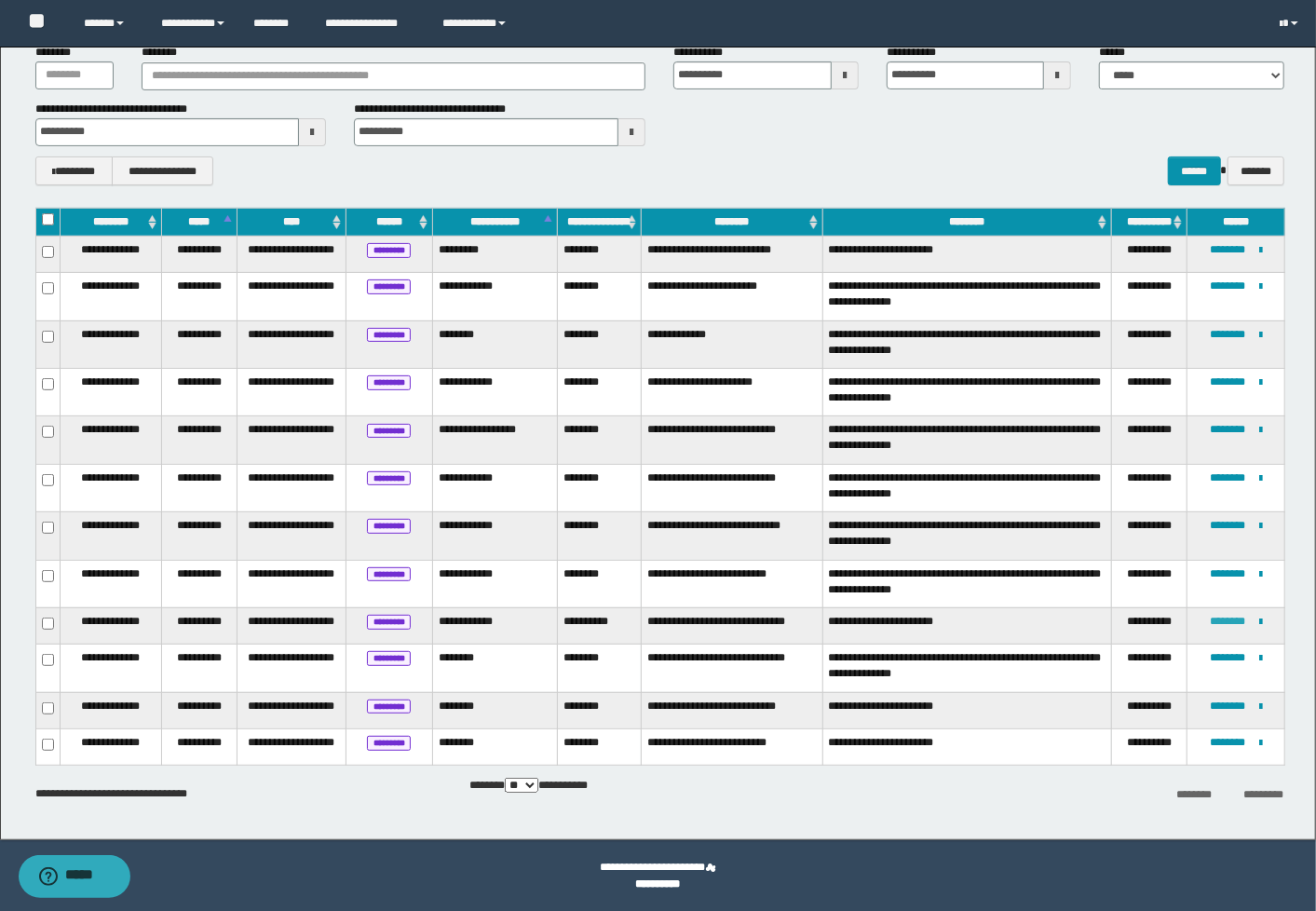 click on "********" at bounding box center (1228, 621) 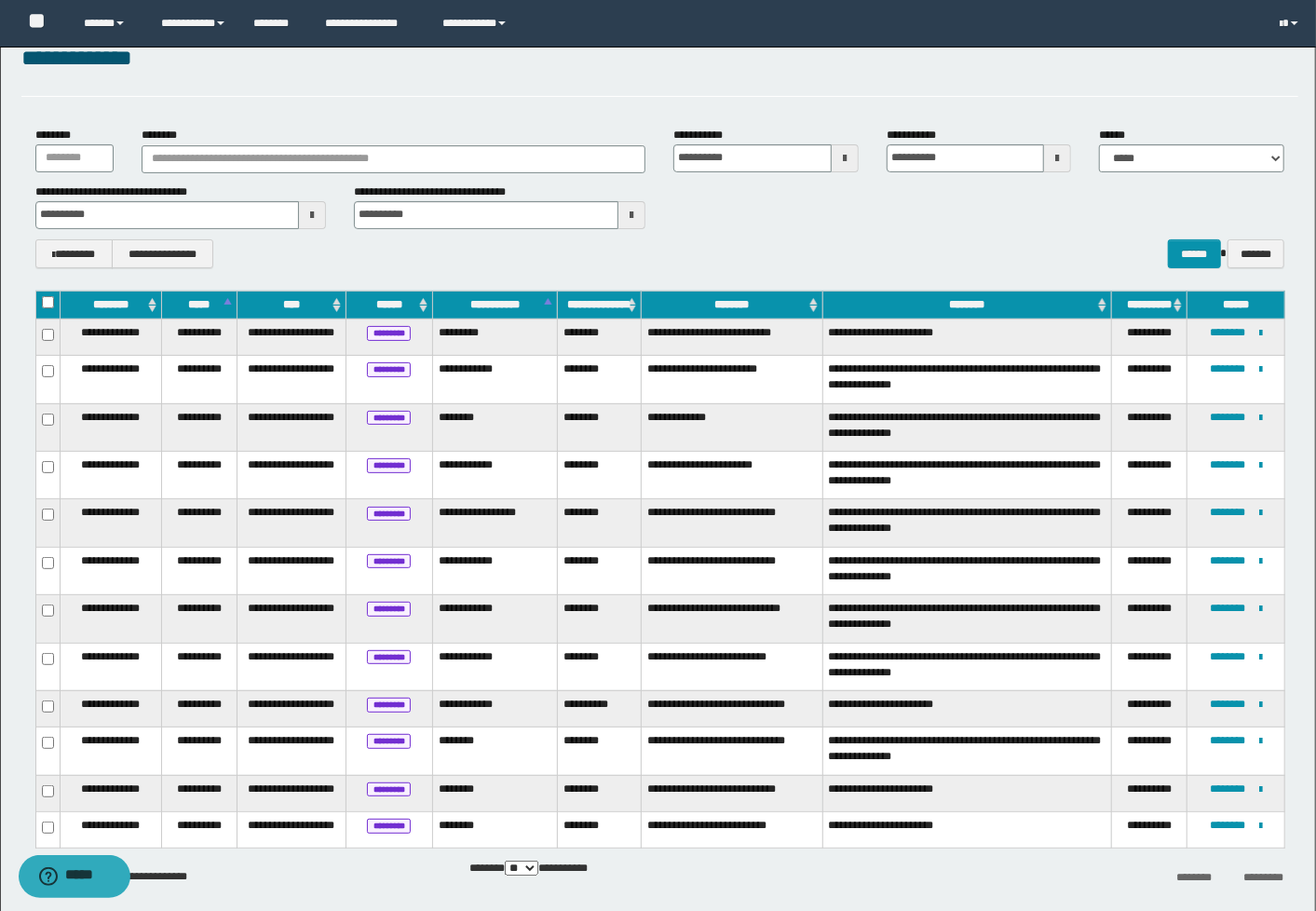 scroll, scrollTop: 172, scrollLeft: 0, axis: vertical 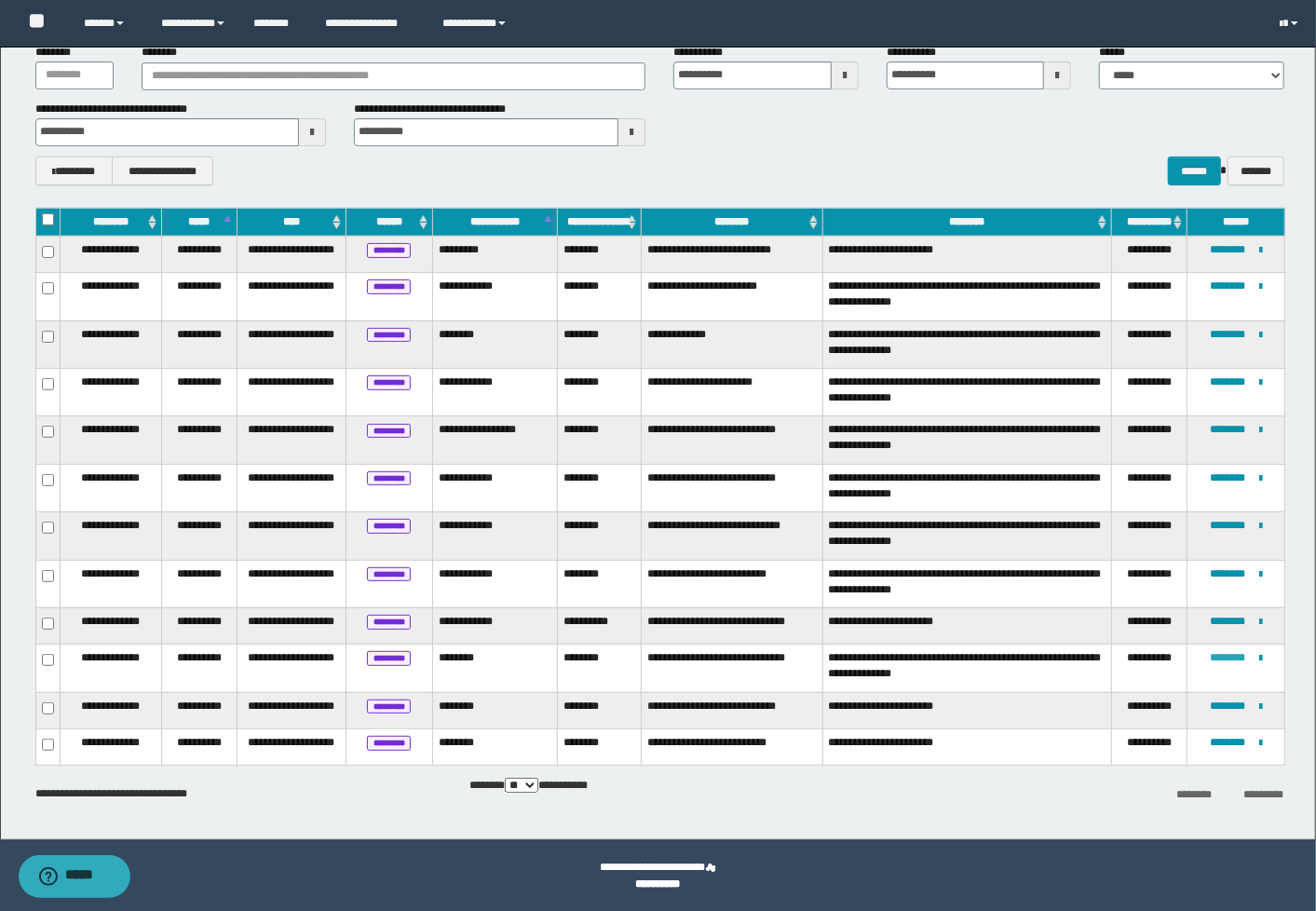 click on "********" at bounding box center (1228, 658) 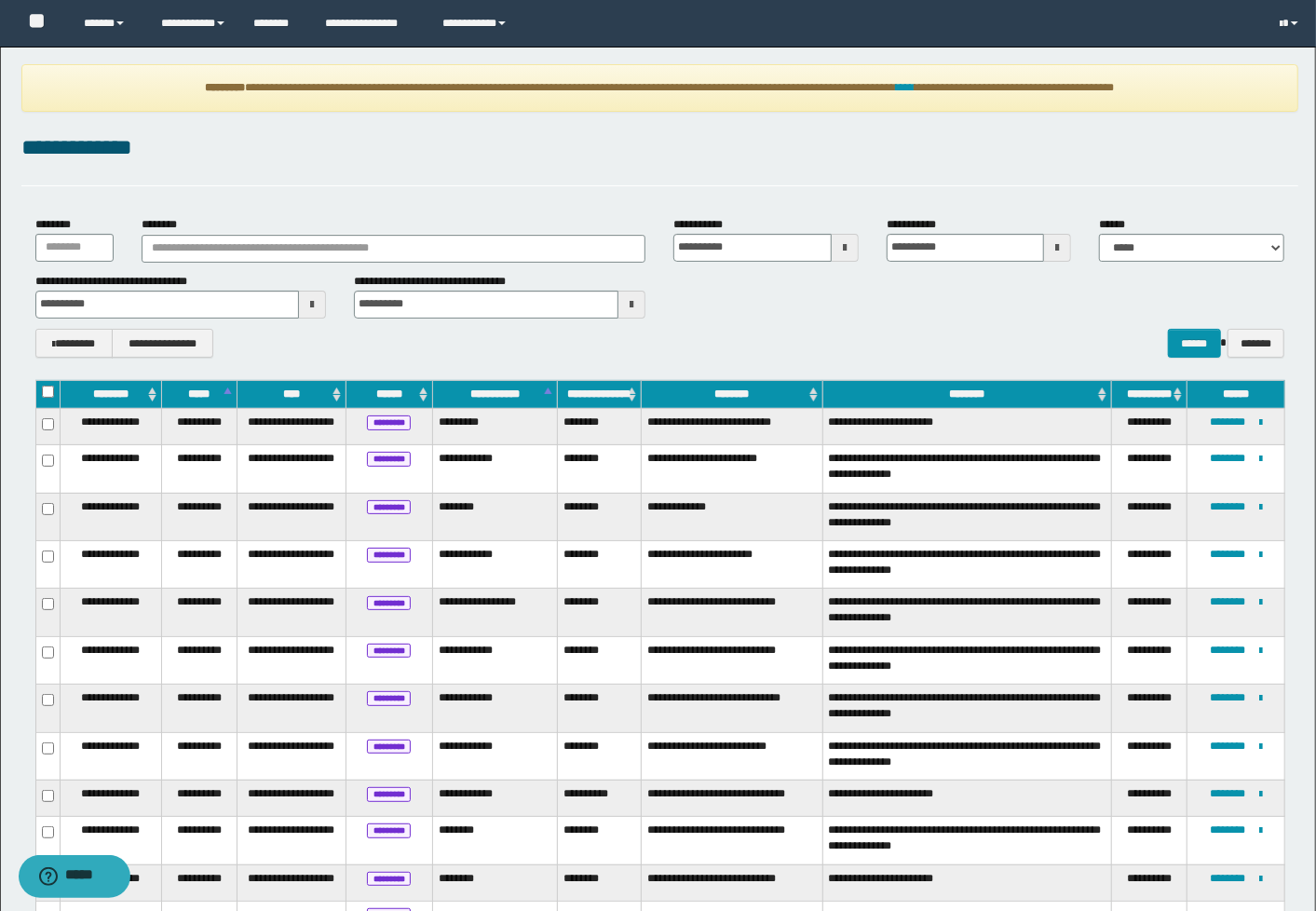 scroll, scrollTop: 103, scrollLeft: 0, axis: vertical 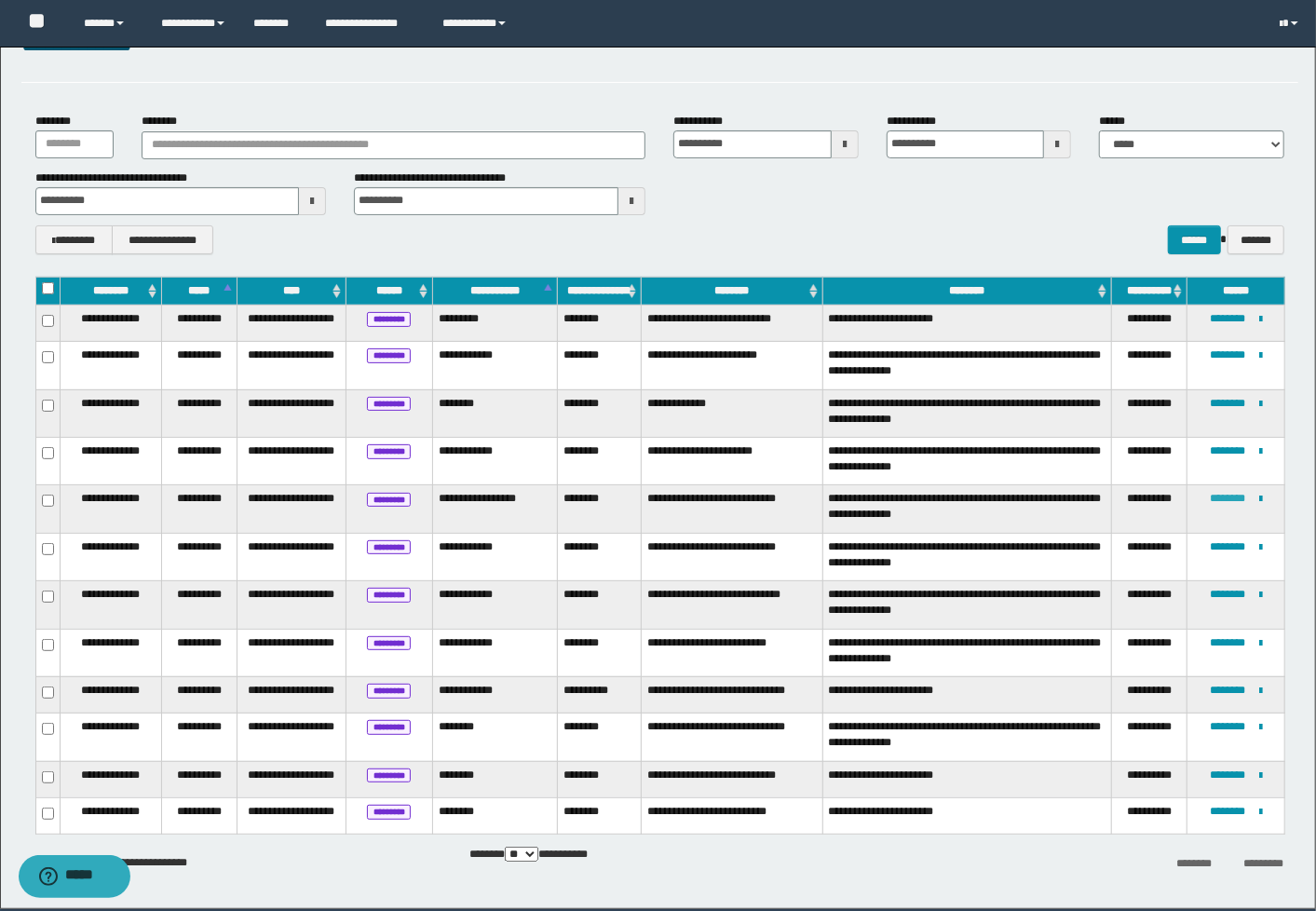 click on "********" at bounding box center [1228, 498] 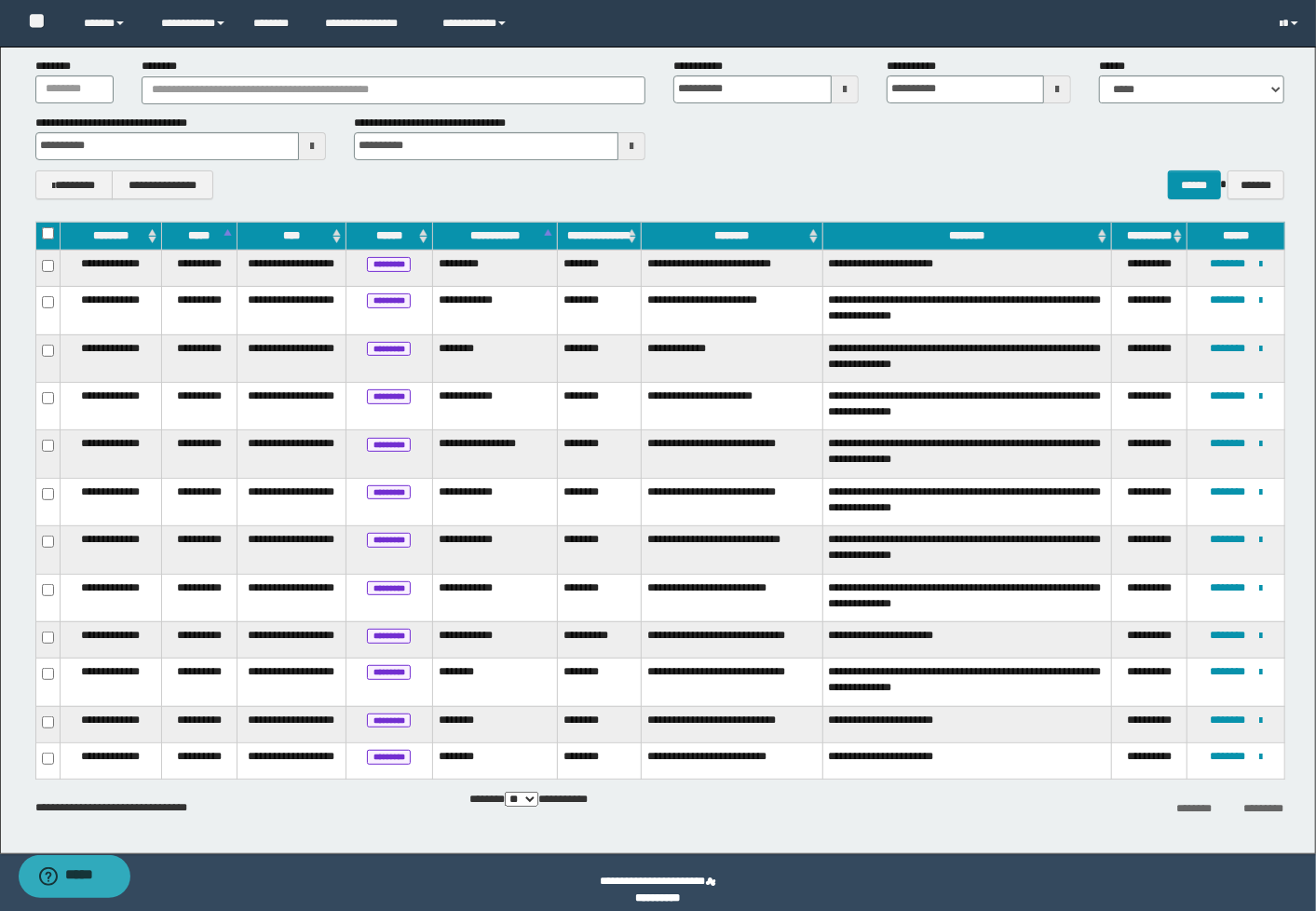 scroll, scrollTop: 172, scrollLeft: 0, axis: vertical 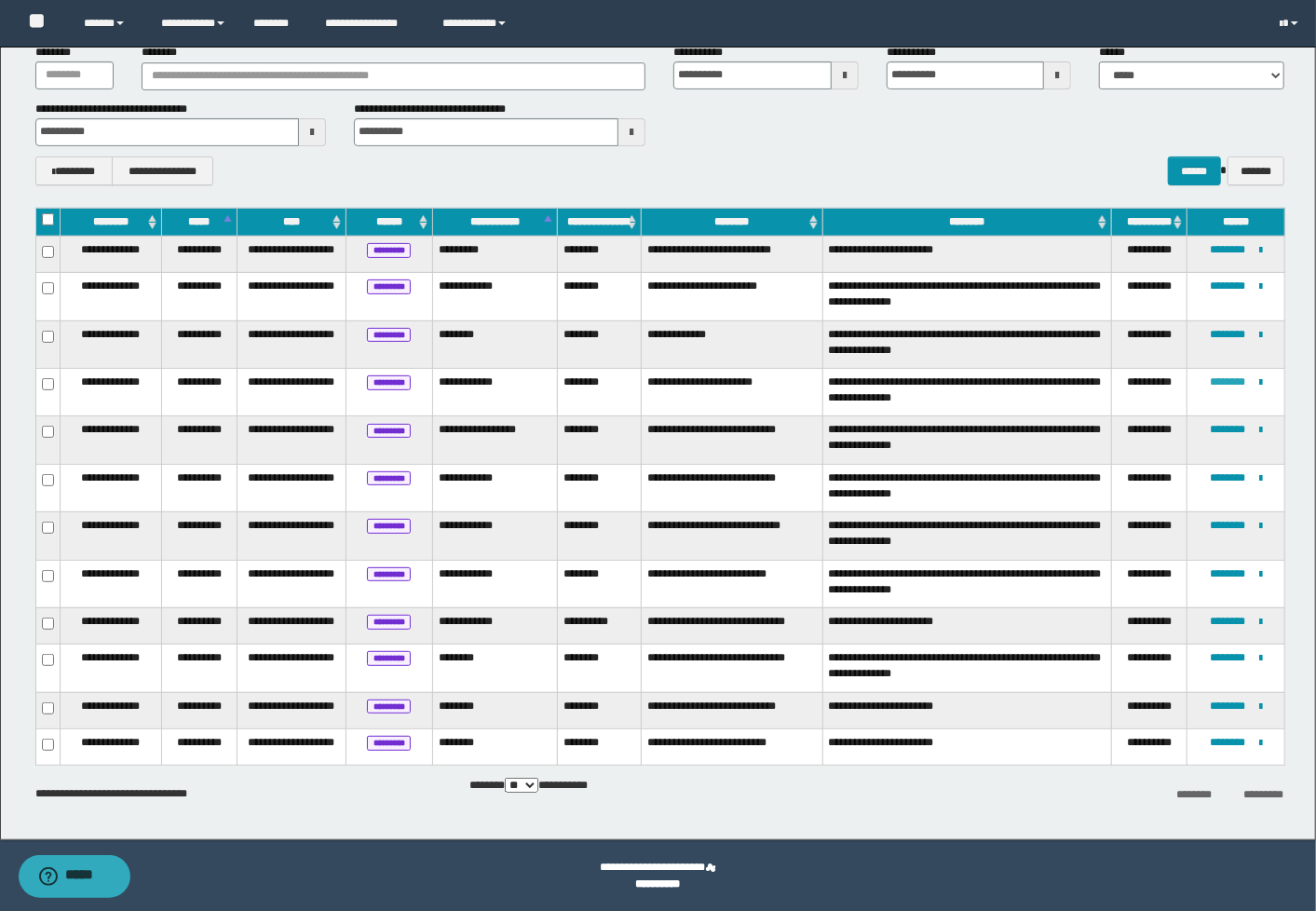 click on "********" at bounding box center [1228, 382] 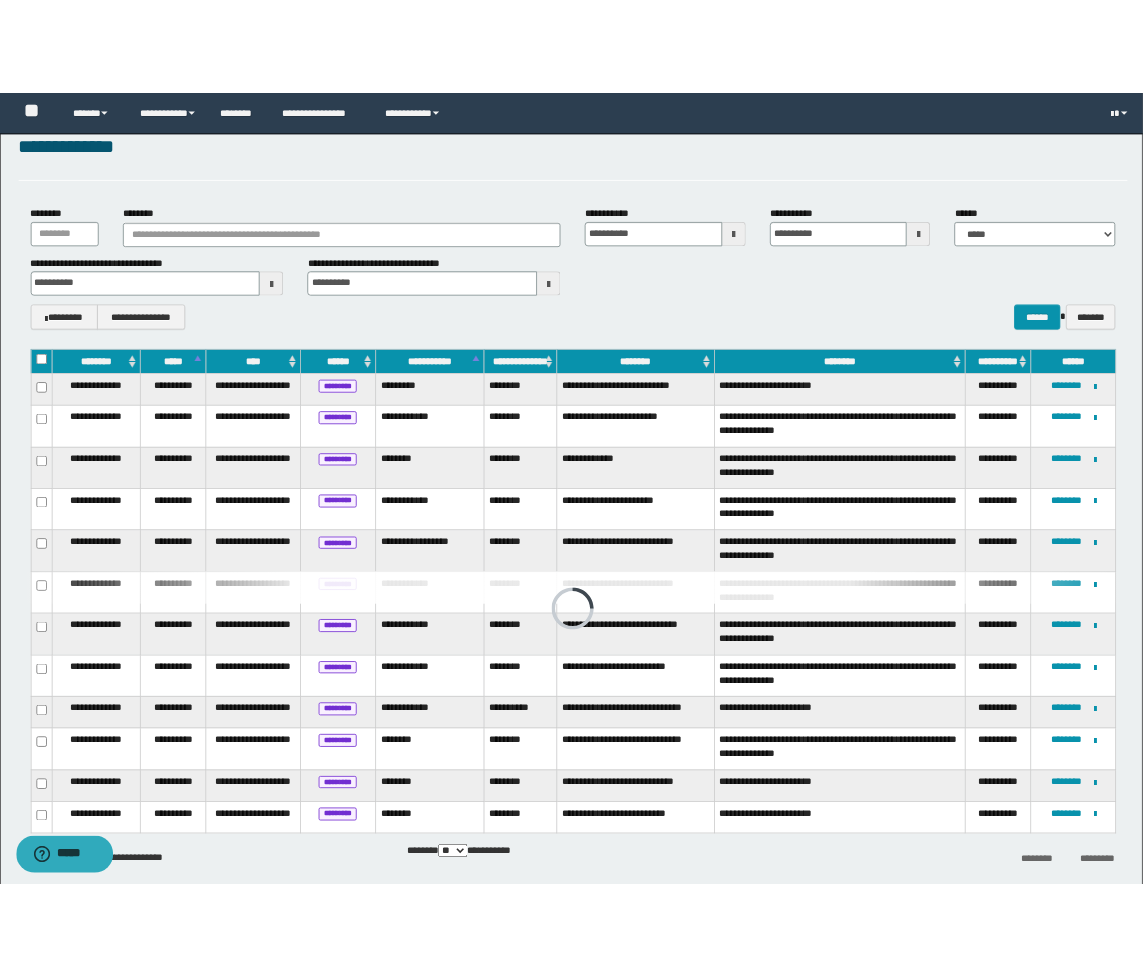 scroll, scrollTop: 0, scrollLeft: 0, axis: both 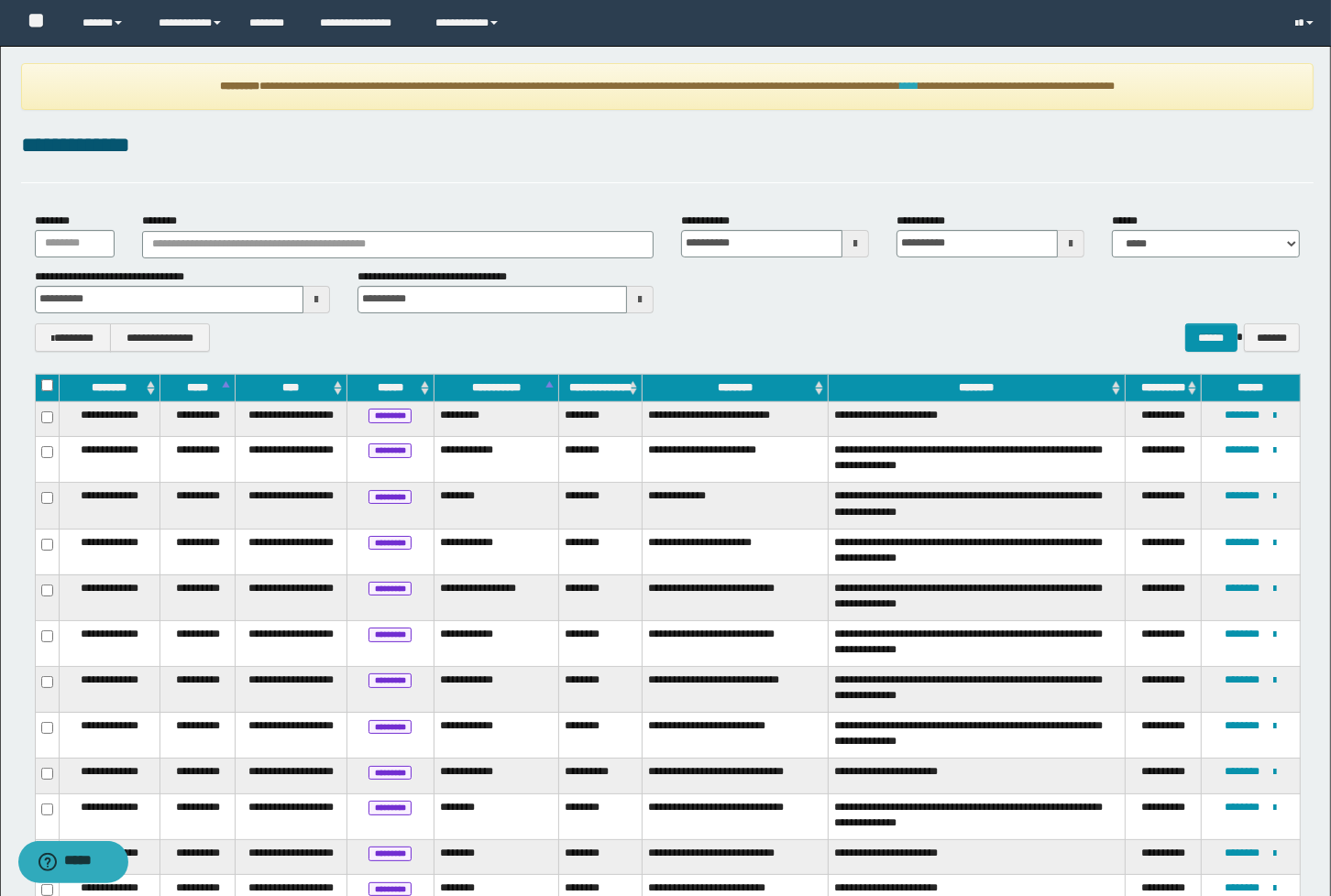 click on "****" at bounding box center [909, 86] 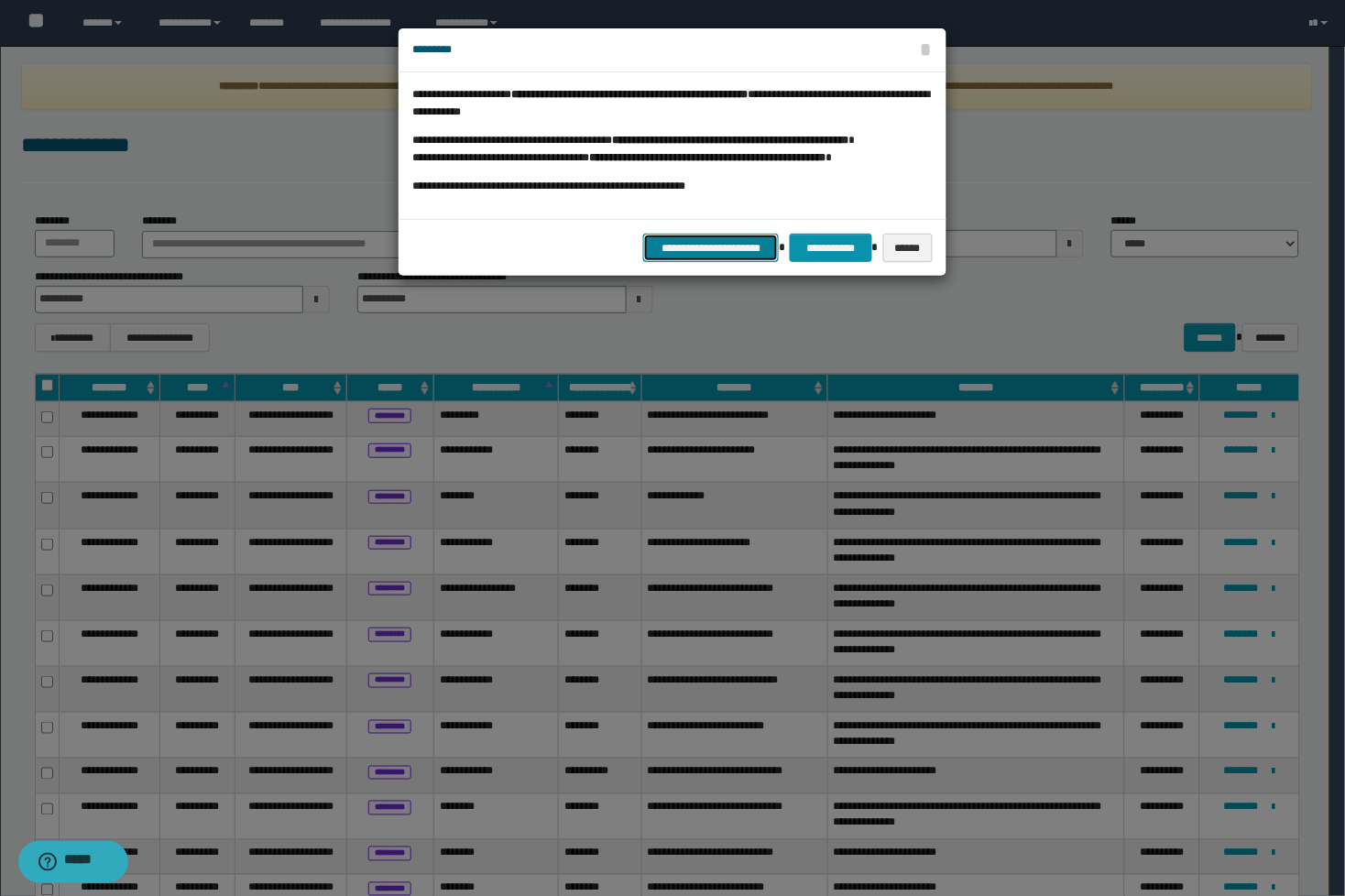 click on "**********" at bounding box center (711, 247) 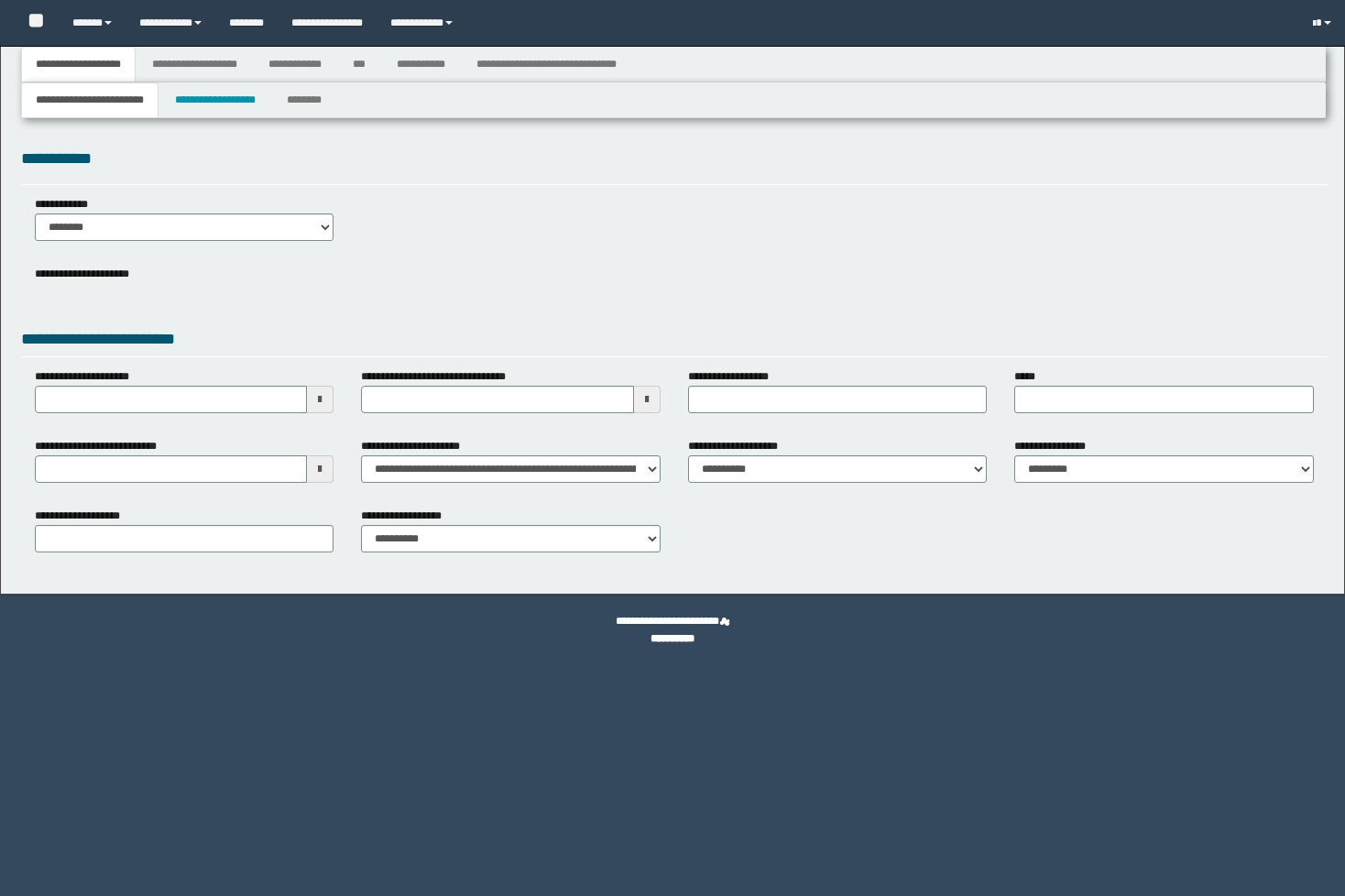 type 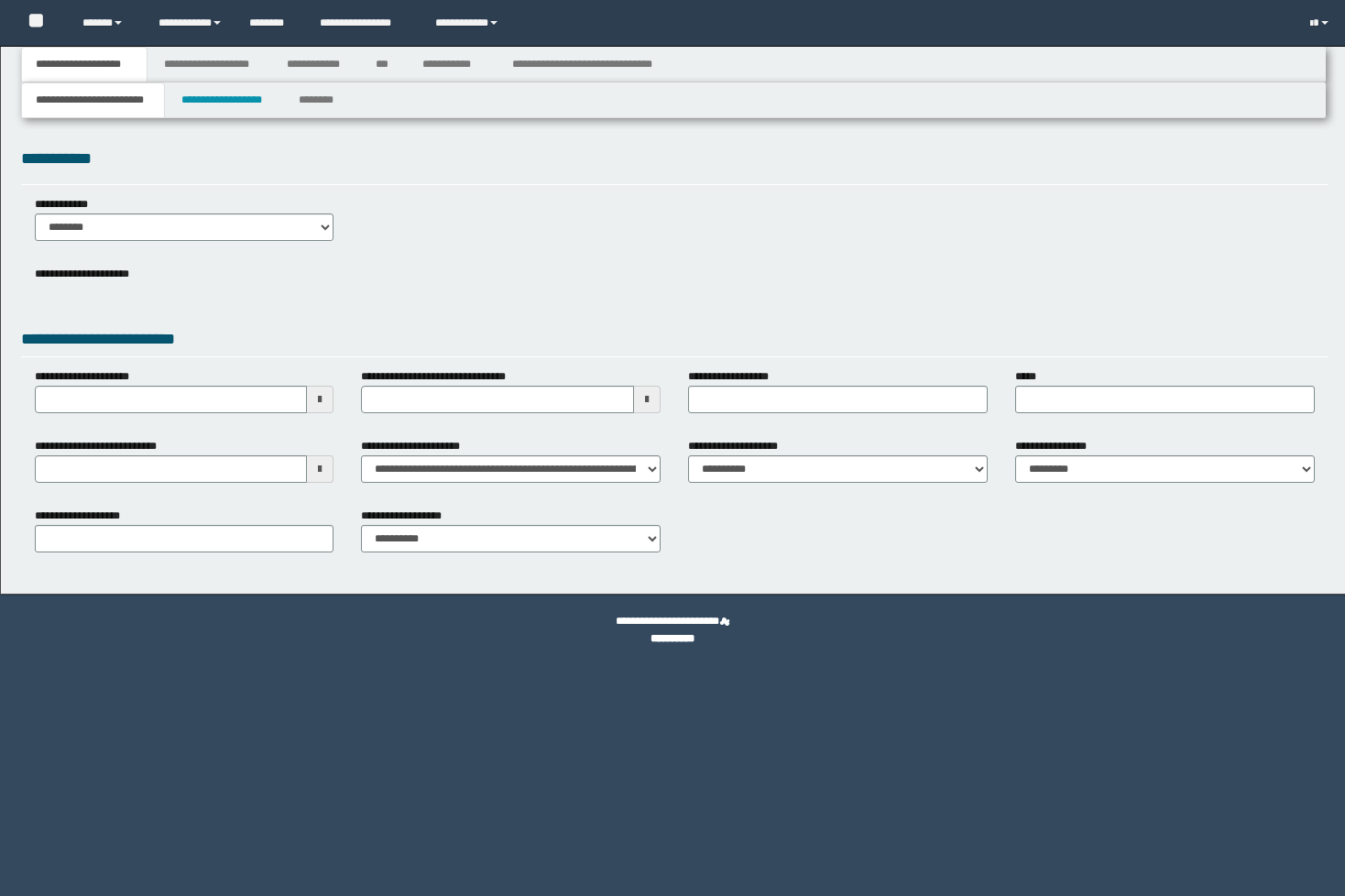 scroll, scrollTop: 0, scrollLeft: 0, axis: both 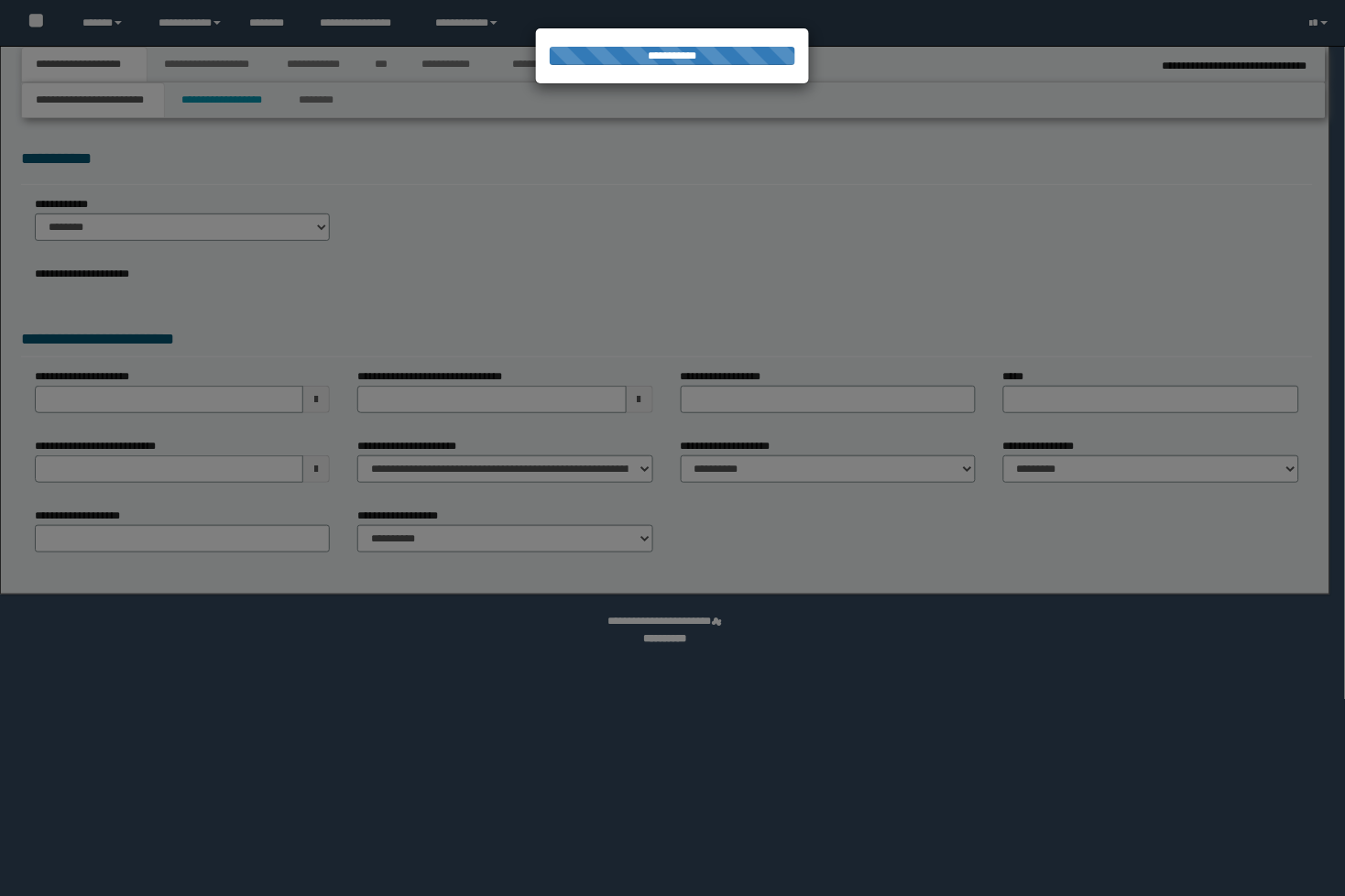 type on "**********" 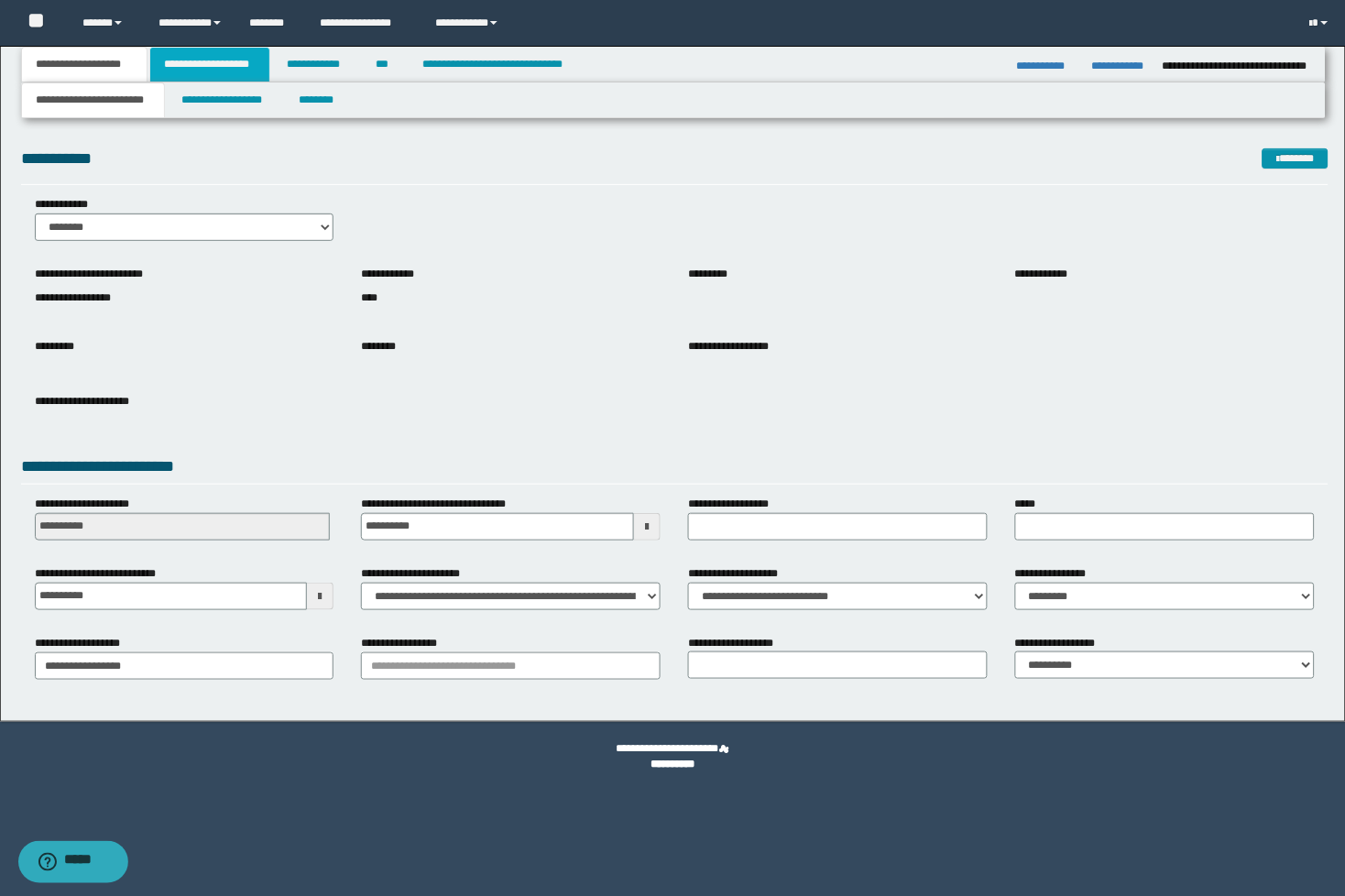 click on "**********" at bounding box center (210, 64) 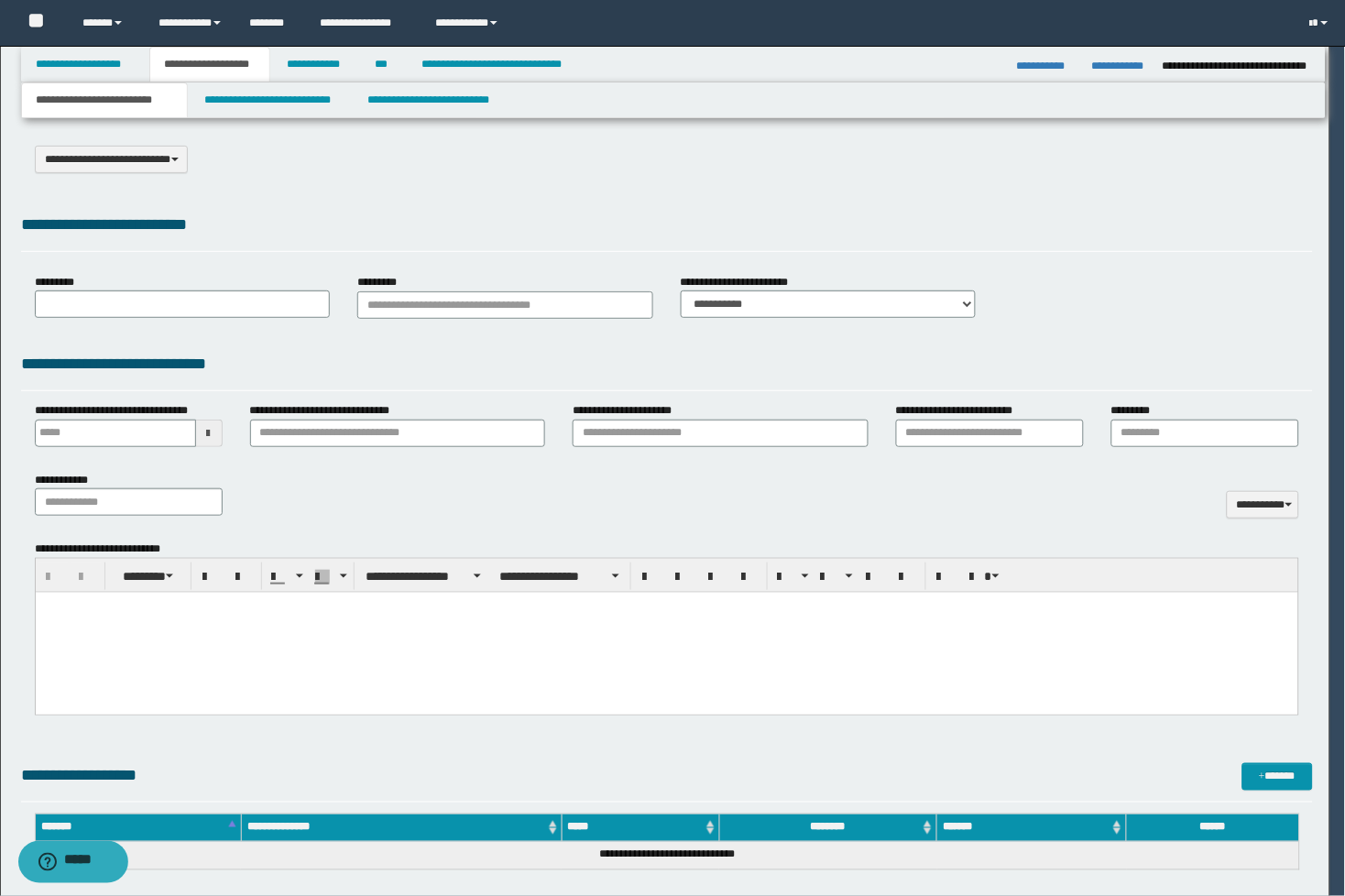 type on "**********" 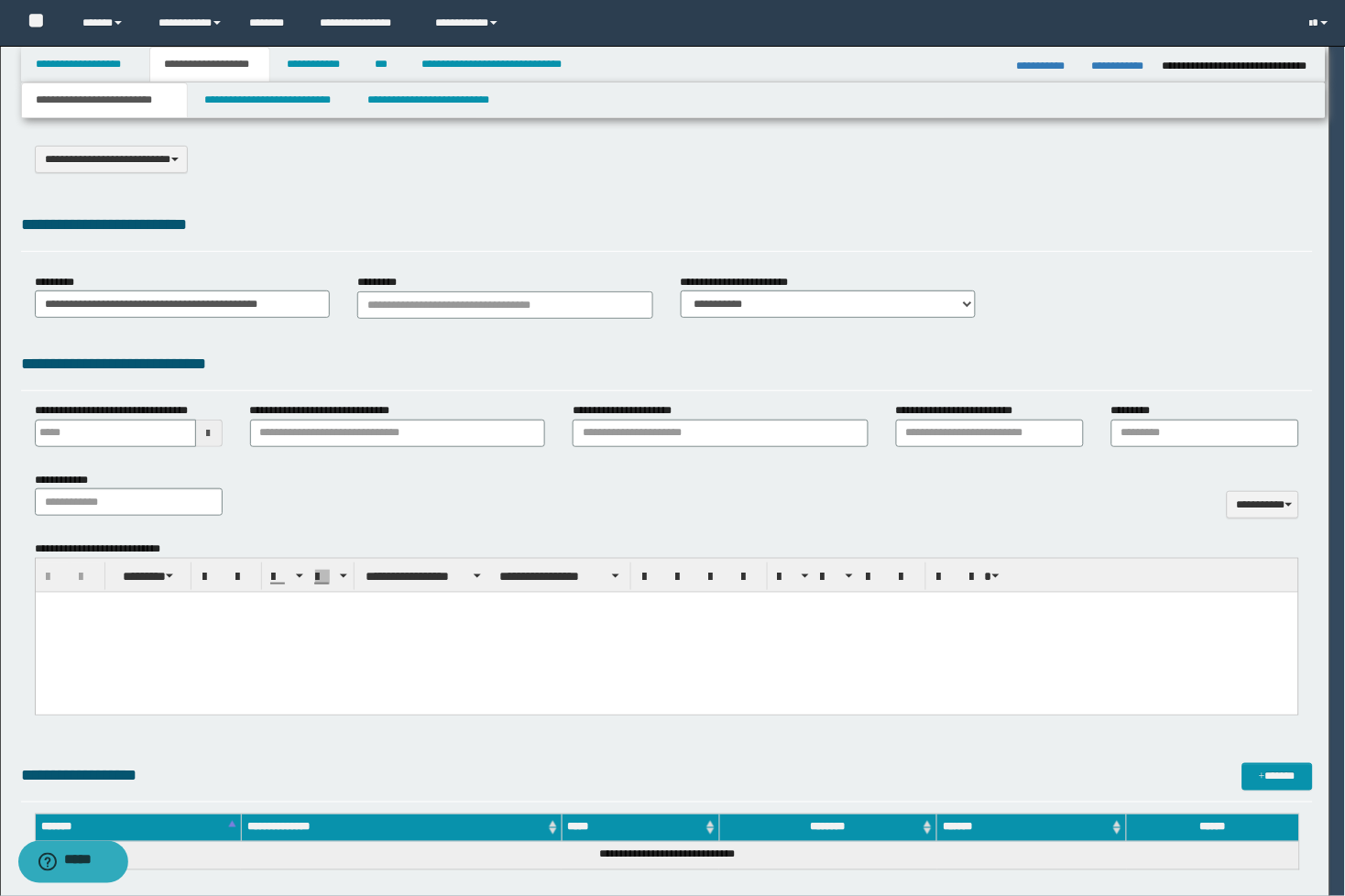 scroll, scrollTop: 0, scrollLeft: 0, axis: both 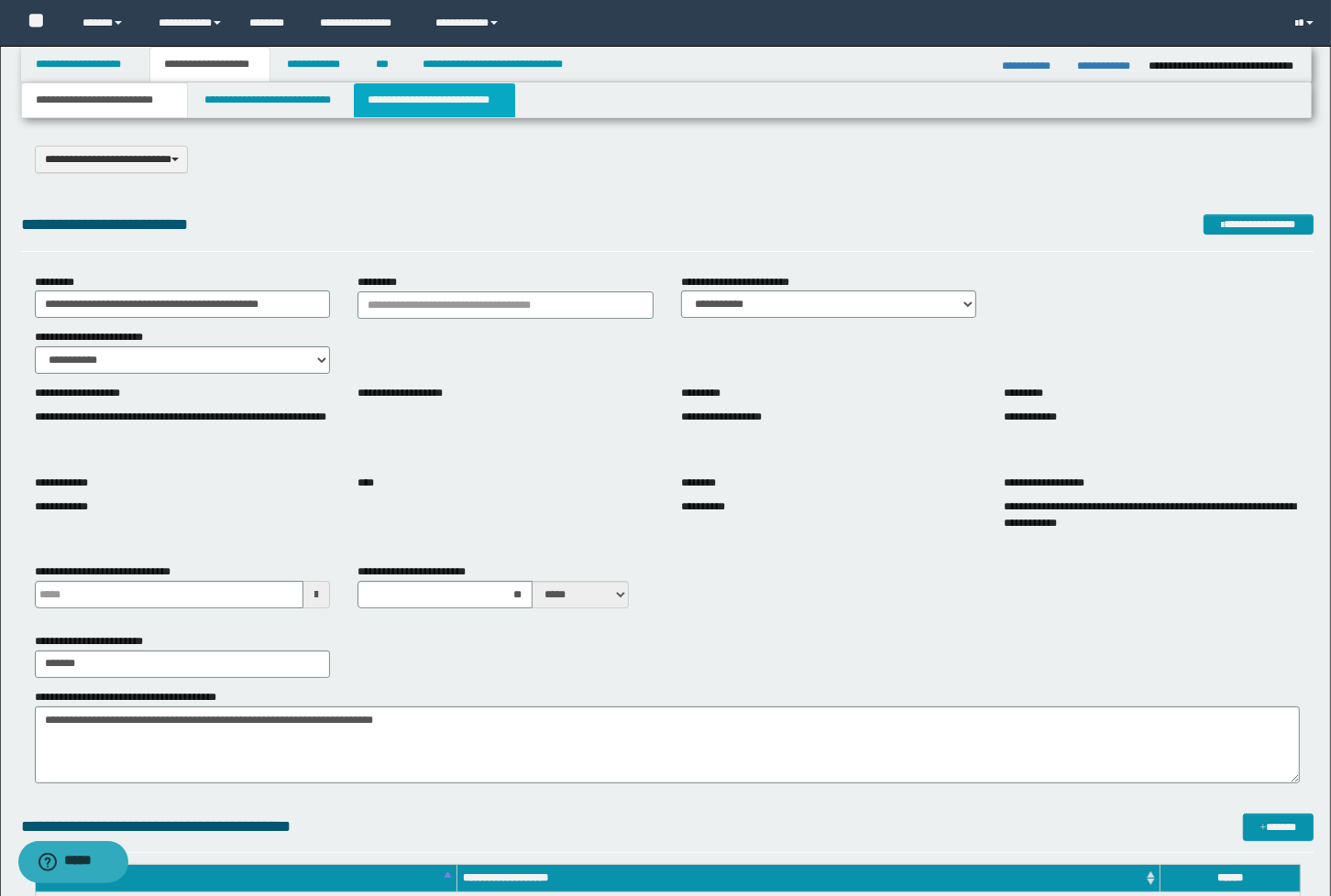 click on "**********" at bounding box center [434, 100] 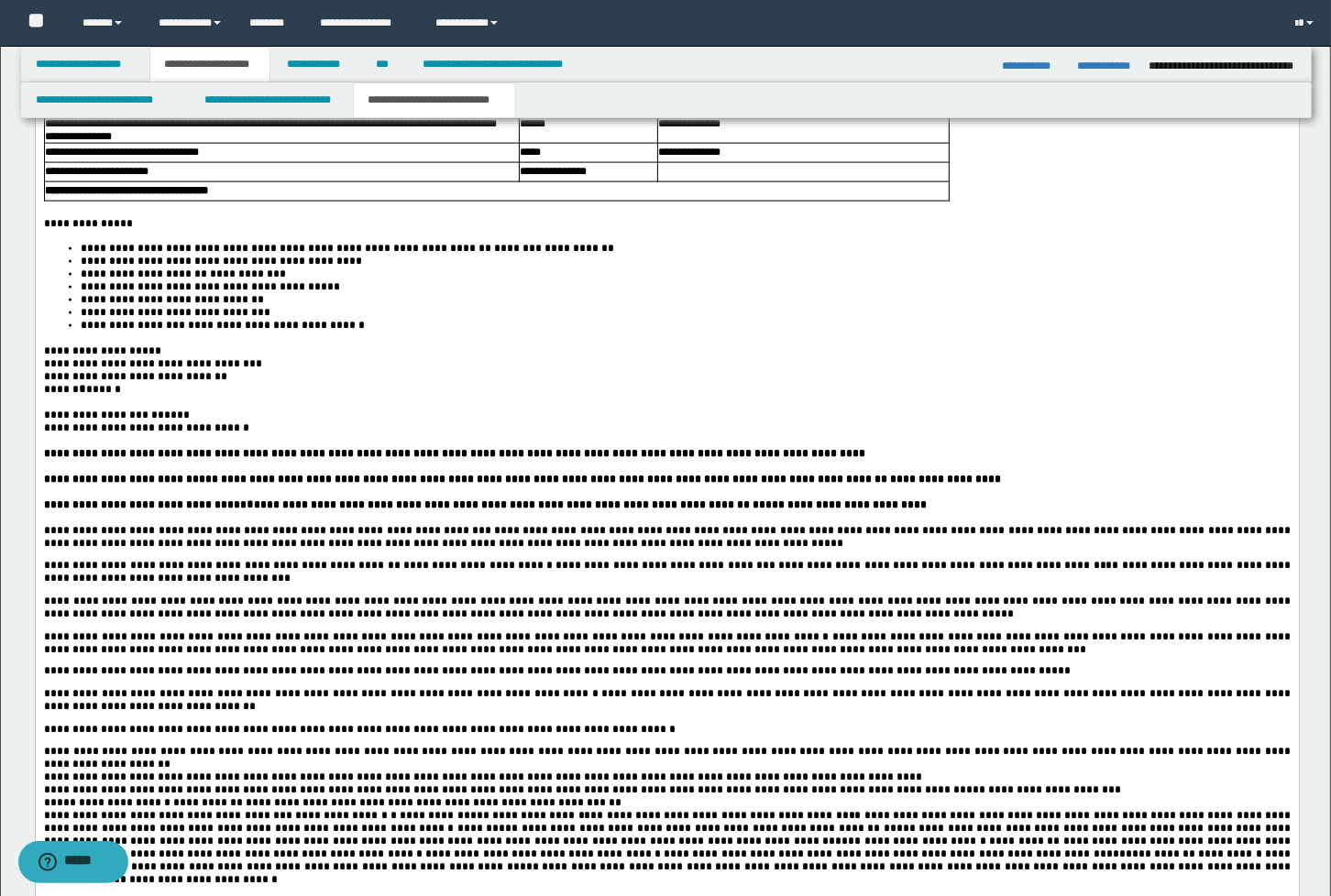 scroll, scrollTop: 2341, scrollLeft: 0, axis: vertical 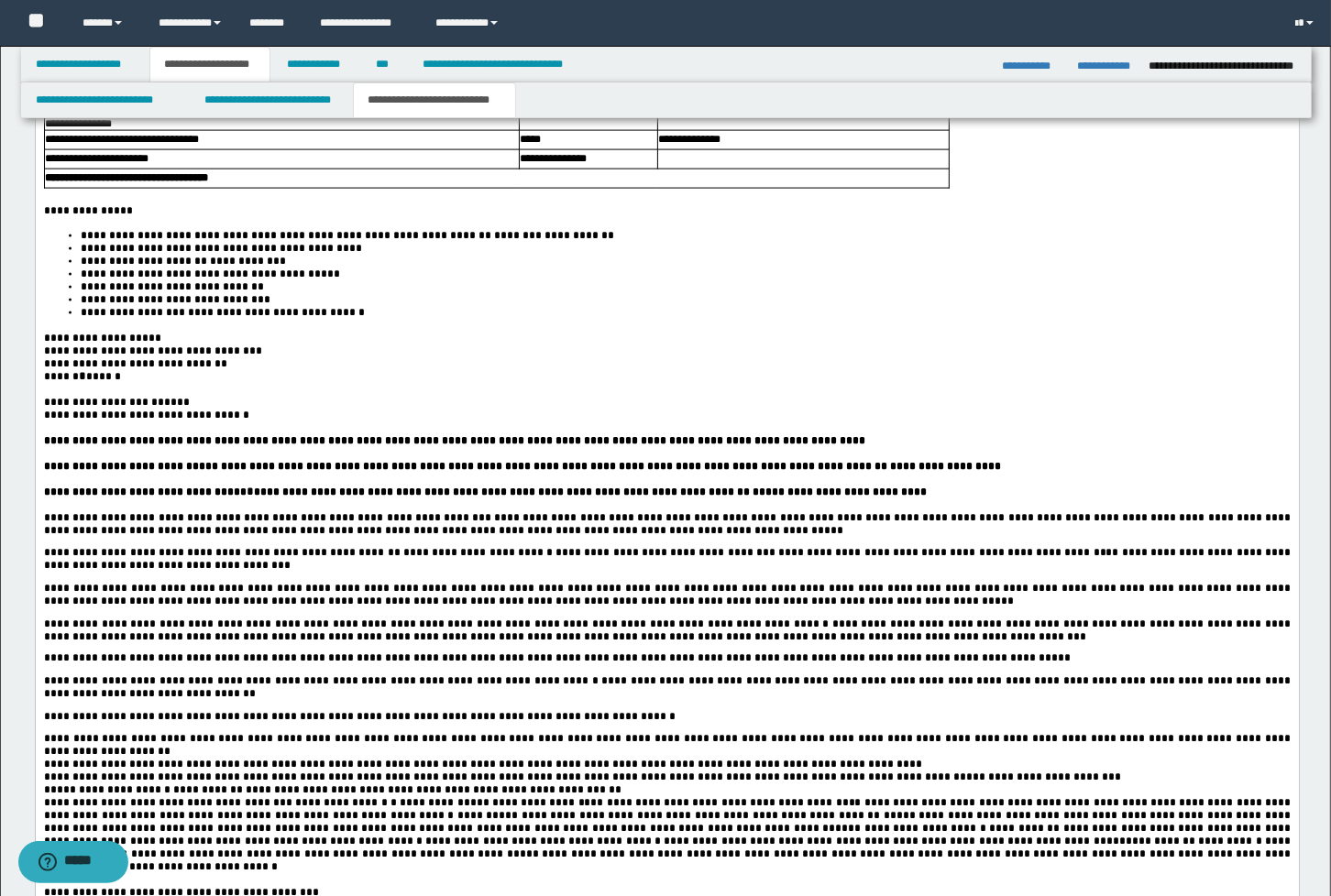 click on "******   ******" at bounding box center [666, 377] 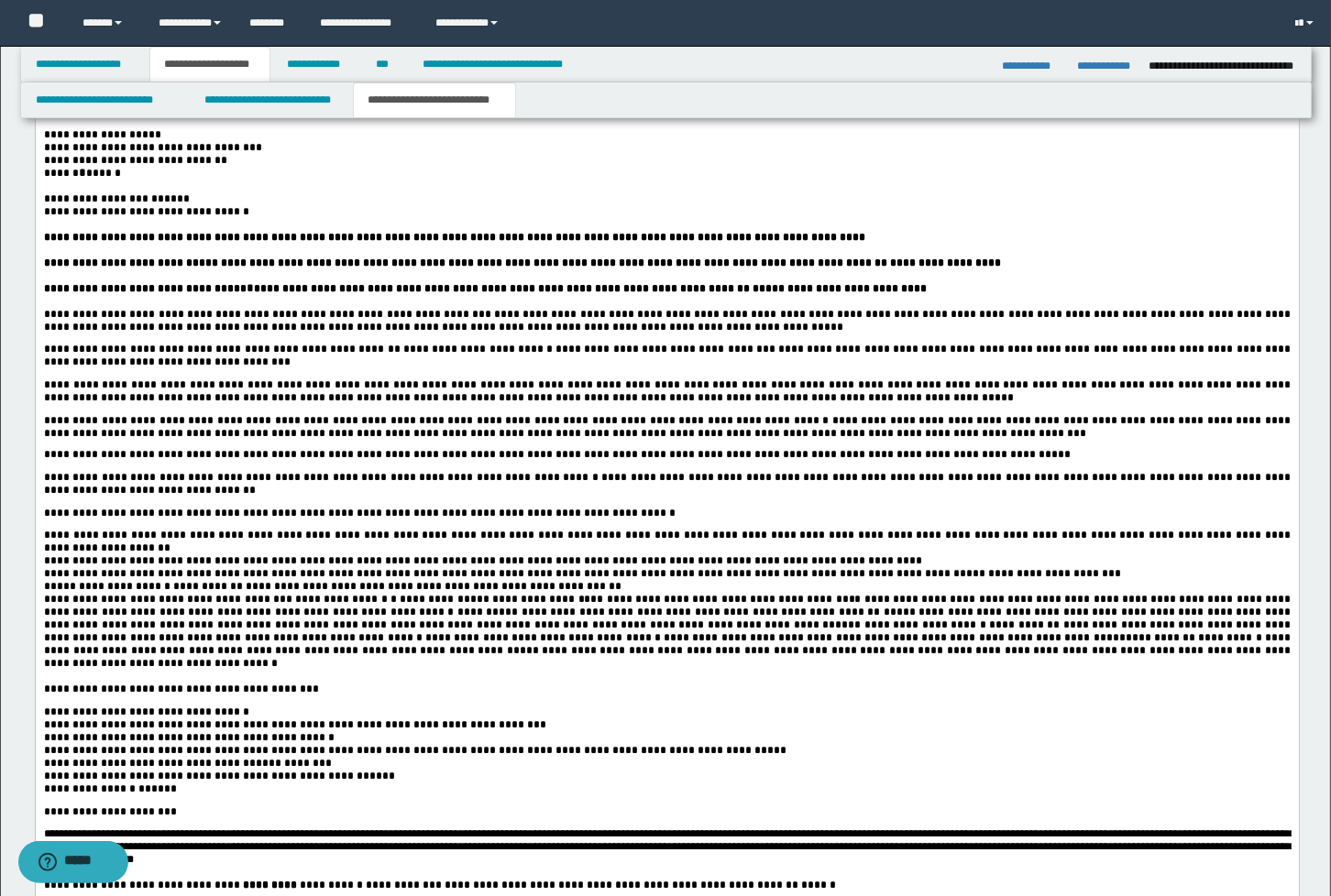 scroll, scrollTop: 2646, scrollLeft: 0, axis: vertical 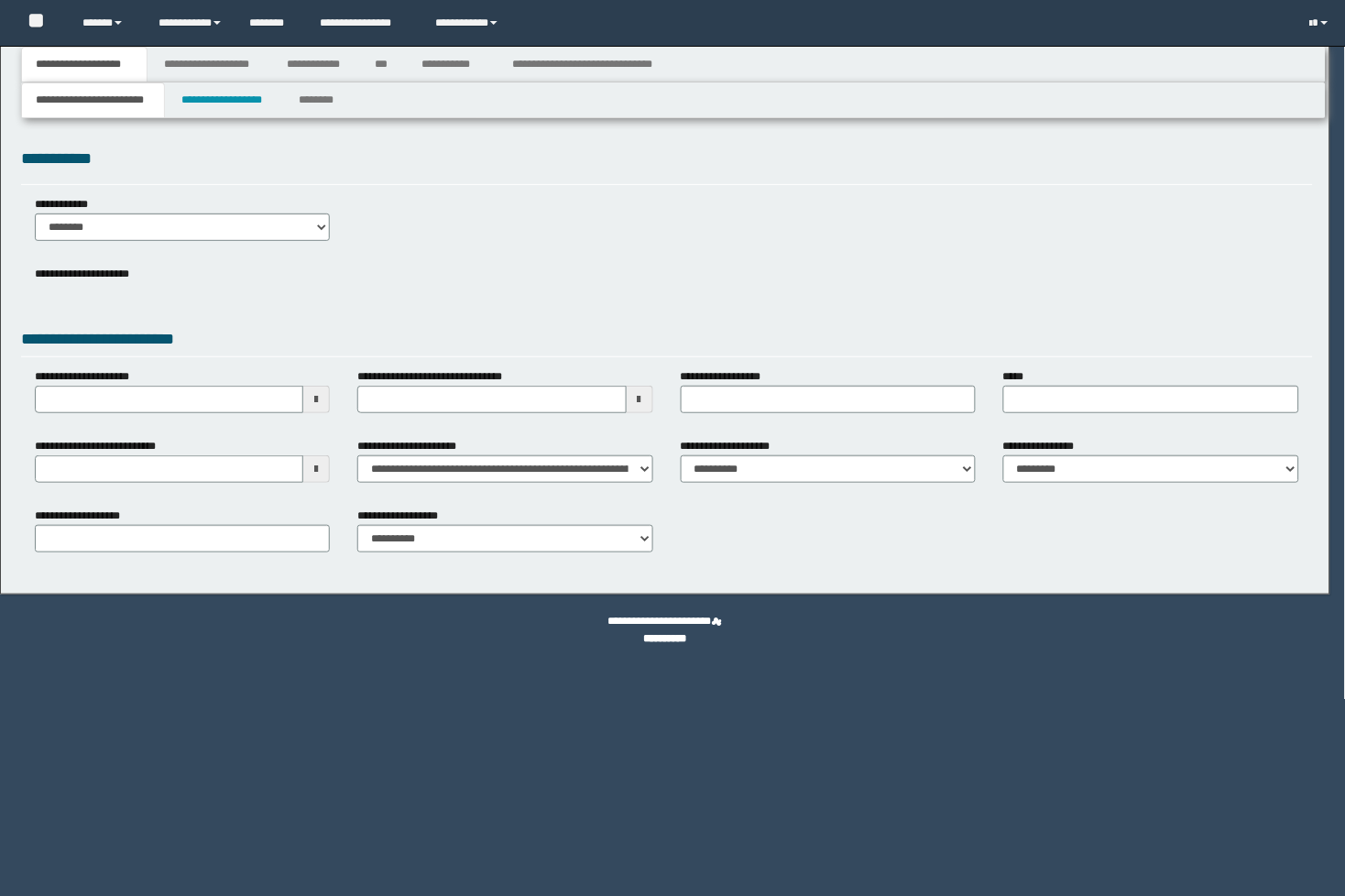 select on "**" 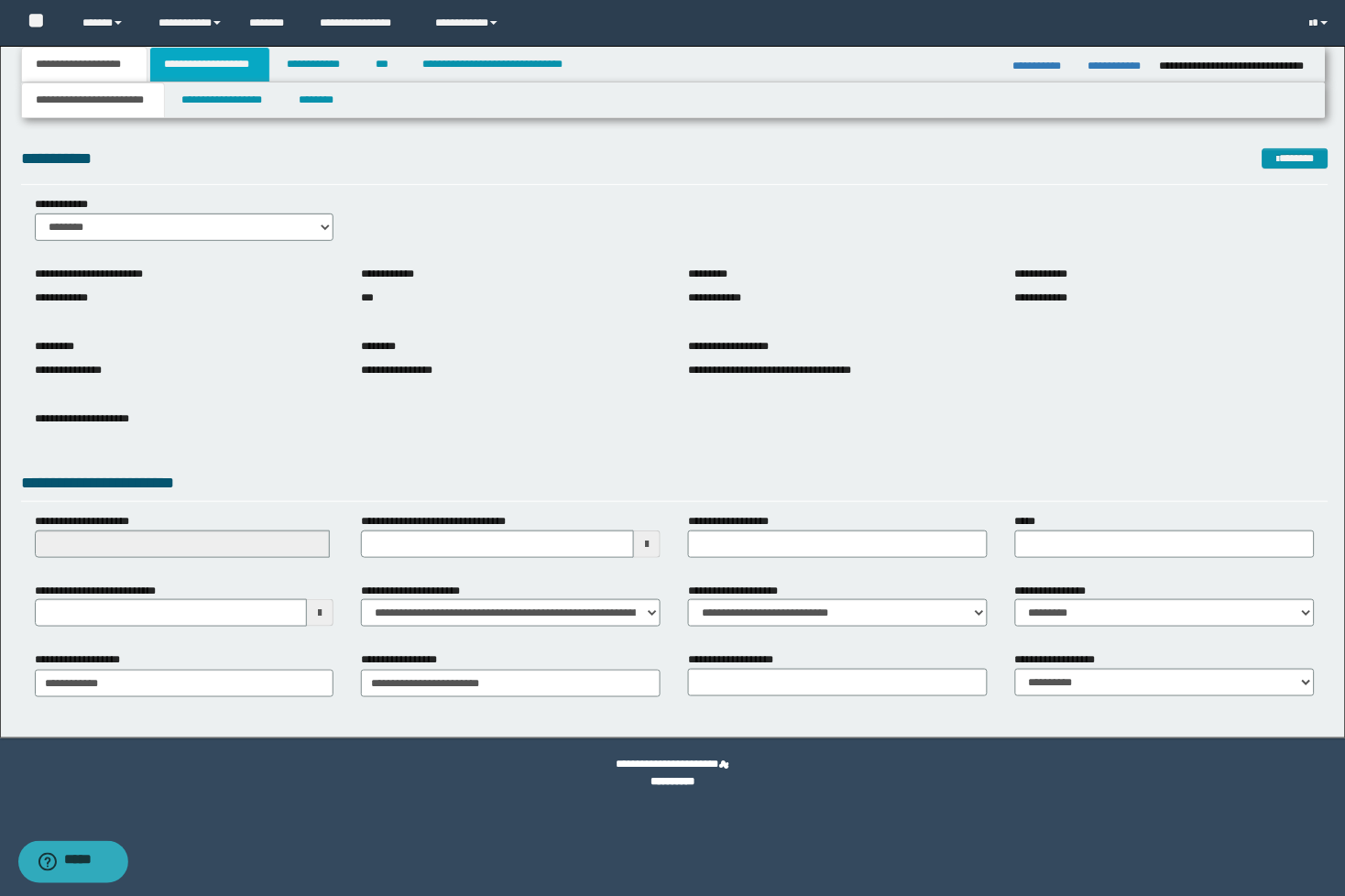 click on "**********" at bounding box center [210, 64] 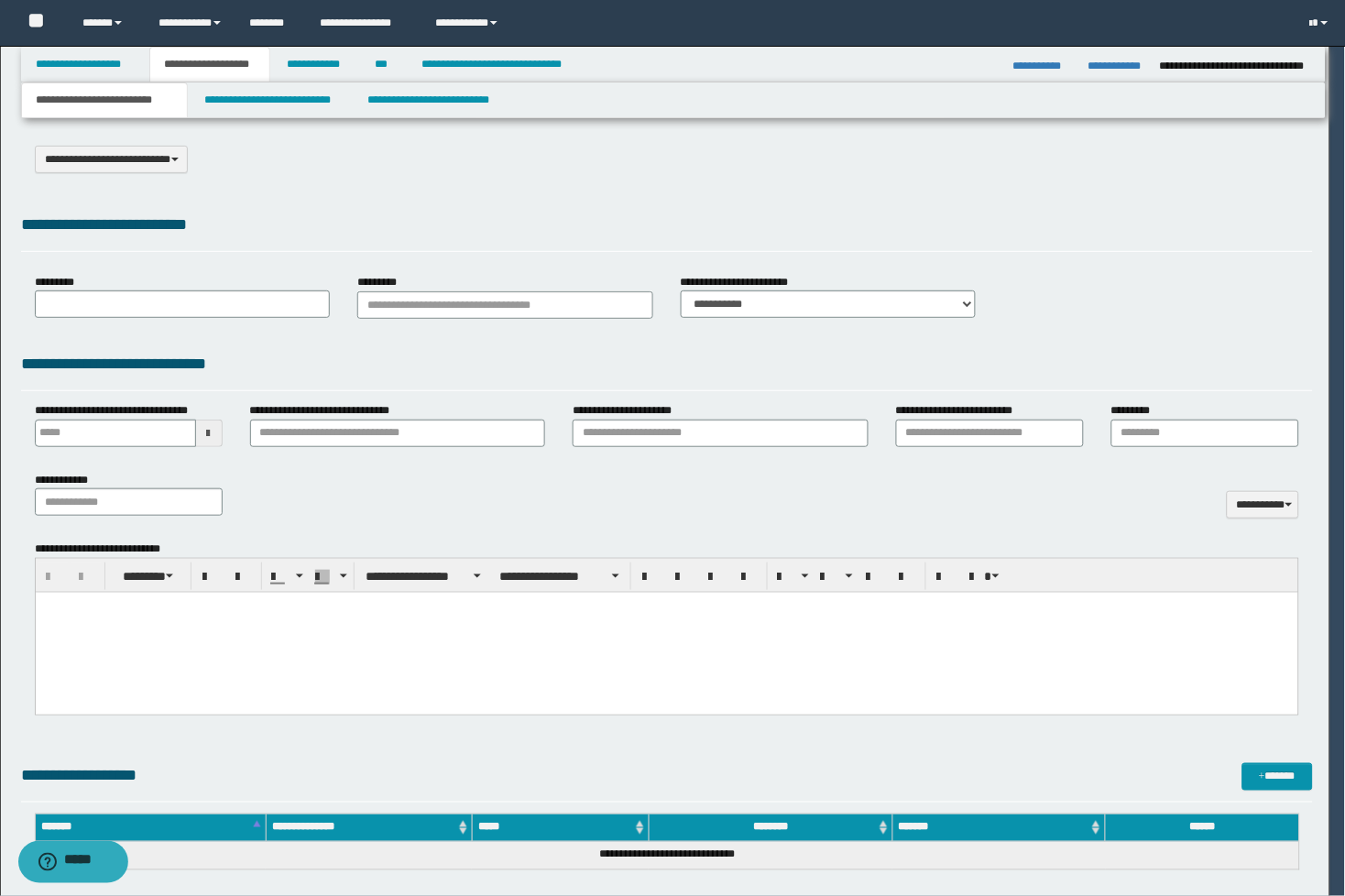type on "**********" 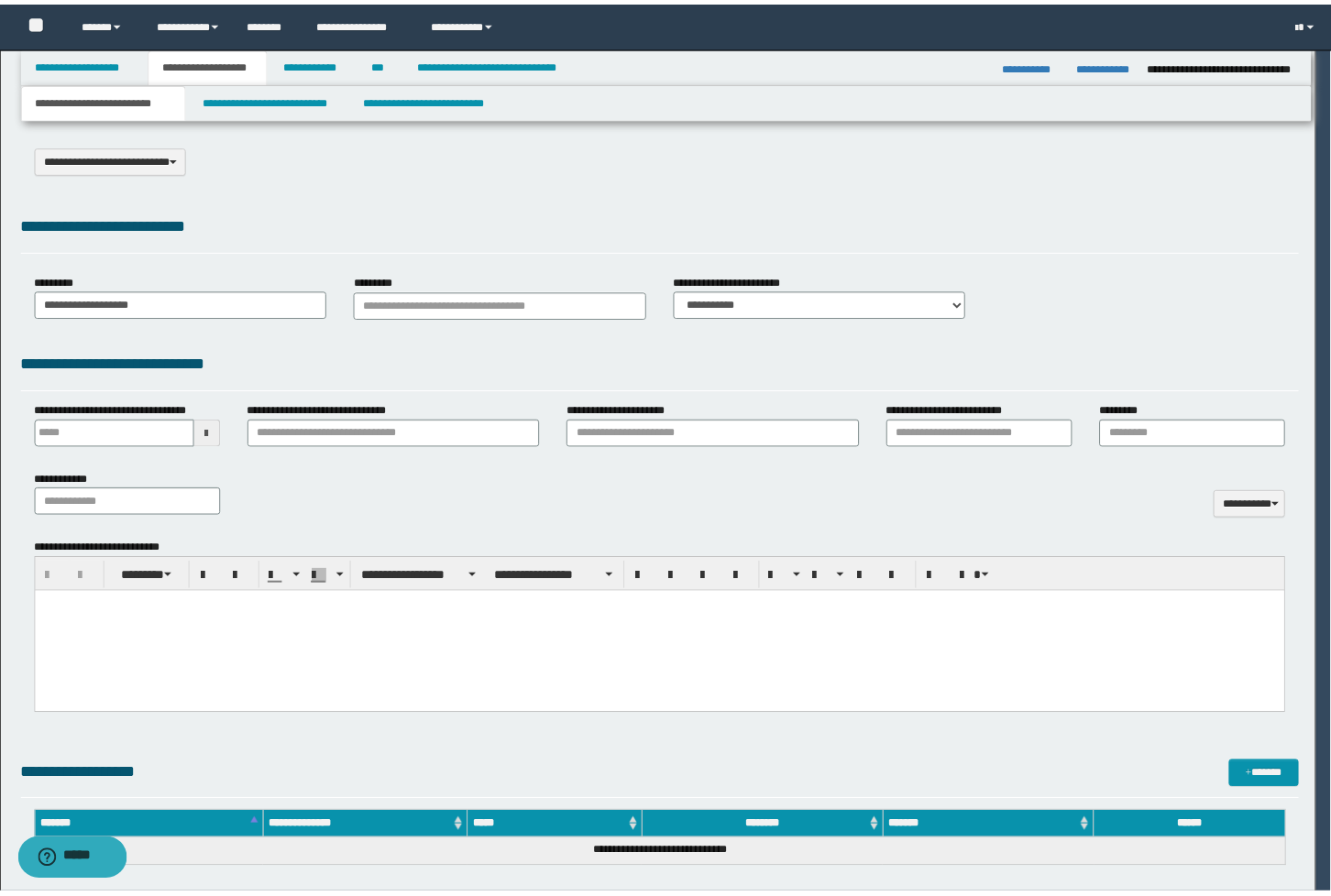 scroll, scrollTop: 0, scrollLeft: 0, axis: both 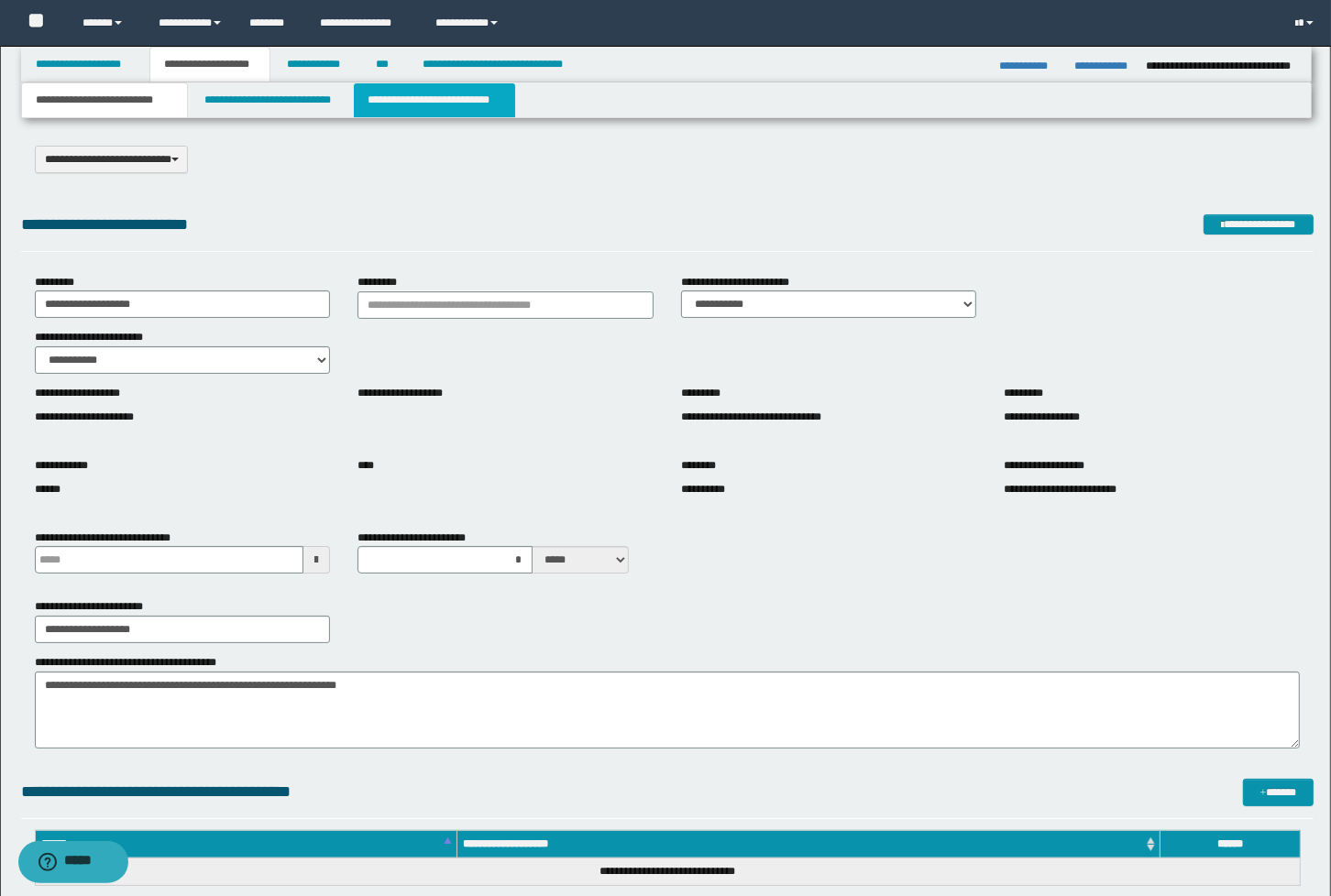 click on "**********" at bounding box center (434, 100) 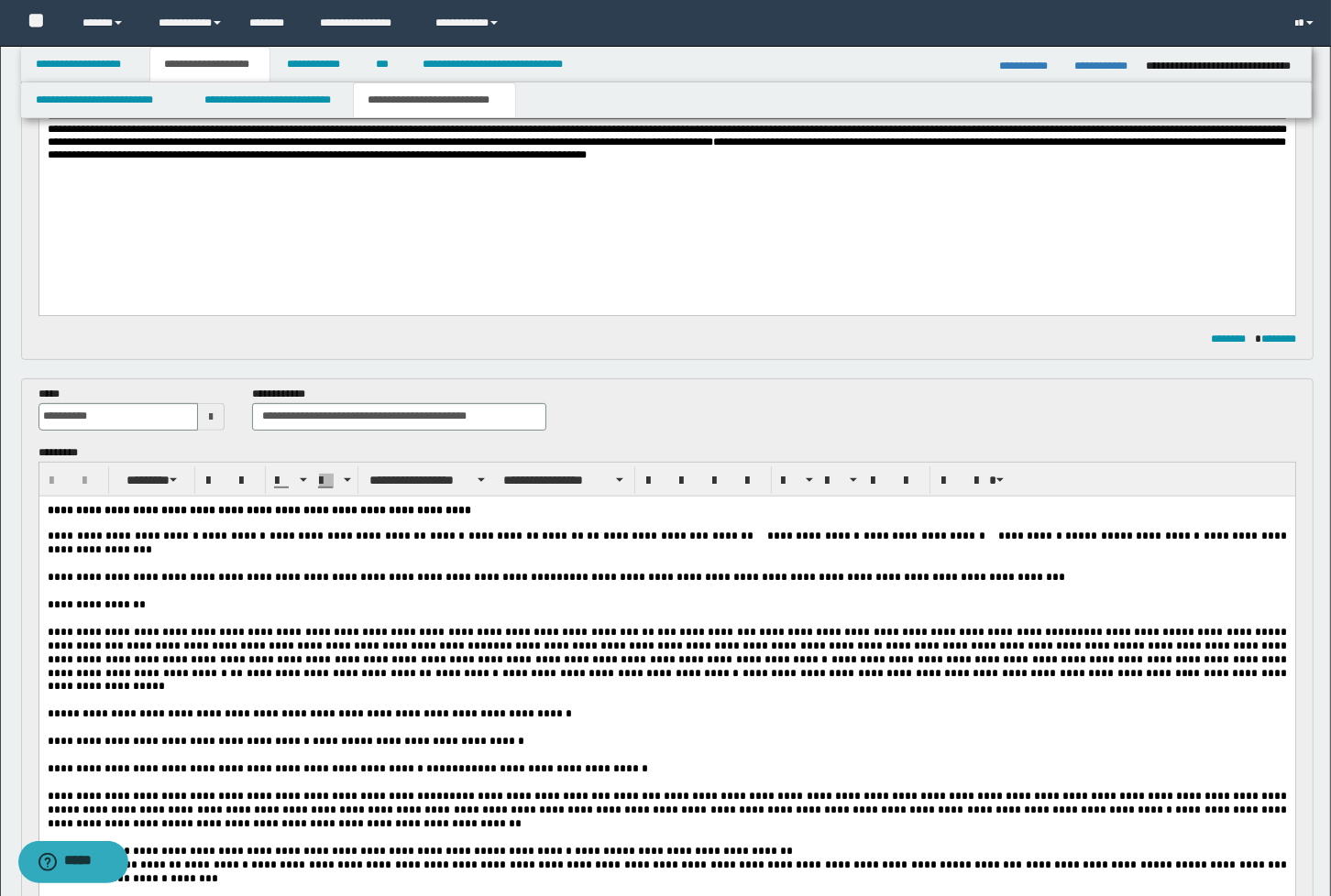 scroll, scrollTop: 712, scrollLeft: 0, axis: vertical 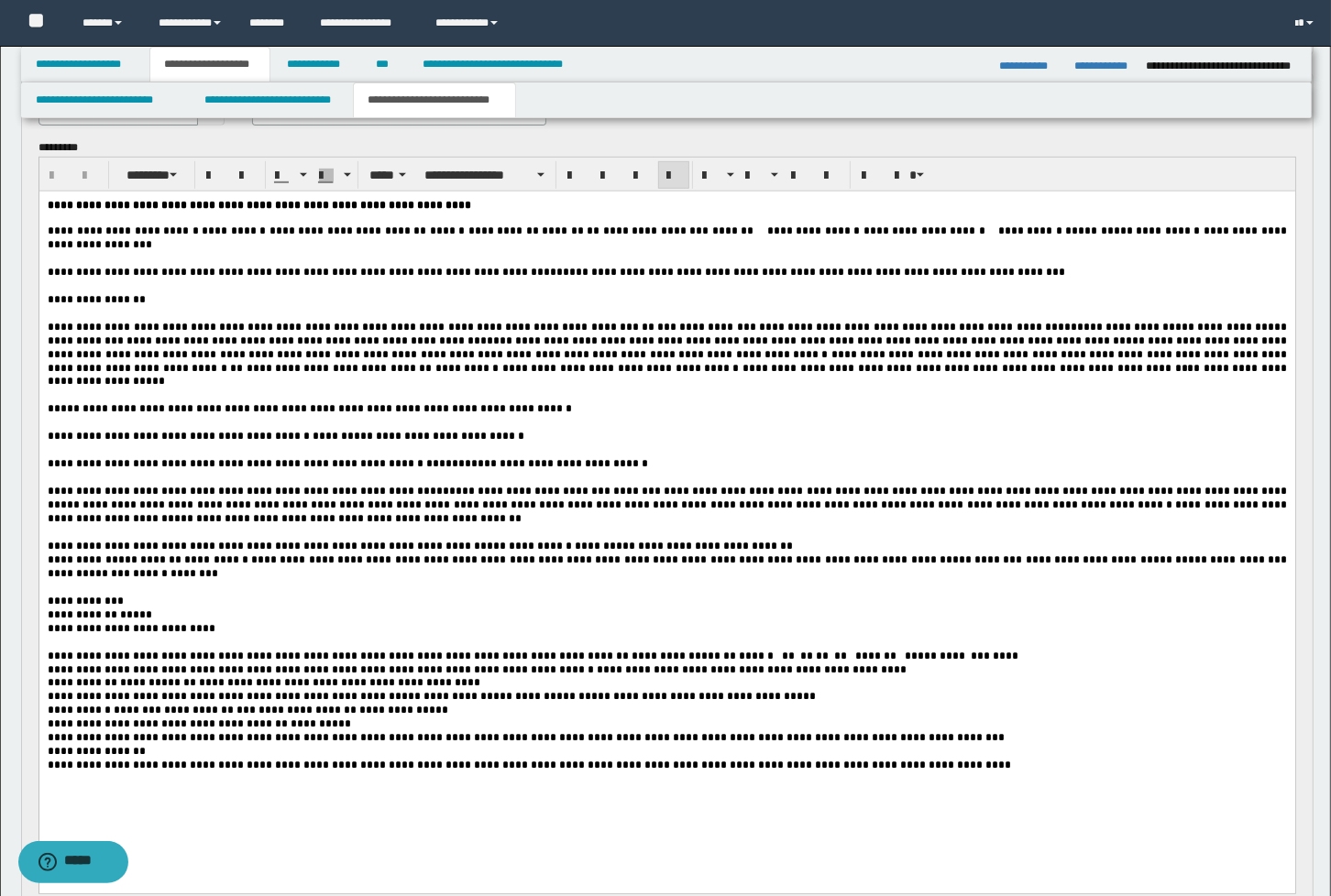 click on "**********" at bounding box center (816, 340) 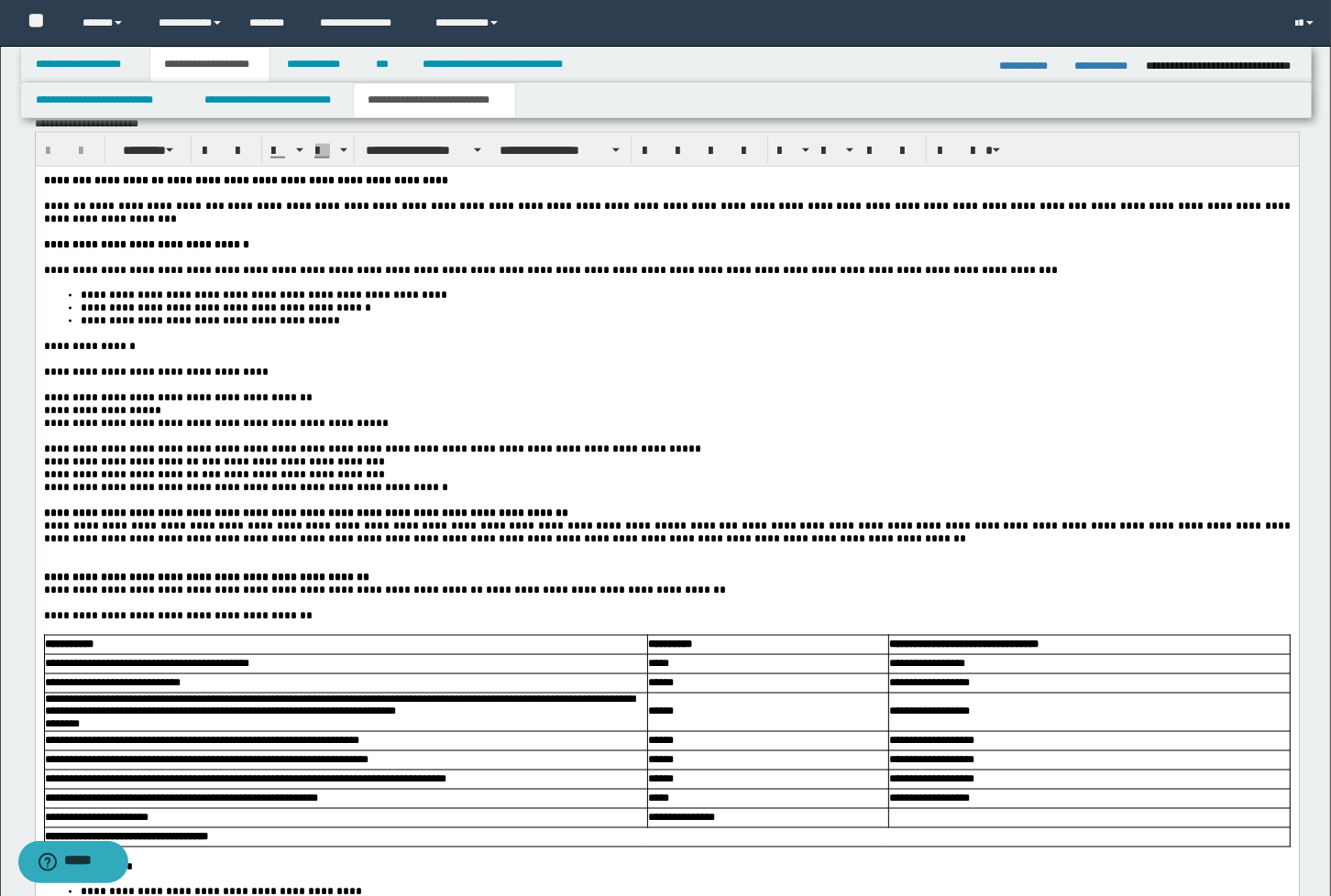 scroll, scrollTop: 2036, scrollLeft: 0, axis: vertical 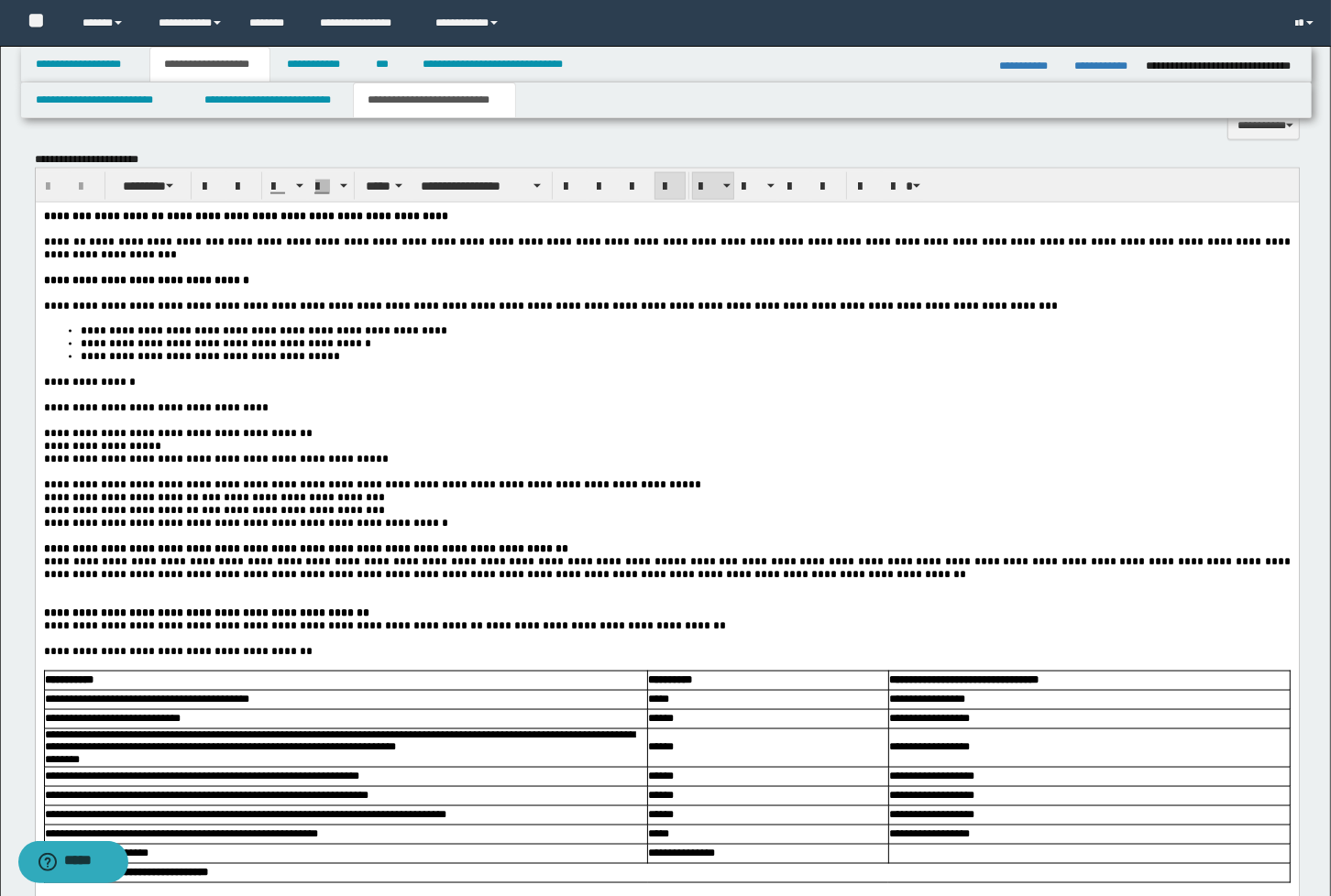 click on "**********" at bounding box center [209, 356] 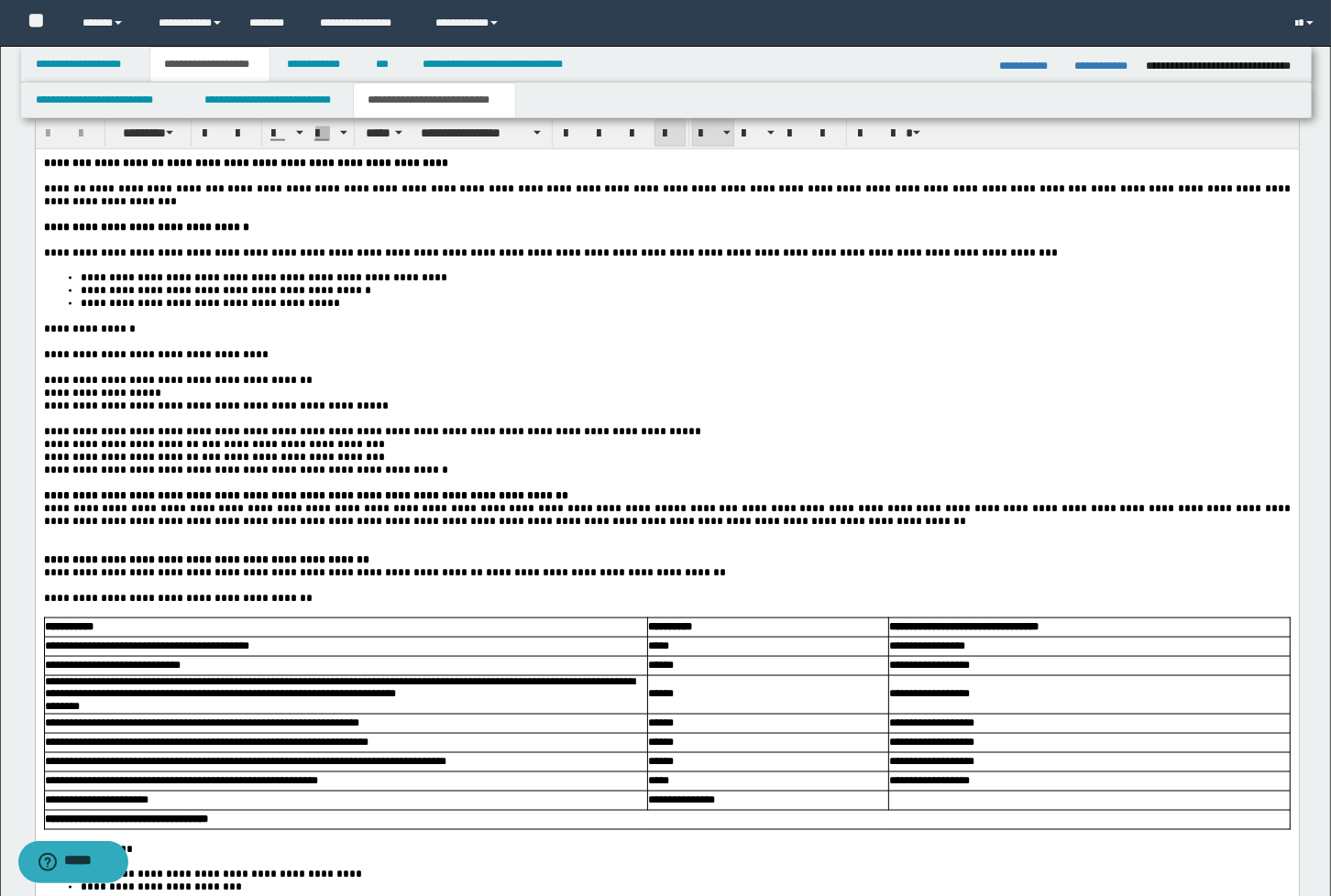 scroll, scrollTop: 2137, scrollLeft: 0, axis: vertical 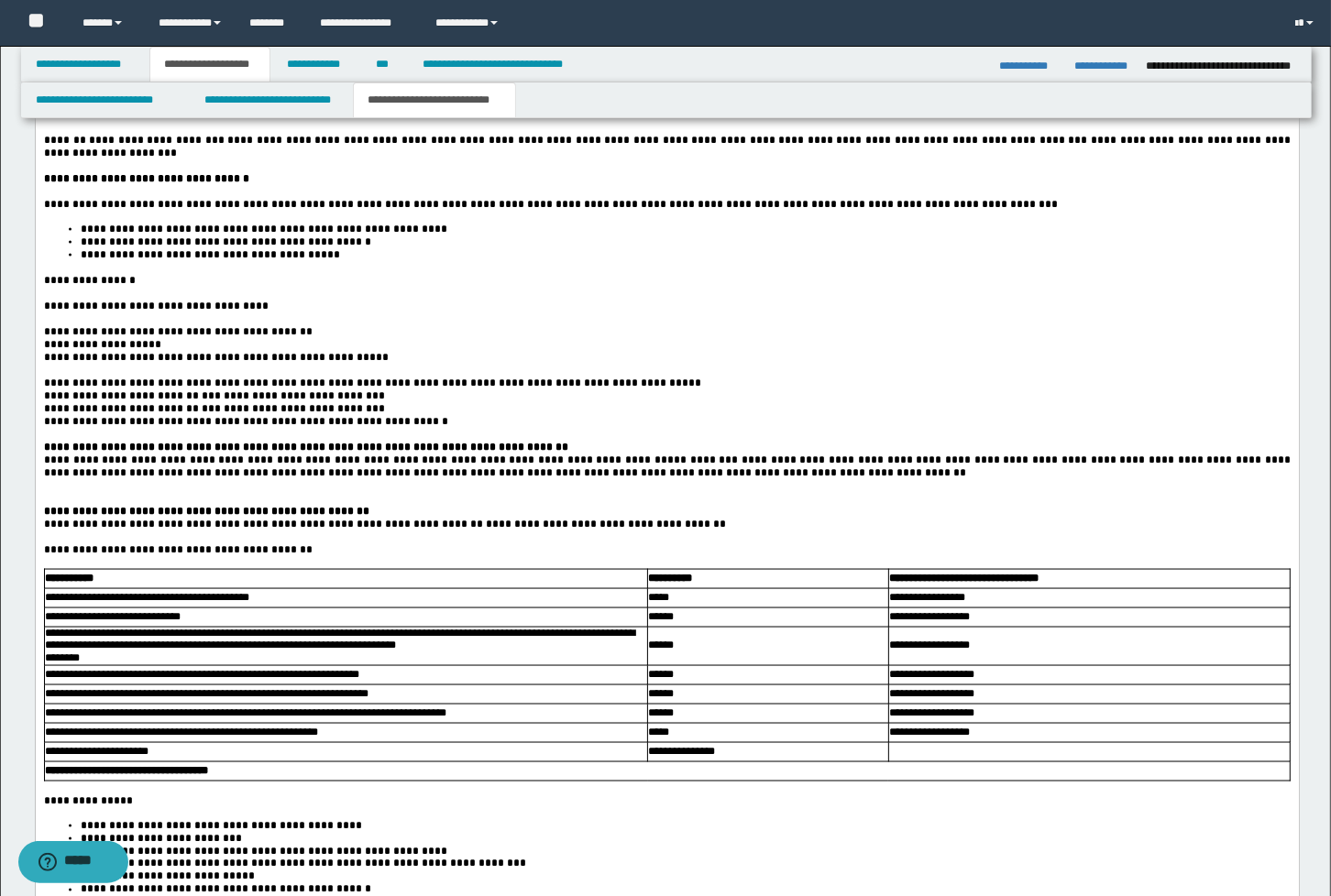 click on "**********" at bounding box center (371, 383) 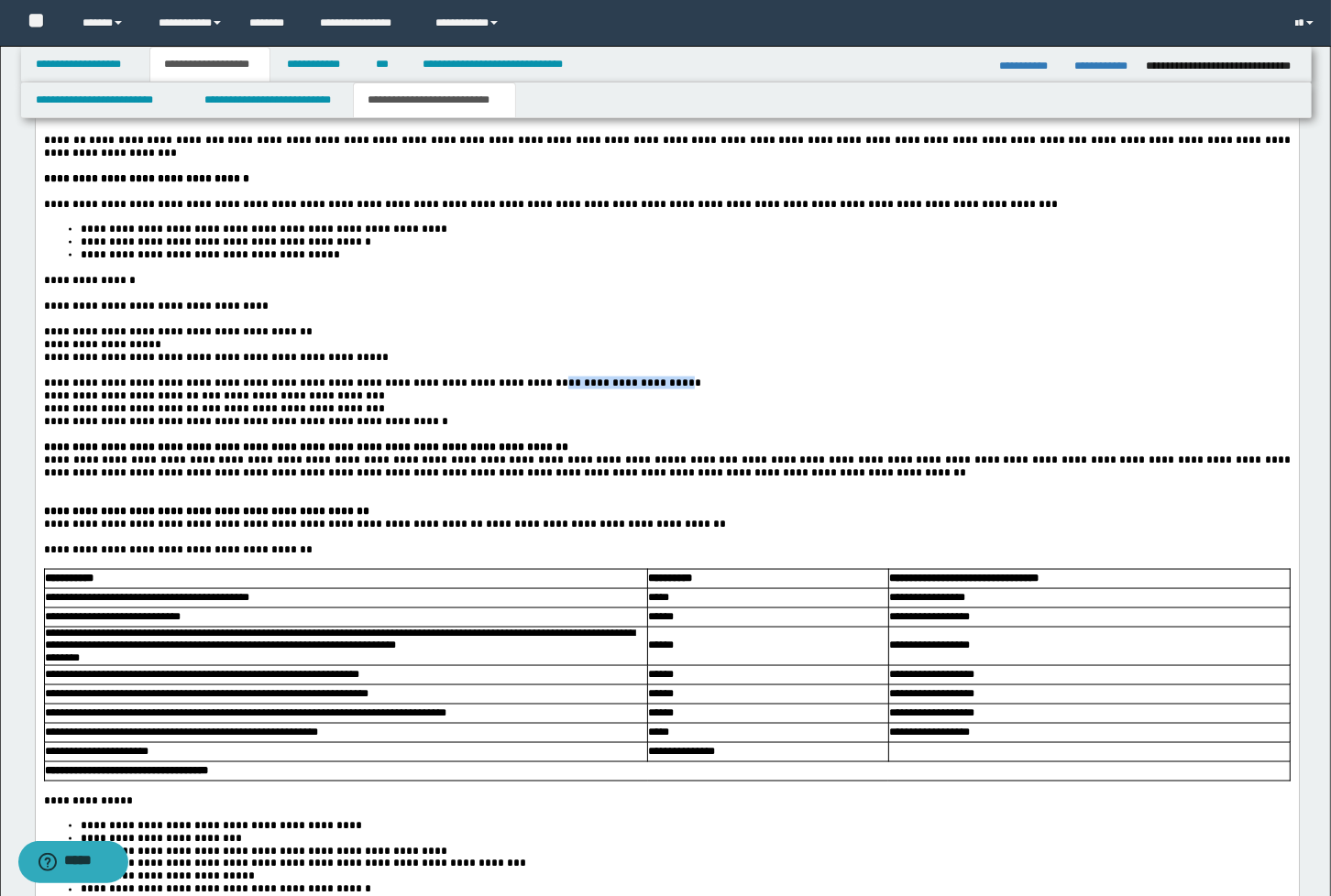 drag, startPoint x: 600, startPoint y: 413, endPoint x: 490, endPoint y: 419, distance: 110.16351 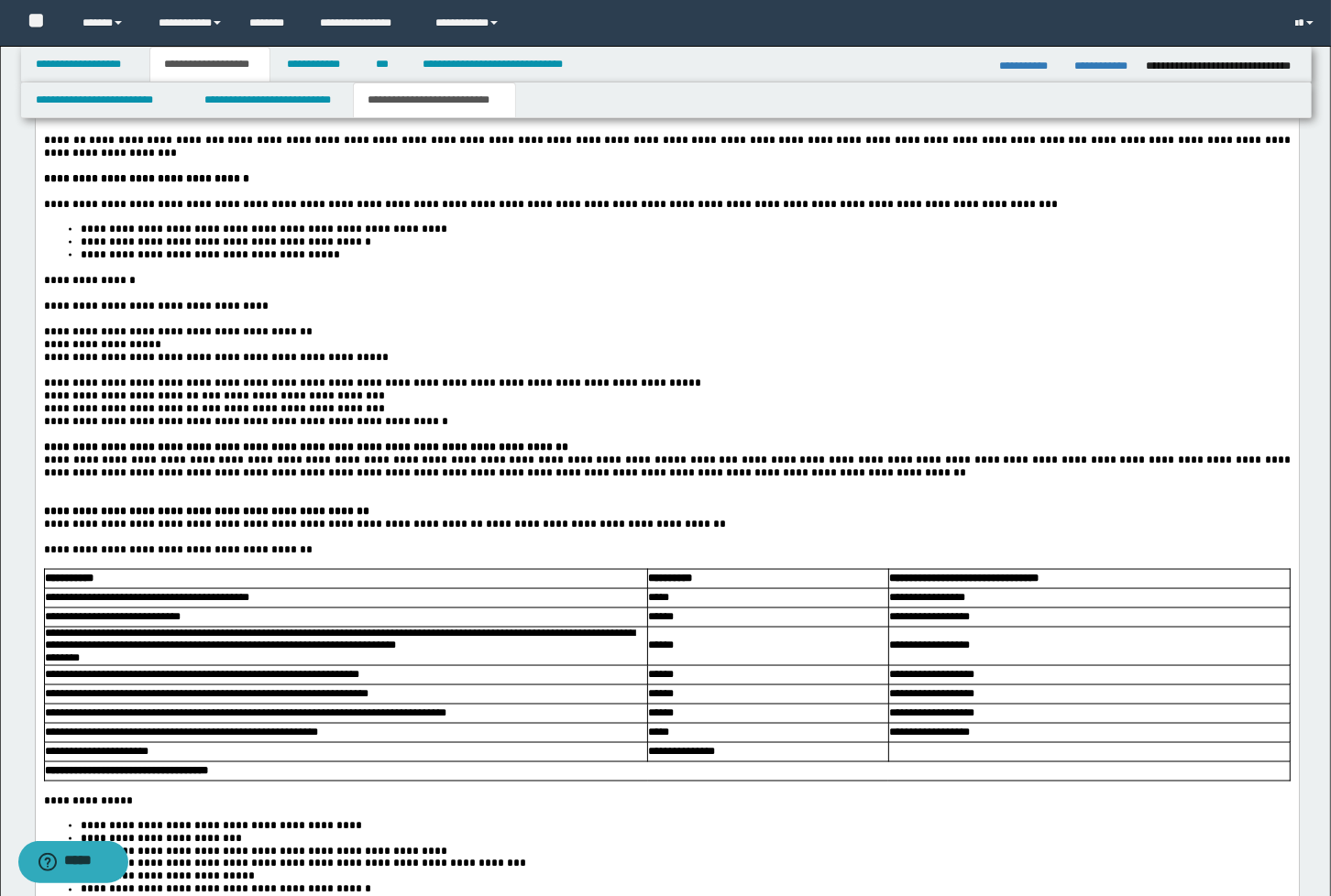 click on "**********" at bounding box center (371, 383) 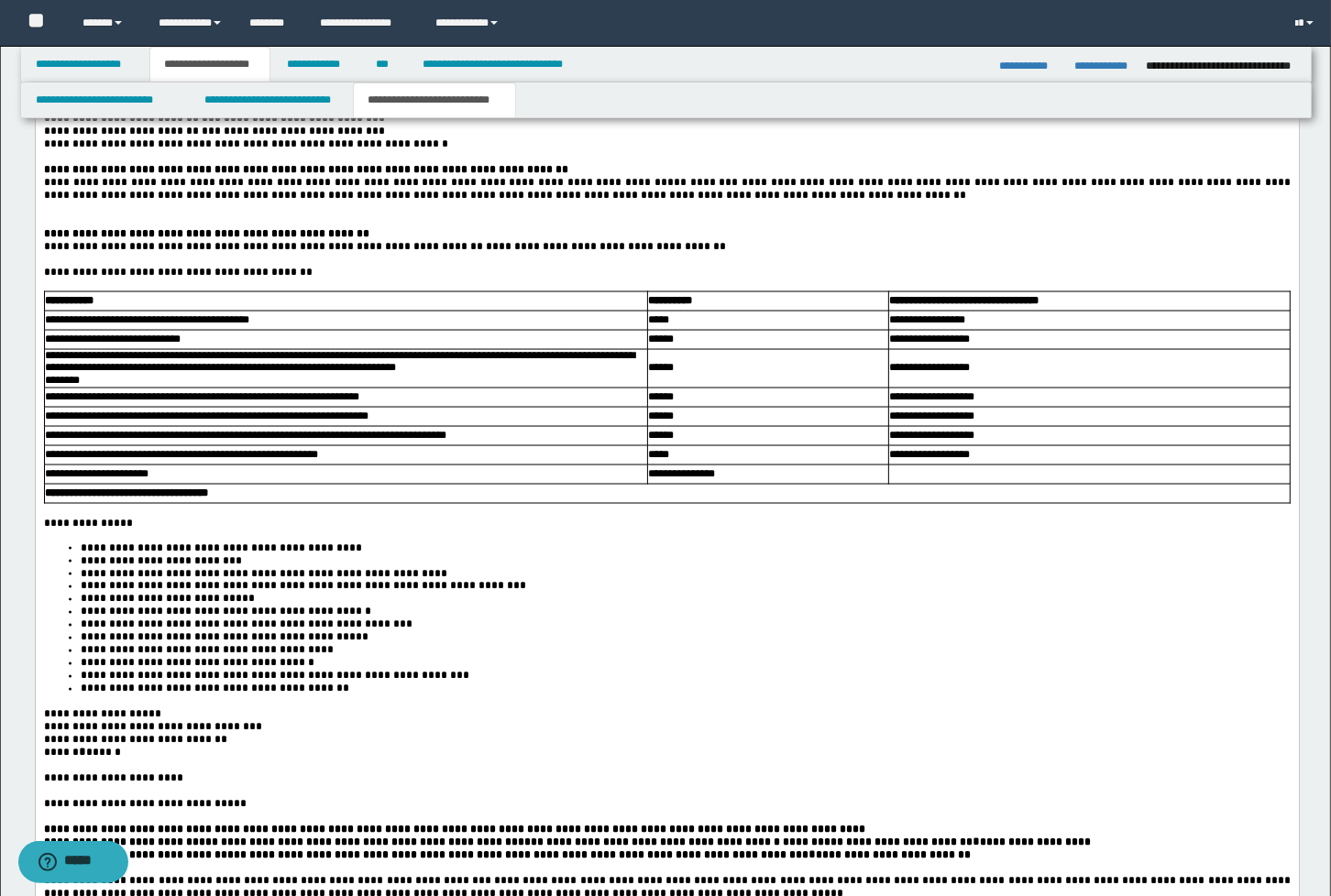 scroll, scrollTop: 2442, scrollLeft: 0, axis: vertical 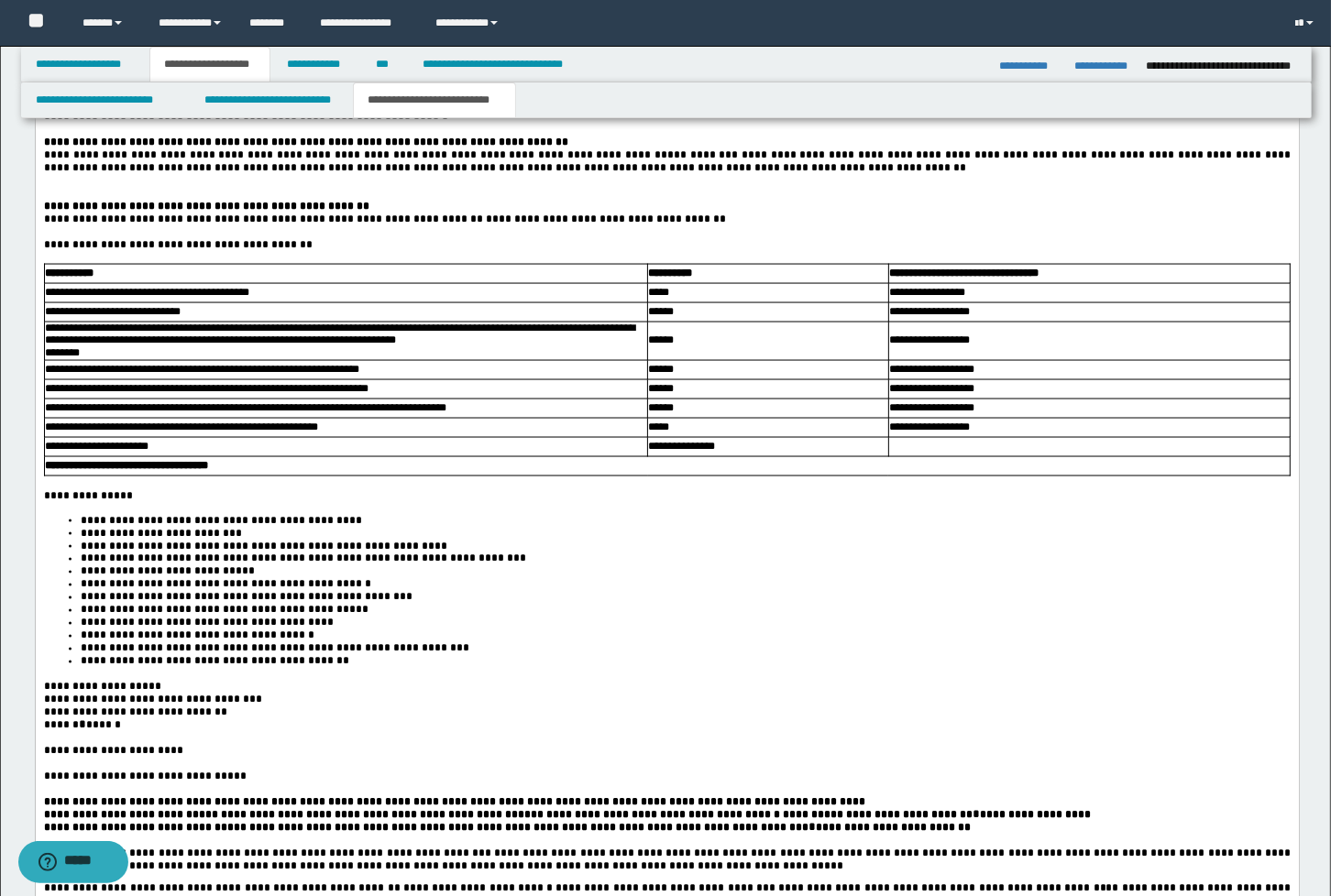 click on "**********" at bounding box center [667, 162] 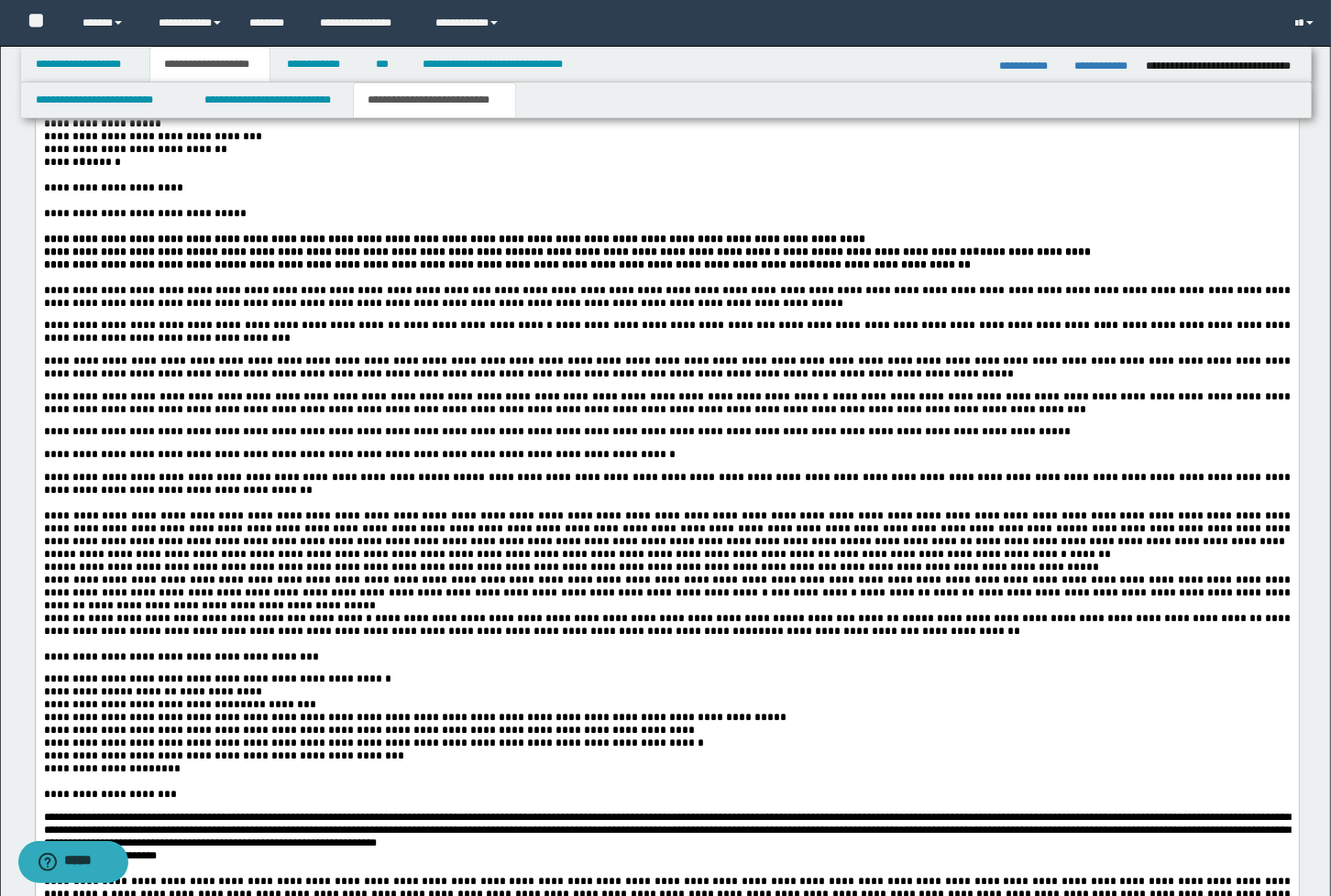 scroll, scrollTop: 3054, scrollLeft: 0, axis: vertical 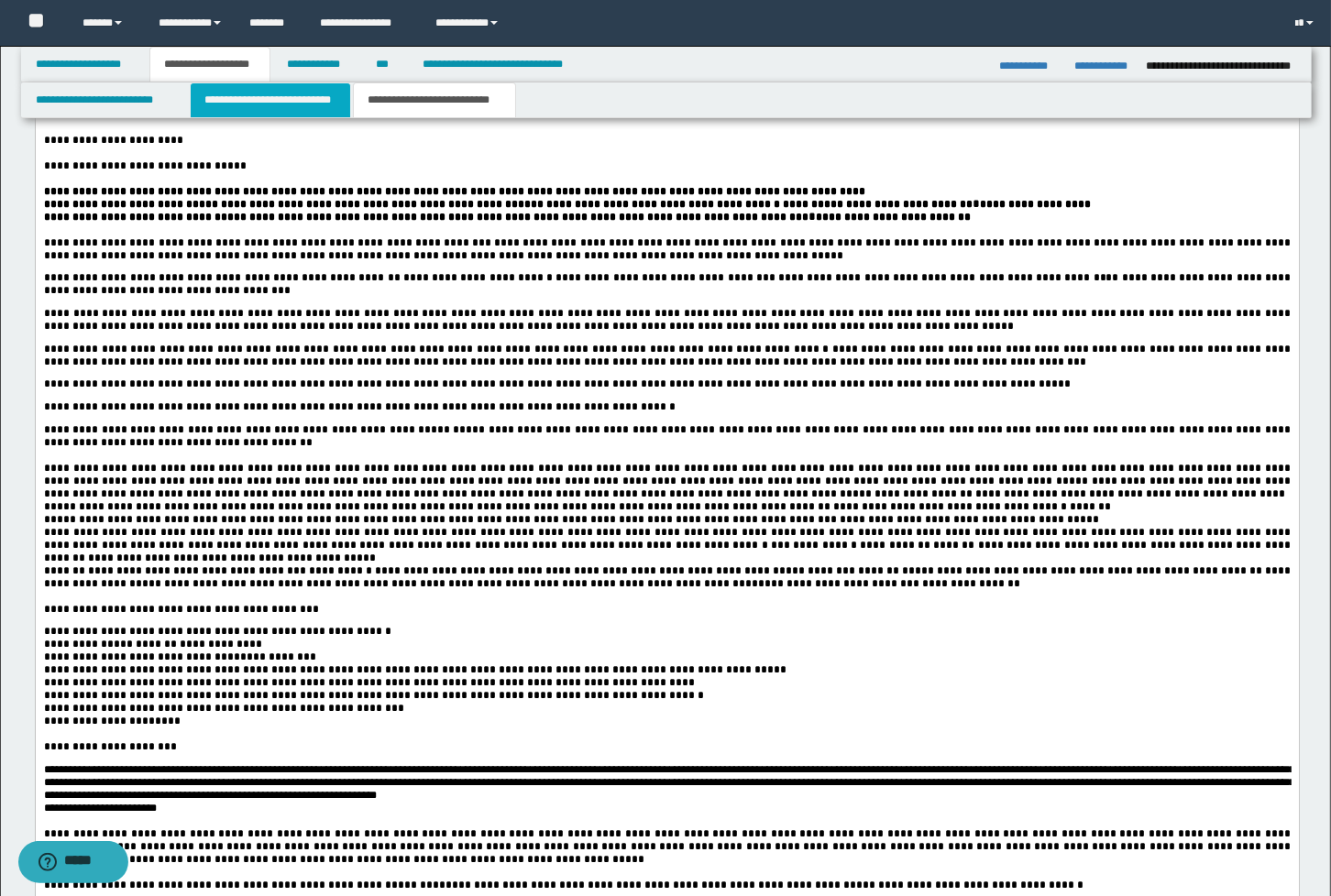 click on "**********" at bounding box center [270, 100] 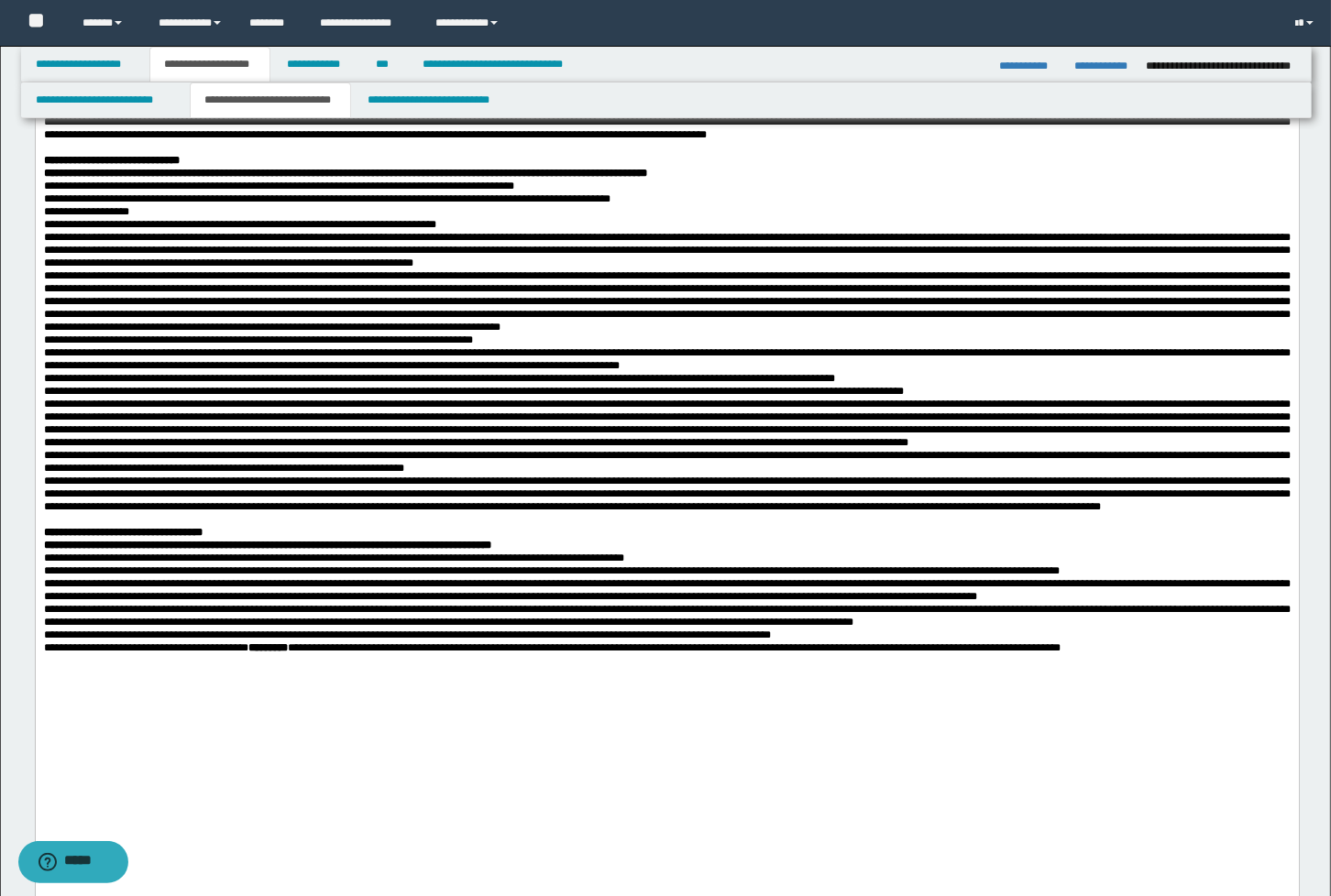 scroll, scrollTop: 1221, scrollLeft: 0, axis: vertical 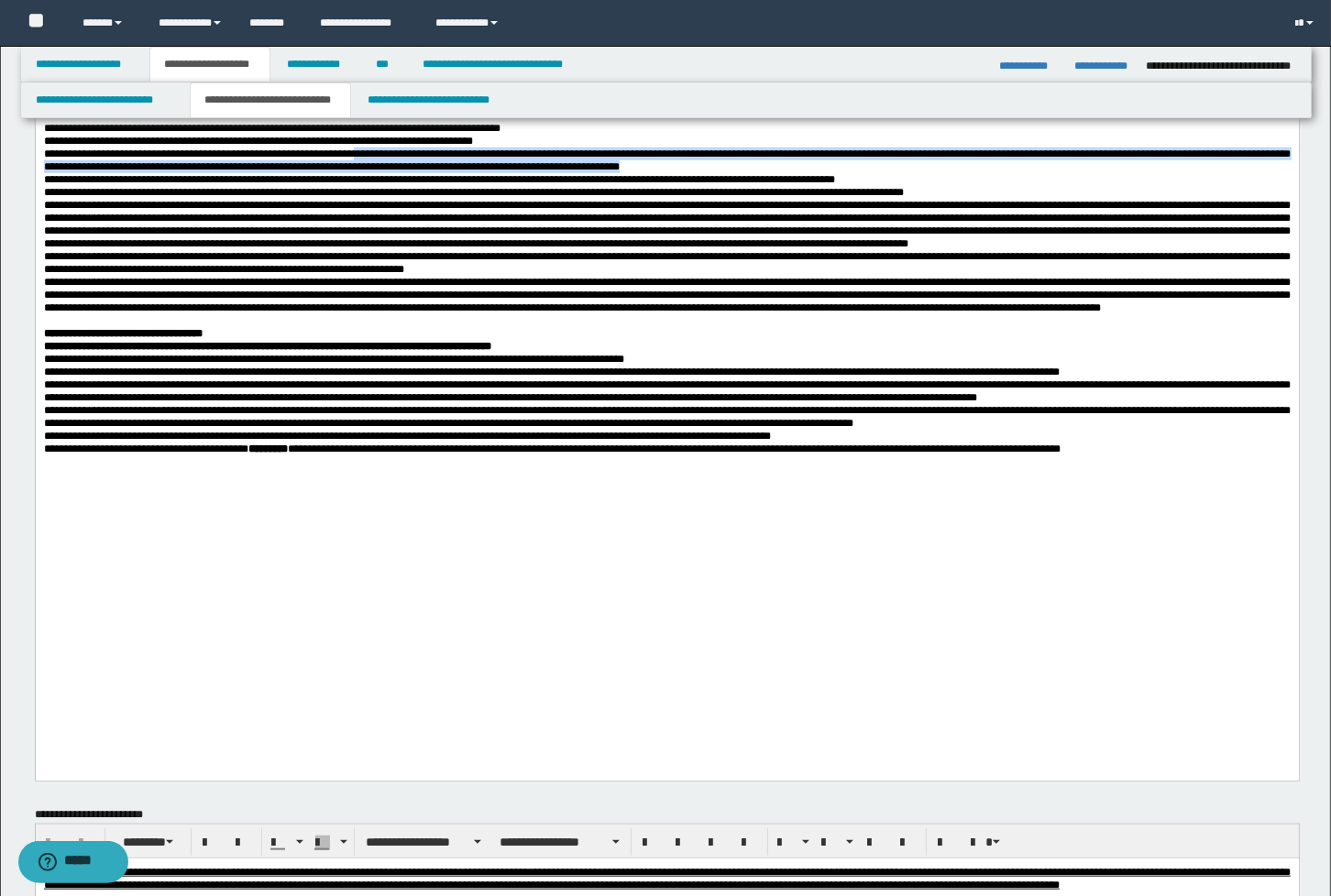 drag, startPoint x: 357, startPoint y: 308, endPoint x: 796, endPoint y: 322, distance: 439.22318 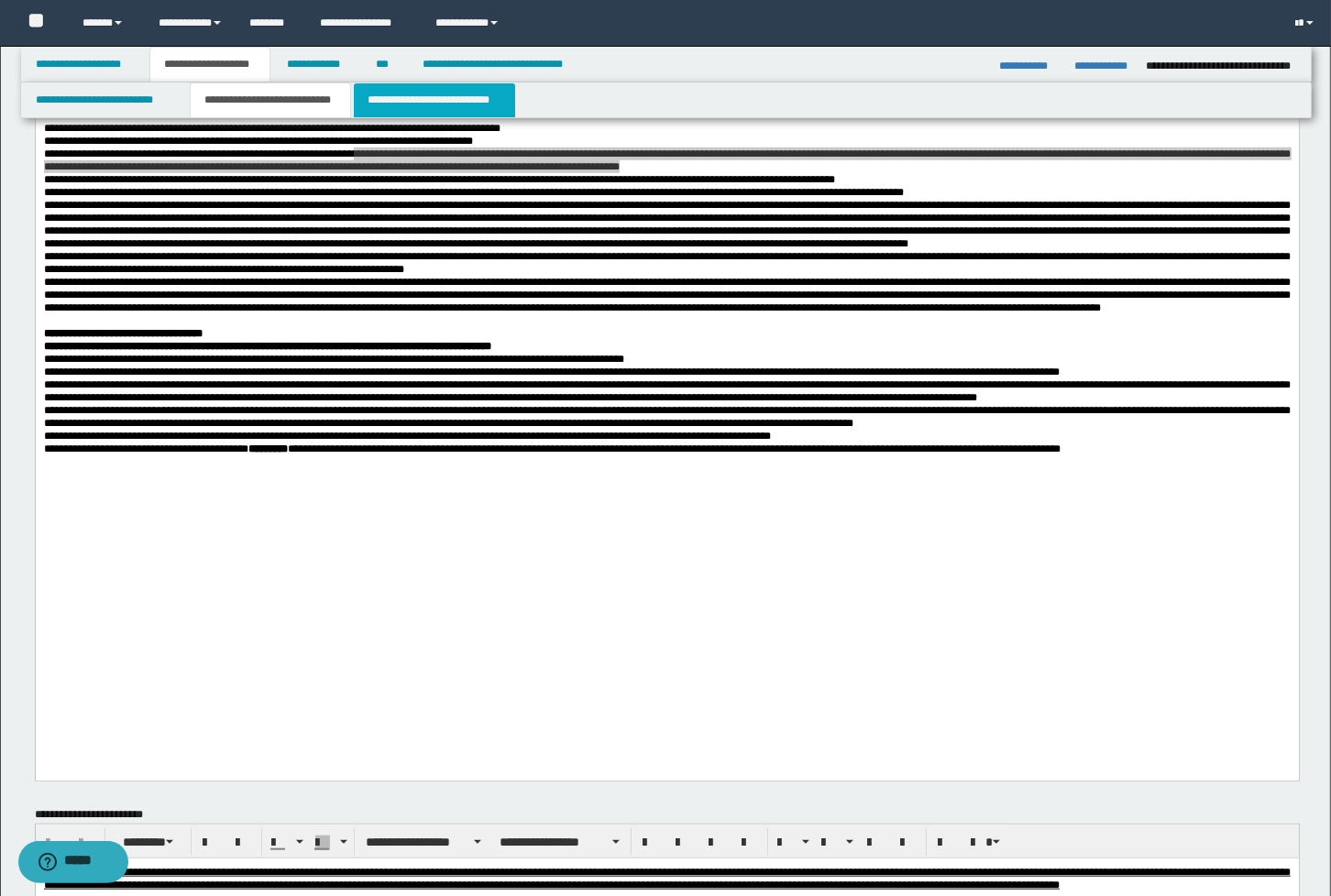 click on "**********" at bounding box center (434, 100) 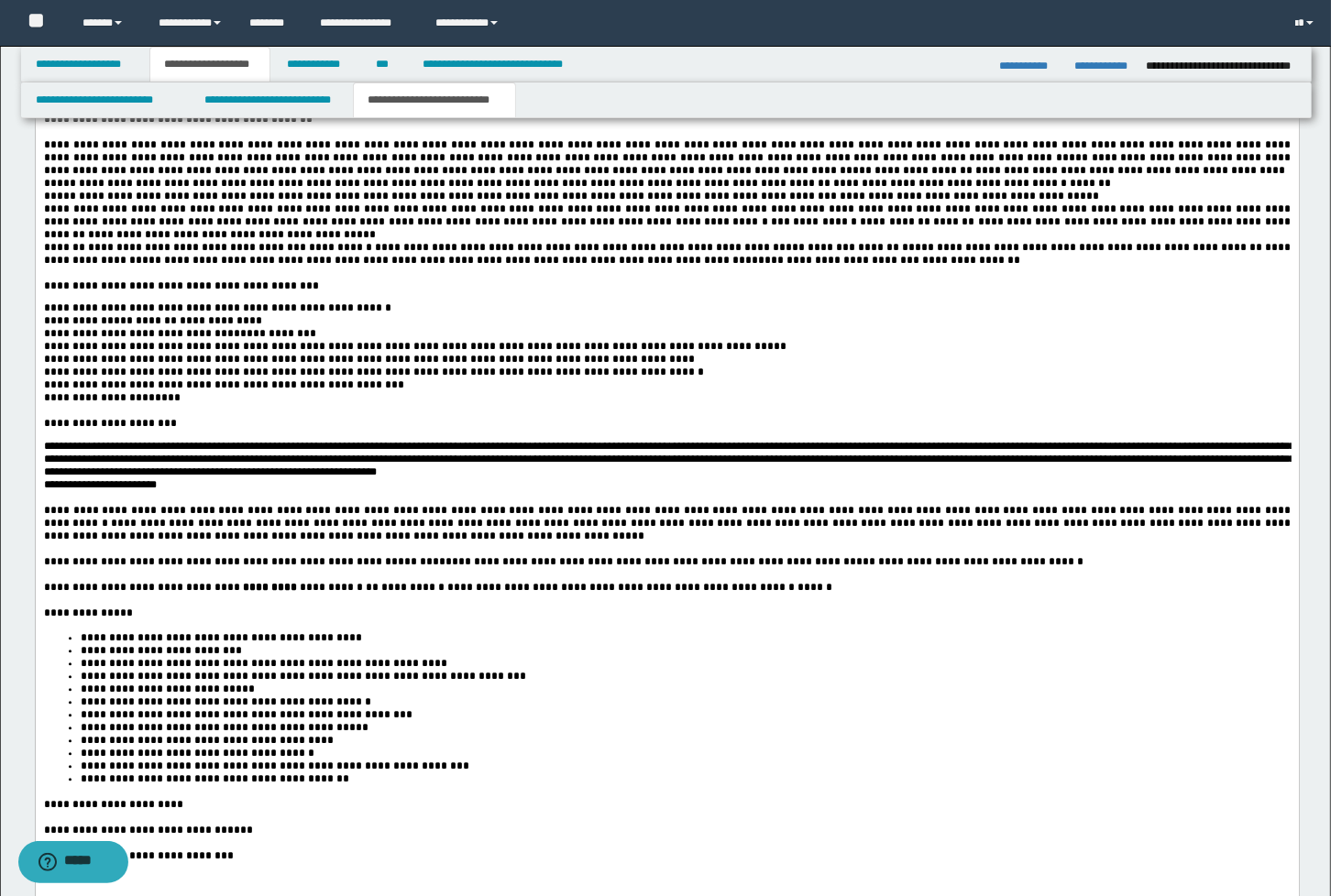 scroll, scrollTop: 3359, scrollLeft: 0, axis: vertical 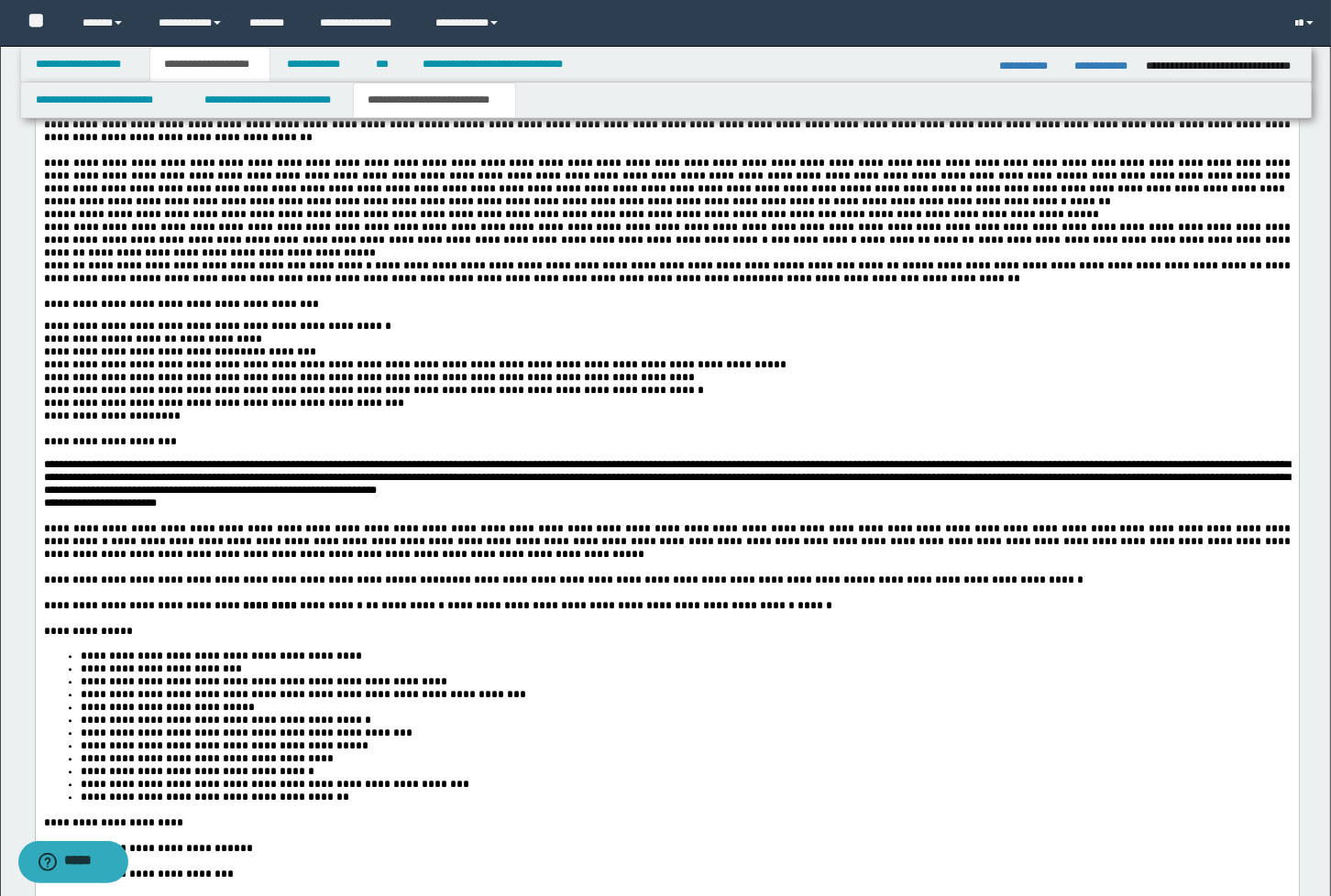 click at bounding box center (666, 151) 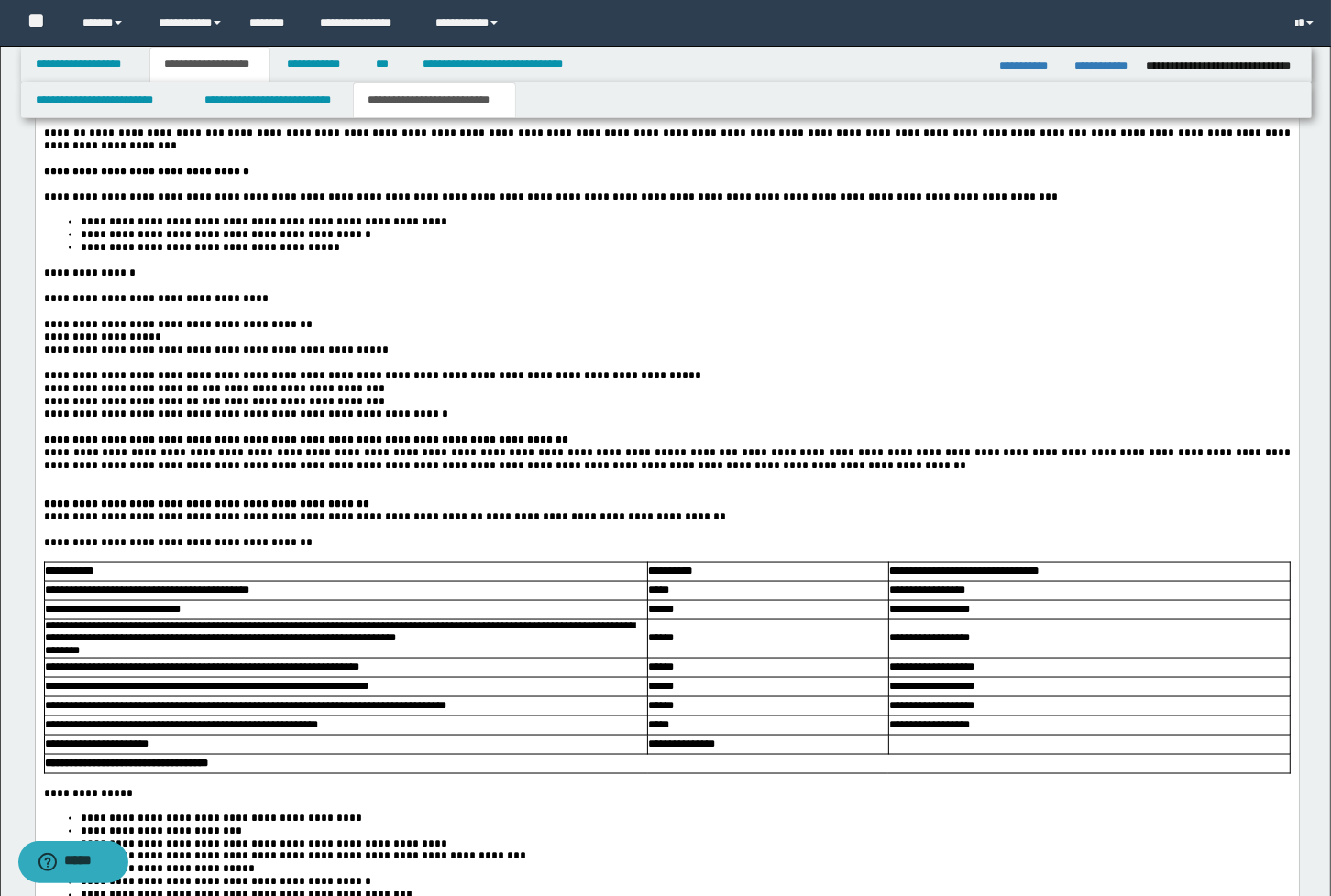 scroll, scrollTop: 2137, scrollLeft: 0, axis: vertical 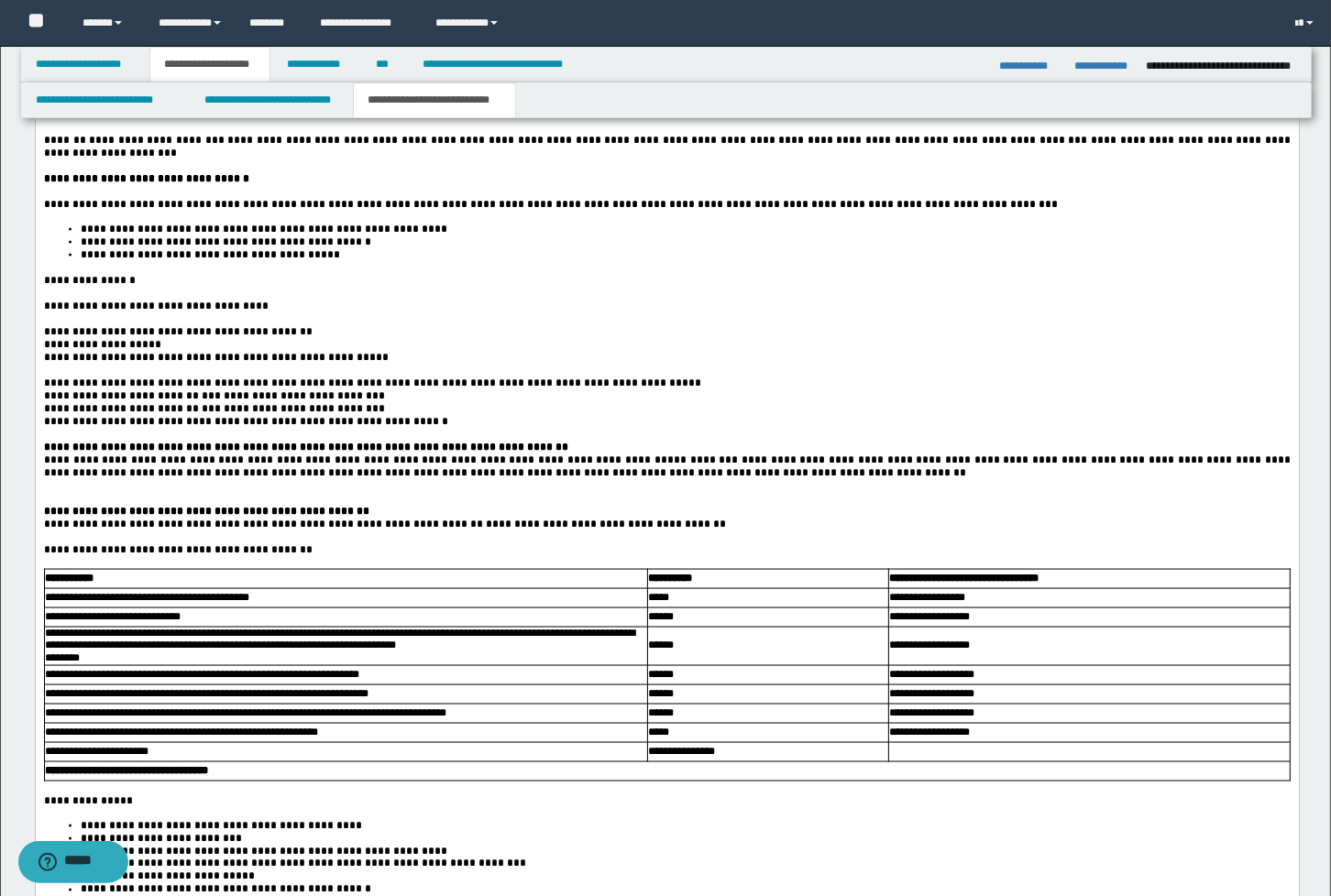 click on "**********" at bounding box center (371, 383) 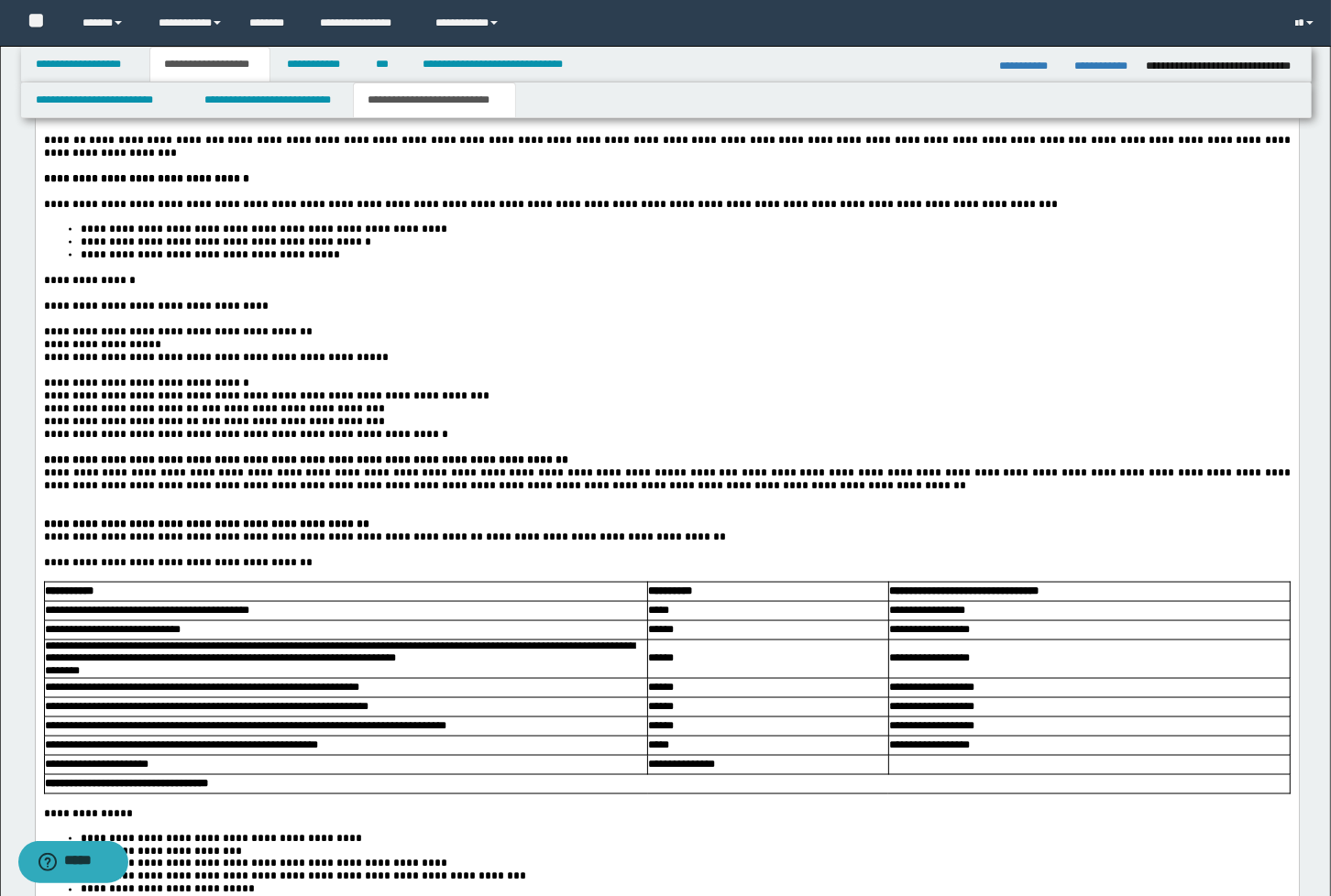 click on "**********" at bounding box center [266, 396] 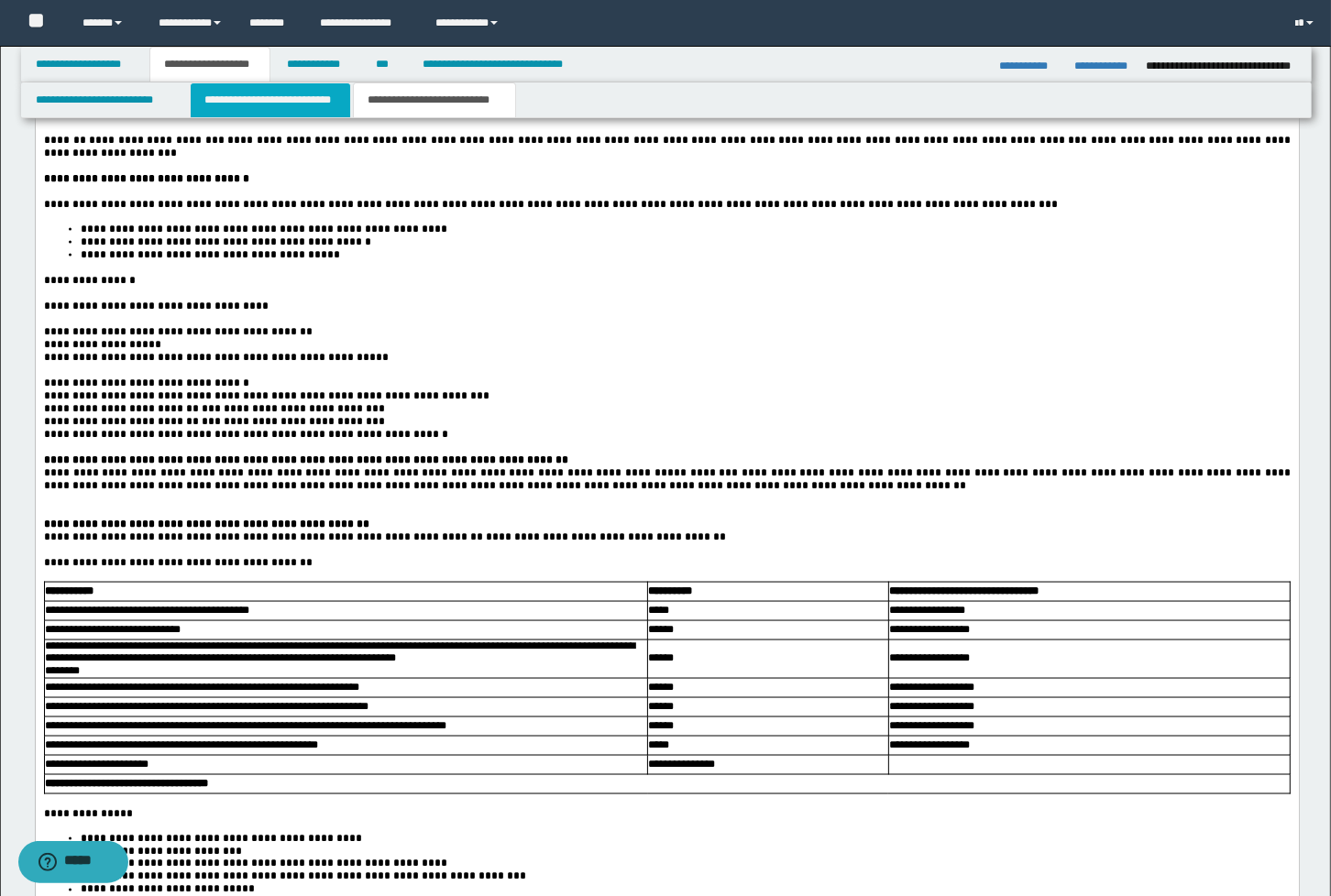 click on "**********" at bounding box center (270, 100) 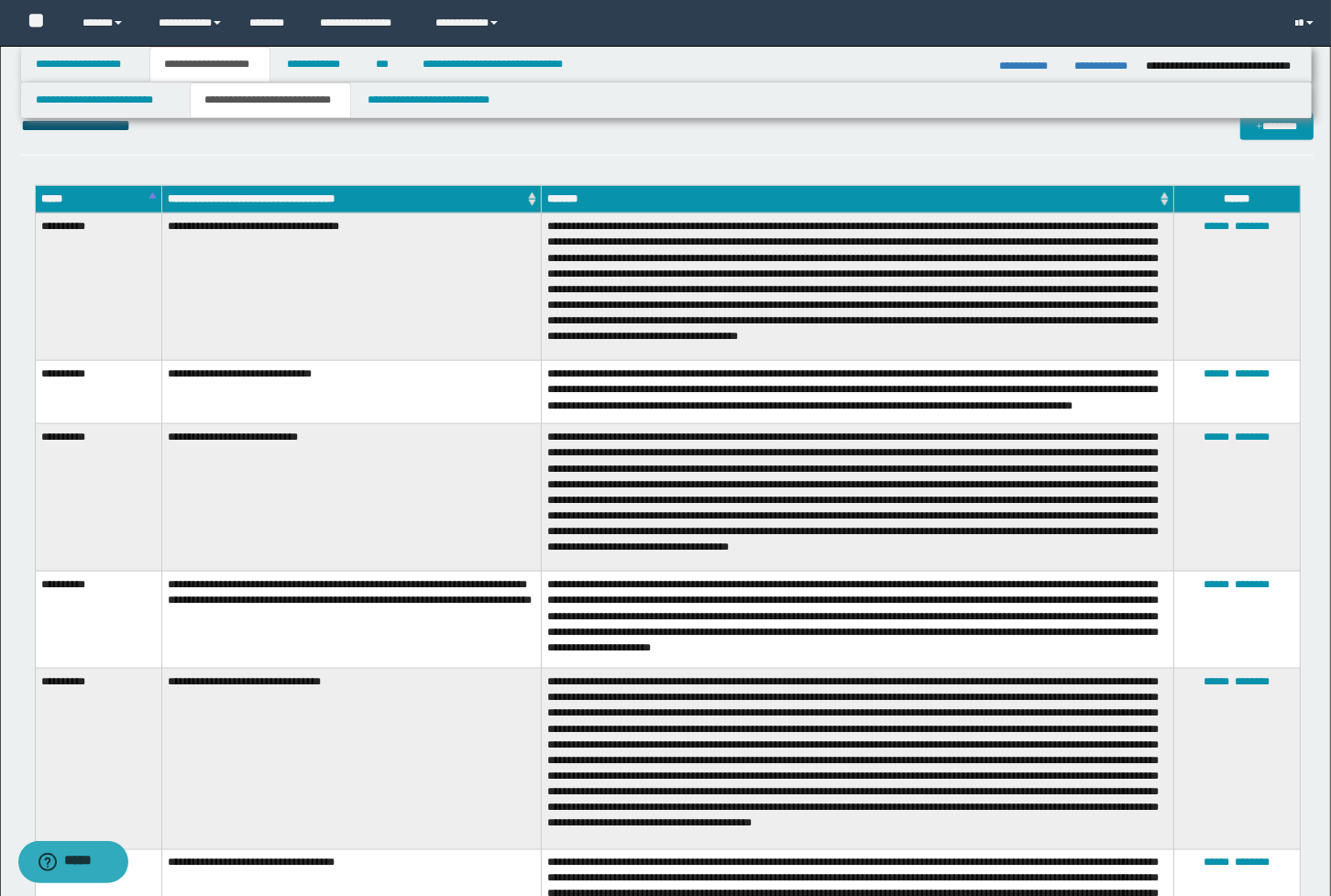 click on "**********" at bounding box center [351, 392] 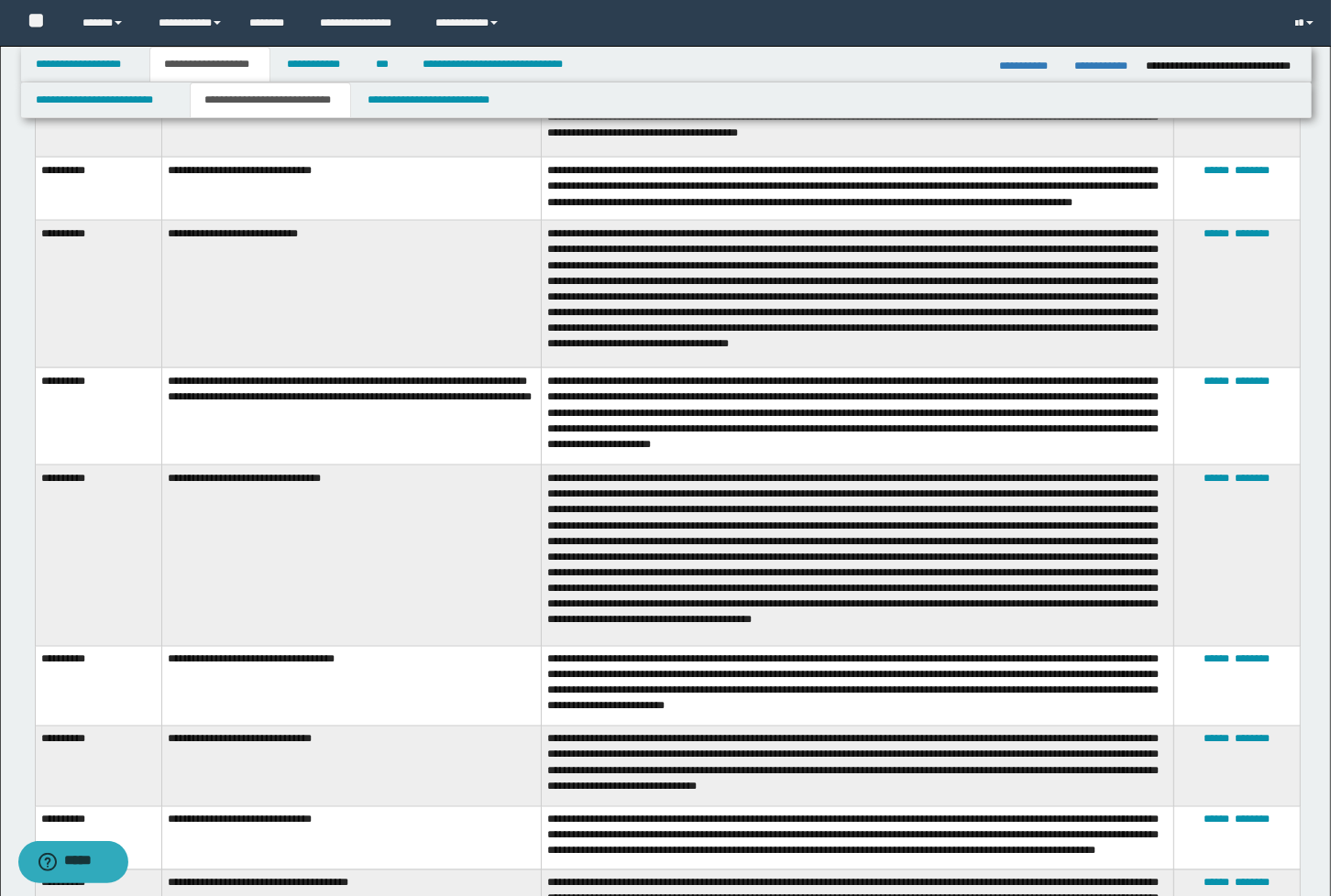 scroll, scrollTop: 2442, scrollLeft: 0, axis: vertical 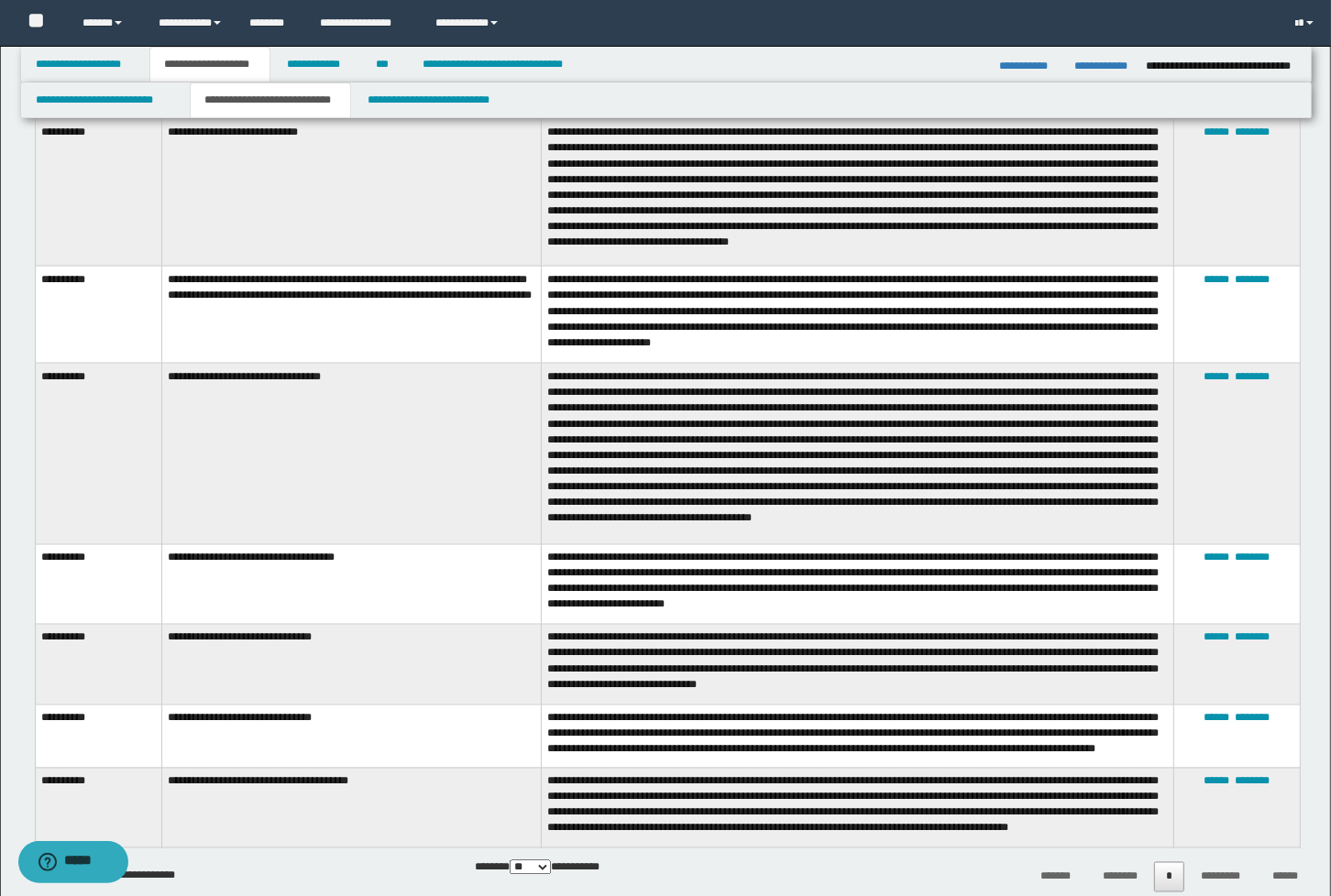 click at bounding box center (857, 454) 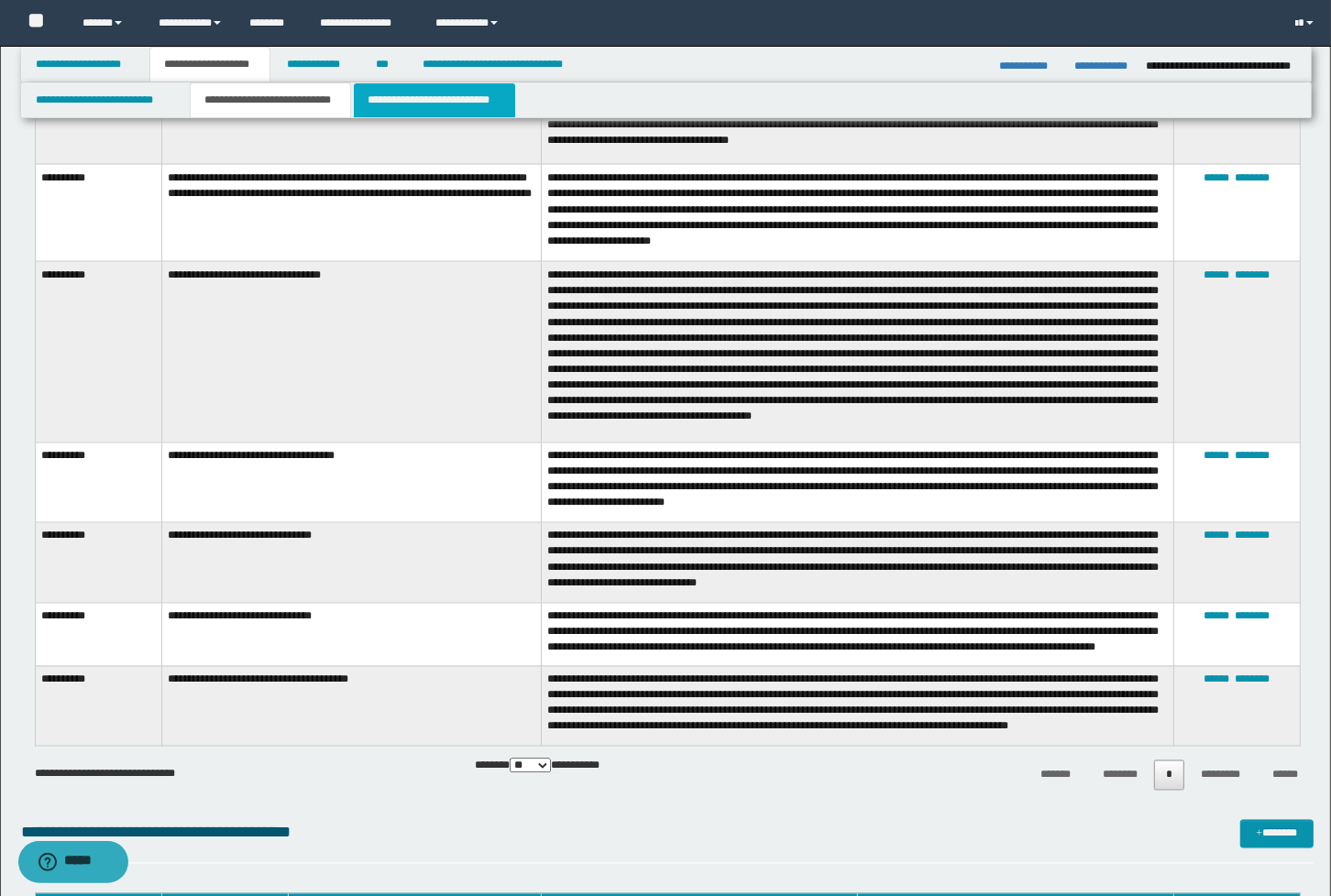 click on "**********" at bounding box center (434, 100) 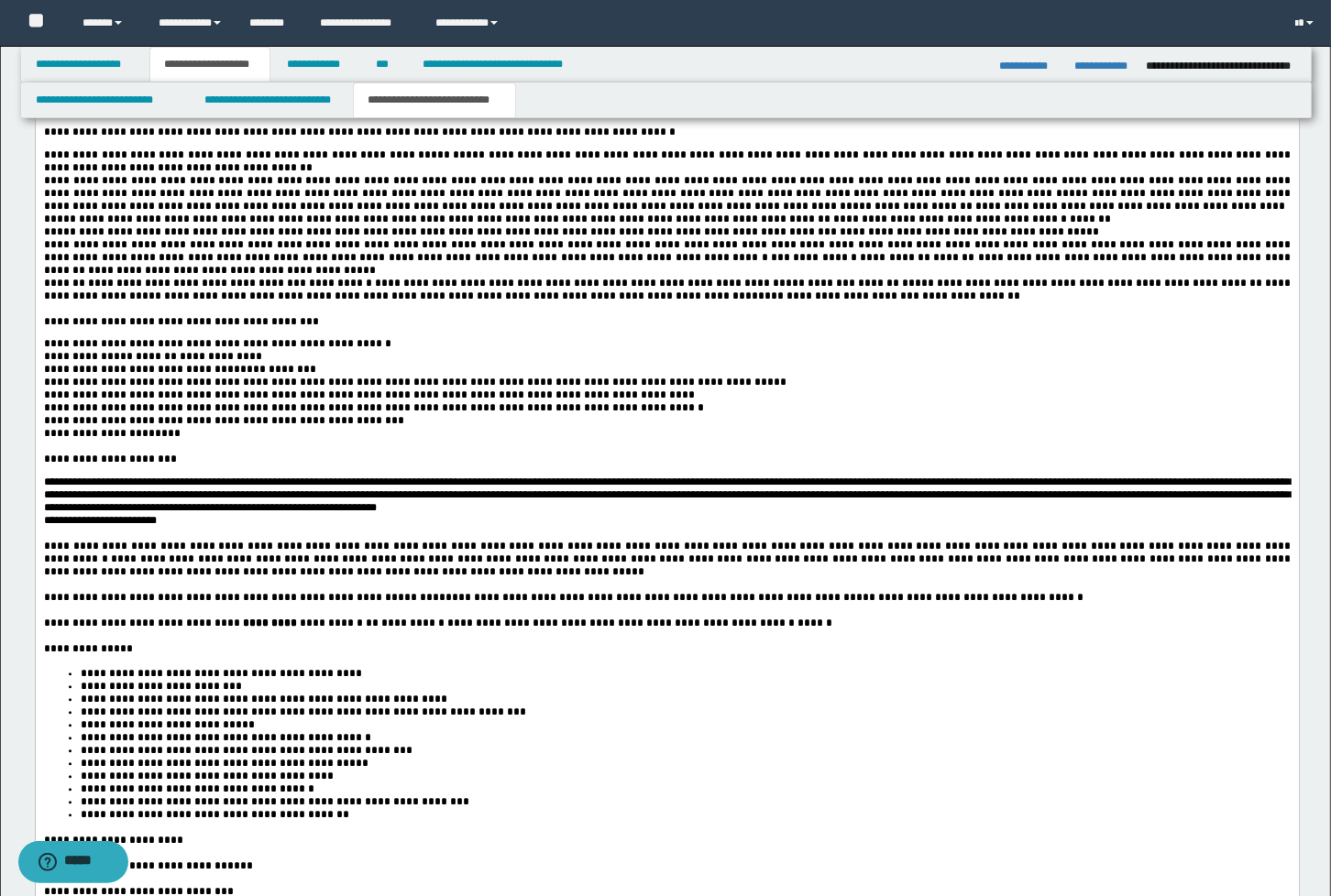 scroll, scrollTop: 3359, scrollLeft: 0, axis: vertical 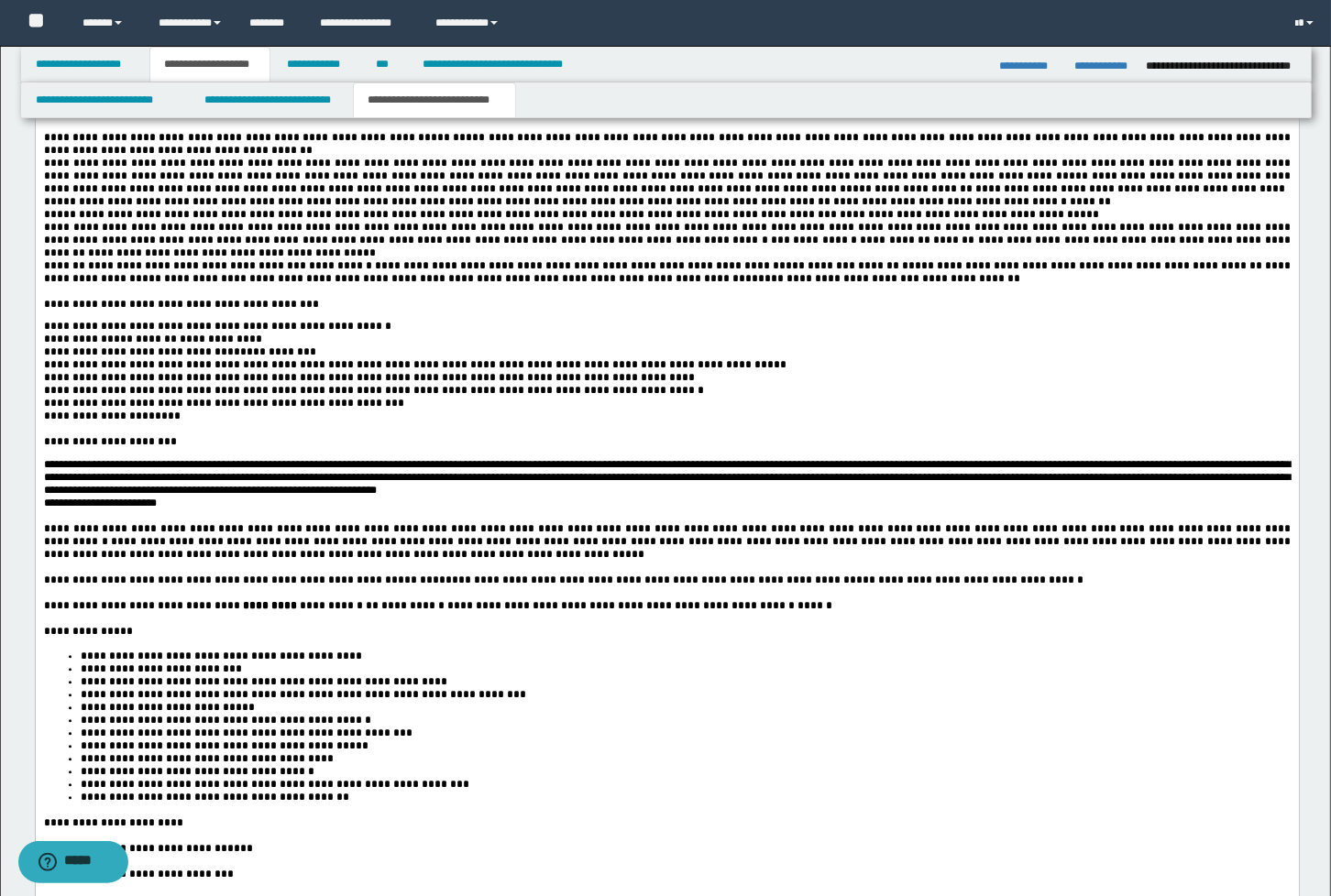 click on "*******" at bounding box center [1088, 202] 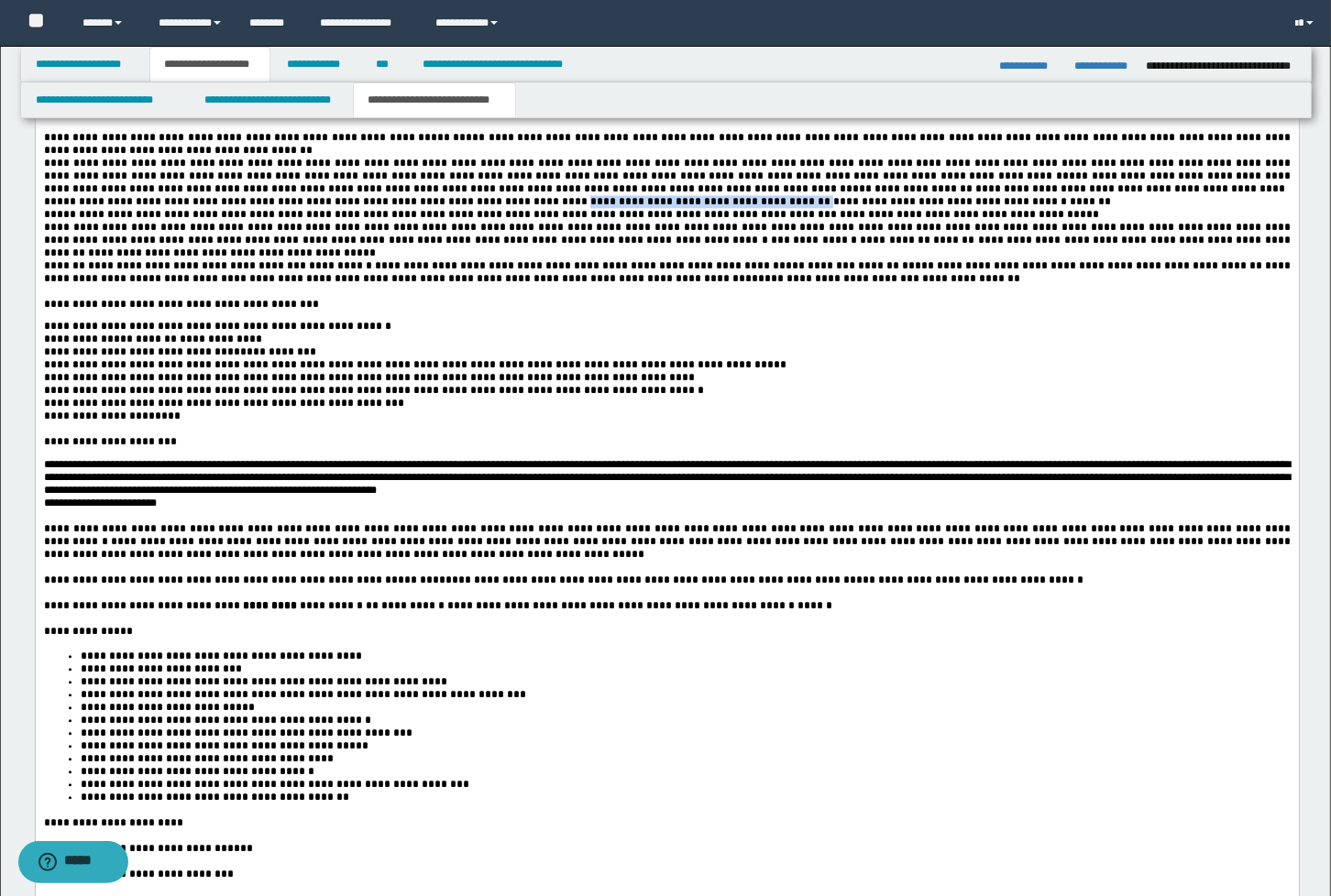 drag, startPoint x: 510, startPoint y: 376, endPoint x: 723, endPoint y: 374, distance: 213.00939 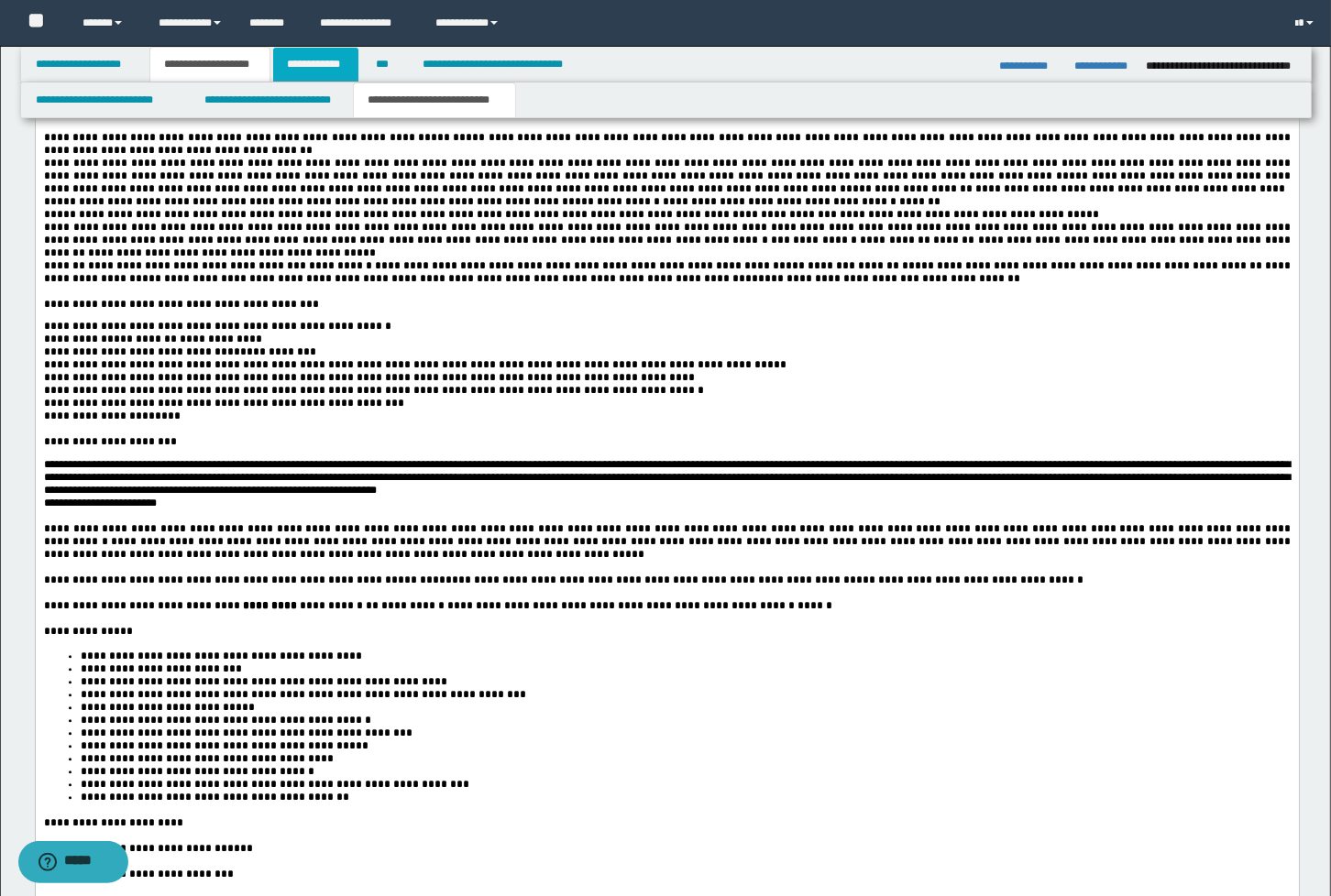 click on "**********" at bounding box center [315, 64] 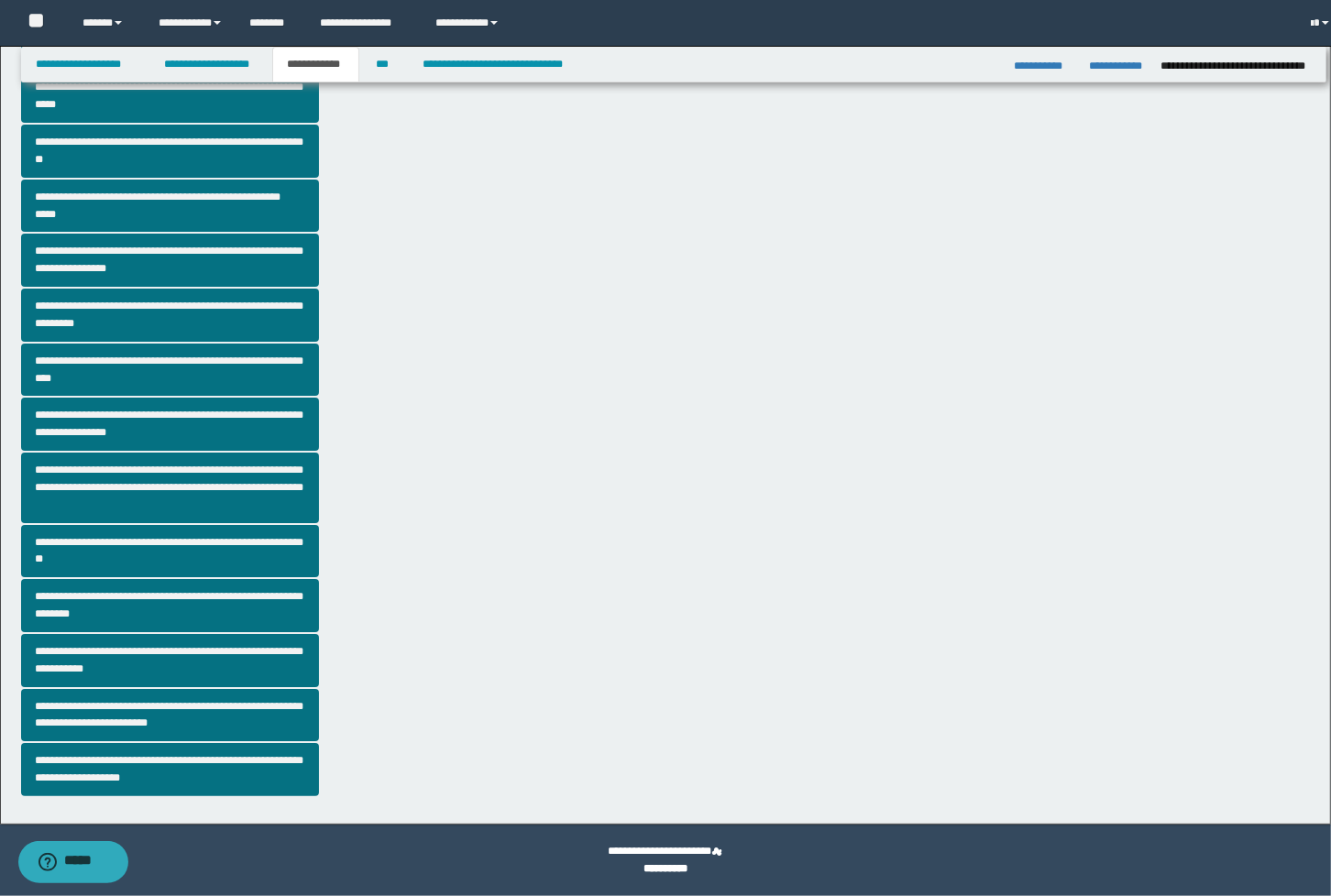 scroll, scrollTop: 156, scrollLeft: 0, axis: vertical 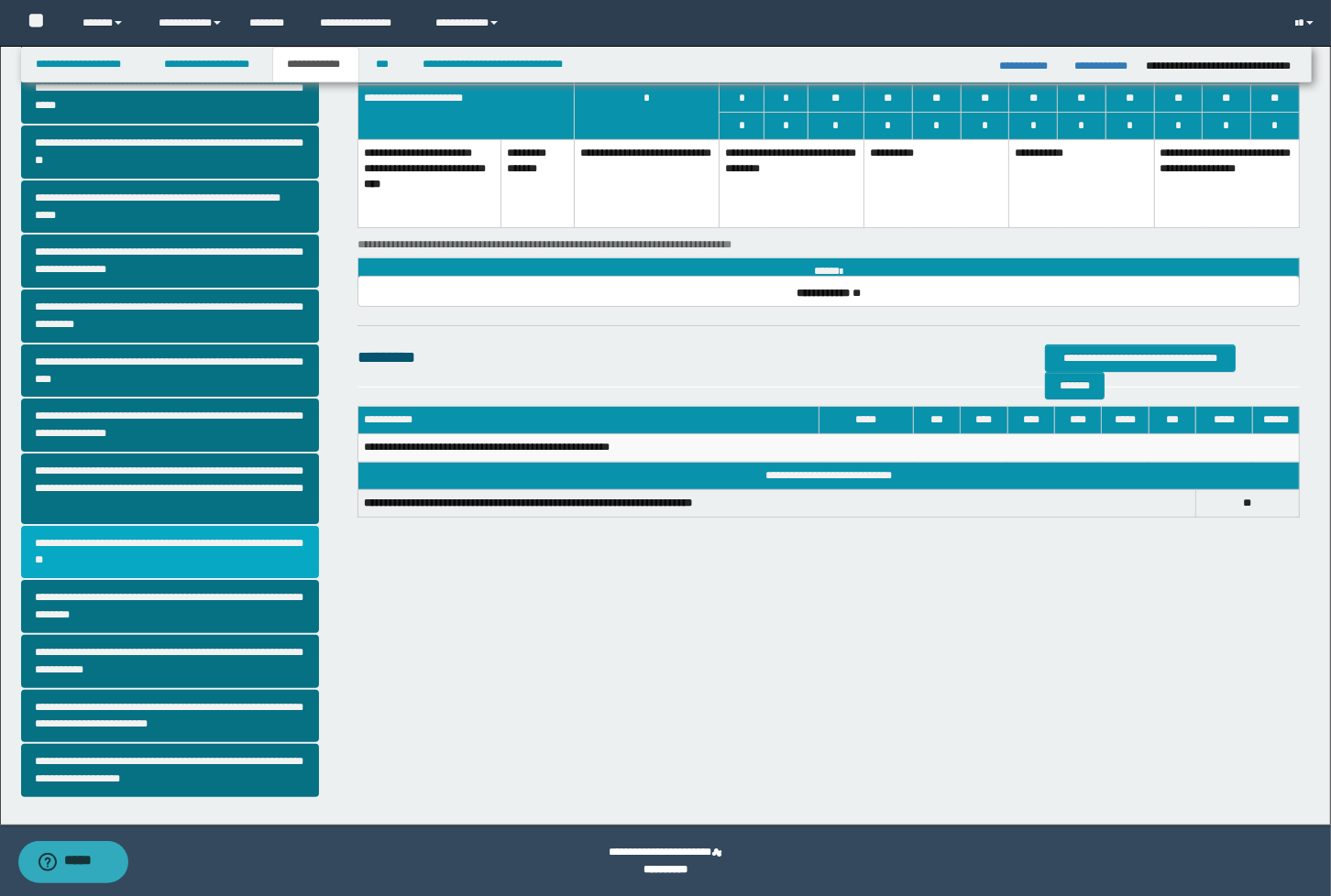 click on "**********" at bounding box center (170, 552) 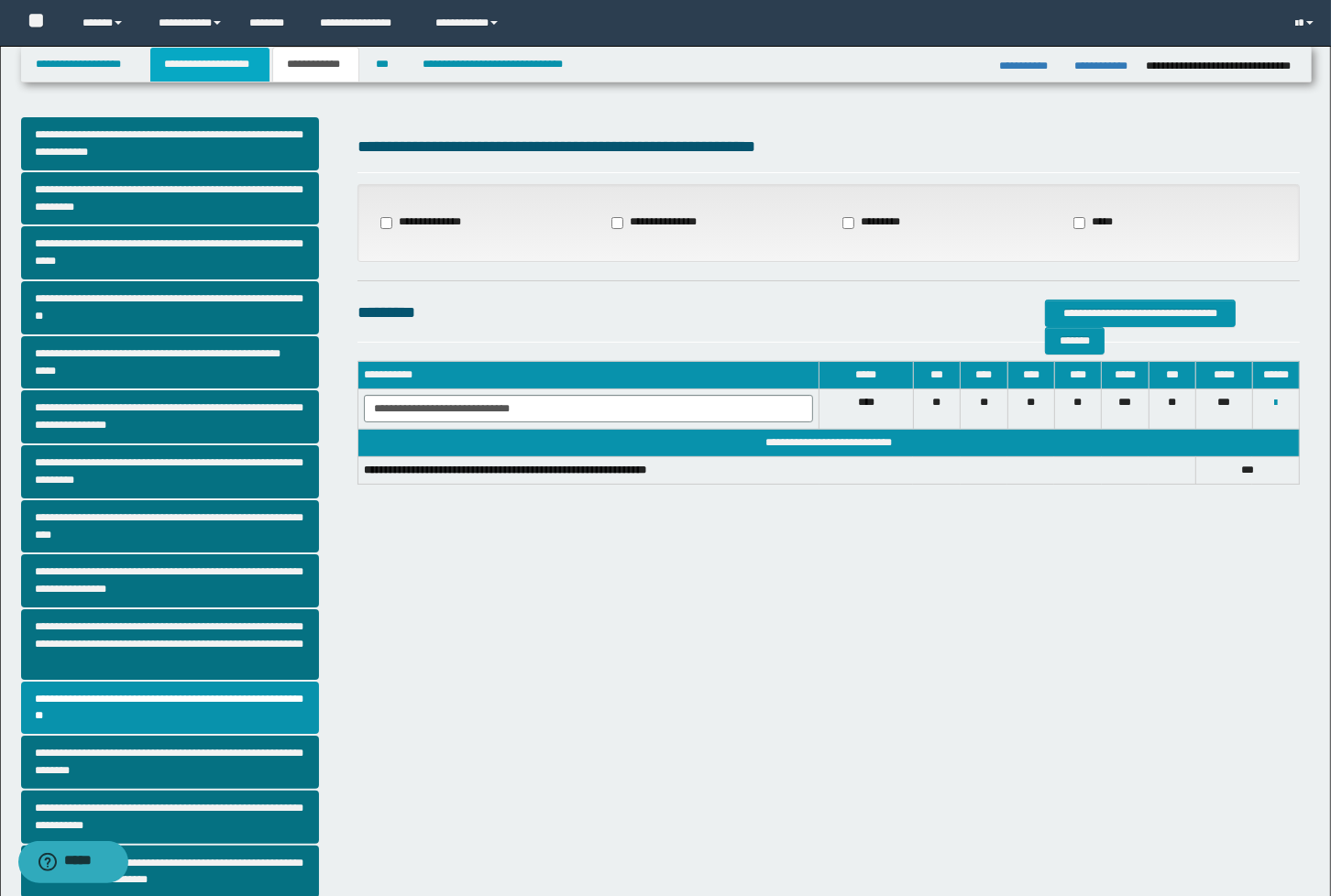 click on "**********" at bounding box center (210, 64) 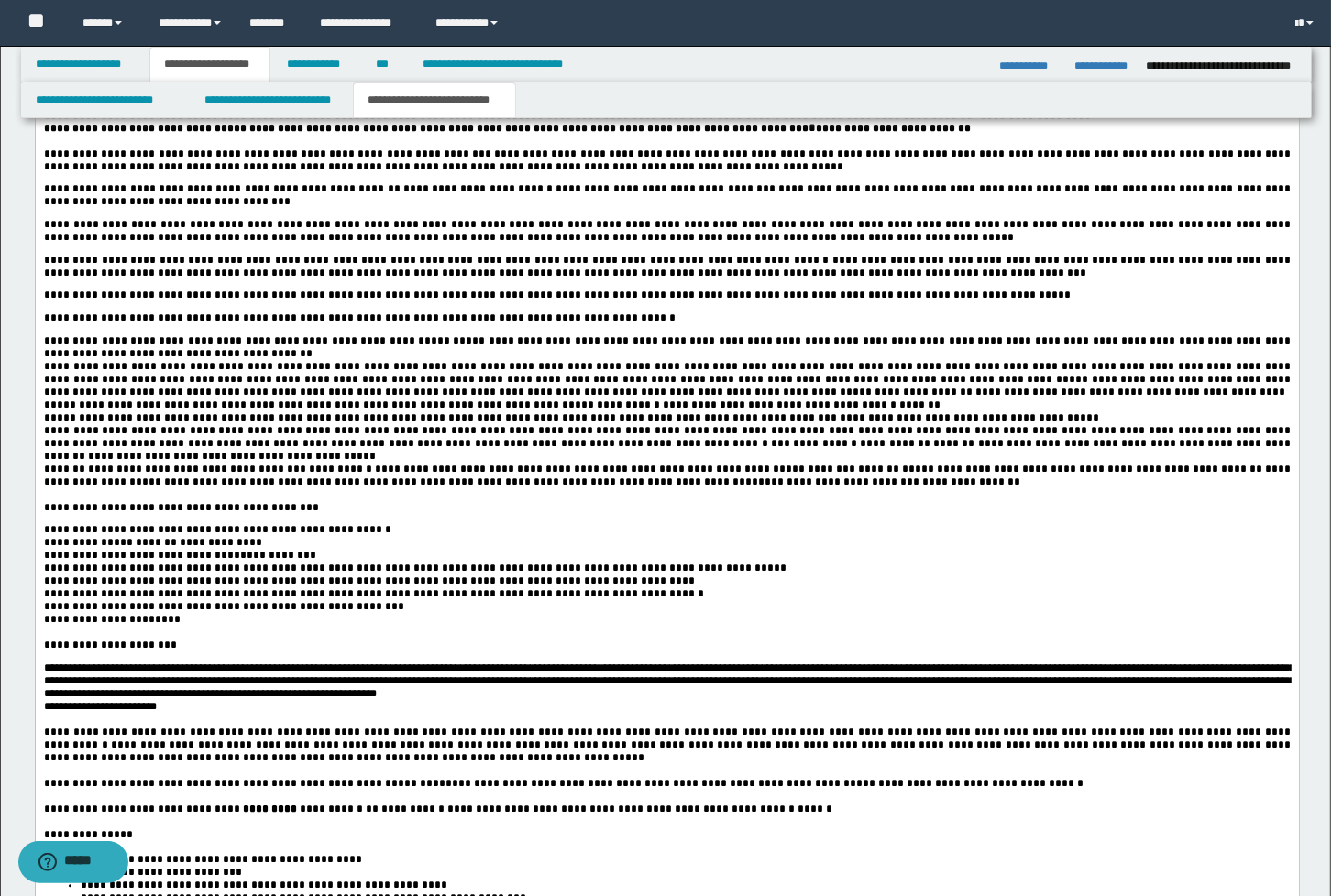 scroll, scrollTop: 3257, scrollLeft: 0, axis: vertical 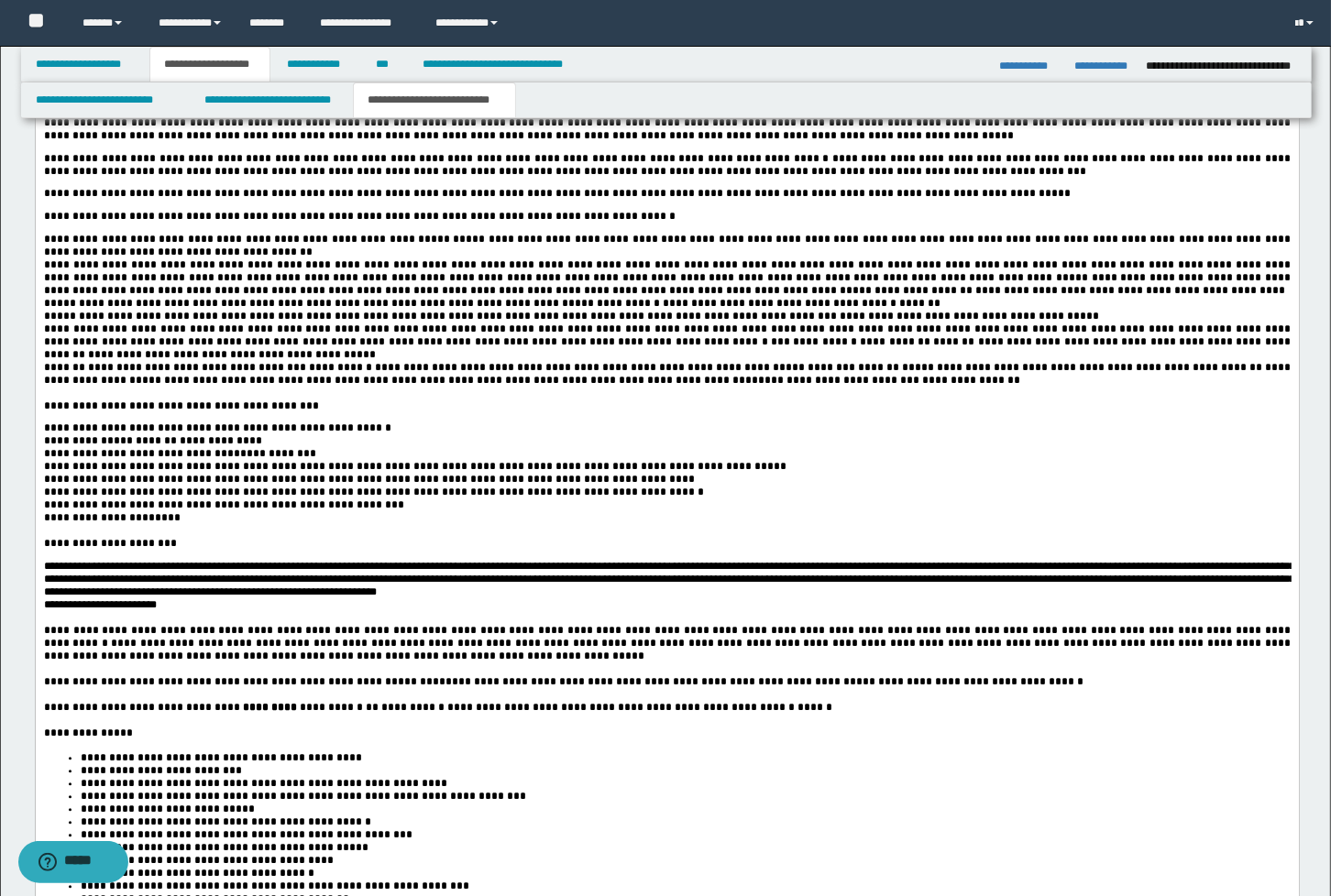 click on "*******" at bounding box center (918, 304) 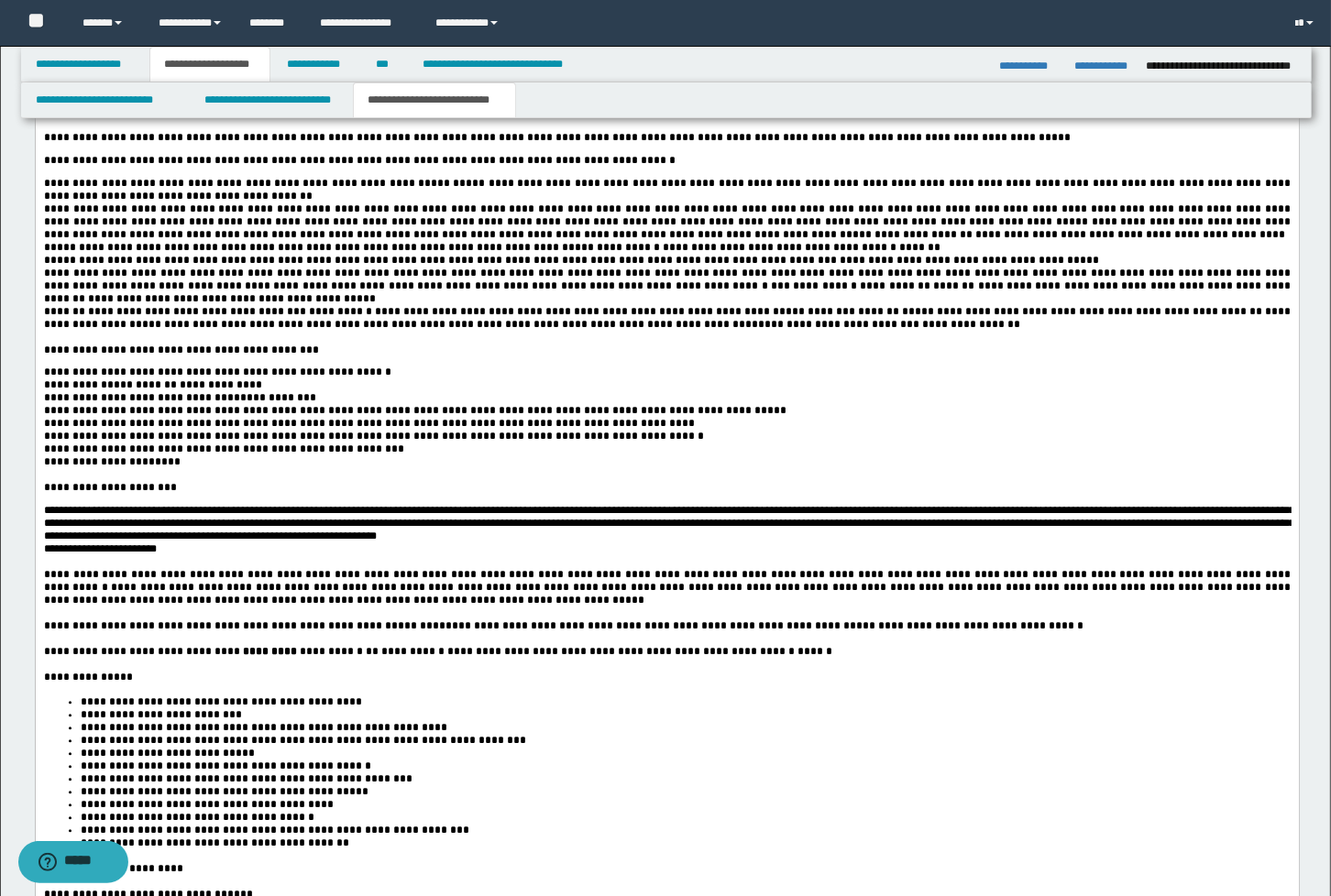 scroll, scrollTop: 3359, scrollLeft: 0, axis: vertical 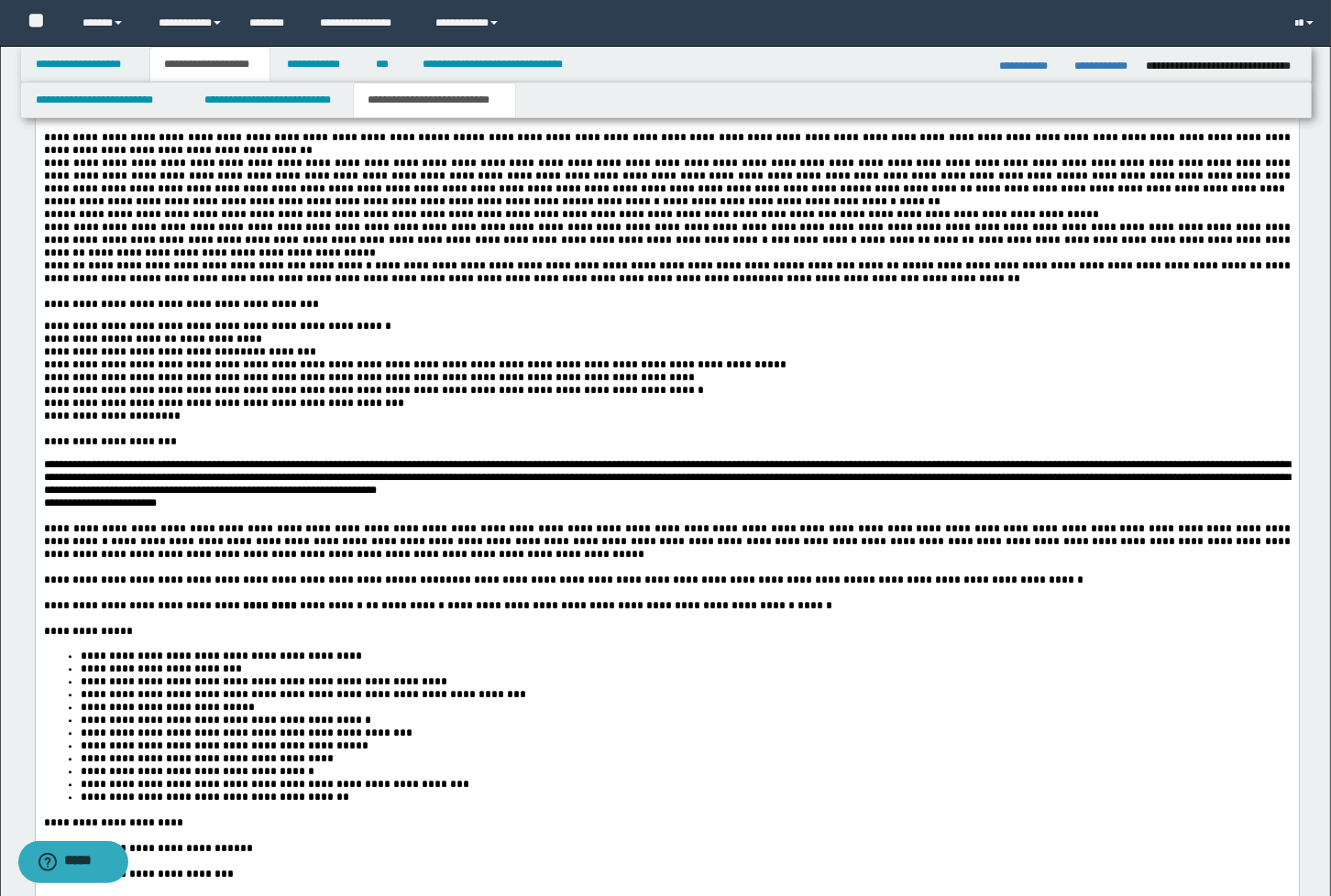 click on "**********" at bounding box center (443, 215) 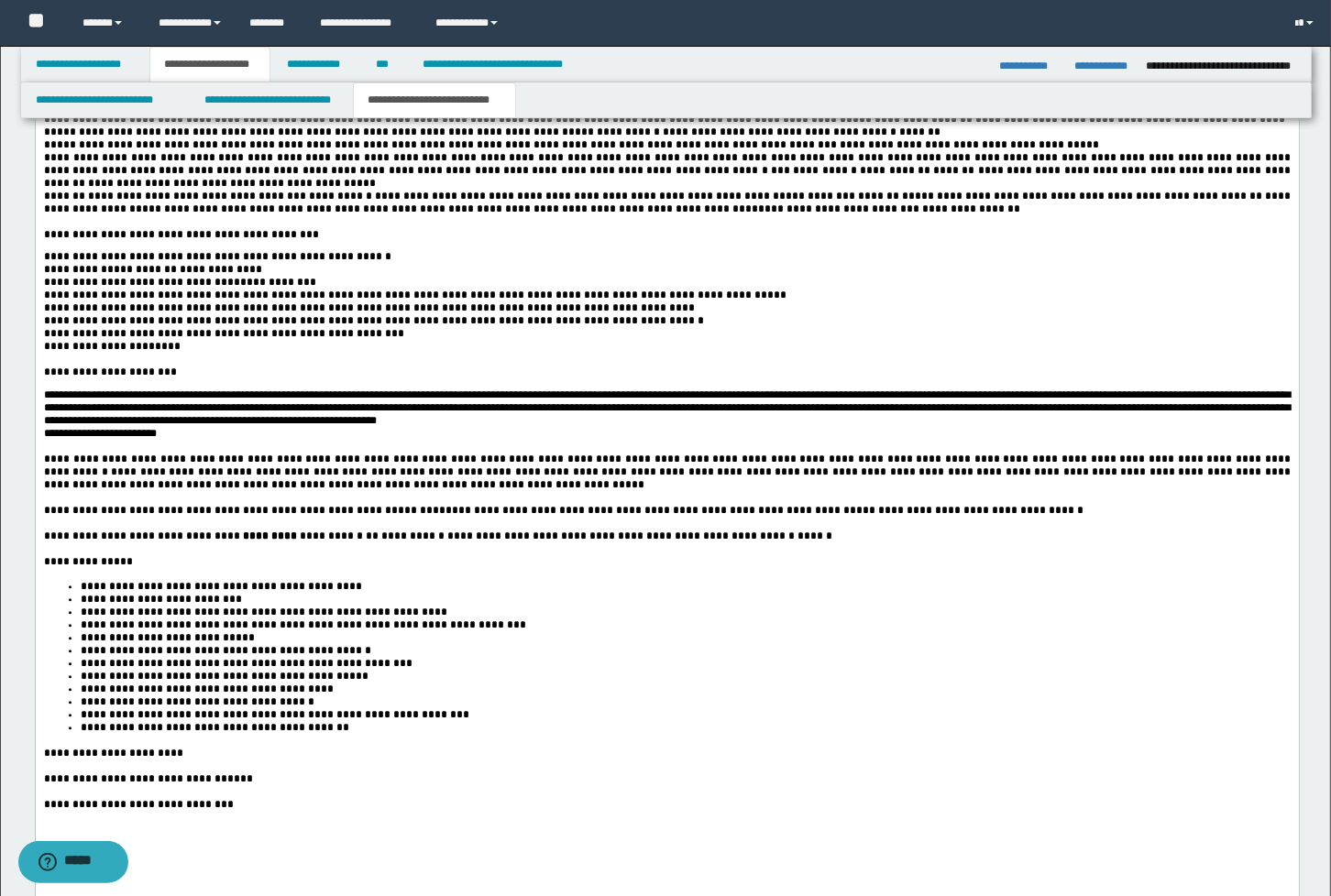 scroll, scrollTop: 3460, scrollLeft: 0, axis: vertical 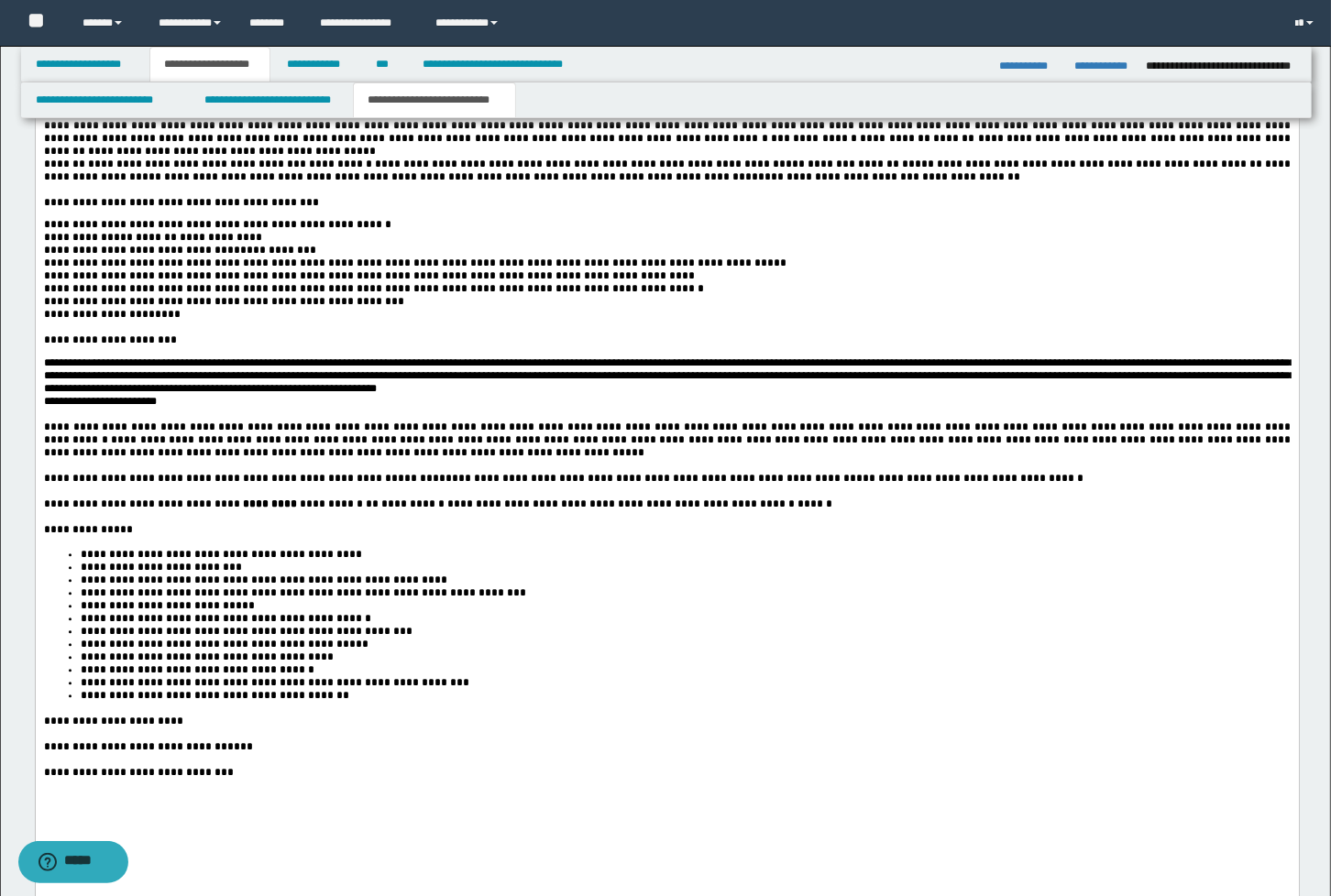 click on "****" at bounding box center [160, 315] 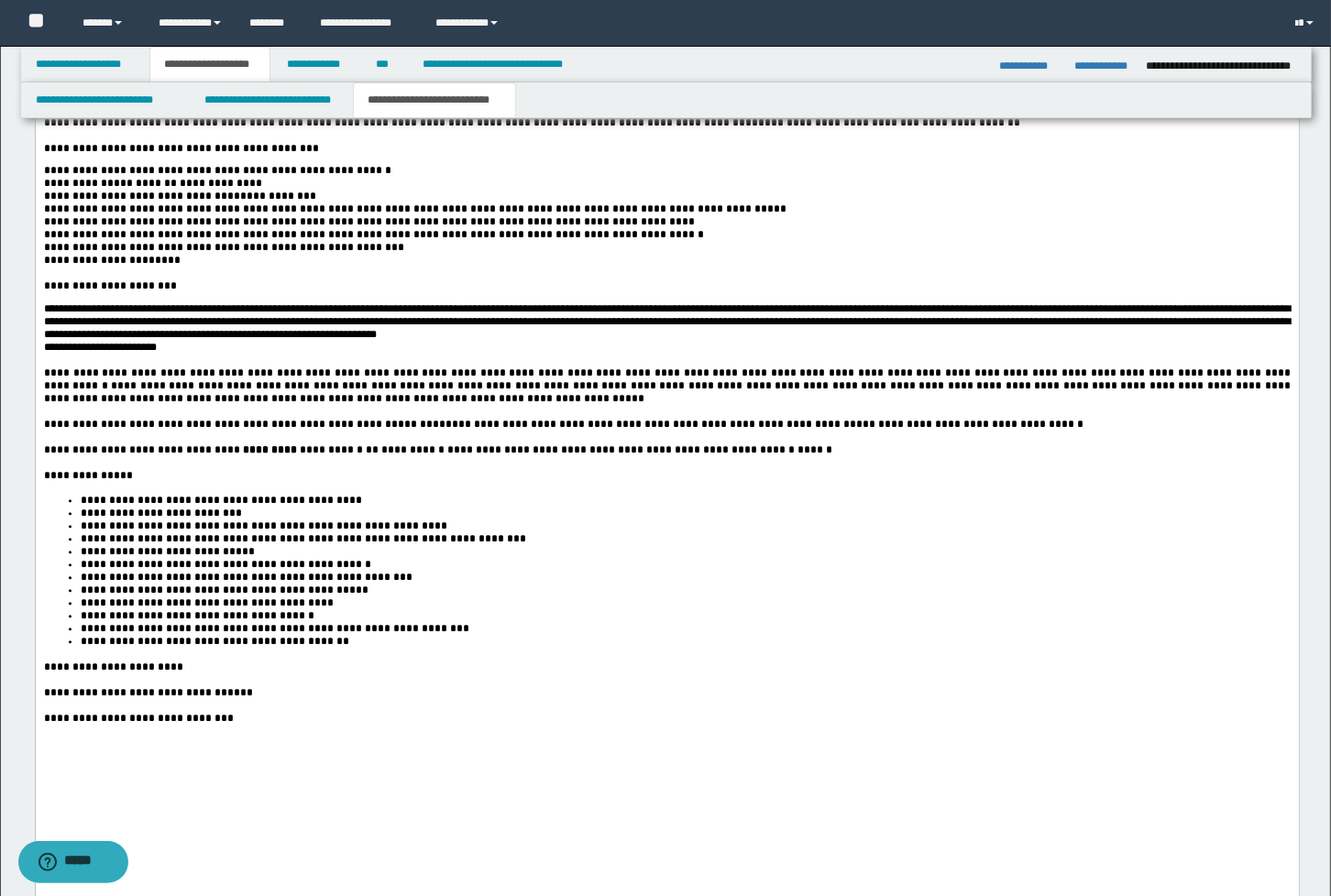 scroll, scrollTop: 3562, scrollLeft: 0, axis: vertical 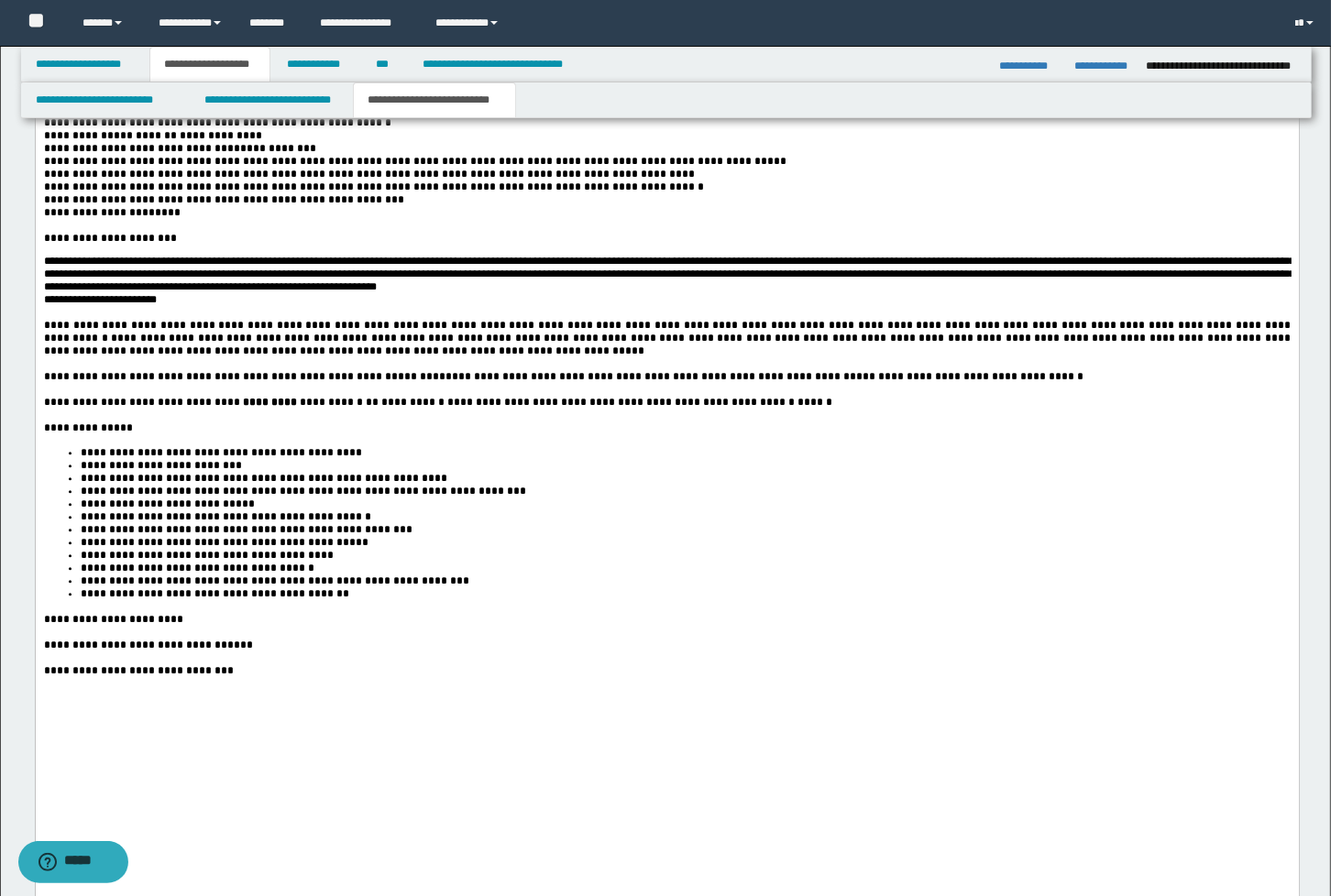 click on "**********" at bounding box center [668, 275] 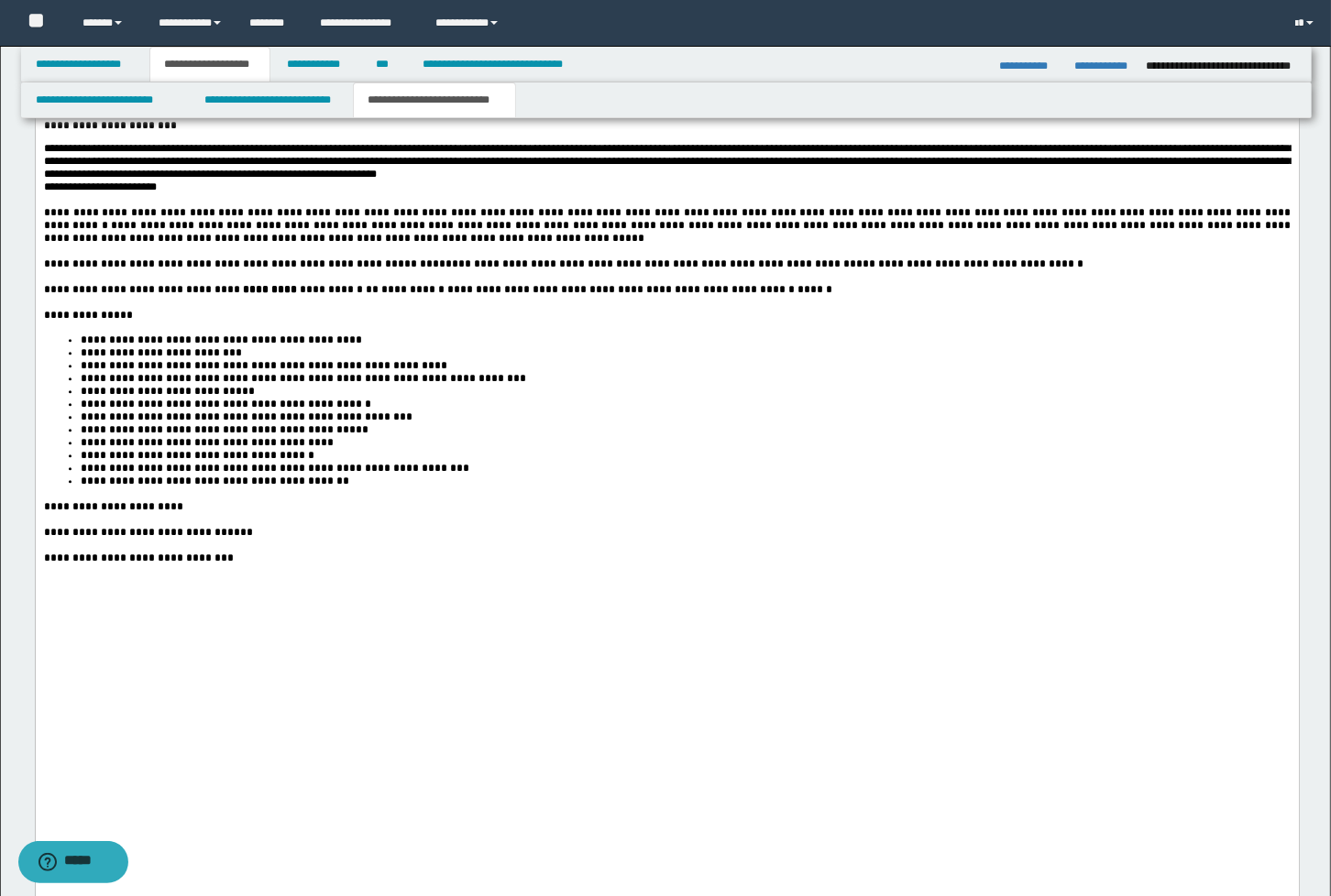 scroll, scrollTop: 3665, scrollLeft: 0, axis: vertical 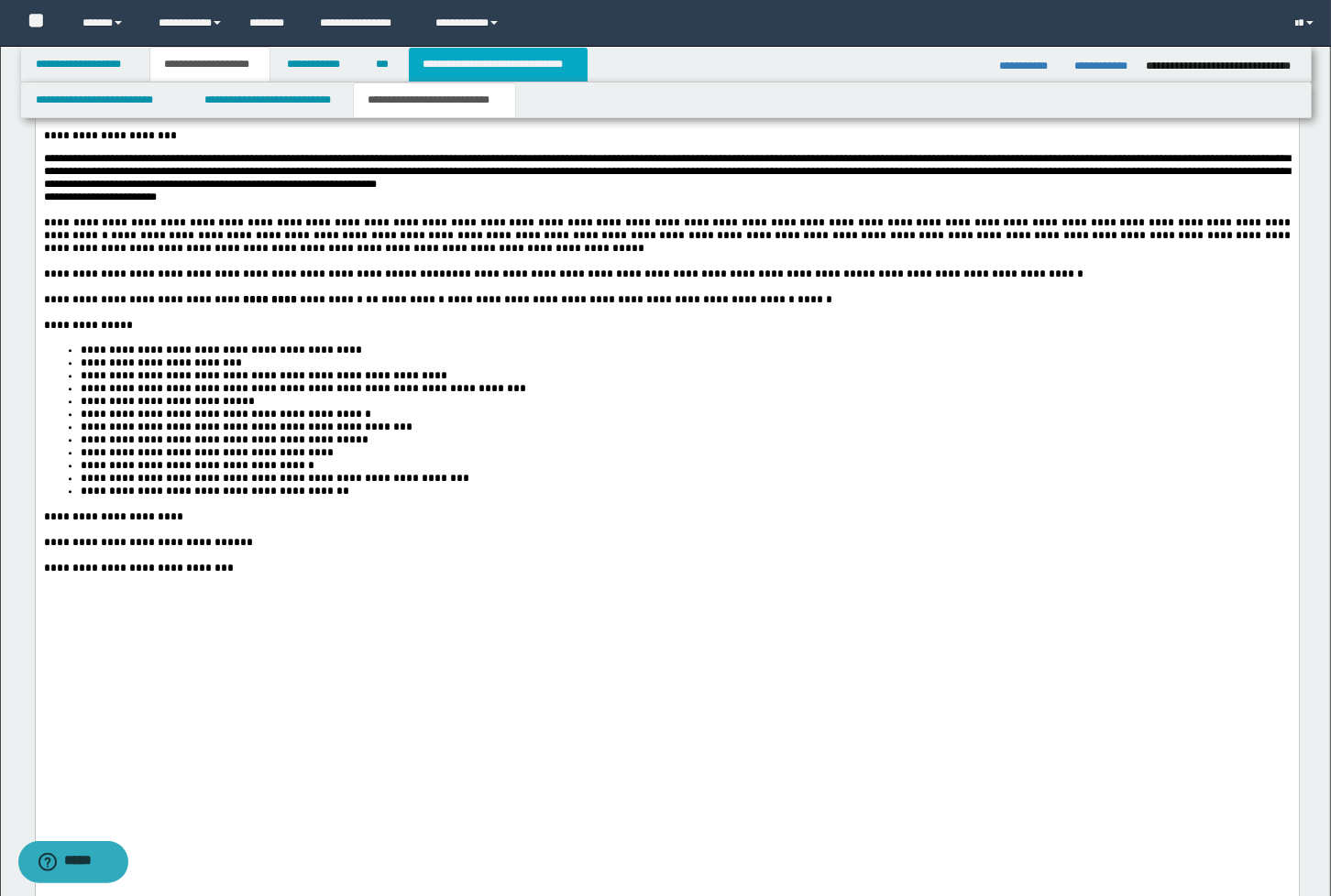 click on "**********" at bounding box center (498, 64) 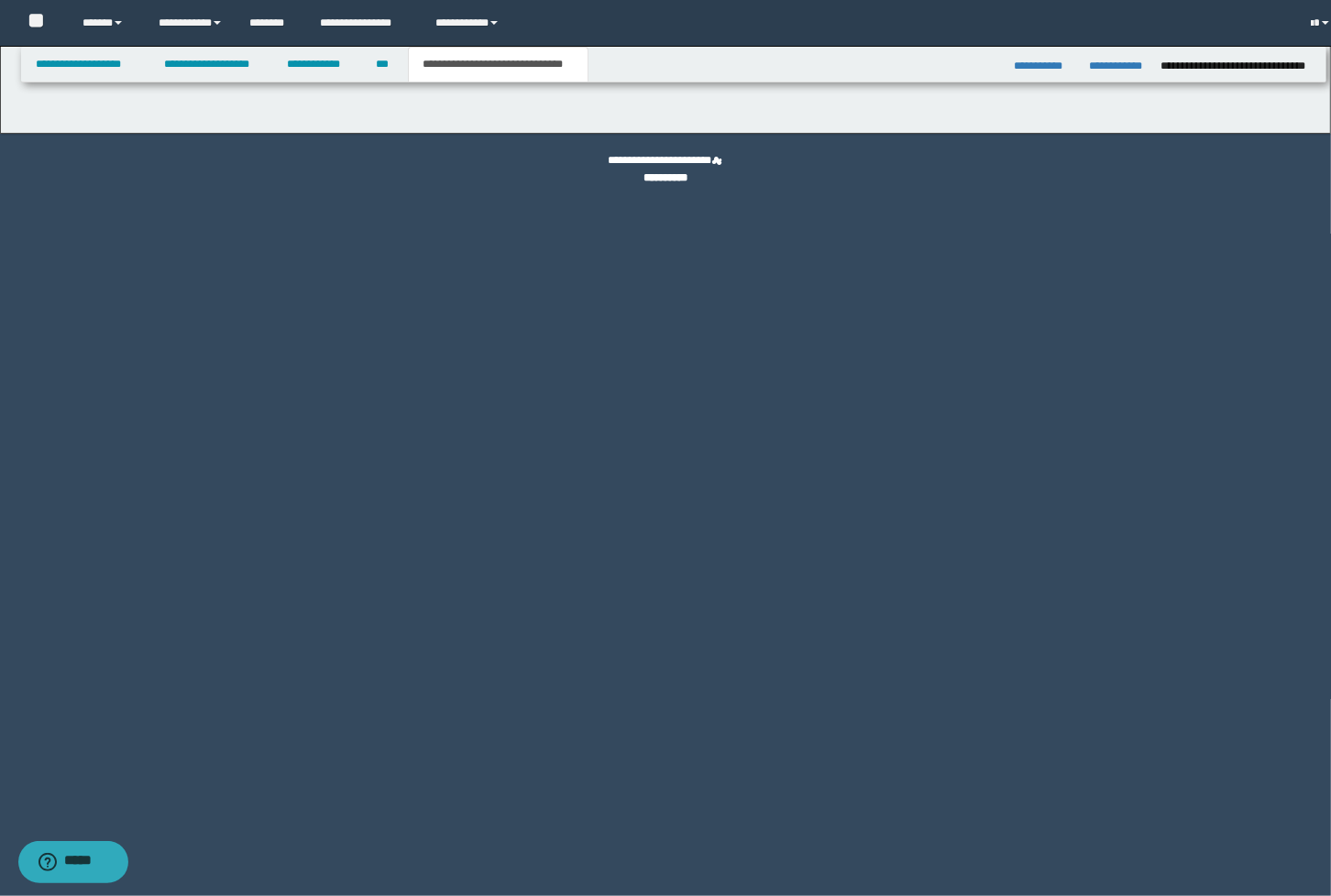 scroll, scrollTop: 0, scrollLeft: 0, axis: both 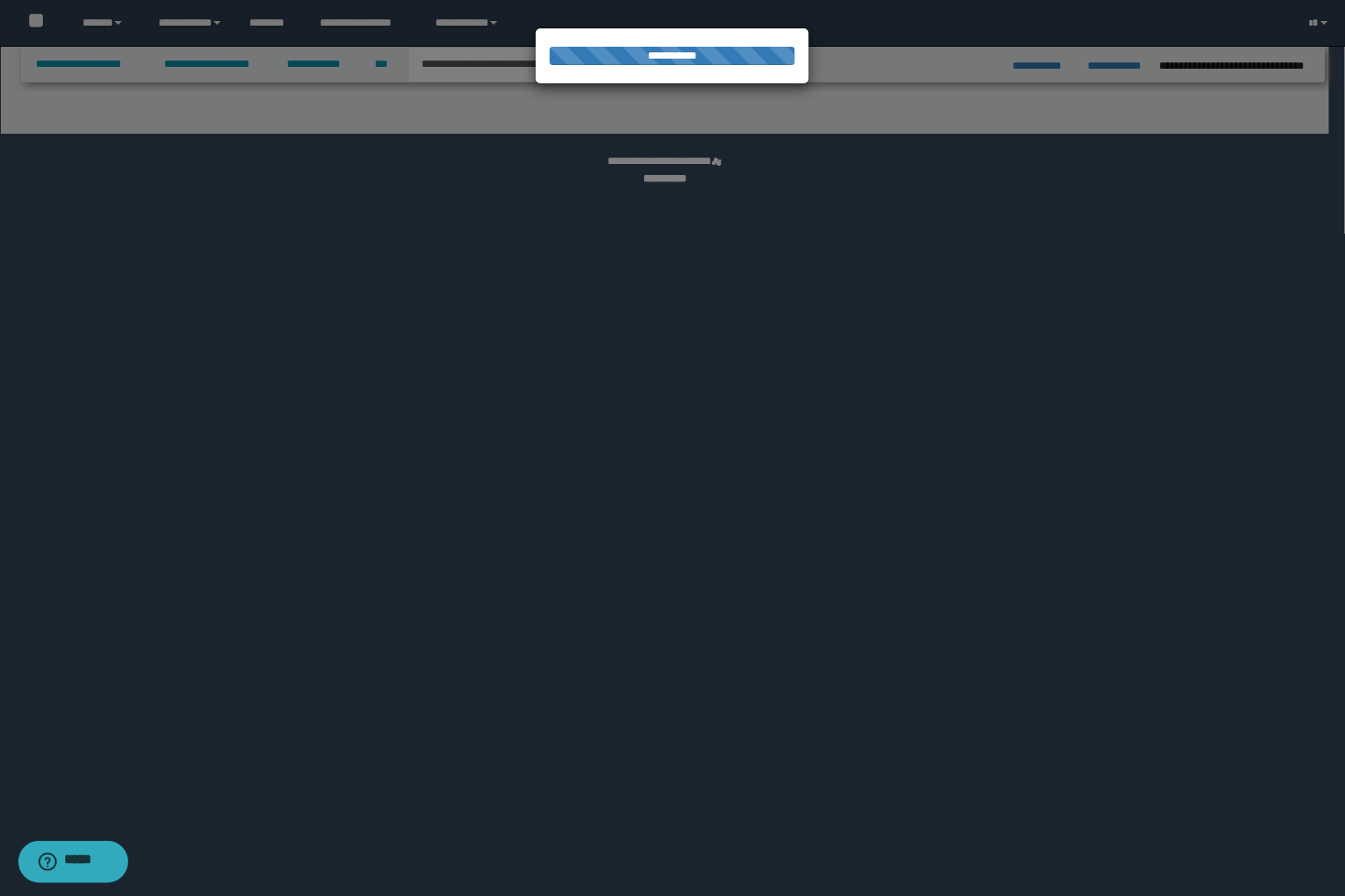 select on "*" 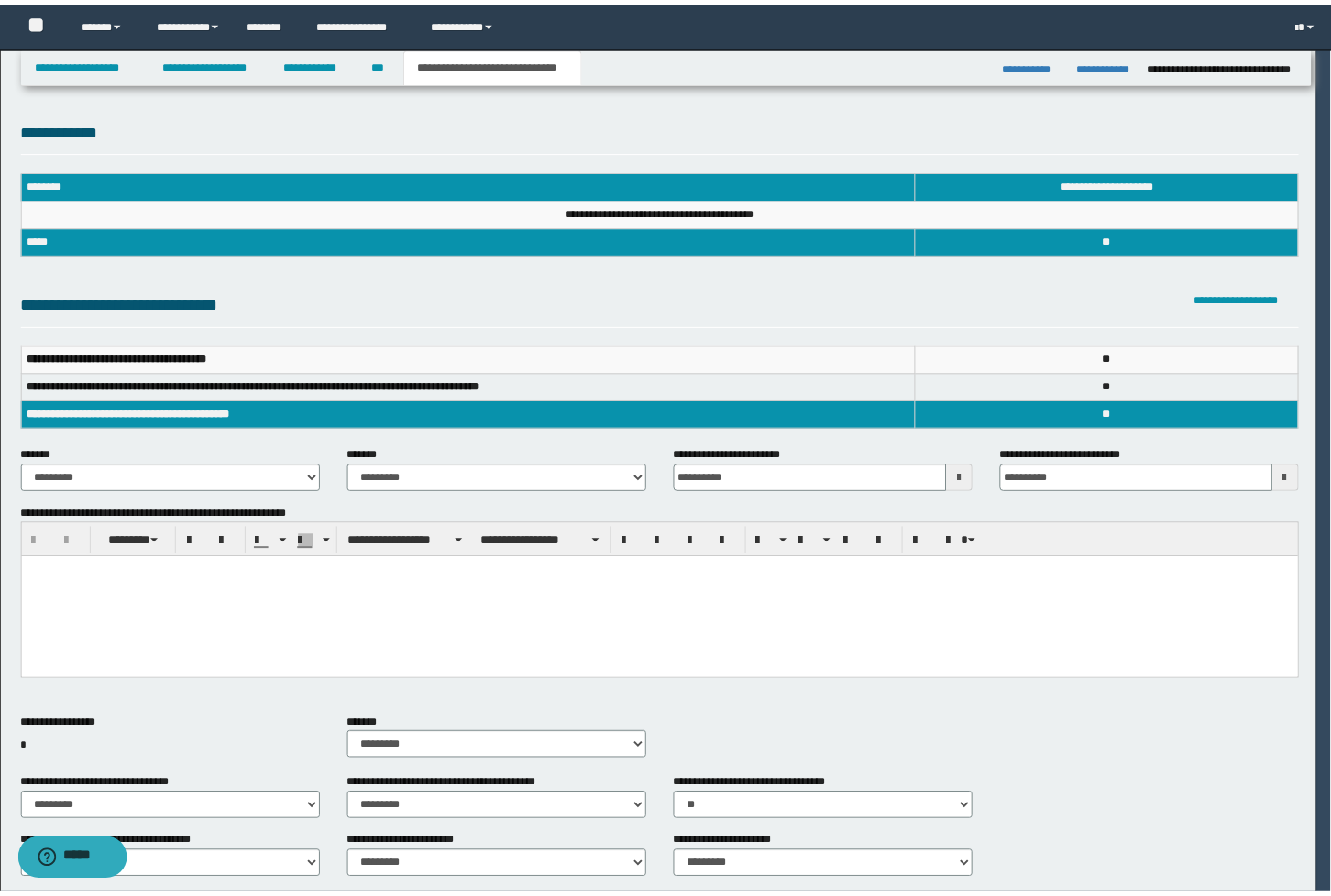scroll, scrollTop: 0, scrollLeft: 0, axis: both 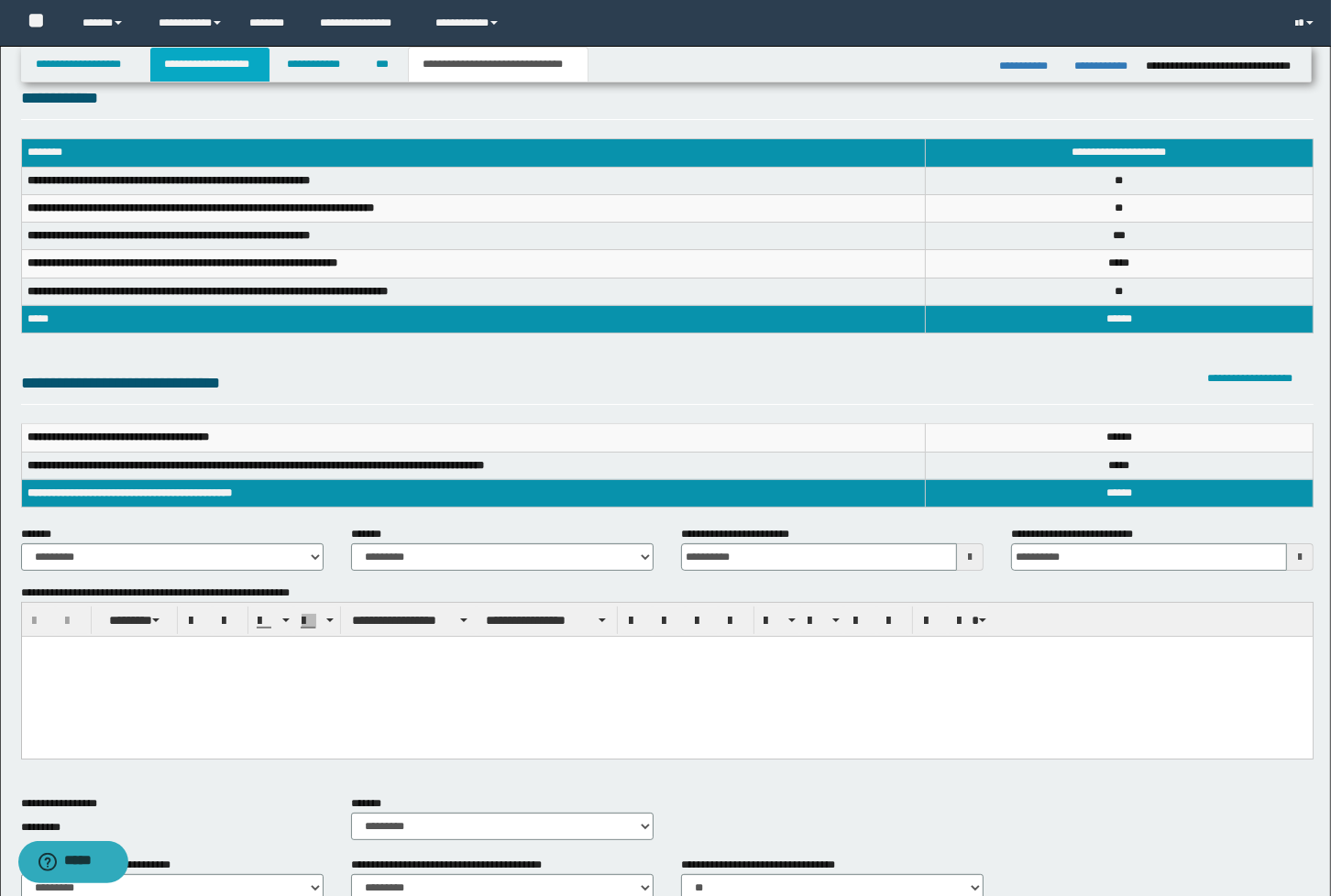 click on "**********" at bounding box center [210, 64] 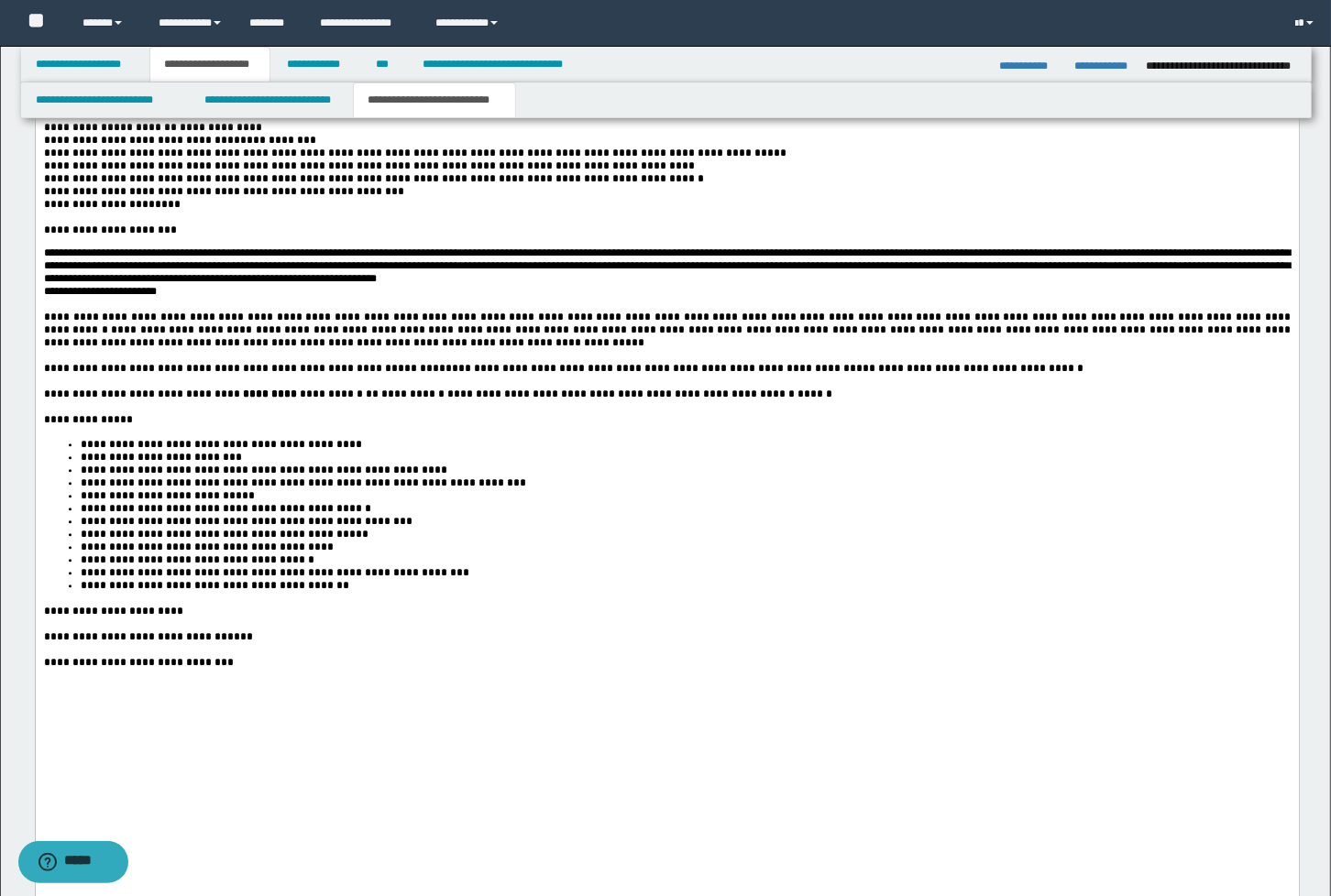 scroll, scrollTop: 3522, scrollLeft: 0, axis: vertical 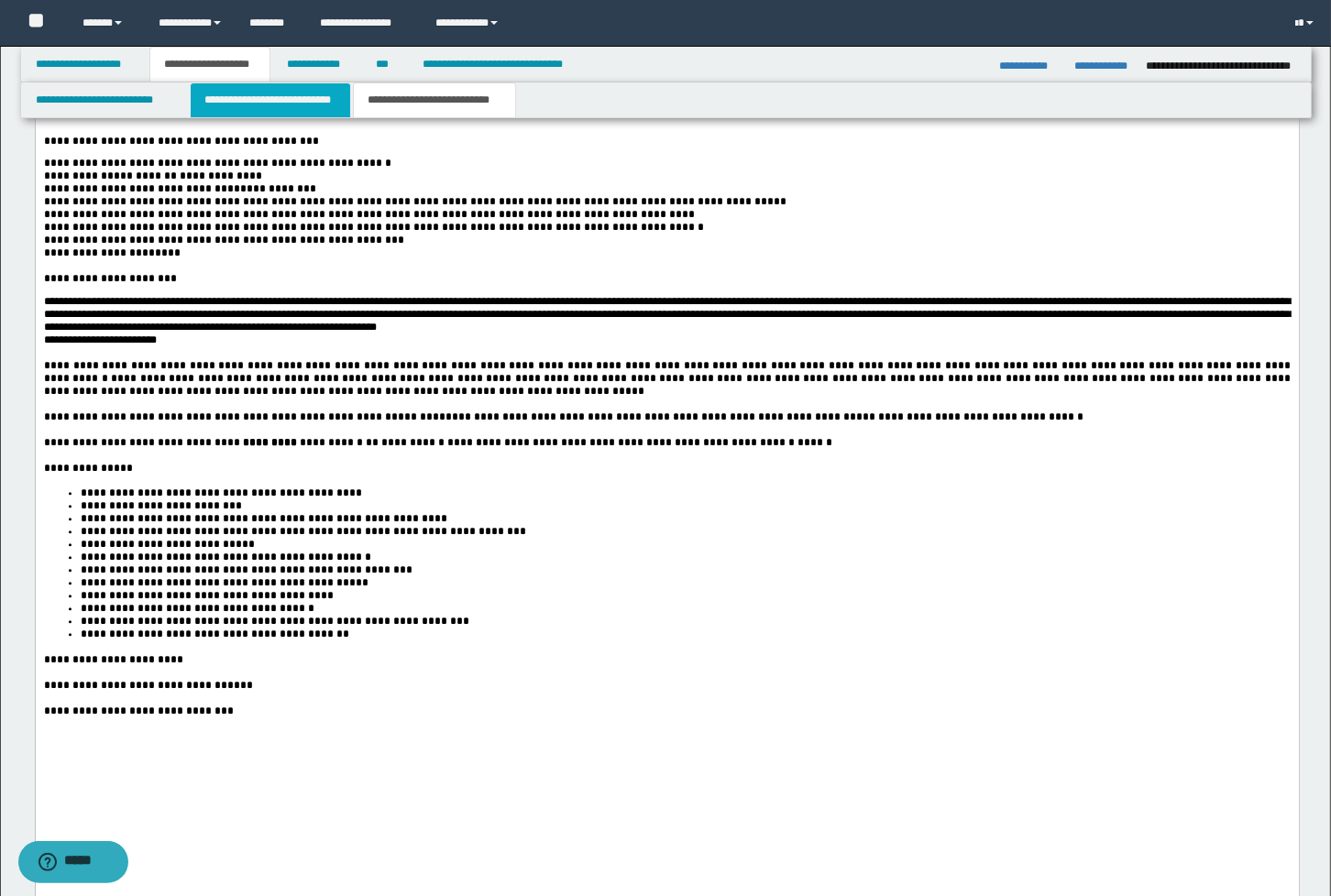 click on "**********" at bounding box center (270, 100) 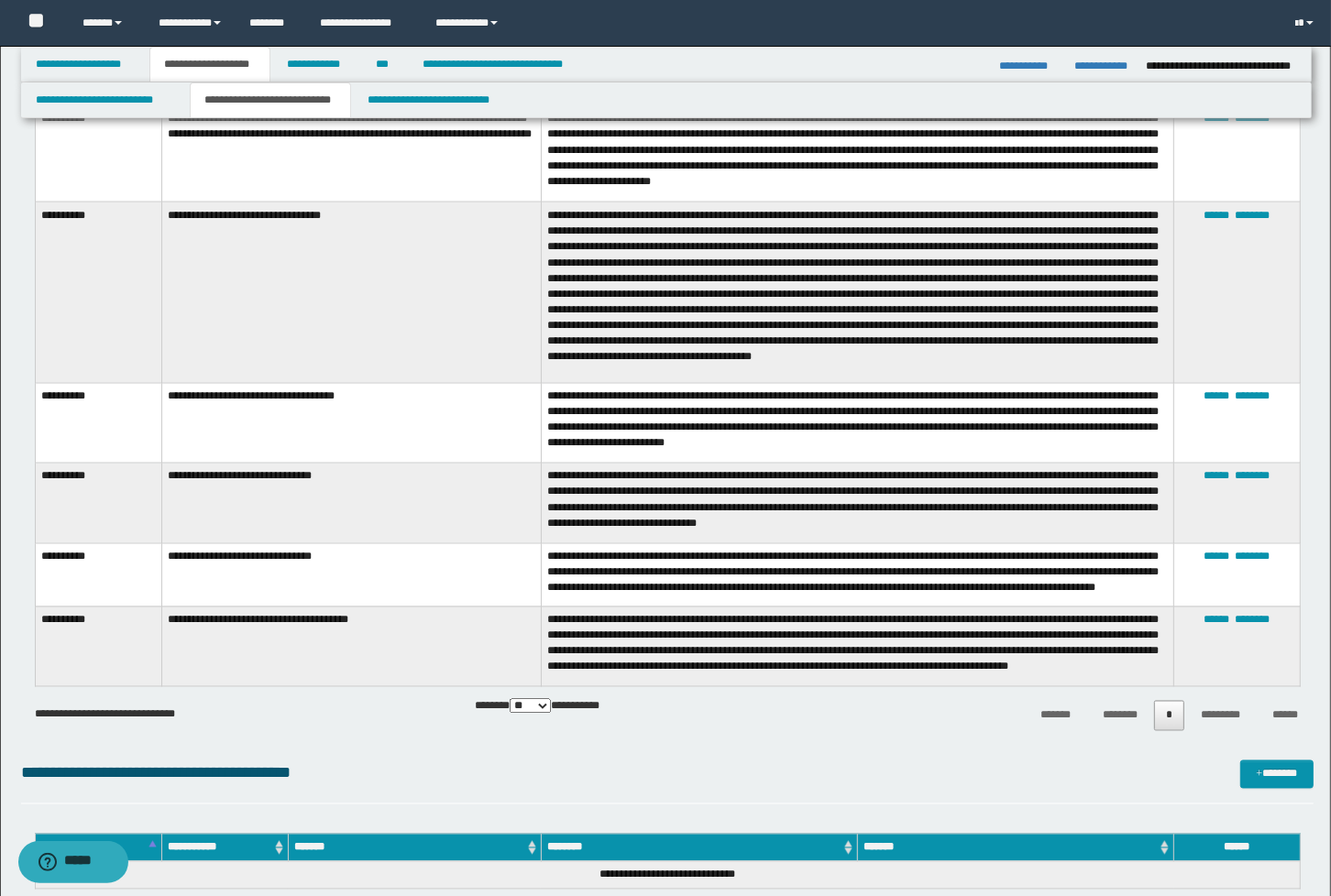 scroll, scrollTop: 2606, scrollLeft: 0, axis: vertical 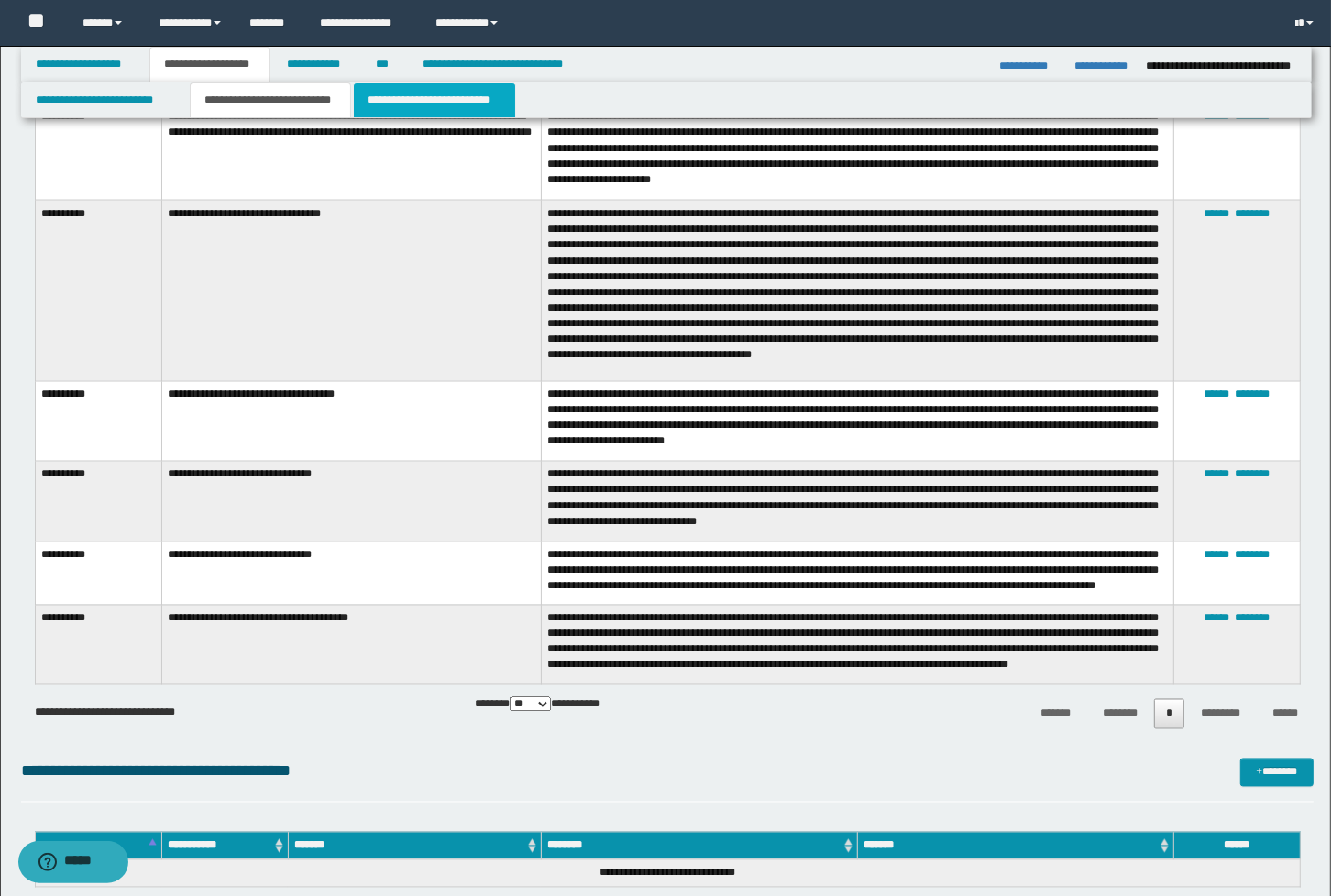 click on "**********" at bounding box center [434, 100] 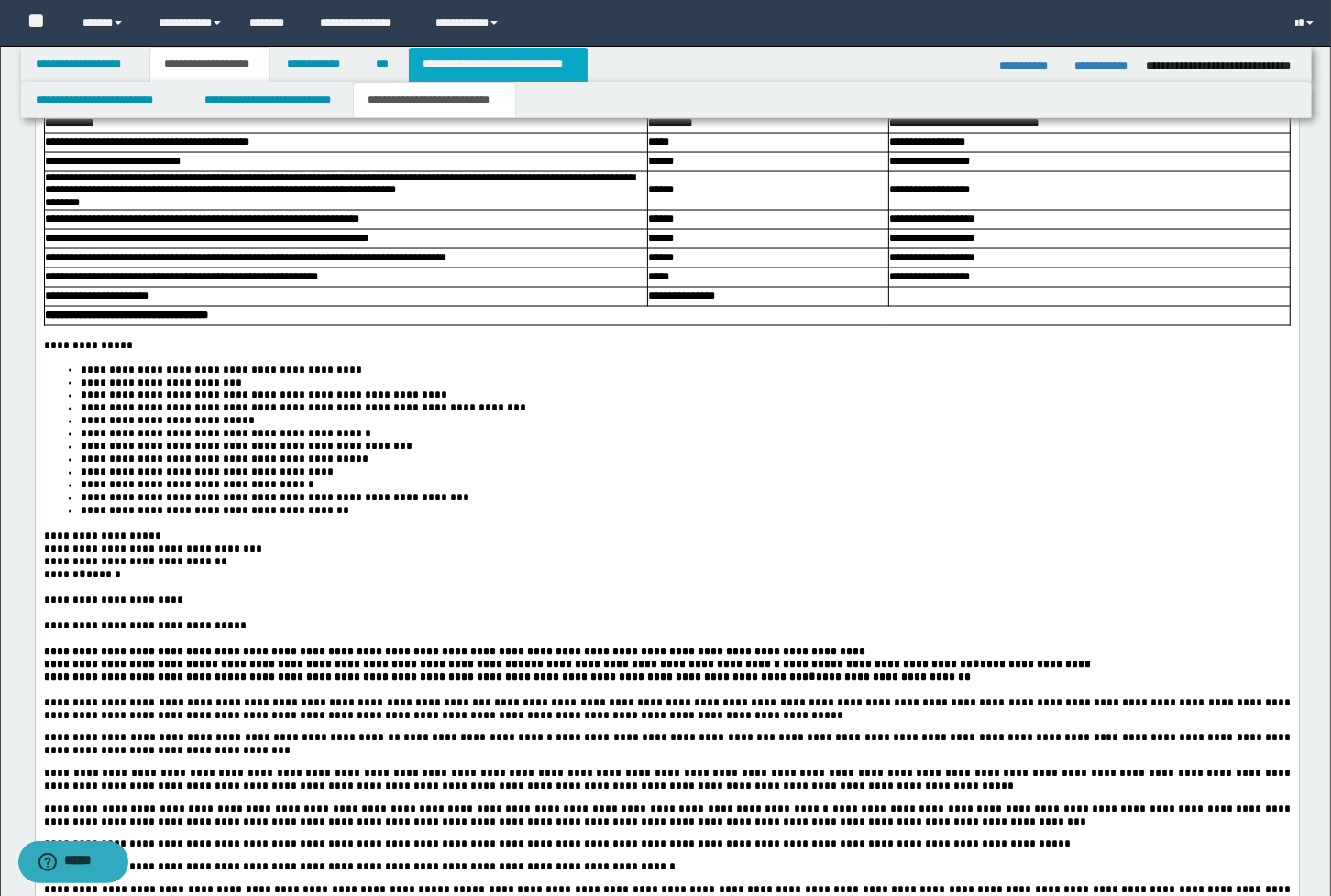 click on "**********" at bounding box center (498, 64) 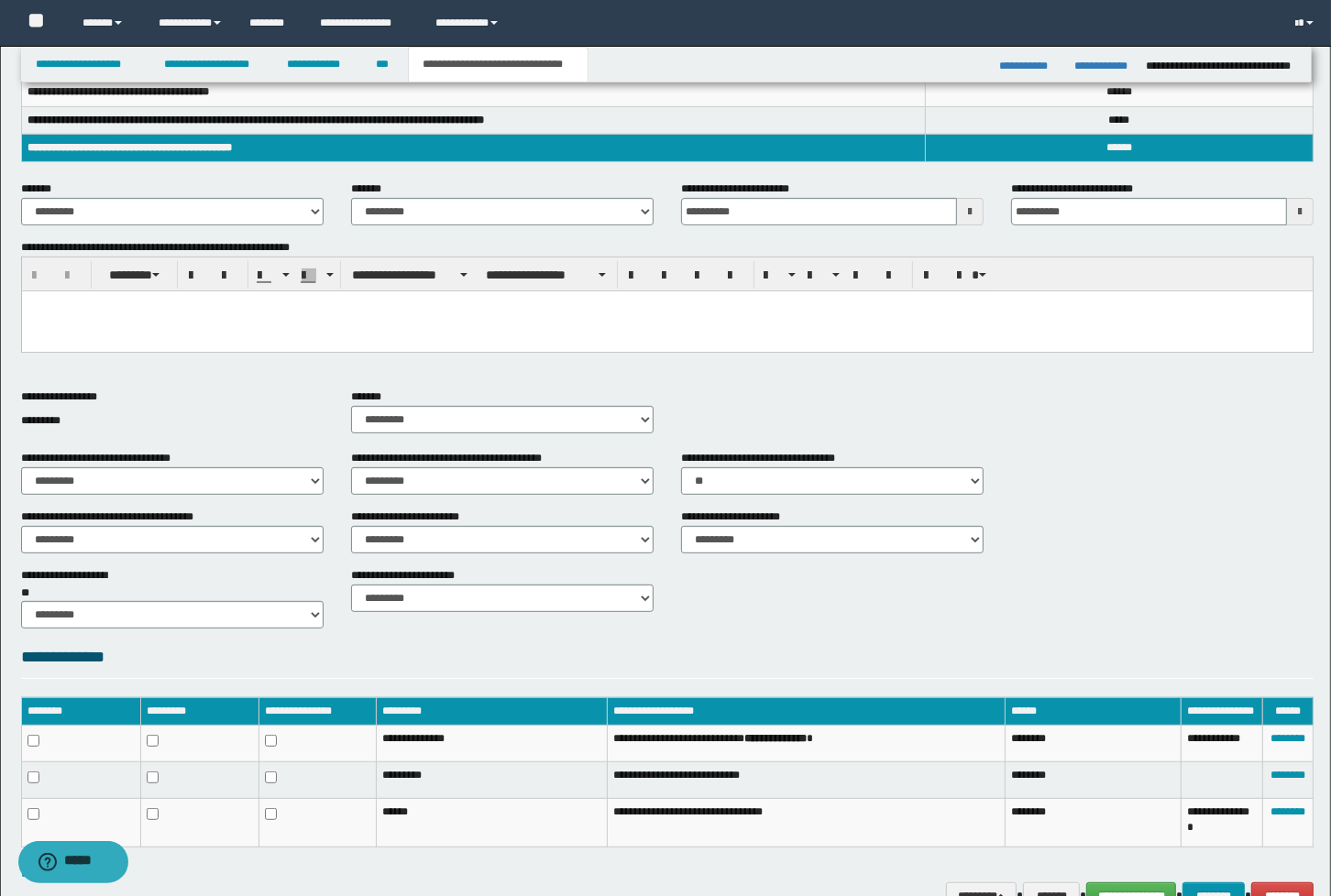scroll, scrollTop: 479, scrollLeft: 0, axis: vertical 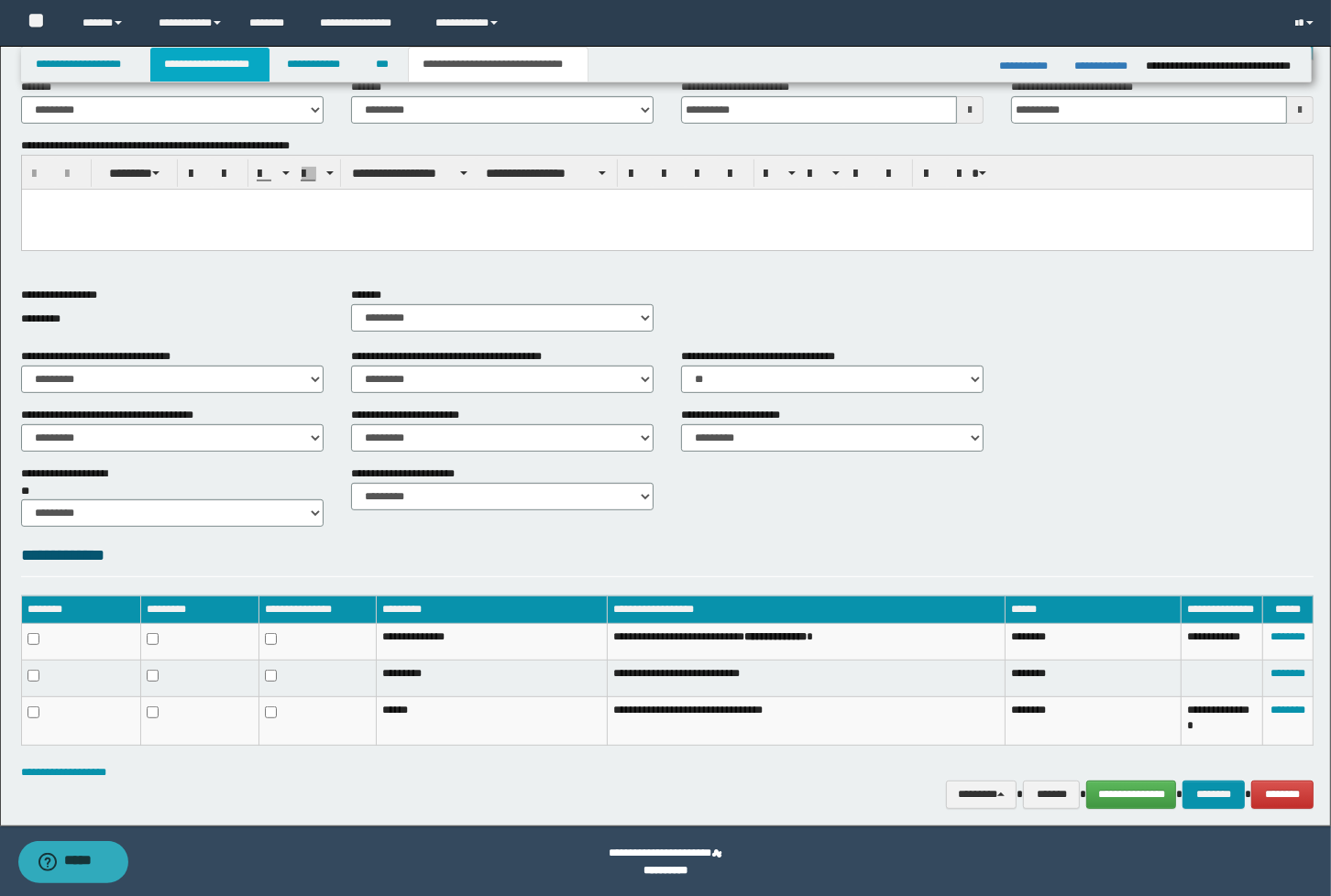 click on "**********" at bounding box center [210, 64] 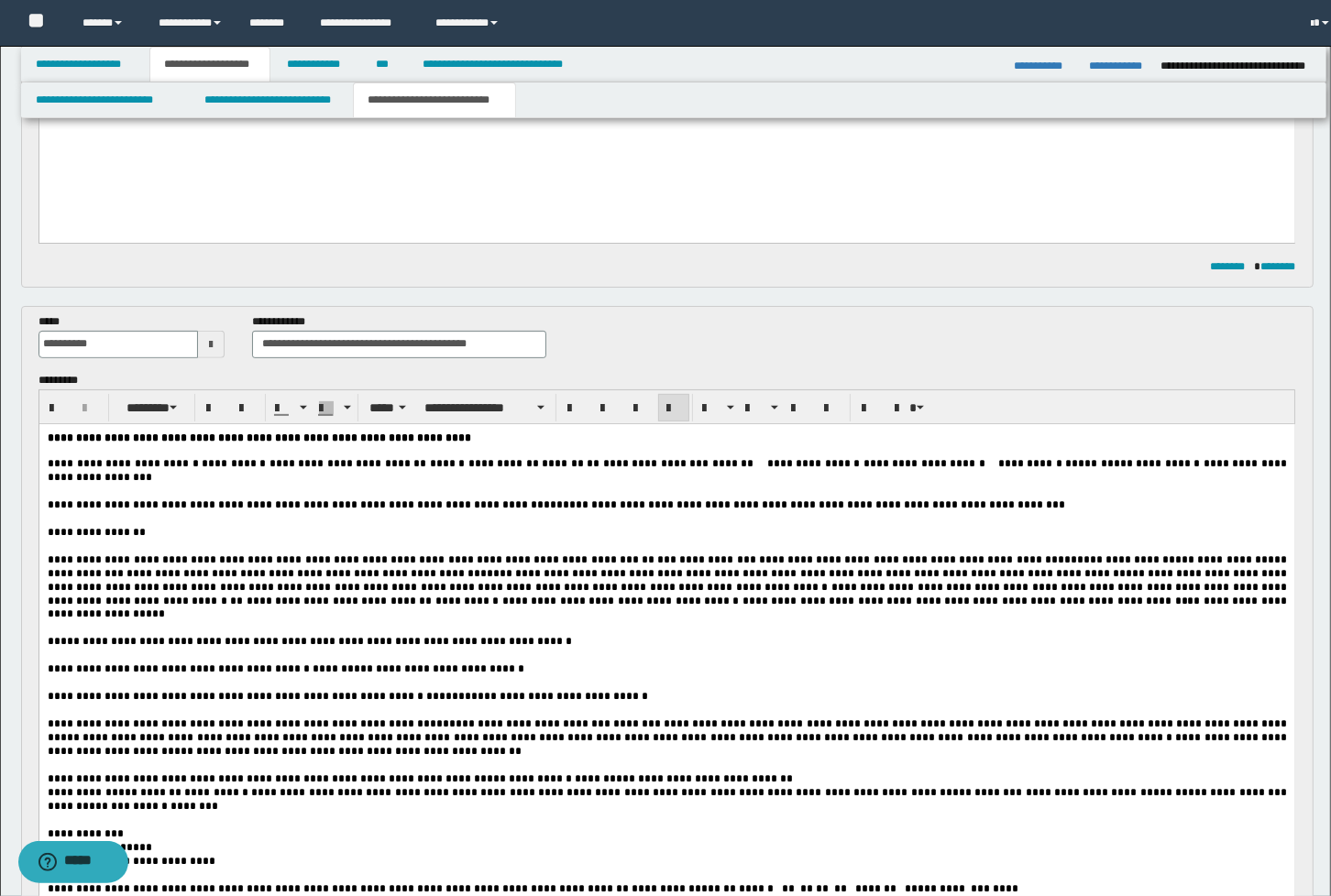 scroll, scrollTop: 508, scrollLeft: 0, axis: vertical 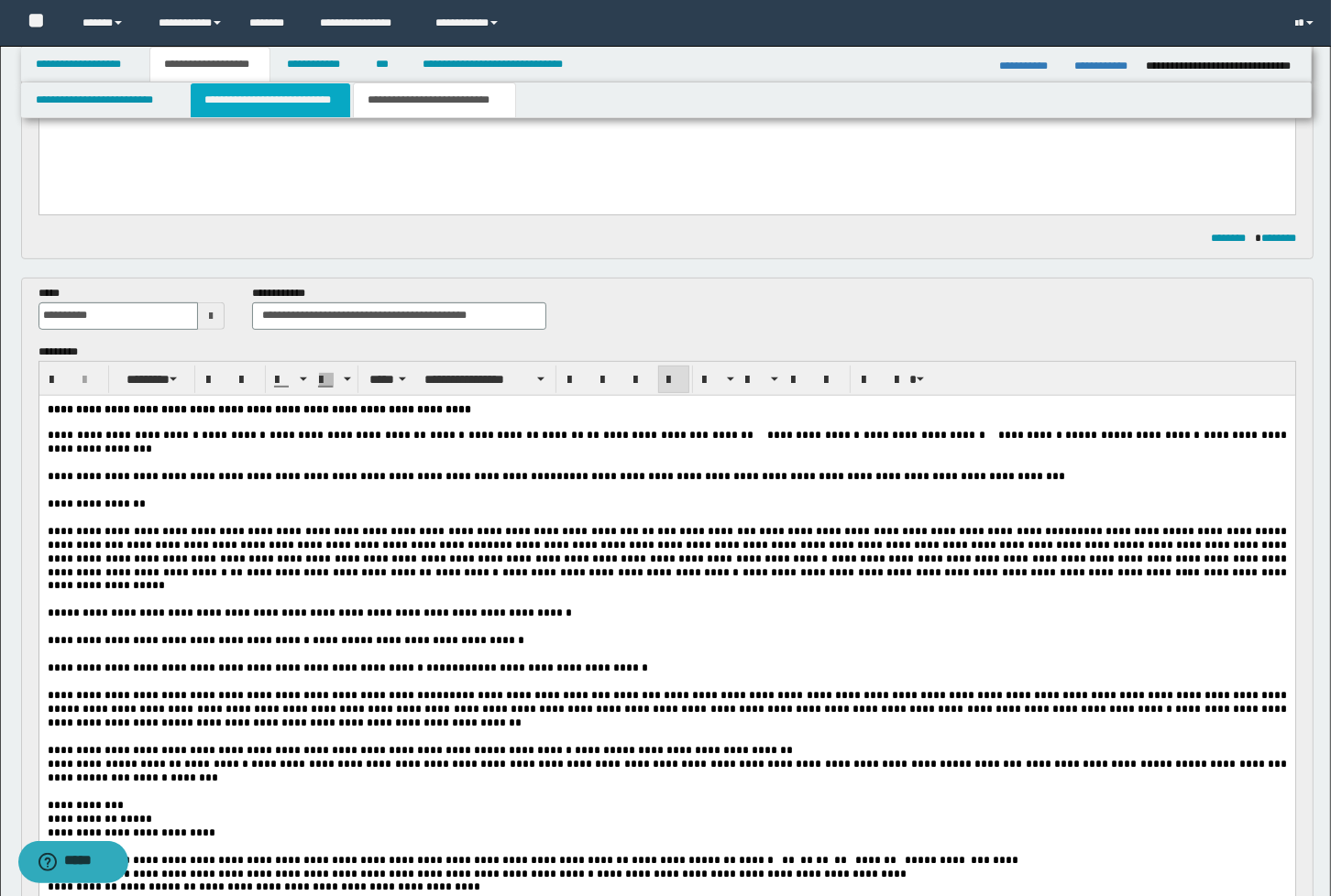 click on "**********" at bounding box center [270, 100] 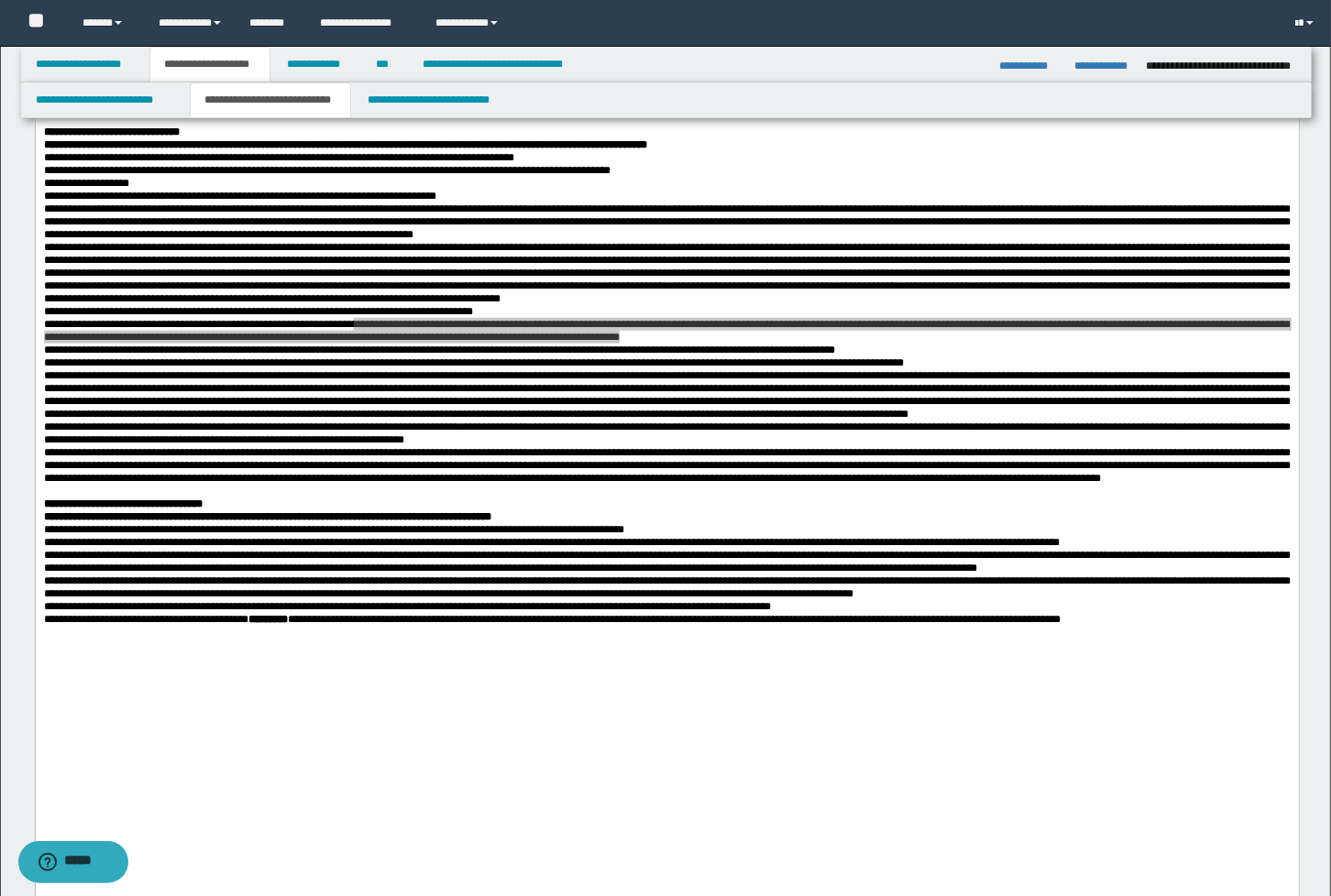 scroll, scrollTop: 1220, scrollLeft: 0, axis: vertical 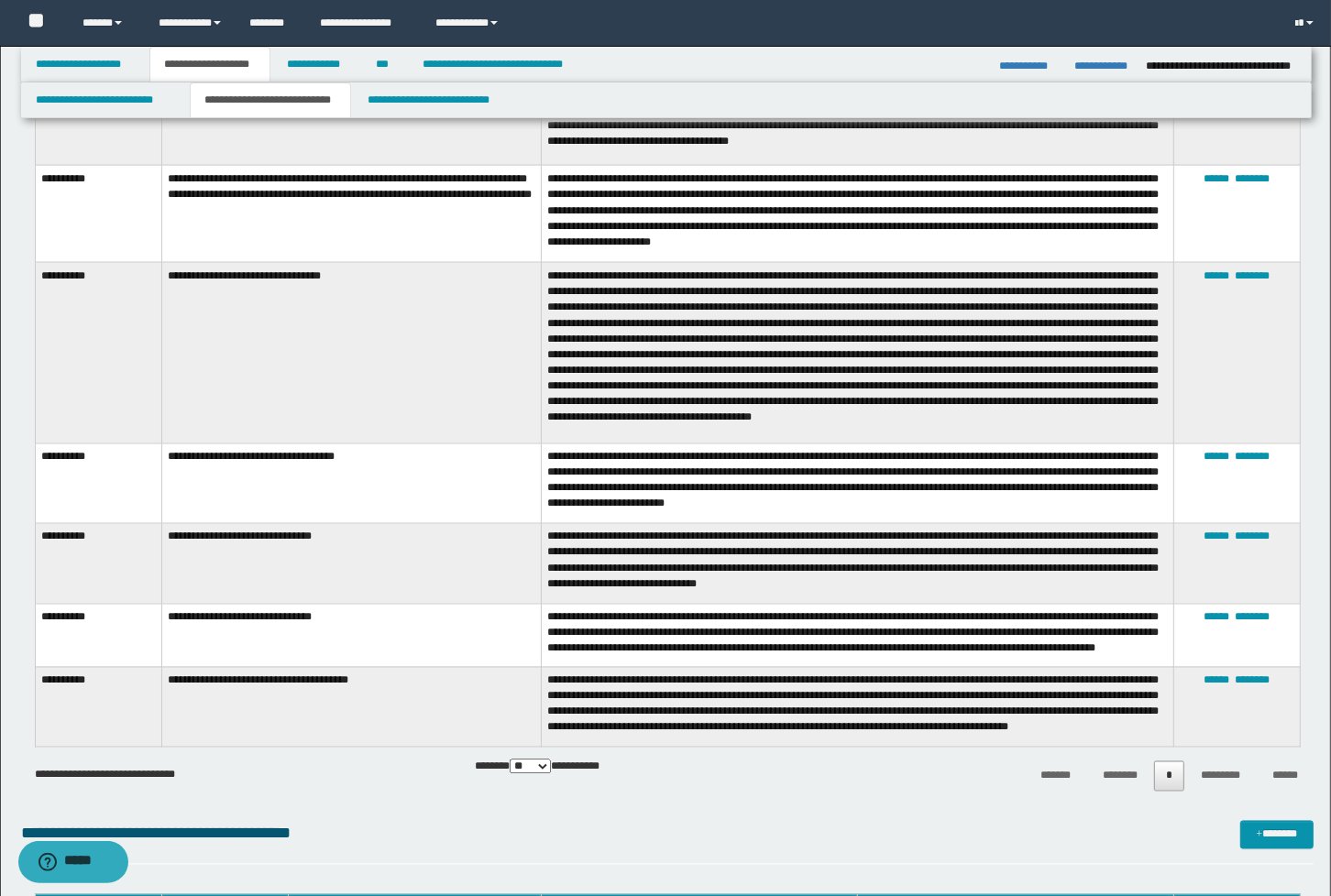 click on "**********" at bounding box center [351, 707] 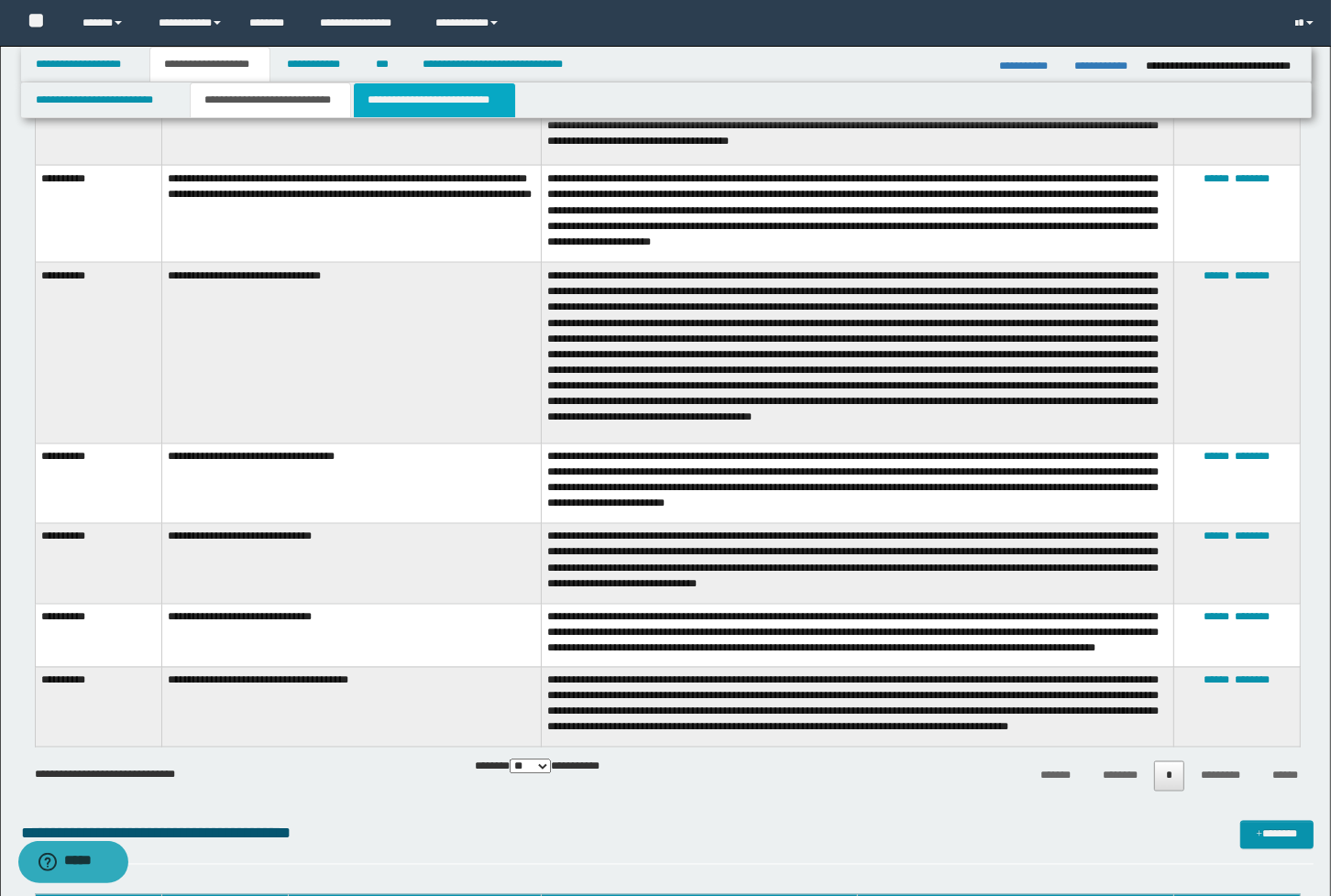 click on "**********" at bounding box center (434, 100) 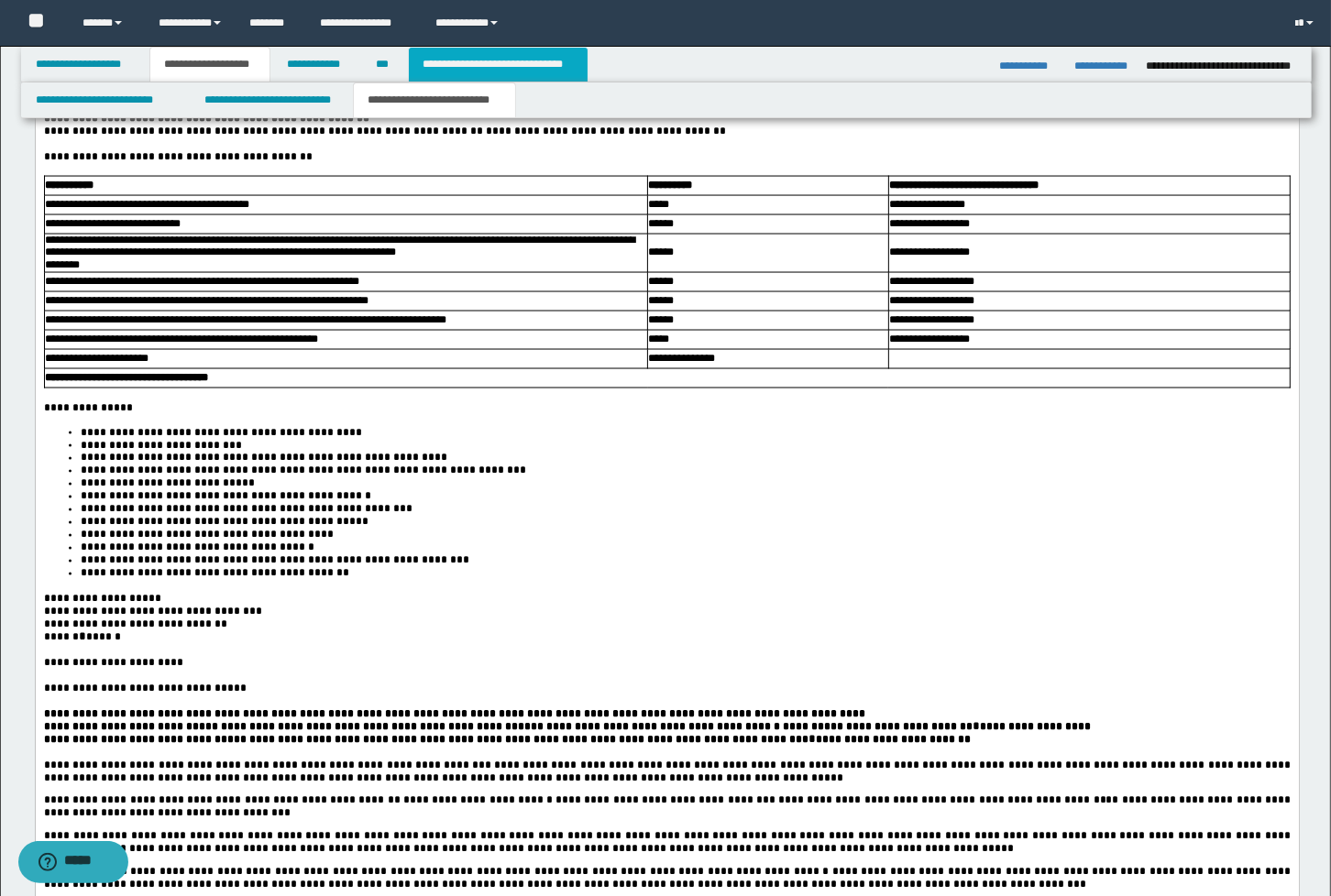 click on "**********" at bounding box center (498, 64) 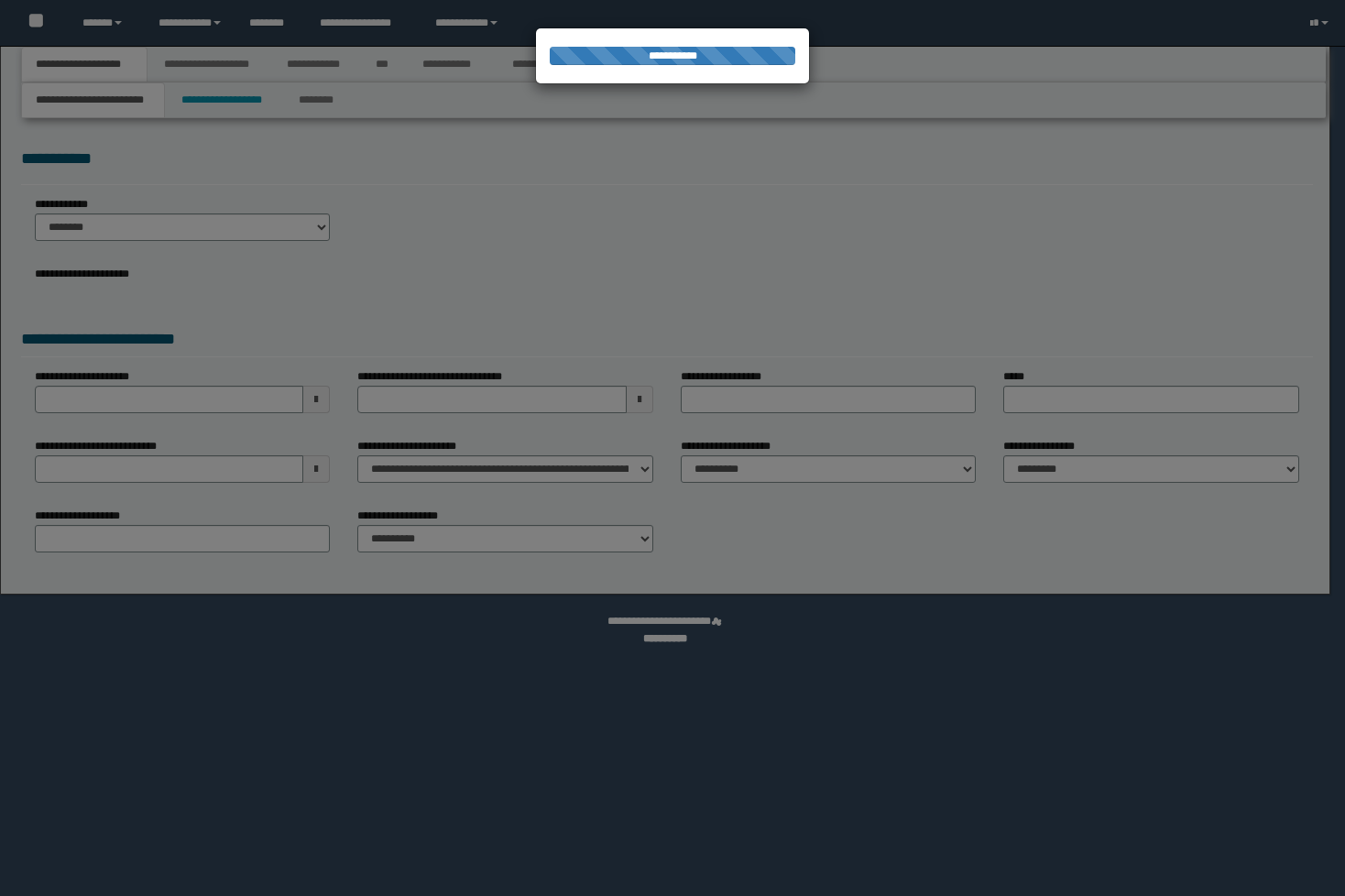 scroll, scrollTop: 0, scrollLeft: 0, axis: both 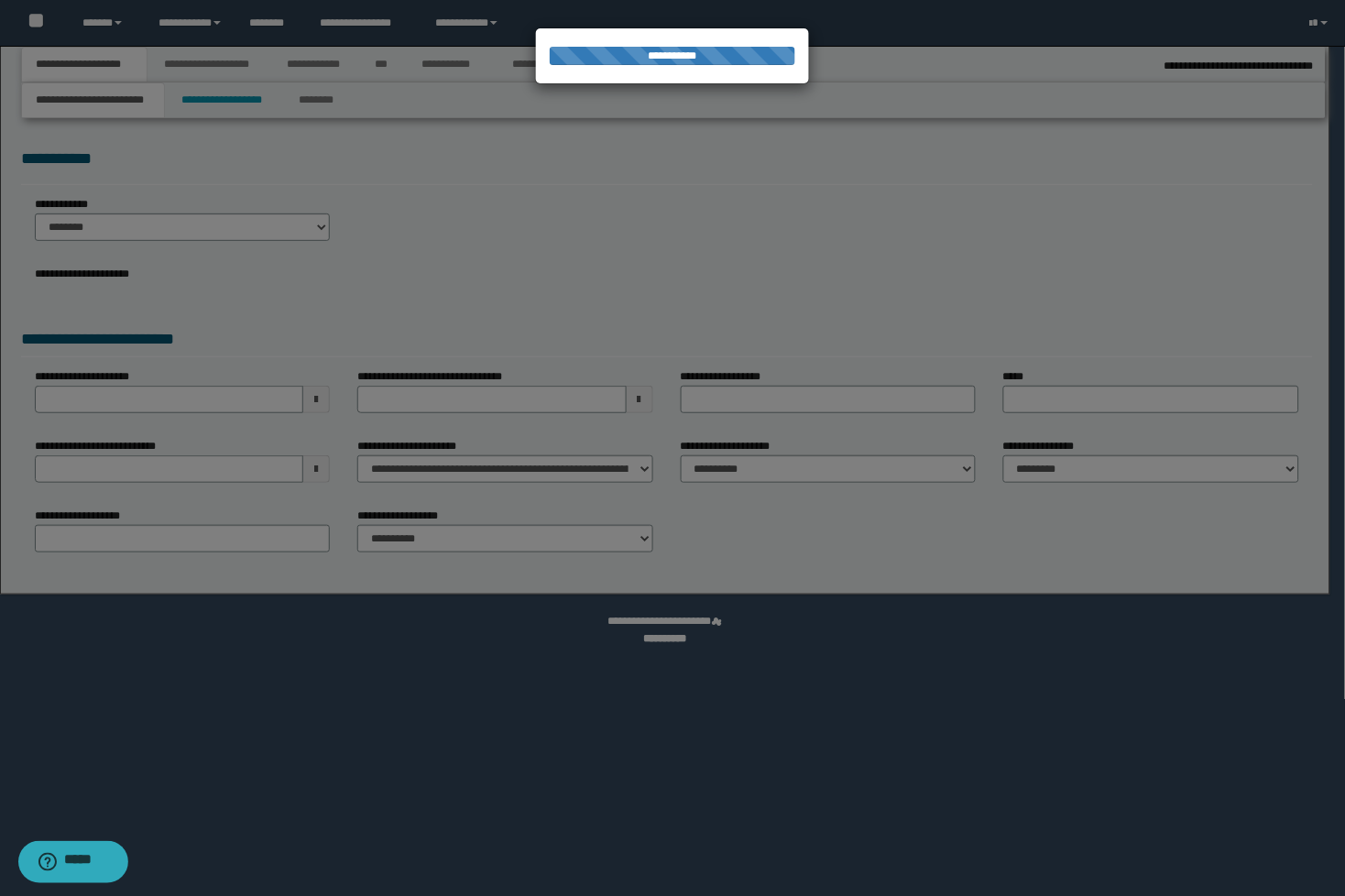 select on "**" 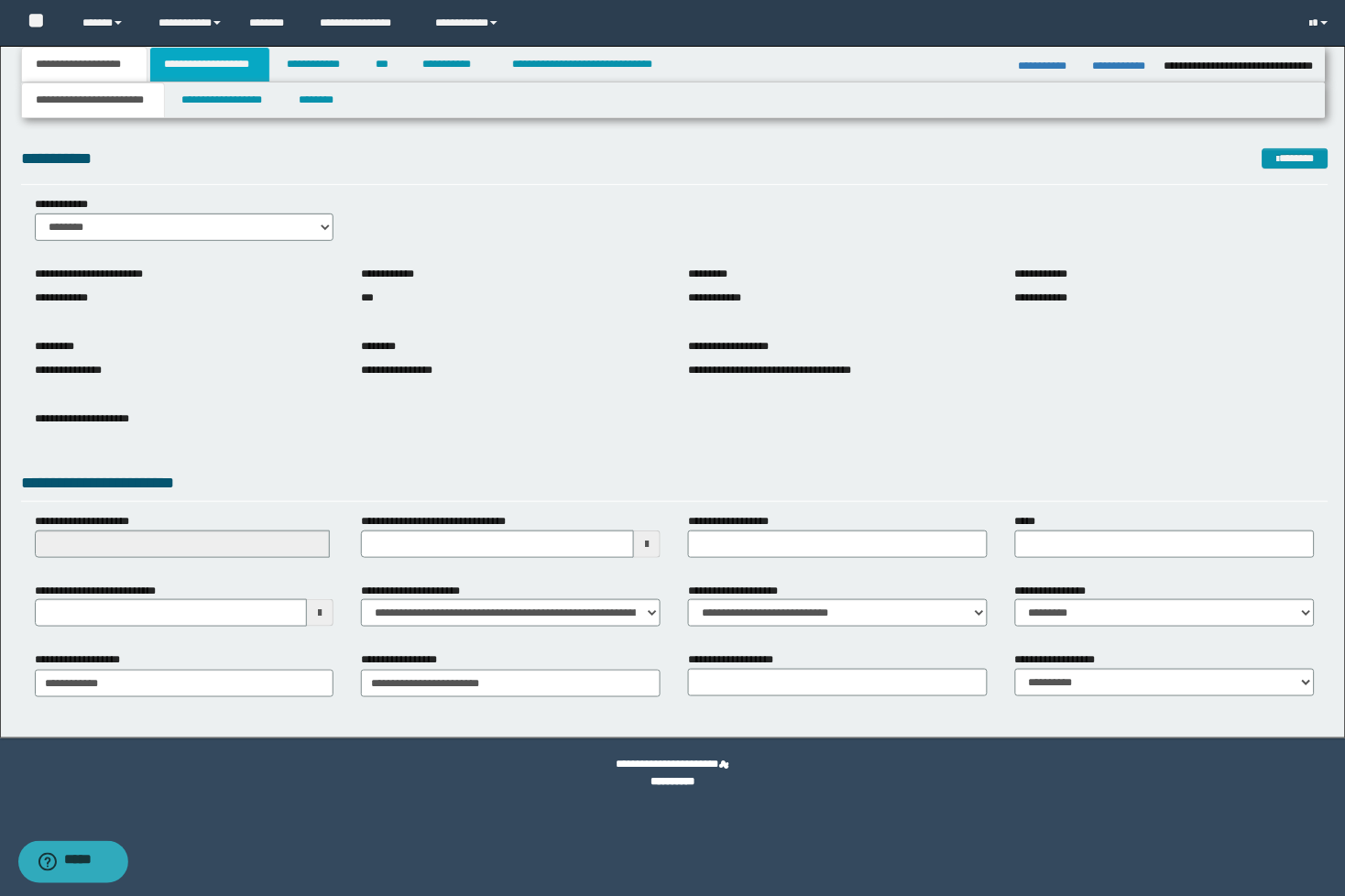 click on "**********" at bounding box center [210, 64] 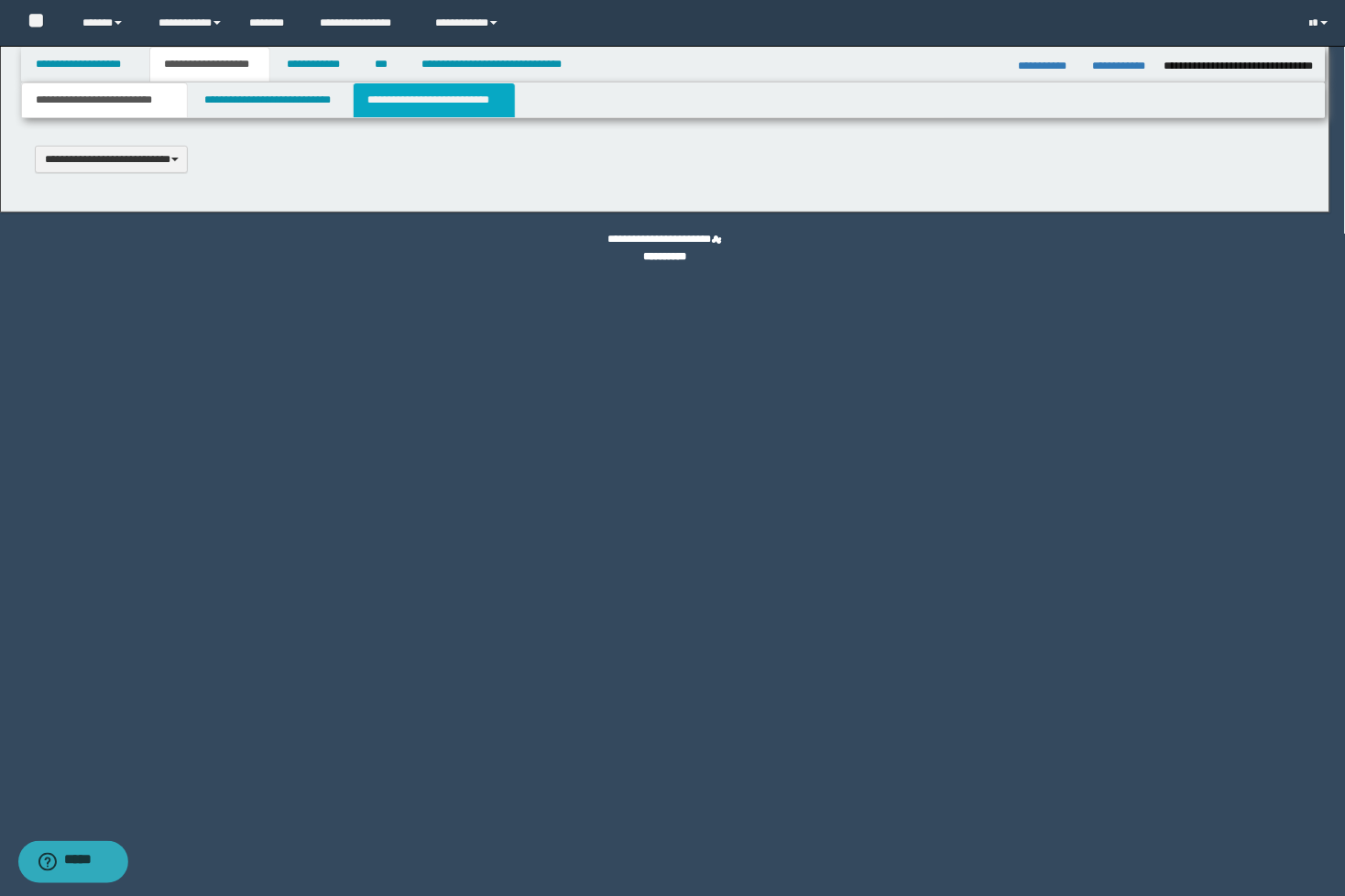 scroll, scrollTop: 0, scrollLeft: 0, axis: both 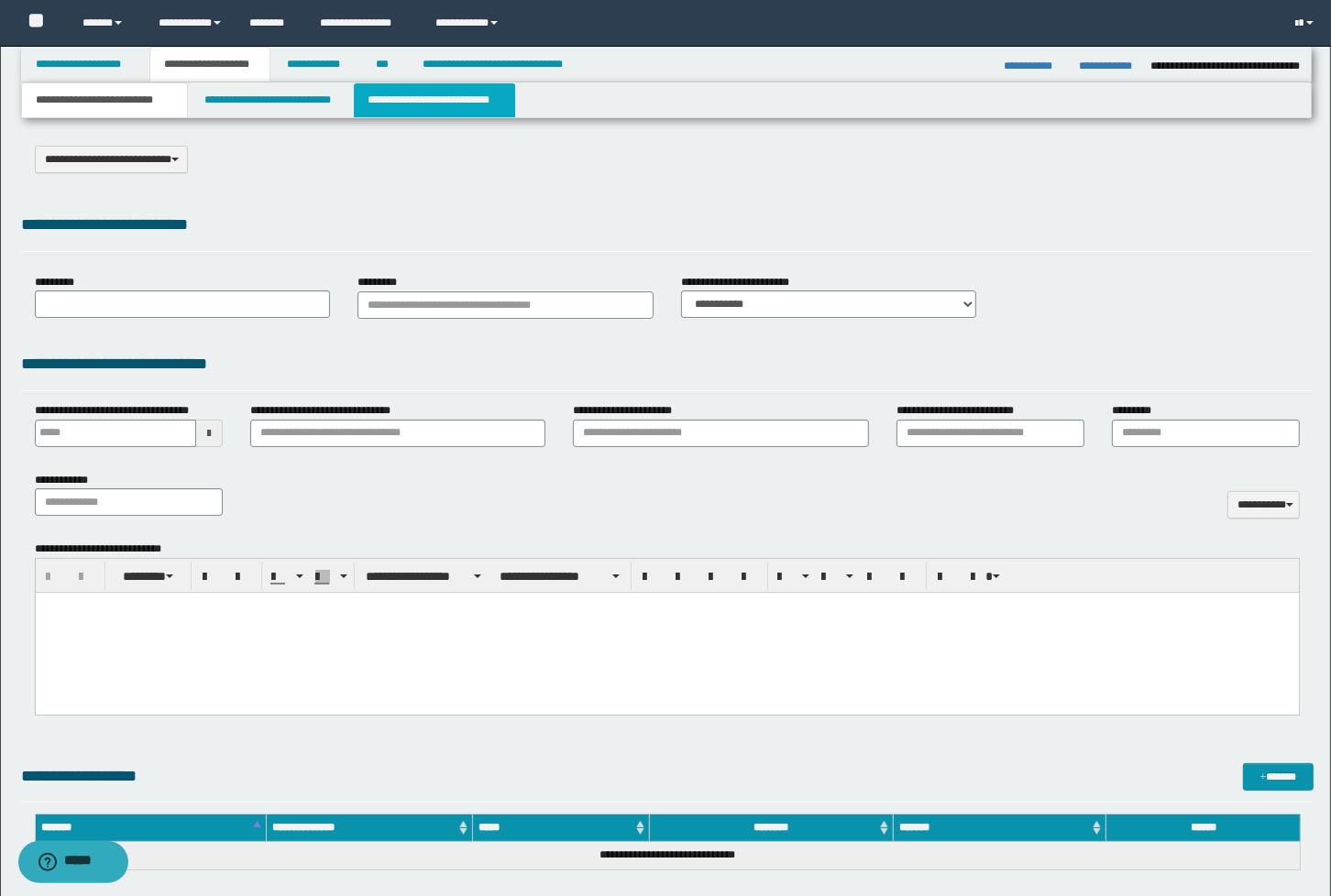 click on "**********" at bounding box center [434, 100] 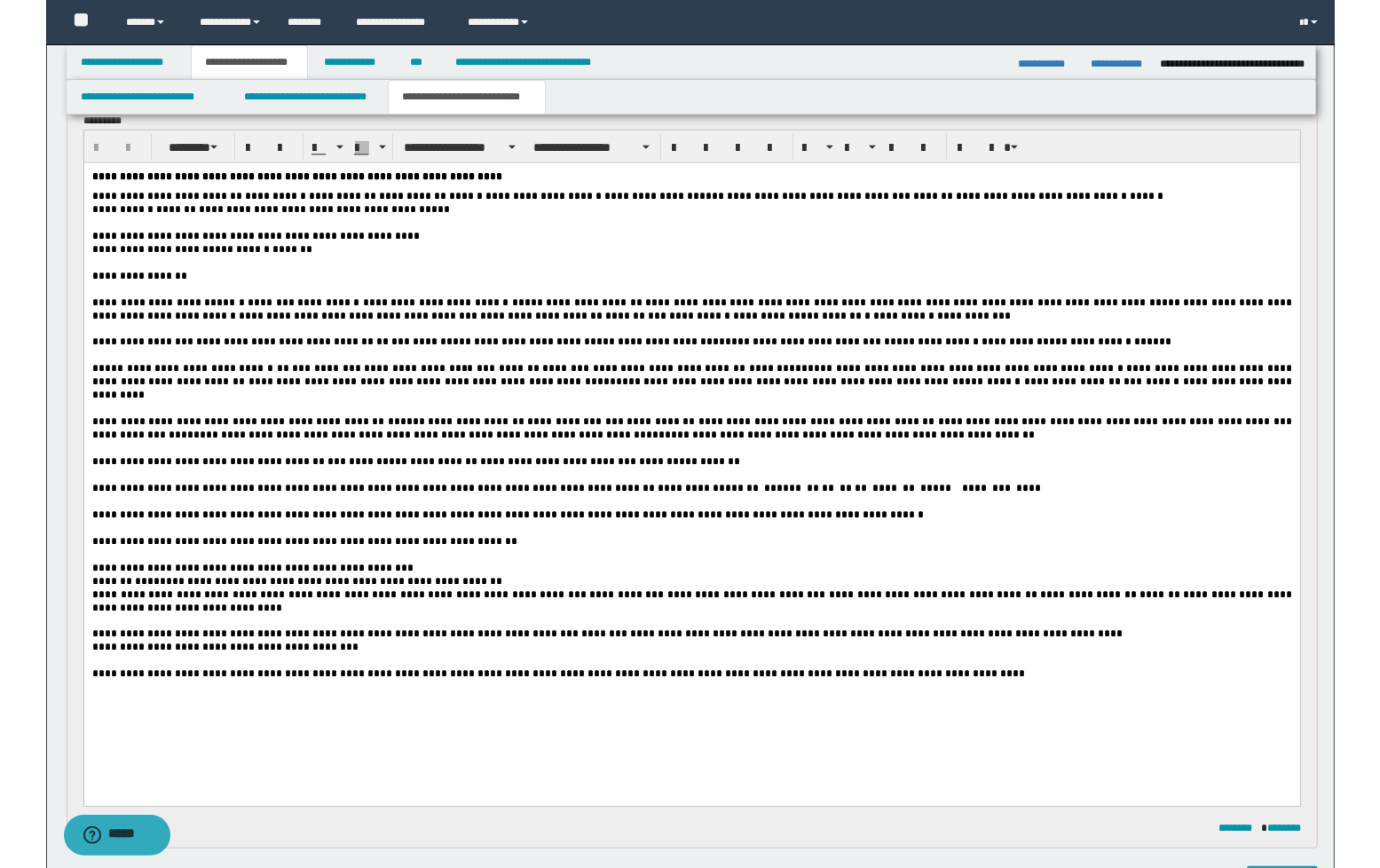 scroll, scrollTop: 788, scrollLeft: 0, axis: vertical 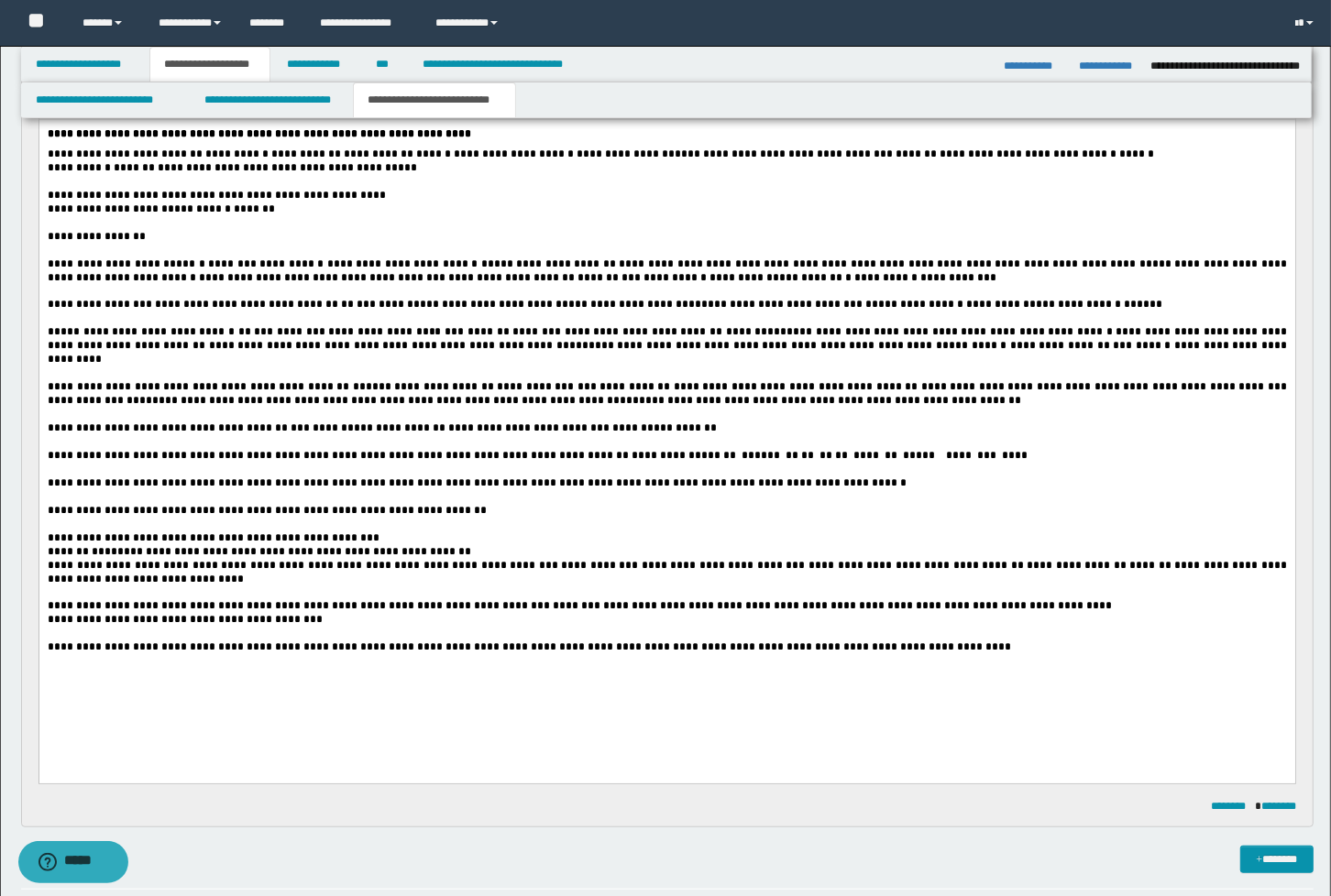 click on "*********" at bounding box center (287, 263) 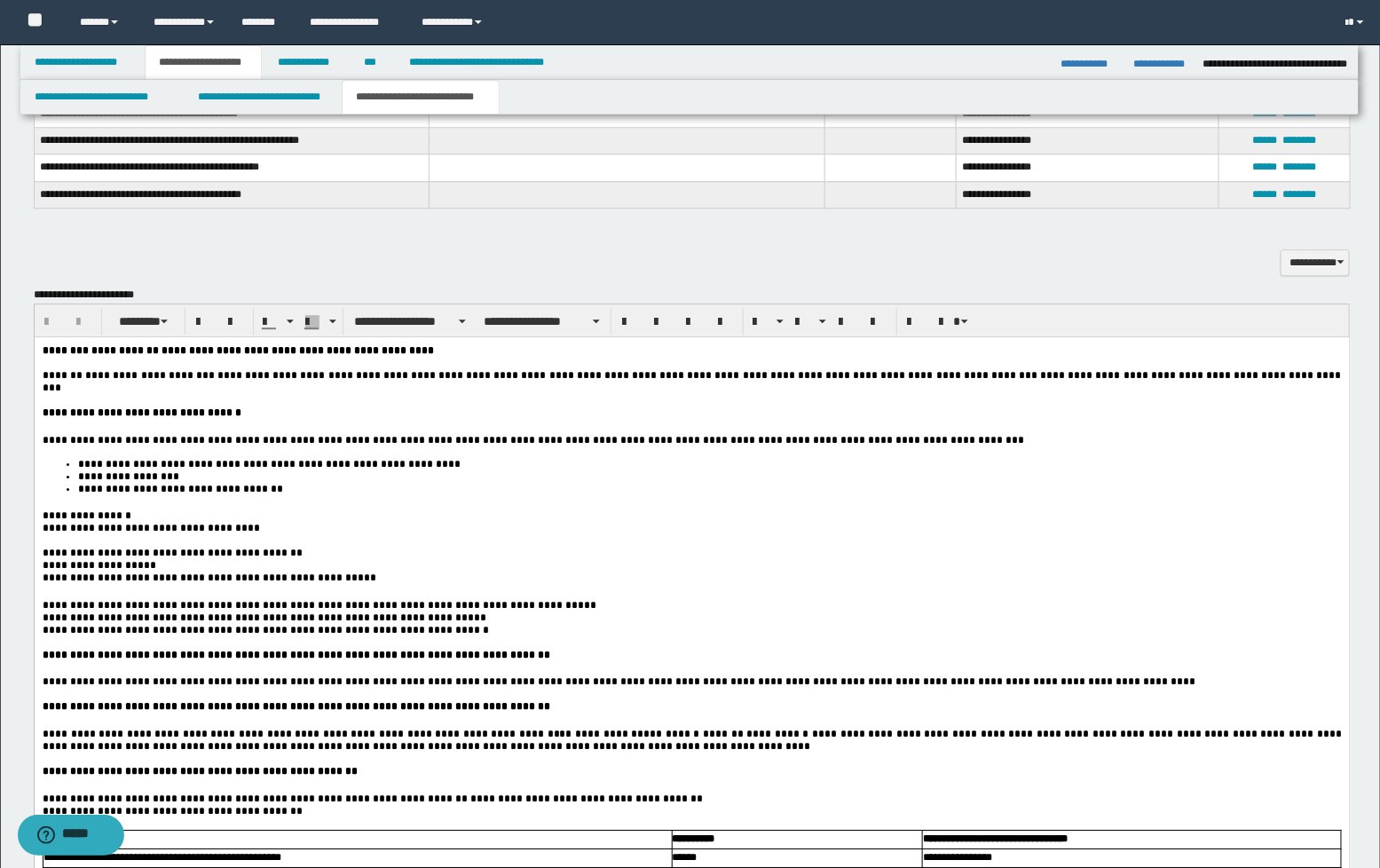 scroll, scrollTop: 1874, scrollLeft: 0, axis: vertical 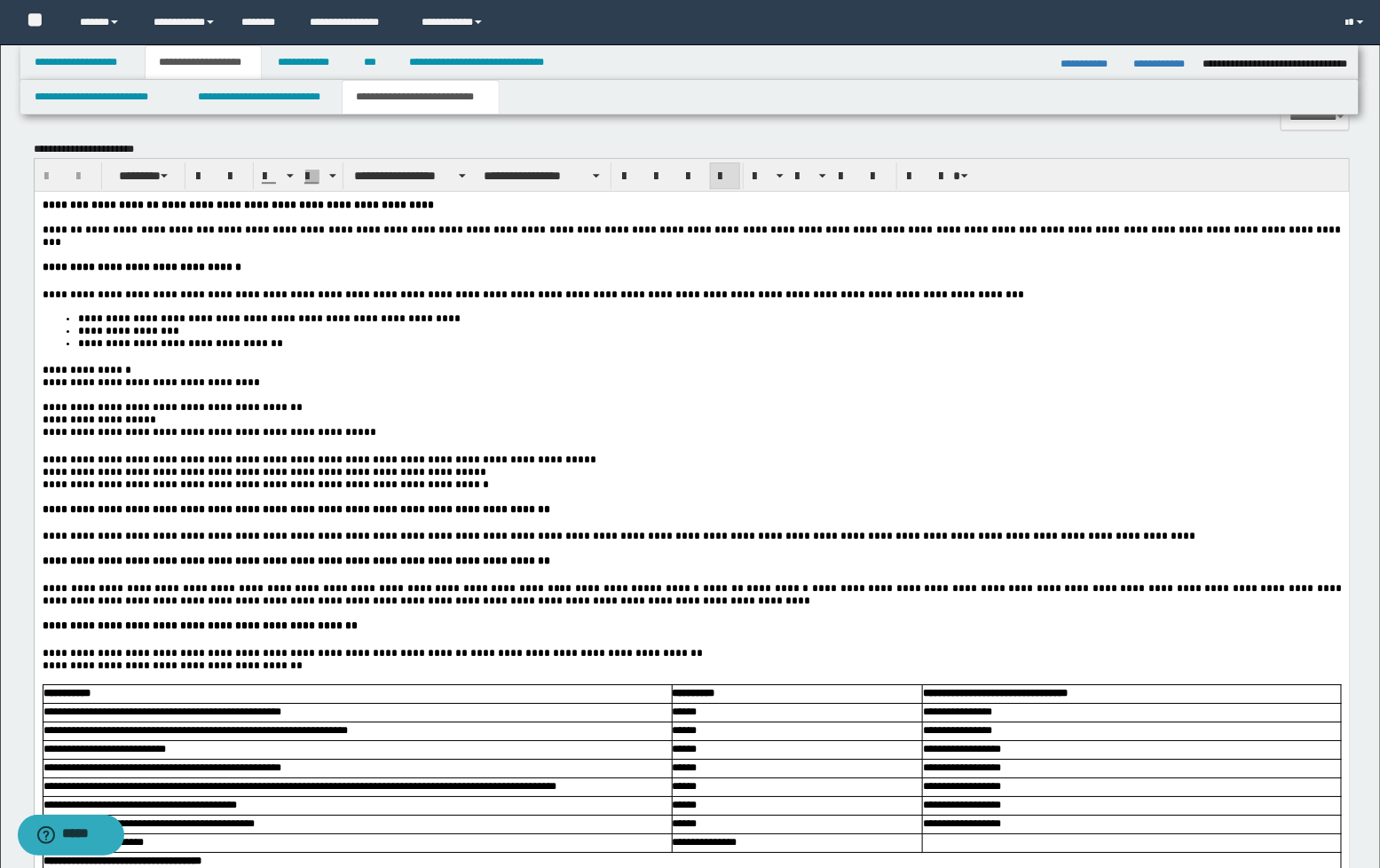 click on "**********" at bounding box center (533, 294) 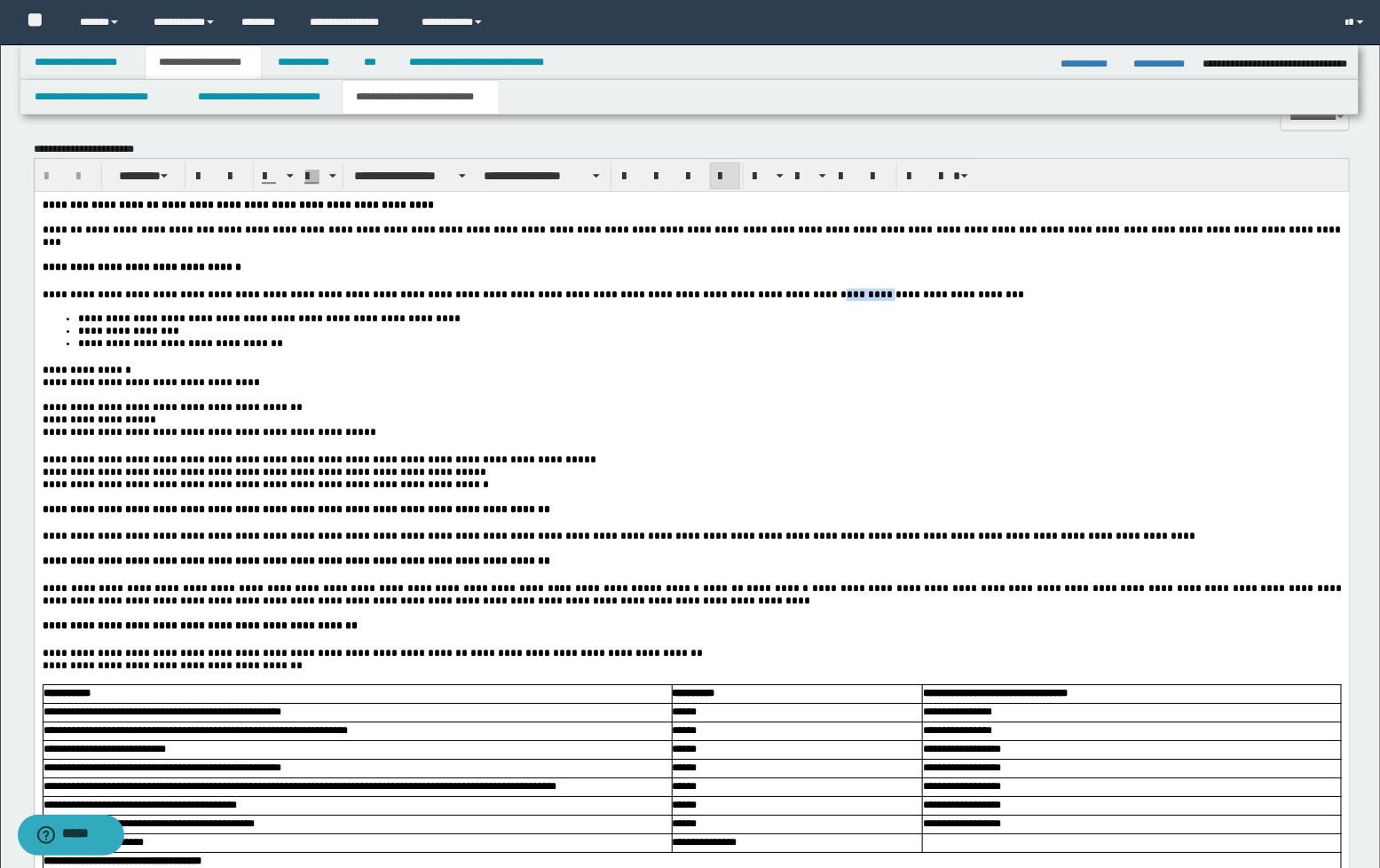 drag, startPoint x: 827, startPoint y: 295, endPoint x: 777, endPoint y: 294, distance: 50.01 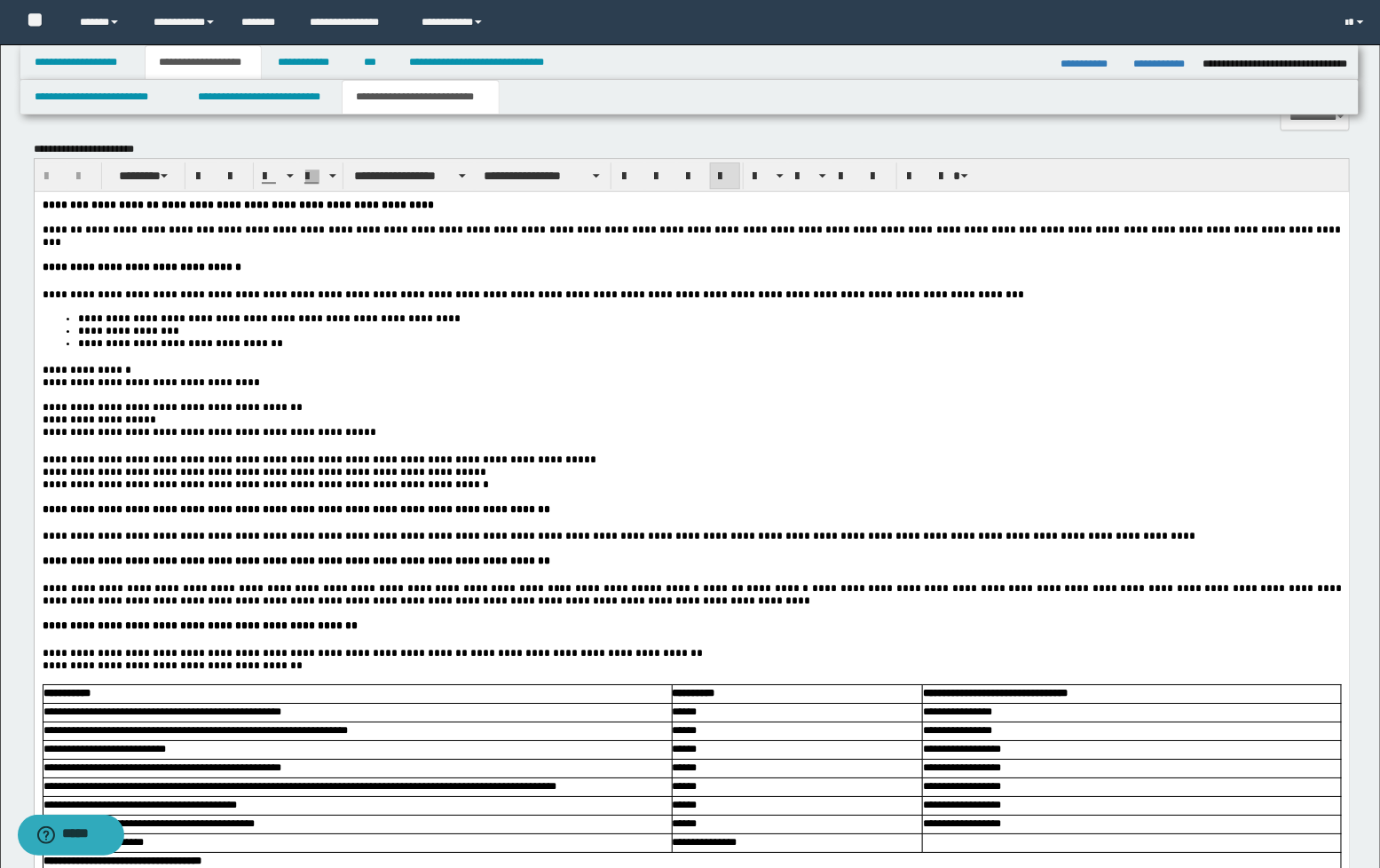 click on "**********" at bounding box center (268, 318) 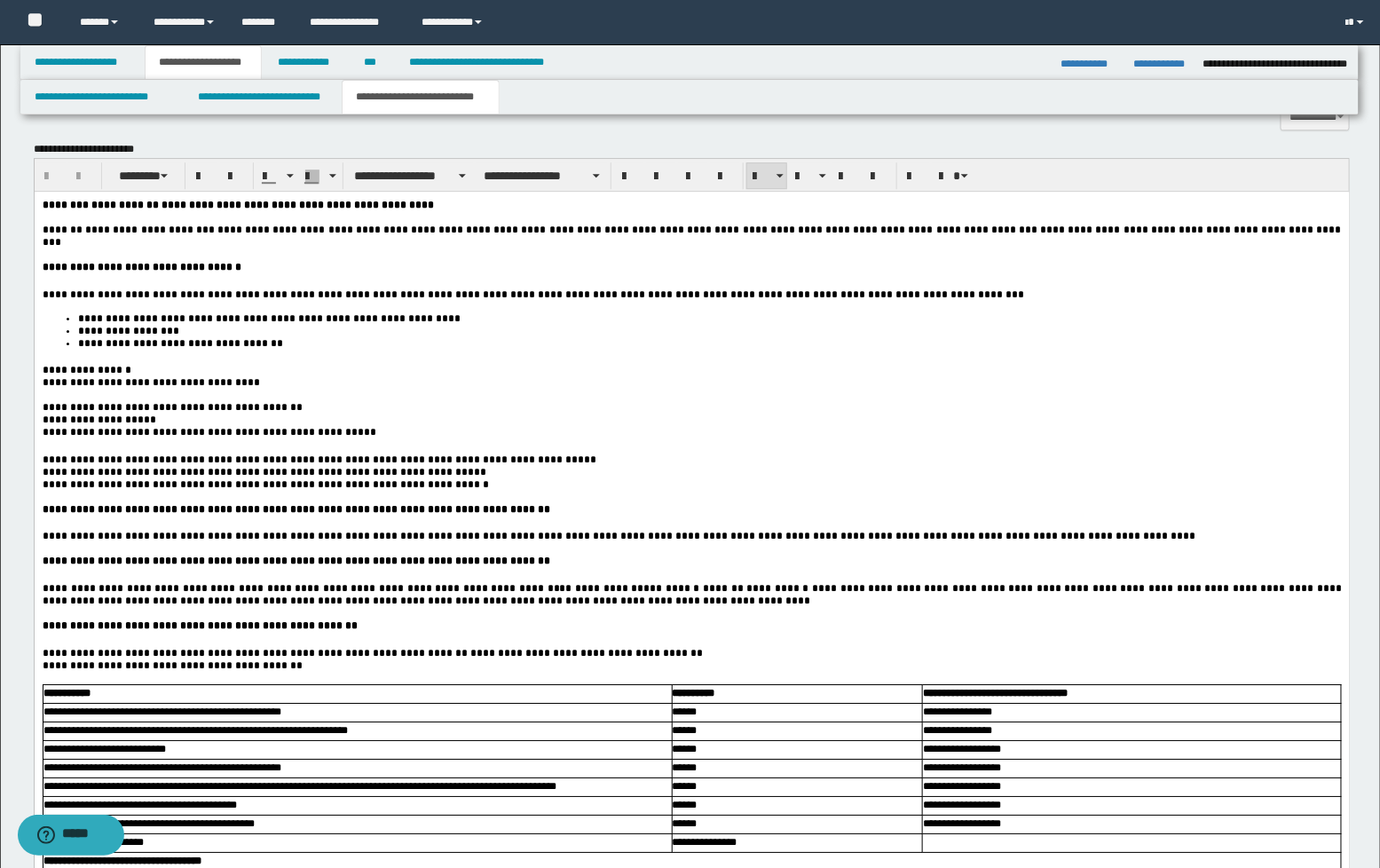 click on "**********" at bounding box center (179, 343) 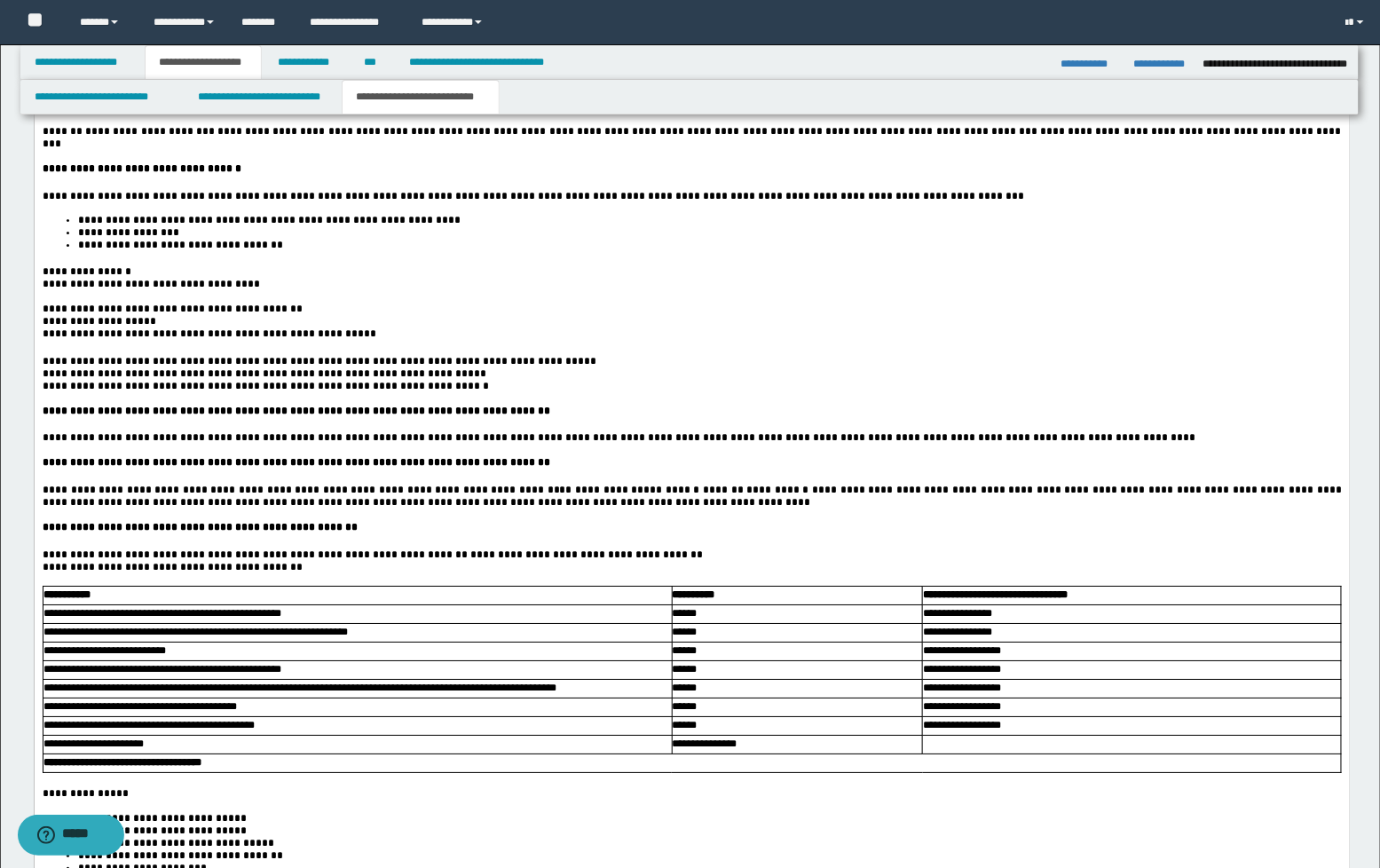 click on "**********" at bounding box center [264, 373] 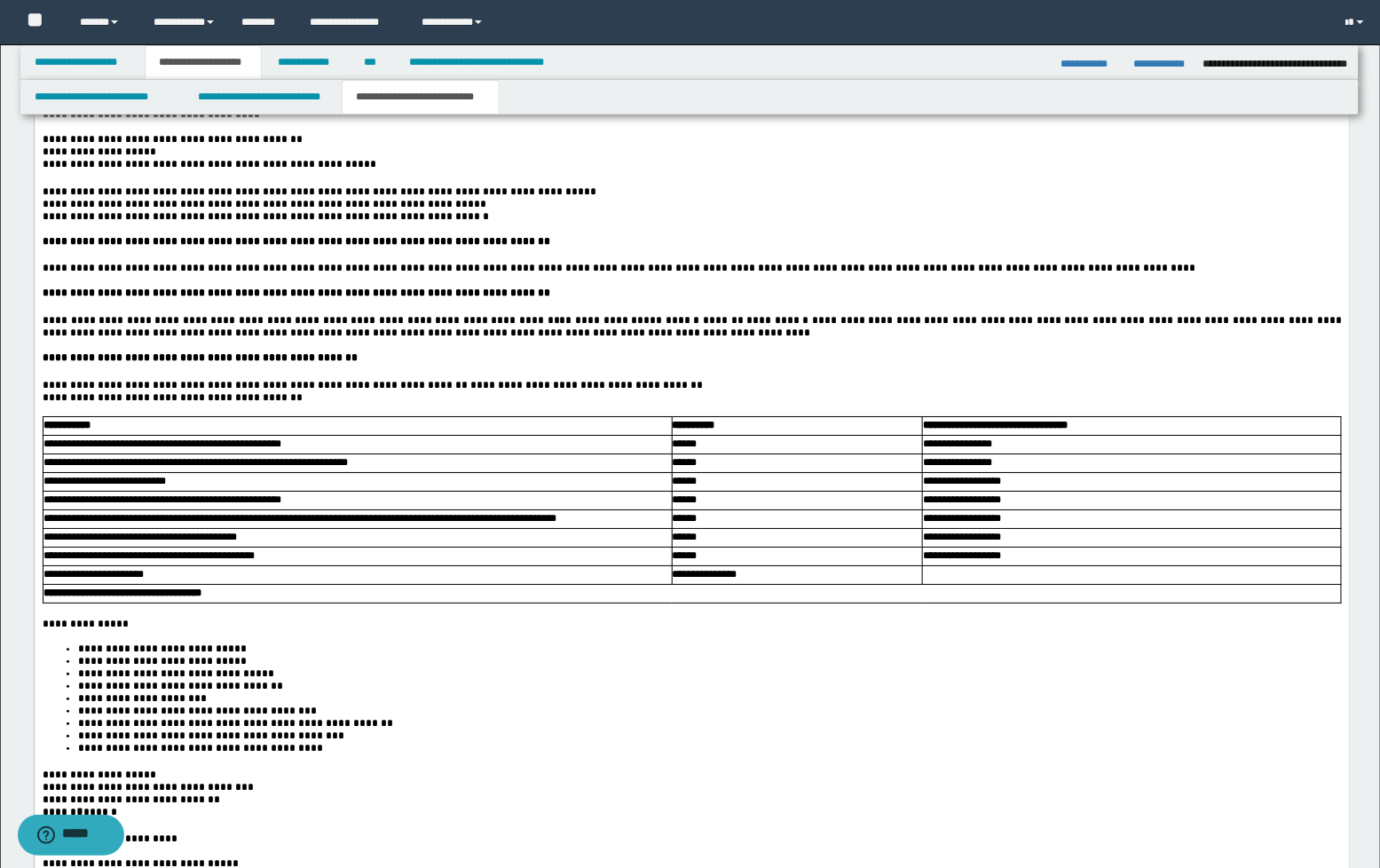 scroll, scrollTop: 2169, scrollLeft: 0, axis: vertical 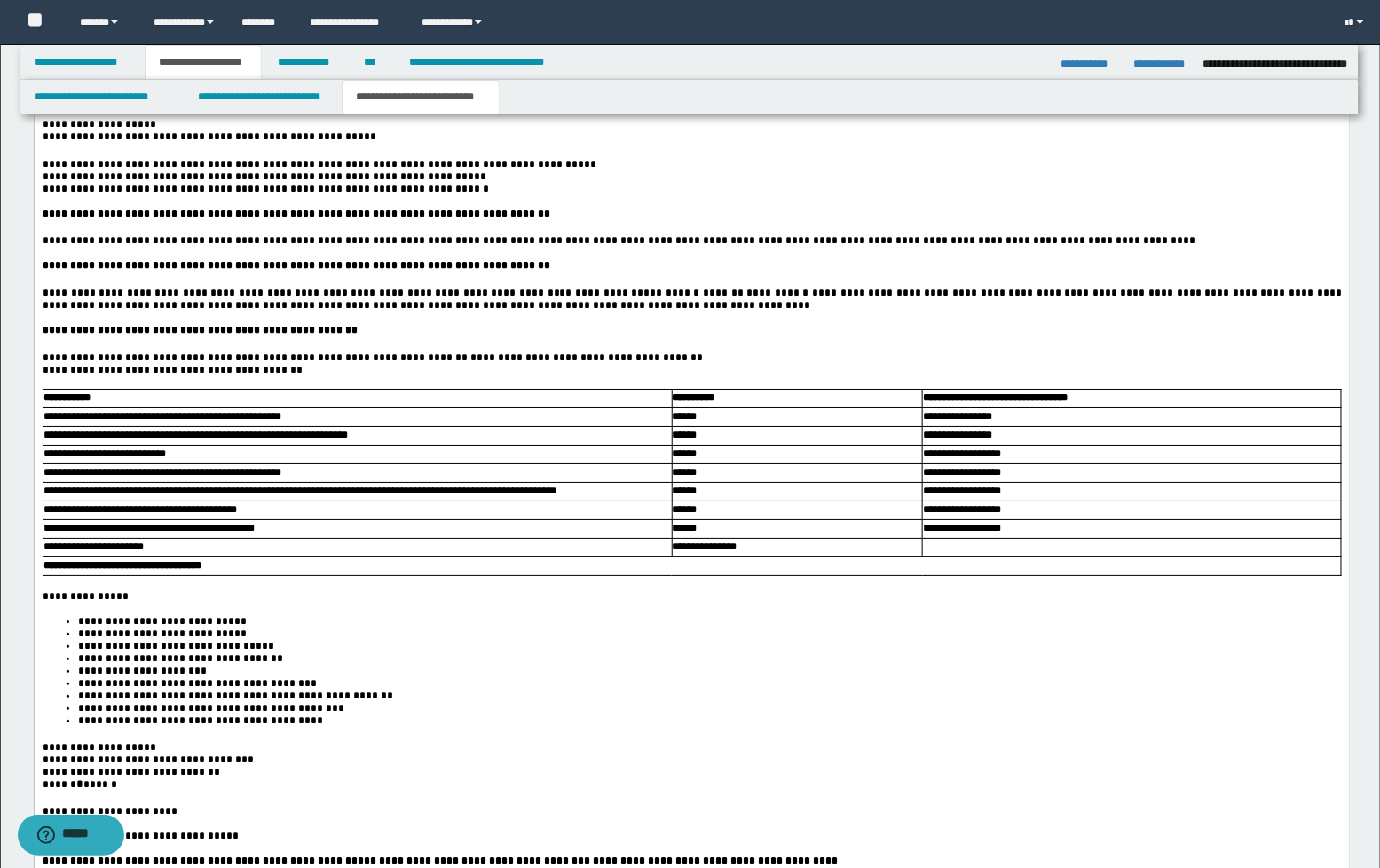click on "**********" at bounding box center (618, 241) 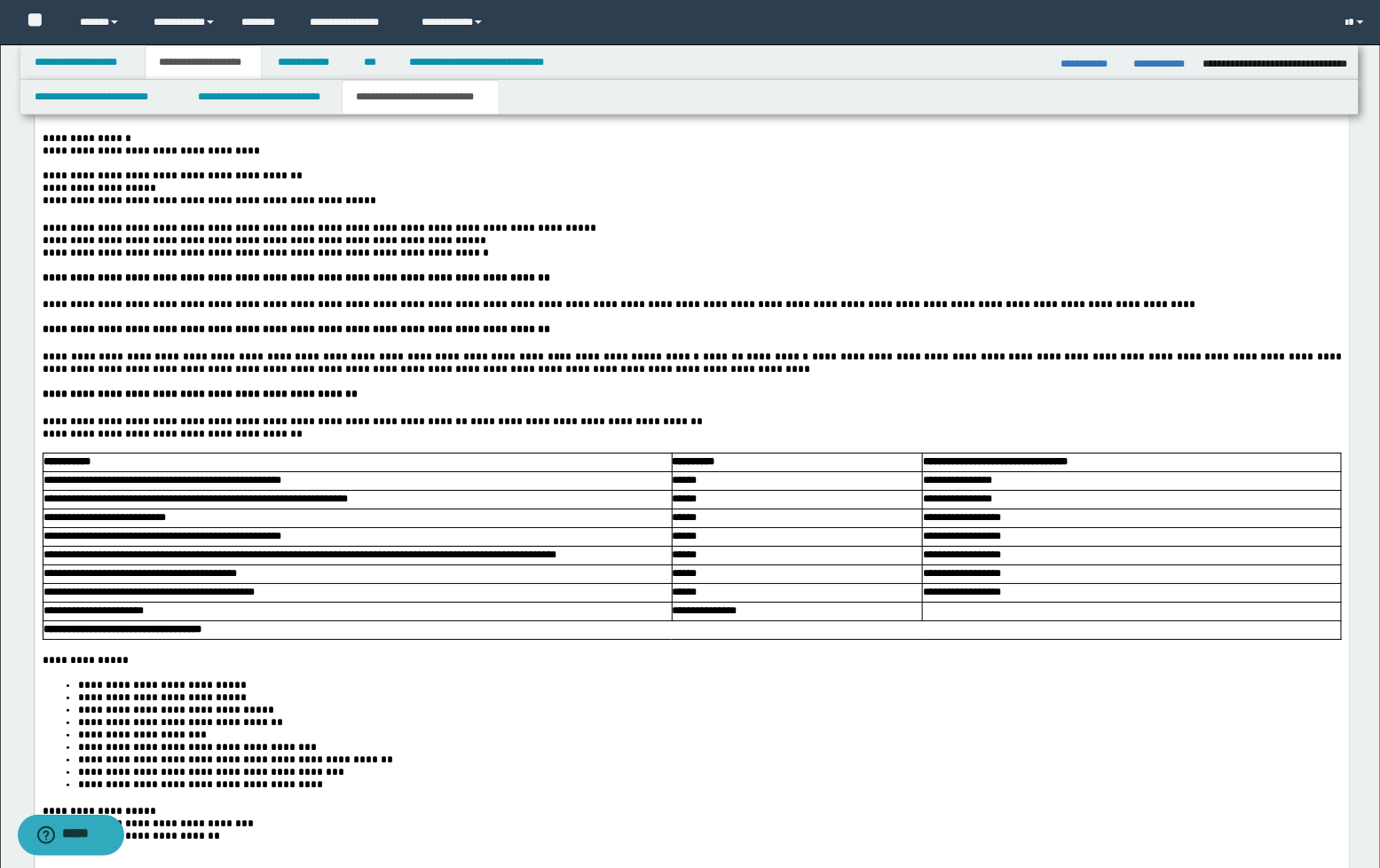 scroll, scrollTop: 2071, scrollLeft: 0, axis: vertical 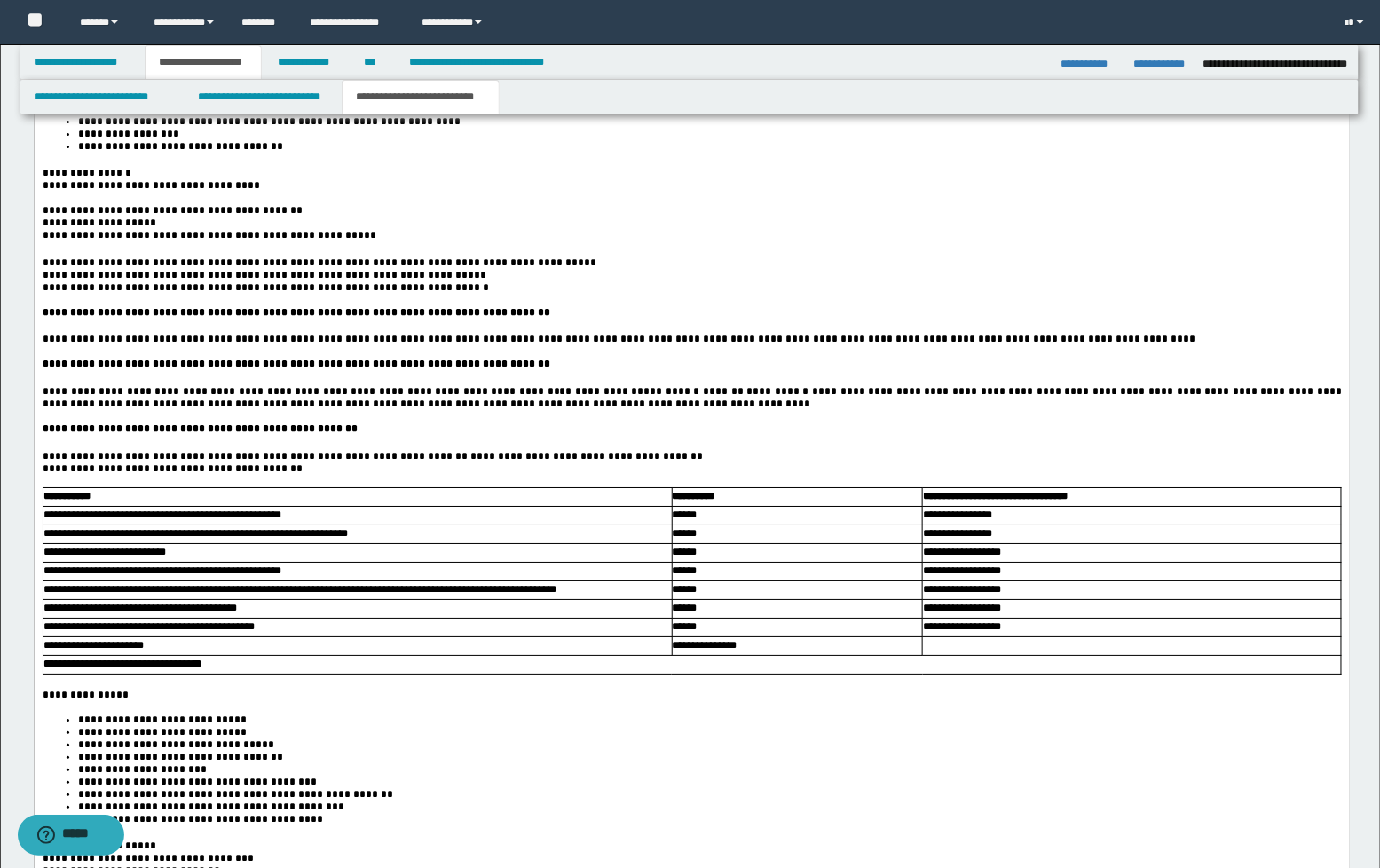 click on "**********" at bounding box center (353, 391) 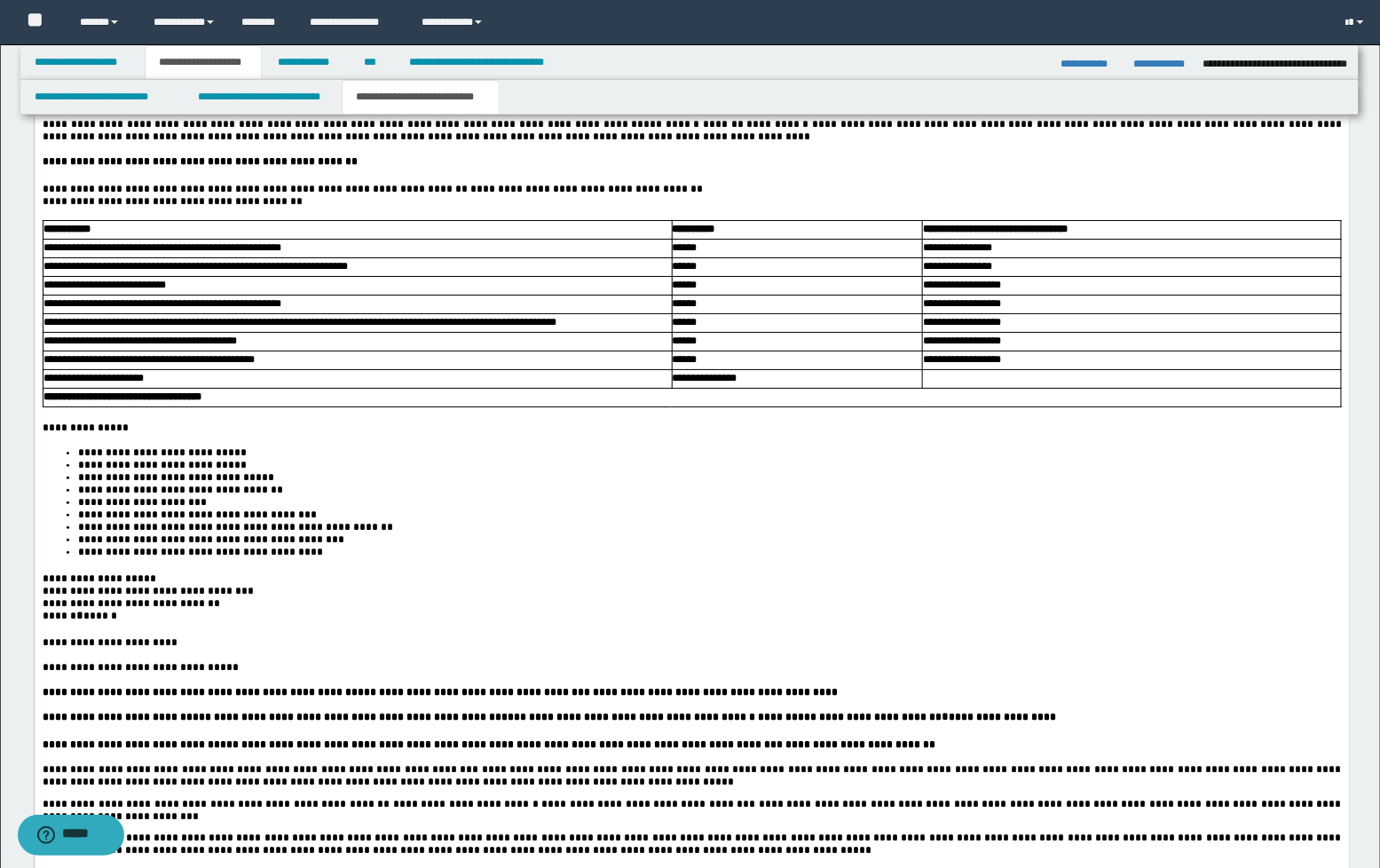 scroll, scrollTop: 2366, scrollLeft: 0, axis: vertical 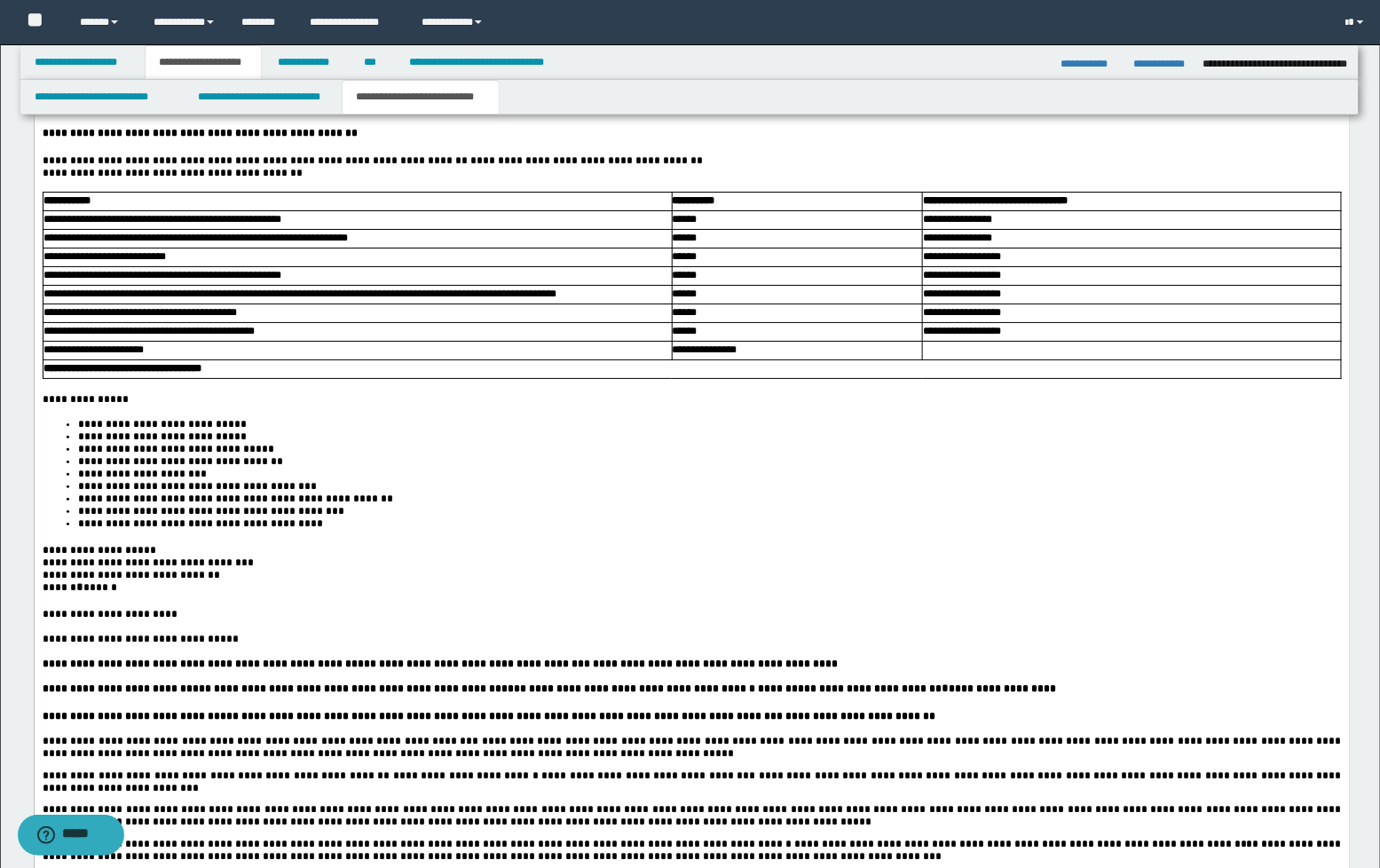 click on "**********" at bounding box center (248, 161) 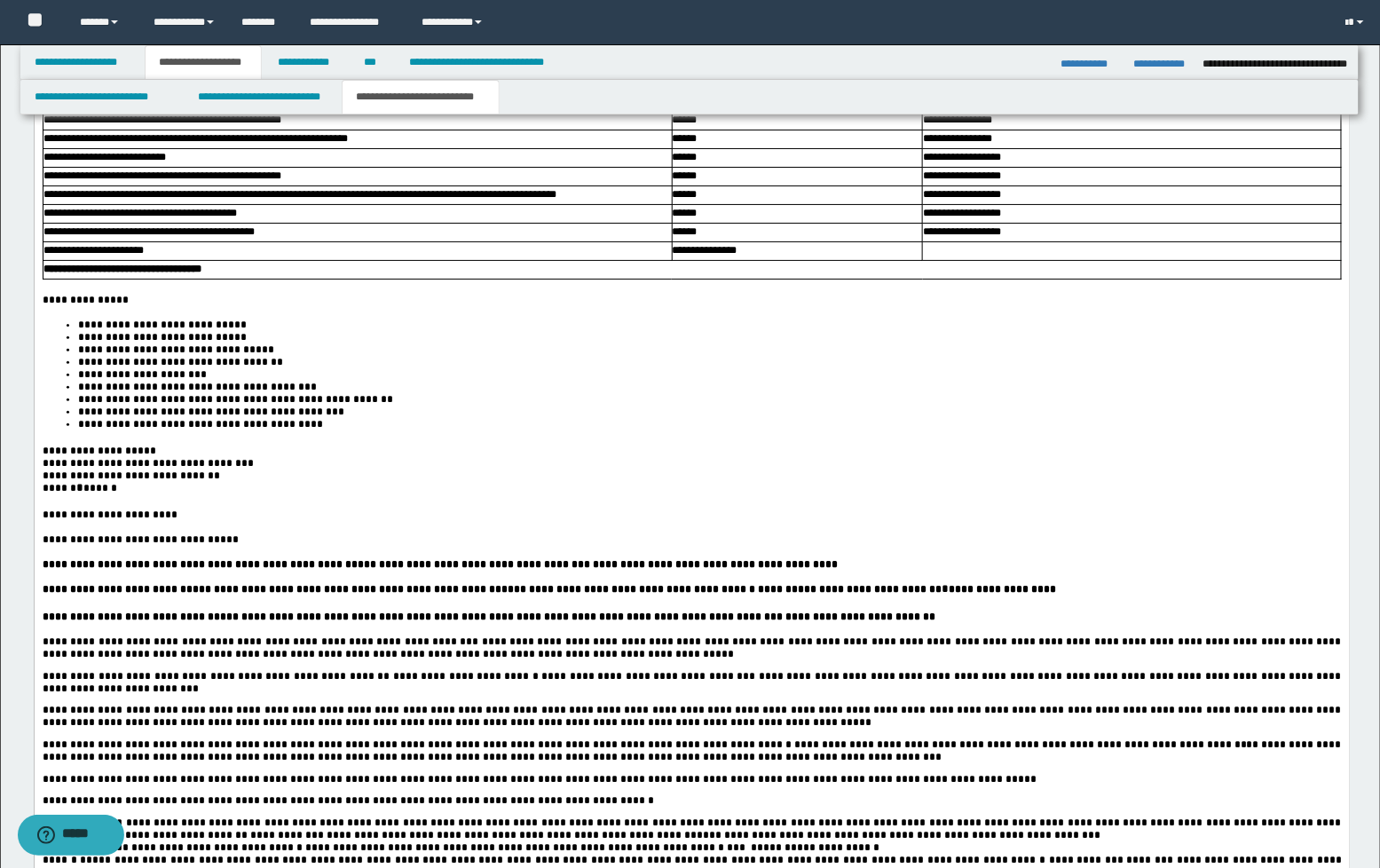 scroll, scrollTop: 2465, scrollLeft: 0, axis: vertical 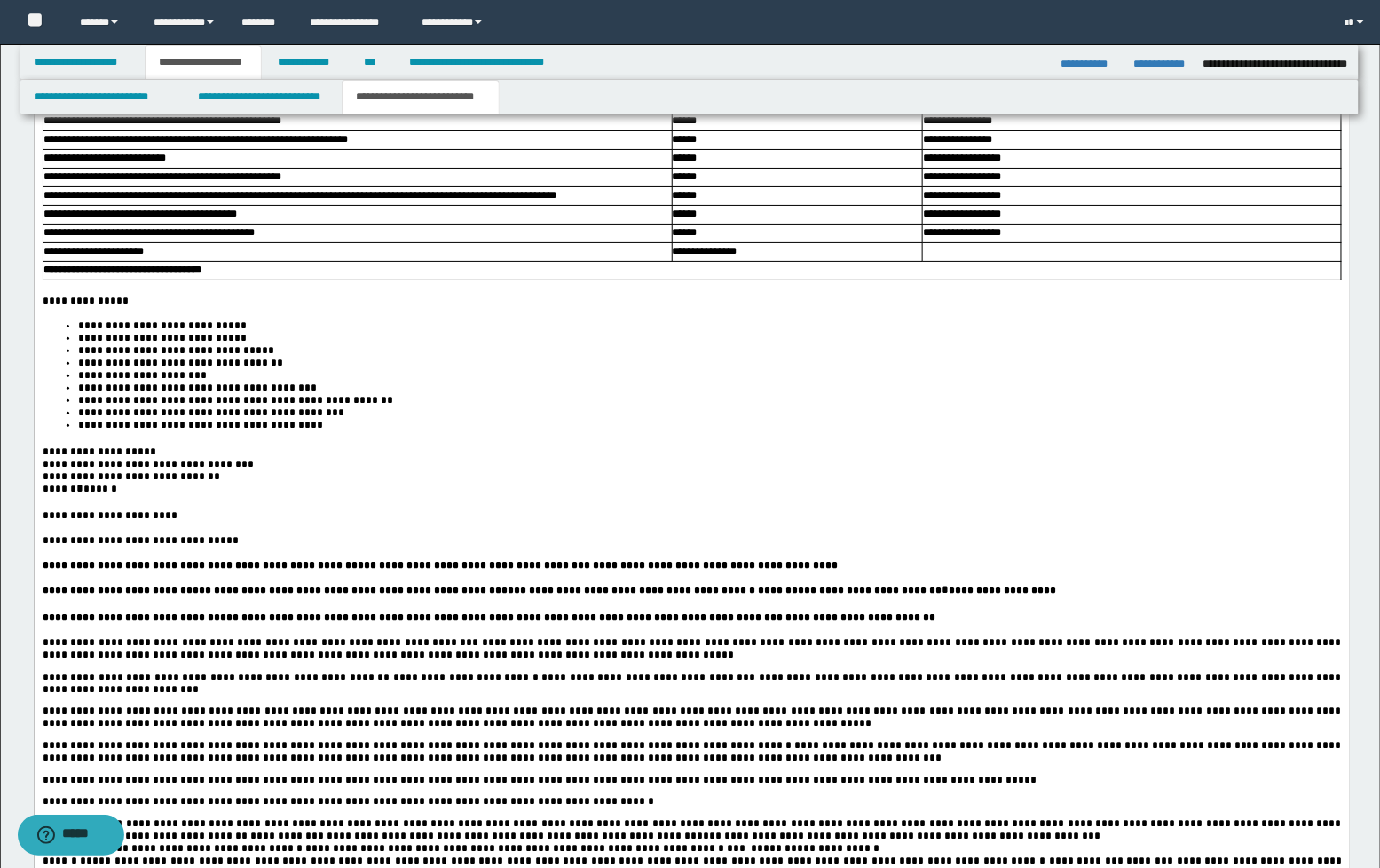 click on "******" at bounding box center (684, 121) 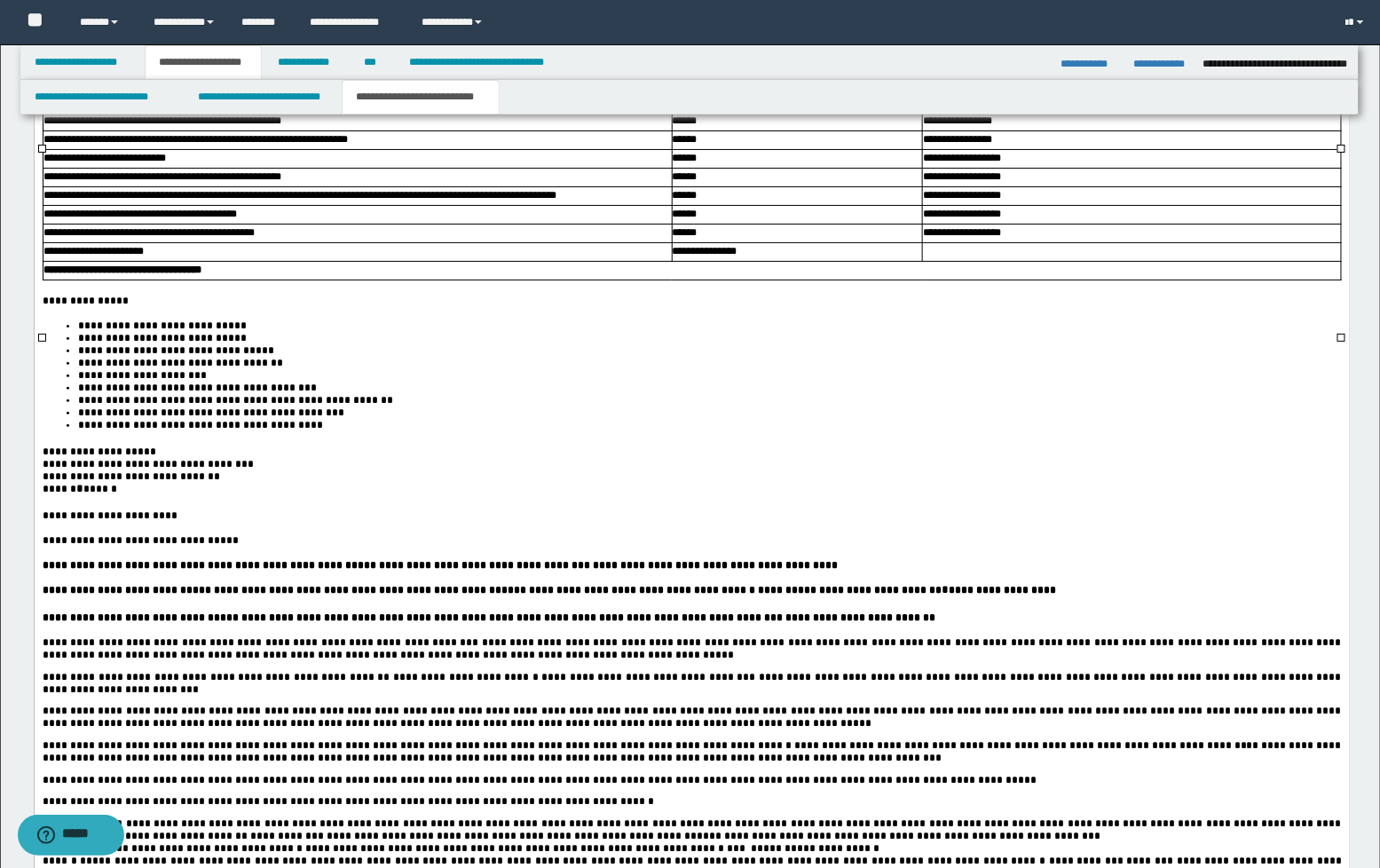 click on "******" at bounding box center (684, 158) 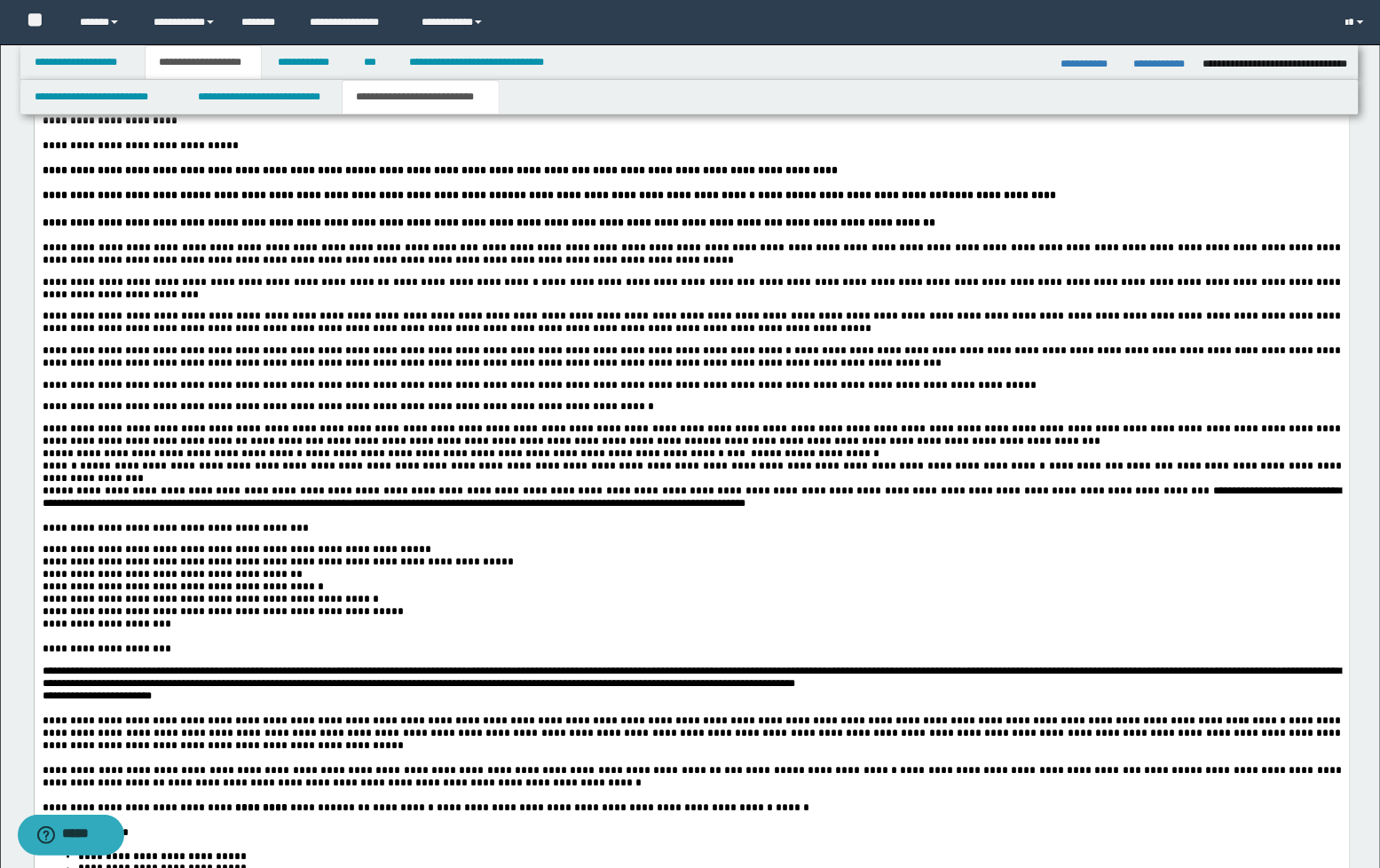 scroll, scrollTop: 3057, scrollLeft: 0, axis: vertical 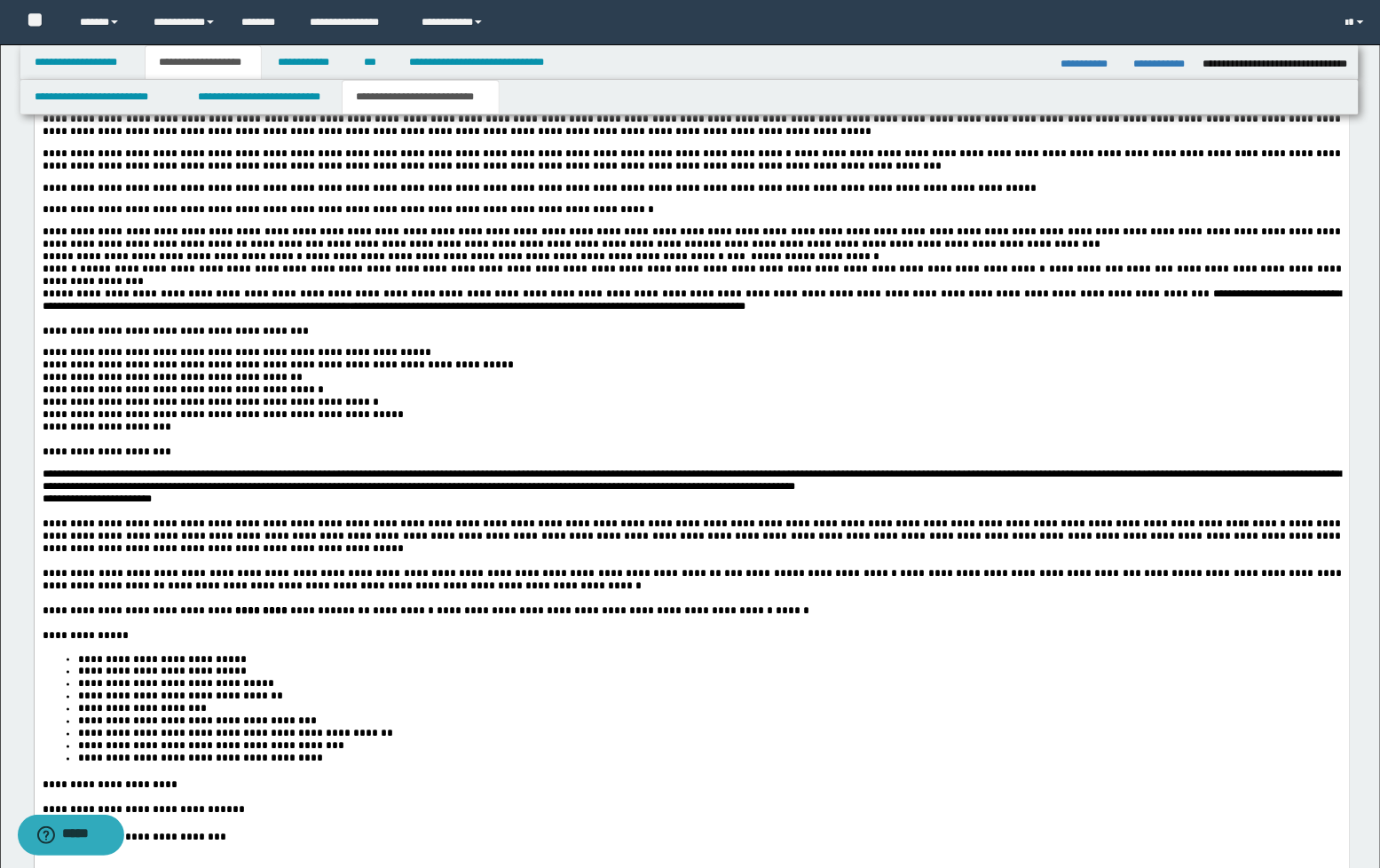 click on "**********" at bounding box center [899, 245] 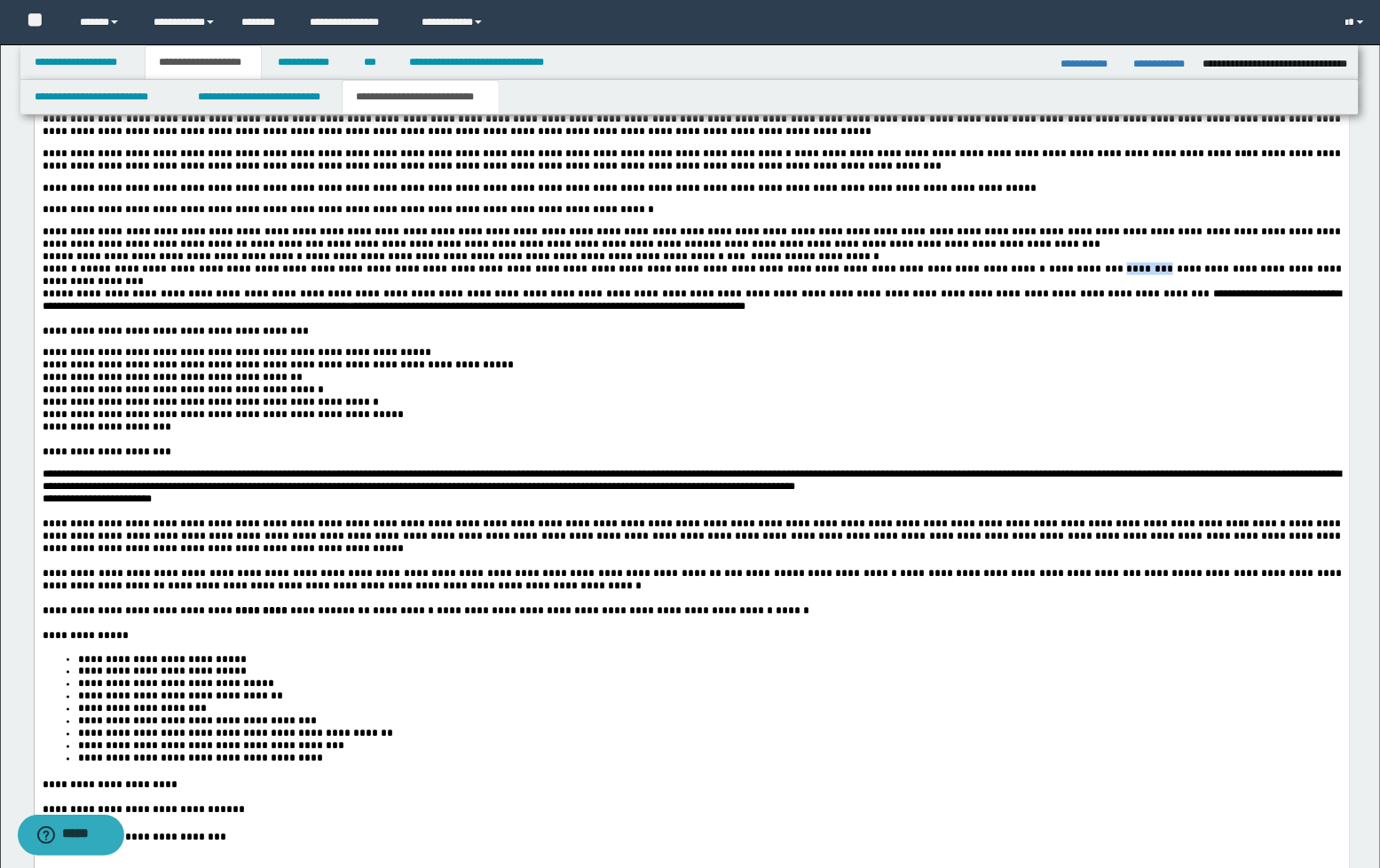 type 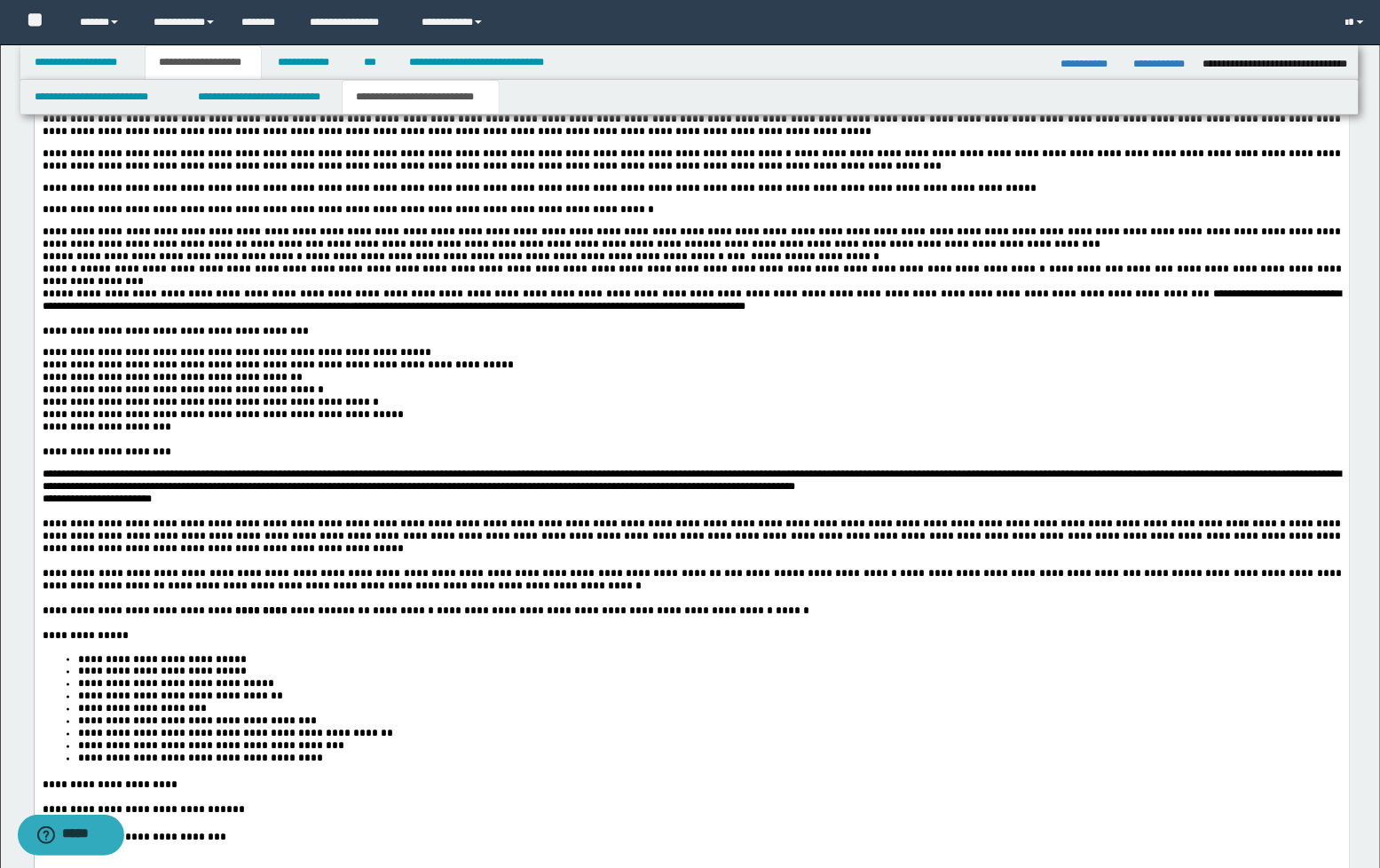 click on "**********" at bounding box center [692, 276] 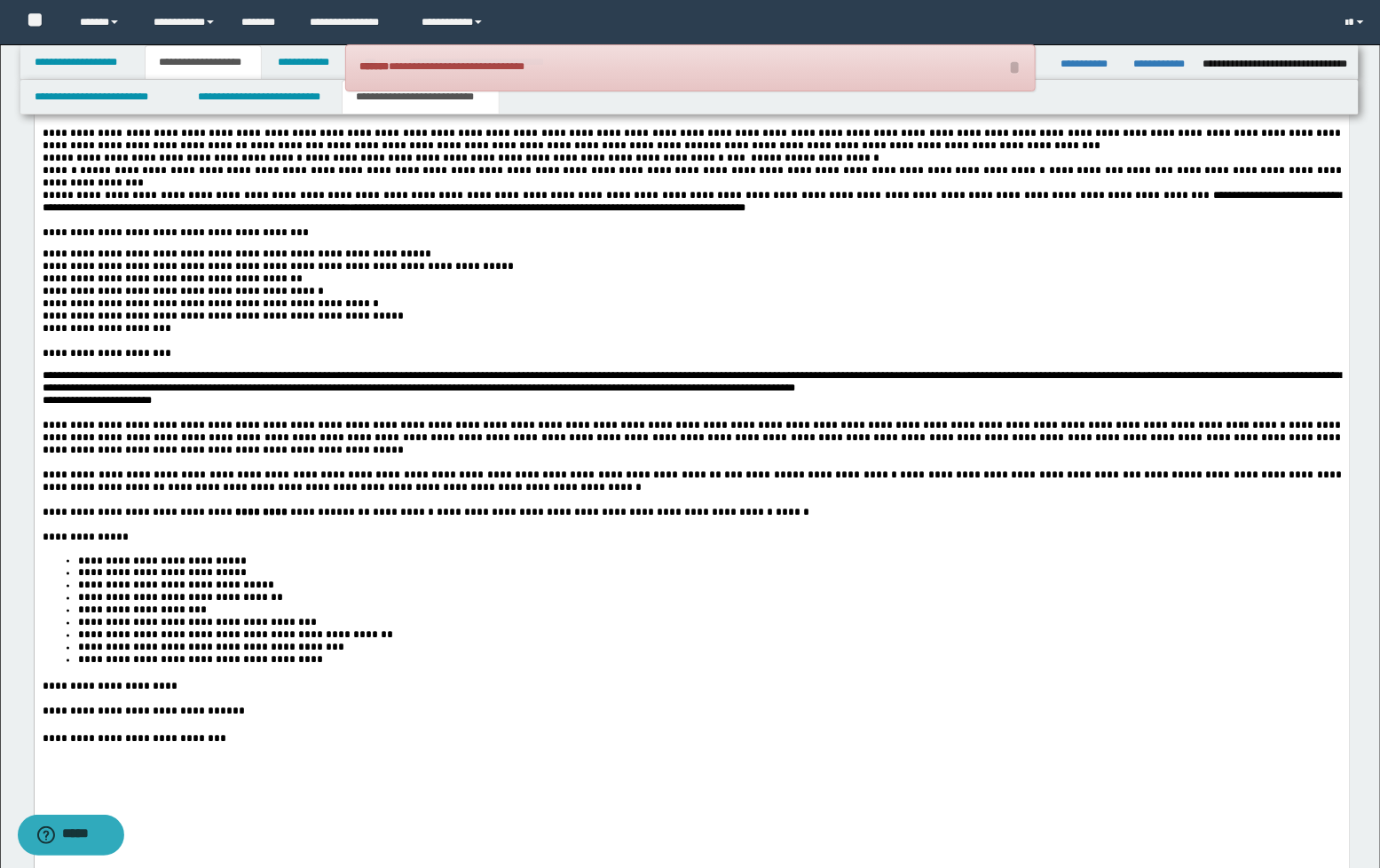 scroll, scrollTop: 3254, scrollLeft: 0, axis: vertical 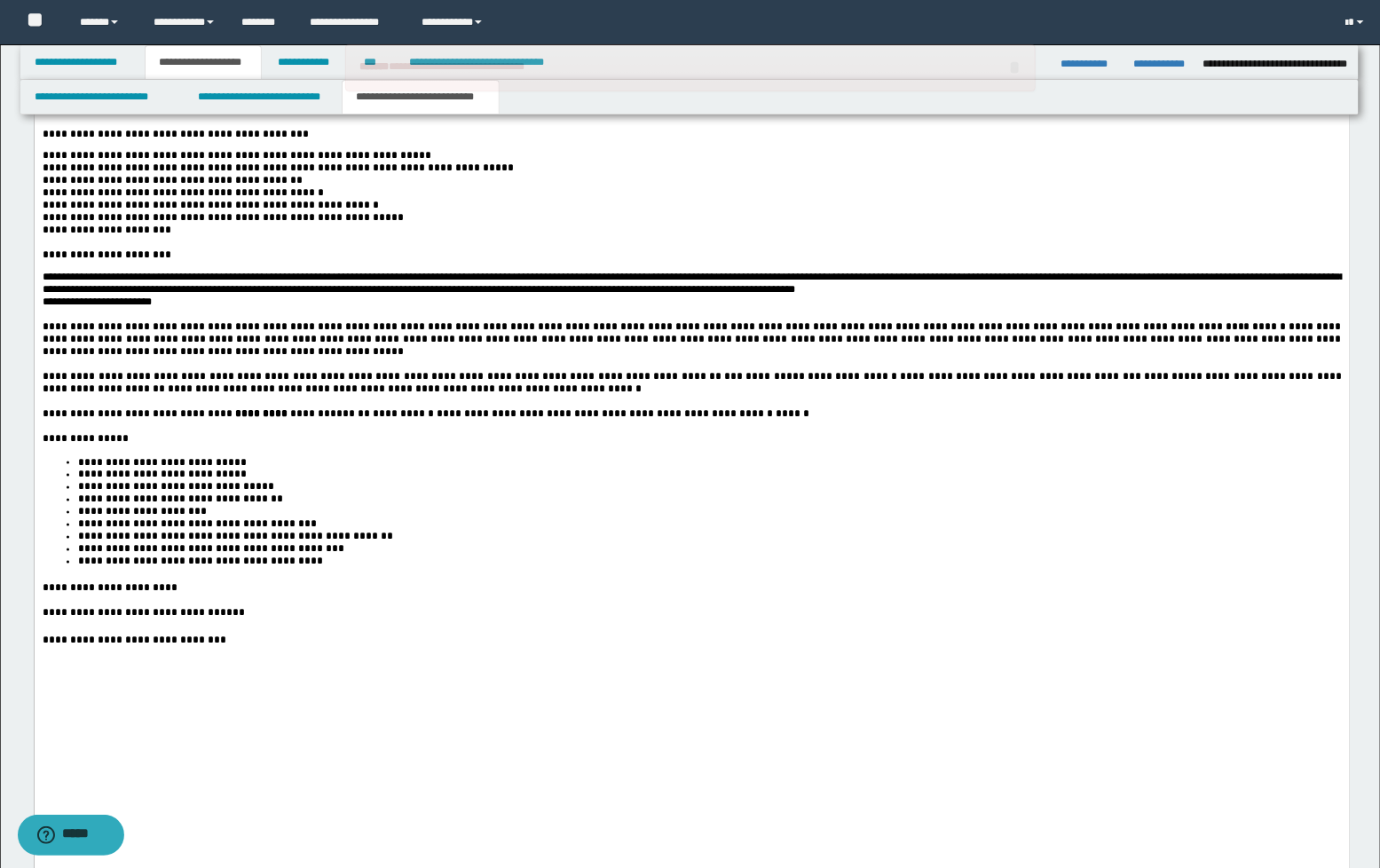 click on "**********" at bounding box center (691, 303) 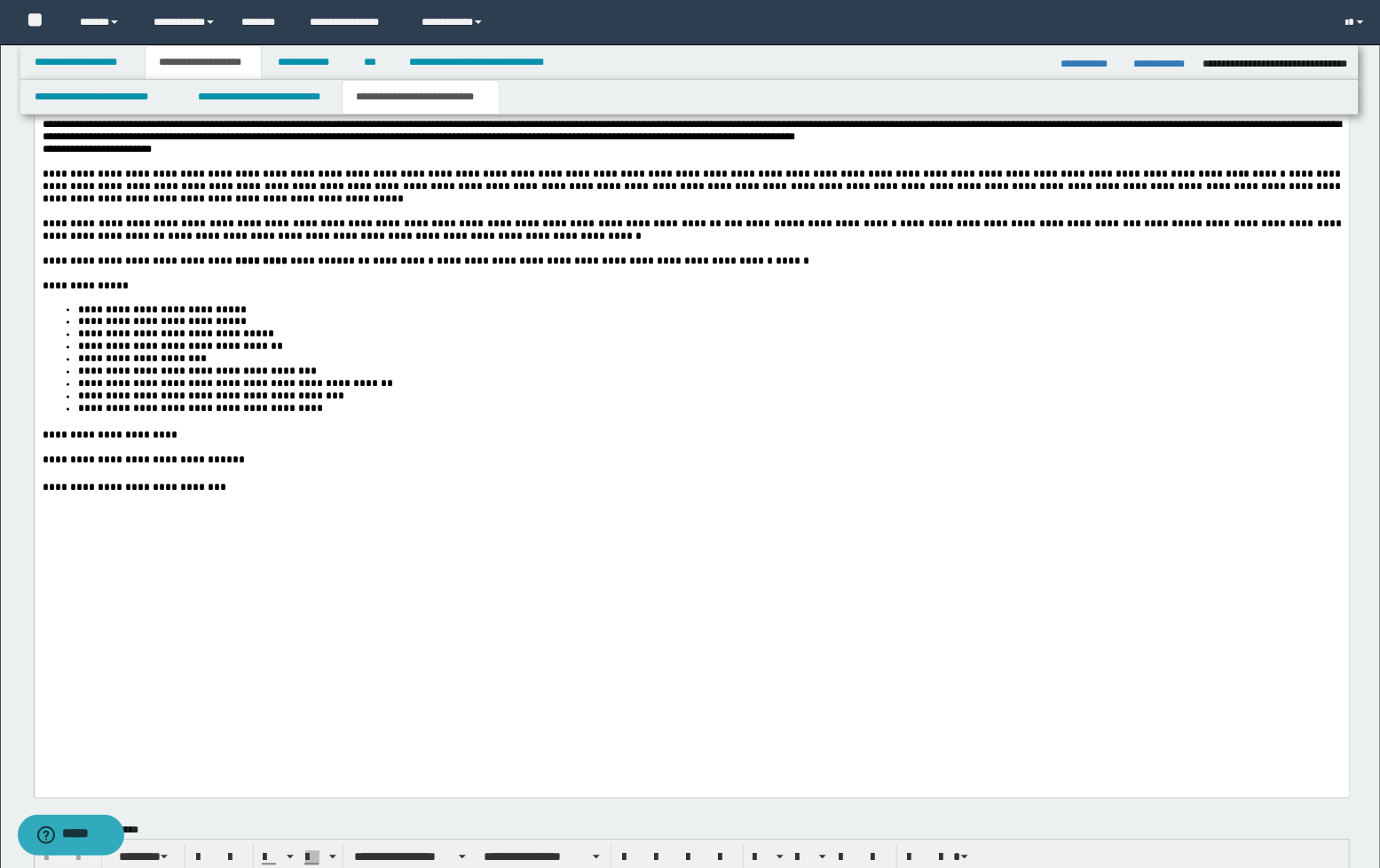 scroll, scrollTop: 3451, scrollLeft: 0, axis: vertical 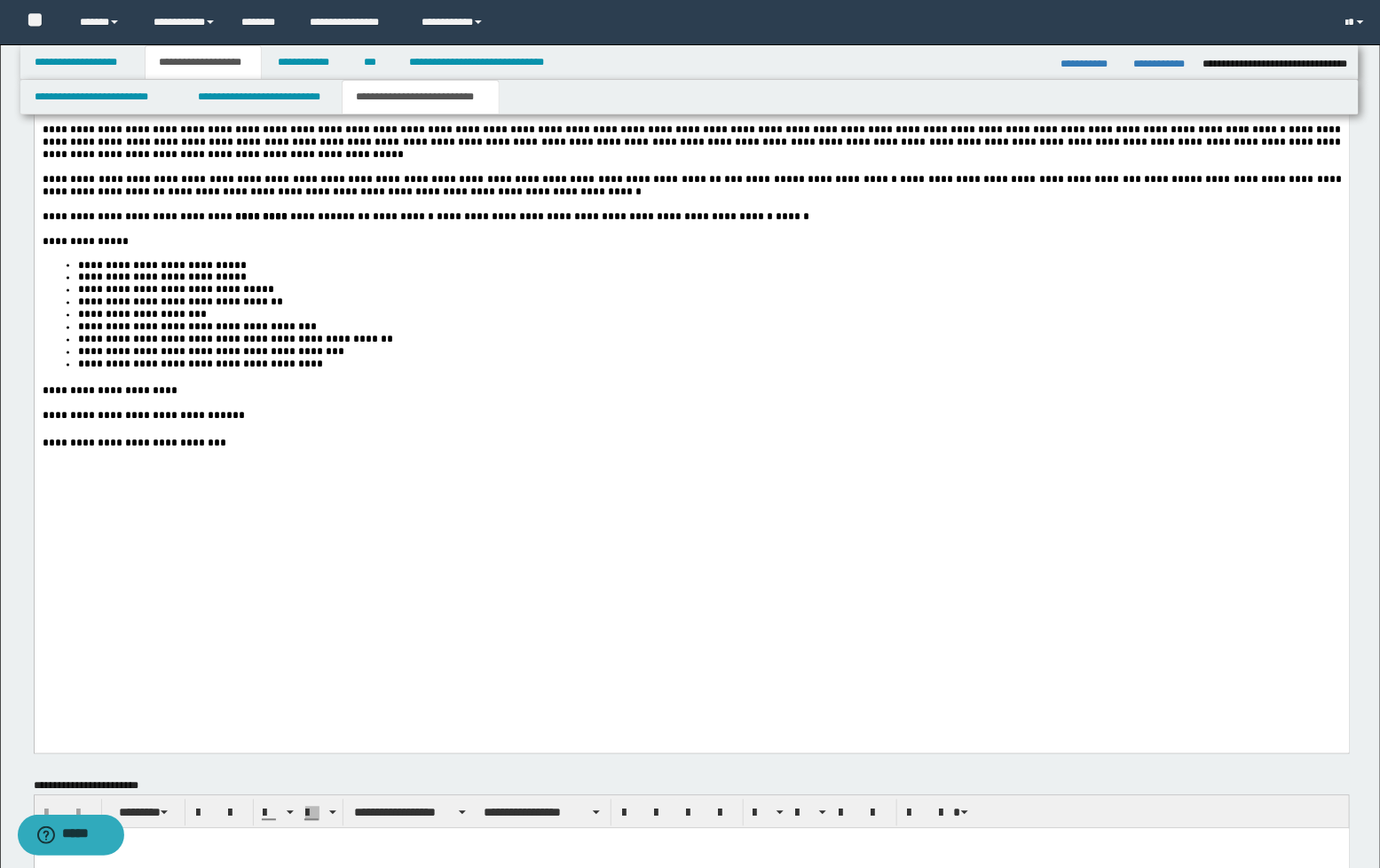 click on "*****" at bounding box center [222, 417] 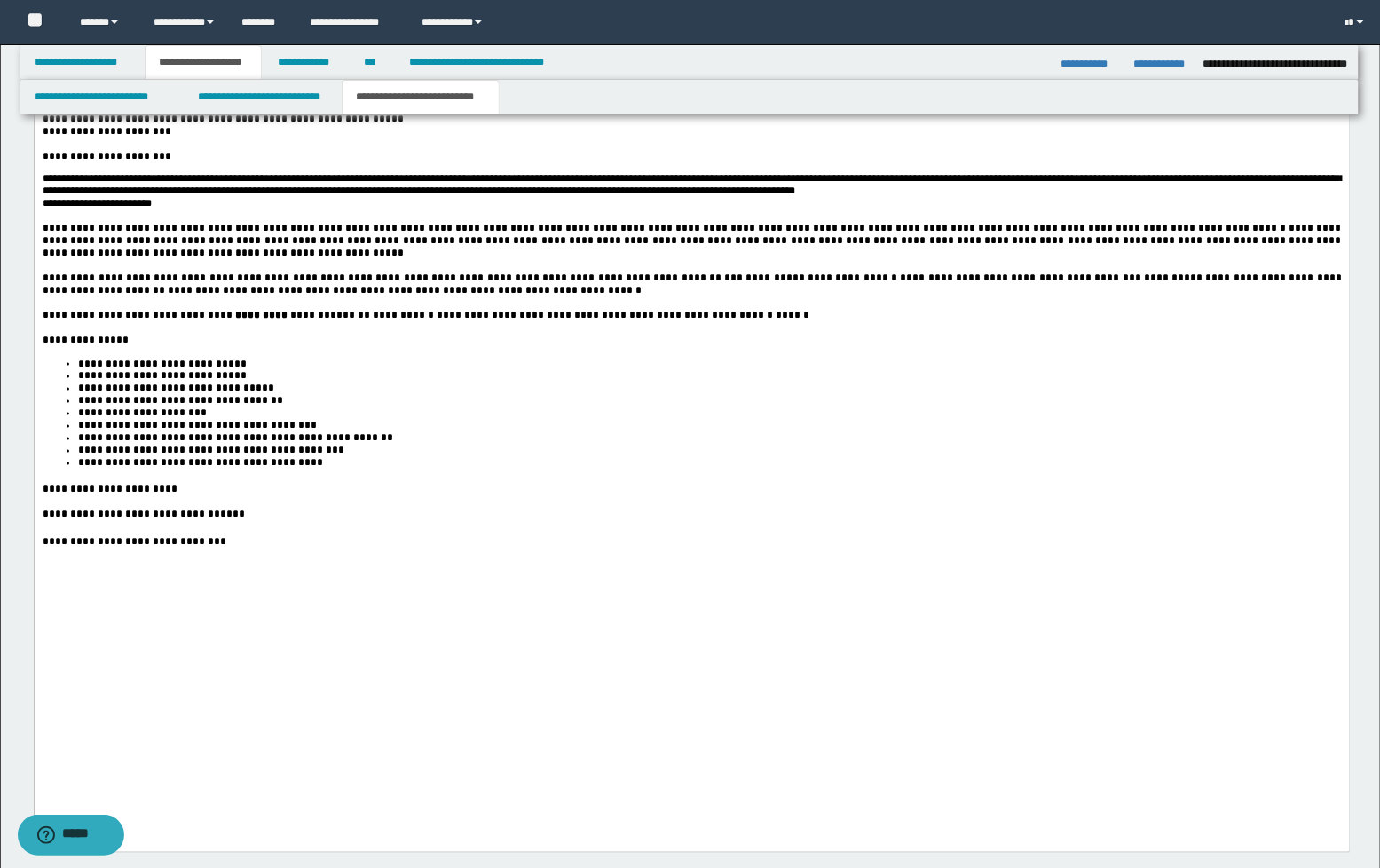 drag, startPoint x: 298, startPoint y: 224, endPoint x: 39, endPoint y: 209, distance: 259.434 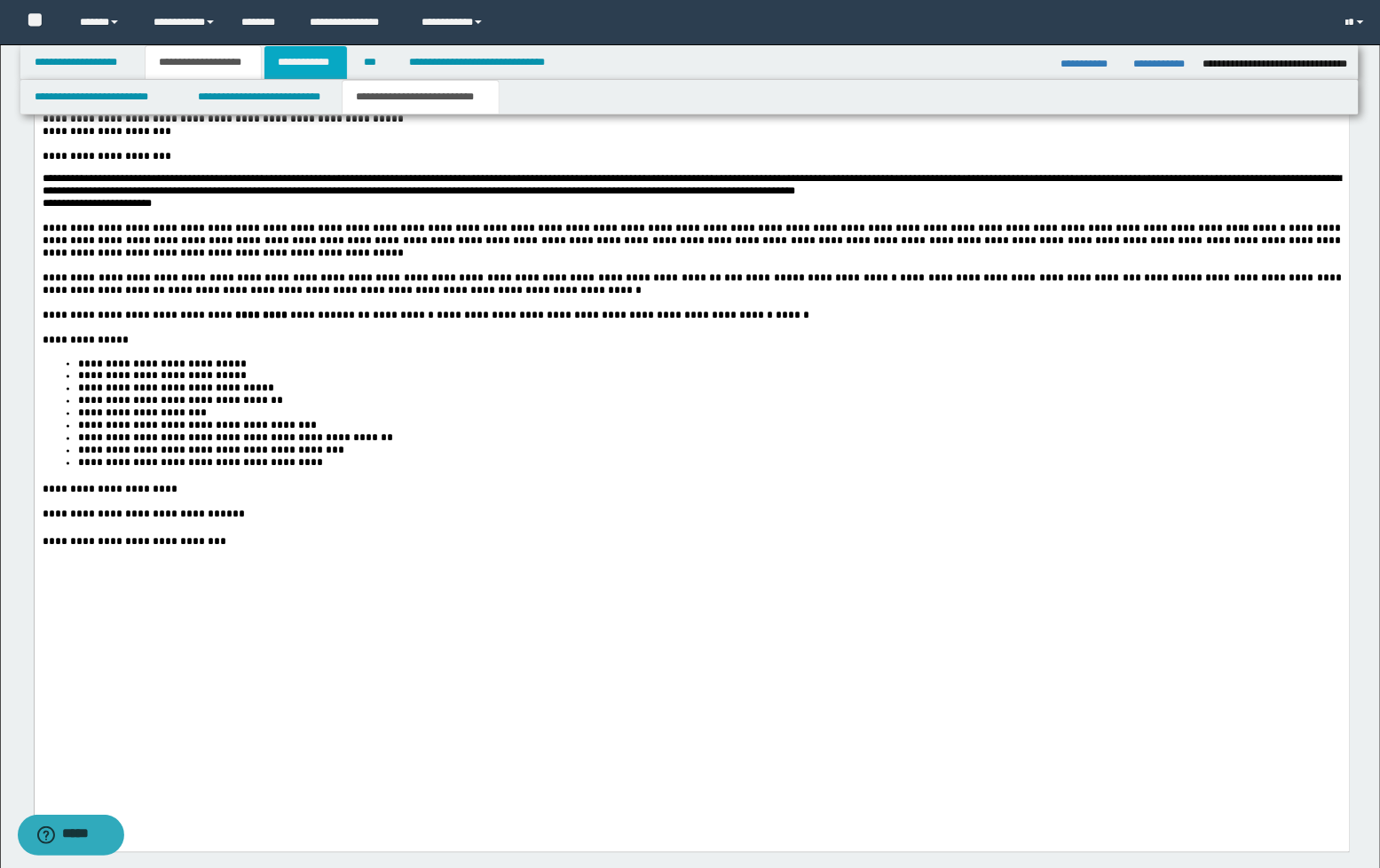 click on "**********" at bounding box center [305, 62] 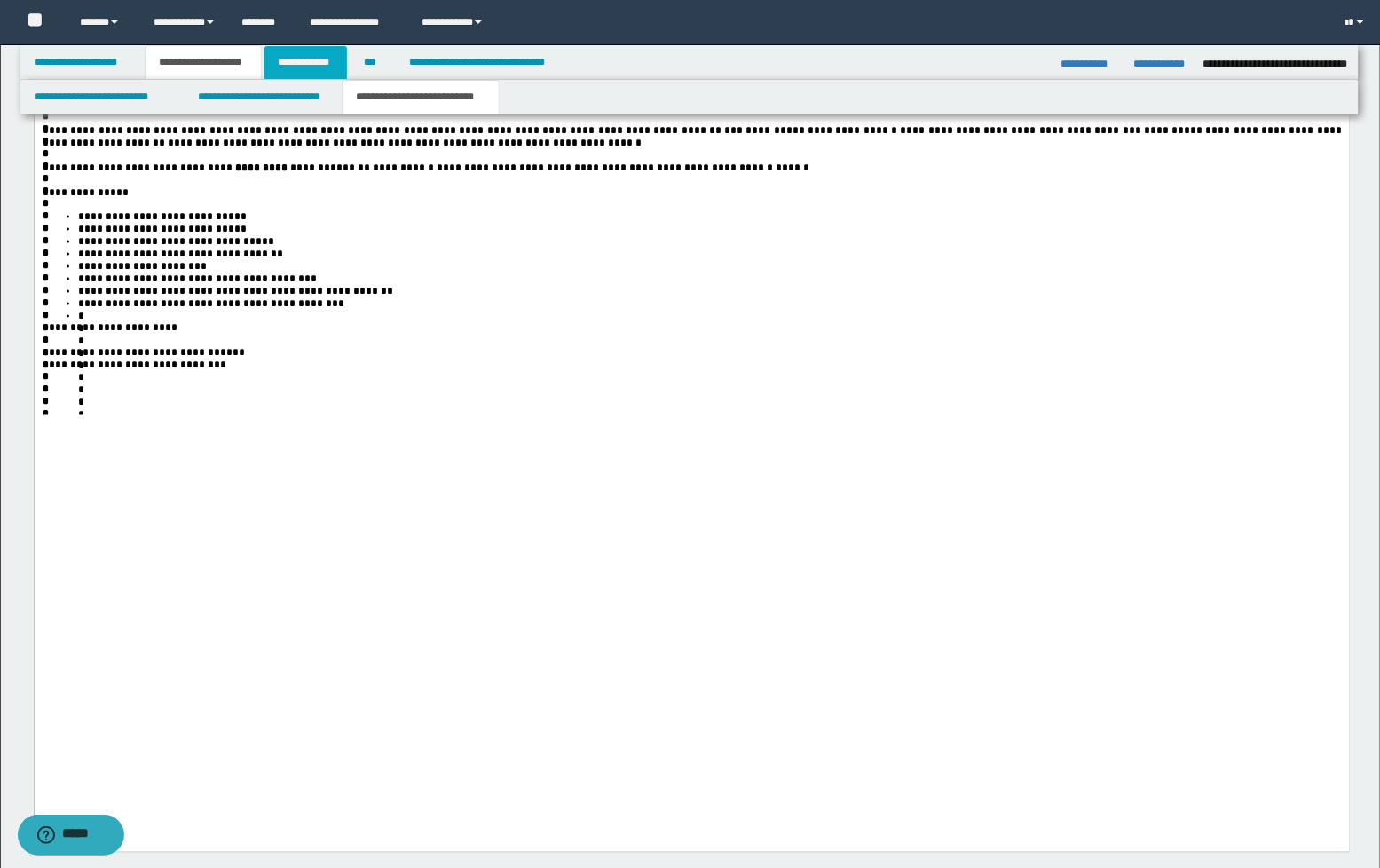 scroll, scrollTop: 83, scrollLeft: 0, axis: vertical 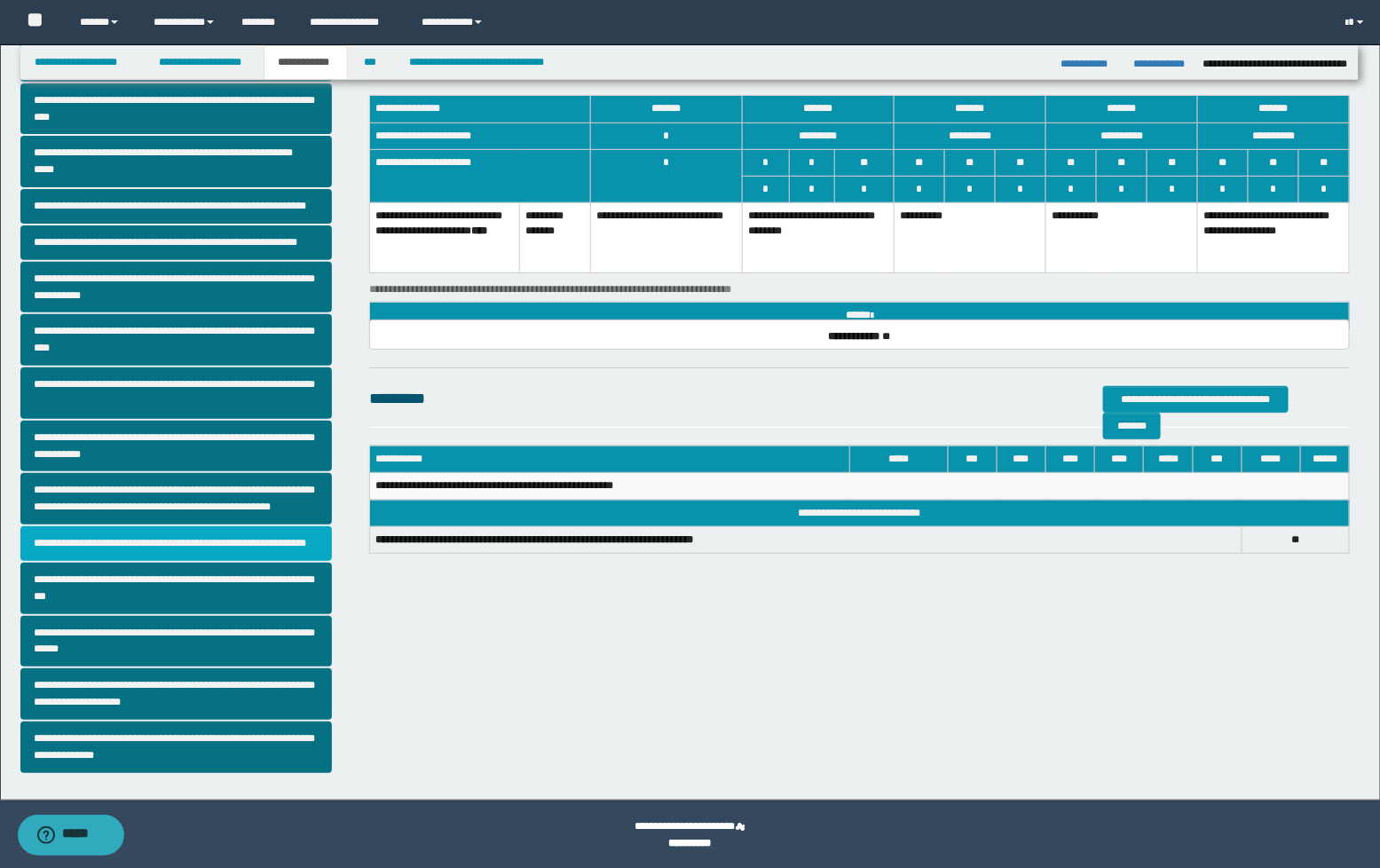 click on "**********" at bounding box center [176, 543] 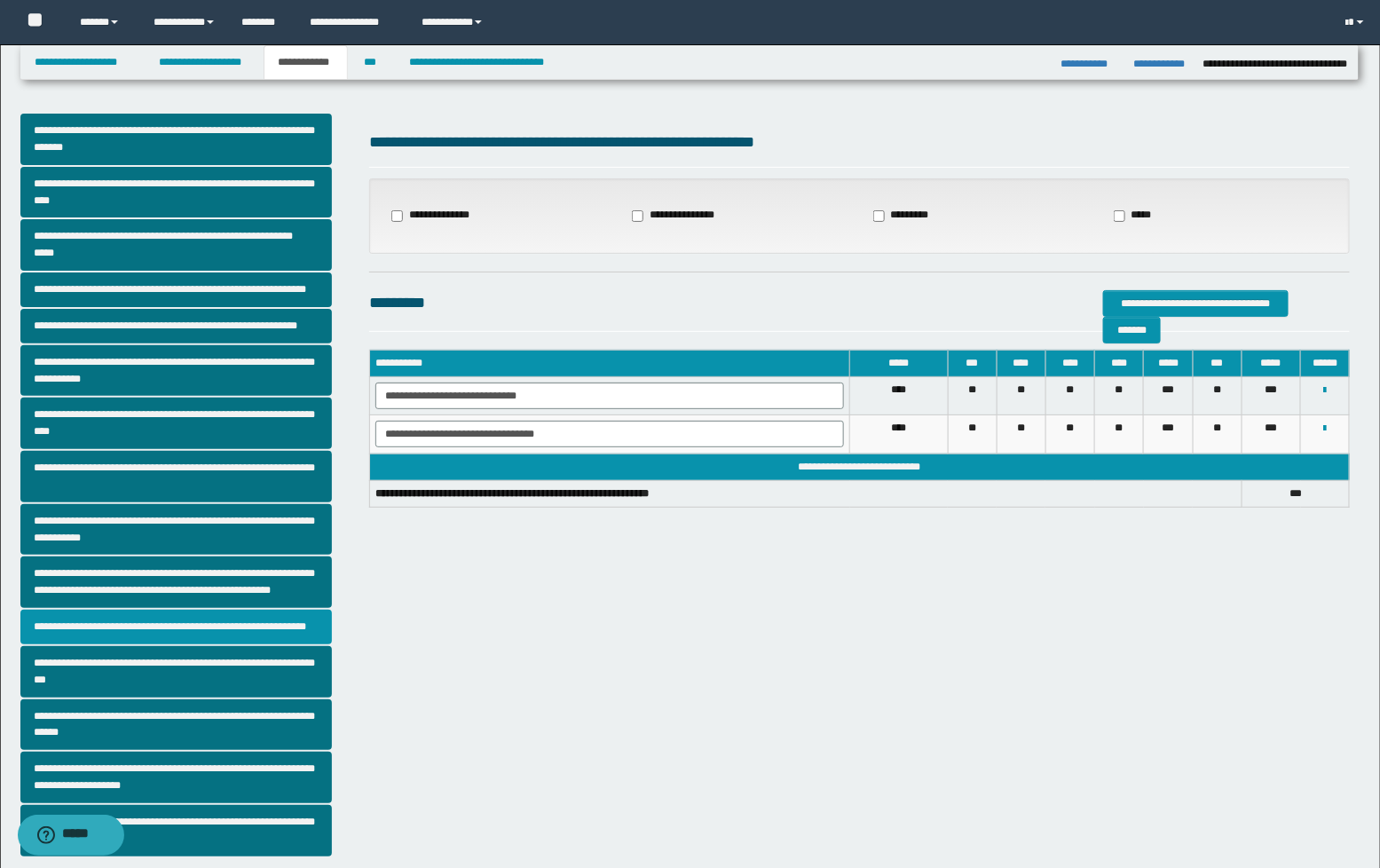 scroll, scrollTop: 83, scrollLeft: 0, axis: vertical 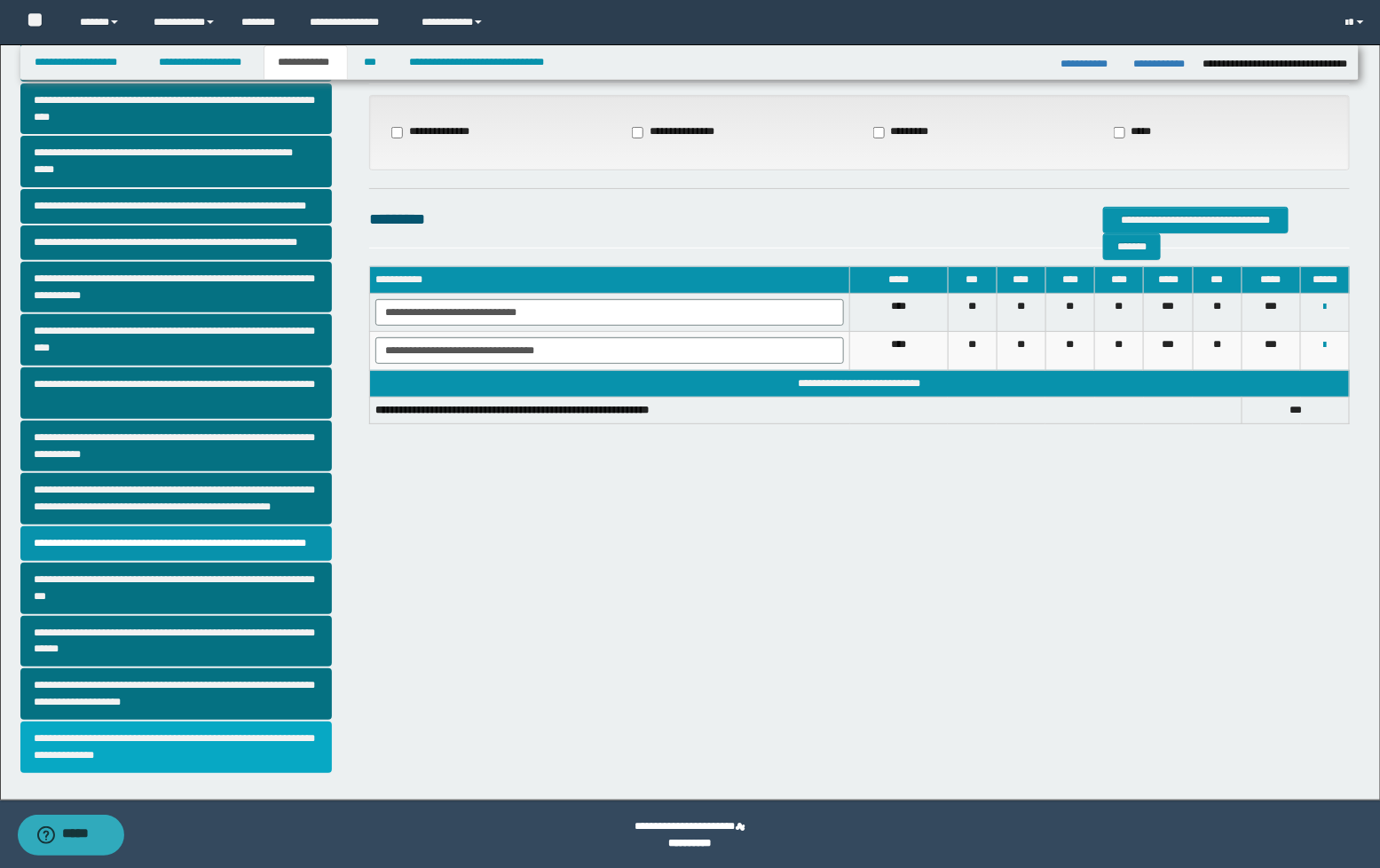 click on "**********" at bounding box center (176, 747) 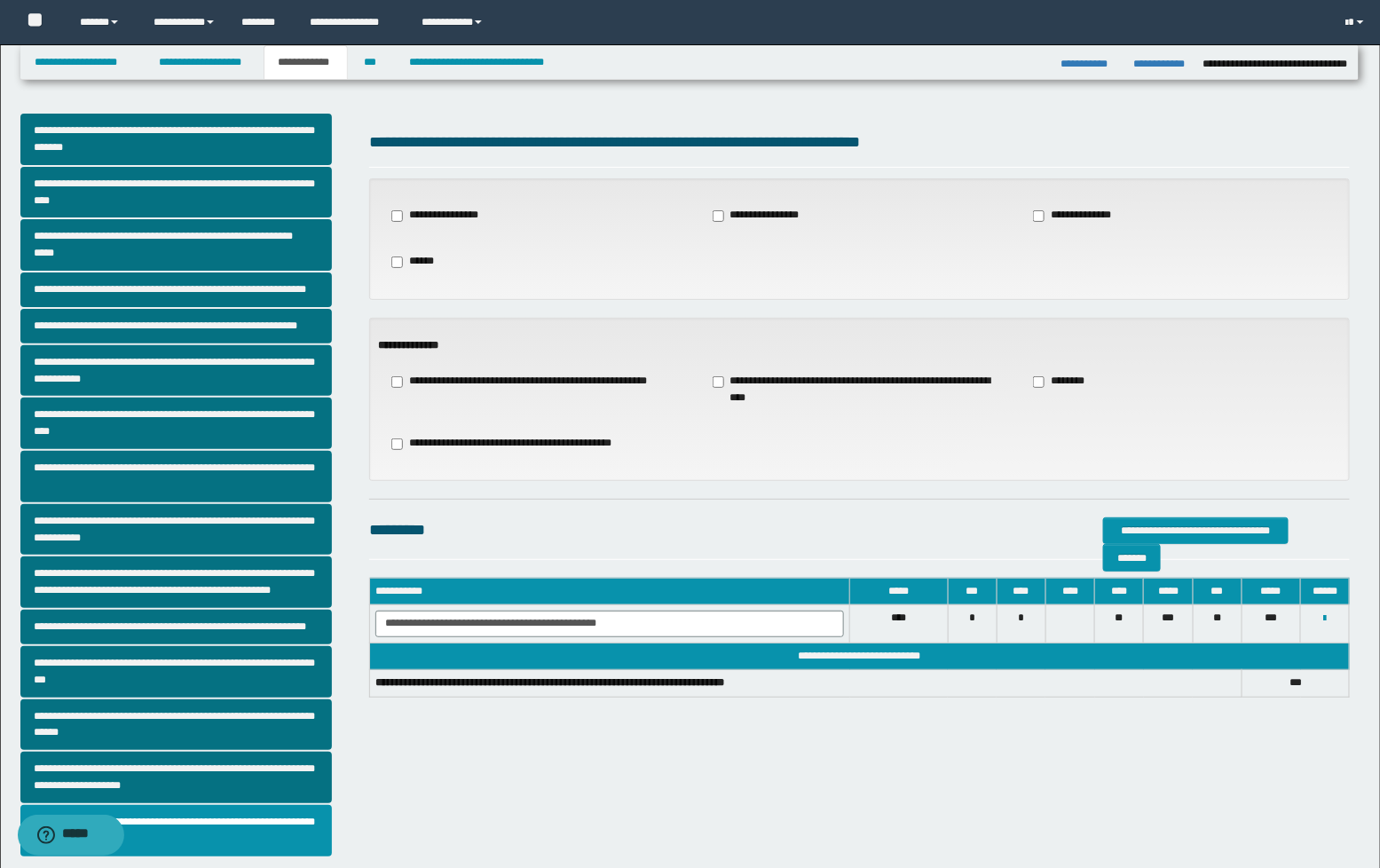 click on "**********" at bounding box center (860, 390) 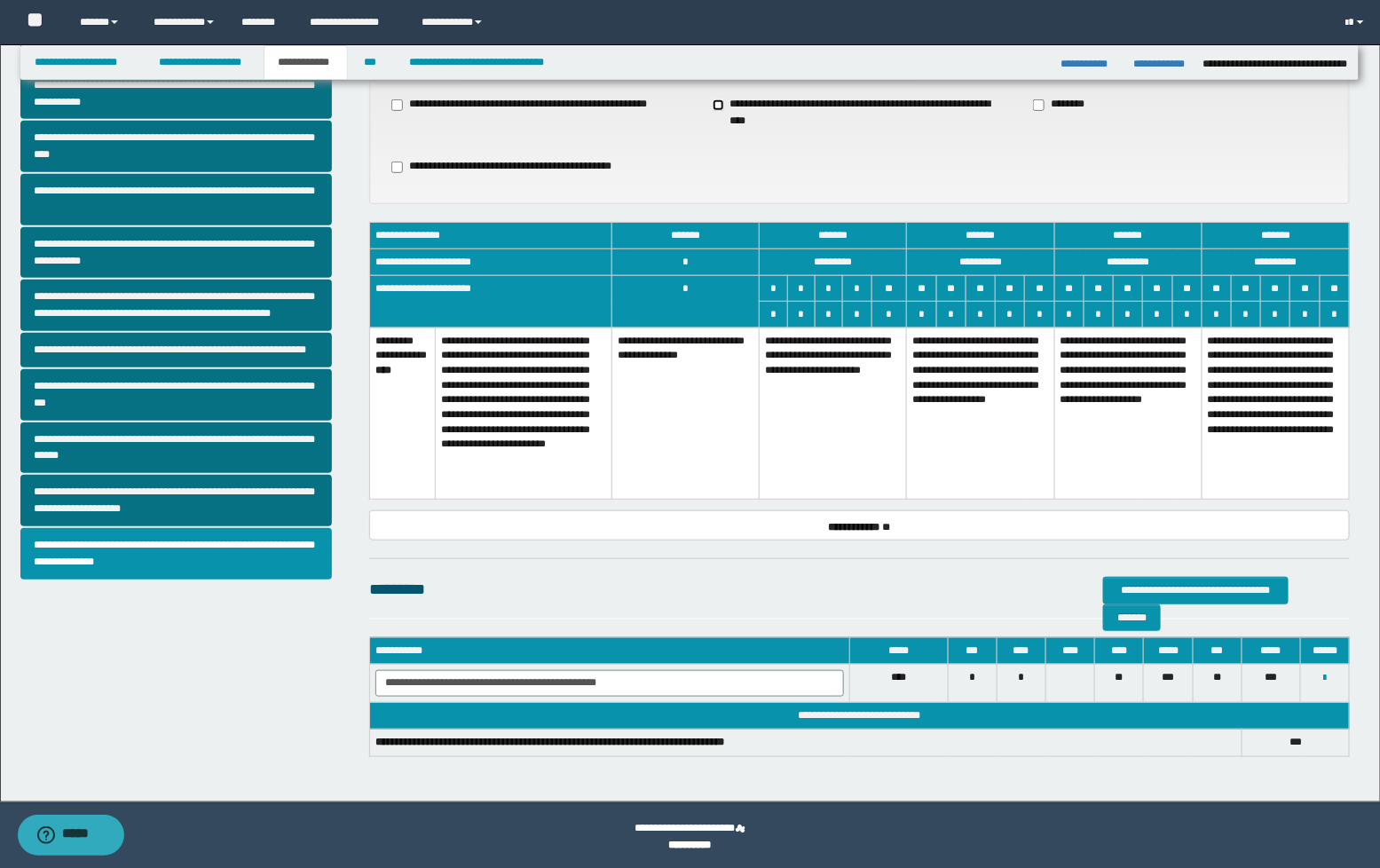 scroll, scrollTop: 279, scrollLeft: 0, axis: vertical 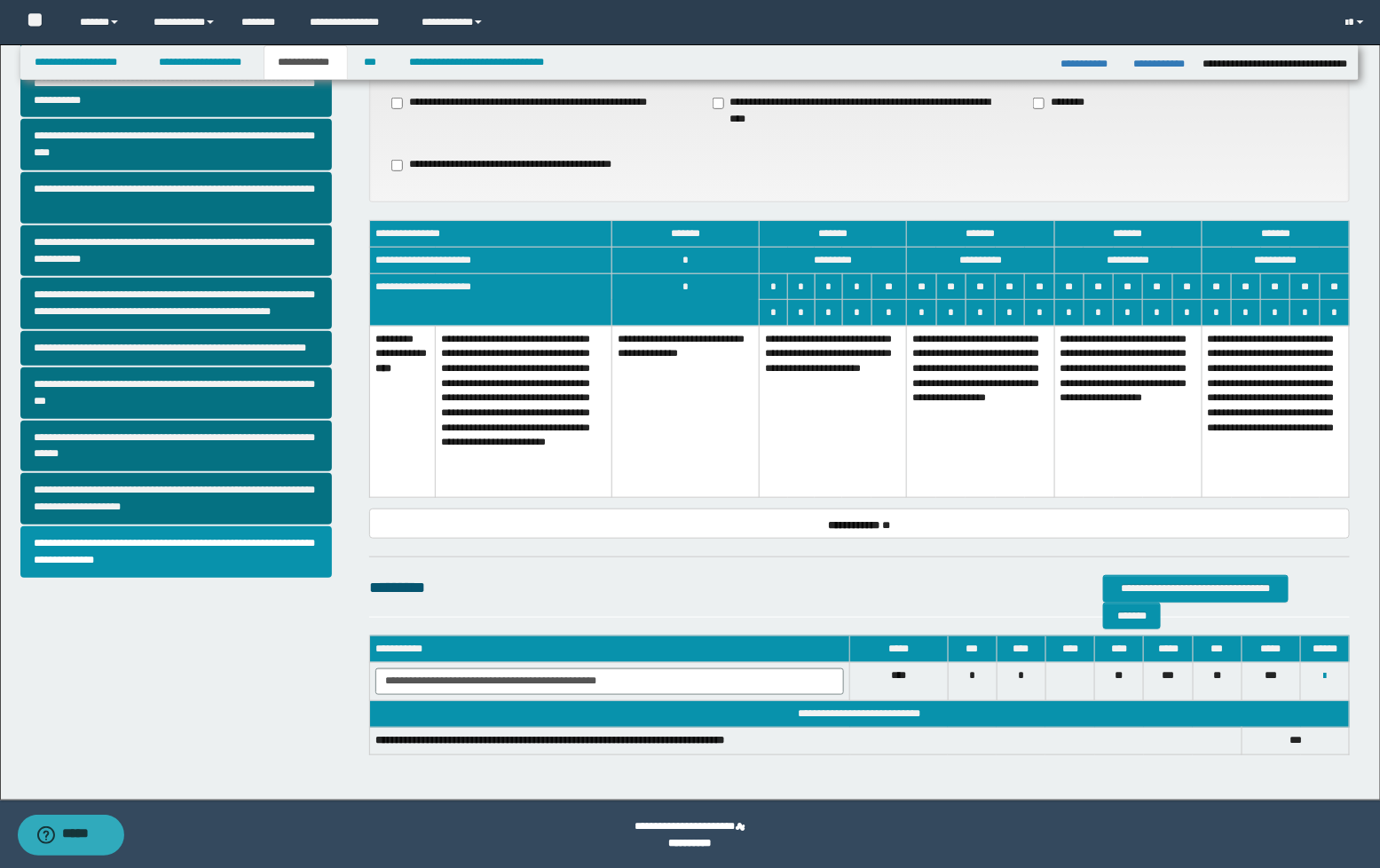 click on "**********" at bounding box center [1128, 412] 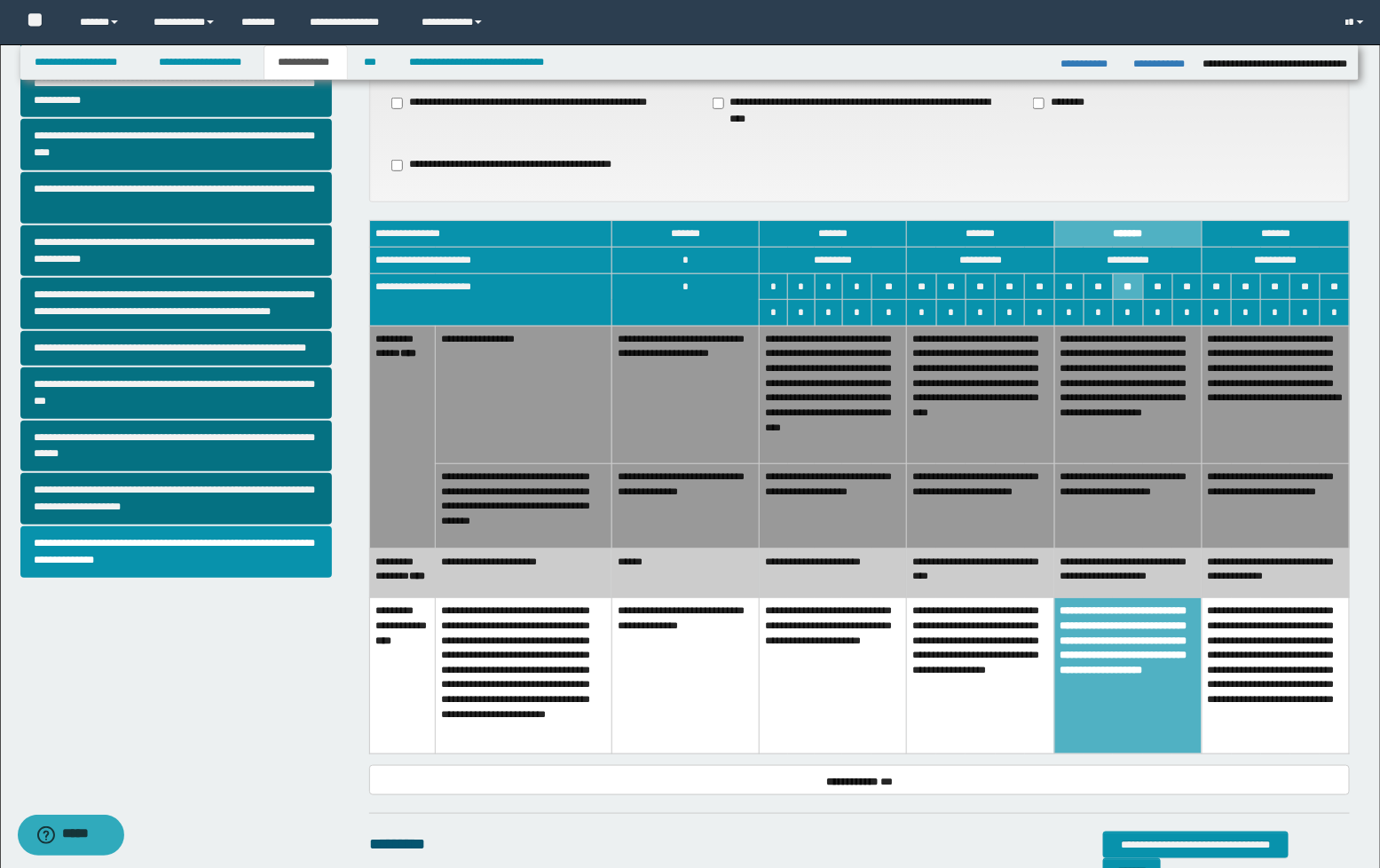 click on "**********" at bounding box center [1275, 573] 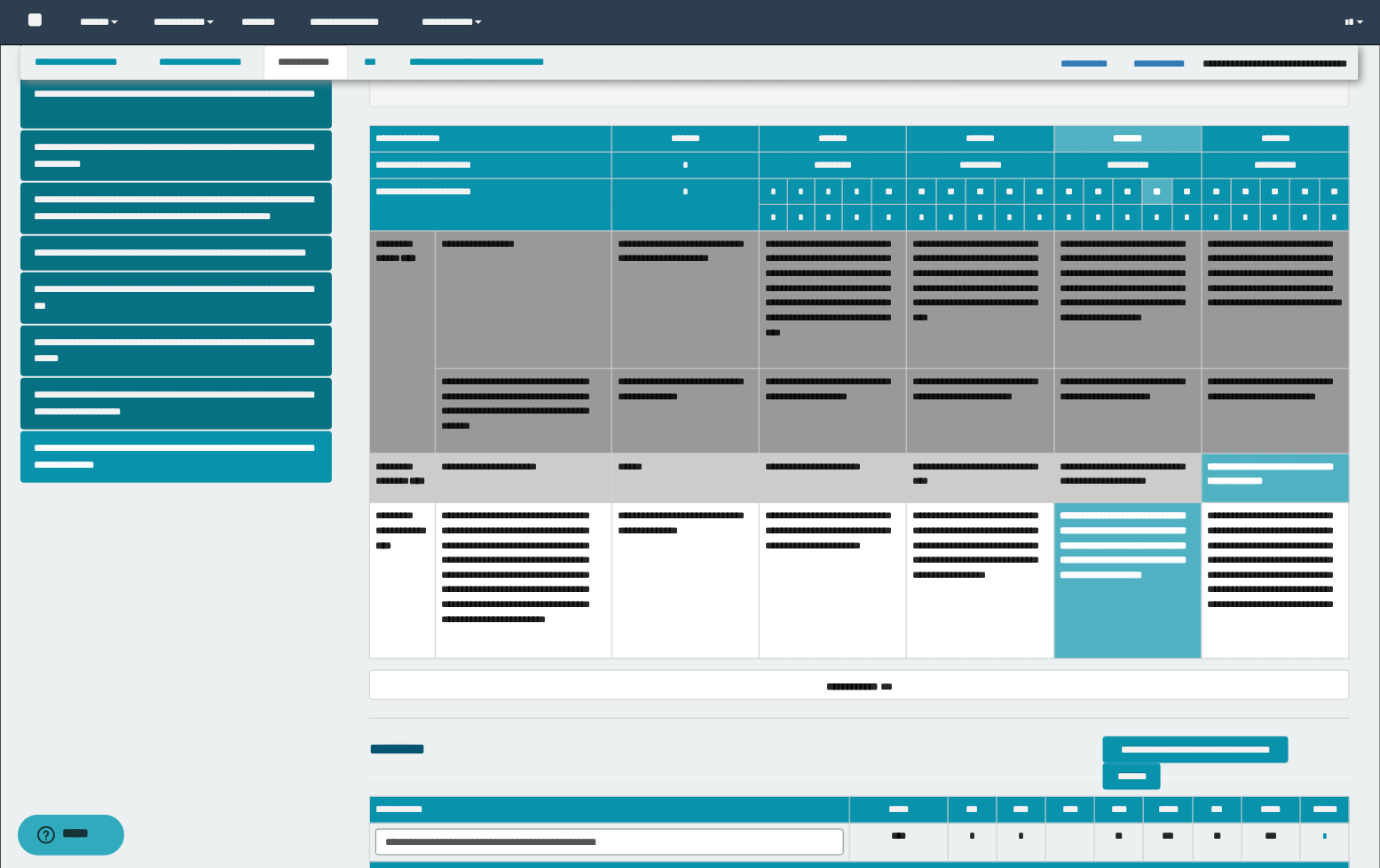 scroll, scrollTop: 377, scrollLeft: 0, axis: vertical 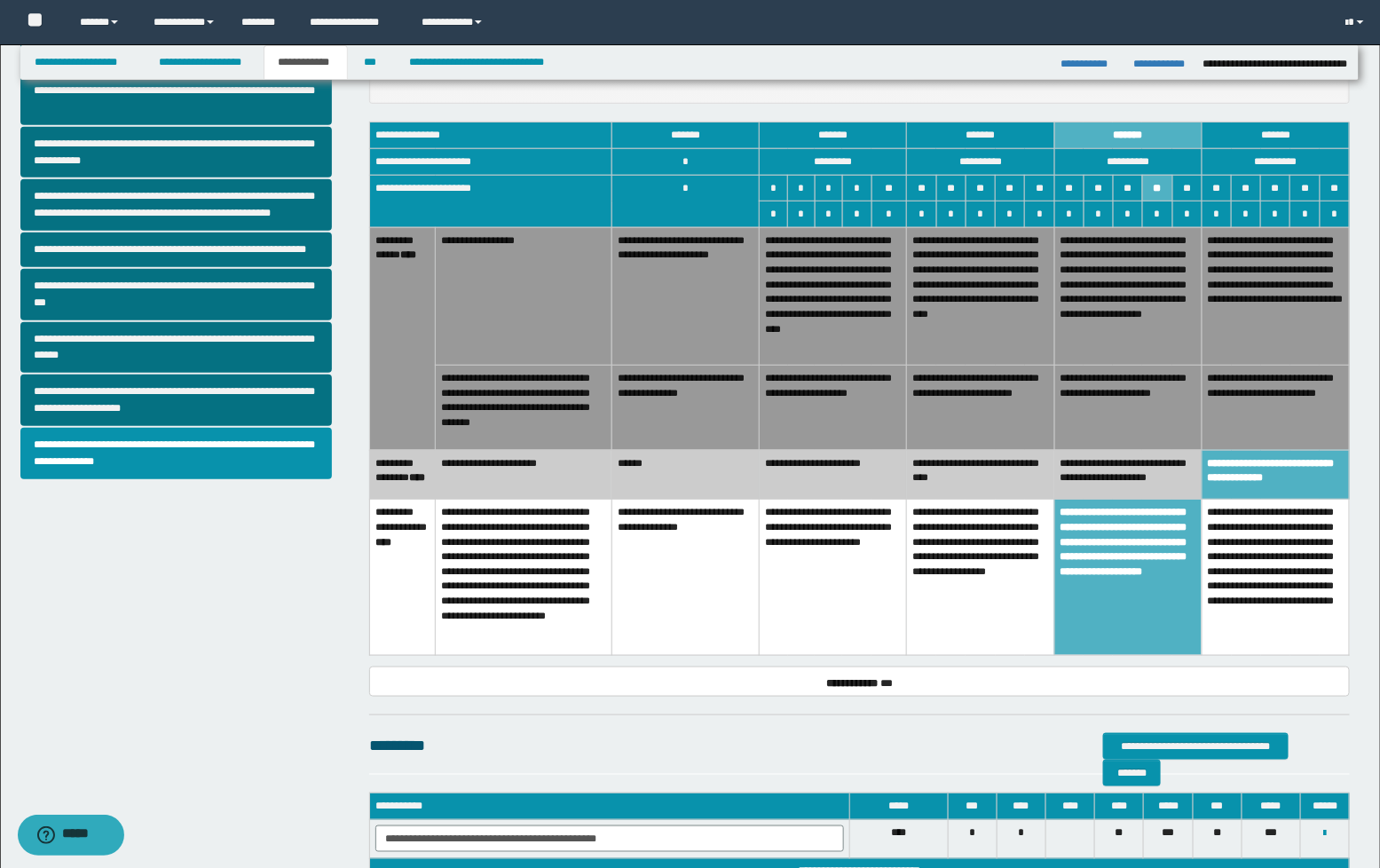 click on "**********" at bounding box center (981, 475) 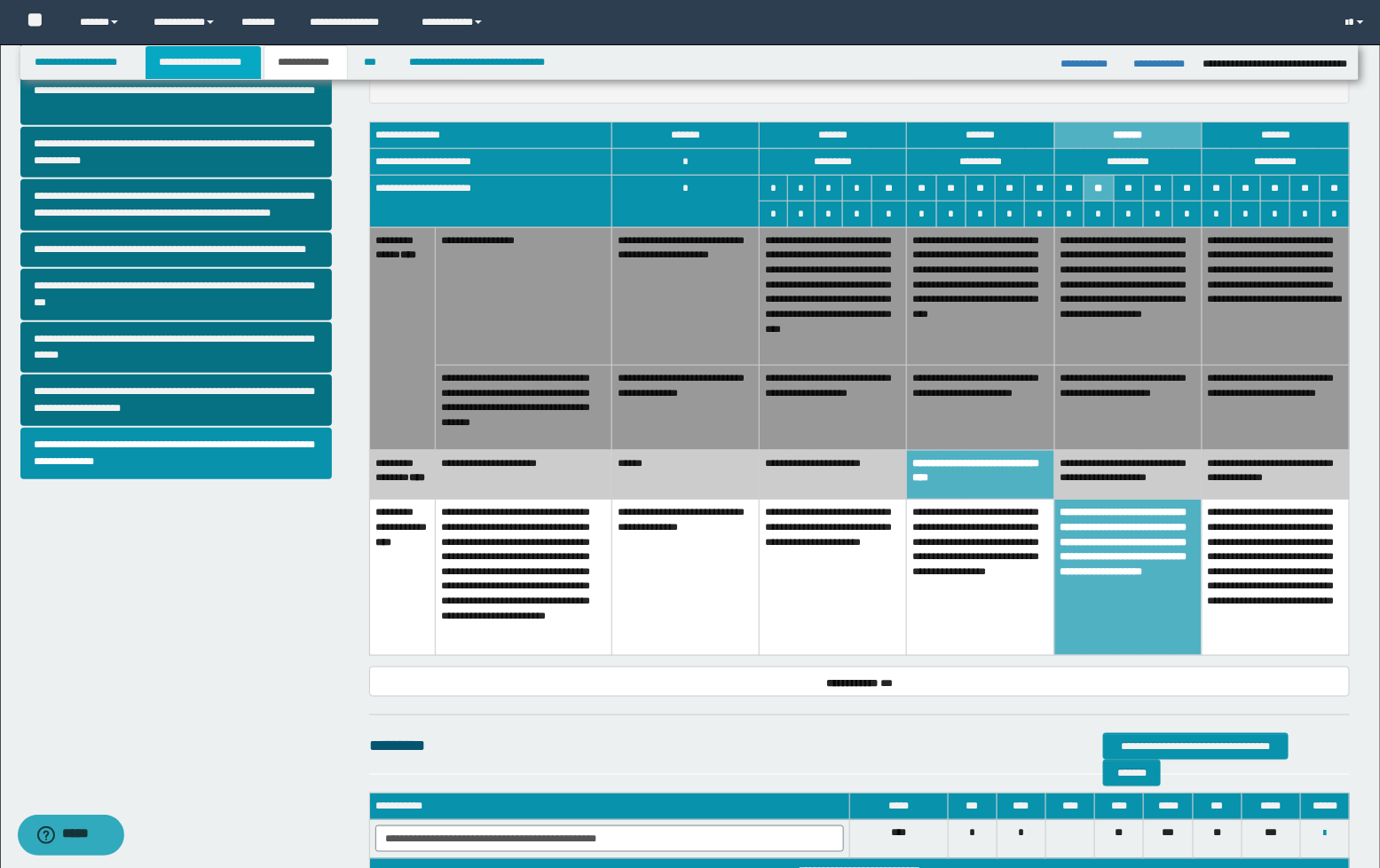 click on "**********" at bounding box center (203, 62) 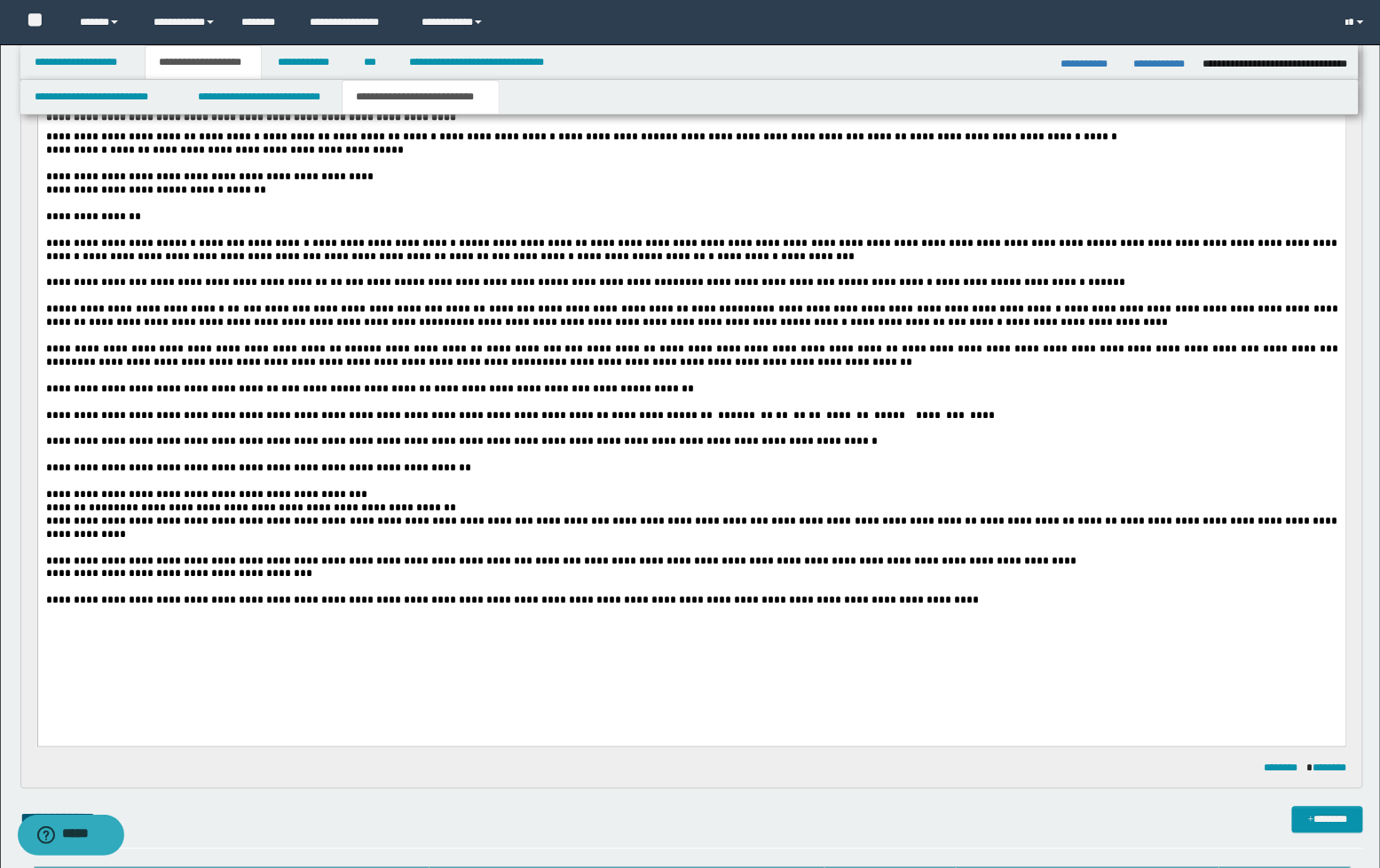 scroll, scrollTop: 800, scrollLeft: 0, axis: vertical 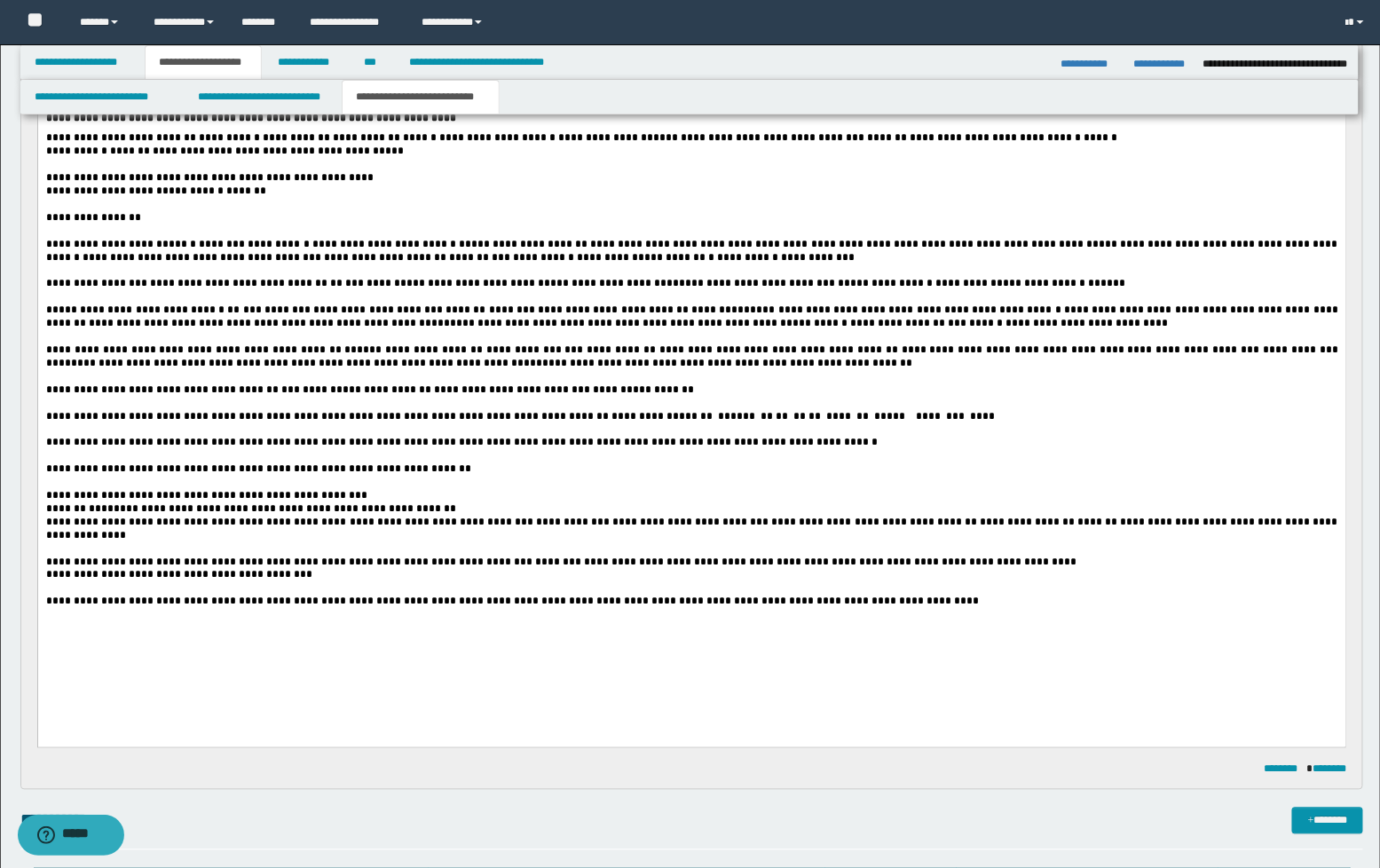 click on "**********" at bounding box center (753, 362) 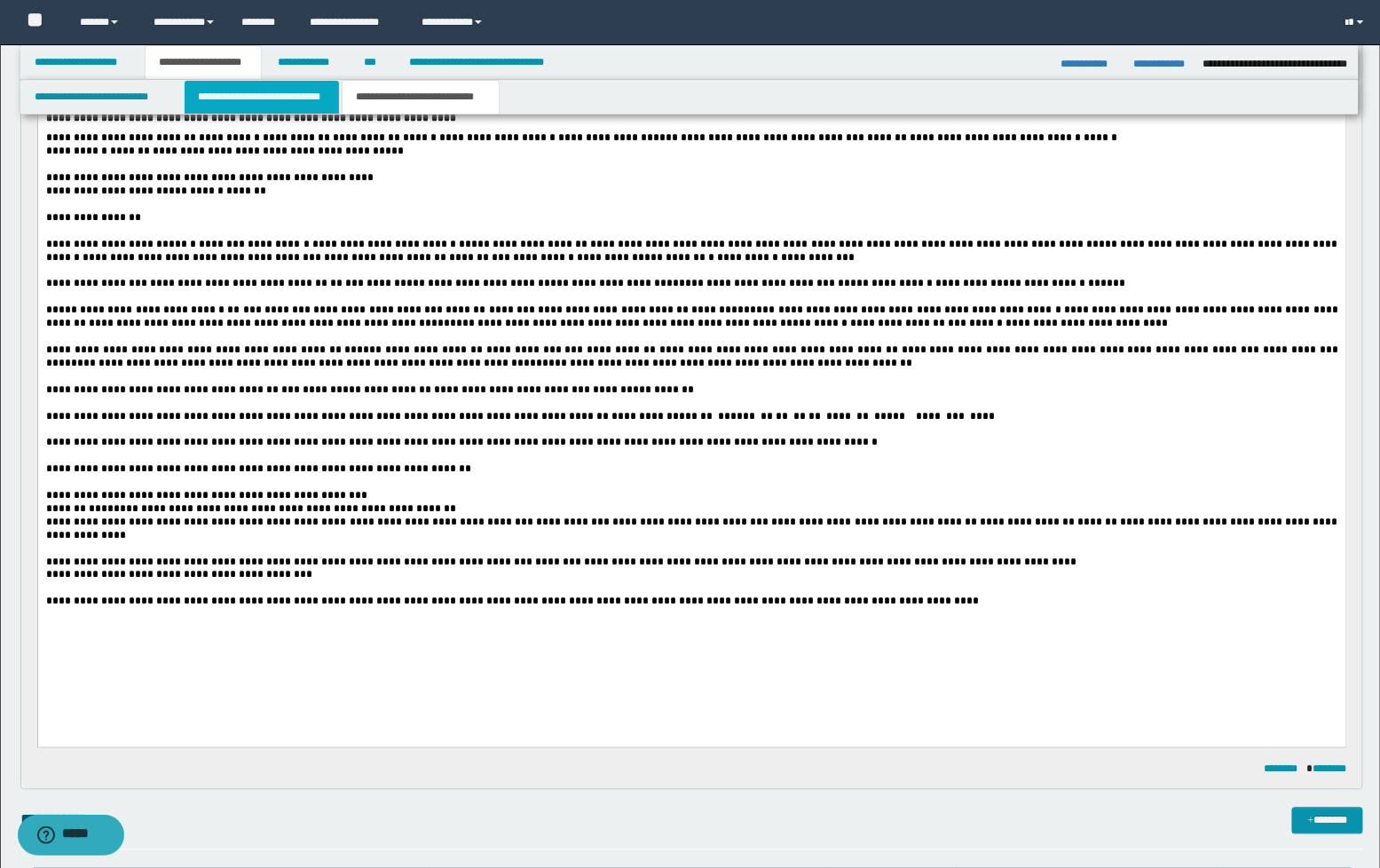 click on "**********" at bounding box center (262, 97) 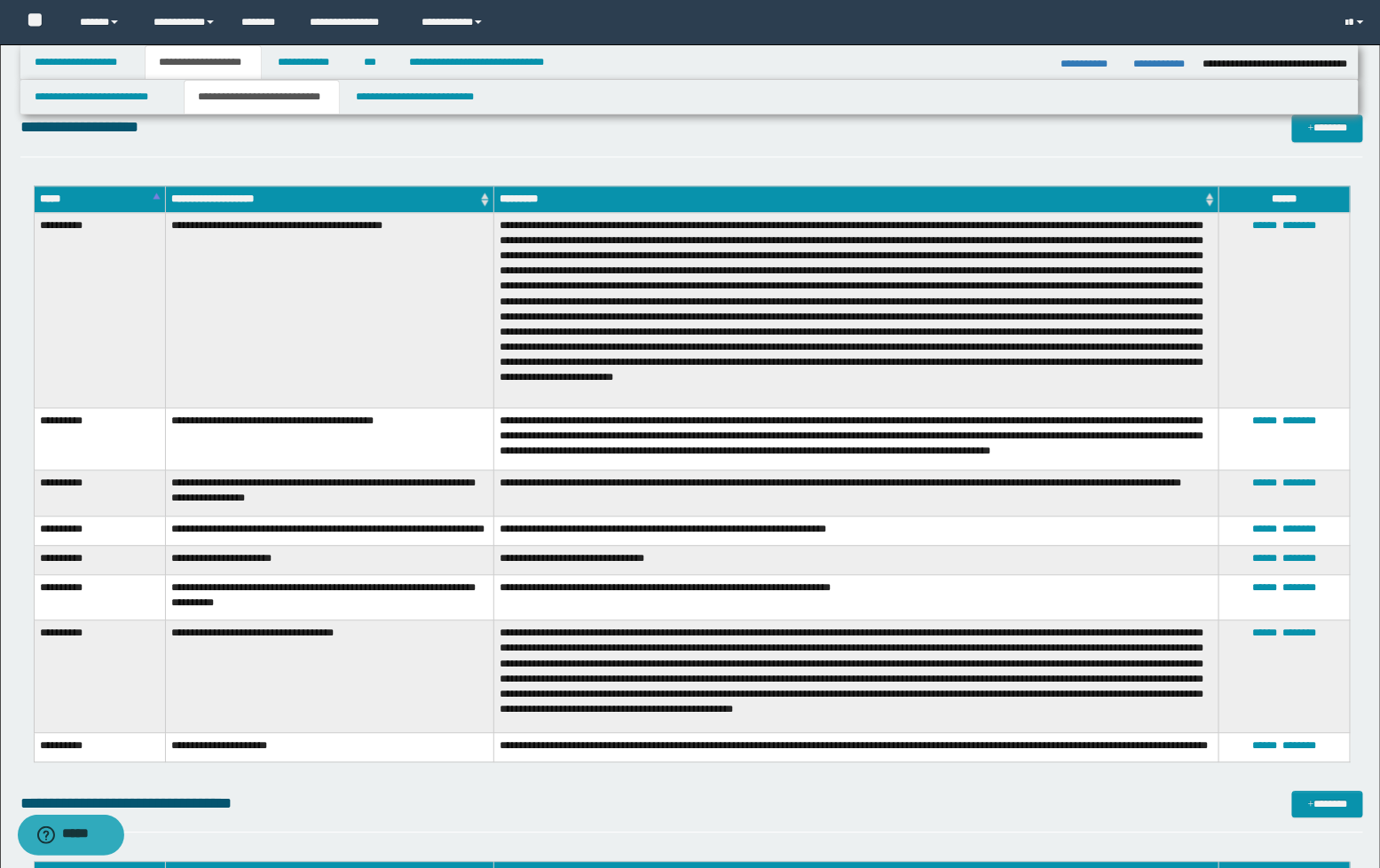 scroll, scrollTop: 6311, scrollLeft: 0, axis: vertical 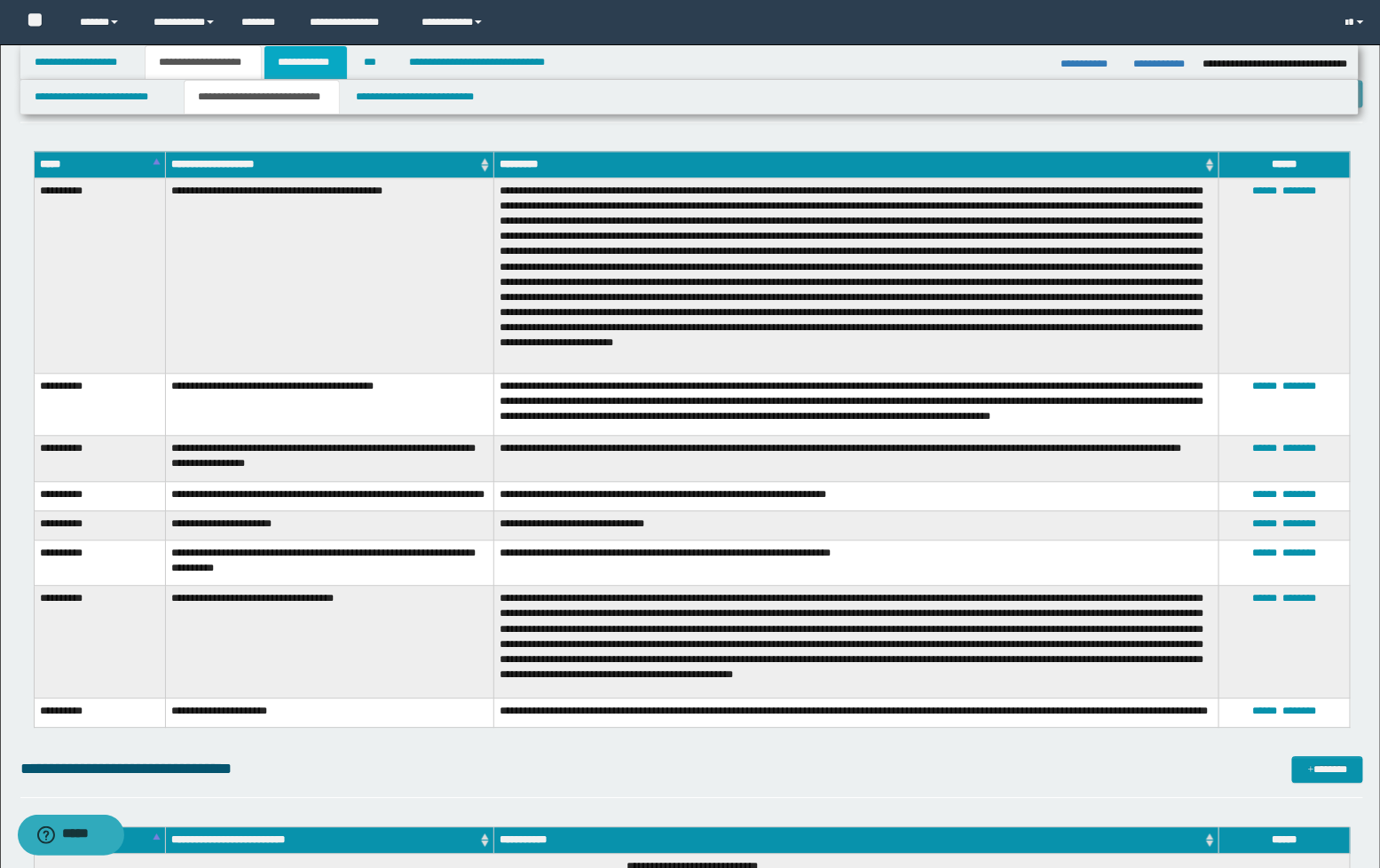 click on "**********" at bounding box center (305, 62) 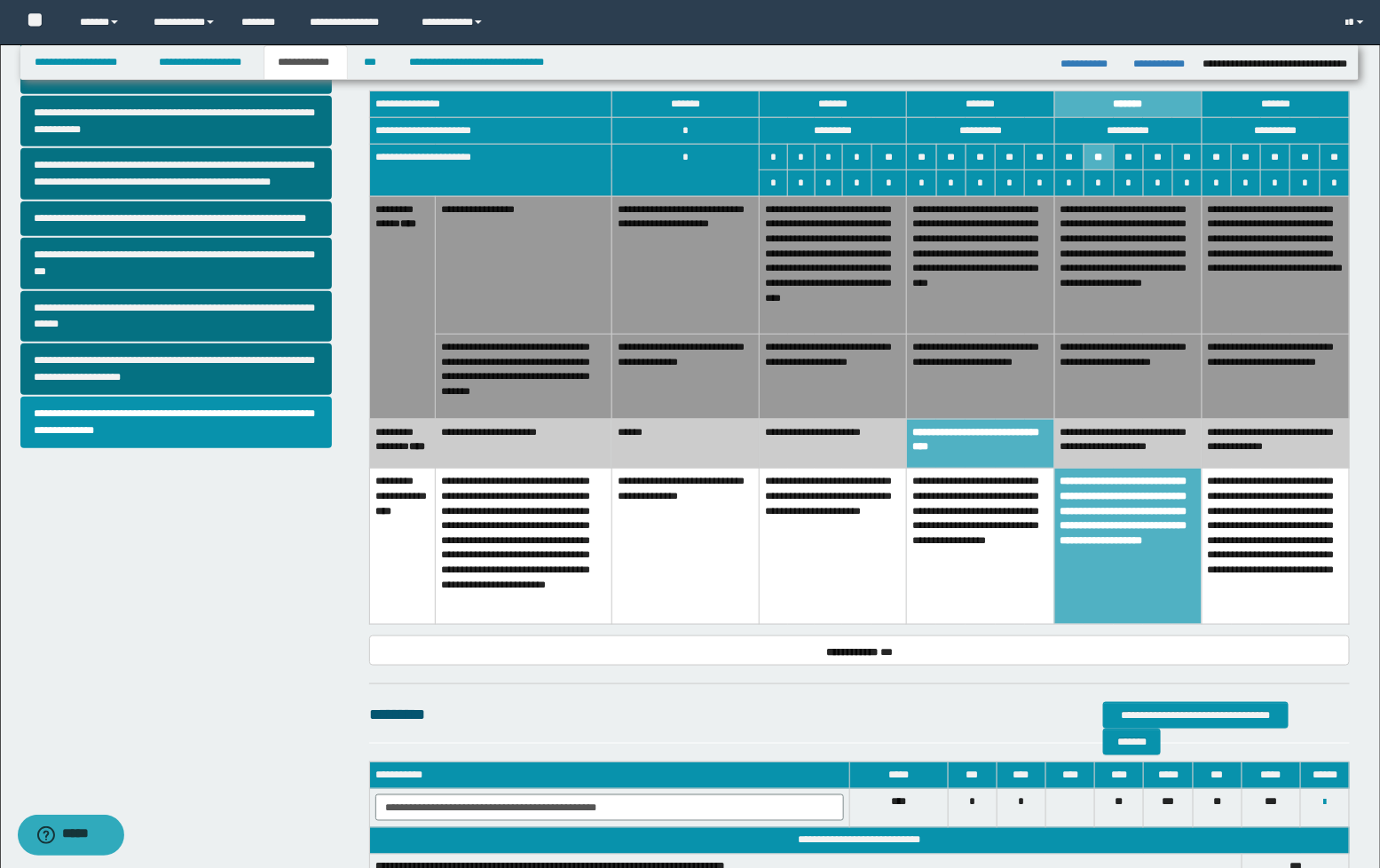 scroll, scrollTop: 323, scrollLeft: 0, axis: vertical 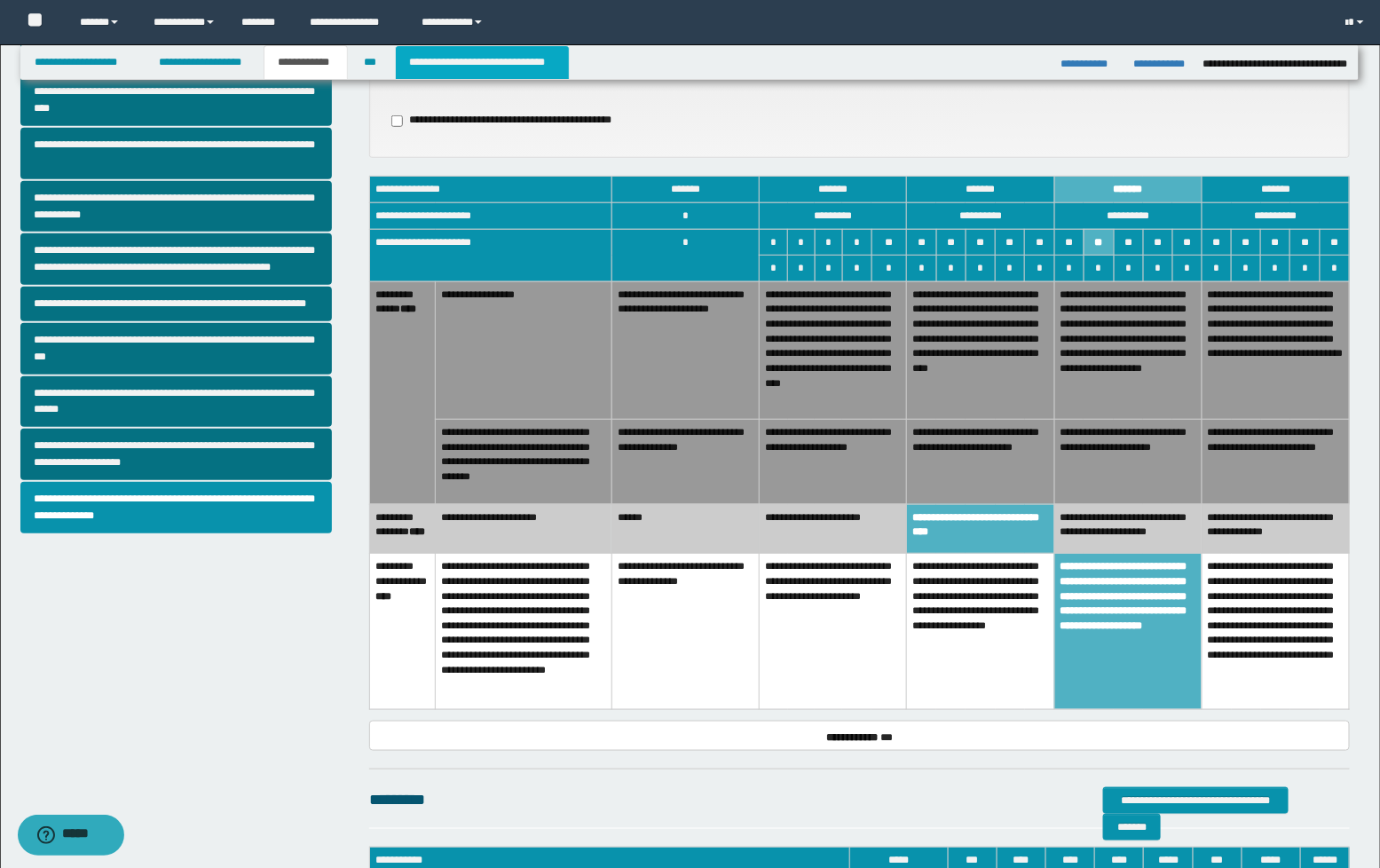 click on "**********" at bounding box center [482, 62] 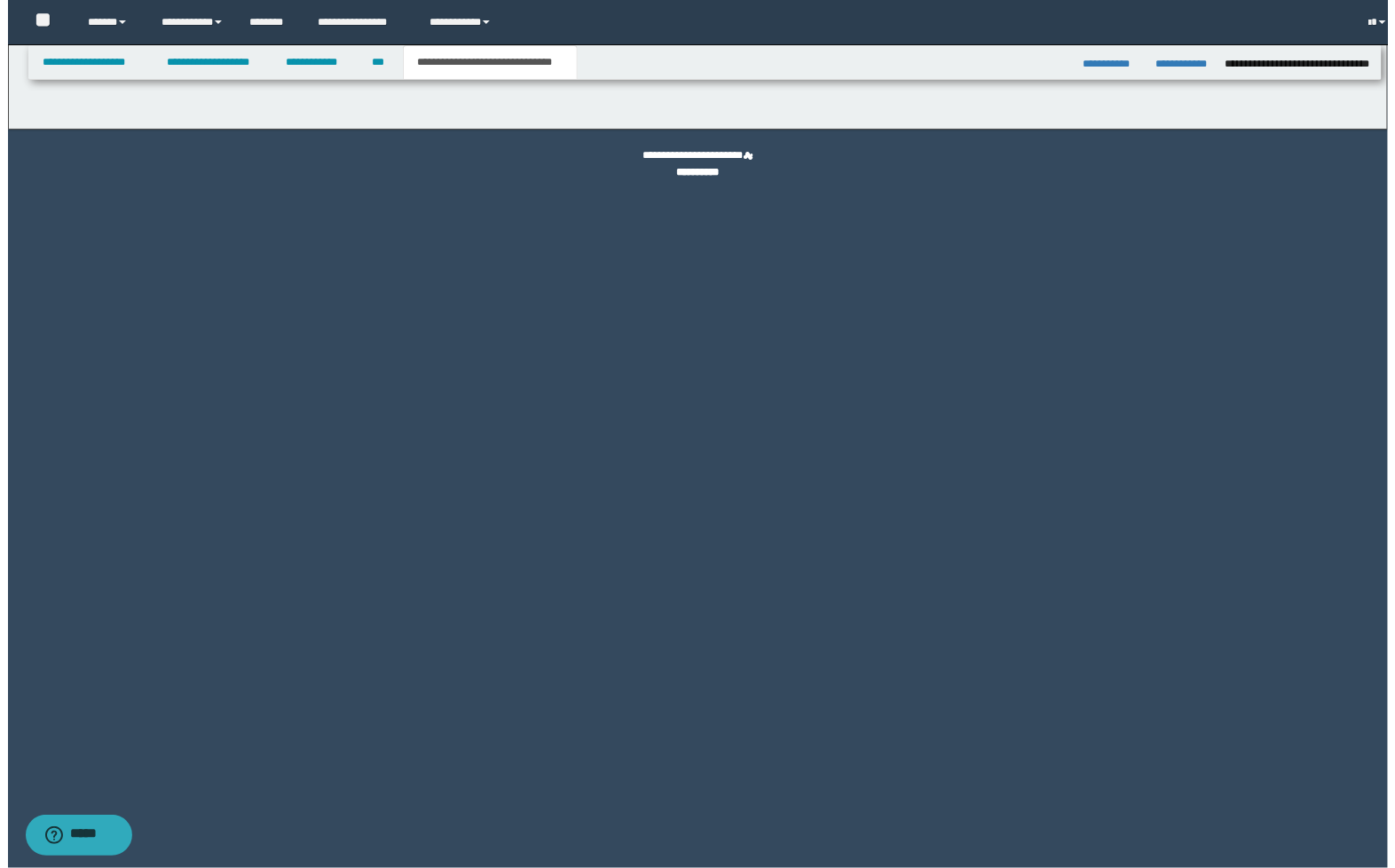 scroll, scrollTop: 0, scrollLeft: 0, axis: both 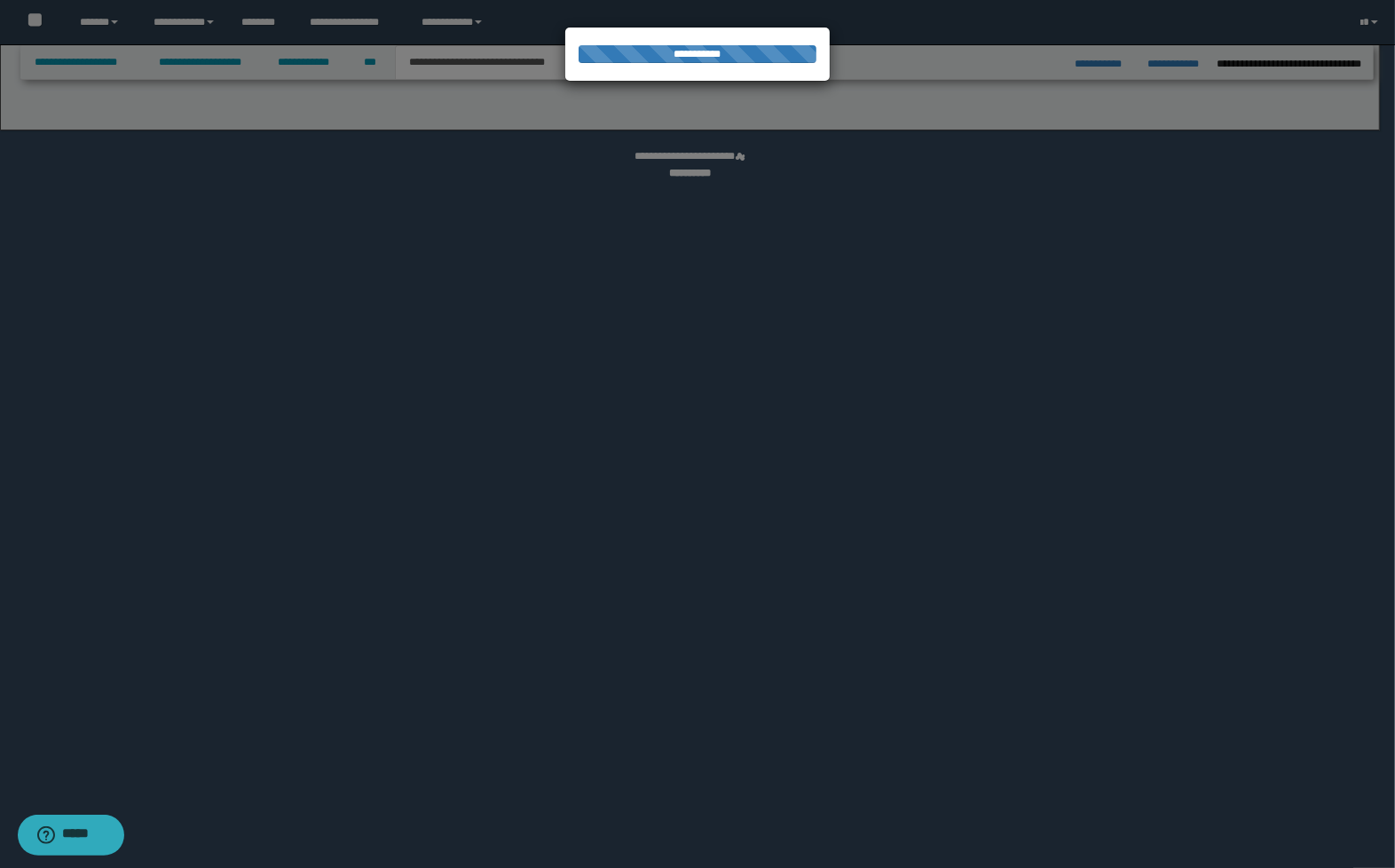 select on "*" 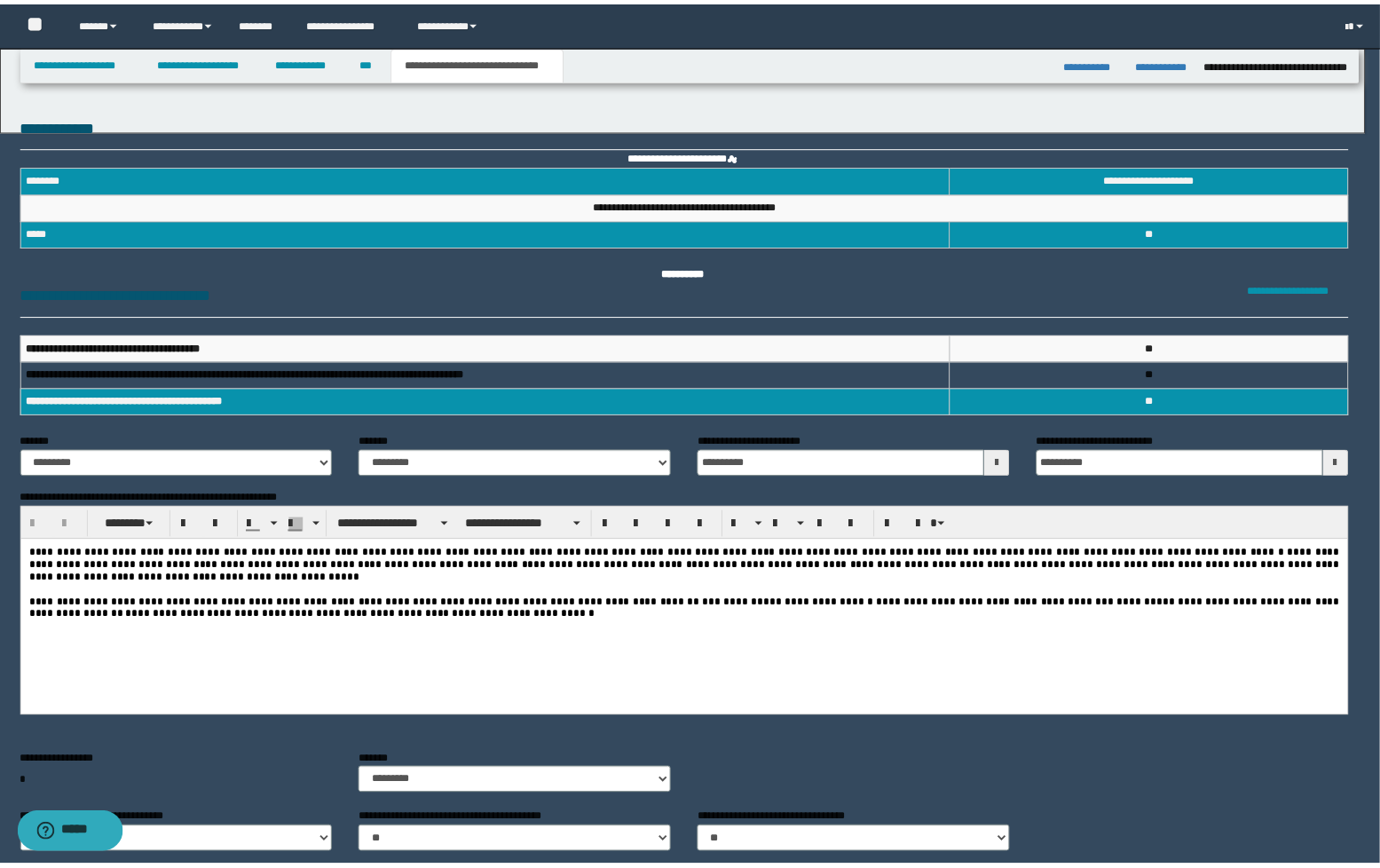scroll, scrollTop: 0, scrollLeft: 0, axis: both 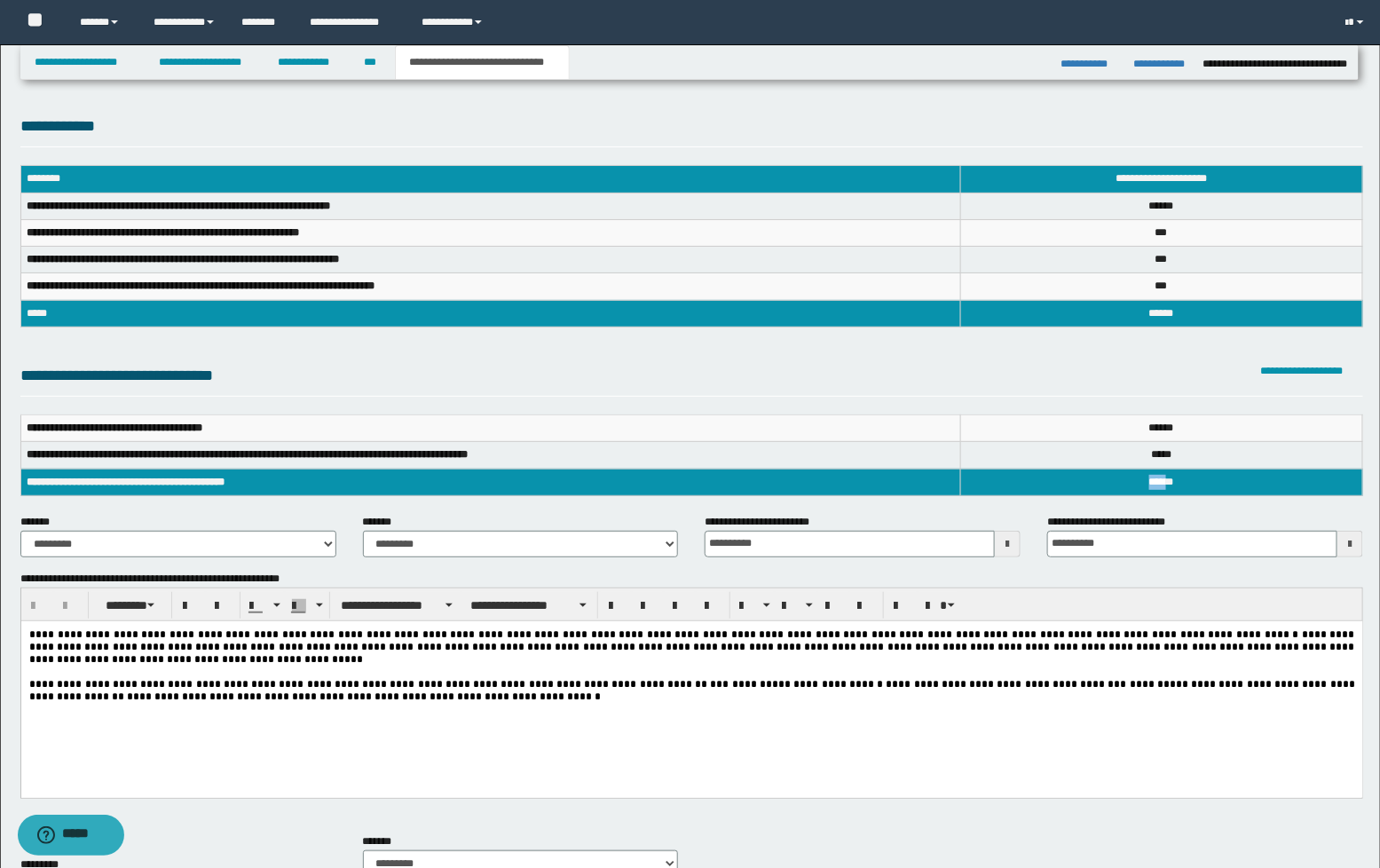 drag, startPoint x: 1141, startPoint y: 482, endPoint x: 1163, endPoint y: 480, distance: 22.090722 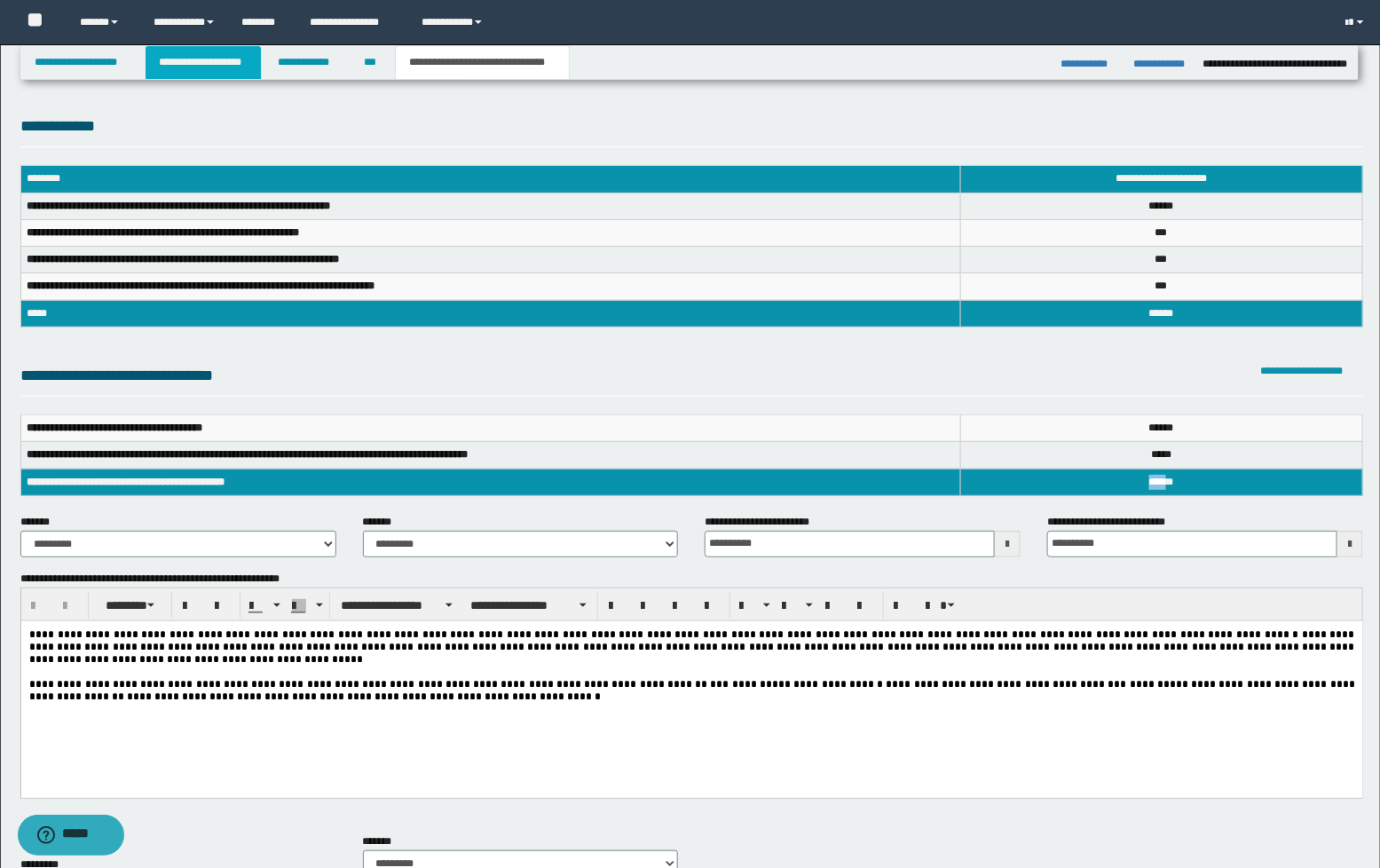 click on "**********" at bounding box center (203, 62) 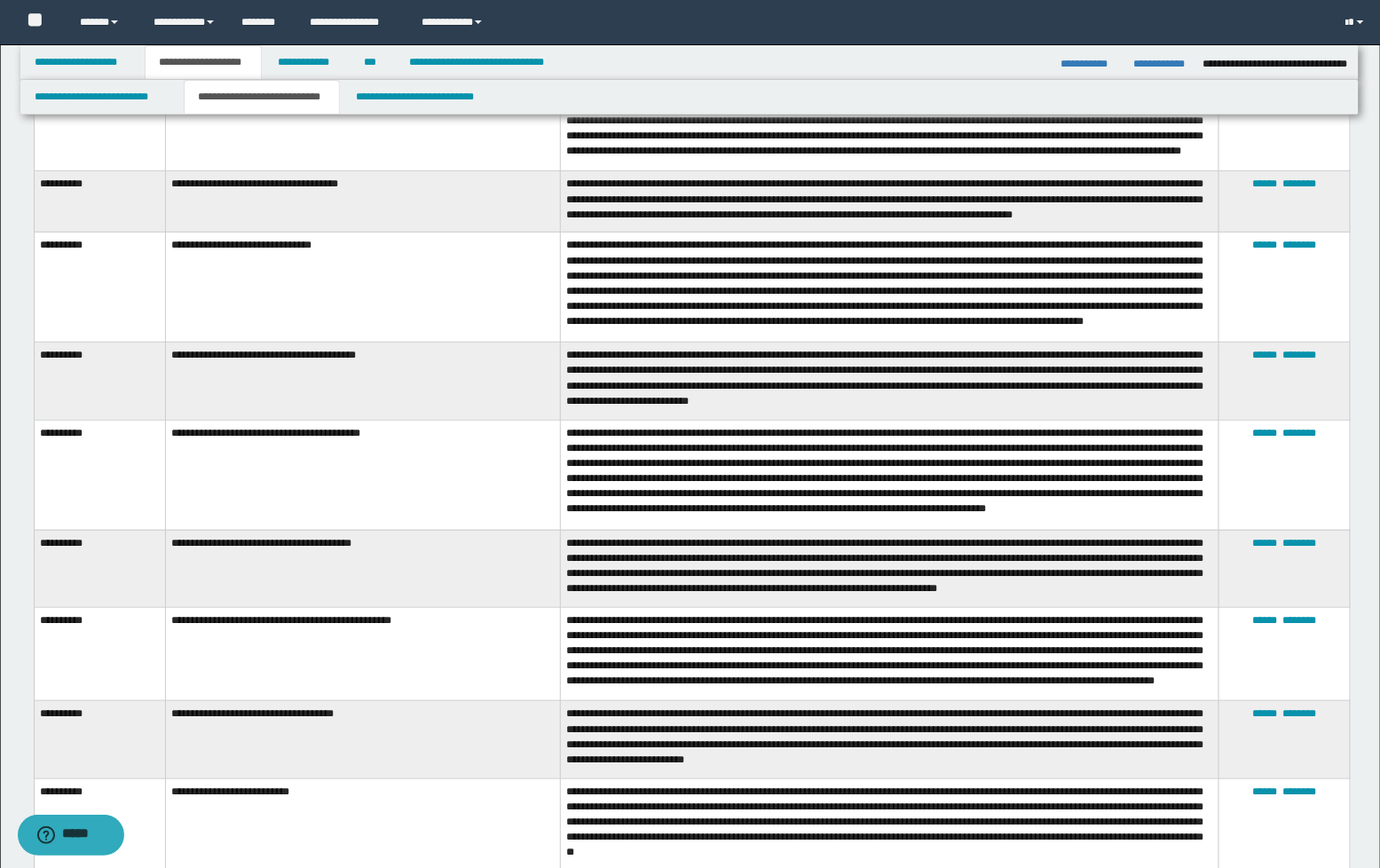 scroll, scrollTop: 2860, scrollLeft: 0, axis: vertical 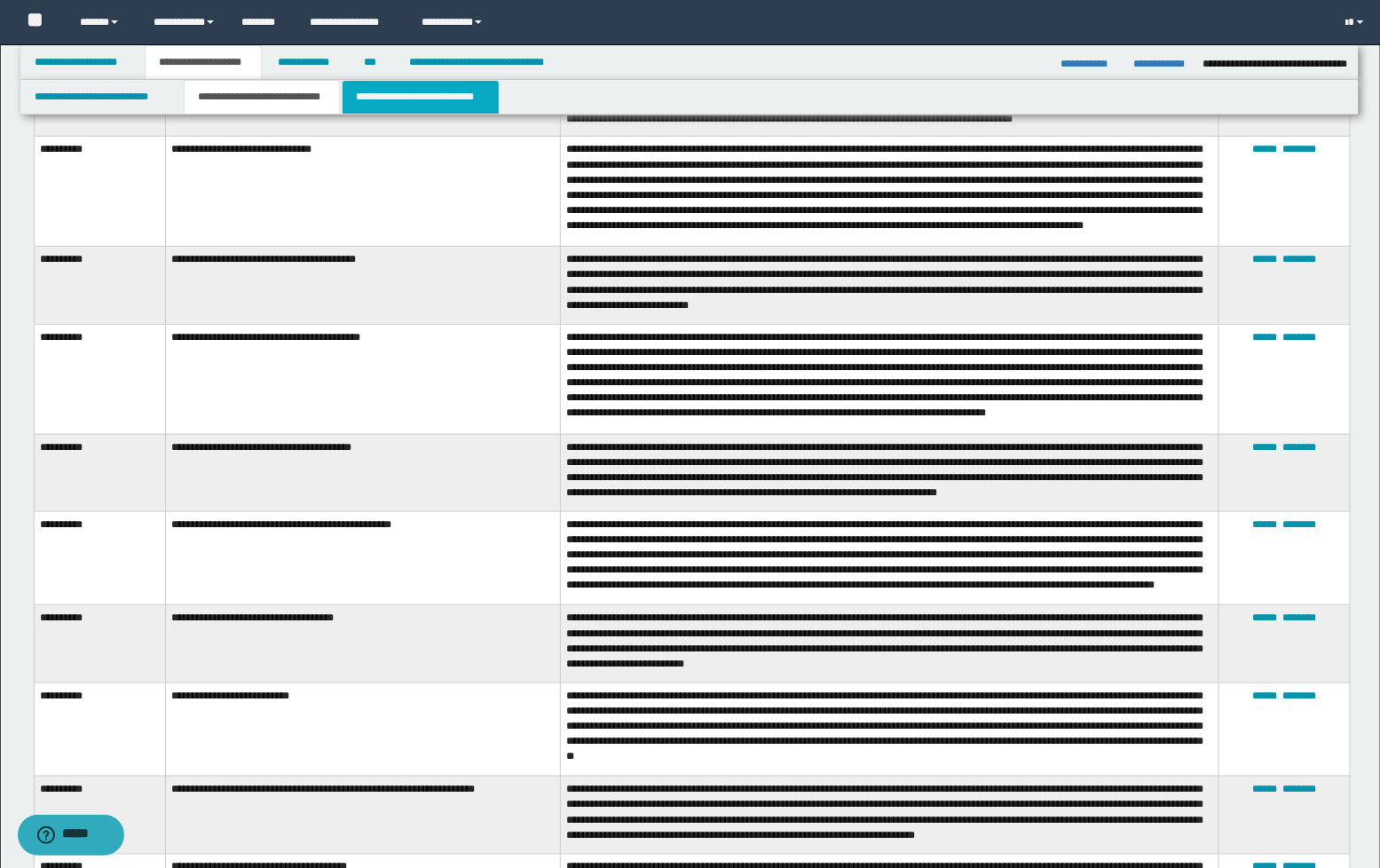 click on "**********" at bounding box center (421, 97) 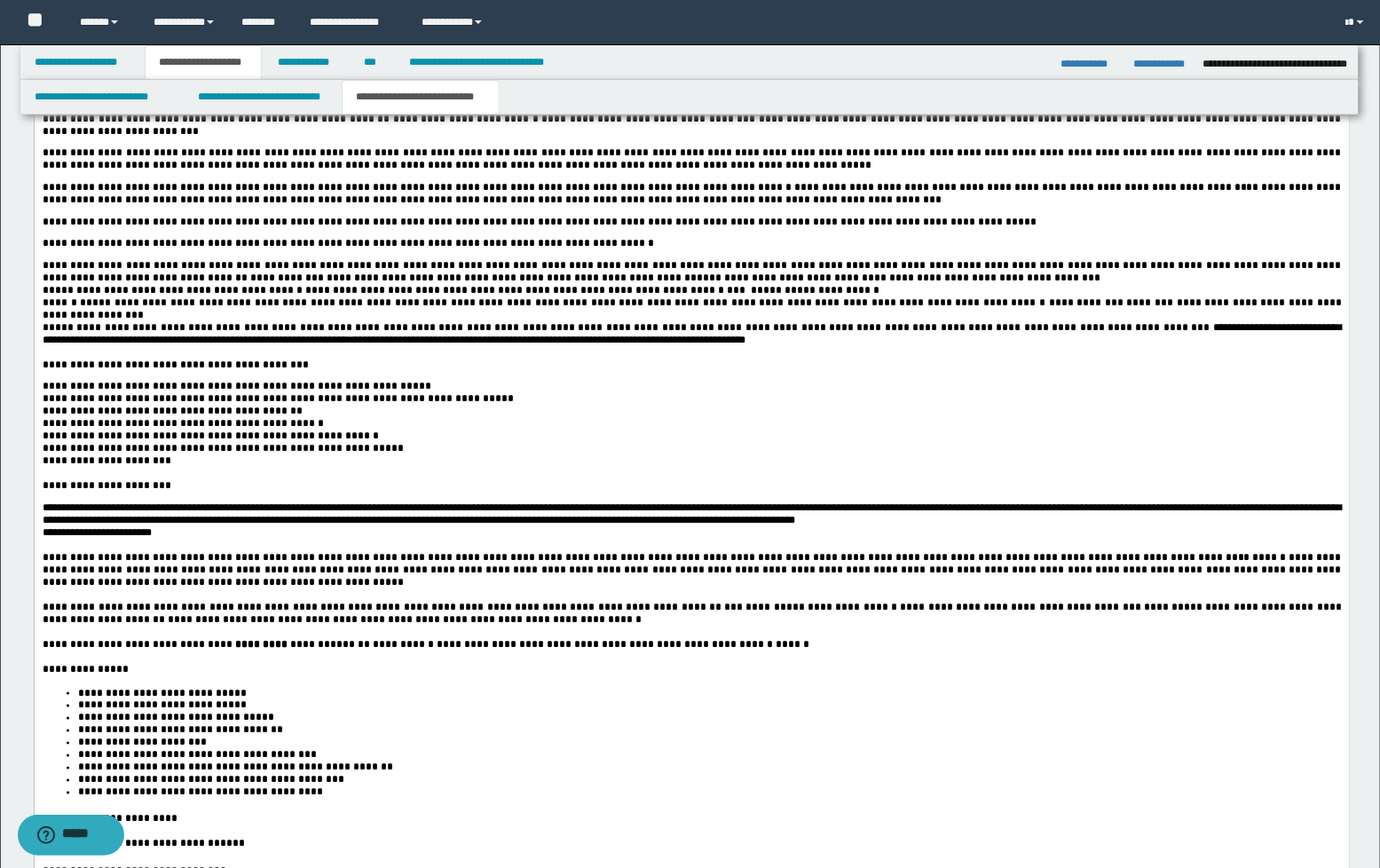 scroll, scrollTop: 3155, scrollLeft: 0, axis: vertical 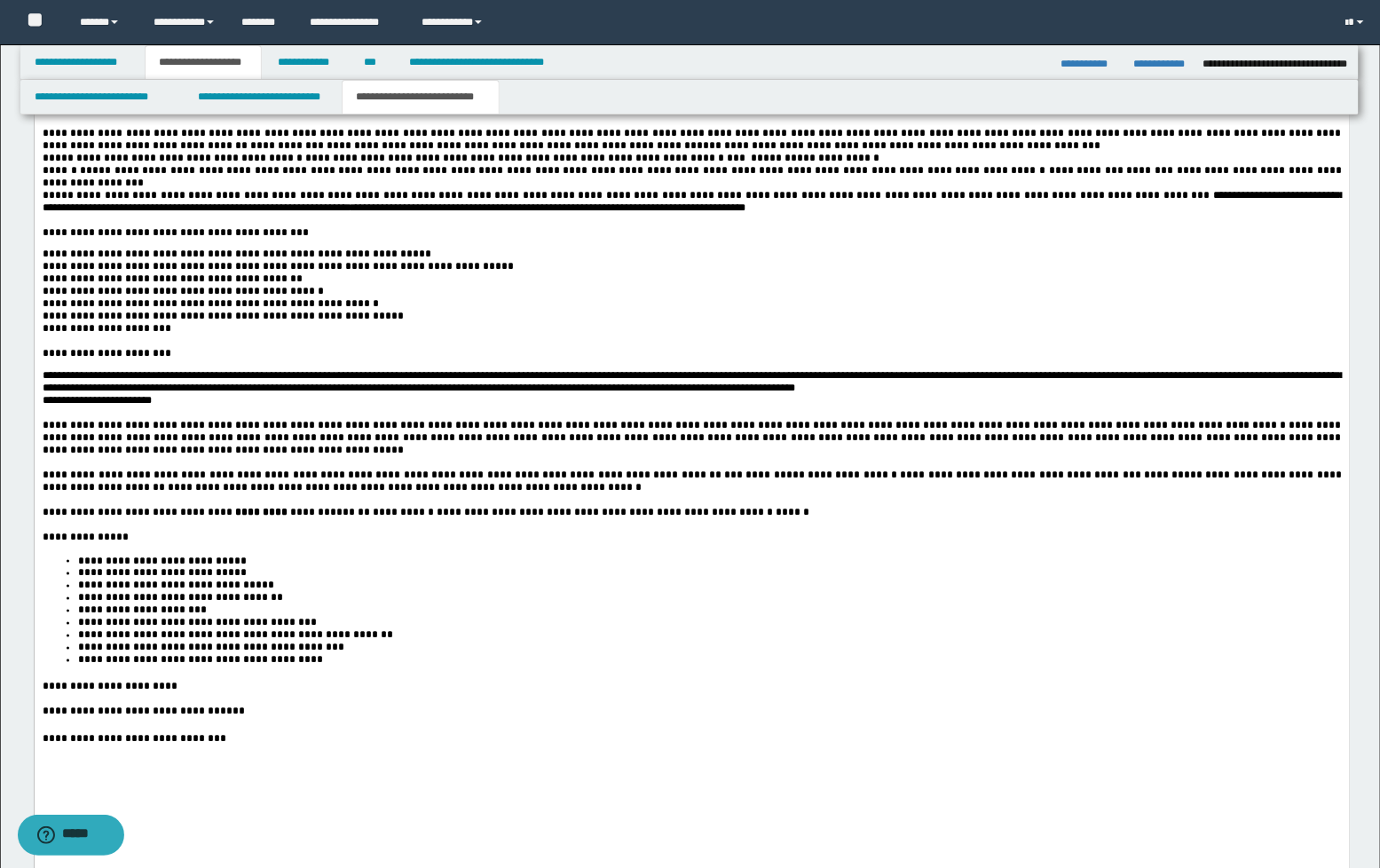 drag, startPoint x: 297, startPoint y: 449, endPoint x: 344, endPoint y: 461, distance: 48.507731 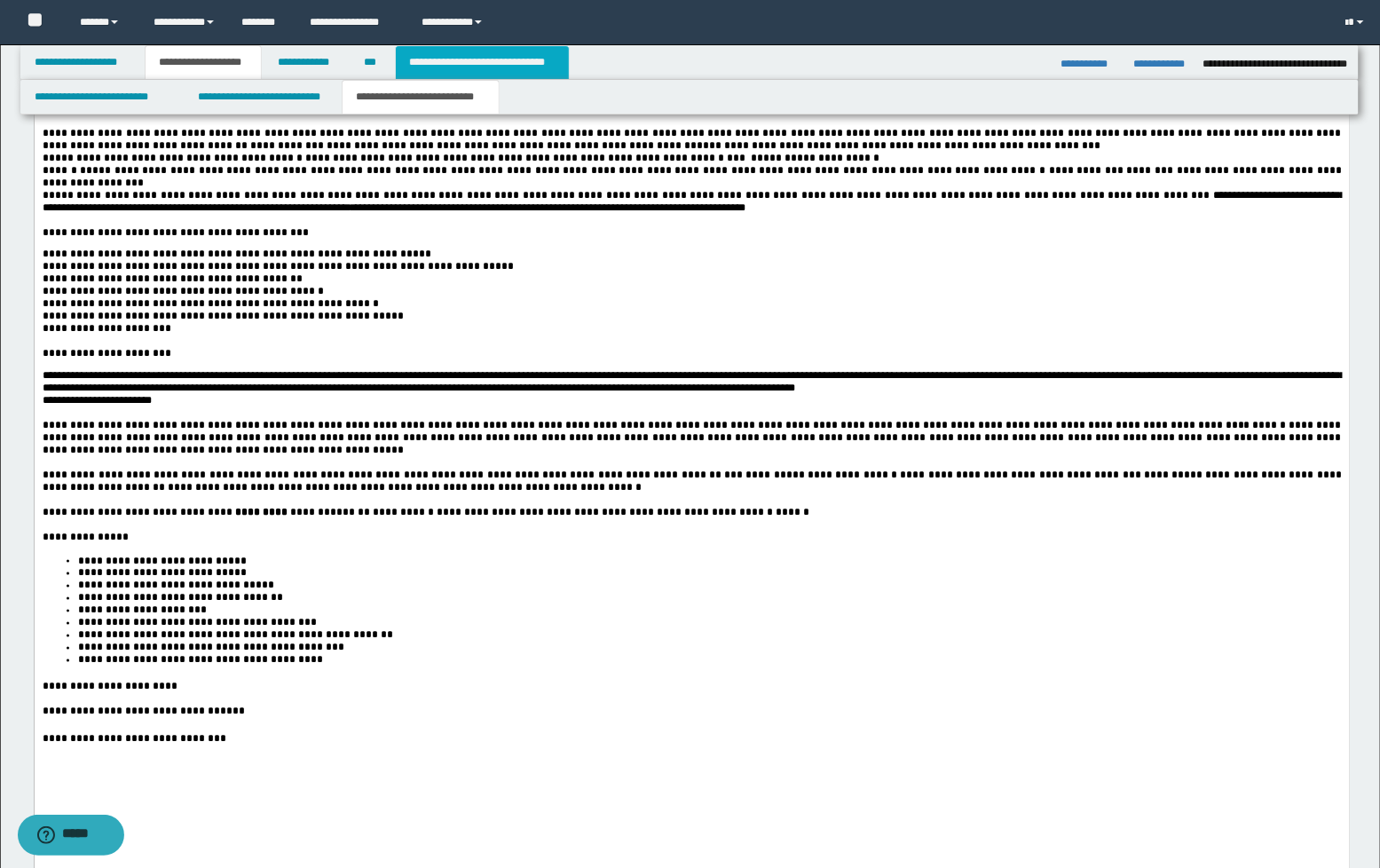 click on "**********" at bounding box center (482, 62) 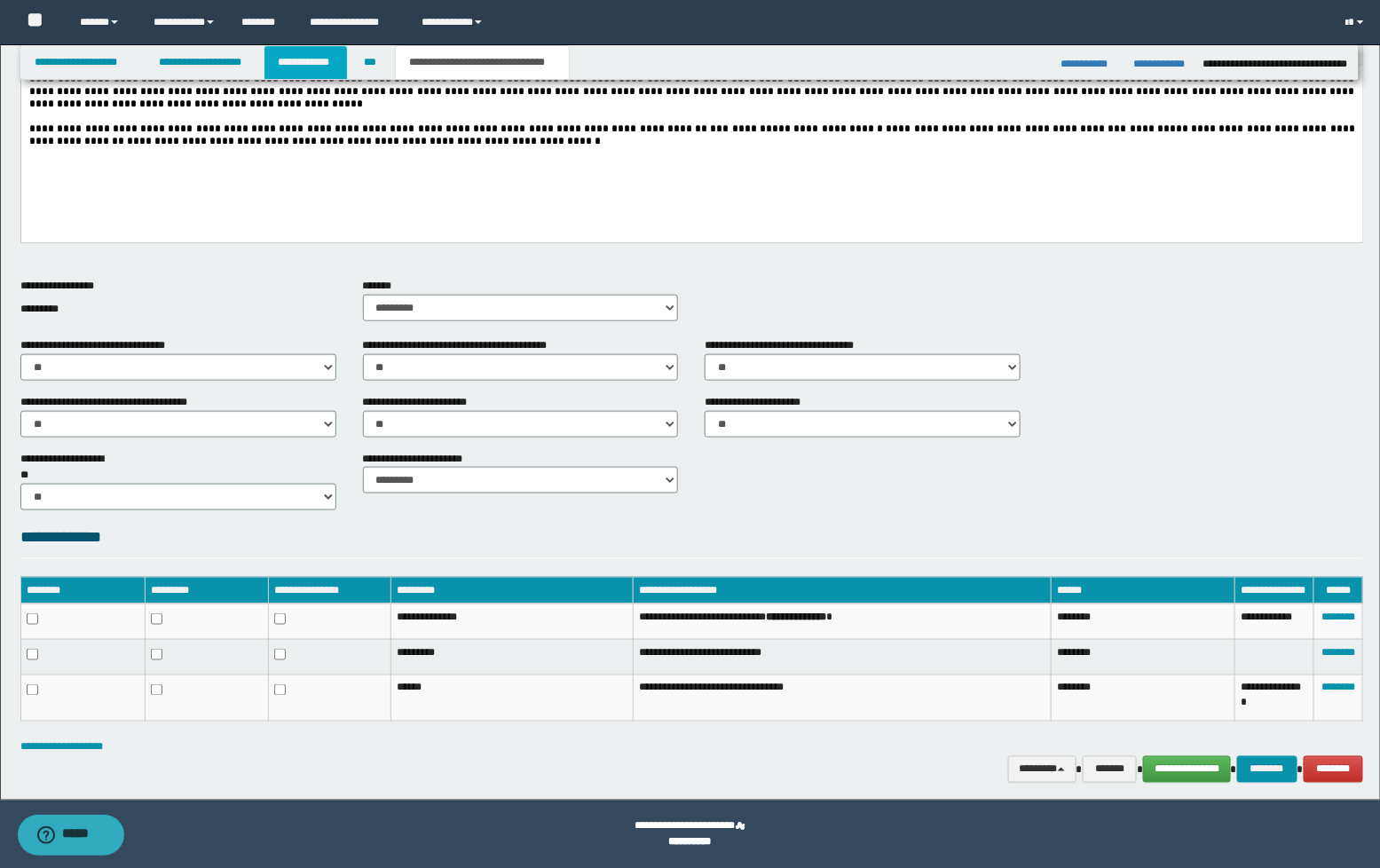 click on "**********" at bounding box center [305, 62] 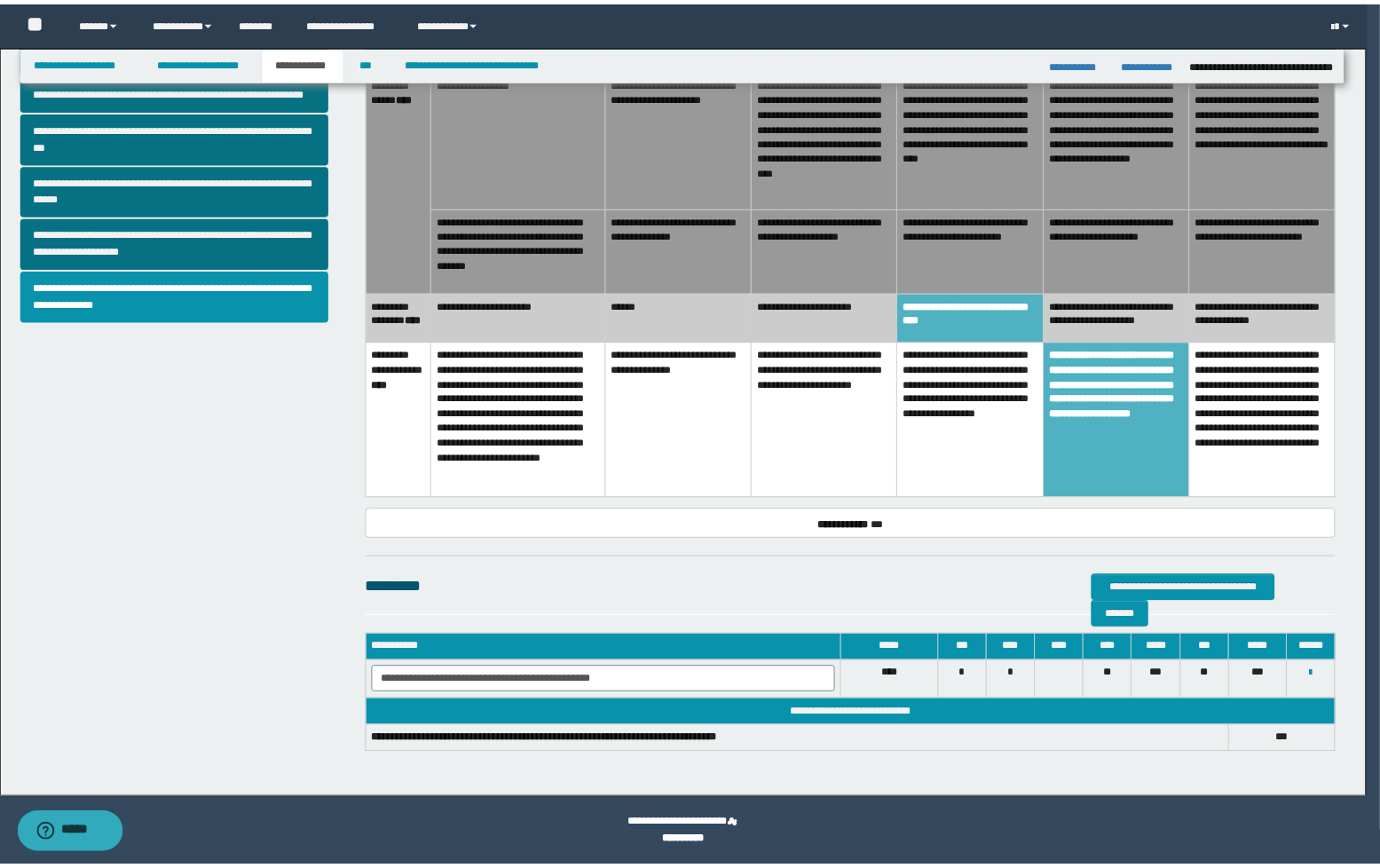 scroll, scrollTop: 520, scrollLeft: 0, axis: vertical 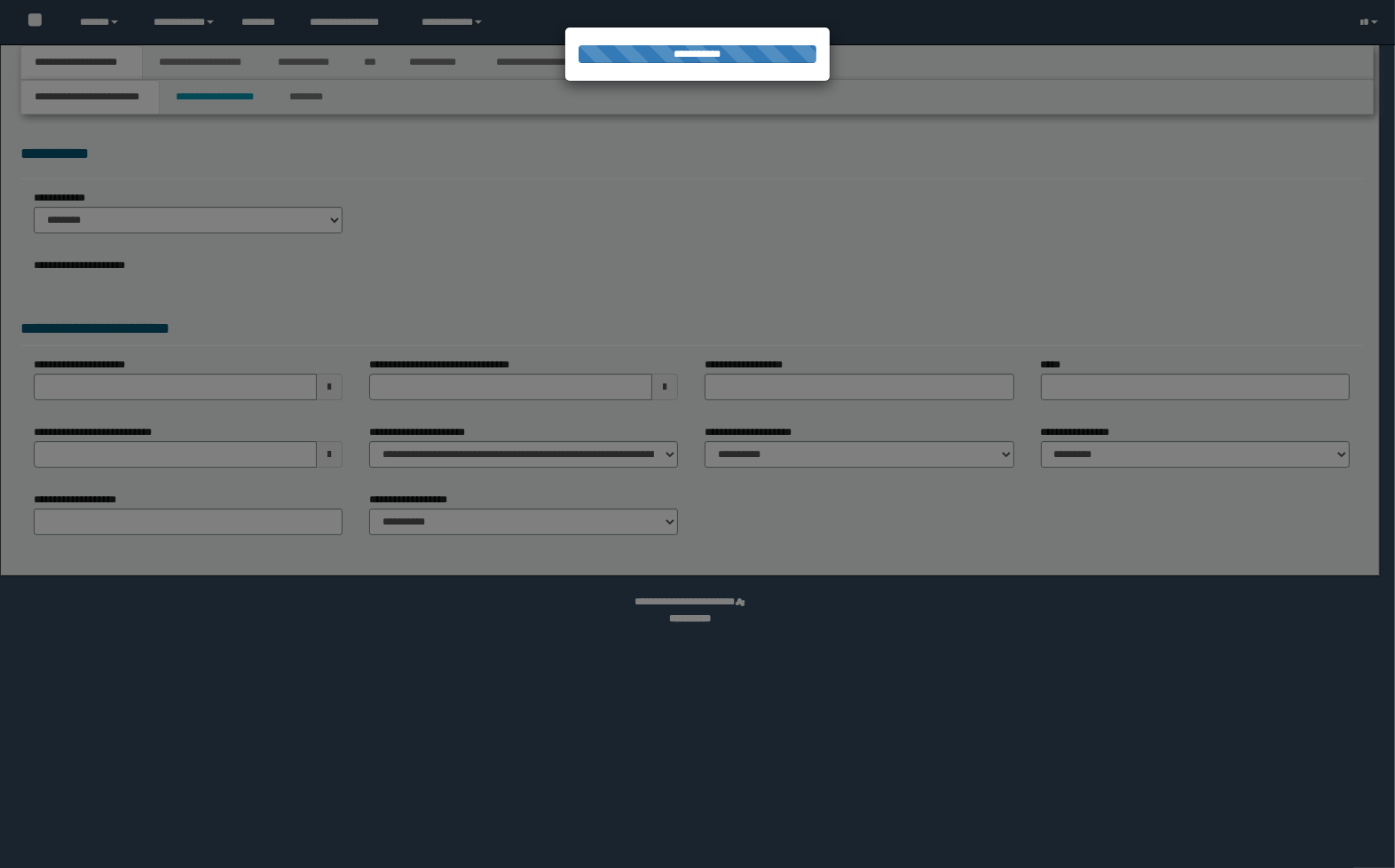 select on "**" 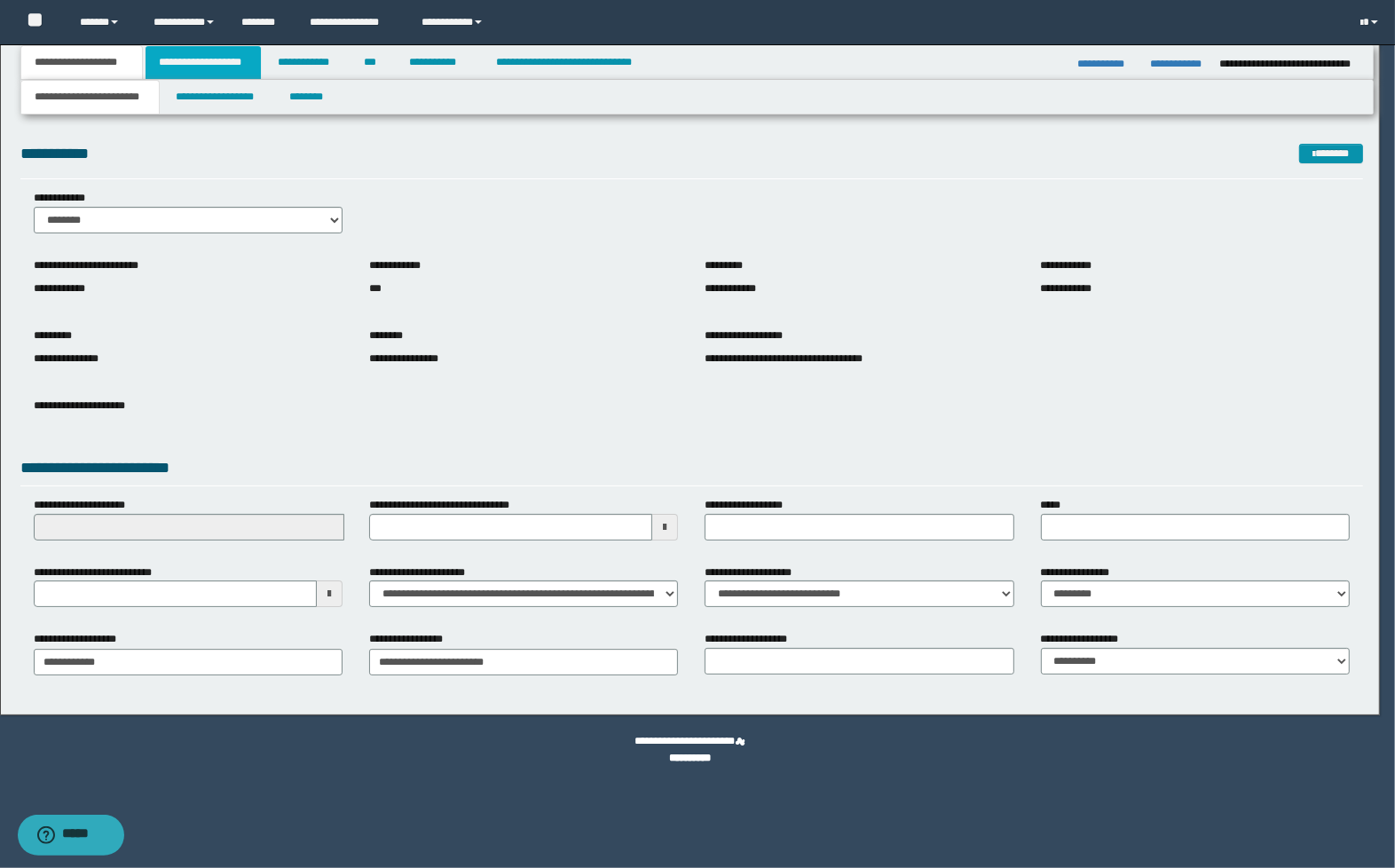 click on "**********" at bounding box center (203, 62) 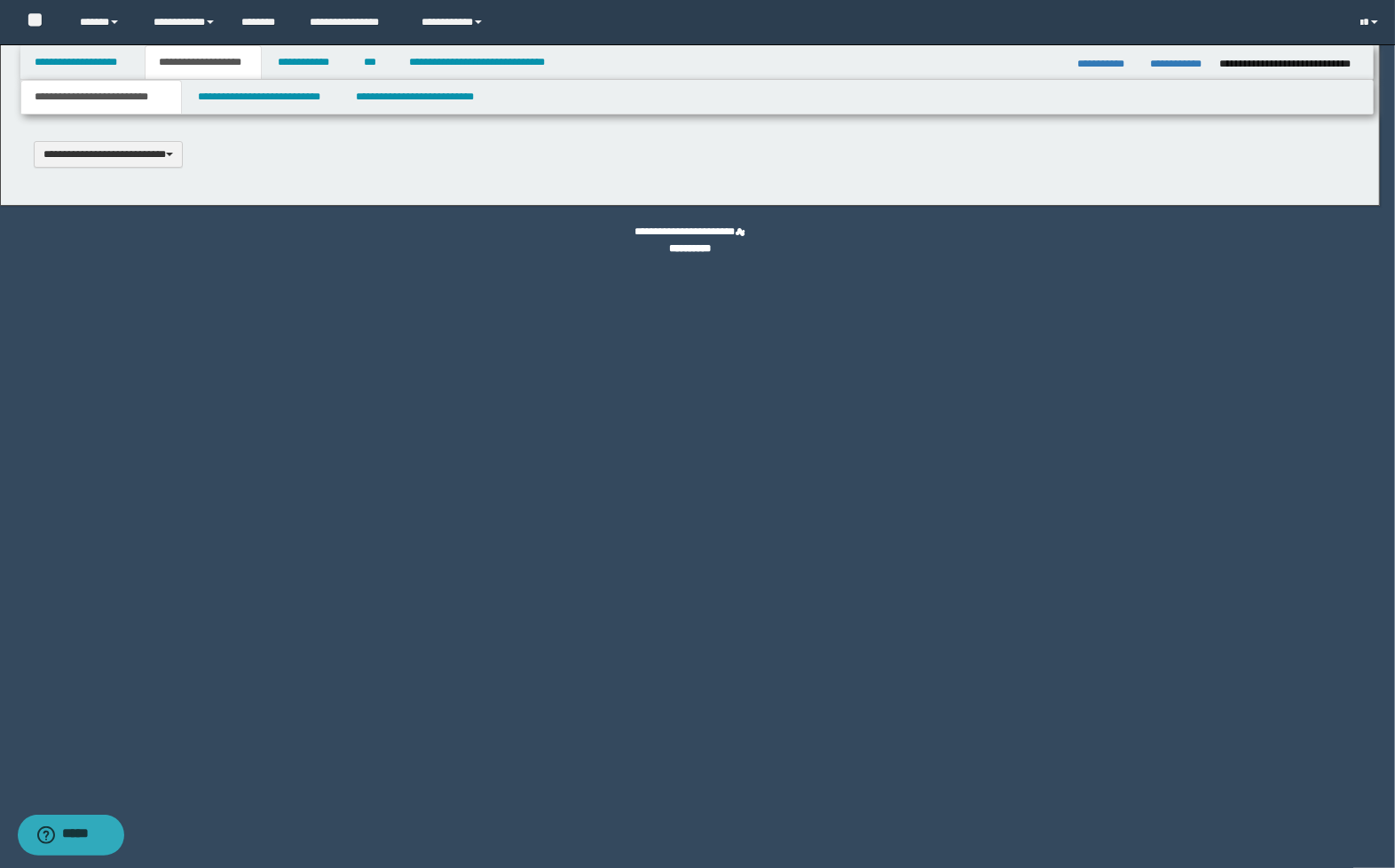 type 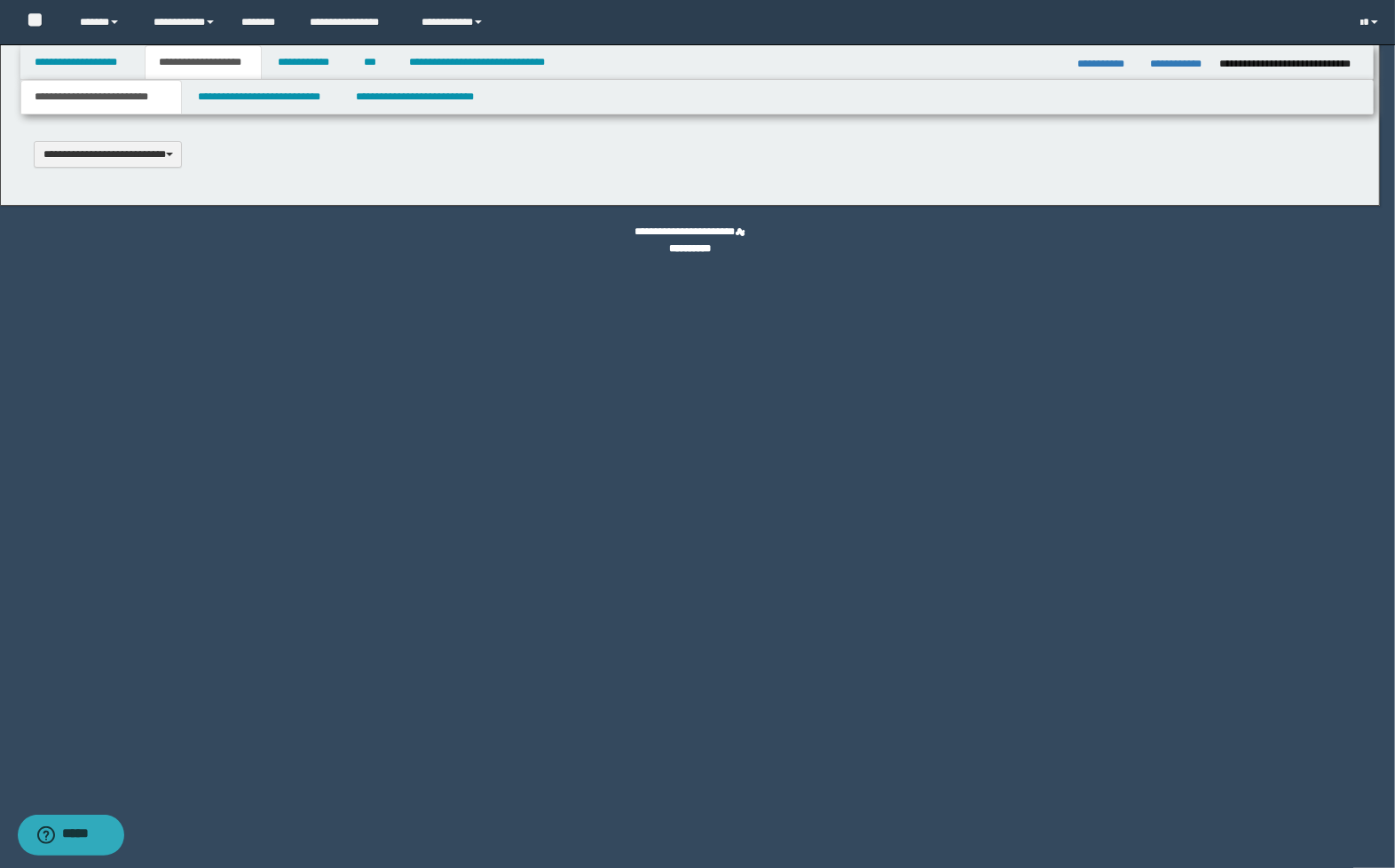 scroll, scrollTop: 0, scrollLeft: 0, axis: both 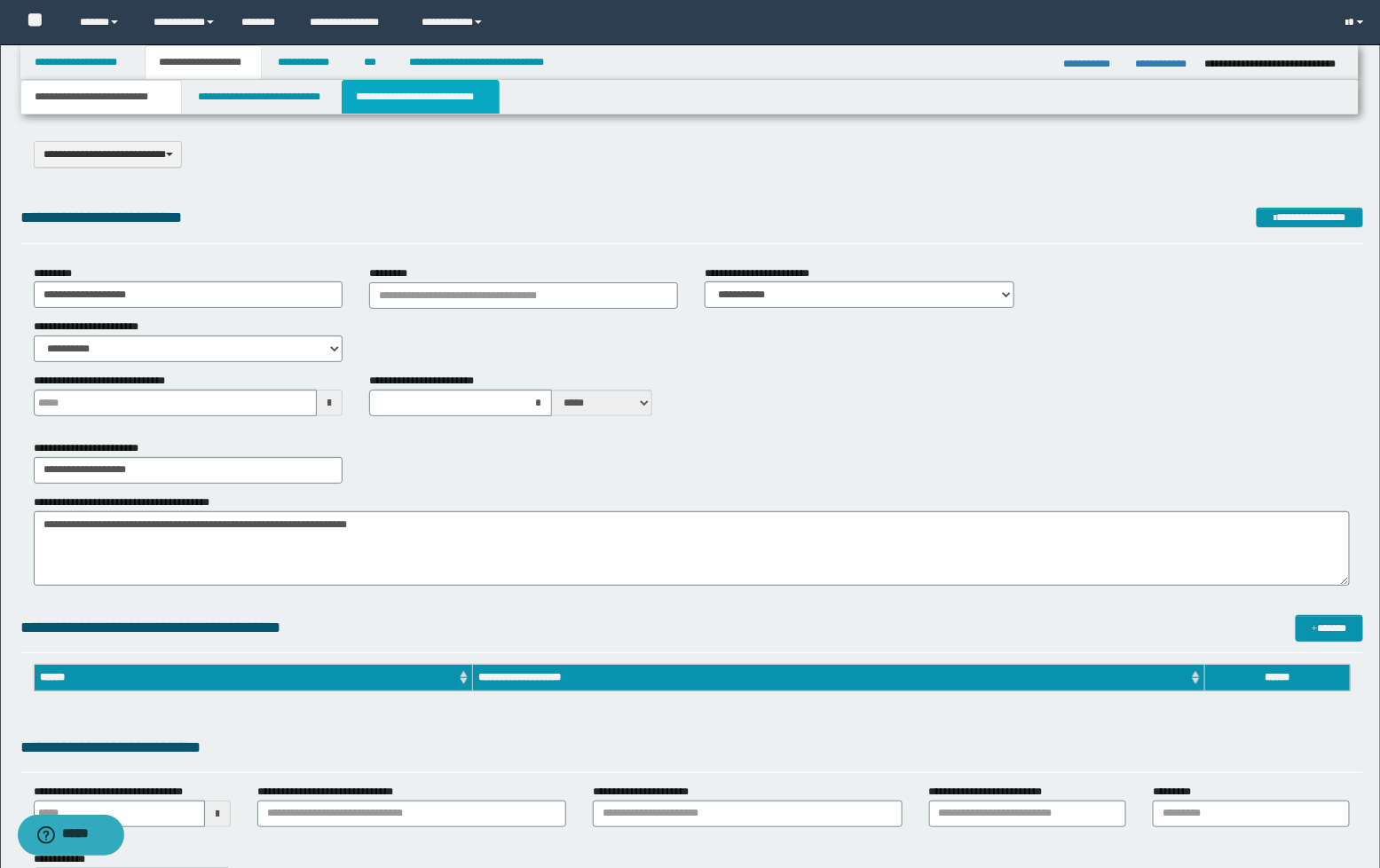 click on "**********" at bounding box center (421, 97) 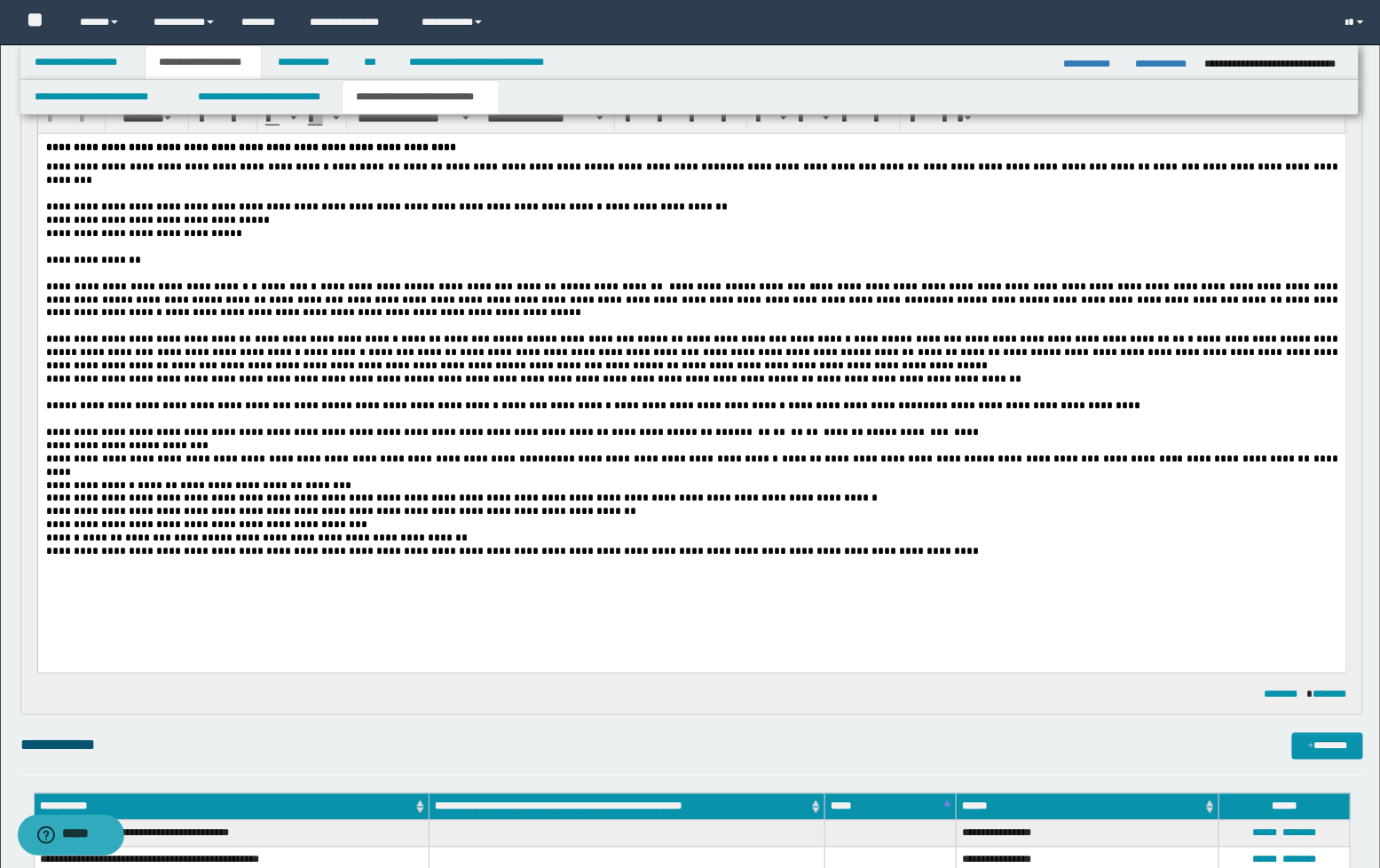 scroll, scrollTop: 788, scrollLeft: 0, axis: vertical 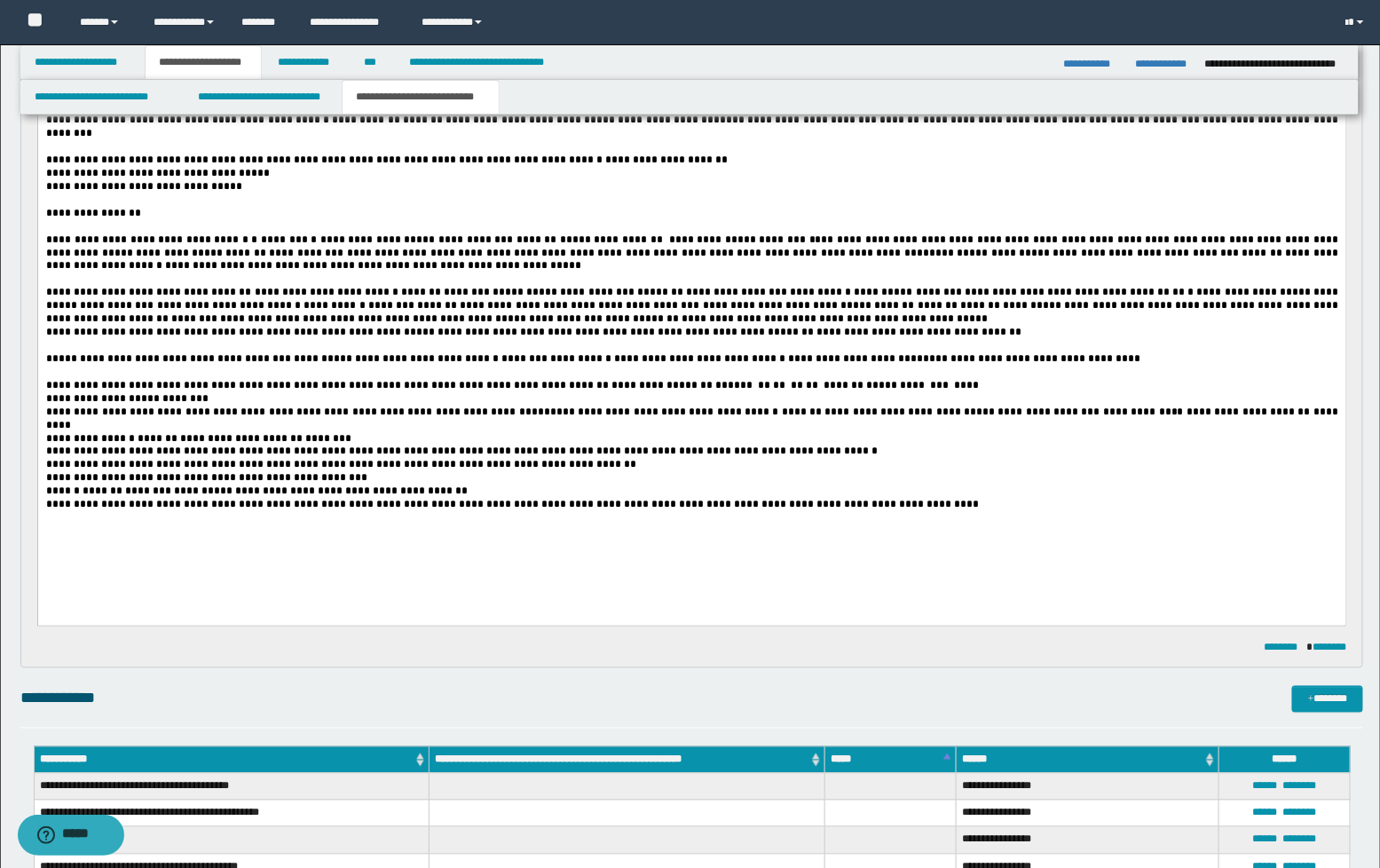 click on "**********" at bounding box center (691, 304) 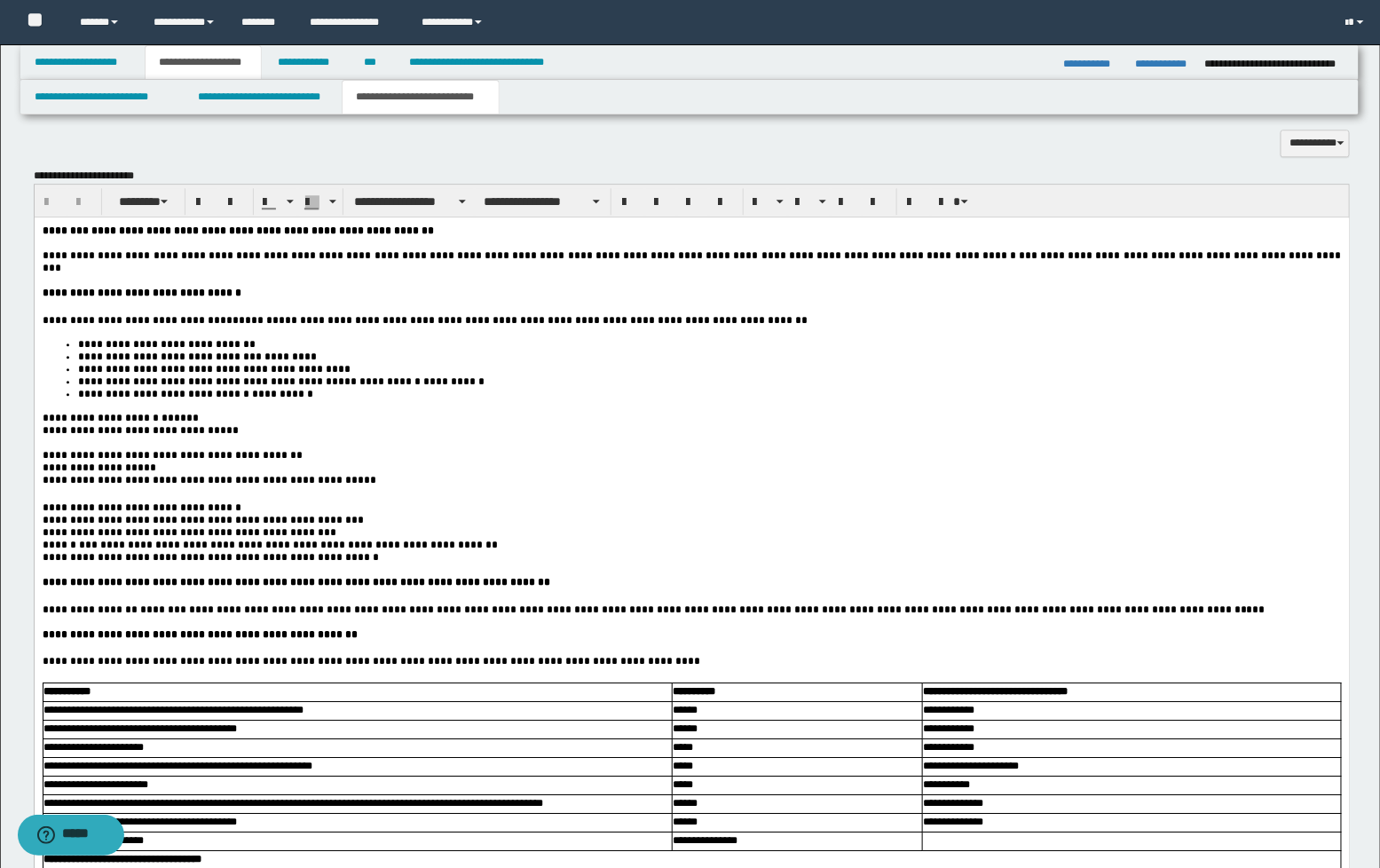 scroll, scrollTop: 1676, scrollLeft: 0, axis: vertical 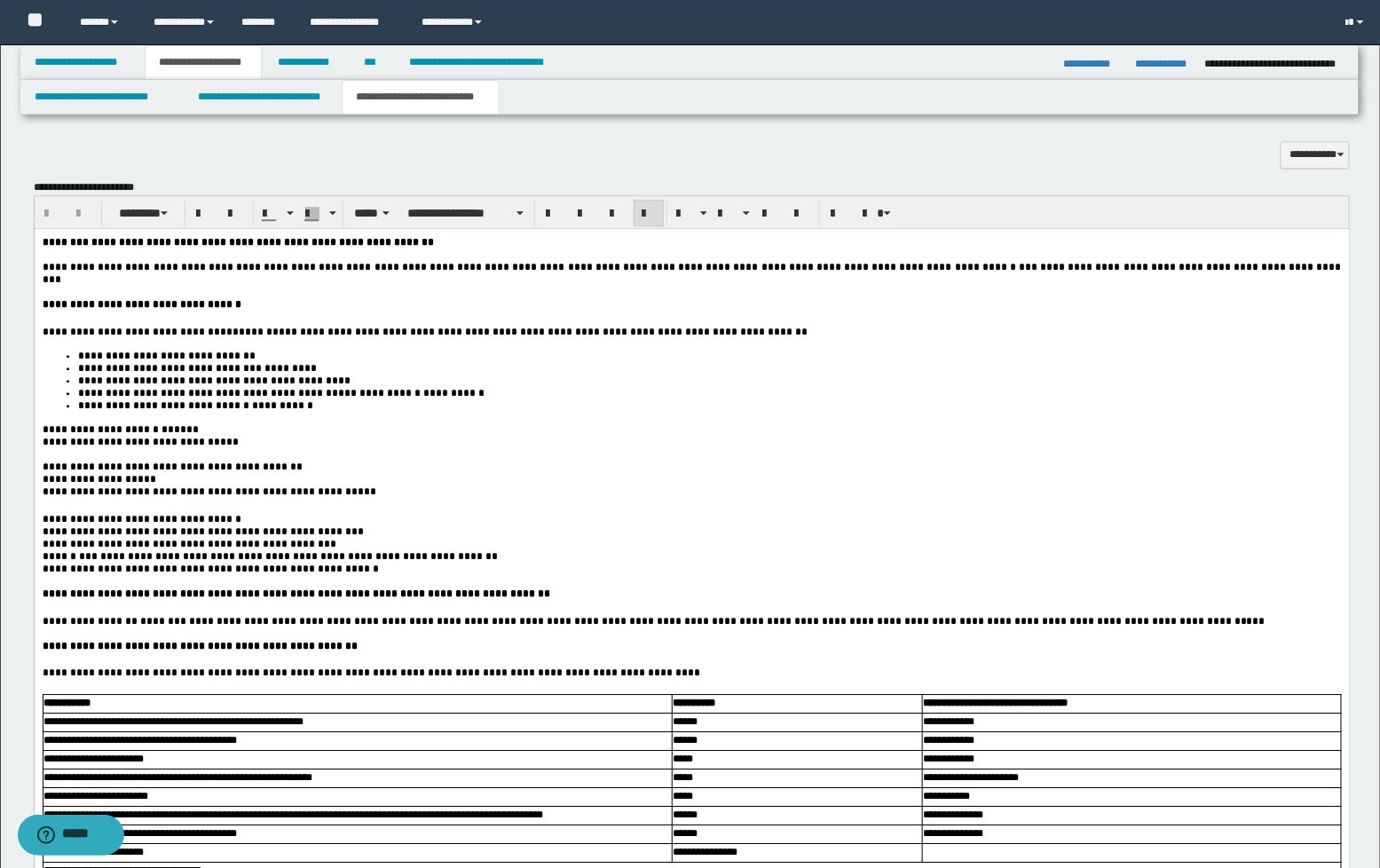 click on "**********" at bounding box center [139, 332] 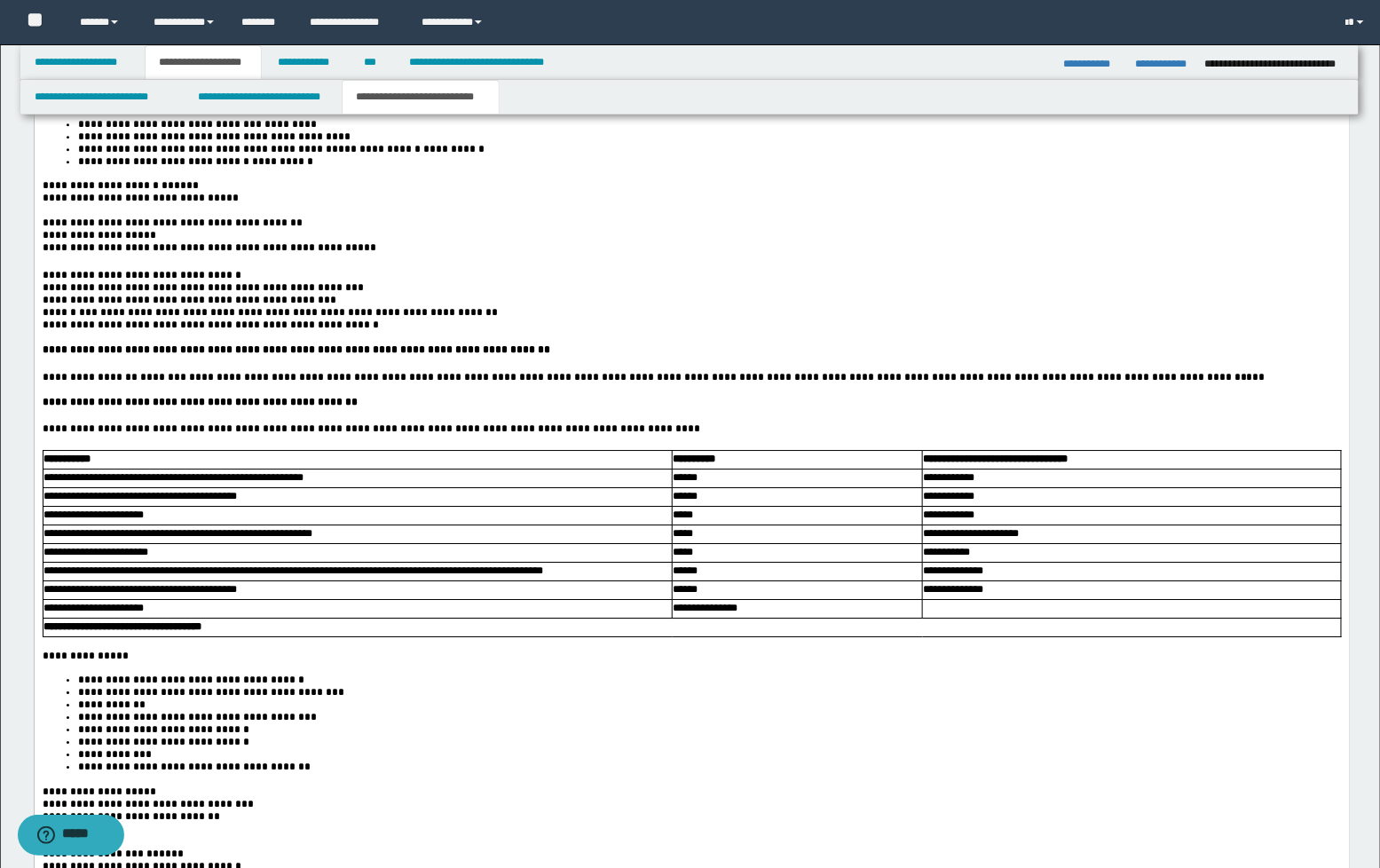 scroll, scrollTop: 1972, scrollLeft: 0, axis: vertical 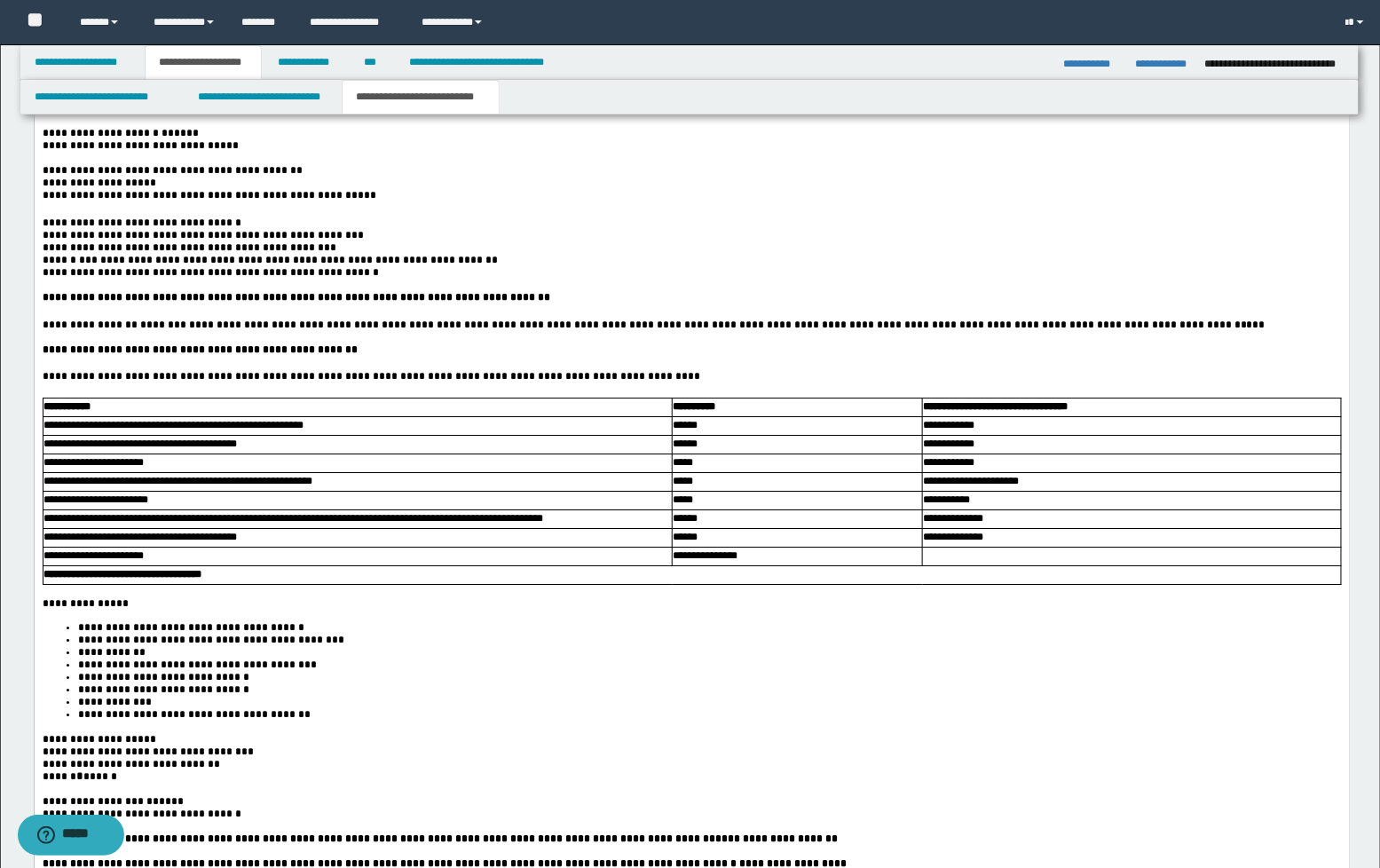 click at bounding box center (690, 312) 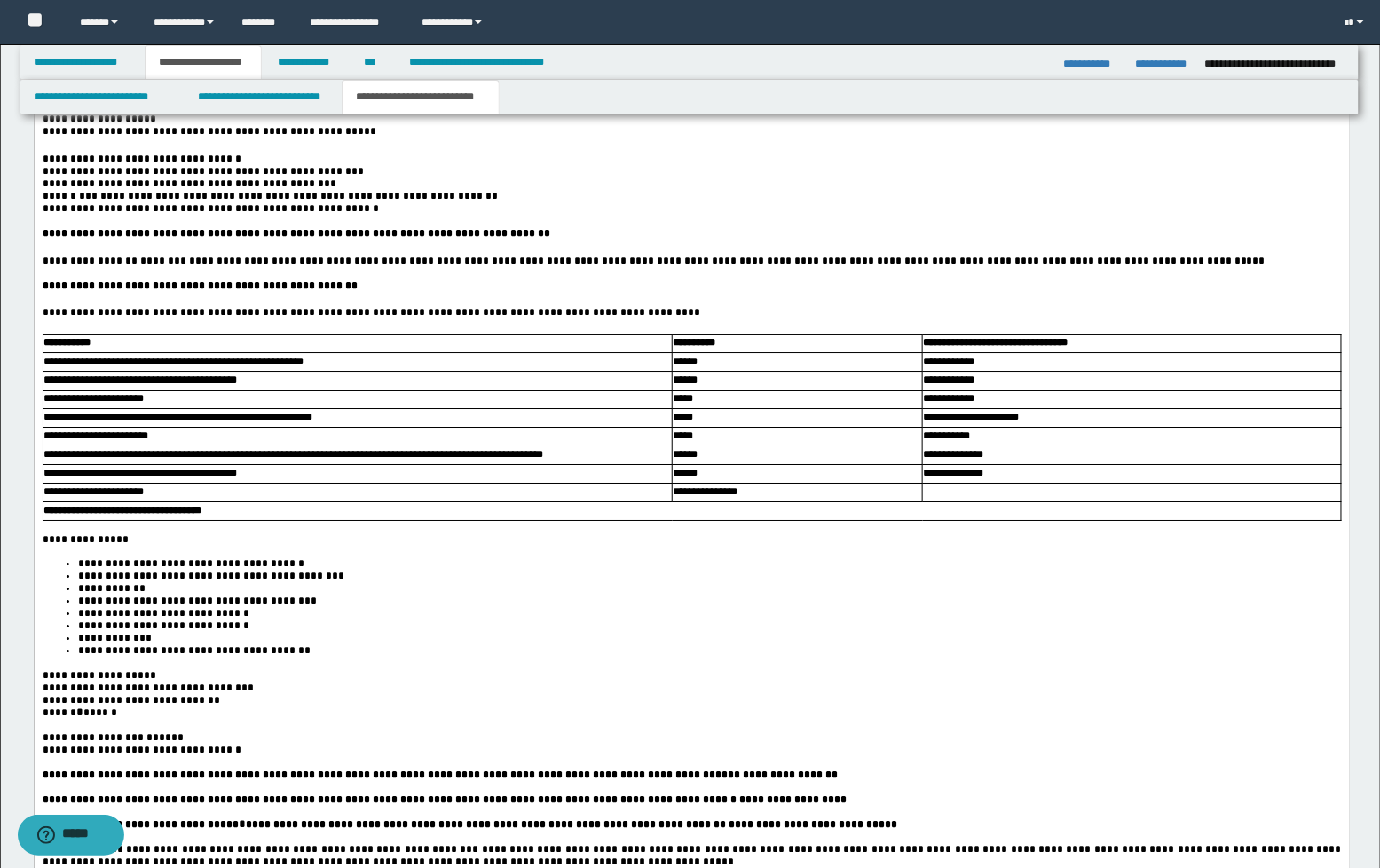 scroll, scrollTop: 2071, scrollLeft: 0, axis: vertical 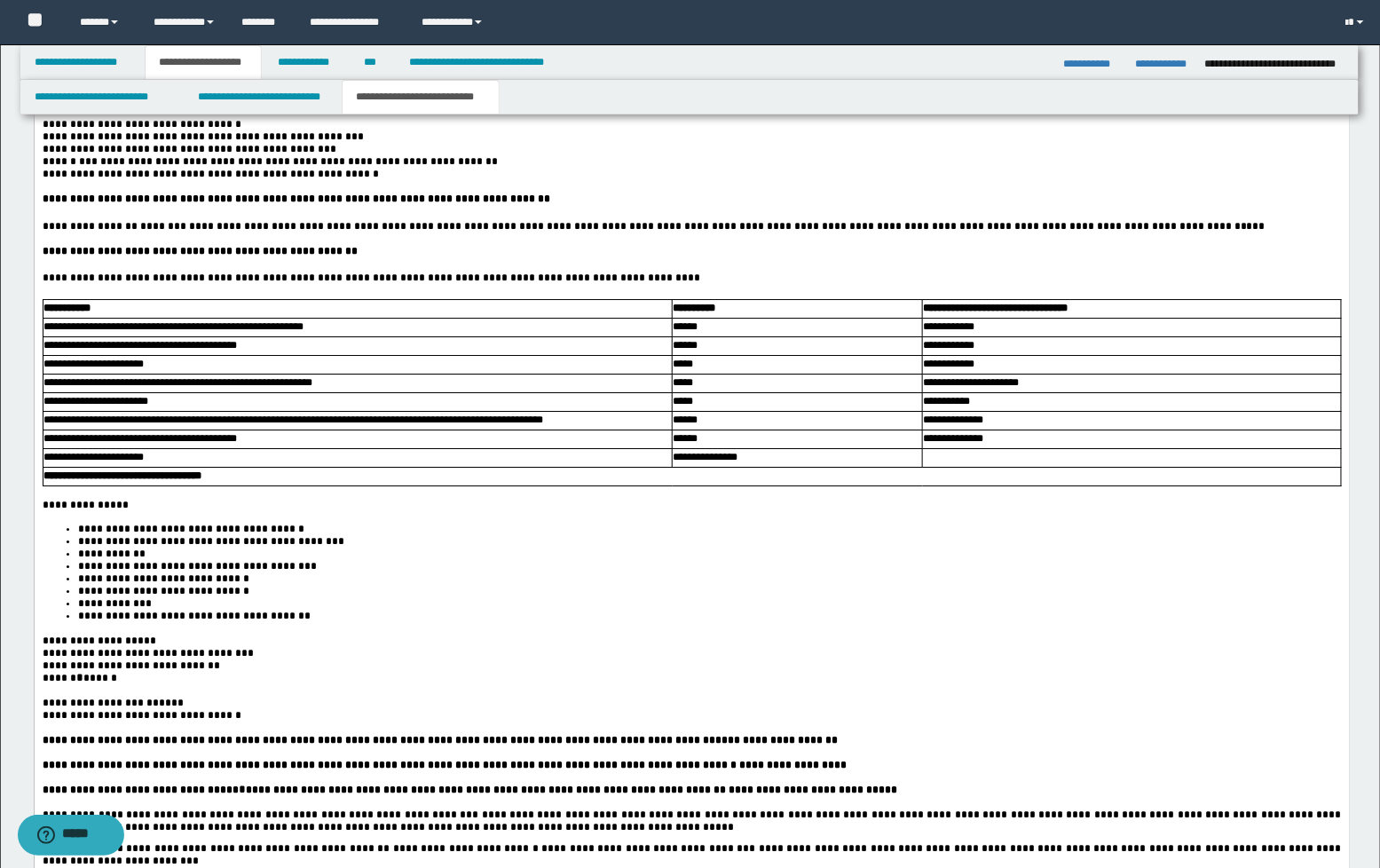 click at bounding box center (690, 292) 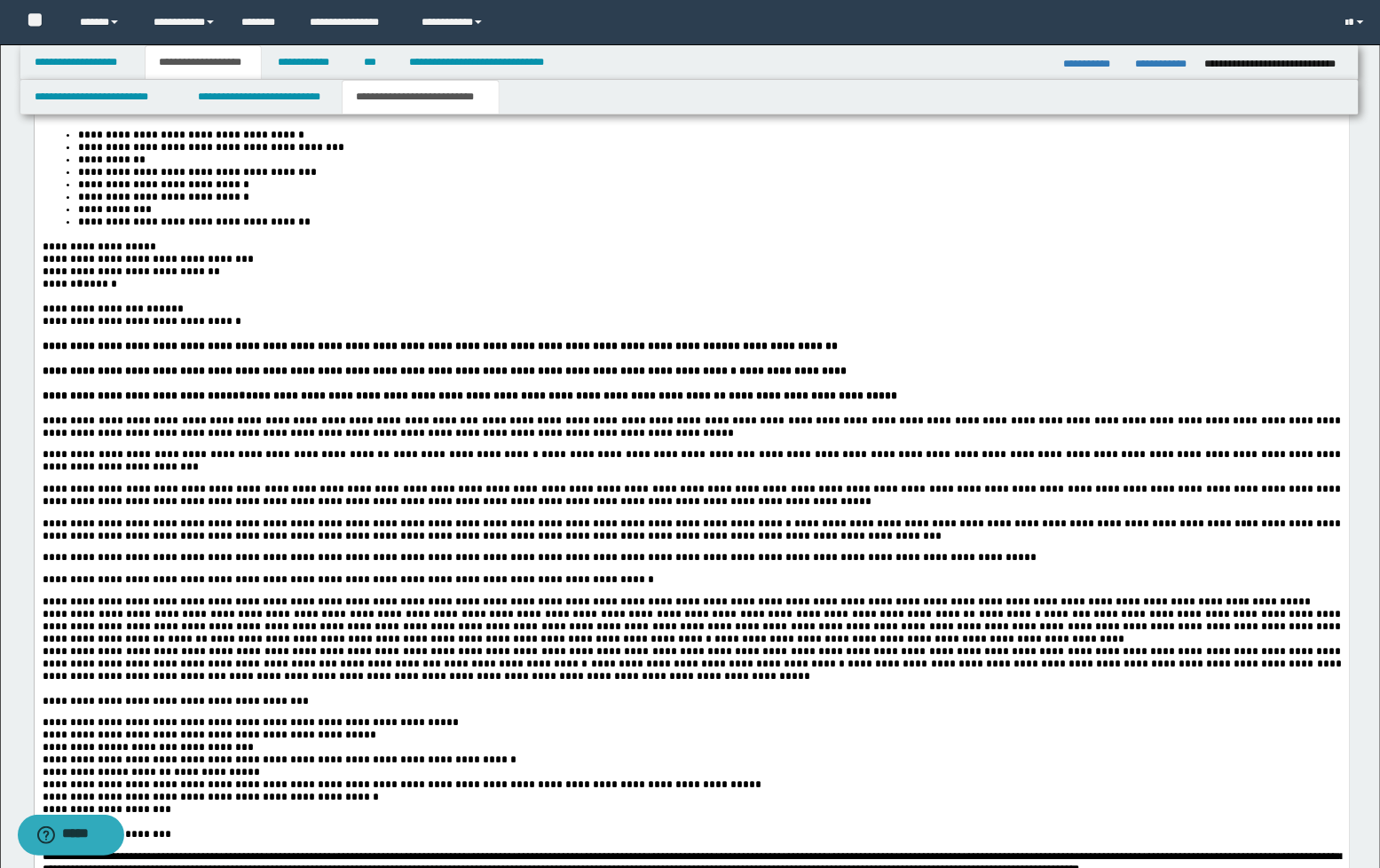 scroll, scrollTop: 2366, scrollLeft: 0, axis: vertical 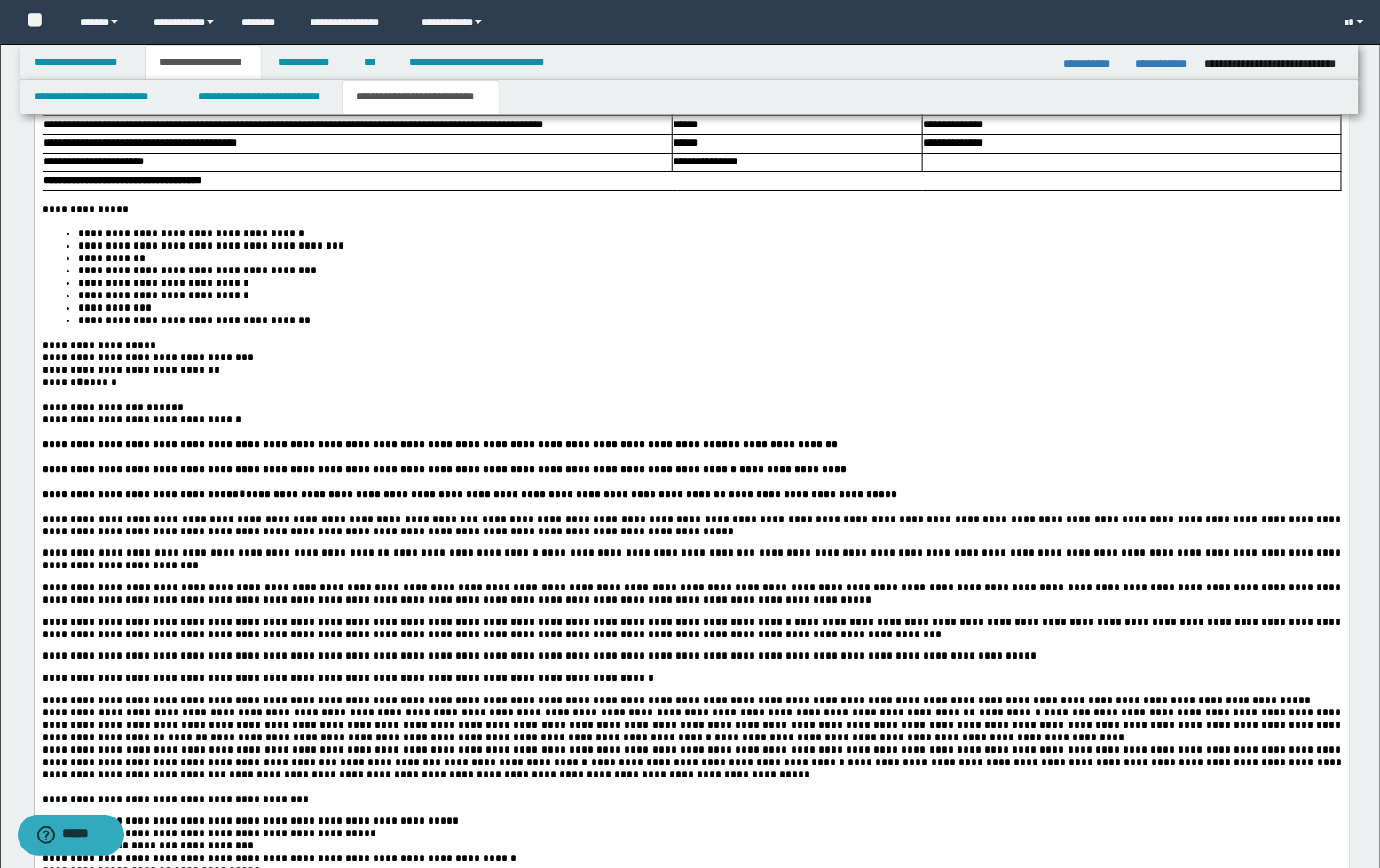 click on "******" at bounding box center (99, 383) 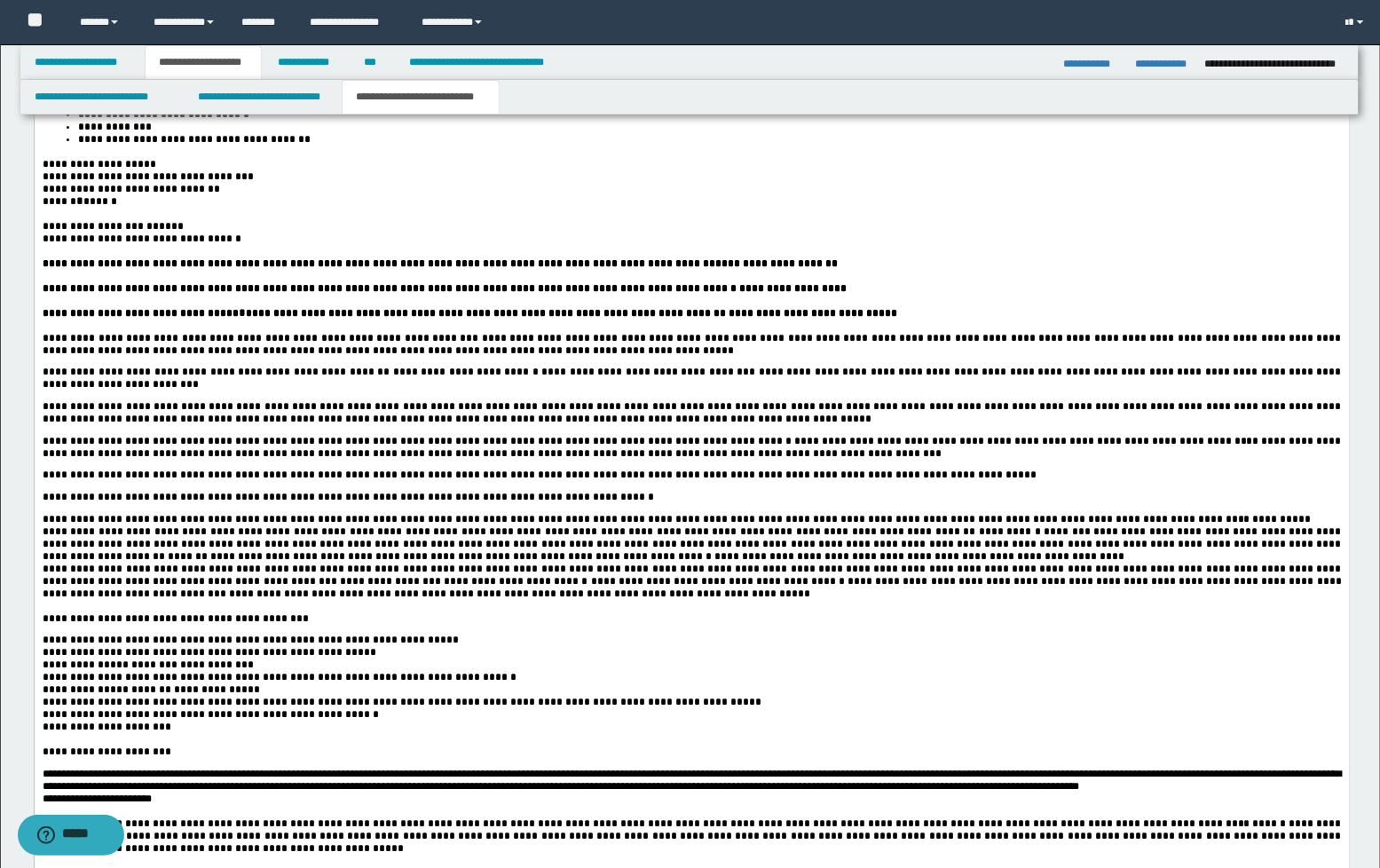 scroll, scrollTop: 2563, scrollLeft: 0, axis: vertical 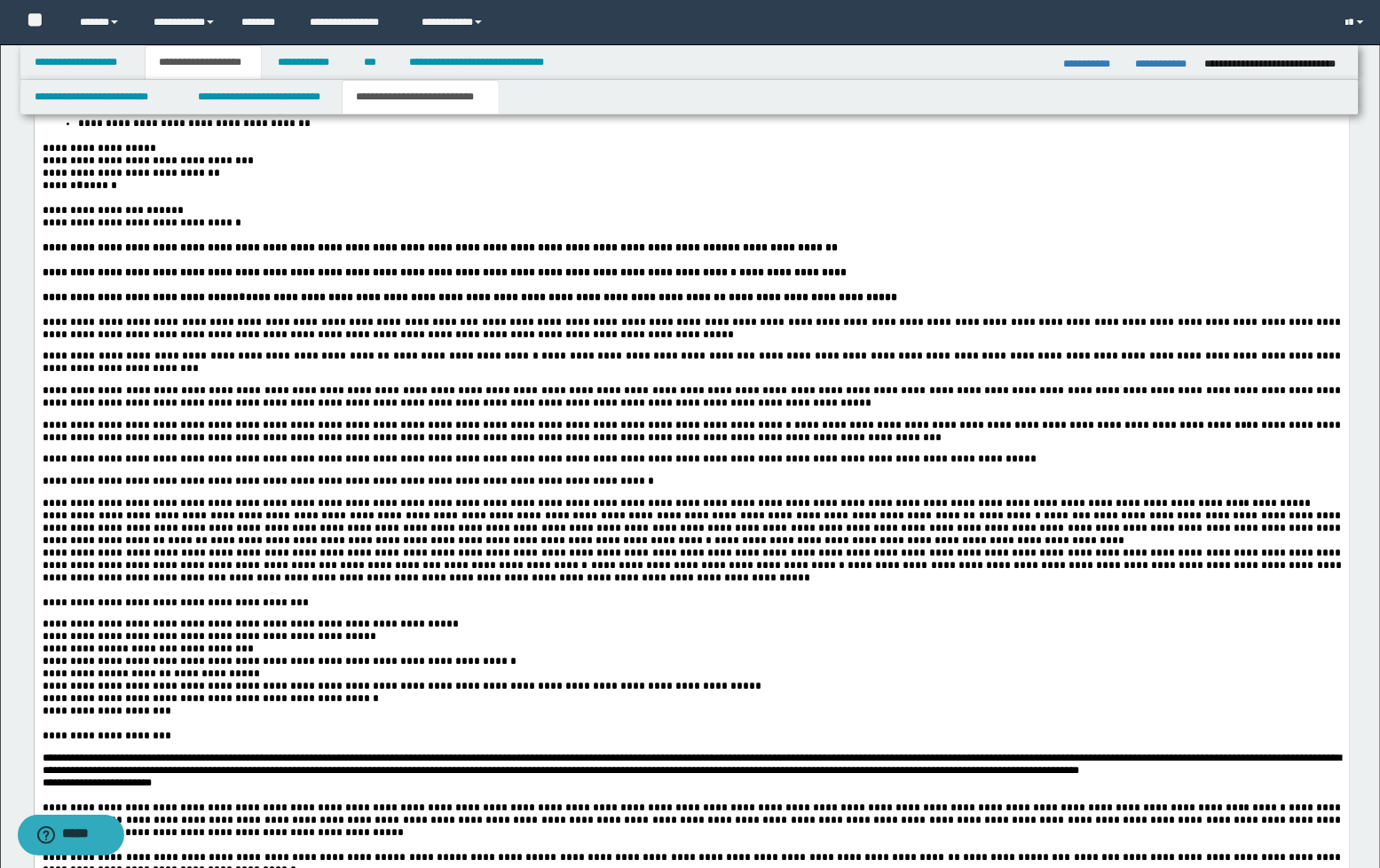 click on "**********" at bounding box center (389, 273) 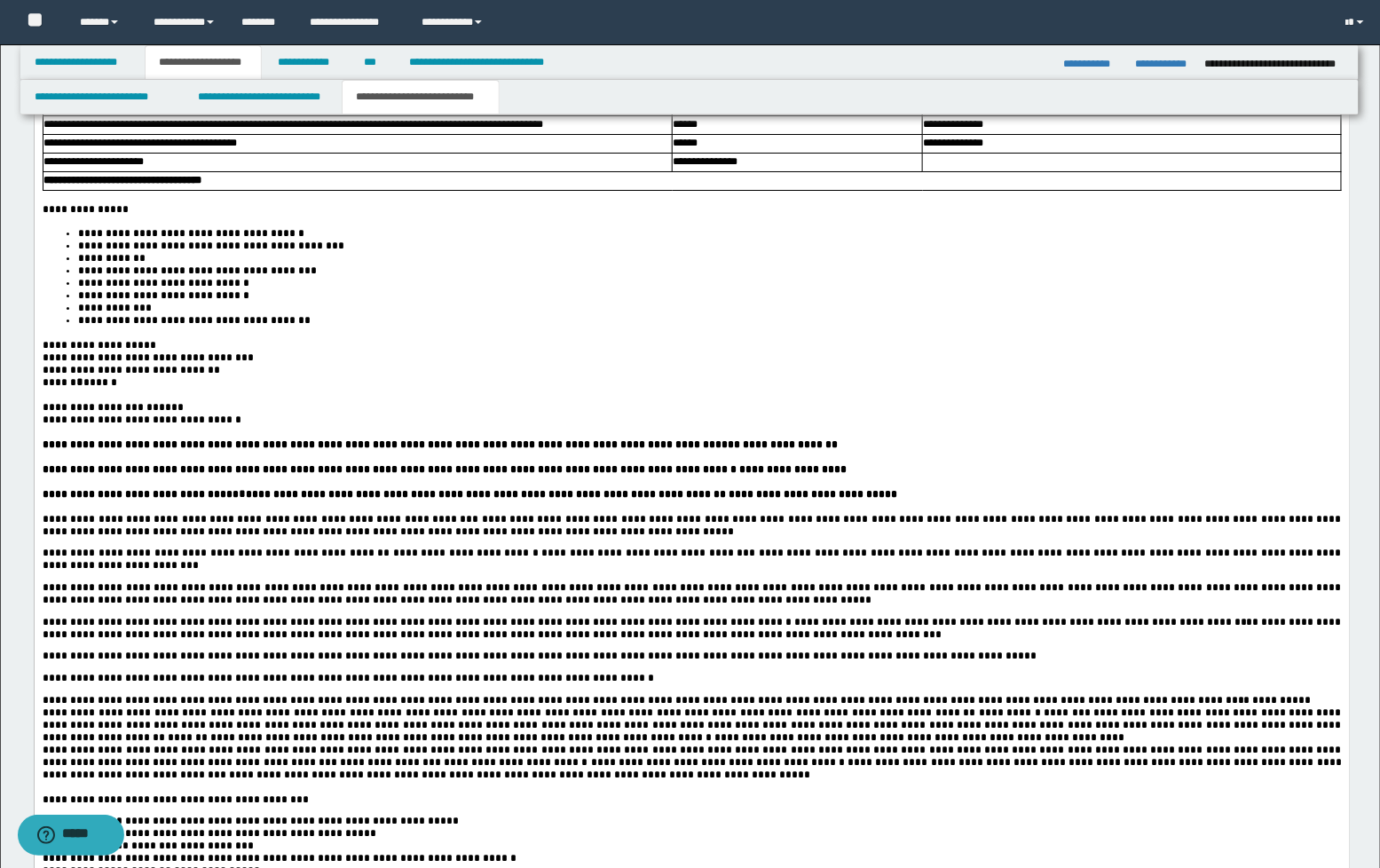 scroll, scrollTop: 2169, scrollLeft: 0, axis: vertical 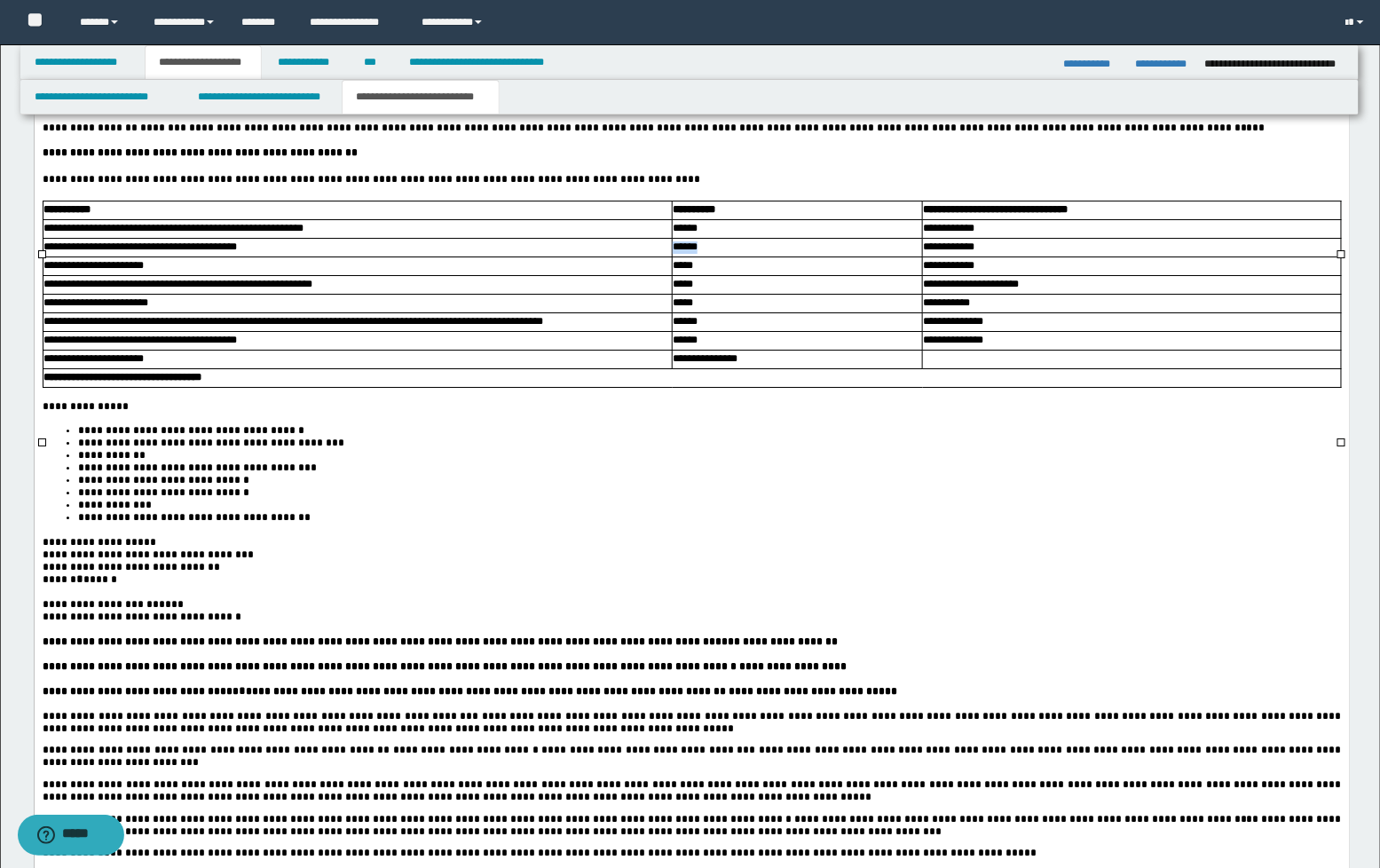 drag, startPoint x: 706, startPoint y: 300, endPoint x: 630, endPoint y: 299, distance: 76.00658 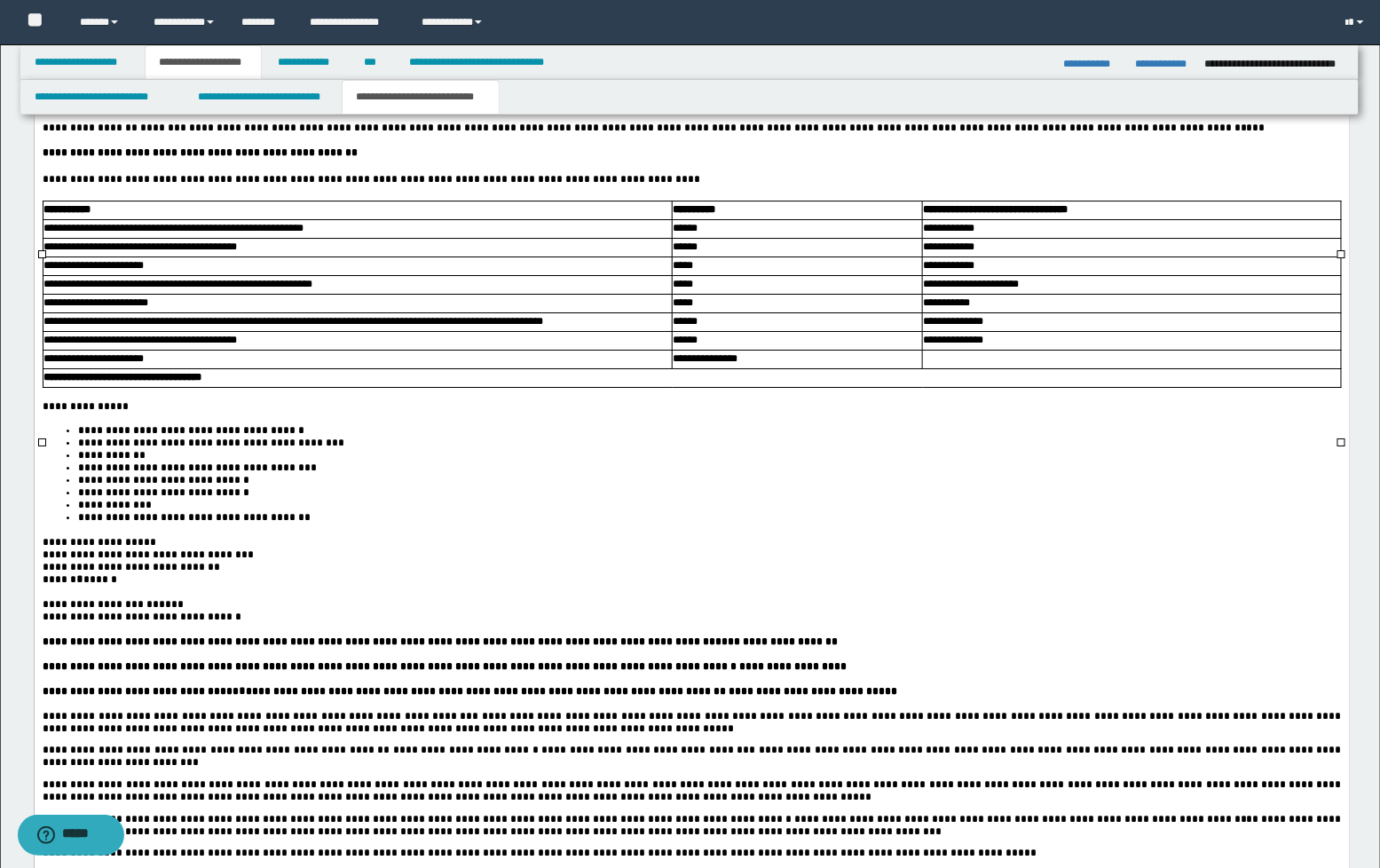 click on "******" at bounding box center [796, 230] 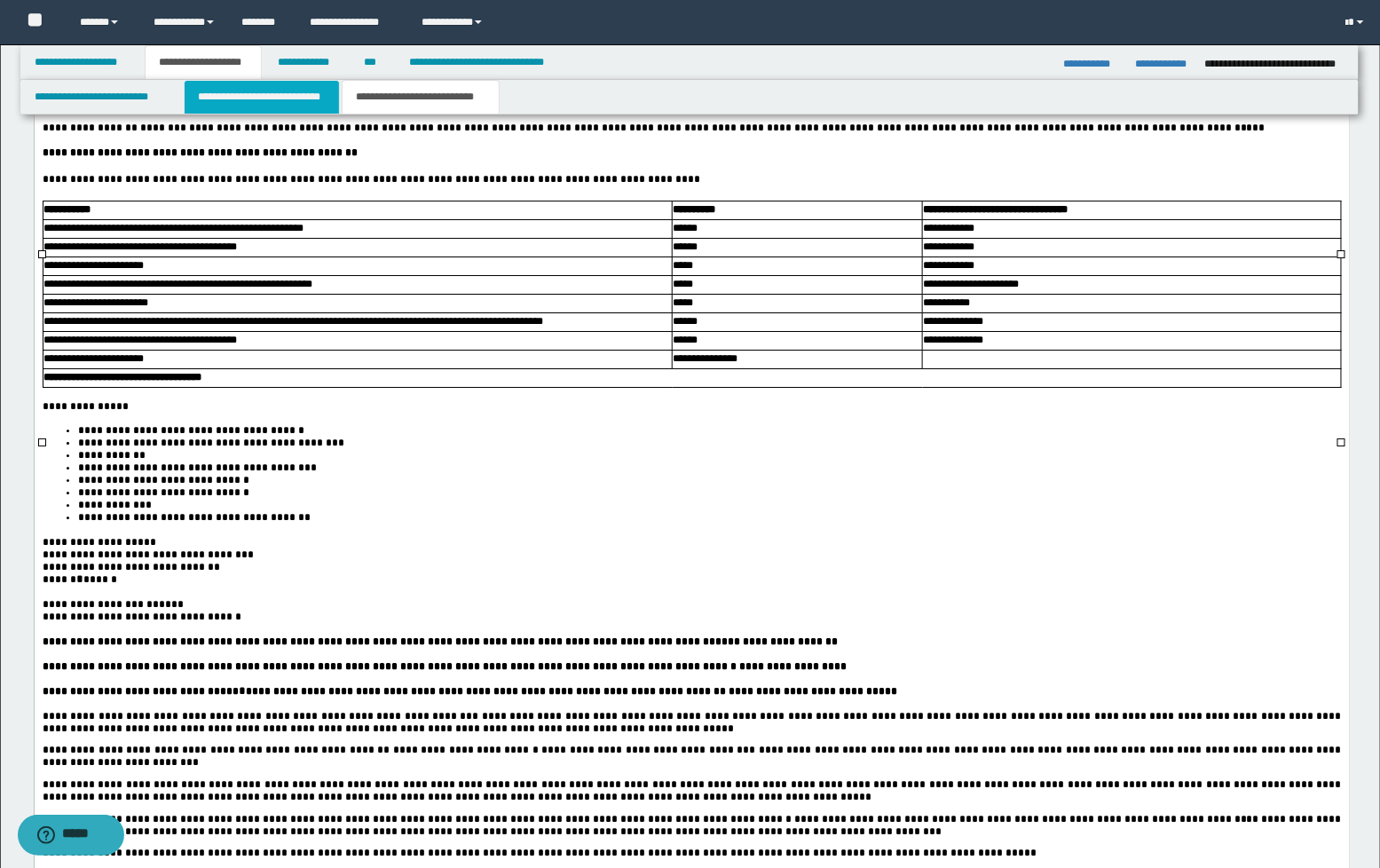 click on "**********" at bounding box center [262, 97] 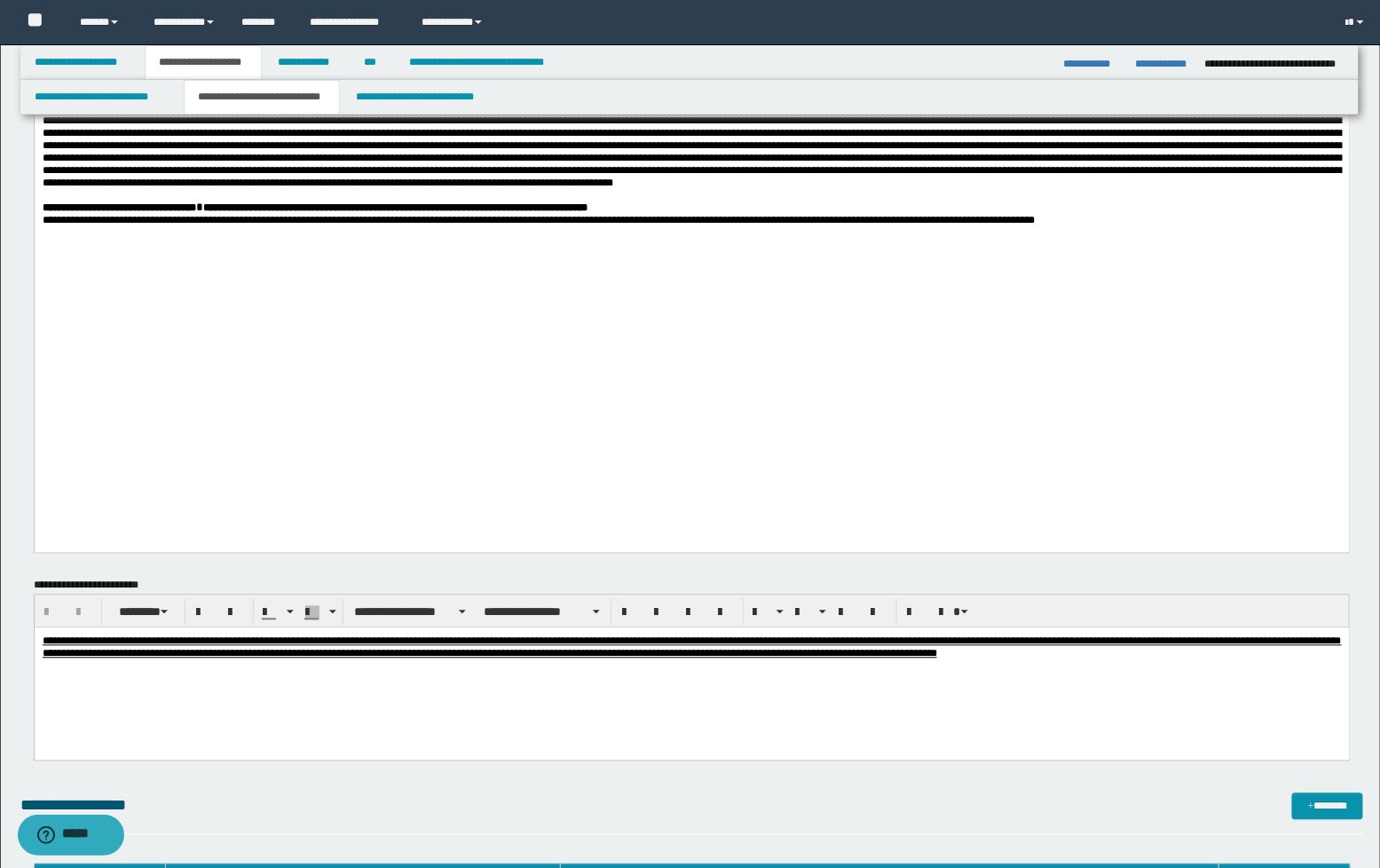scroll, scrollTop: 1183, scrollLeft: 0, axis: vertical 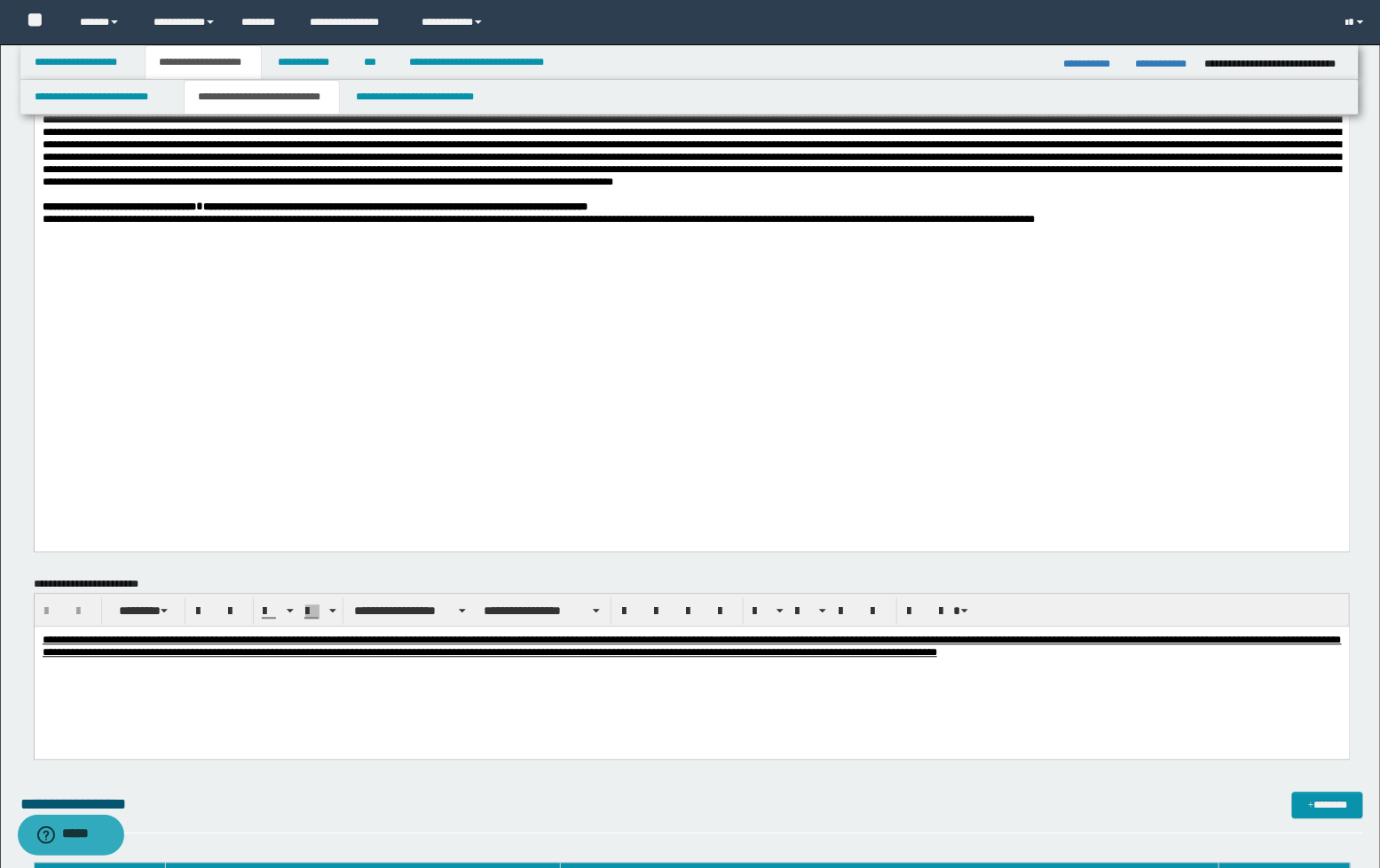 click at bounding box center [693, 97] 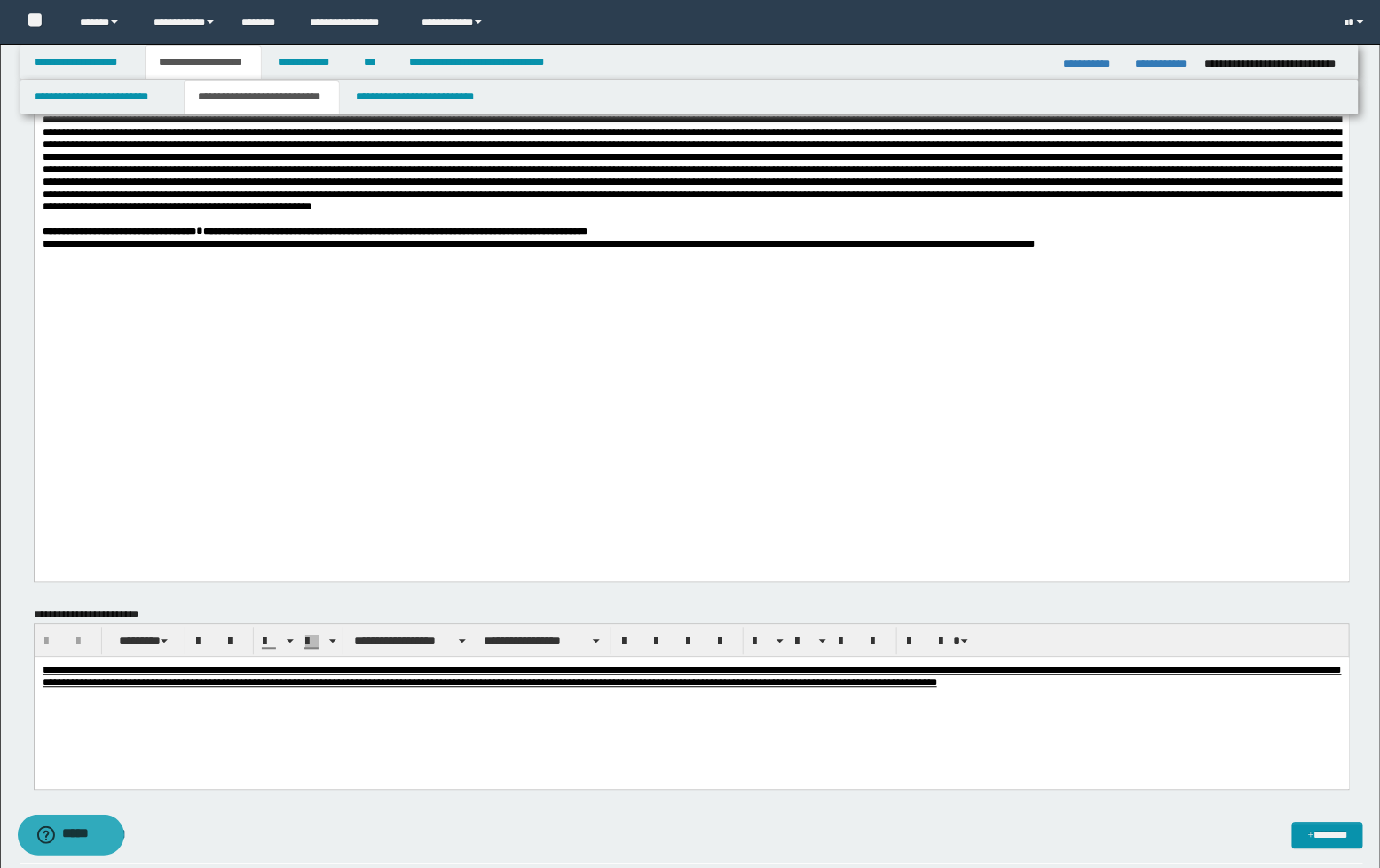click at bounding box center [693, 159] 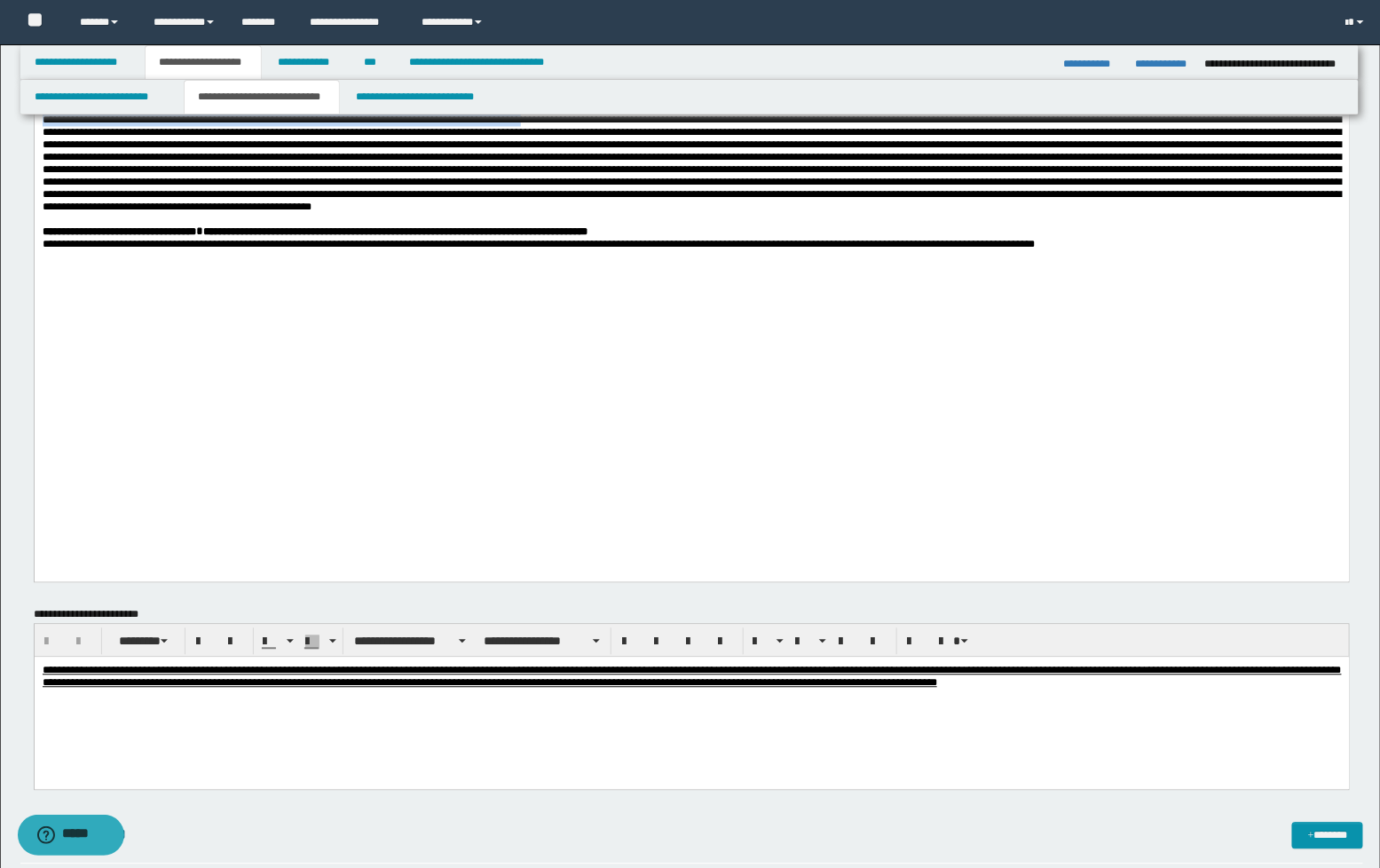 click at bounding box center (693, 159) 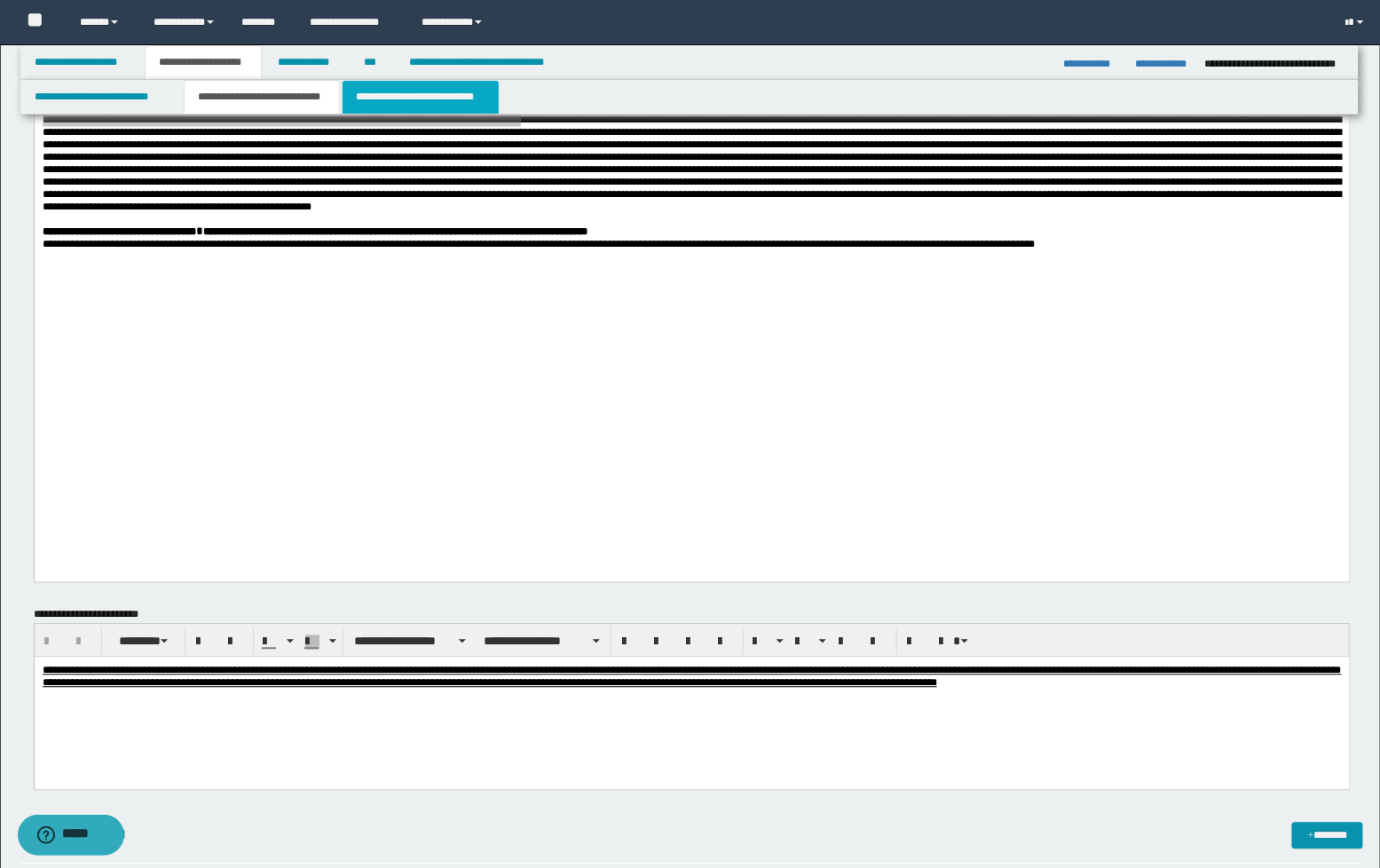 click on "**********" at bounding box center (421, 97) 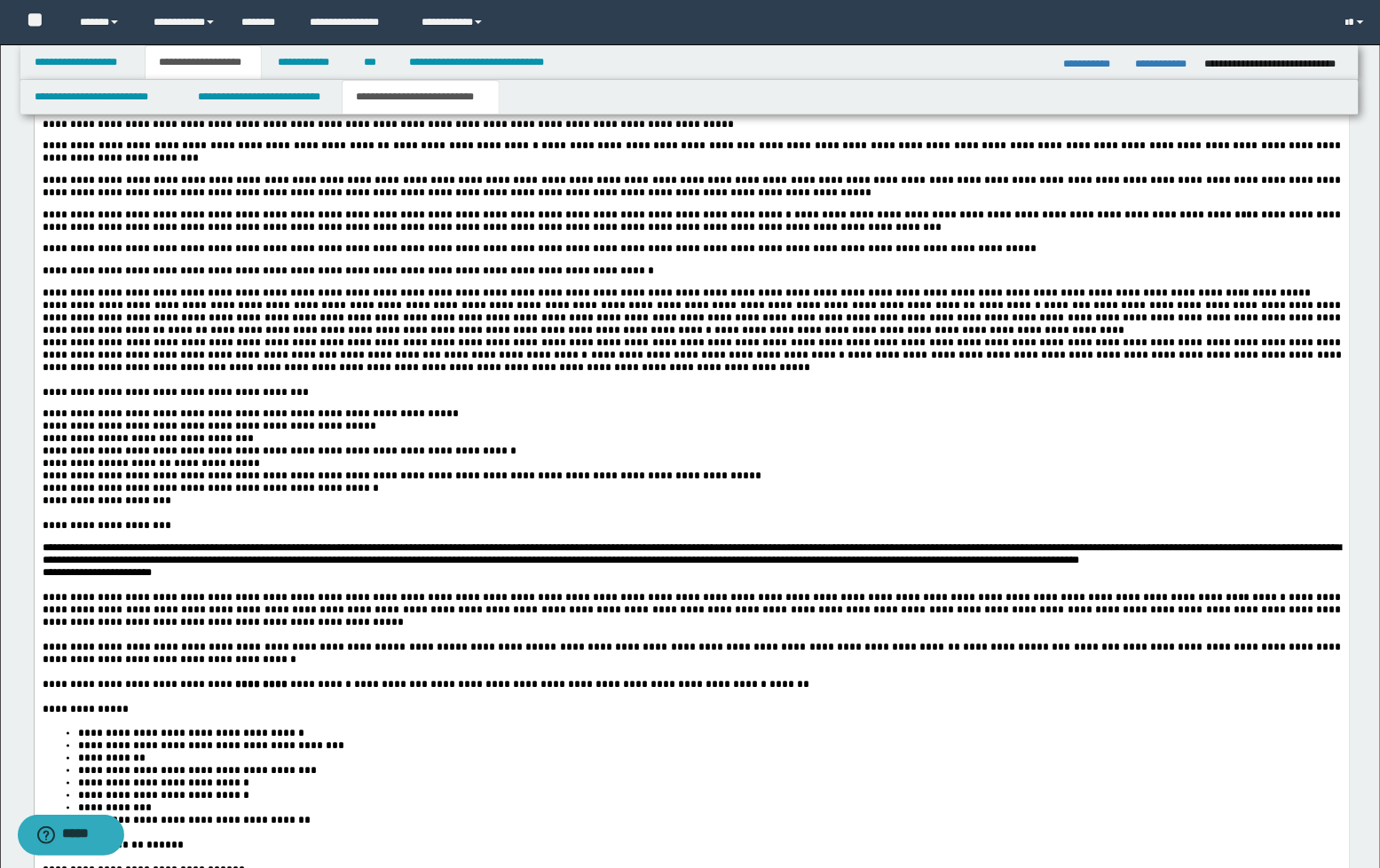 scroll, scrollTop: 2860, scrollLeft: 0, axis: vertical 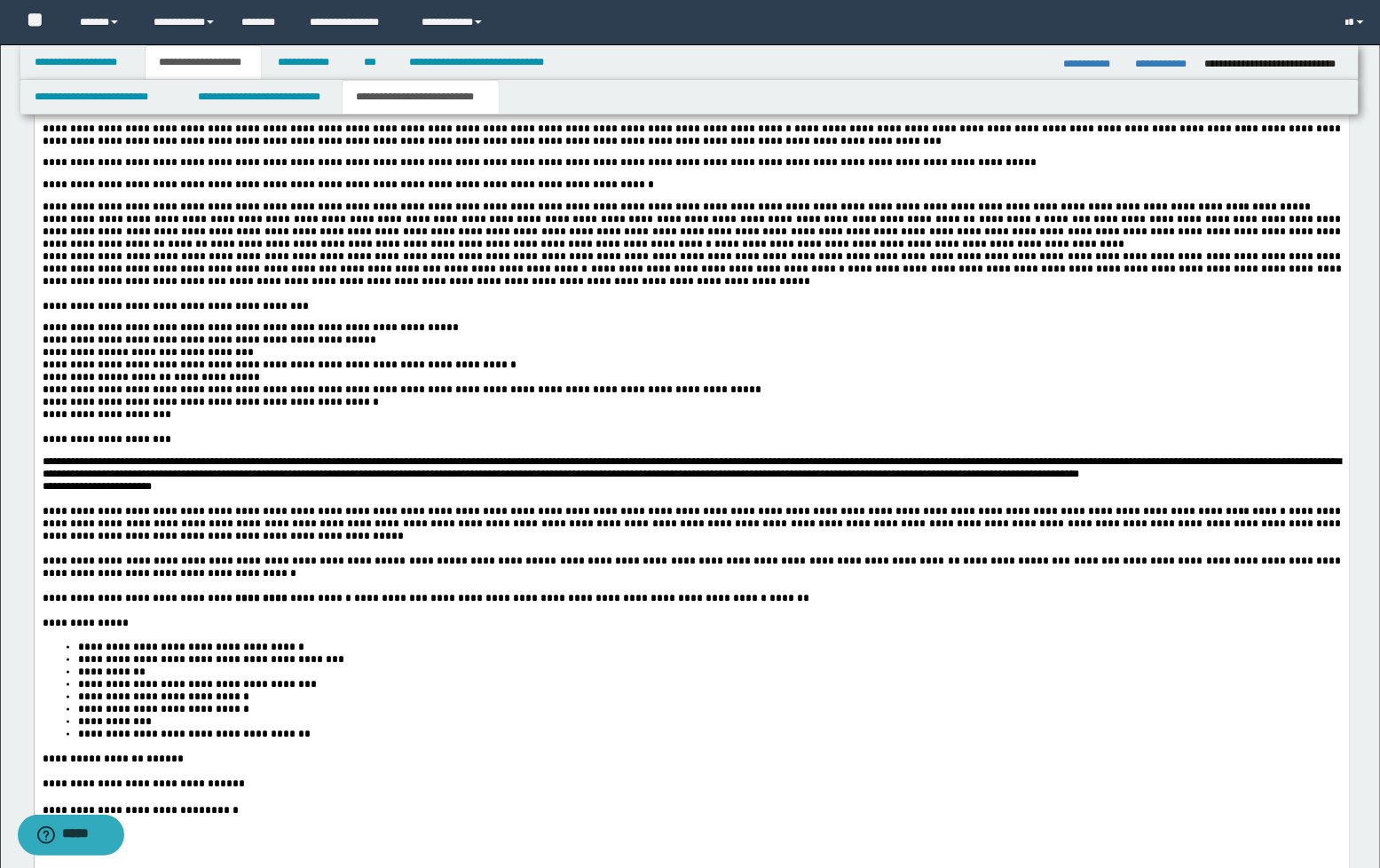 click on "**********" at bounding box center [692, 233] 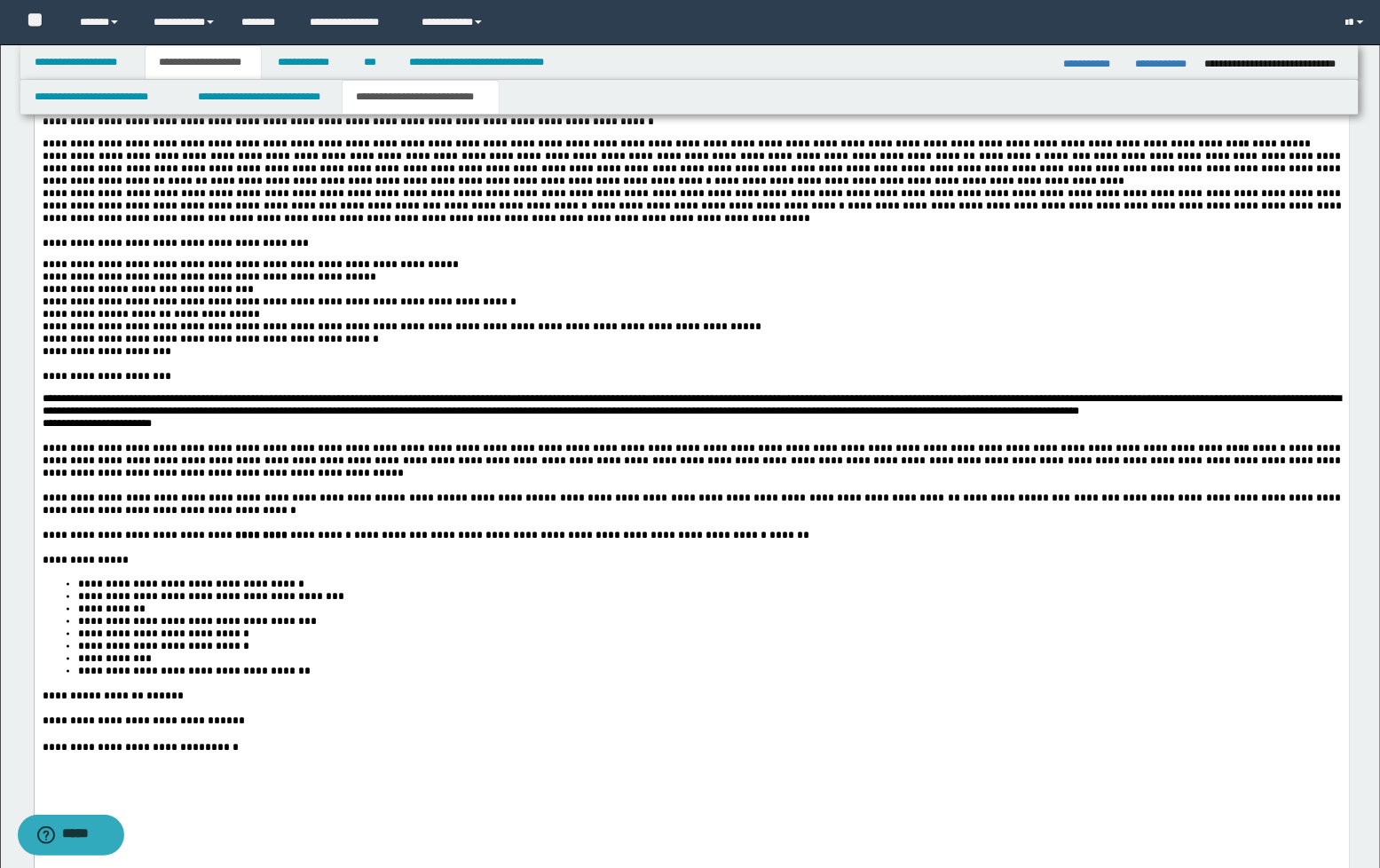 scroll, scrollTop: 2958, scrollLeft: 0, axis: vertical 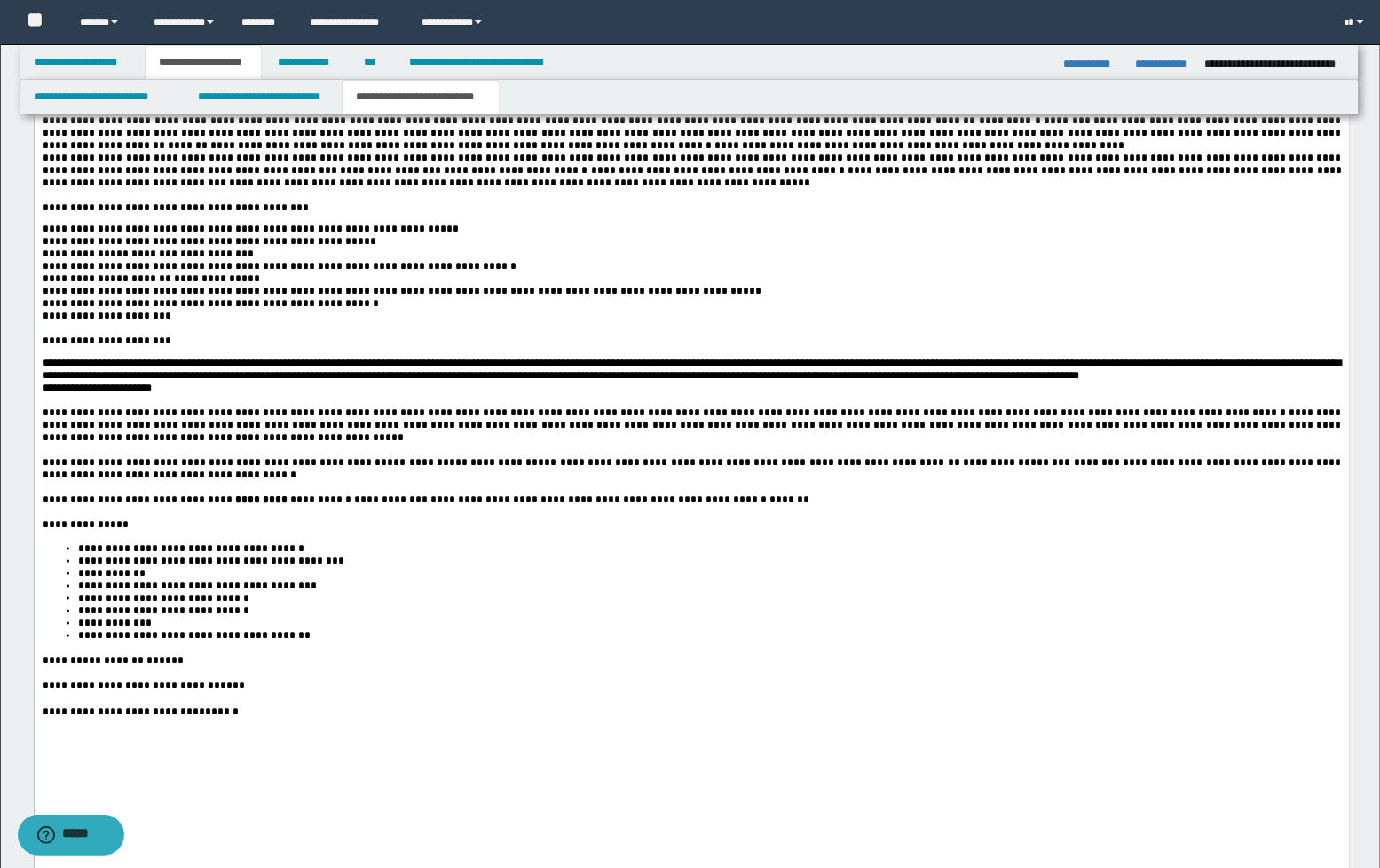 click on "**********" at bounding box center [106, 317] 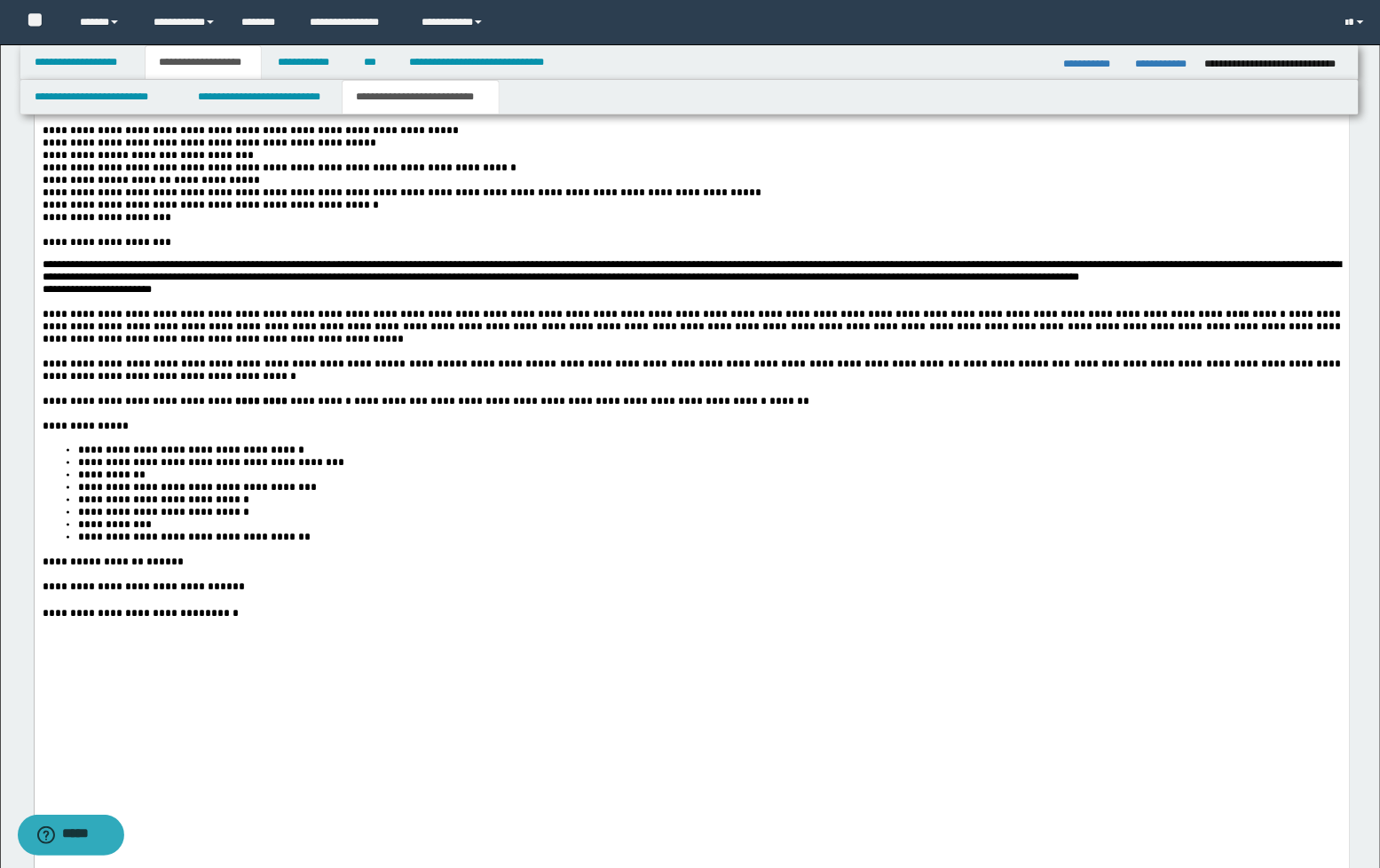 click on "**********" at bounding box center [96, 290] 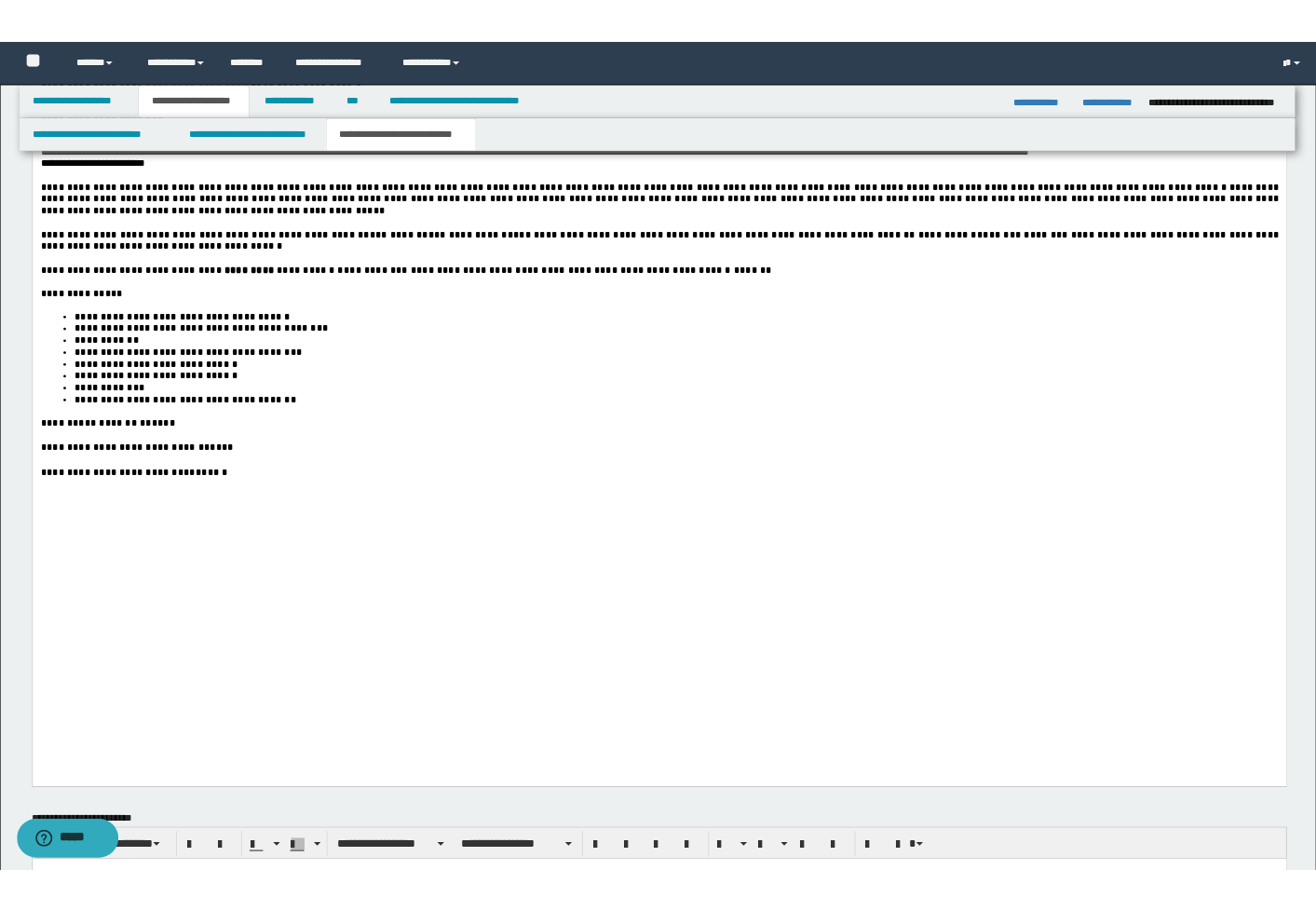 scroll, scrollTop: 3415, scrollLeft: 0, axis: vertical 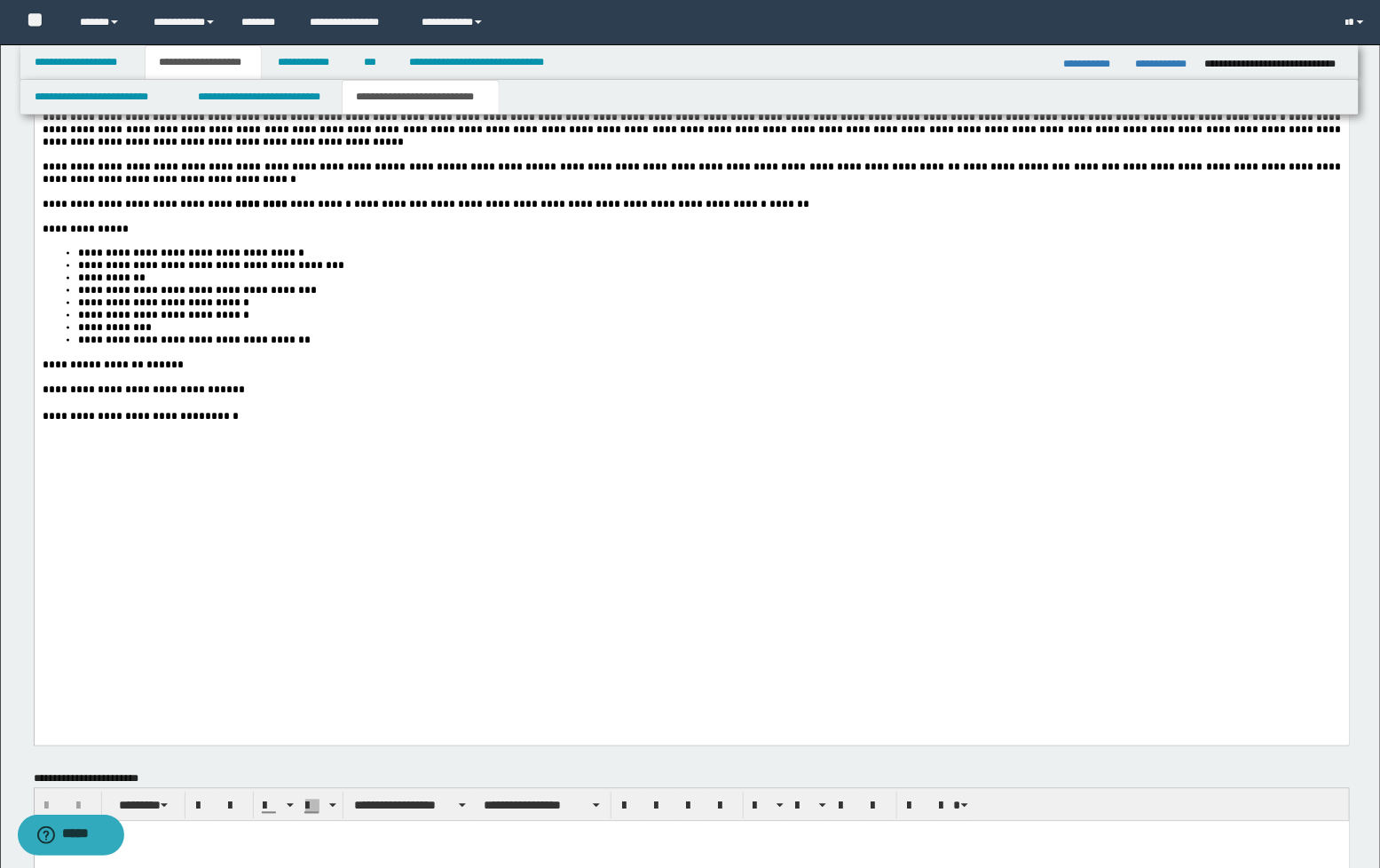 click on "****" at bounding box center [225, 391] 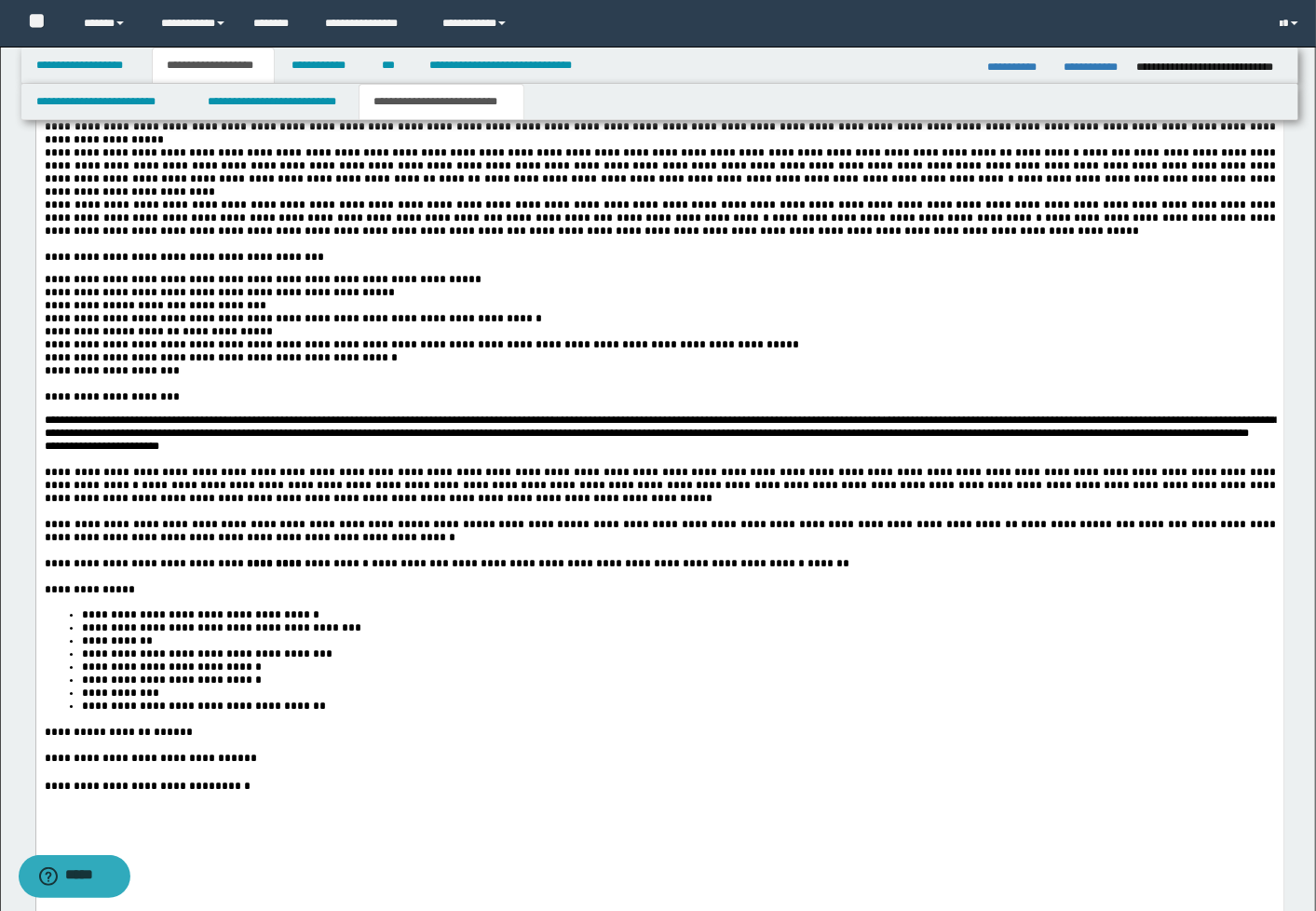 scroll, scrollTop: 3311, scrollLeft: 0, axis: vertical 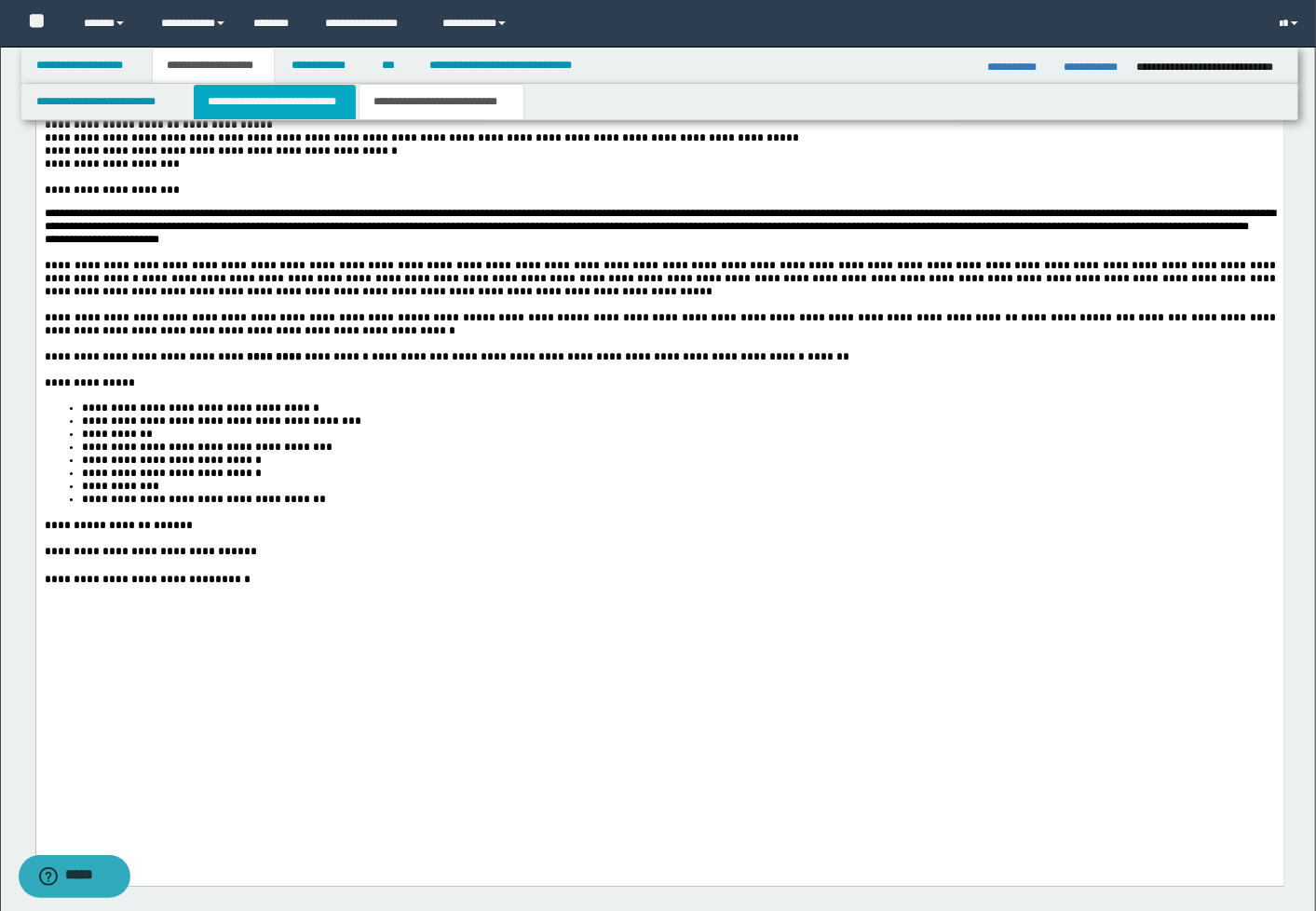 click on "**********" at bounding box center [275, 102] 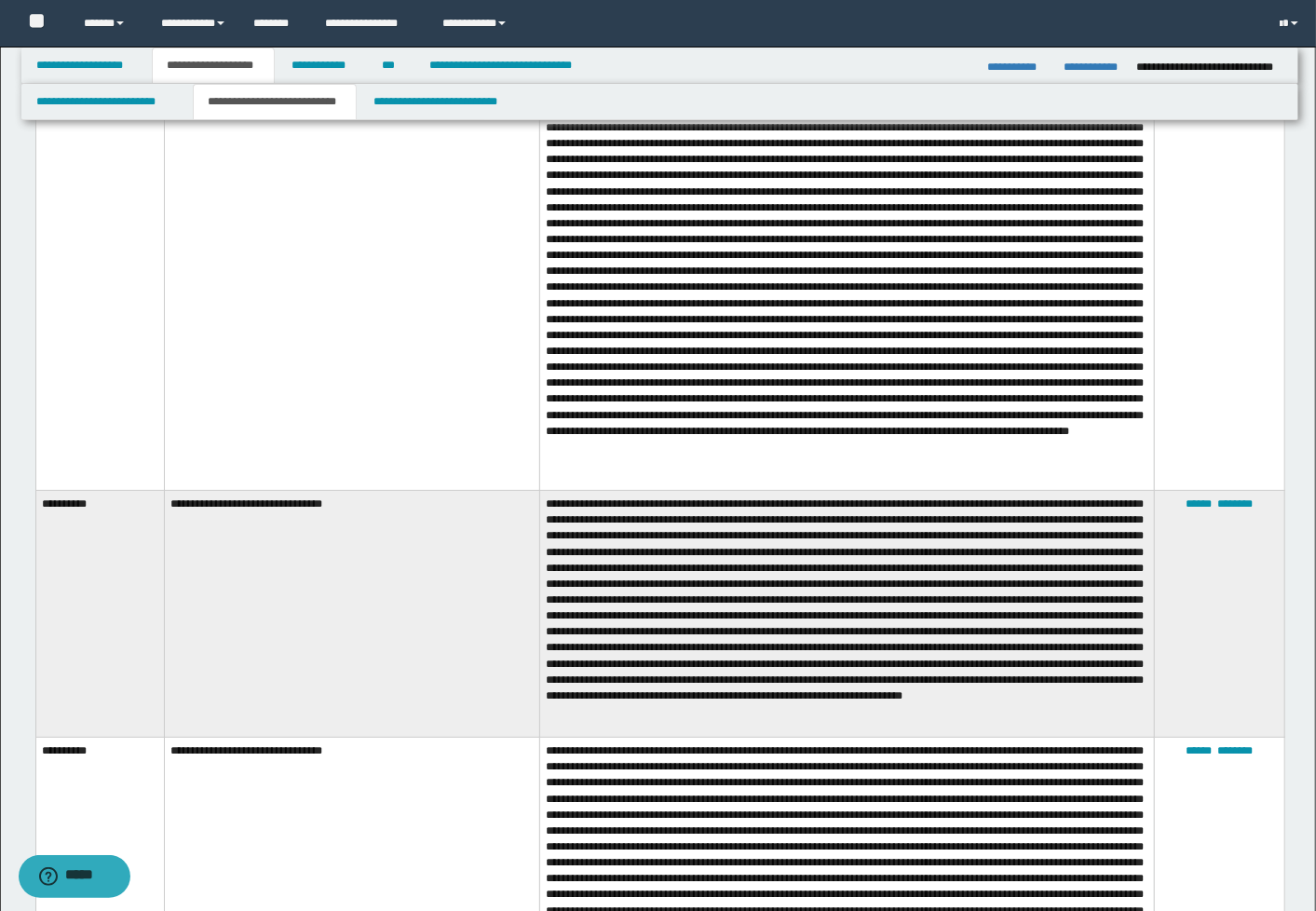 scroll, scrollTop: 4243, scrollLeft: 0, axis: vertical 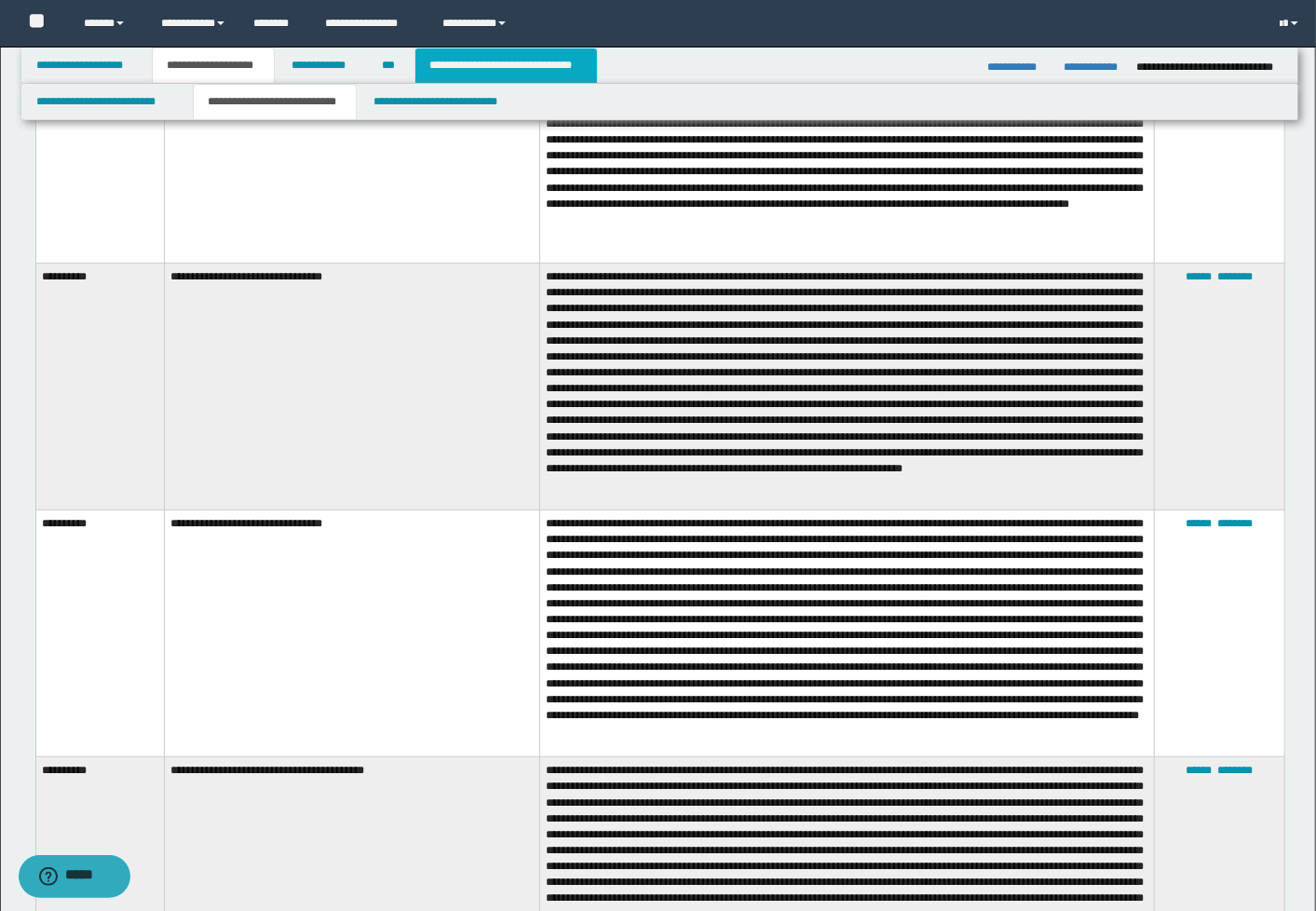 click on "**********" at bounding box center [506, 65] 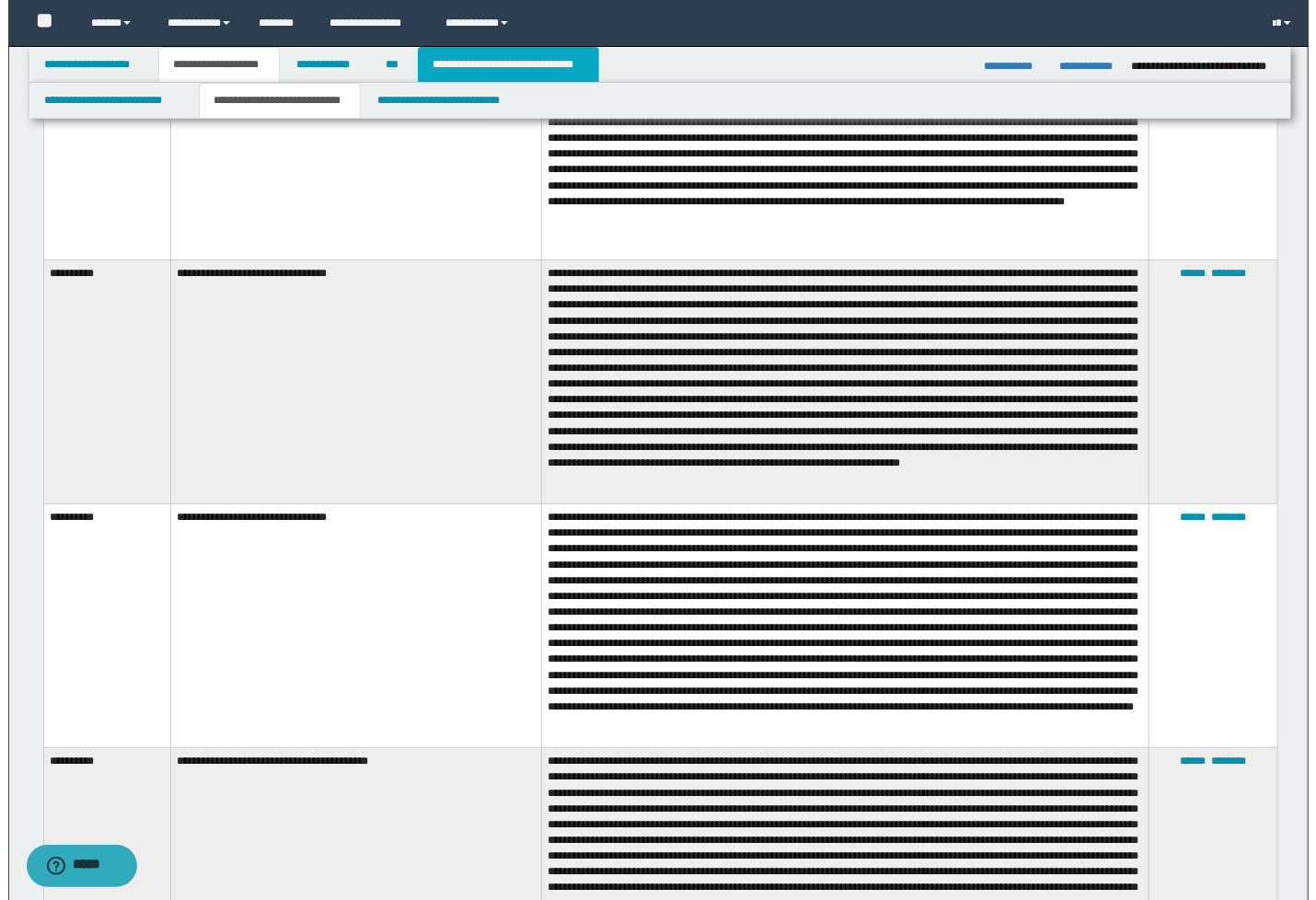 scroll, scrollTop: 0, scrollLeft: 0, axis: both 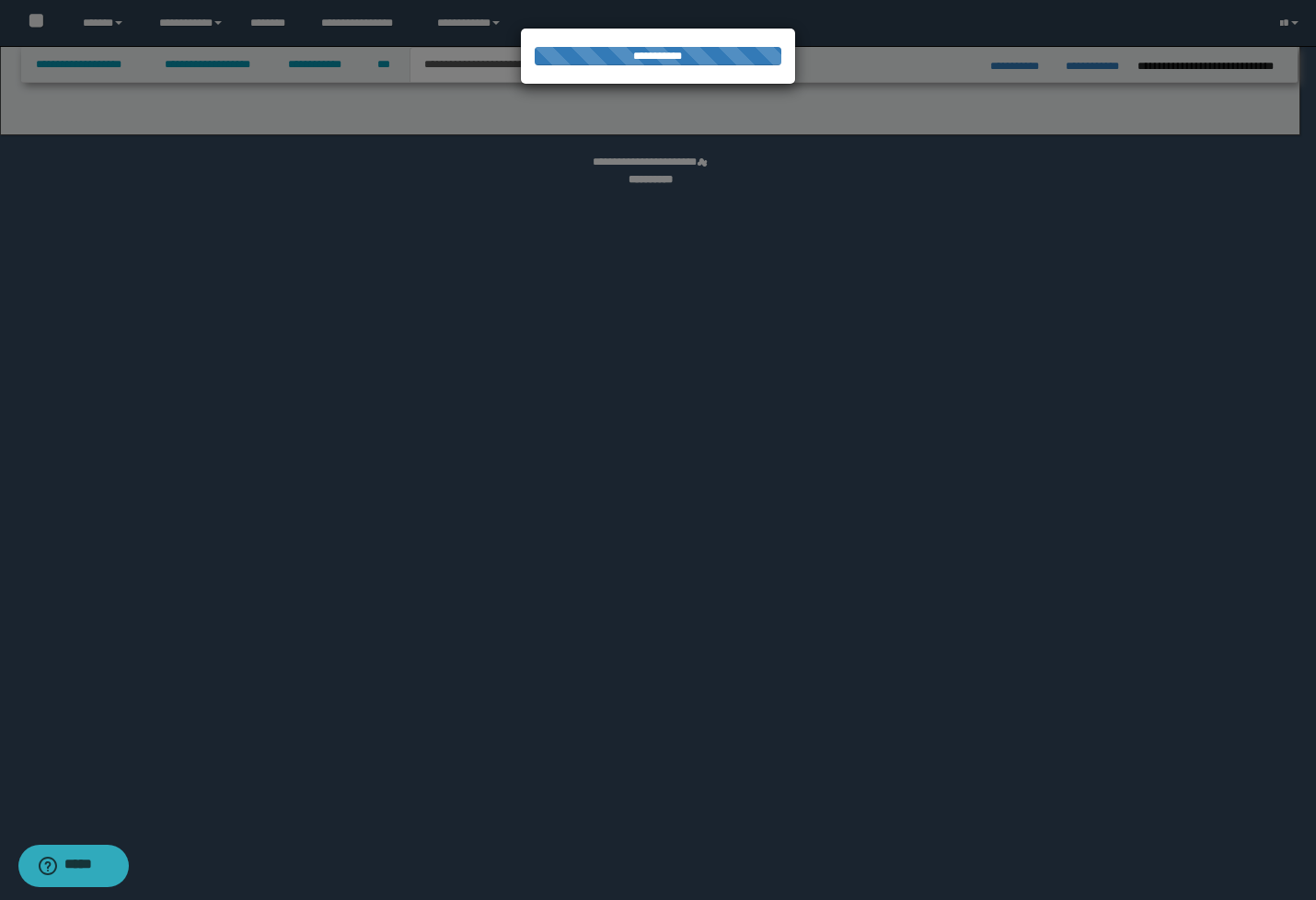 select on "*" 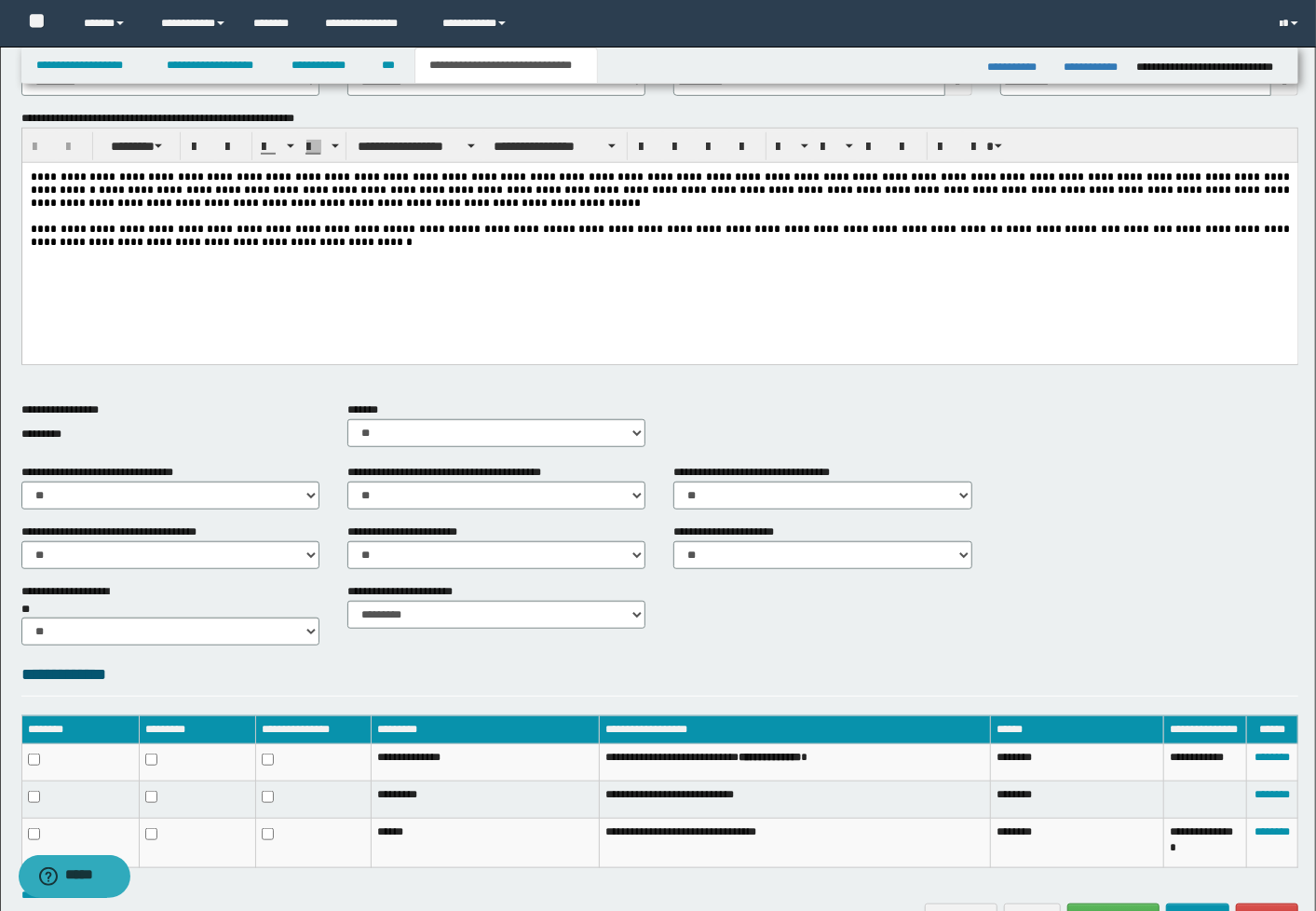 scroll, scrollTop: 627, scrollLeft: 0, axis: vertical 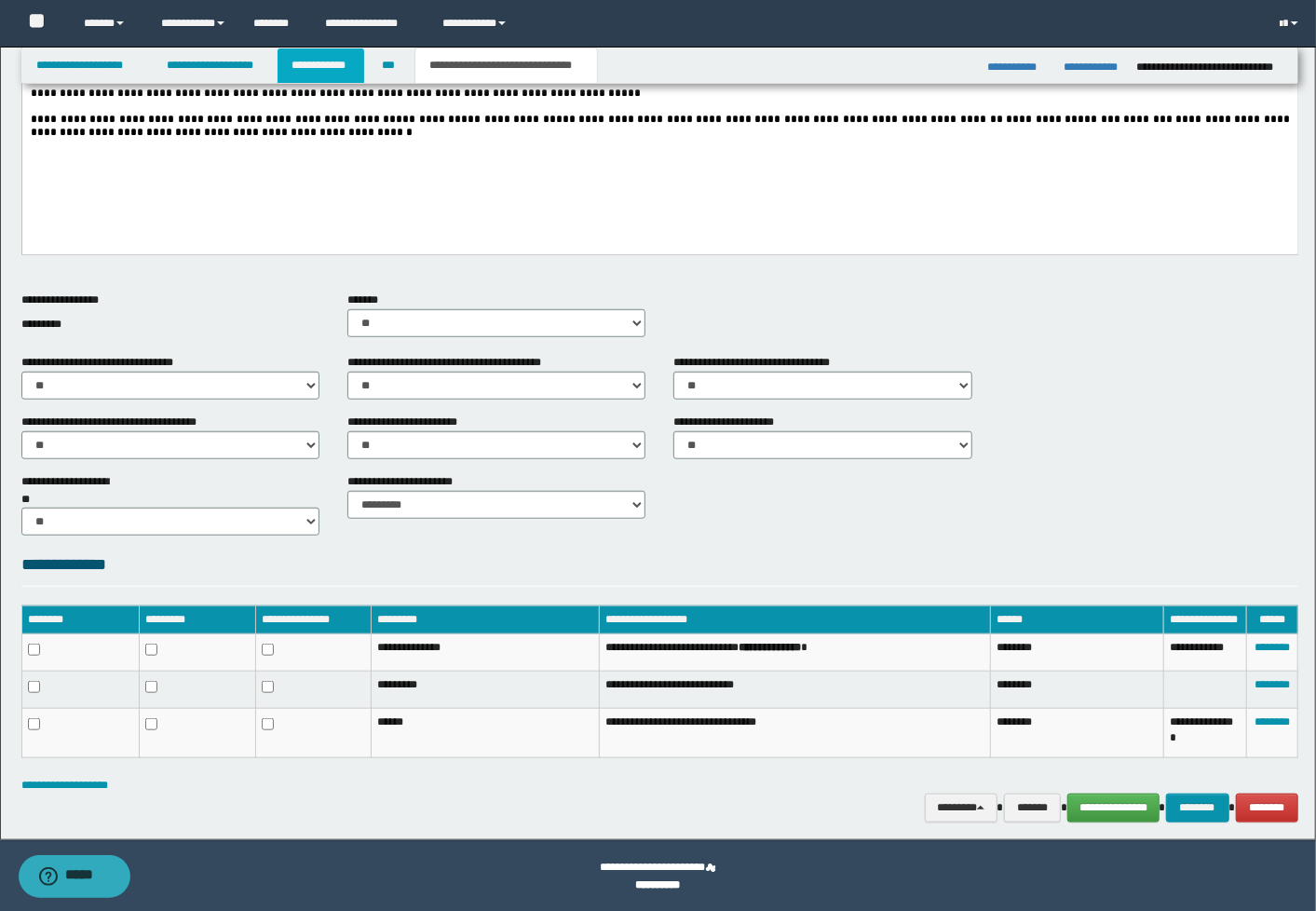 click on "**********" at bounding box center (320, 65) 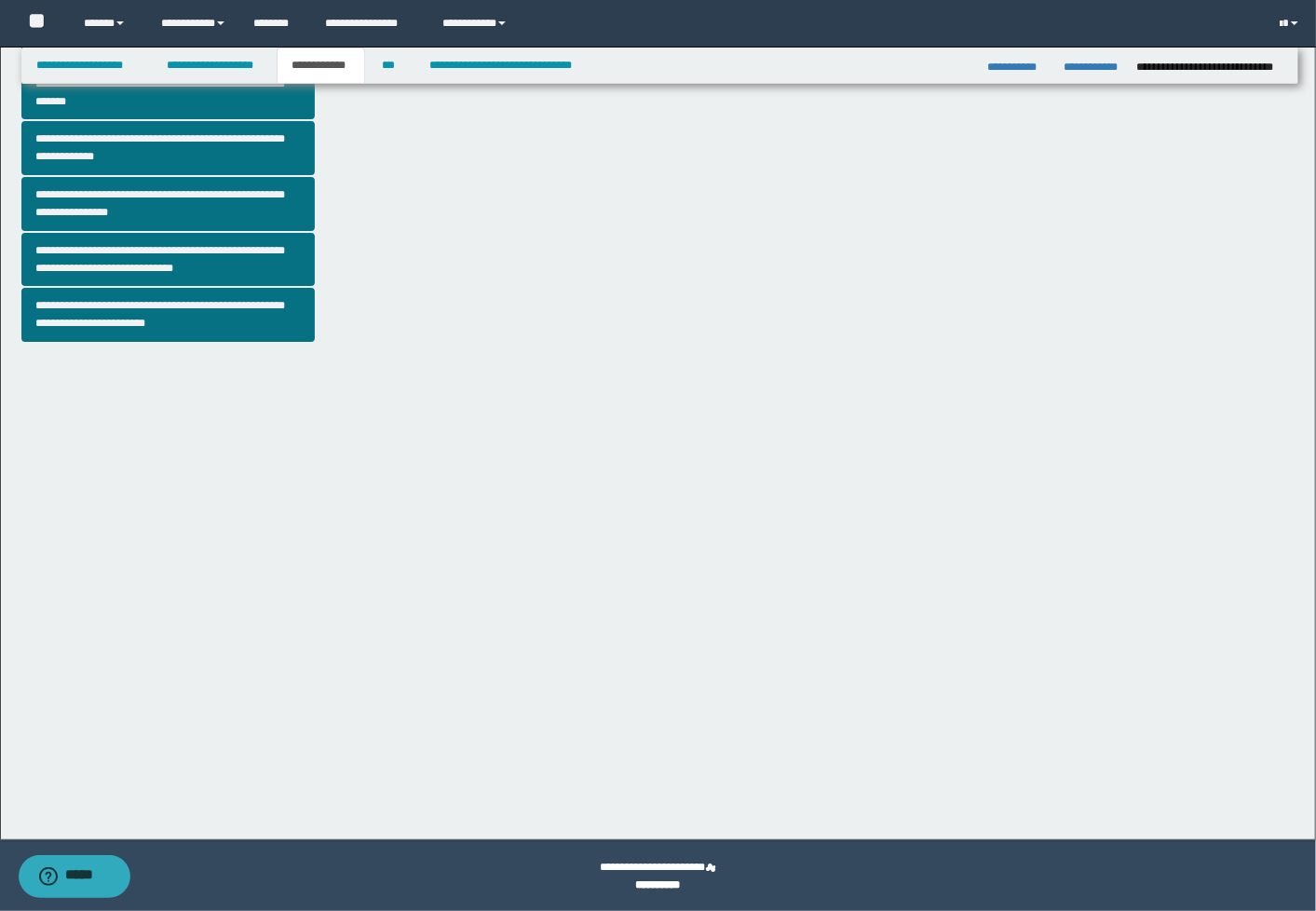 scroll, scrollTop: 158, scrollLeft: 0, axis: vertical 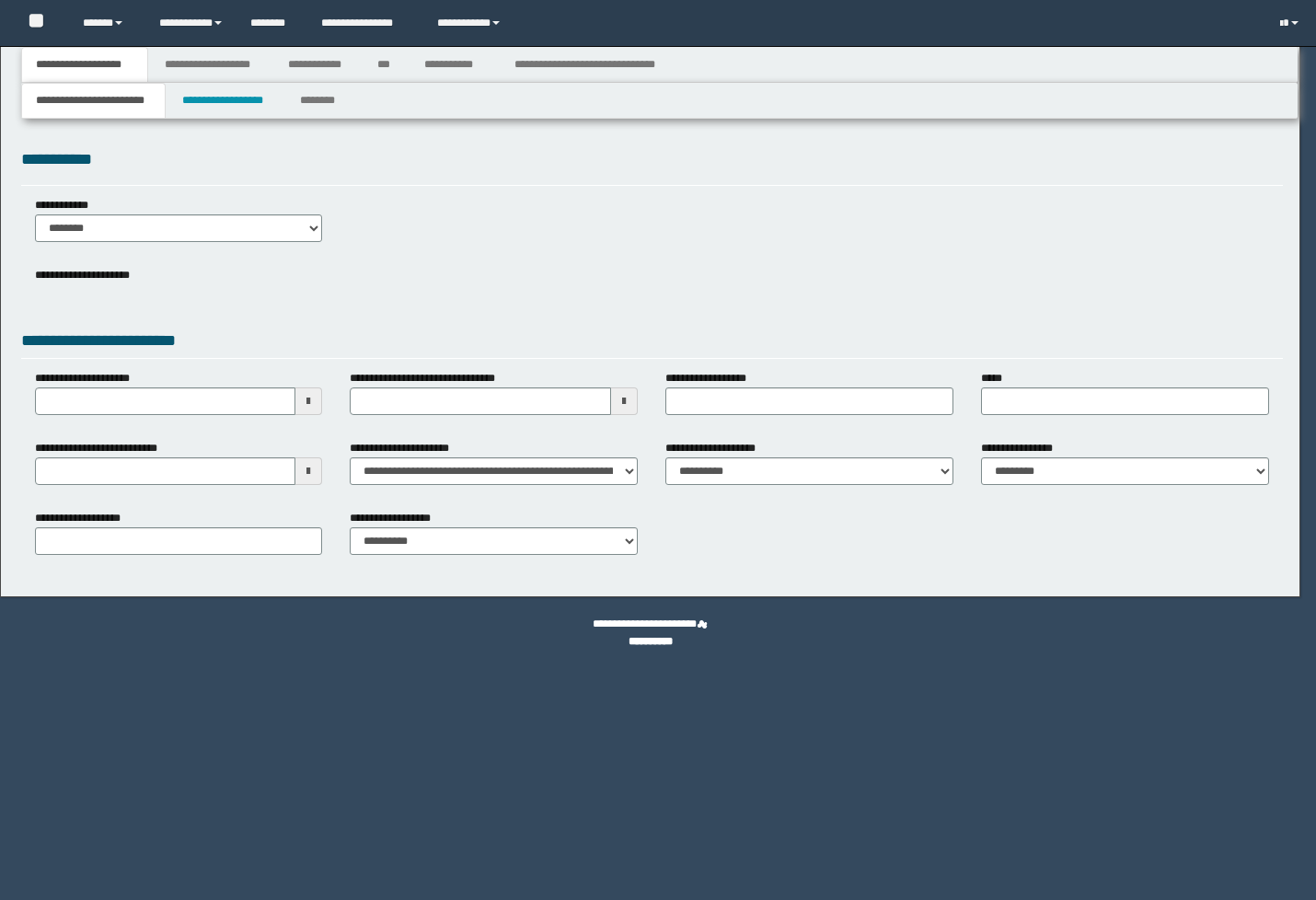 select on "**" 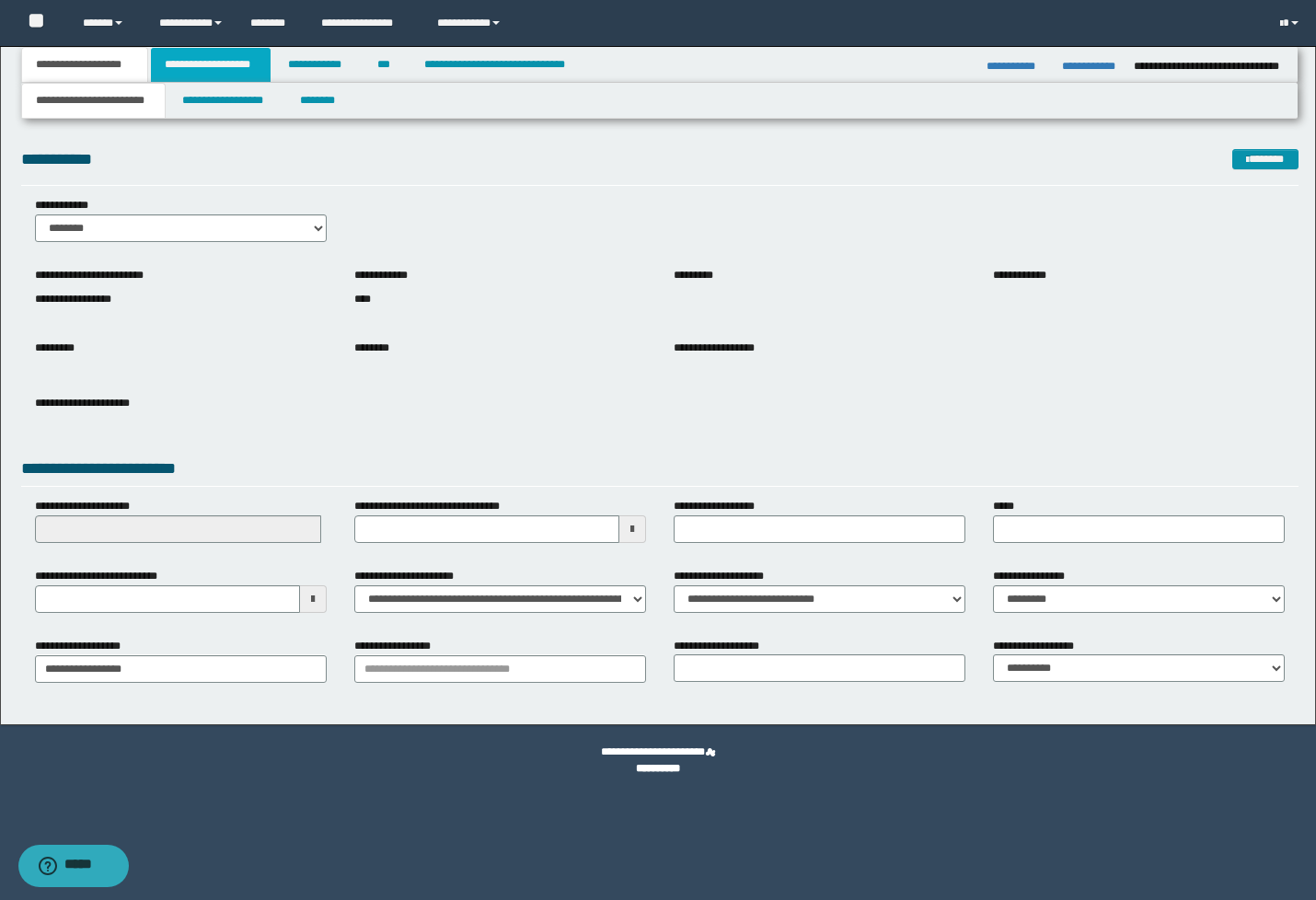 click on "**********" at bounding box center [211, 64] 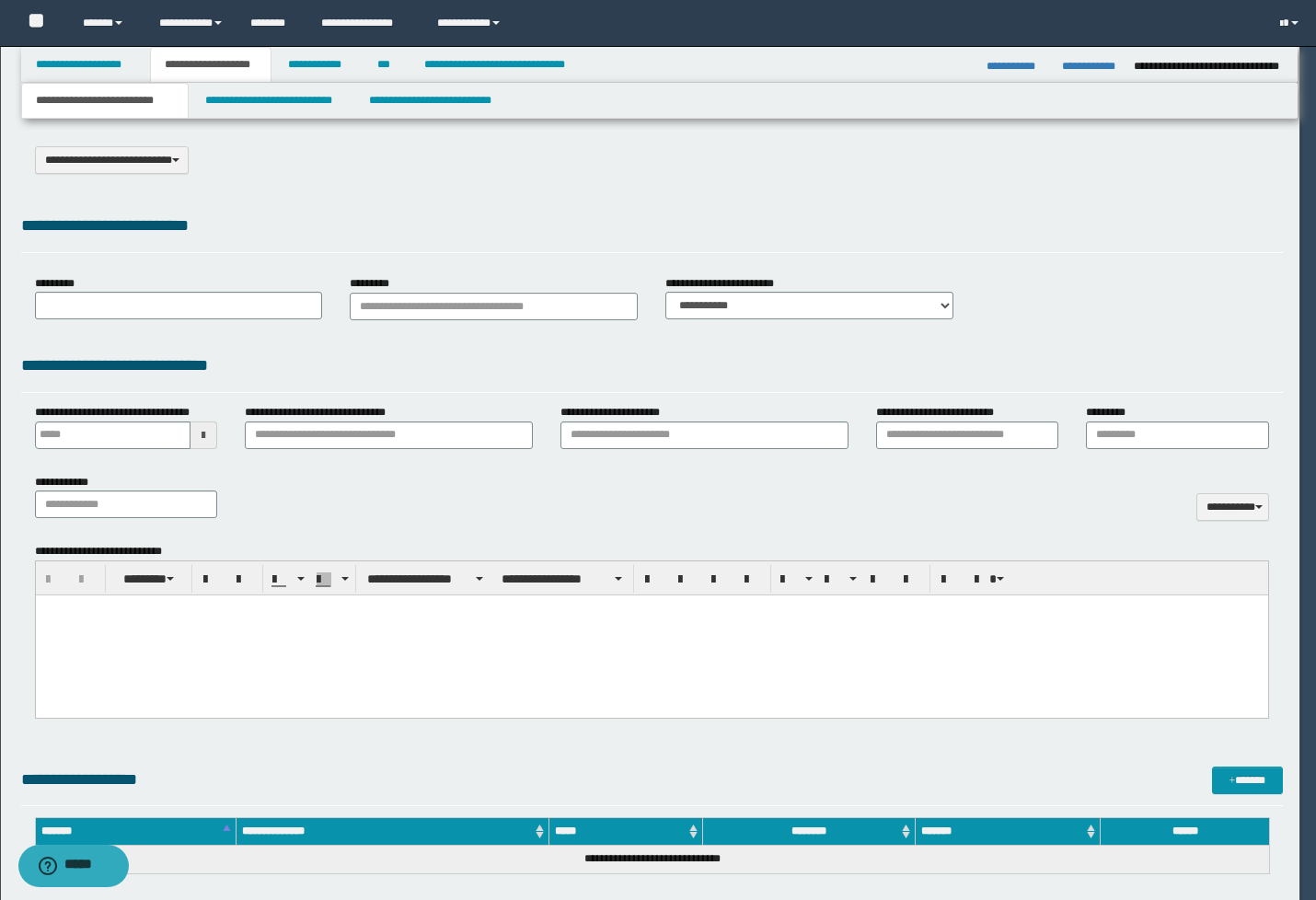 scroll, scrollTop: 0, scrollLeft: 0, axis: both 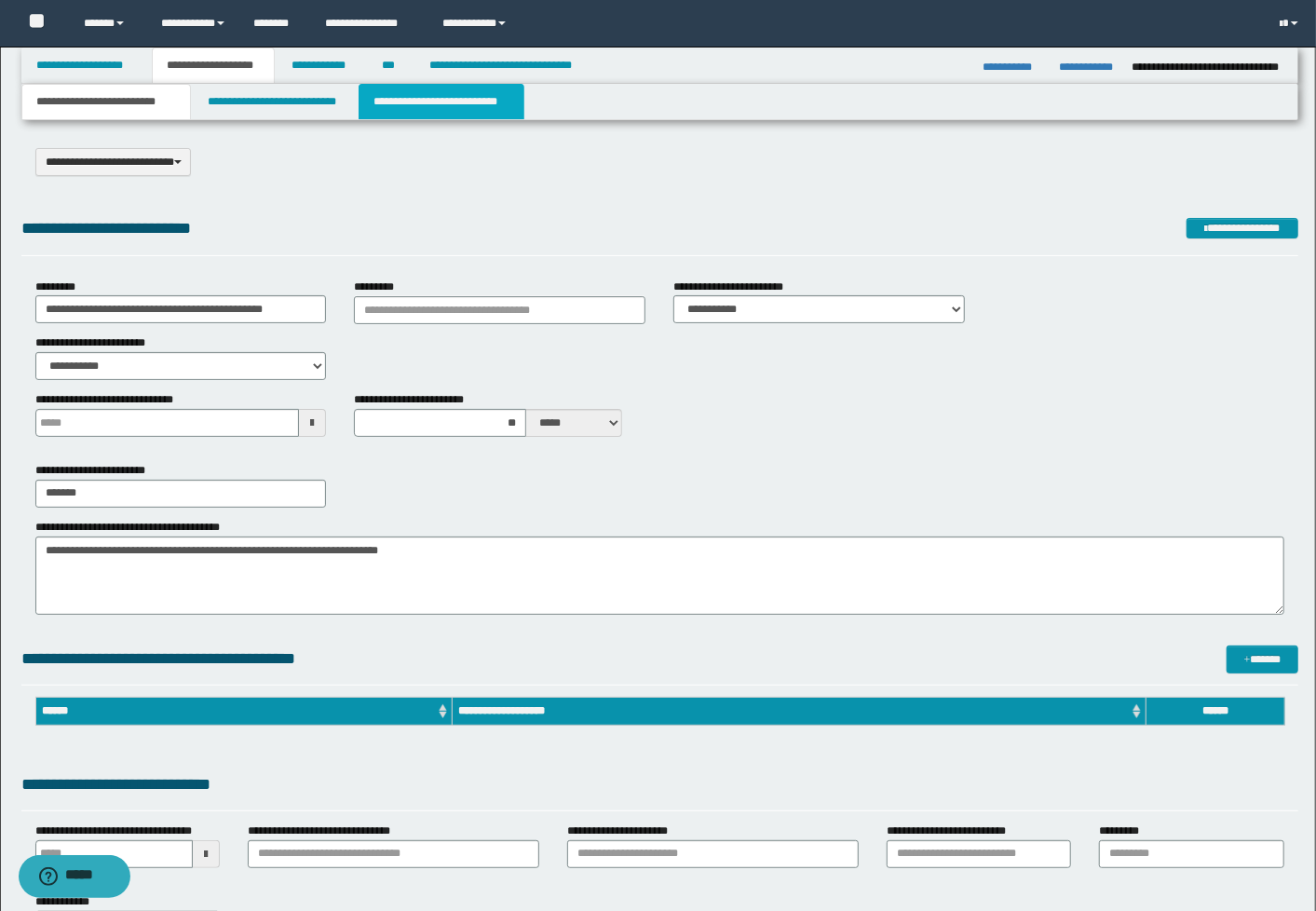 click on "**********" at bounding box center (441, 102) 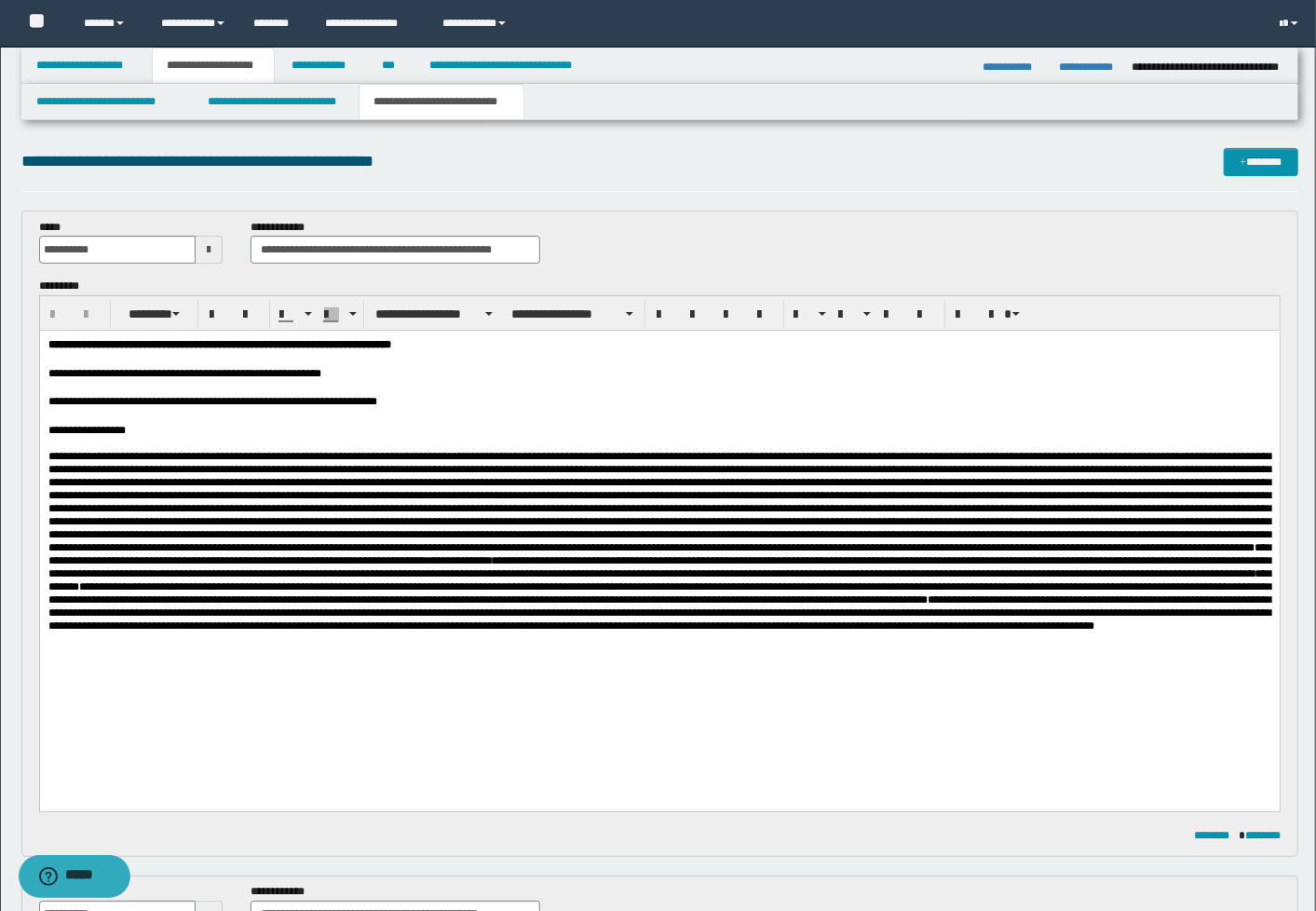 scroll, scrollTop: 620, scrollLeft: 0, axis: vertical 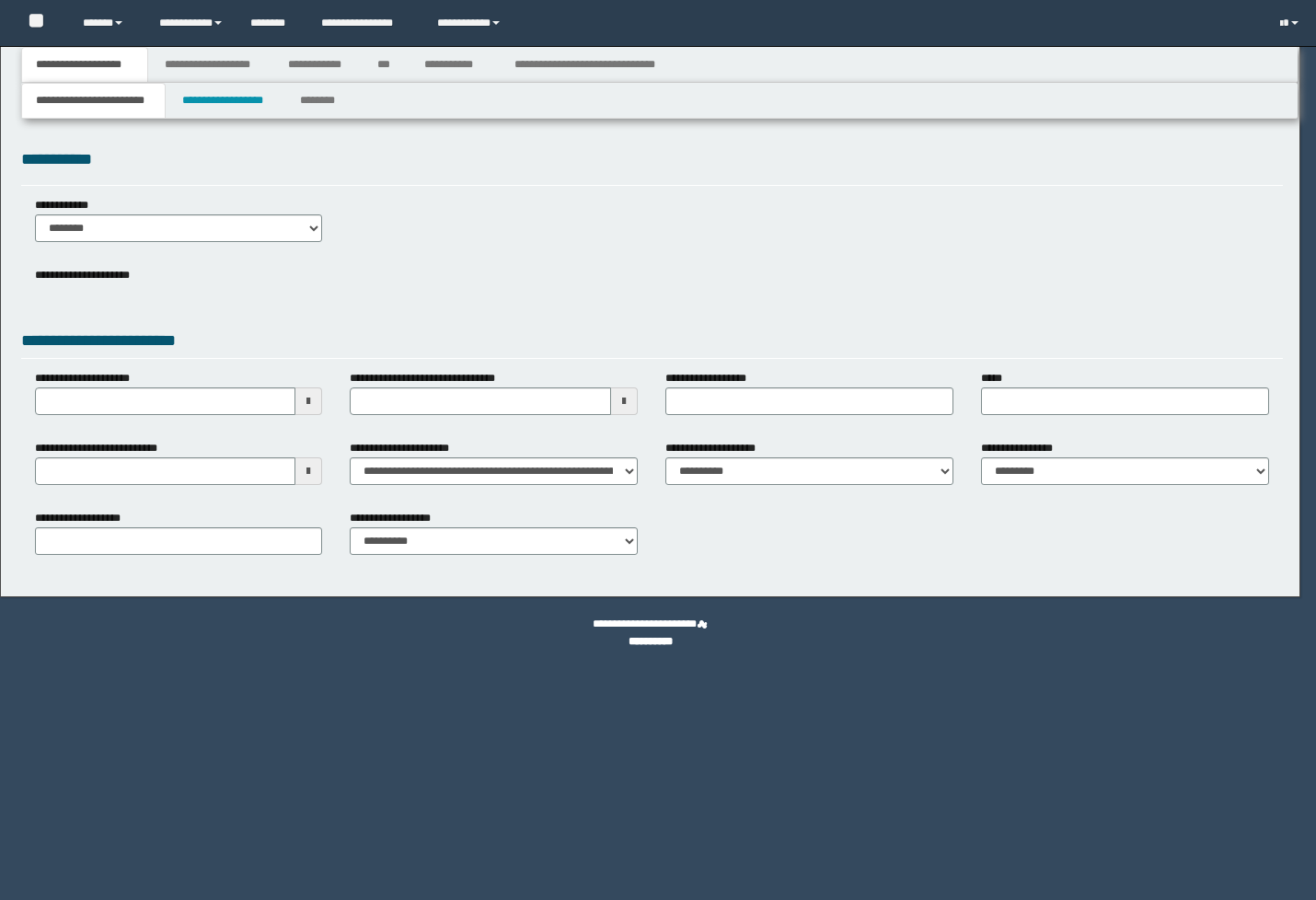 select on "**" 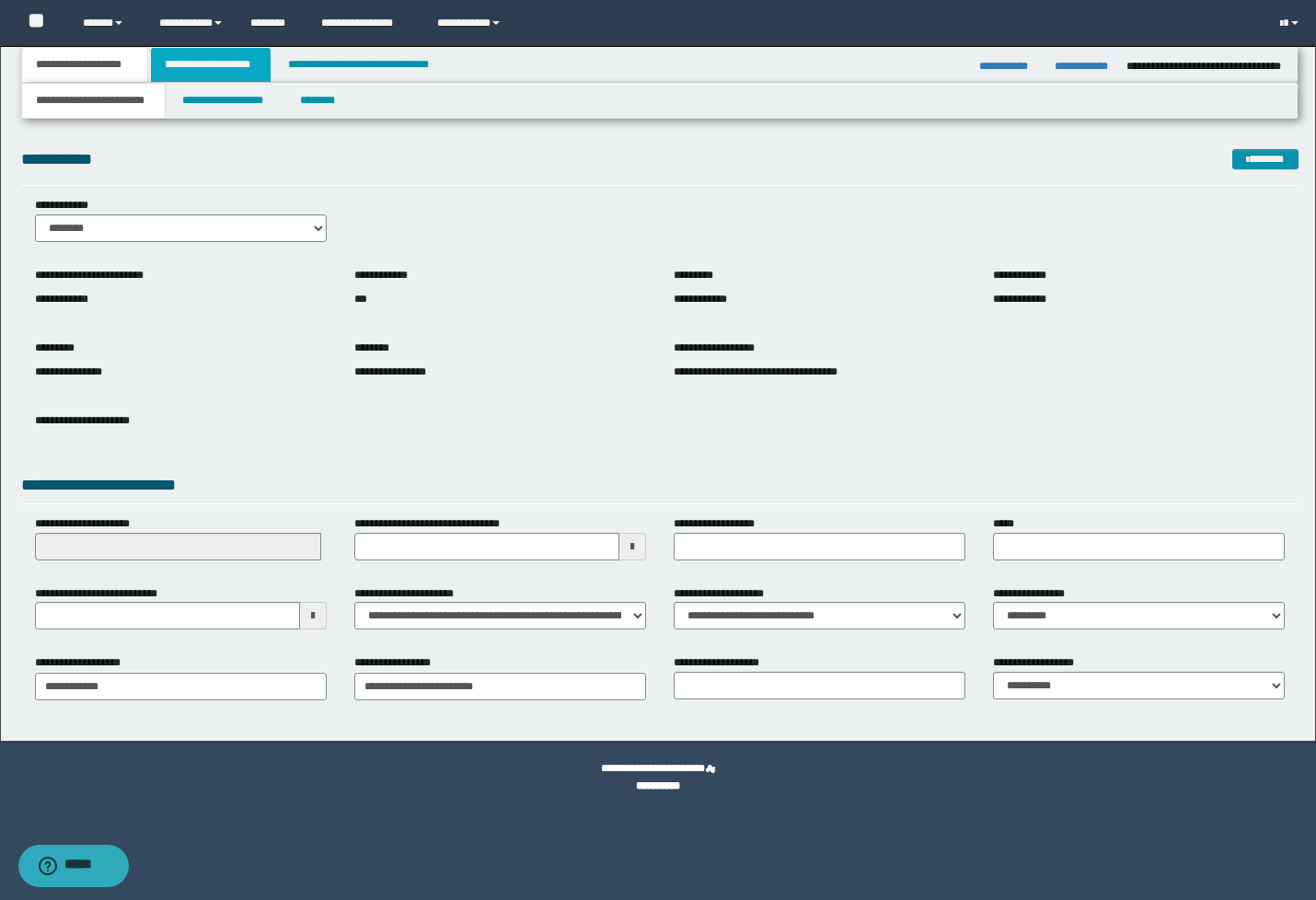click on "**********" at bounding box center [211, 64] 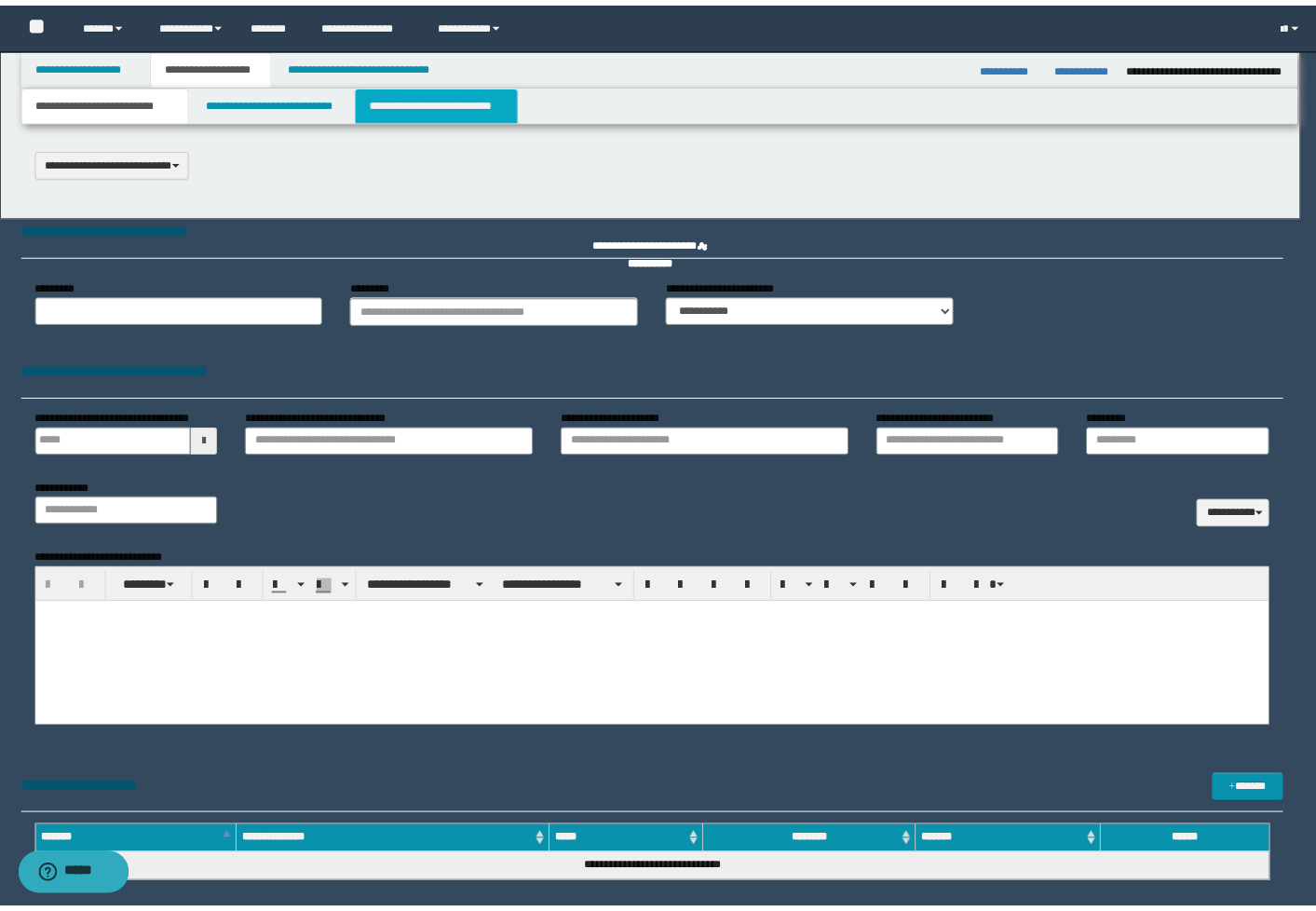 scroll, scrollTop: 0, scrollLeft: 0, axis: both 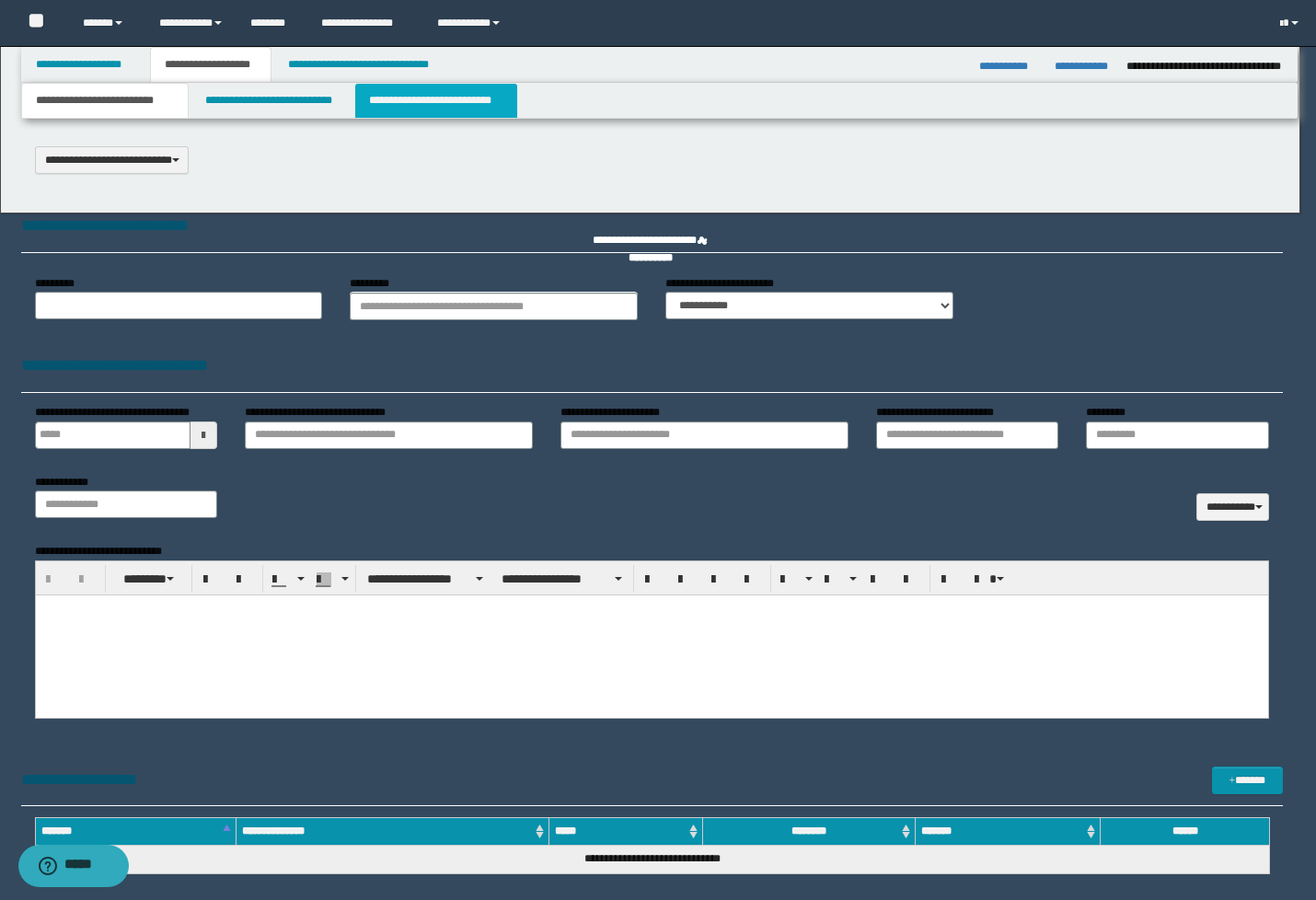 type on "**********" 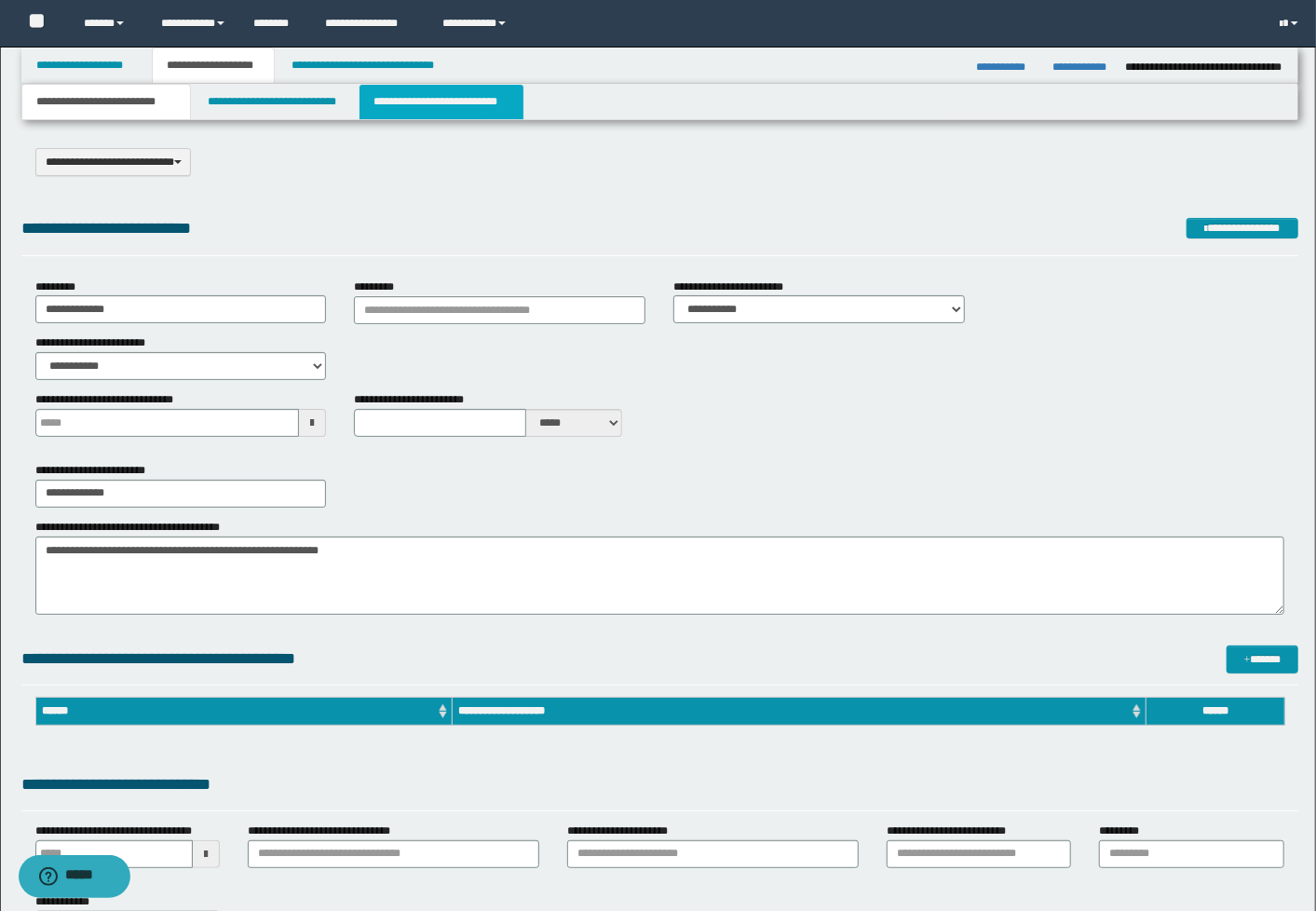 click on "**********" at bounding box center [441, 102] 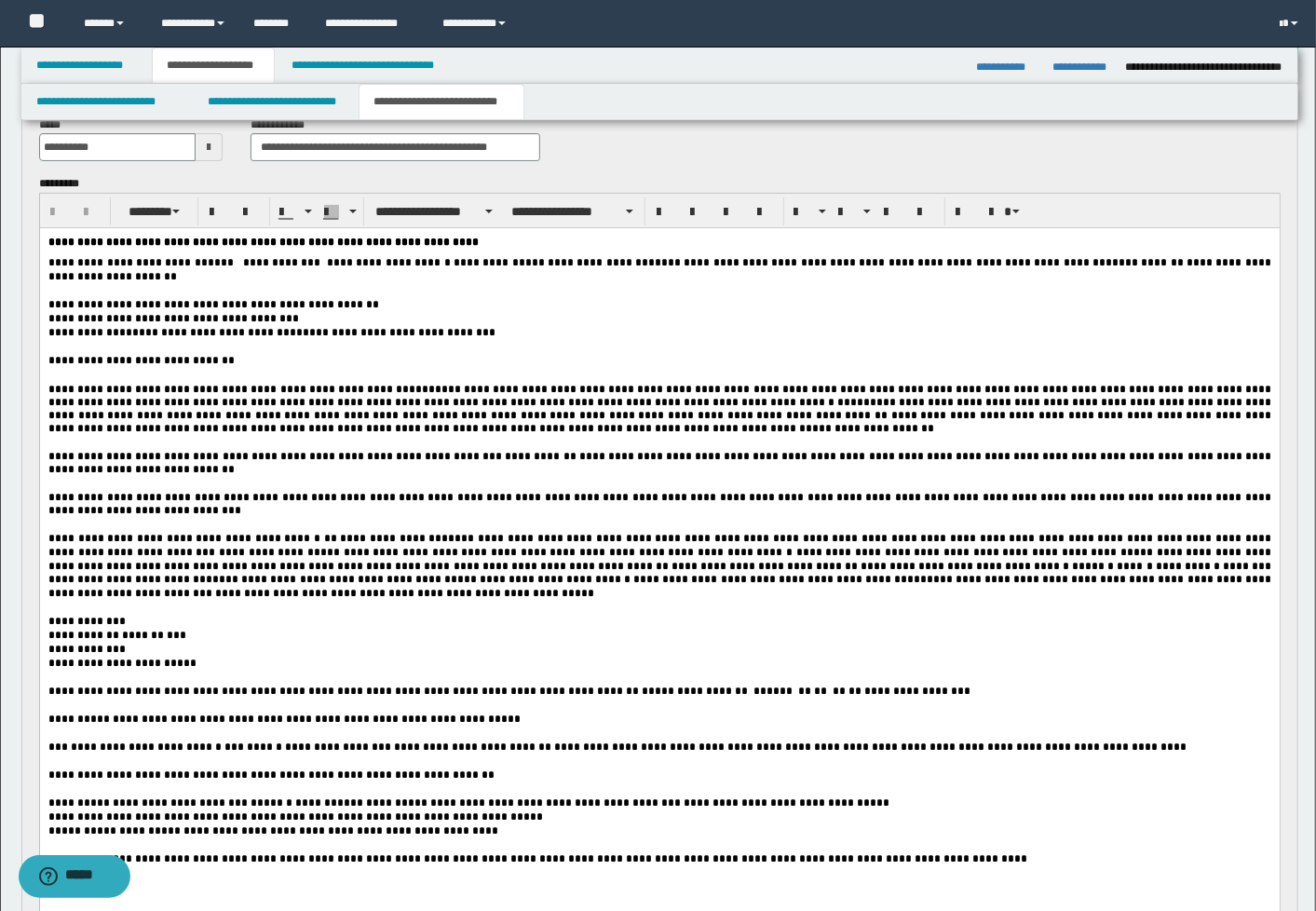 scroll, scrollTop: 103, scrollLeft: 0, axis: vertical 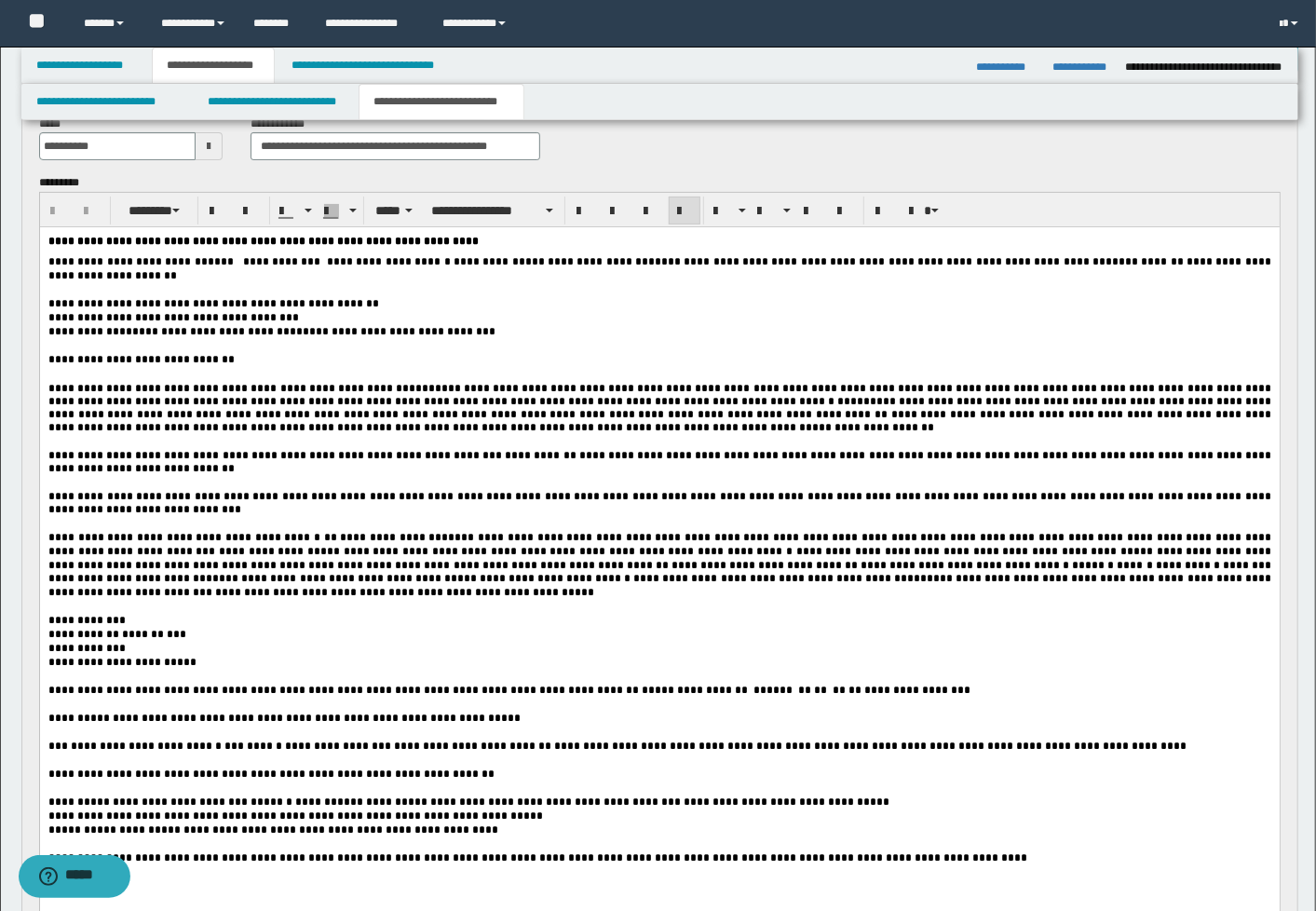 click on "**********" at bounding box center (314, 304) 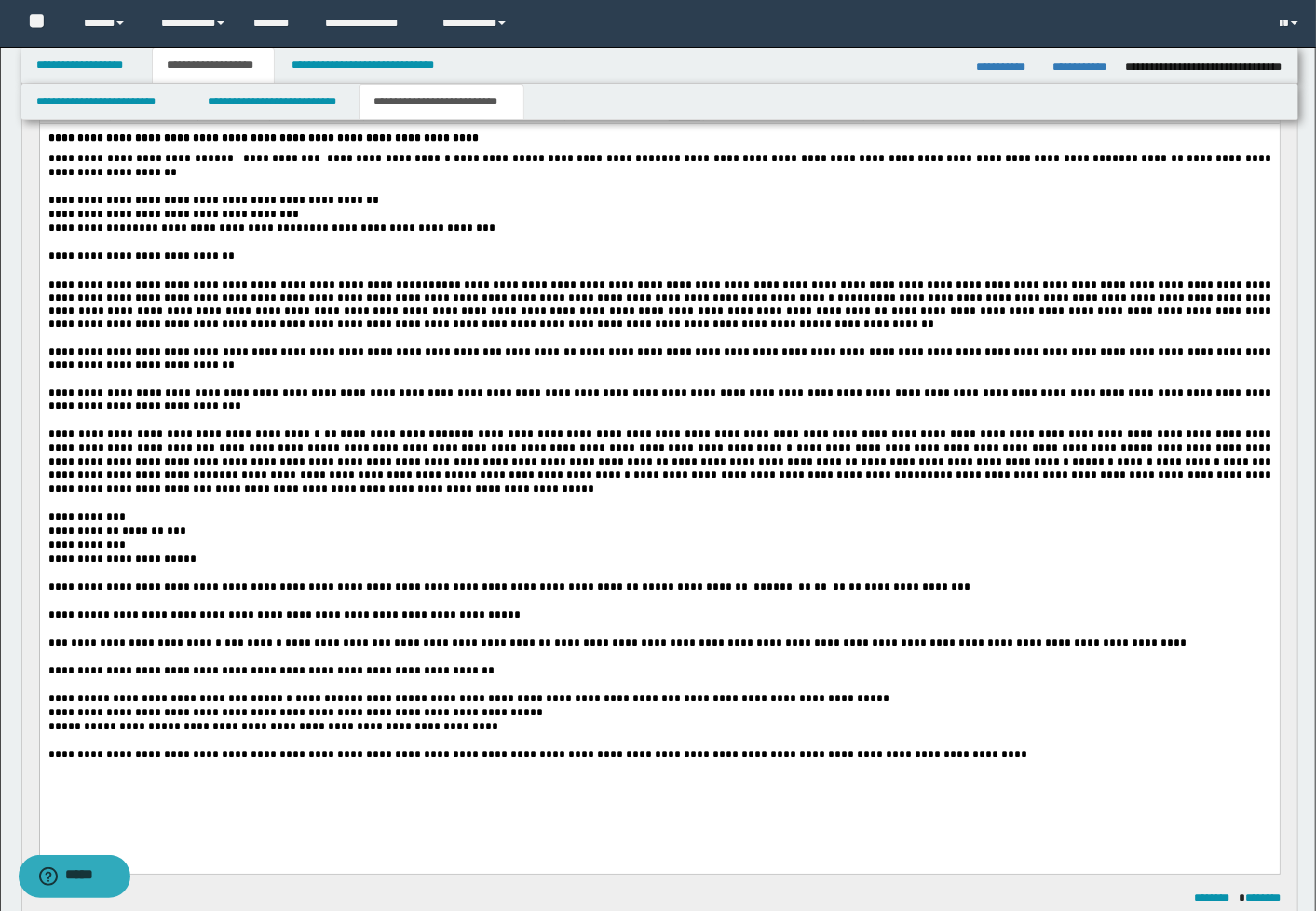 click on "**********" at bounding box center [660, 455] 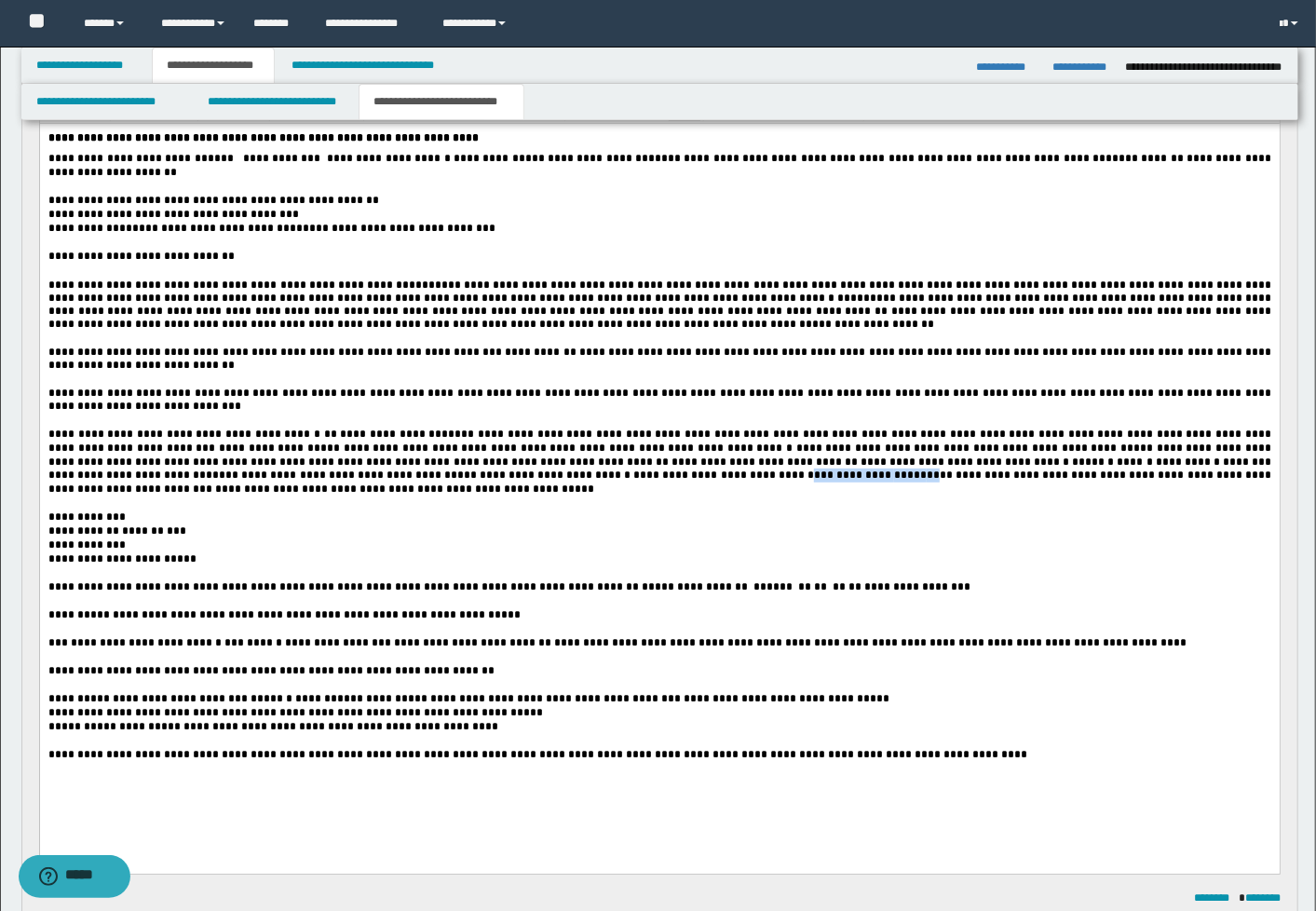 drag, startPoint x: 447, startPoint y: 465, endPoint x: 339, endPoint y: 465, distance: 108 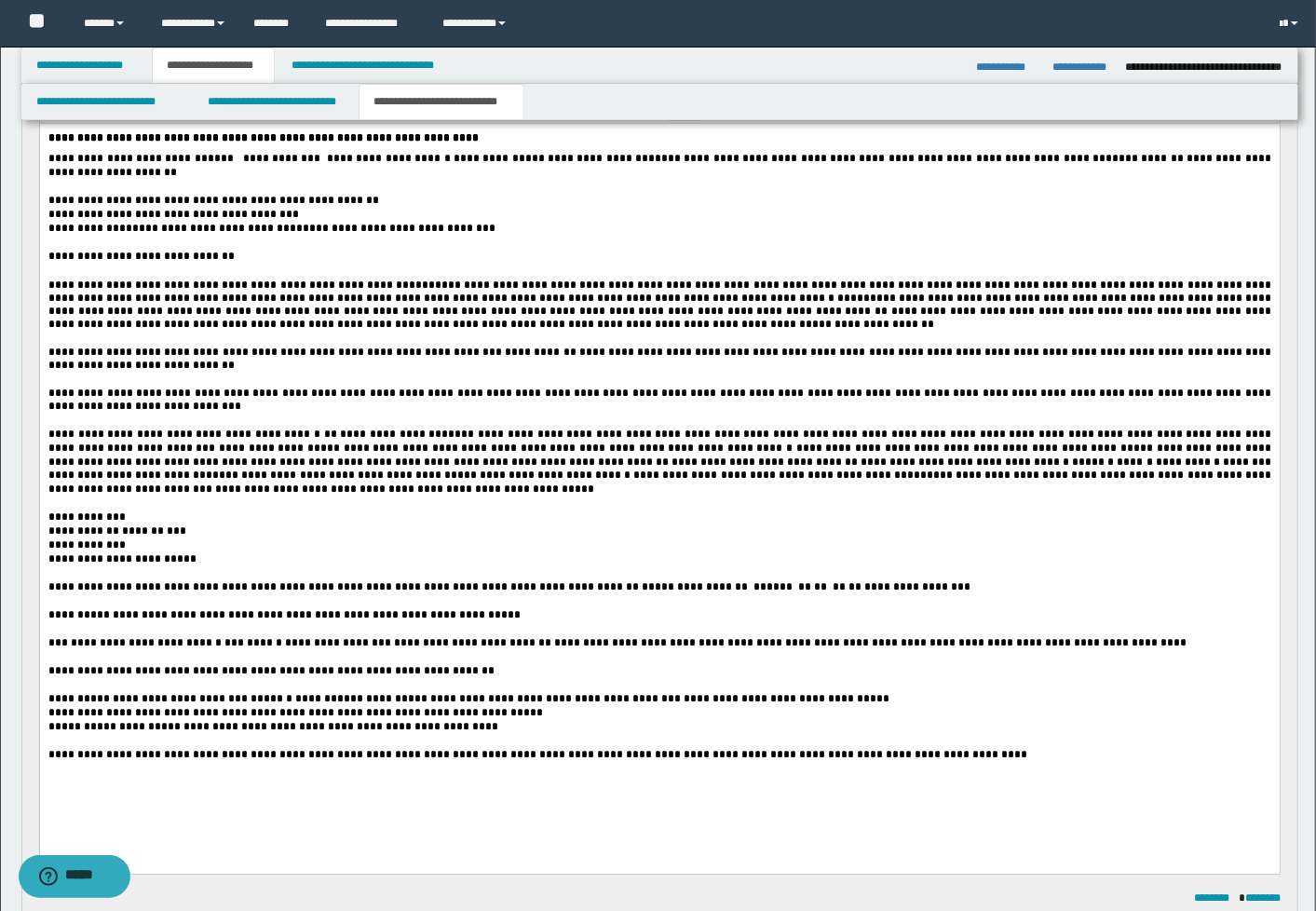 click on "**********" at bounding box center [660, 461] 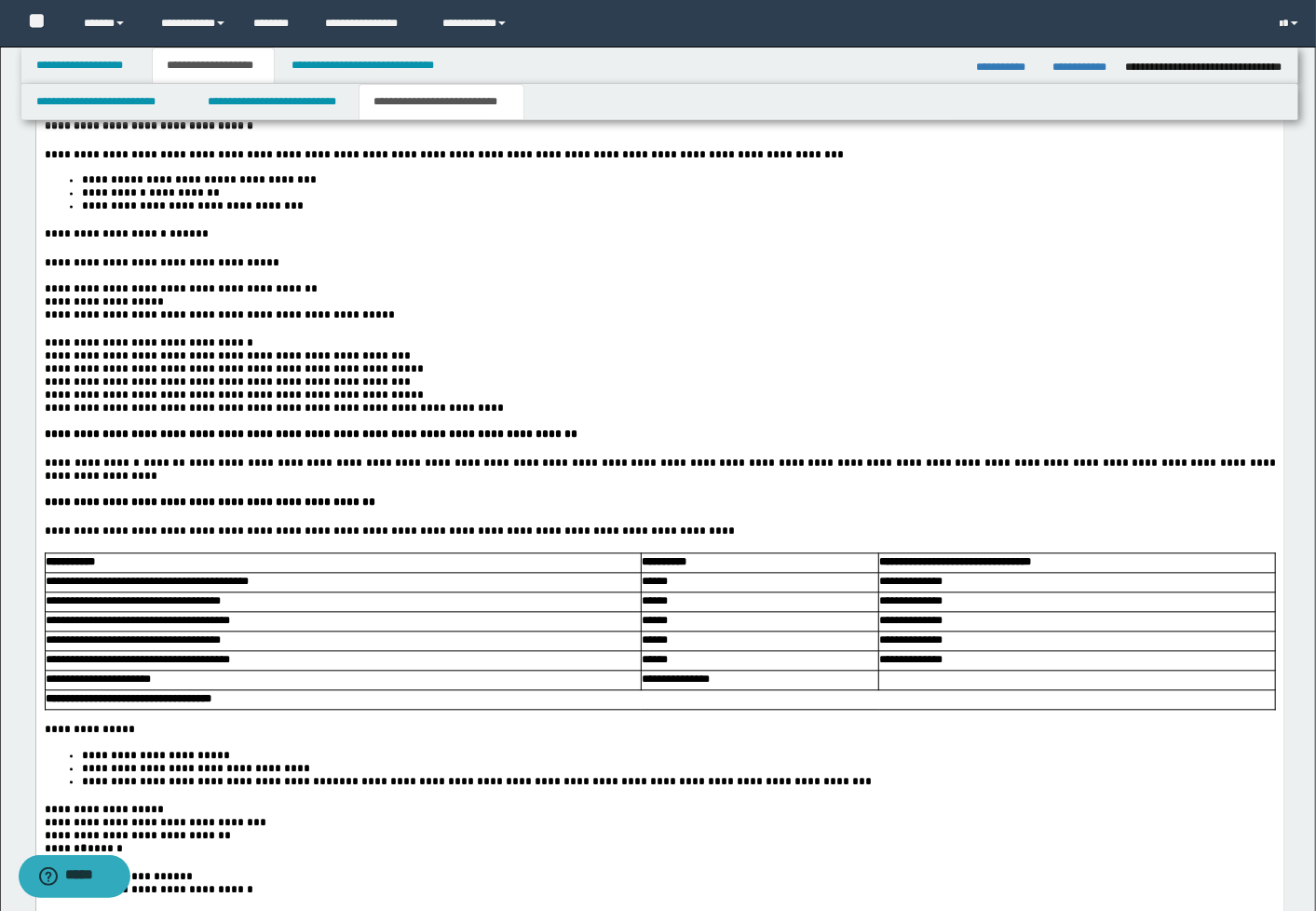 scroll, scrollTop: 1863, scrollLeft: 0, axis: vertical 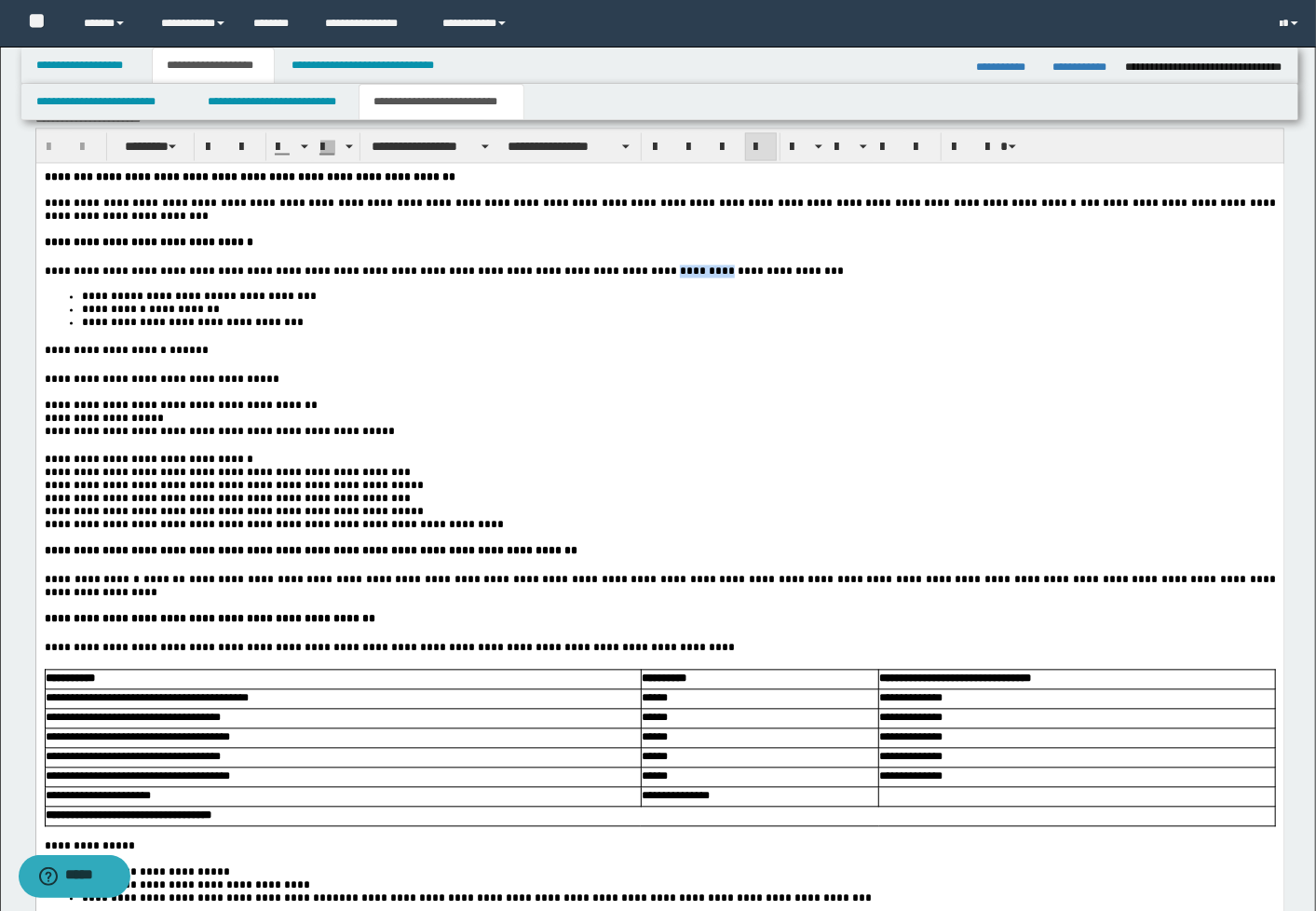 drag, startPoint x: 679, startPoint y: 285, endPoint x: 625, endPoint y: 285, distance: 54 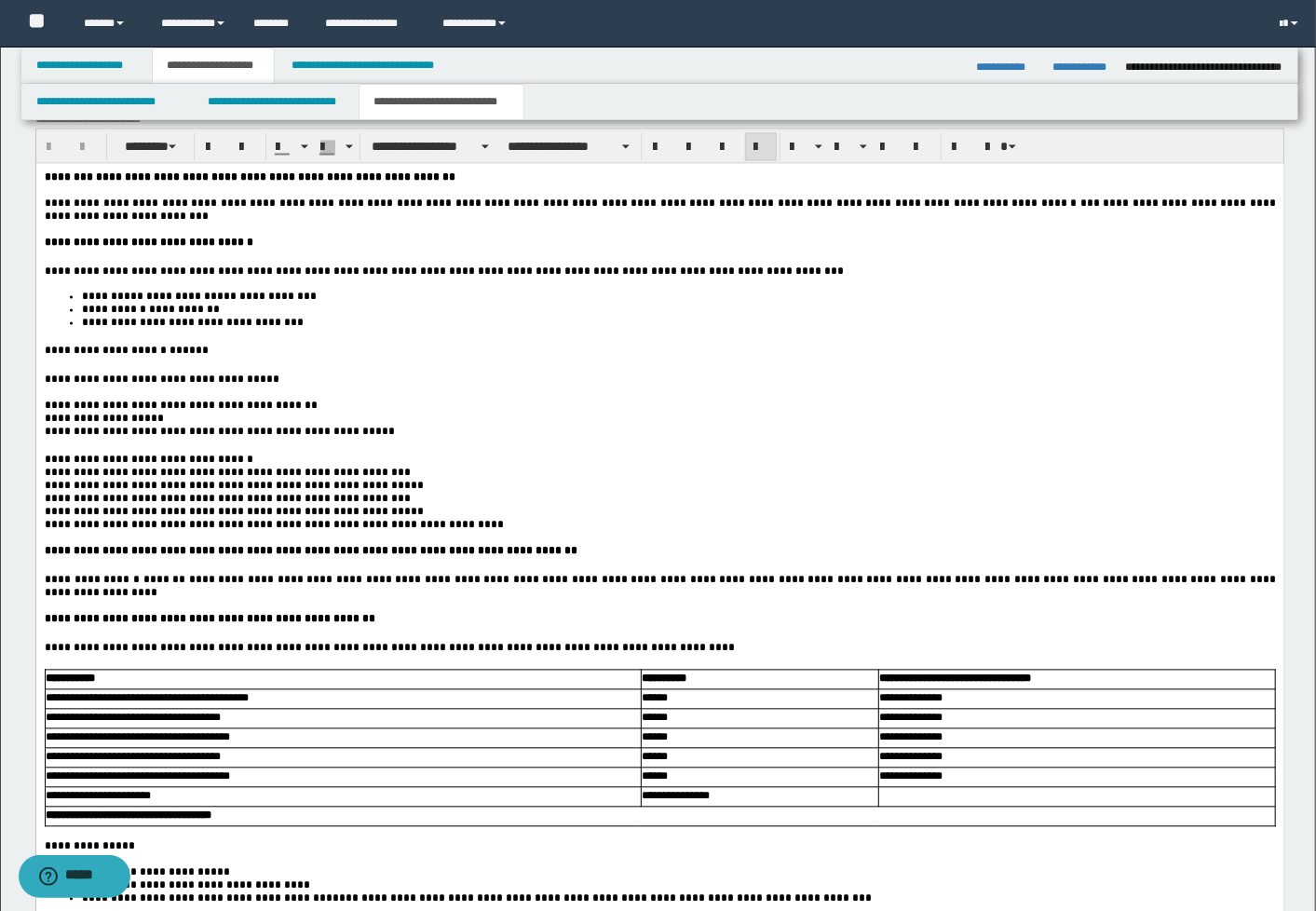 click on "**********" at bounding box center (443, 272) 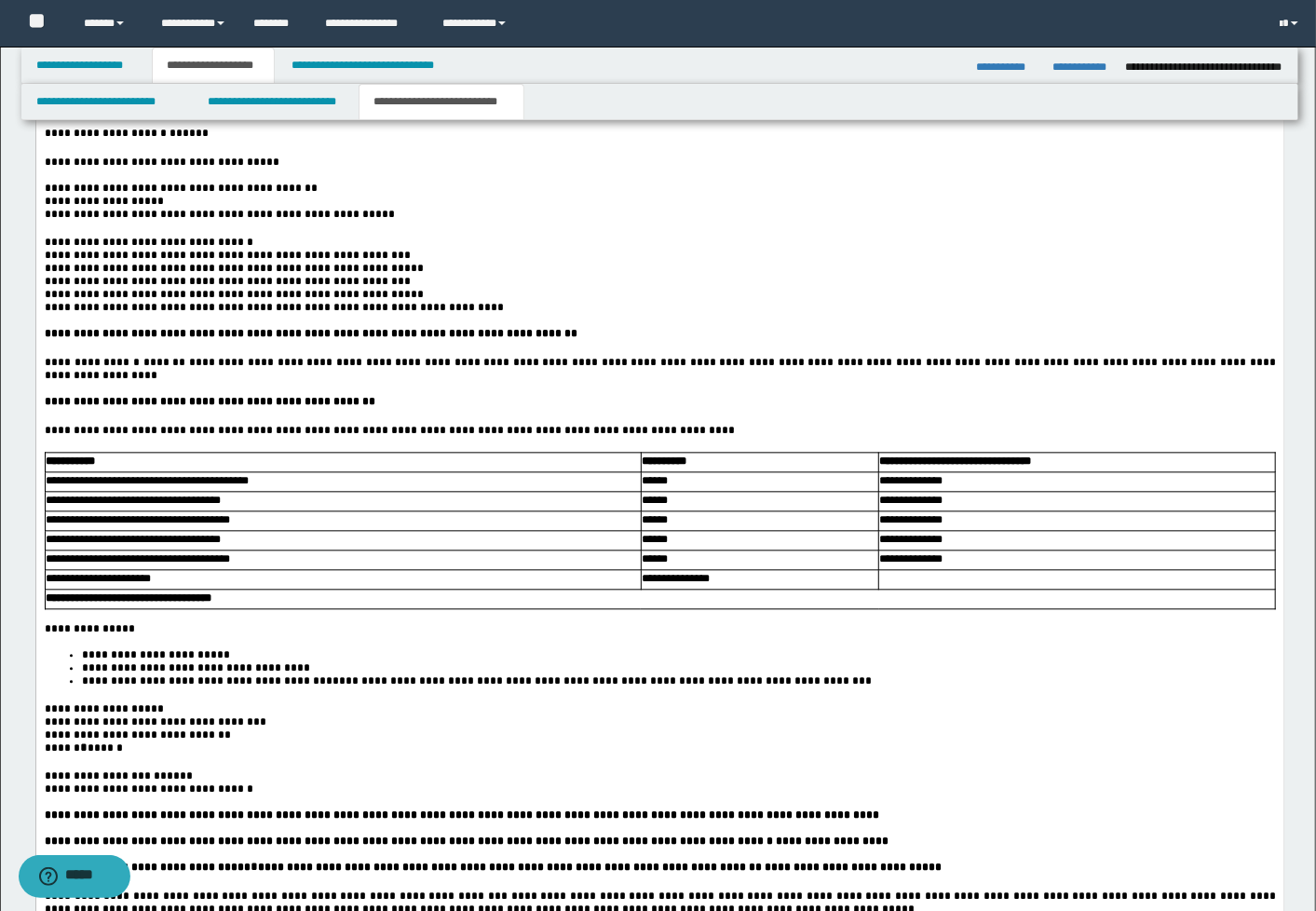 scroll, scrollTop: 2173, scrollLeft: 0, axis: vertical 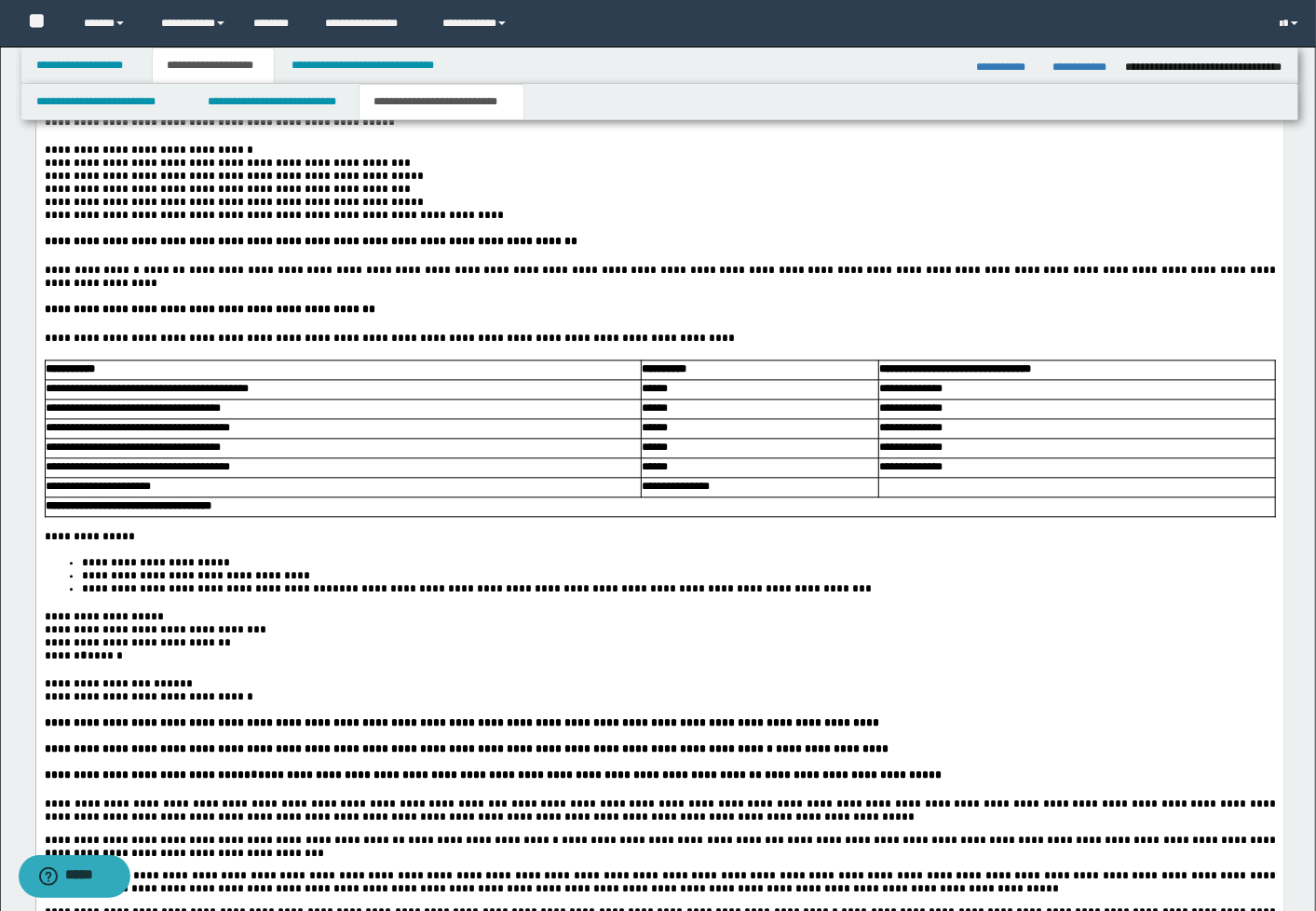 click on "**********" at bounding box center [659, 278] 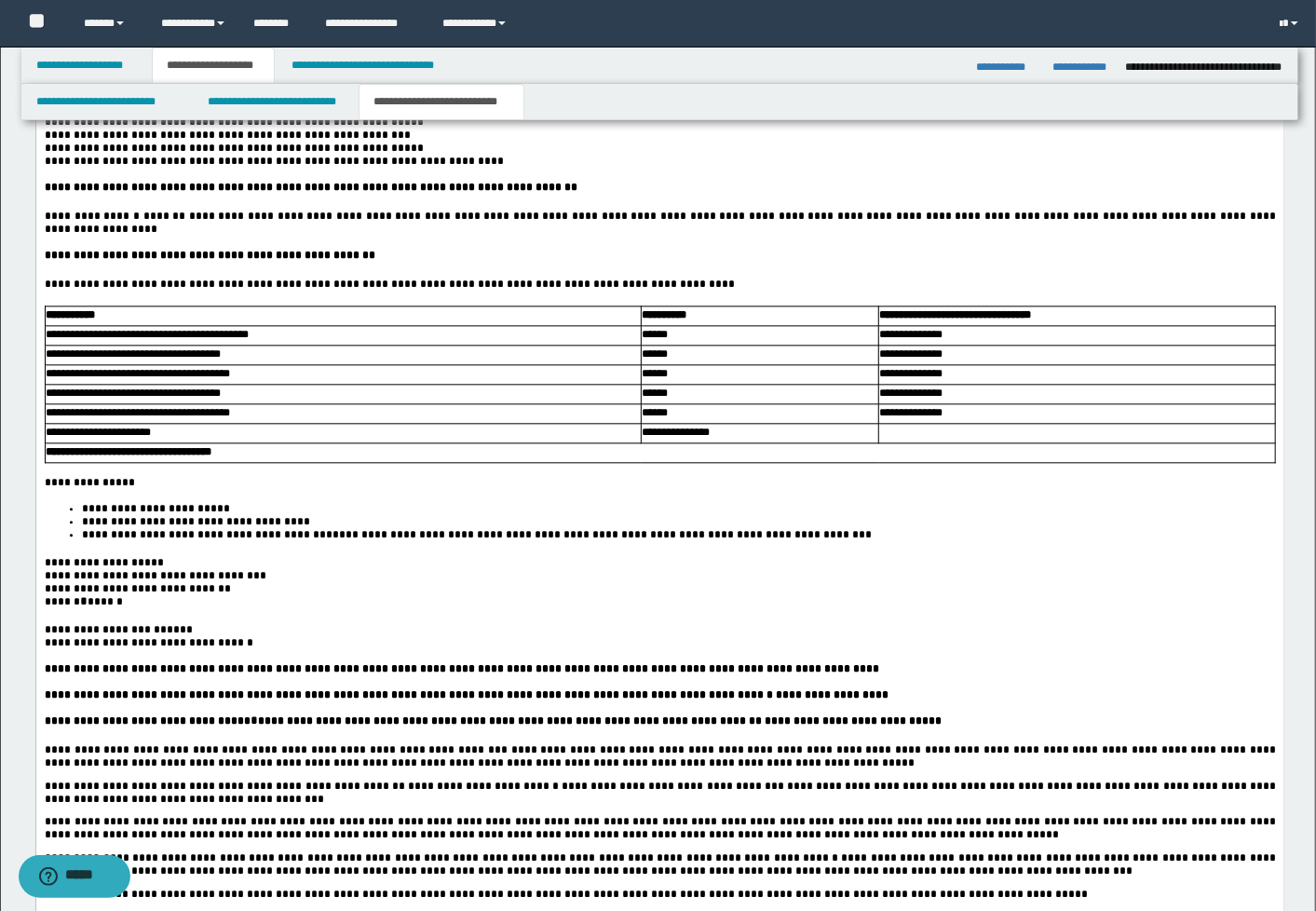 scroll, scrollTop: 2277, scrollLeft: 0, axis: vertical 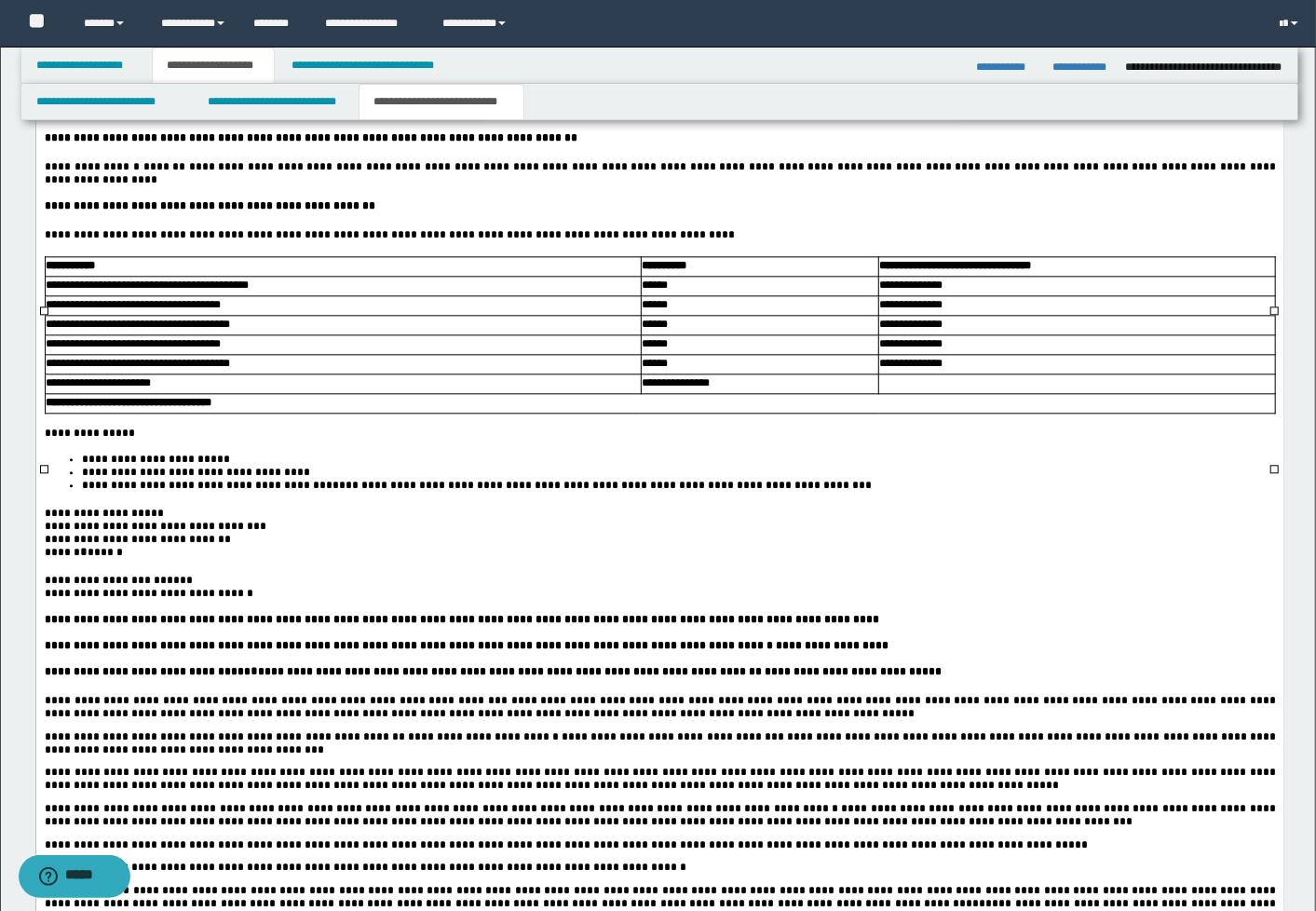 click on "**********" at bounding box center (342, 306) 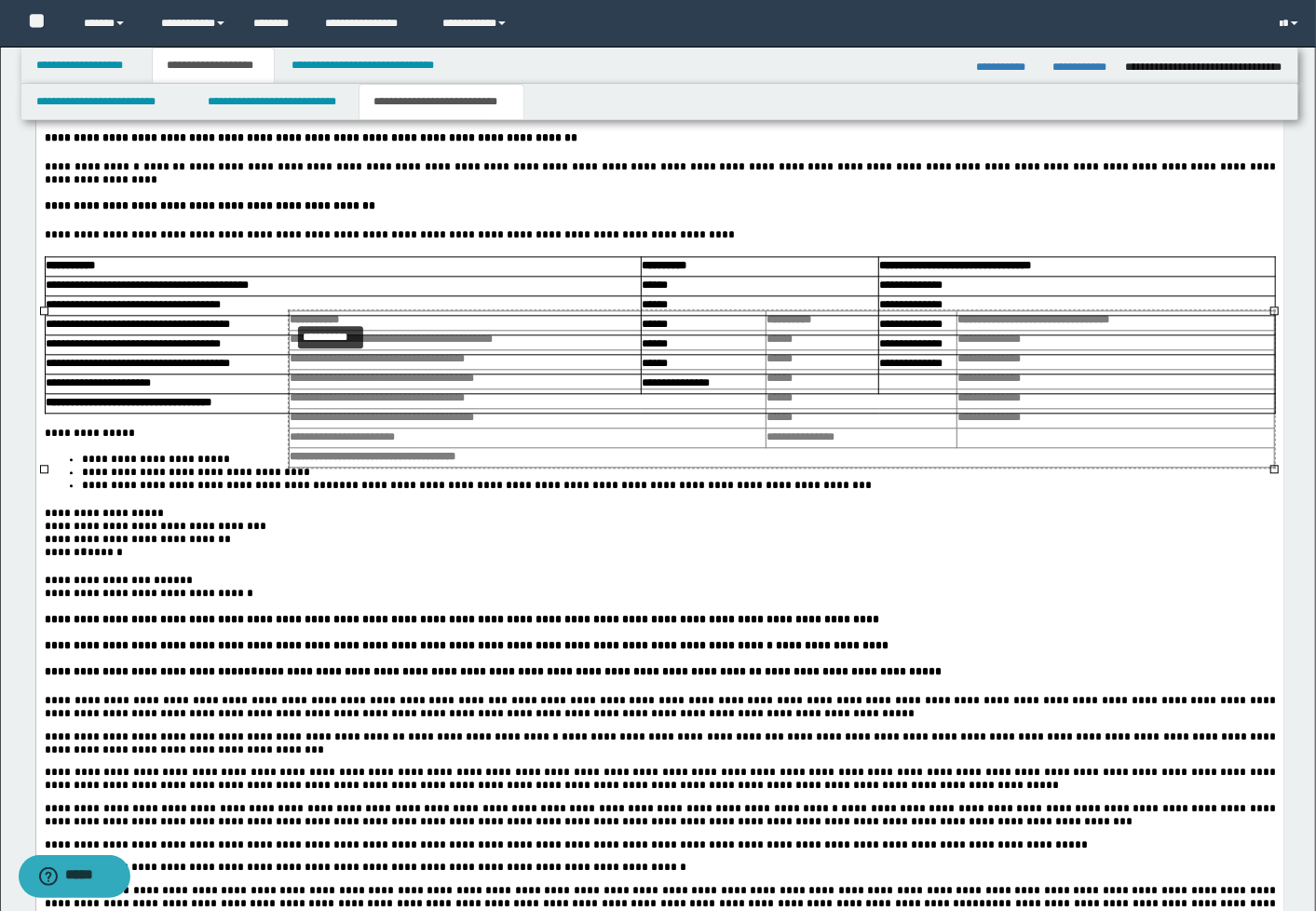 drag, startPoint x: 43, startPoint y: 307, endPoint x: 317, endPoint y: 320, distance: 274.30822 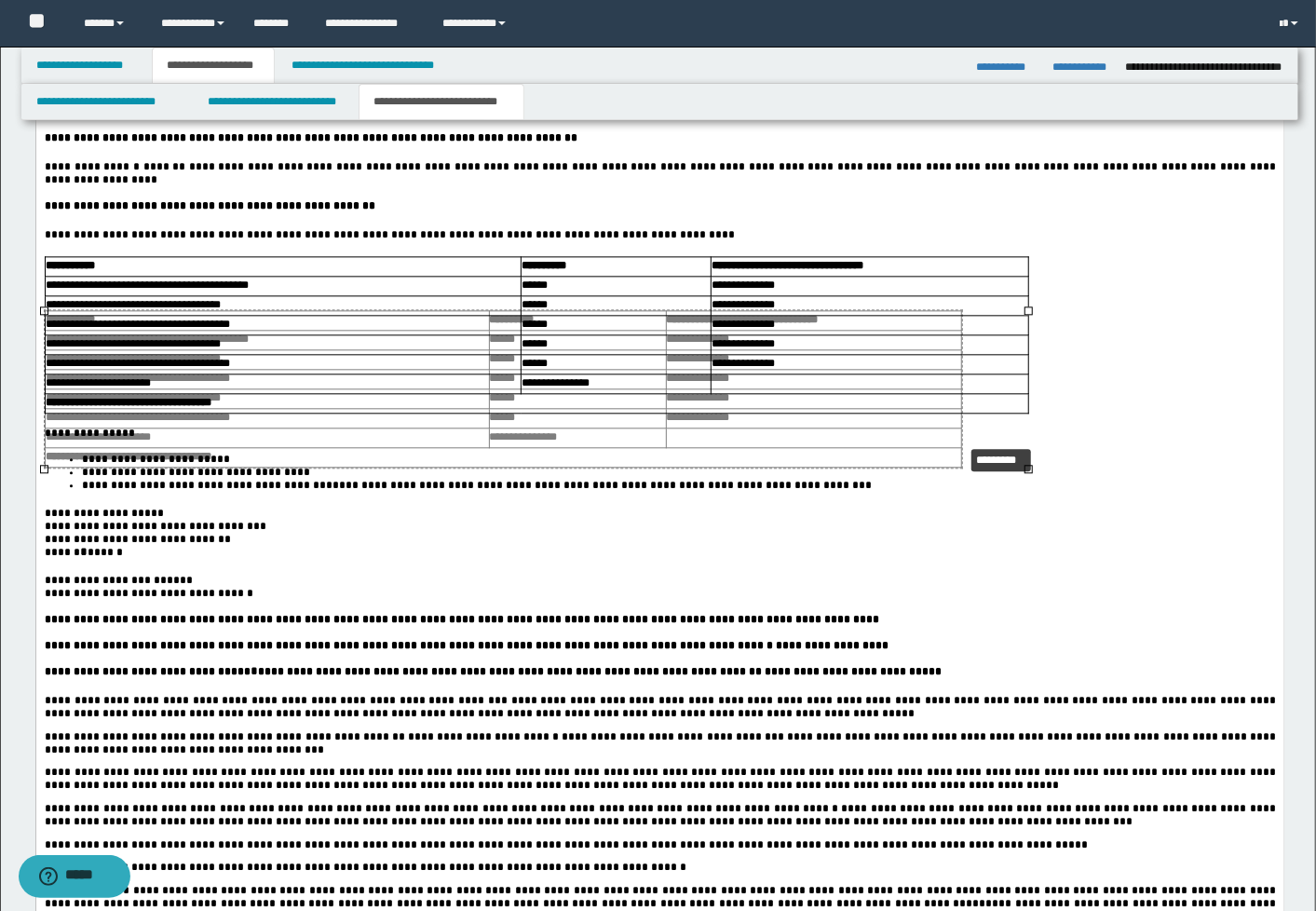 drag, startPoint x: 1025, startPoint y: 465, endPoint x: 951, endPoint y: 438, distance: 78.77182 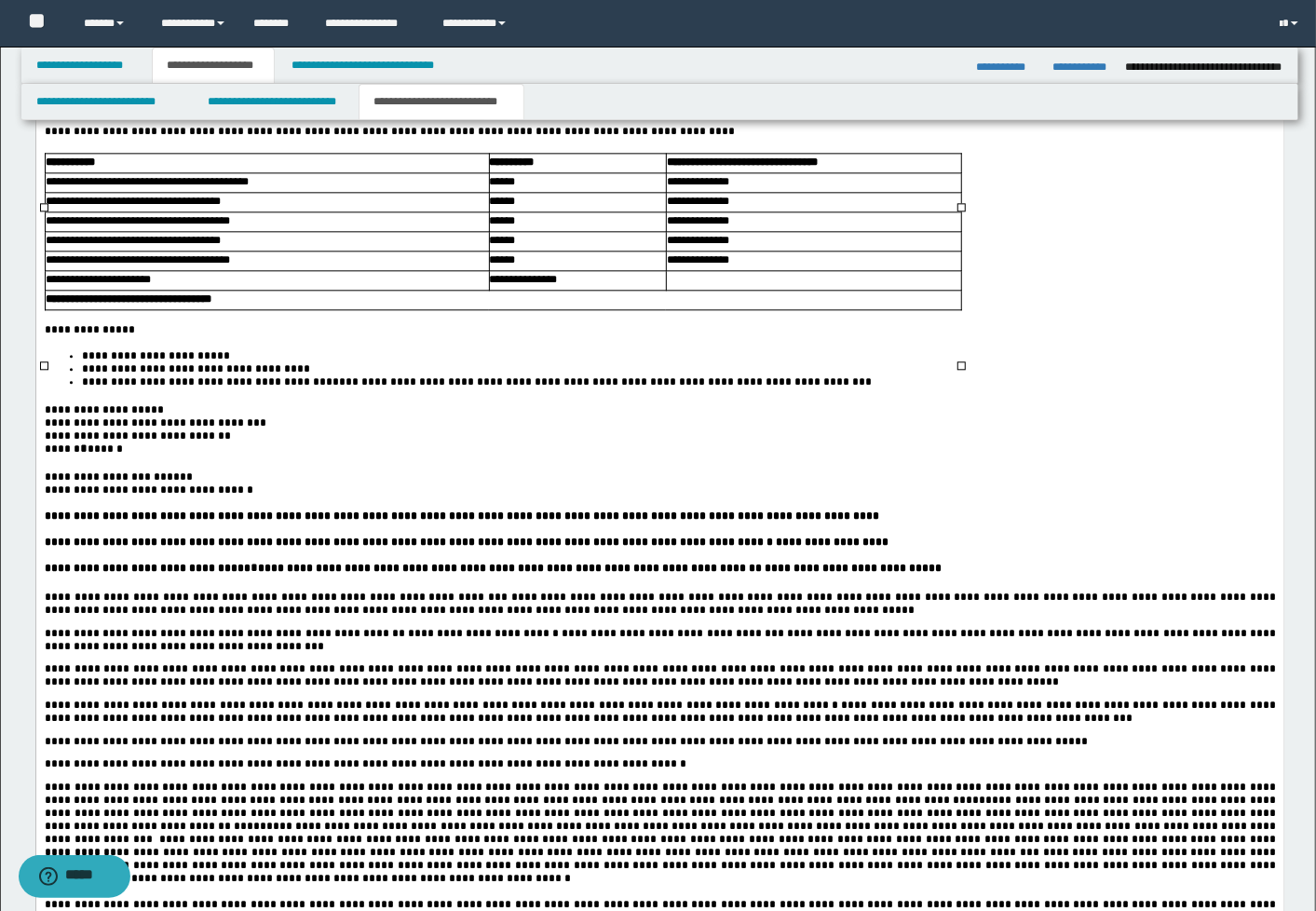 scroll, scrollTop: 2483, scrollLeft: 0, axis: vertical 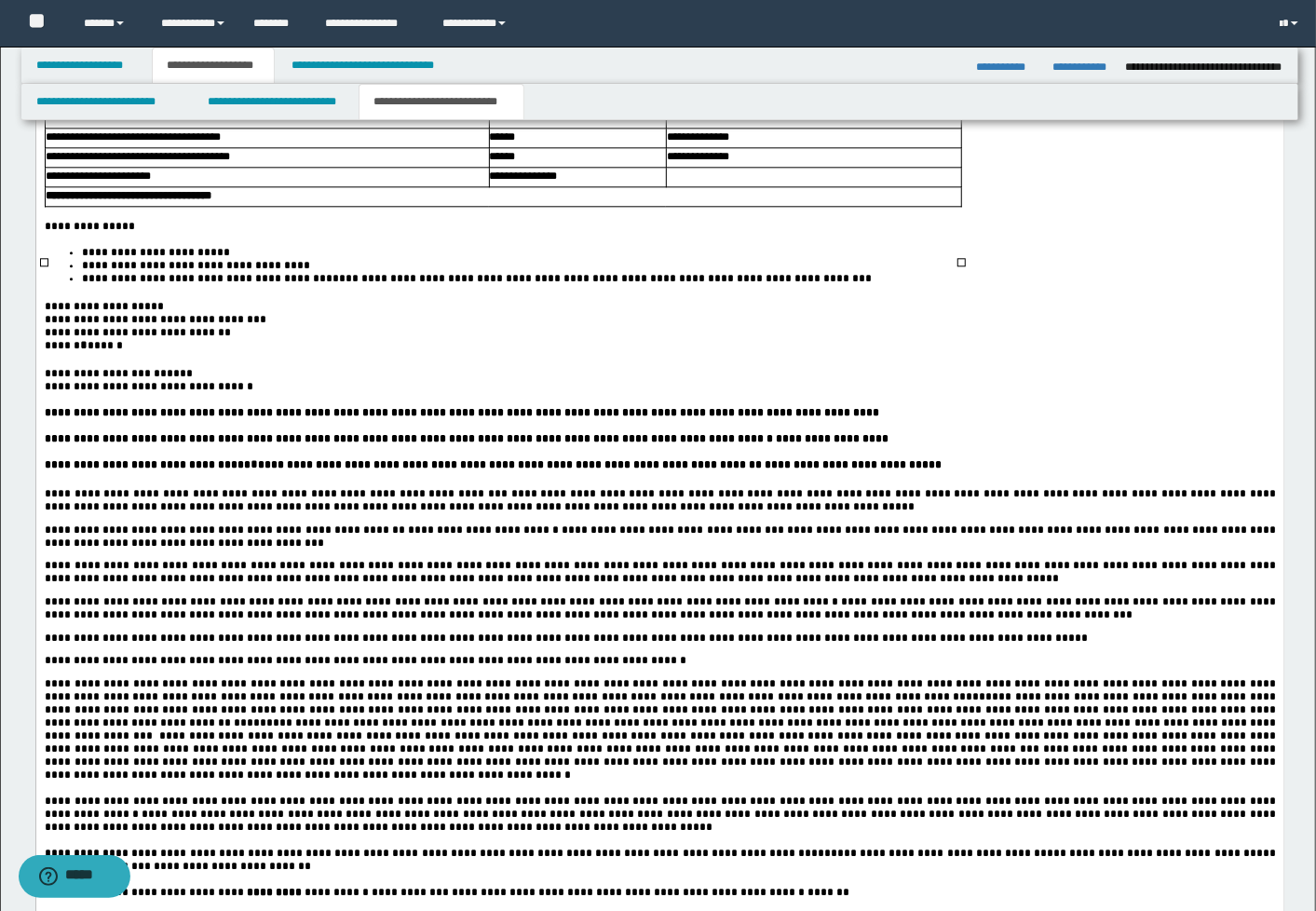 click on "**********" at bounding box center [149, 388] 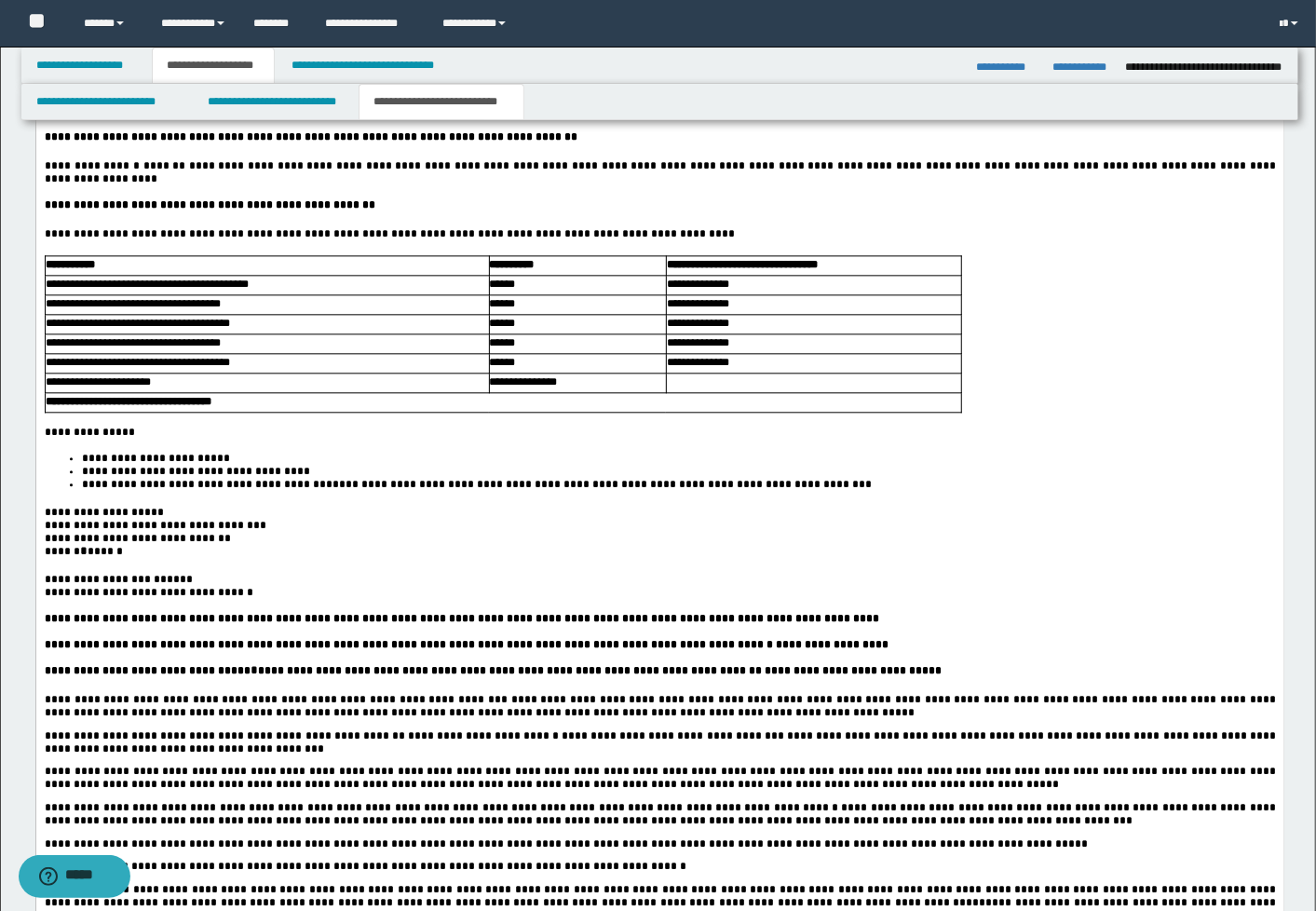 scroll, scrollTop: 2277, scrollLeft: 0, axis: vertical 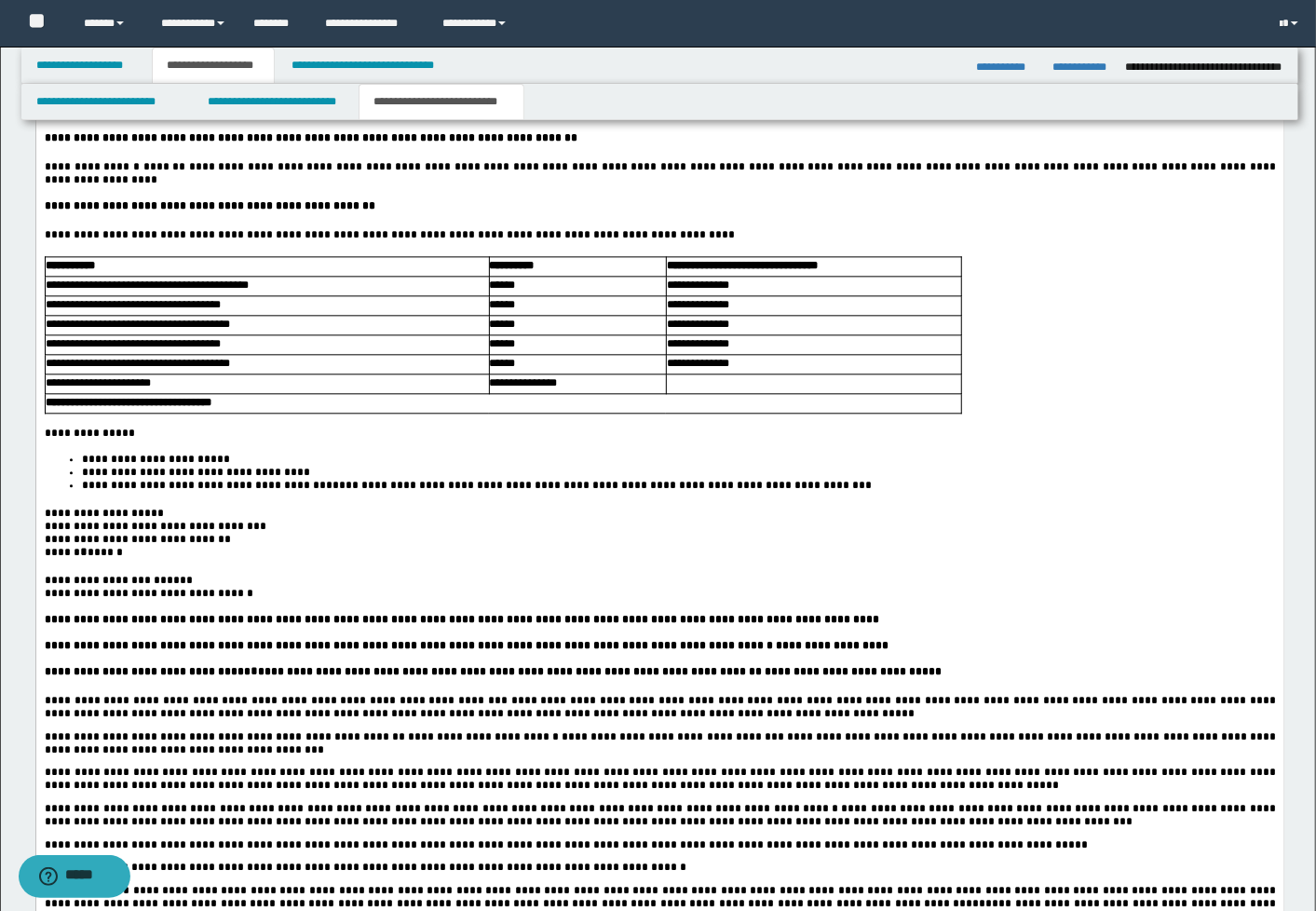 click on "**********" at bounding box center [149, 594] 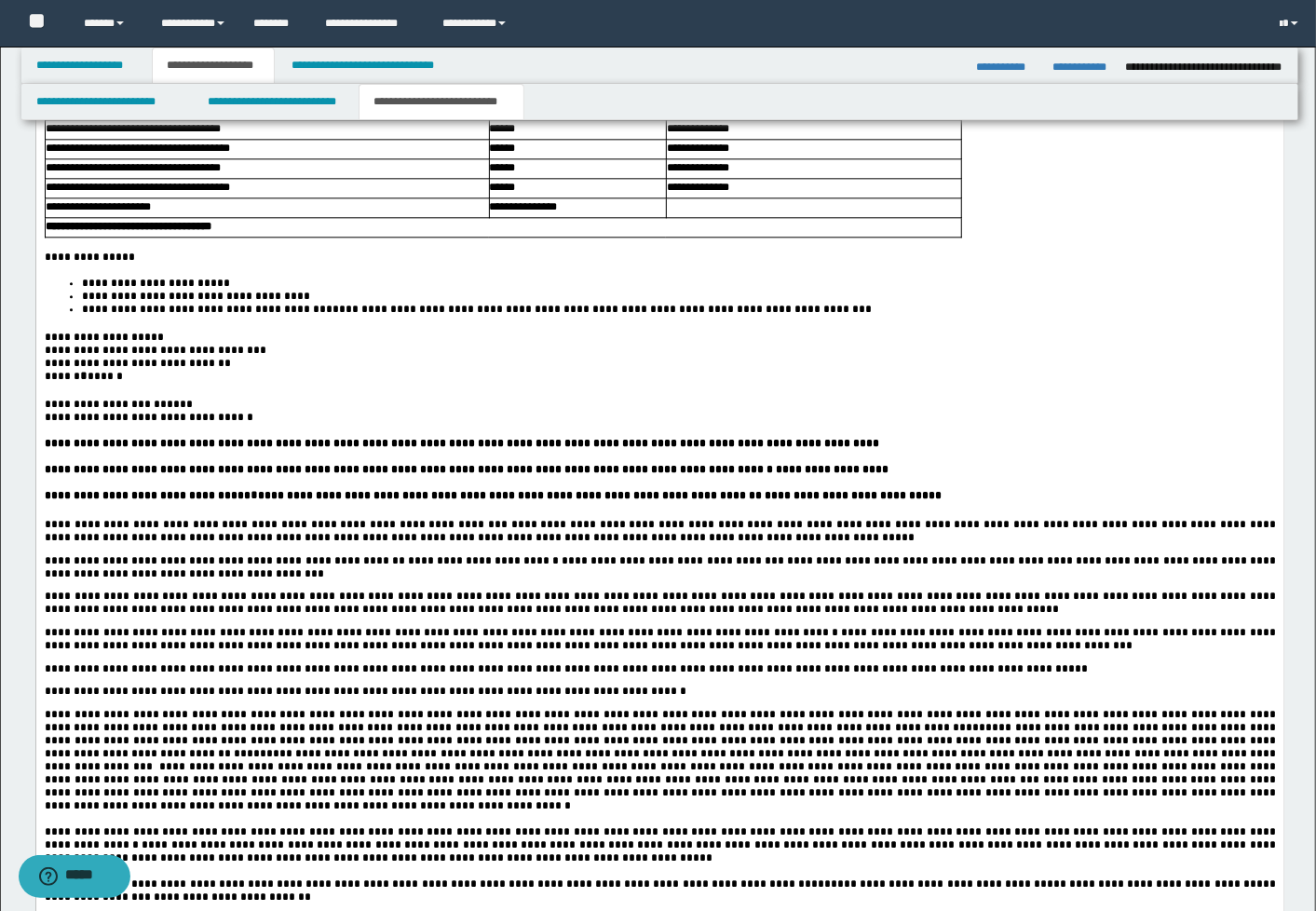 scroll, scrollTop: 2483, scrollLeft: 0, axis: vertical 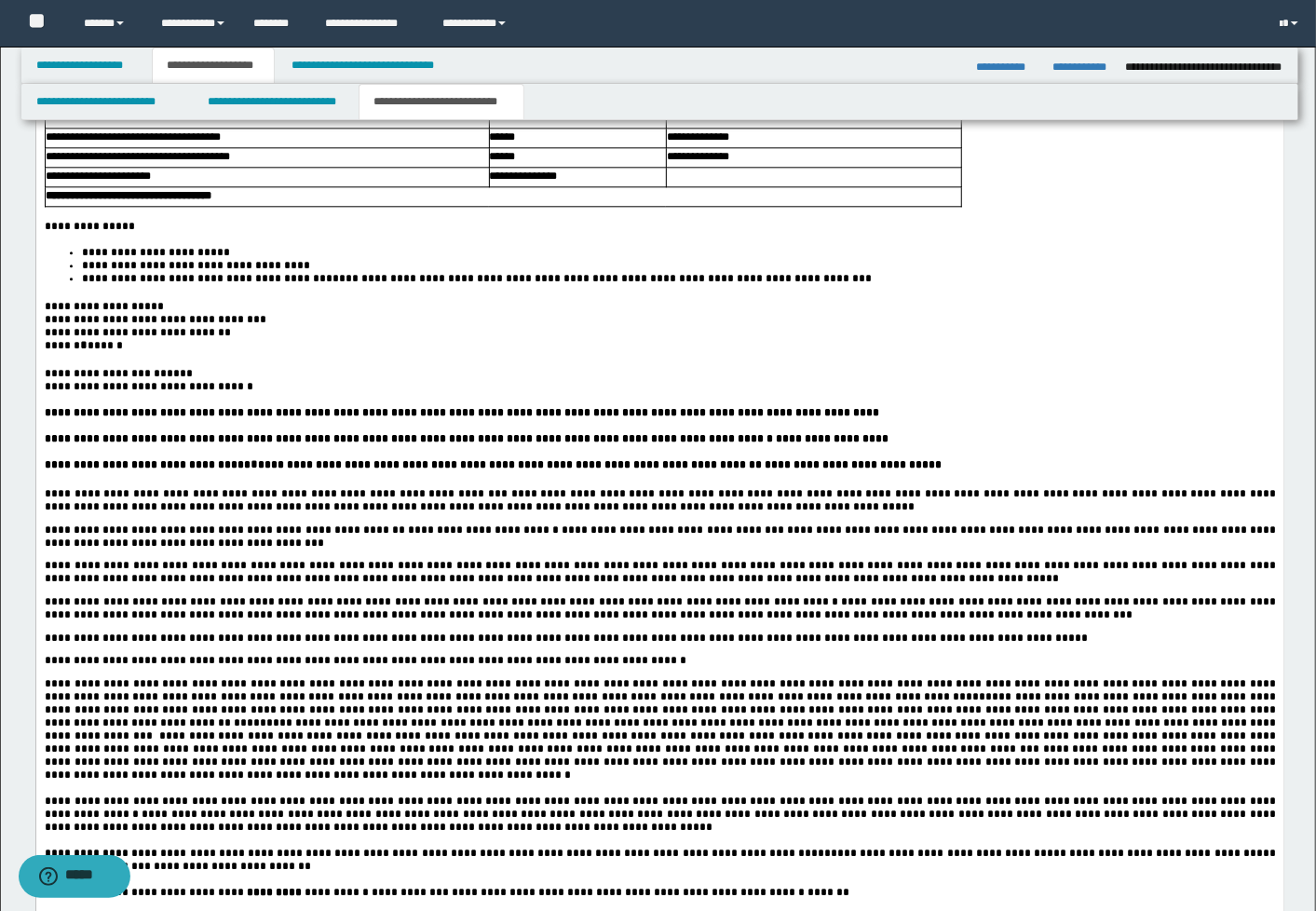 click on "**********" at bounding box center [408, 440] 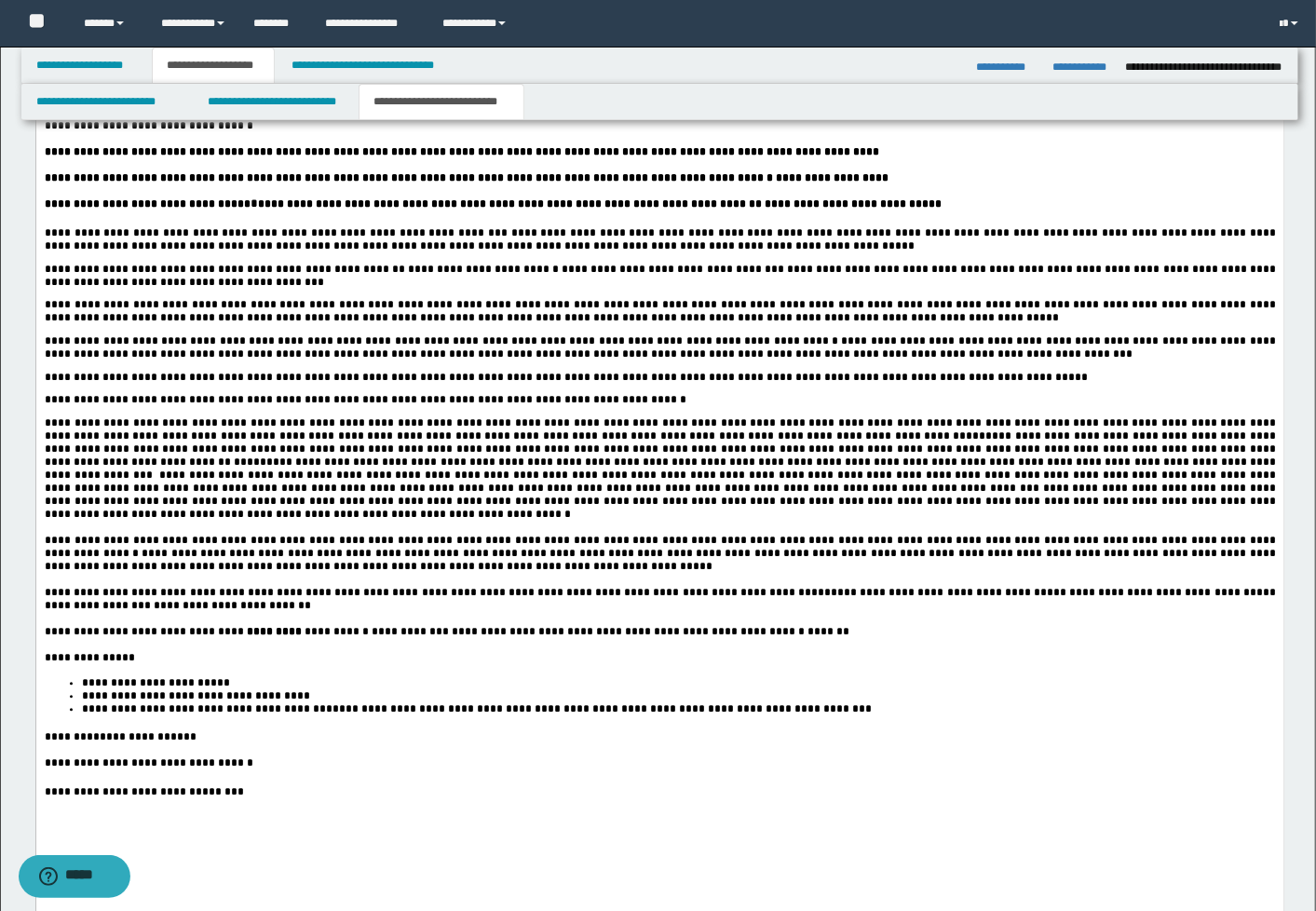 scroll, scrollTop: 2794, scrollLeft: 0, axis: vertical 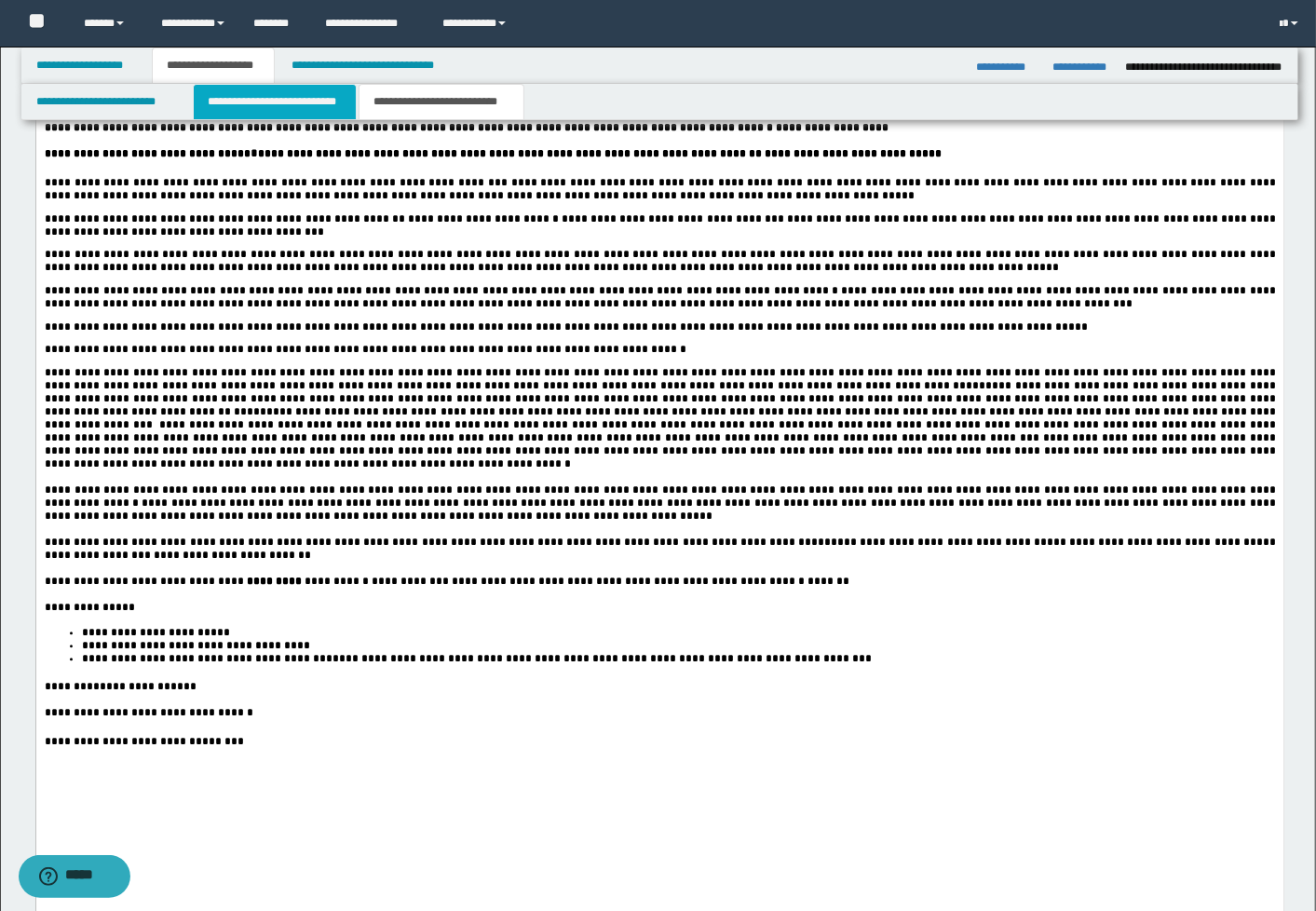 click on "**********" at bounding box center [275, 102] 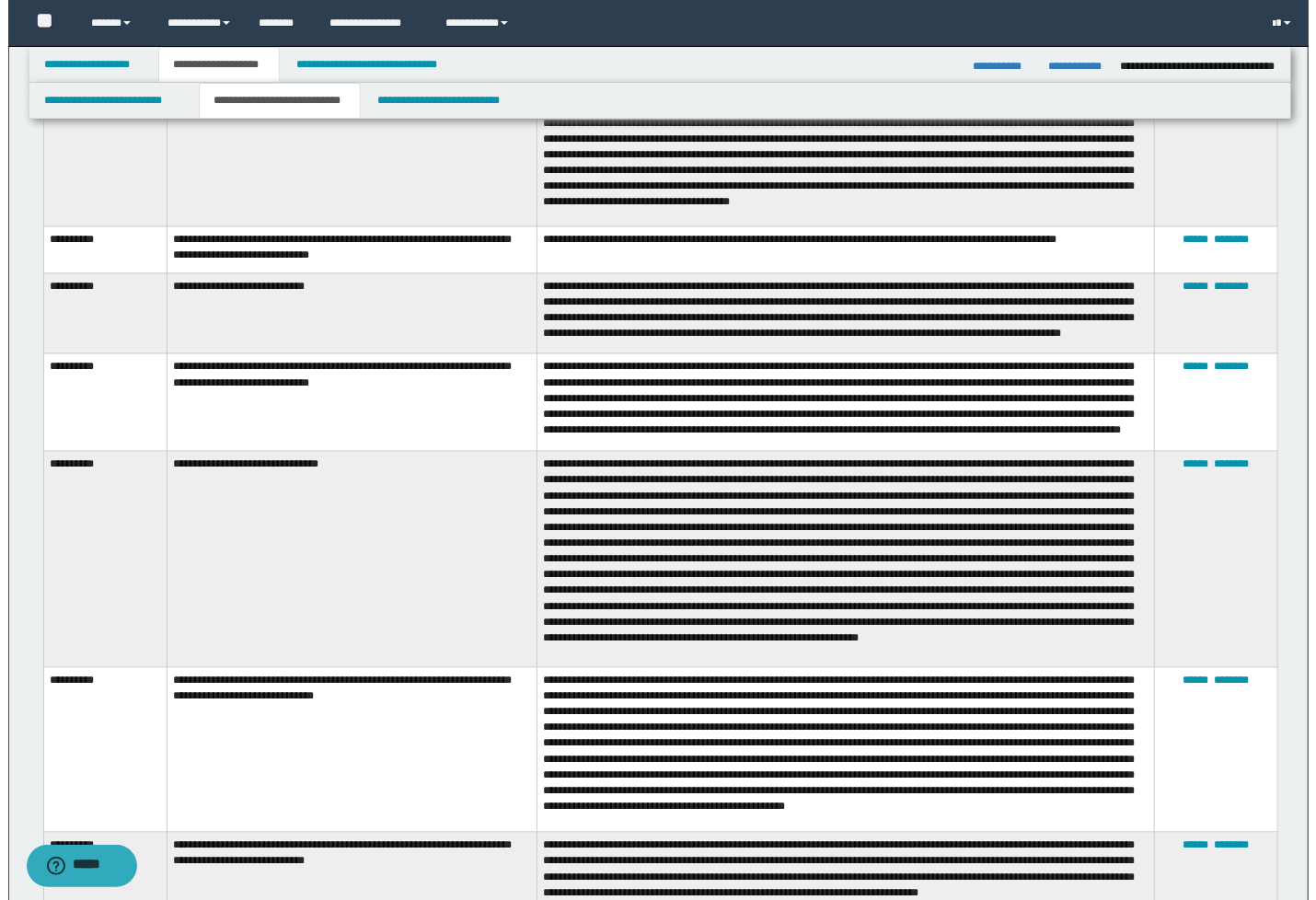 scroll, scrollTop: 1840, scrollLeft: 0, axis: vertical 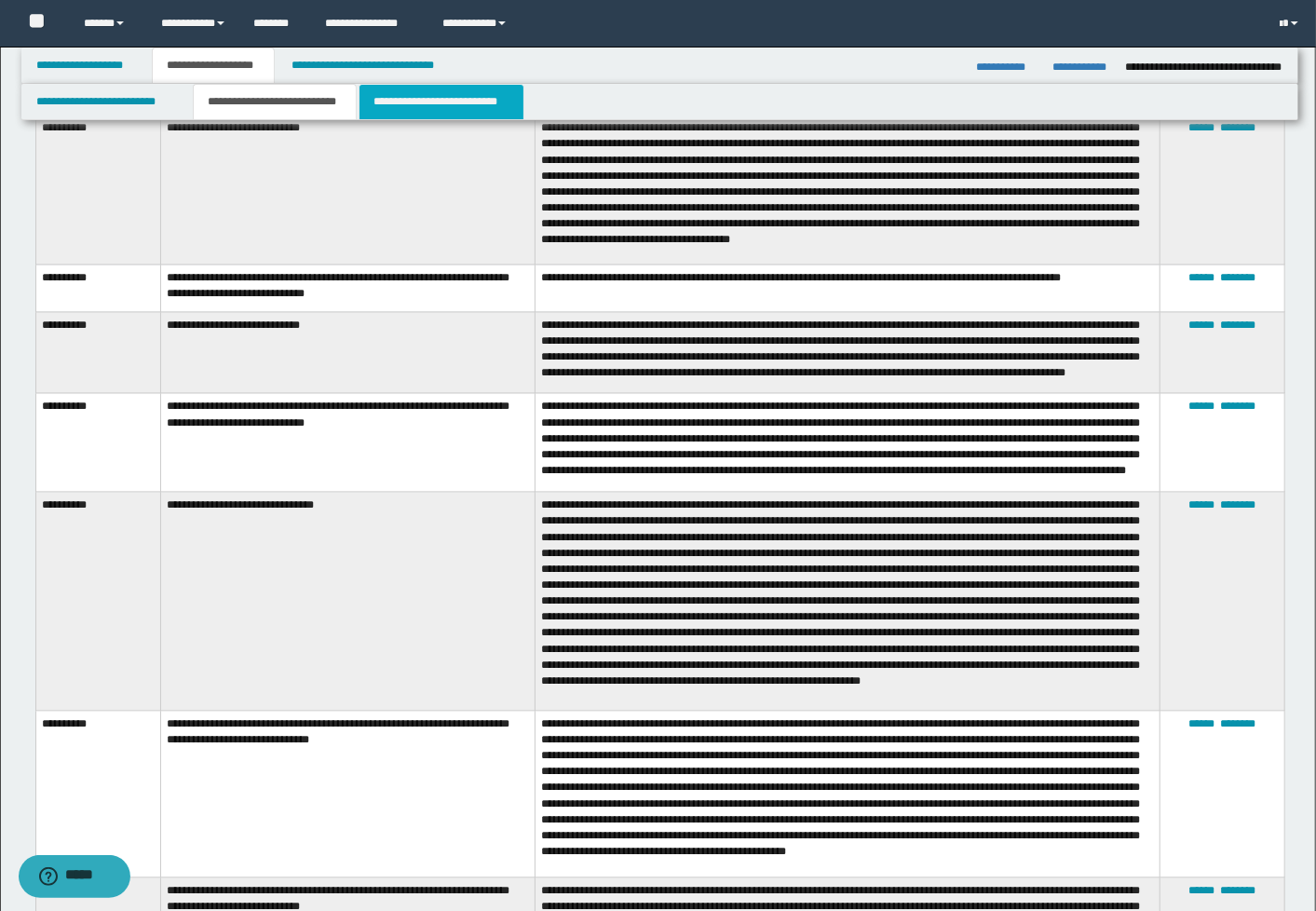 click on "**********" at bounding box center [441, 102] 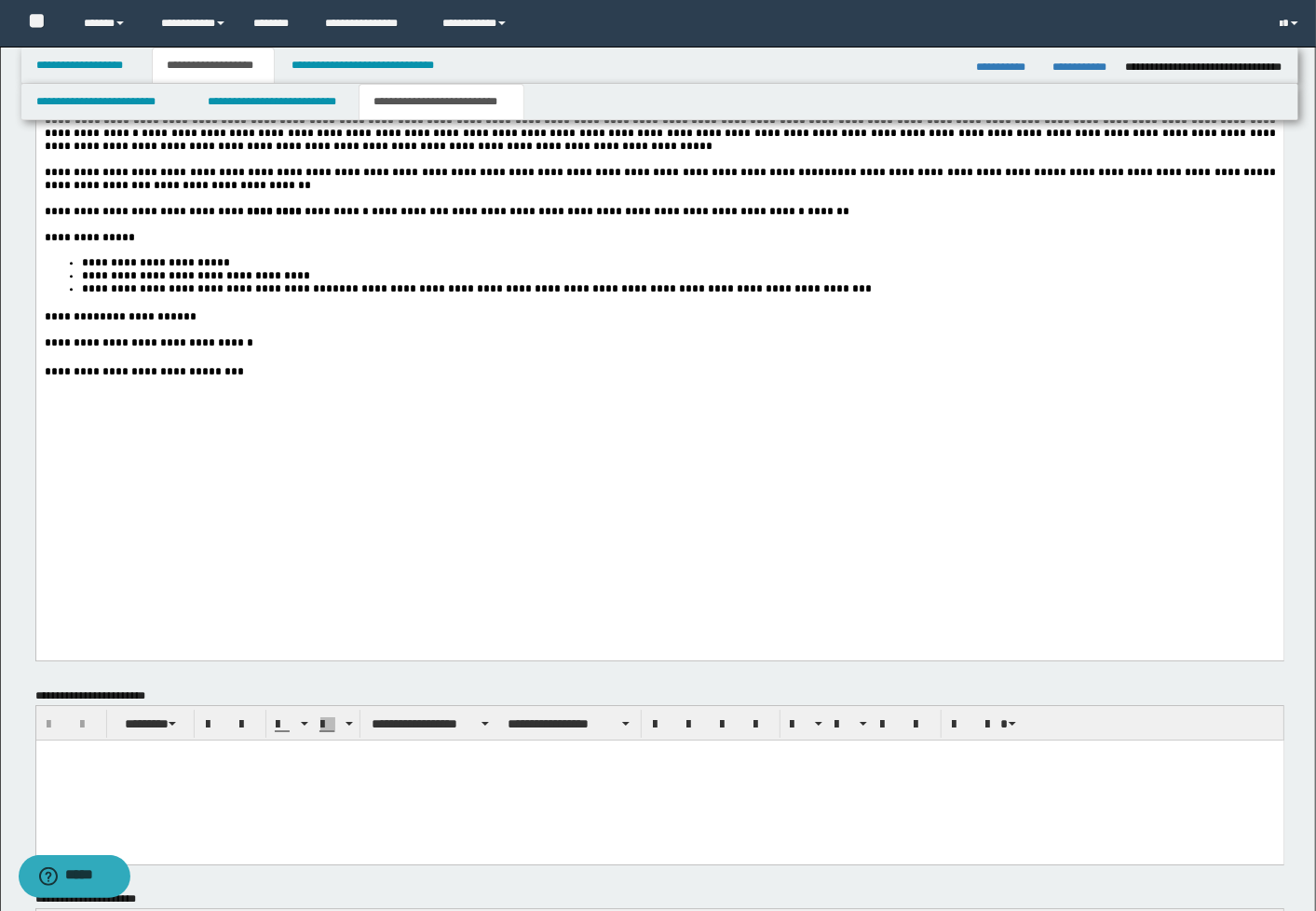scroll, scrollTop: 2874, scrollLeft: 0, axis: vertical 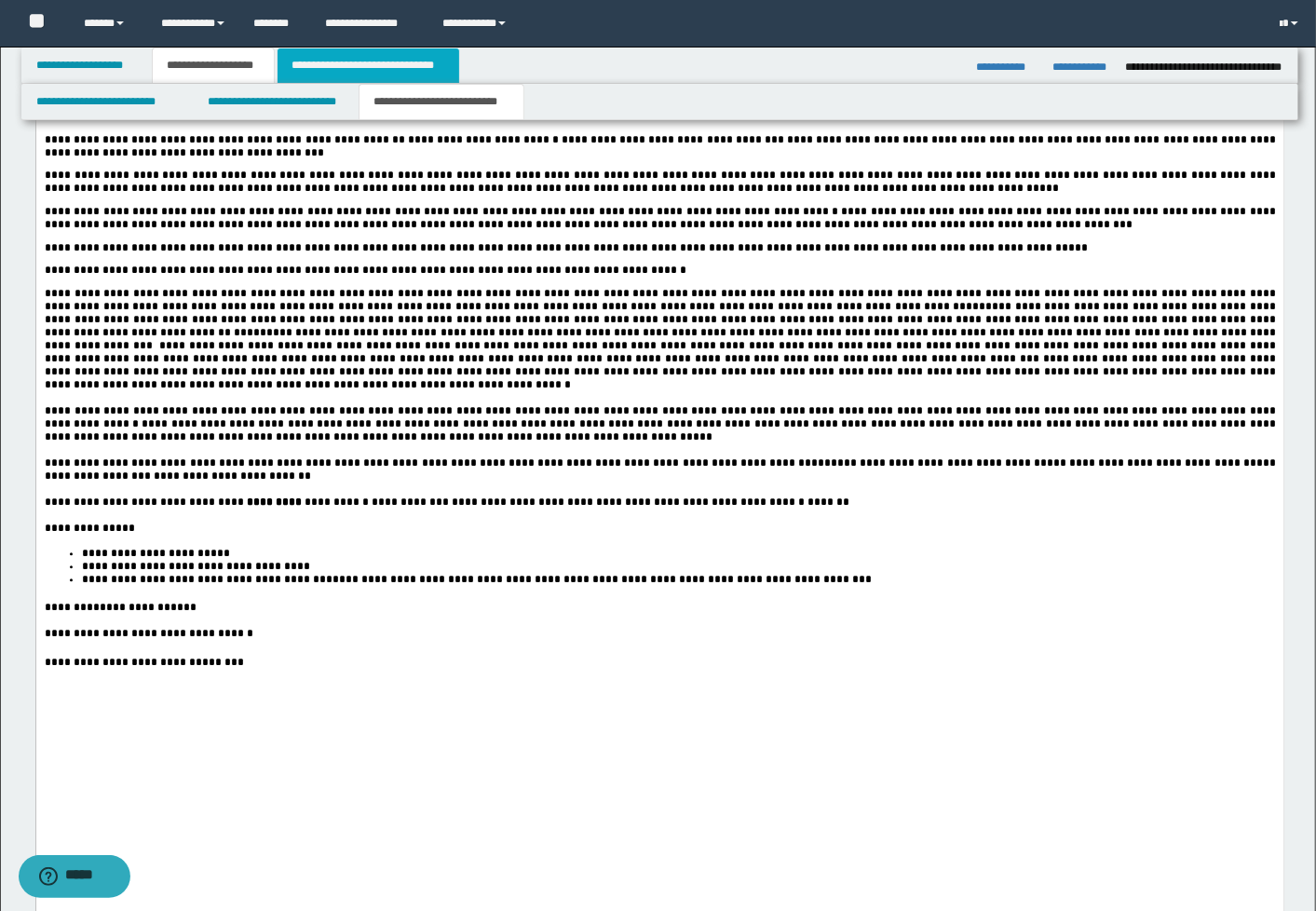 click on "**********" at bounding box center (368, 65) 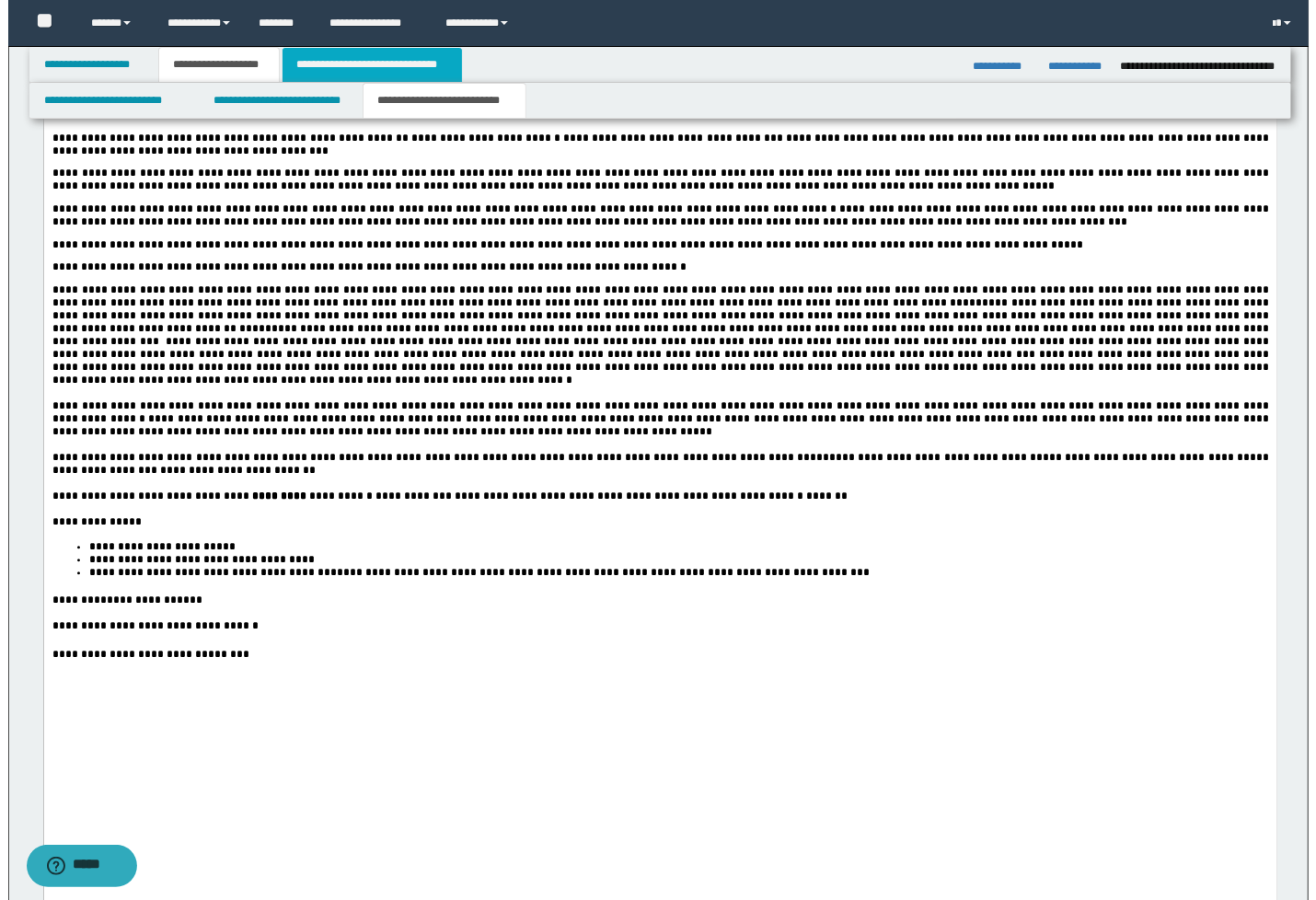 scroll, scrollTop: 0, scrollLeft: 0, axis: both 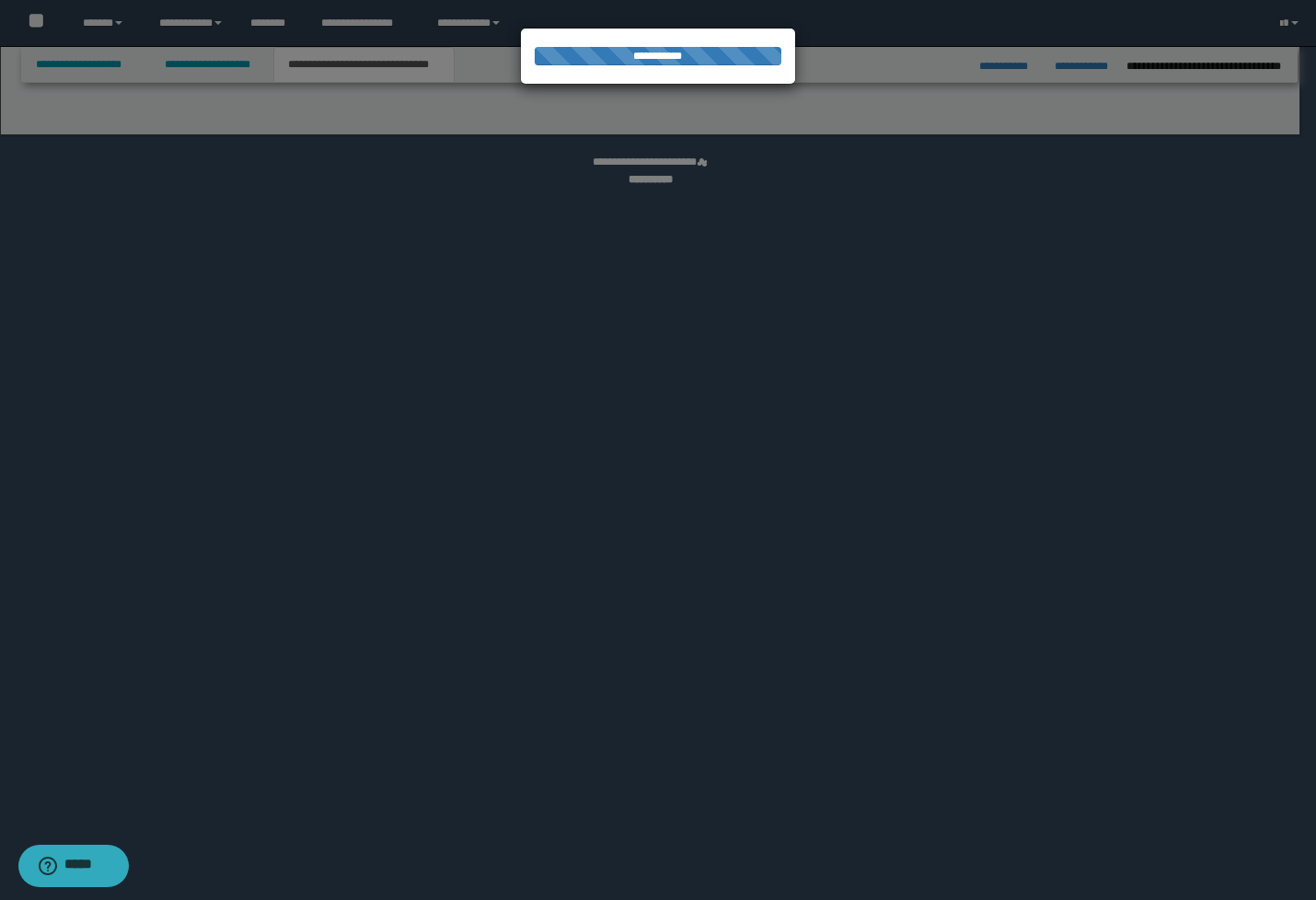 select on "*" 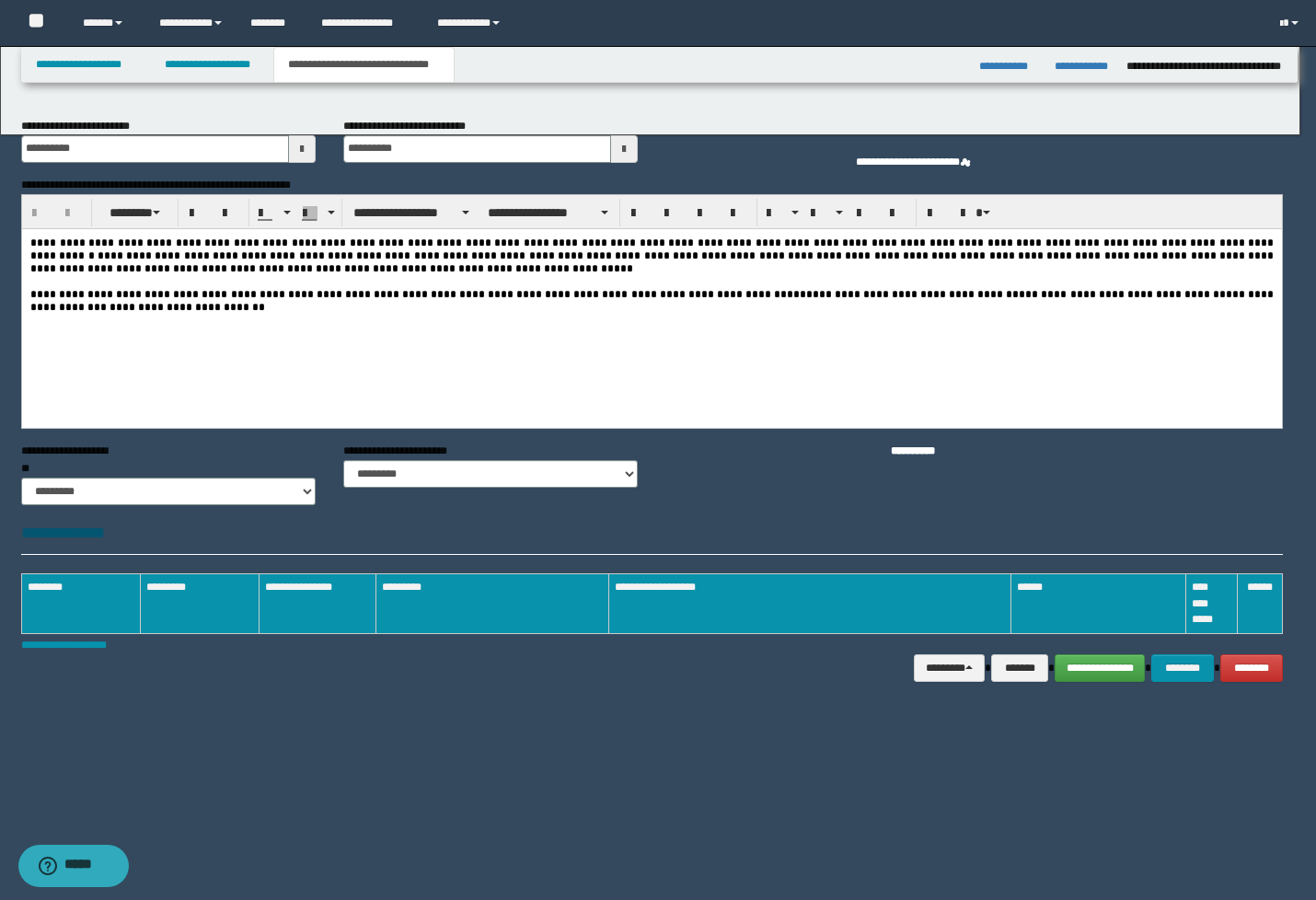 scroll, scrollTop: 0, scrollLeft: 0, axis: both 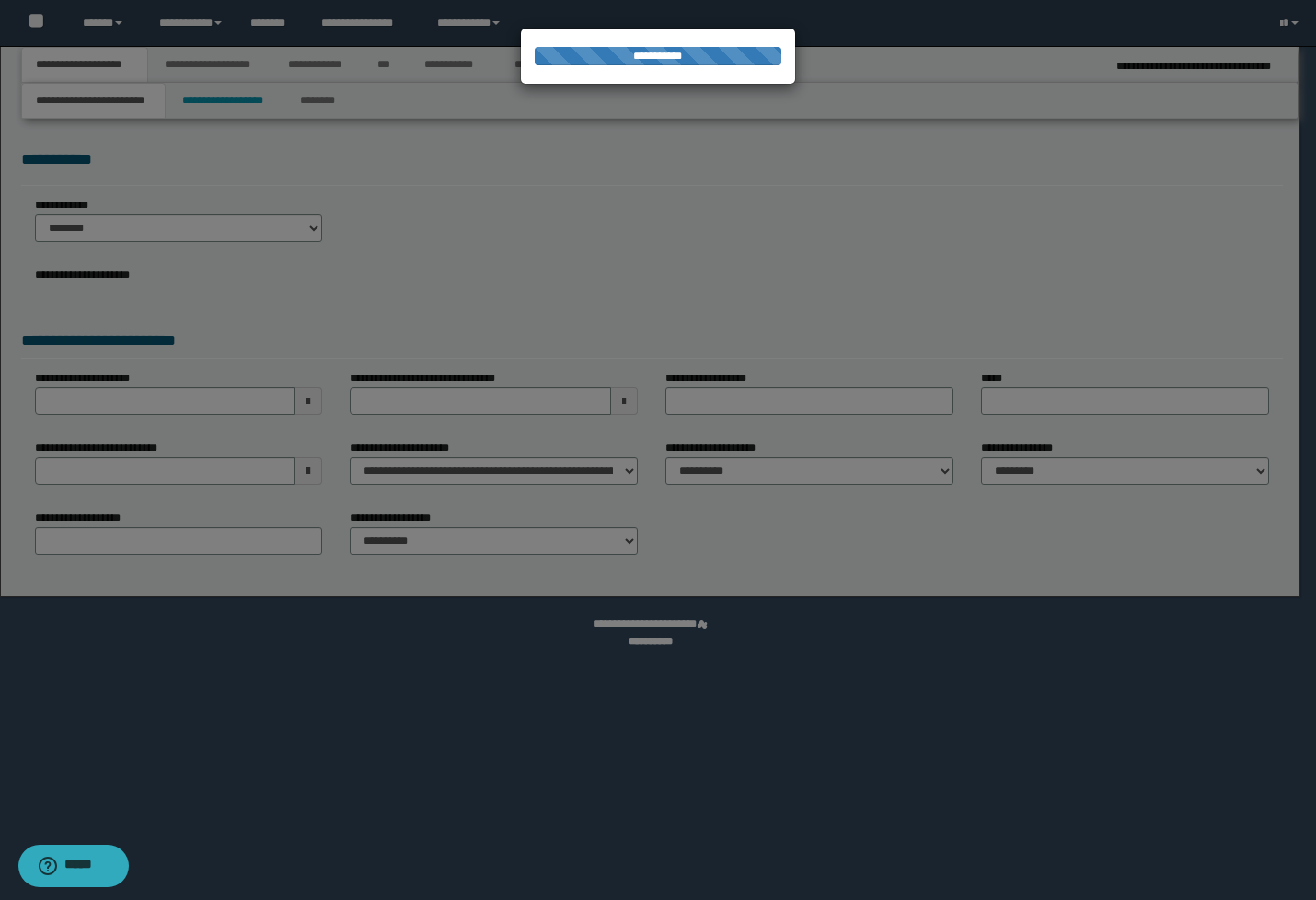 select on "**" 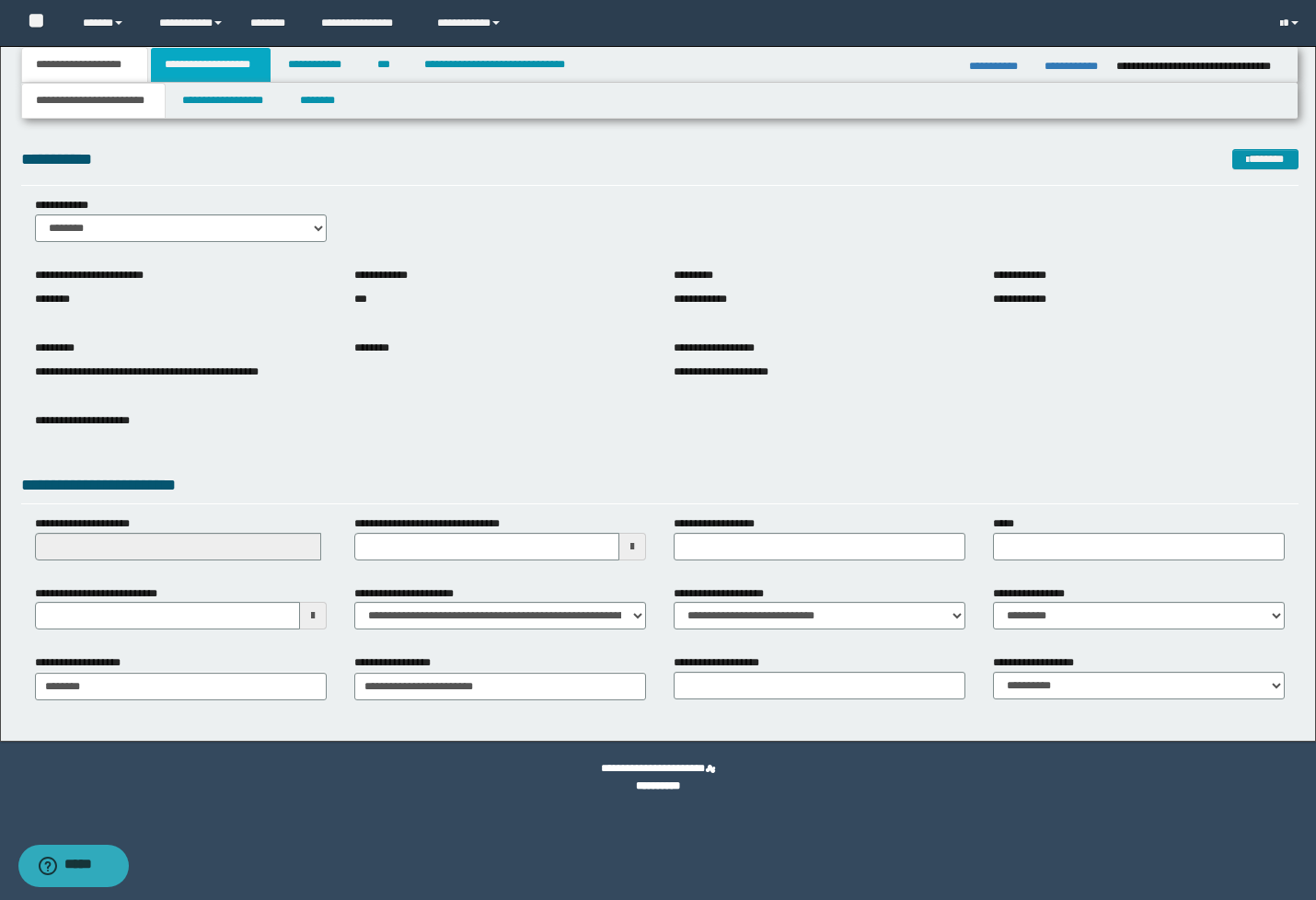 click on "**********" at bounding box center [211, 64] 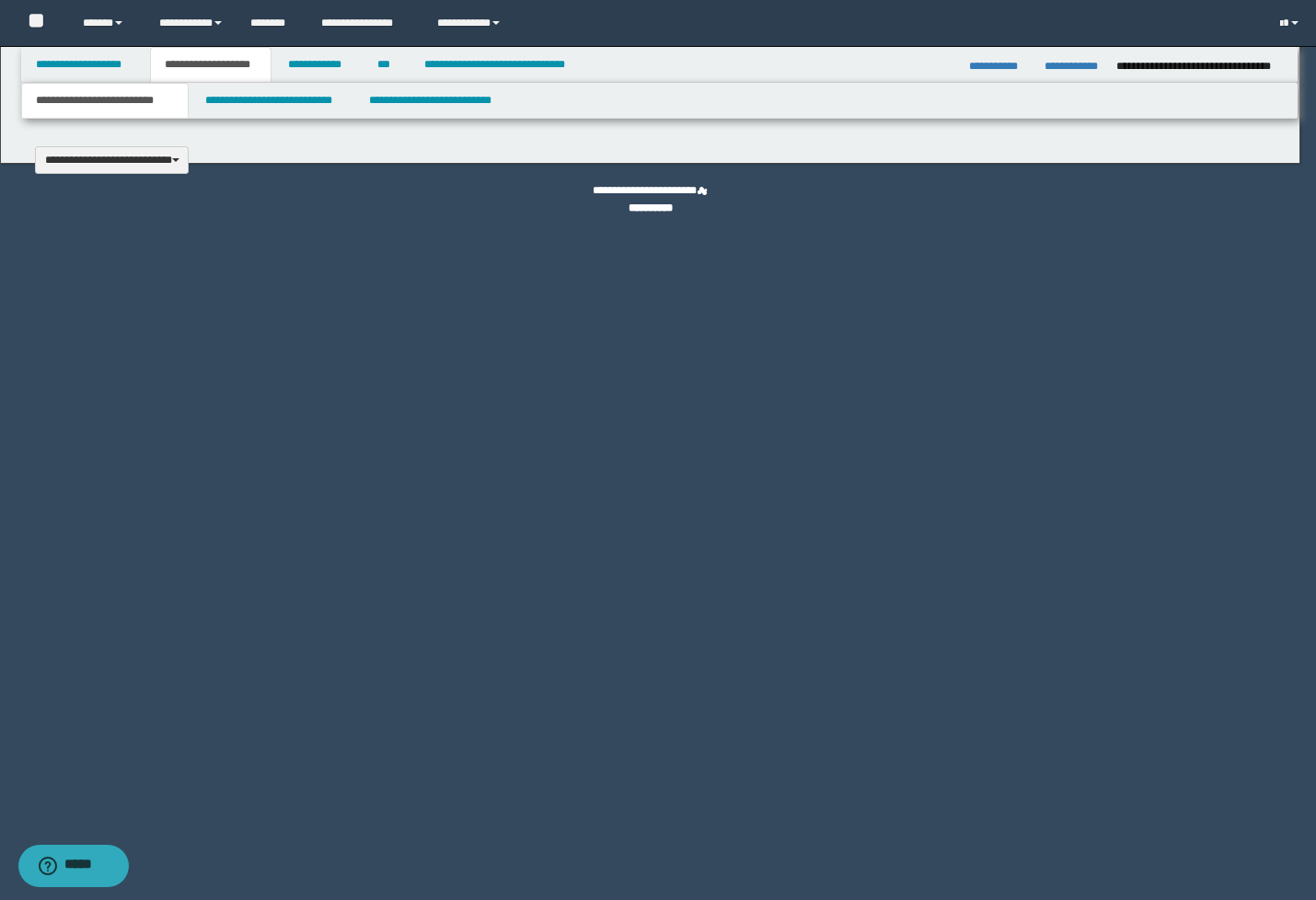 type 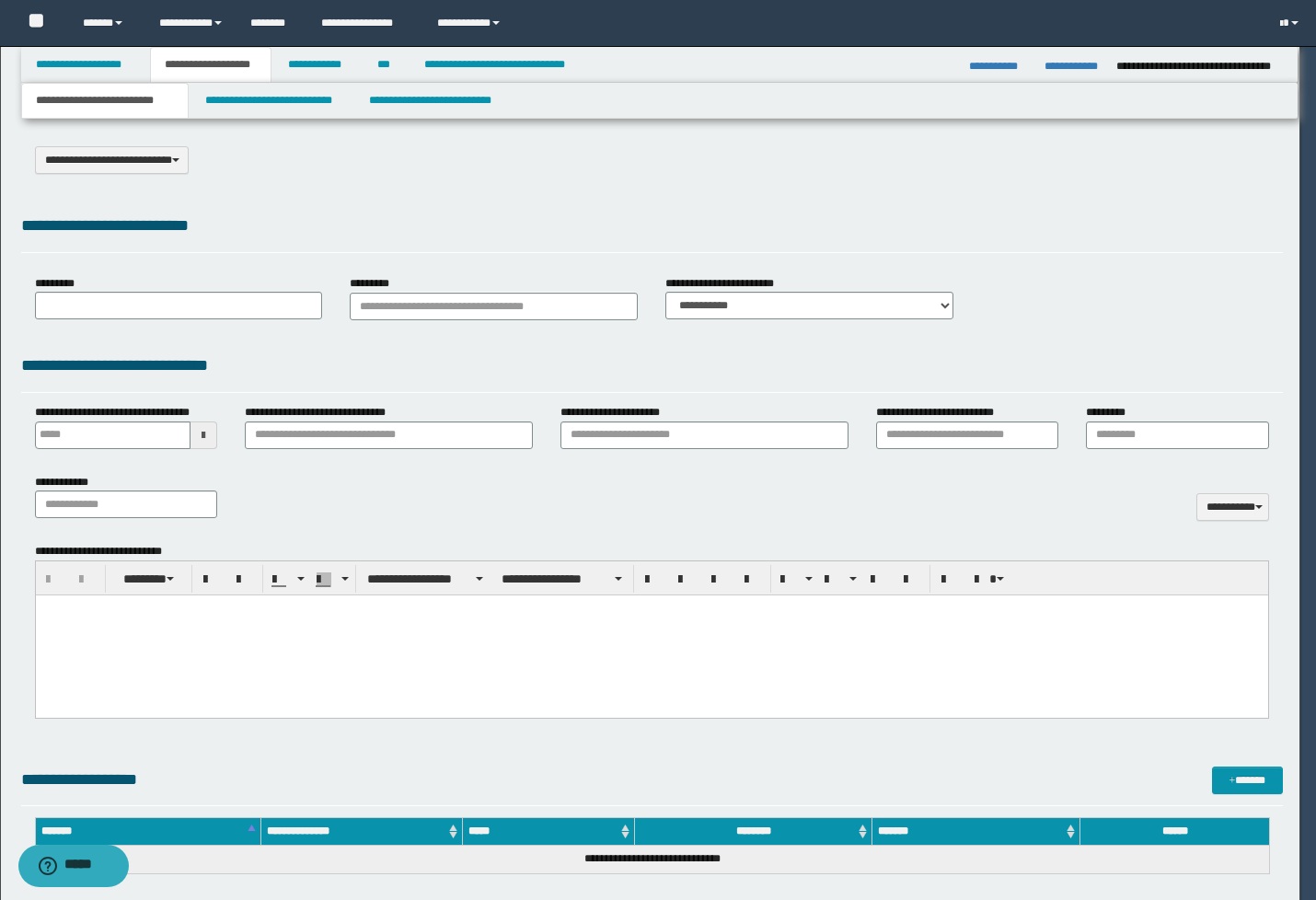 type on "********" 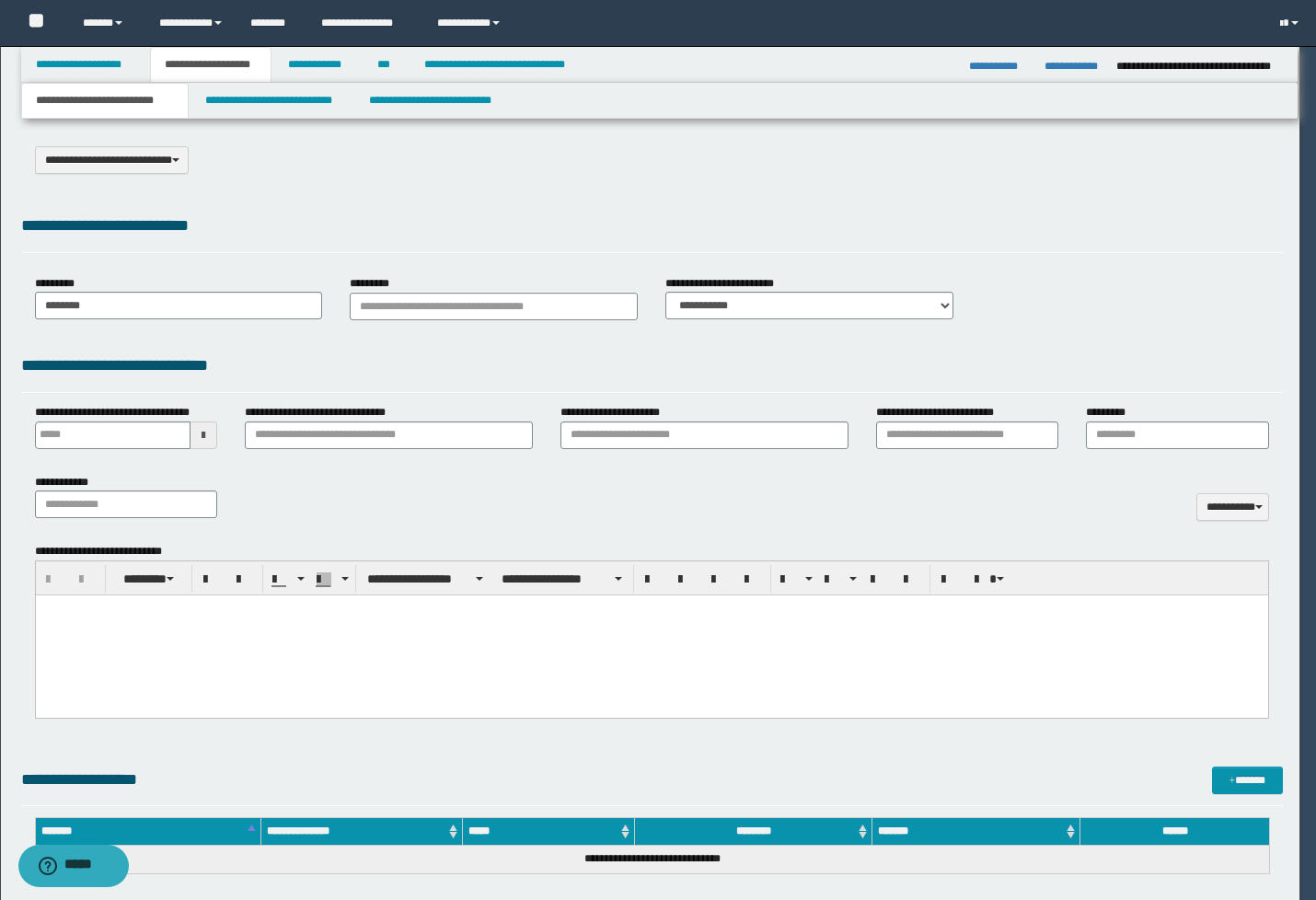scroll, scrollTop: 0, scrollLeft: 0, axis: both 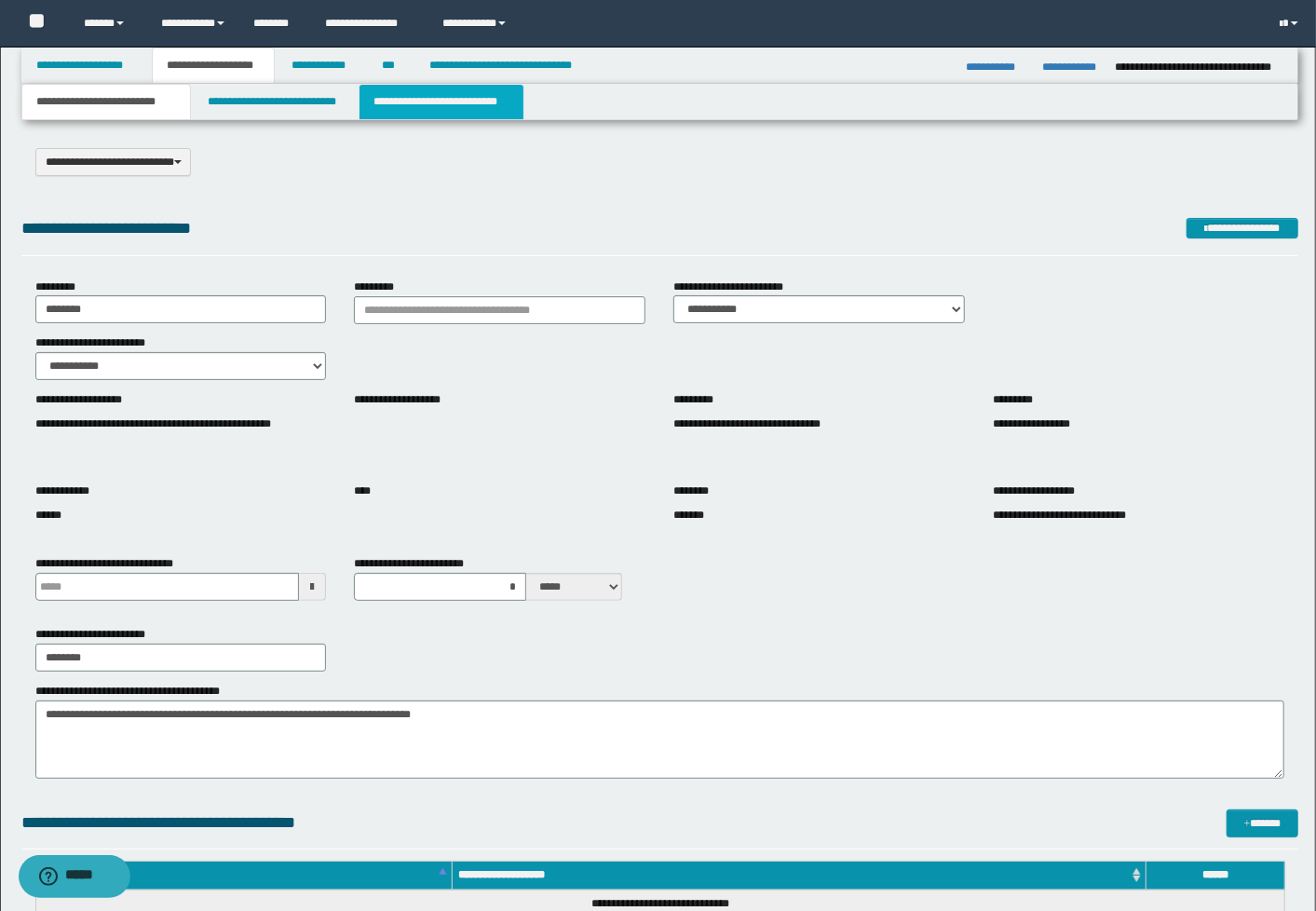 click on "**********" at bounding box center (441, 102) 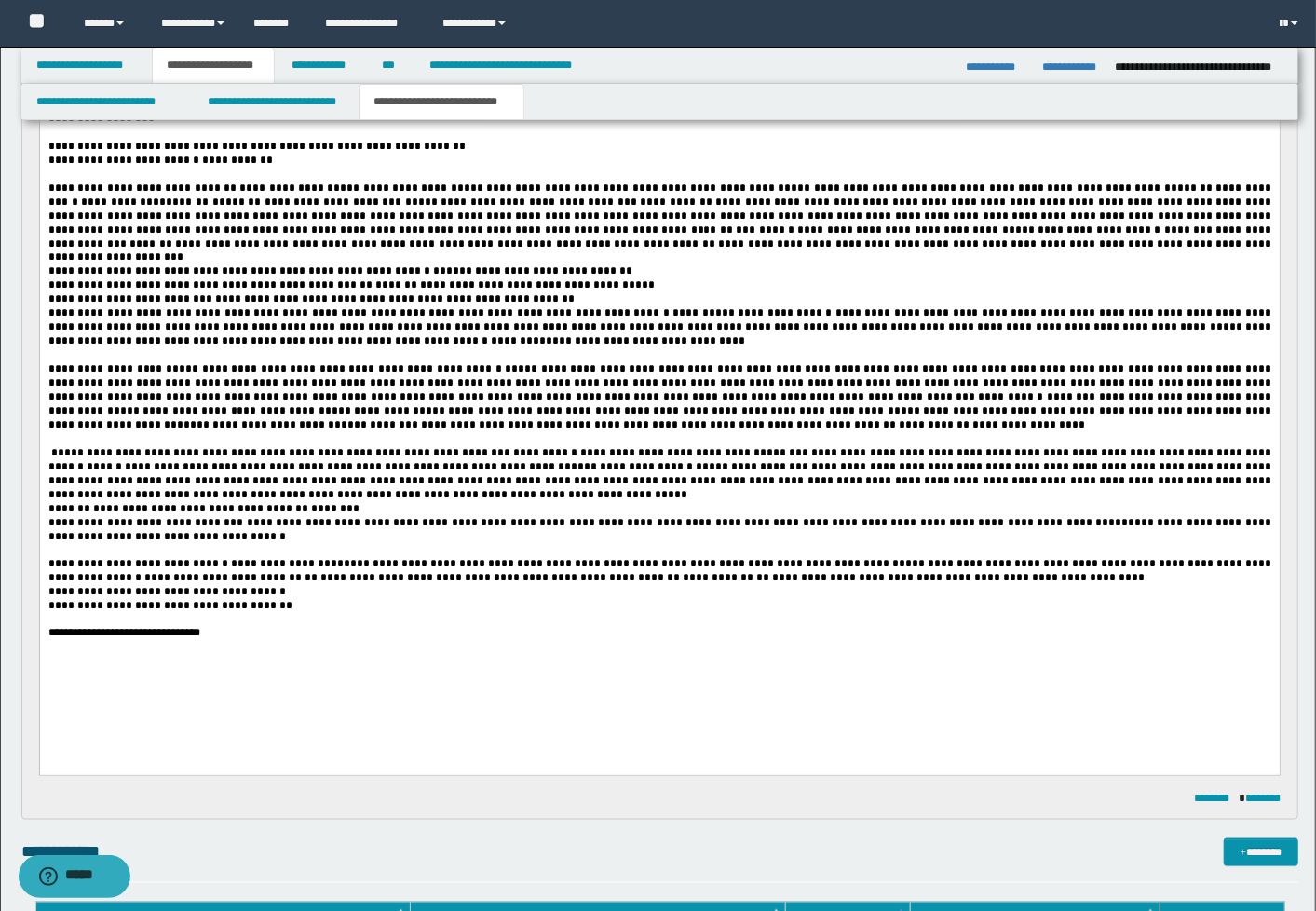 scroll, scrollTop: 827, scrollLeft: 0, axis: vertical 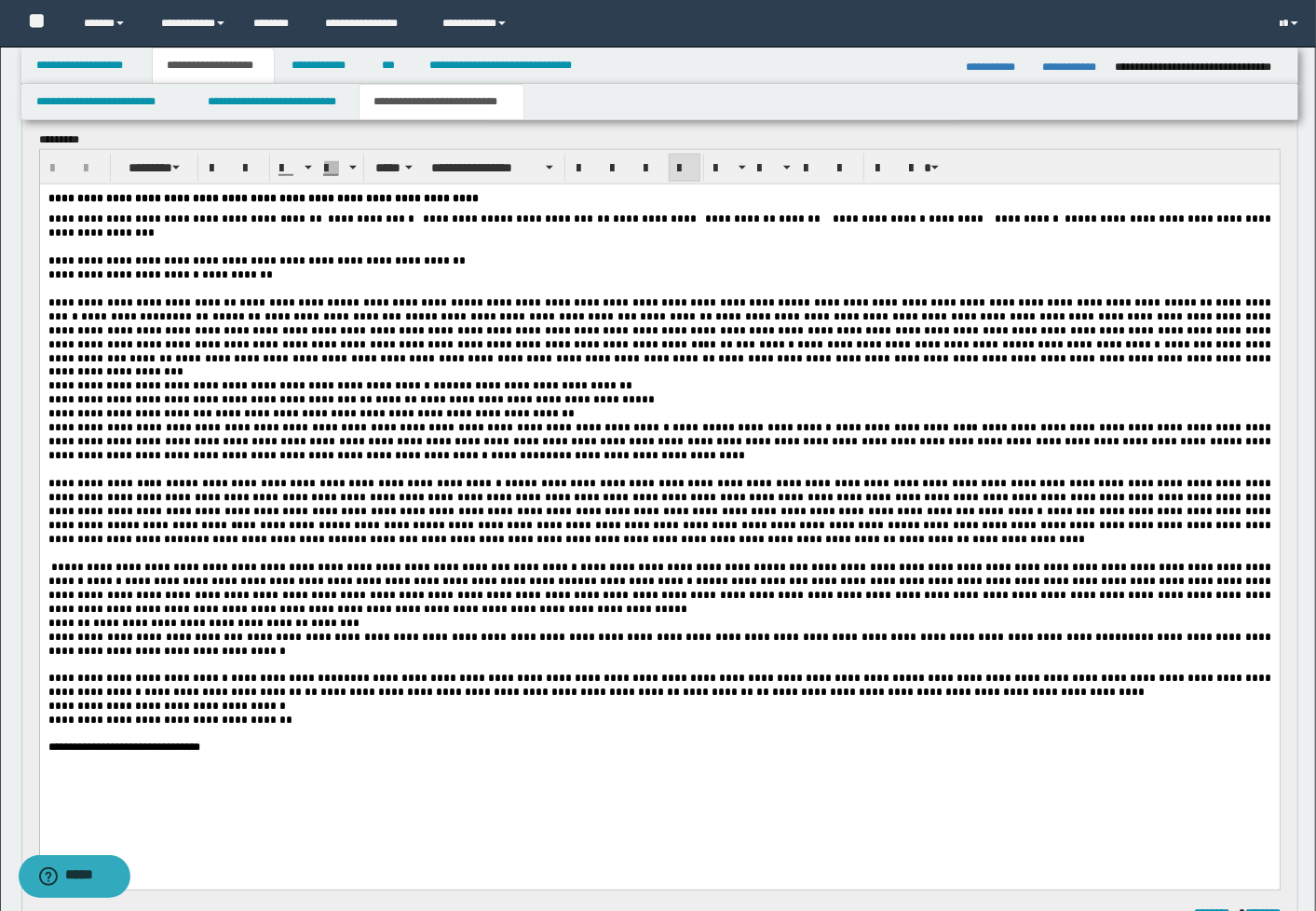 click at bounding box center [575, 413] 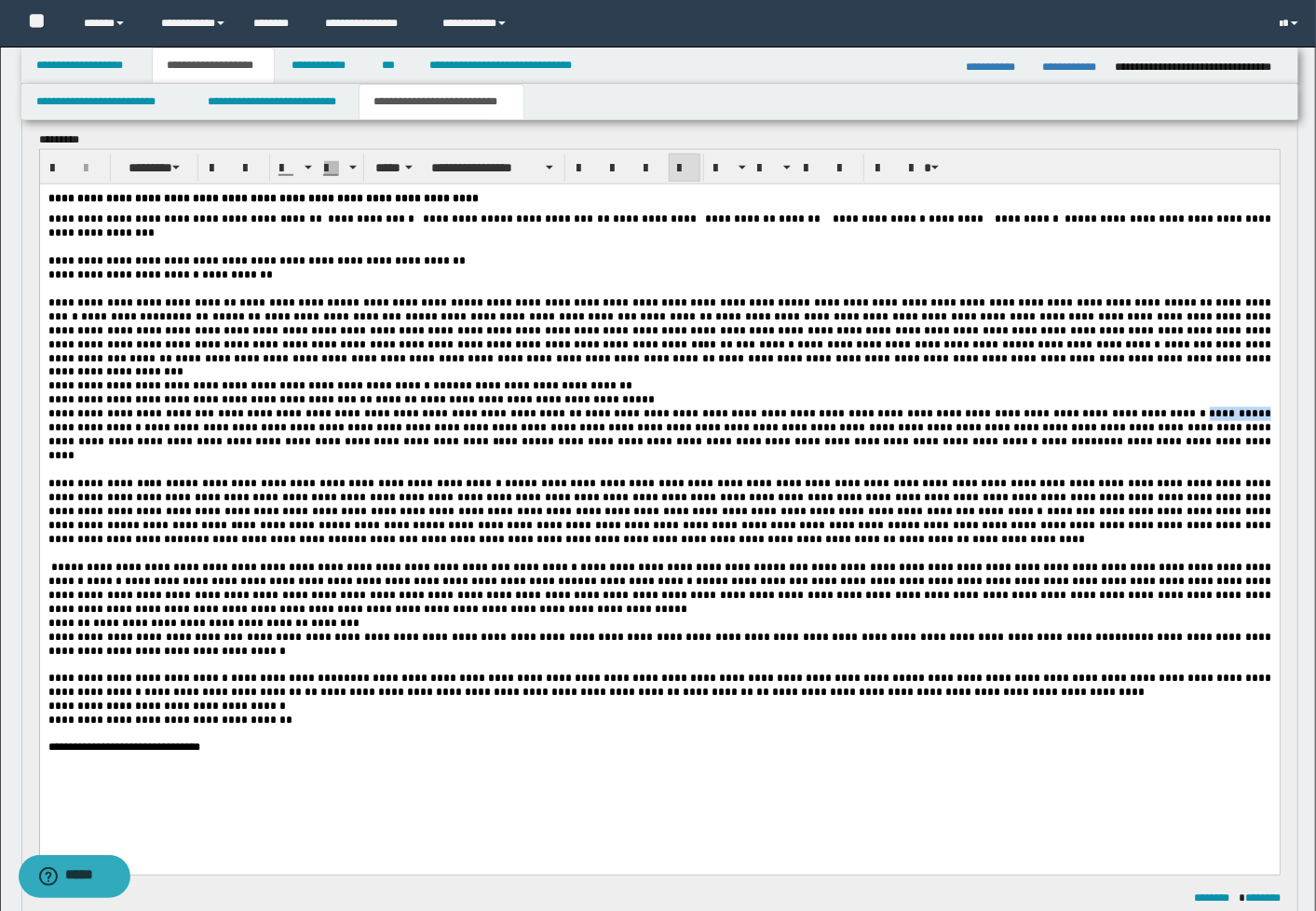 type 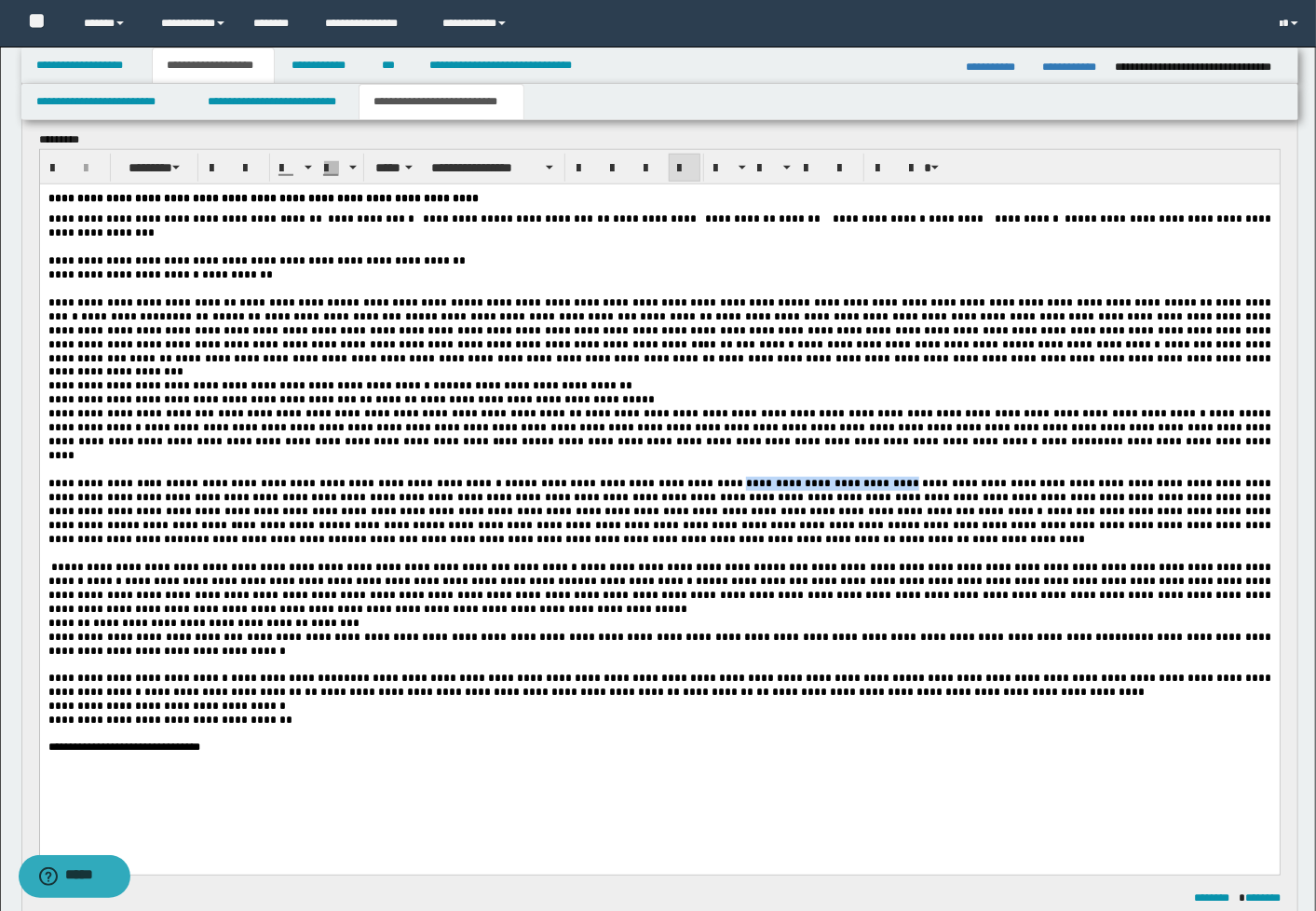 drag, startPoint x: 834, startPoint y: 466, endPoint x: 684, endPoint y: 468, distance: 150.01333 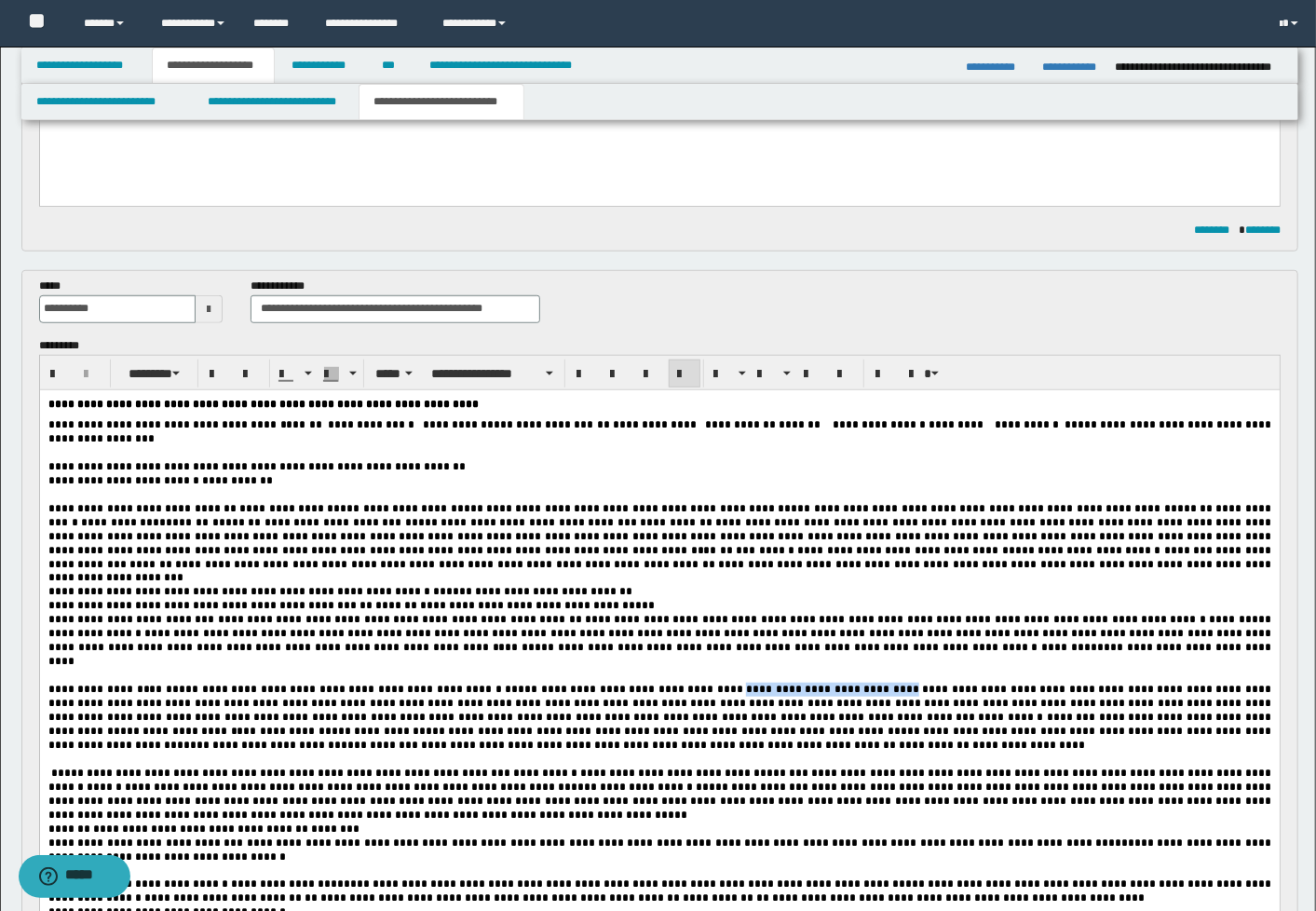 scroll, scrollTop: 620, scrollLeft: 0, axis: vertical 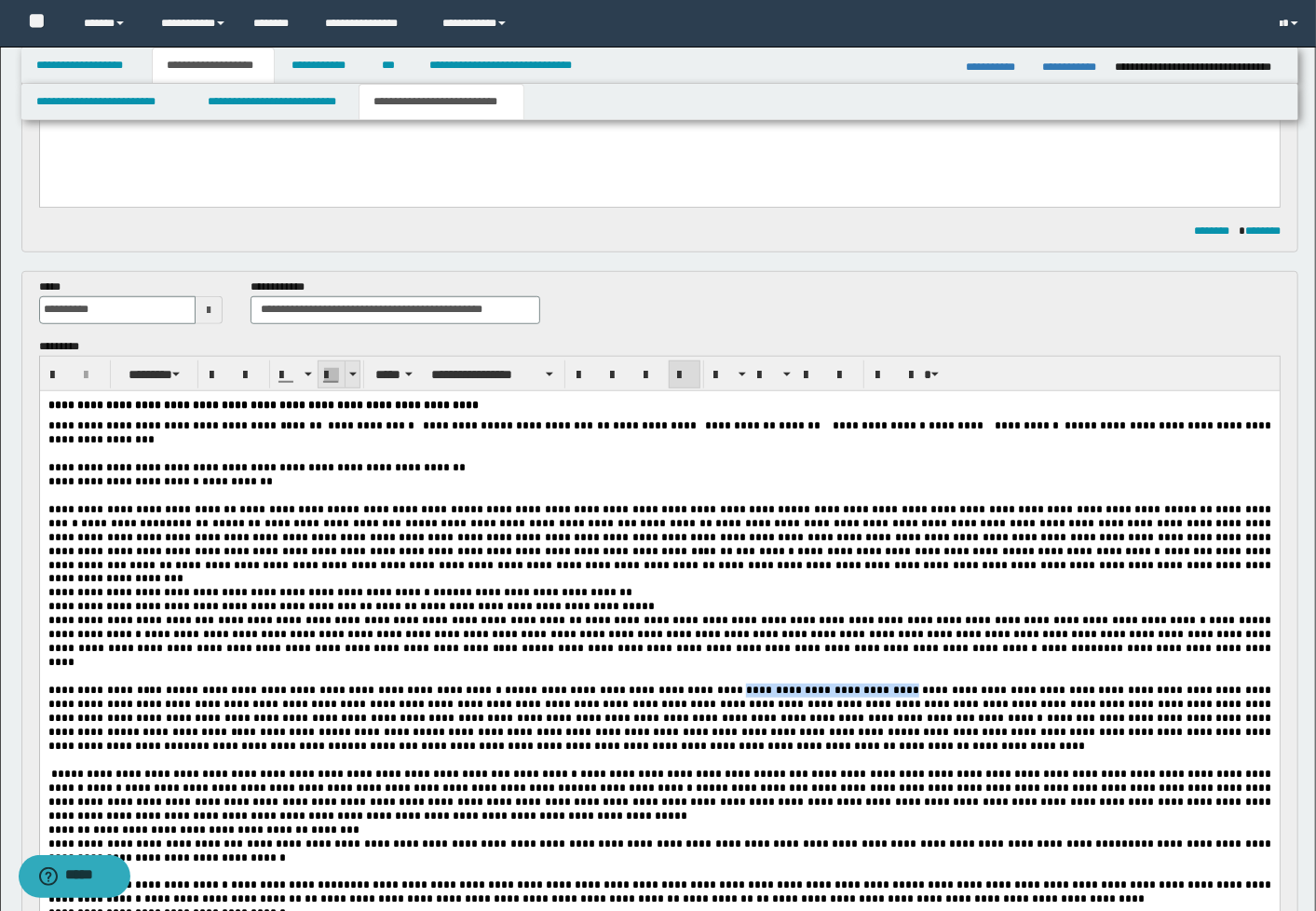click at bounding box center [353, 374] 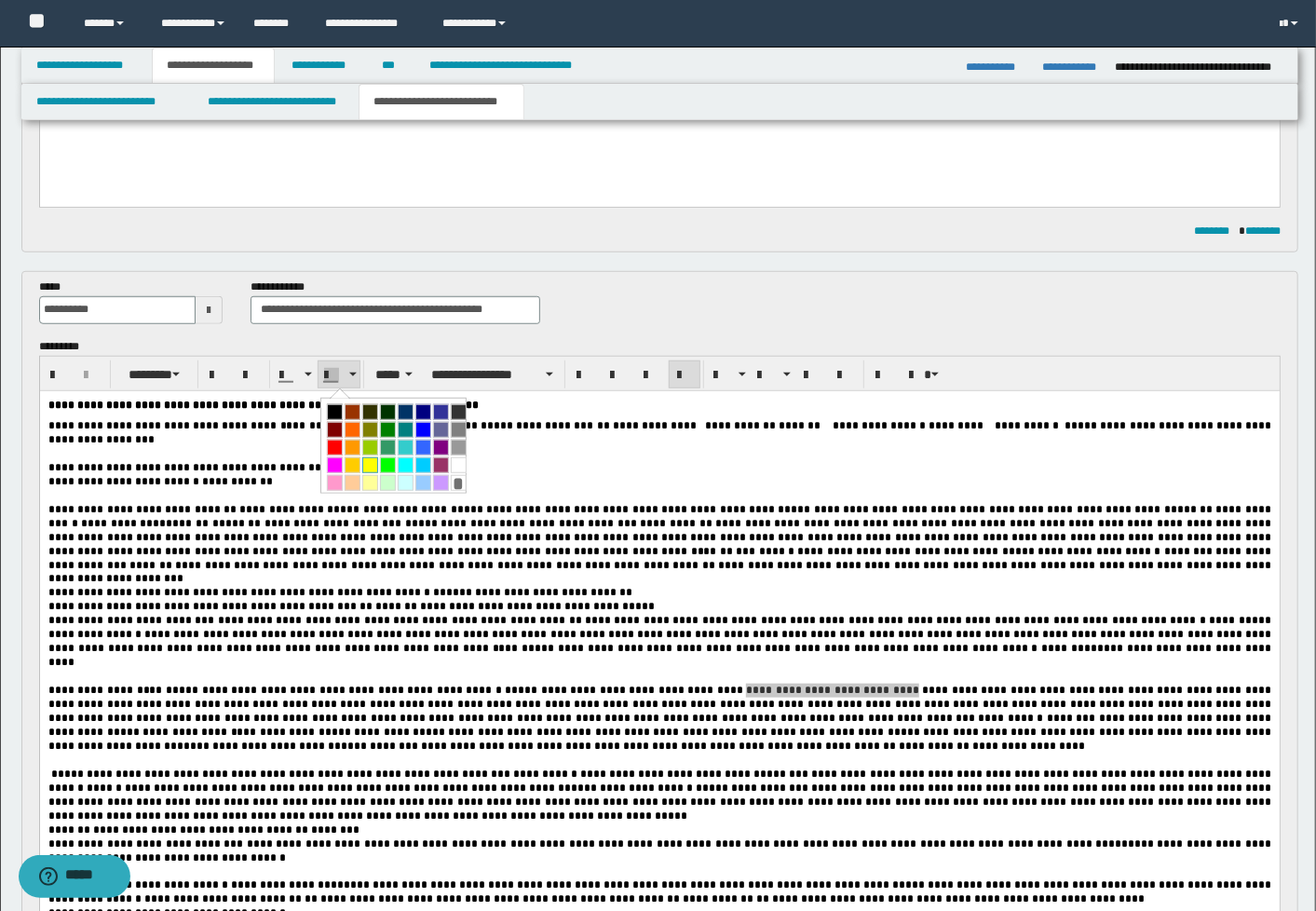 click at bounding box center [370, 465] 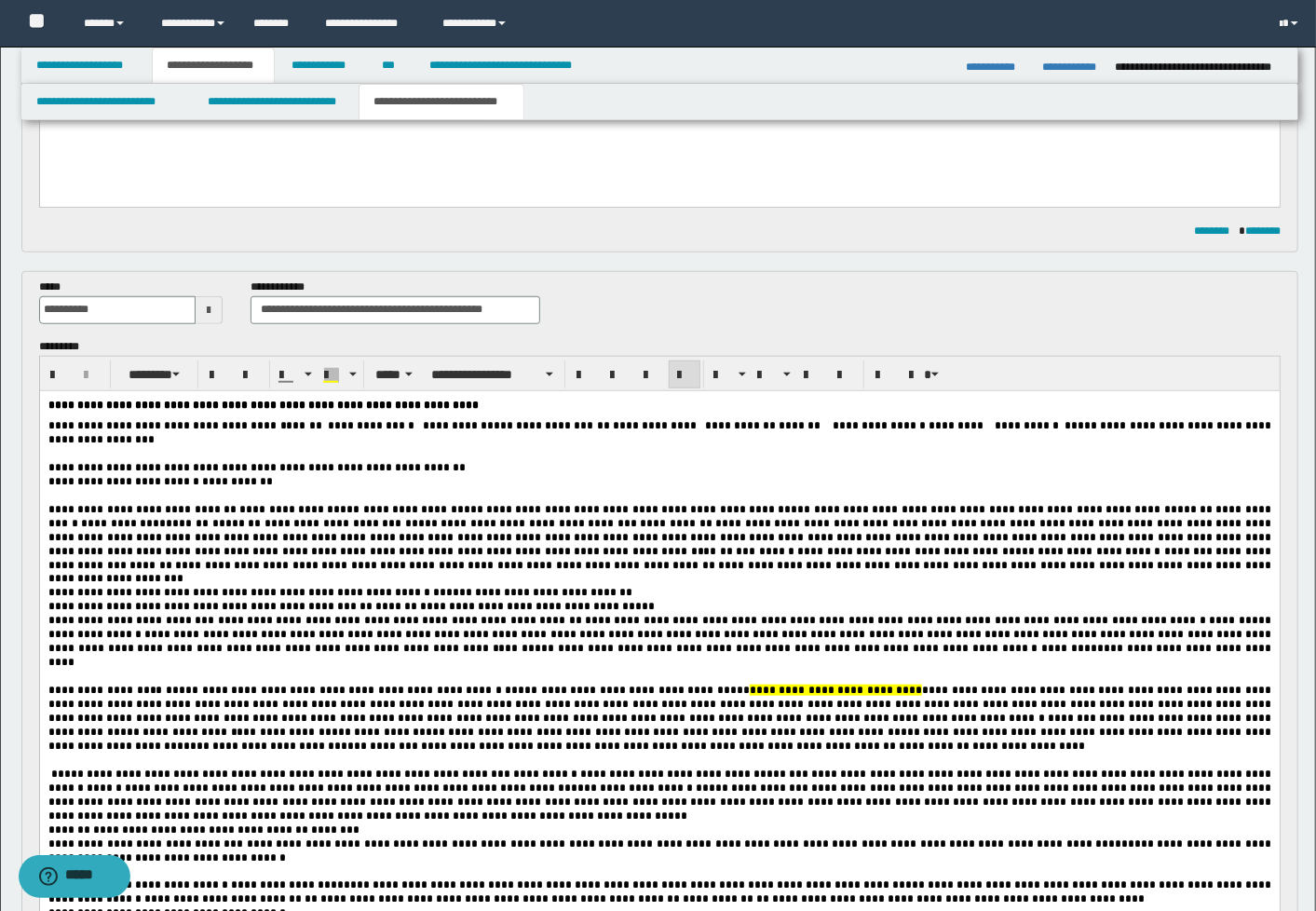 click on "****" at bounding box center (354, 745) 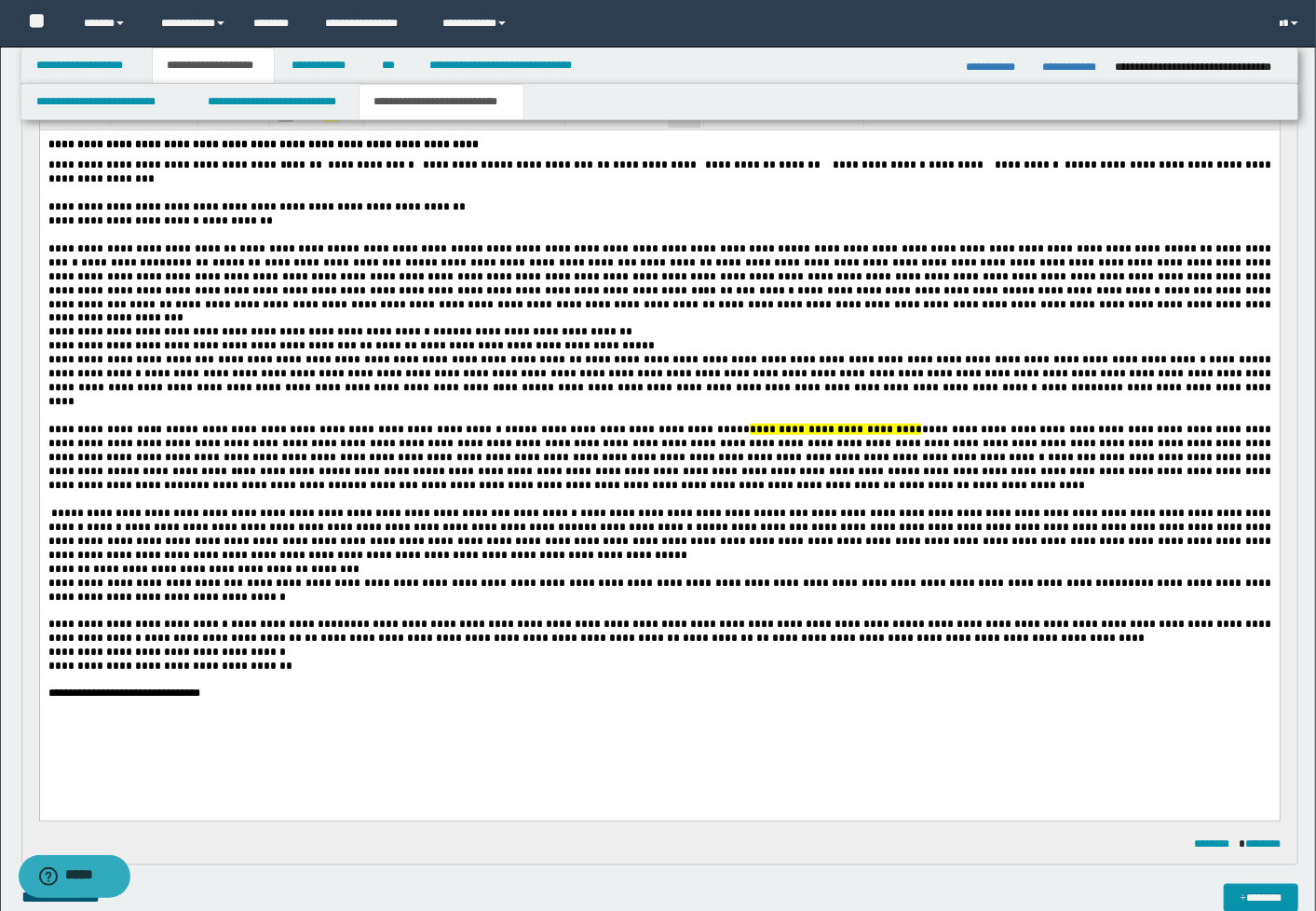 scroll, scrollTop: 931, scrollLeft: 0, axis: vertical 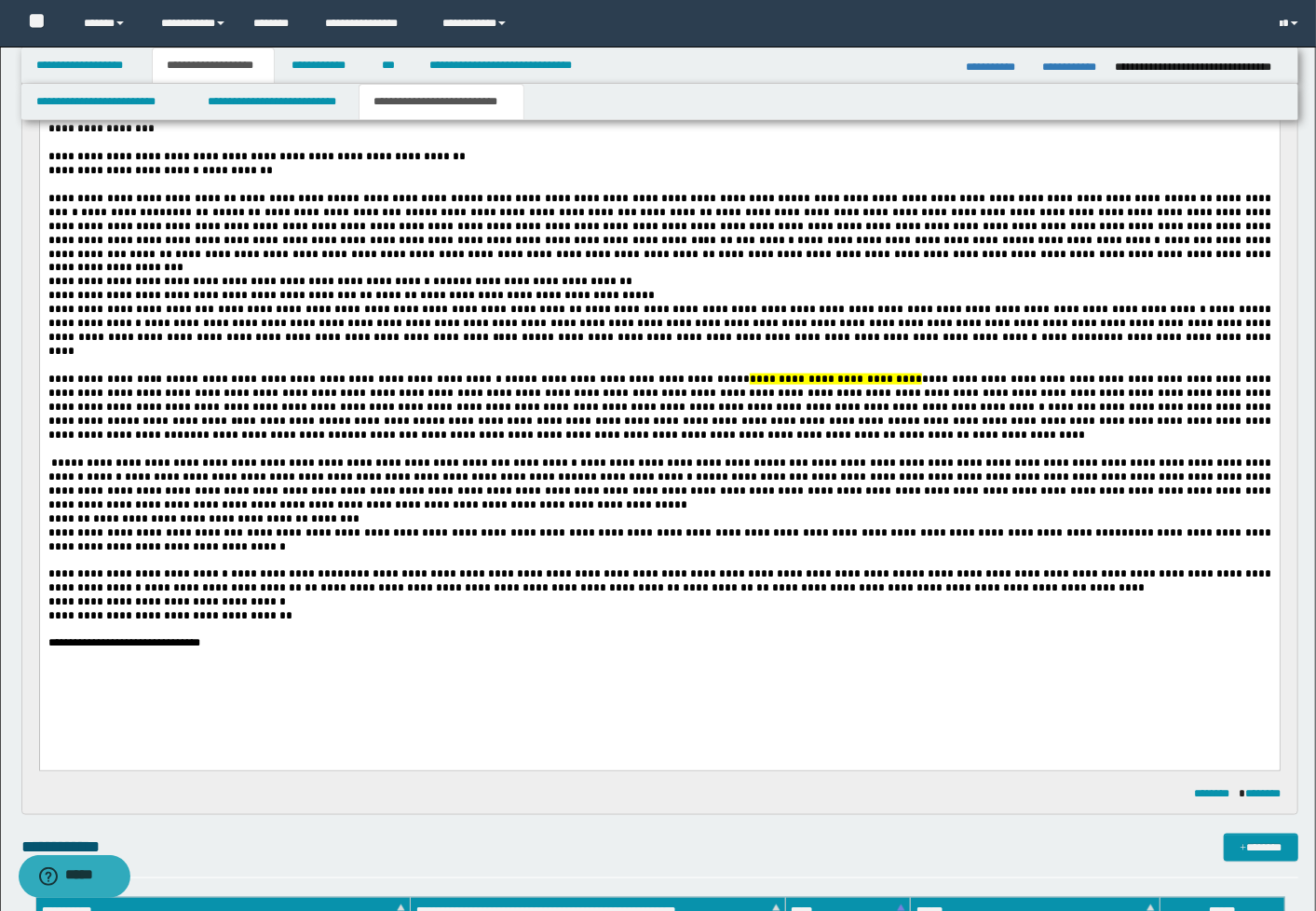 click on "**********" at bounding box center [685, 420] 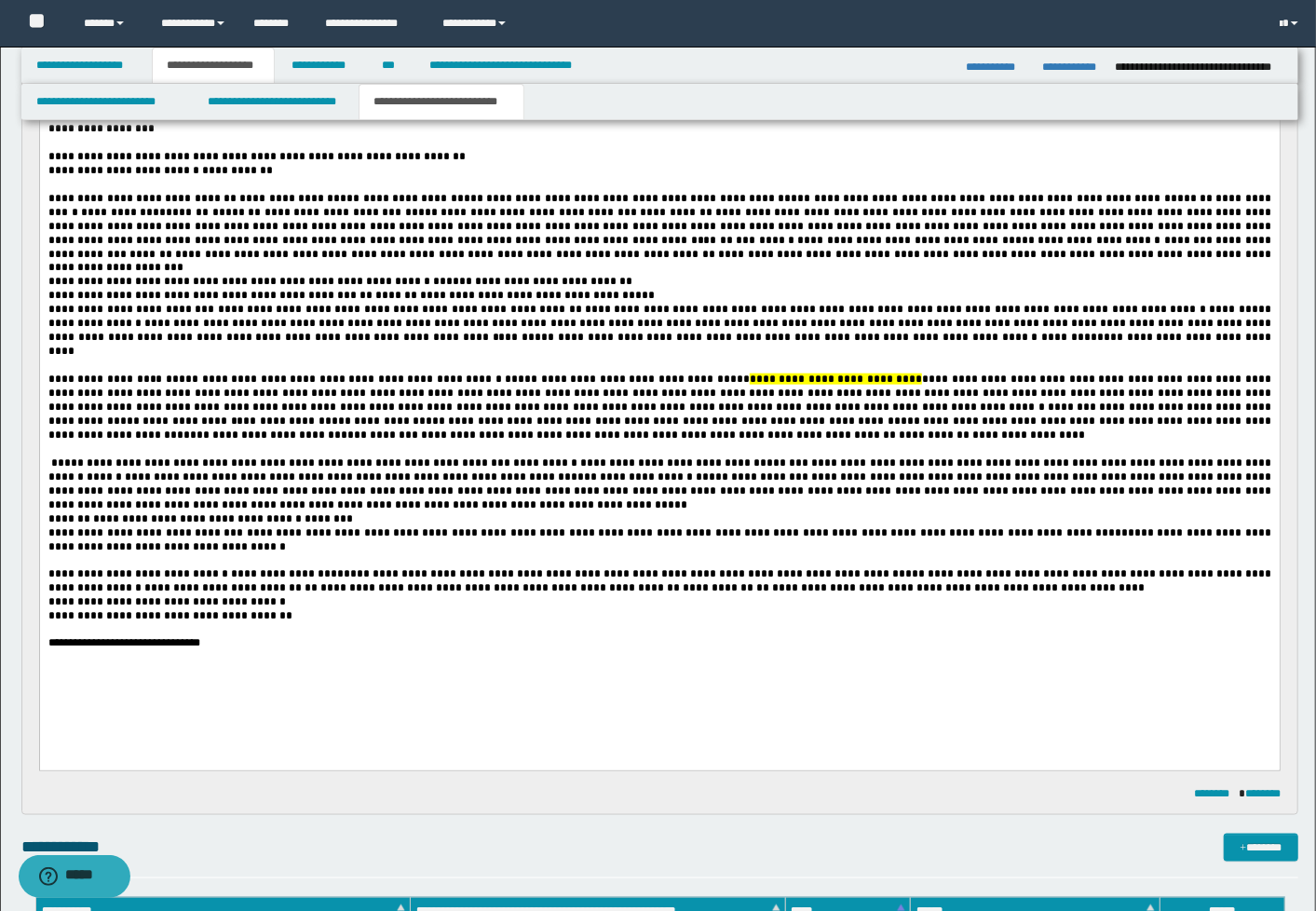 click on "**********" at bounding box center [658, 539] 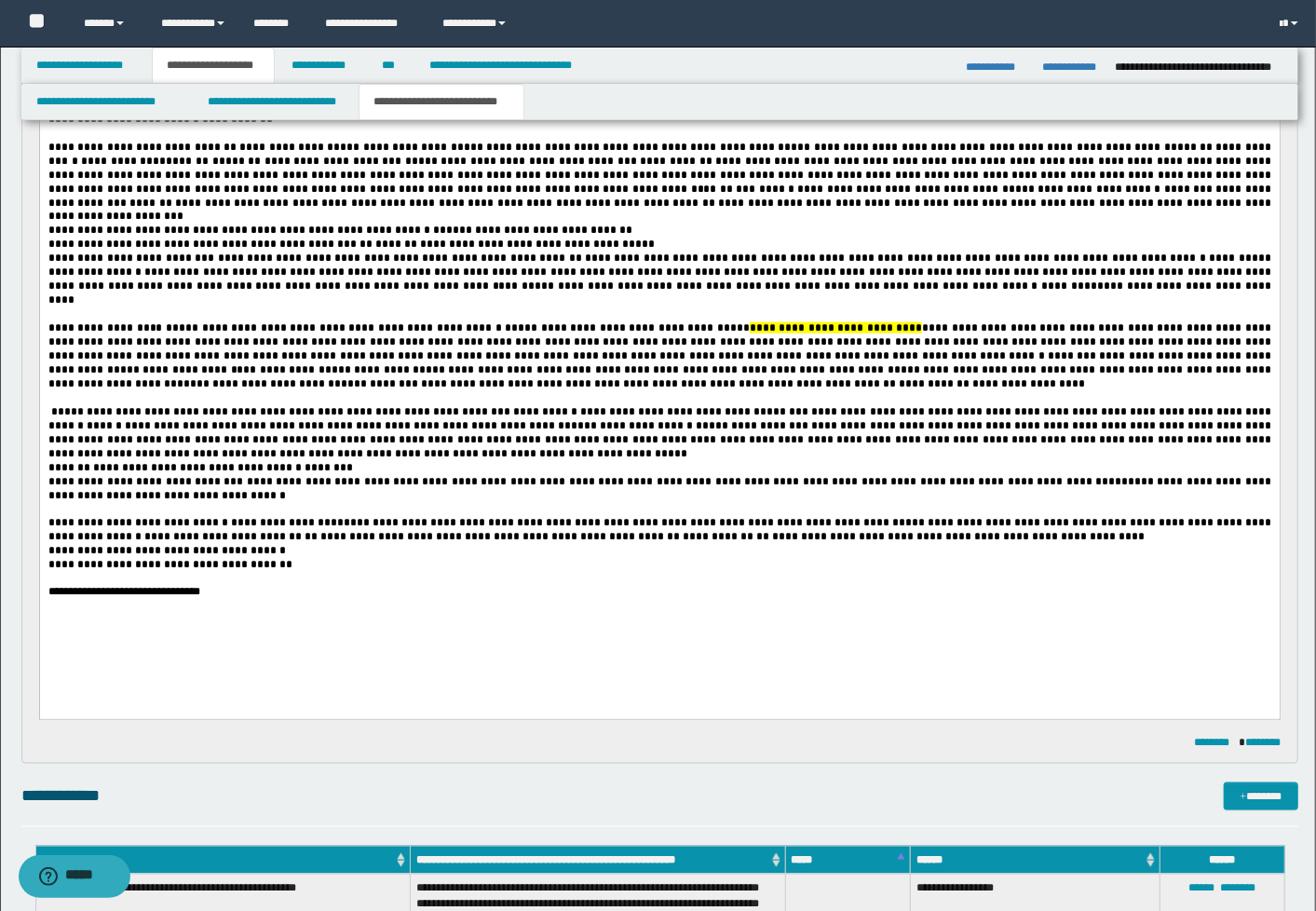scroll, scrollTop: 1035, scrollLeft: 0, axis: vertical 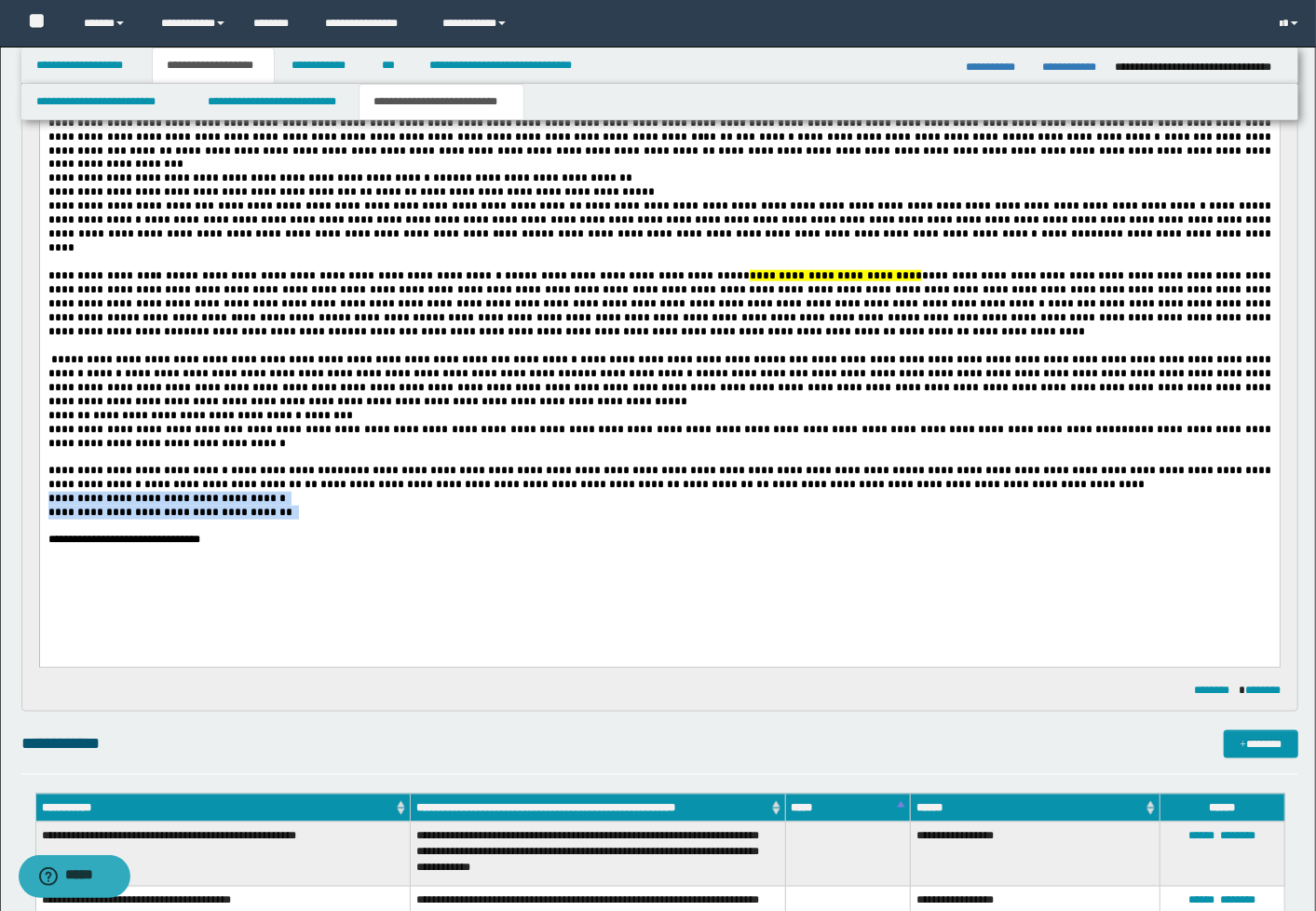 drag, startPoint x: 278, startPoint y: 525, endPoint x: 7, endPoint y: 515, distance: 271.18444 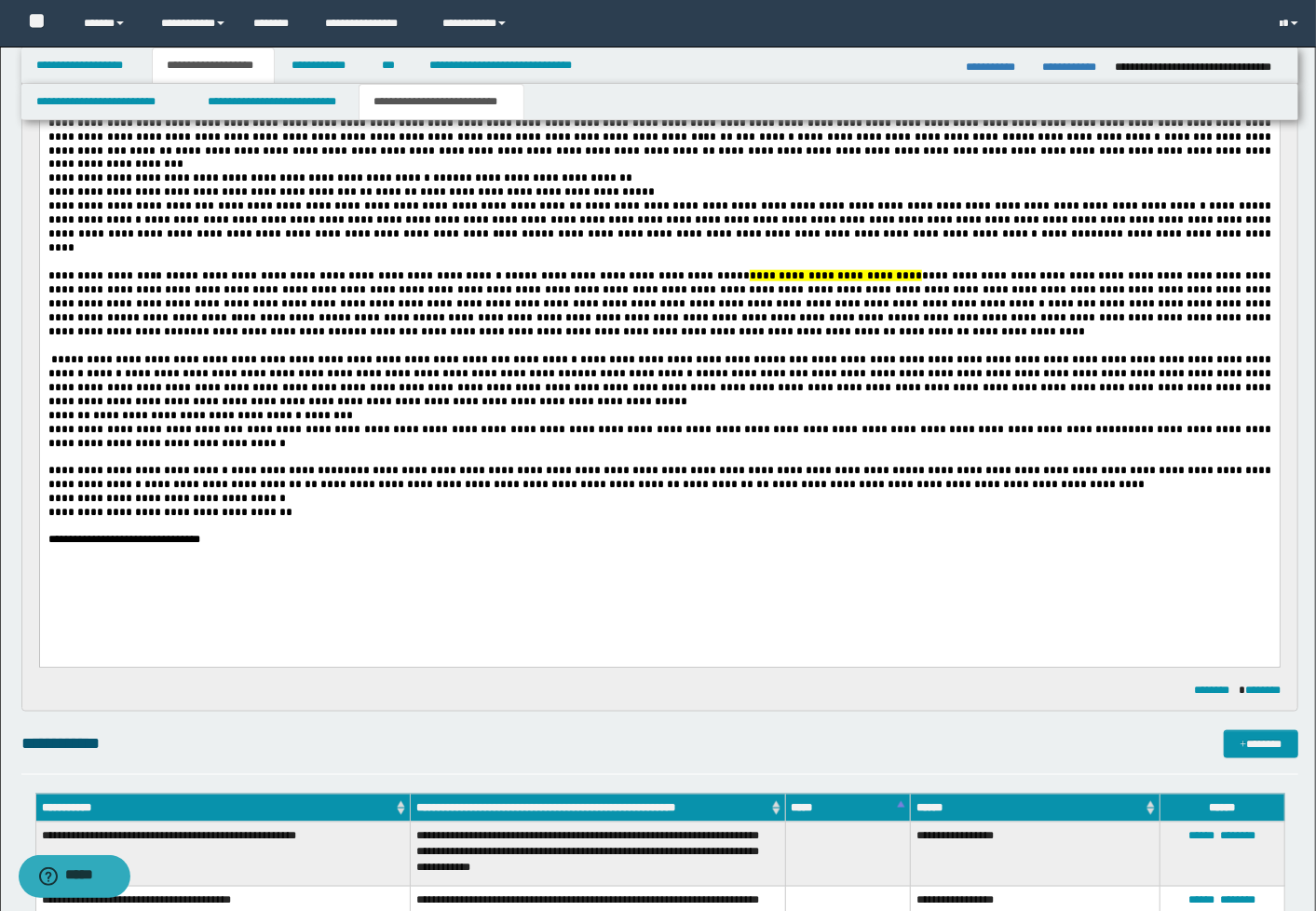 click on "**********" at bounding box center (658, 288) 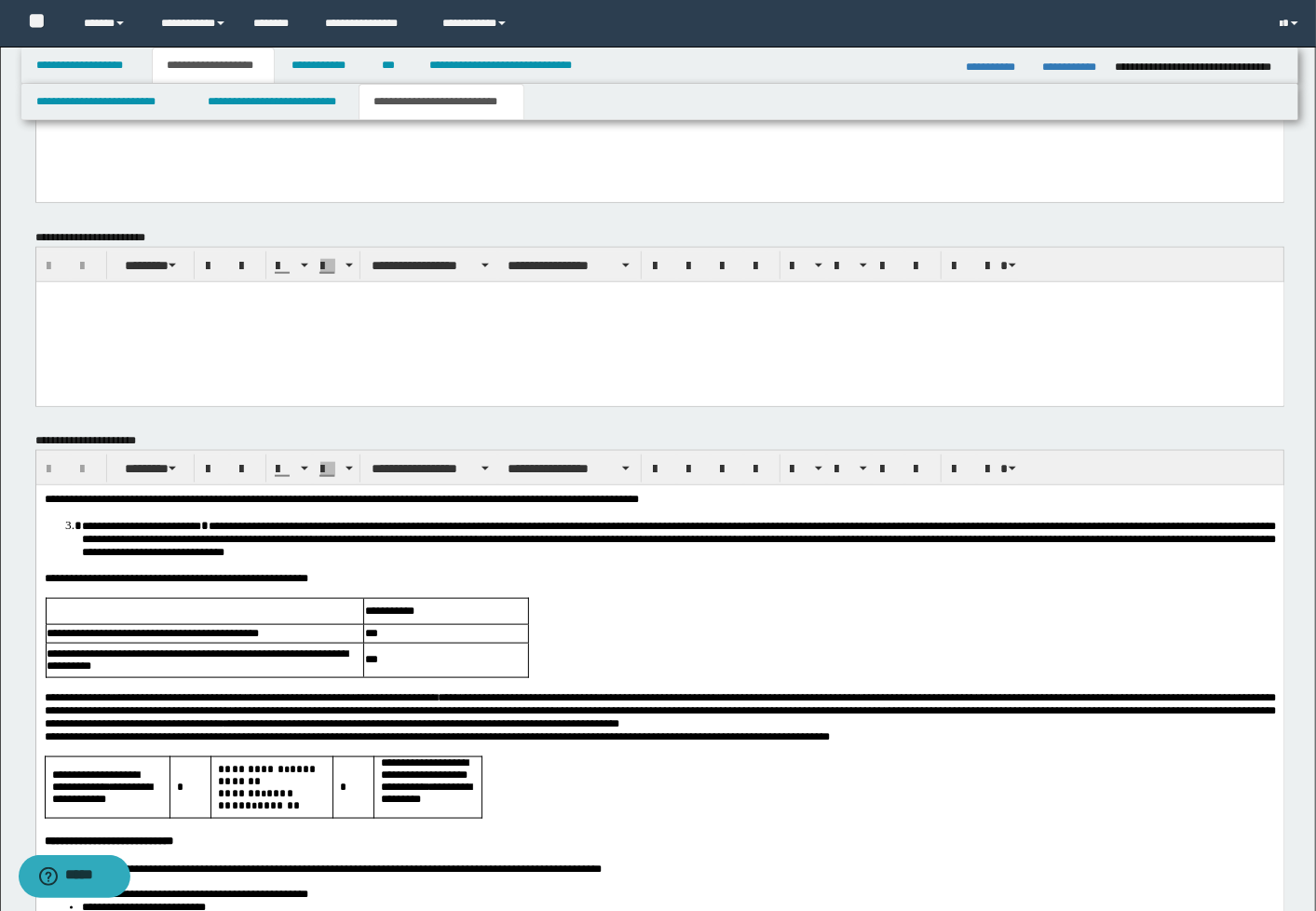 scroll, scrollTop: 4562, scrollLeft: 0, axis: vertical 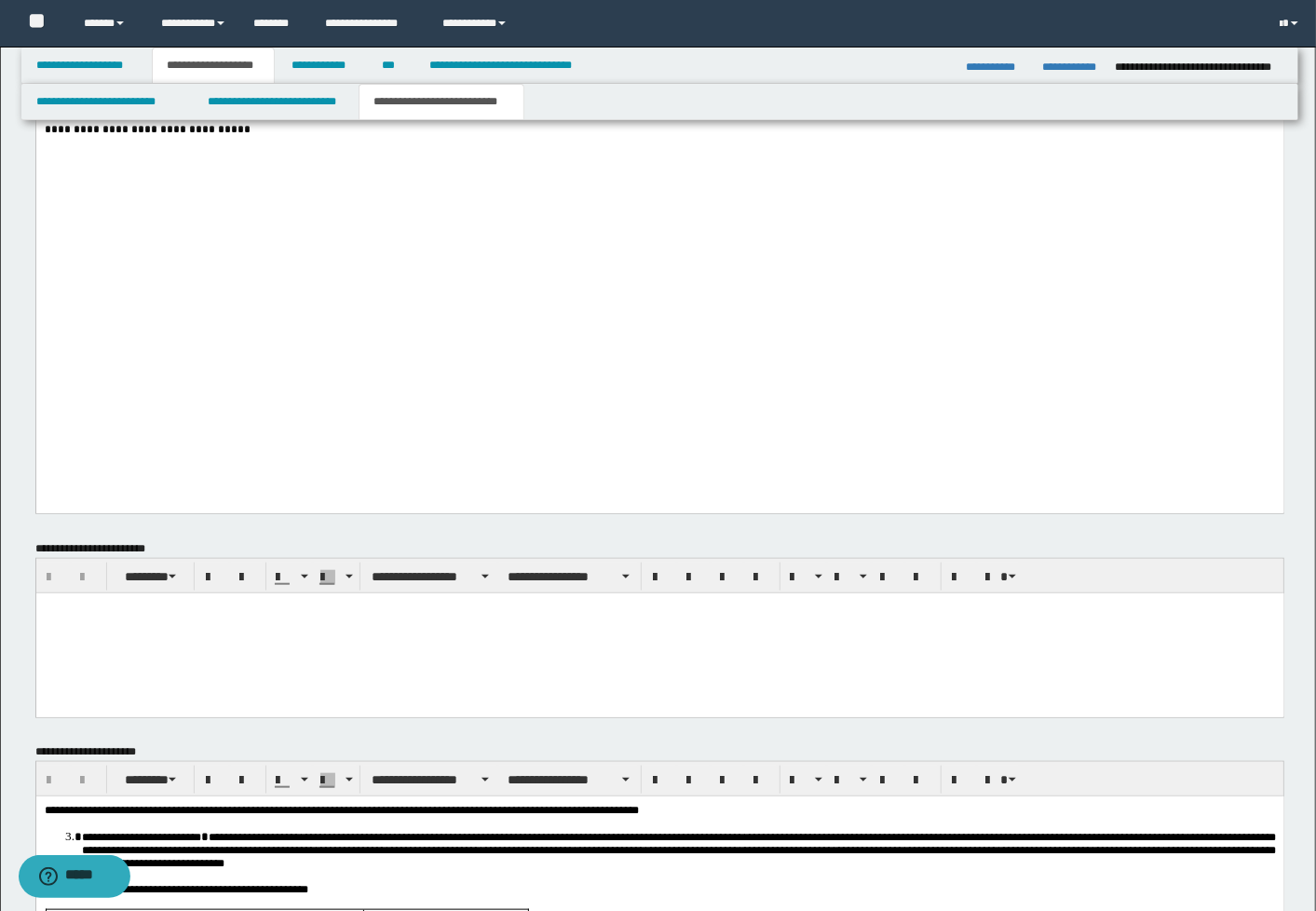 click at bounding box center (659, 630) 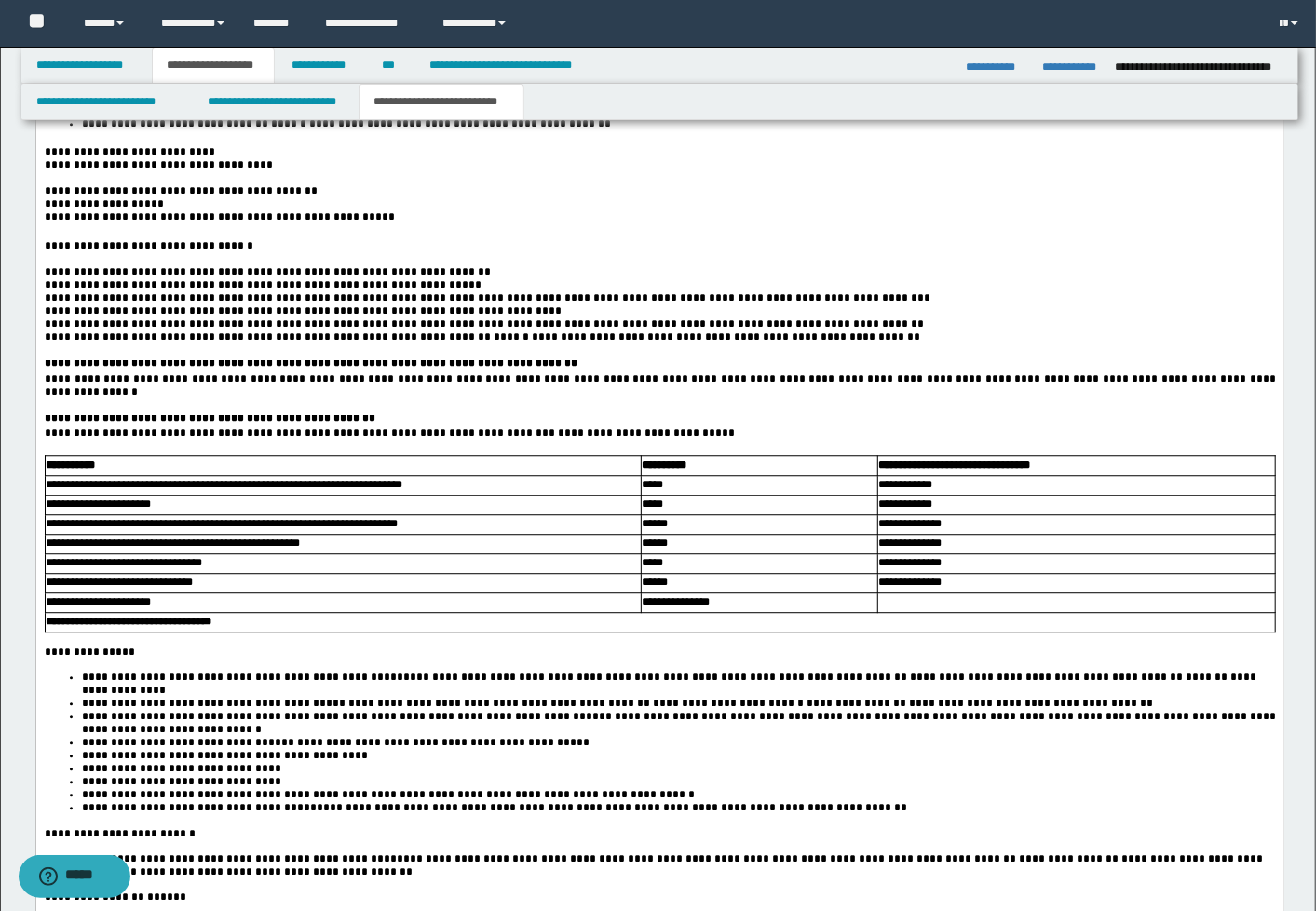 scroll, scrollTop: 2078, scrollLeft: 0, axis: vertical 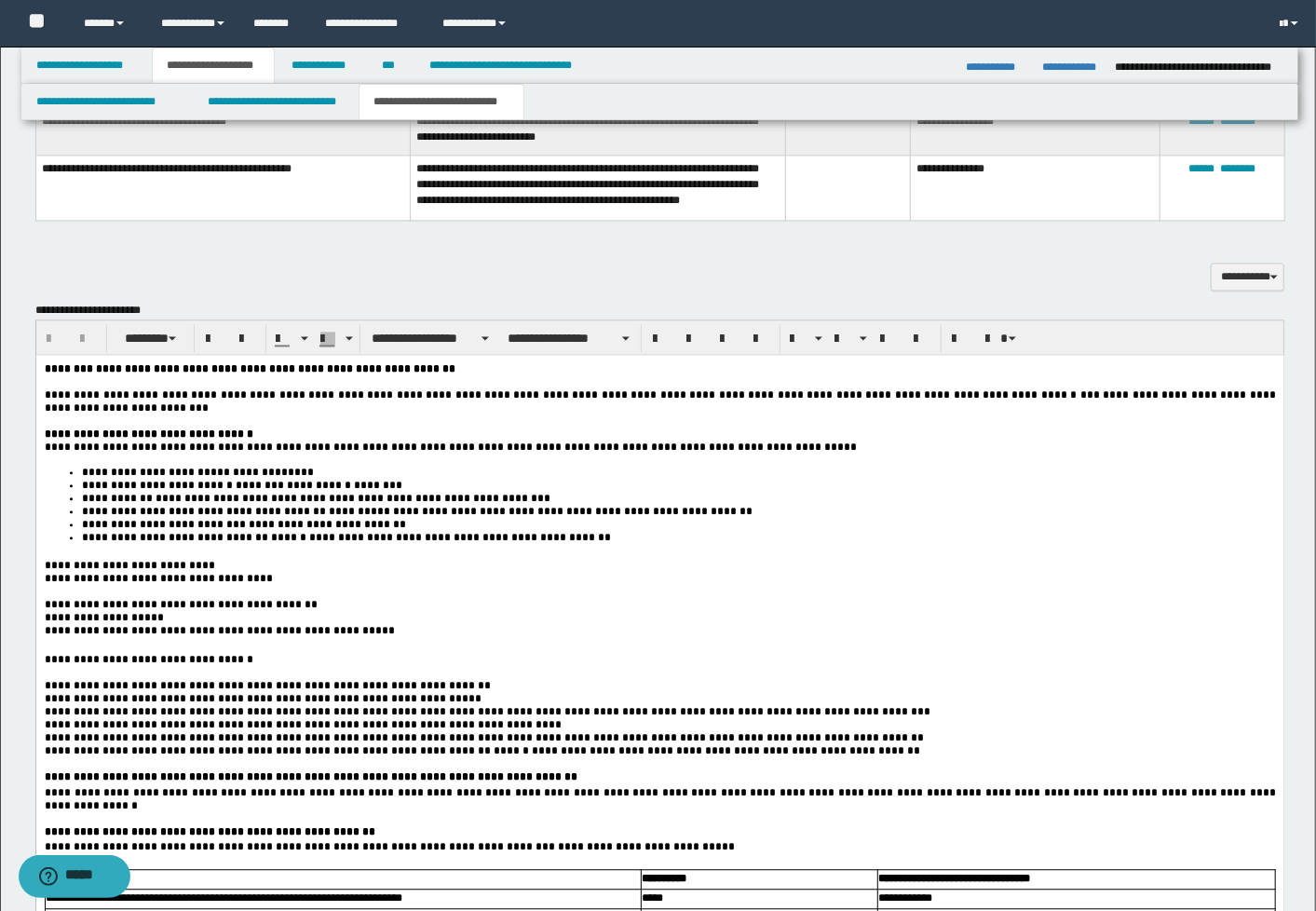 click on "**********" at bounding box center (450, 447) 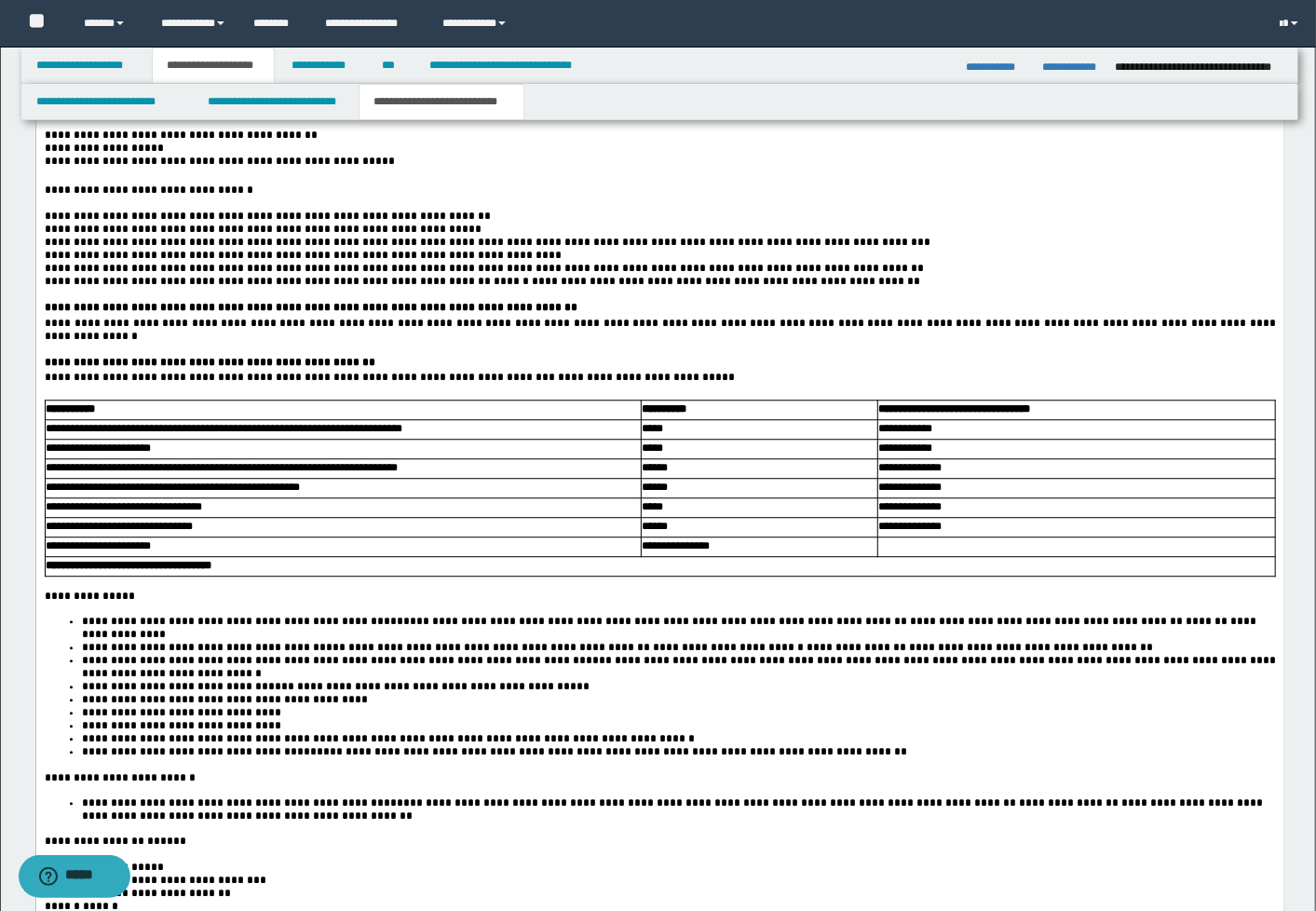 scroll, scrollTop: 2595, scrollLeft: 0, axis: vertical 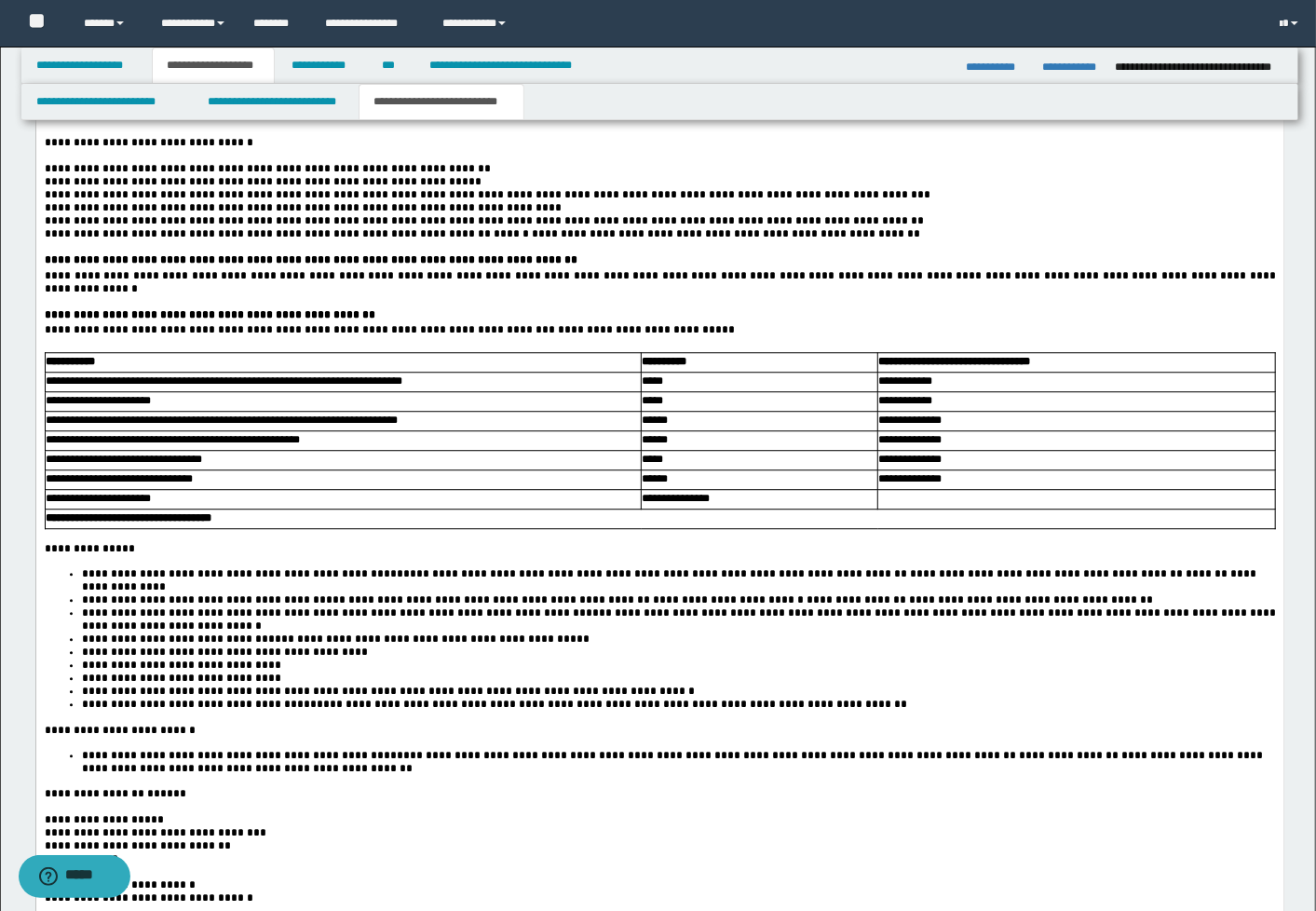 click on "**********" at bounding box center [660, 283] 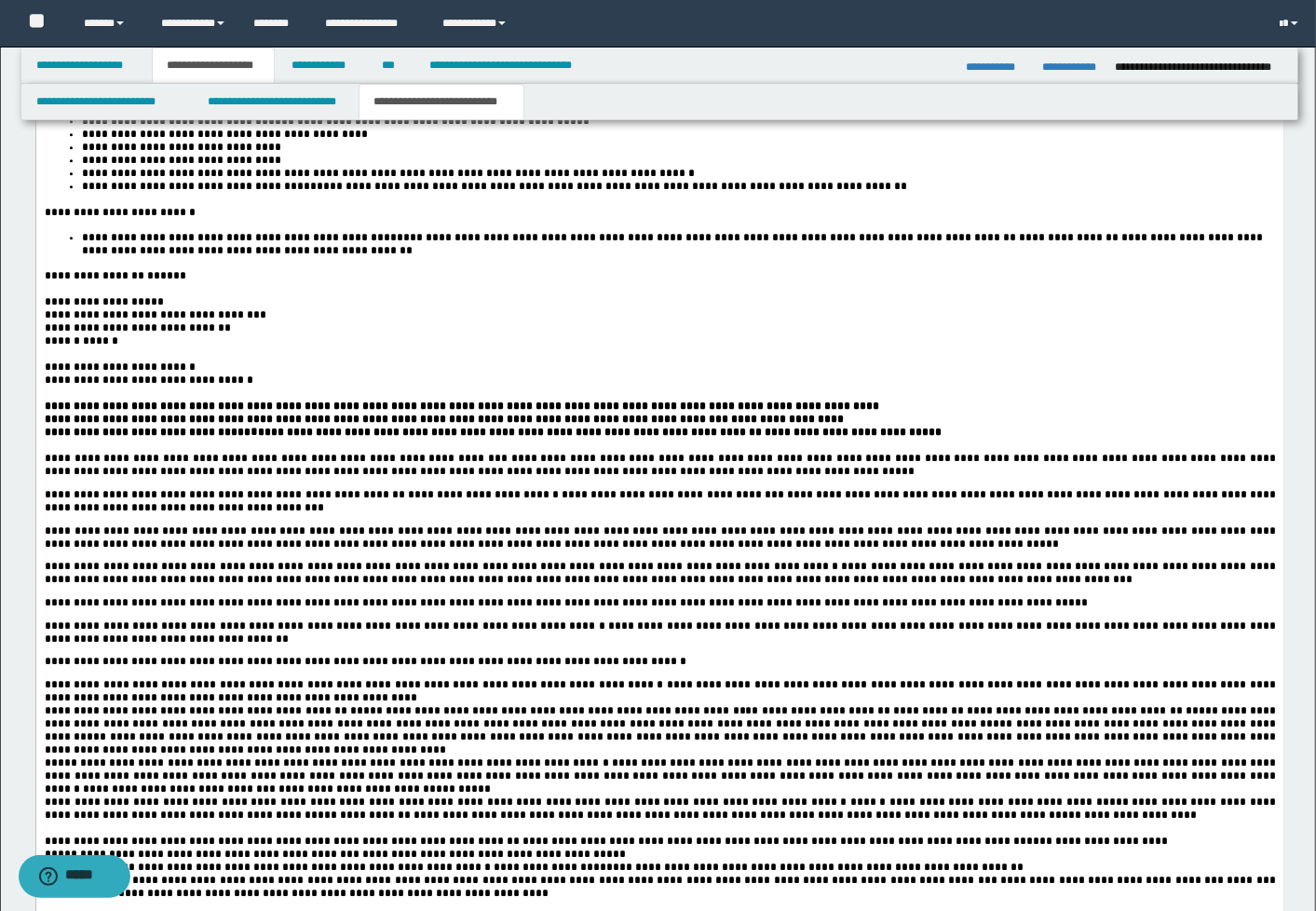 scroll, scrollTop: 3216, scrollLeft: 0, axis: vertical 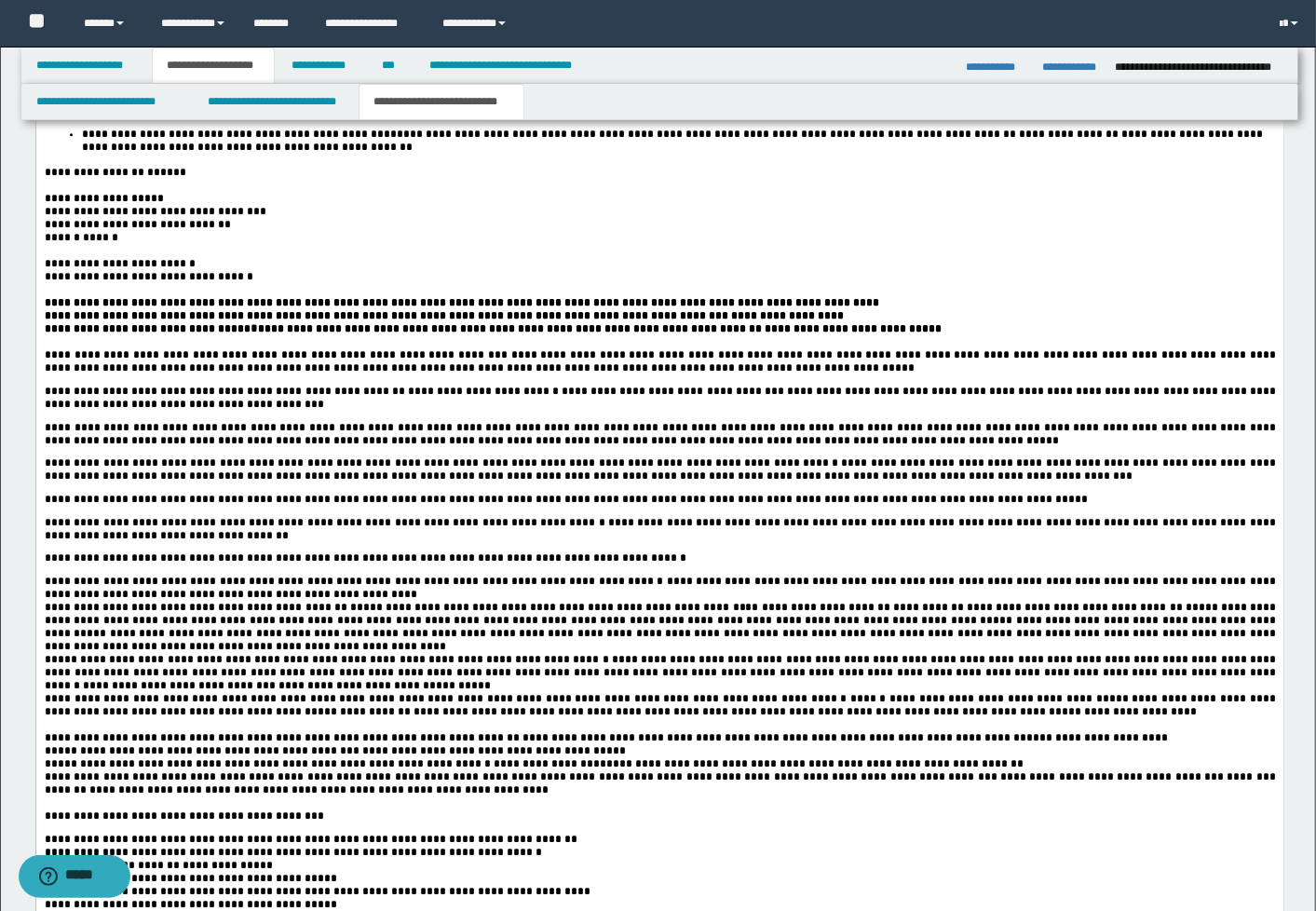 click on "**********" at bounding box center [403, 304] 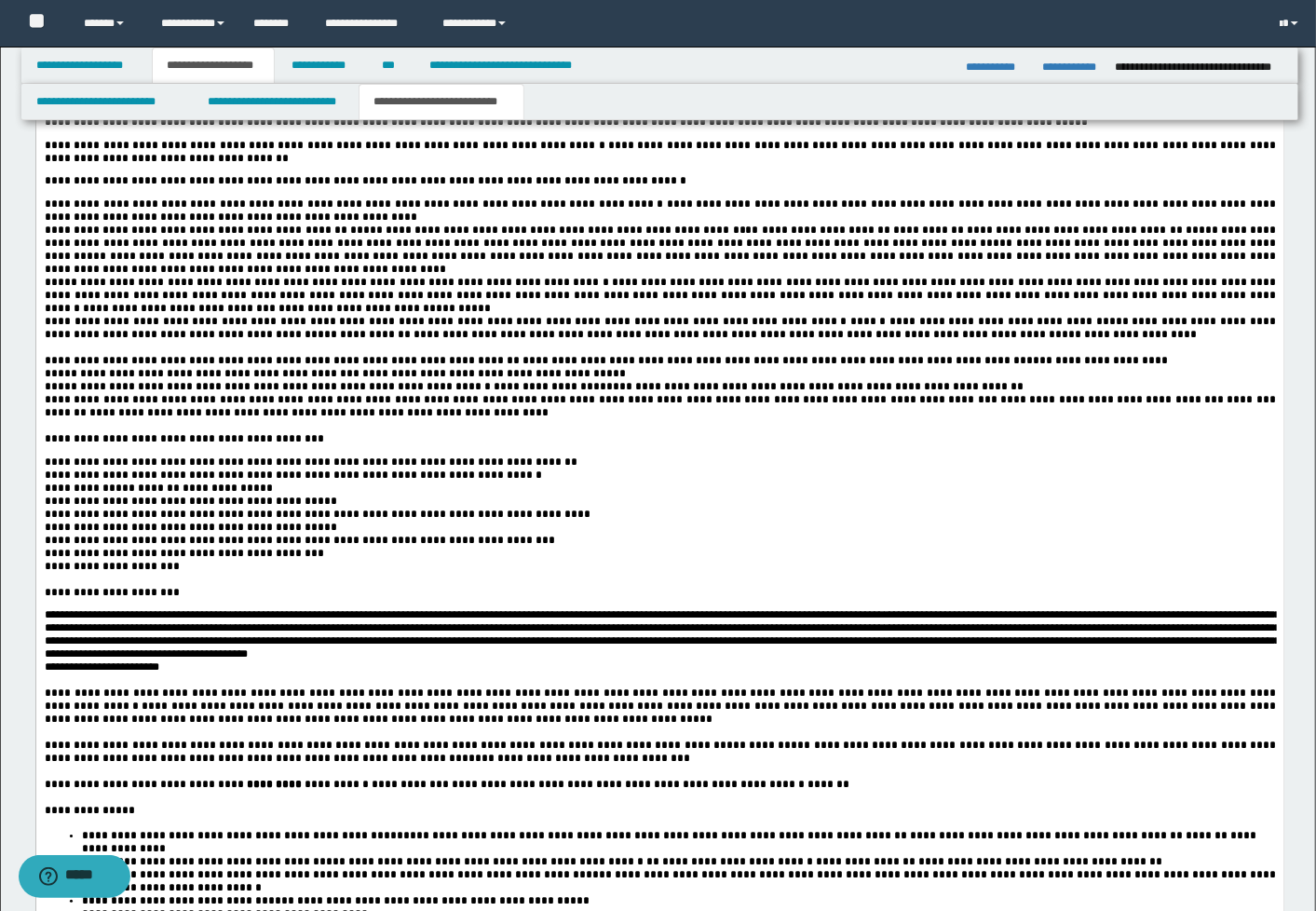scroll, scrollTop: 3630, scrollLeft: 0, axis: vertical 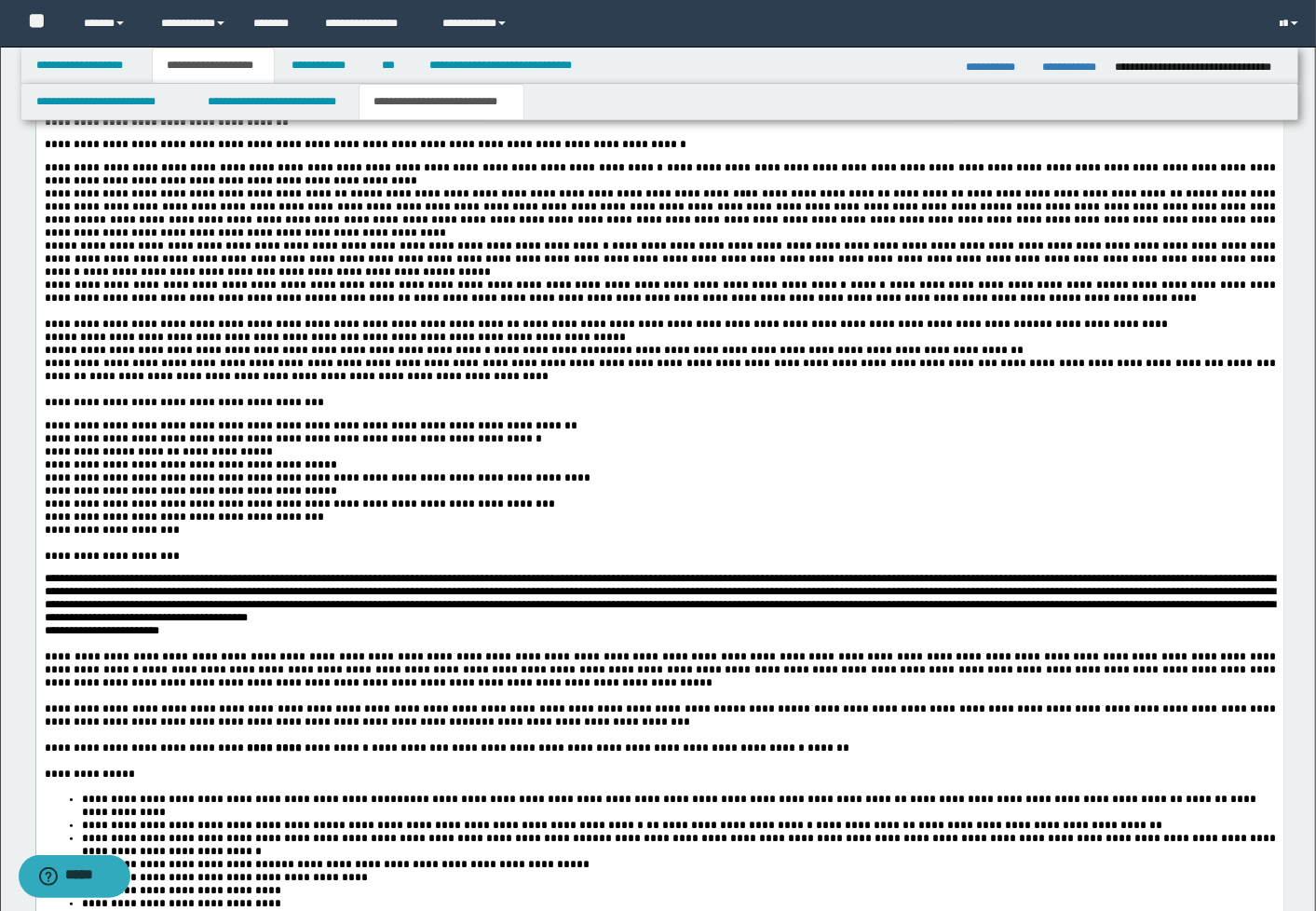 click on "**********" at bounding box center (310, 427) 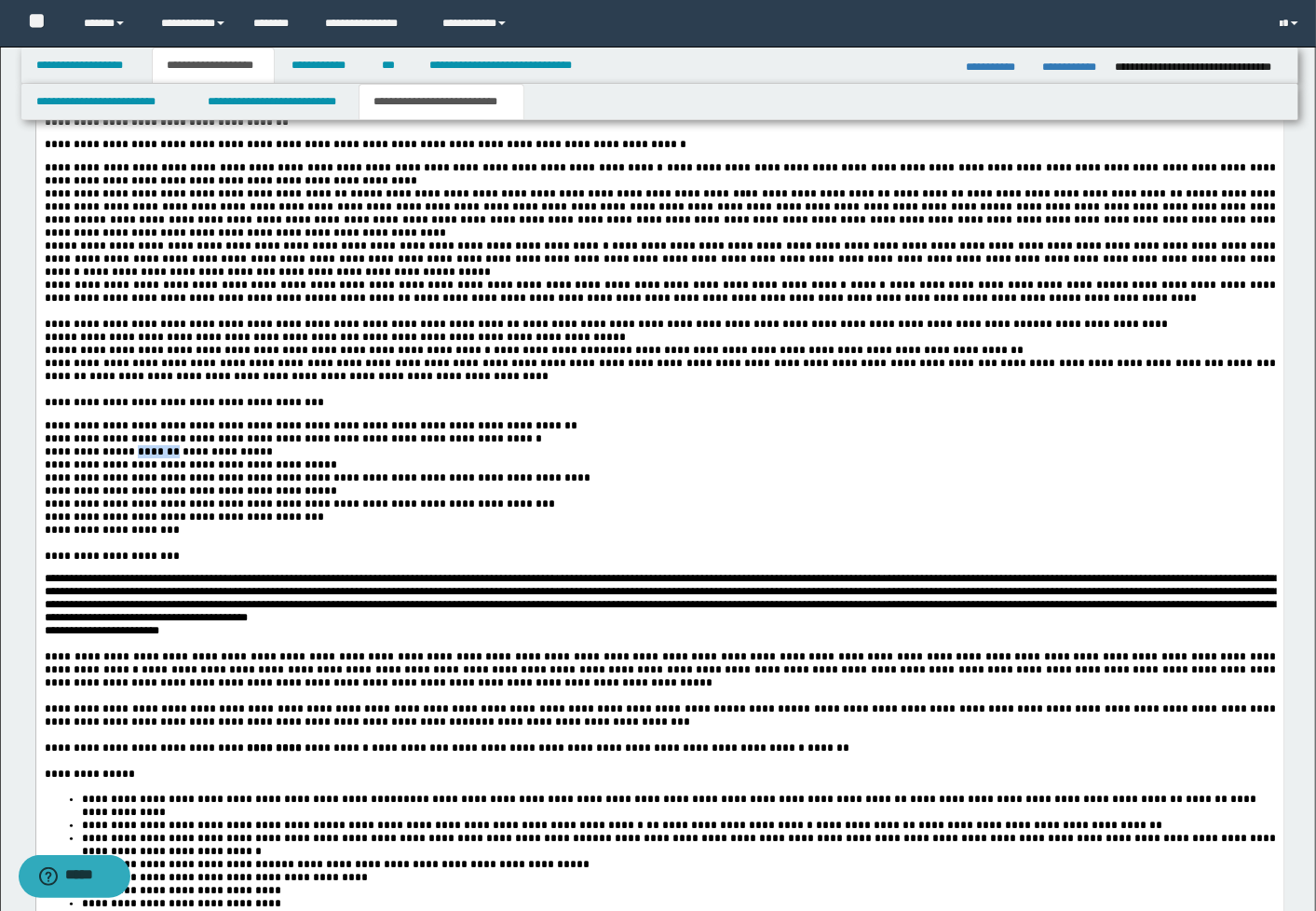 type 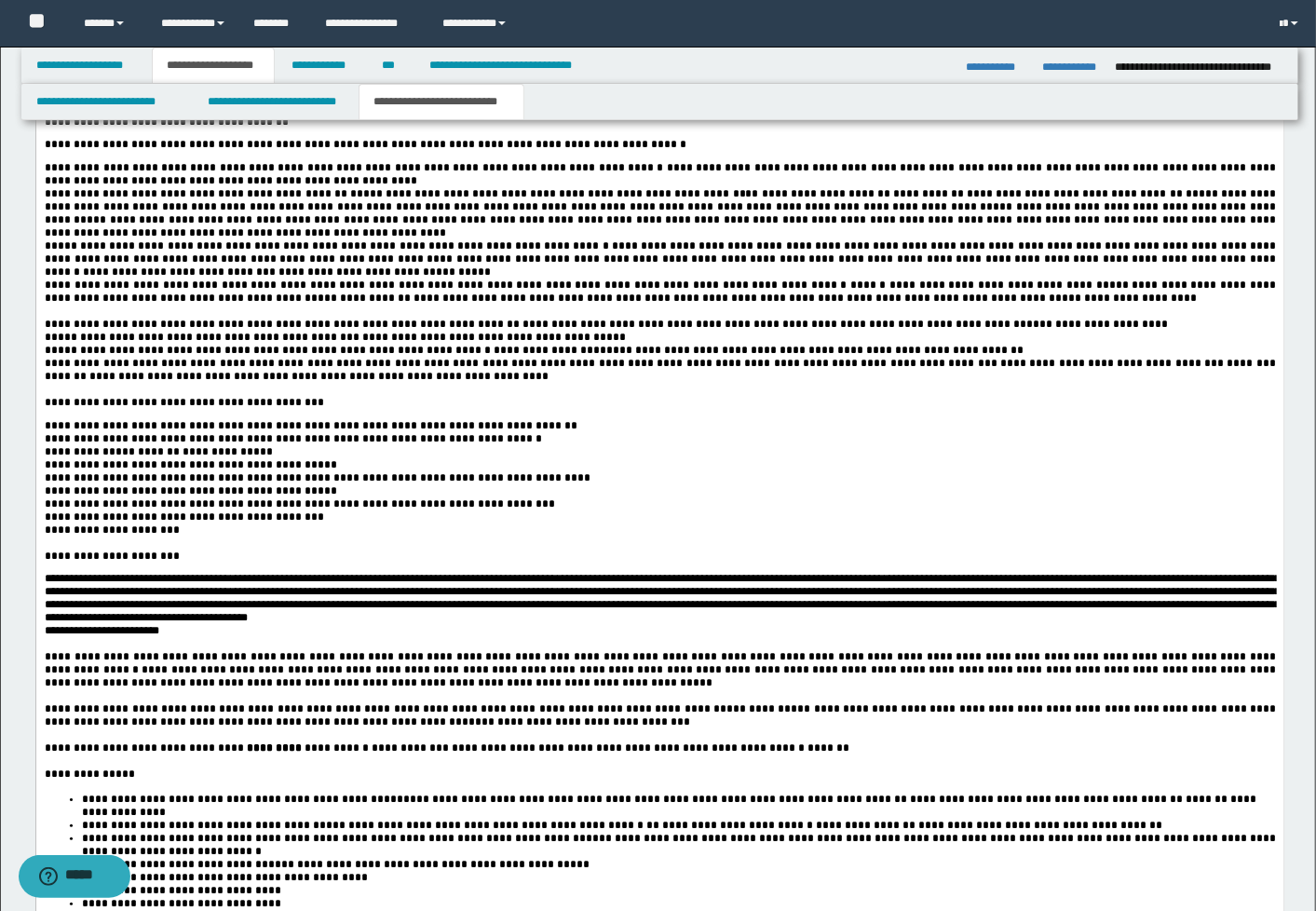 click on "**********" at bounding box center [659, 453] 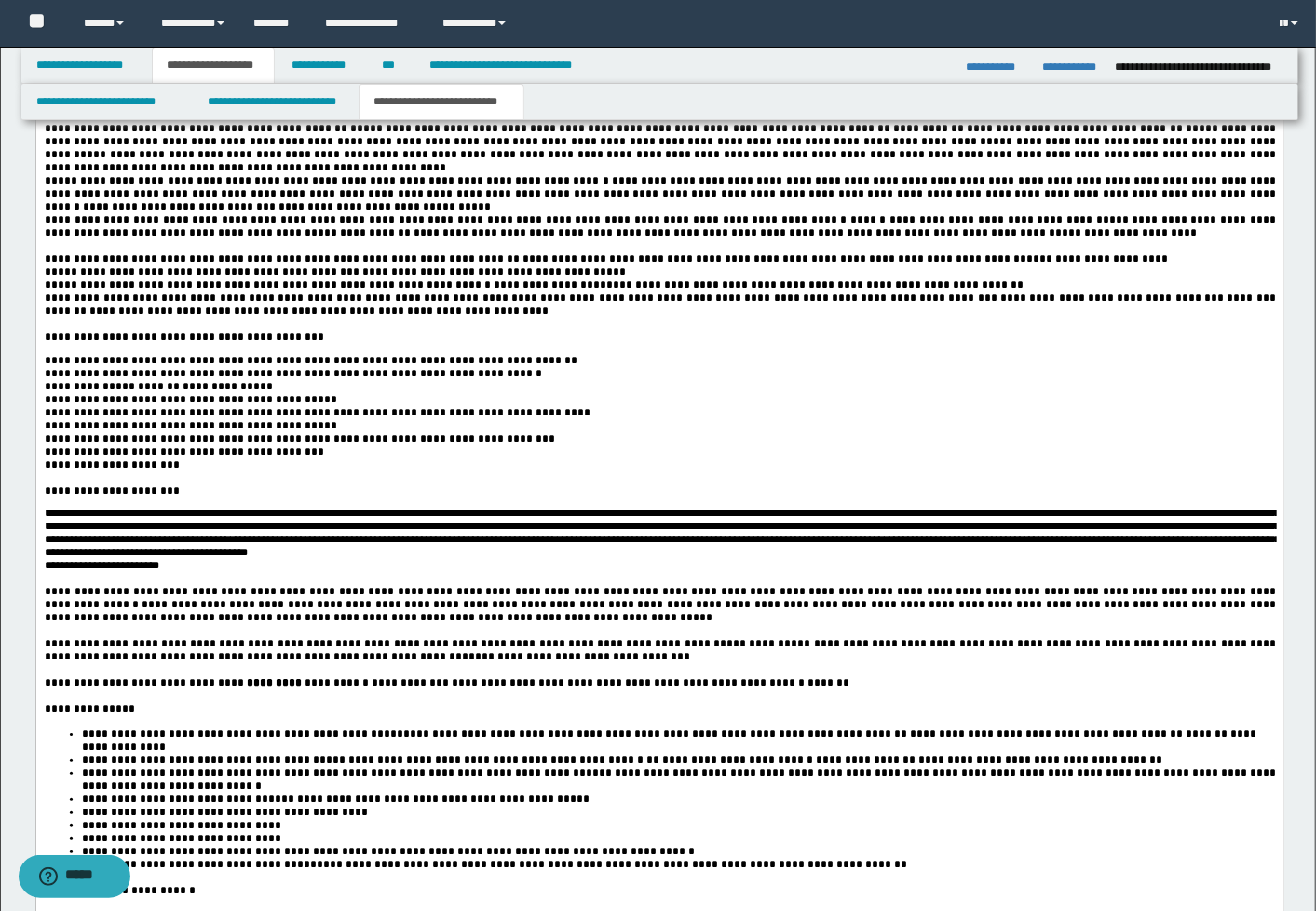 scroll, scrollTop: 3733, scrollLeft: 0, axis: vertical 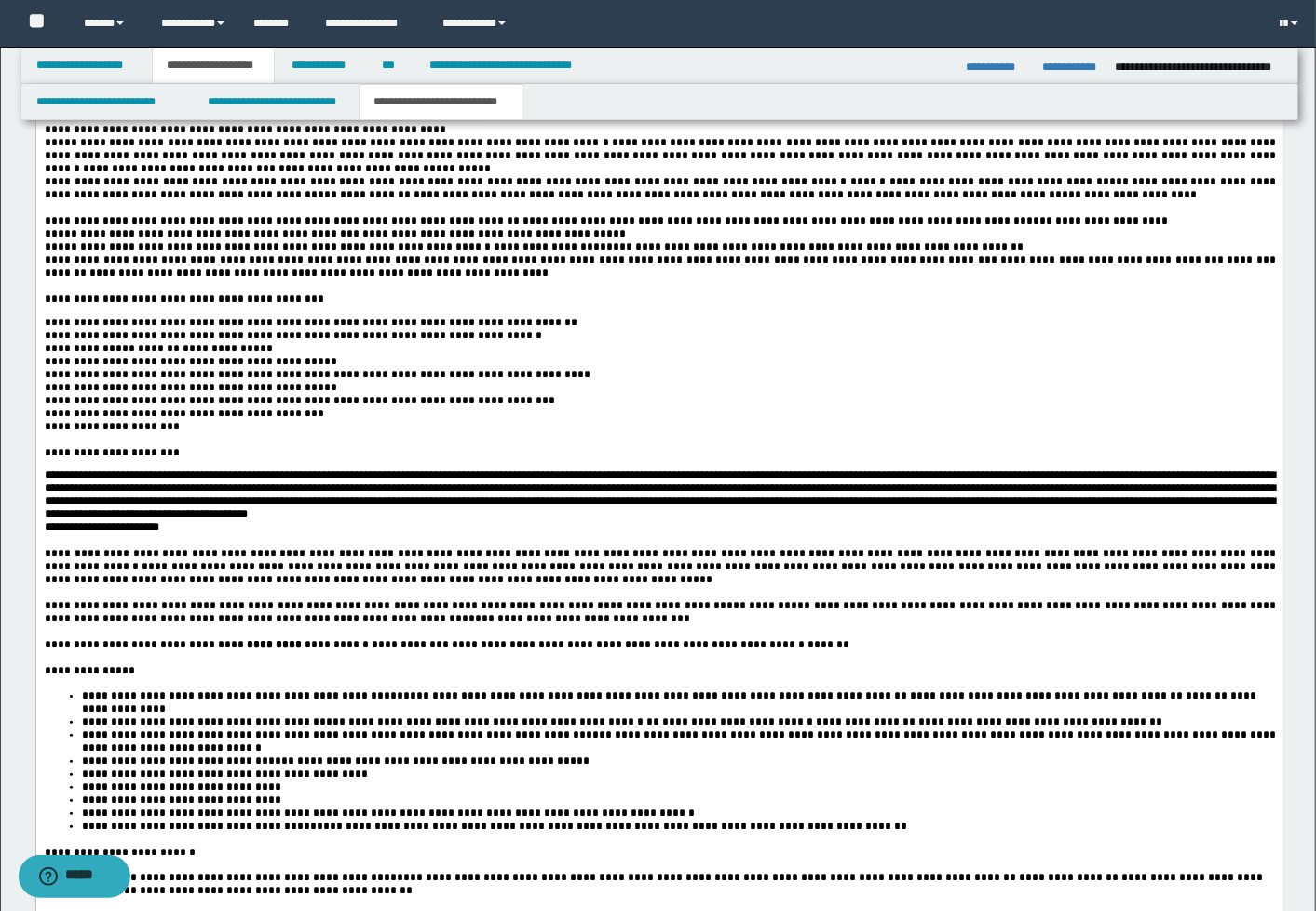 click on "**********" at bounding box center (190, 362) 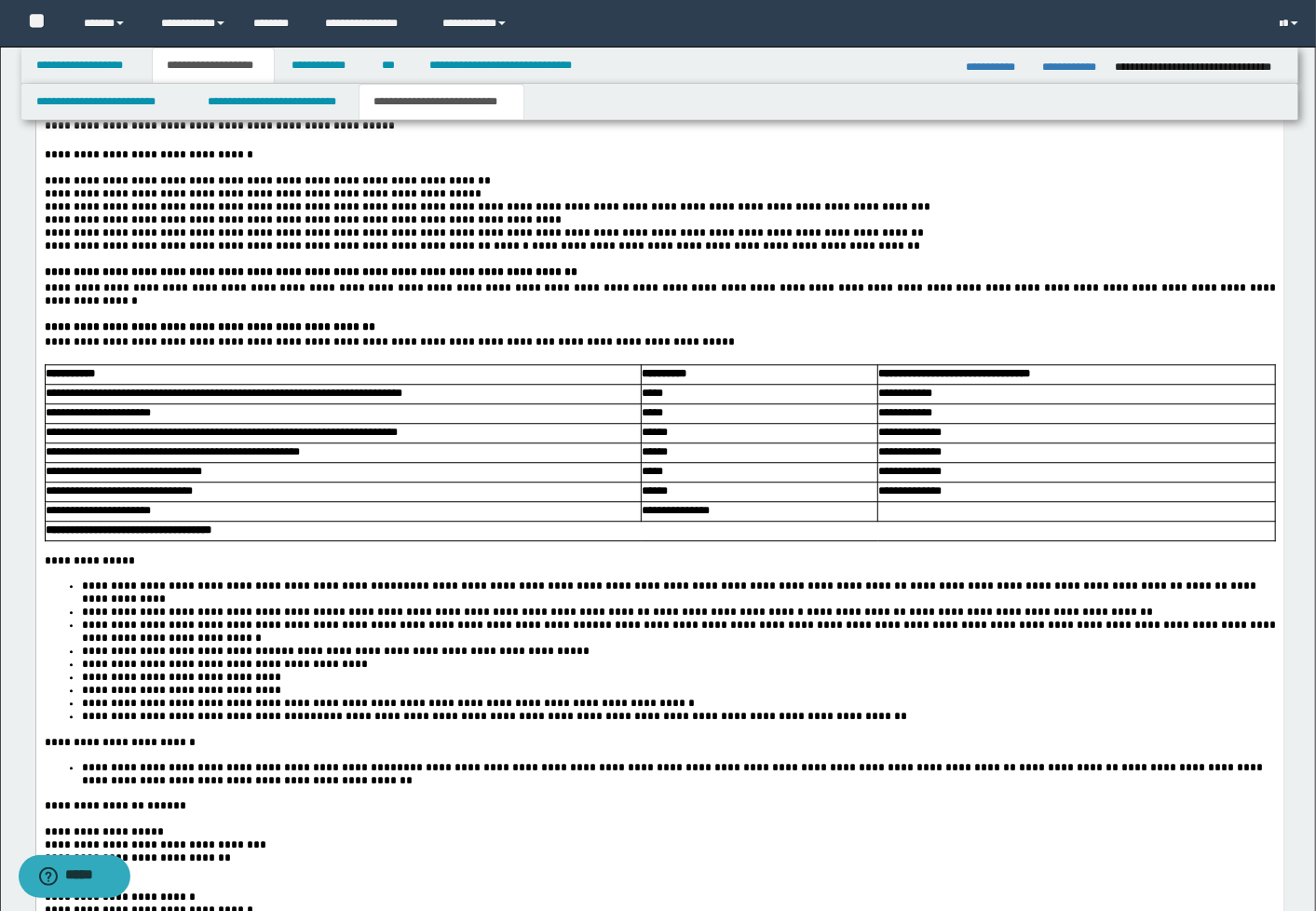 scroll, scrollTop: 2285, scrollLeft: 0, axis: vertical 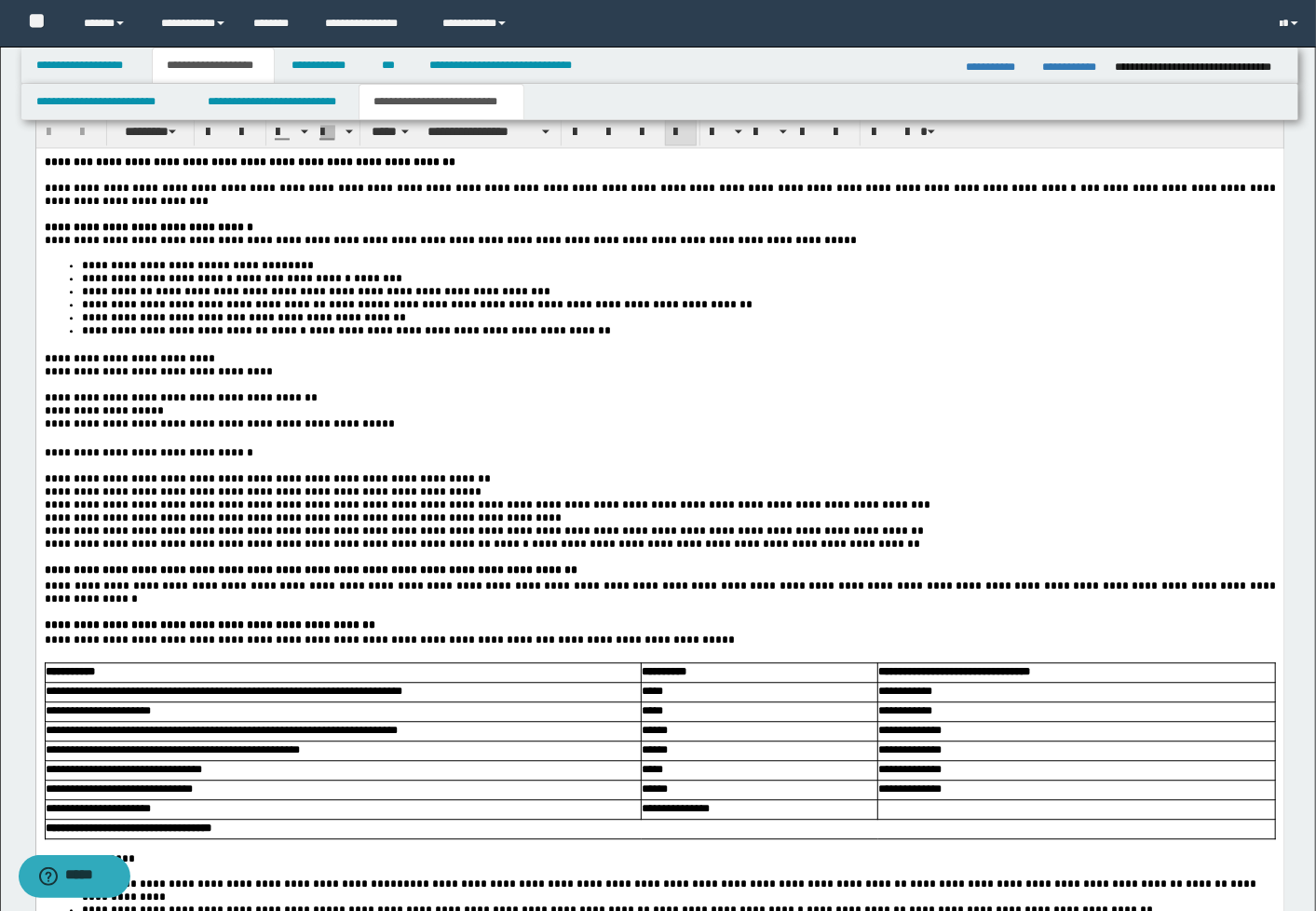 click on "**********" at bounding box center (302, 518) 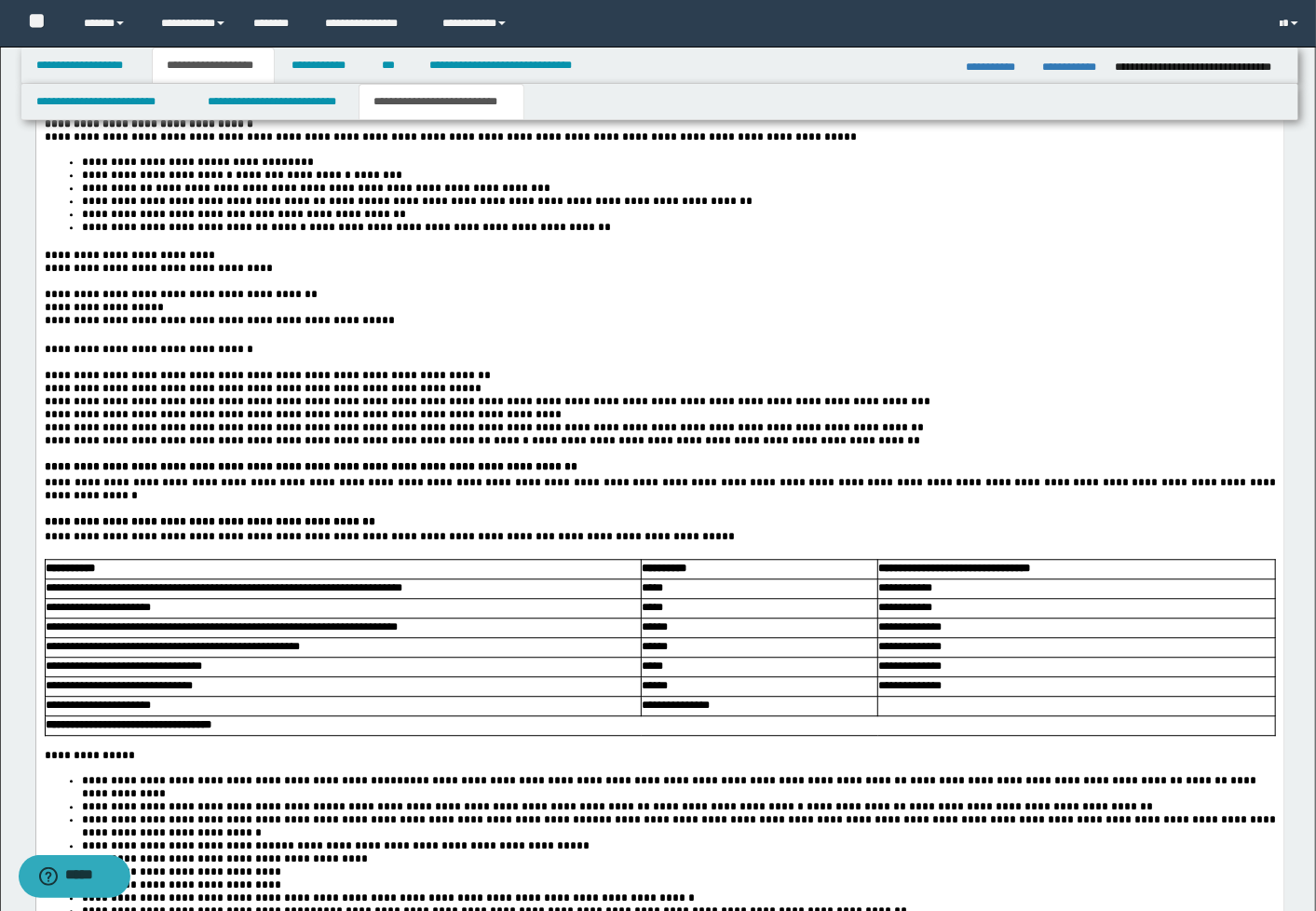 click on "**********" at bounding box center [268, 374] 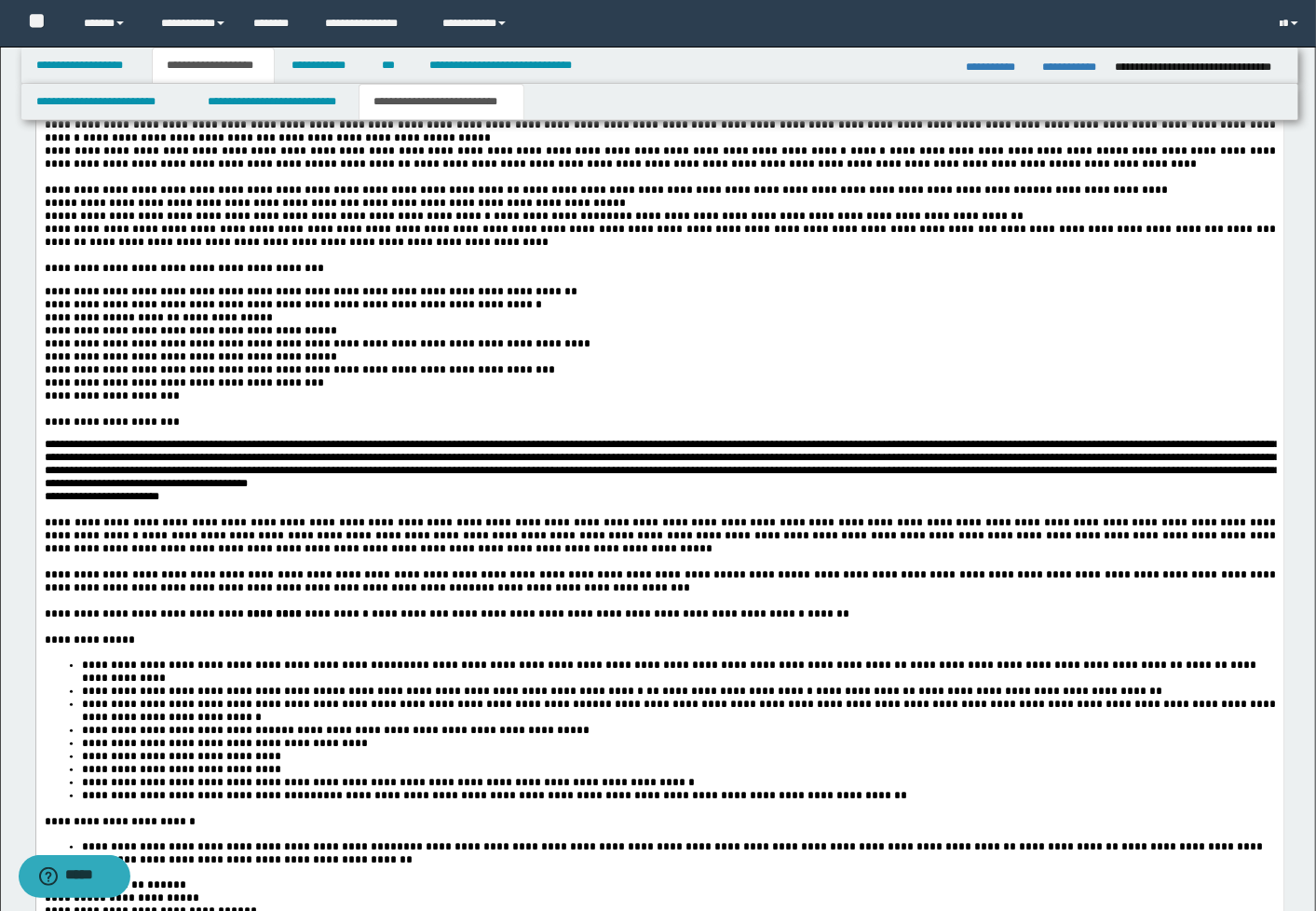 scroll, scrollTop: 3941, scrollLeft: 0, axis: vertical 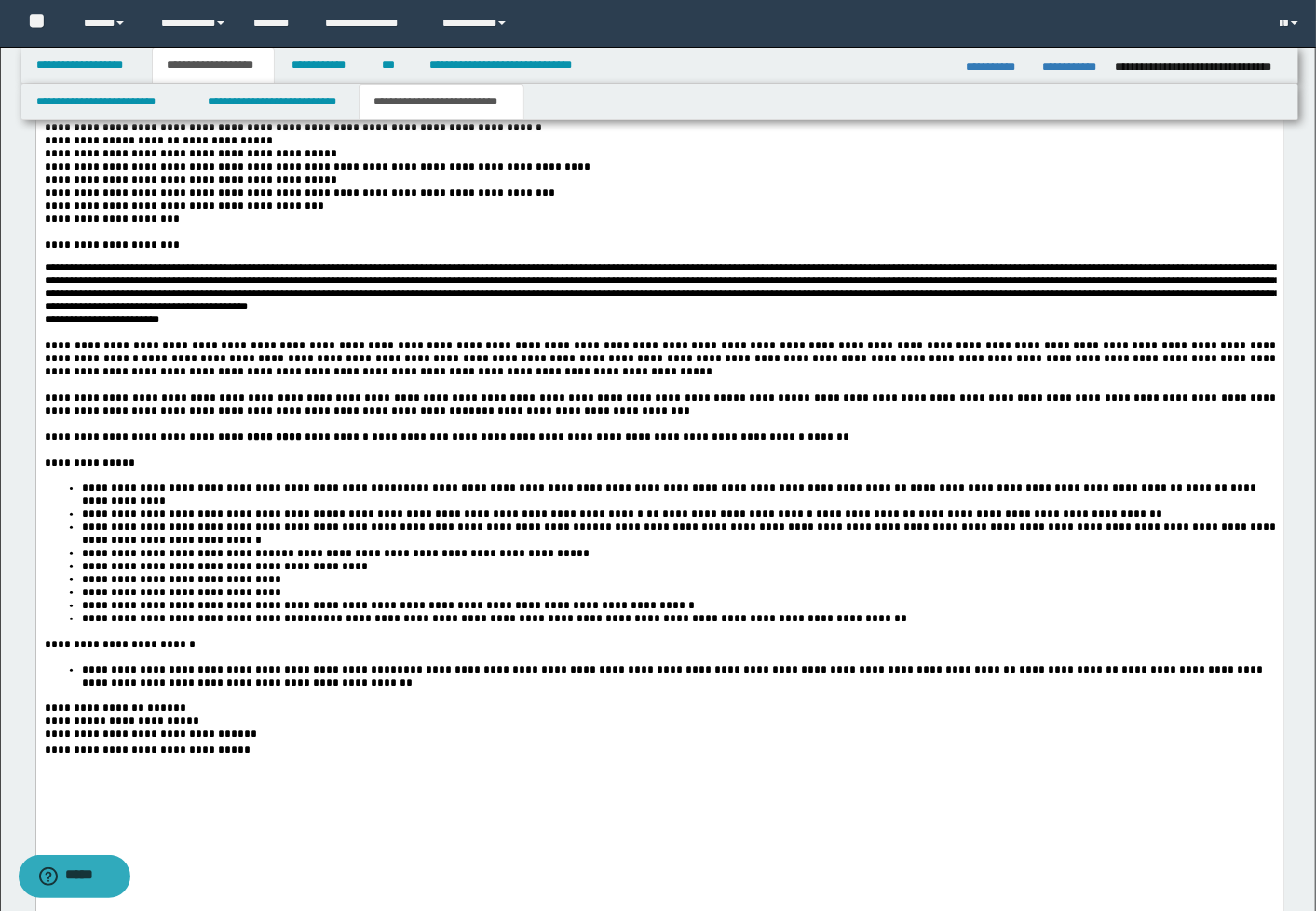click on "**********" at bounding box center [299, 194] 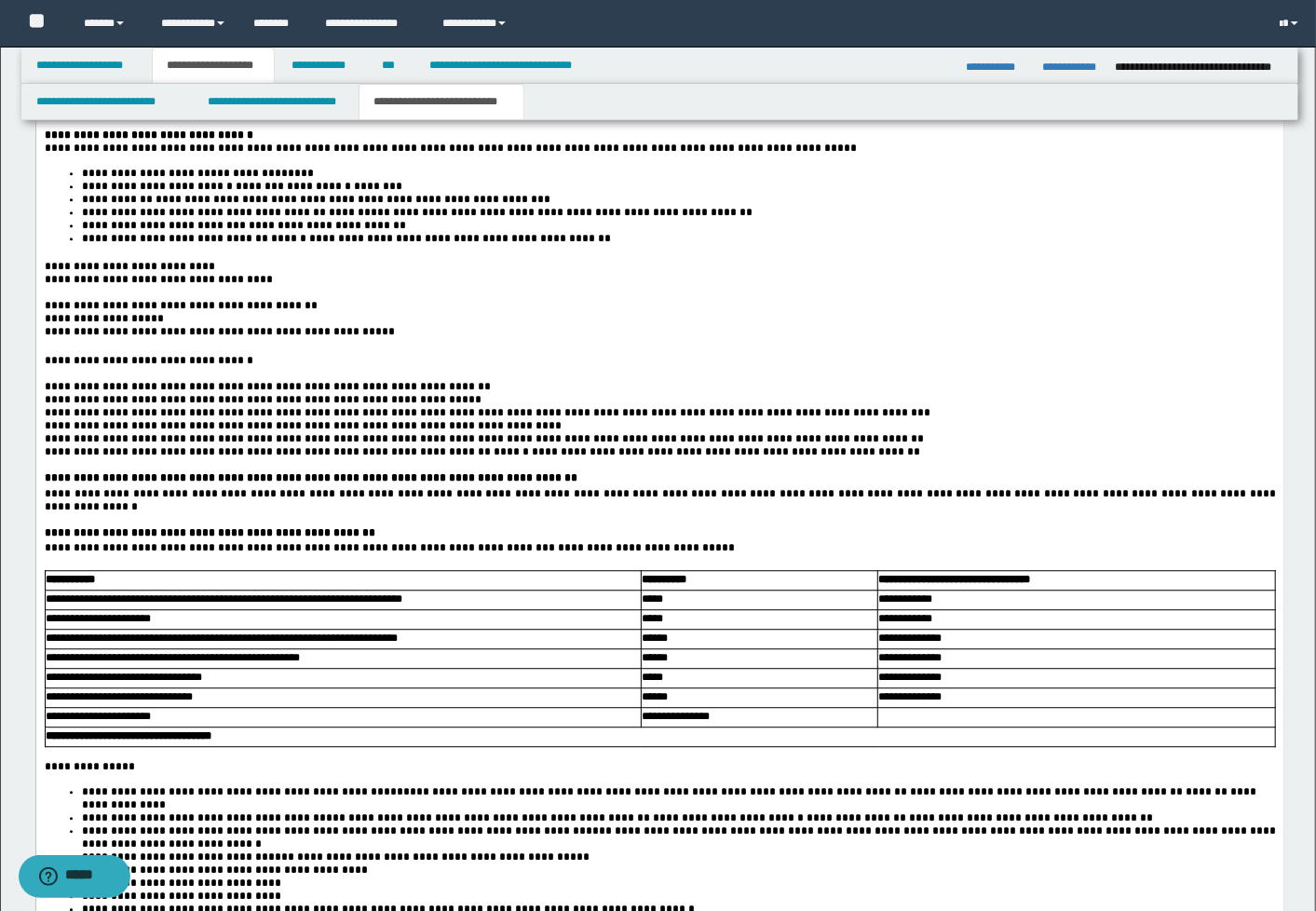 scroll, scrollTop: 2388, scrollLeft: 0, axis: vertical 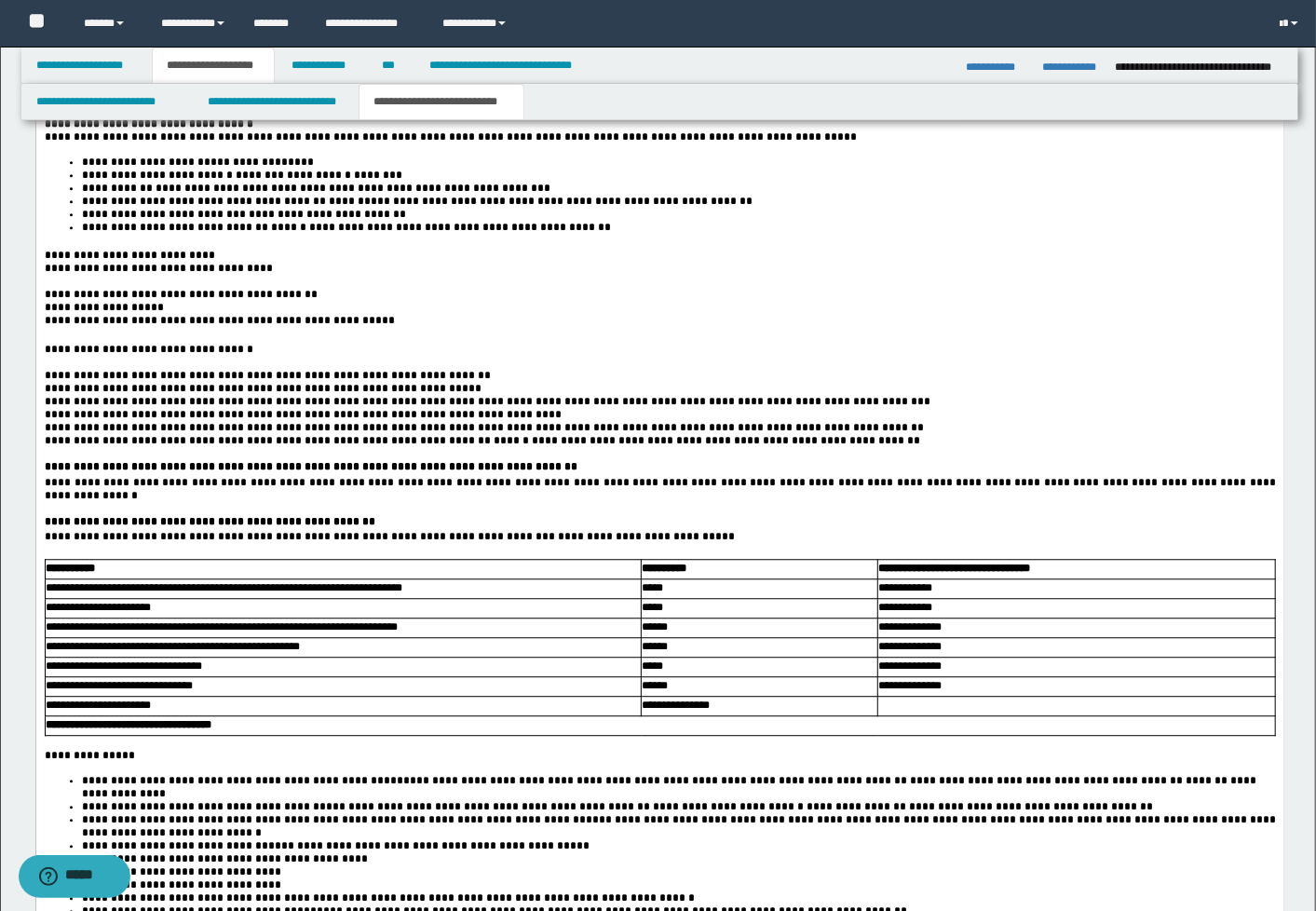 click on "**********" at bounding box center (159, 268) 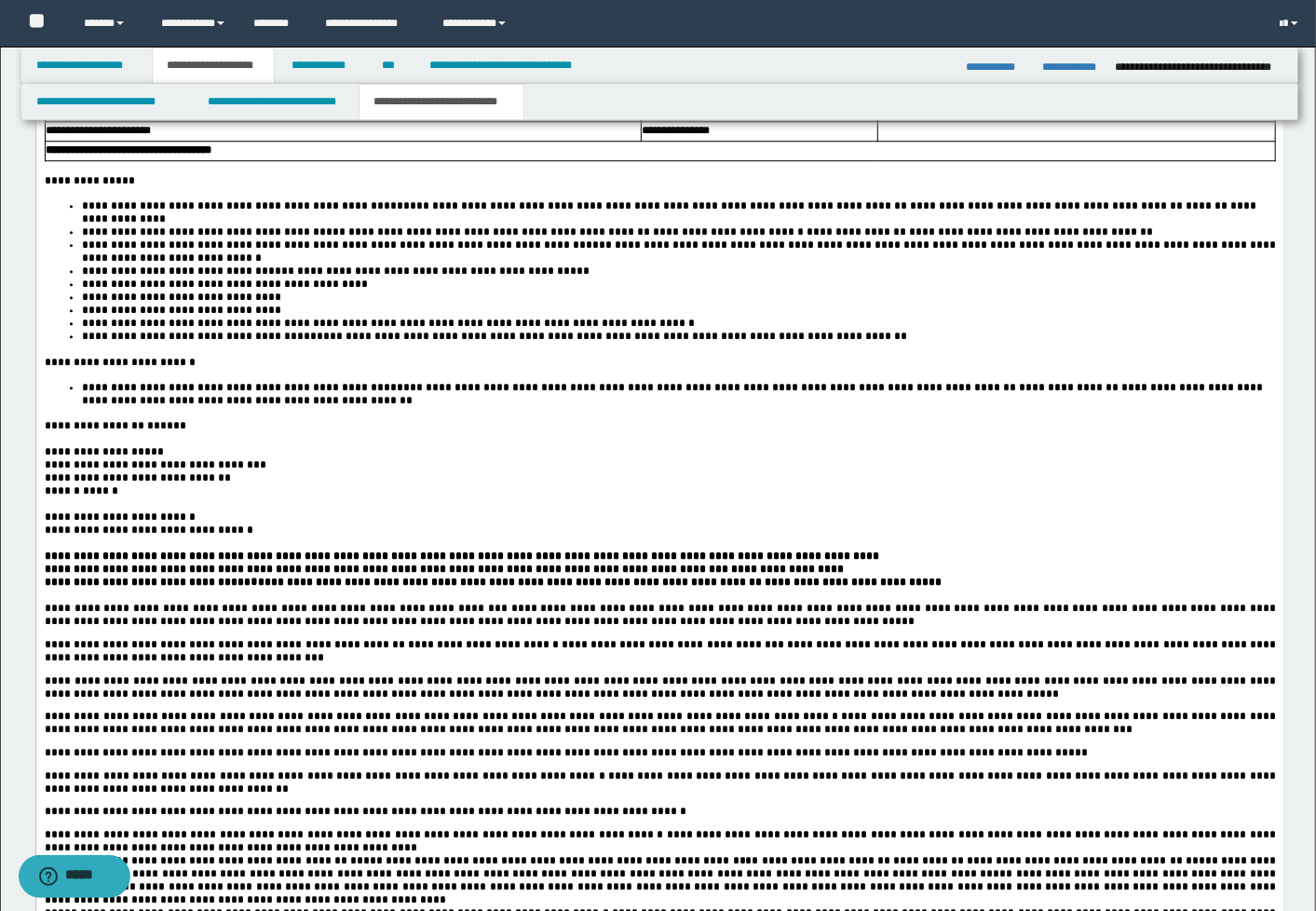scroll, scrollTop: 3010, scrollLeft: 0, axis: vertical 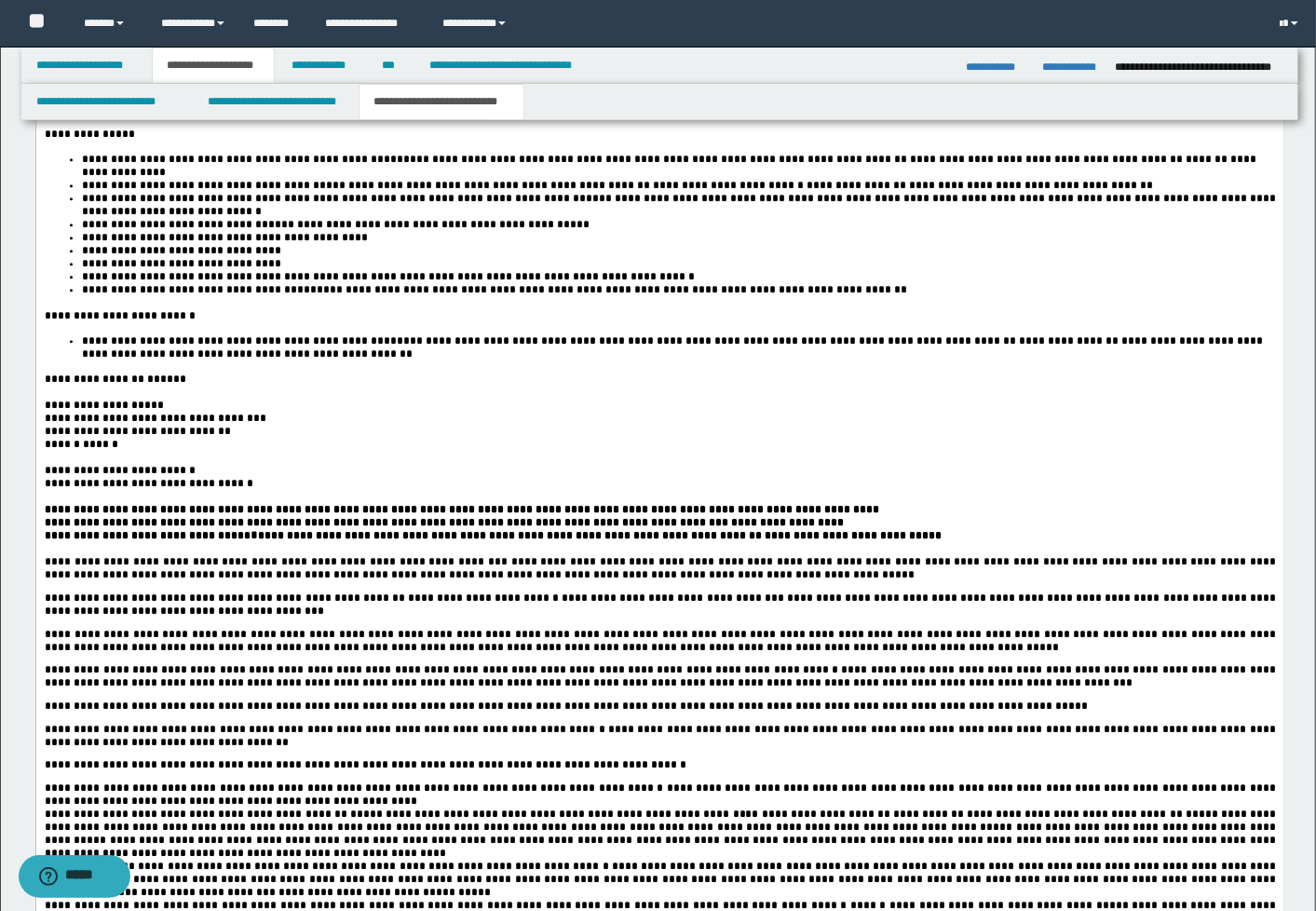 click on "**********" at bounding box center (149, 484) 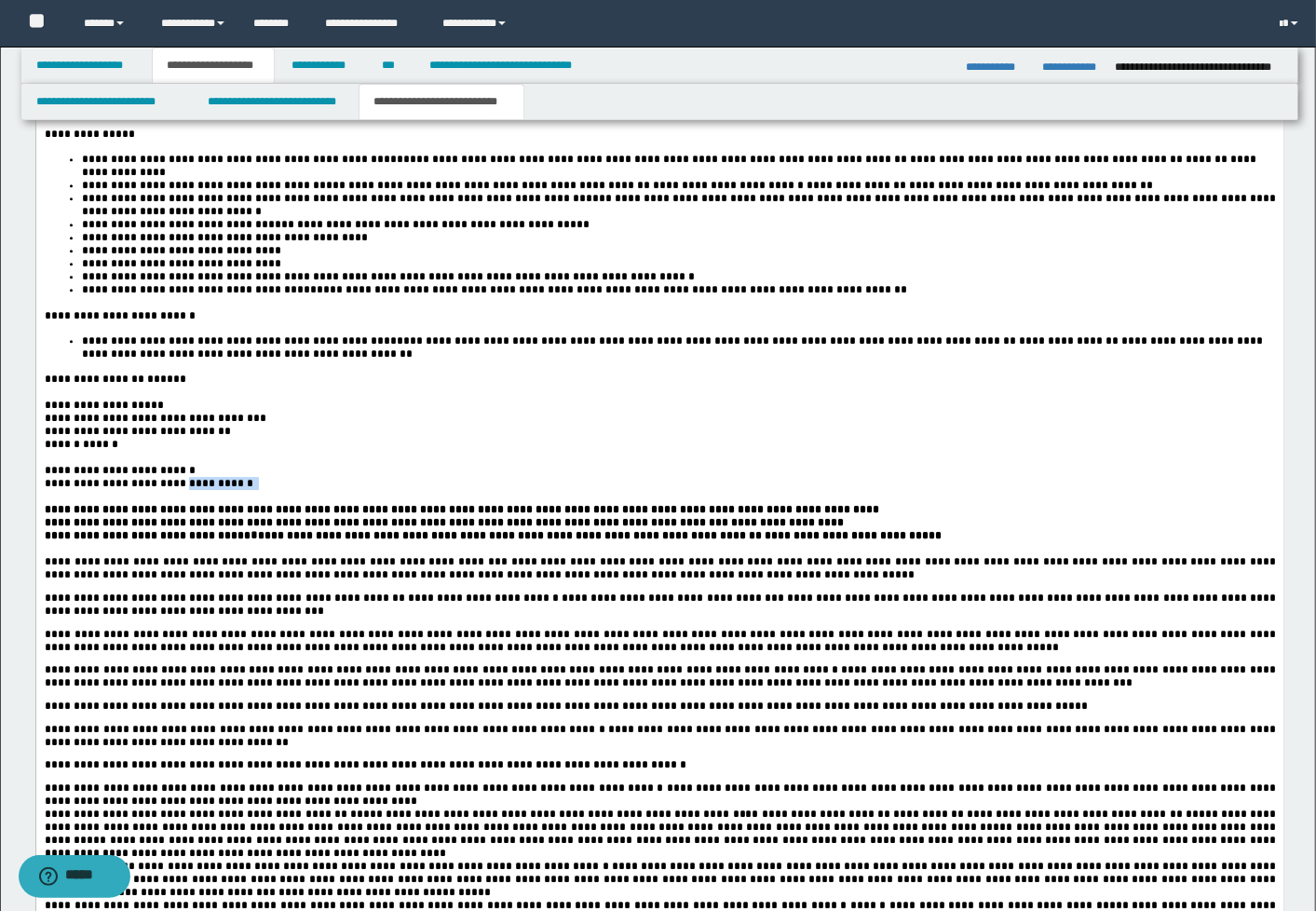 drag, startPoint x: 170, startPoint y: 593, endPoint x: 292, endPoint y: 593, distance: 122 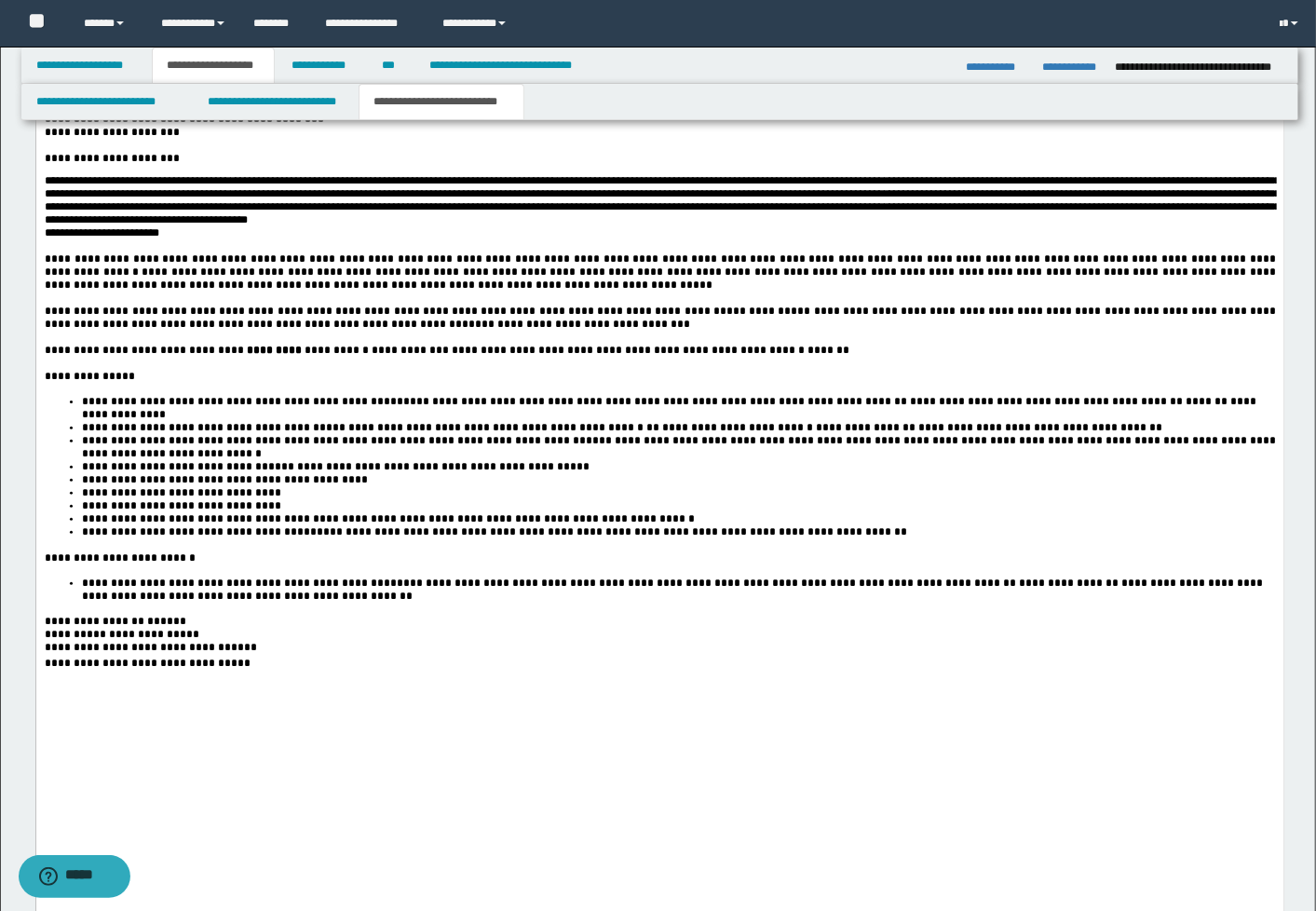 scroll, scrollTop: 4251, scrollLeft: 0, axis: vertical 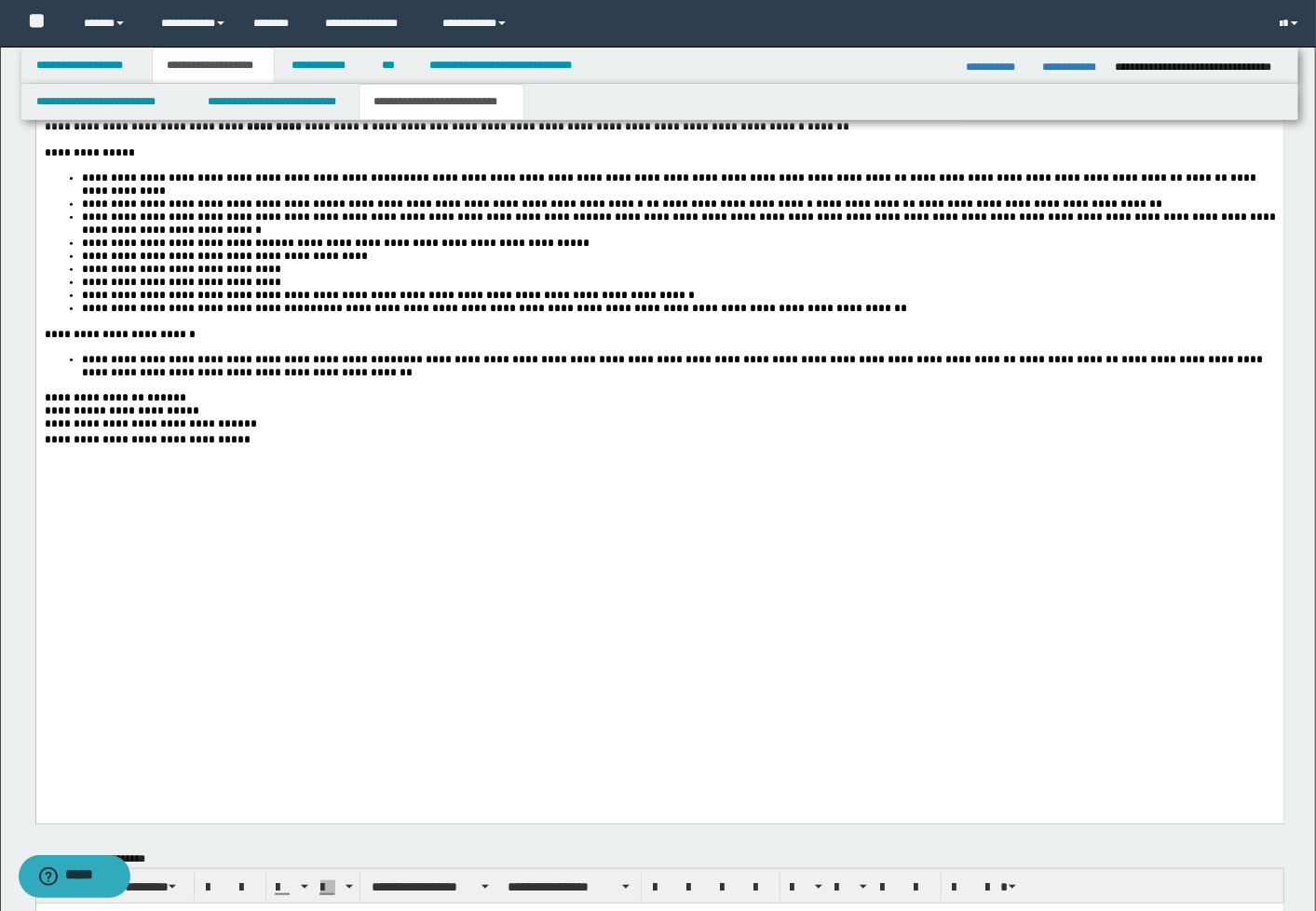 drag, startPoint x: 377, startPoint y: 321, endPoint x: 434, endPoint y: 323, distance: 57.03508 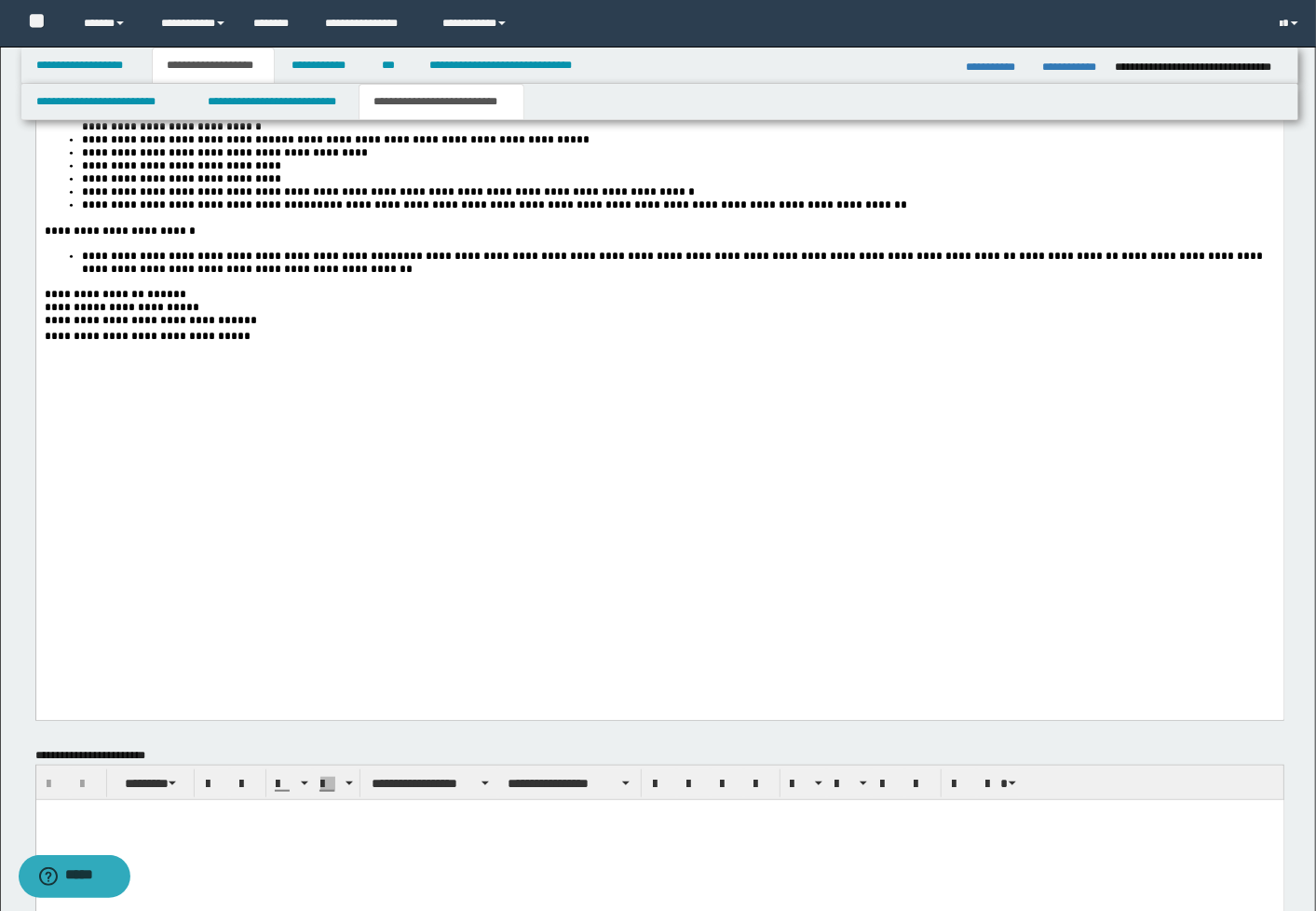 click on "**********" at bounding box center [659, 295] 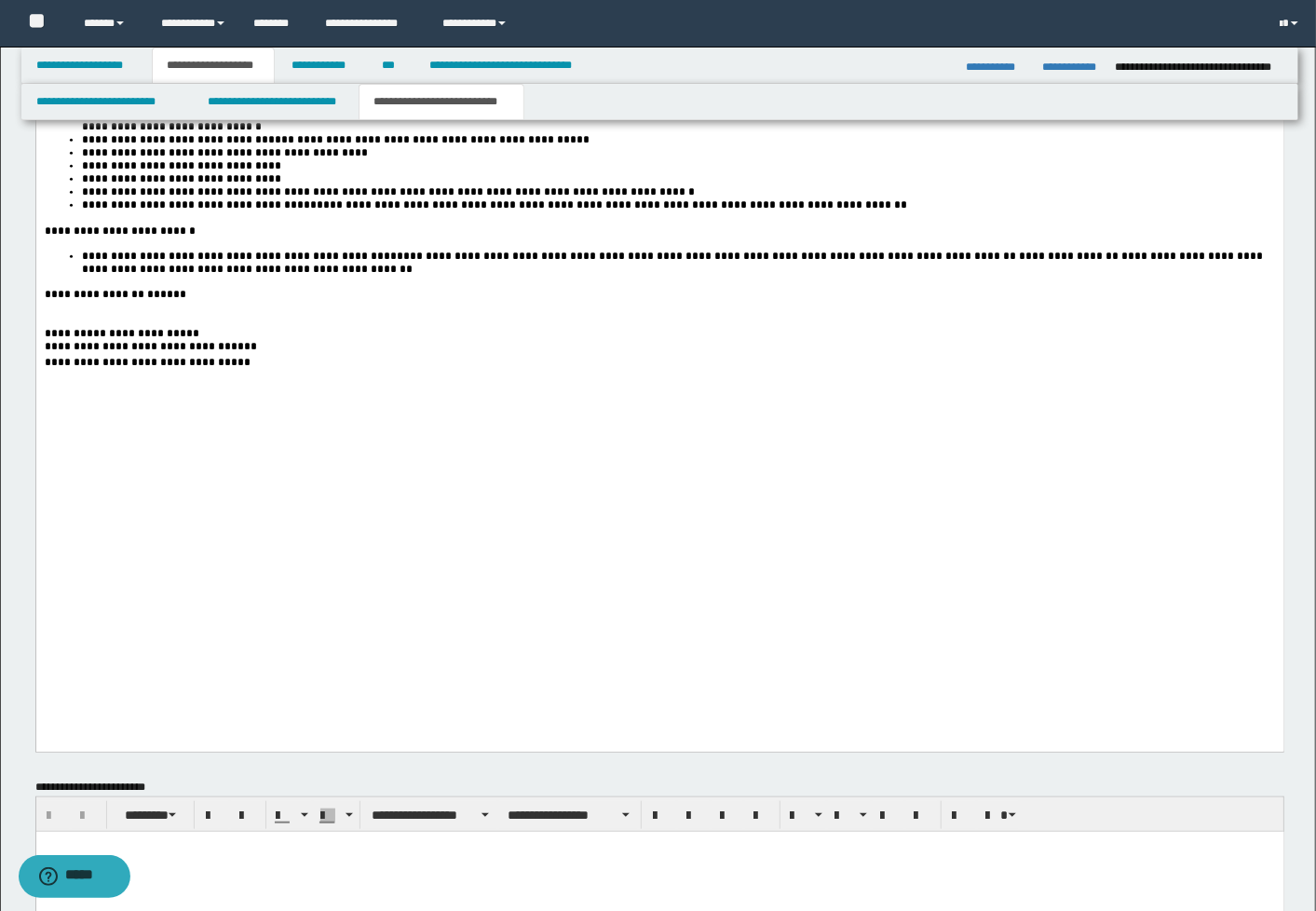 drag, startPoint x: 204, startPoint y: 630, endPoint x: 223, endPoint y: 630, distance: 19 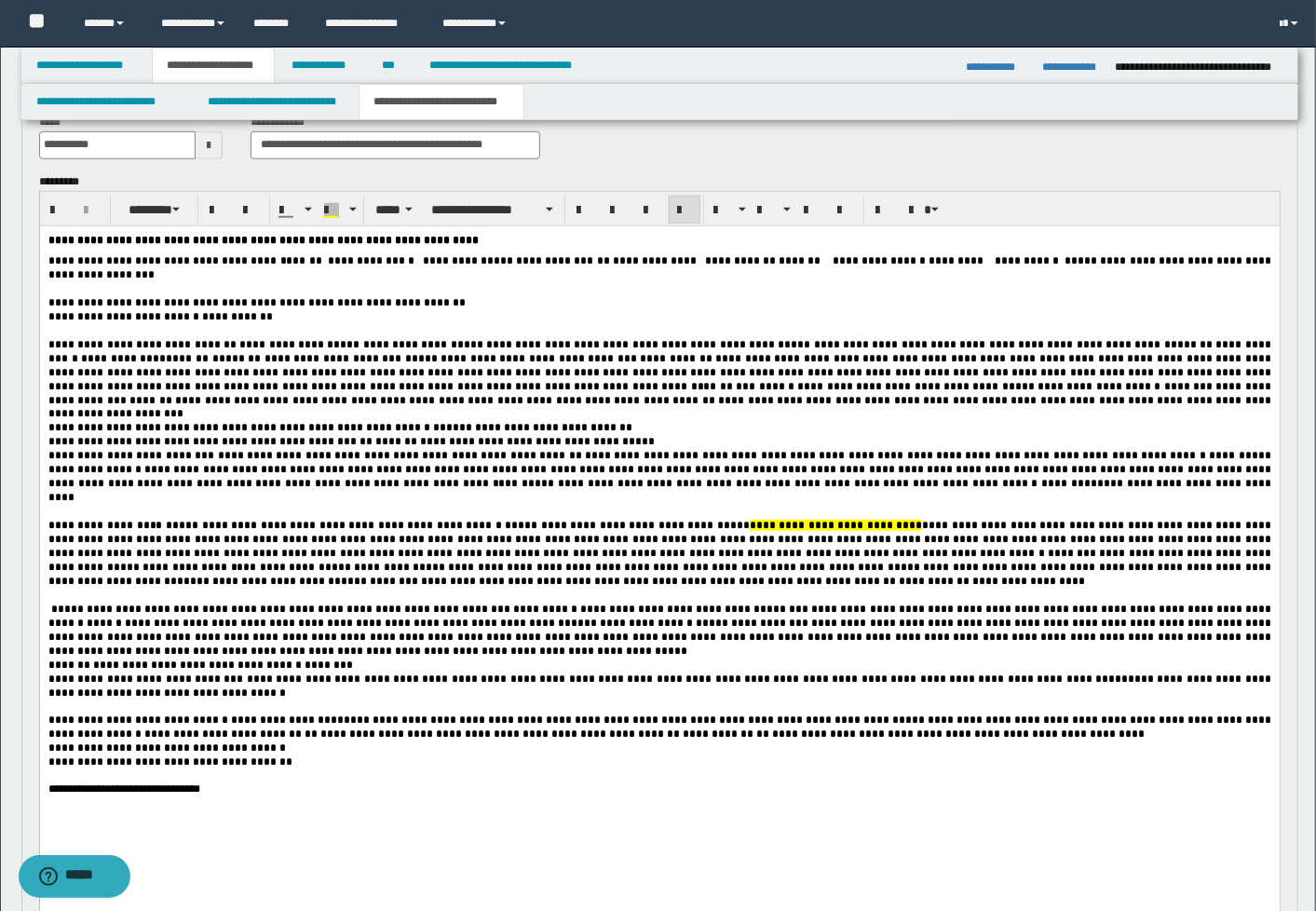 scroll, scrollTop: 836, scrollLeft: 0, axis: vertical 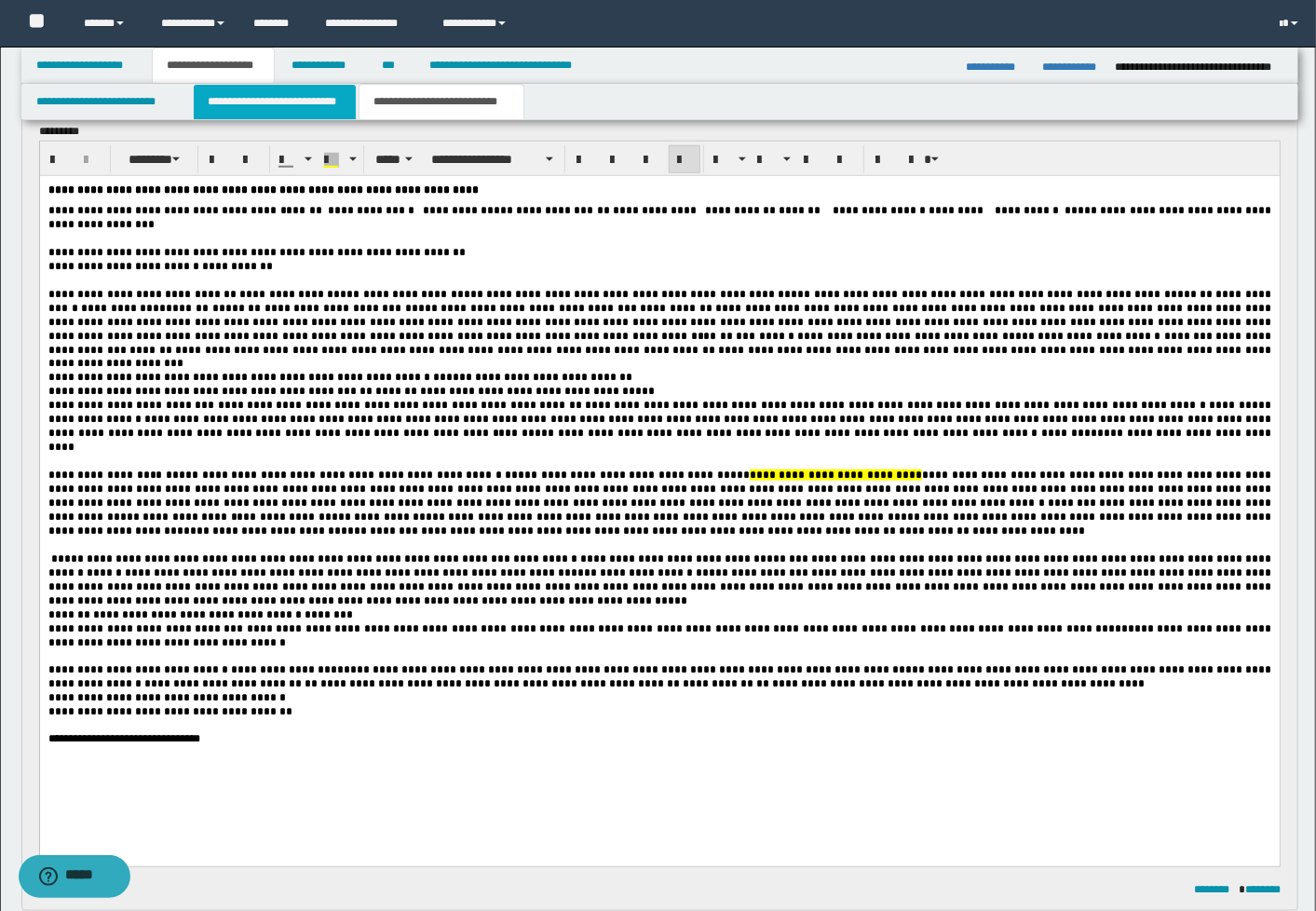 click on "**********" at bounding box center (275, 102) 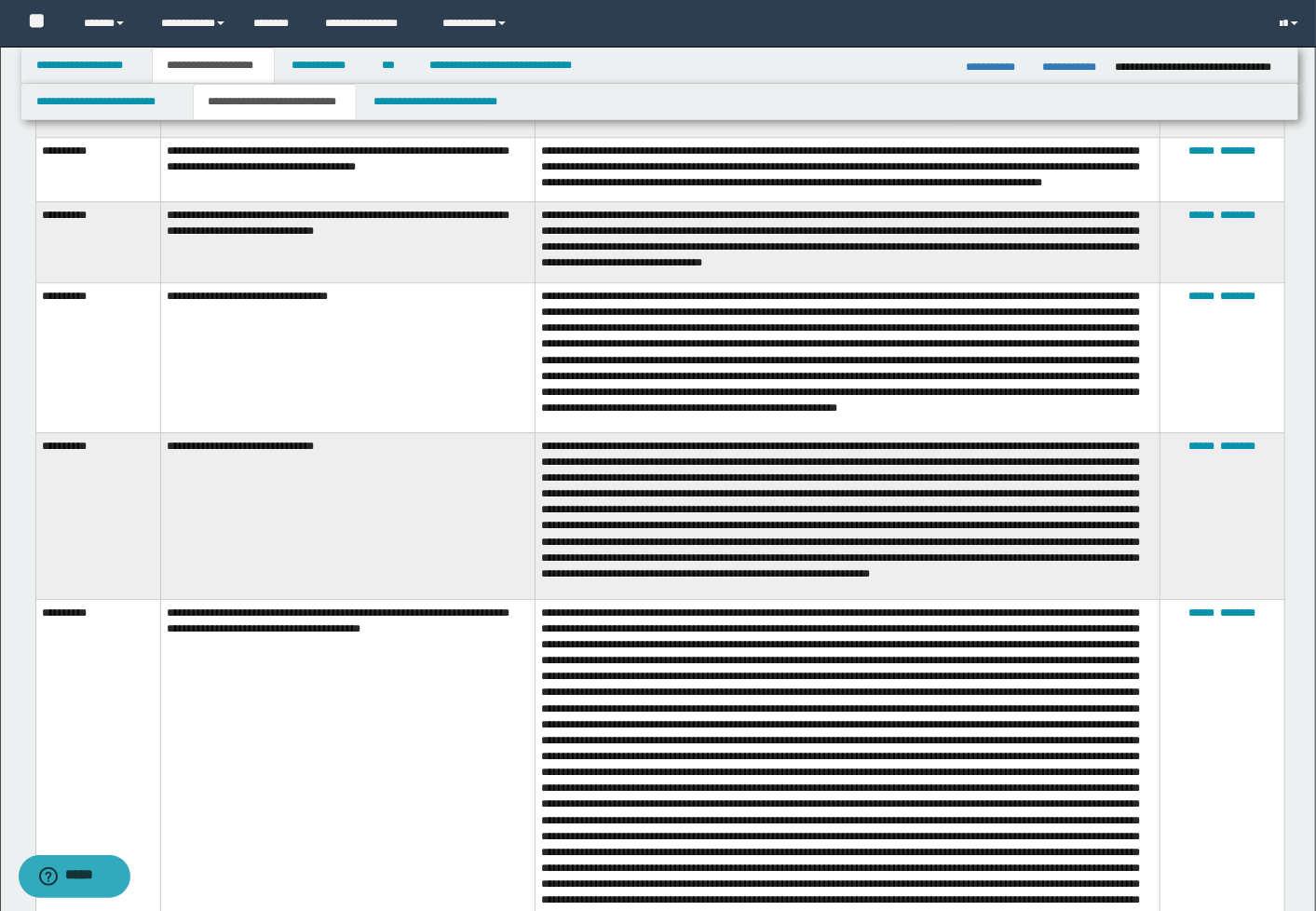 scroll, scrollTop: 6684, scrollLeft: 0, axis: vertical 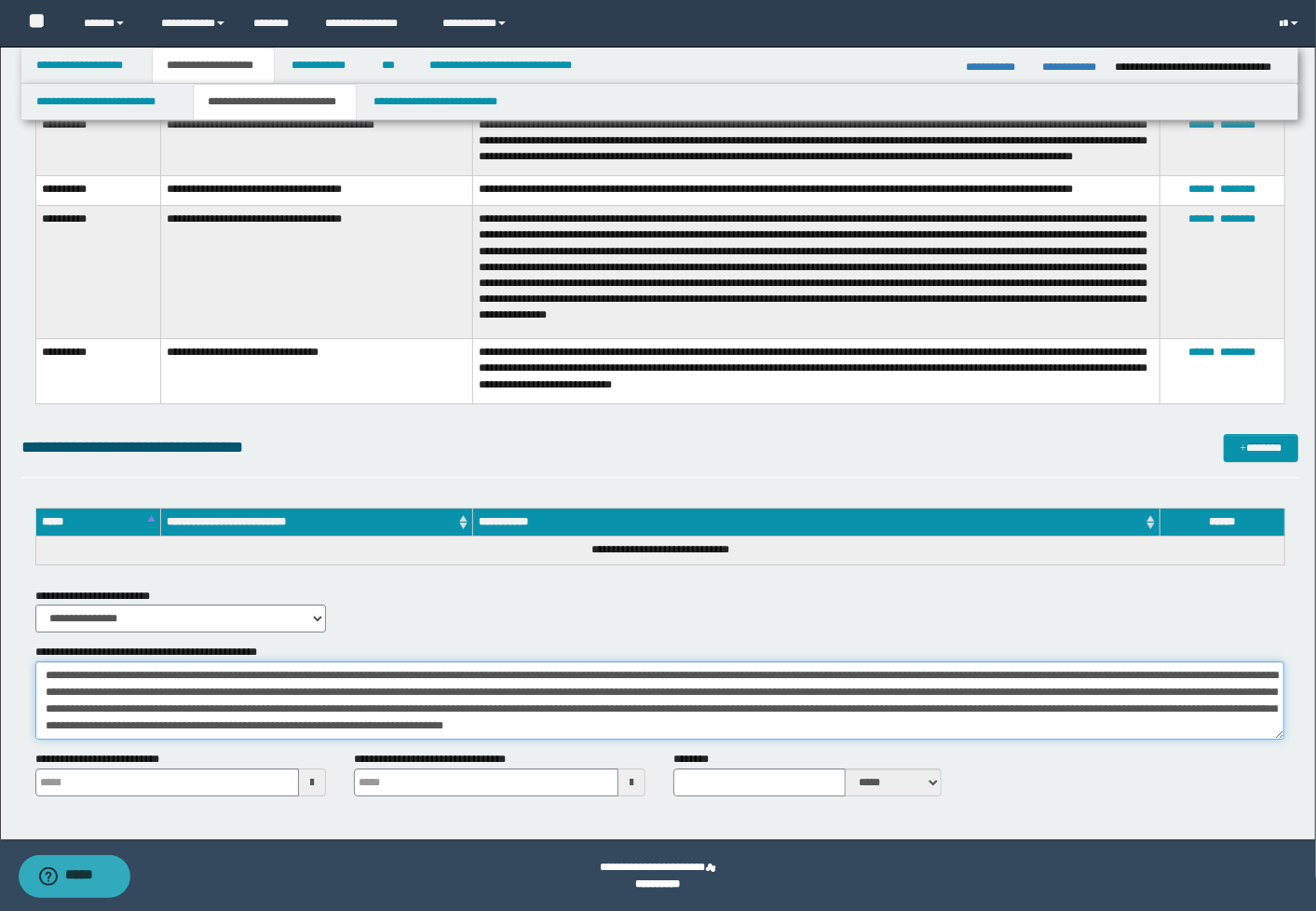click on "**********" at bounding box center (660, 700) 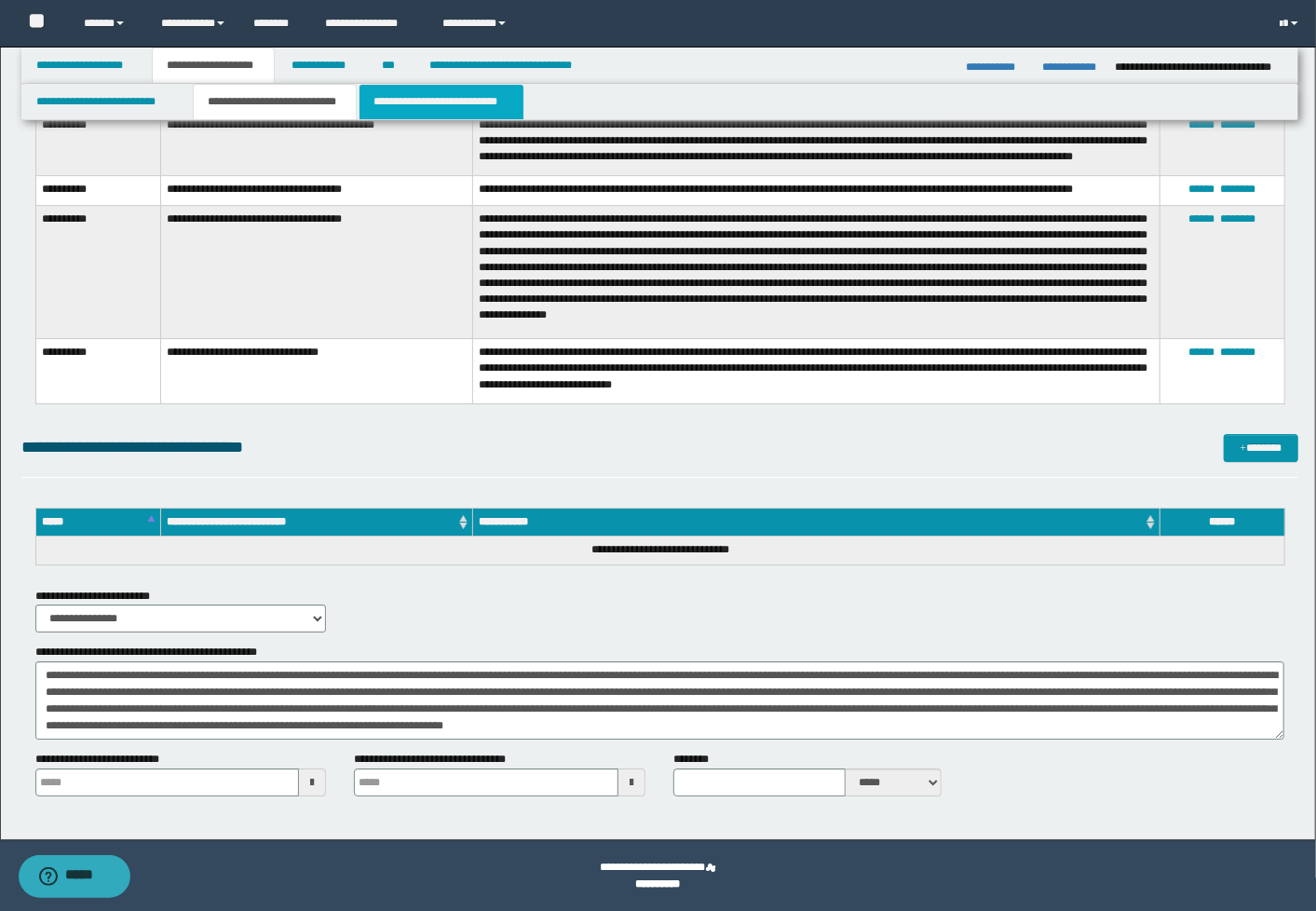 click on "**********" at bounding box center [441, 102] 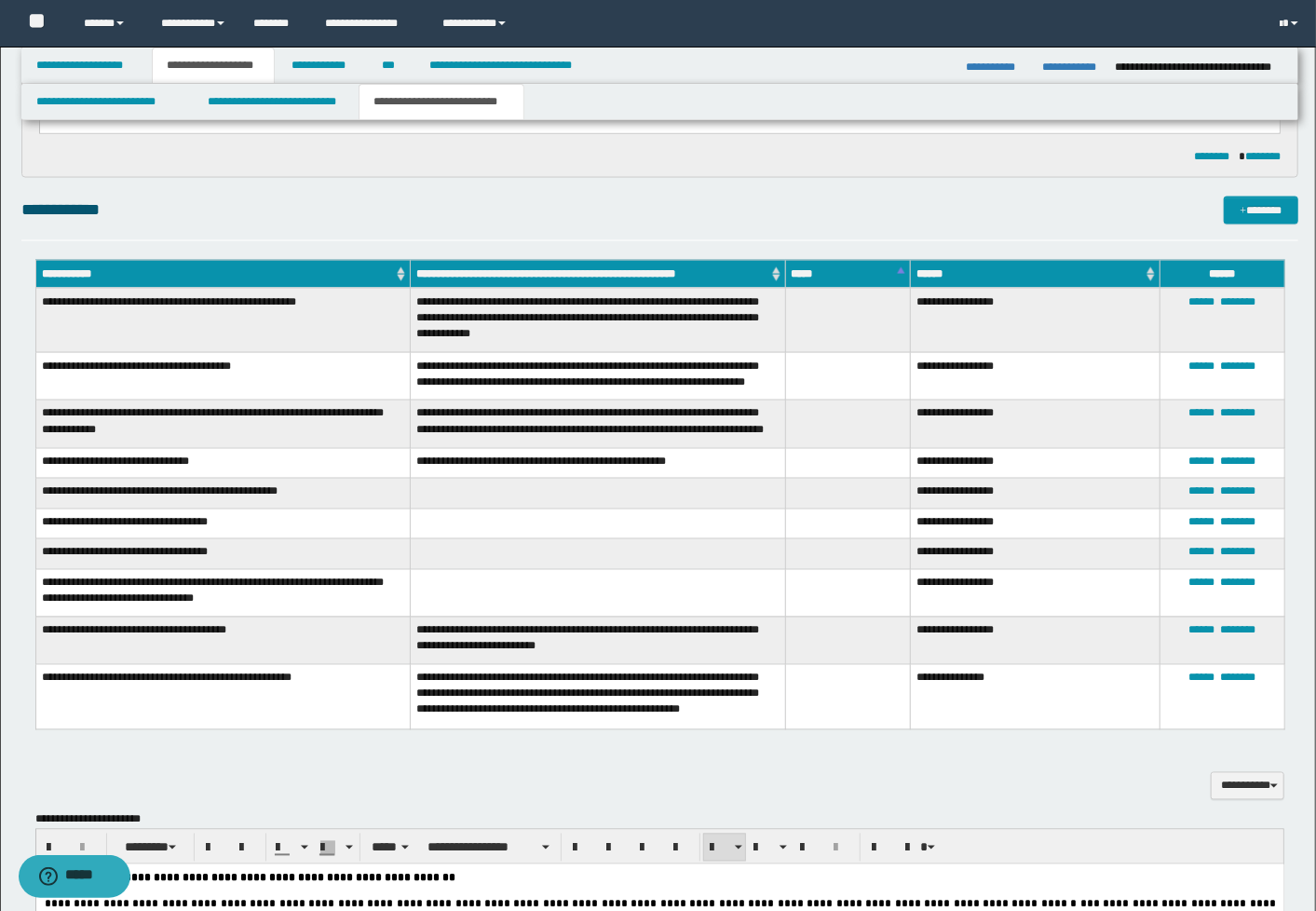 scroll, scrollTop: 1861, scrollLeft: 0, axis: vertical 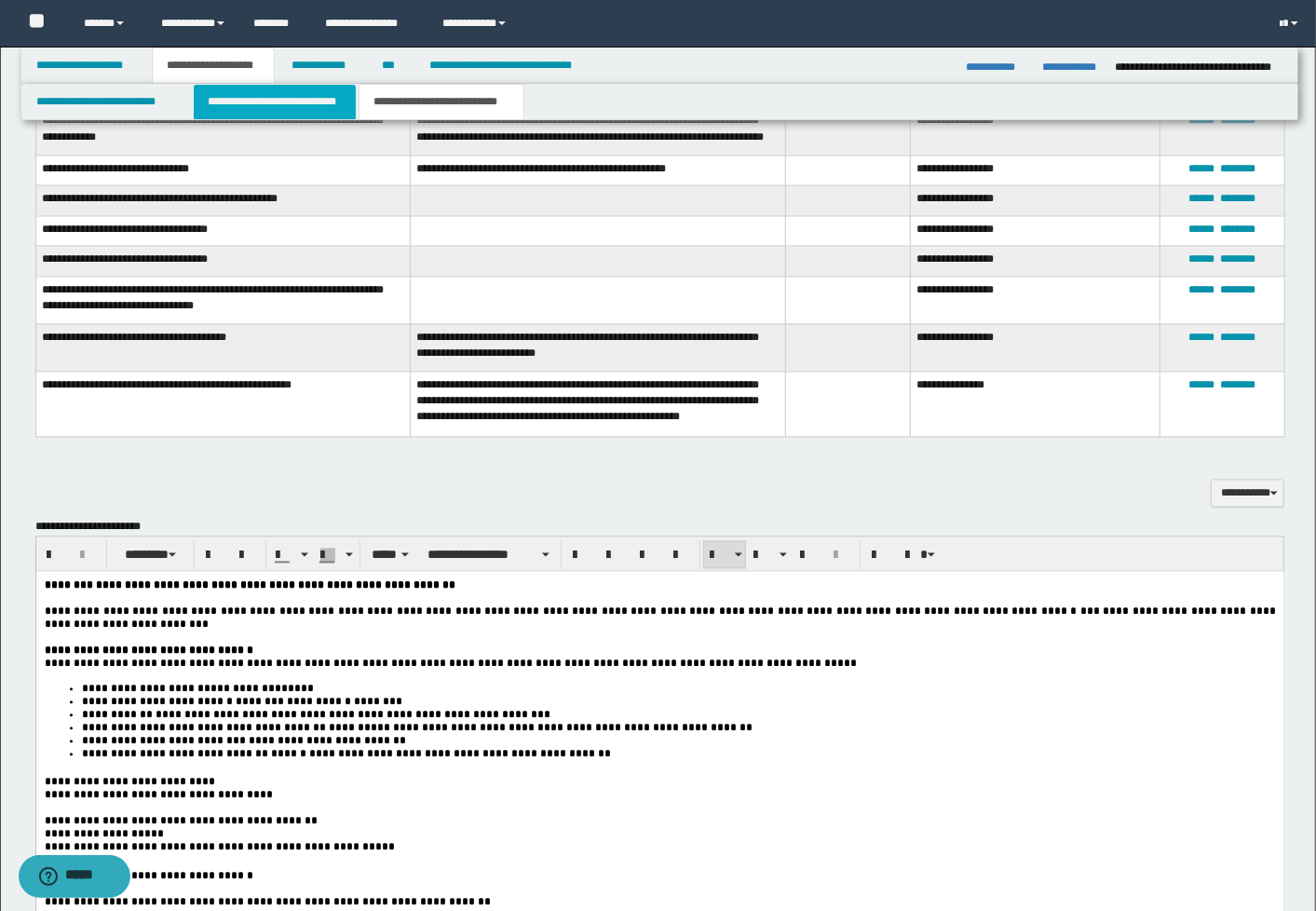 click on "**********" at bounding box center (275, 102) 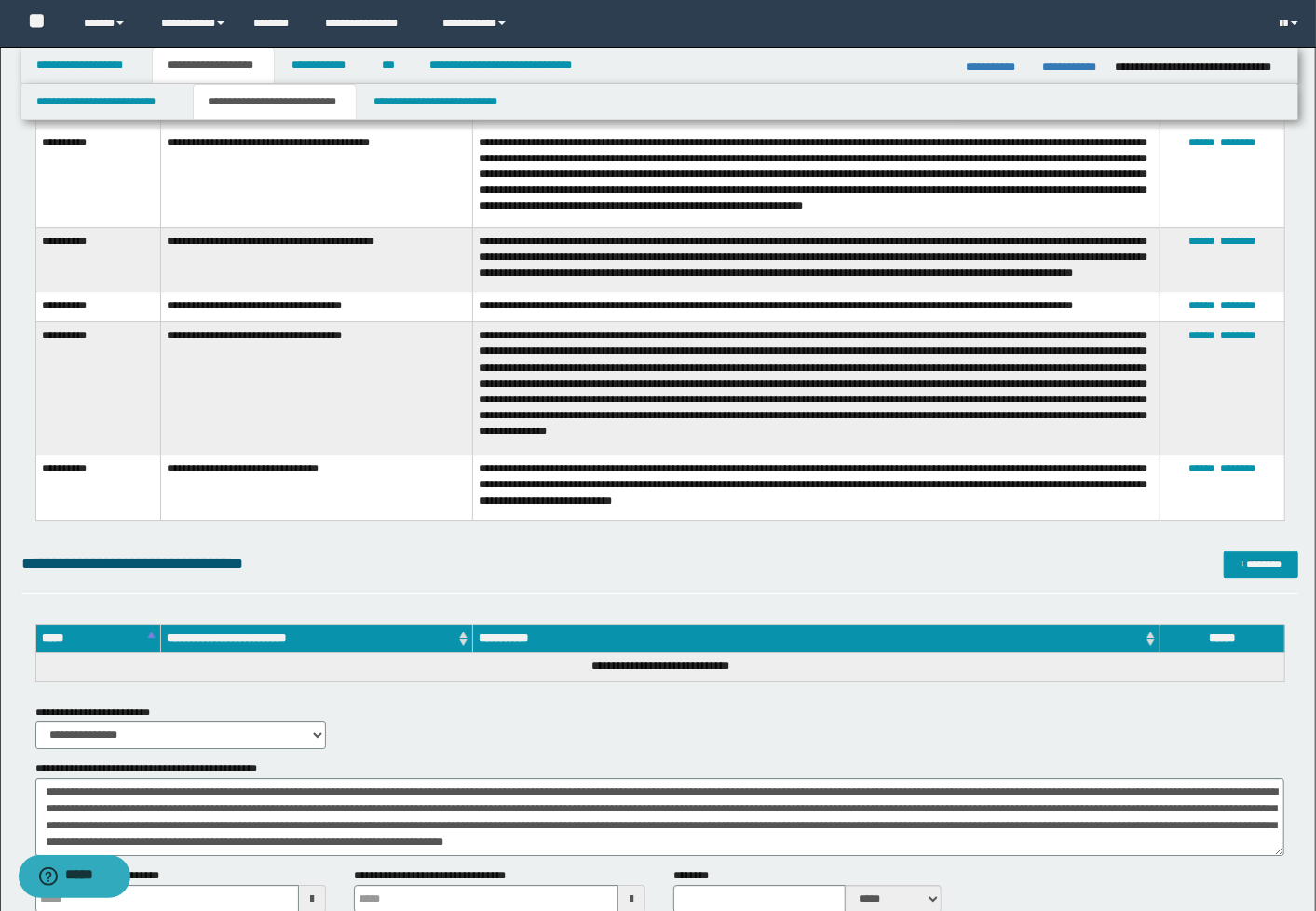 scroll, scrollTop: 11193, scrollLeft: 0, axis: vertical 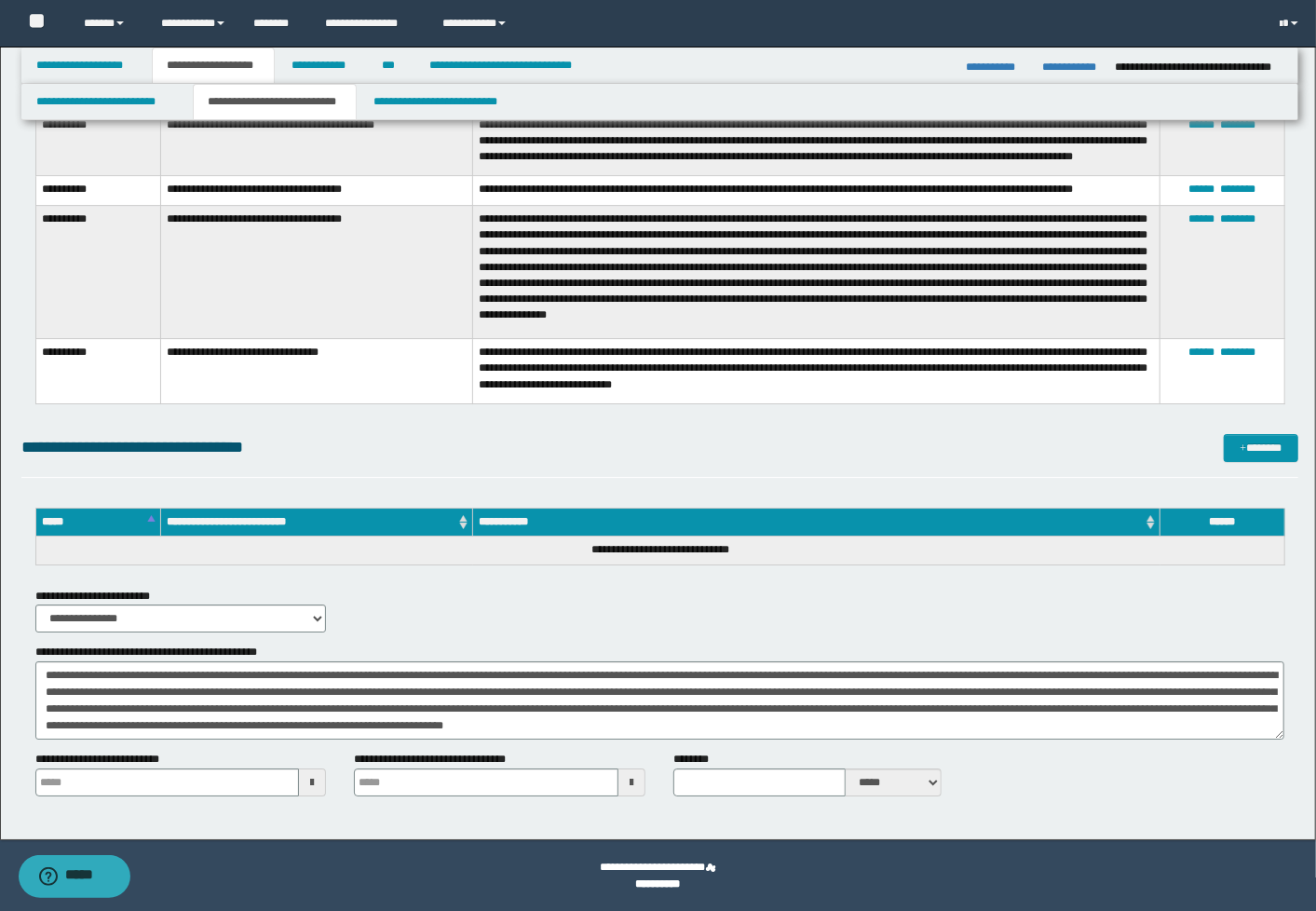 drag, startPoint x: 703, startPoint y: 326, endPoint x: 694, endPoint y: 330, distance: 9.848858 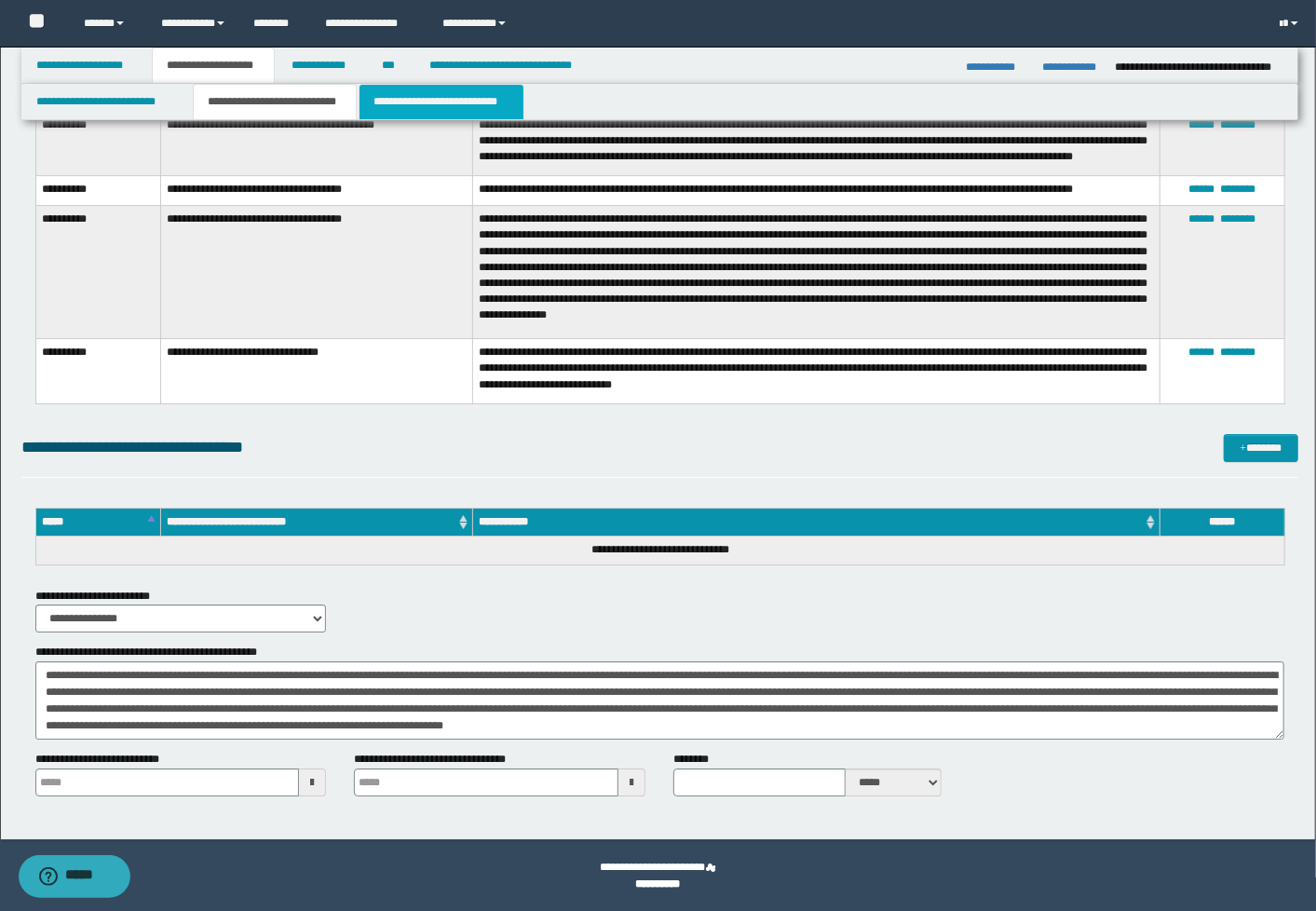 click on "**********" at bounding box center [441, 102] 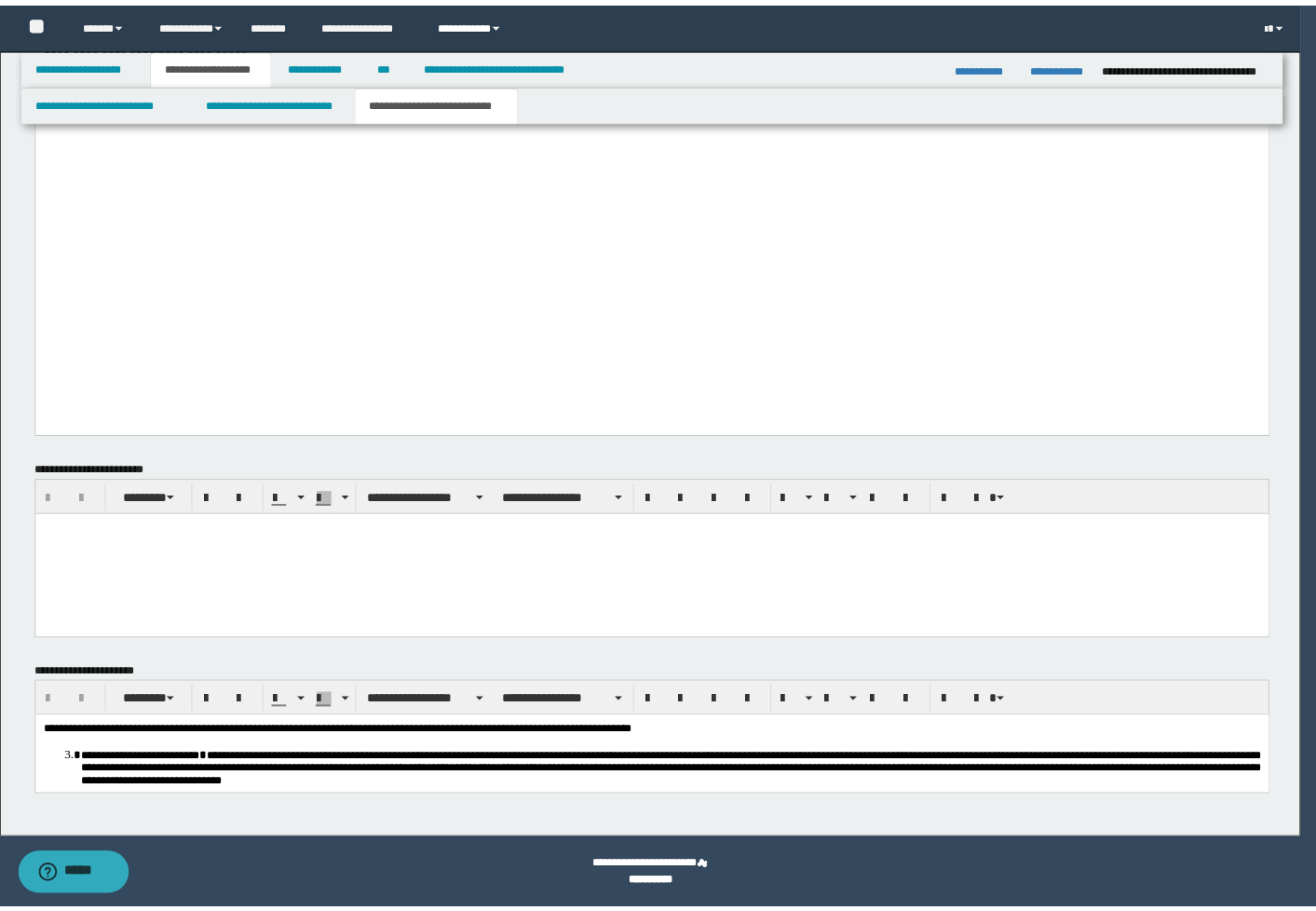 scroll, scrollTop: 4656, scrollLeft: 0, axis: vertical 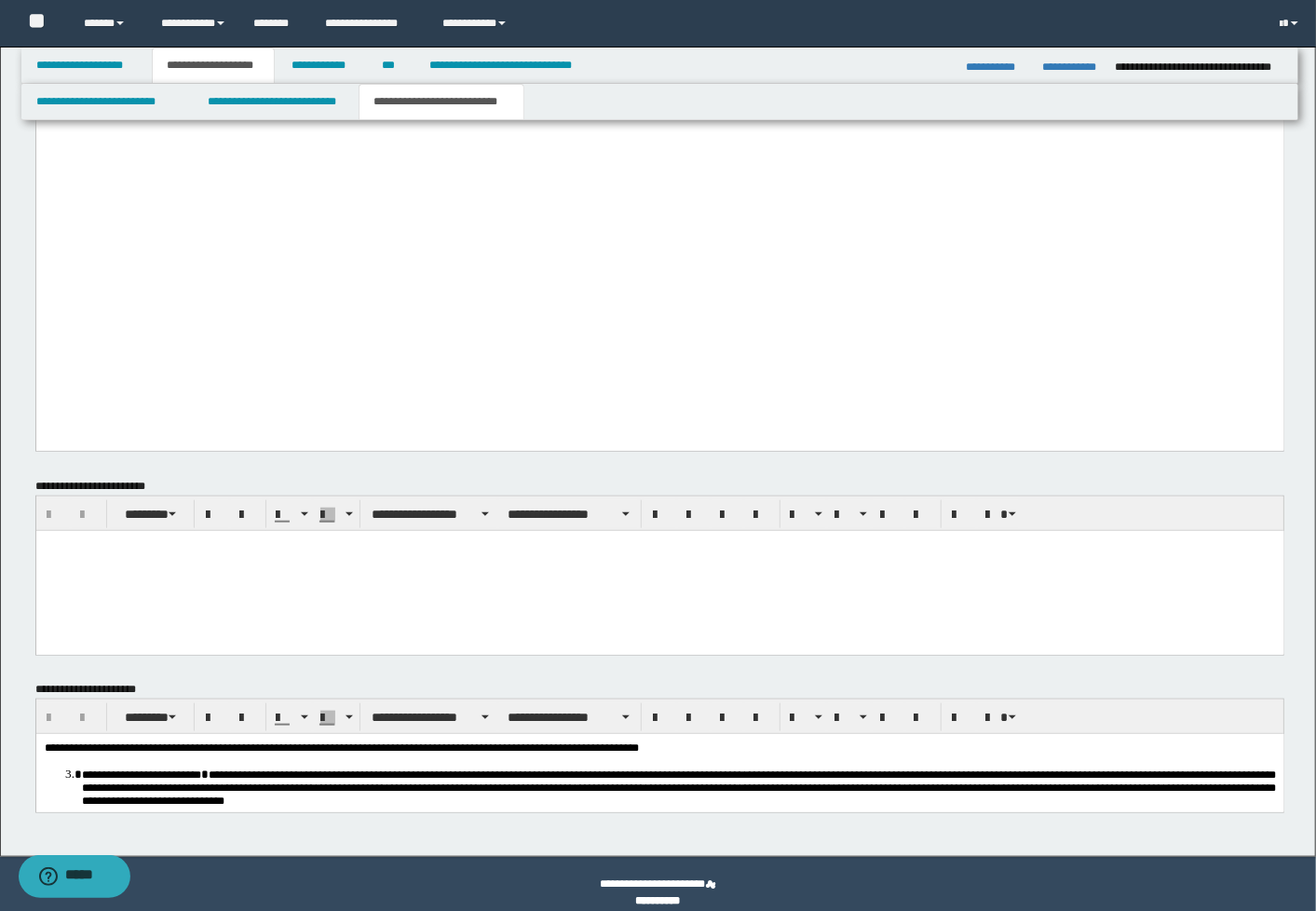 click at bounding box center (659, 567) 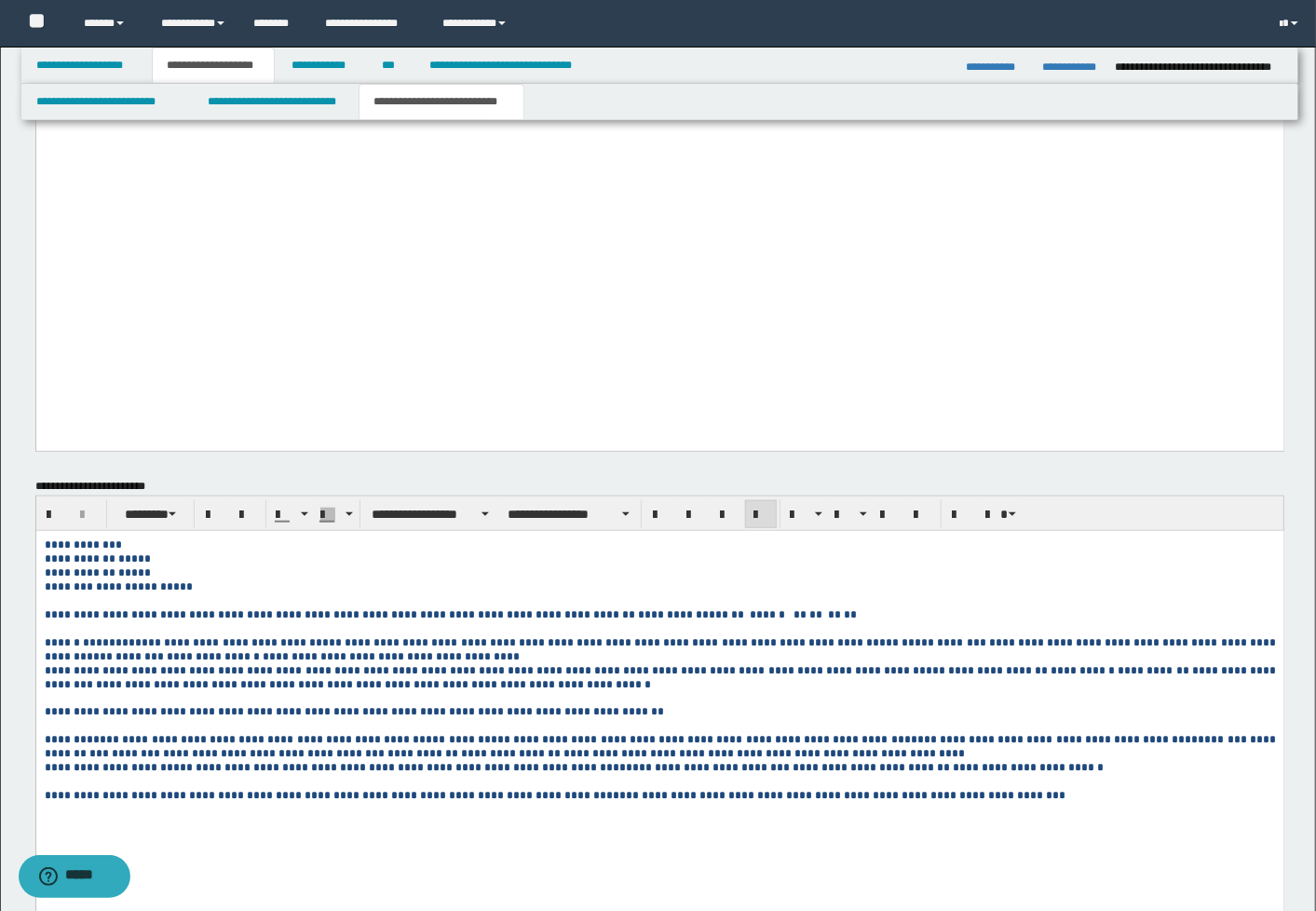 click on "**********" at bounding box center (659, -1050) 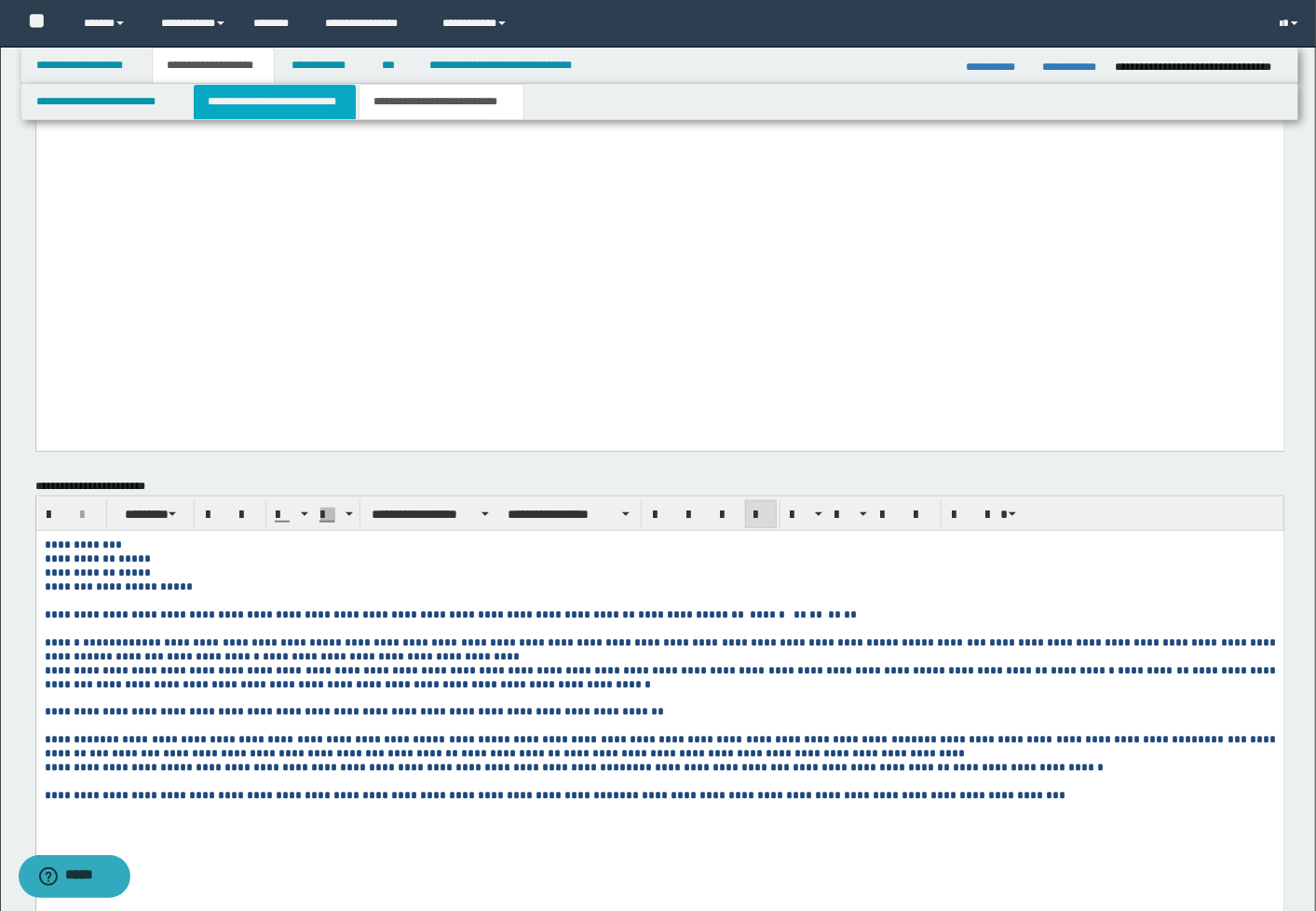 click on "**********" at bounding box center (275, 102) 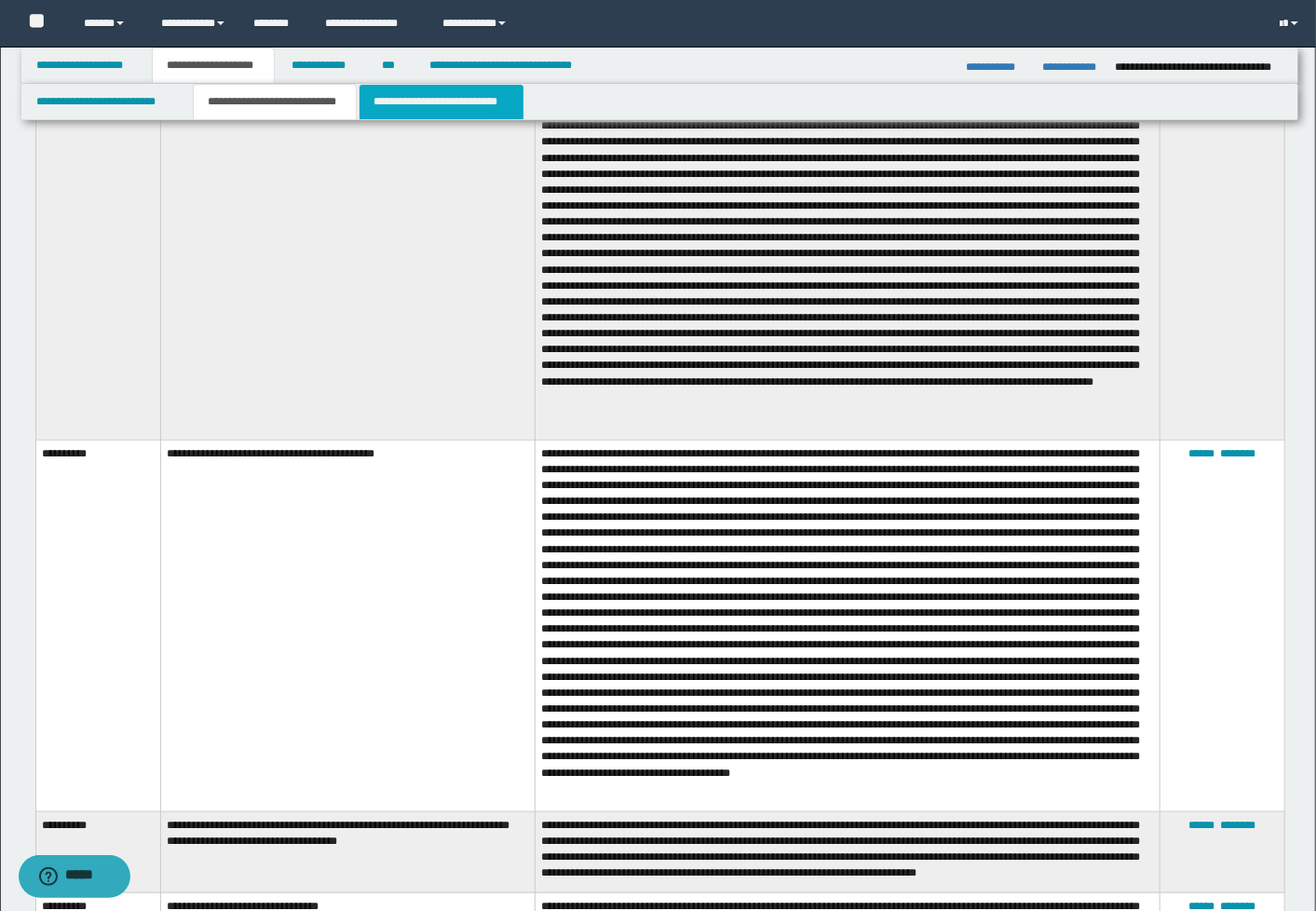 click on "**********" at bounding box center (441, 102) 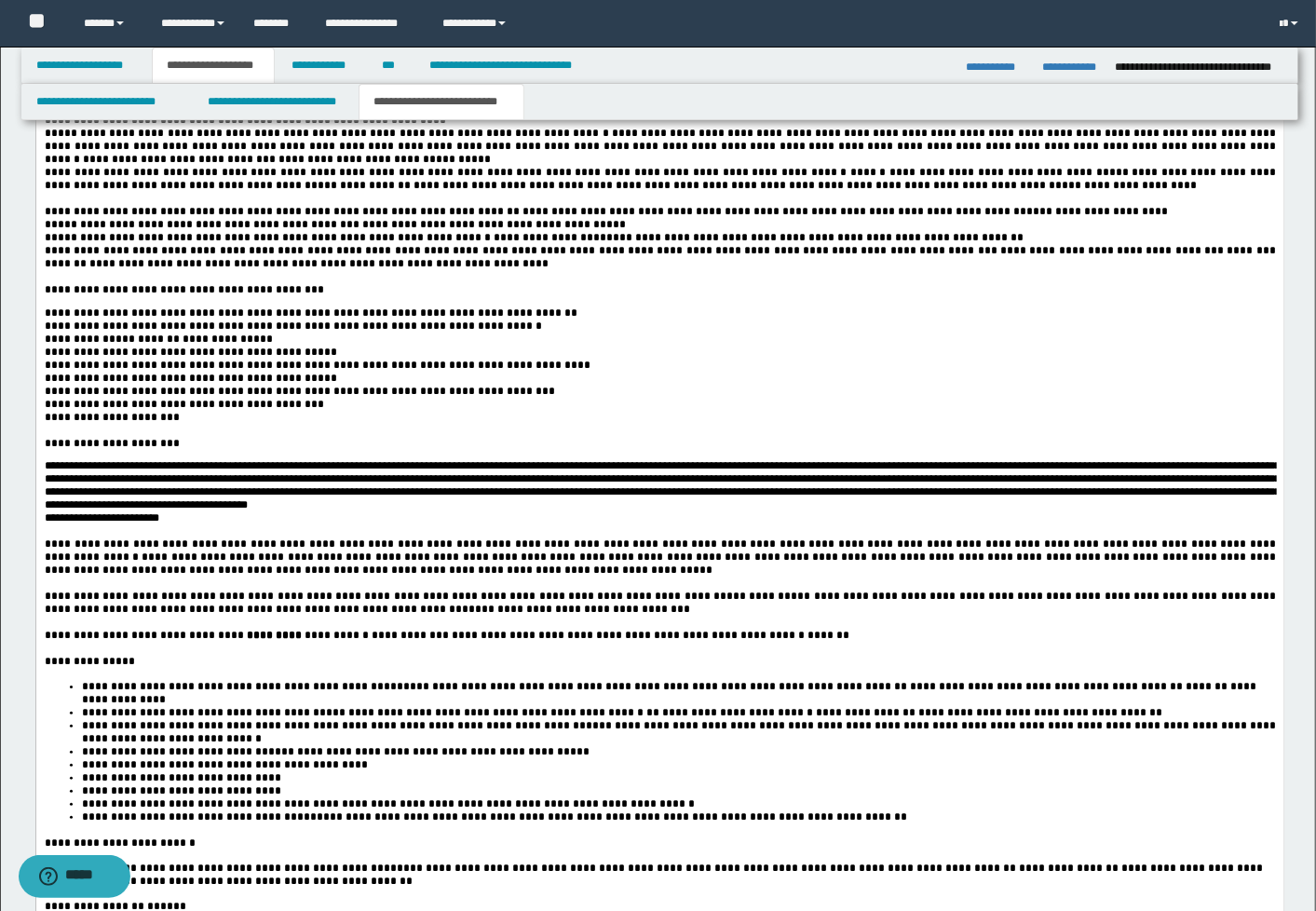 scroll, scrollTop: 3724, scrollLeft: 0, axis: vertical 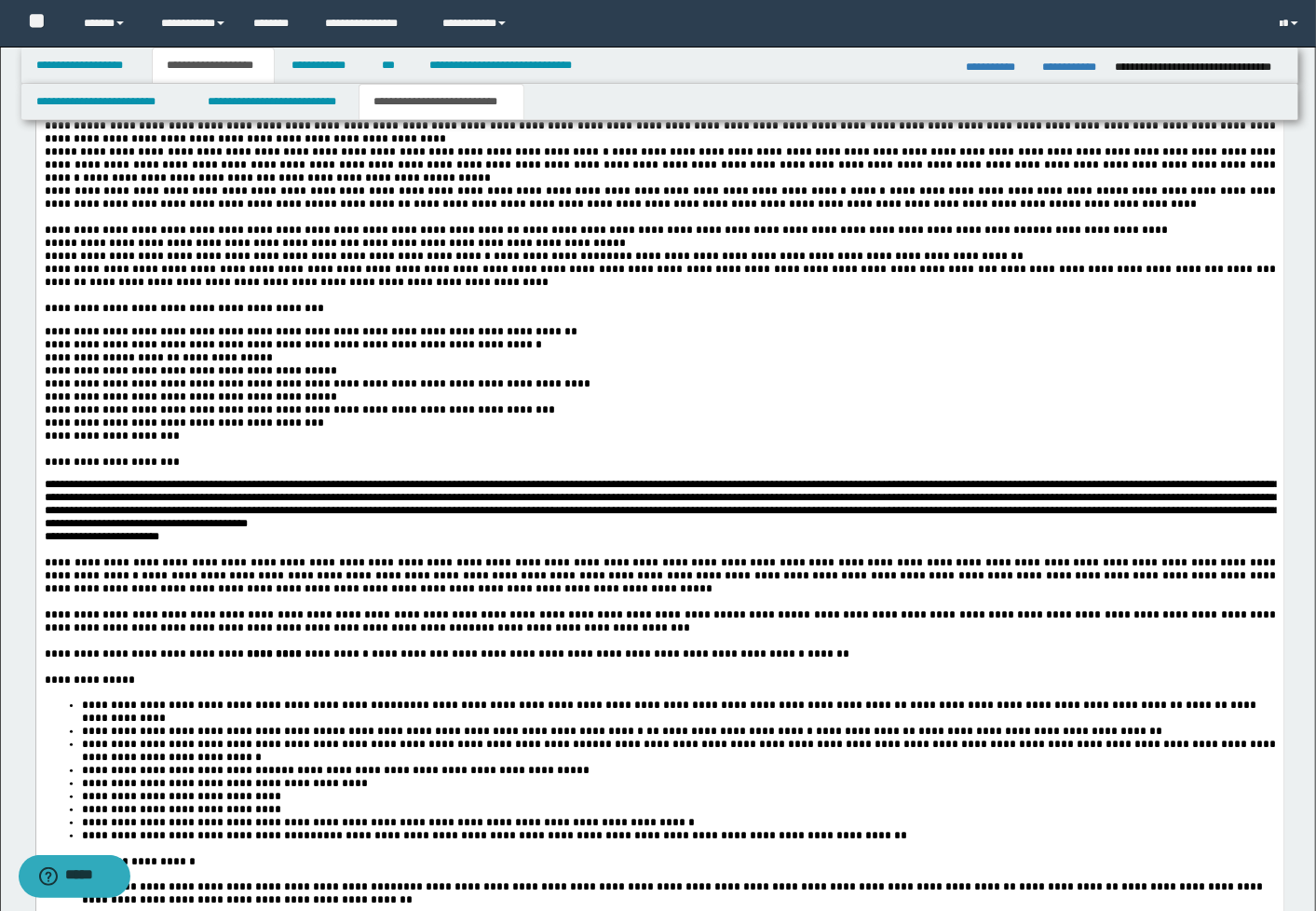 click on "**********" at bounding box center (183, 424) 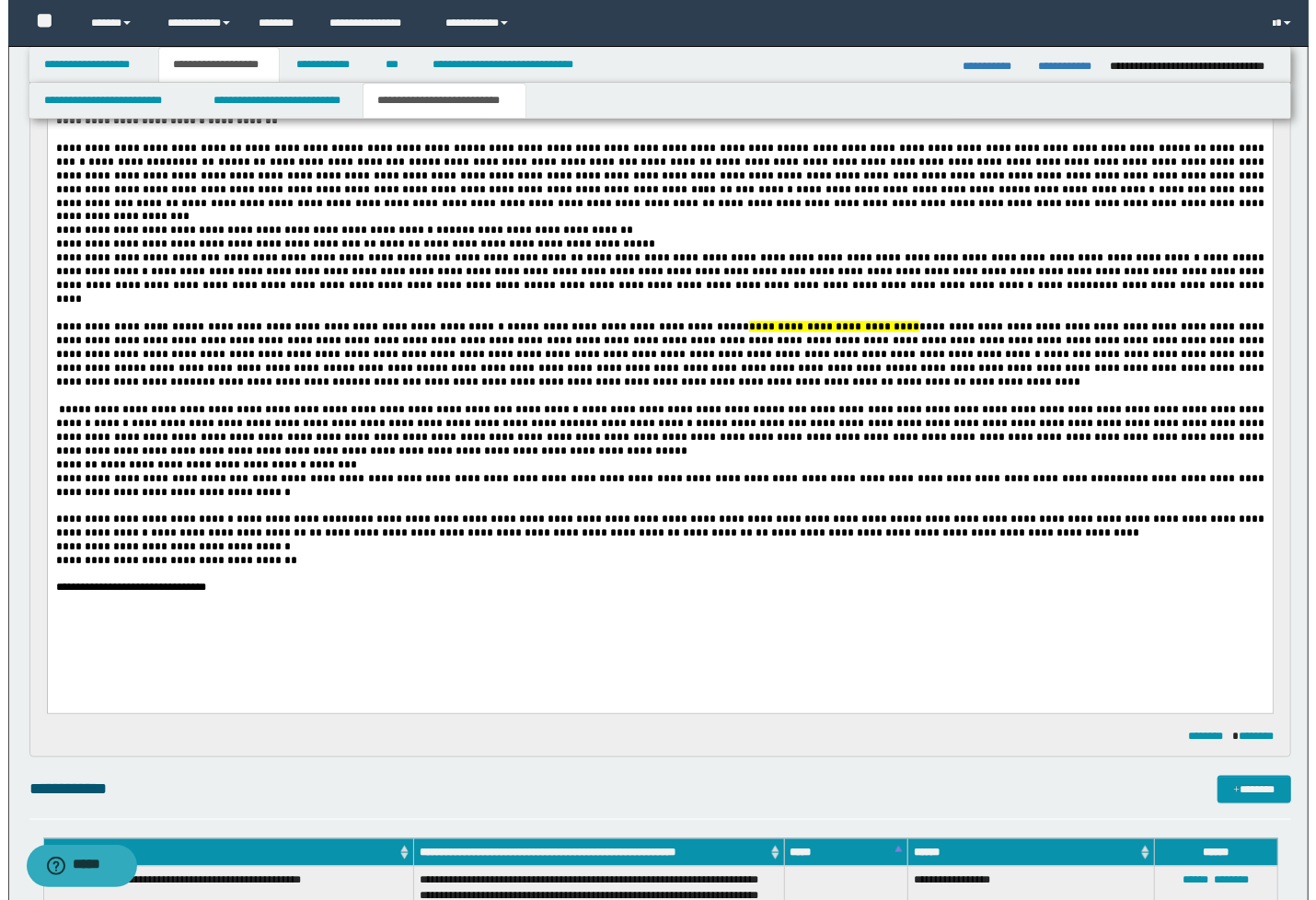 scroll, scrollTop: 918, scrollLeft: 0, axis: vertical 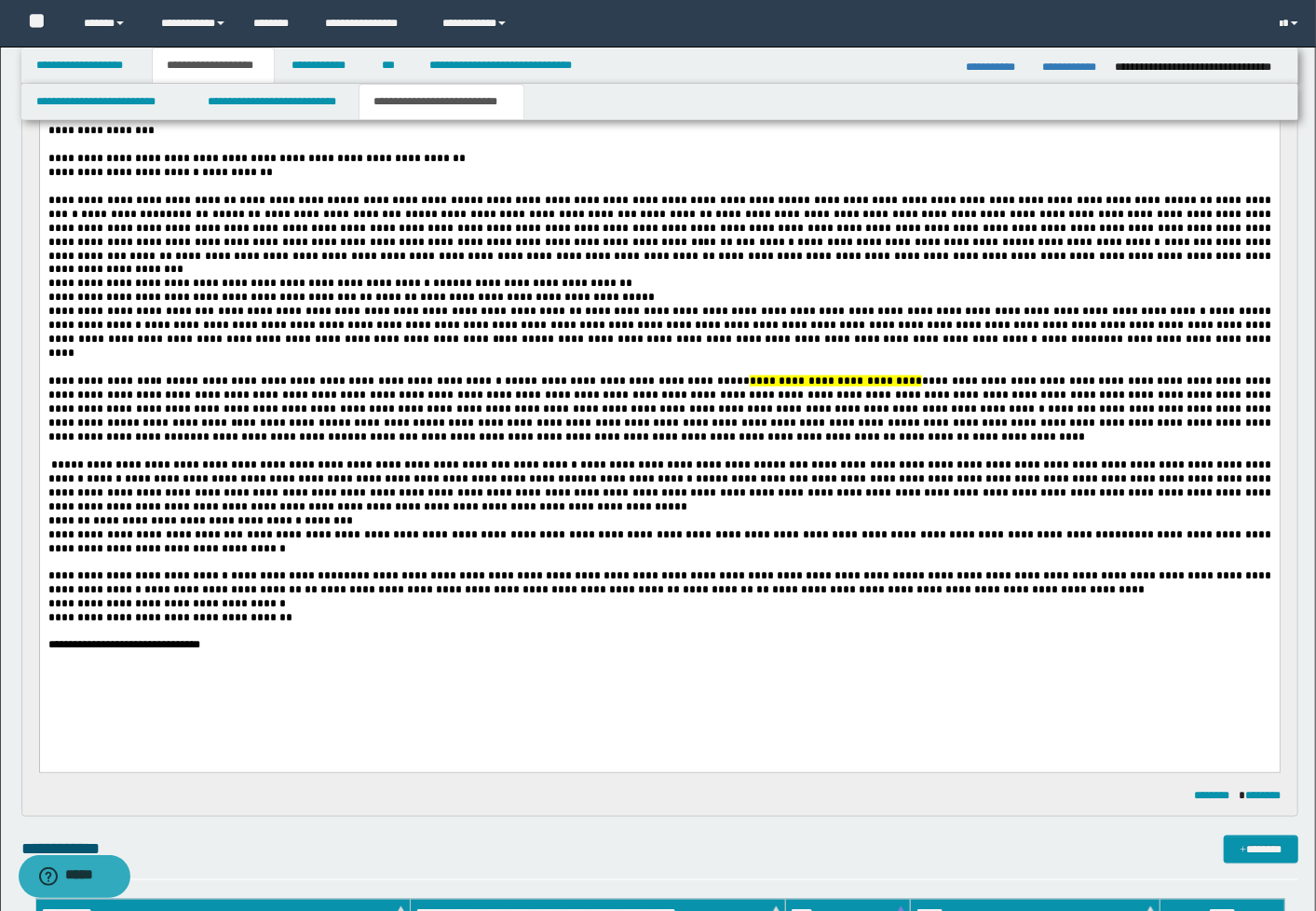 click on "**********" at bounding box center (658, 235) 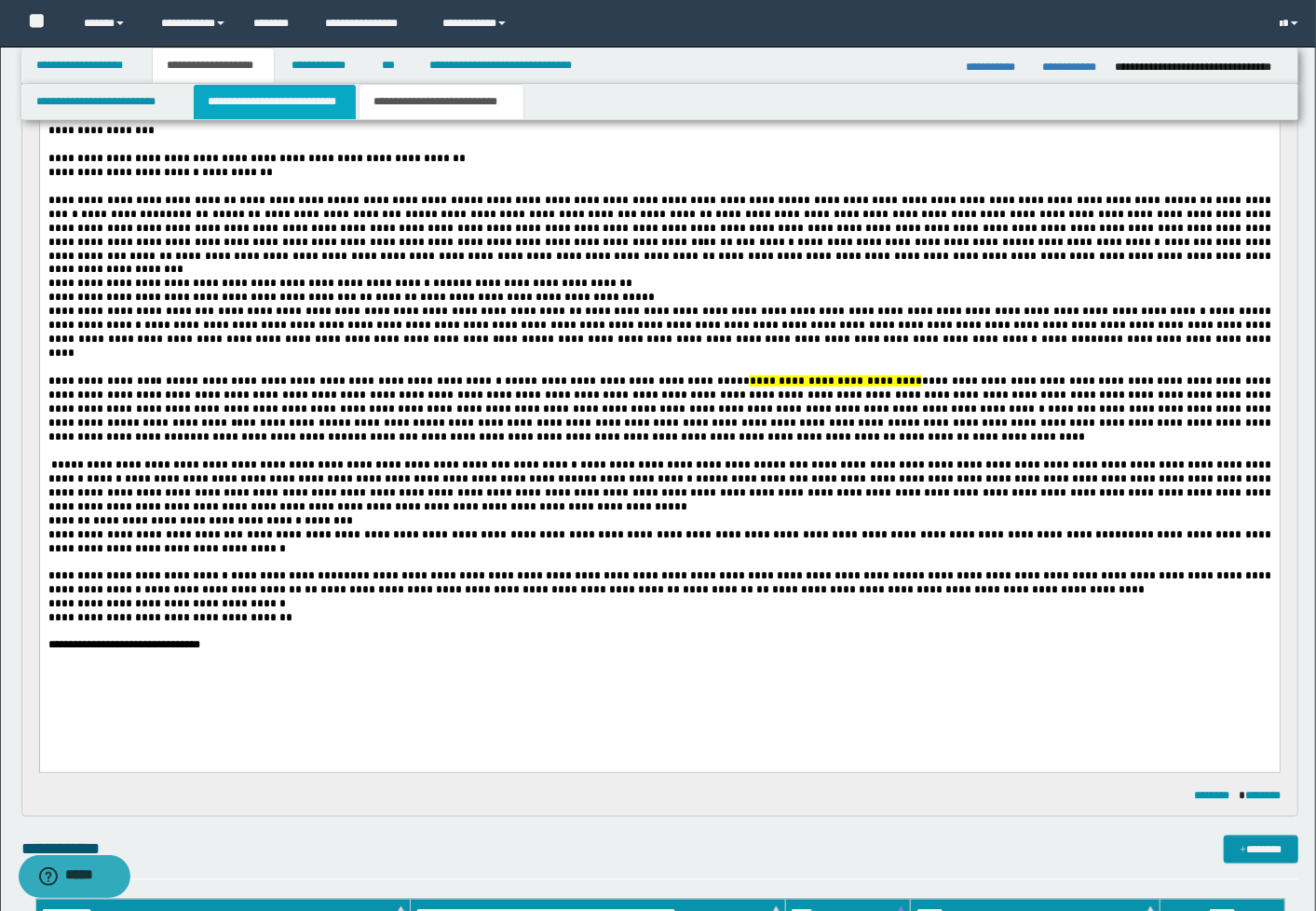 click on "**********" at bounding box center (275, 102) 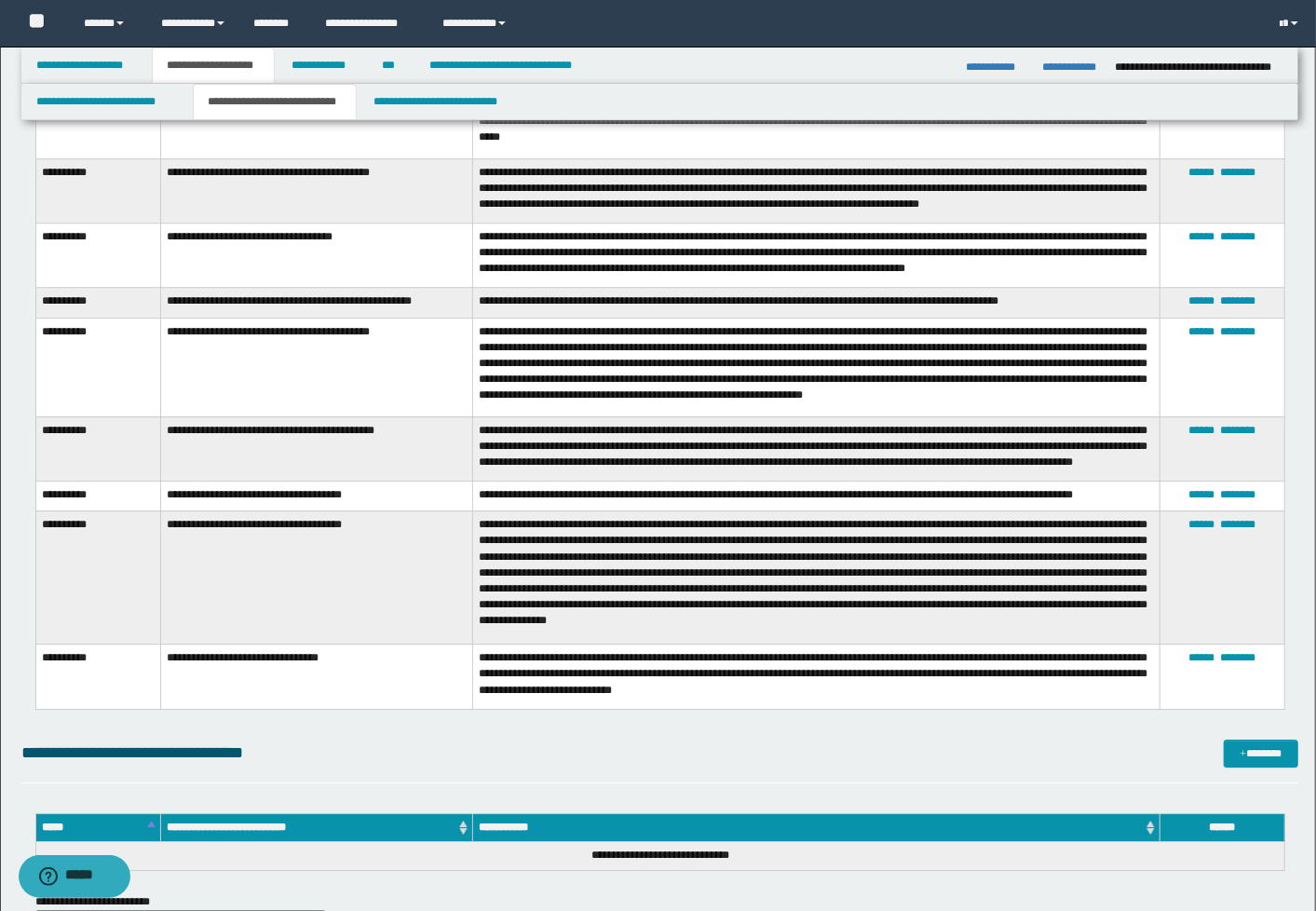 scroll, scrollTop: 10866, scrollLeft: 0, axis: vertical 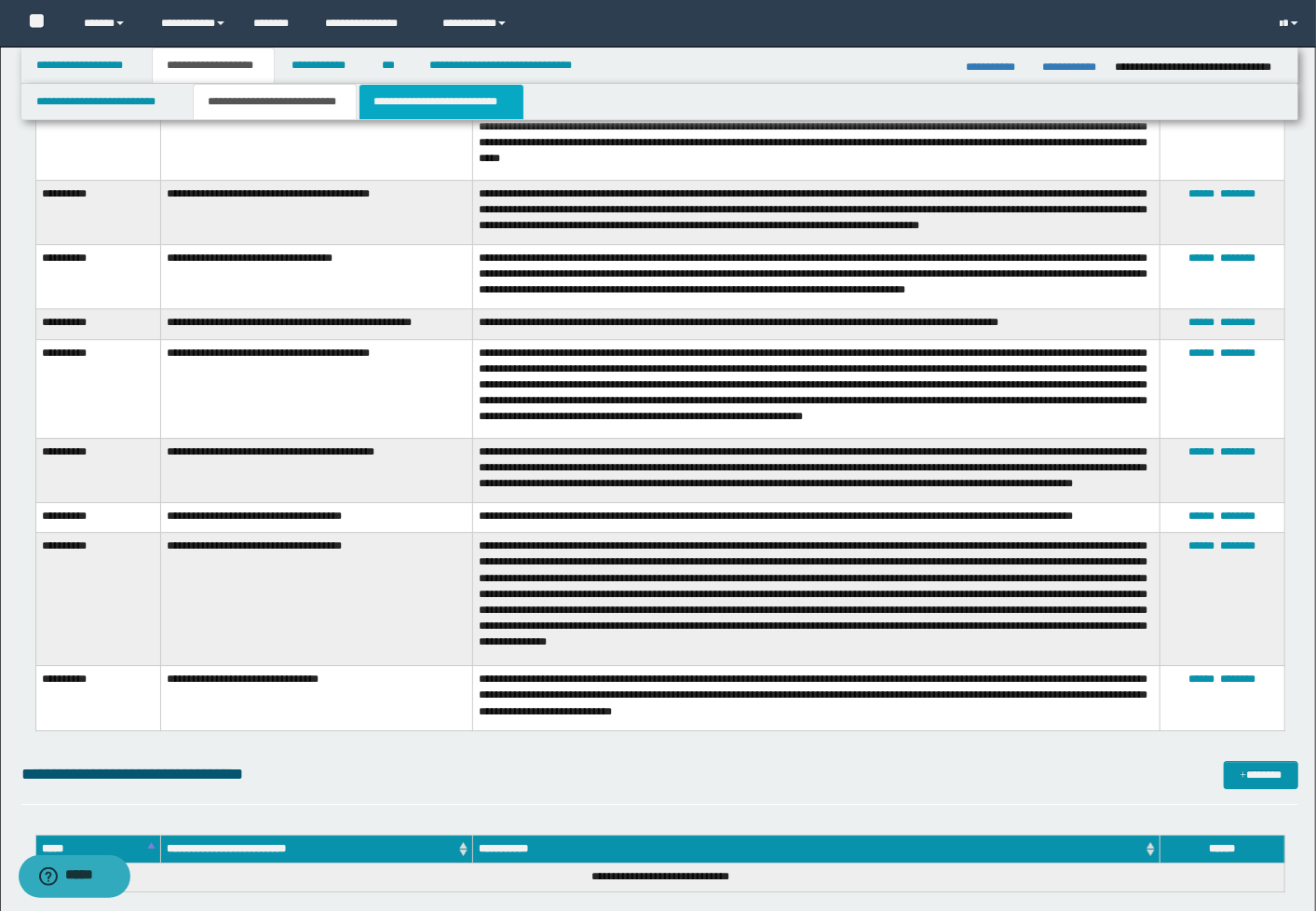 click on "**********" at bounding box center (441, 102) 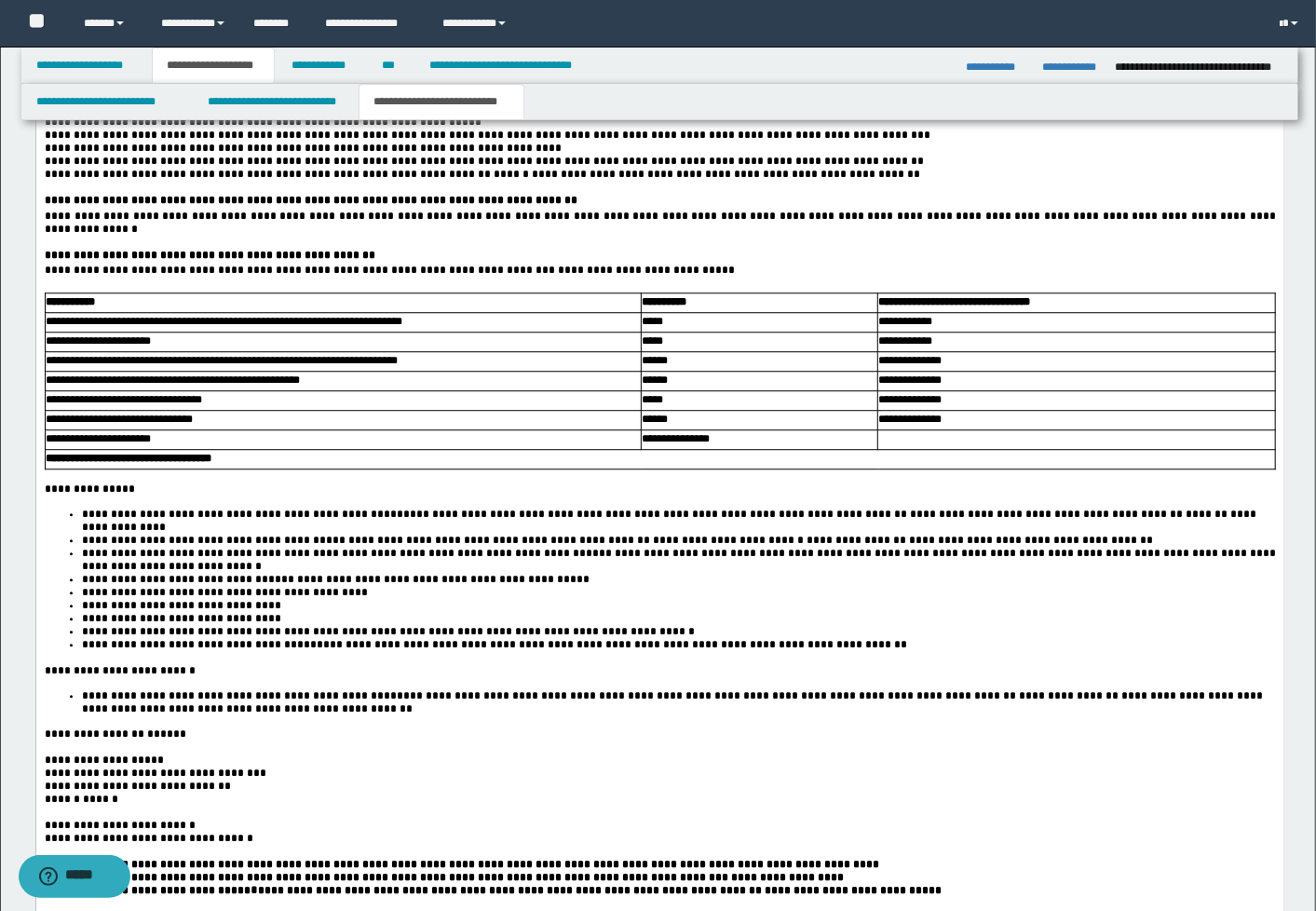 scroll, scrollTop: 2468, scrollLeft: 0, axis: vertical 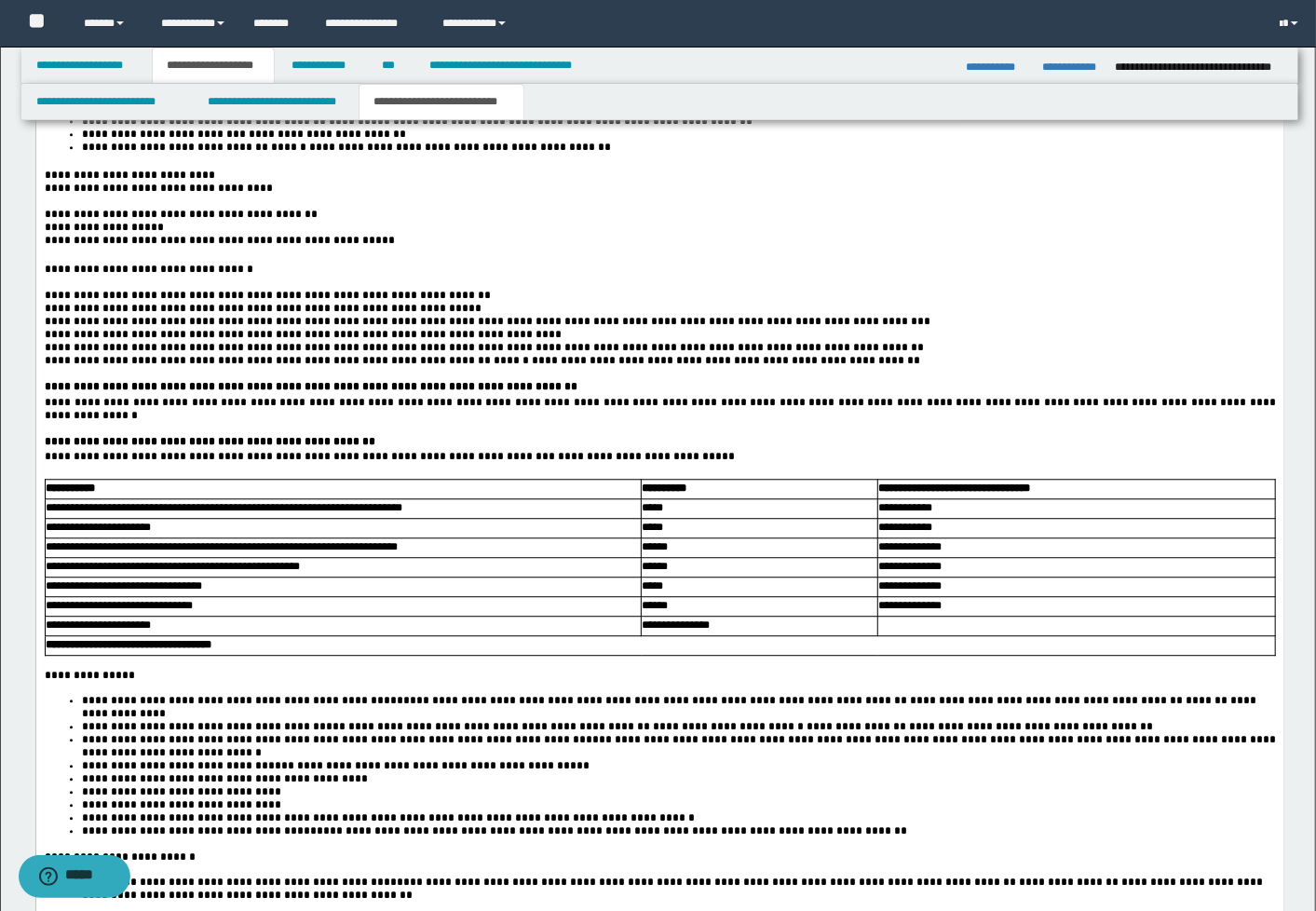 click on "**********" at bounding box center [483, 348] 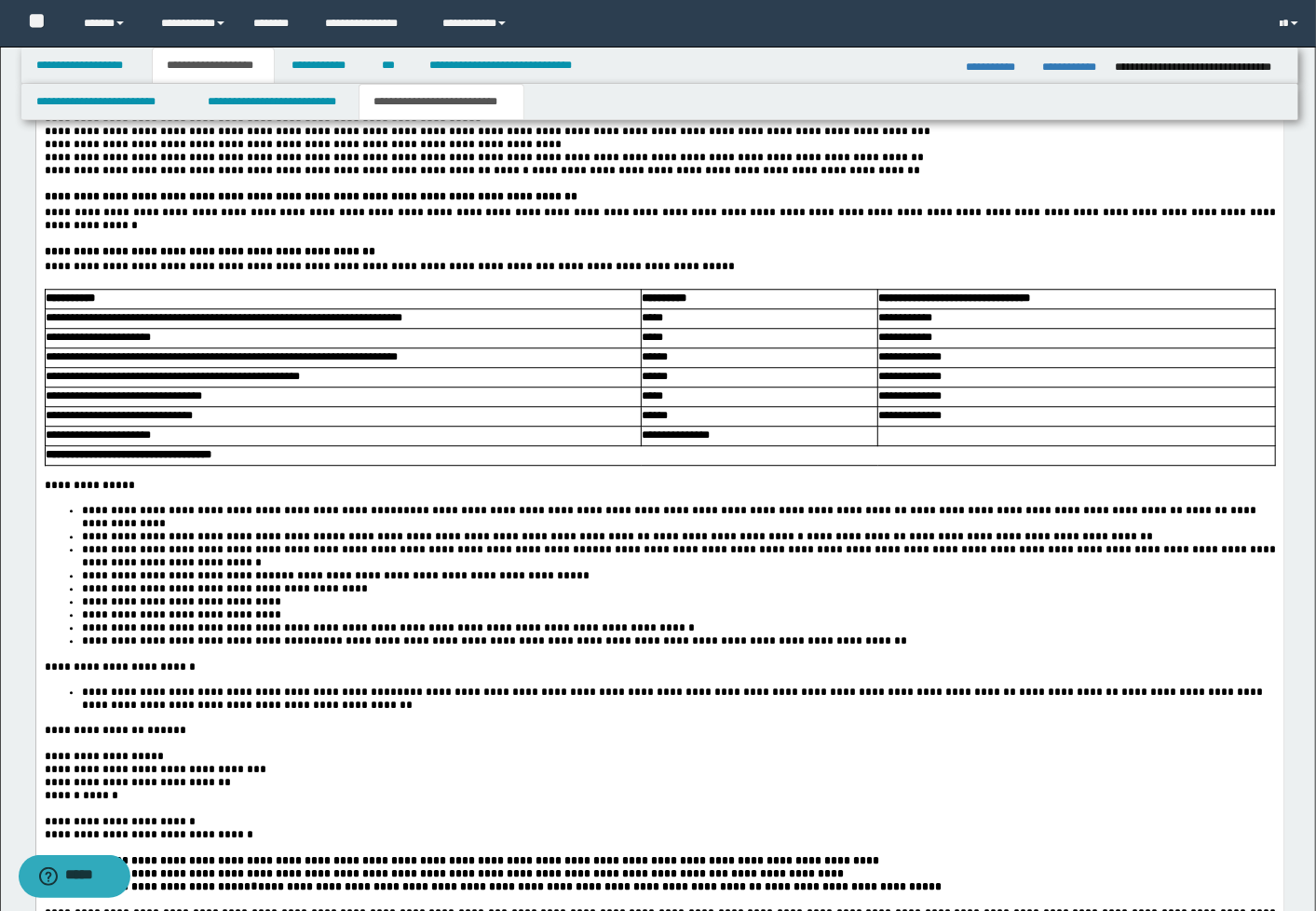 scroll, scrollTop: 2675, scrollLeft: 0, axis: vertical 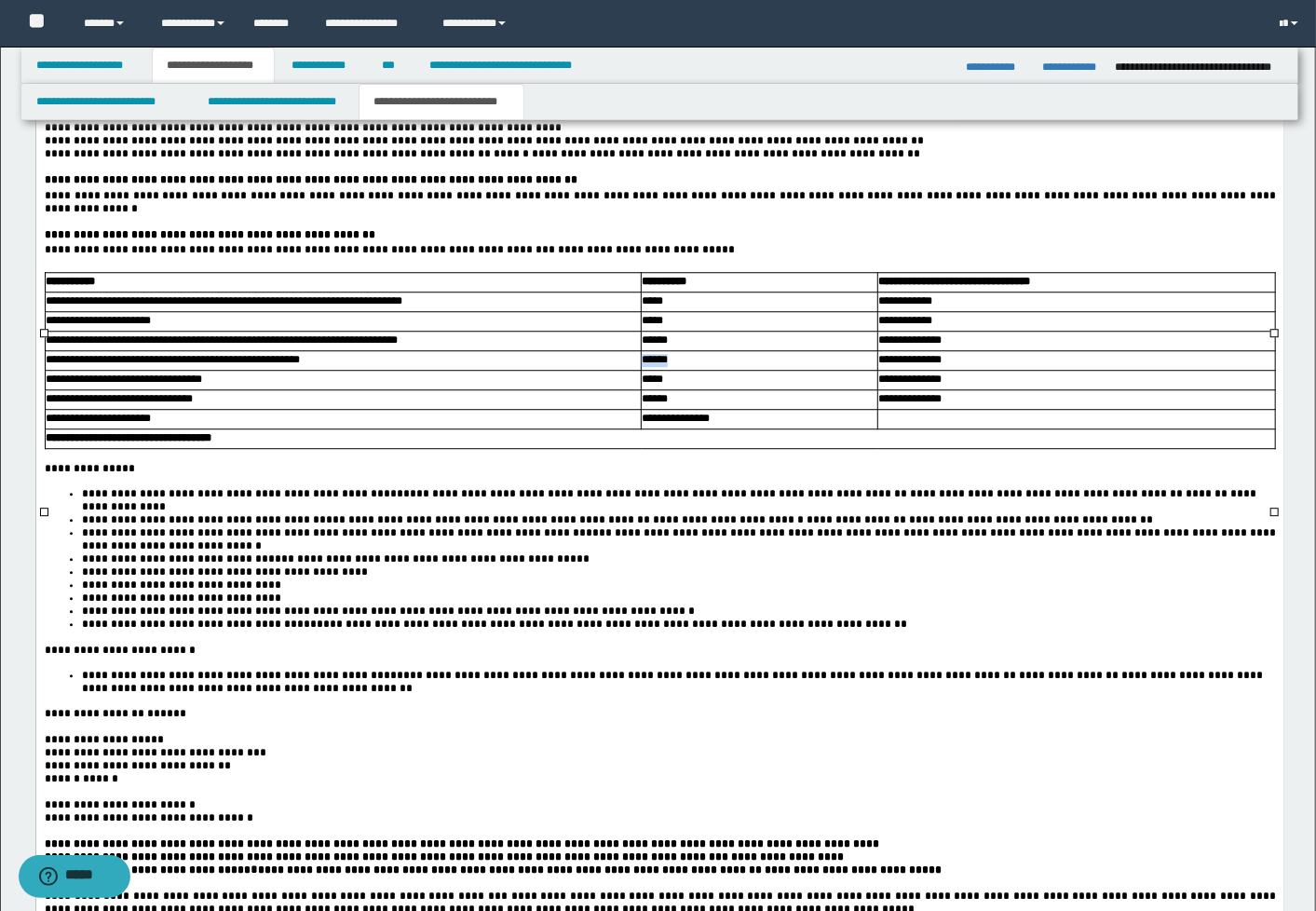 drag, startPoint x: 682, startPoint y: 419, endPoint x: 638, endPoint y: 421, distance: 44.045431 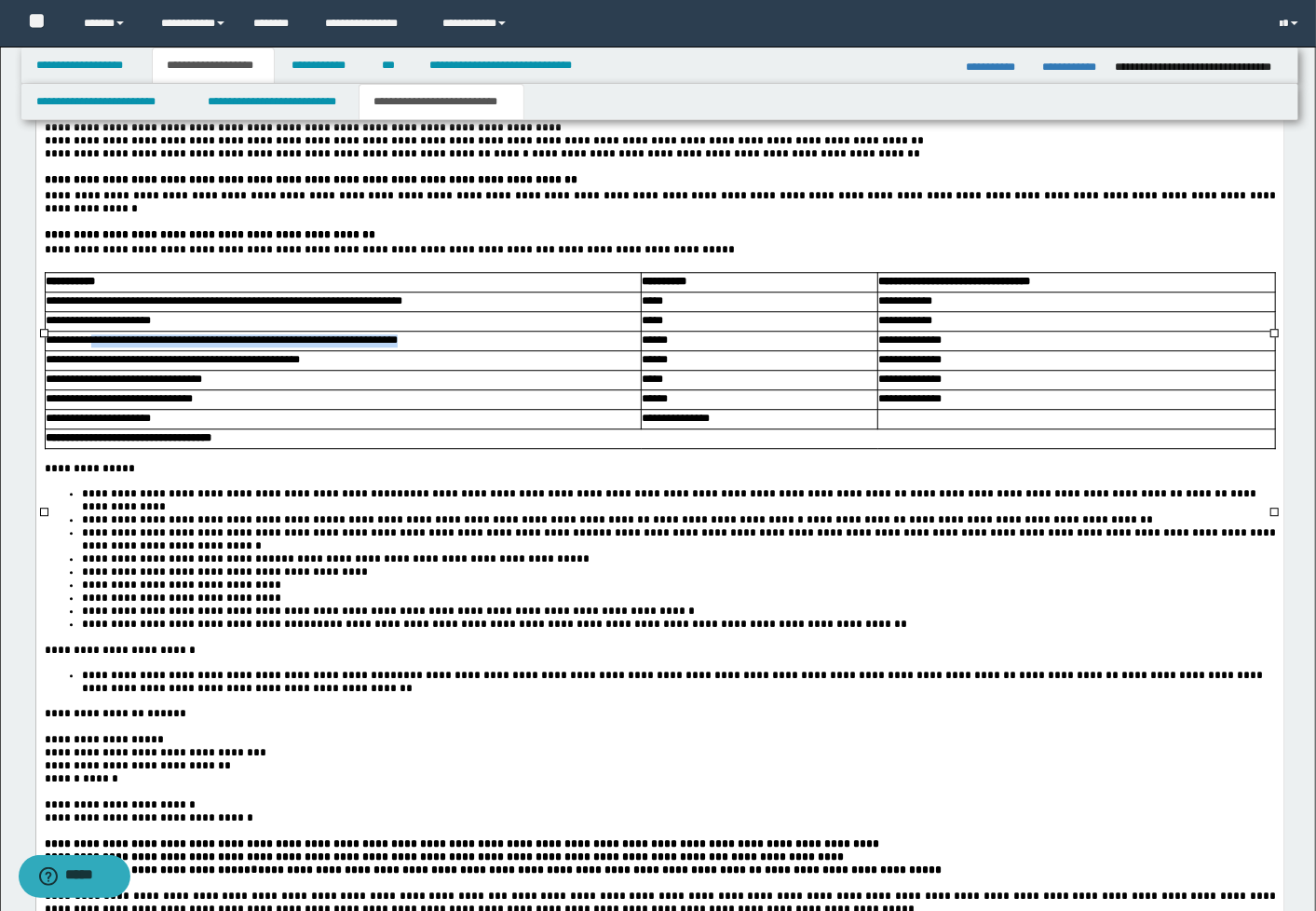 drag, startPoint x: 438, startPoint y: 406, endPoint x: 92, endPoint y: 411, distance: 346.0361 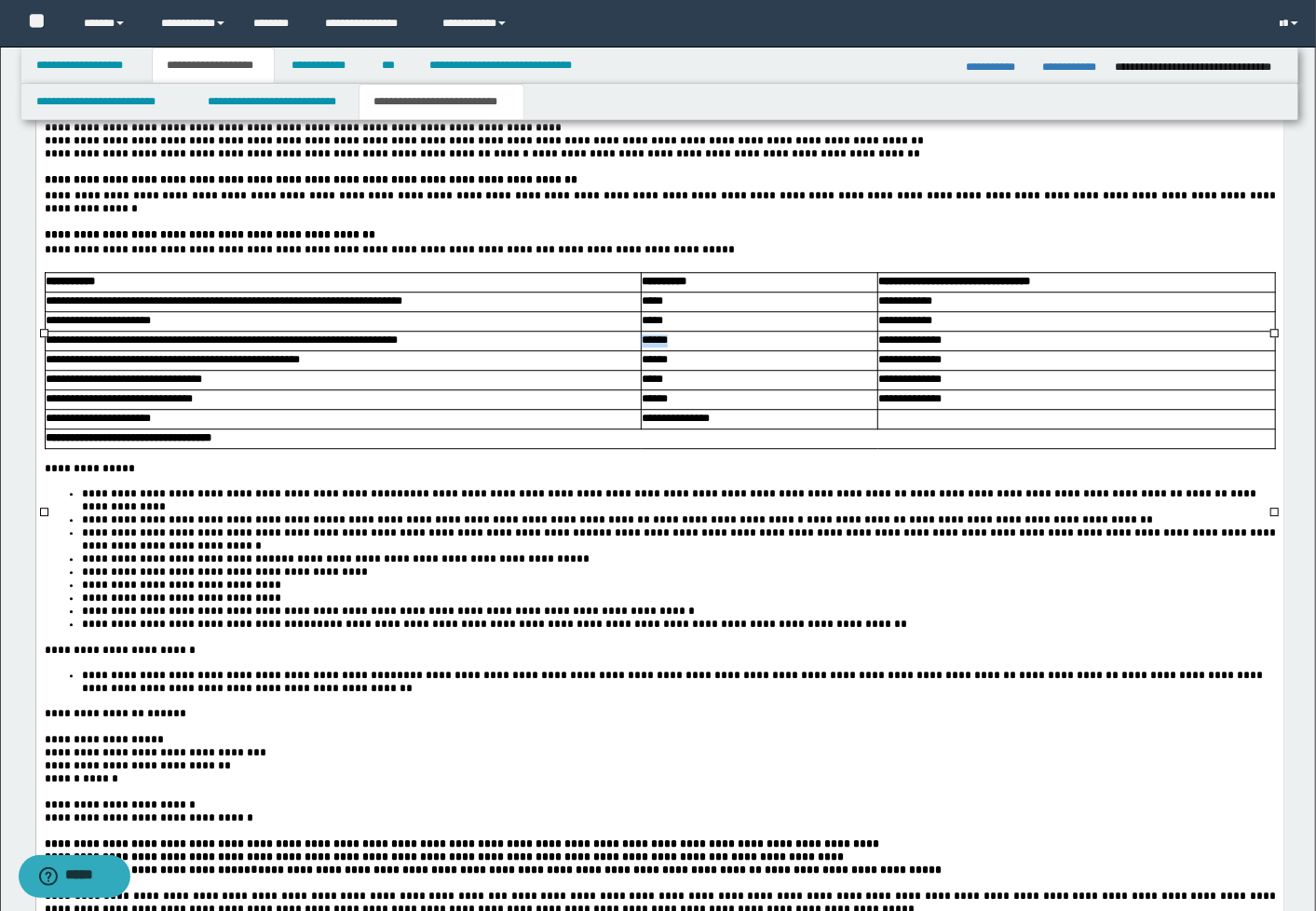 drag, startPoint x: 674, startPoint y: 403, endPoint x: 628, endPoint y: 407, distance: 46.173586 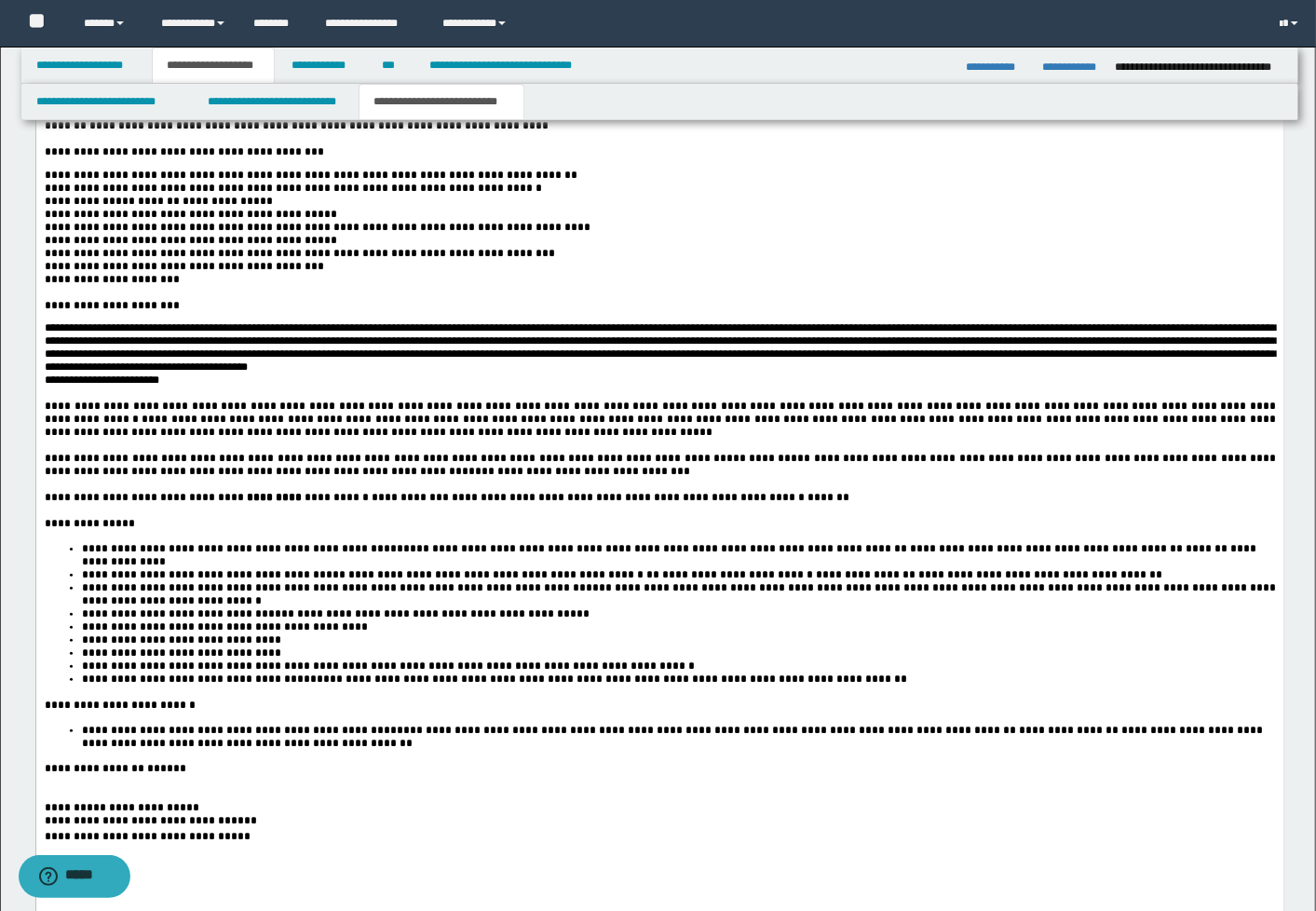 scroll, scrollTop: 3917, scrollLeft: 0, axis: vertical 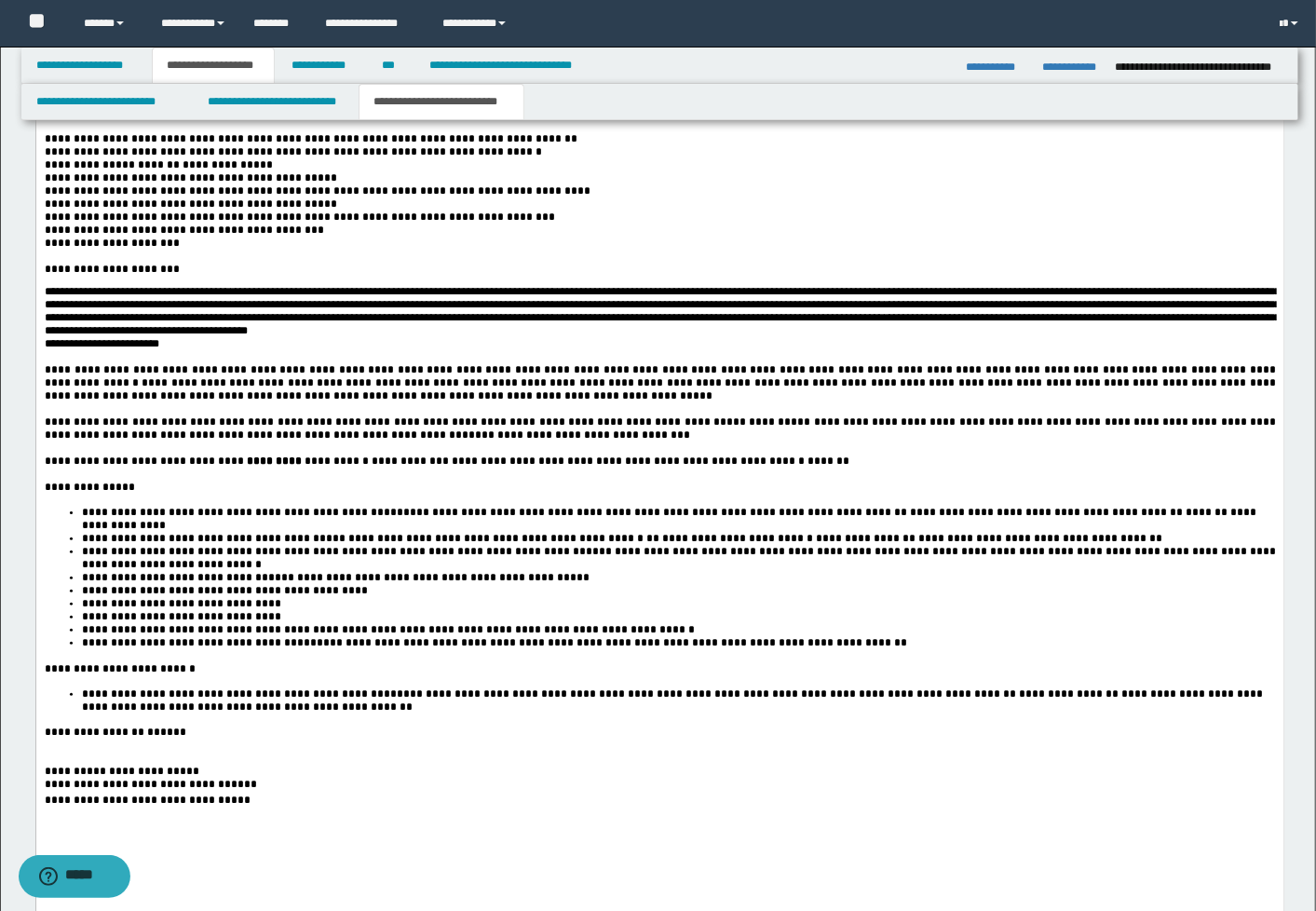 click on "**********" at bounding box center (190, 205) 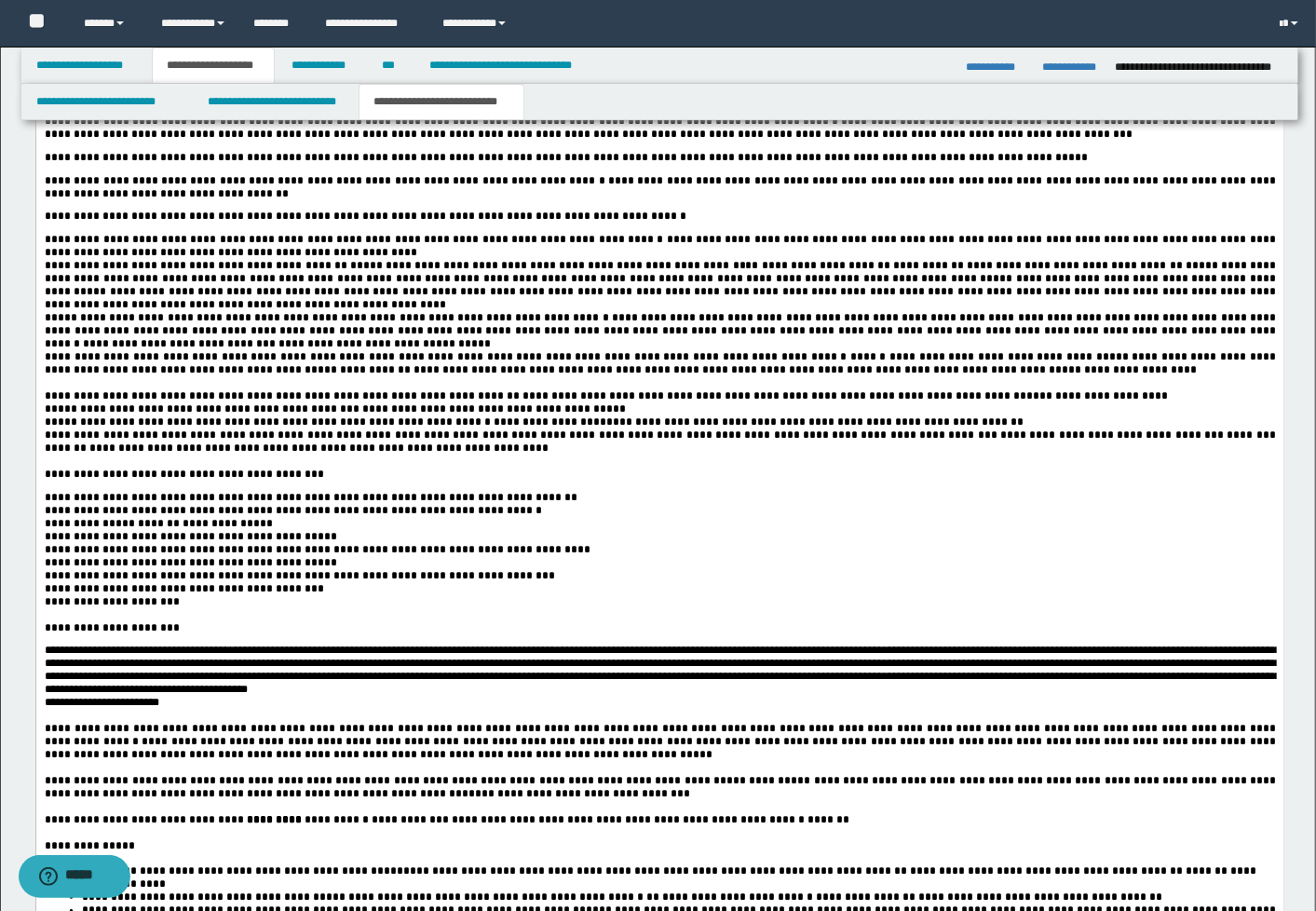 scroll, scrollTop: 3607, scrollLeft: 0, axis: vertical 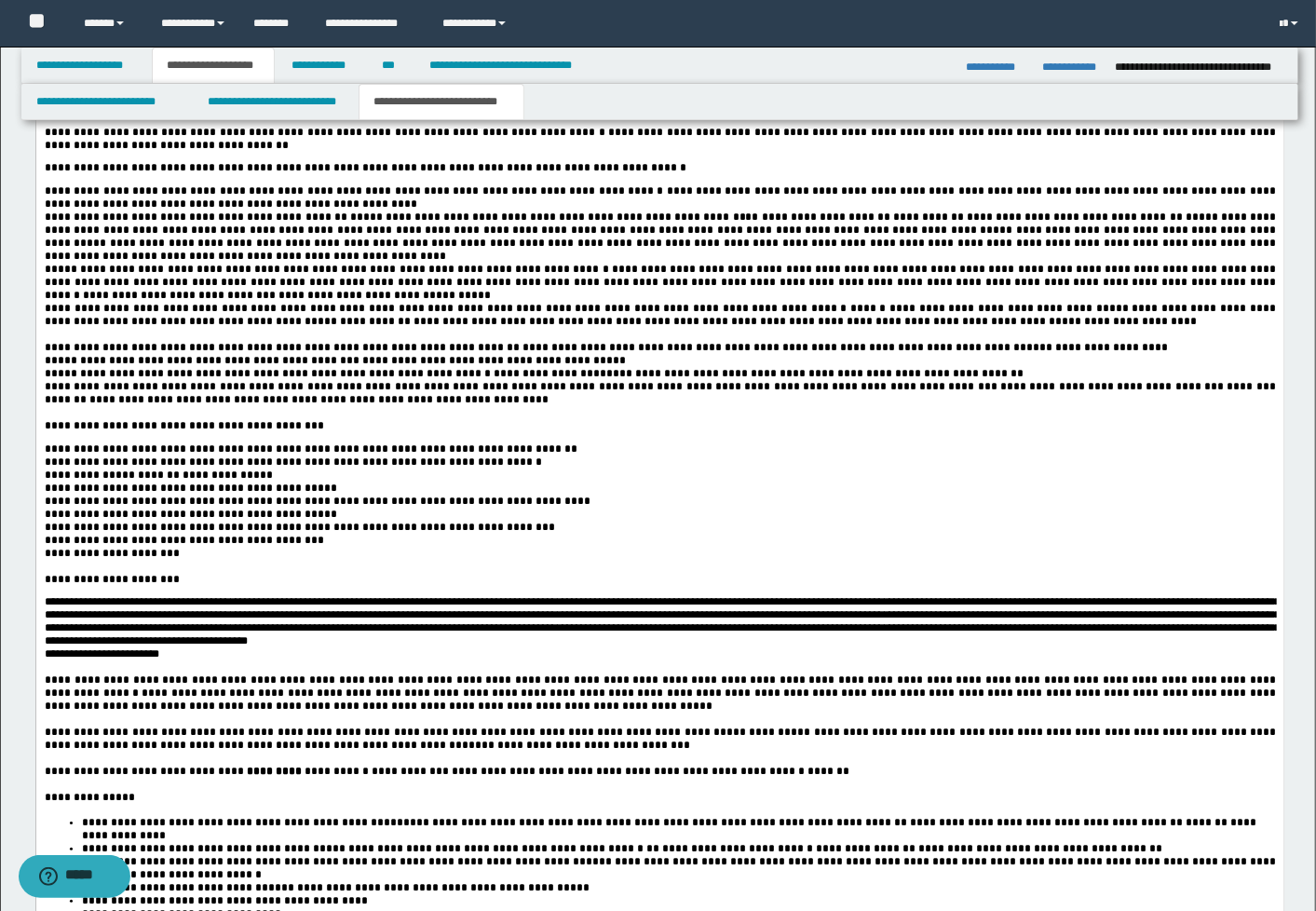 click on "**********" at bounding box center (111, 554) 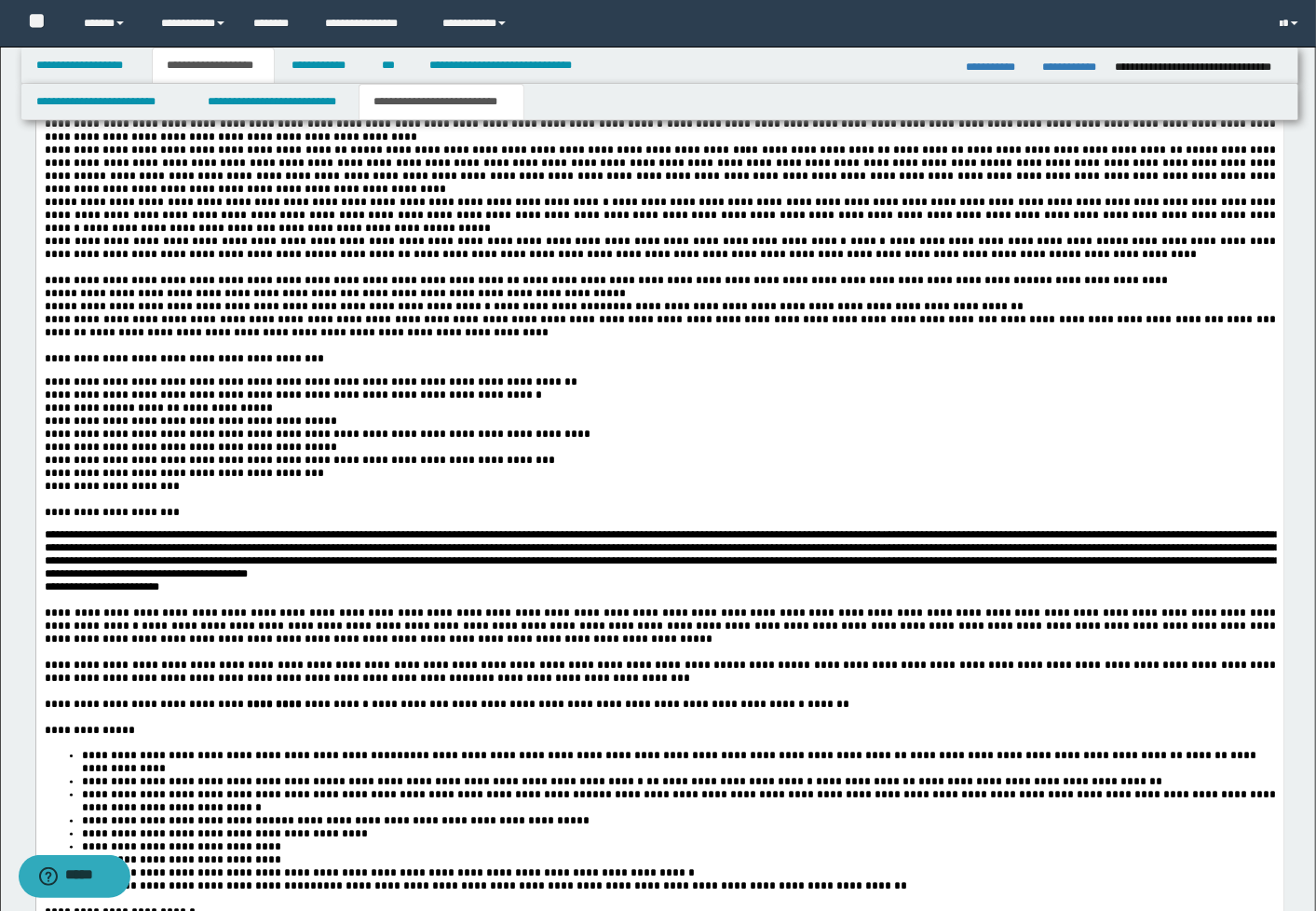 scroll, scrollTop: 3710, scrollLeft: 0, axis: vertical 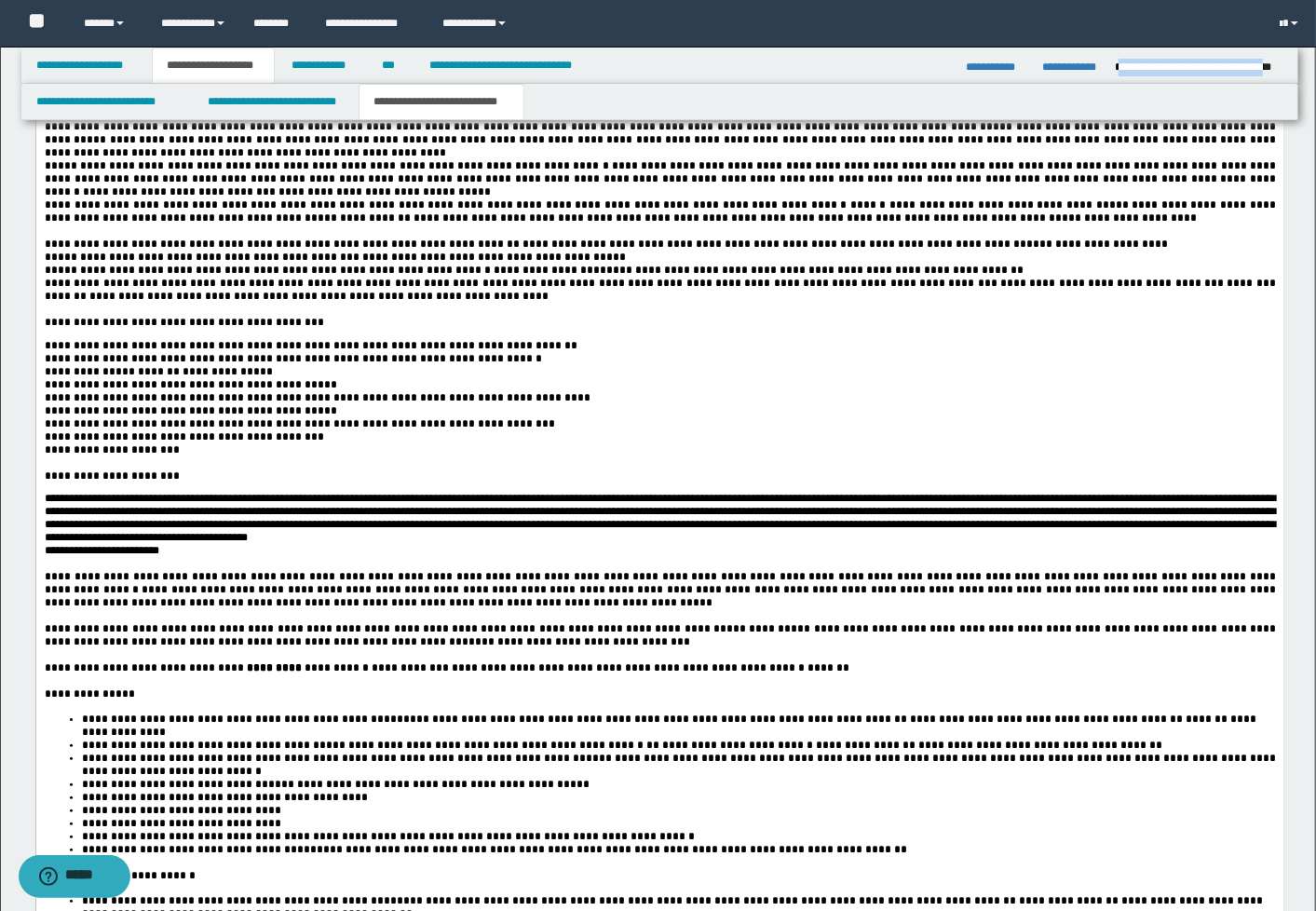 drag, startPoint x: 1281, startPoint y: 67, endPoint x: 1119, endPoint y: 66, distance: 162.00309 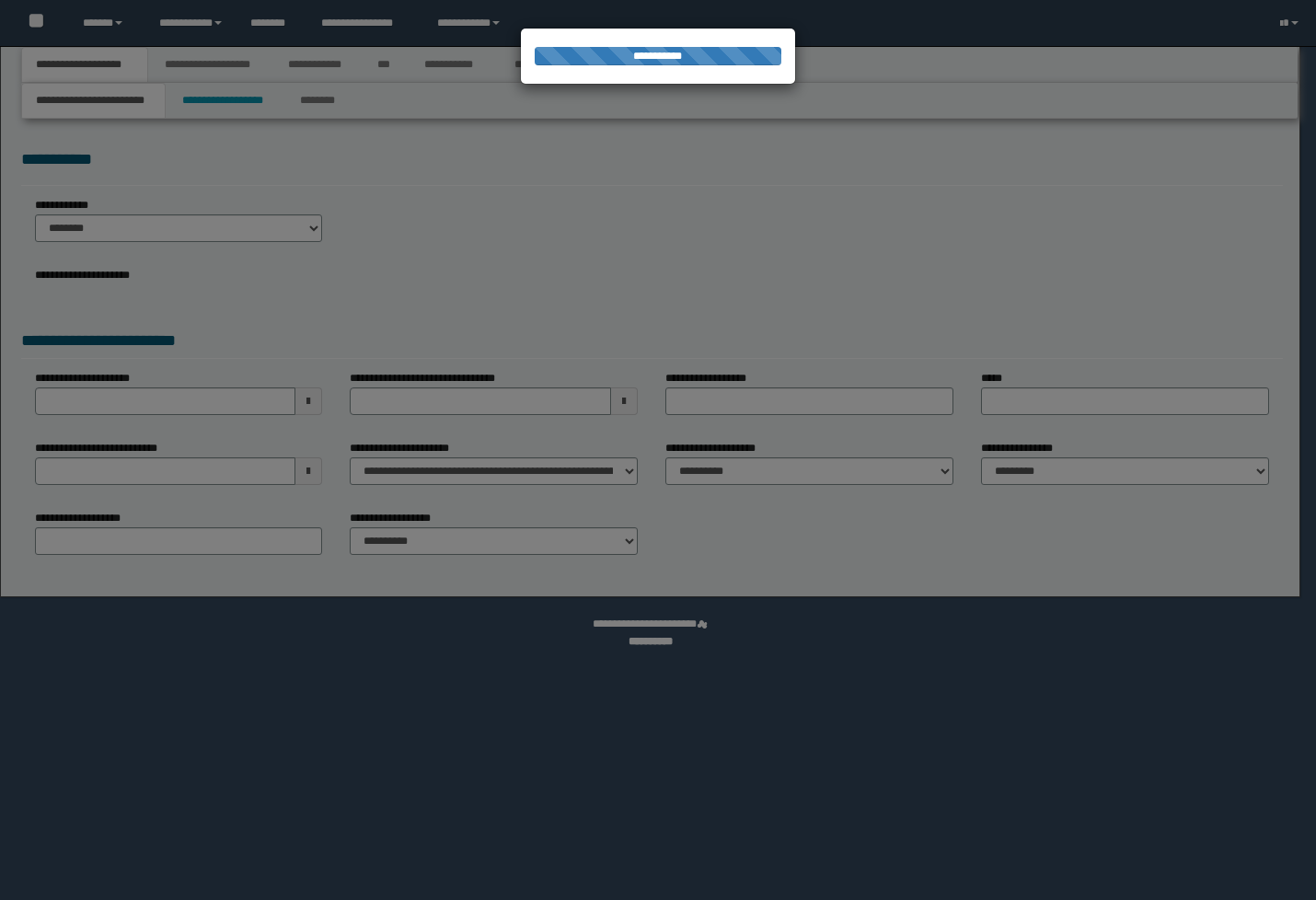 scroll, scrollTop: 0, scrollLeft: 0, axis: both 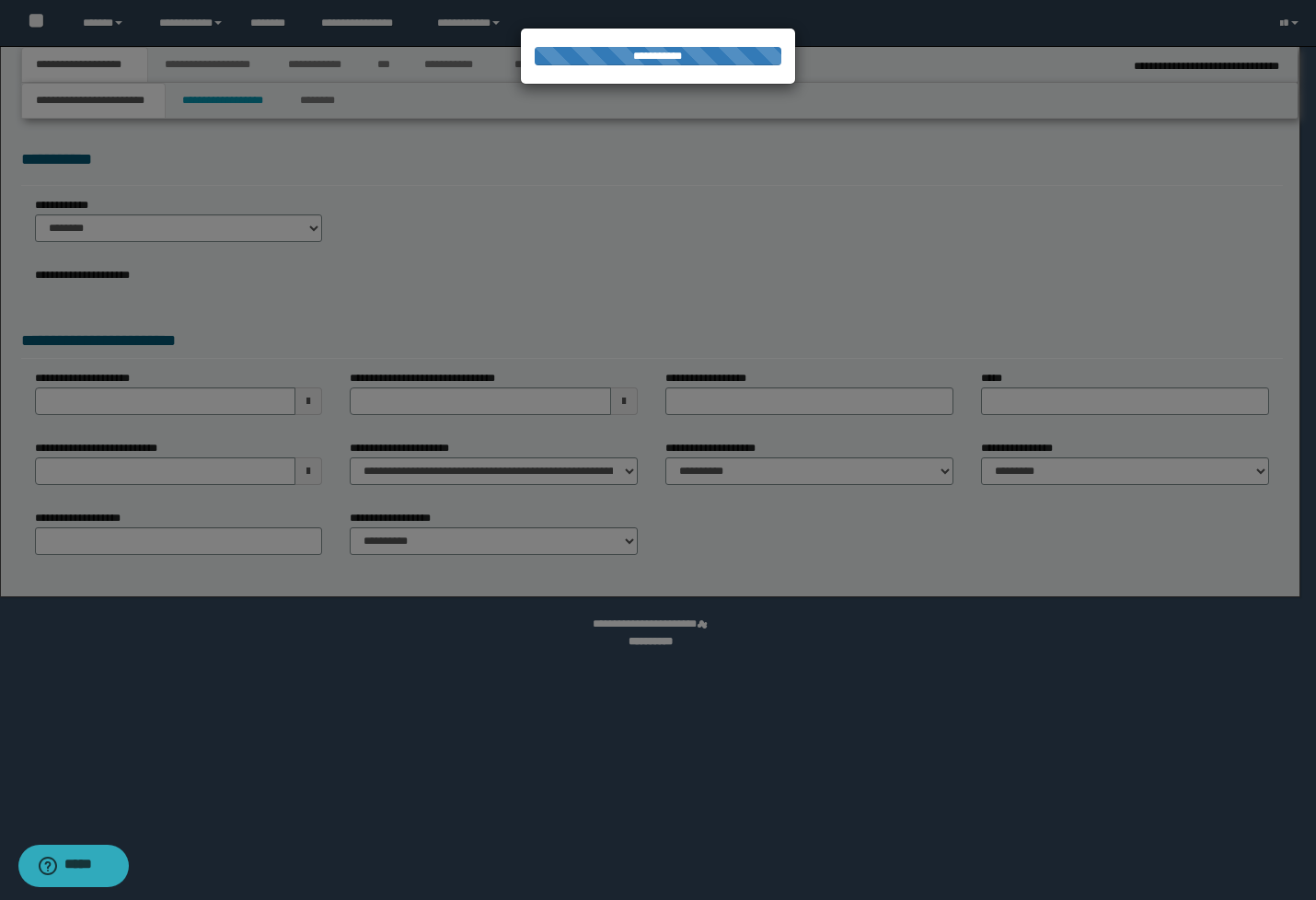 select on "**" 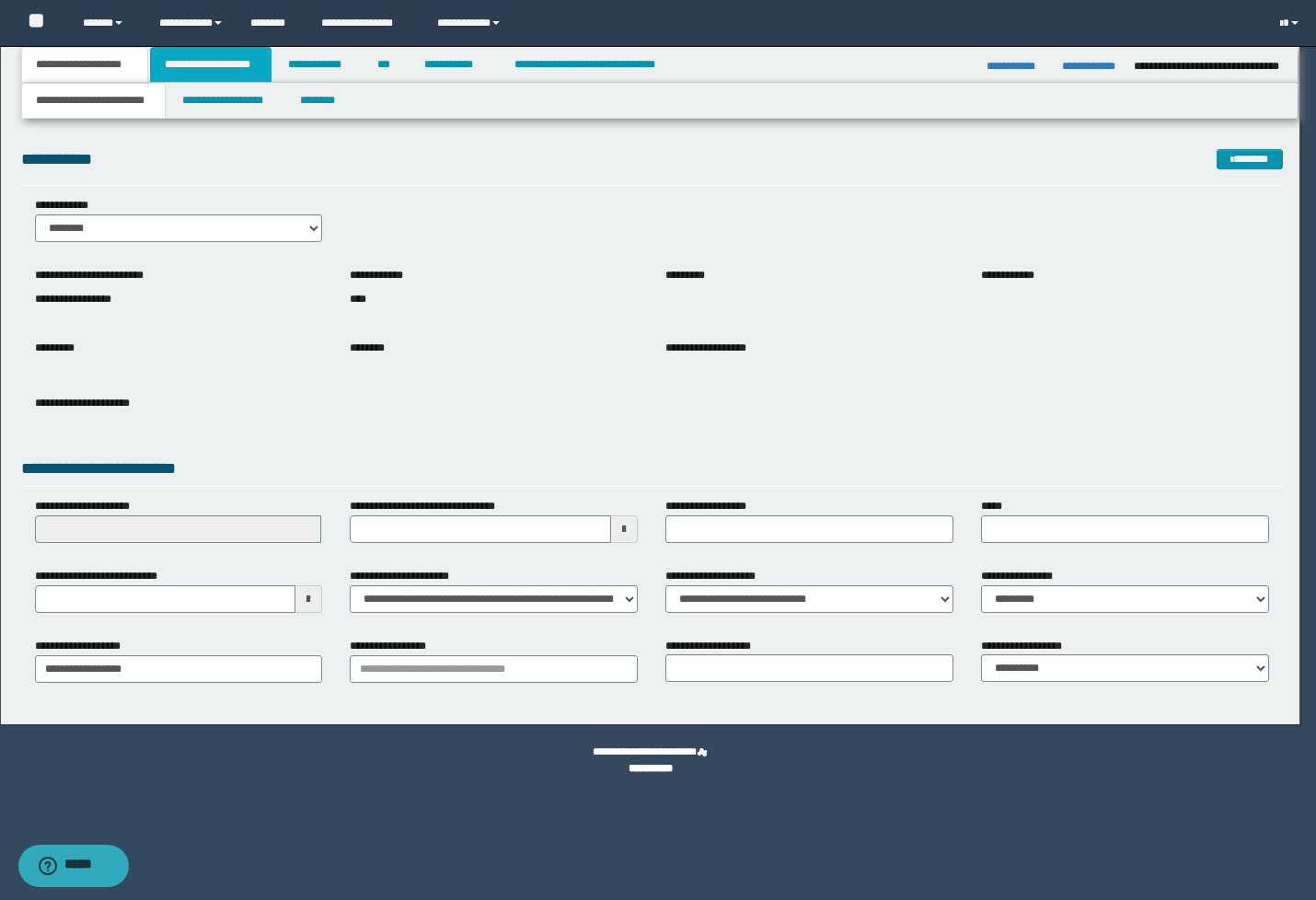 click on "**********" at bounding box center (211, 64) 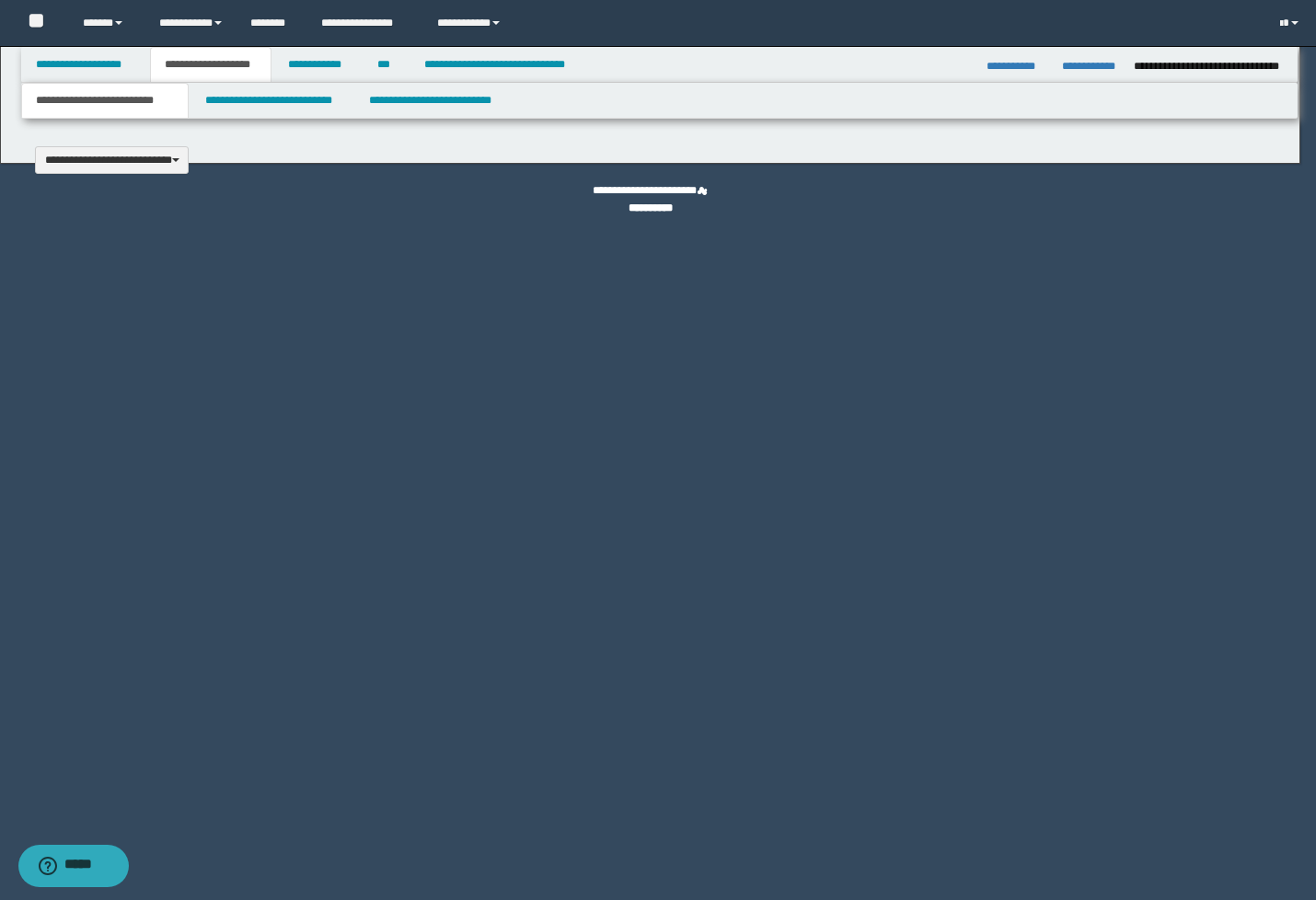 type 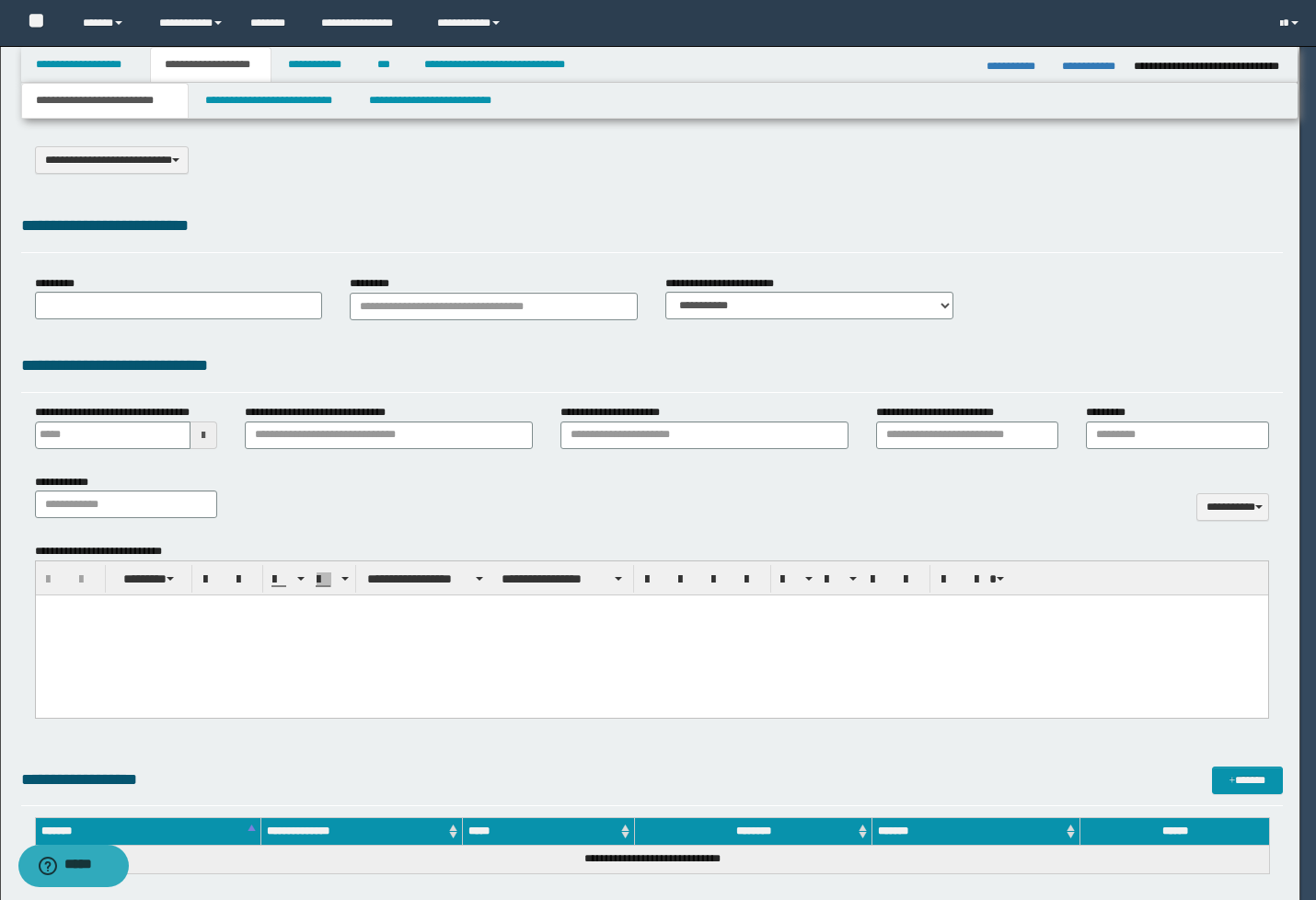 type on "**********" 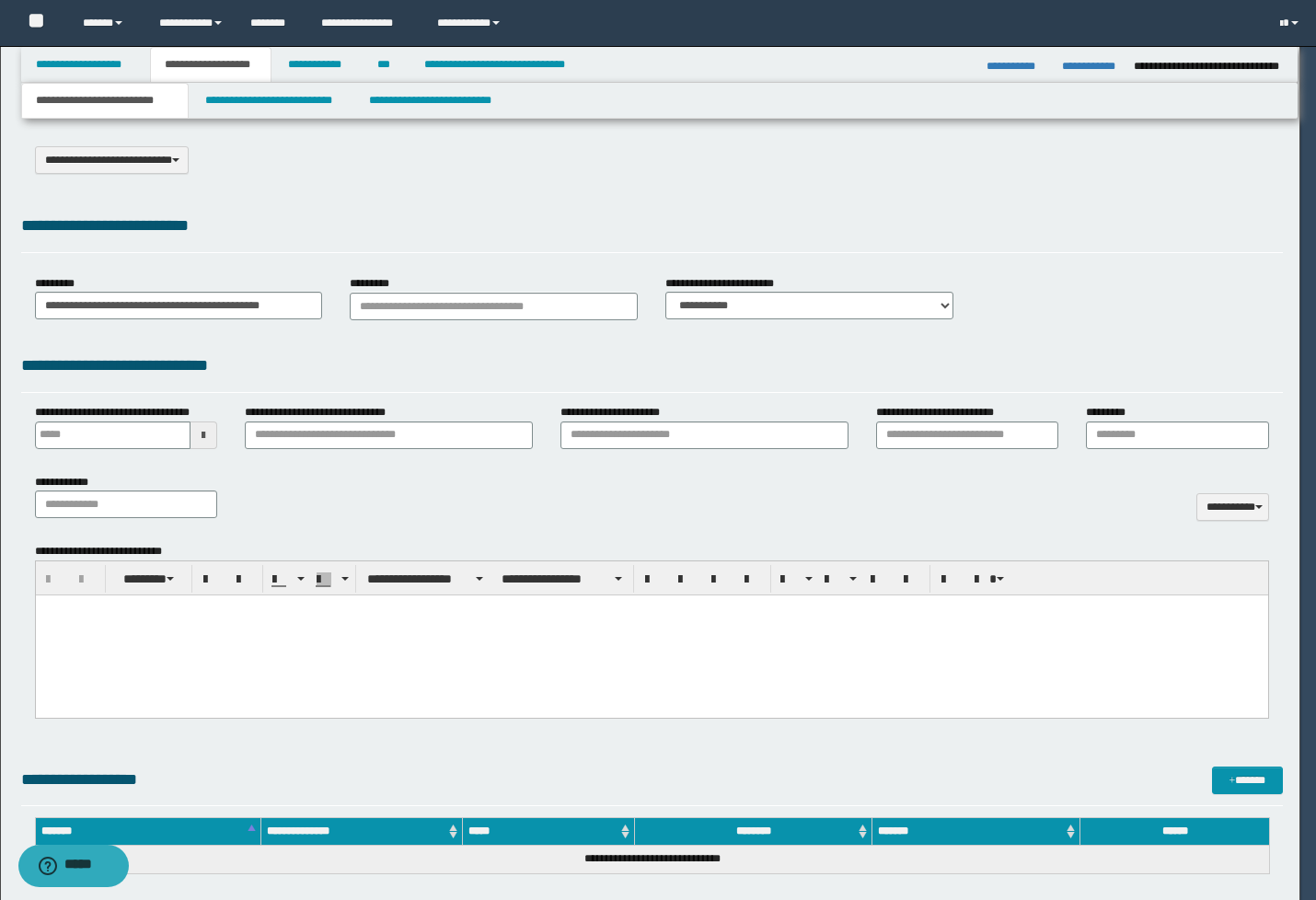 scroll, scrollTop: 0, scrollLeft: 0, axis: both 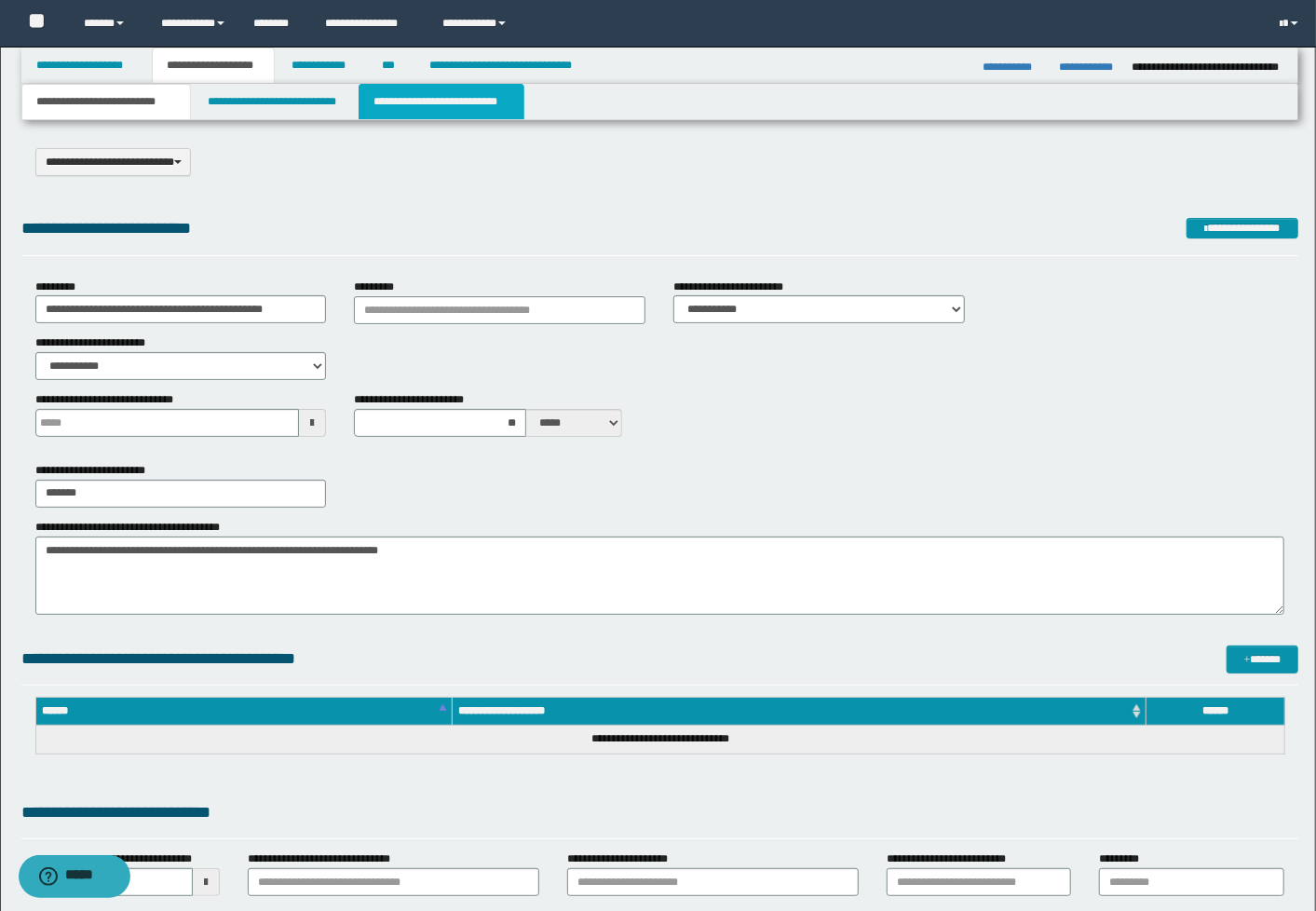 click on "**********" at bounding box center [441, 102] 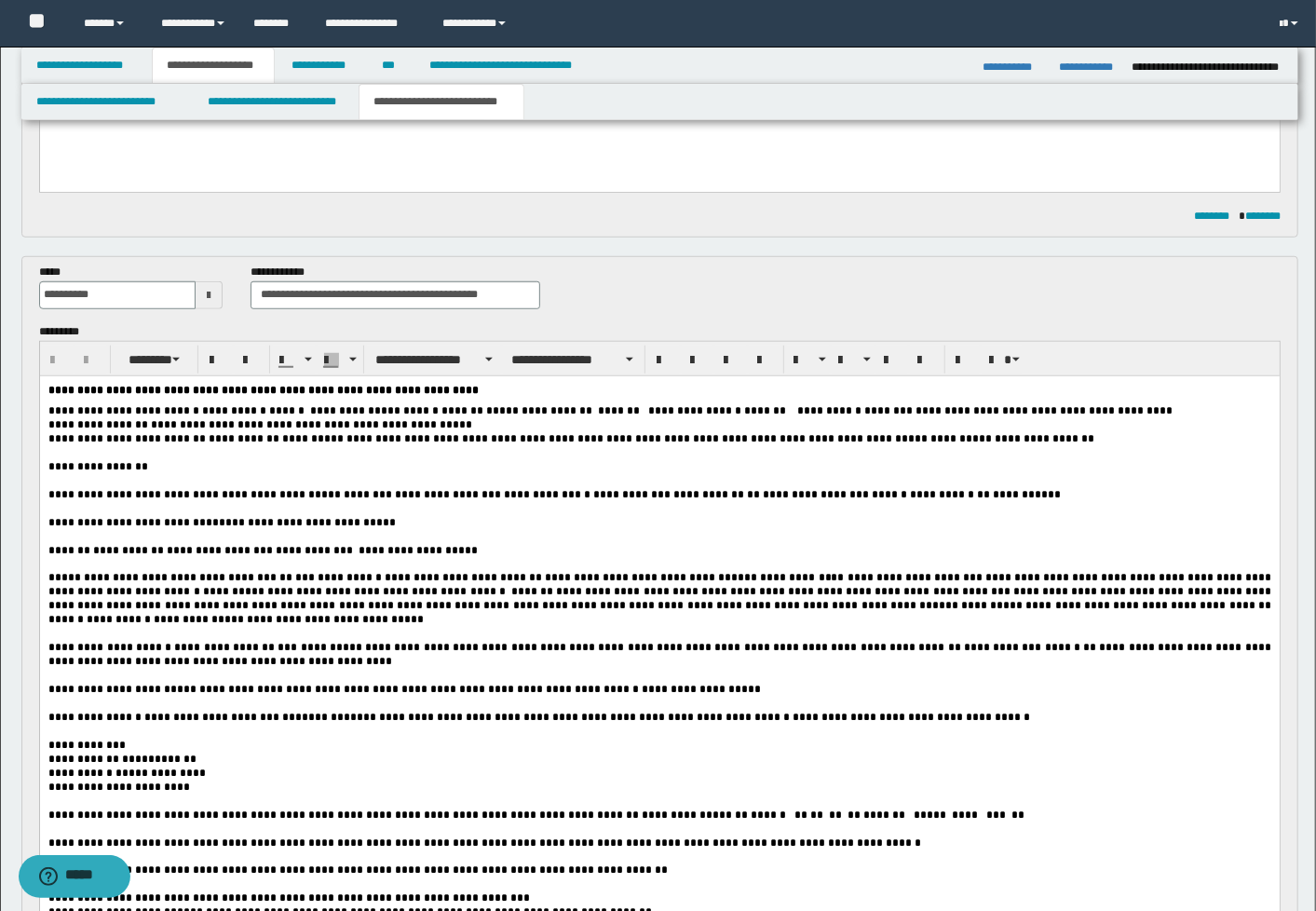 scroll, scrollTop: 620, scrollLeft: 0, axis: vertical 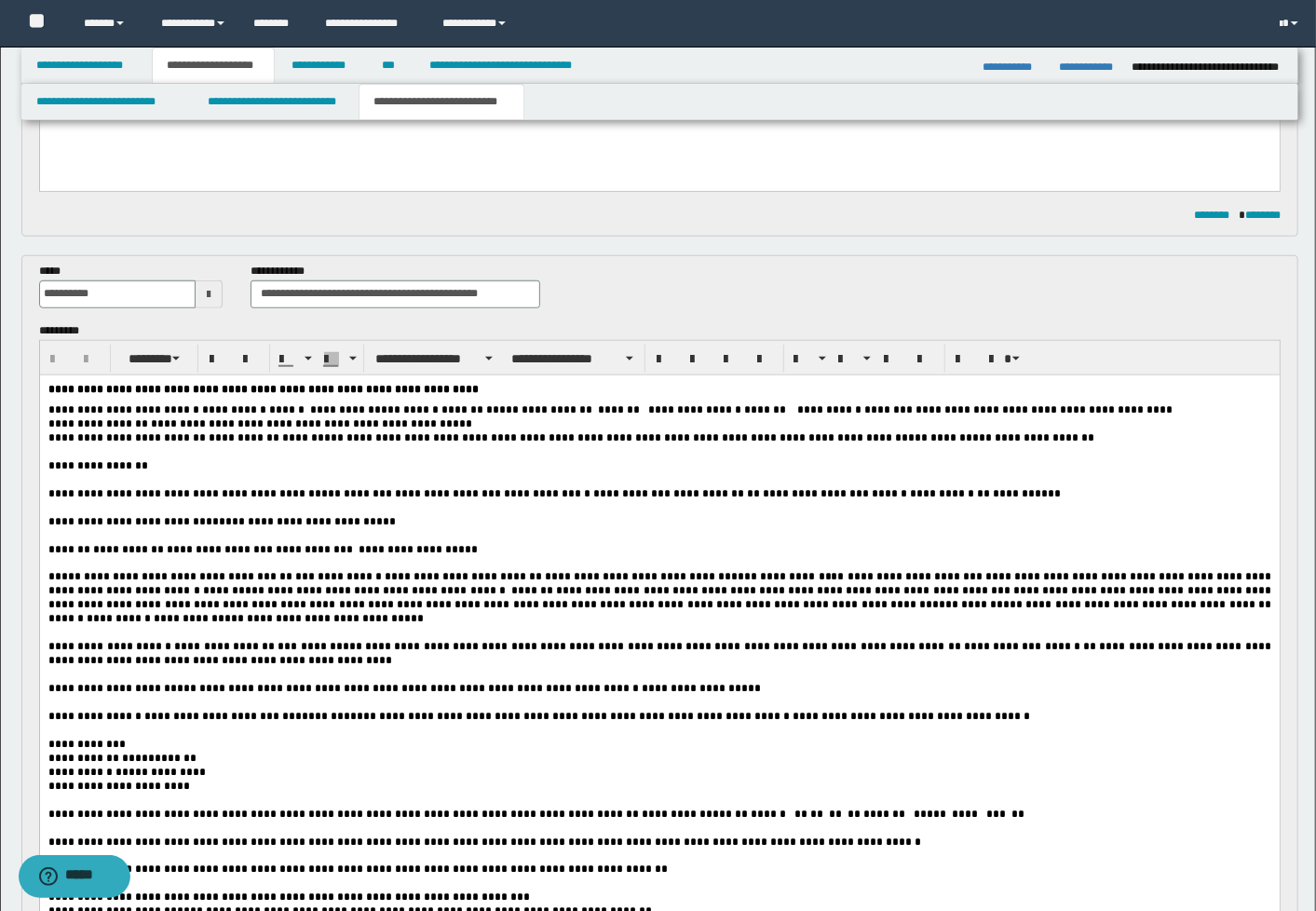 click at bounding box center [658, 535] 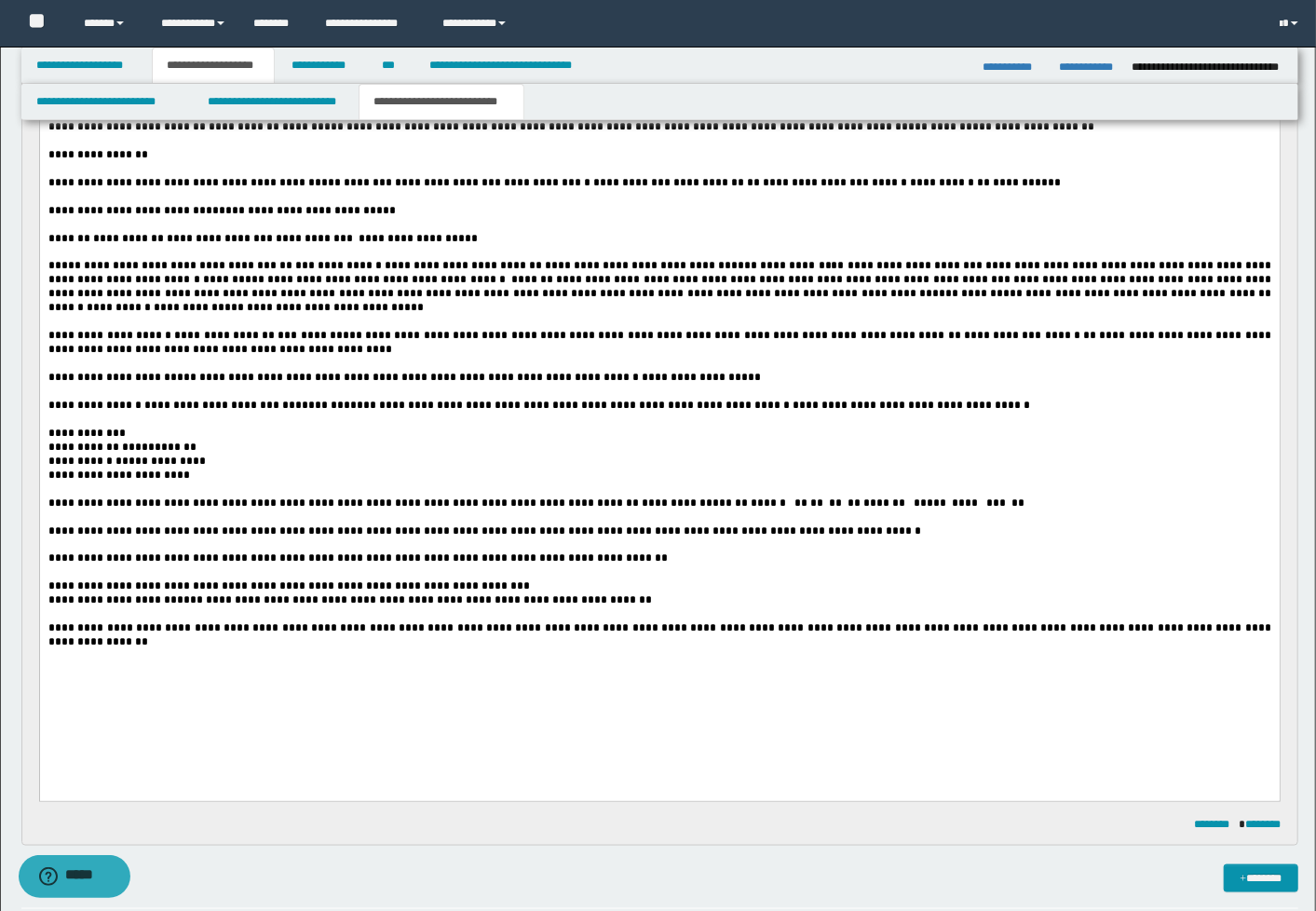 scroll, scrollTop: 827, scrollLeft: 0, axis: vertical 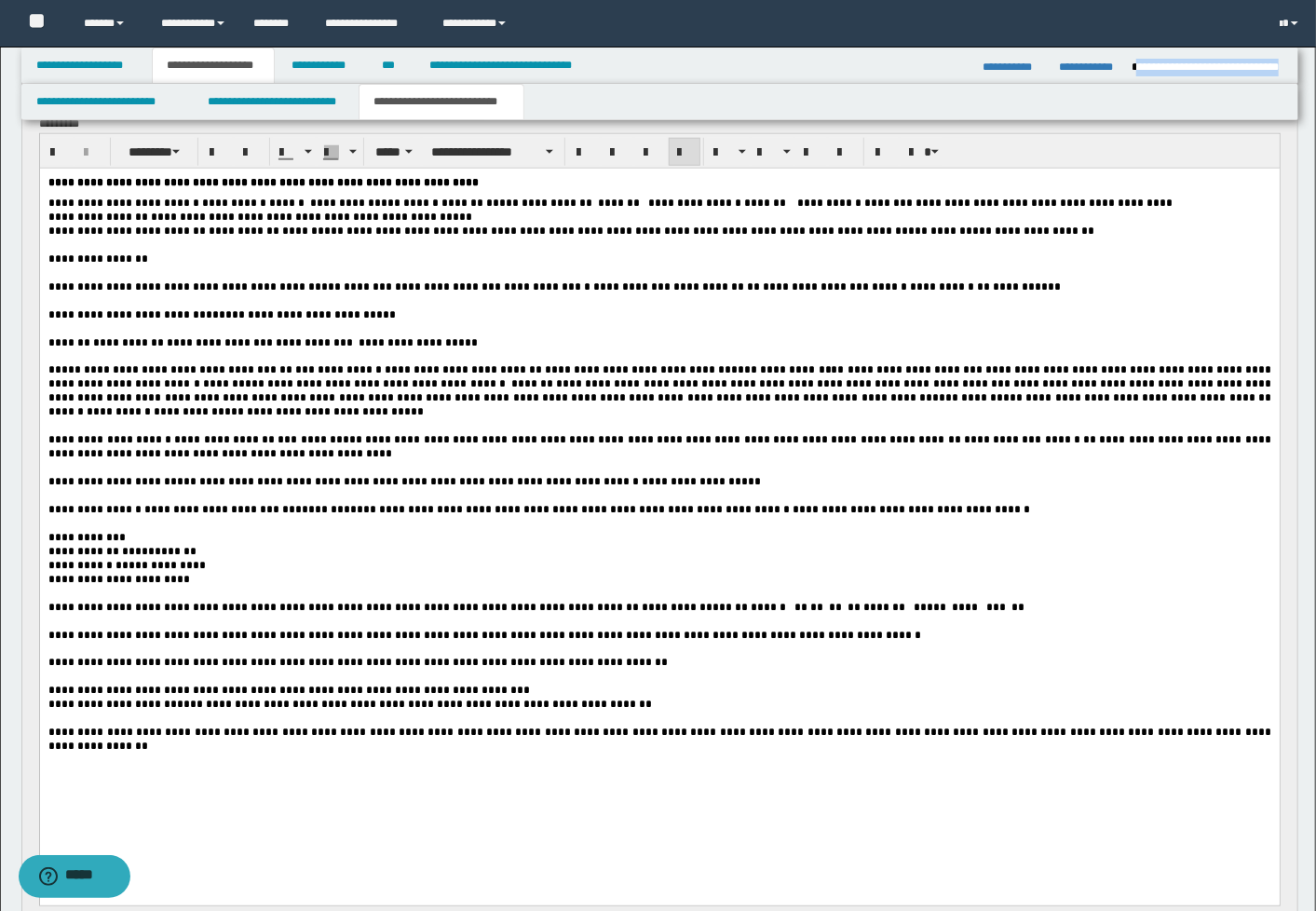 drag, startPoint x: 1136, startPoint y: 63, endPoint x: 1285, endPoint y: 68, distance: 149.08387 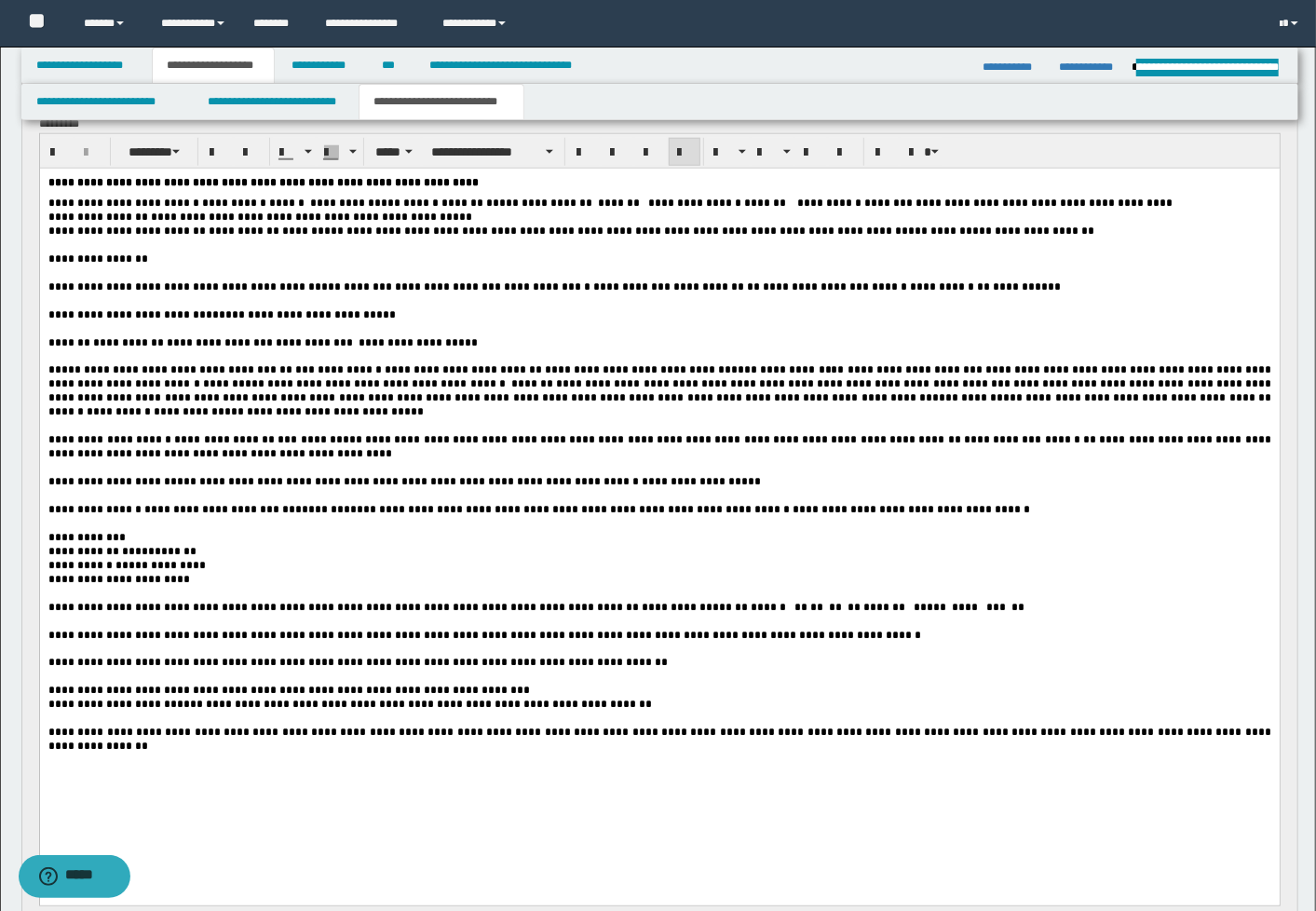 click on "**********" at bounding box center (658, 494) 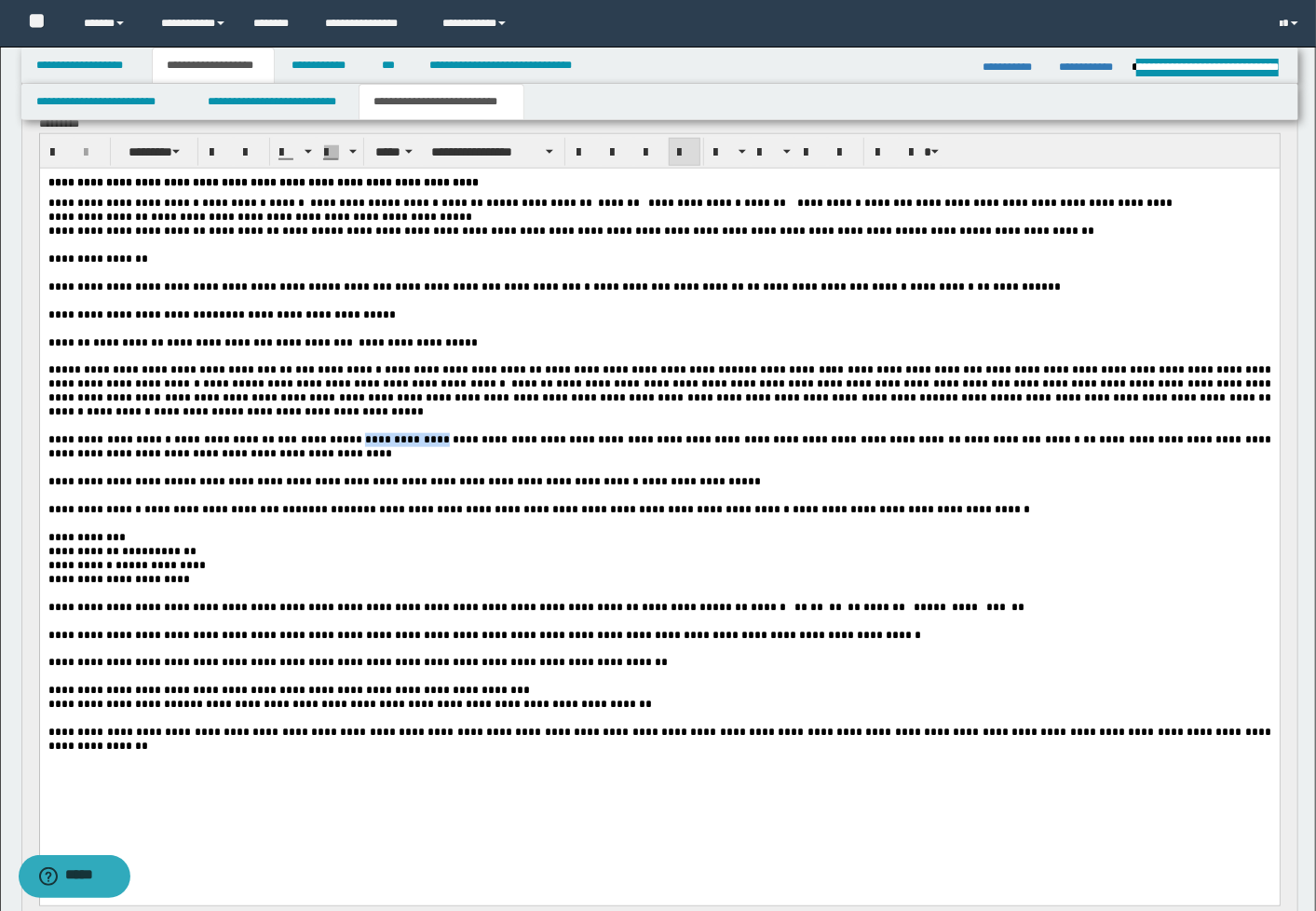 drag, startPoint x: 416, startPoint y: 456, endPoint x: 346, endPoint y: 456, distance: 70 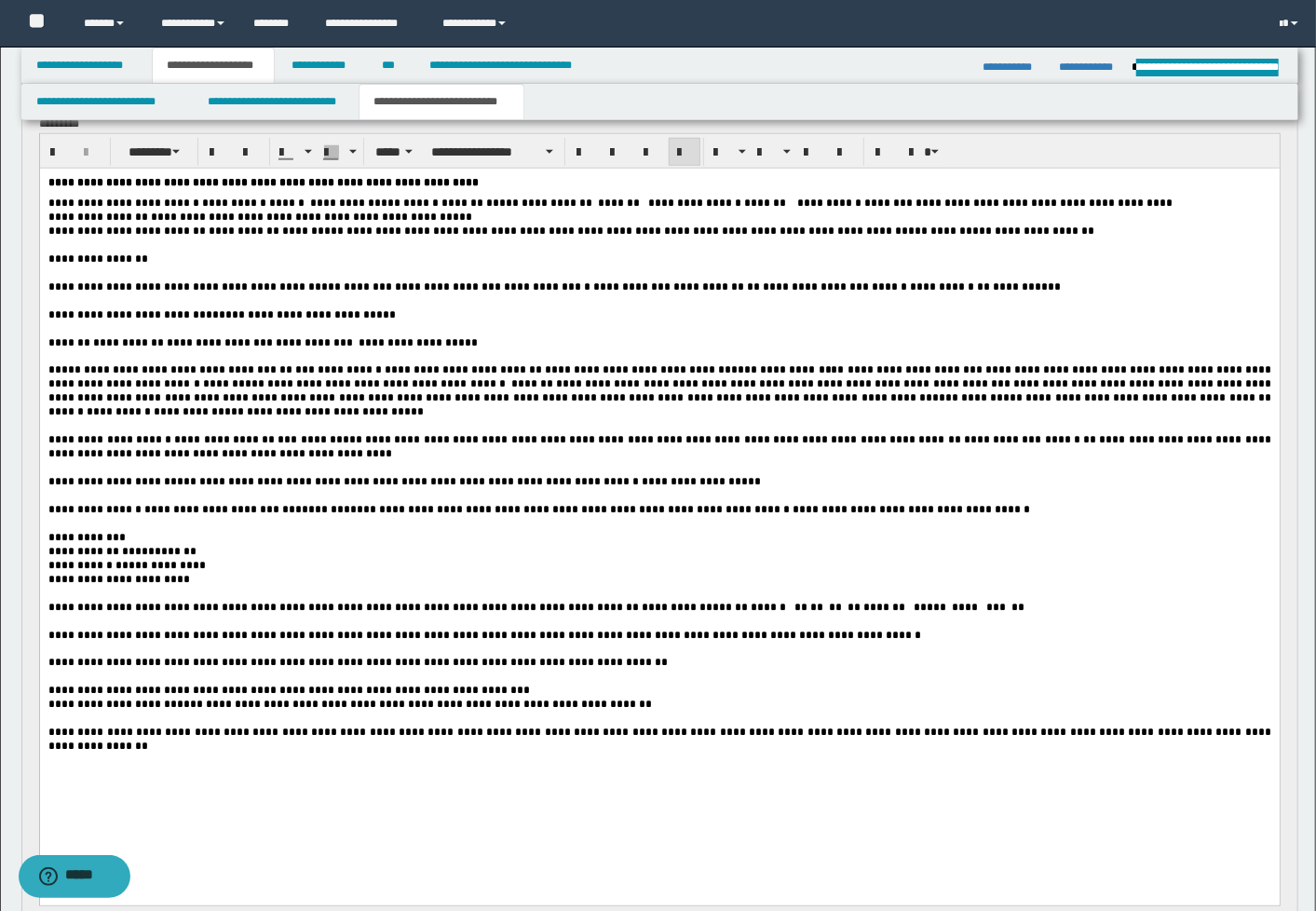 click on "*******" at bounding box center (174, 551) 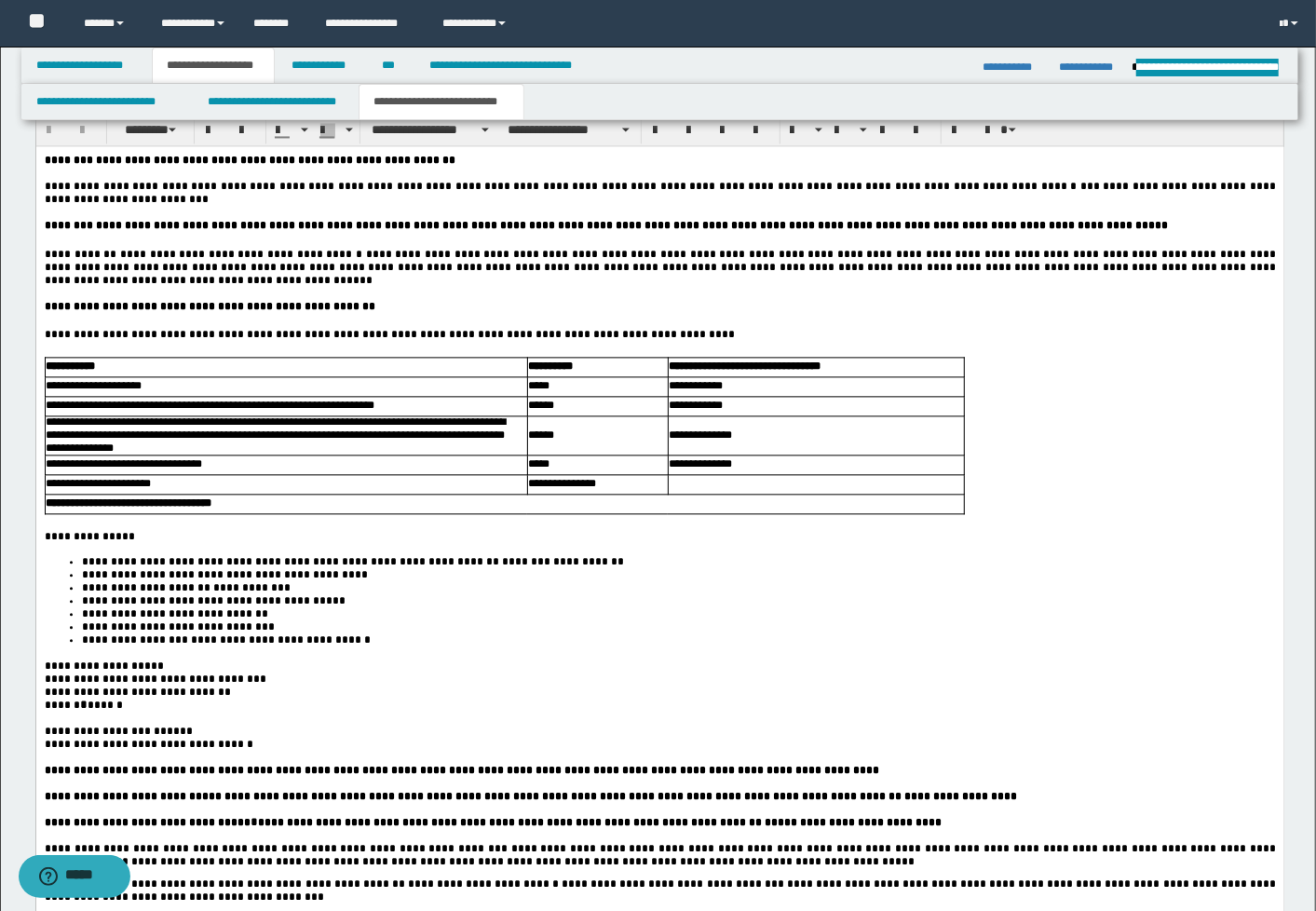 scroll, scrollTop: 2070, scrollLeft: 0, axis: vertical 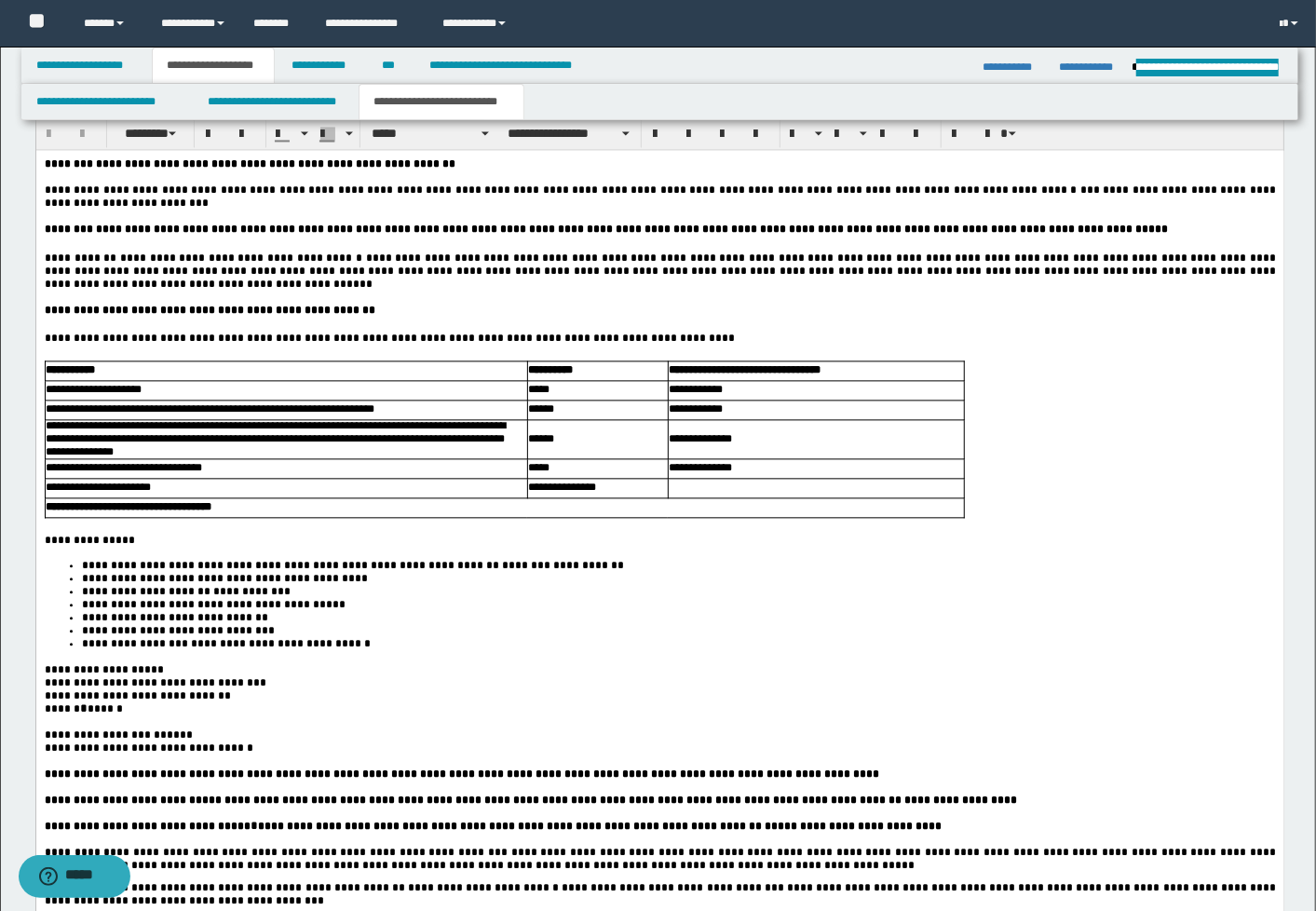 click on "**********" at bounding box center [286, 389] 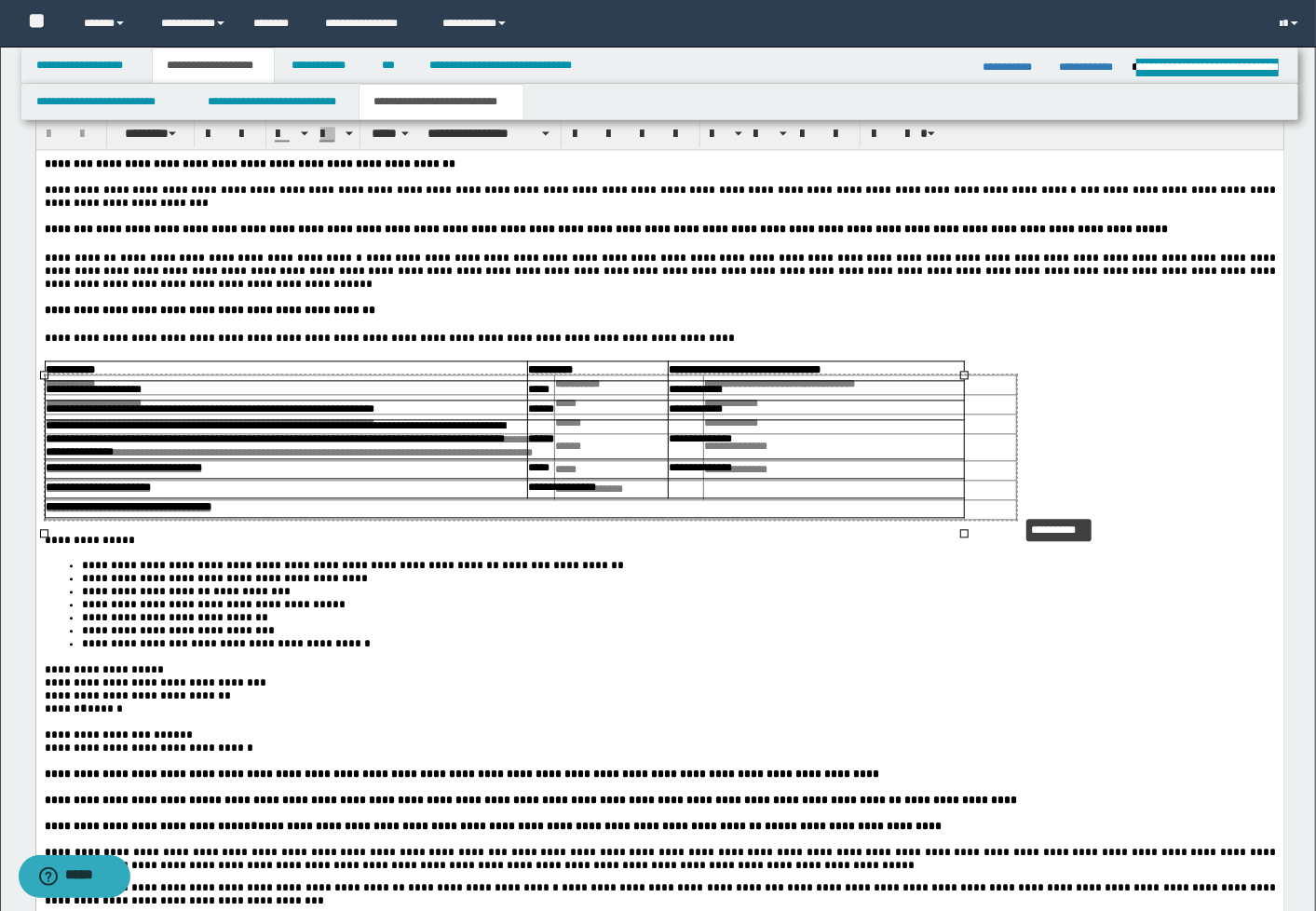drag, startPoint x: 967, startPoint y: 536, endPoint x: 1024, endPoint y: 513, distance: 61.46544 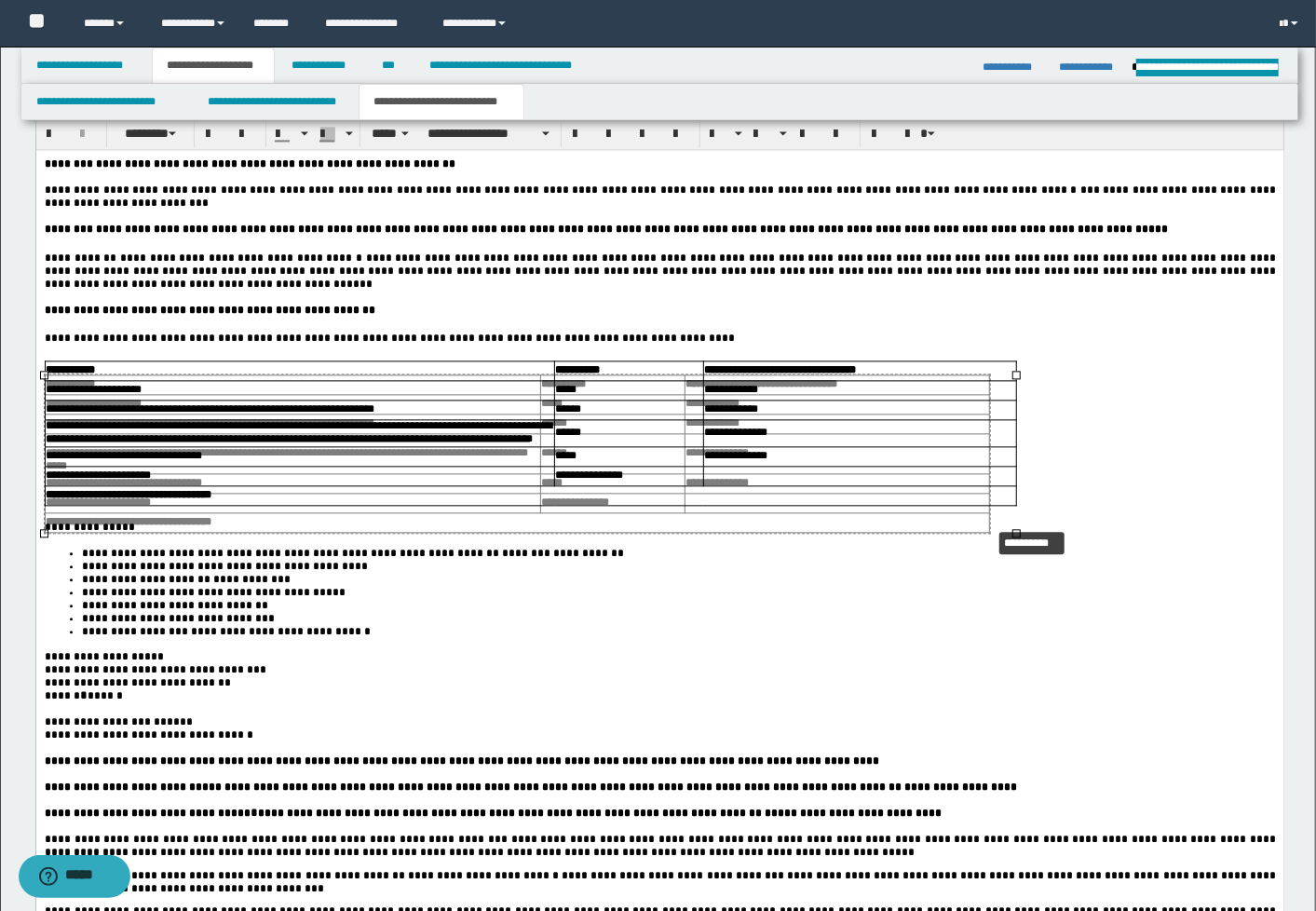 drag, startPoint x: 1016, startPoint y: 529, endPoint x: 986, endPoint y: 522, distance: 30.805844 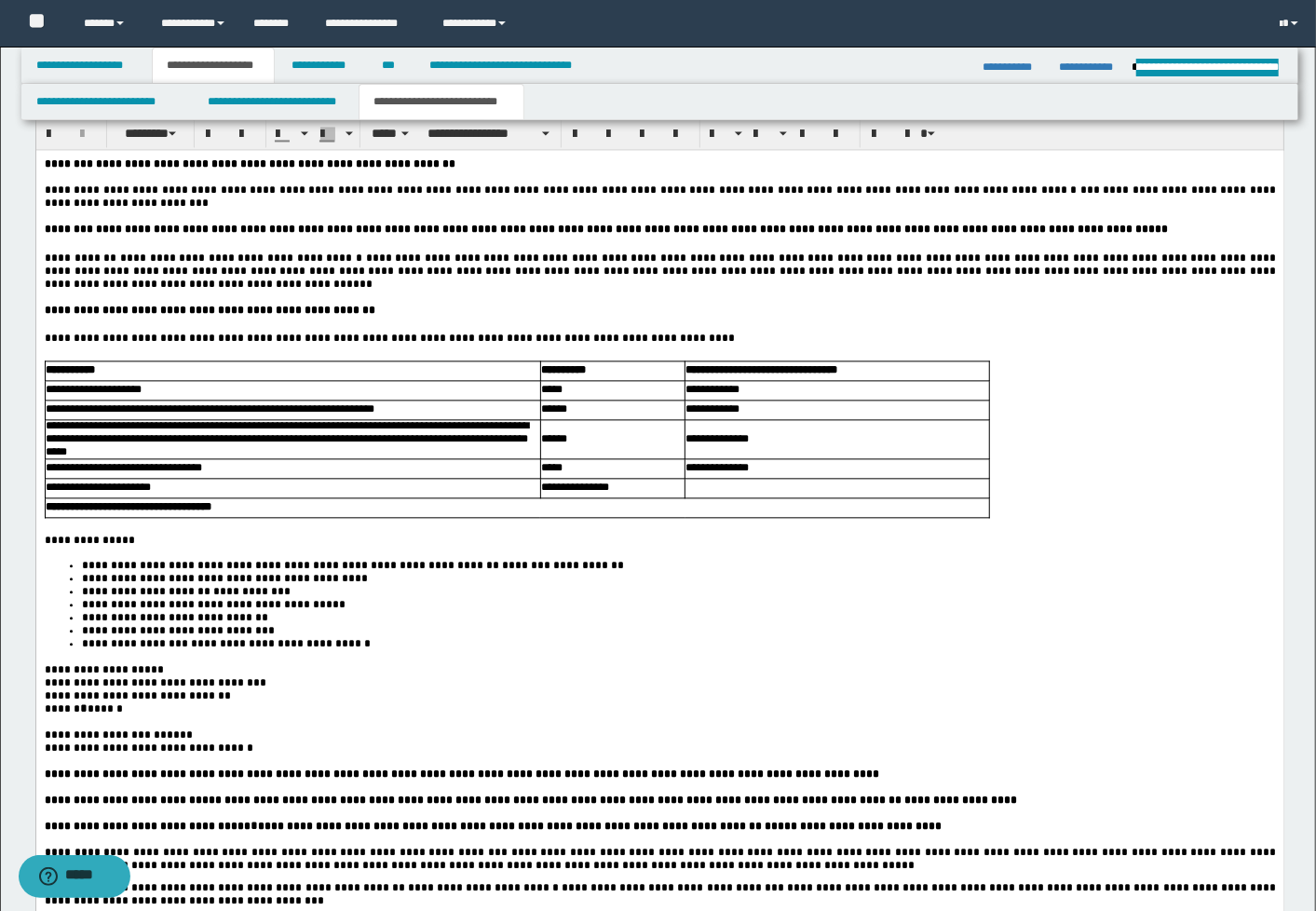 click on "**********" at bounding box center [659, 927] 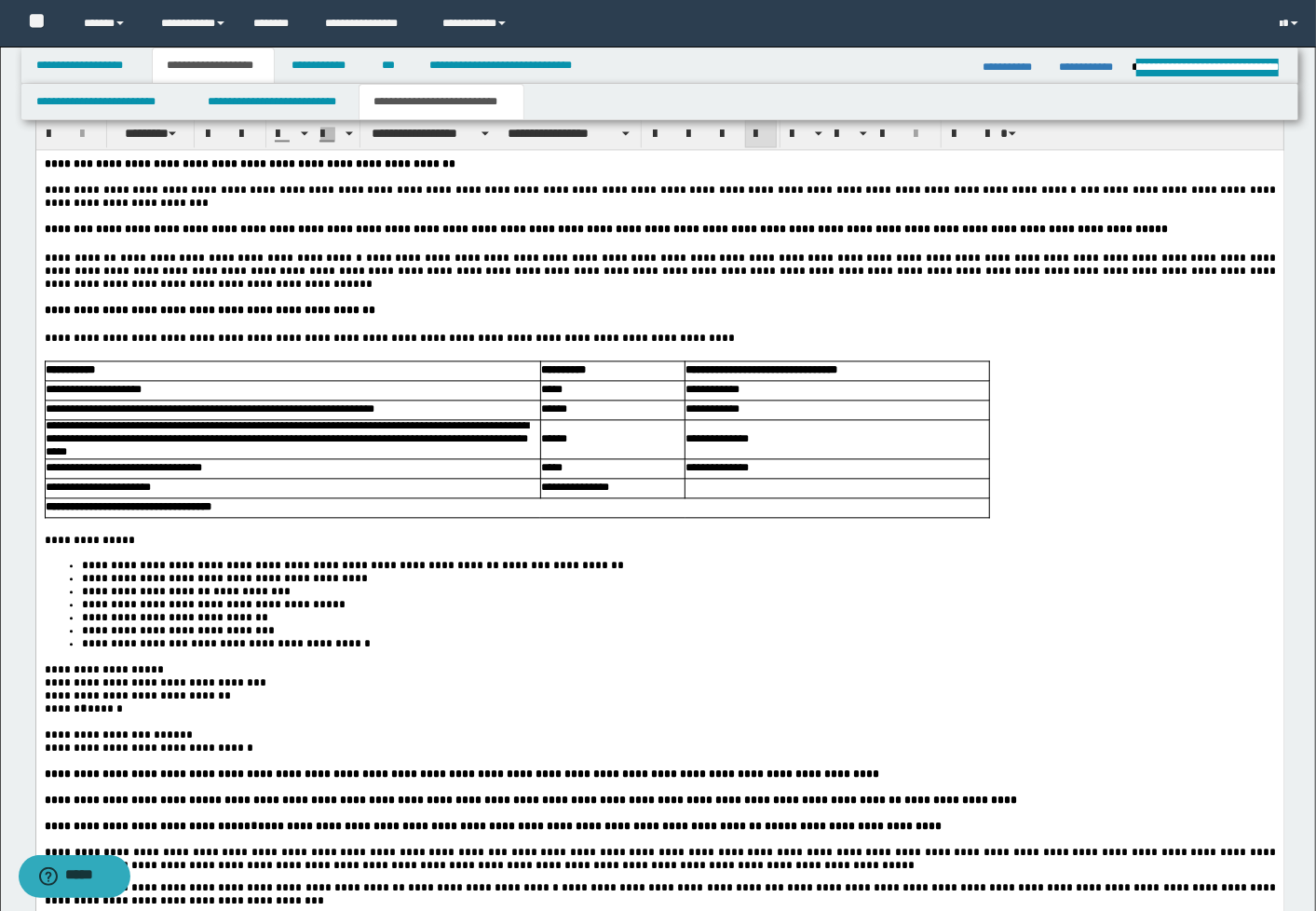 click on "**********" at bounding box center (584, 565) 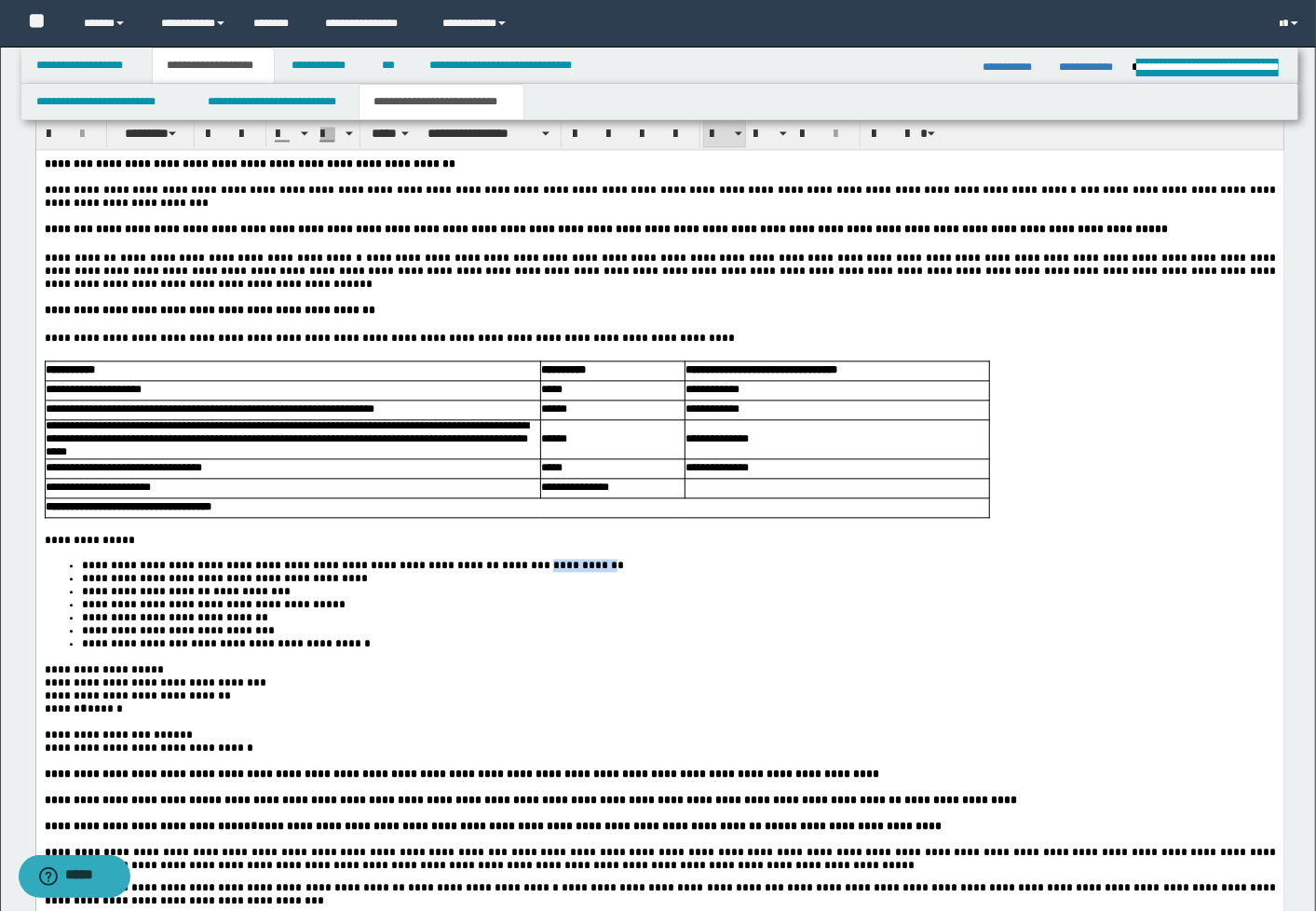 type 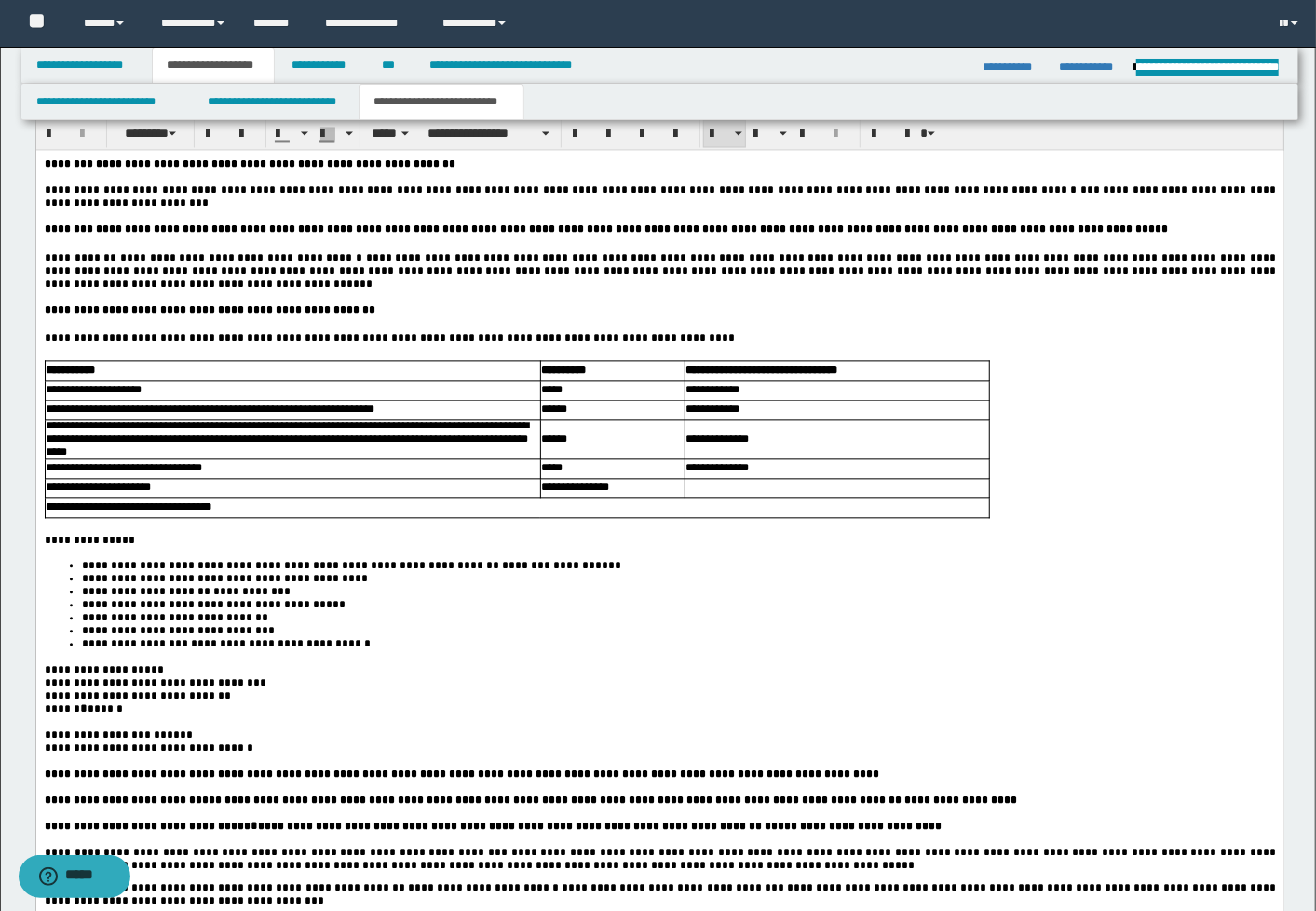 drag, startPoint x: 461, startPoint y: 583, endPoint x: 387, endPoint y: 631, distance: 88.204308 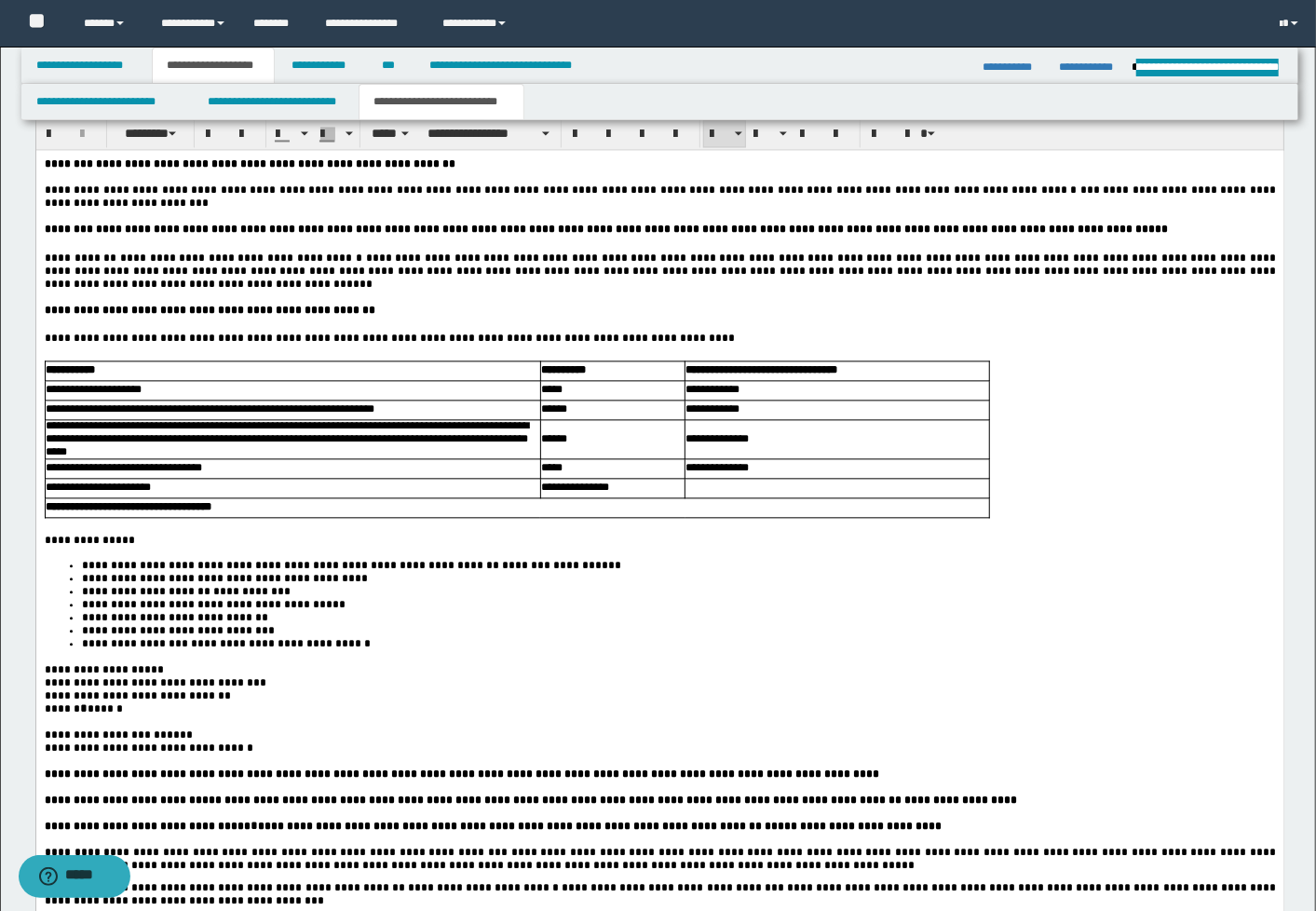 drag, startPoint x: 242, startPoint y: 614, endPoint x: 237, endPoint y: 660, distance: 46.270941 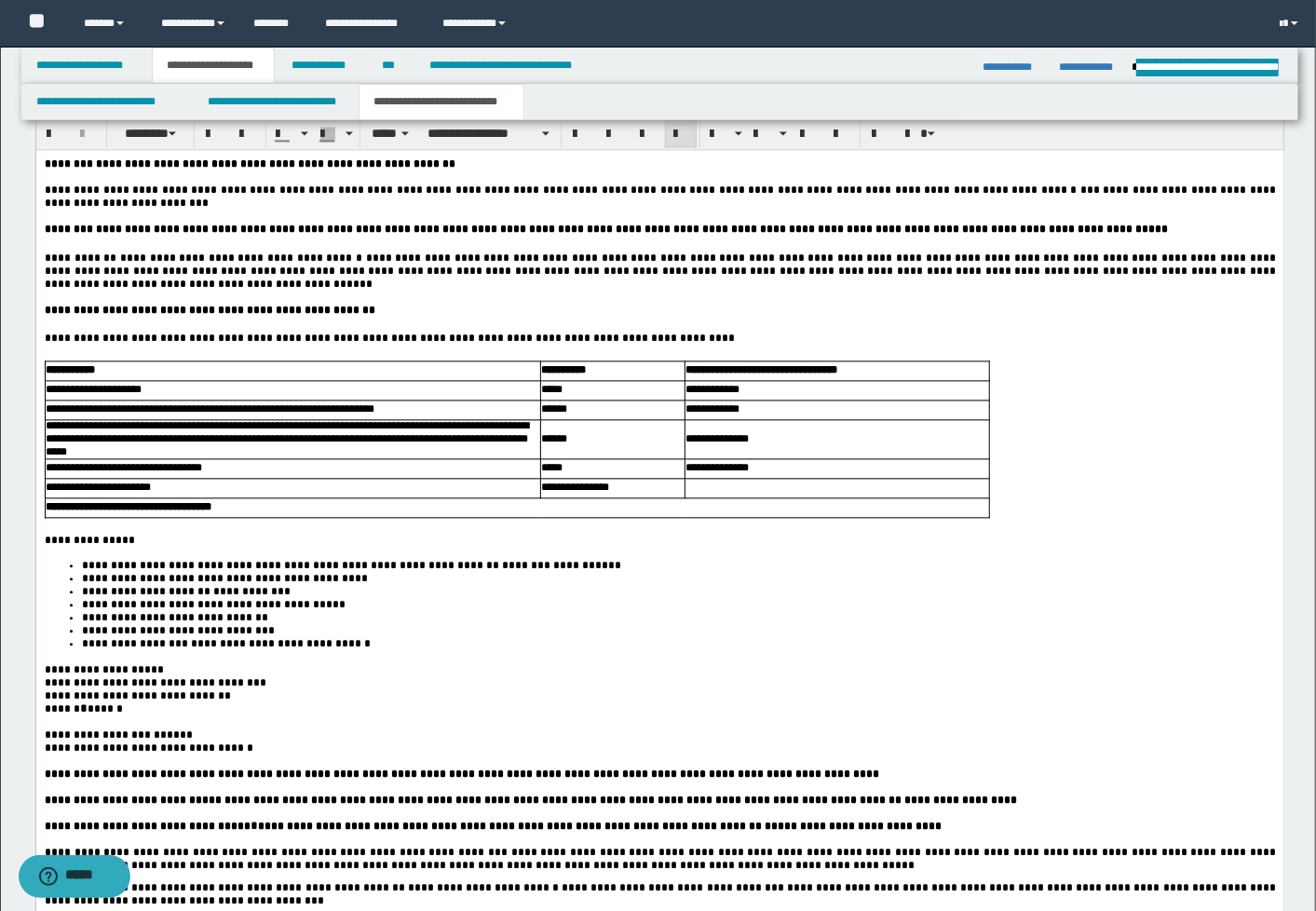 click on "**********" at bounding box center (659, 670) 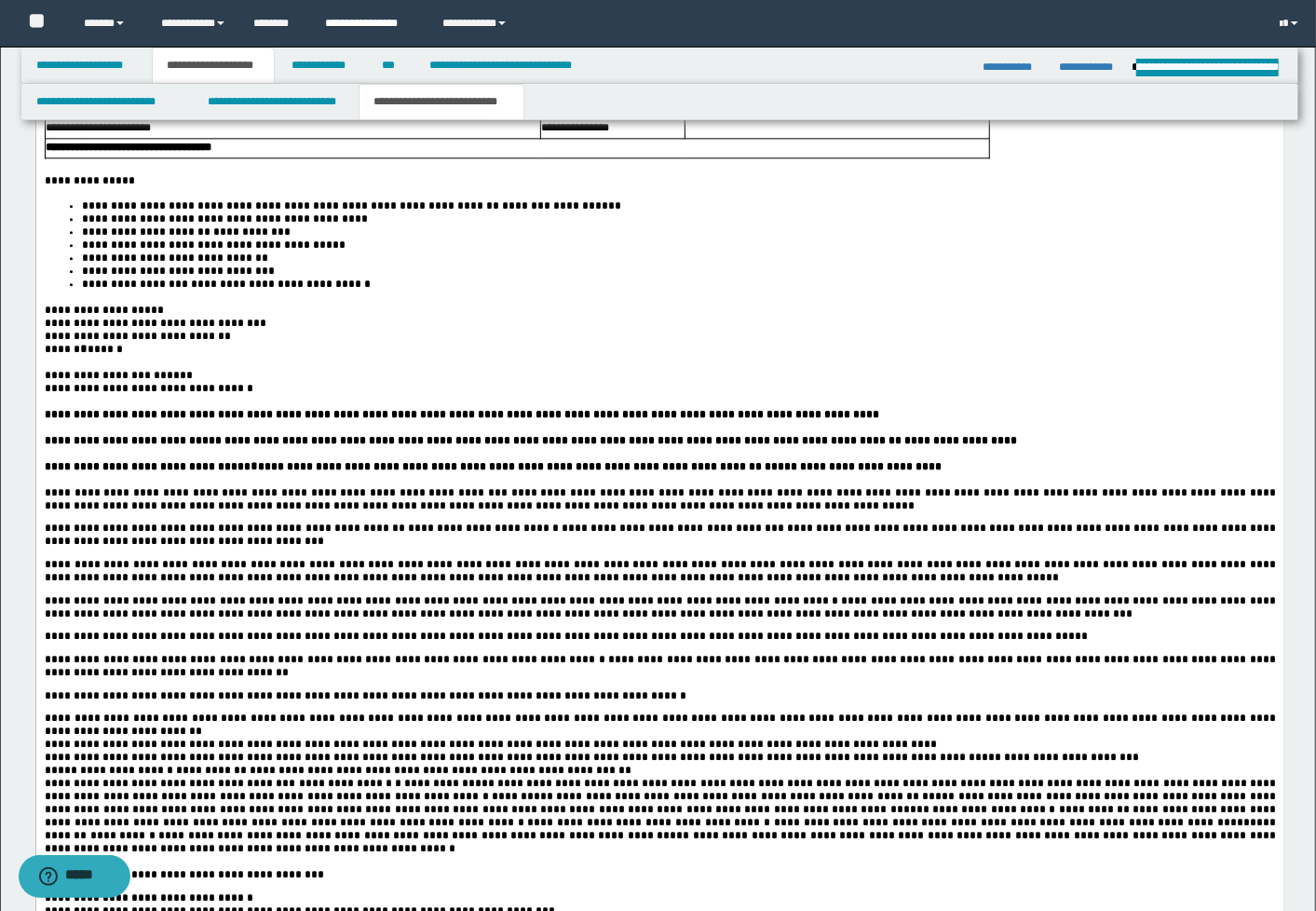 scroll, scrollTop: 2483, scrollLeft: 0, axis: vertical 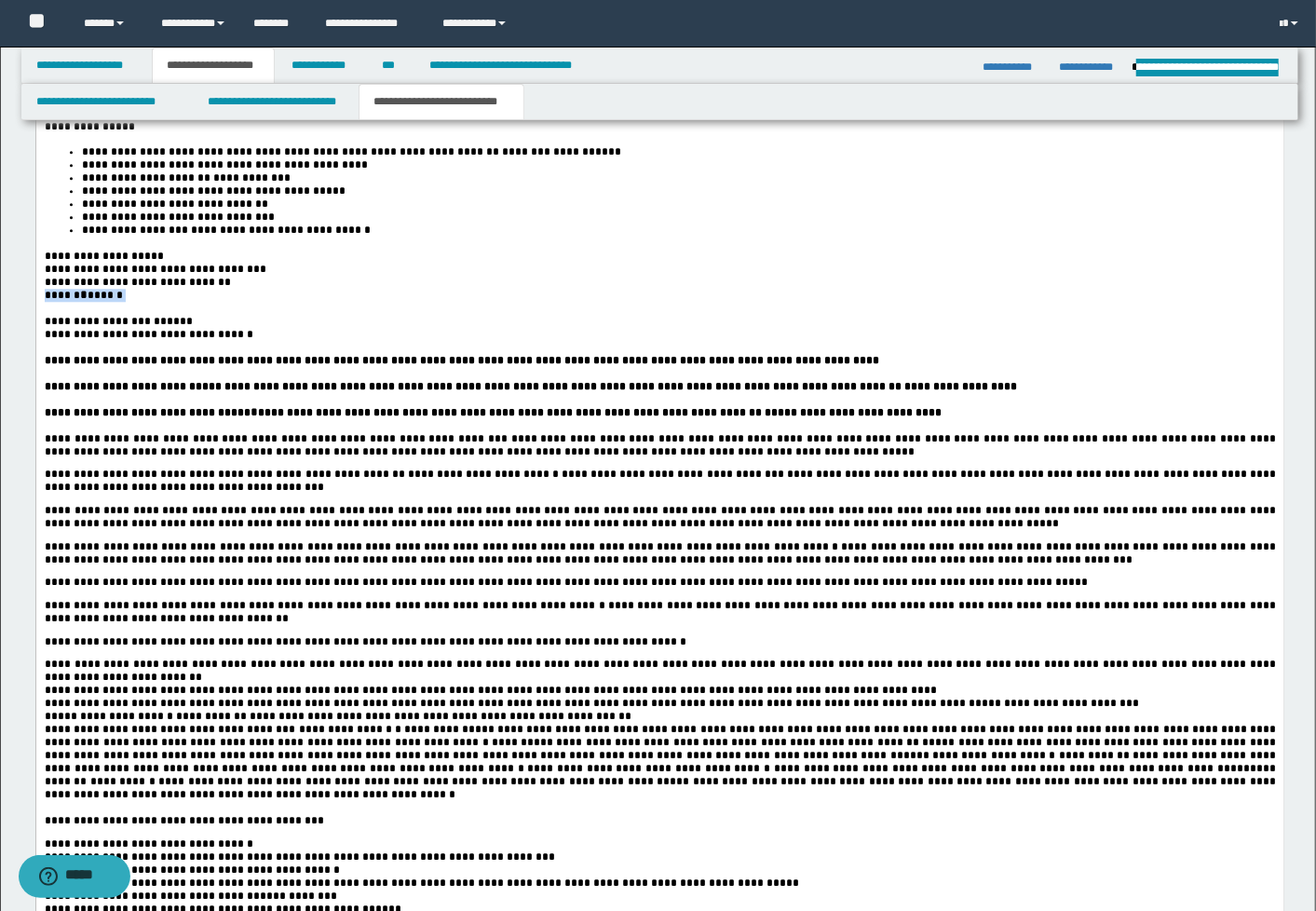 drag, startPoint x: 144, startPoint y: 334, endPoint x: 34, endPoint y: 333, distance: 110.0045 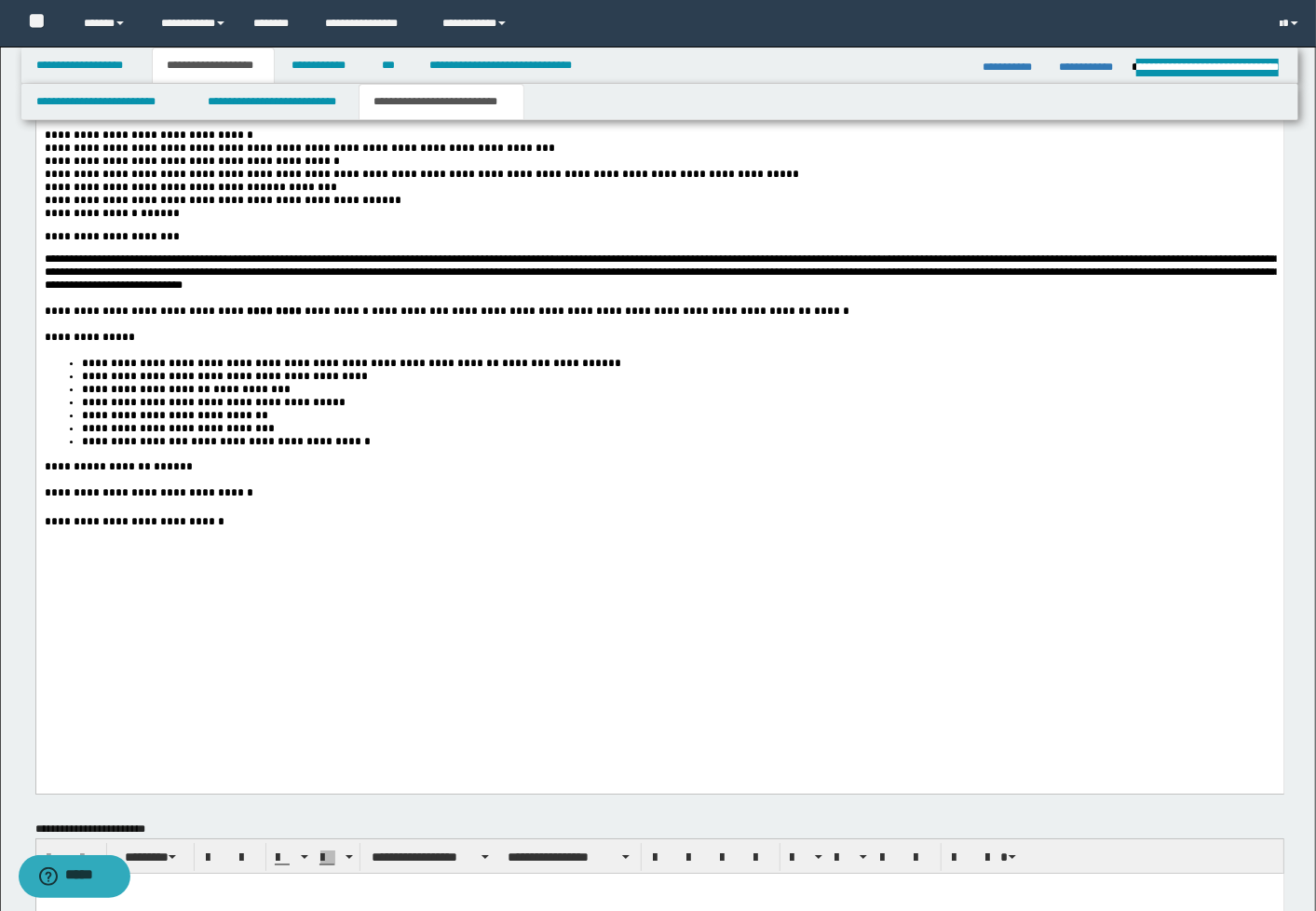 scroll, scrollTop: 3208, scrollLeft: 0, axis: vertical 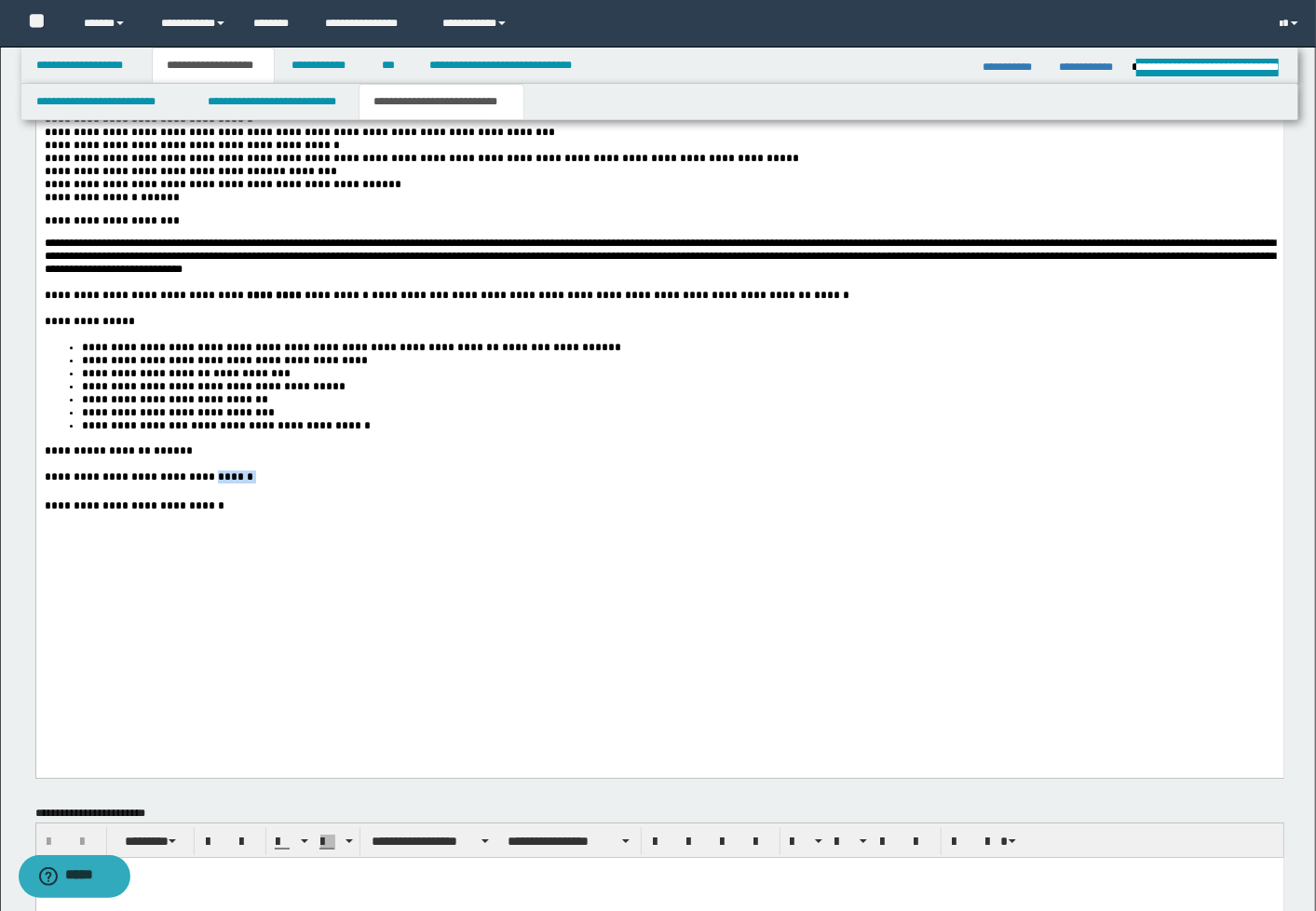 drag, startPoint x: 240, startPoint y: 639, endPoint x: 196, endPoint y: 634, distance: 44.28318 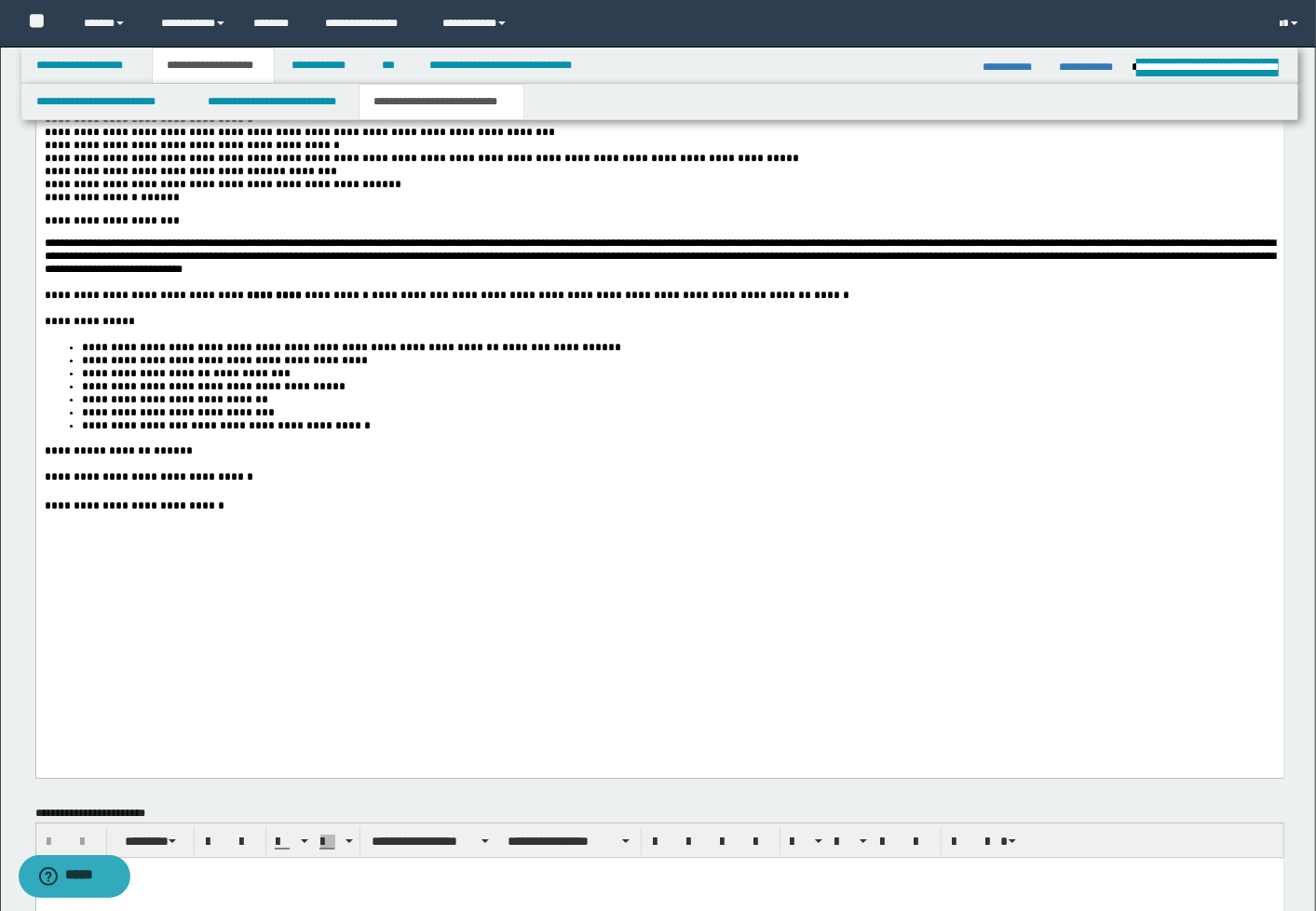 click at bounding box center (658, 492) 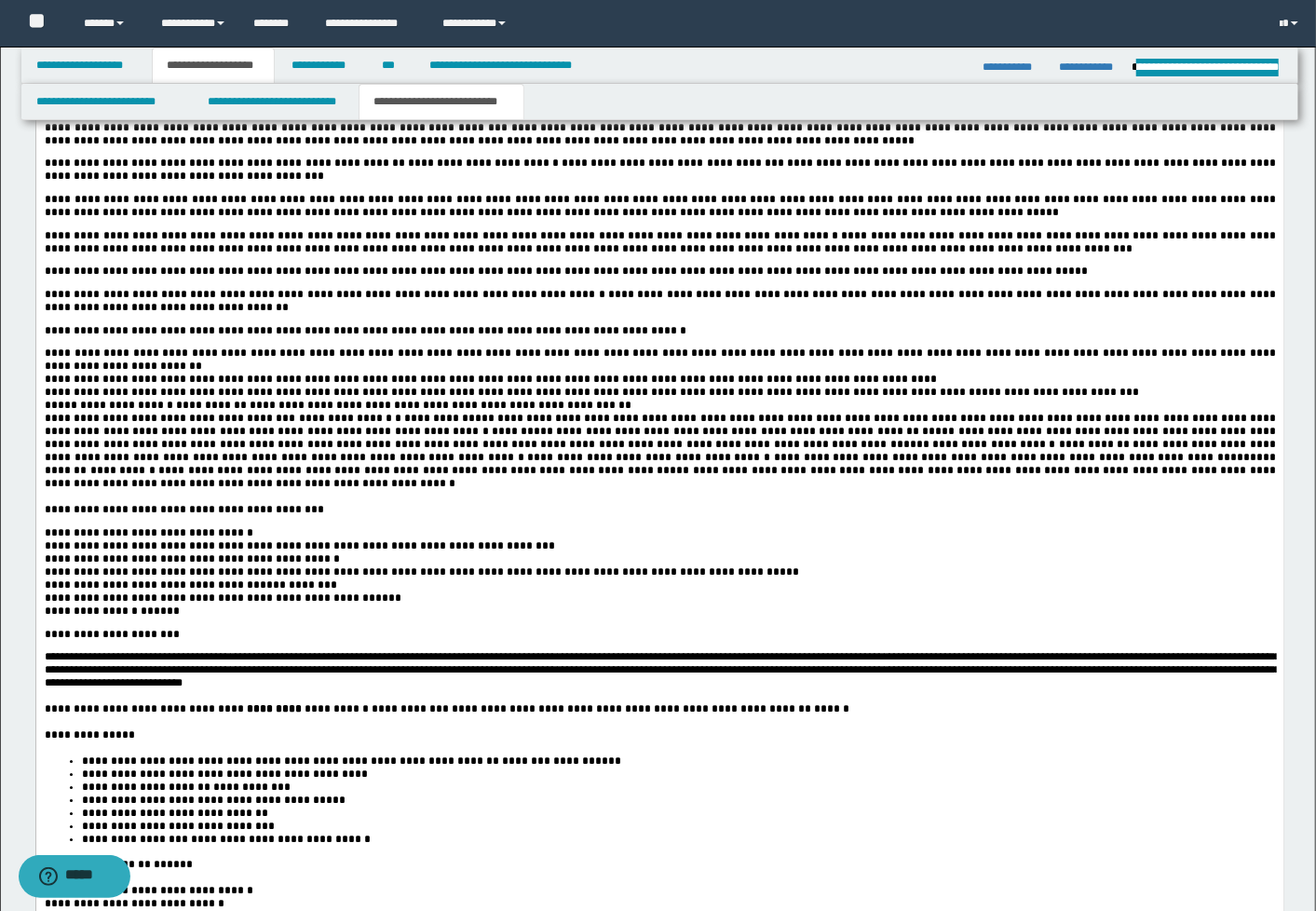 scroll, scrollTop: 2898, scrollLeft: 0, axis: vertical 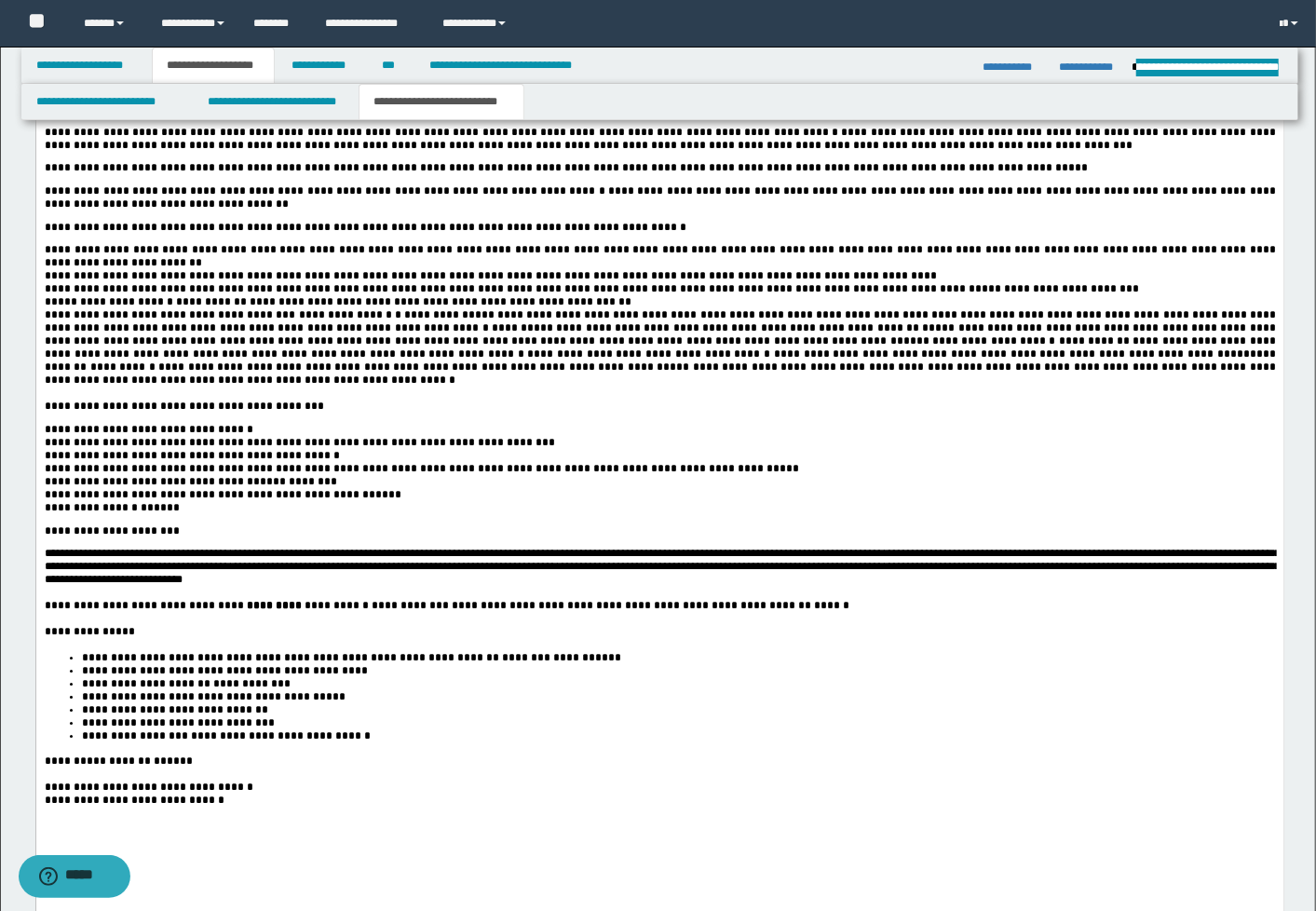 click on "**********" at bounding box center [148, 430] 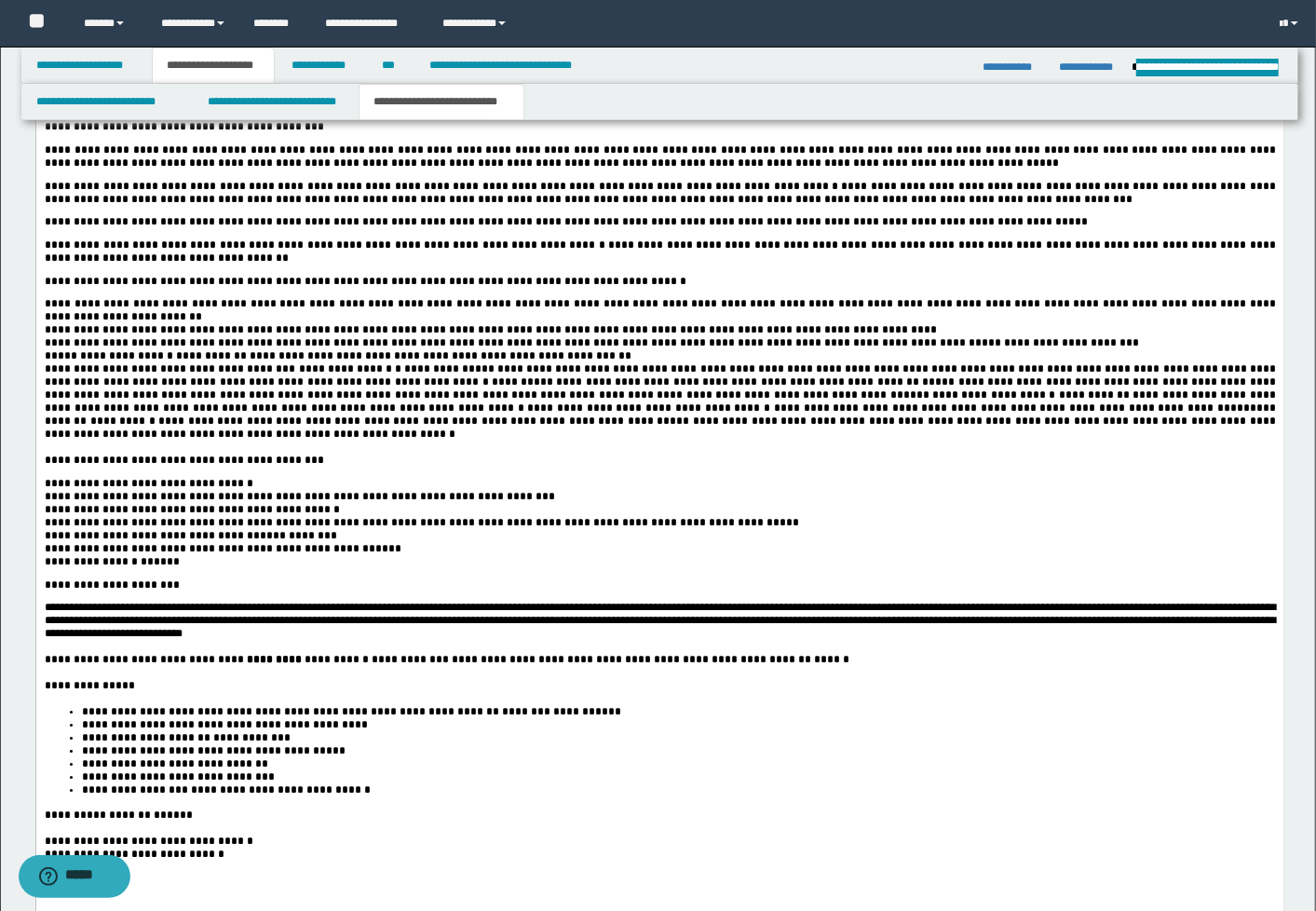 scroll, scrollTop: 2794, scrollLeft: 0, axis: vertical 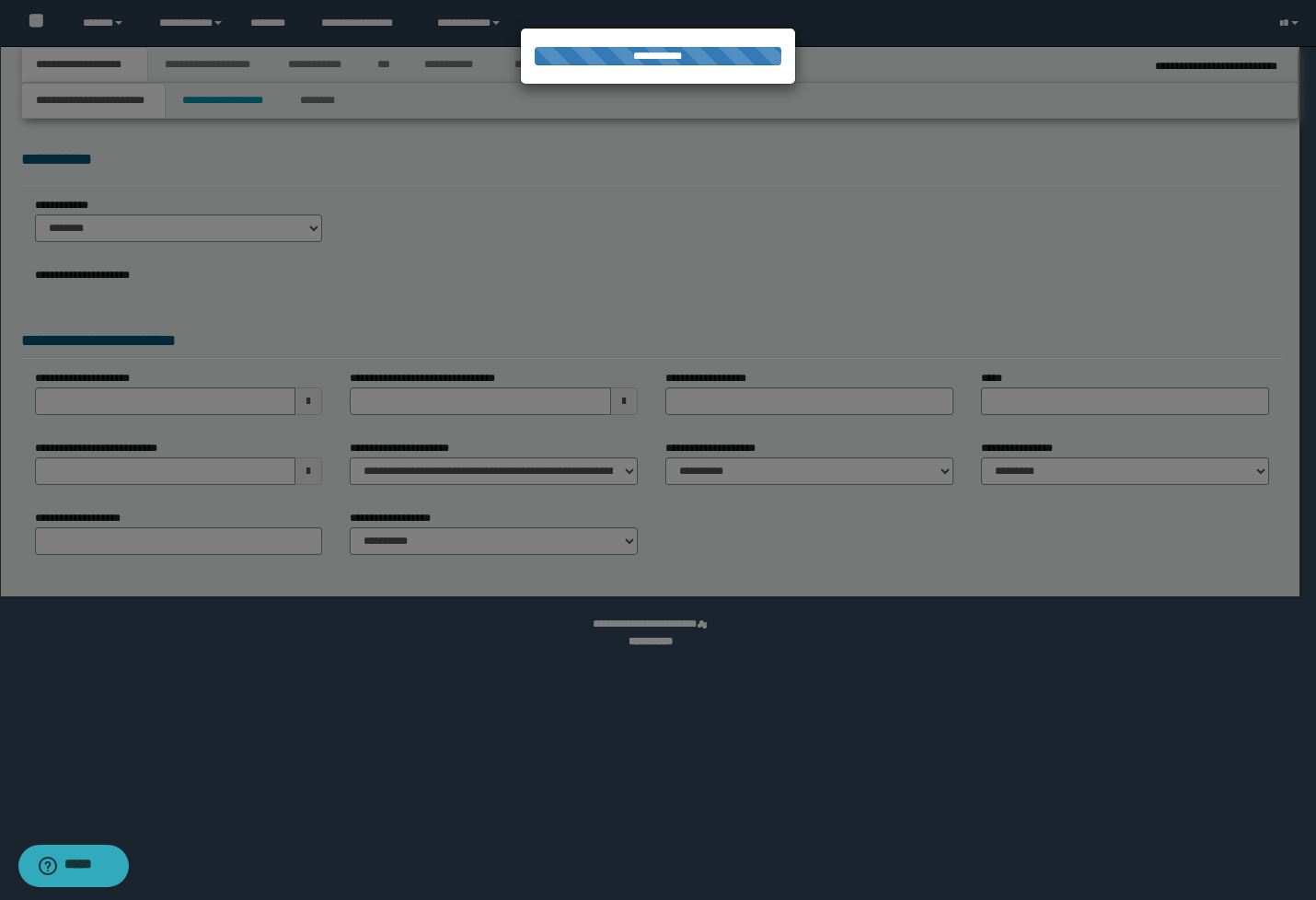 select on "**" 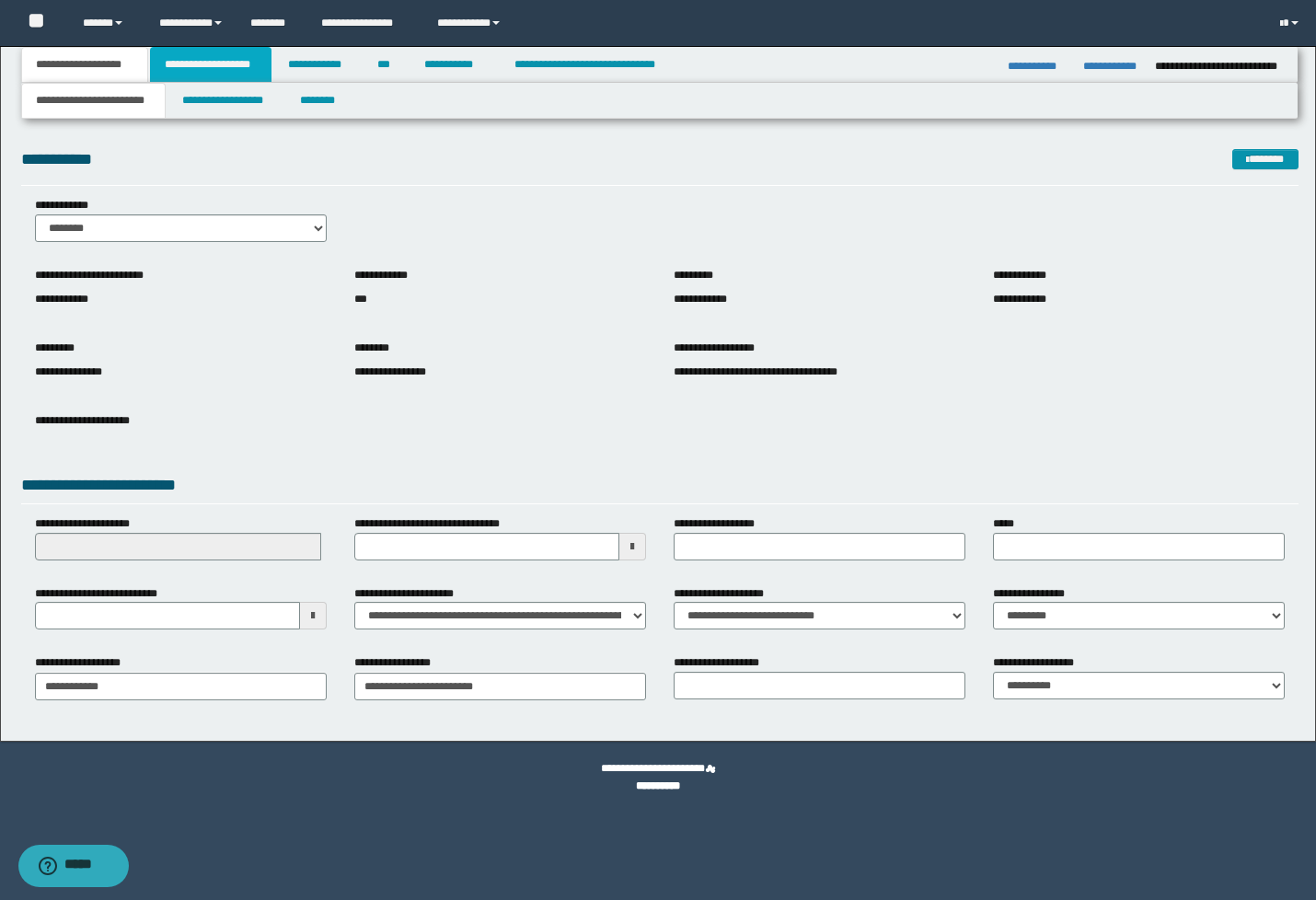 click on "**********" at bounding box center (211, 64) 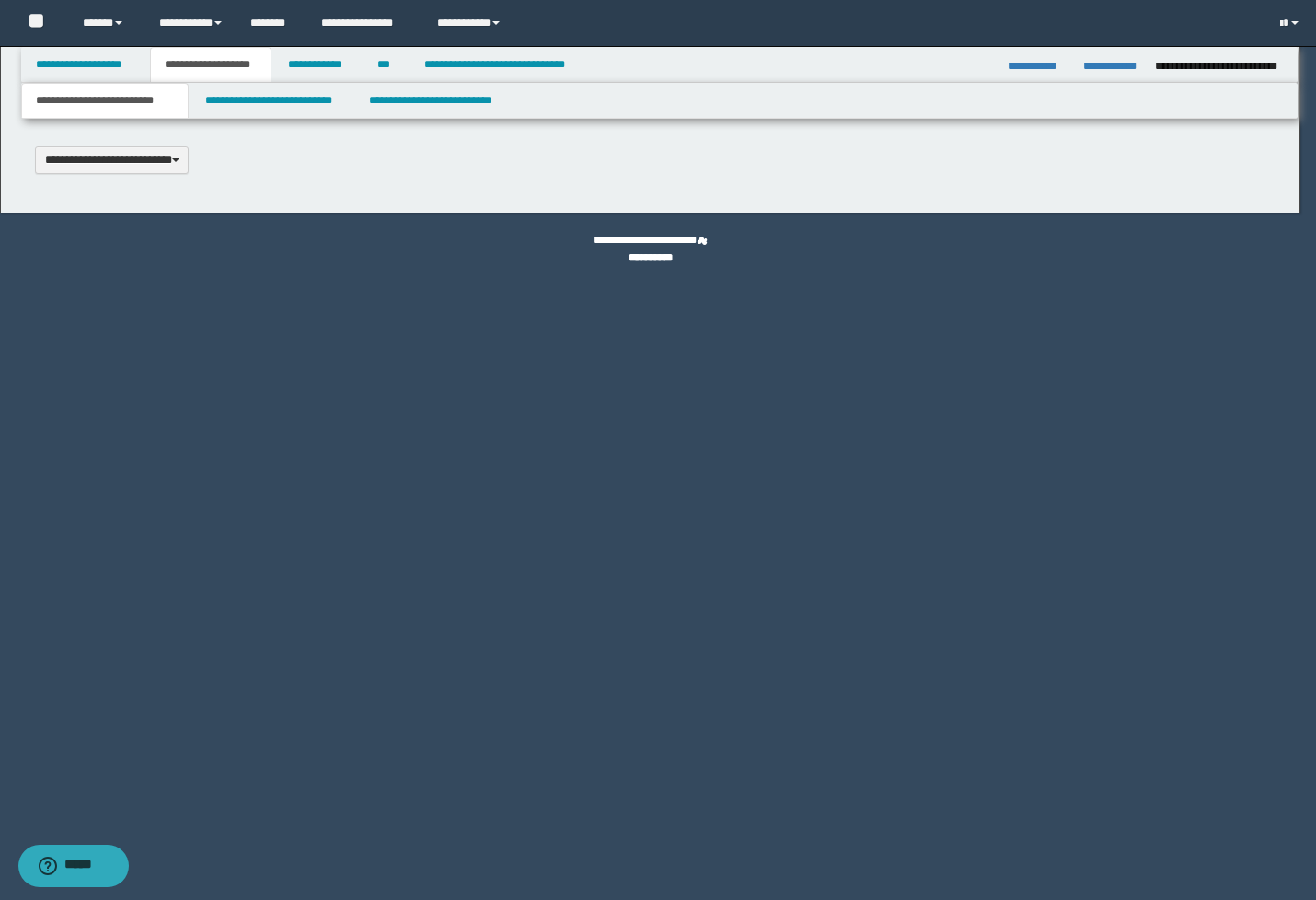 type 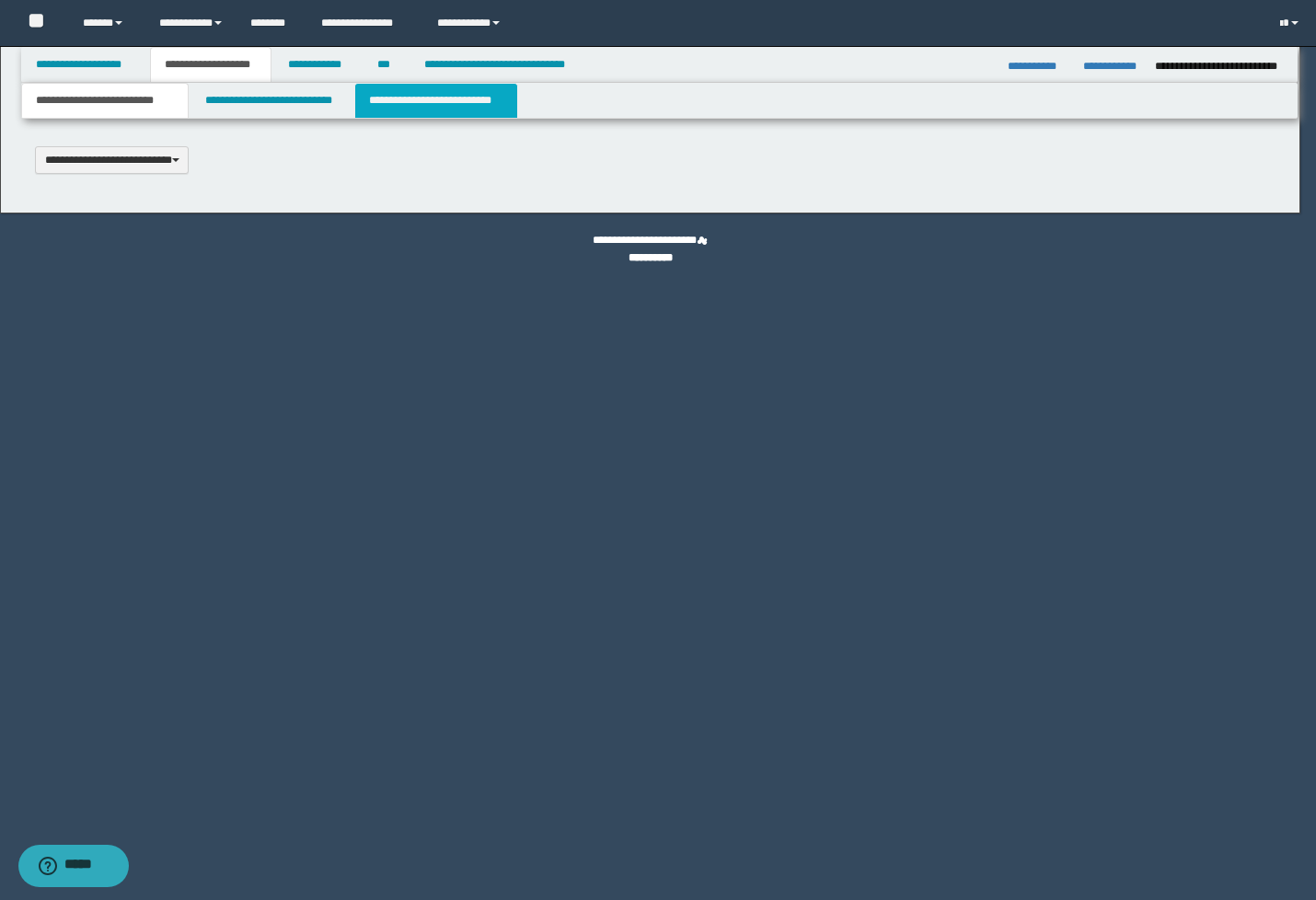 type on "**********" 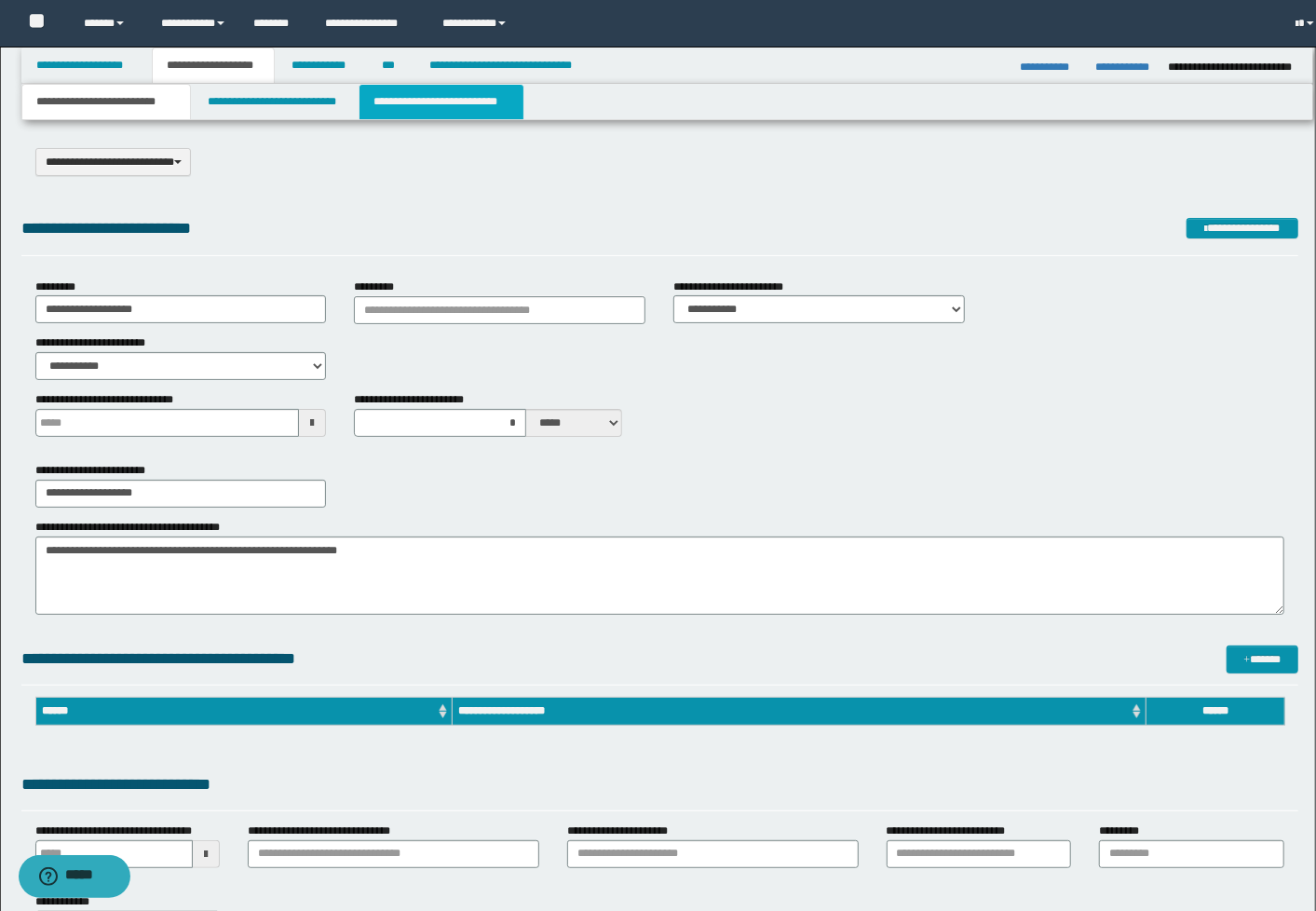 click on "**********" at bounding box center (441, 102) 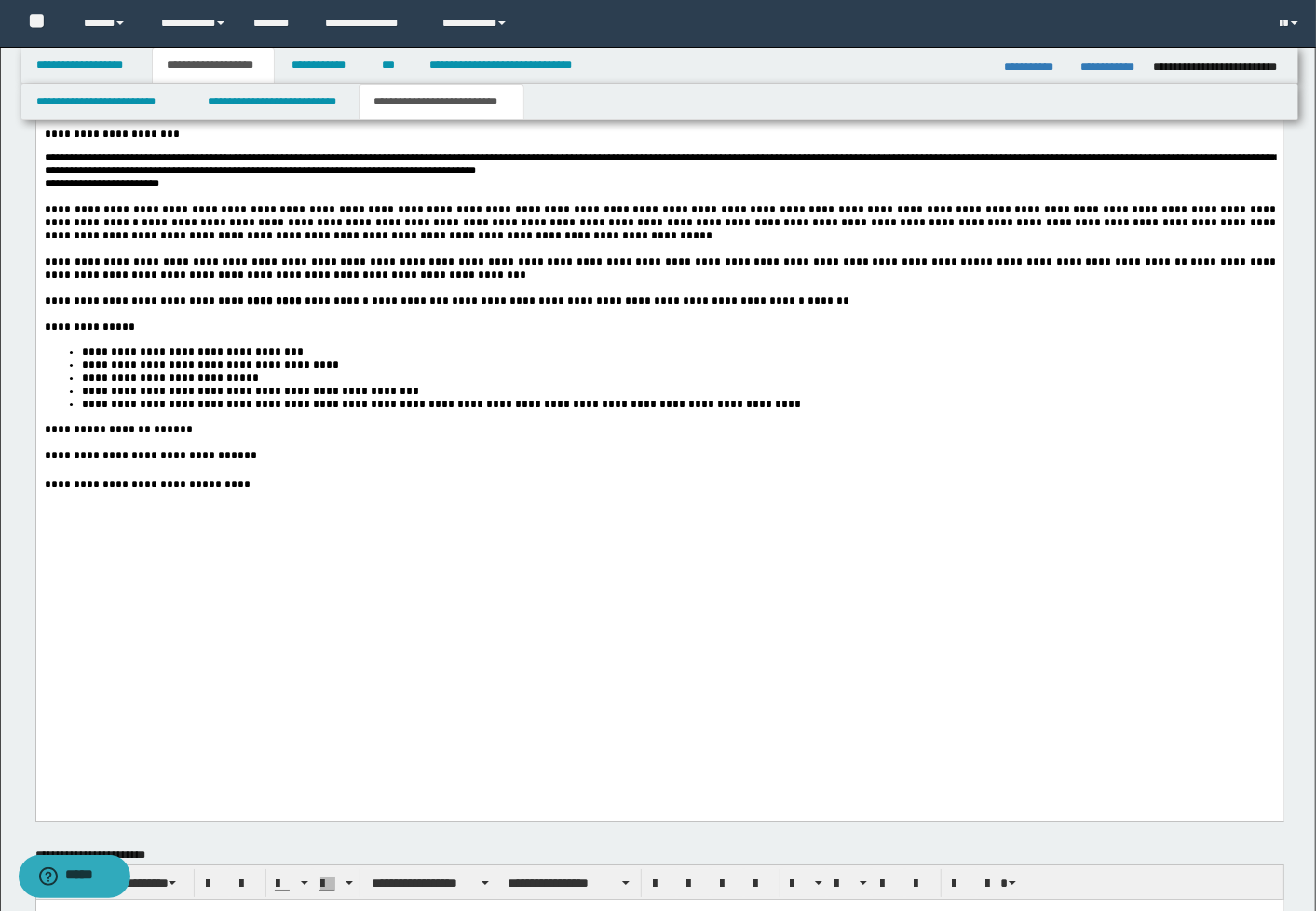 scroll, scrollTop: 3208, scrollLeft: 0, axis: vertical 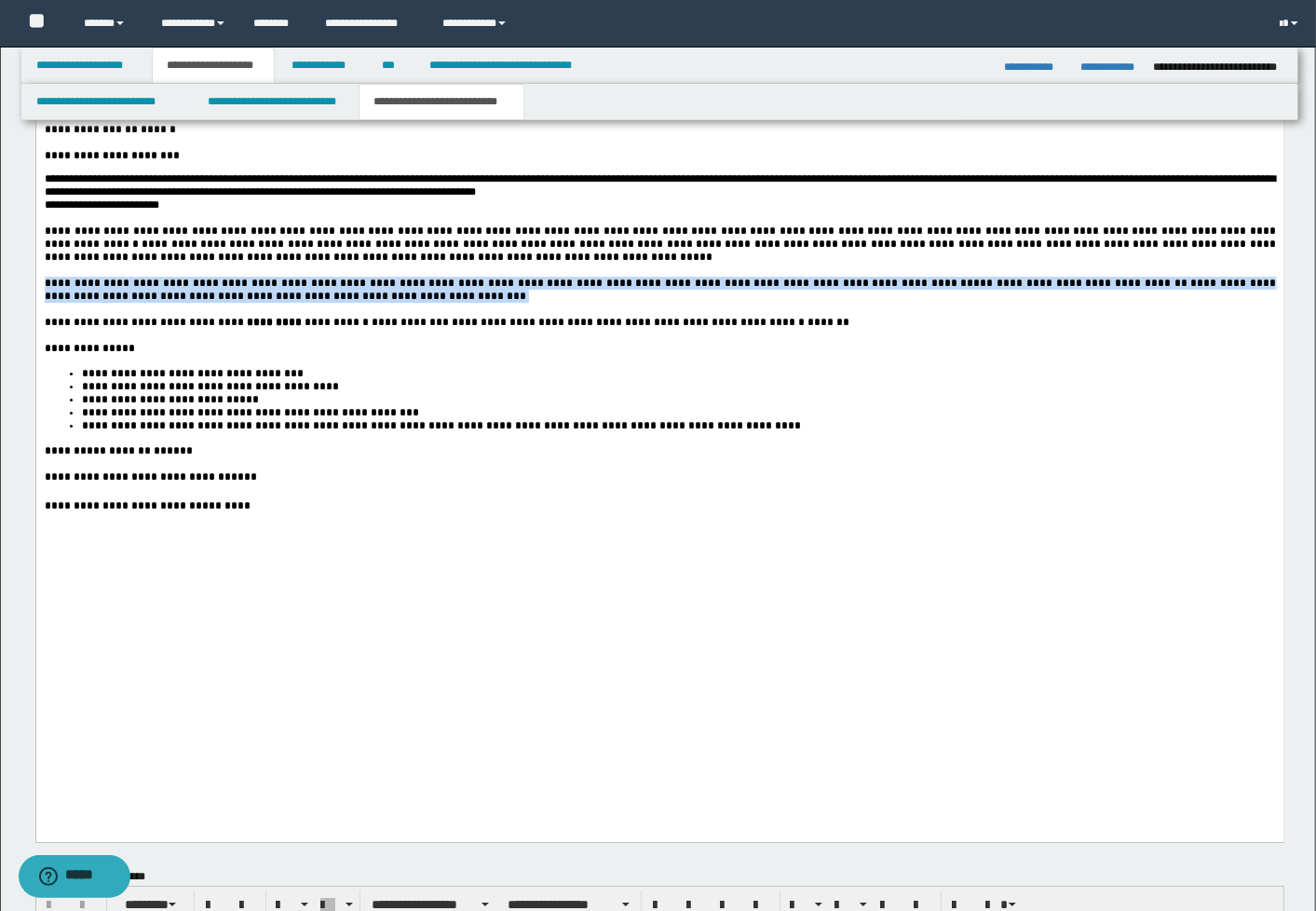 drag, startPoint x: 319, startPoint y: 491, endPoint x: 45, endPoint y: -743, distance: 1264.0538 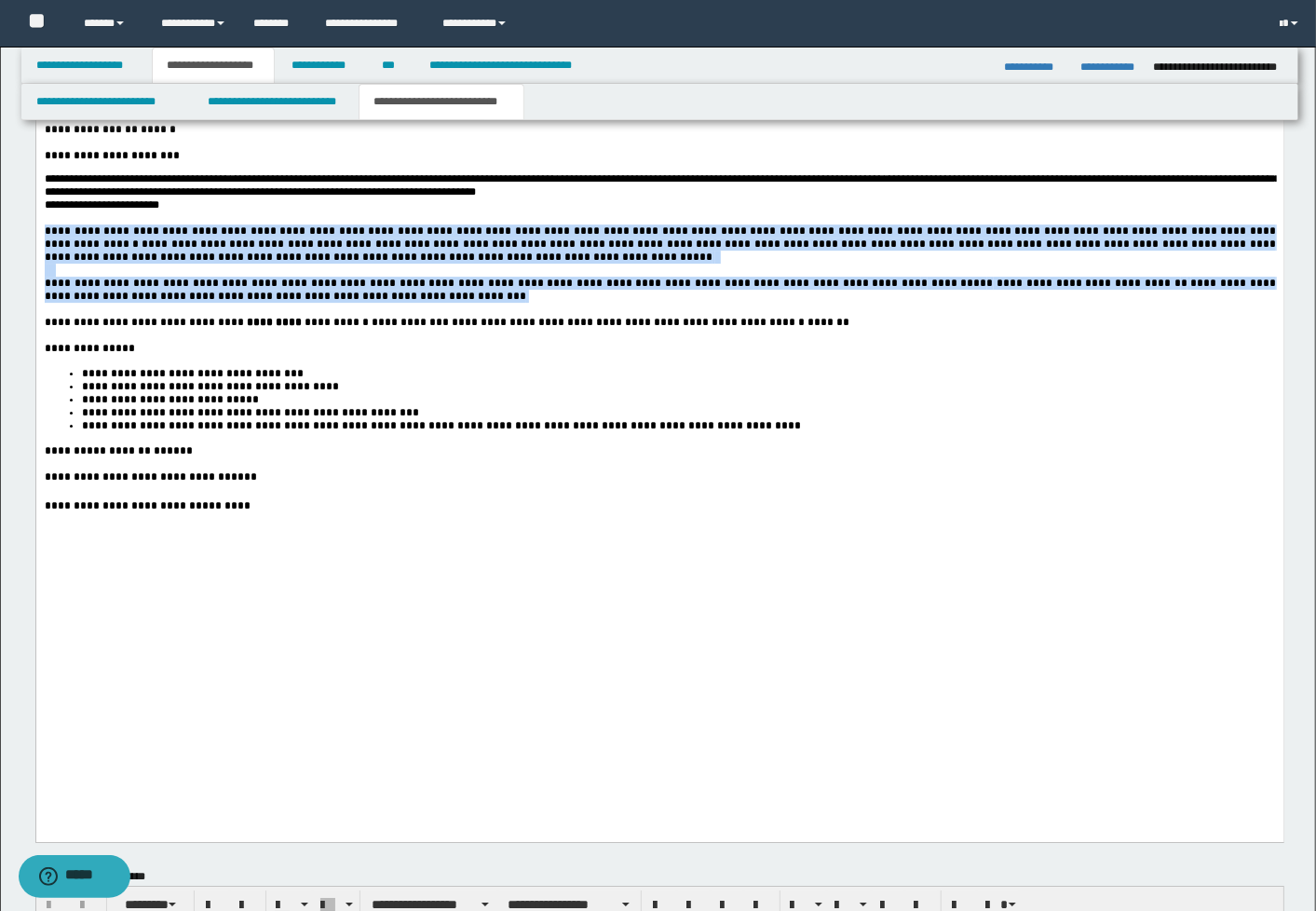 drag, startPoint x: 308, startPoint y: 492, endPoint x: 23, endPoint y: 415, distance: 295.21856 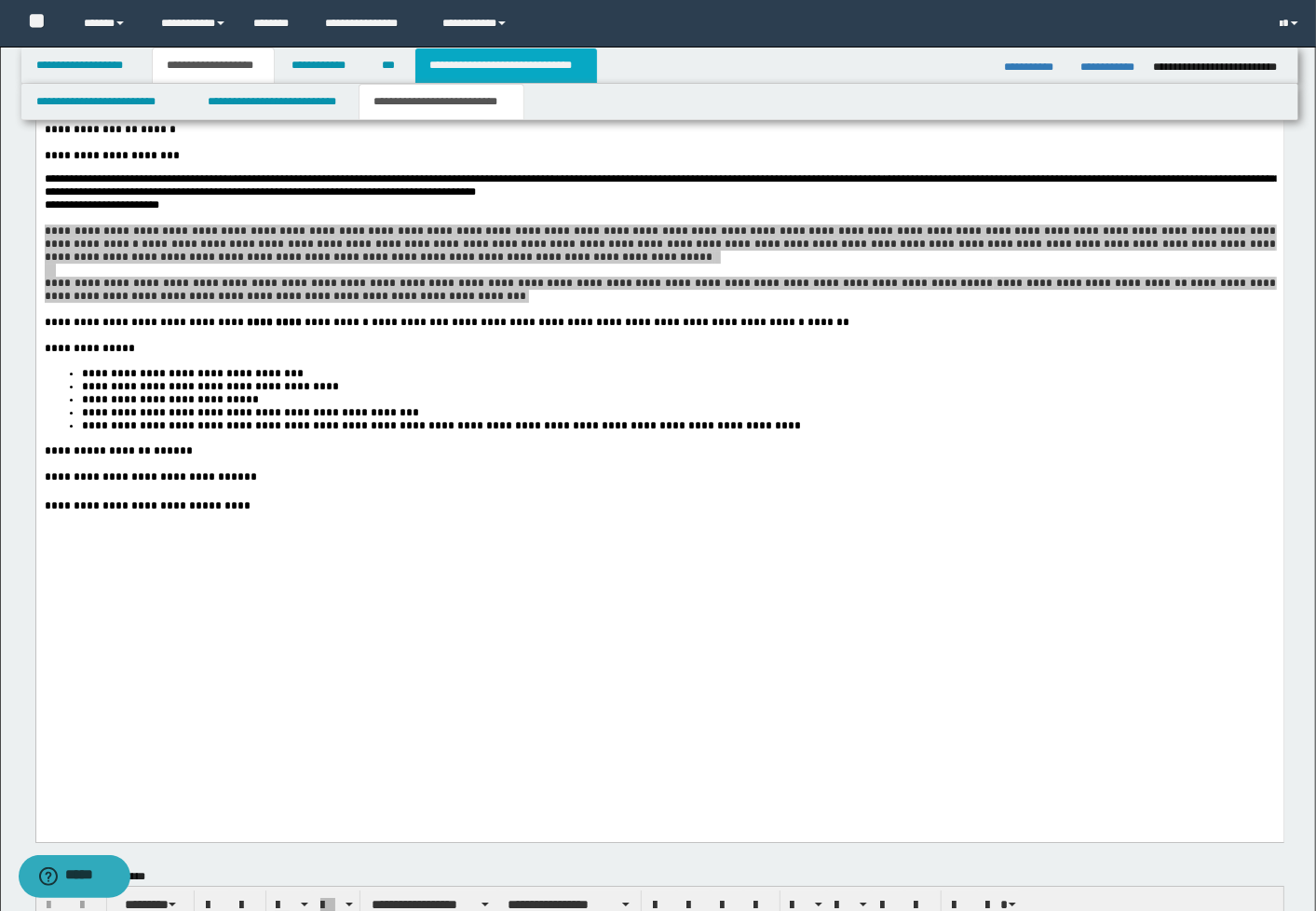 click on "**********" at bounding box center [506, 65] 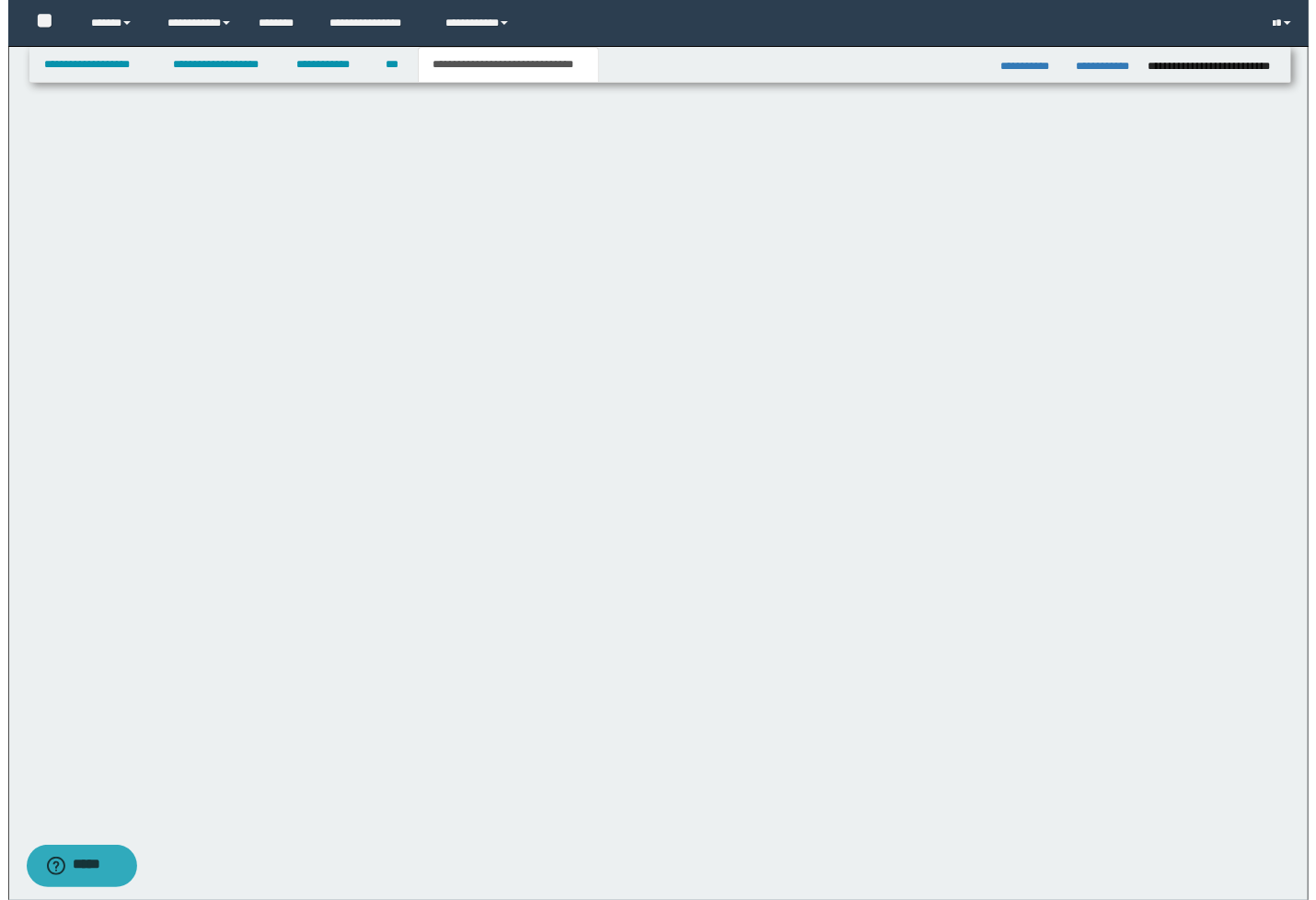 scroll, scrollTop: 0, scrollLeft: 0, axis: both 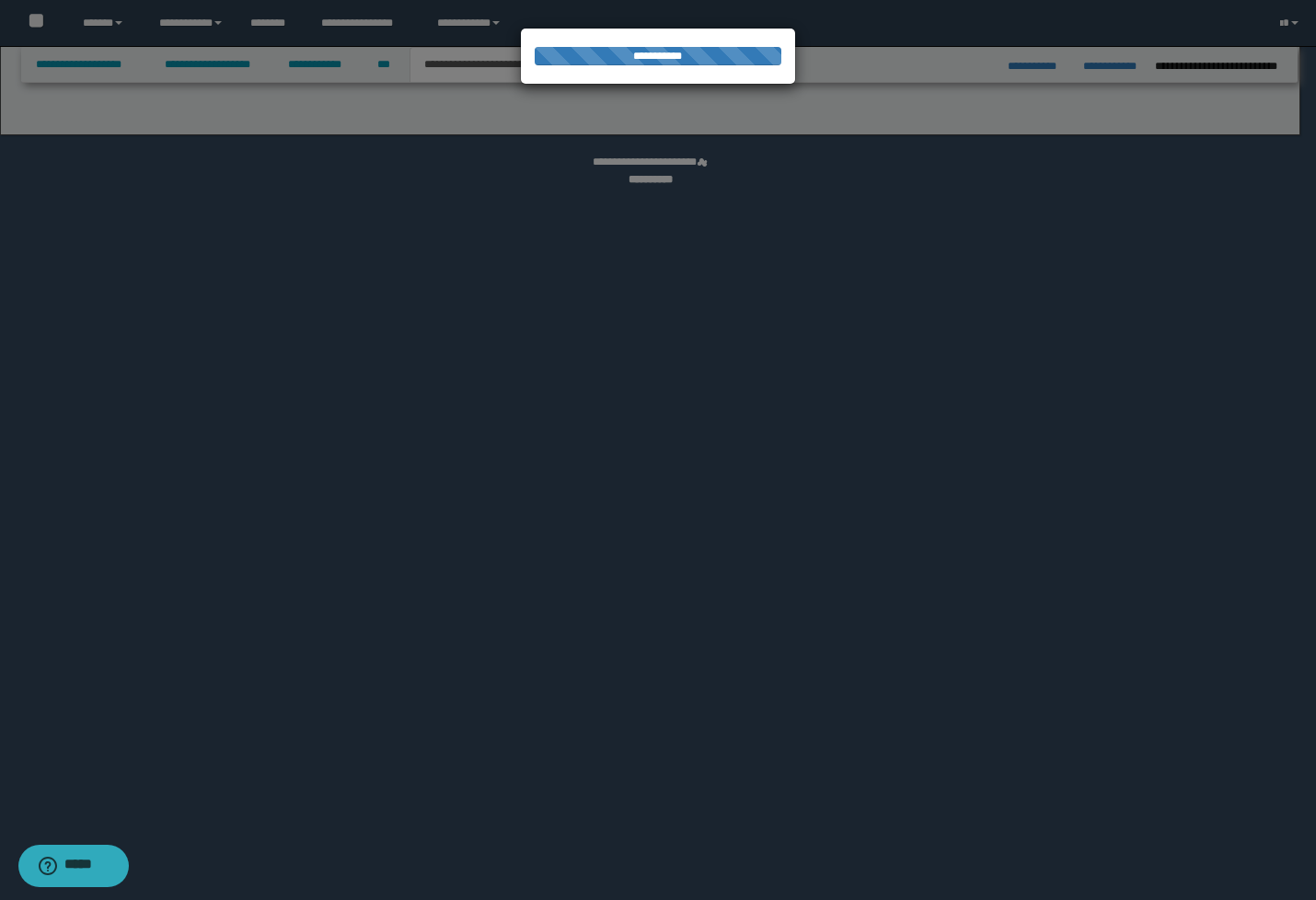select on "*" 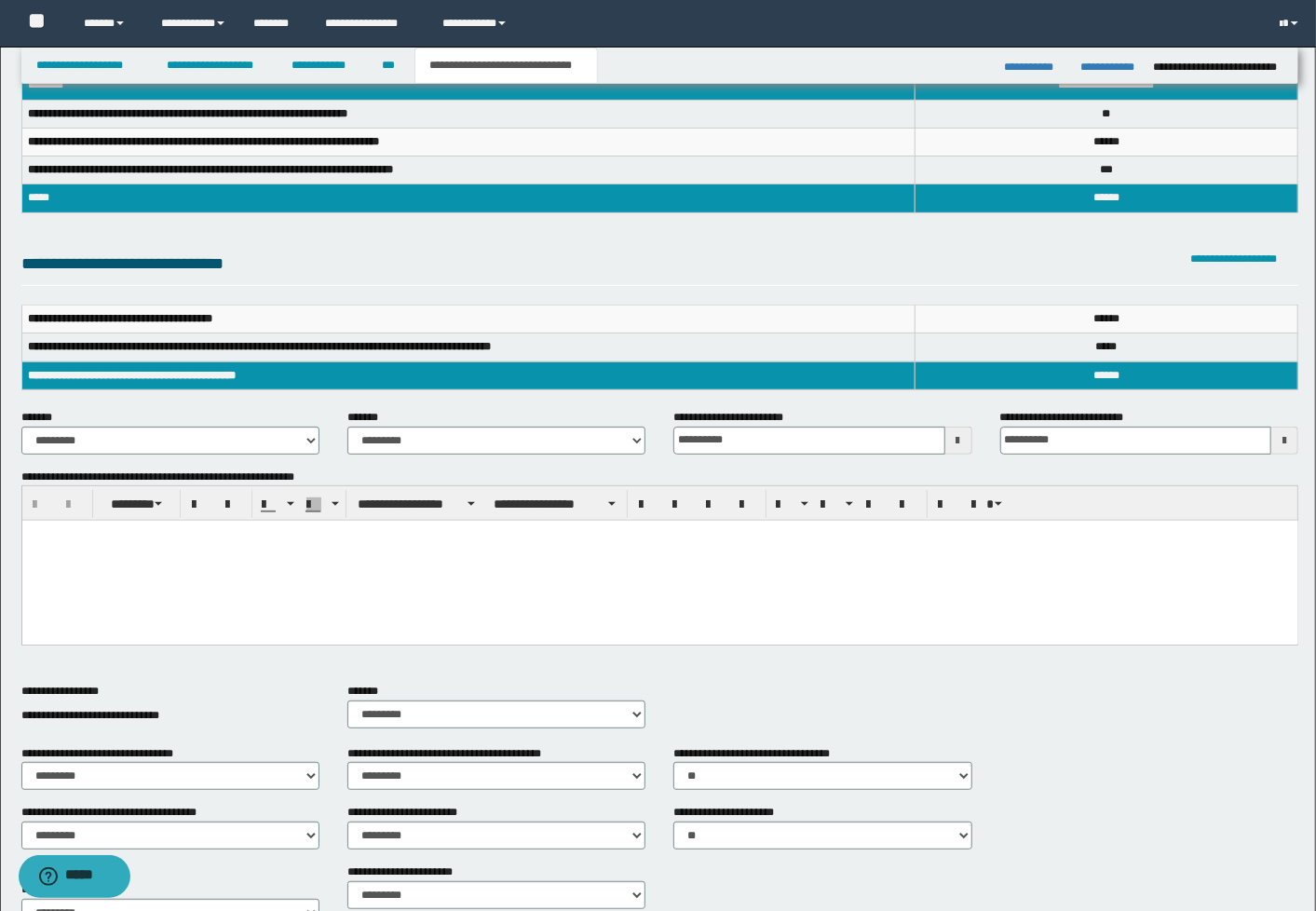 scroll, scrollTop: 103, scrollLeft: 0, axis: vertical 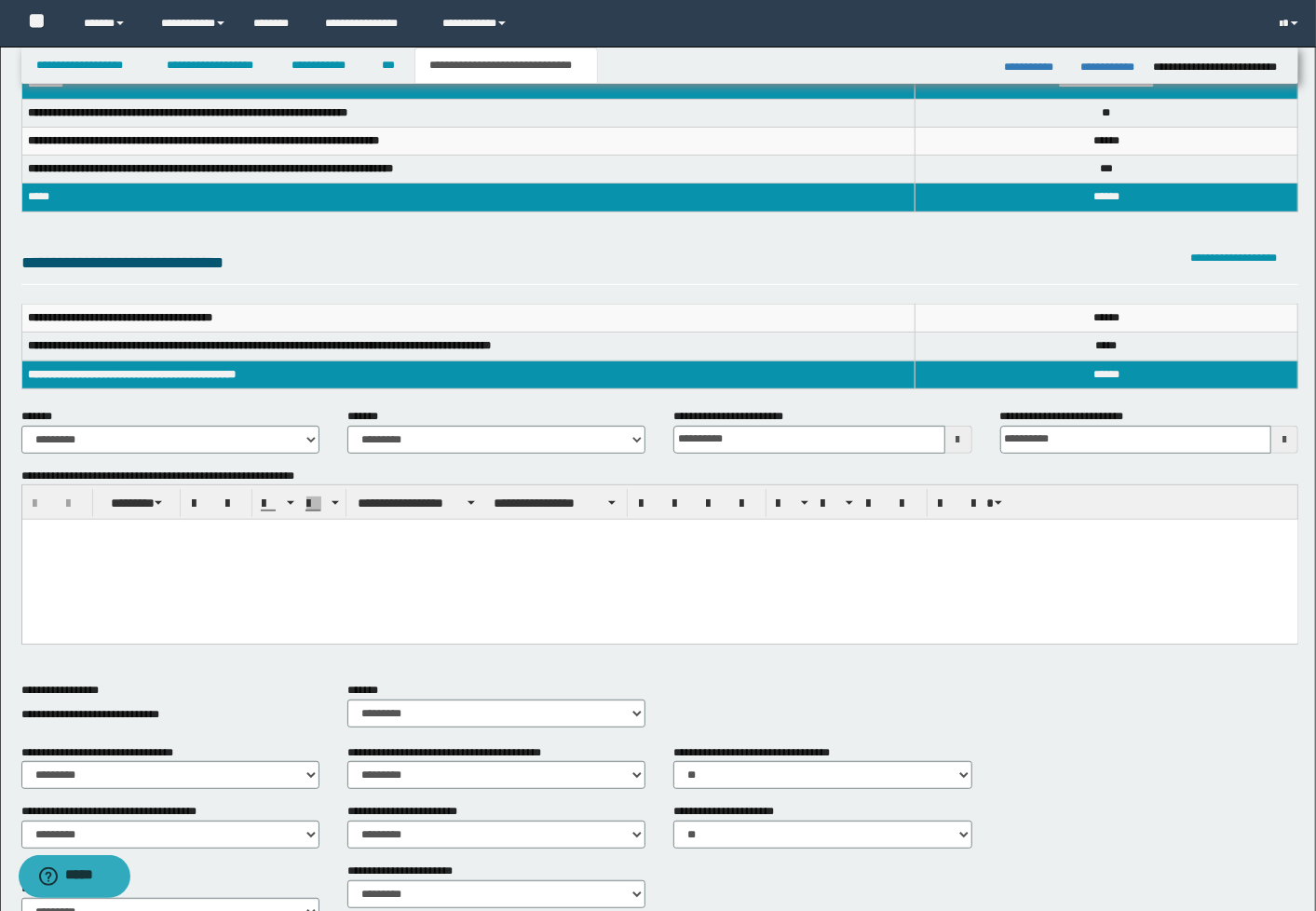 click at bounding box center (659, 557) 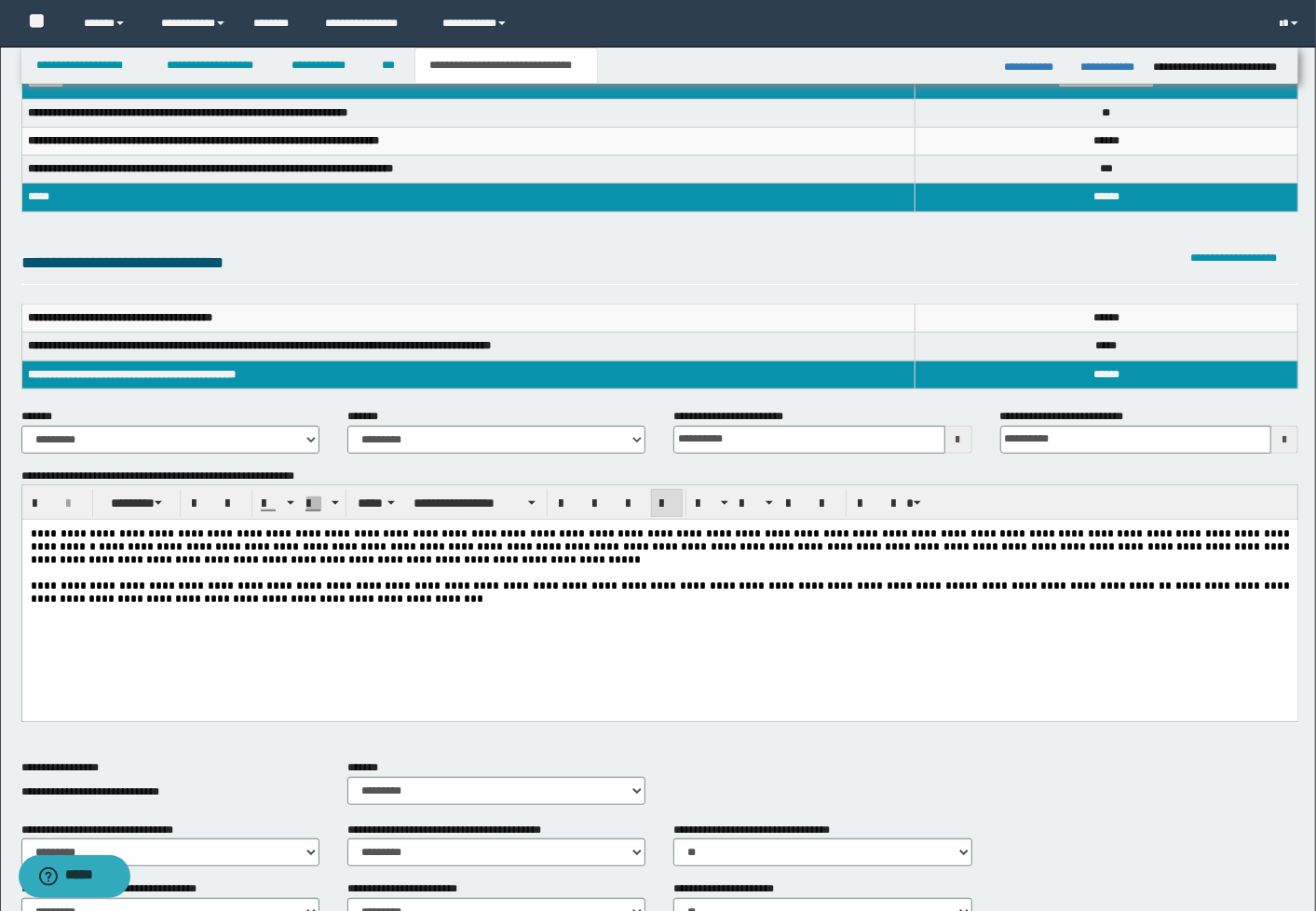 click at bounding box center [958, 440] 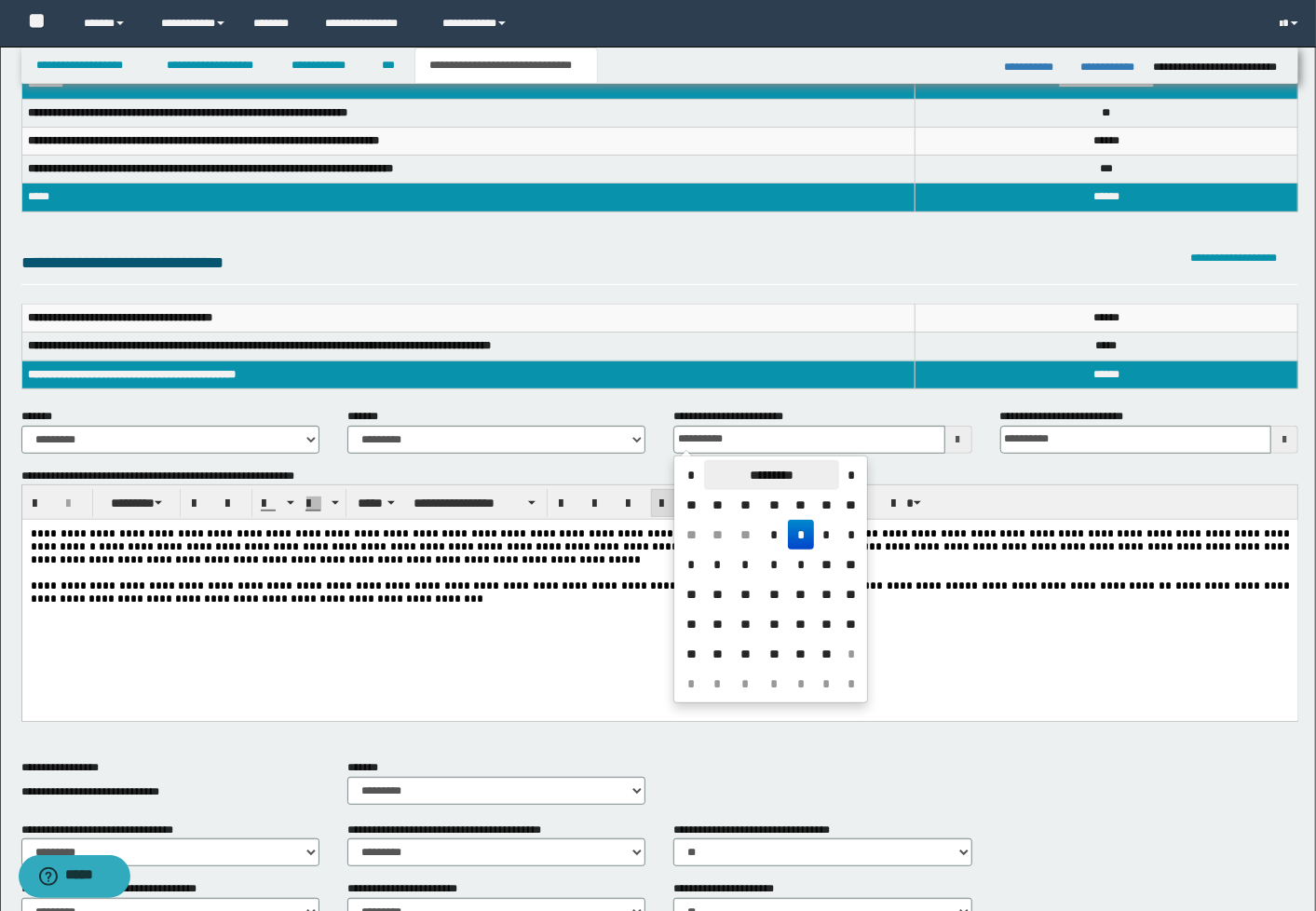click on "*********" at bounding box center (771, 475) 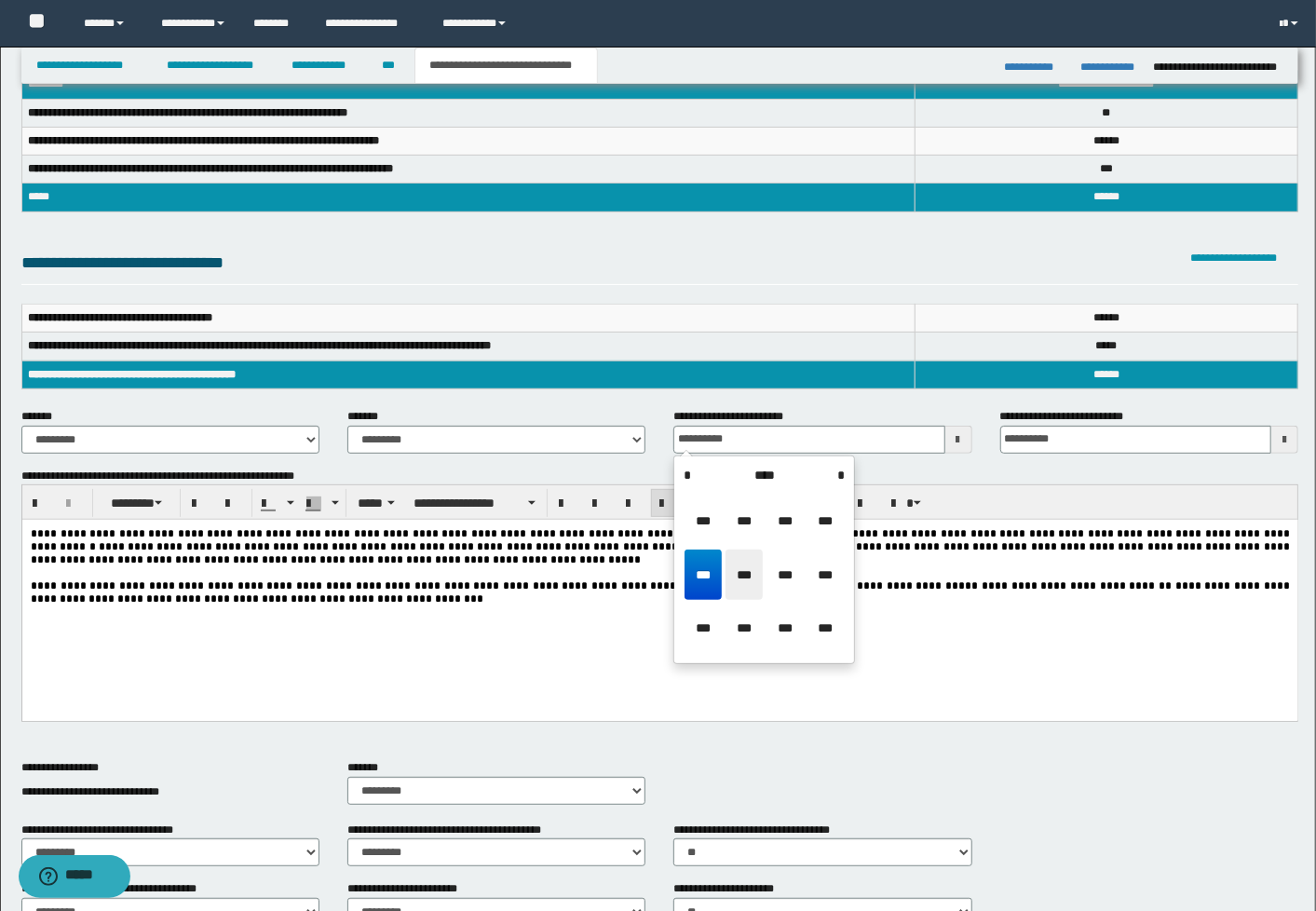 click on "***" at bounding box center [744, 575] 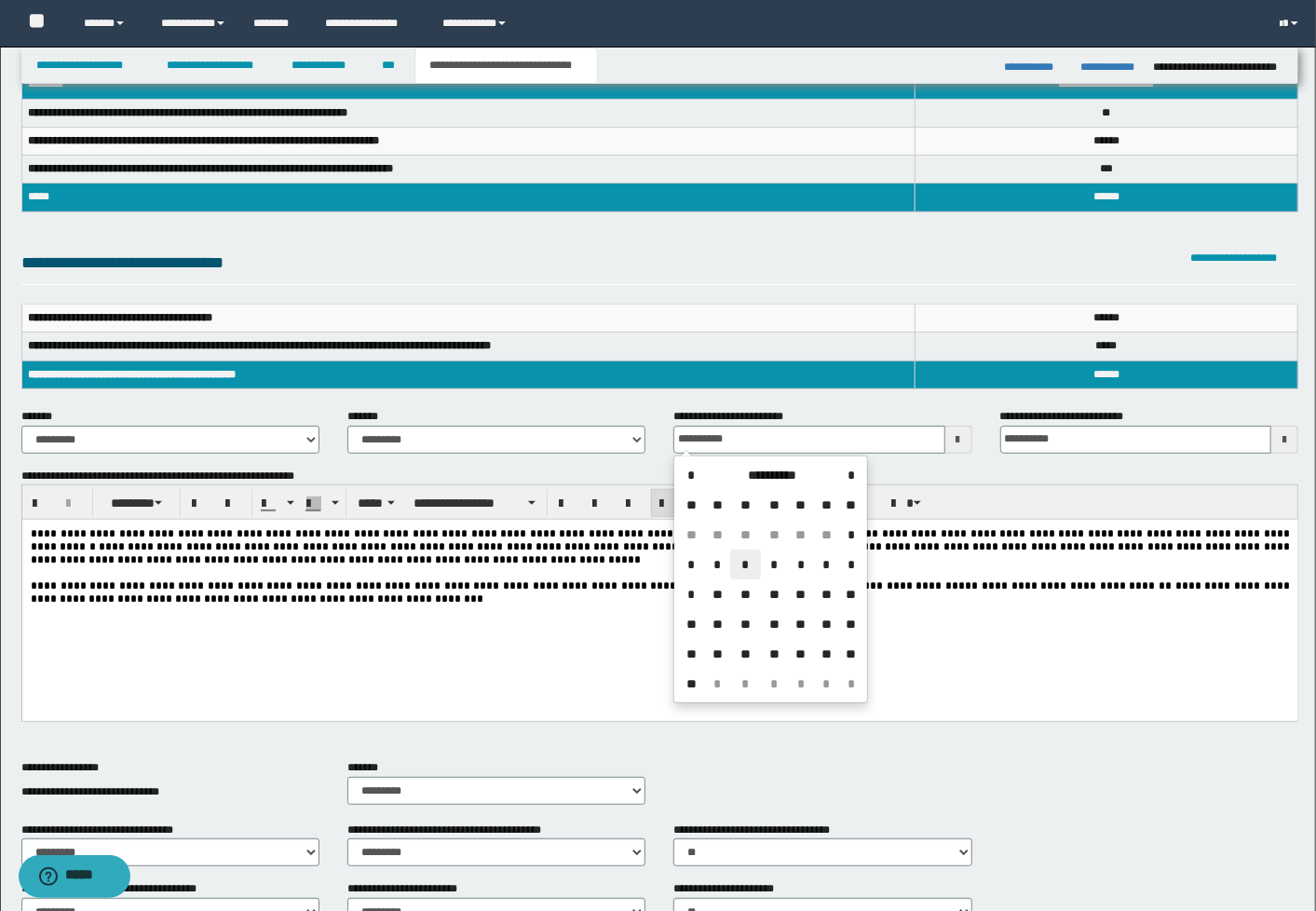 click on "*" at bounding box center (745, 564) 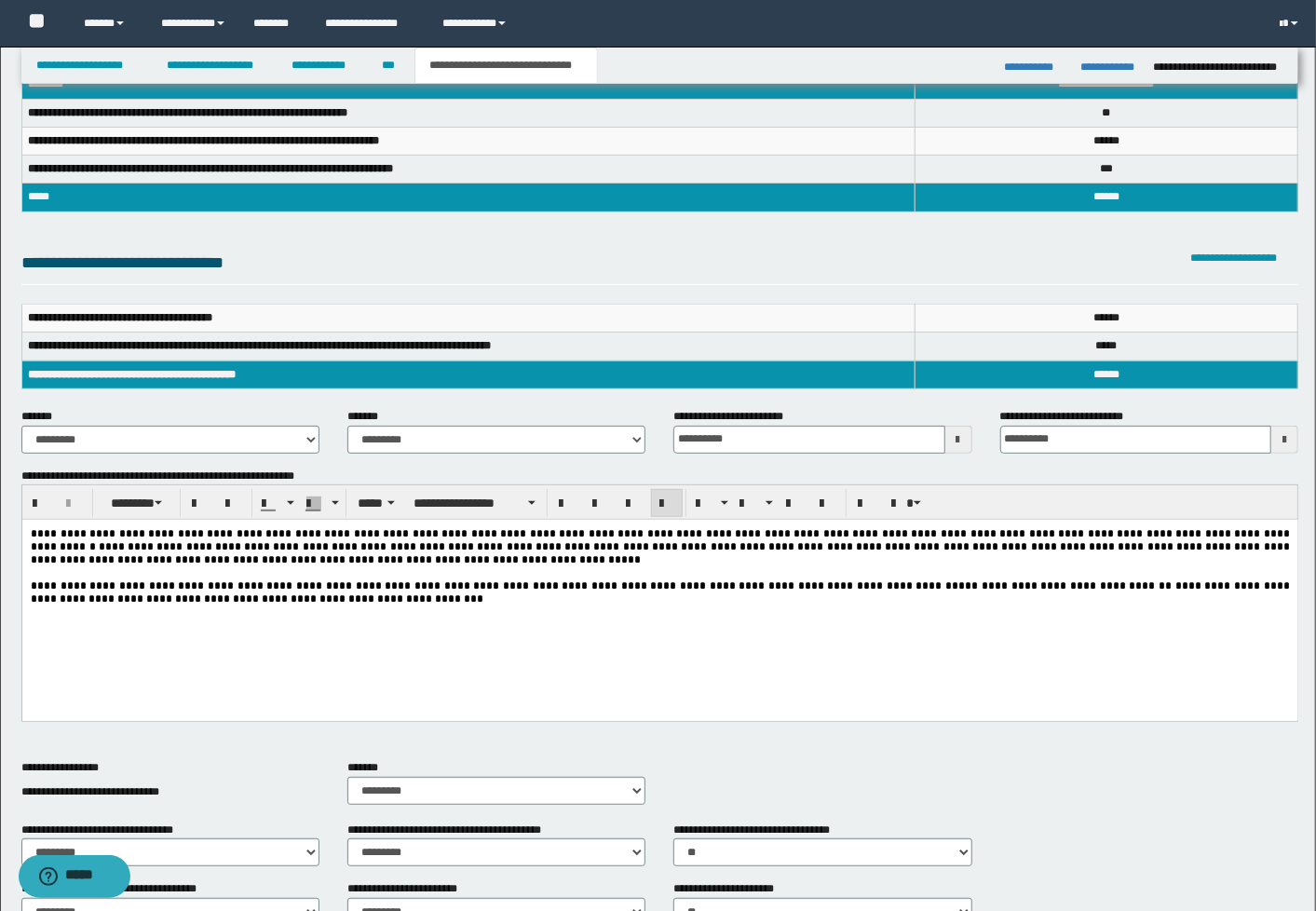 click on "**********" at bounding box center [659, 590] 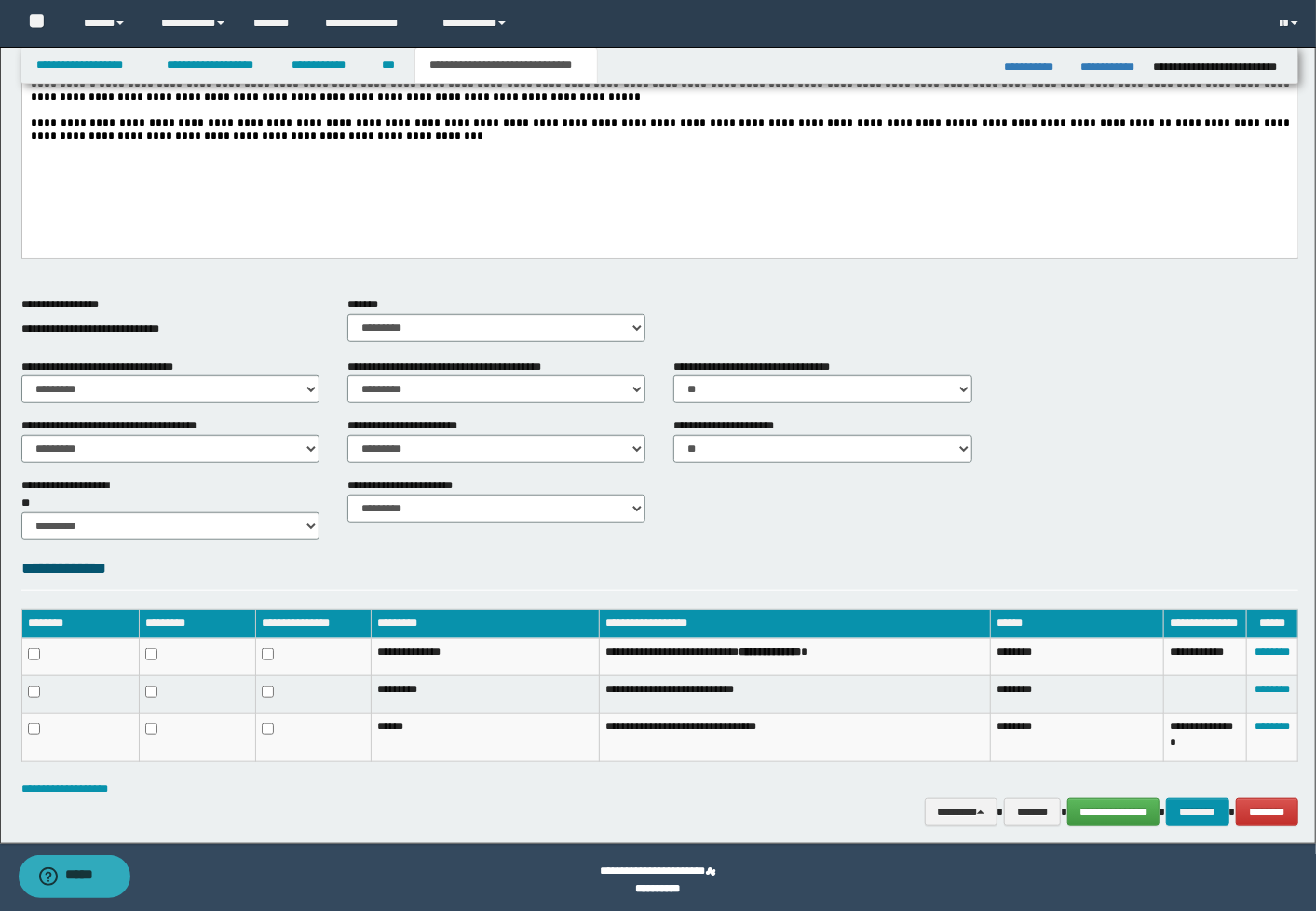 scroll, scrollTop: 571, scrollLeft: 0, axis: vertical 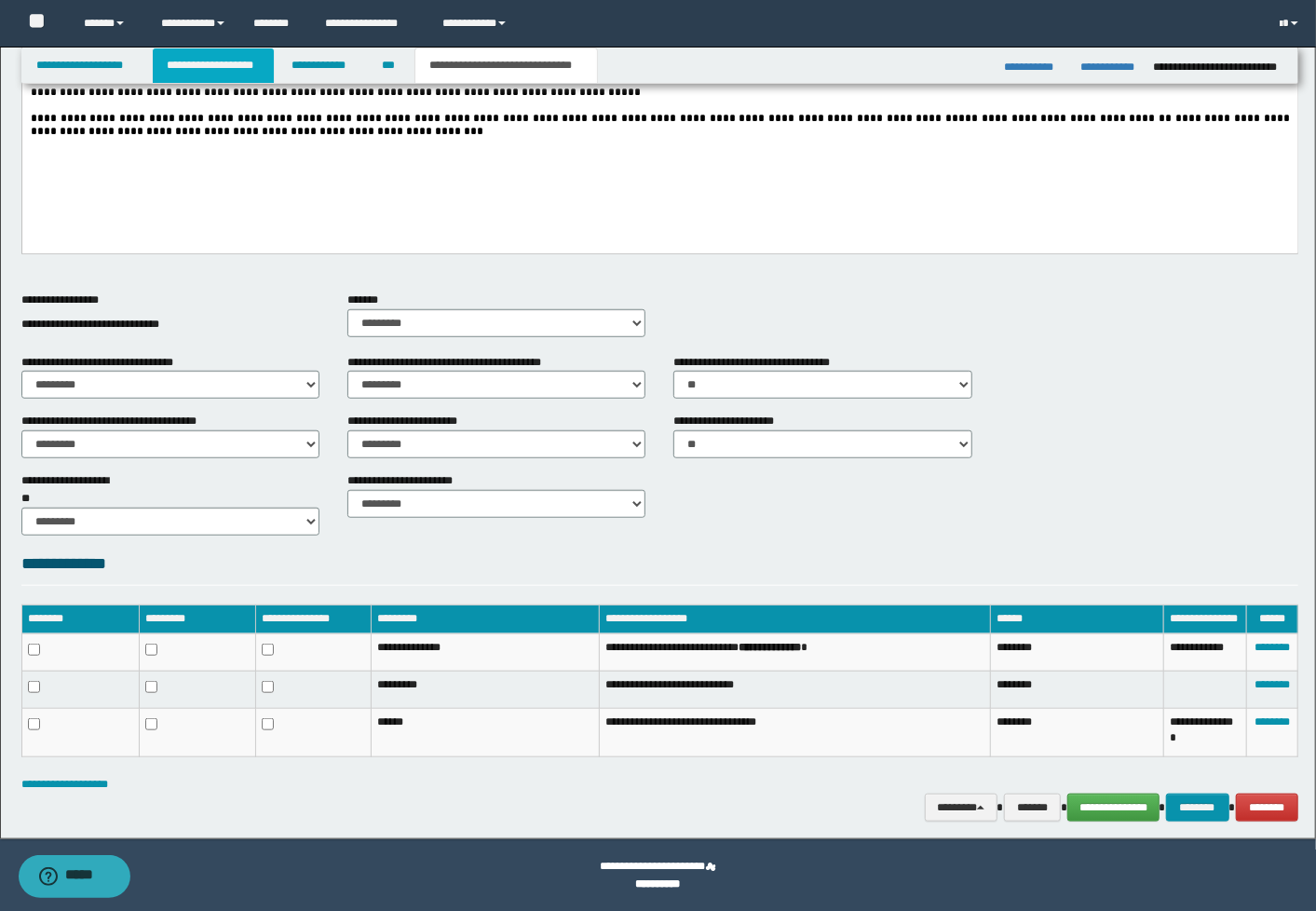 click on "**********" at bounding box center (213, 65) 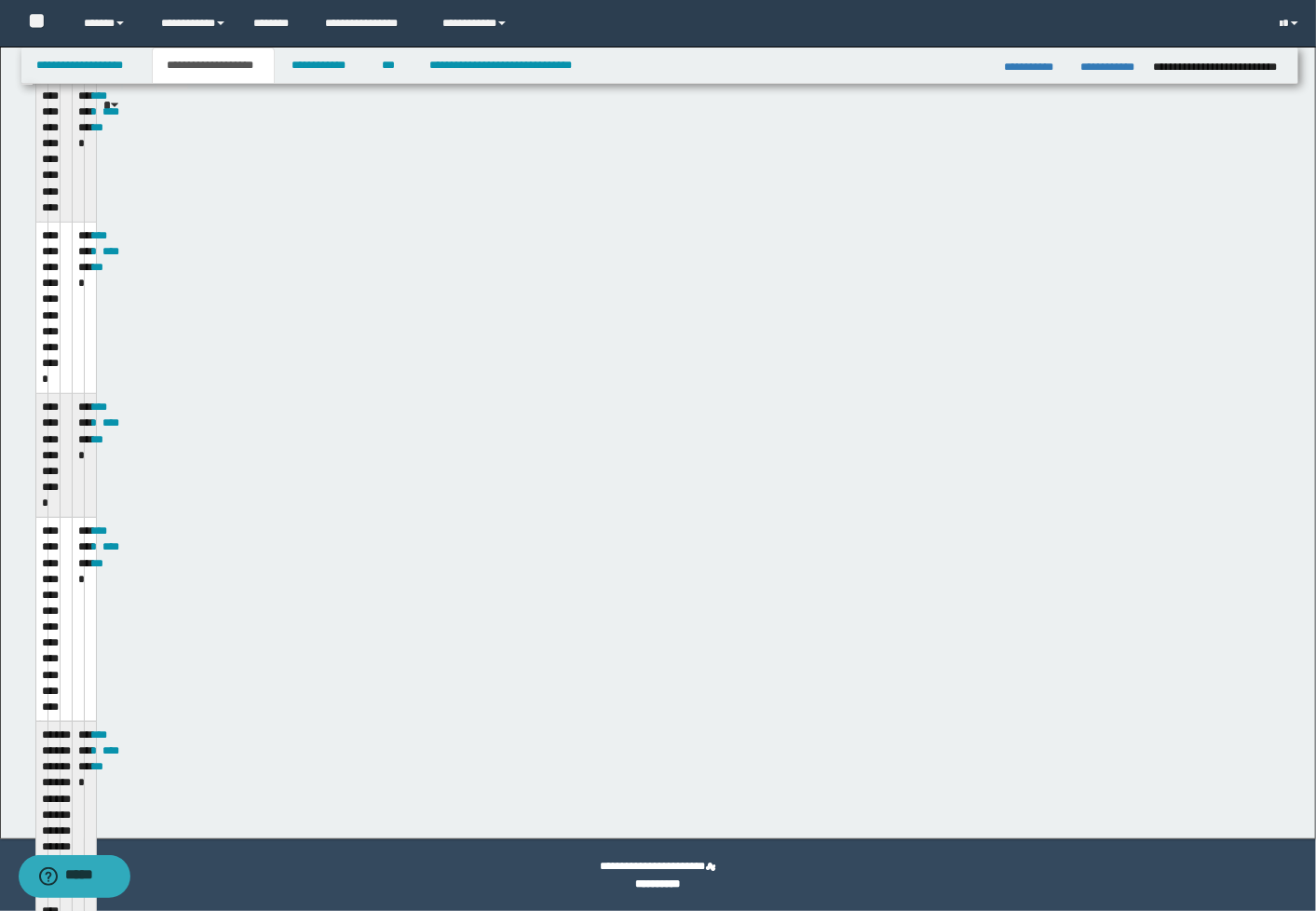 scroll, scrollTop: 600, scrollLeft: 0, axis: vertical 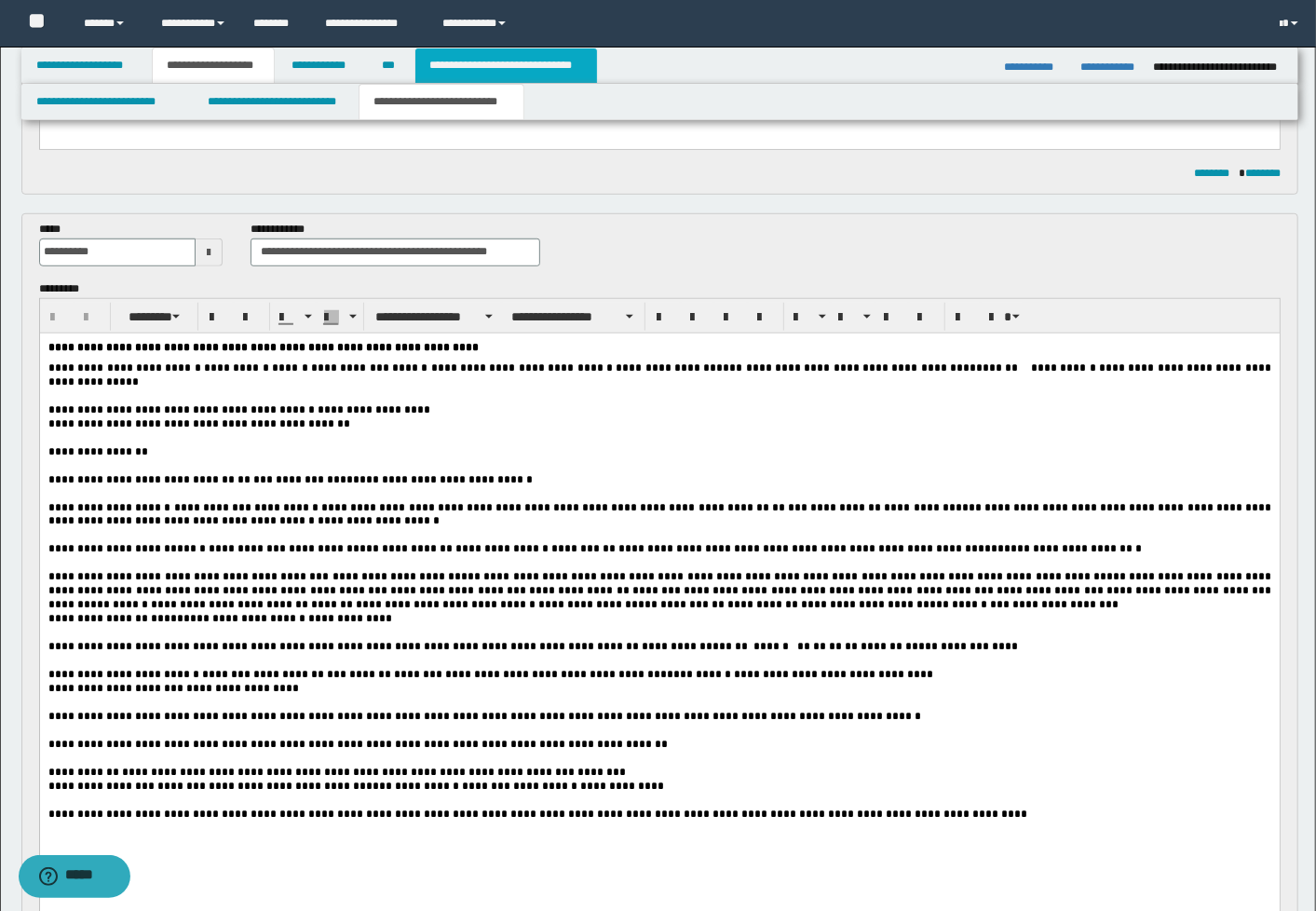 click on "**********" at bounding box center (506, 65) 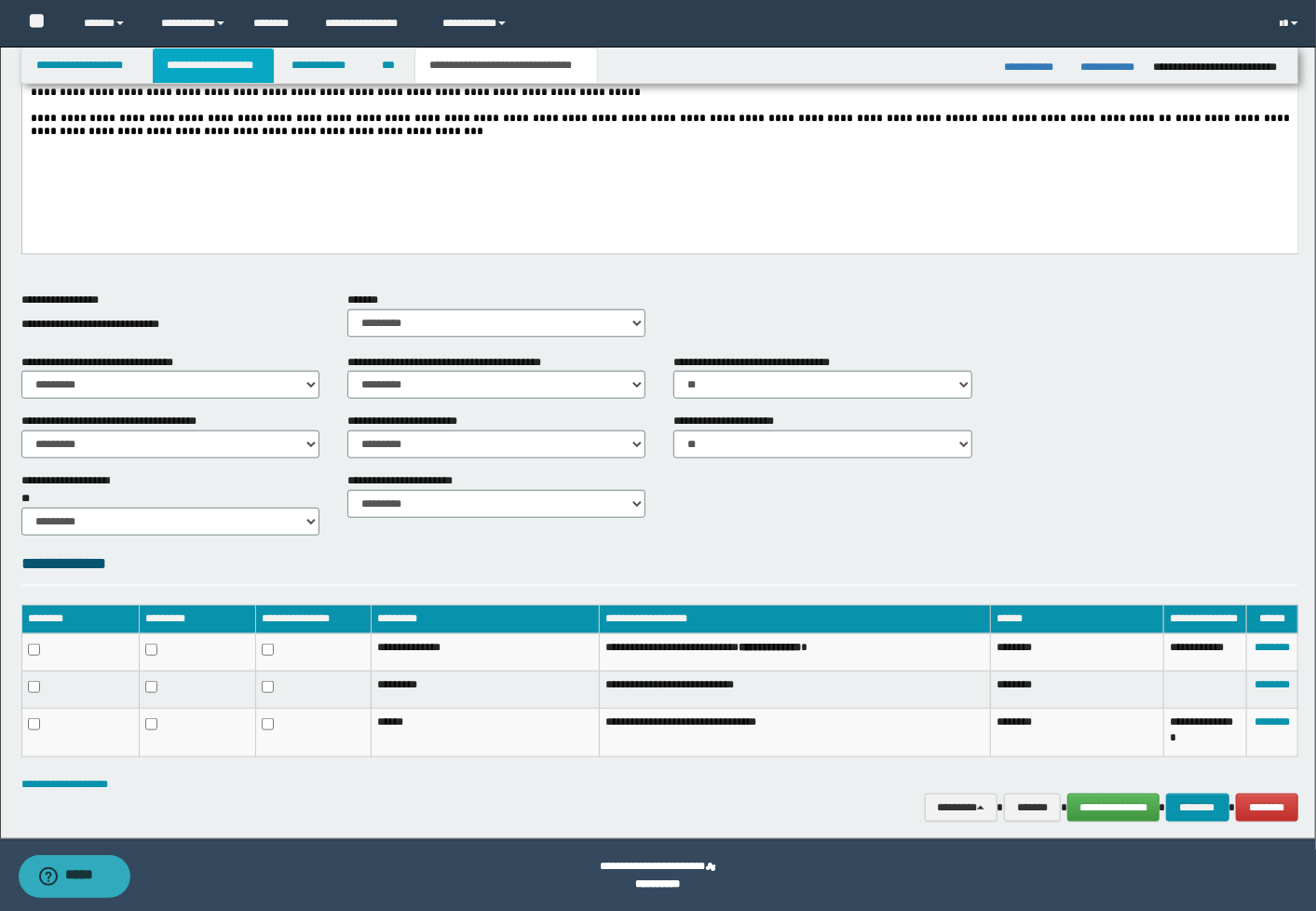 click on "**********" at bounding box center [213, 65] 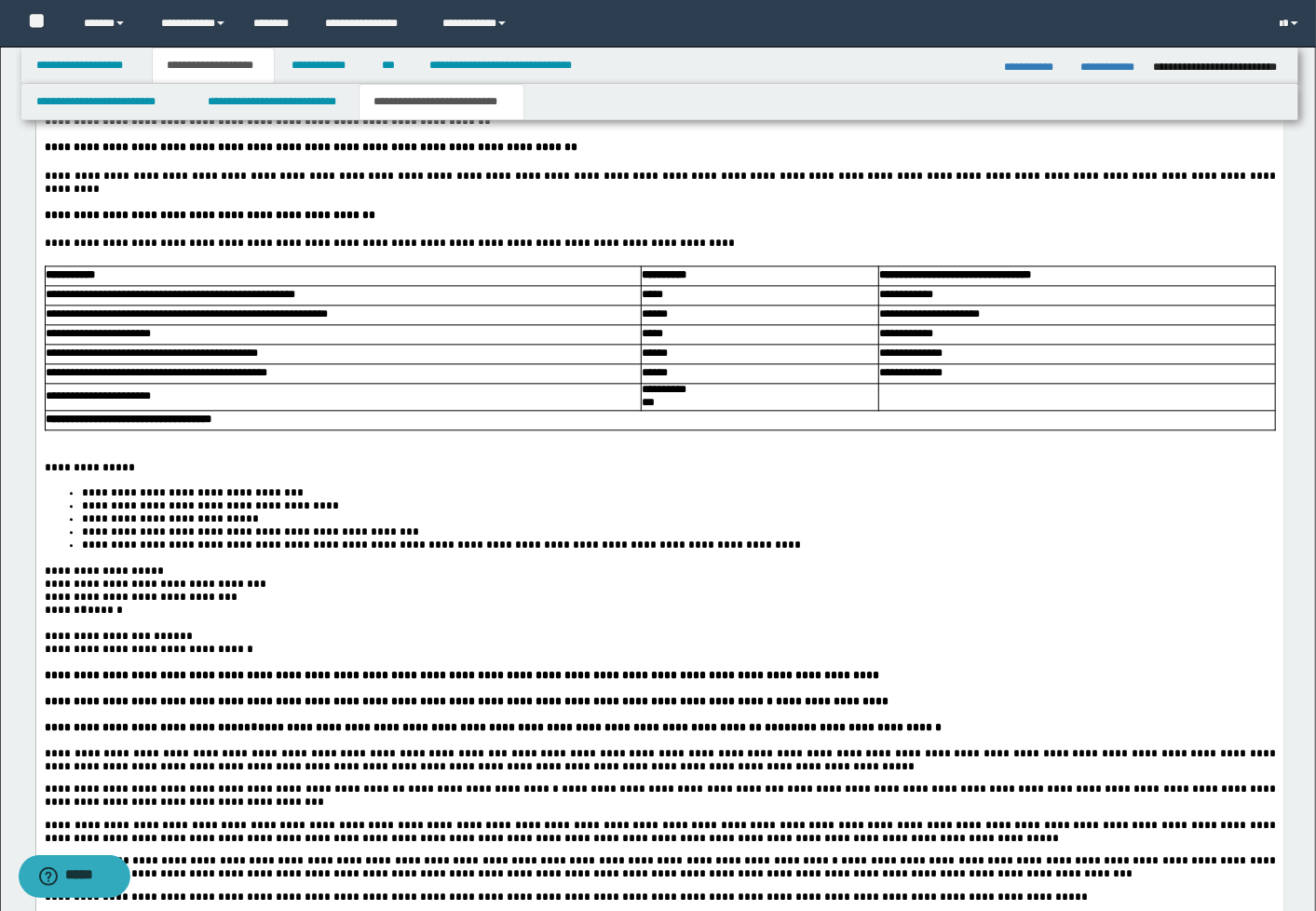 scroll, scrollTop: 2153, scrollLeft: 0, axis: vertical 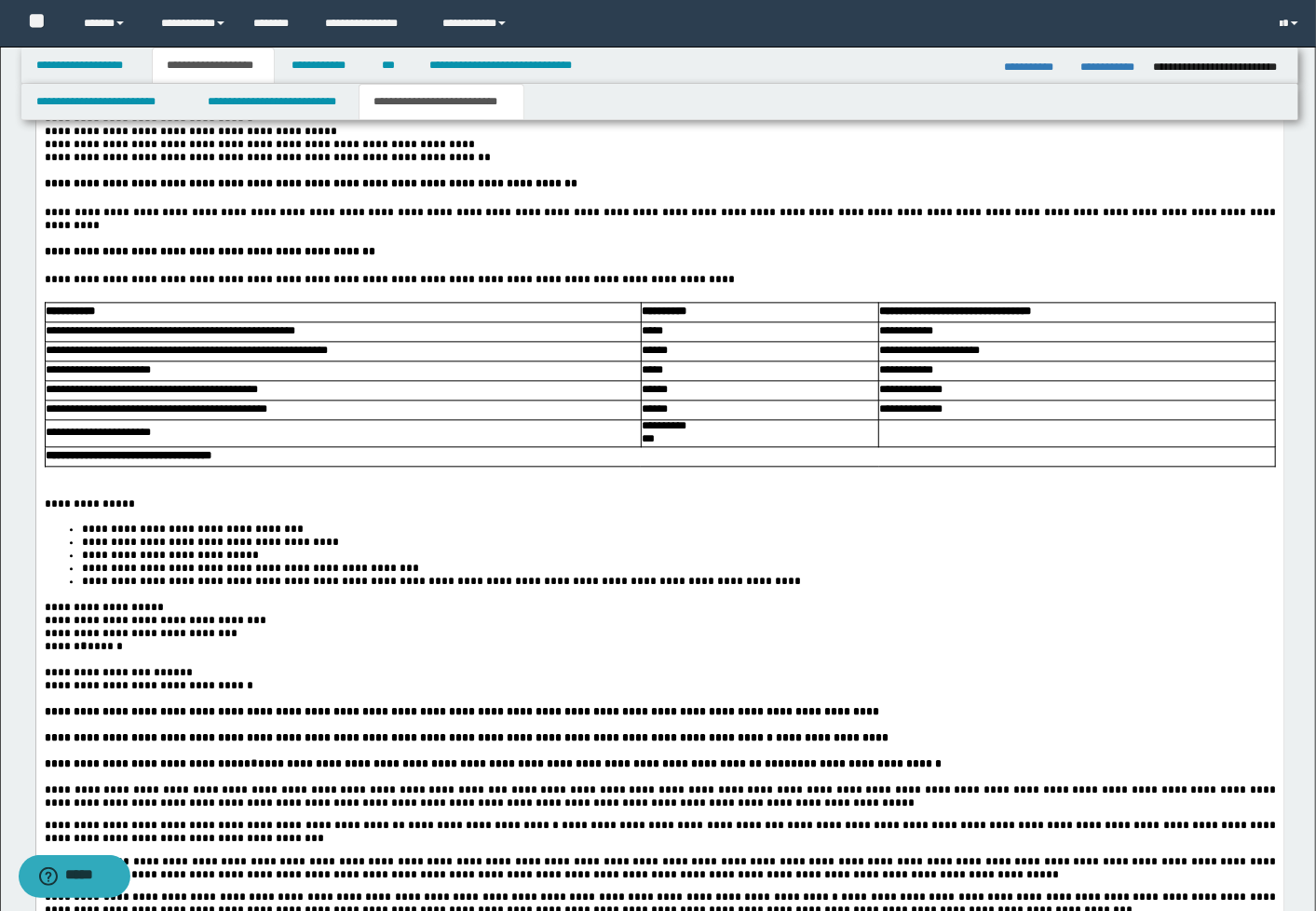 click on "**********" at bounding box center [343, 370] 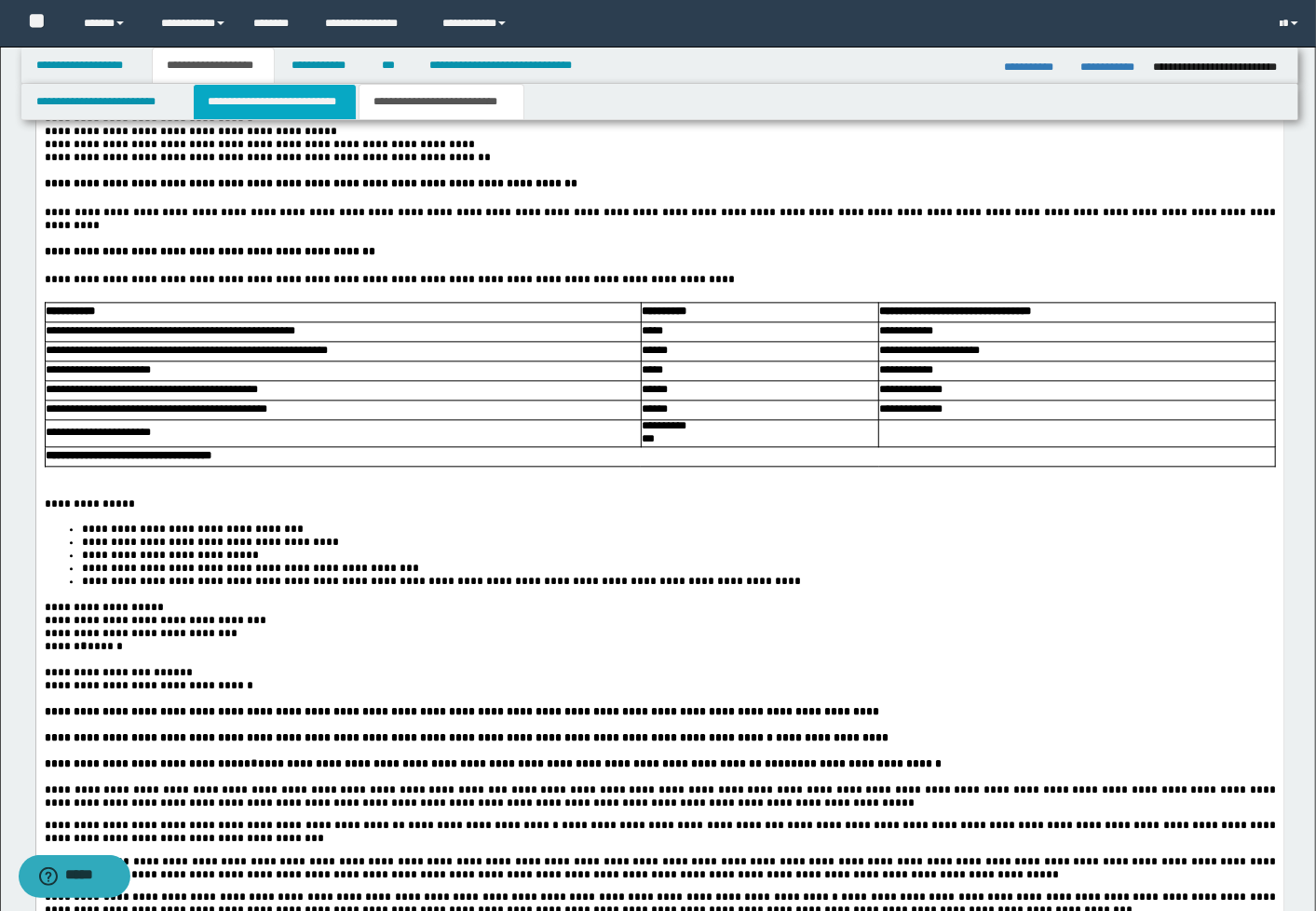 click on "**********" at bounding box center [275, 102] 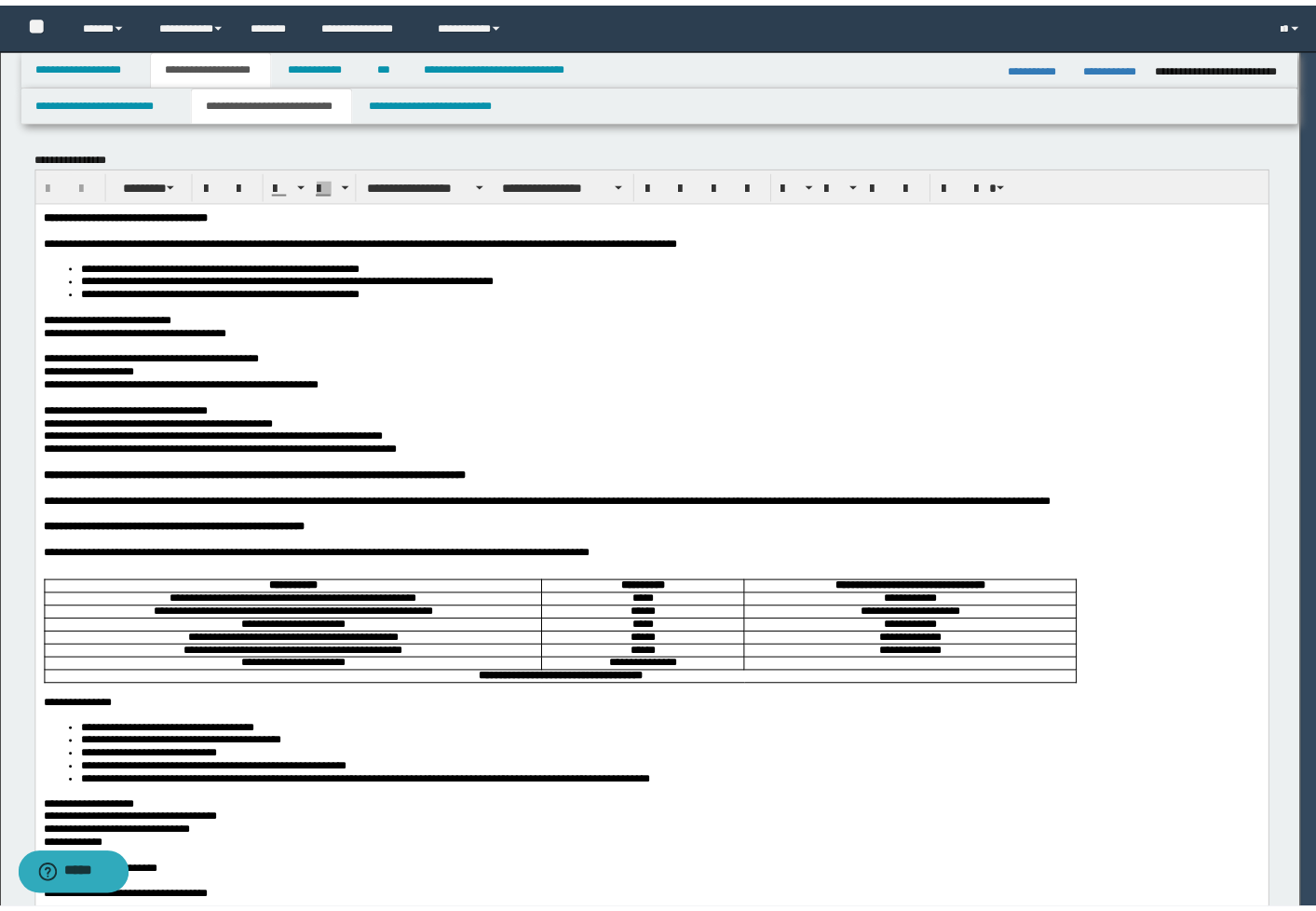 scroll, scrollTop: 0, scrollLeft: 0, axis: both 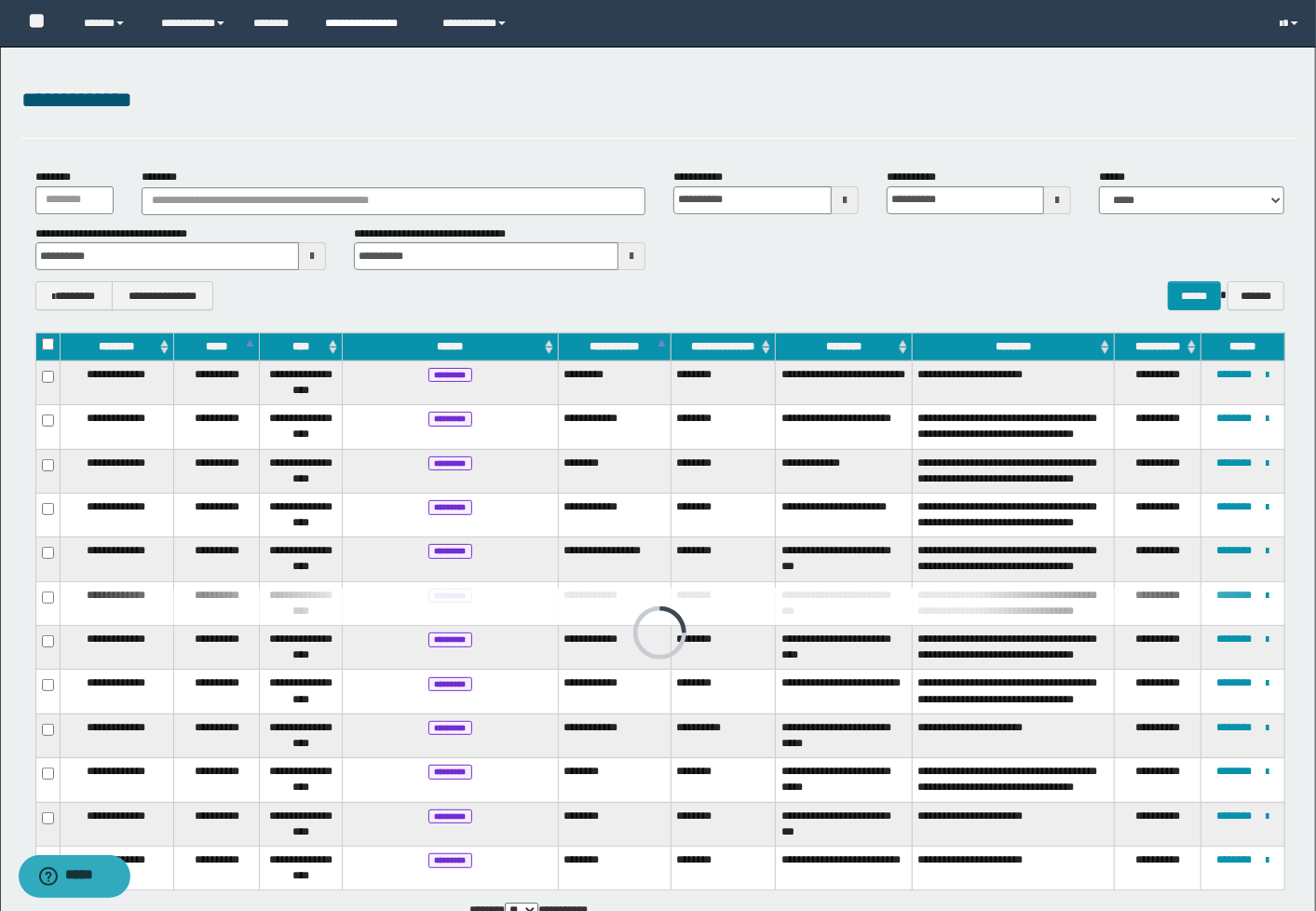 click on "**********" at bounding box center (370, 23) 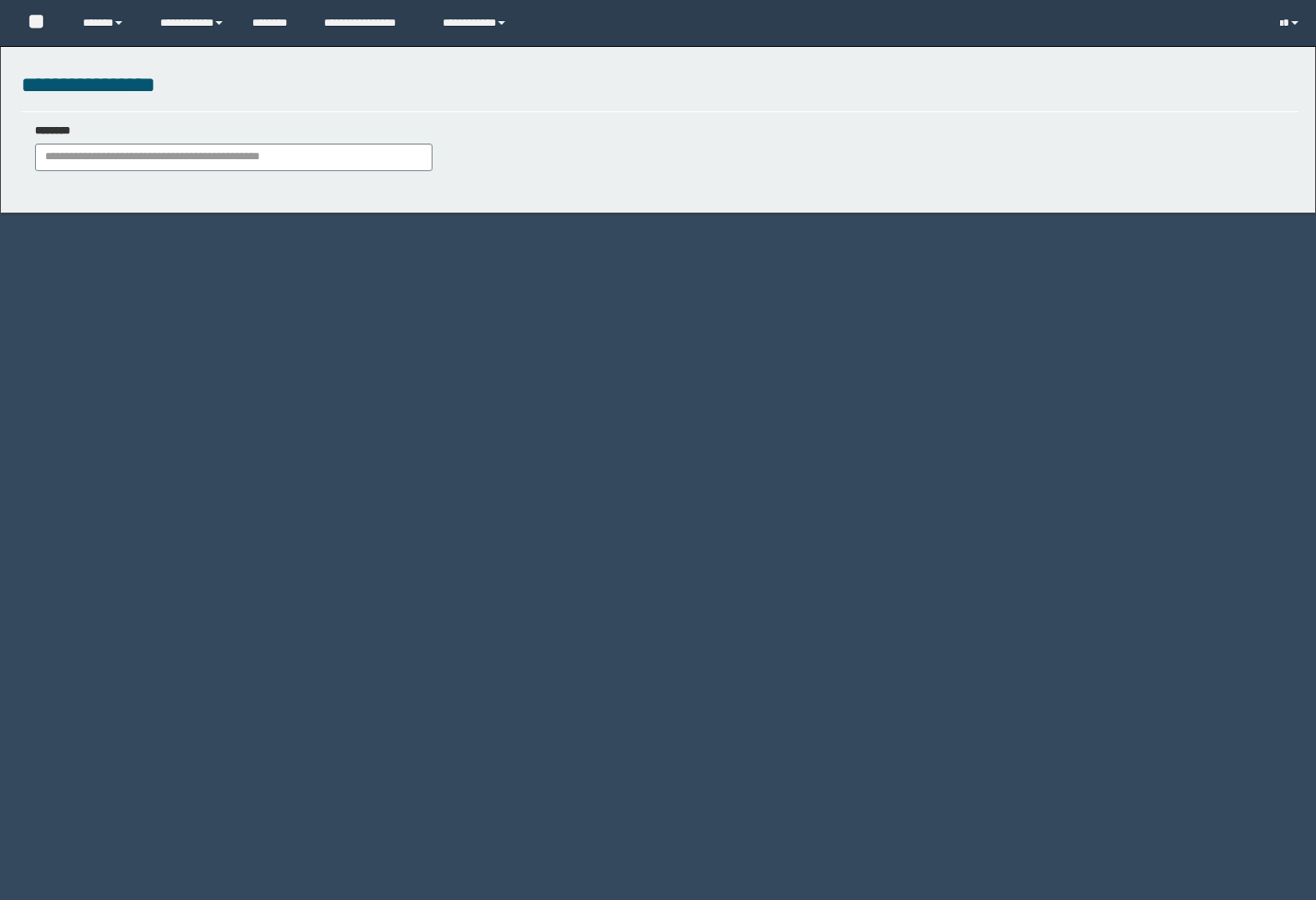 scroll, scrollTop: 0, scrollLeft: 0, axis: both 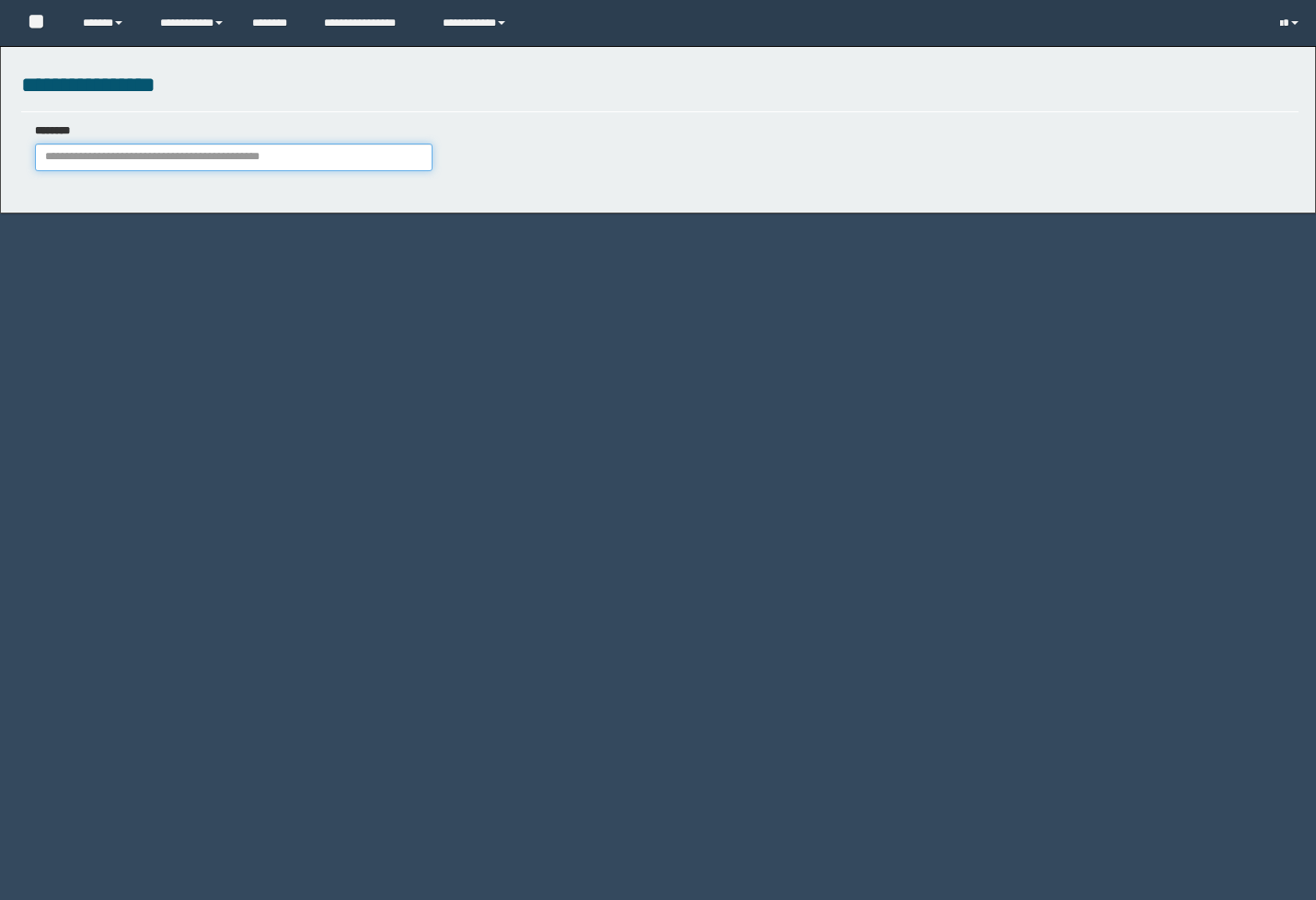 click on "********" at bounding box center (234, 147) 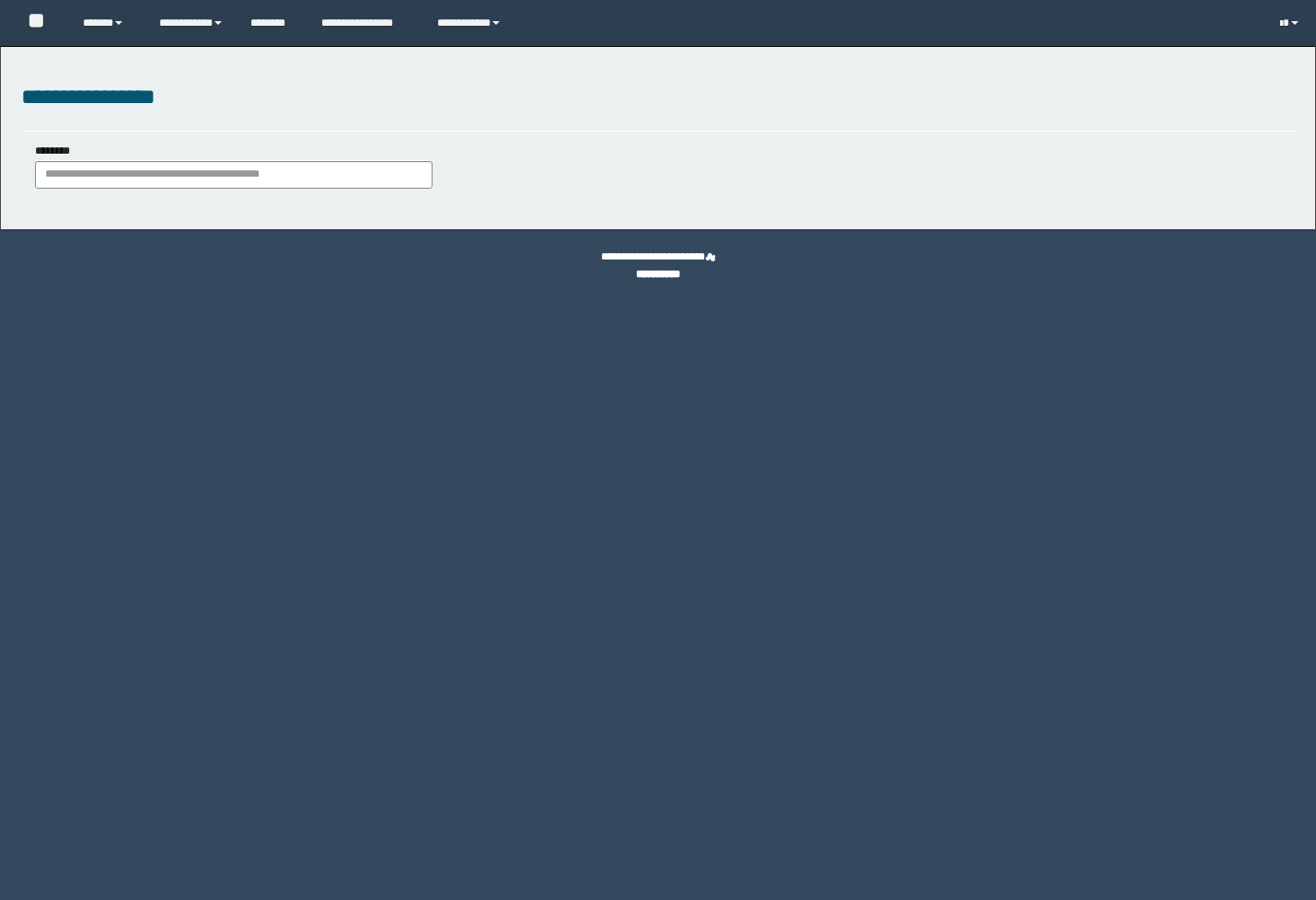 scroll, scrollTop: 0, scrollLeft: 0, axis: both 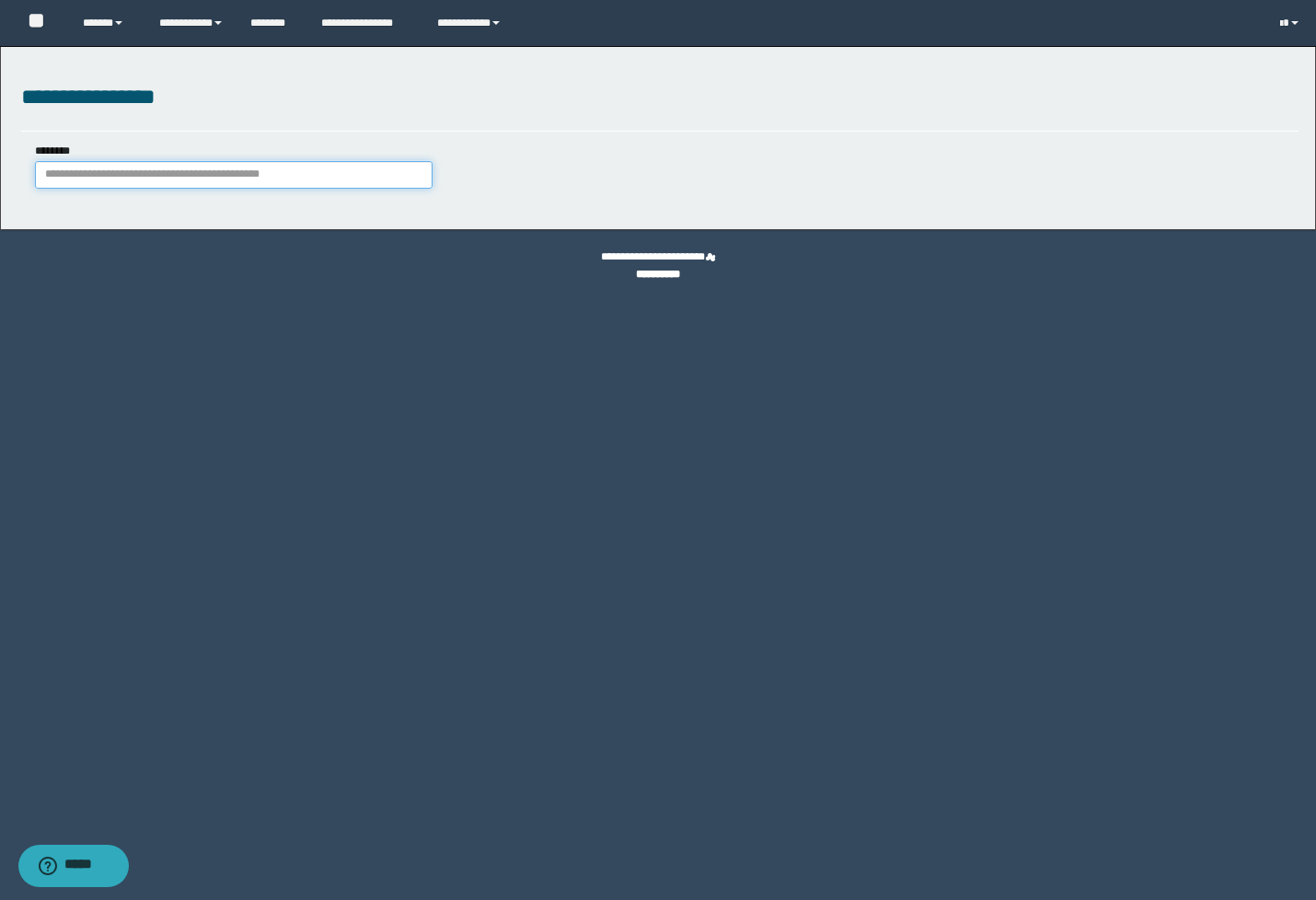 click on "********" at bounding box center (234, 175) 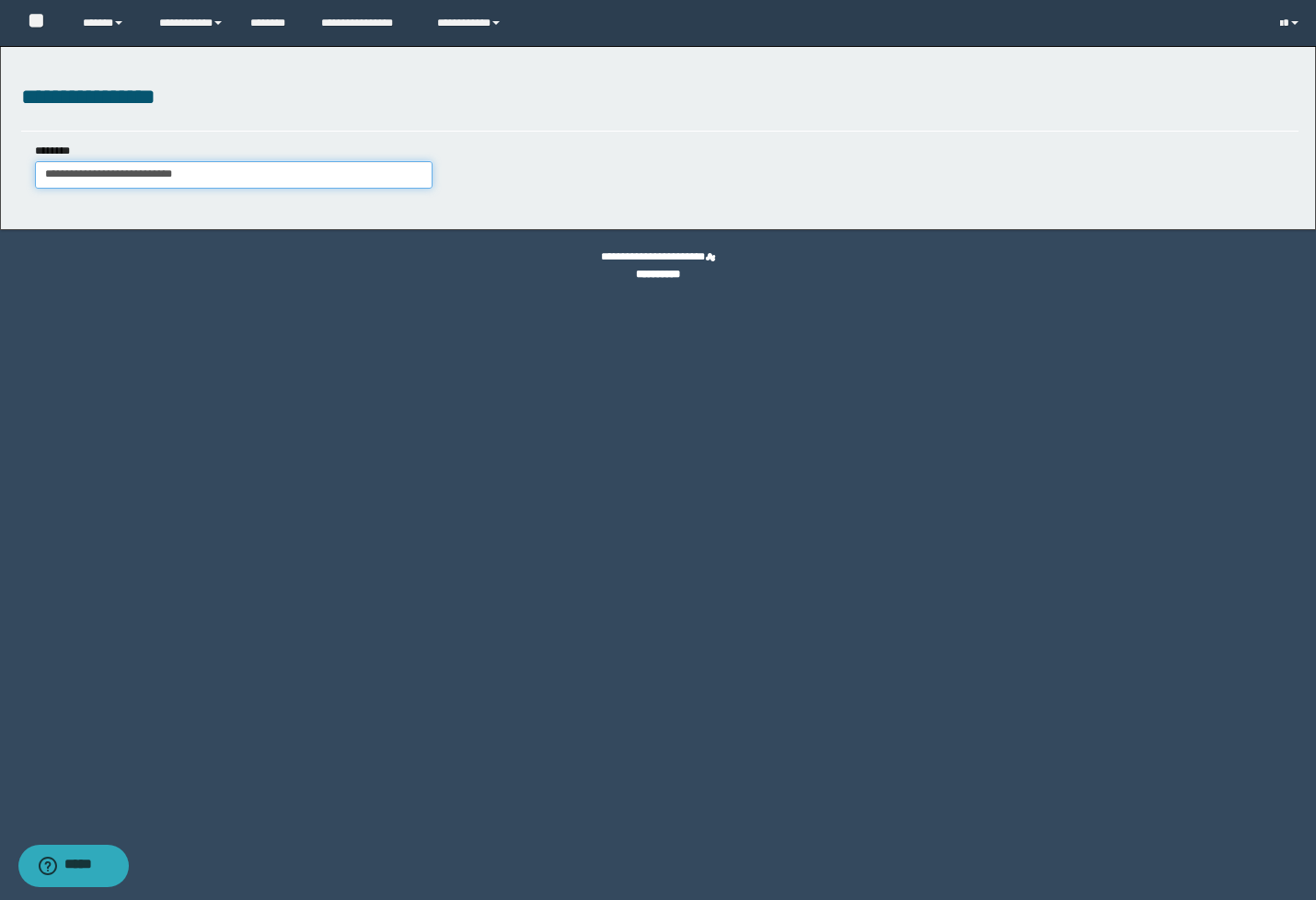 type on "**********" 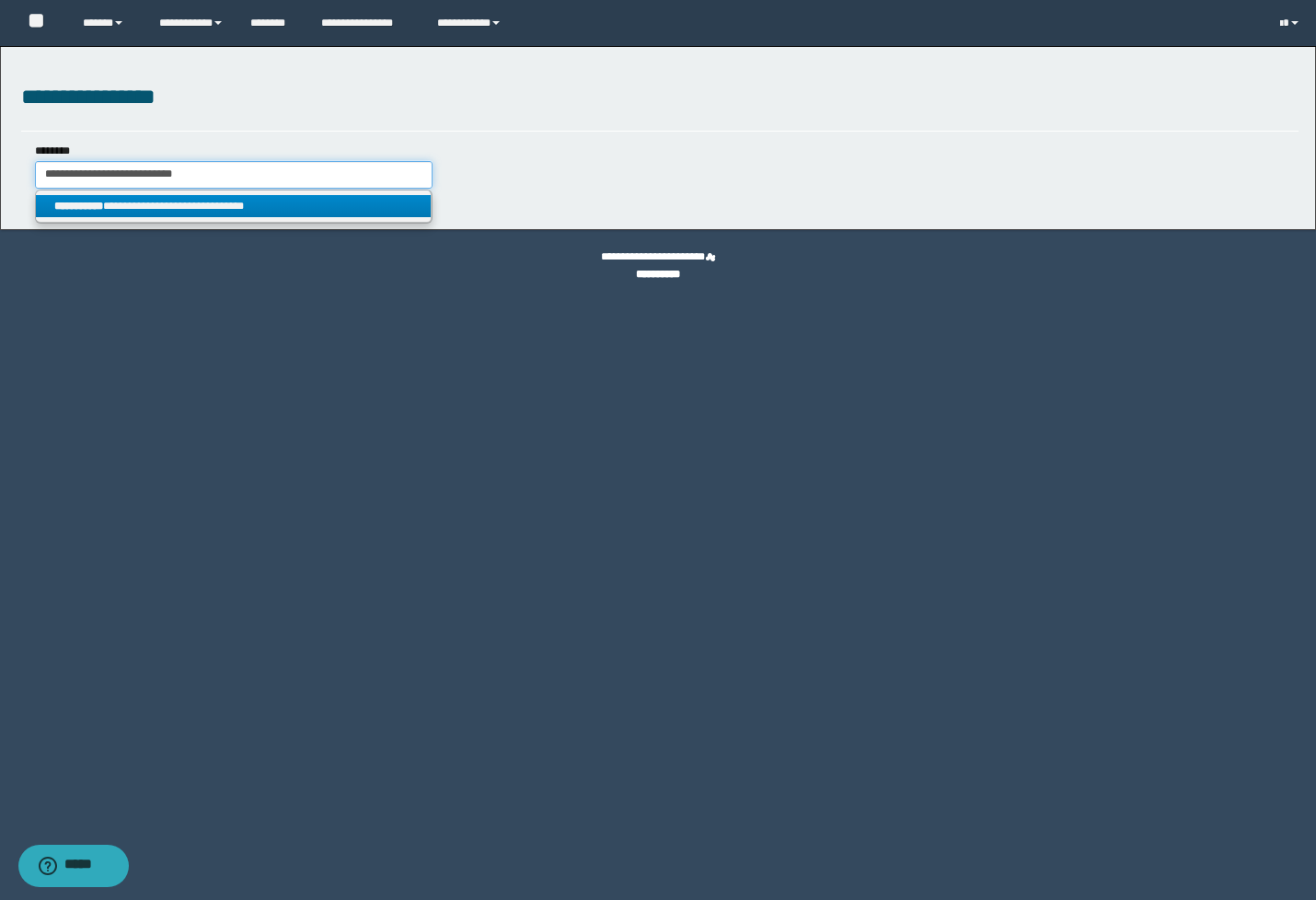 type on "**********" 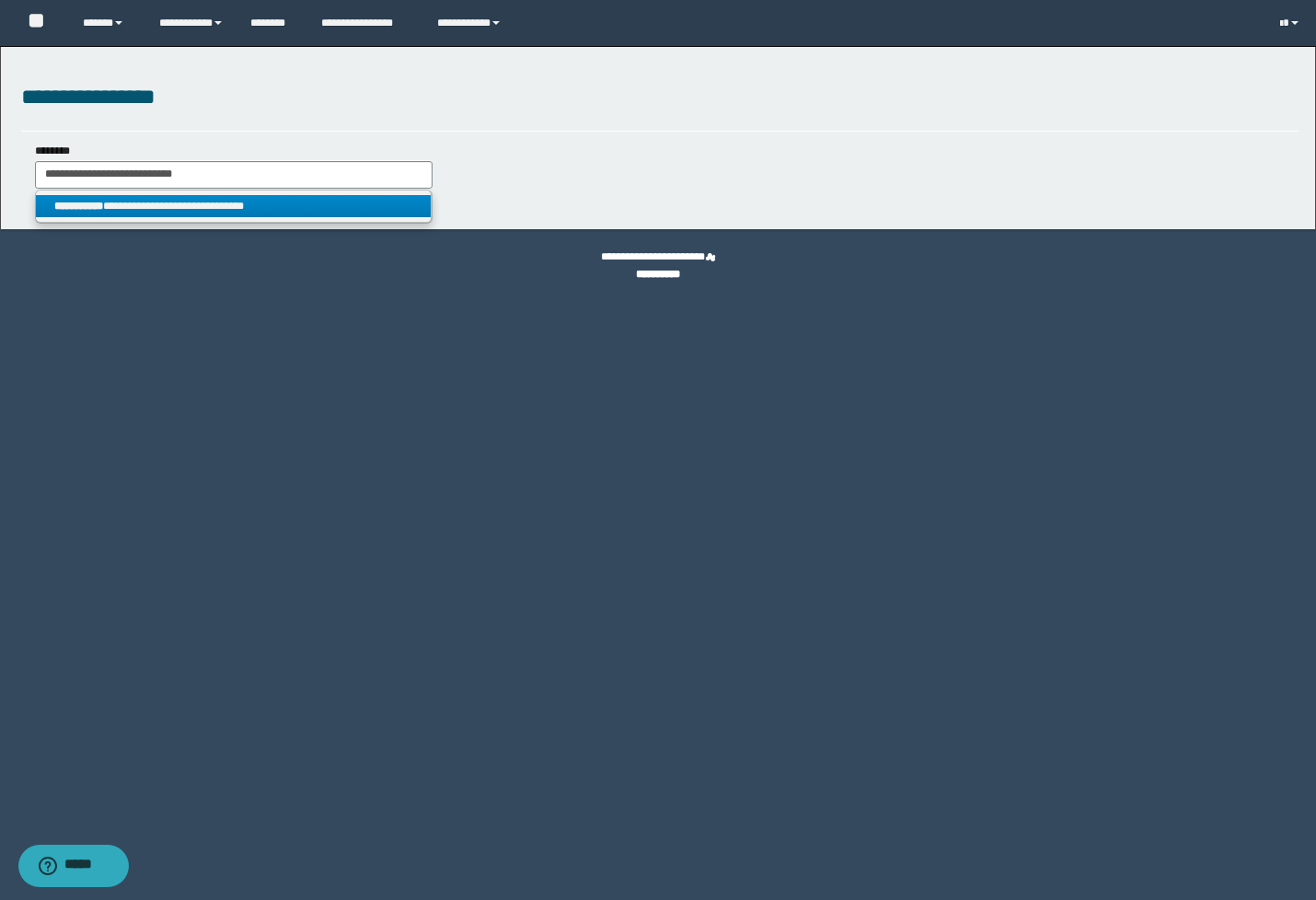 click on "**********" at bounding box center [234, 206] 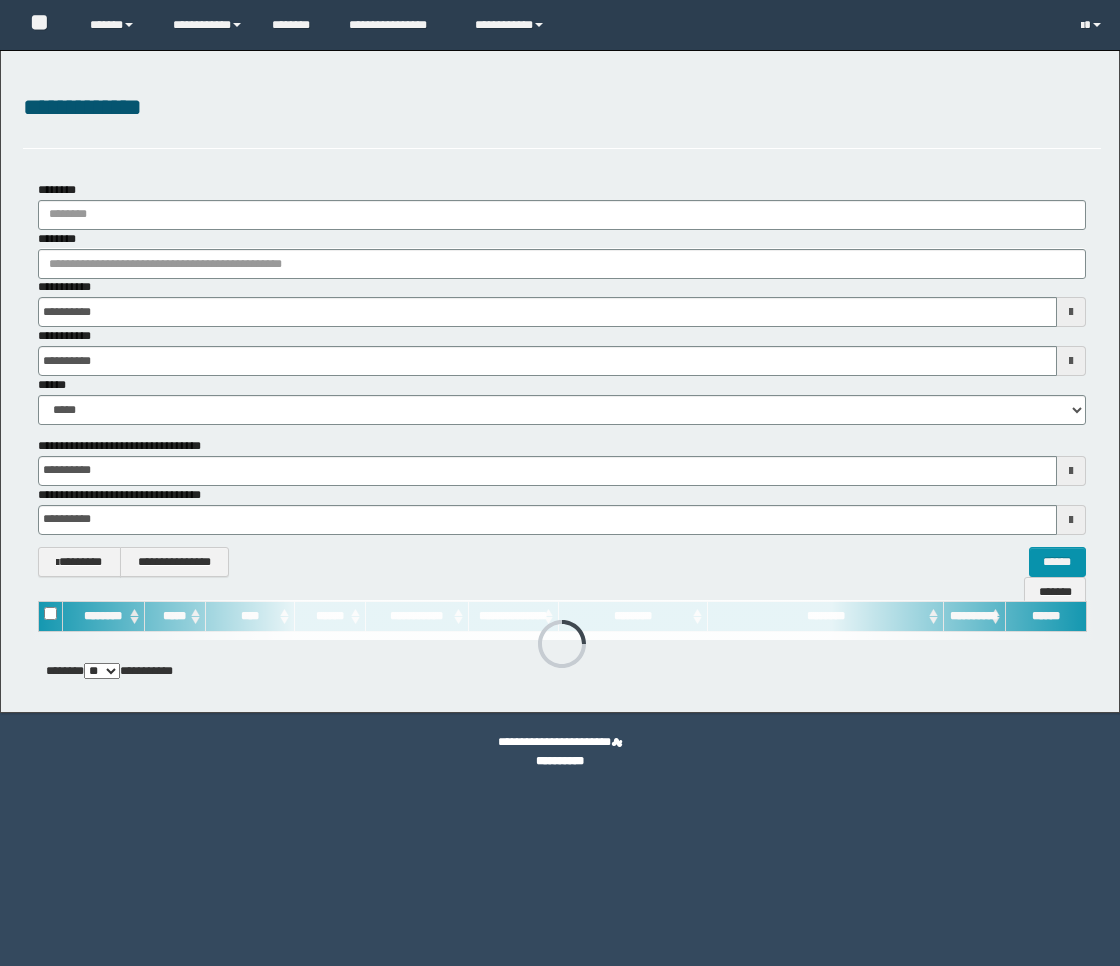 scroll, scrollTop: 0, scrollLeft: 0, axis: both 